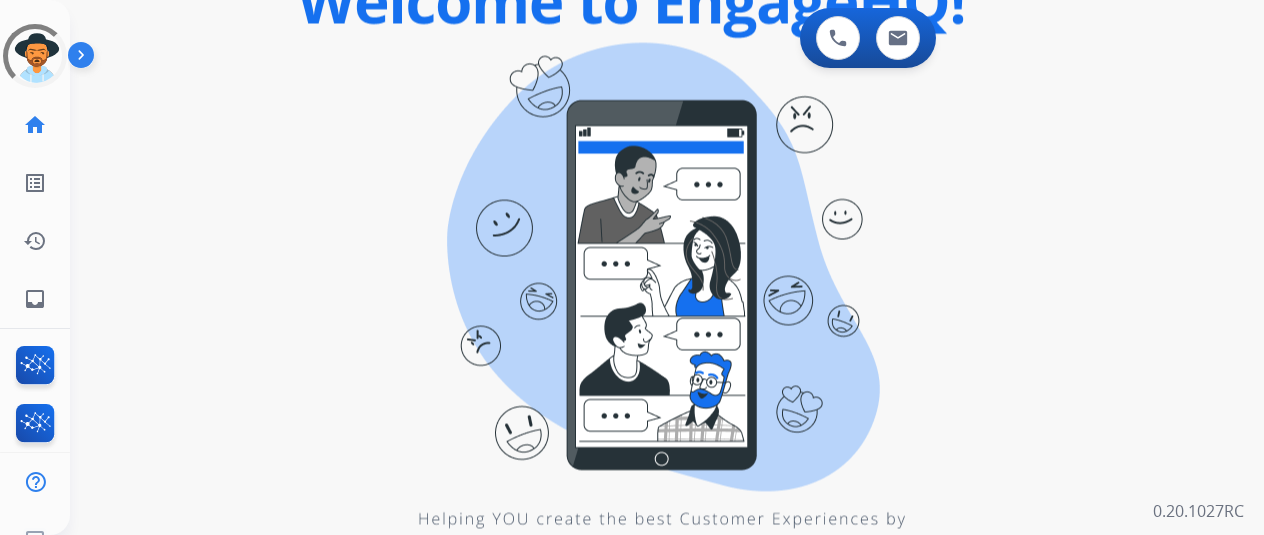 scroll, scrollTop: 0, scrollLeft: 0, axis: both 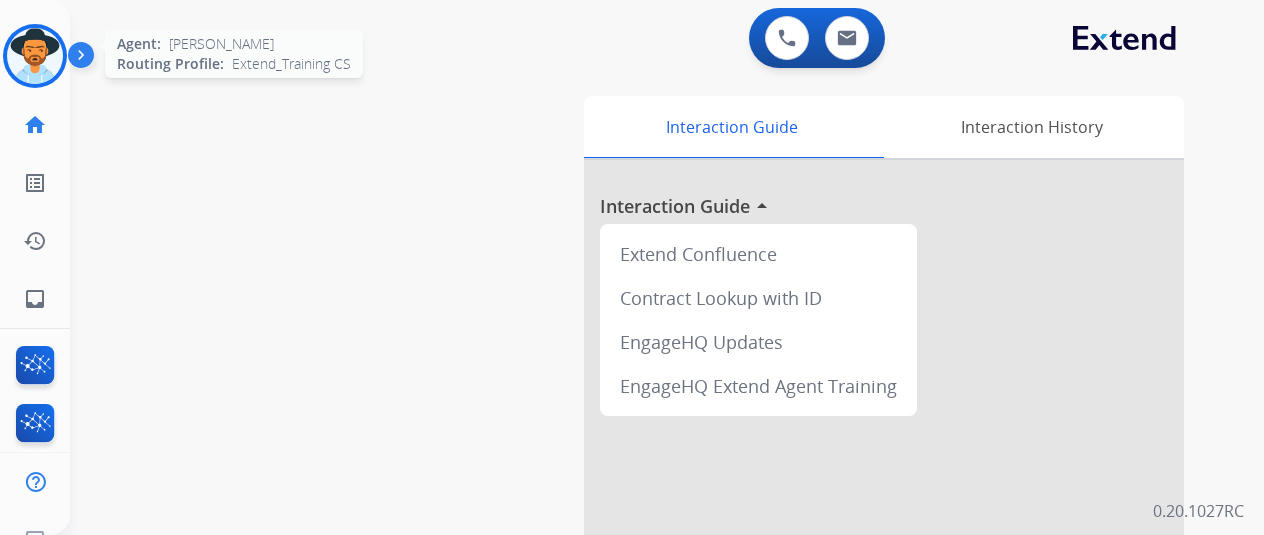 click at bounding box center [35, 56] 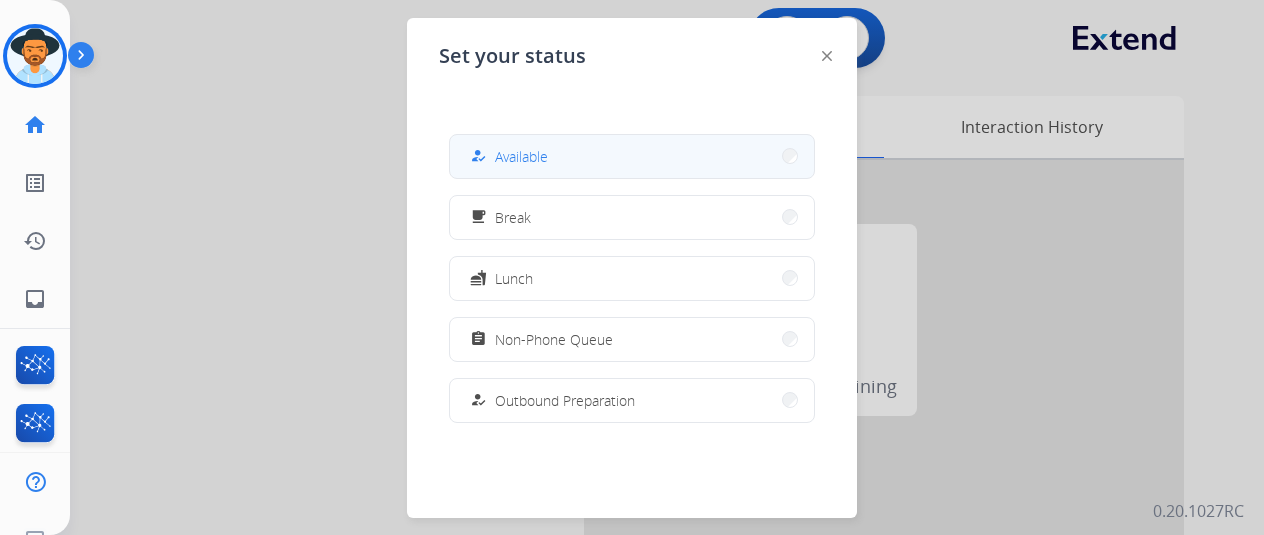 click on "how_to_reg Available" at bounding box center (632, 156) 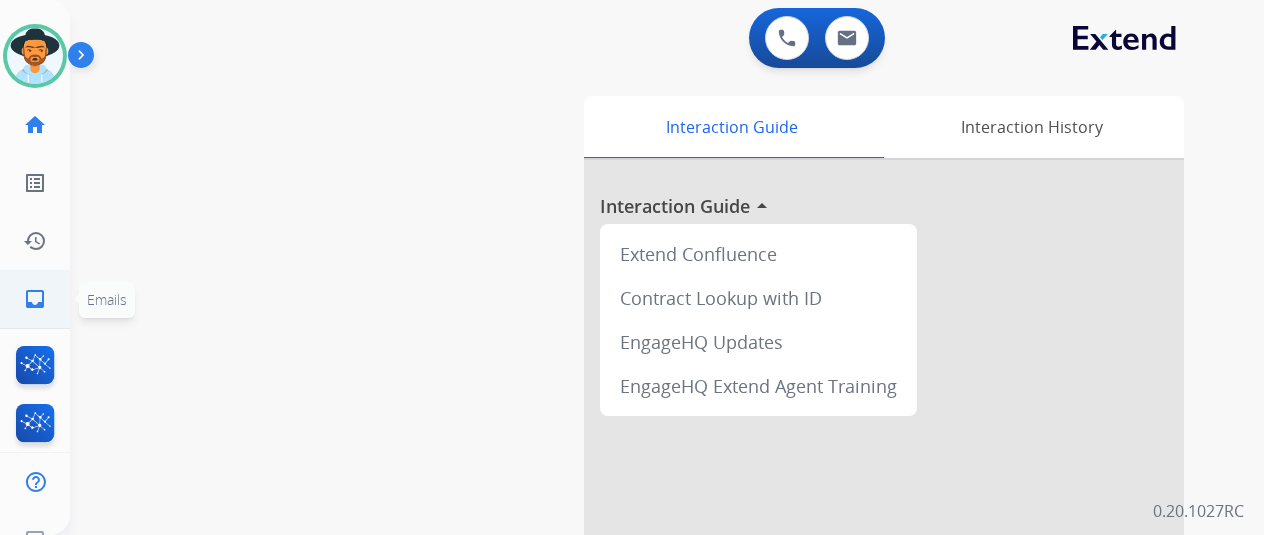 click on "inbox" 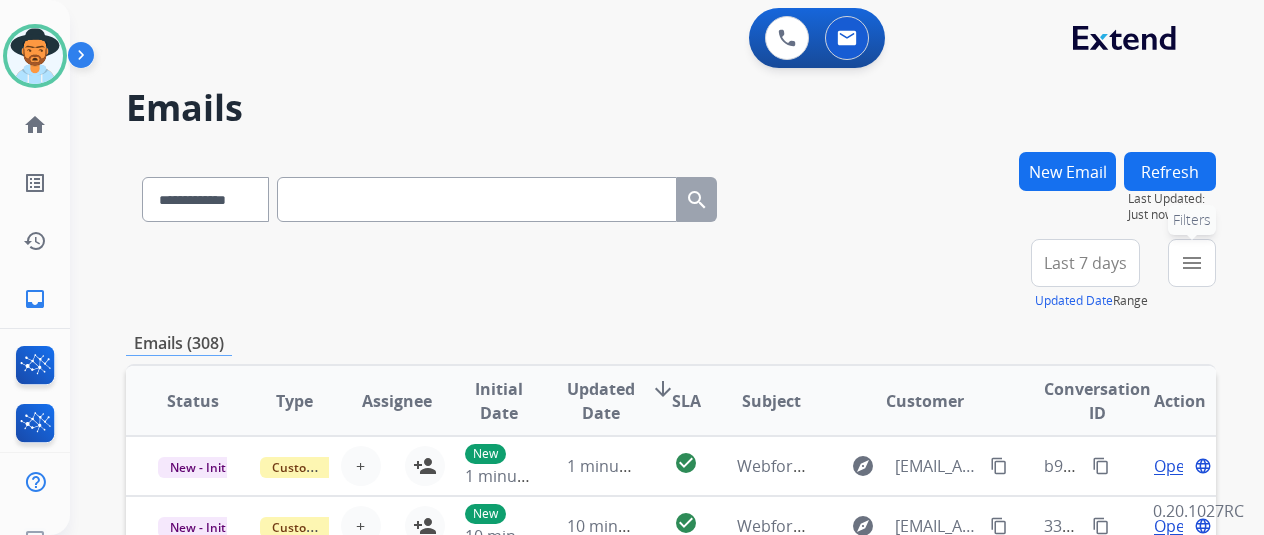 click on "menu" at bounding box center [1192, 263] 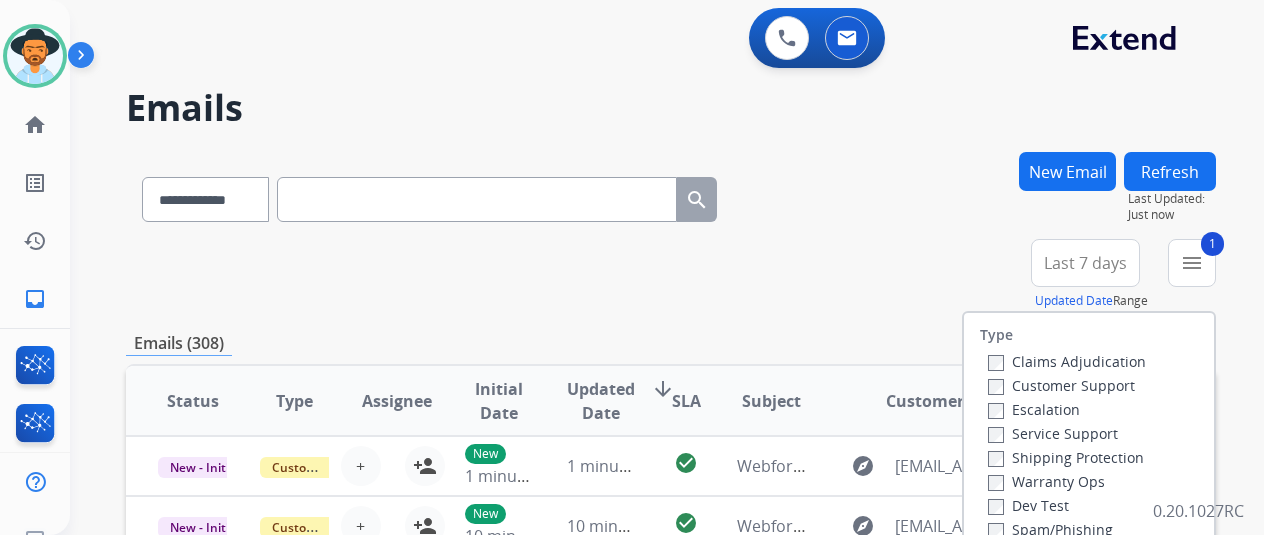 click on "Claims Adjudication   Customer Support   Escalation   Service Support   Shipping Protection   Warranty Ops   Dev Test   Spam/Phishing   Merchant Team   Reguard CS" at bounding box center [1063, 469] 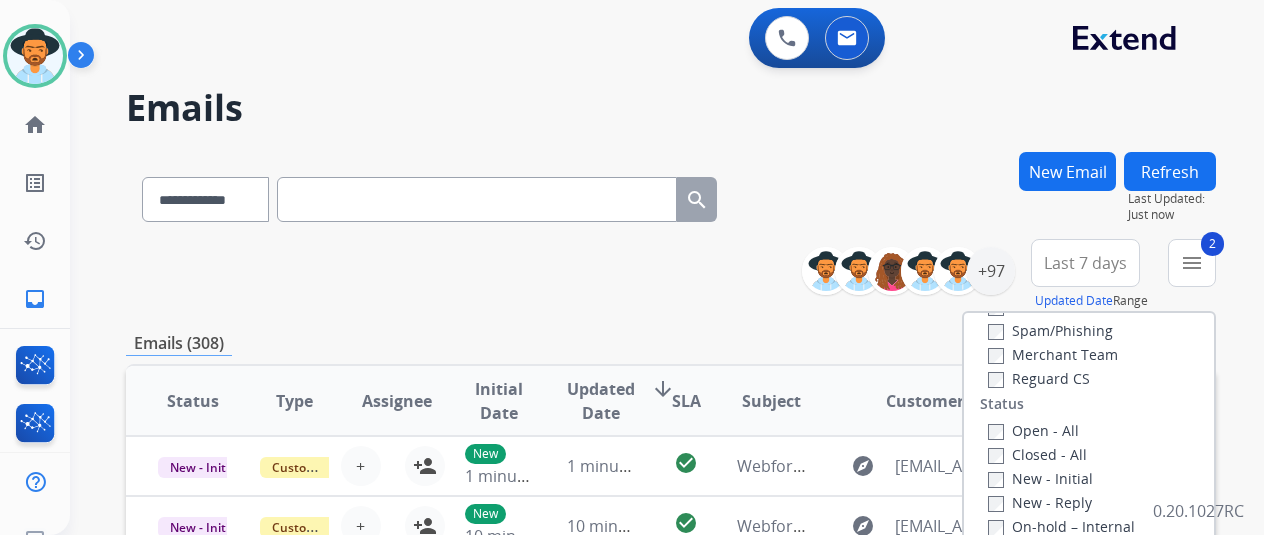 scroll, scrollTop: 200, scrollLeft: 0, axis: vertical 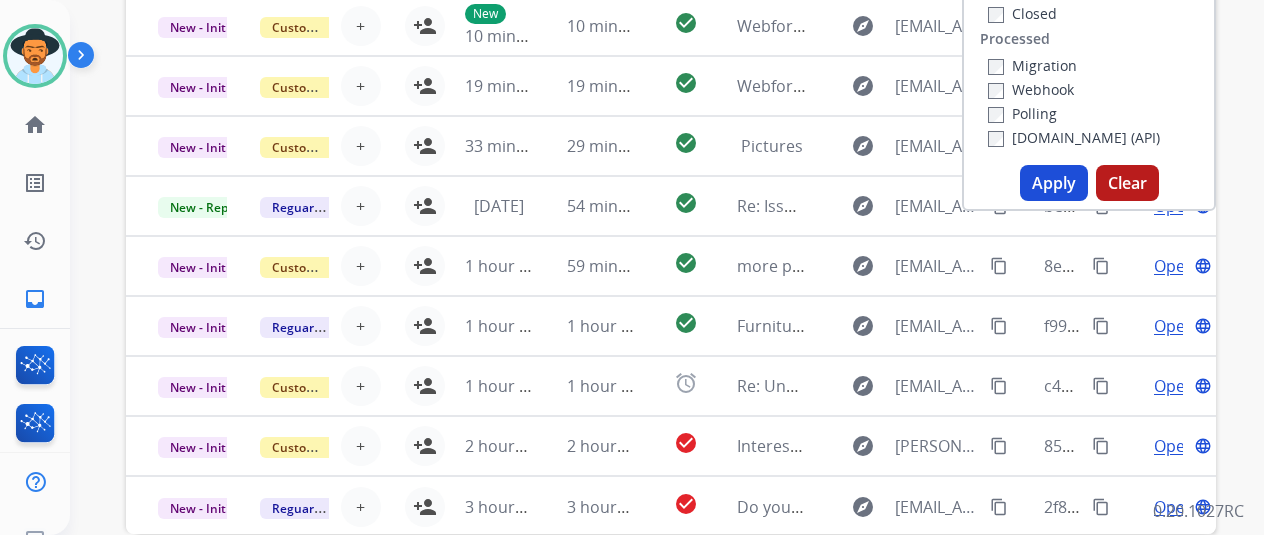 click on "Apply" at bounding box center [1054, 183] 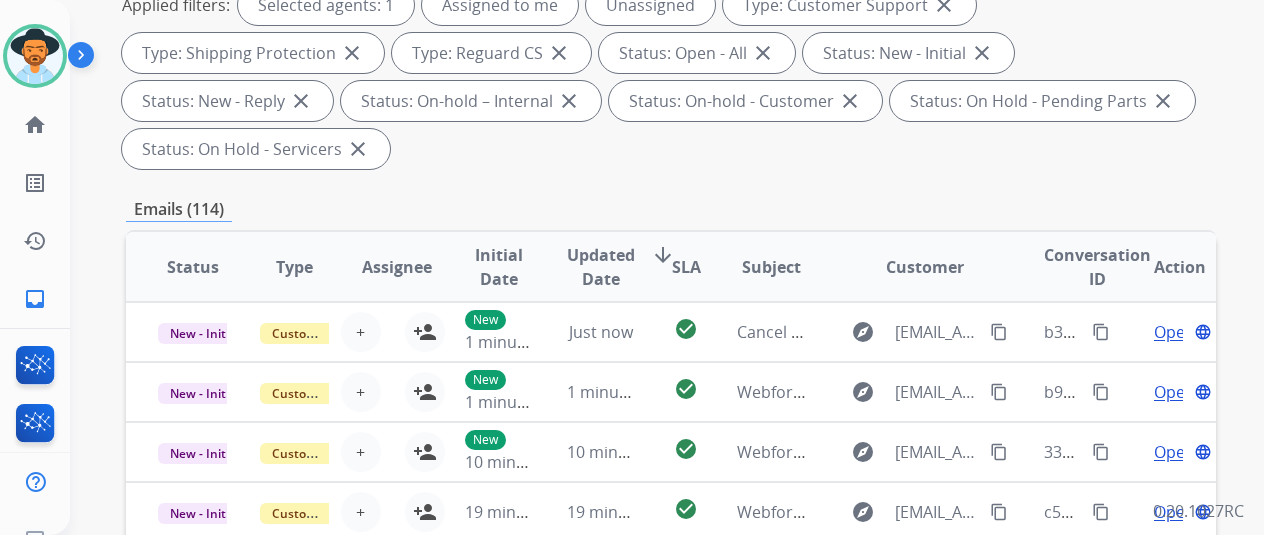 scroll, scrollTop: 0, scrollLeft: 0, axis: both 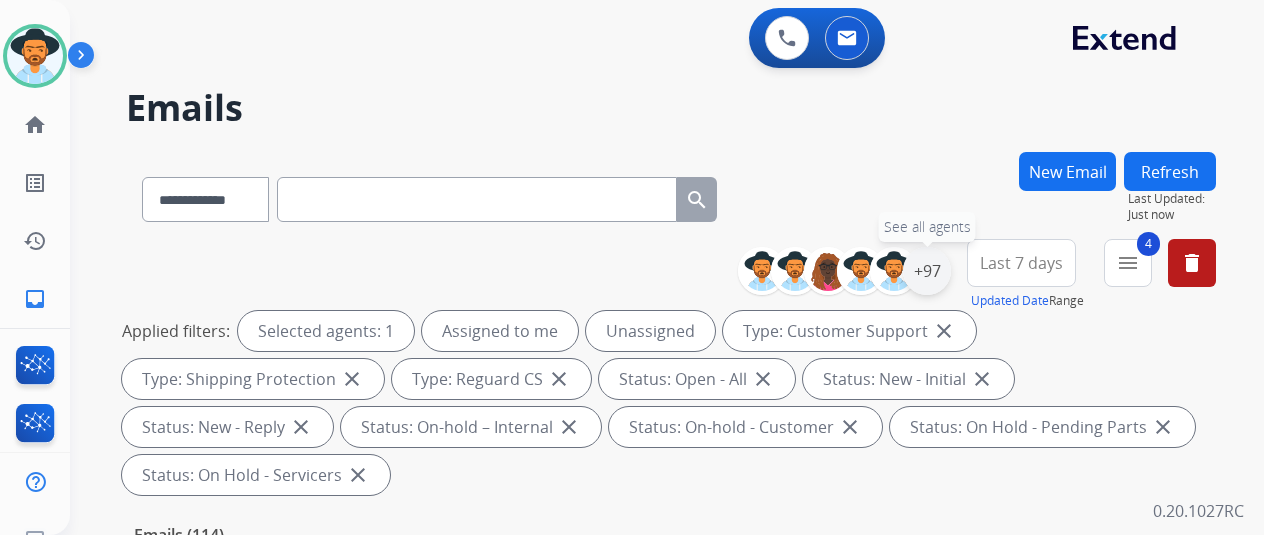 click on "+97" at bounding box center (927, 271) 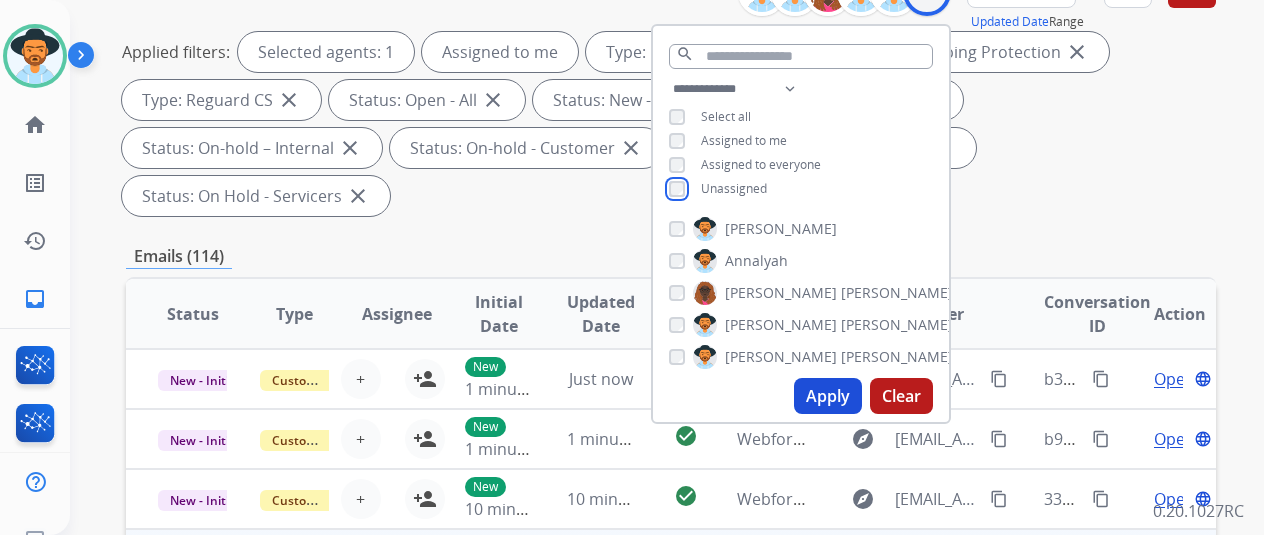 scroll, scrollTop: 400, scrollLeft: 0, axis: vertical 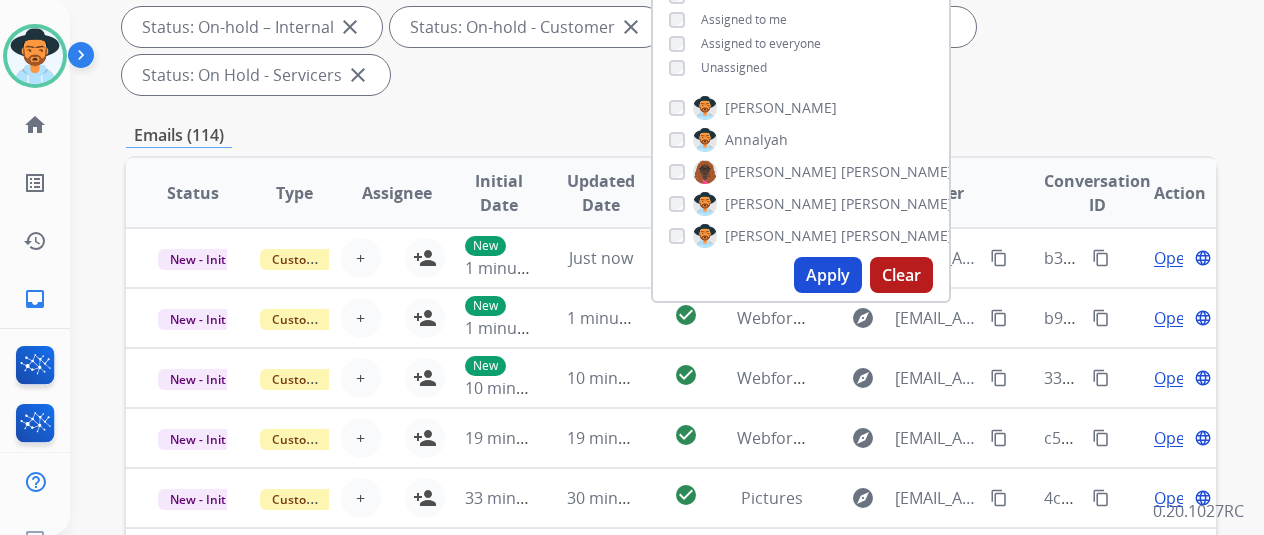 click on "Apply" at bounding box center [828, 275] 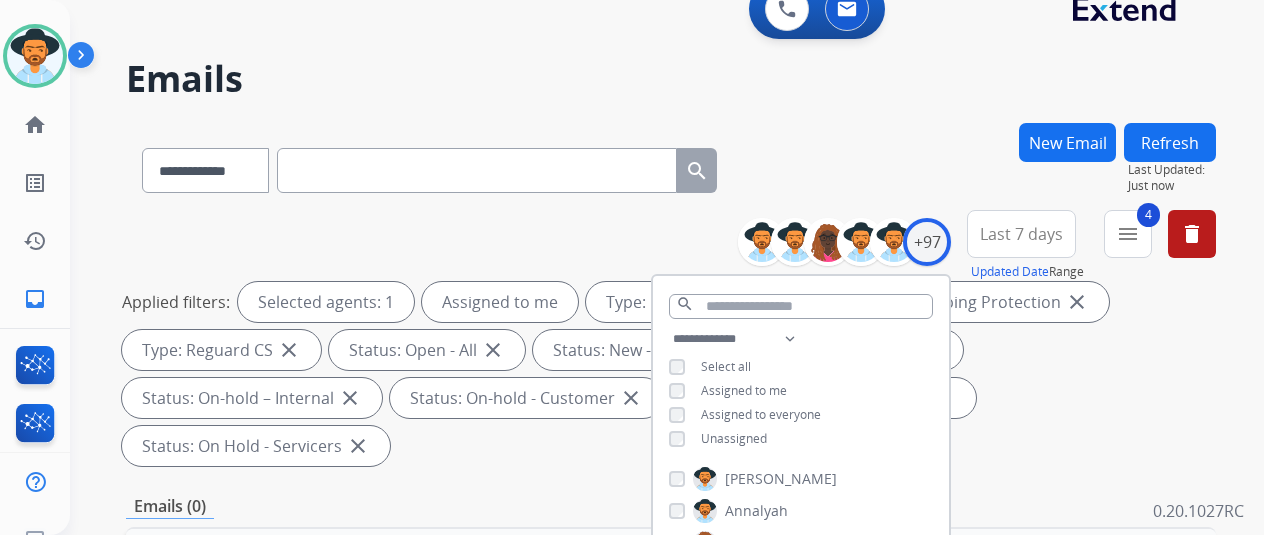 scroll, scrollTop: 0, scrollLeft: 0, axis: both 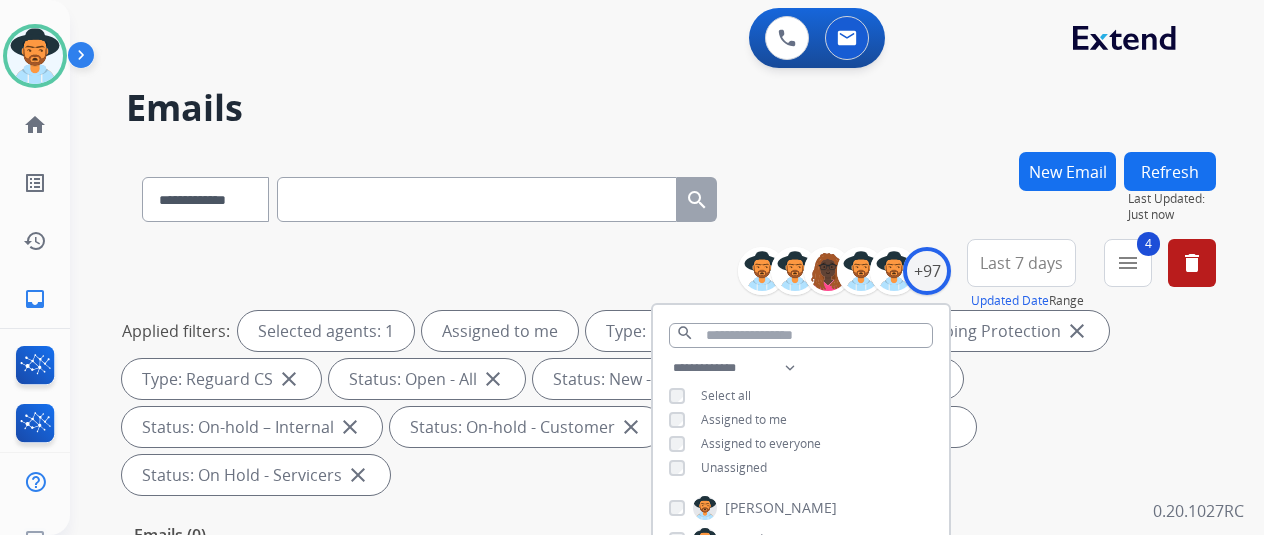 click on "Emails" at bounding box center [671, 108] 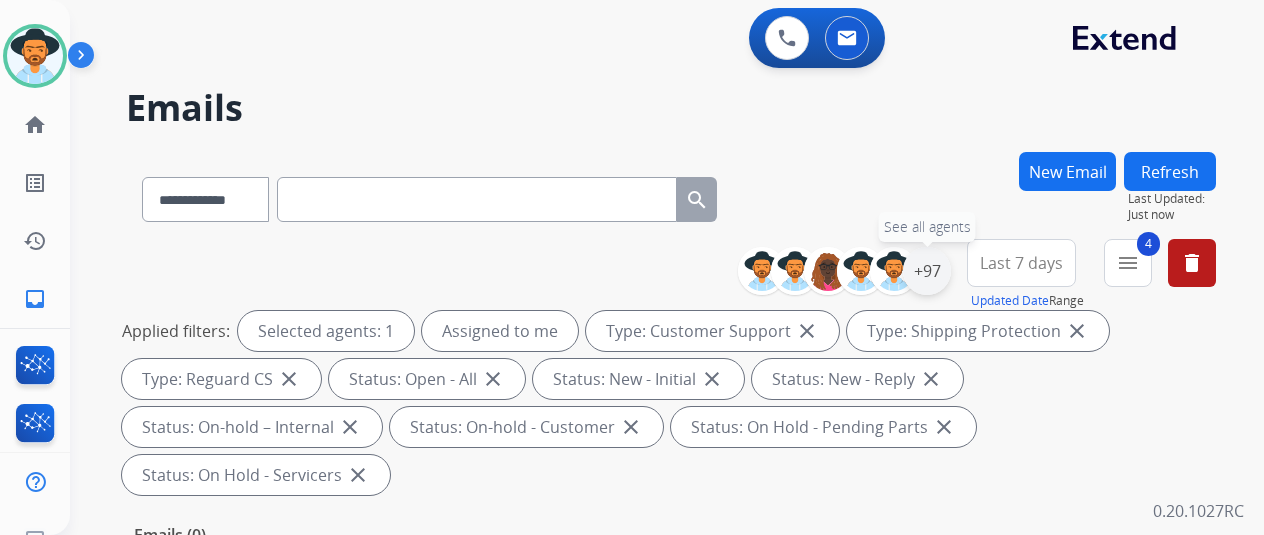 click on "+97" at bounding box center [927, 271] 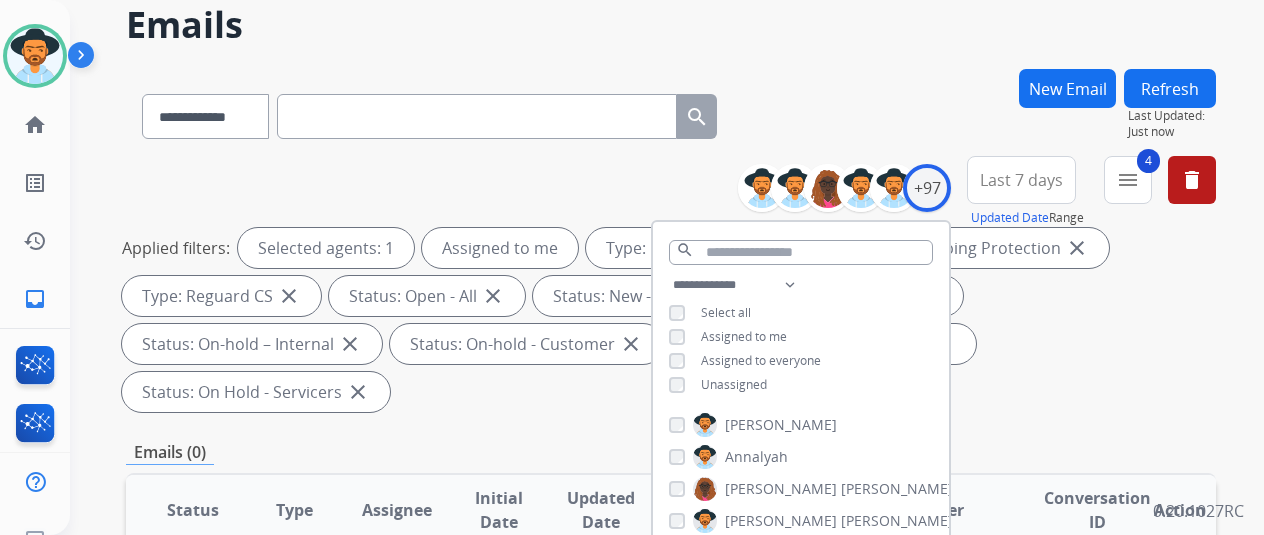 scroll, scrollTop: 200, scrollLeft: 0, axis: vertical 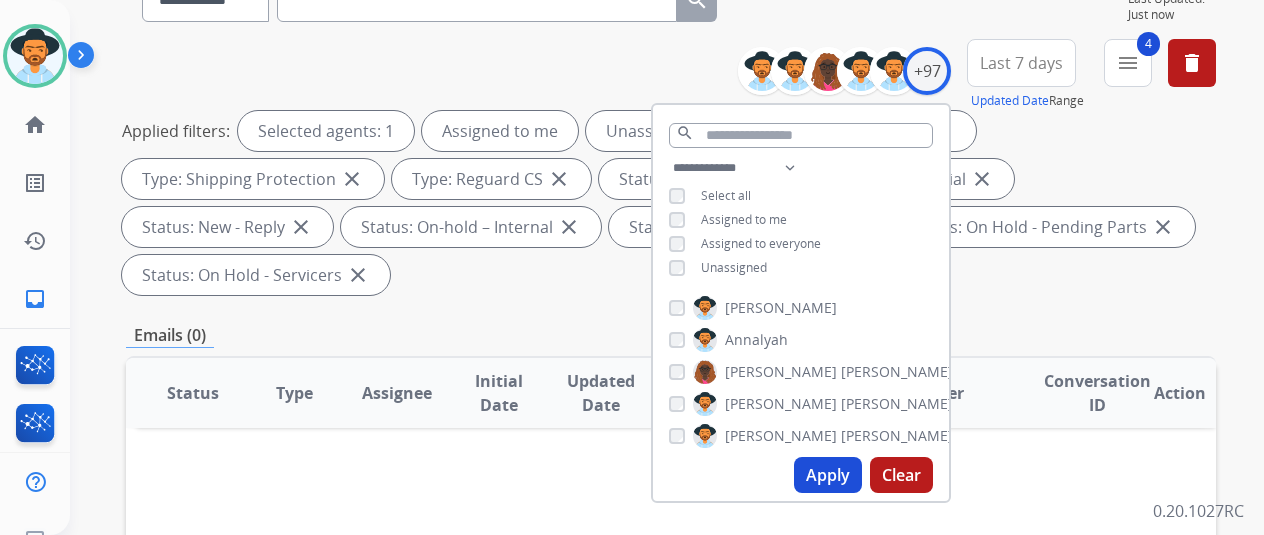 click on "Apply" at bounding box center (828, 475) 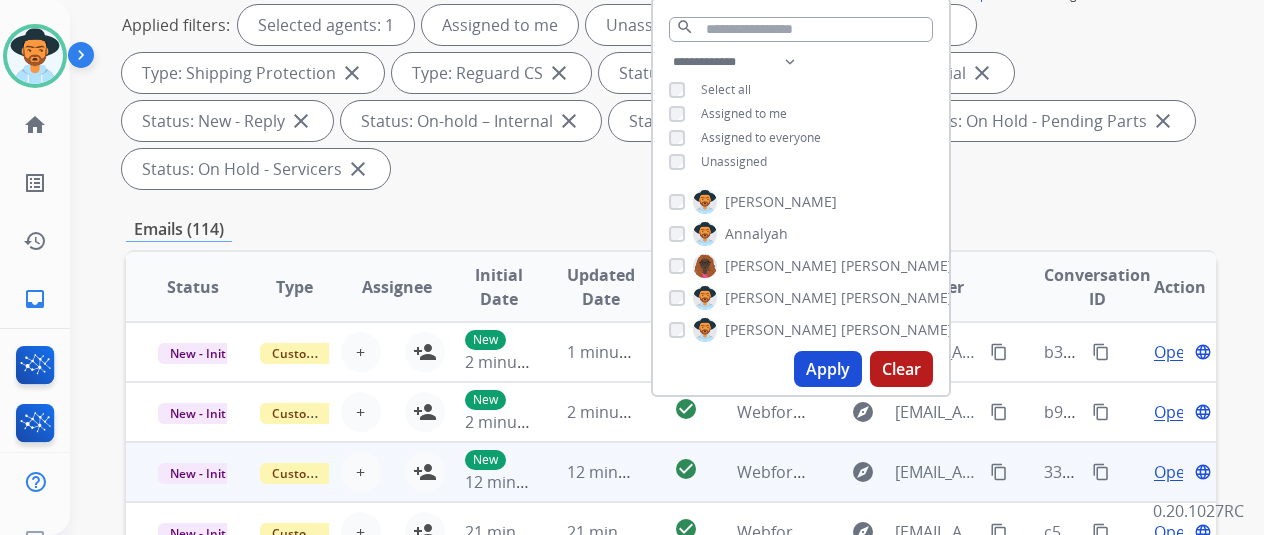 scroll, scrollTop: 500, scrollLeft: 0, axis: vertical 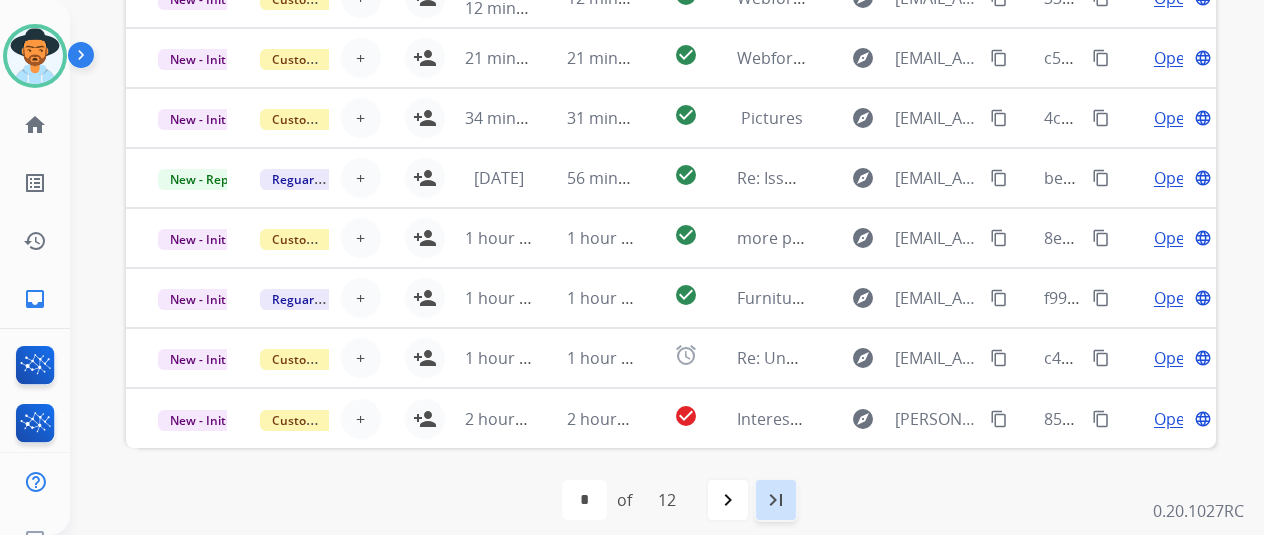 click on "last_page" at bounding box center (776, 500) 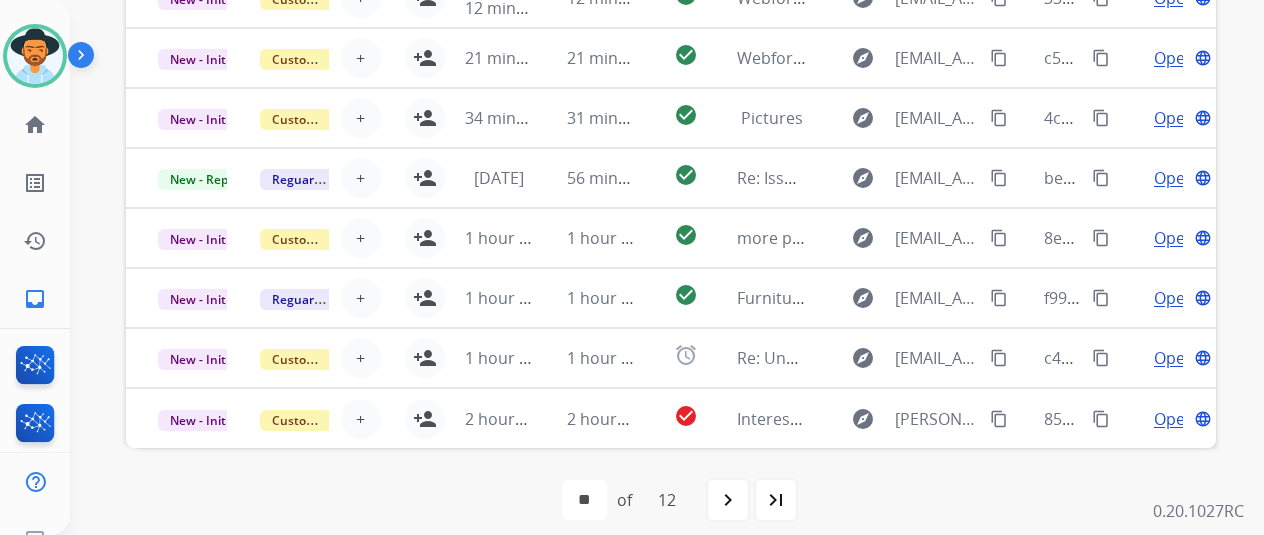 scroll, scrollTop: 0, scrollLeft: 0, axis: both 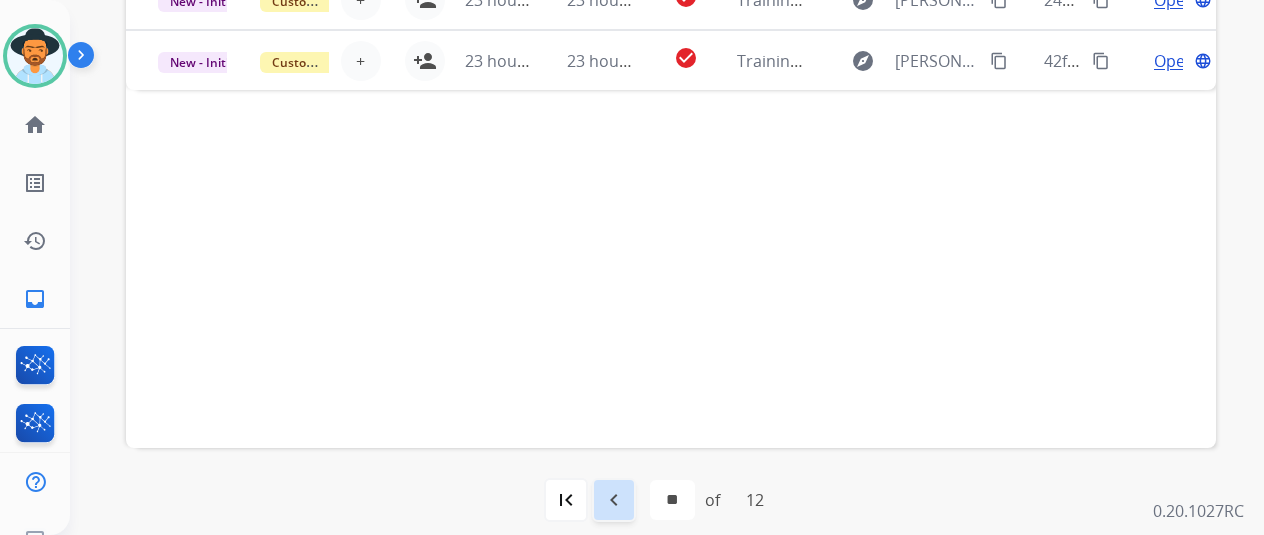 click on "navigate_before" at bounding box center [614, 500] 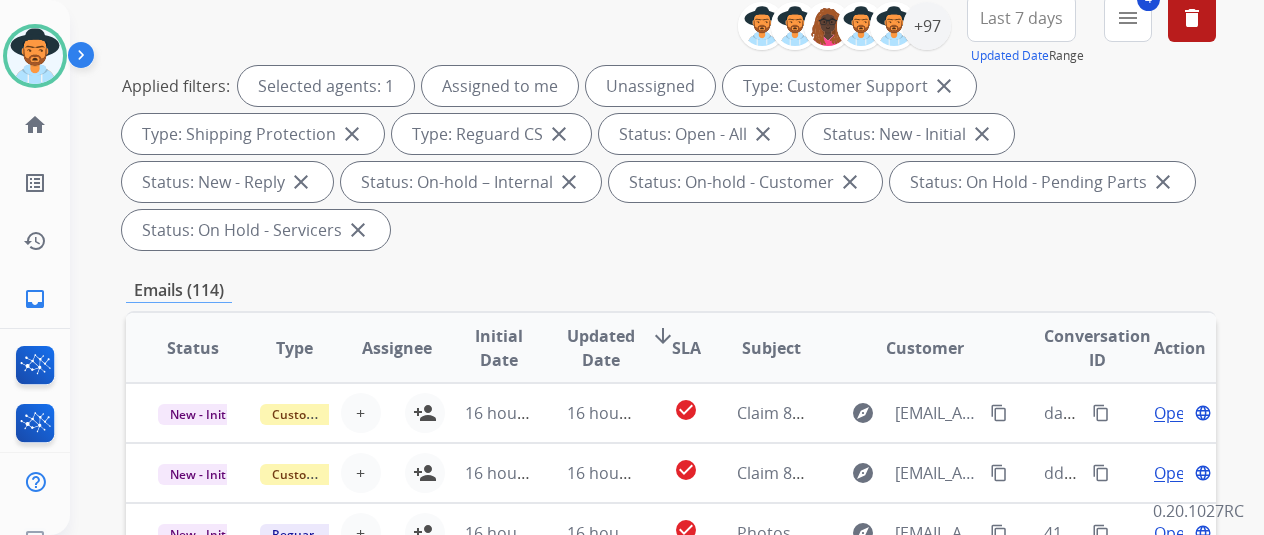 scroll, scrollTop: 500, scrollLeft: 0, axis: vertical 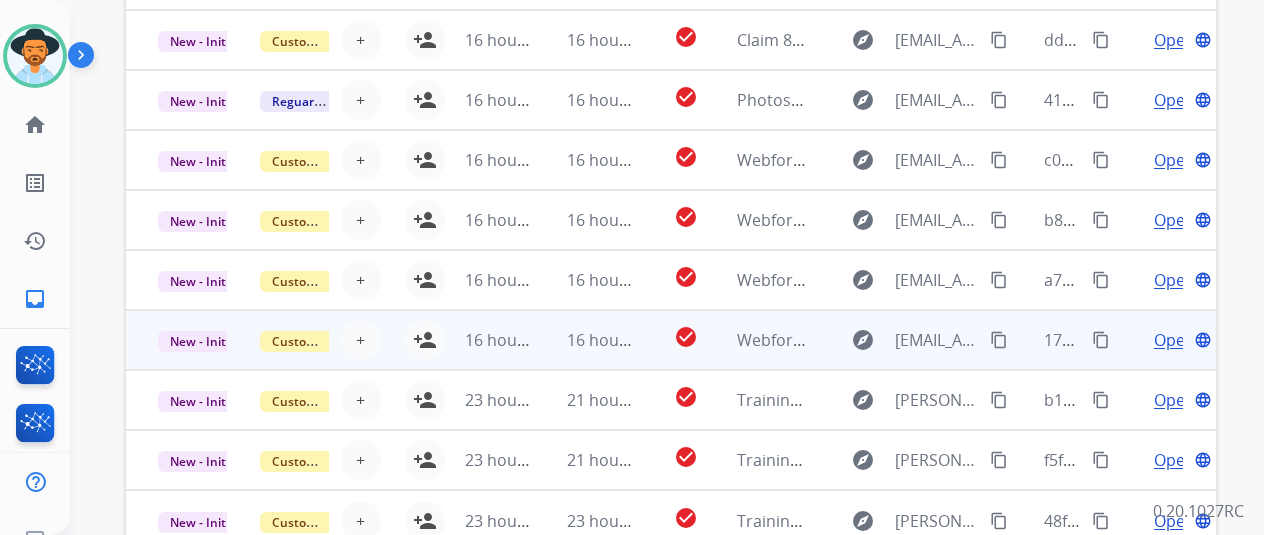 click on "Open" at bounding box center (1174, 340) 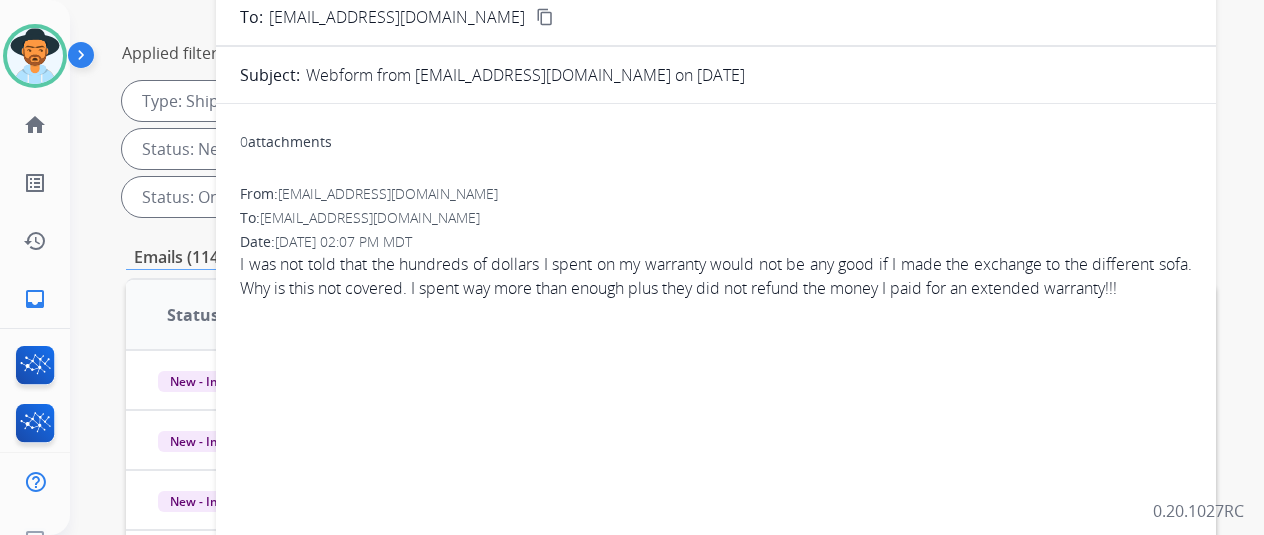scroll, scrollTop: 0, scrollLeft: 0, axis: both 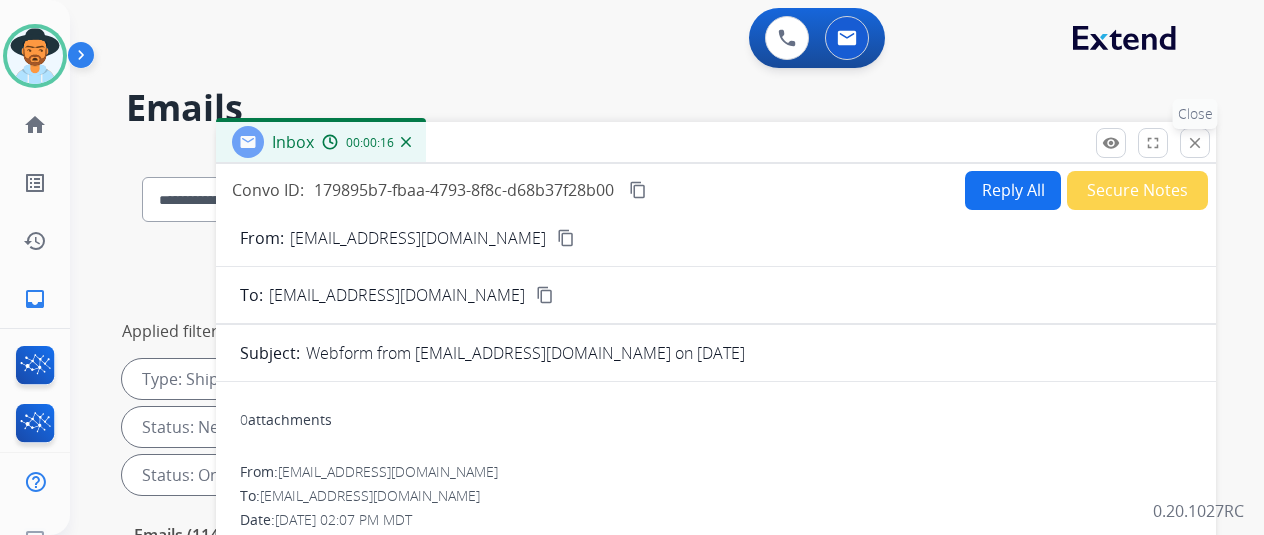 click on "close" at bounding box center [1195, 143] 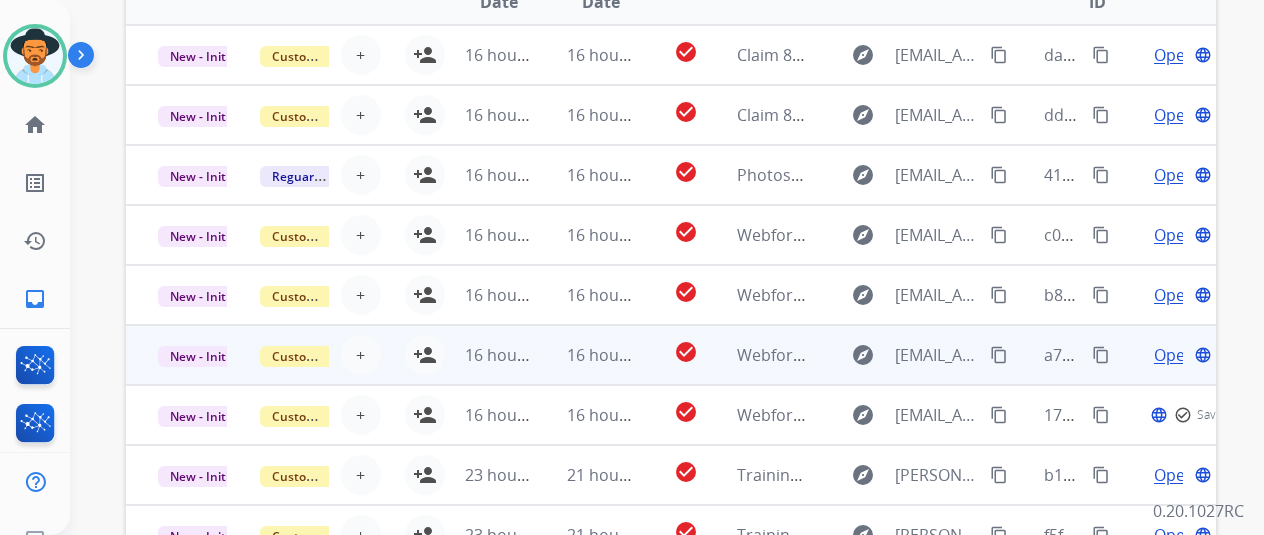 scroll, scrollTop: 778, scrollLeft: 0, axis: vertical 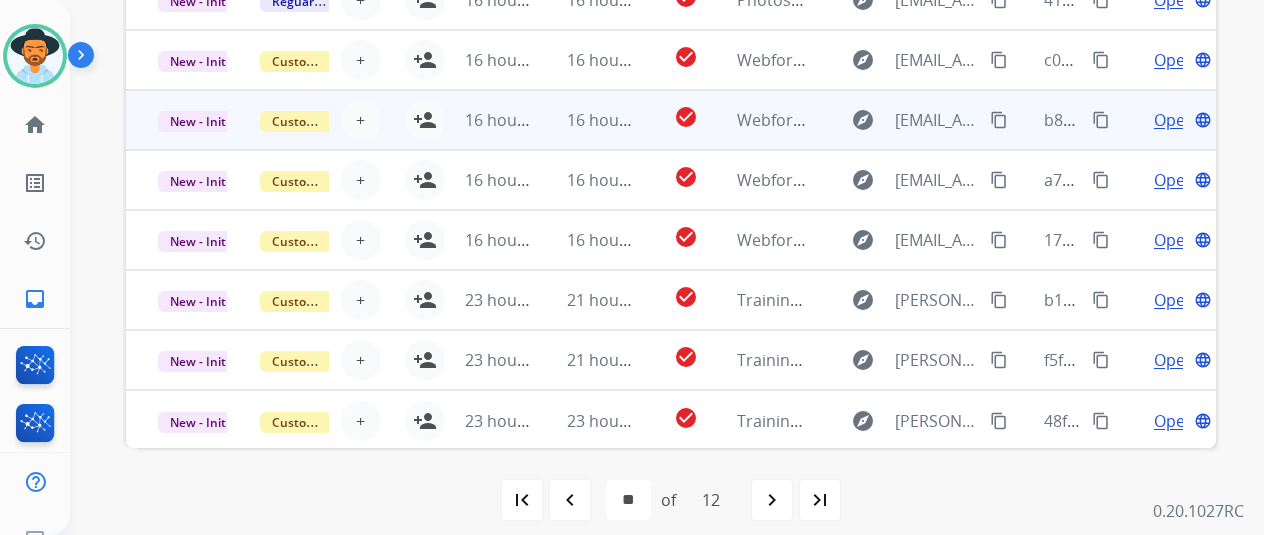 click on "Open" at bounding box center (1174, 120) 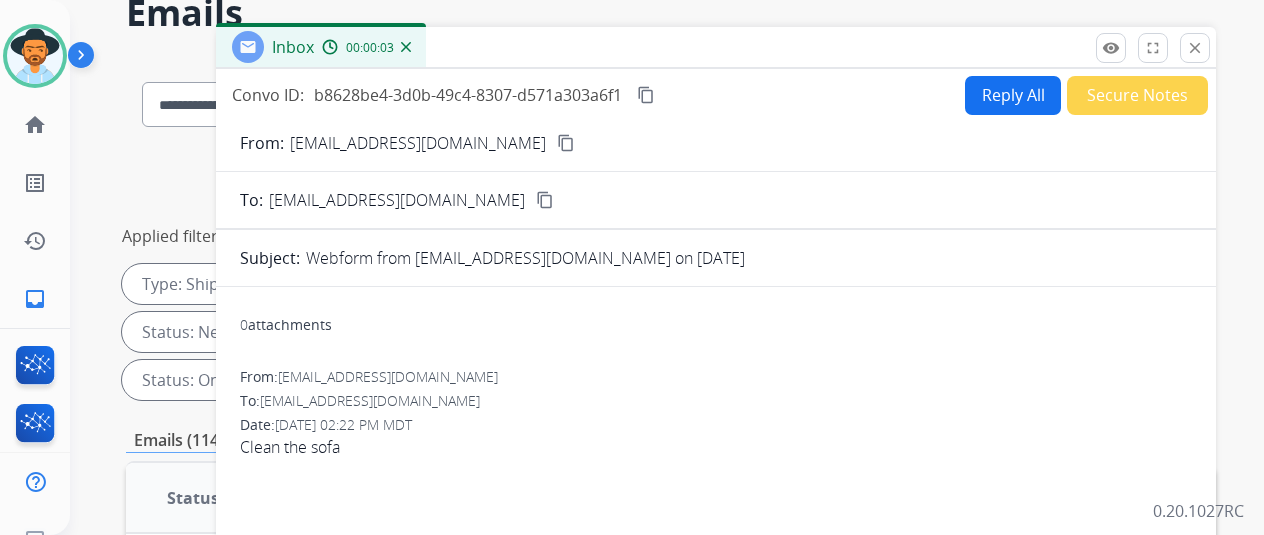 scroll, scrollTop: 0, scrollLeft: 0, axis: both 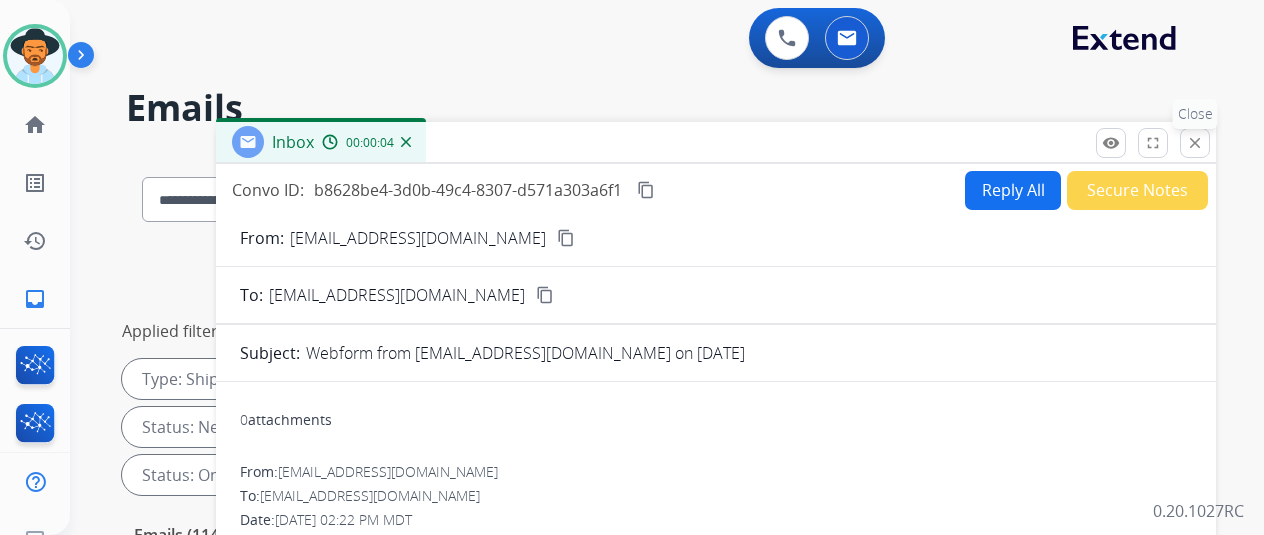 click on "close" at bounding box center [1195, 143] 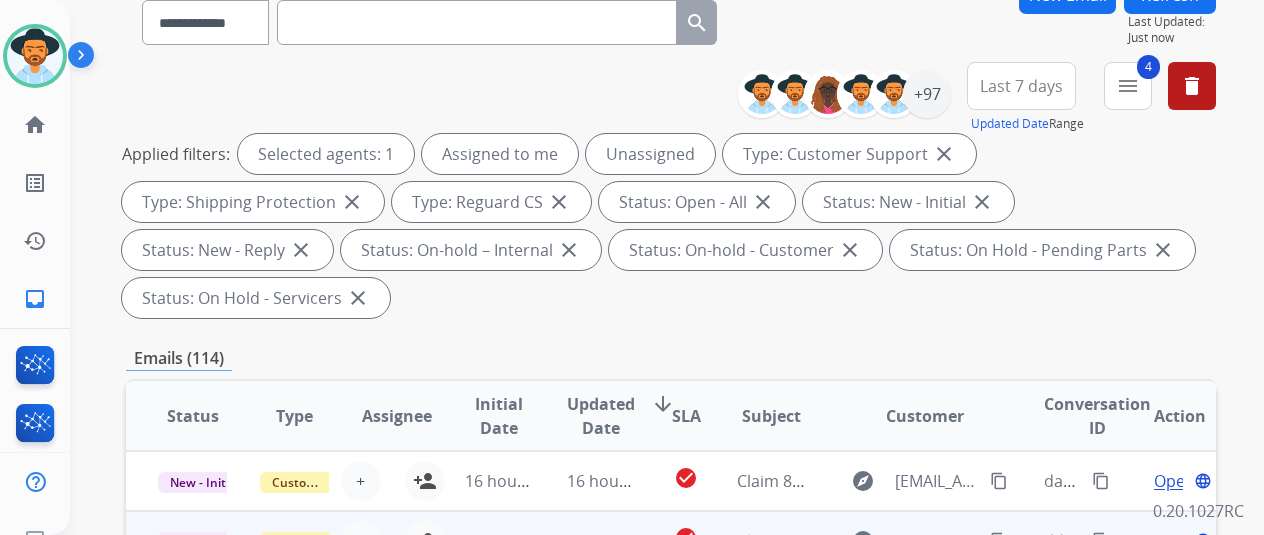 scroll, scrollTop: 400, scrollLeft: 0, axis: vertical 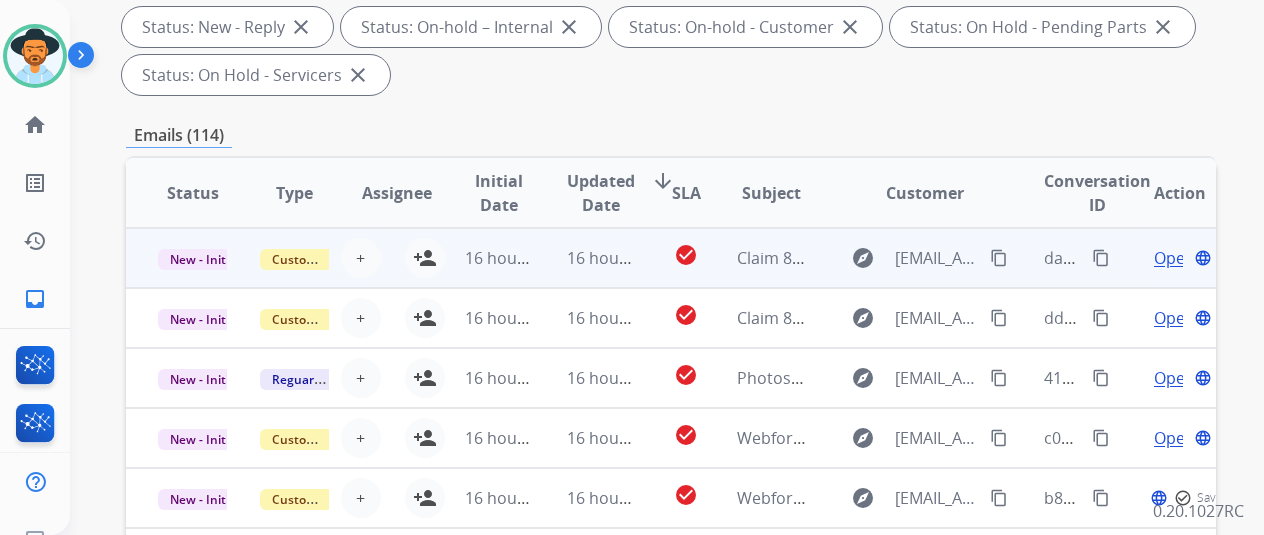 click on "Open" at bounding box center [1174, 258] 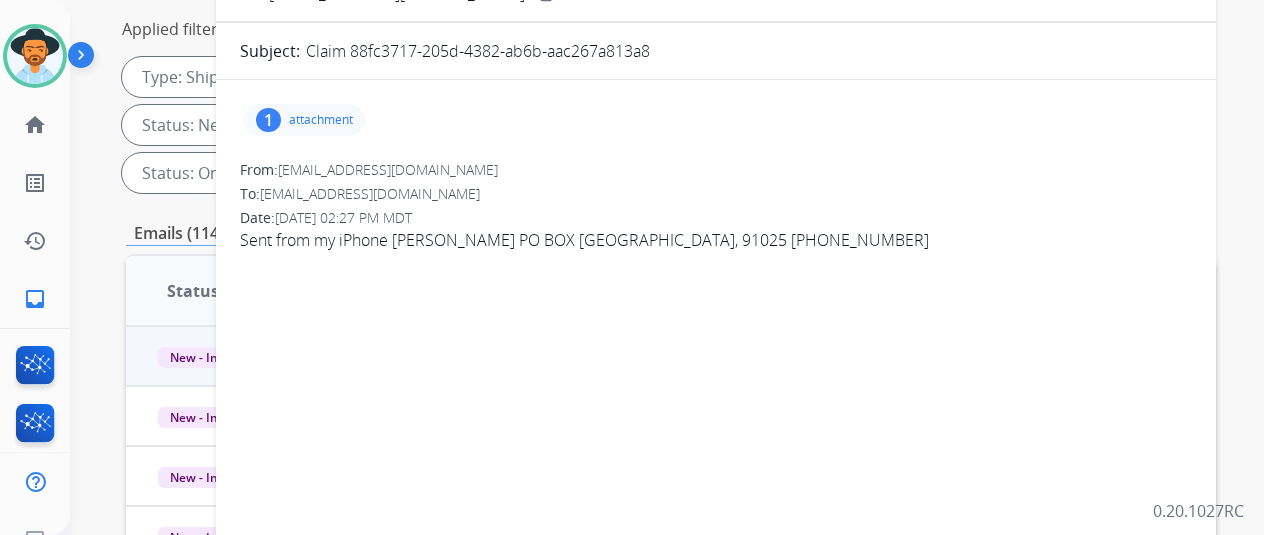 scroll, scrollTop: 100, scrollLeft: 0, axis: vertical 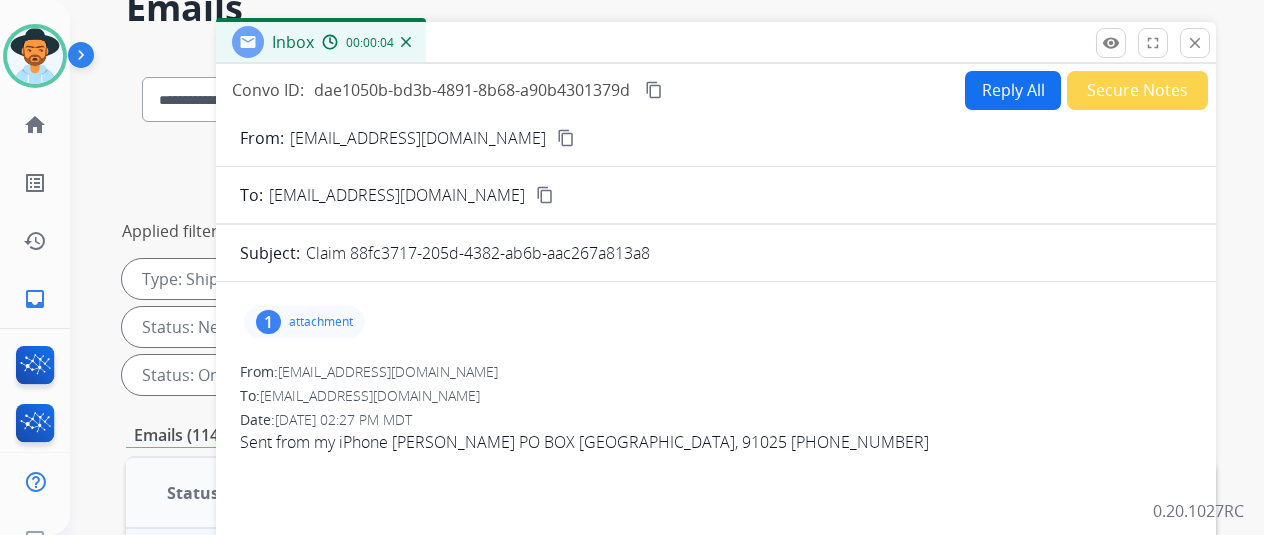 click on "1" at bounding box center (268, 322) 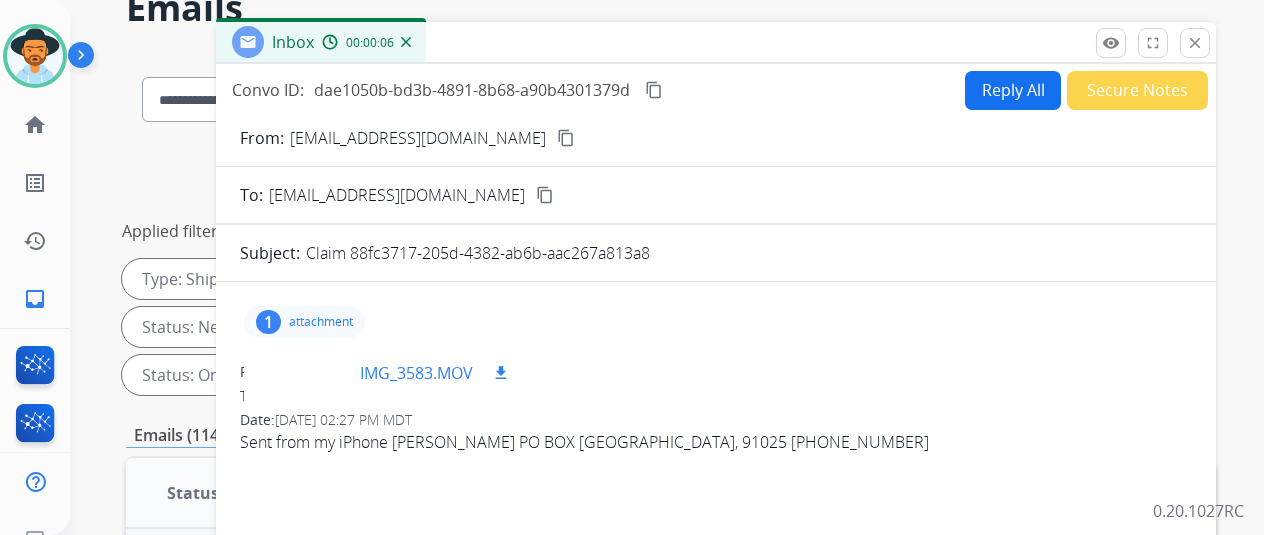 click at bounding box center (310, 373) 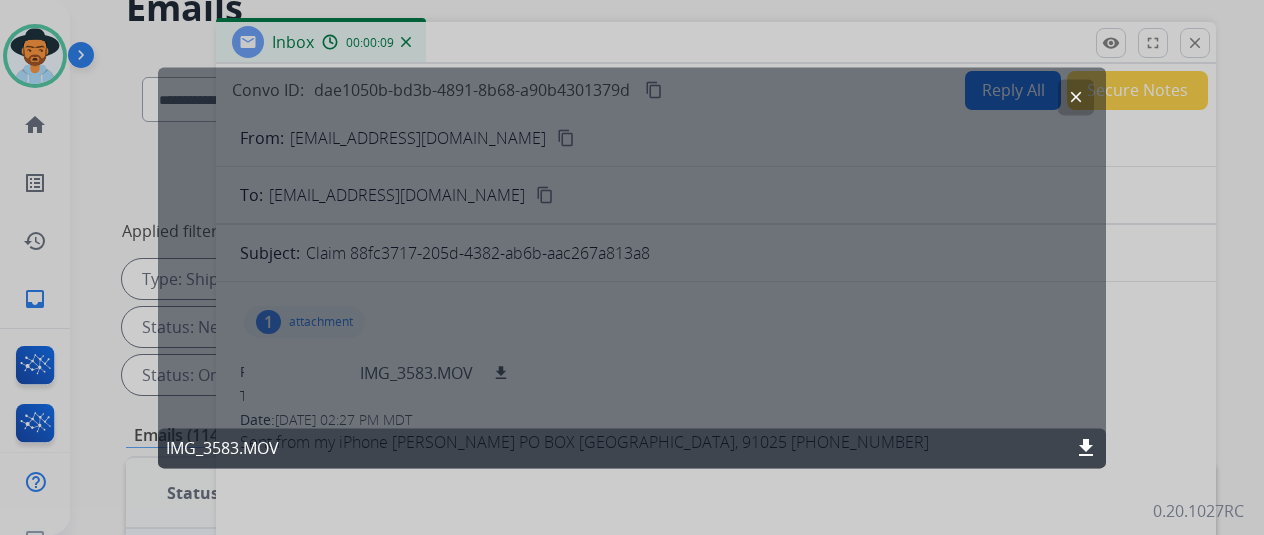 click on "clear" 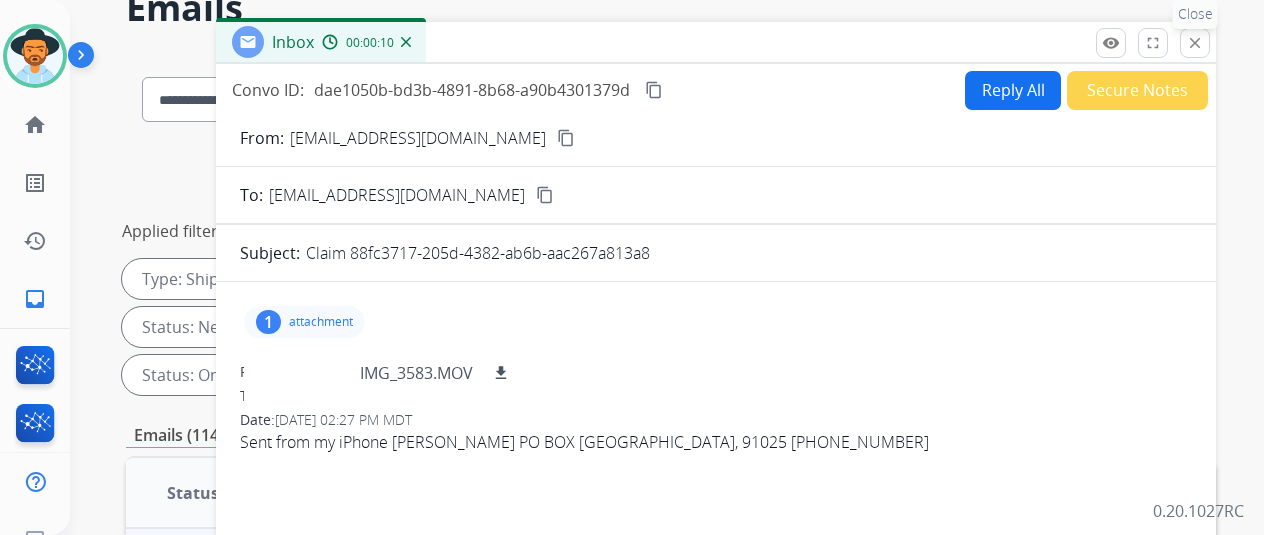 click on "close" at bounding box center [1195, 43] 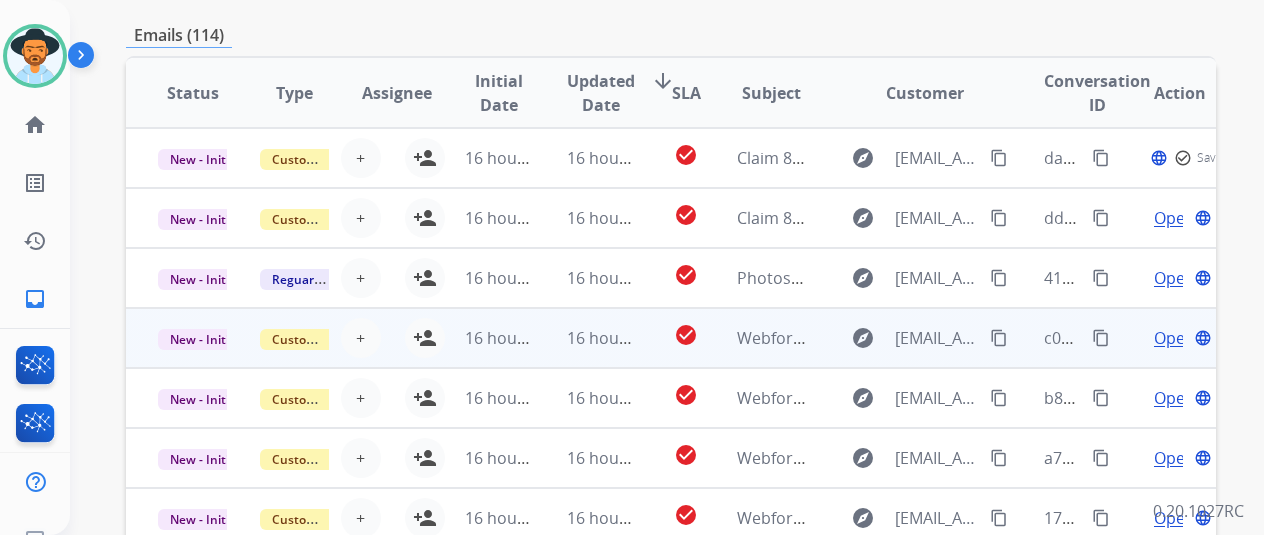 scroll, scrollTop: 778, scrollLeft: 0, axis: vertical 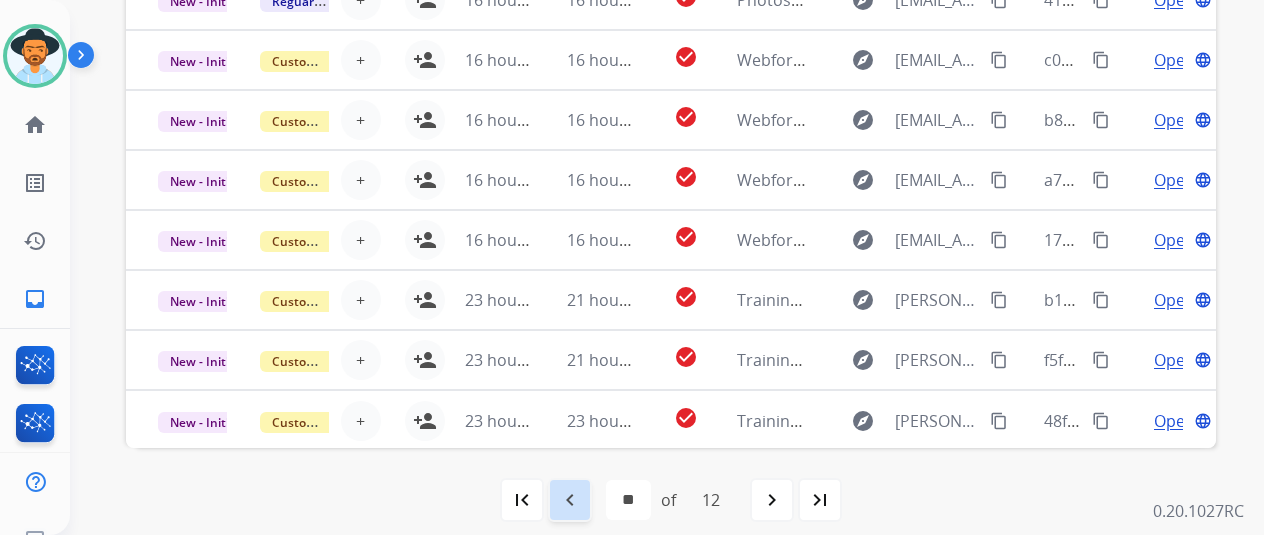 click on "navigate_before" at bounding box center [570, 500] 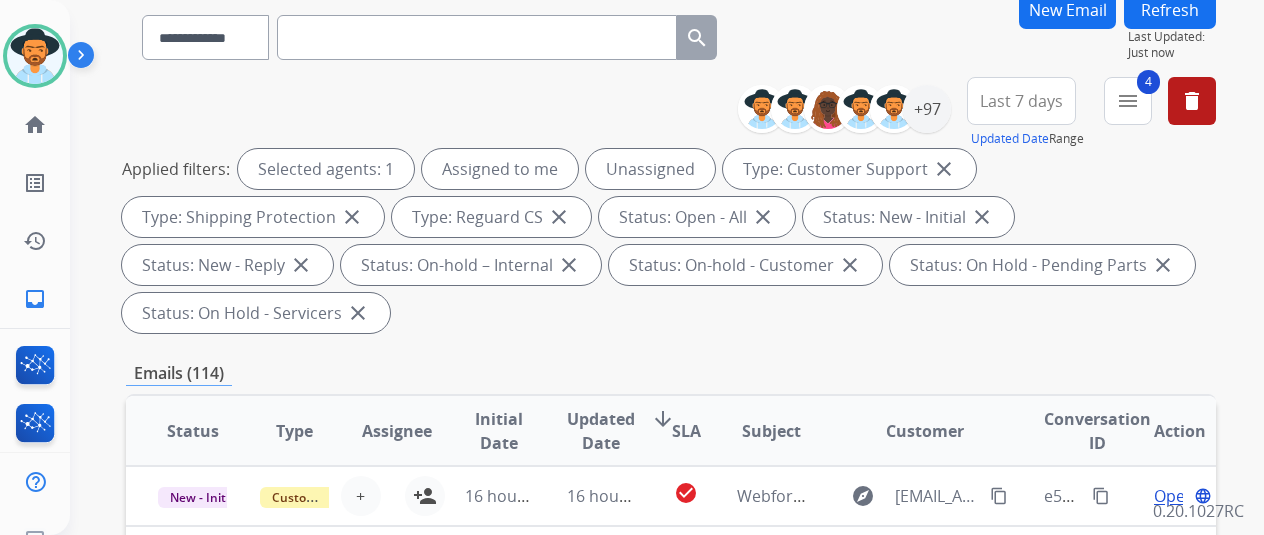 scroll, scrollTop: 600, scrollLeft: 0, axis: vertical 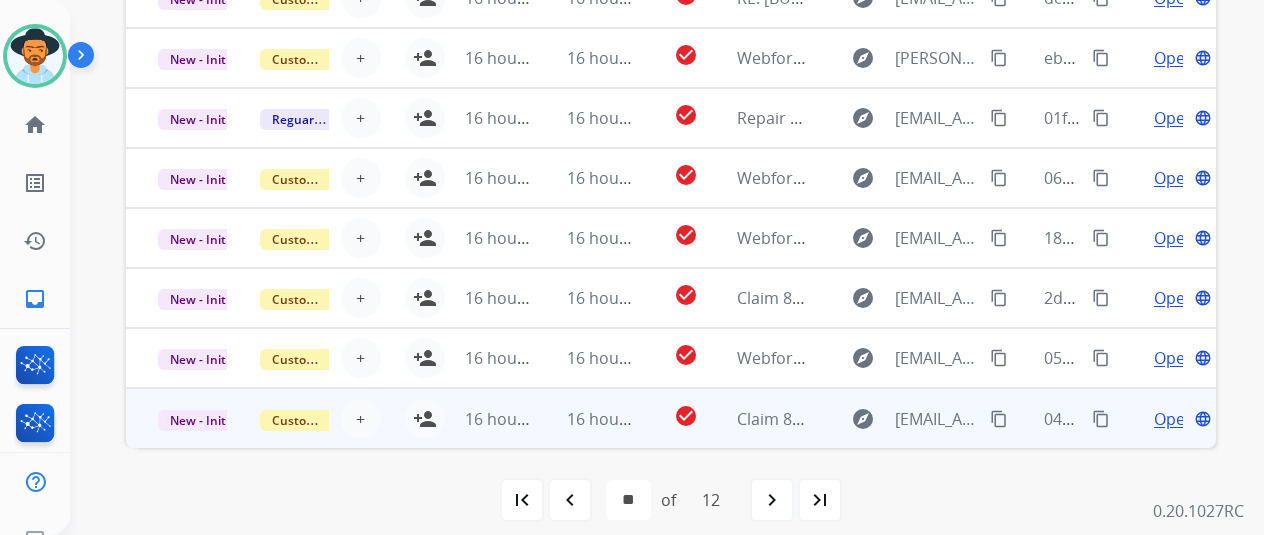 click on "Open" at bounding box center (1174, 419) 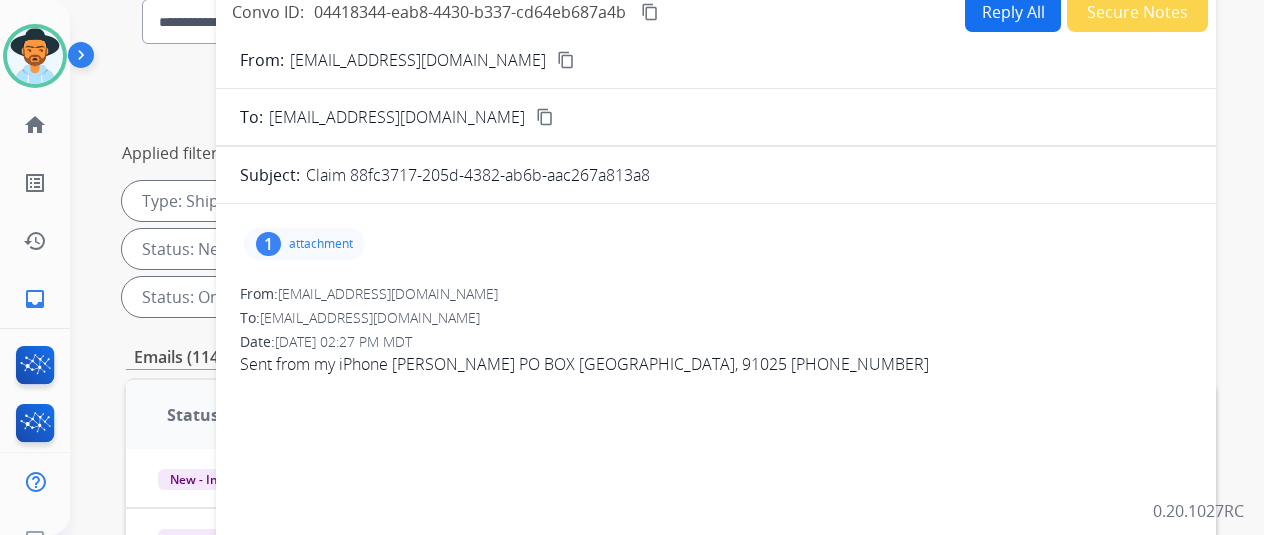 scroll, scrollTop: 0, scrollLeft: 0, axis: both 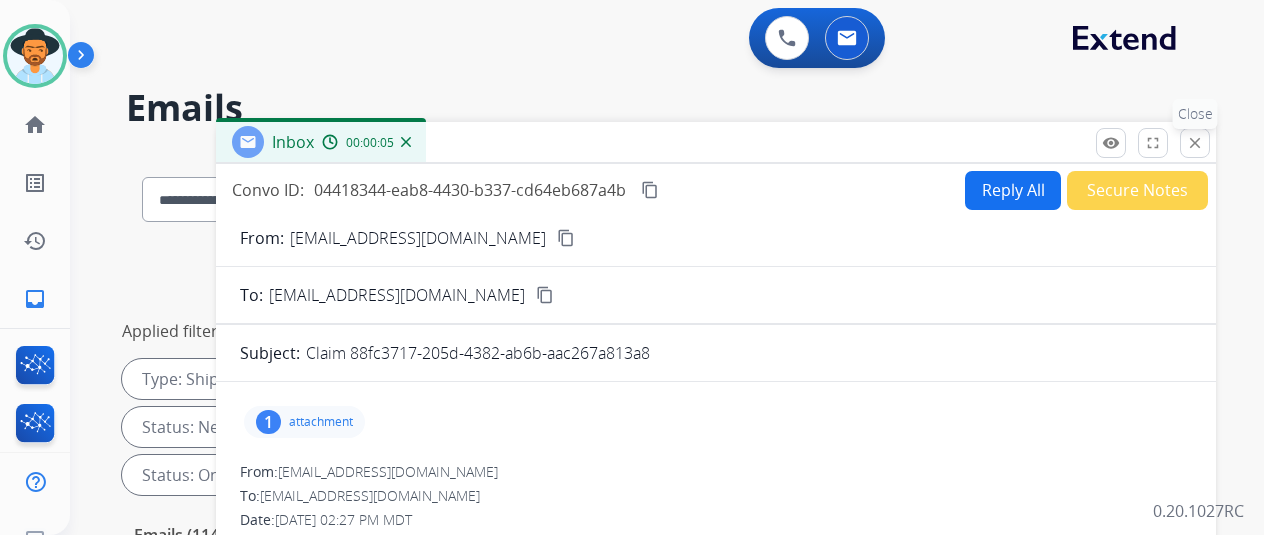 click on "close" at bounding box center [1195, 143] 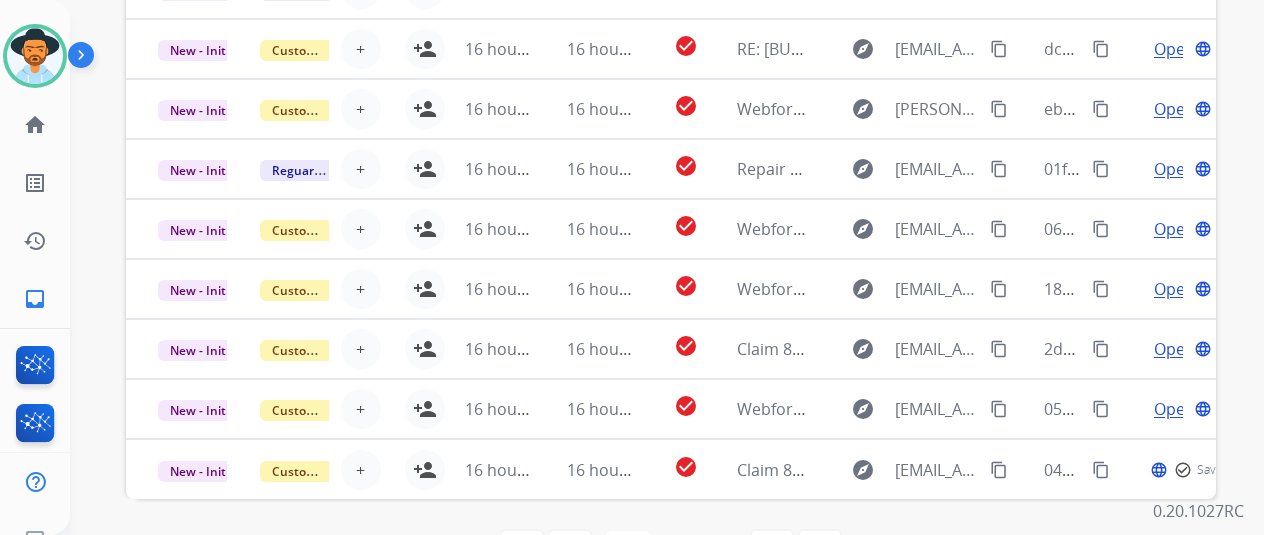scroll, scrollTop: 778, scrollLeft: 0, axis: vertical 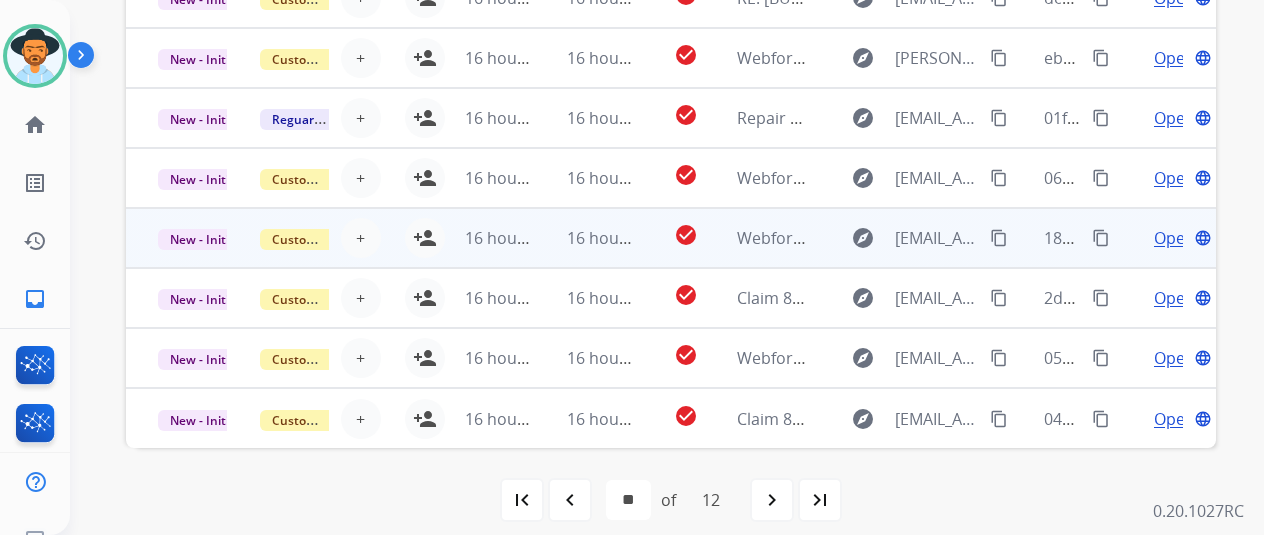 click on "Open" at bounding box center (1174, 238) 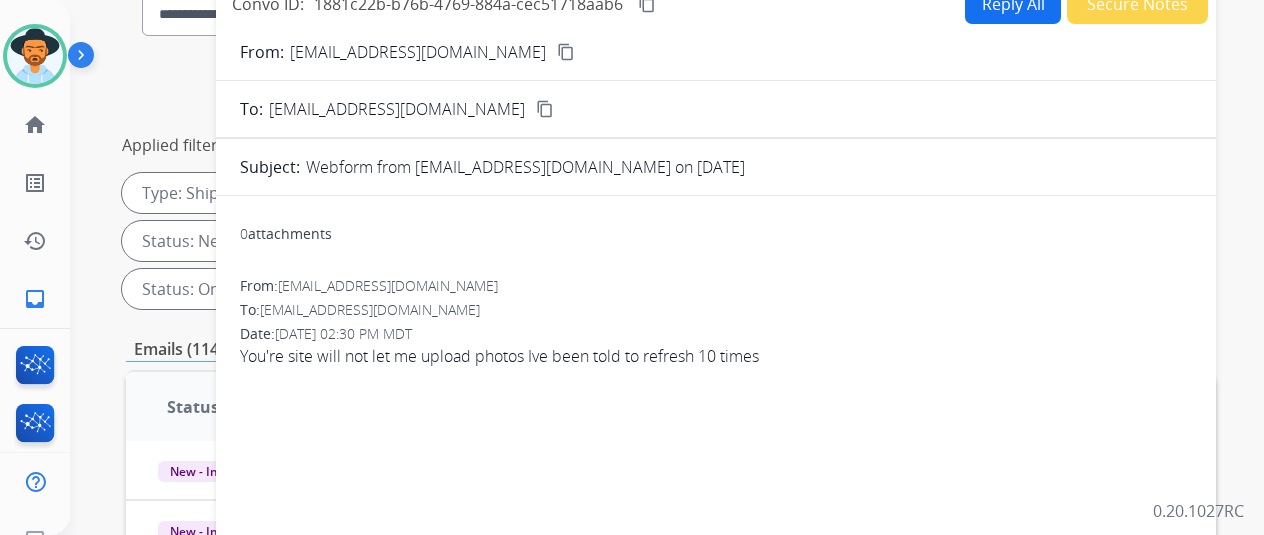 scroll, scrollTop: 178, scrollLeft: 0, axis: vertical 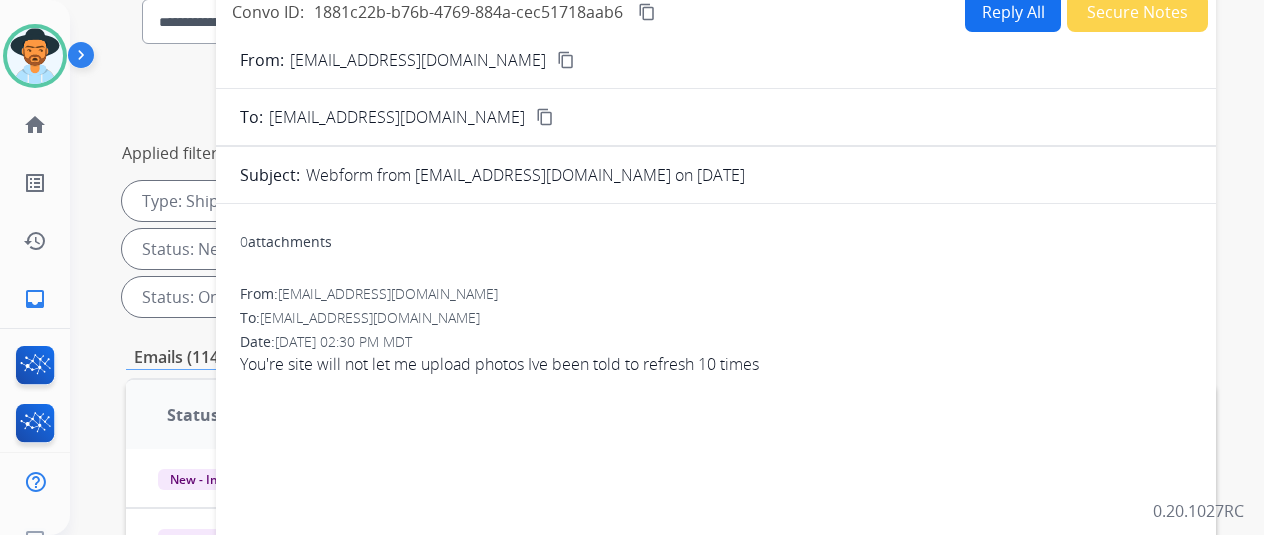 click on "content_copy" at bounding box center [566, 60] 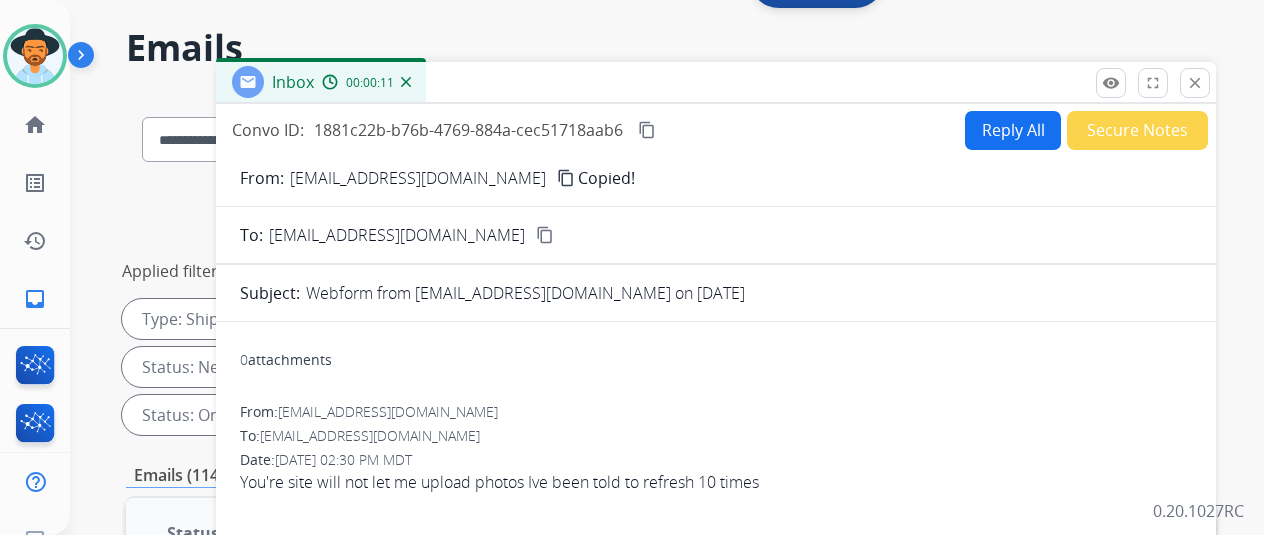 scroll, scrollTop: 0, scrollLeft: 0, axis: both 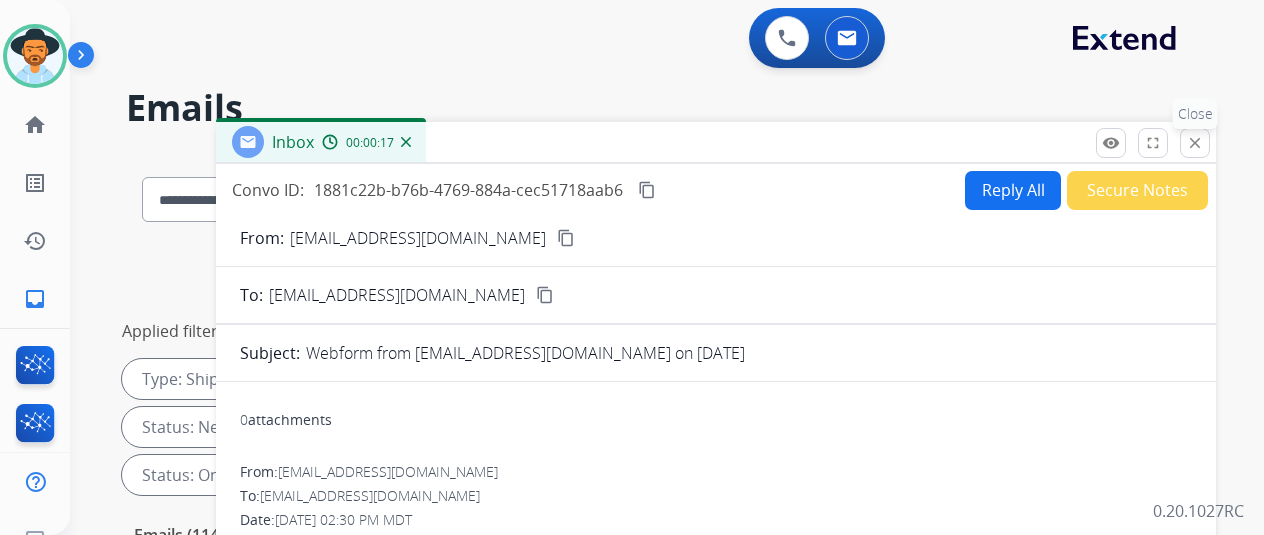 click on "close" at bounding box center [1195, 143] 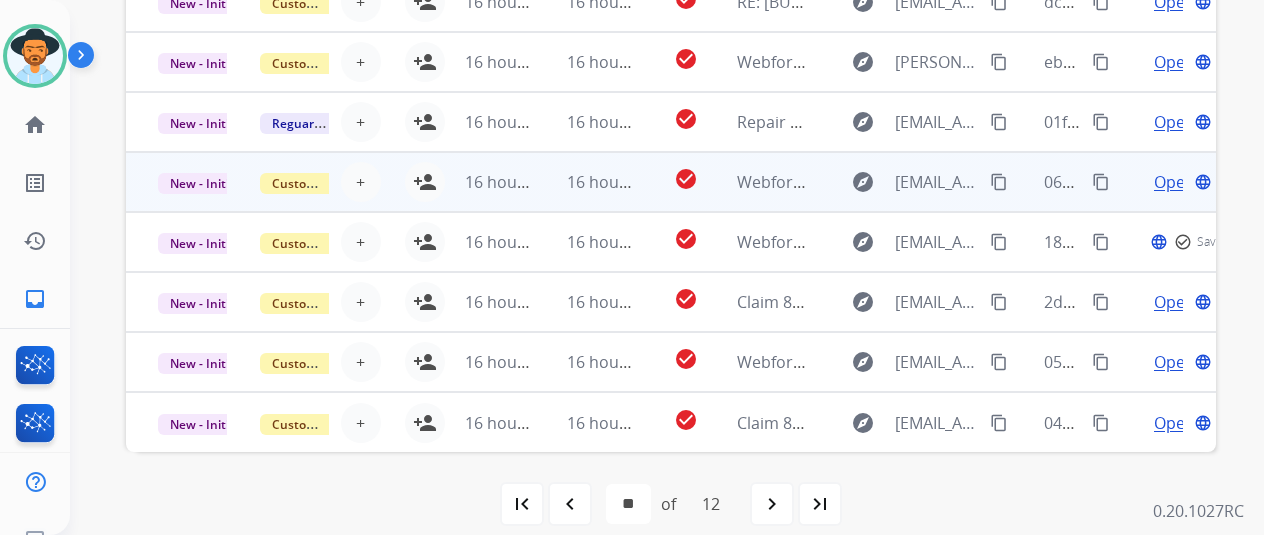 scroll, scrollTop: 778, scrollLeft: 0, axis: vertical 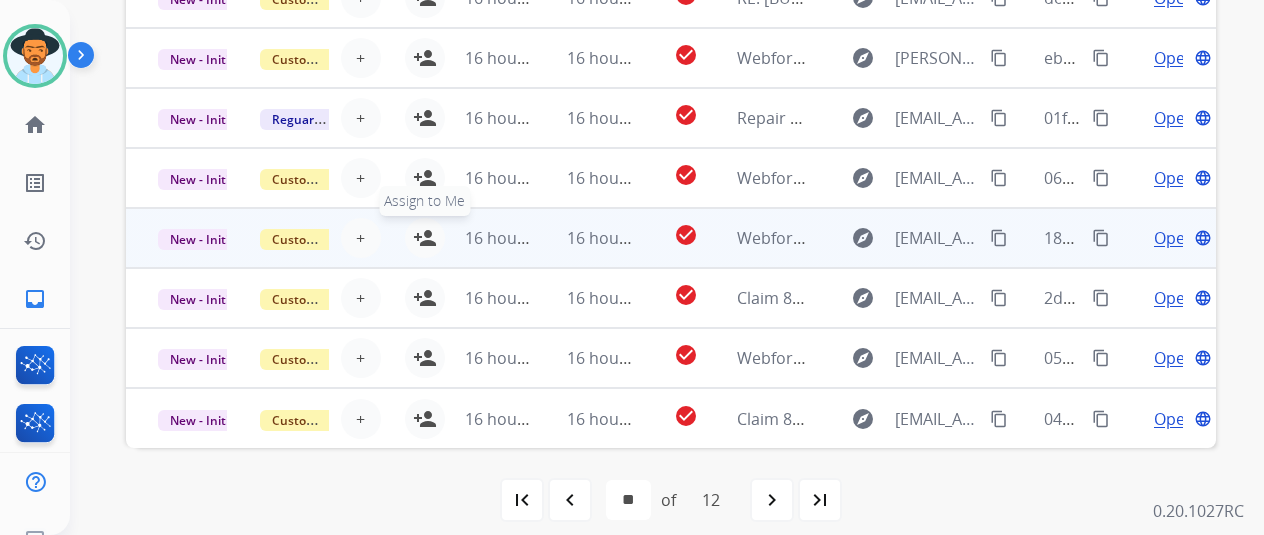click on "person_add" at bounding box center [425, 238] 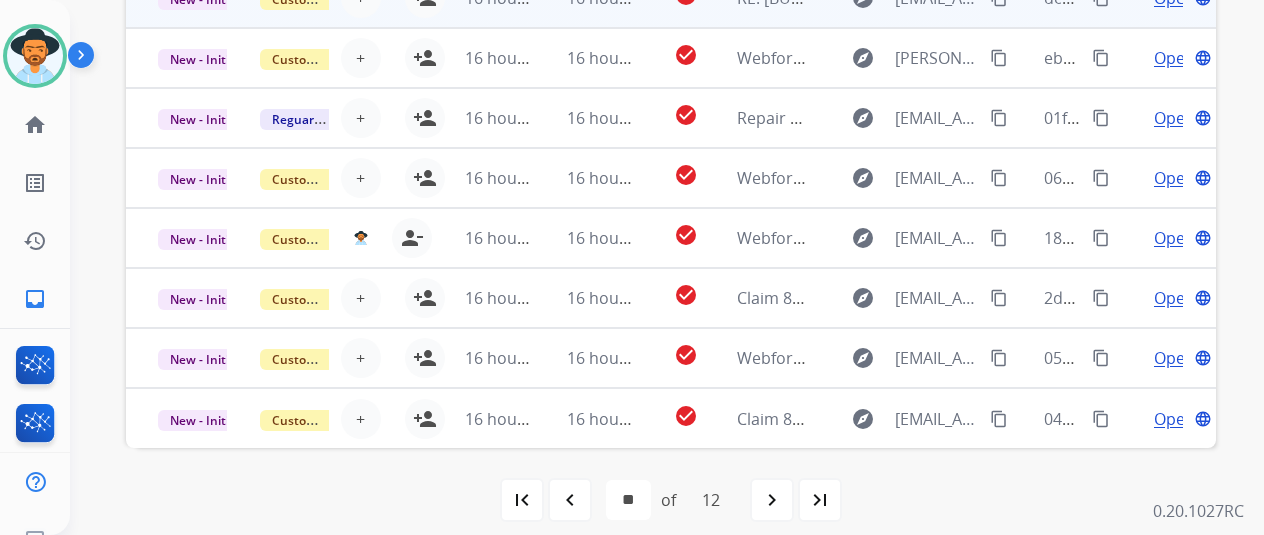 scroll, scrollTop: 0, scrollLeft: 0, axis: both 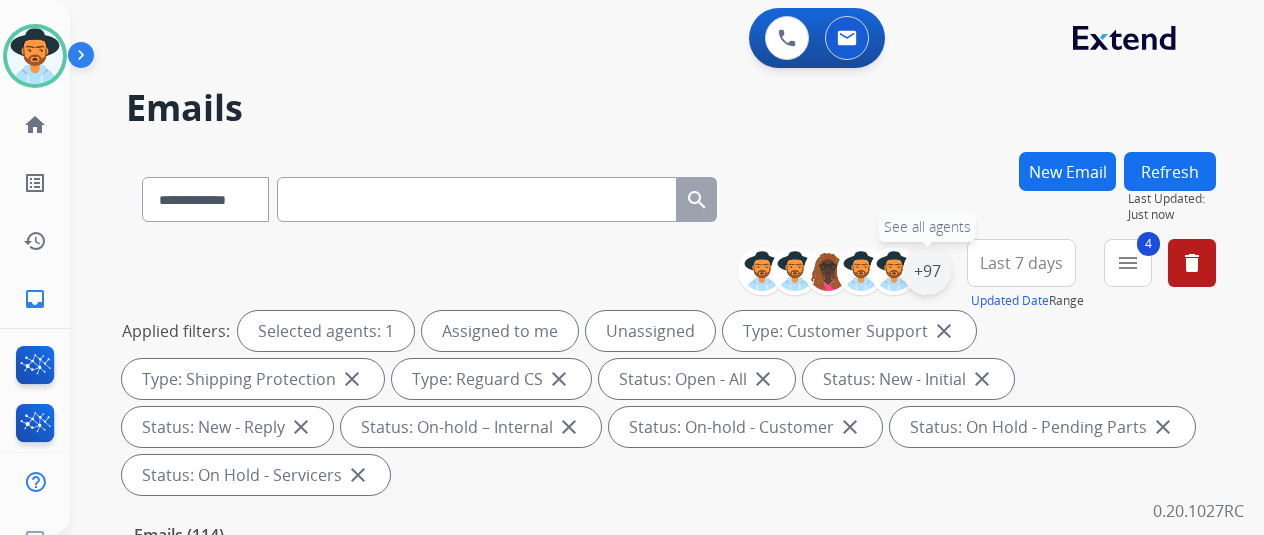 click on "+97" at bounding box center [927, 271] 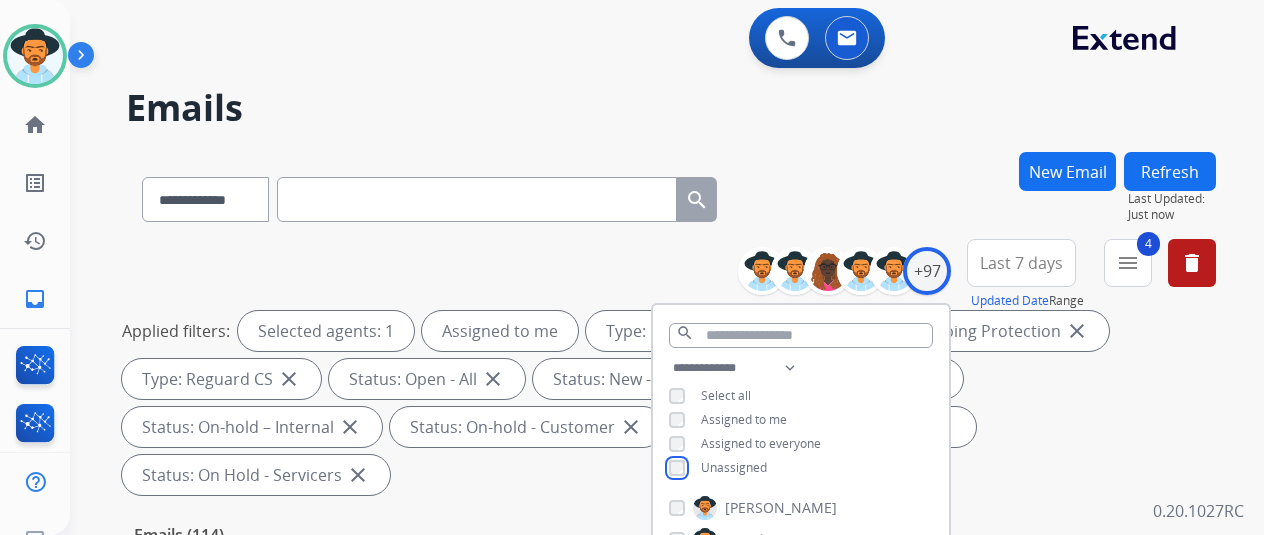 scroll, scrollTop: 400, scrollLeft: 0, axis: vertical 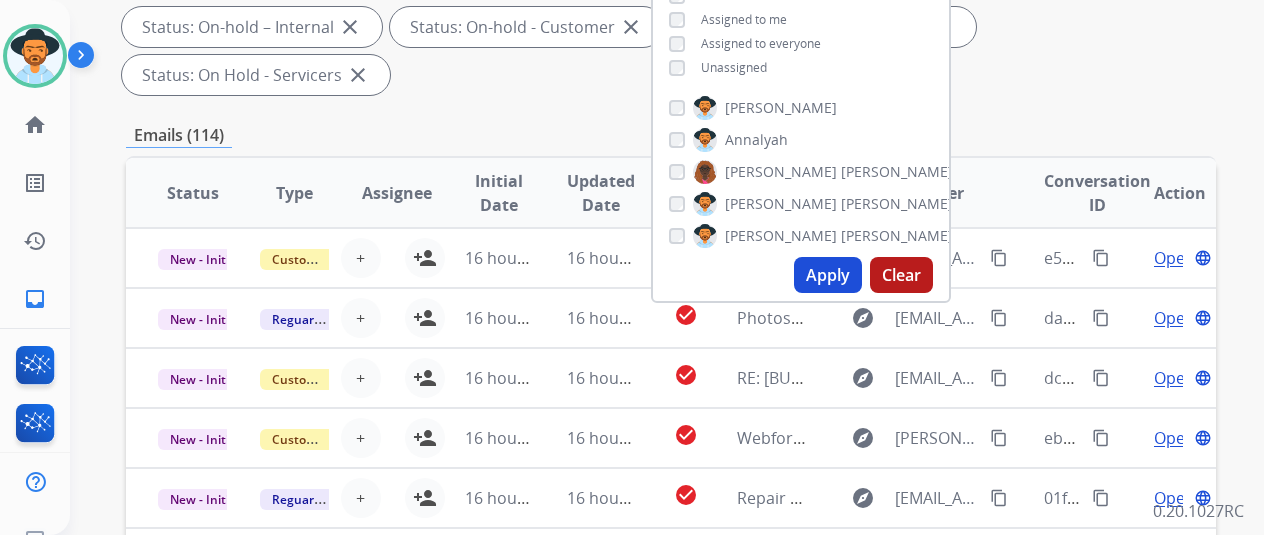 click on "Apply" at bounding box center [828, 275] 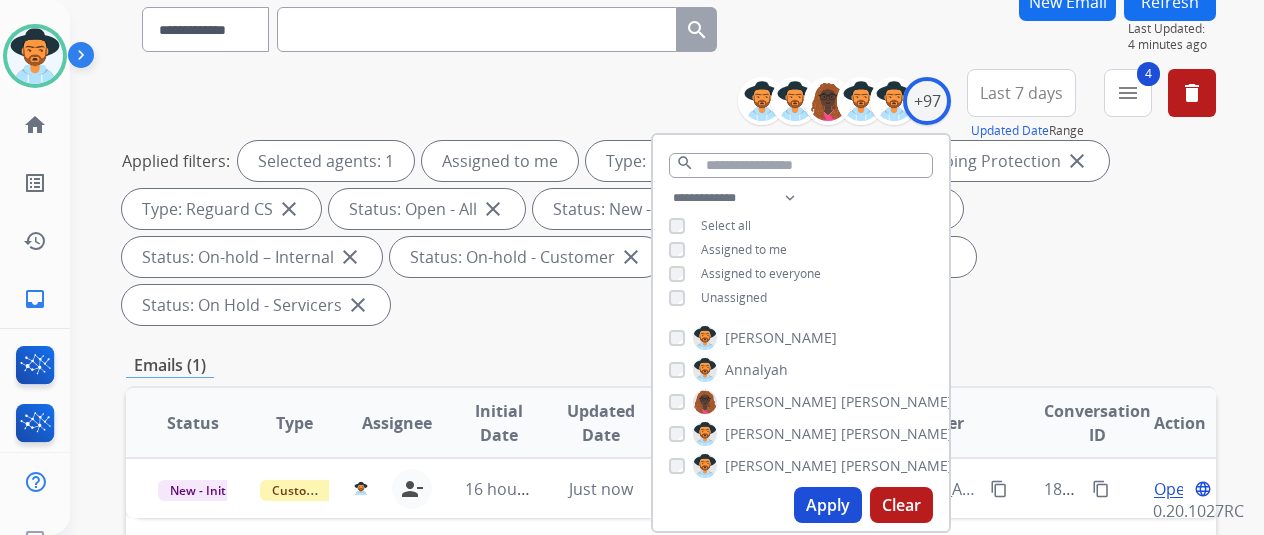 scroll, scrollTop: 400, scrollLeft: 0, axis: vertical 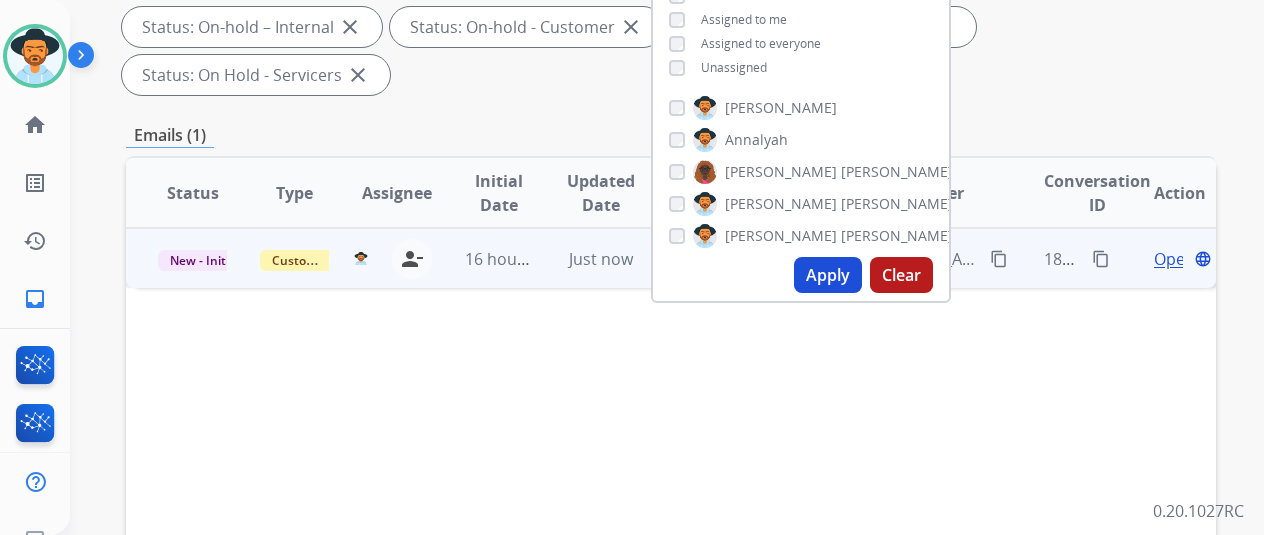 click on "Open" at bounding box center (1174, 259) 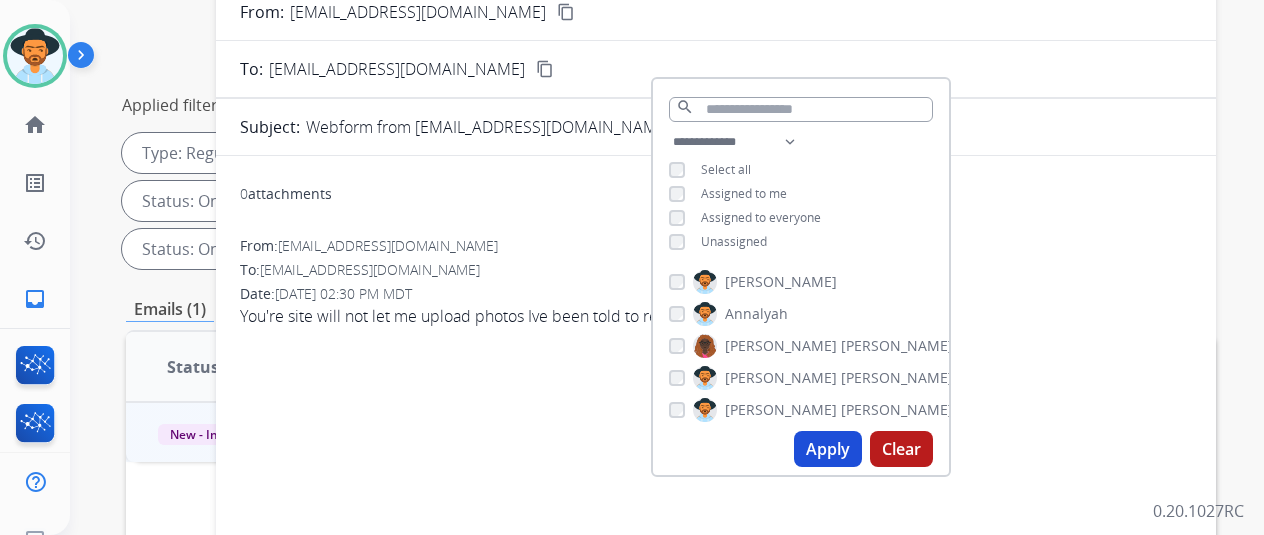 scroll, scrollTop: 100, scrollLeft: 0, axis: vertical 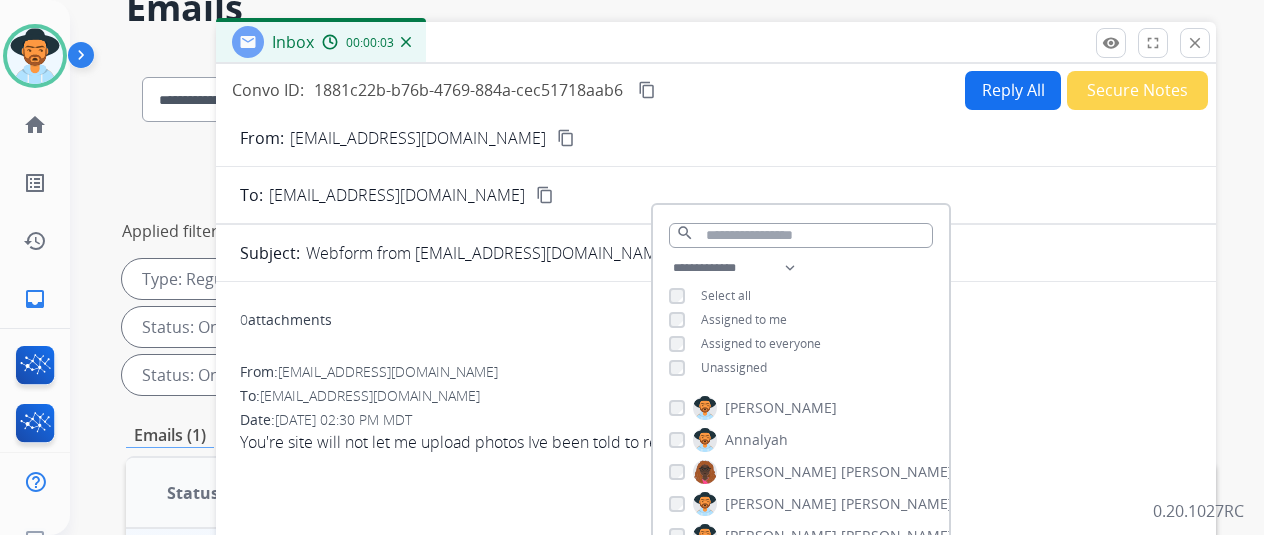 click on "Reply All" at bounding box center (1013, 90) 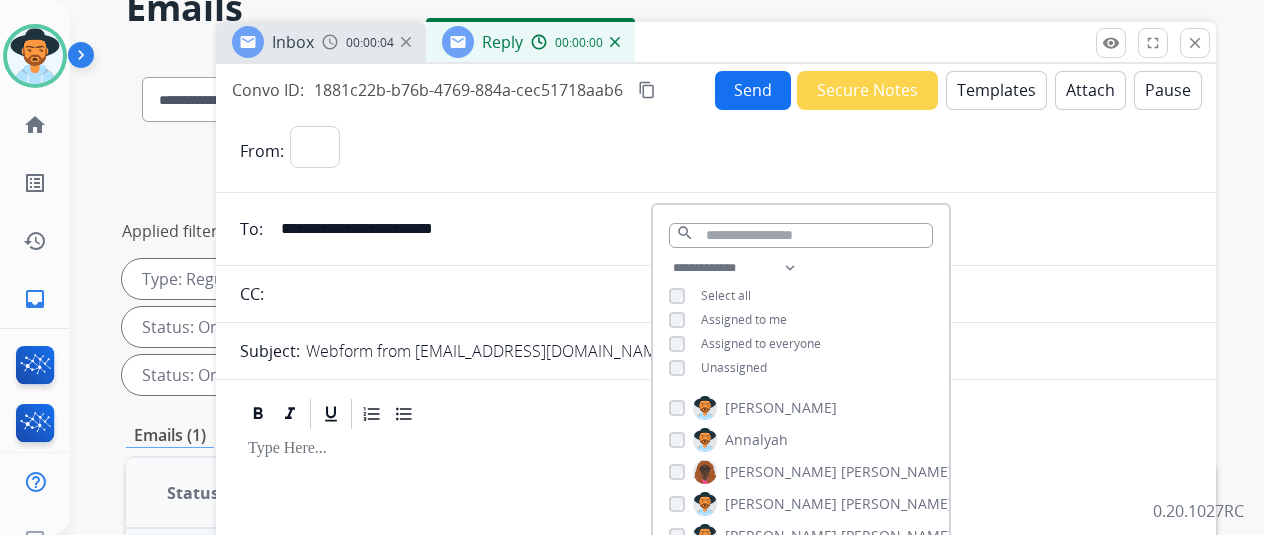 select on "**********" 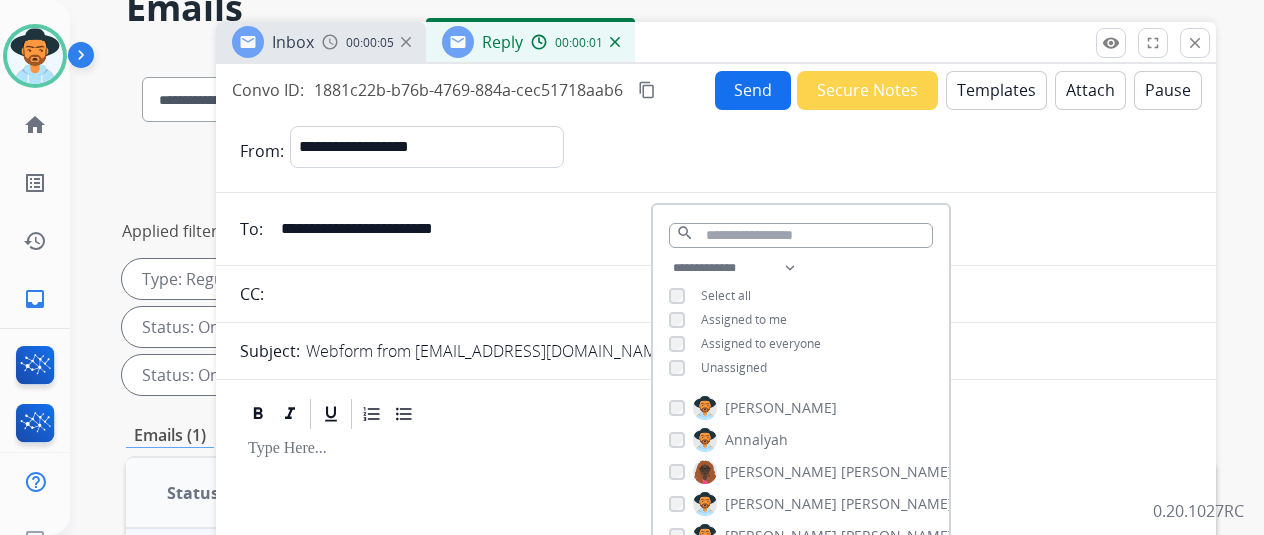 click on "Templates" at bounding box center (996, 90) 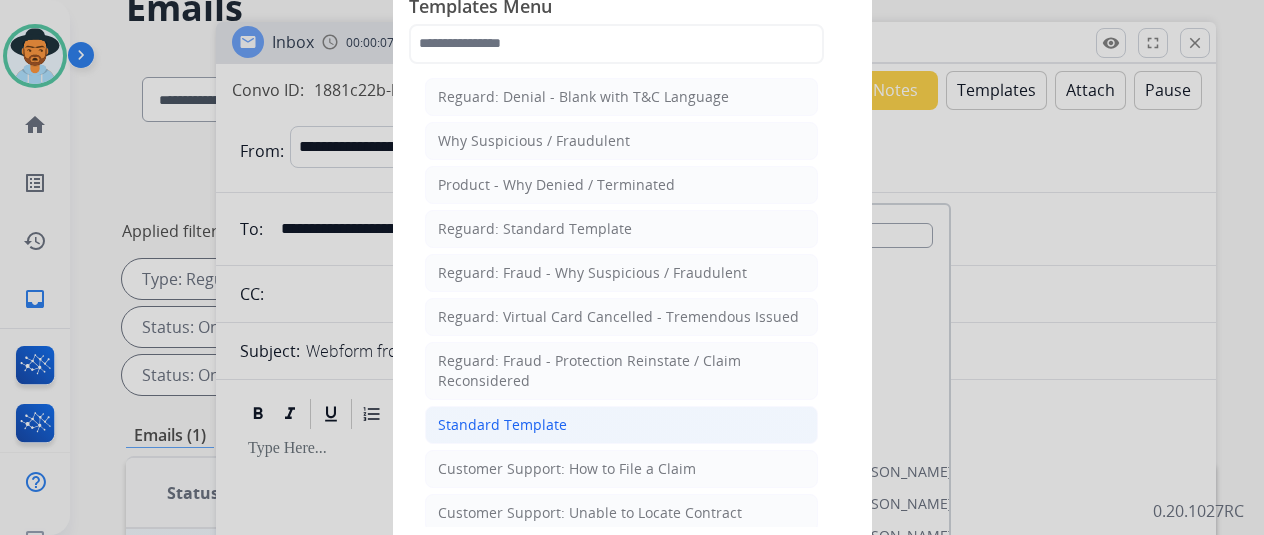 click on "Standard Template" 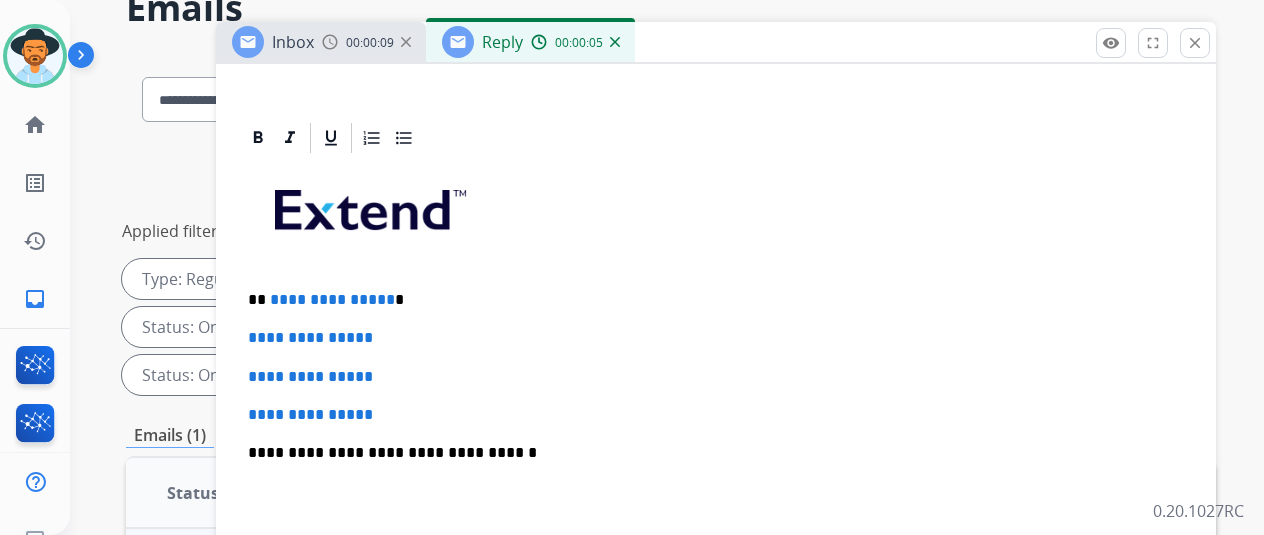 scroll, scrollTop: 436, scrollLeft: 0, axis: vertical 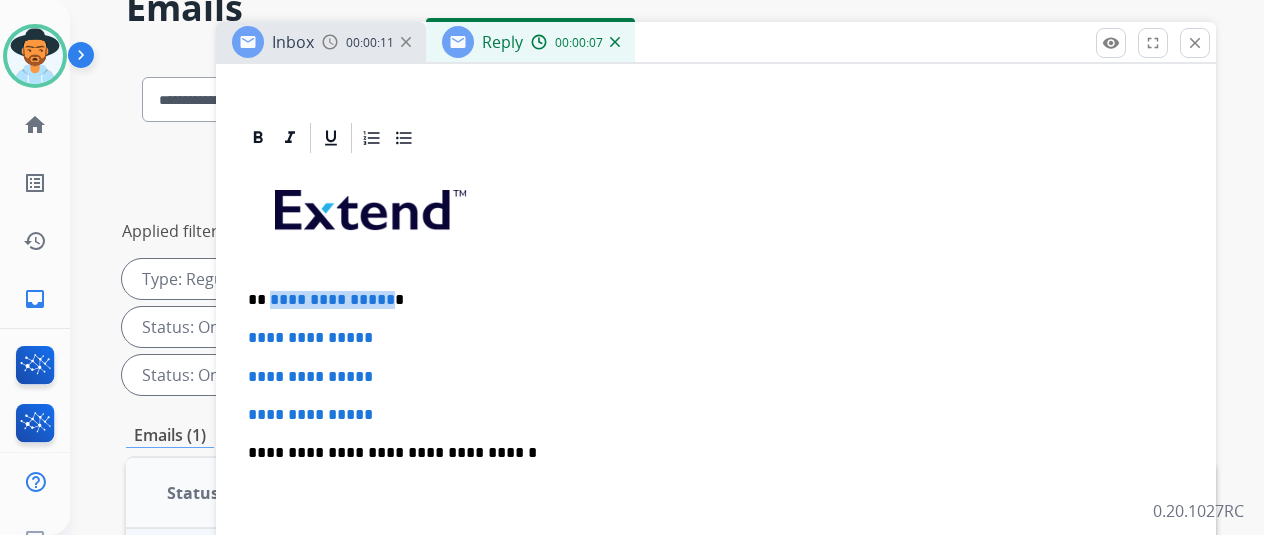 drag, startPoint x: 398, startPoint y: 267, endPoint x: 285, endPoint y: 261, distance: 113.15918 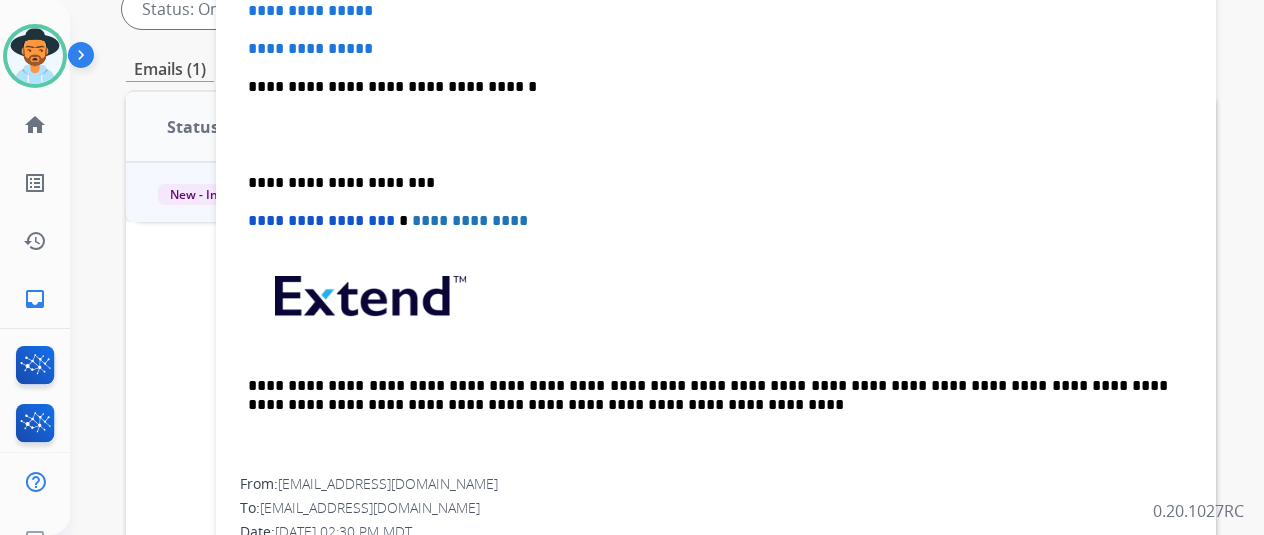 scroll, scrollTop: 200, scrollLeft: 0, axis: vertical 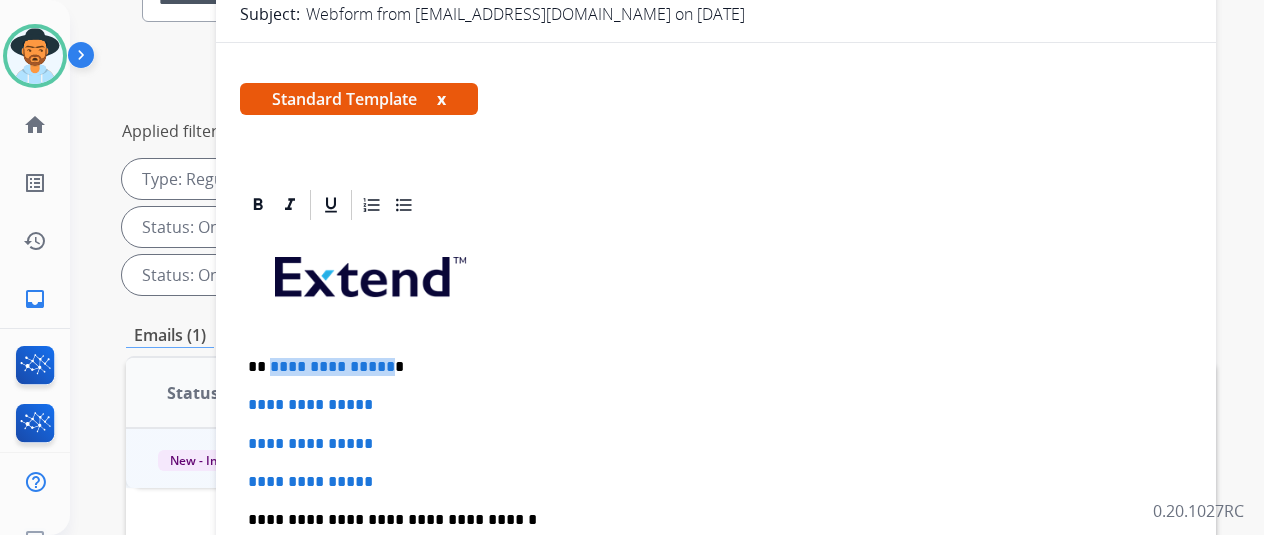 type 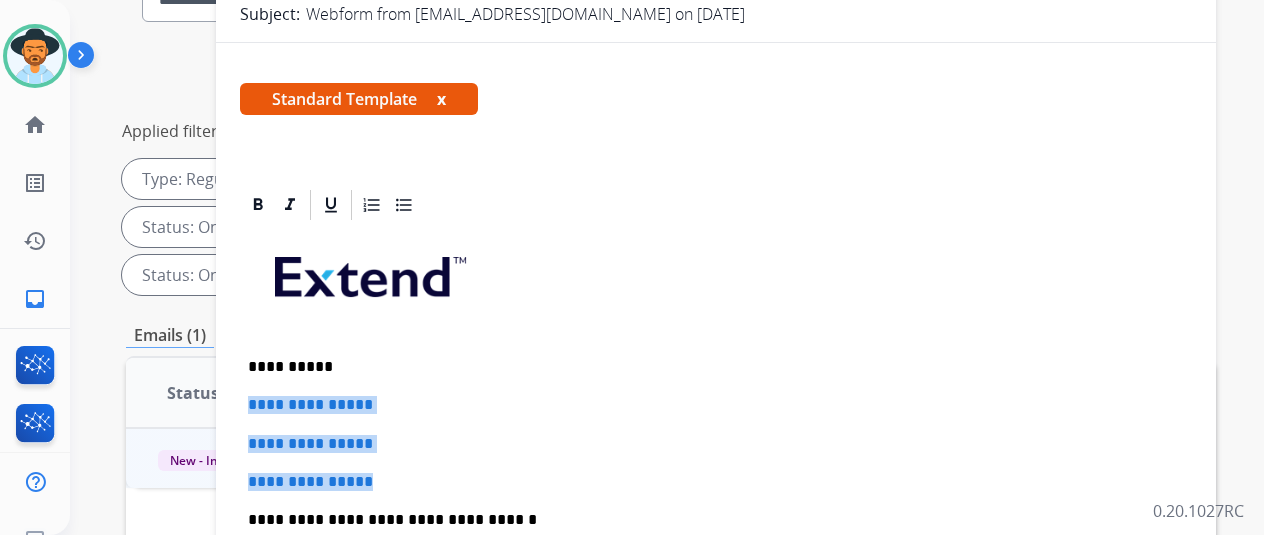 drag, startPoint x: 426, startPoint y: 482, endPoint x: 258, endPoint y: 391, distance: 191.06282 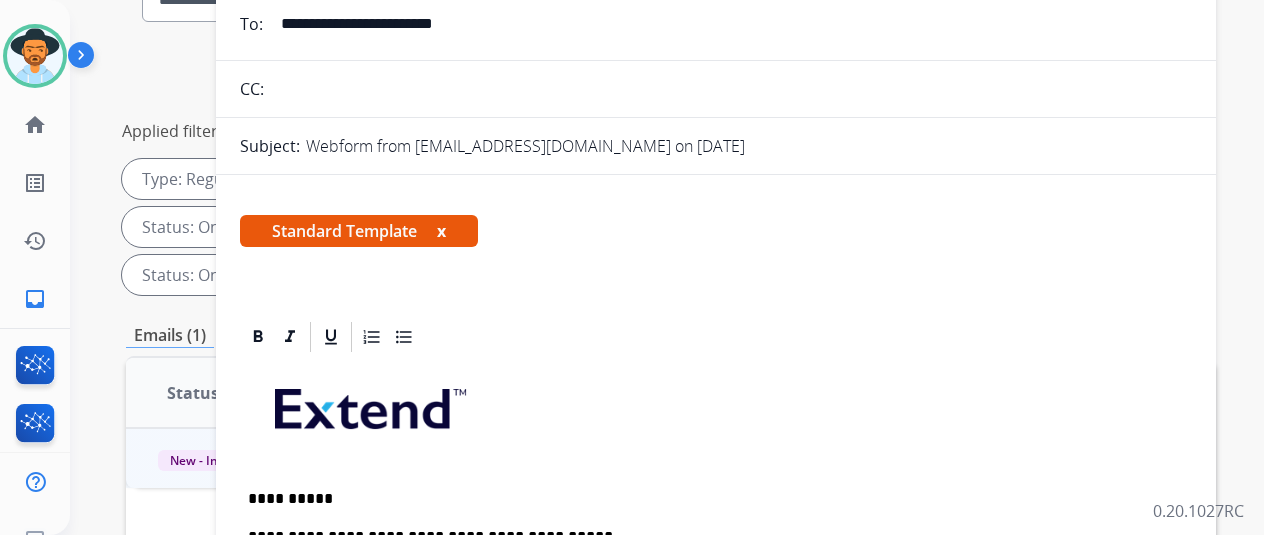 scroll, scrollTop: 0, scrollLeft: 0, axis: both 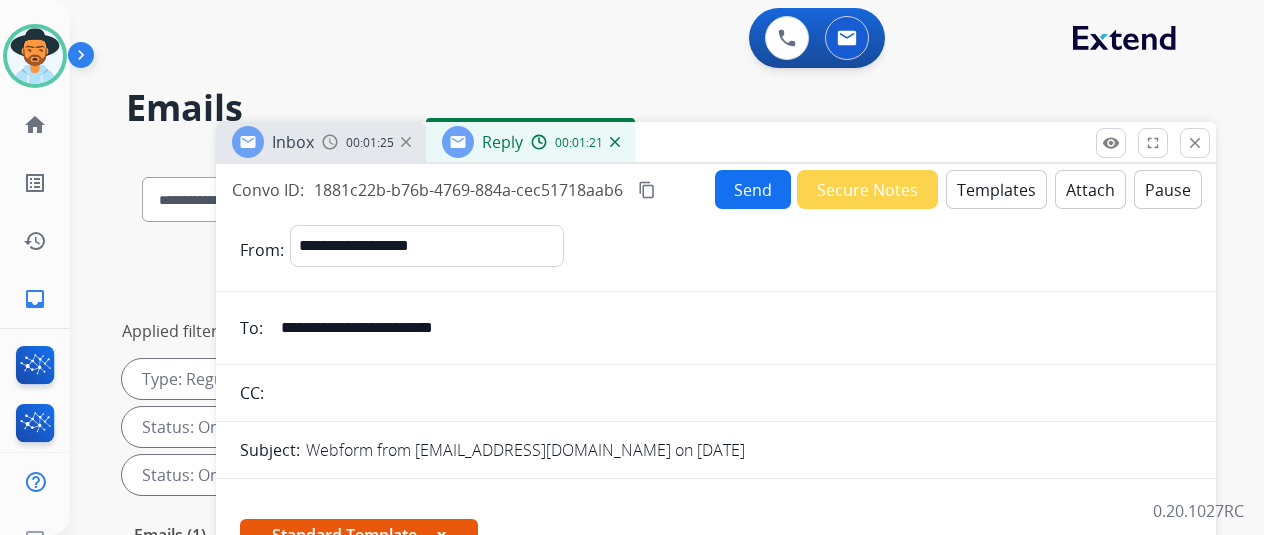 click on "Send" at bounding box center (753, 189) 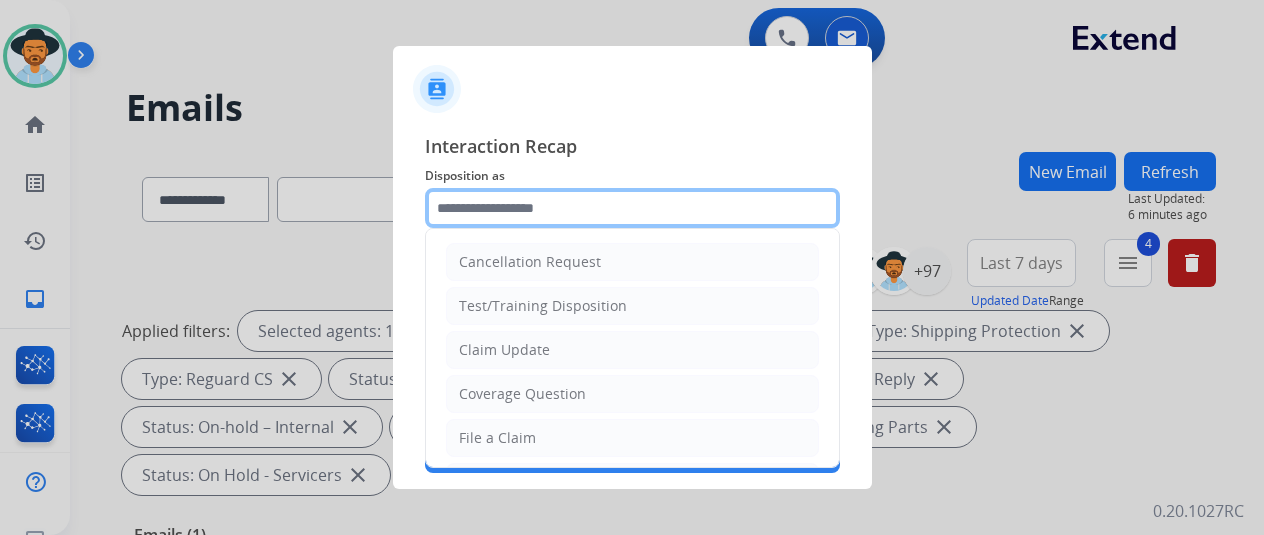 click 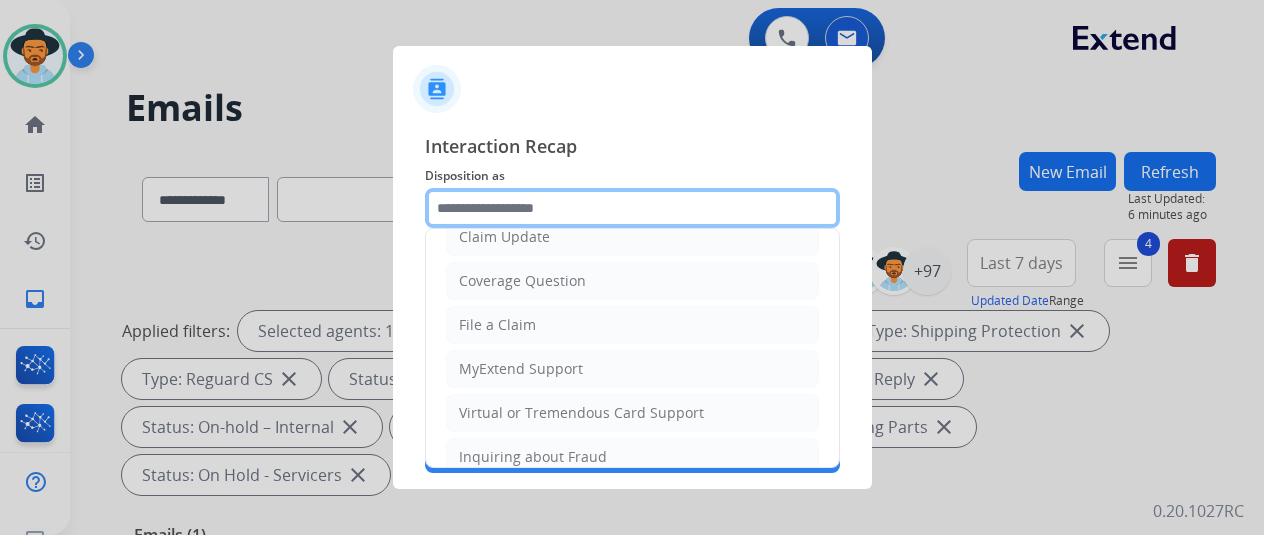 scroll, scrollTop: 300, scrollLeft: 0, axis: vertical 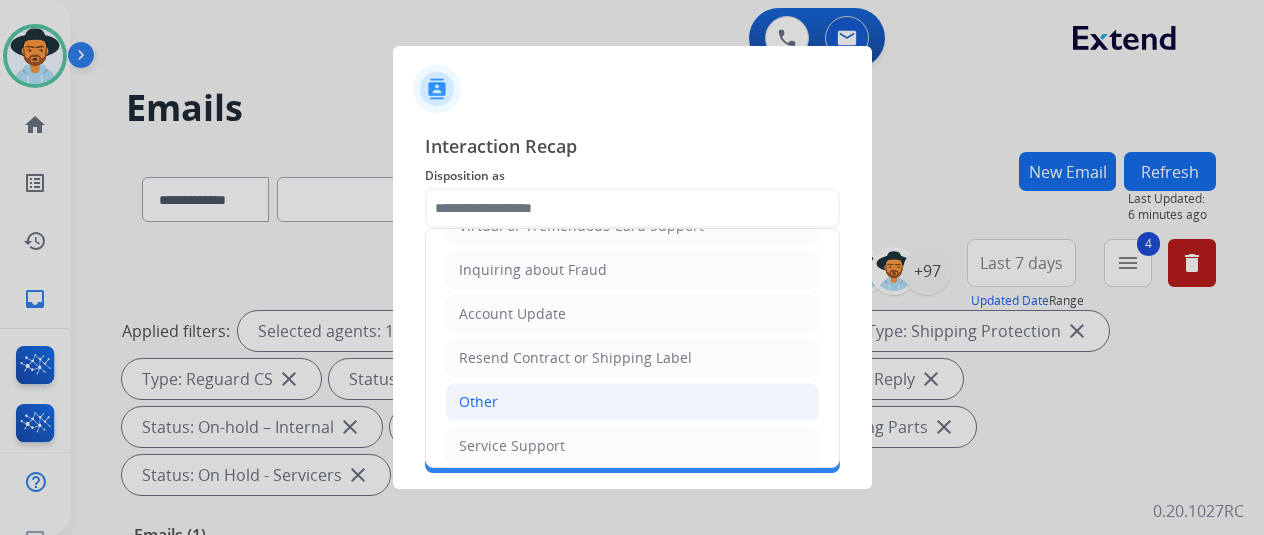 click on "Other" 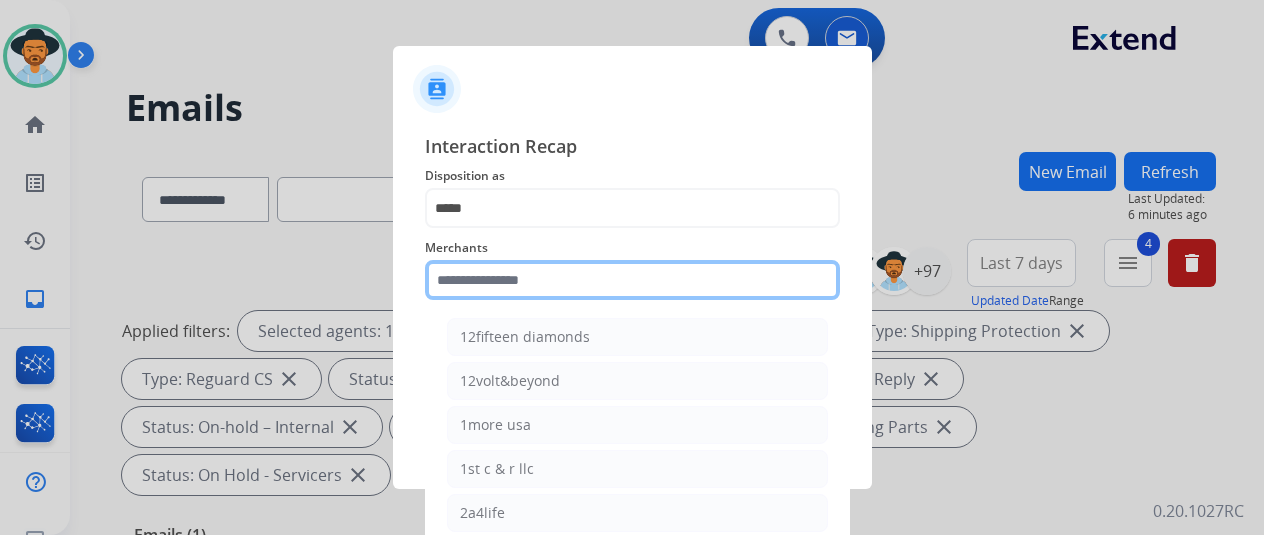 click 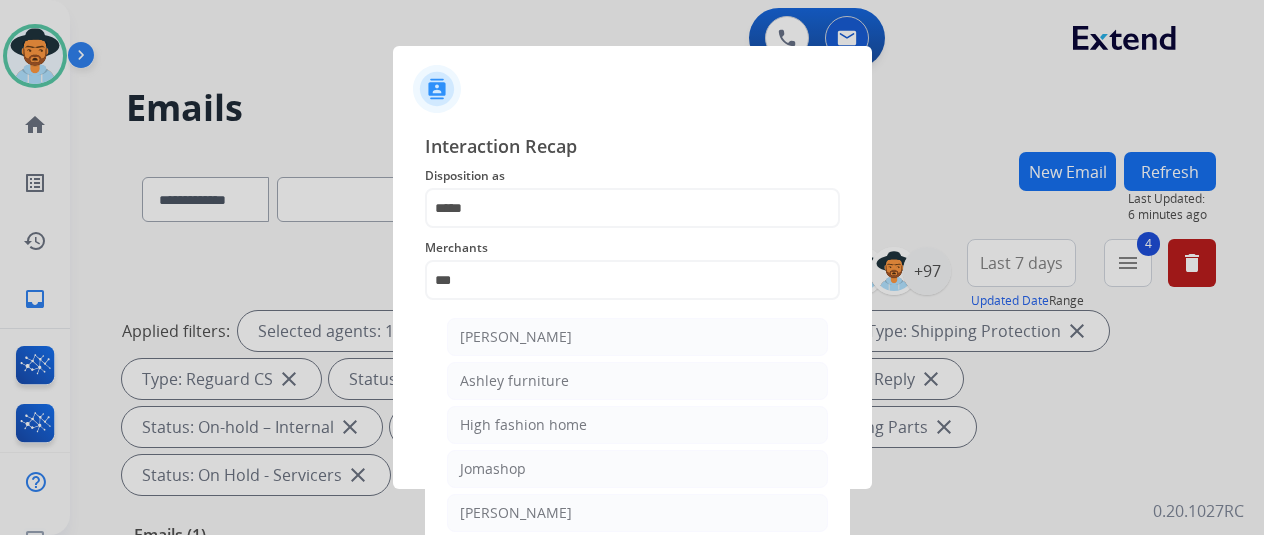 click on "Ashley furniture" 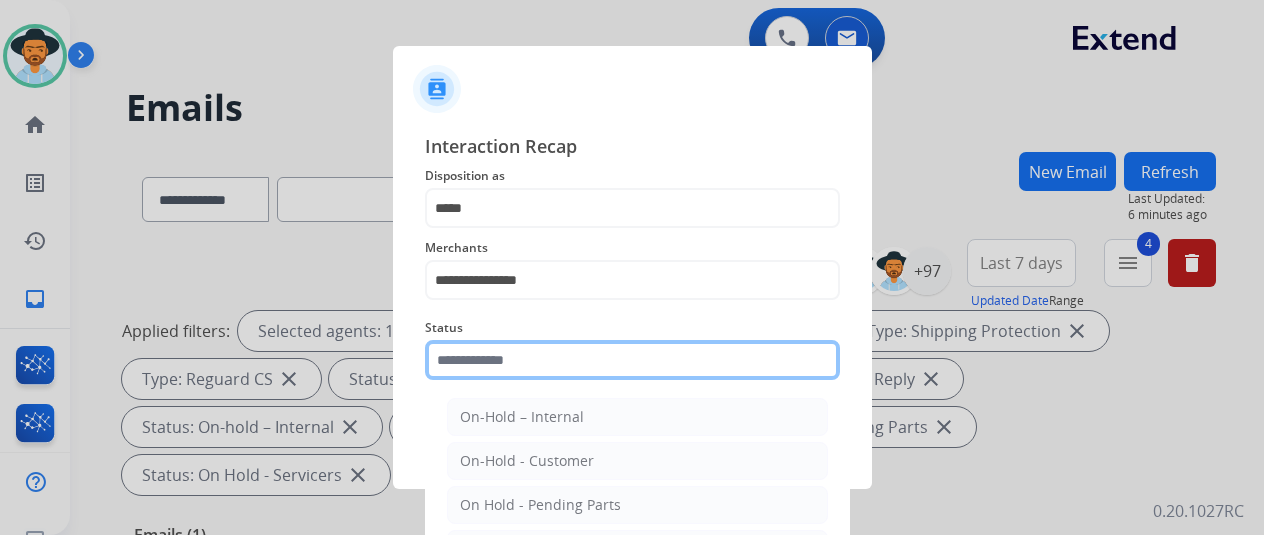 click 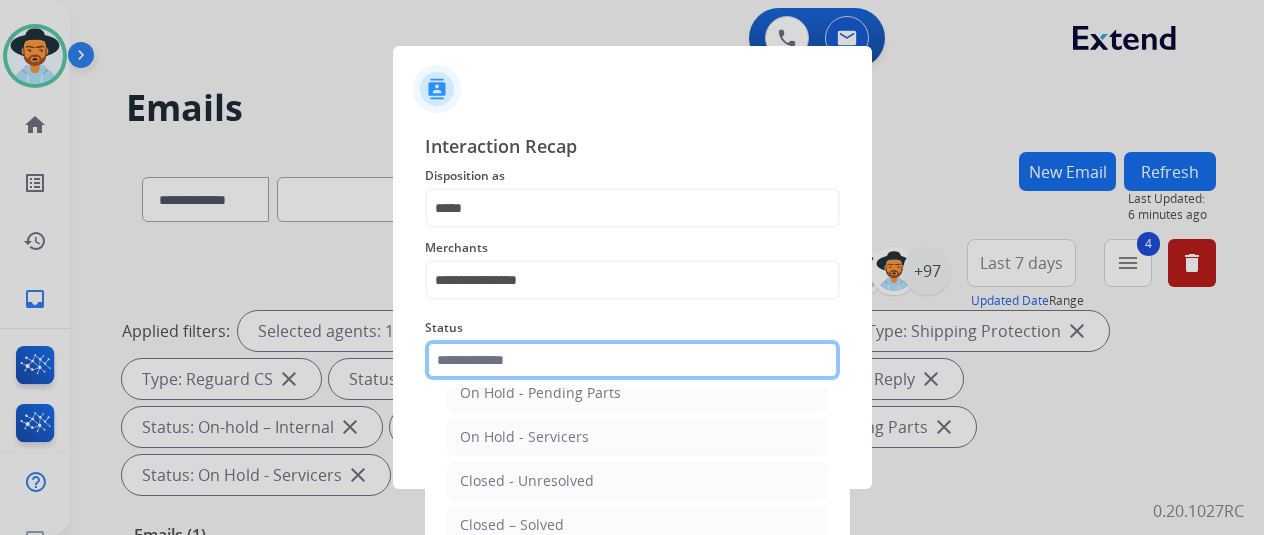 scroll, scrollTop: 114, scrollLeft: 0, axis: vertical 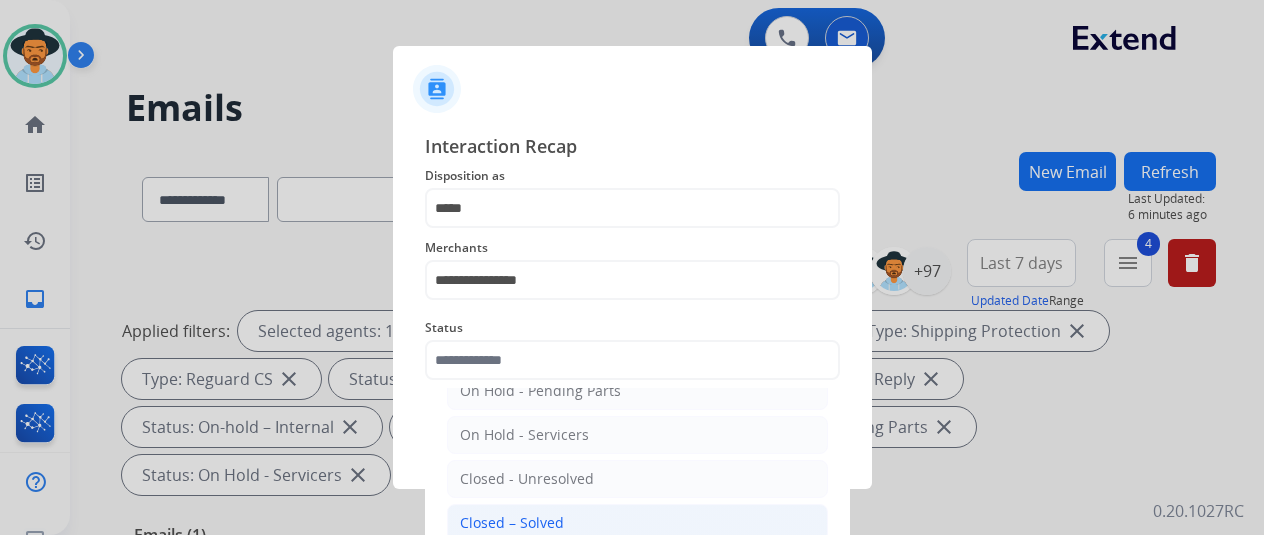 click on "Closed – Solved" 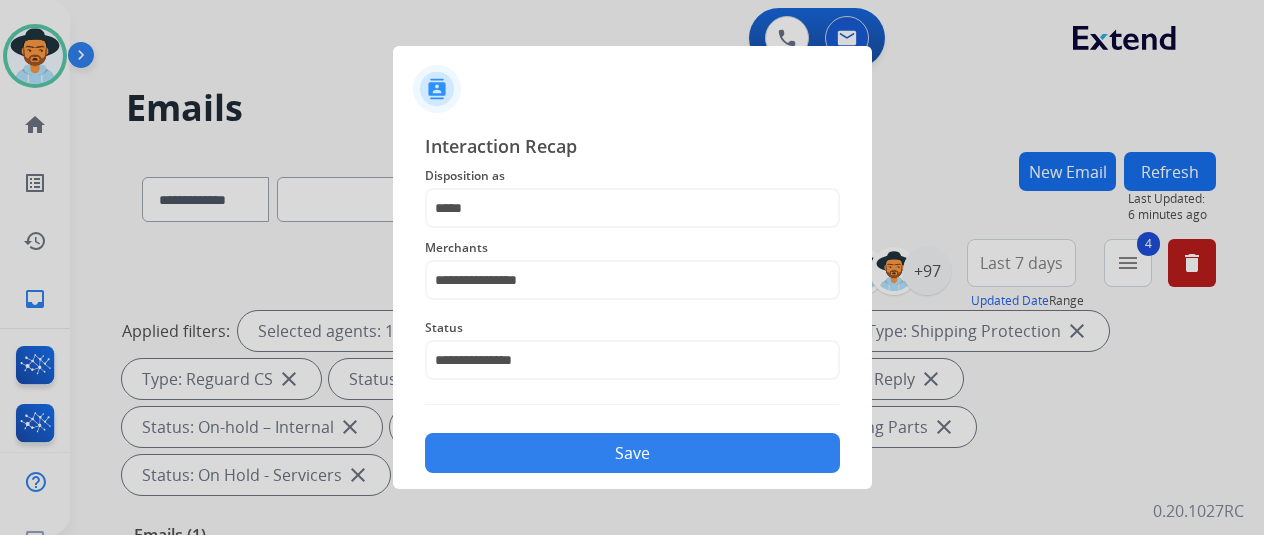 drag, startPoint x: 600, startPoint y: 445, endPoint x: 690, endPoint y: 429, distance: 91.411156 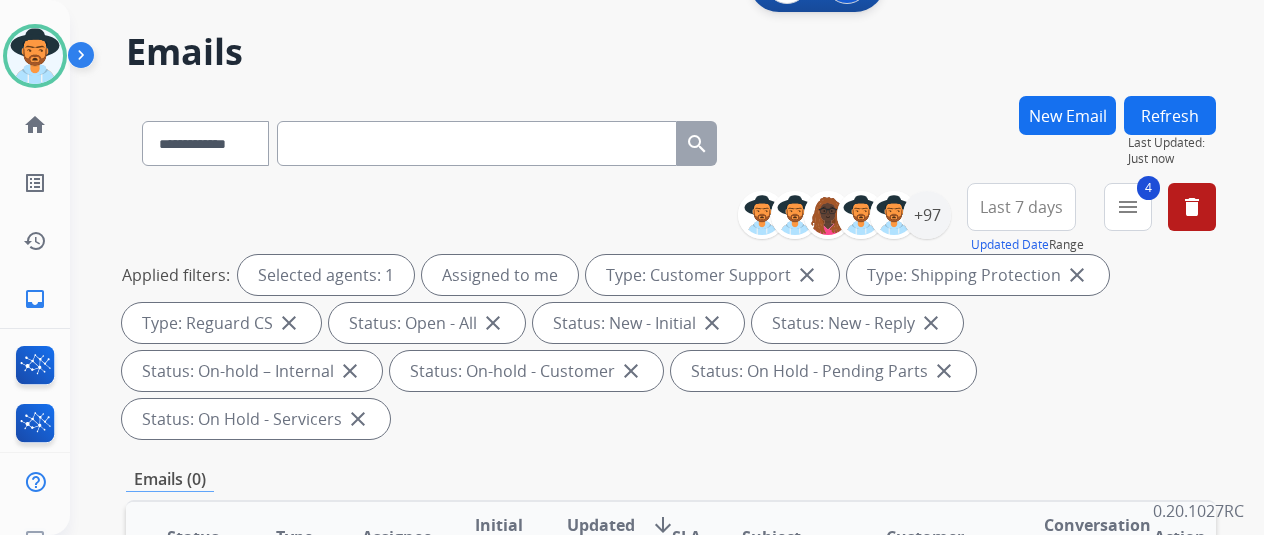 scroll, scrollTop: 0, scrollLeft: 0, axis: both 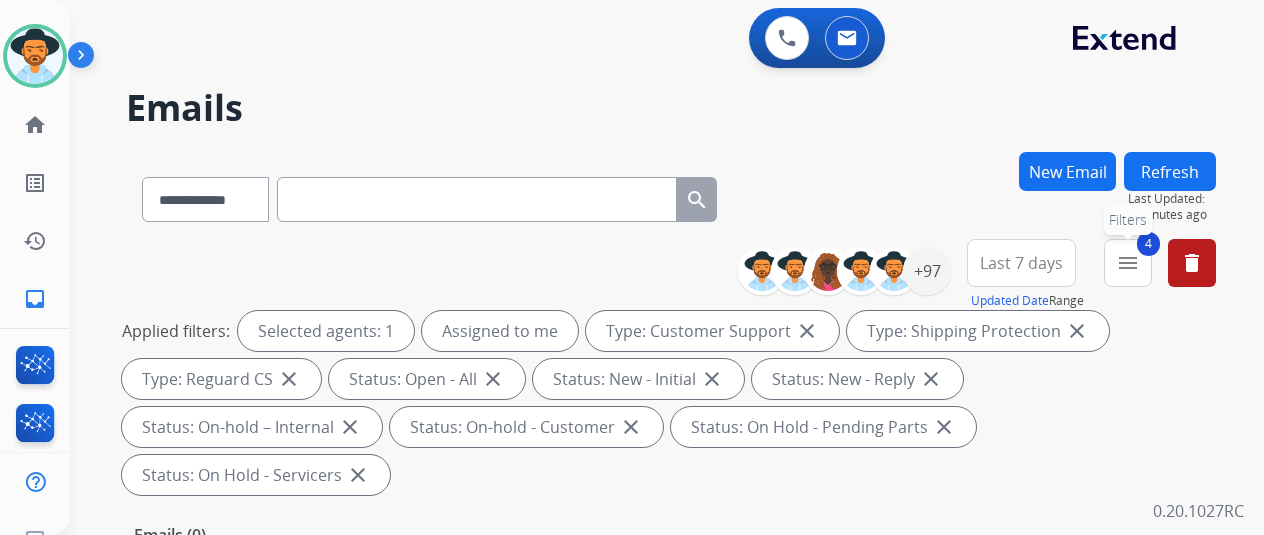 click on "menu" at bounding box center (1128, 263) 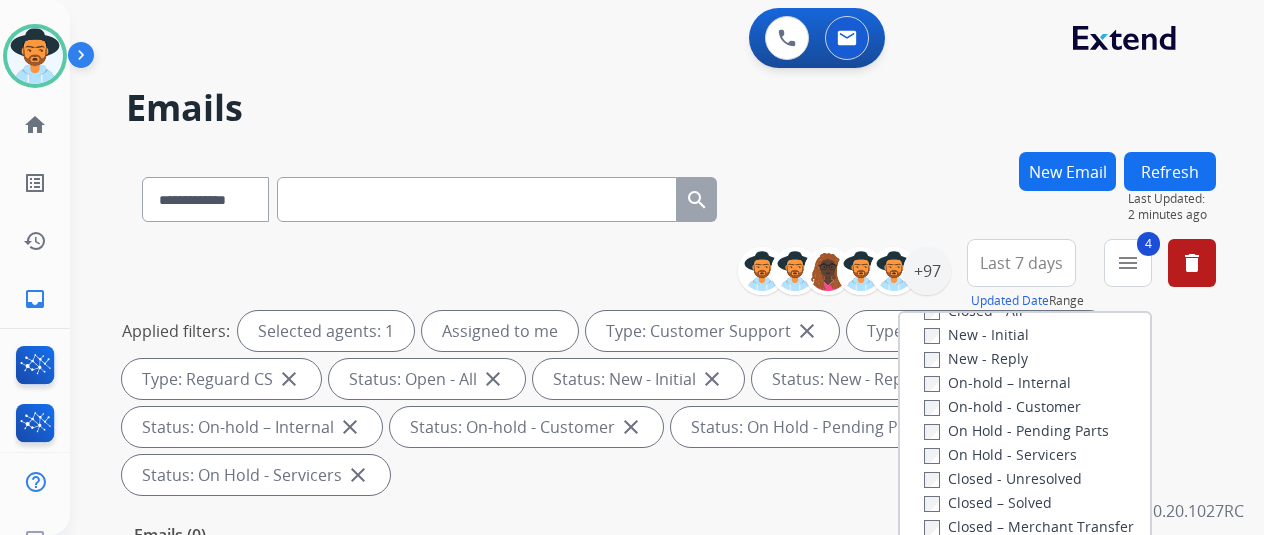 scroll, scrollTop: 300, scrollLeft: 0, axis: vertical 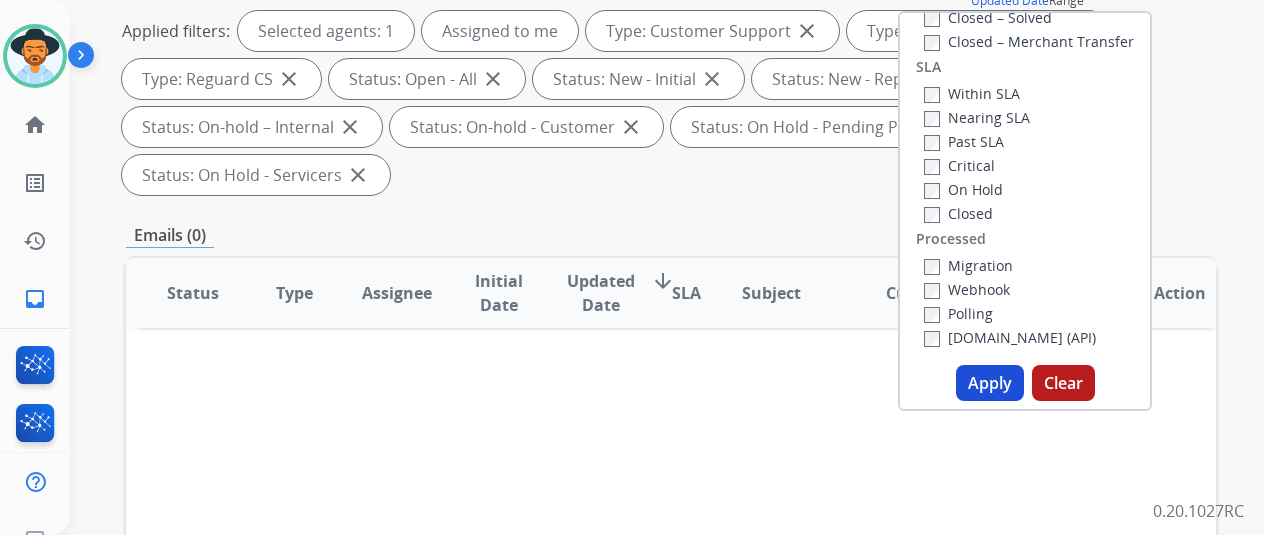 click on "Apply" at bounding box center (990, 383) 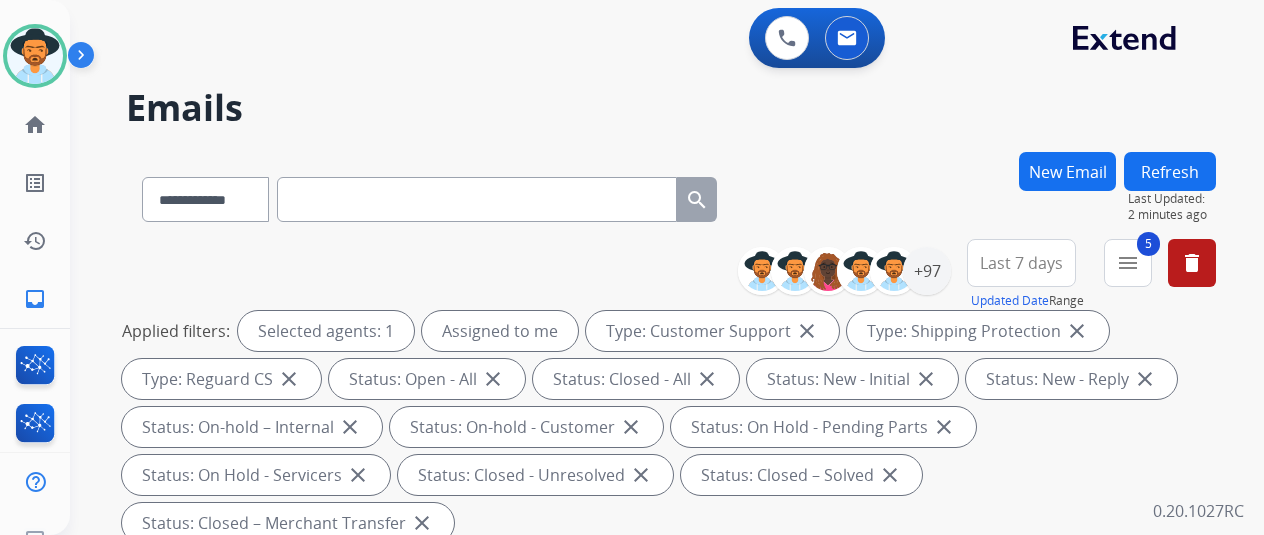 scroll, scrollTop: 400, scrollLeft: 0, axis: vertical 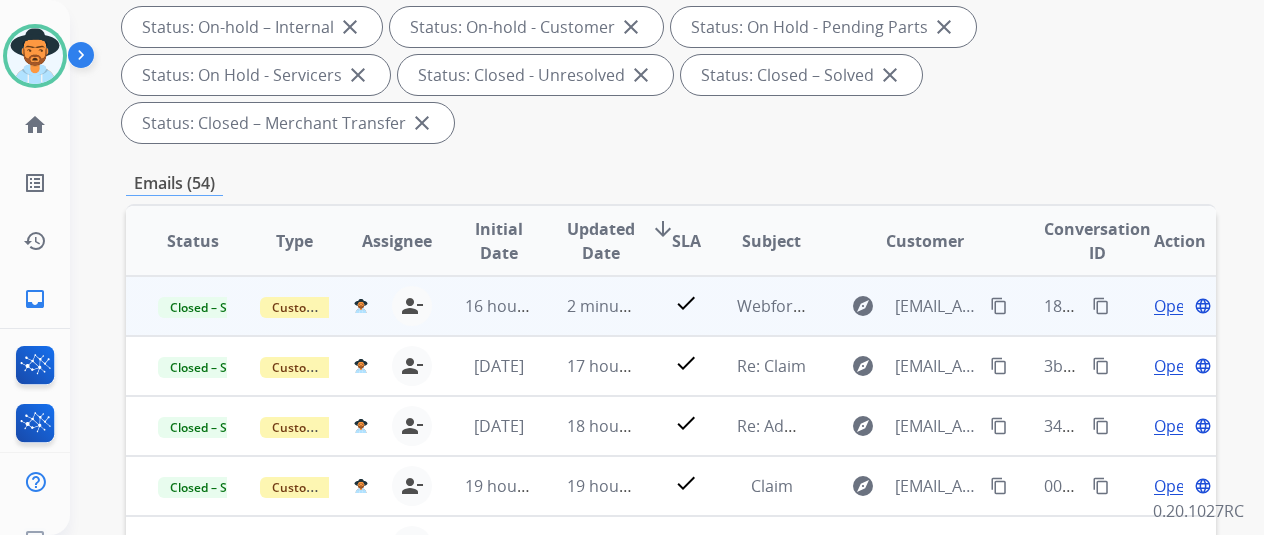 click on "content_copy" at bounding box center [1101, 306] 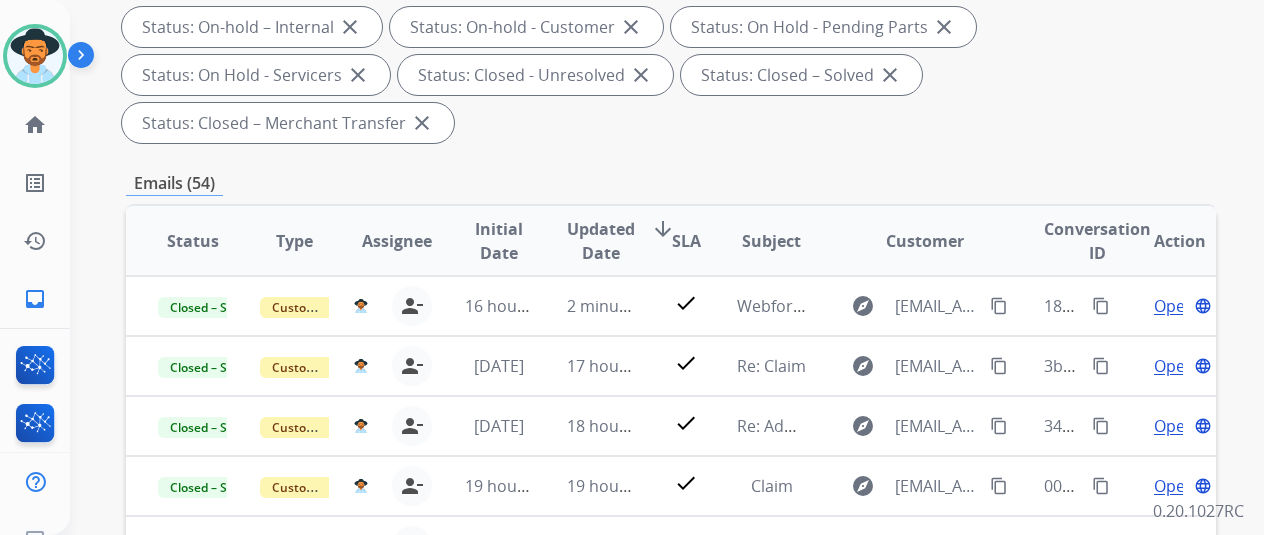 scroll, scrollTop: 2, scrollLeft: 0, axis: vertical 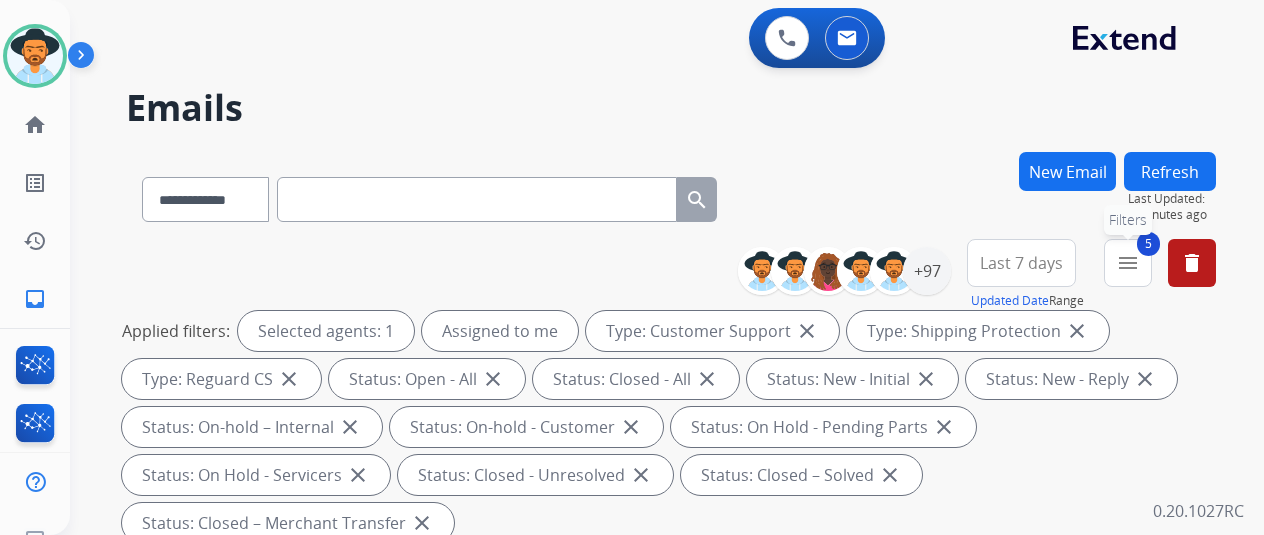 click on "menu" at bounding box center [1128, 263] 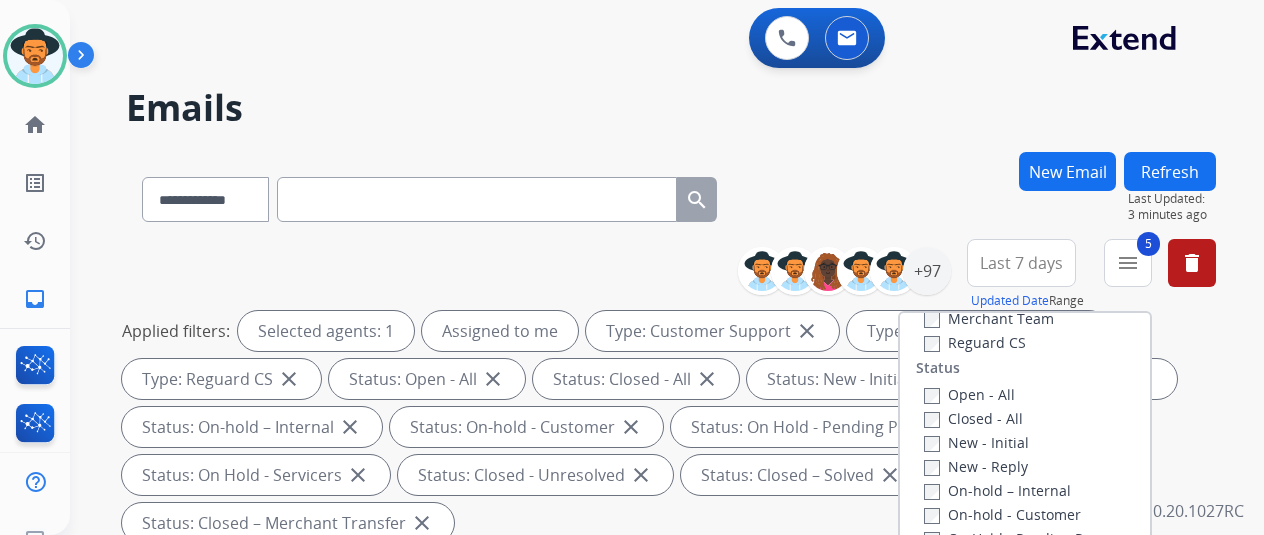 scroll, scrollTop: 228, scrollLeft: 0, axis: vertical 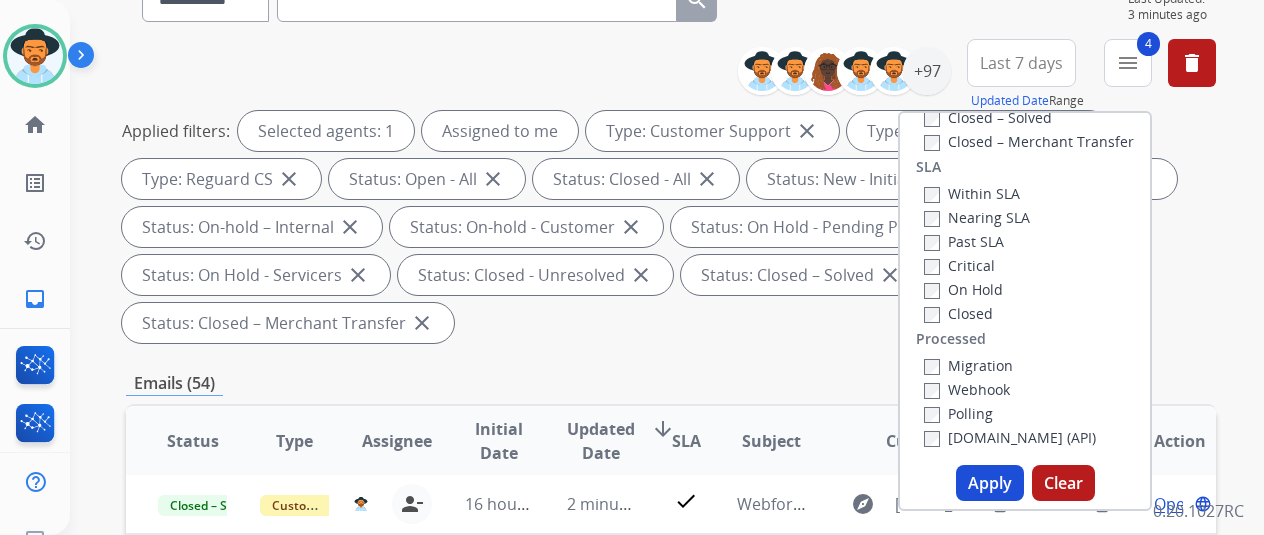 click on "Apply" at bounding box center [990, 483] 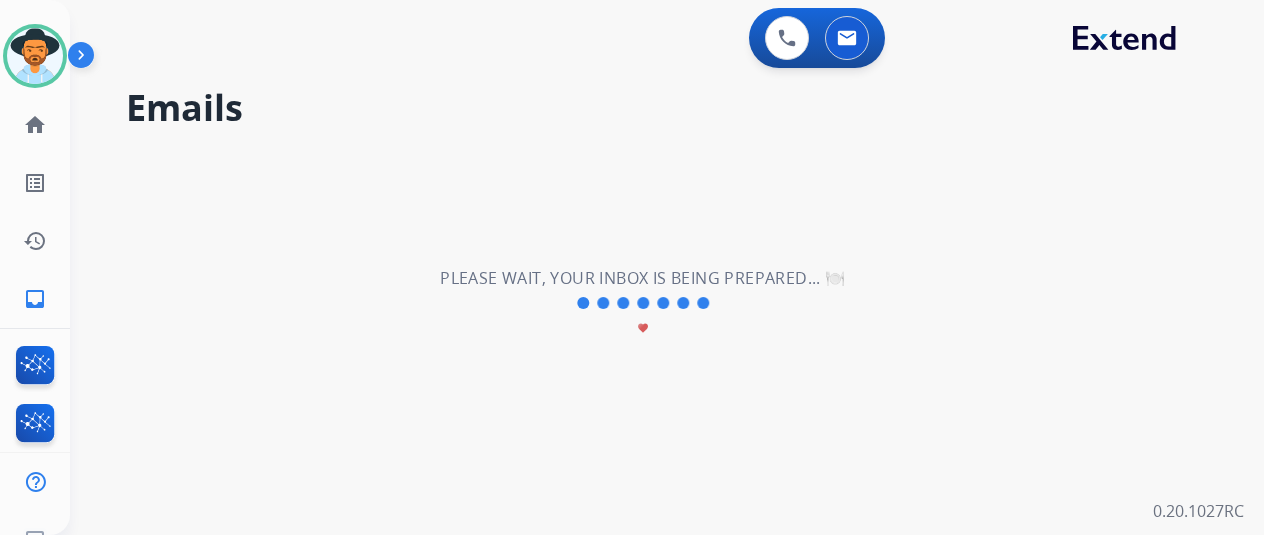 scroll, scrollTop: 0, scrollLeft: 0, axis: both 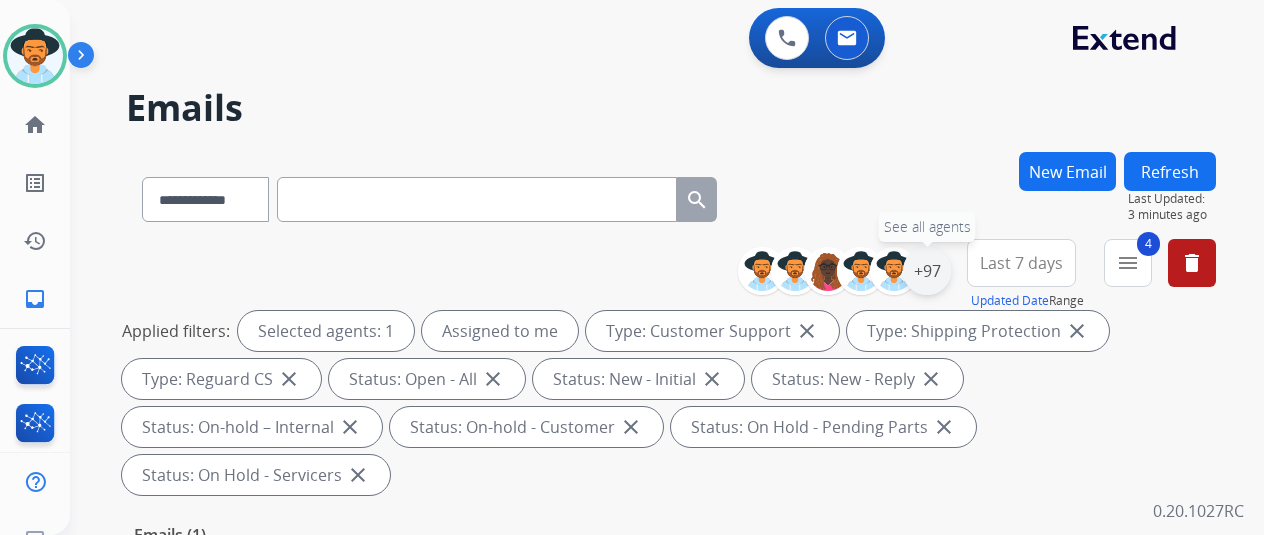 click on "+97" at bounding box center (927, 271) 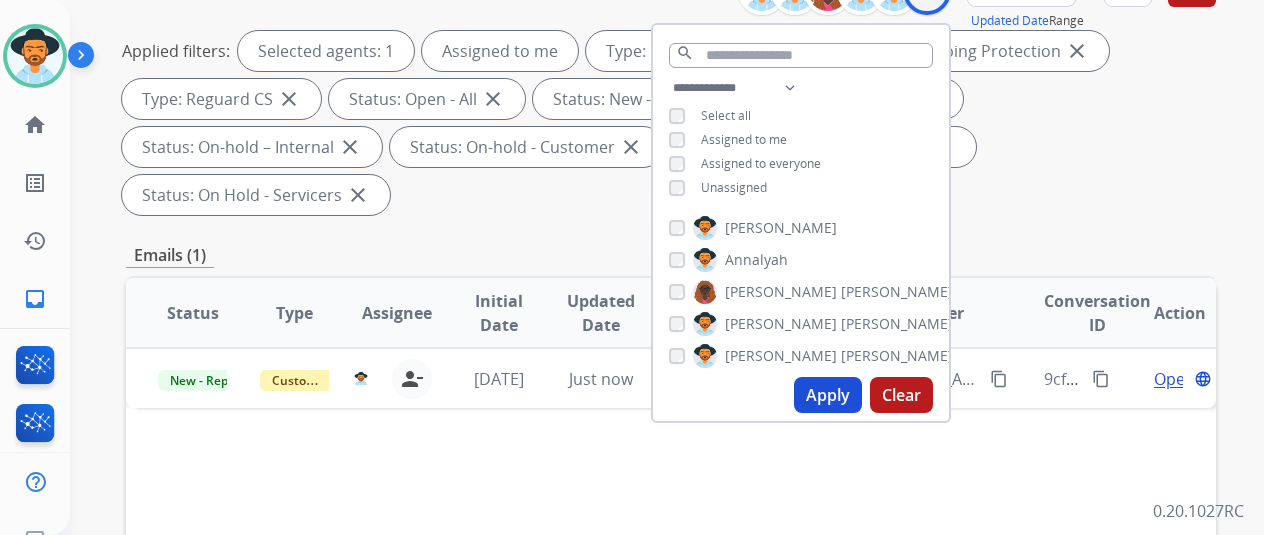 scroll, scrollTop: 300, scrollLeft: 0, axis: vertical 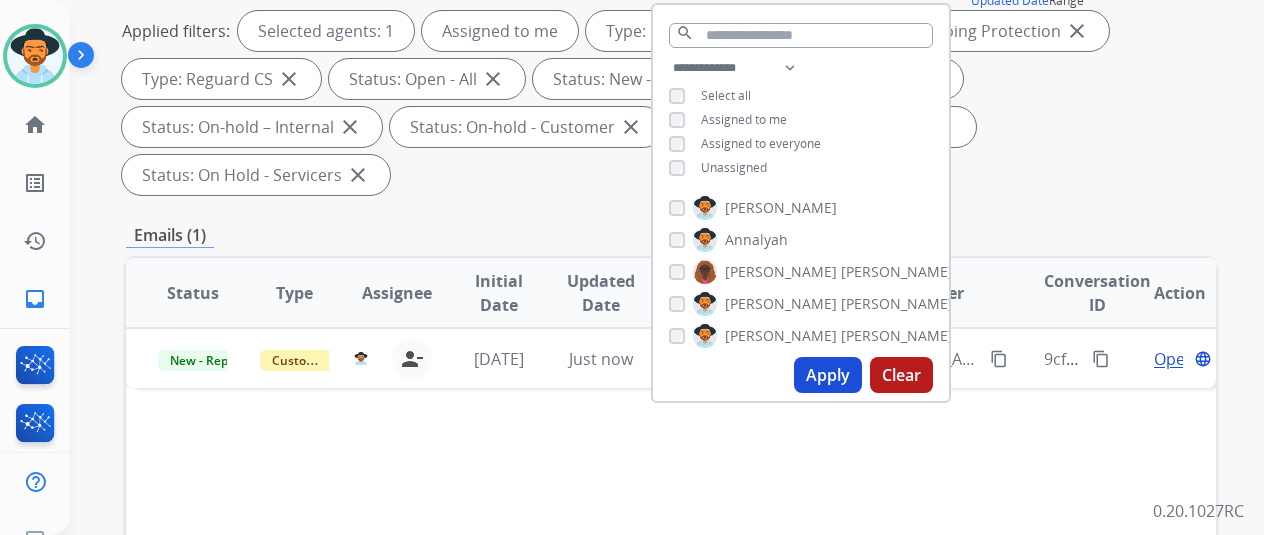 click on "Apply" at bounding box center (828, 375) 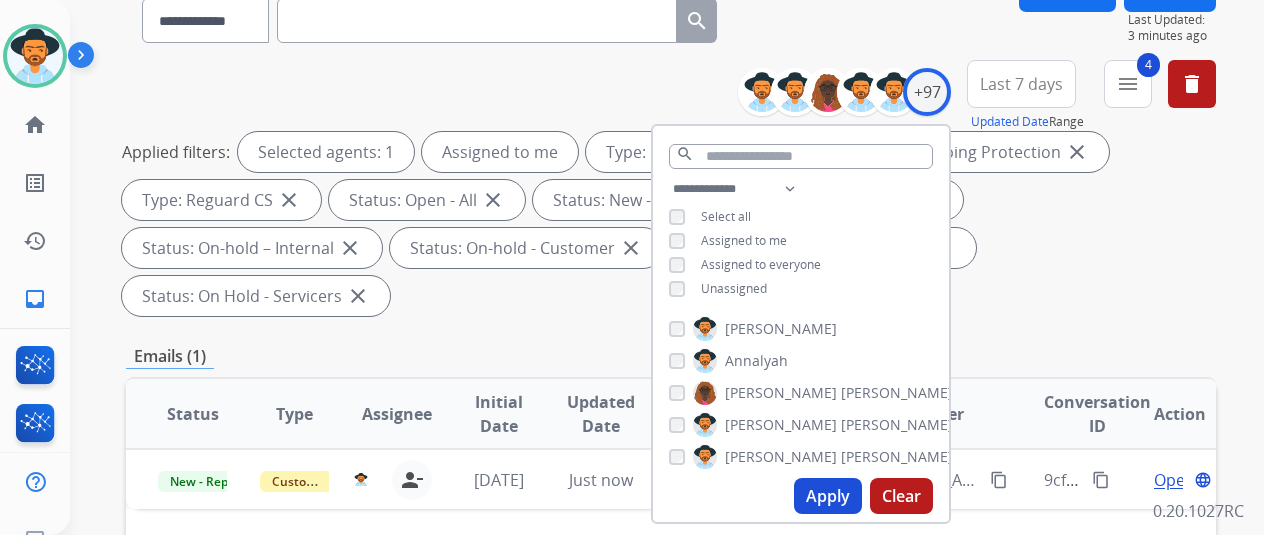 scroll, scrollTop: 400, scrollLeft: 0, axis: vertical 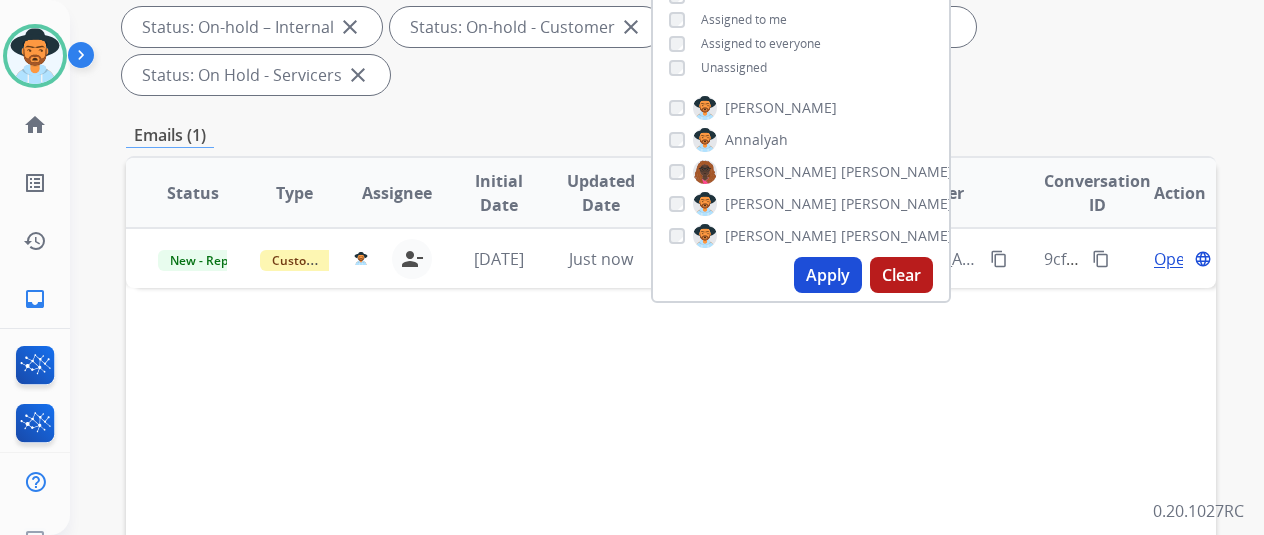 click on "Status Type Assignee Initial Date Updated Date arrow_downward SLA Subject Customer Conversation ID Action New - Reply Customer Support [PERSON_NAME][EMAIL_ADDRESS][PERSON_NAME][DOMAIN_NAME] person_remove Unassign to Me [DATE] Just now check_circle  Re: Tracking number needed  explore [EMAIL_ADDRESS][DOMAIN_NAME] content_copy  9cfd12ec-e3ed-4212-b90f-b563037b728f  content_copy Open language" at bounding box center [671, 491] 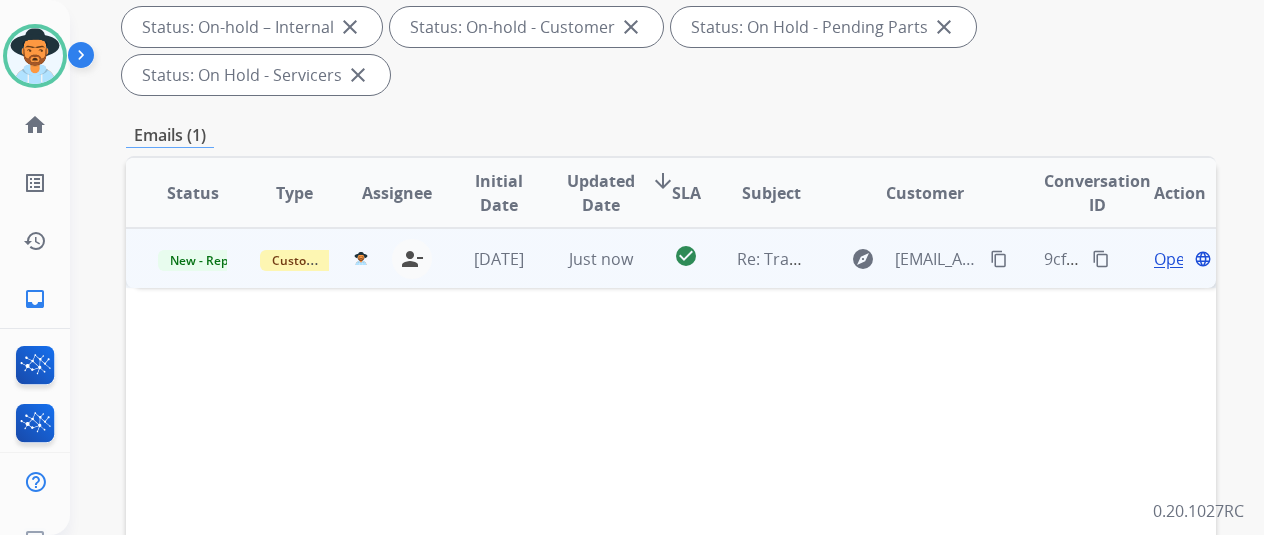 click on "Open" at bounding box center [1174, 259] 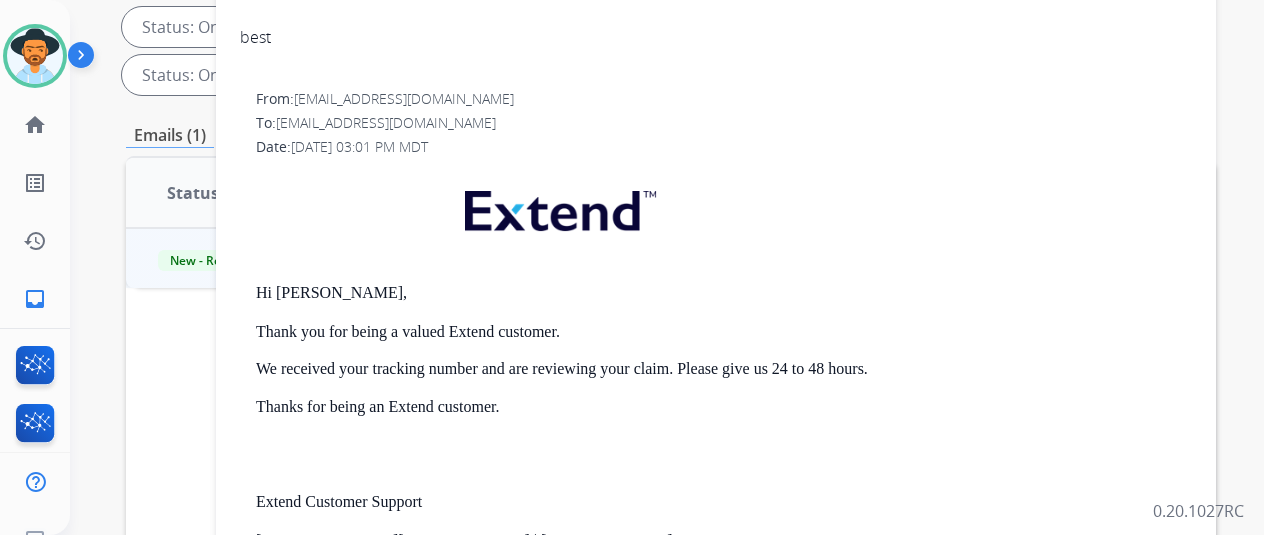scroll, scrollTop: 0, scrollLeft: 0, axis: both 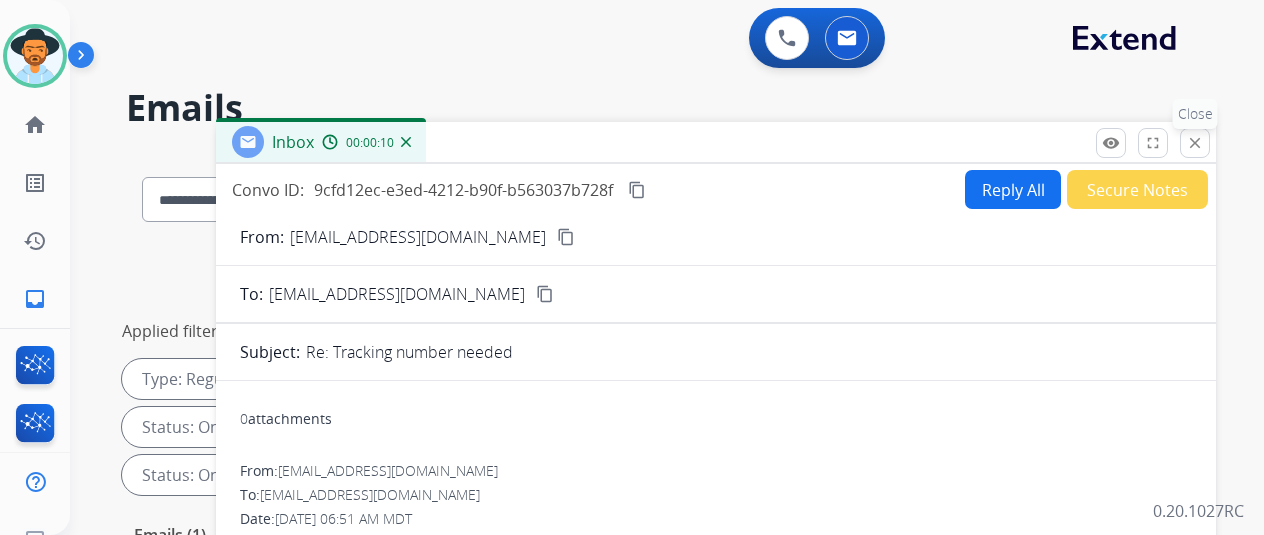 click on "close" at bounding box center (1195, 143) 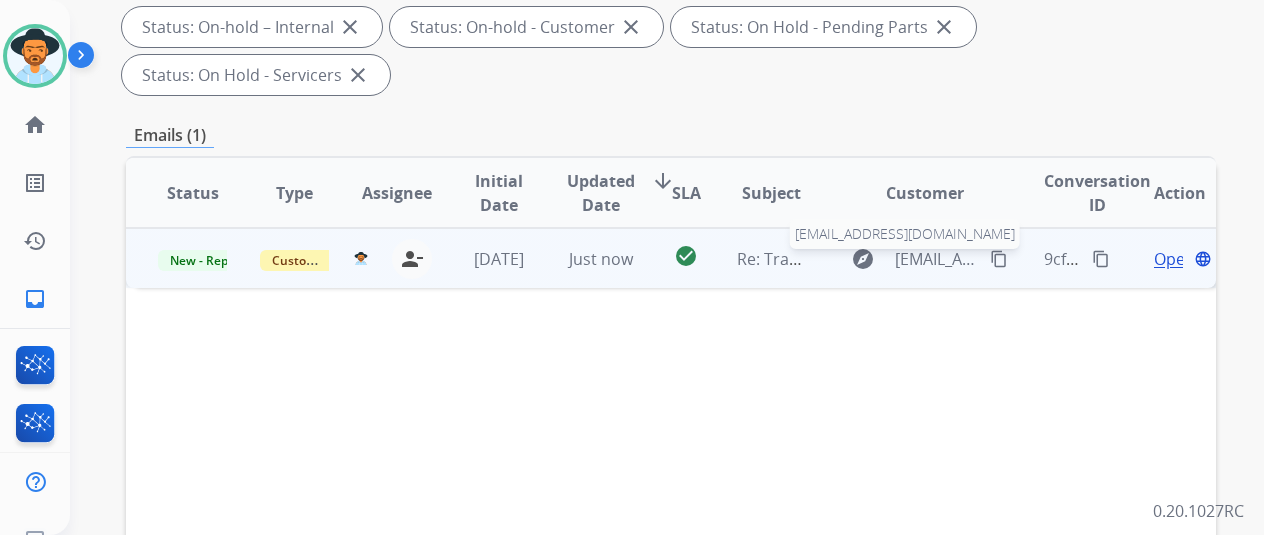 scroll, scrollTop: 0, scrollLeft: 0, axis: both 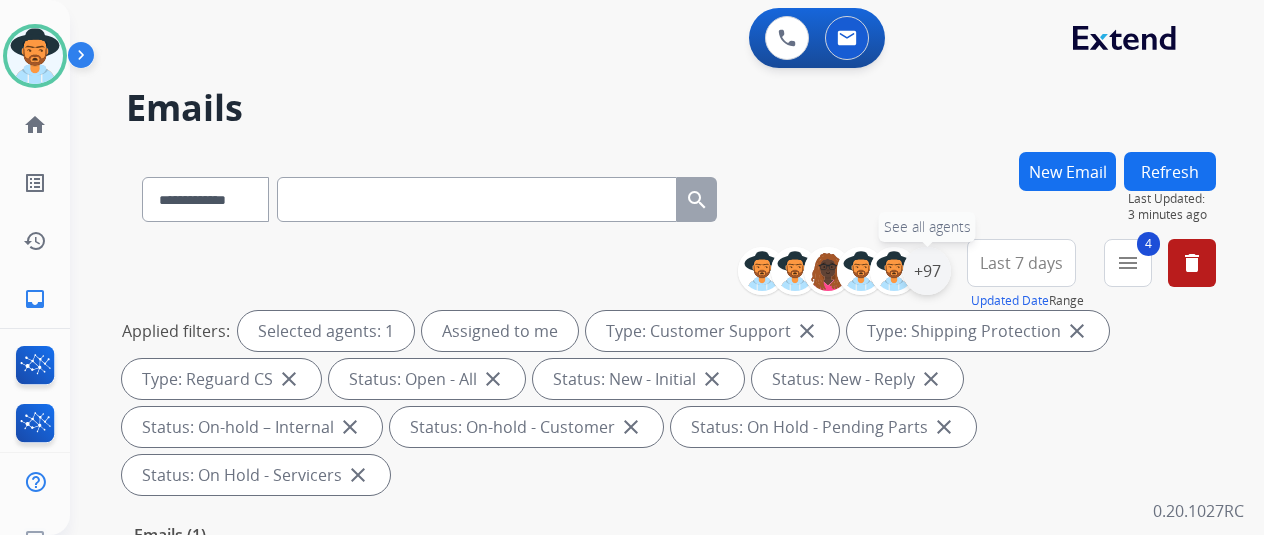 click on "+97" at bounding box center (927, 271) 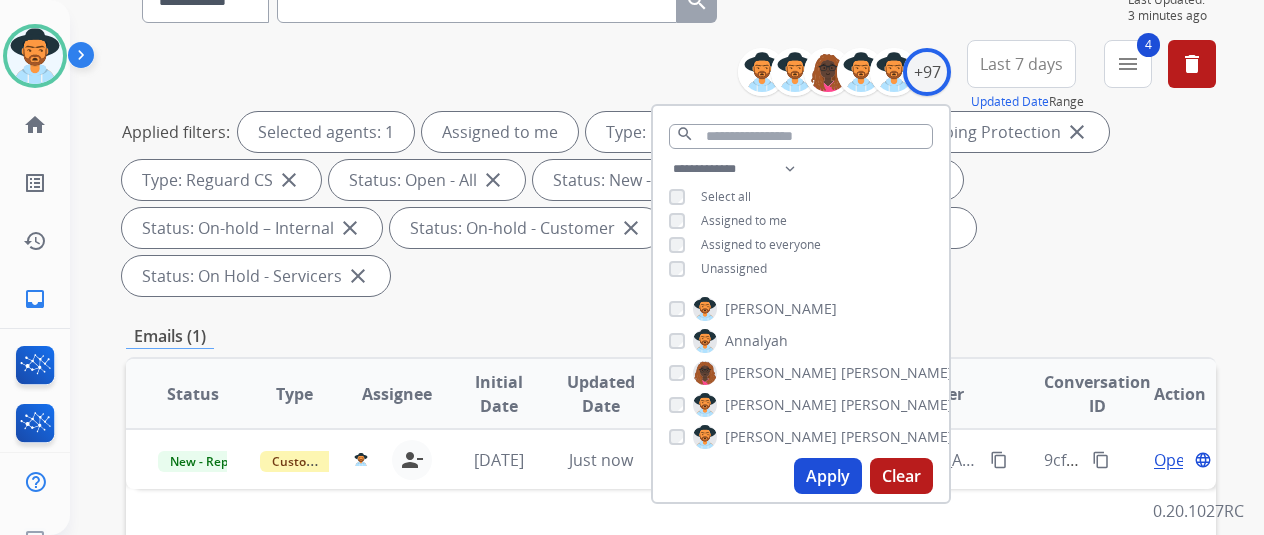 scroll, scrollTop: 200, scrollLeft: 0, axis: vertical 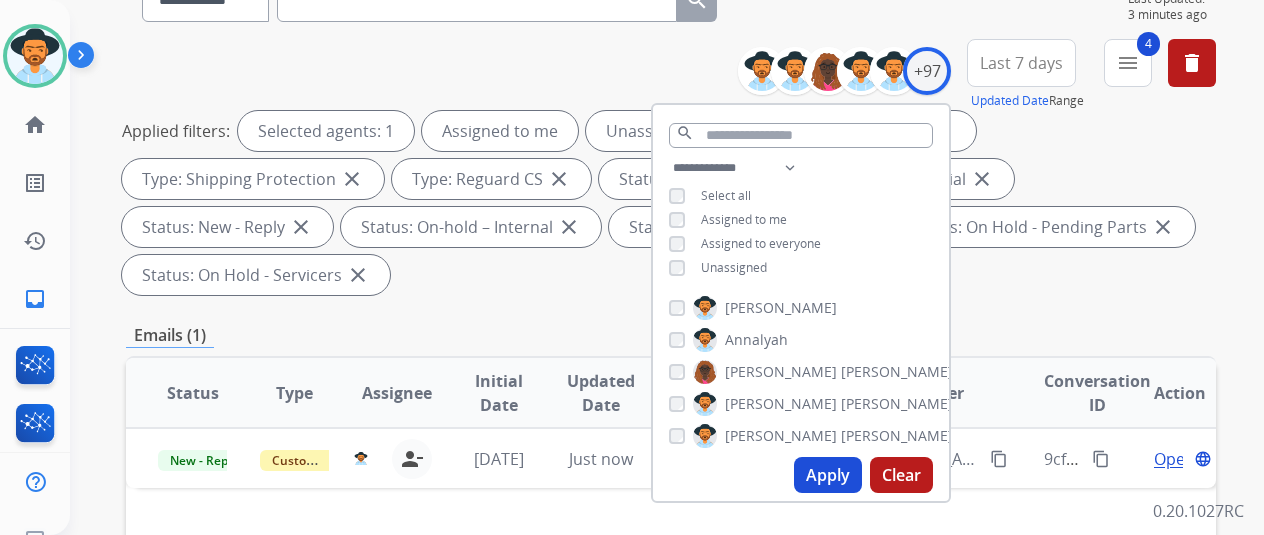 click on "Apply" at bounding box center [828, 475] 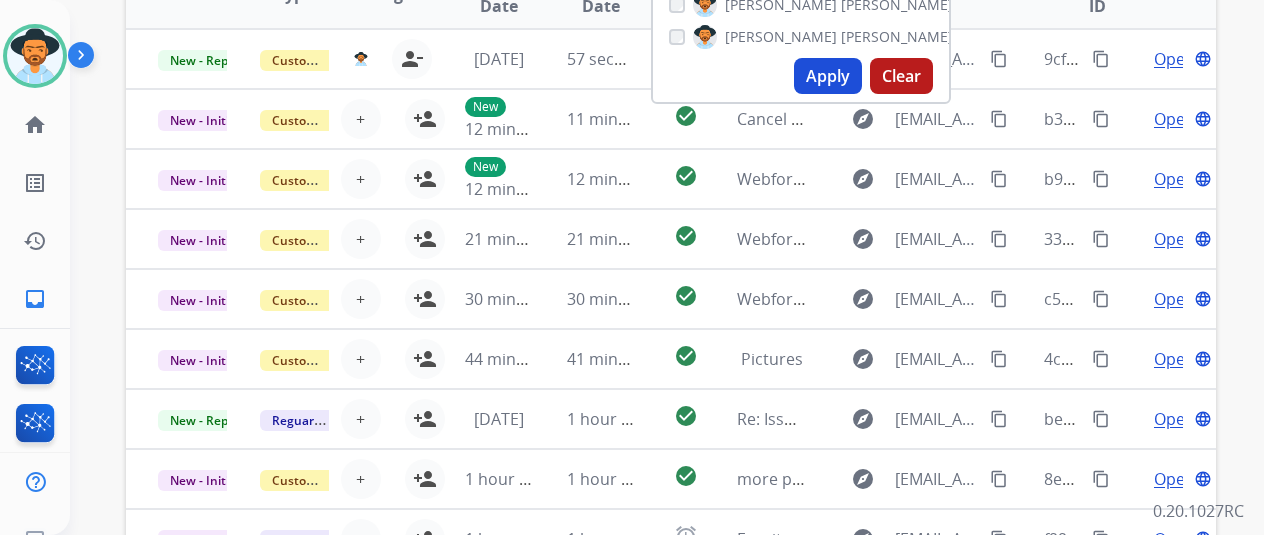 scroll, scrollTop: 600, scrollLeft: 0, axis: vertical 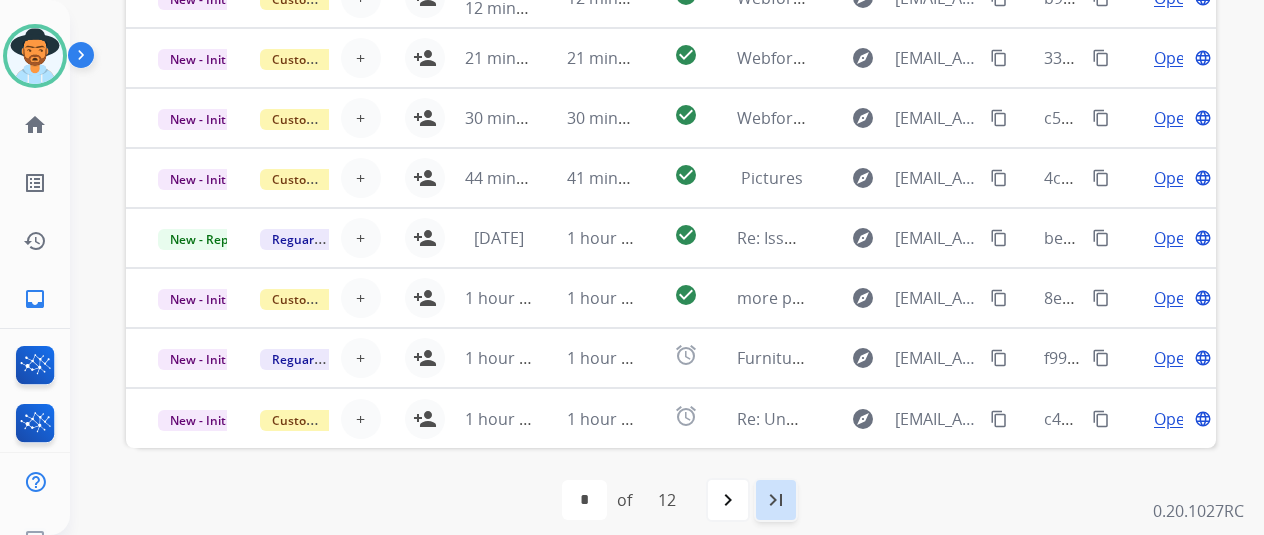 click on "last_page" at bounding box center [776, 500] 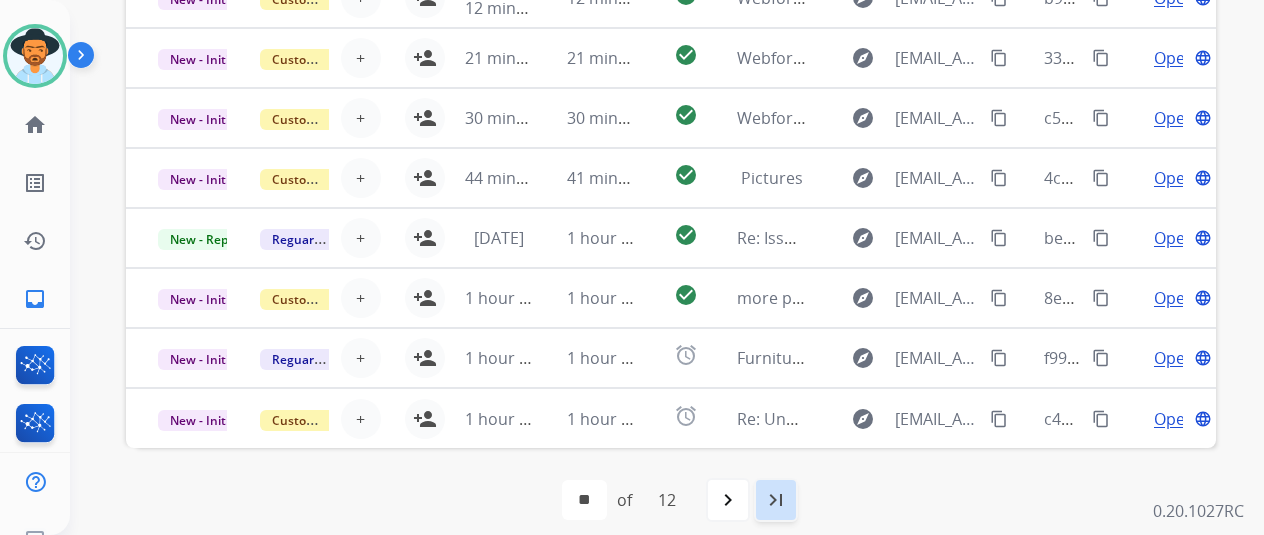 scroll, scrollTop: 0, scrollLeft: 0, axis: both 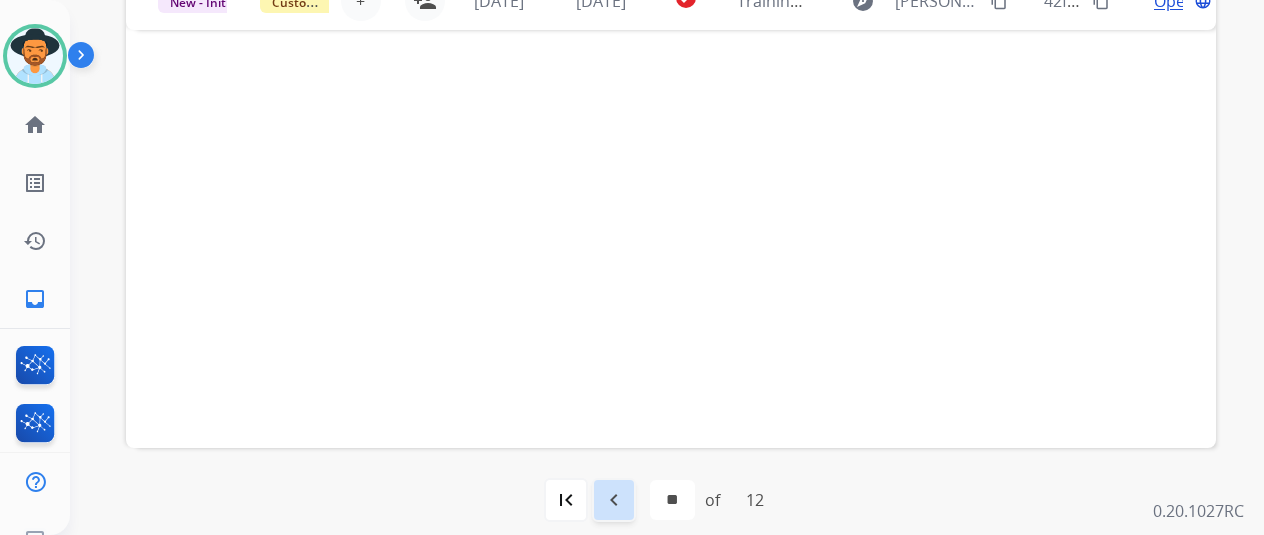 click on "navigate_before" at bounding box center (614, 500) 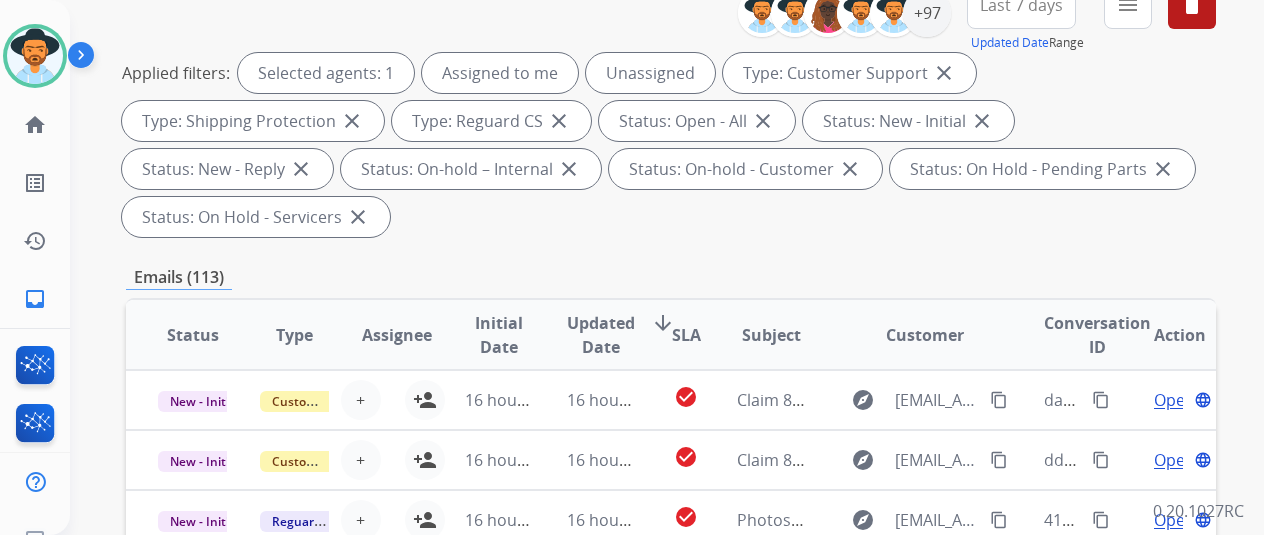 scroll, scrollTop: 600, scrollLeft: 0, axis: vertical 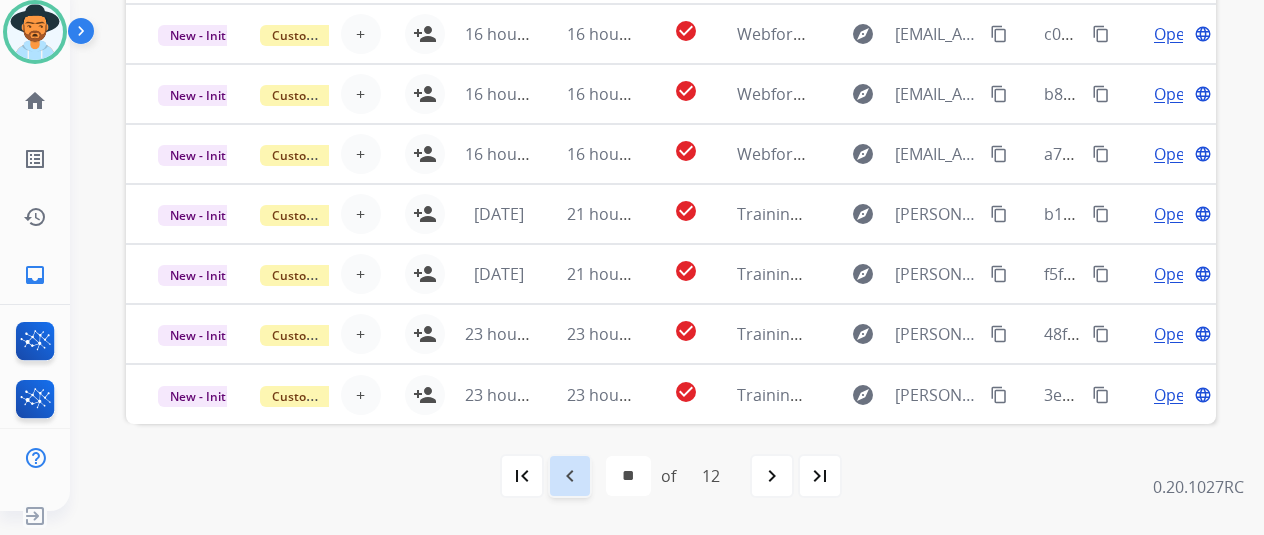 click on "navigate_before" at bounding box center (570, 476) 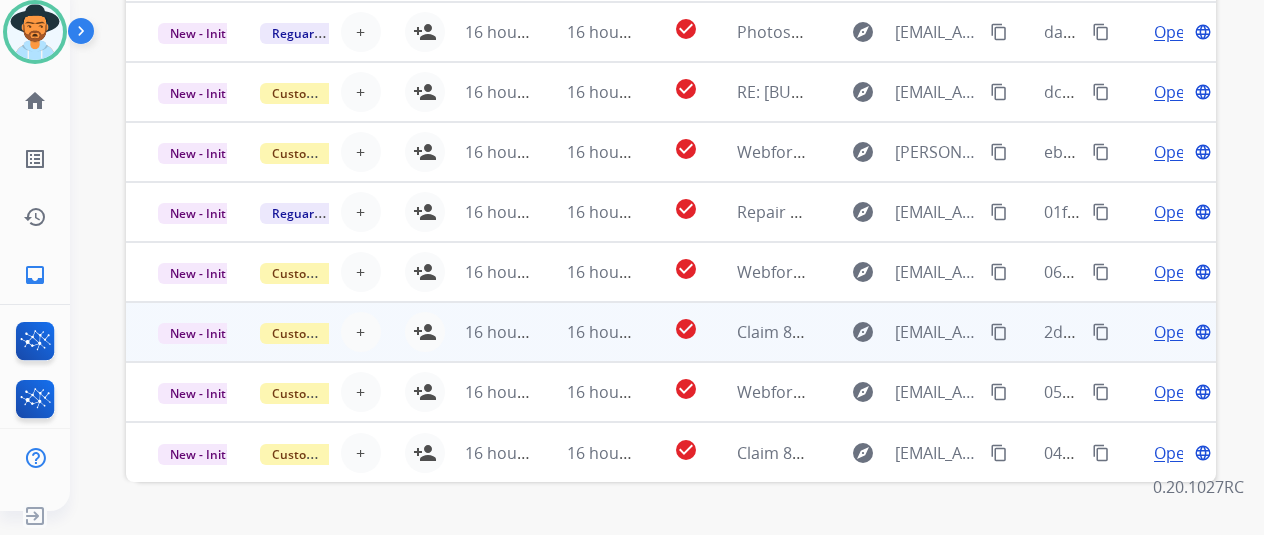 scroll, scrollTop: 778, scrollLeft: 0, axis: vertical 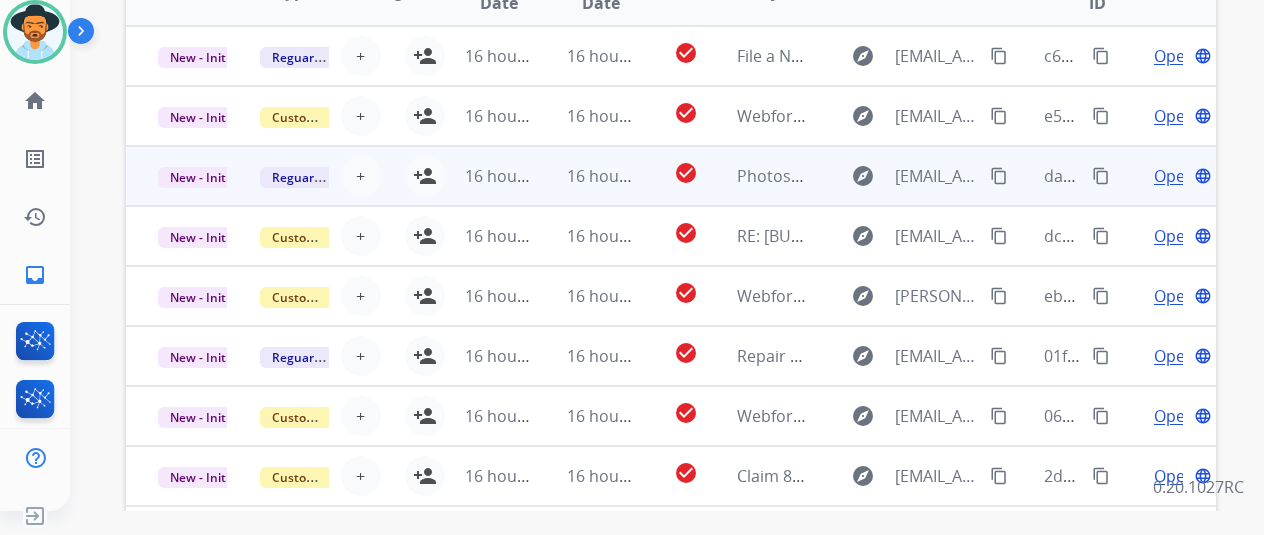 click on "Open" at bounding box center [1174, 176] 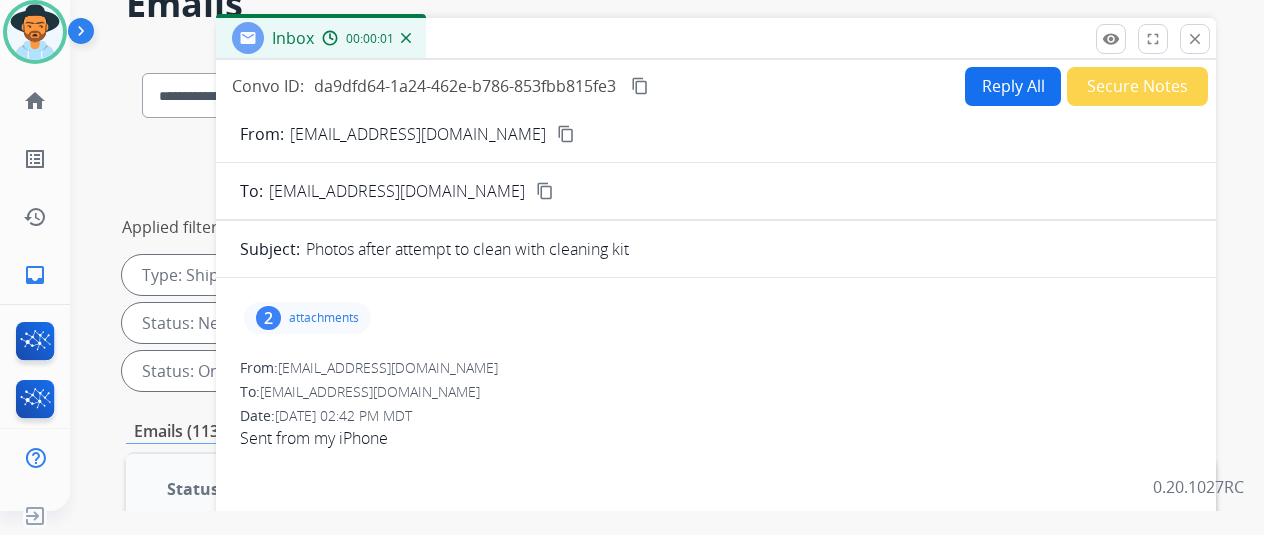 scroll, scrollTop: 78, scrollLeft: 0, axis: vertical 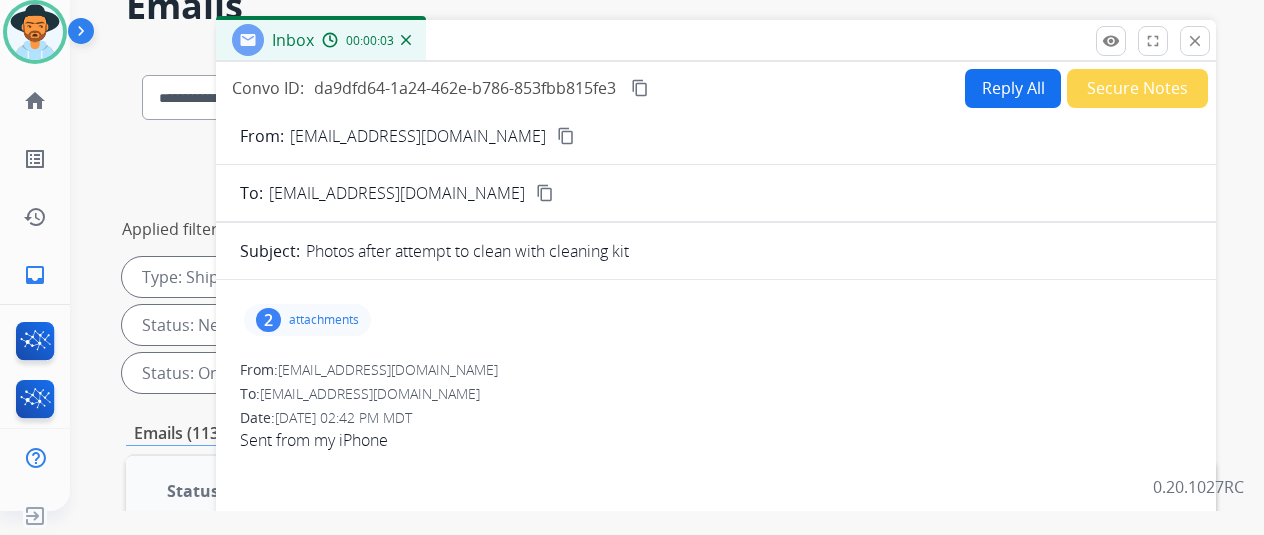 click on "attachments" at bounding box center (324, 320) 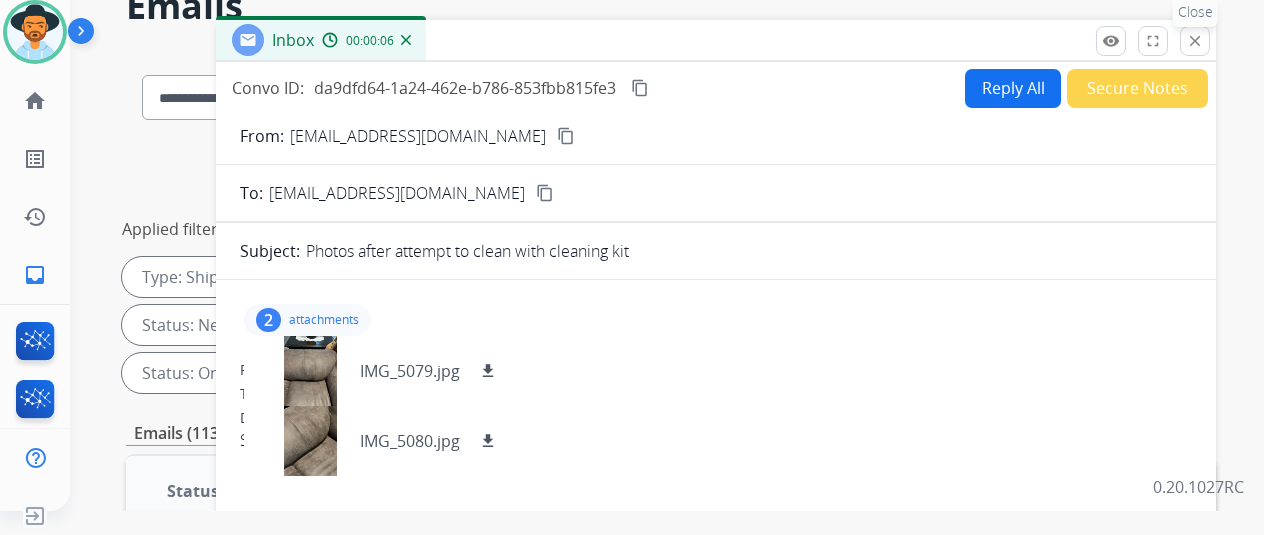 click on "close" at bounding box center (1195, 41) 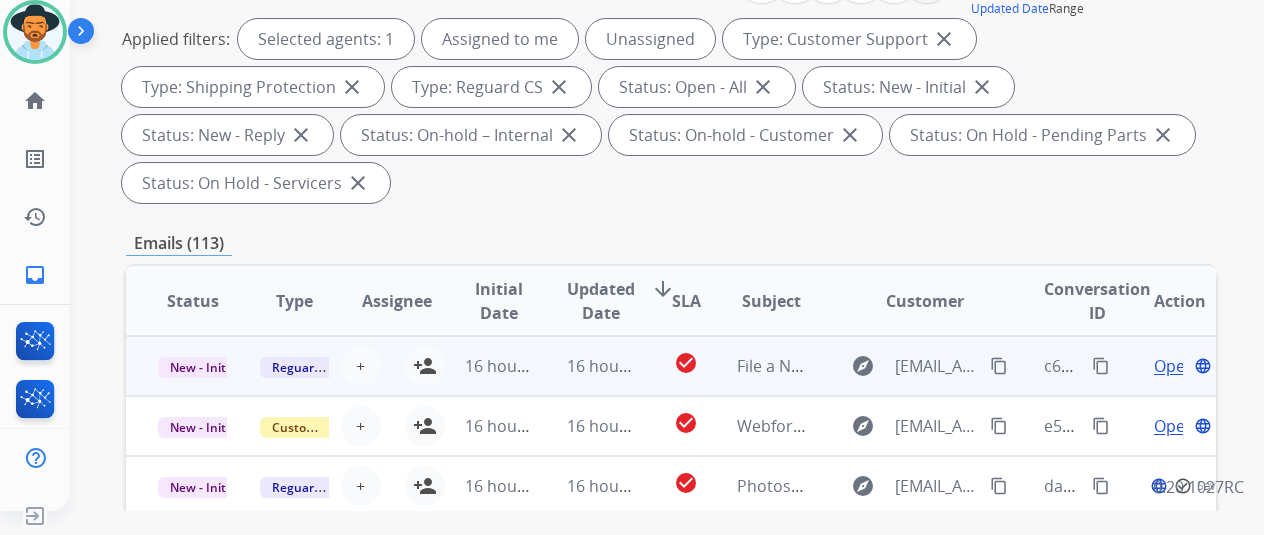 scroll, scrollTop: 478, scrollLeft: 0, axis: vertical 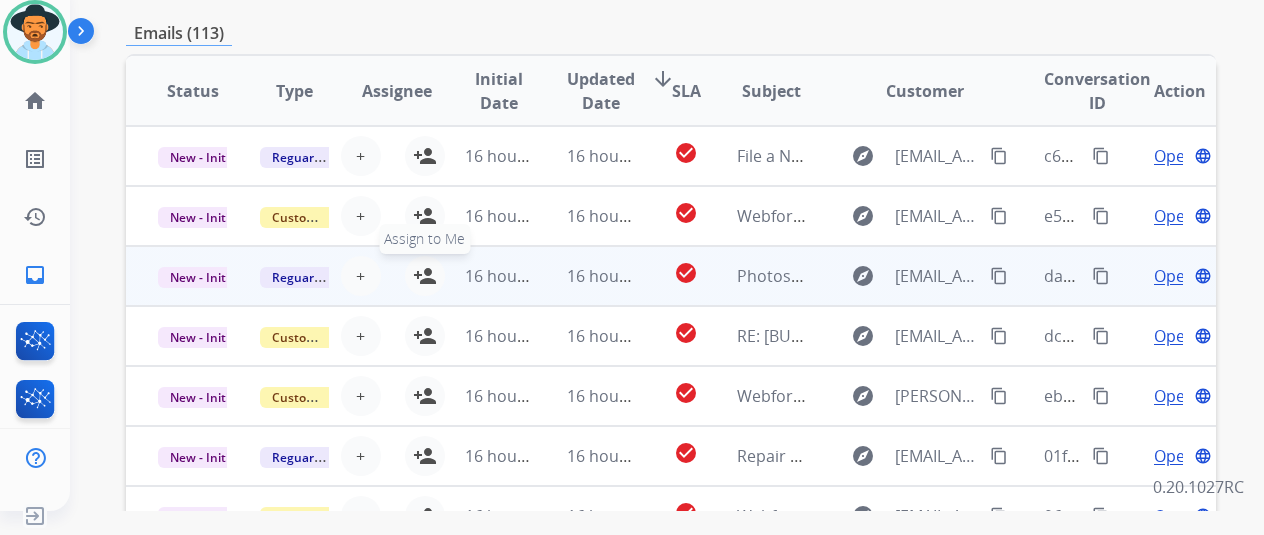 click on "person_add" at bounding box center [425, 276] 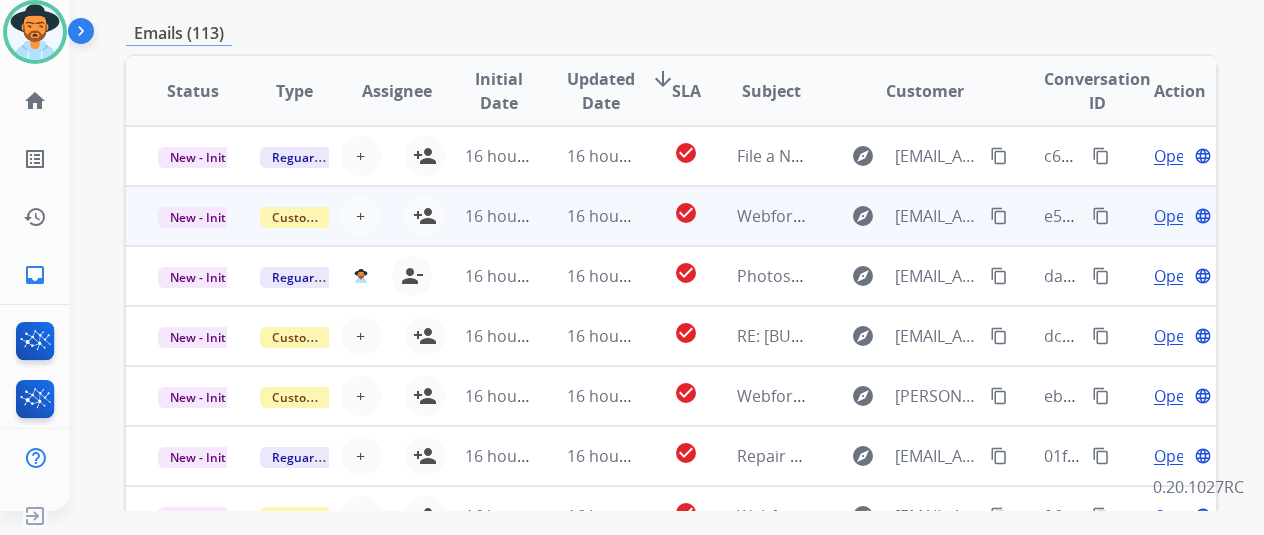 click on "Open" at bounding box center [1174, 216] 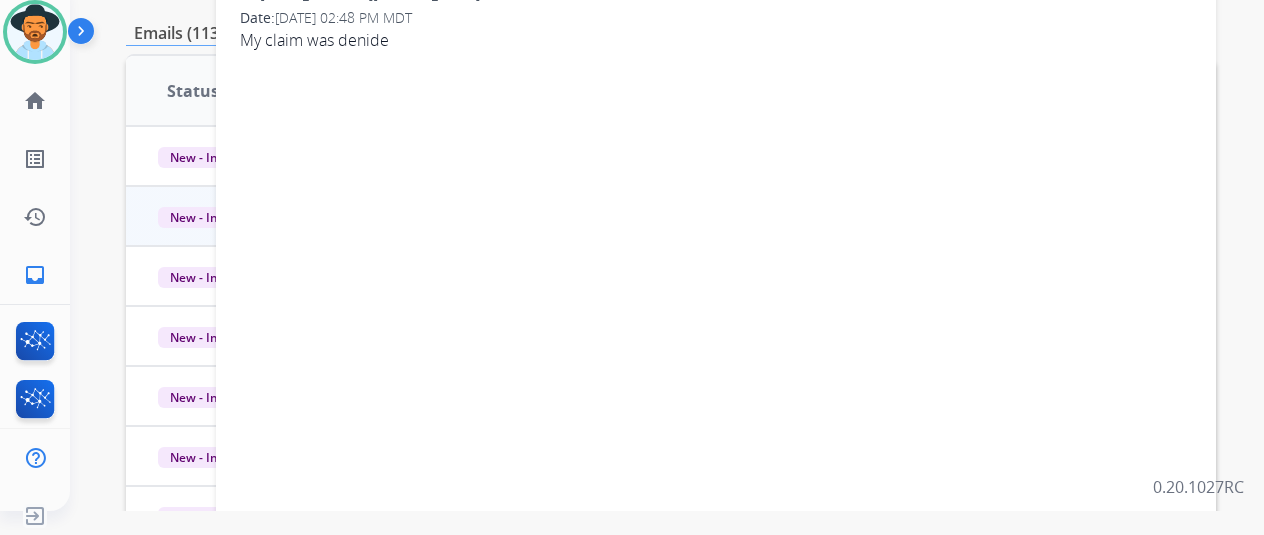 scroll, scrollTop: 78, scrollLeft: 0, axis: vertical 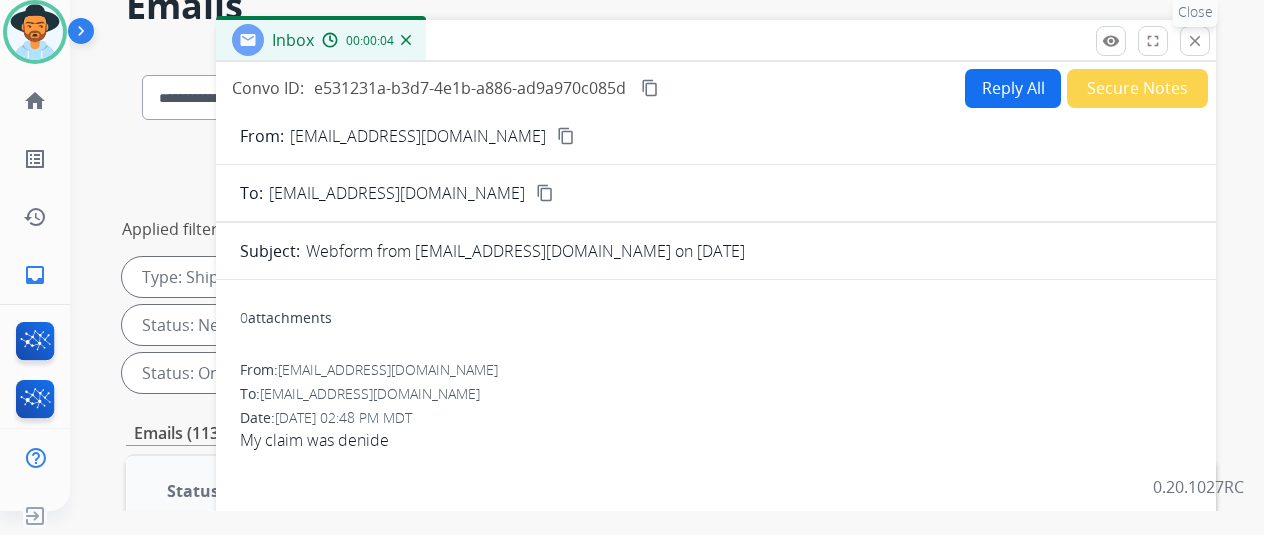 click on "close" at bounding box center [1195, 41] 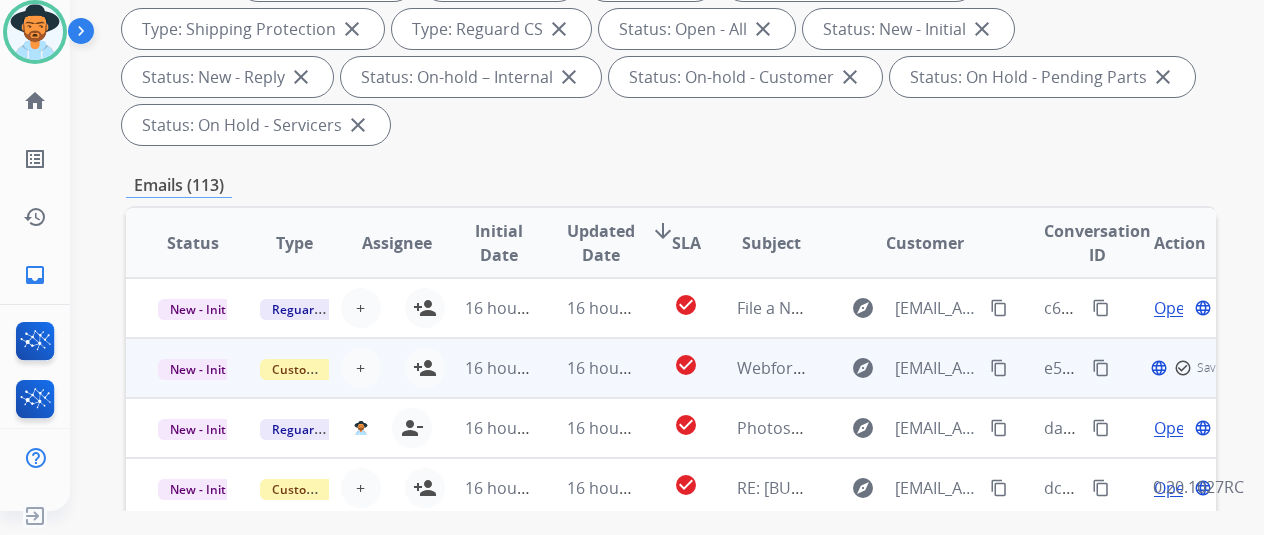 scroll, scrollTop: 578, scrollLeft: 0, axis: vertical 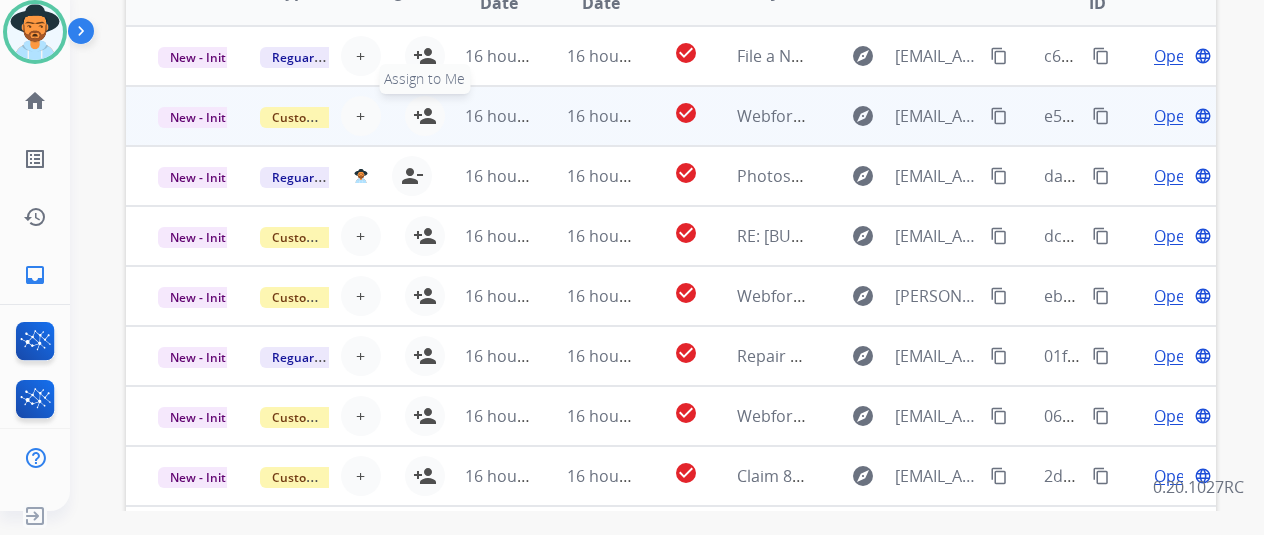 click on "person_add" at bounding box center [425, 116] 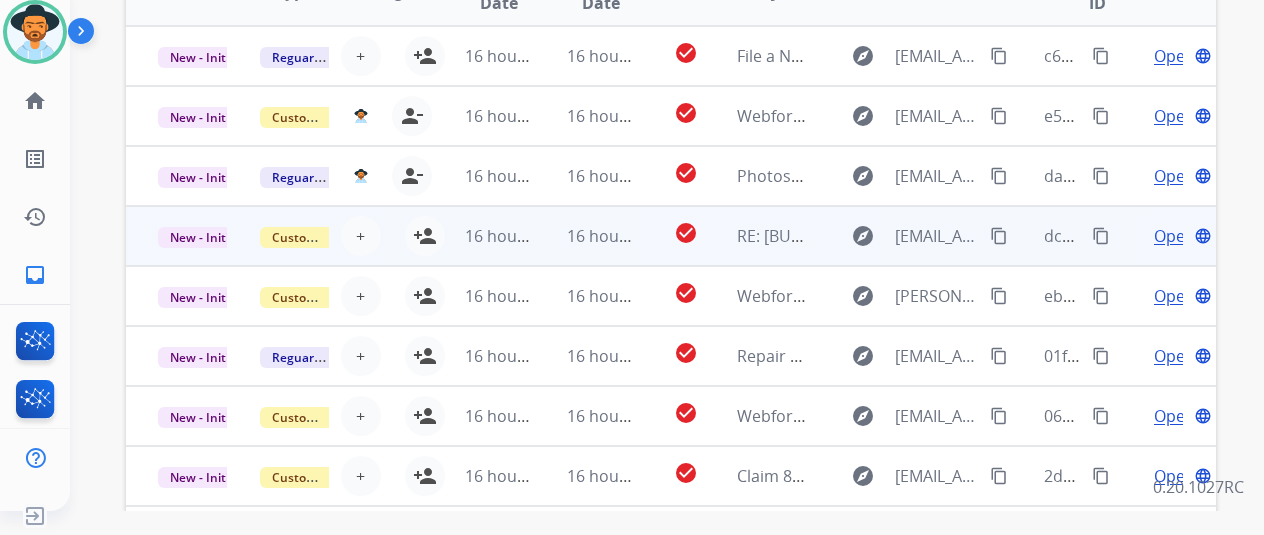 scroll, scrollTop: 178, scrollLeft: 0, axis: vertical 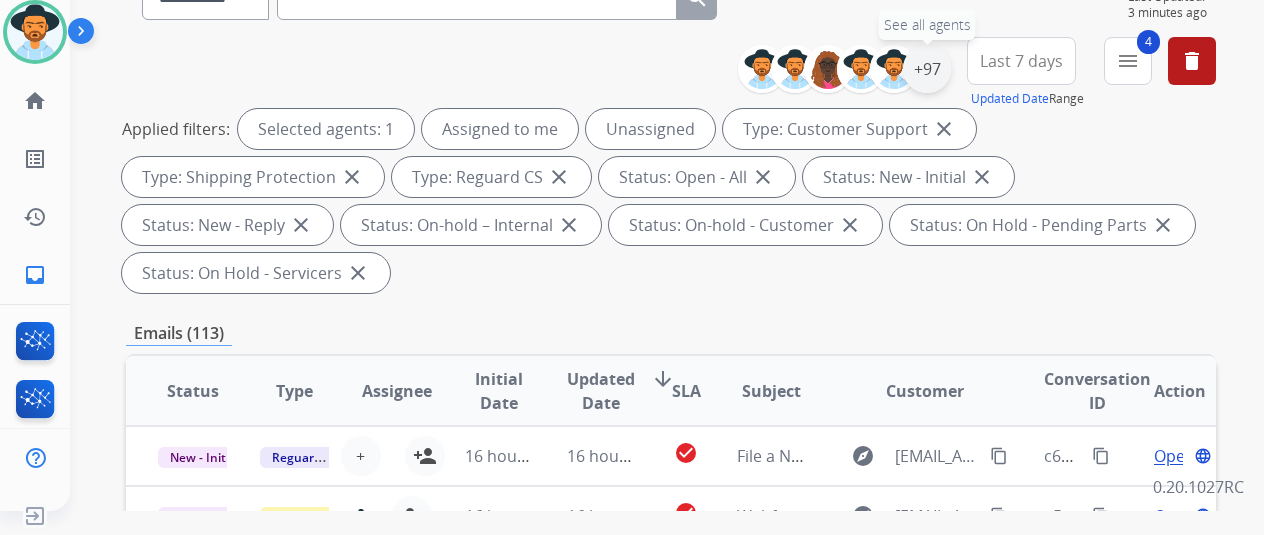 click on "+97" at bounding box center [927, 69] 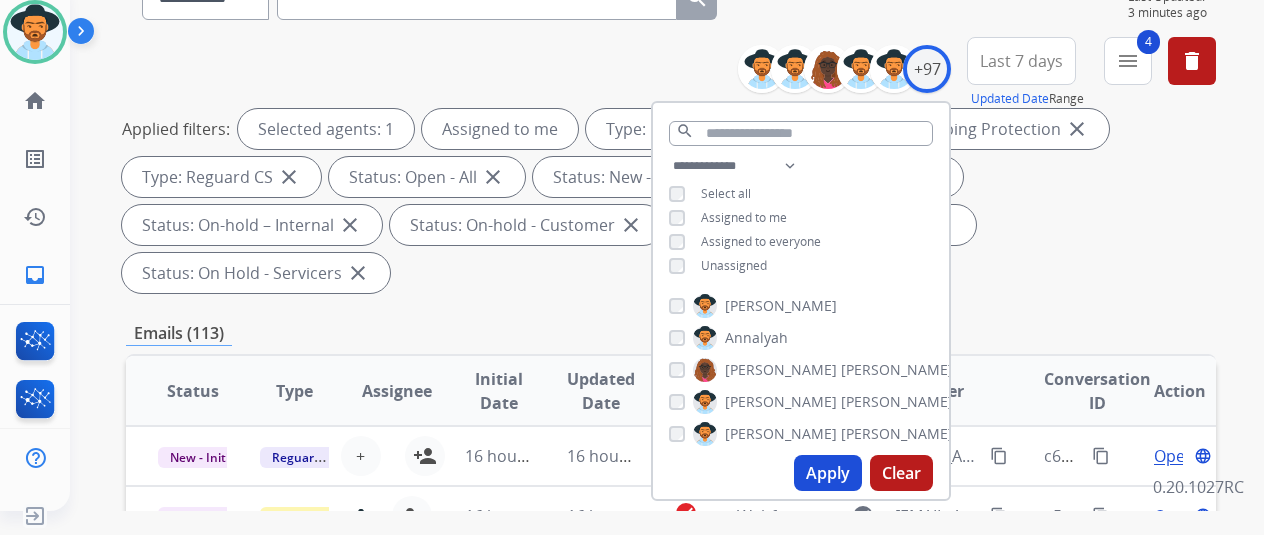 click on "Apply" at bounding box center [828, 473] 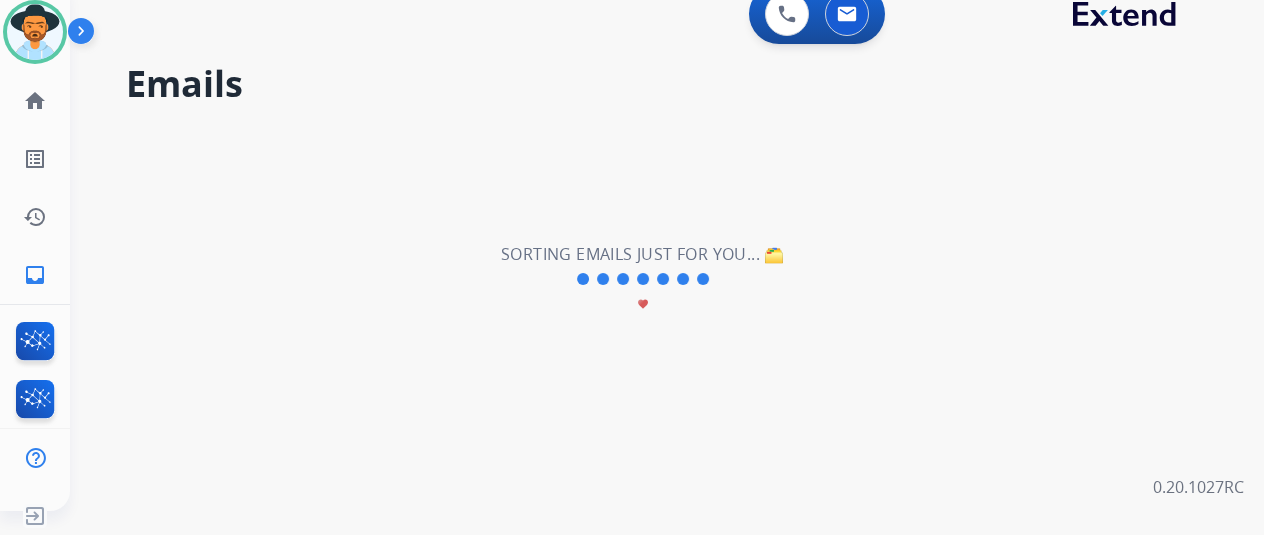 scroll, scrollTop: 0, scrollLeft: 0, axis: both 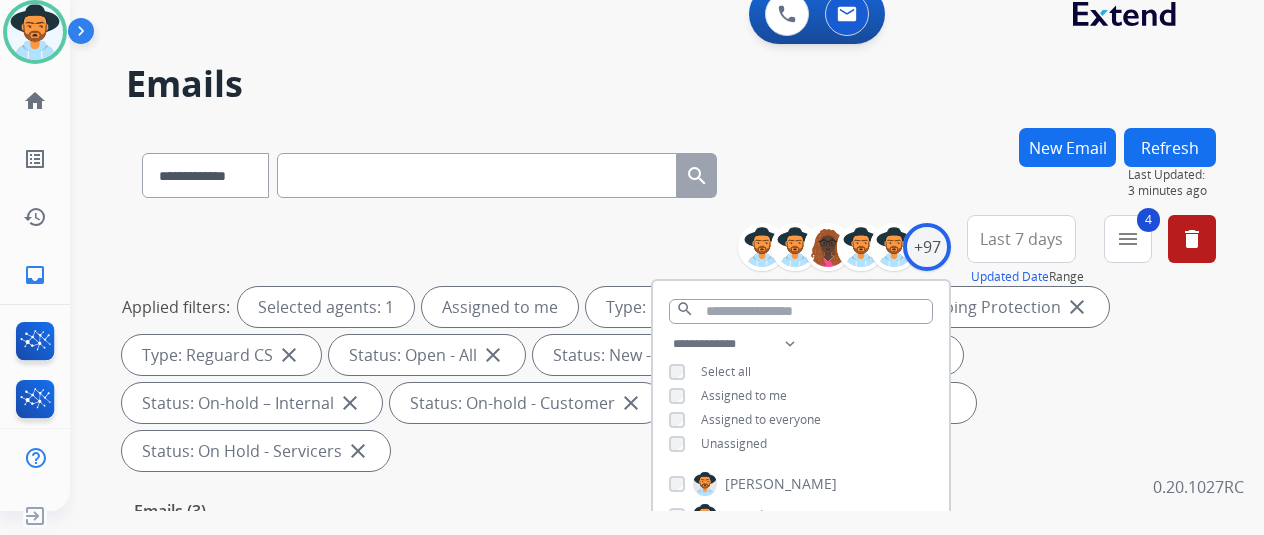 click on "**********" at bounding box center (671, 171) 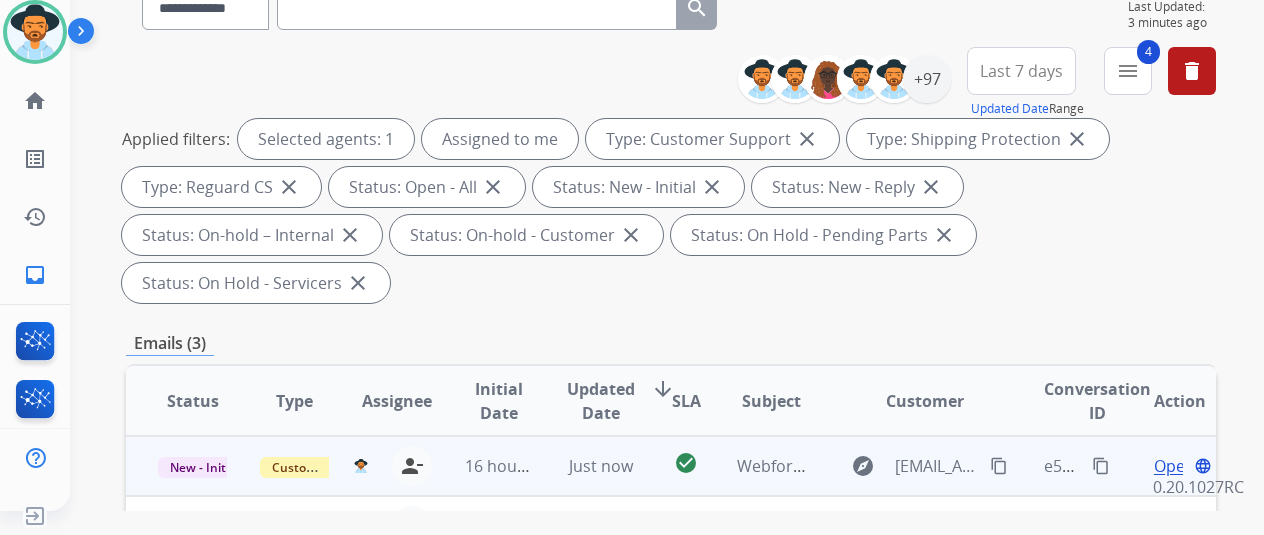 scroll, scrollTop: 400, scrollLeft: 0, axis: vertical 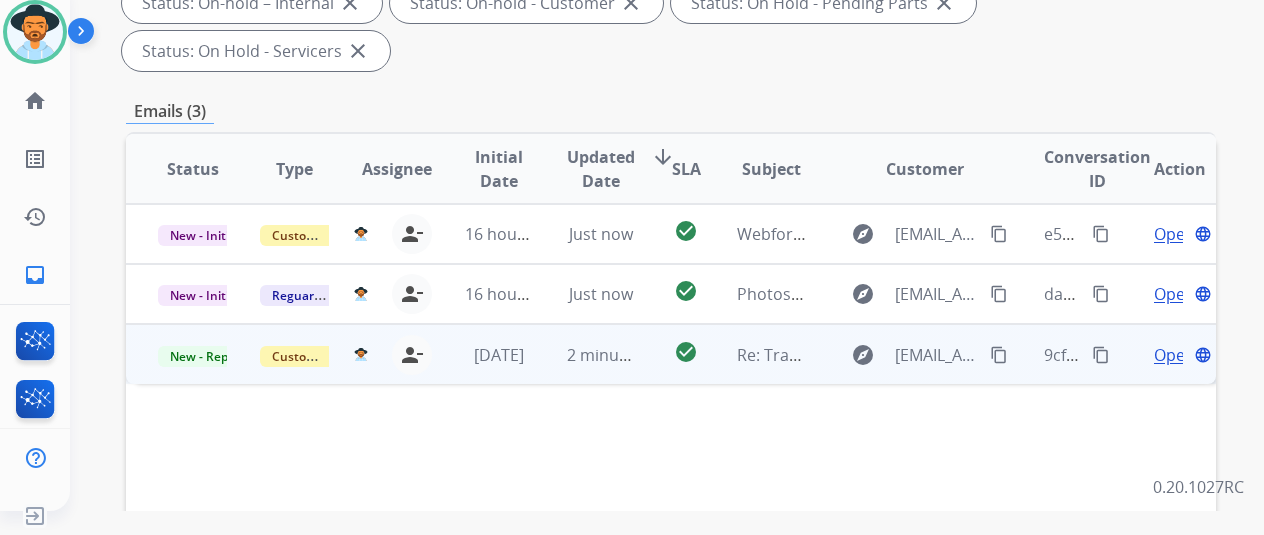 click on "content_copy" at bounding box center [999, 355] 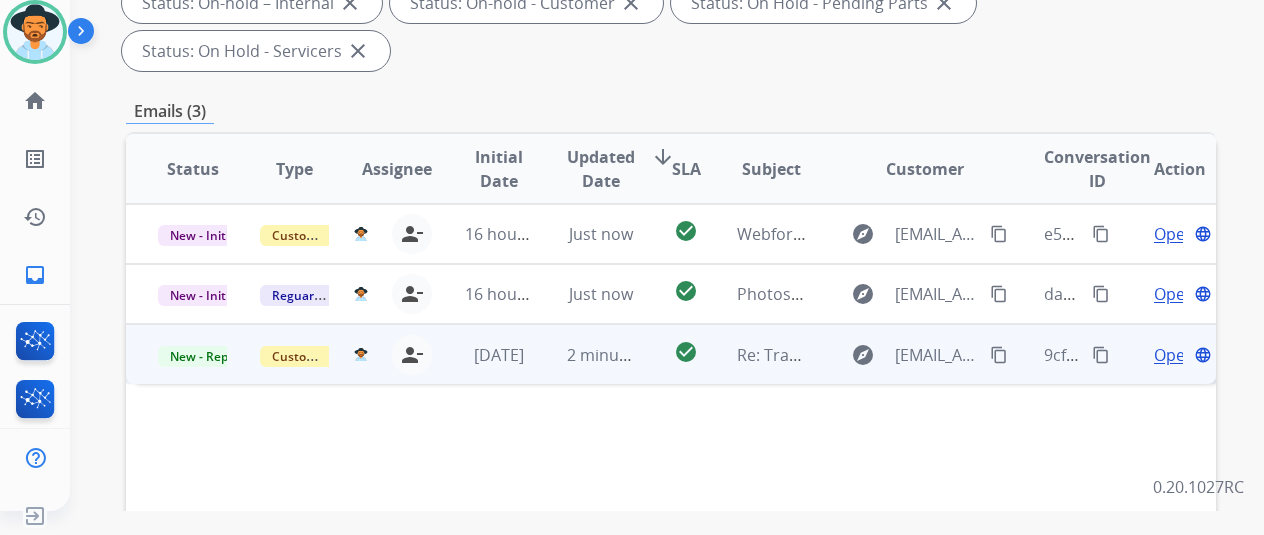 click on "Open" at bounding box center (1174, 355) 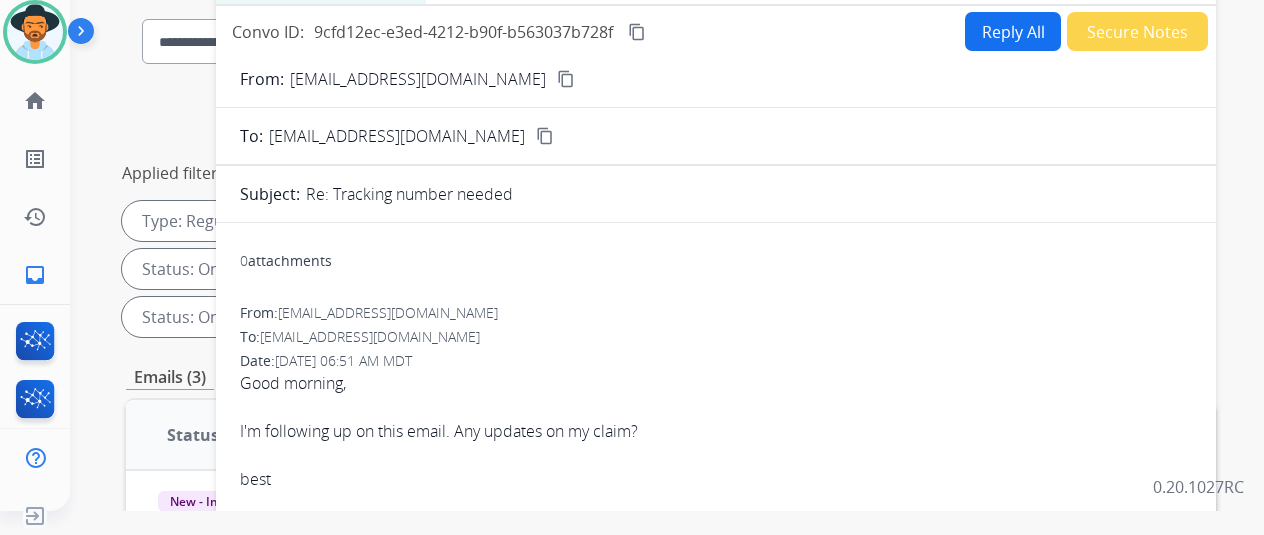 scroll, scrollTop: 0, scrollLeft: 0, axis: both 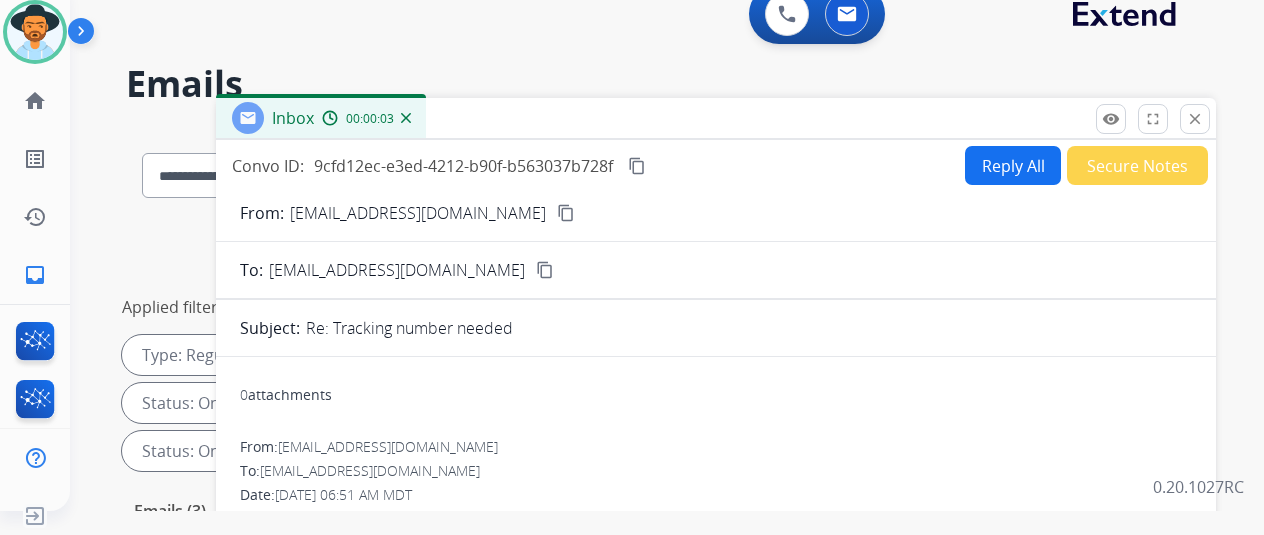 click on "Reply All" at bounding box center [1013, 165] 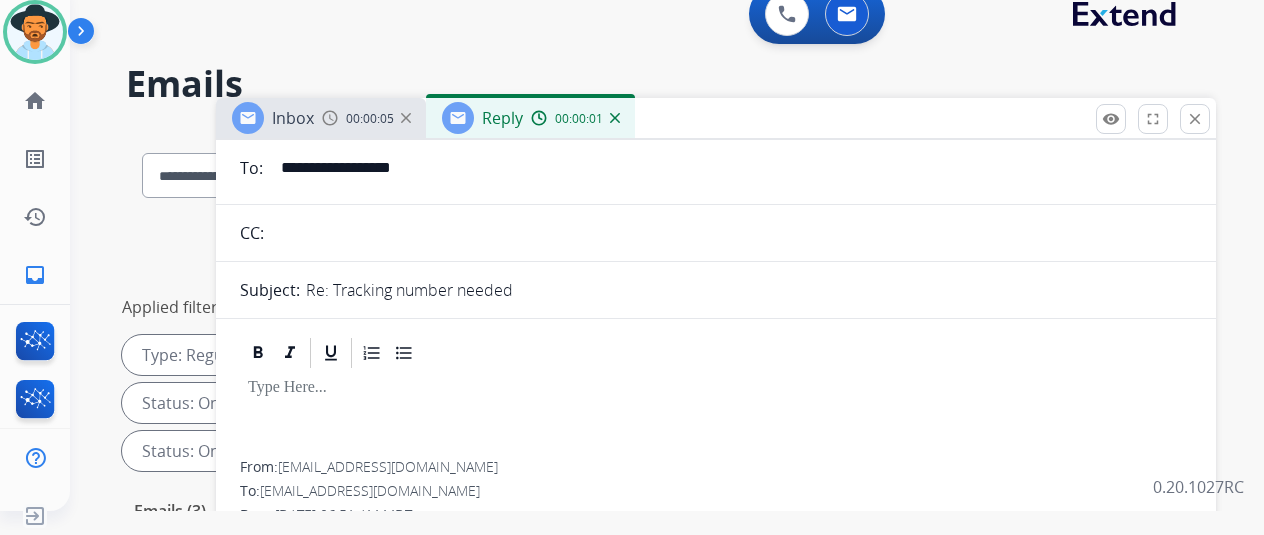 scroll, scrollTop: 0, scrollLeft: 0, axis: both 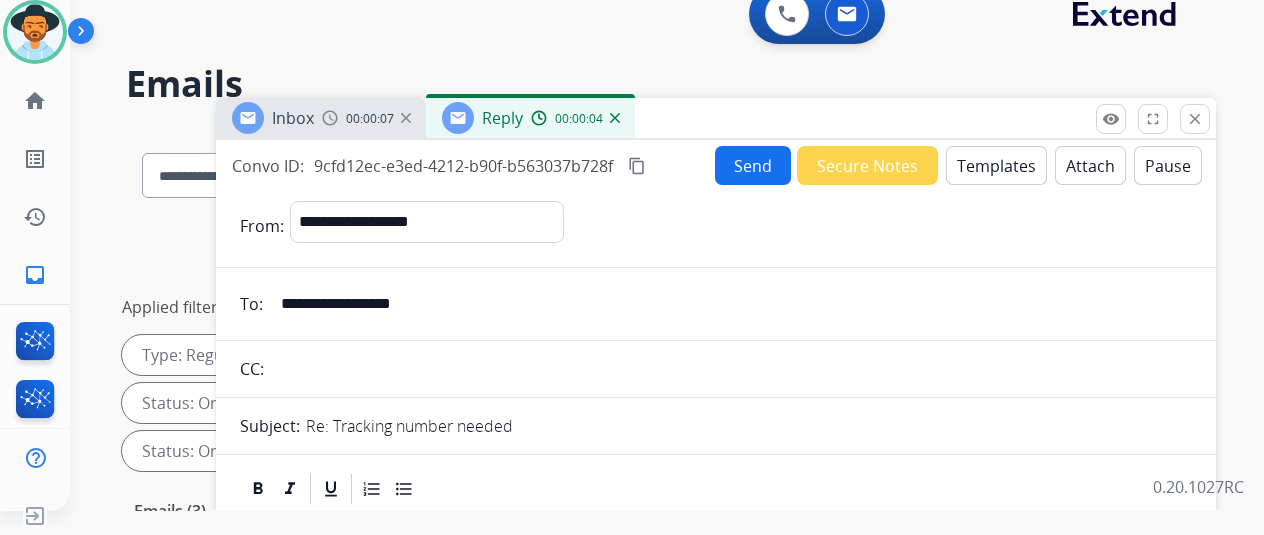 click on "Templates" at bounding box center [996, 165] 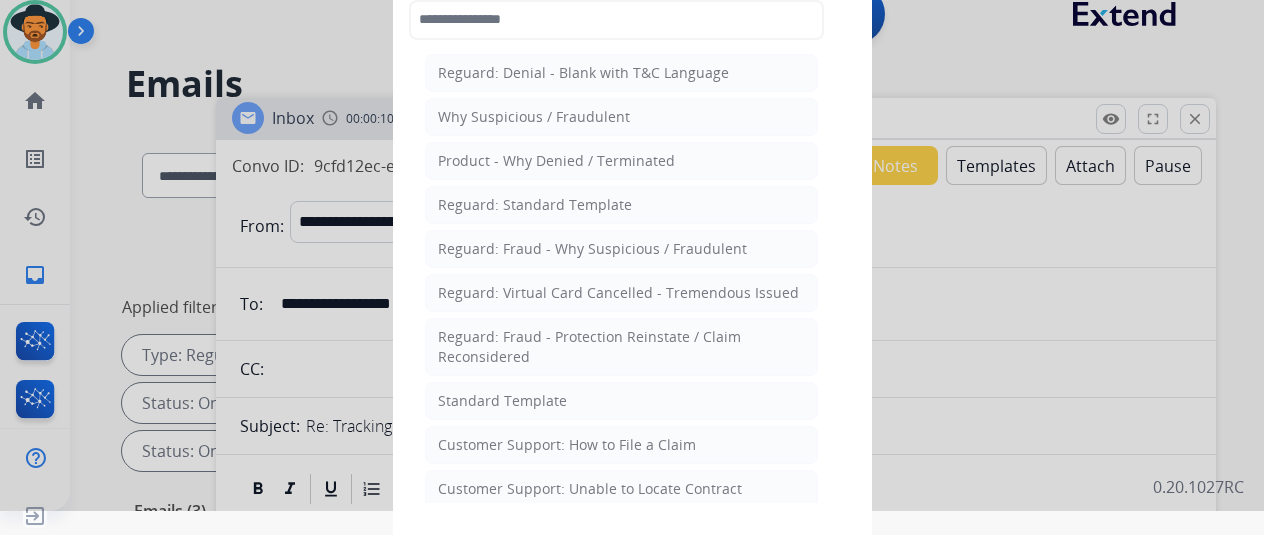 click on "Standard Template" 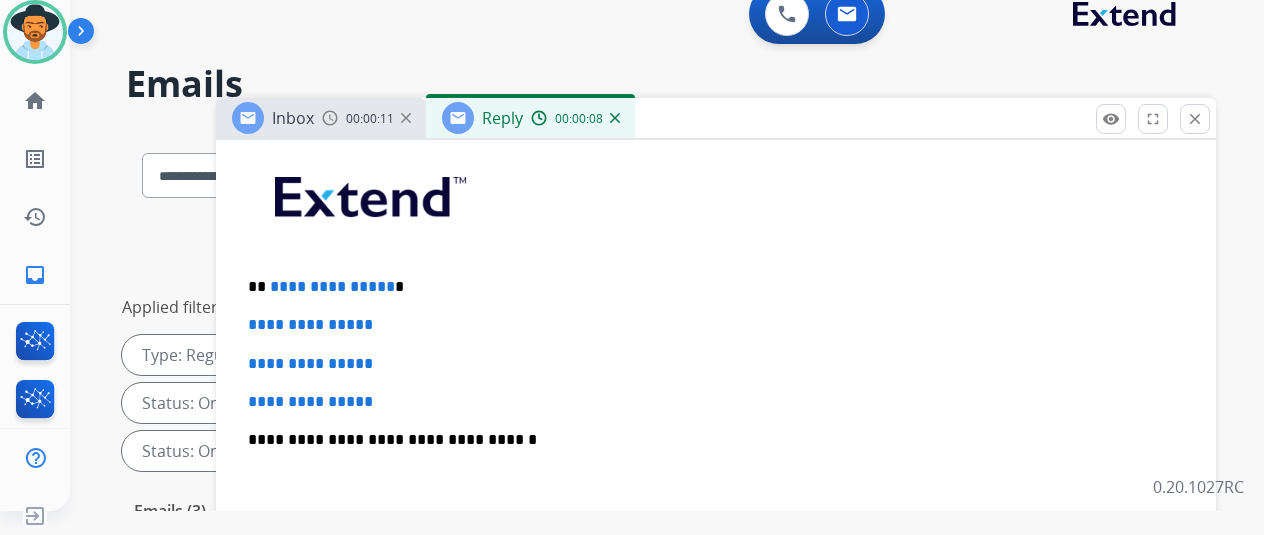 scroll, scrollTop: 500, scrollLeft: 0, axis: vertical 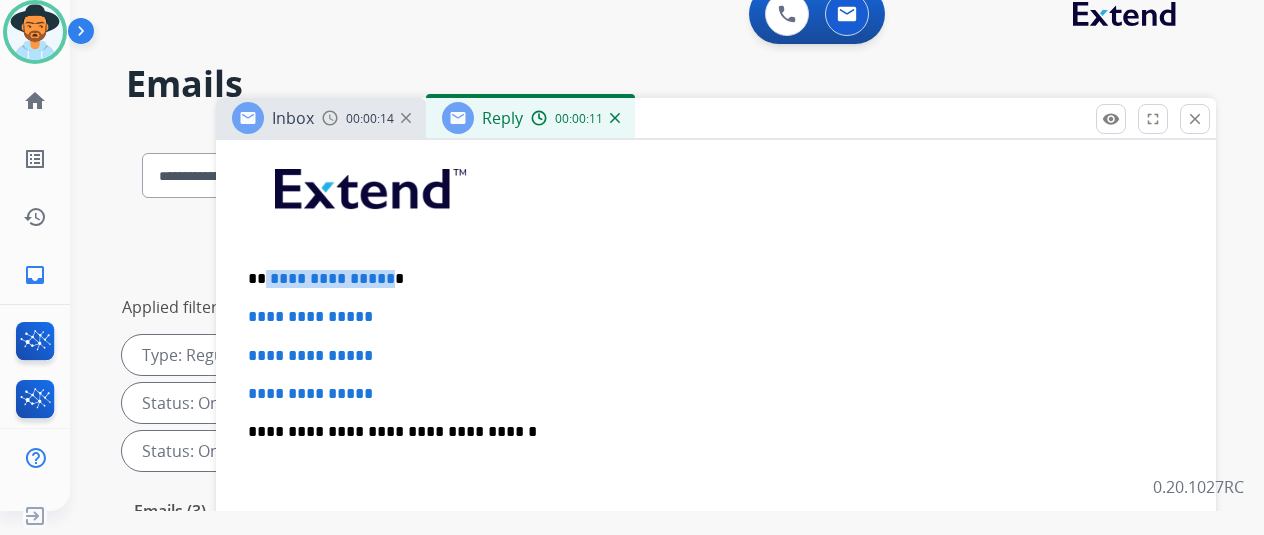 drag, startPoint x: 398, startPoint y: 277, endPoint x: 281, endPoint y: 278, distance: 117.00427 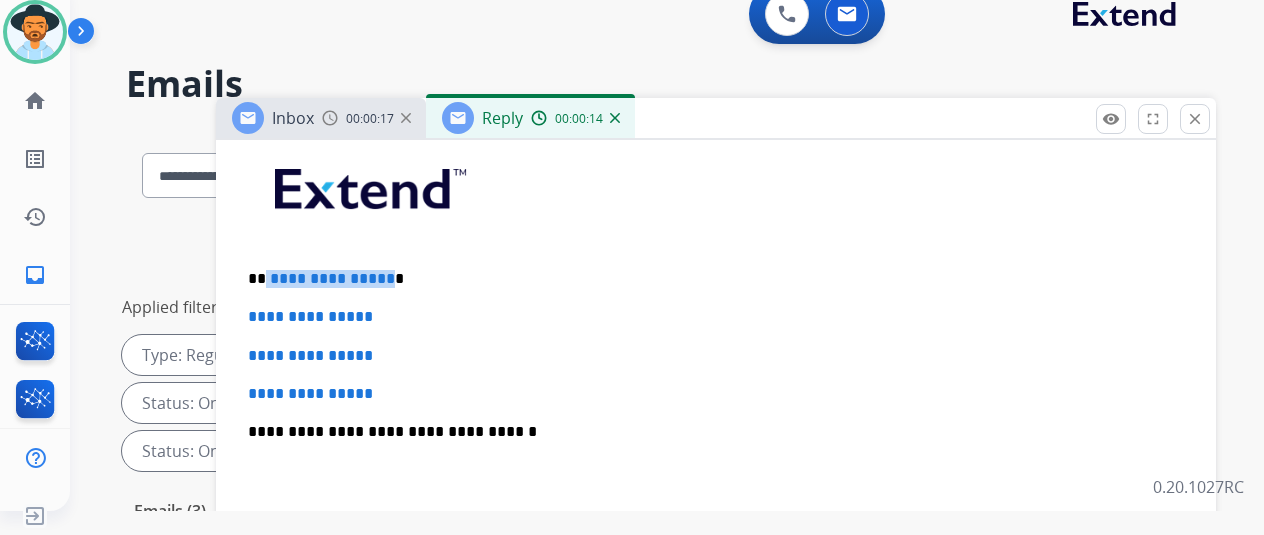drag, startPoint x: 398, startPoint y: 277, endPoint x: 278, endPoint y: 279, distance: 120.01666 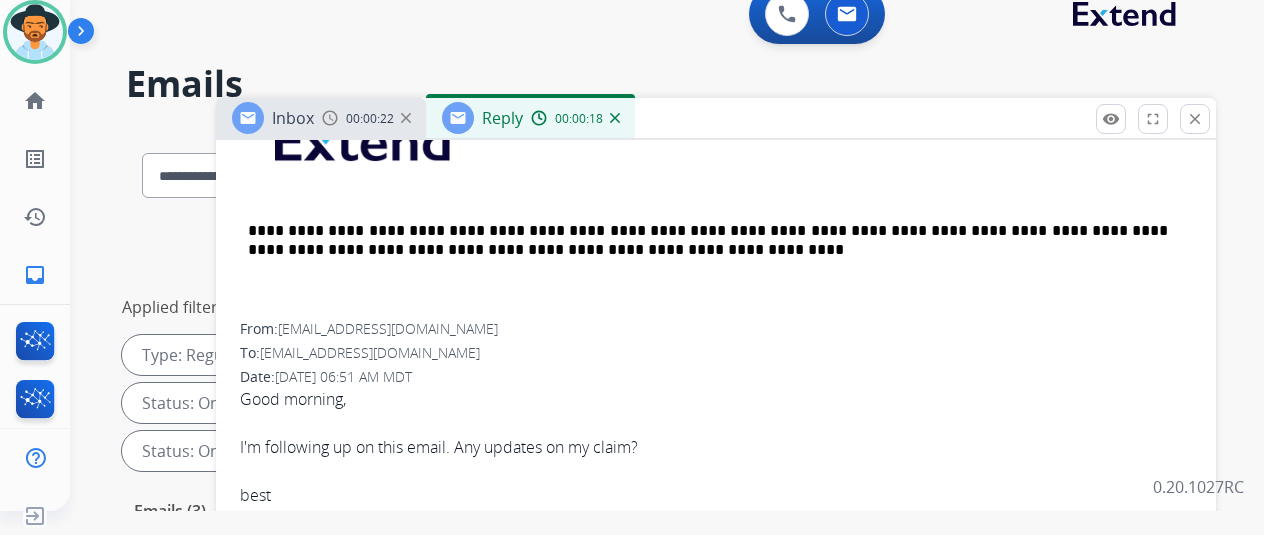 scroll, scrollTop: 500, scrollLeft: 0, axis: vertical 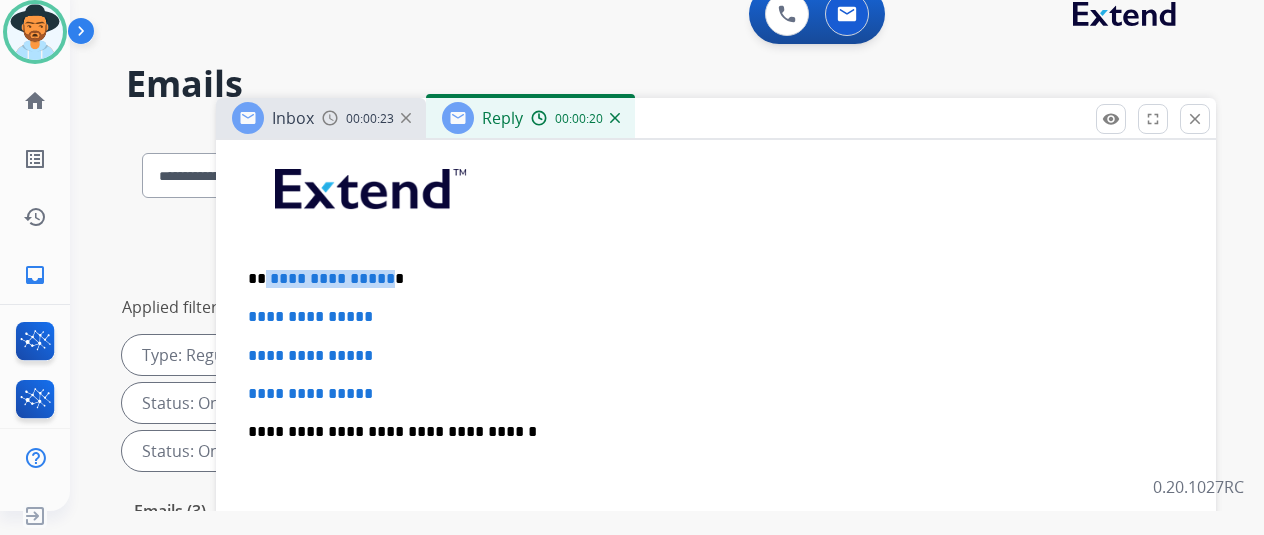 type 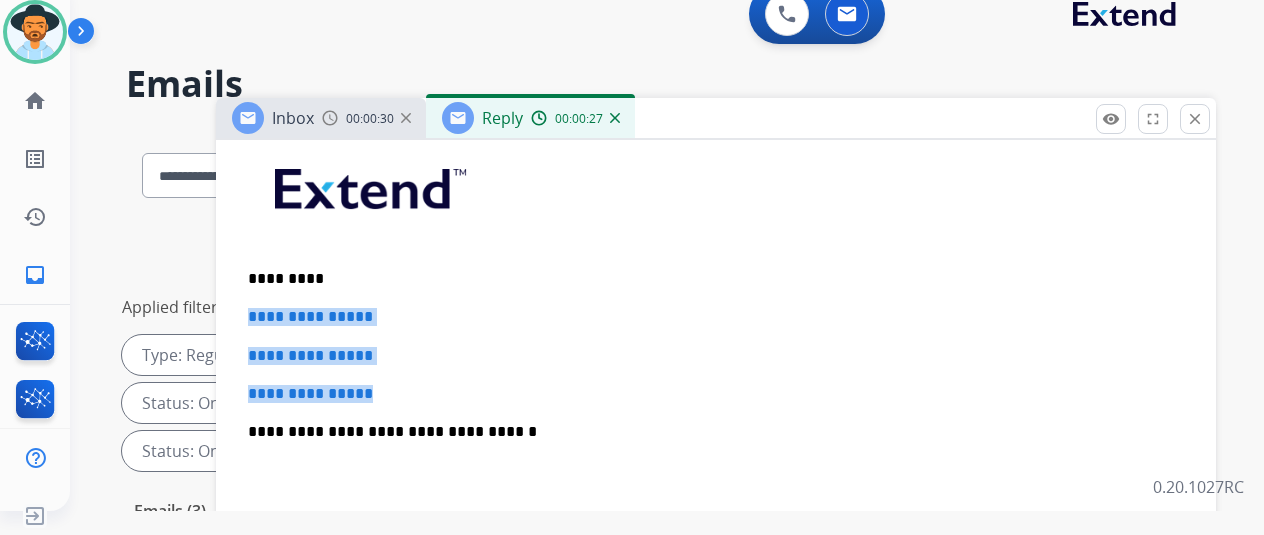 drag, startPoint x: 400, startPoint y: 389, endPoint x: 242, endPoint y: 314, distance: 174.89711 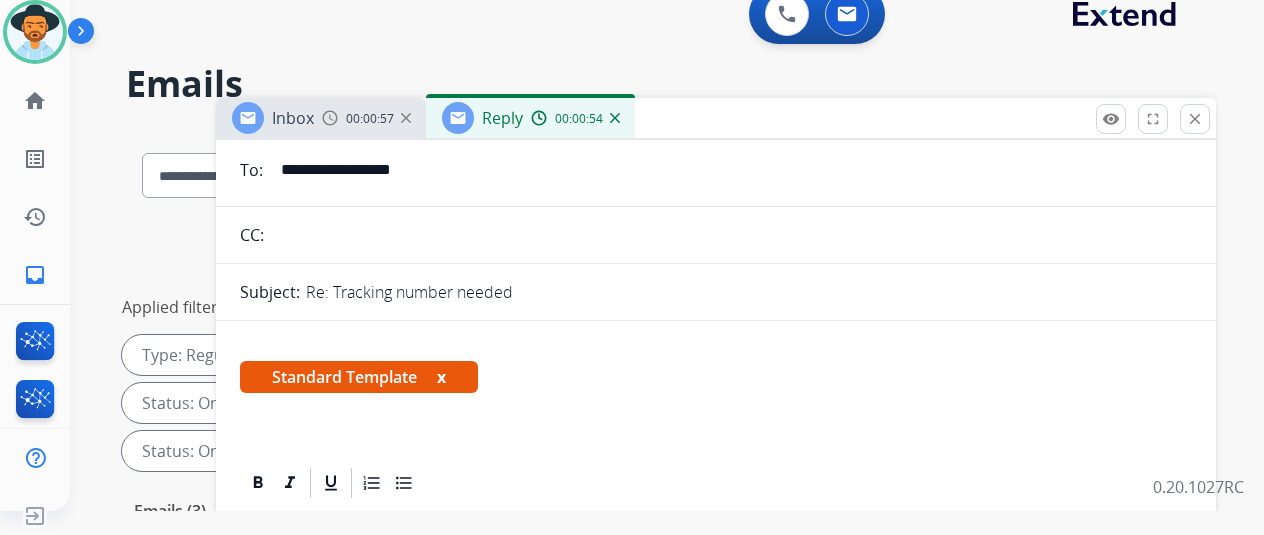 scroll, scrollTop: 0, scrollLeft: 0, axis: both 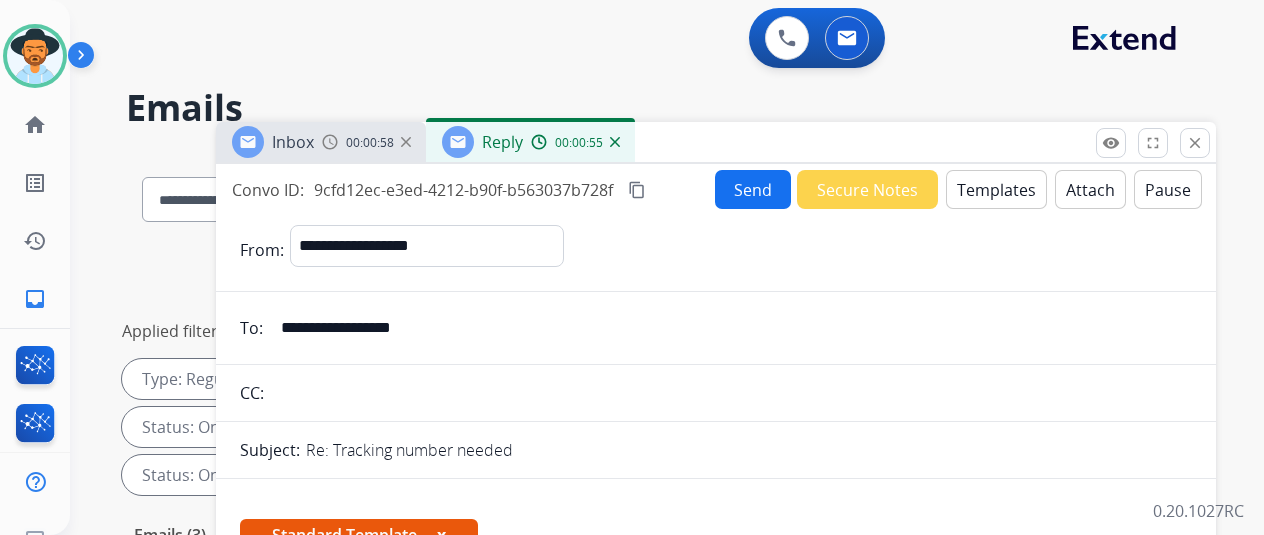 click on "Send" at bounding box center [753, 189] 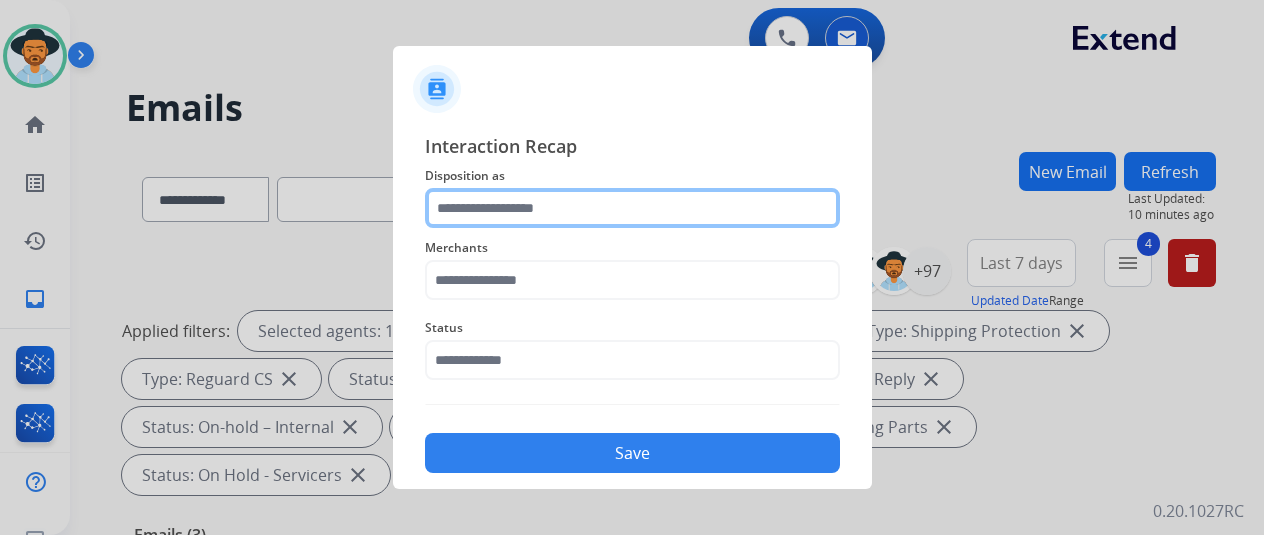 click 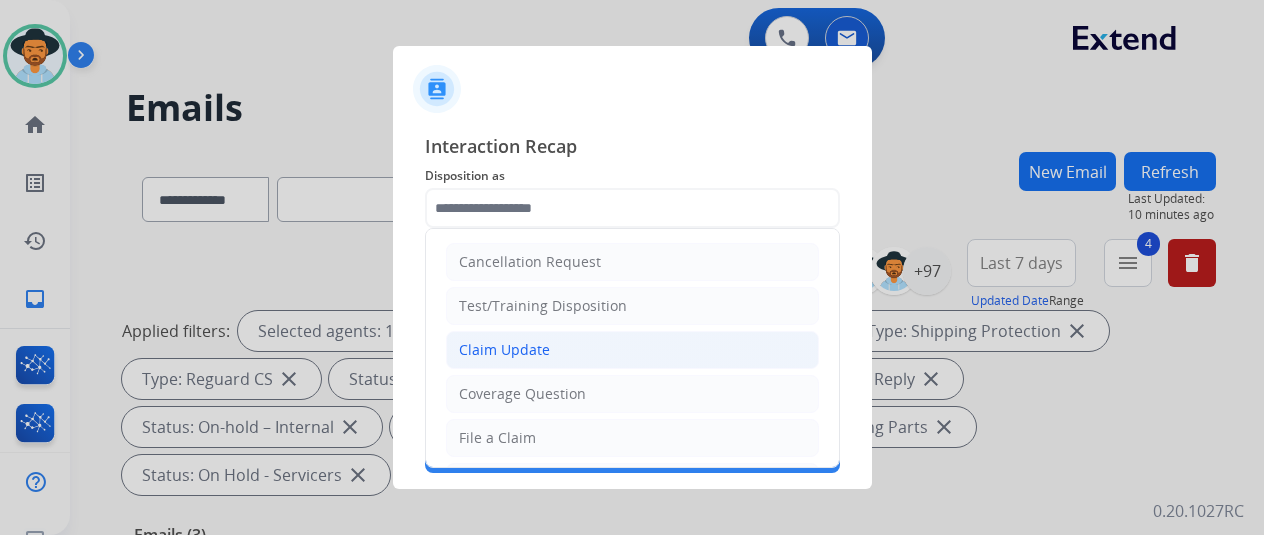click on "Claim Update" 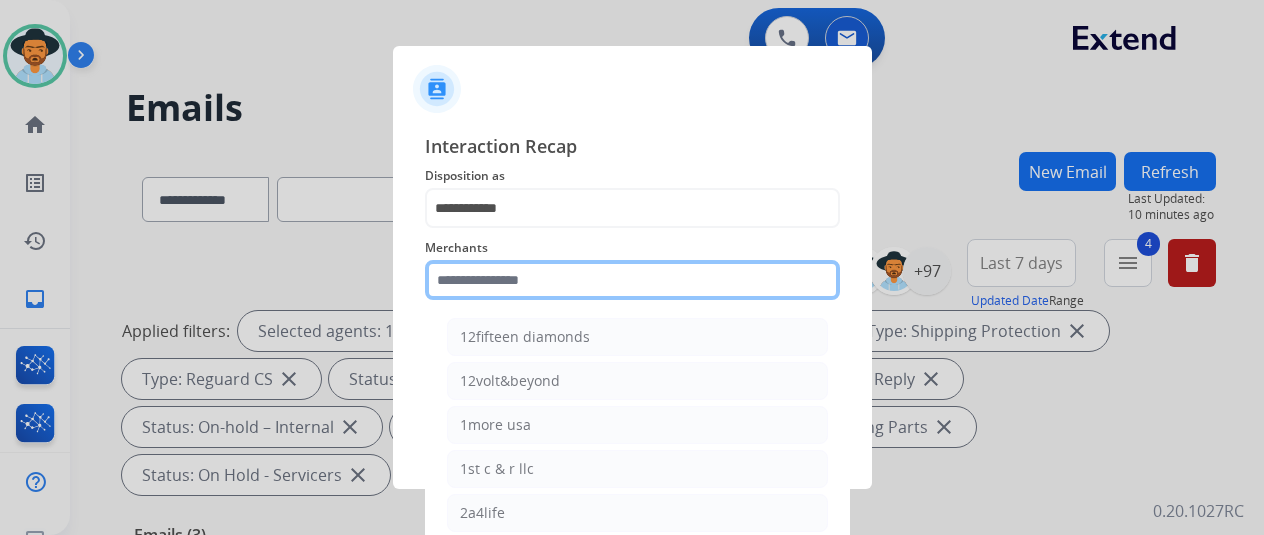 click 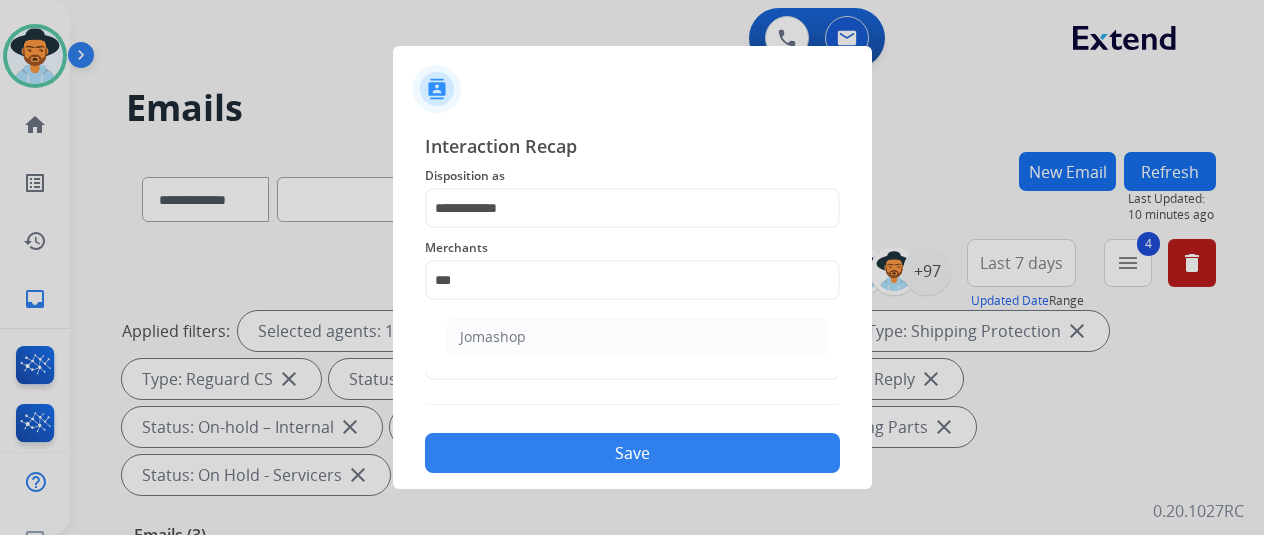 click on "Jomashop" 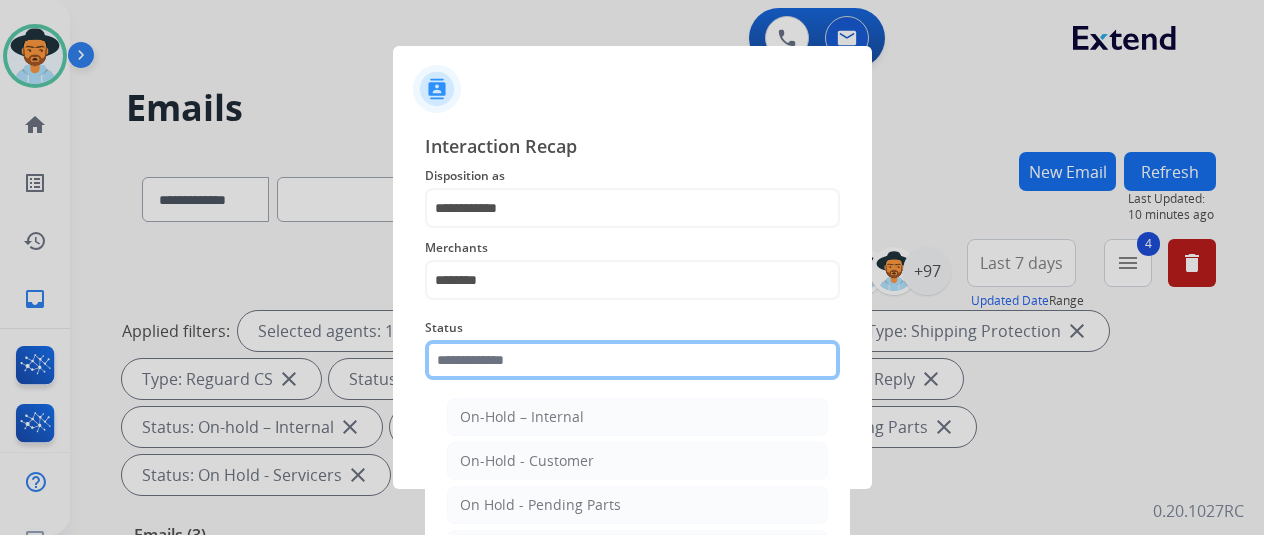 click 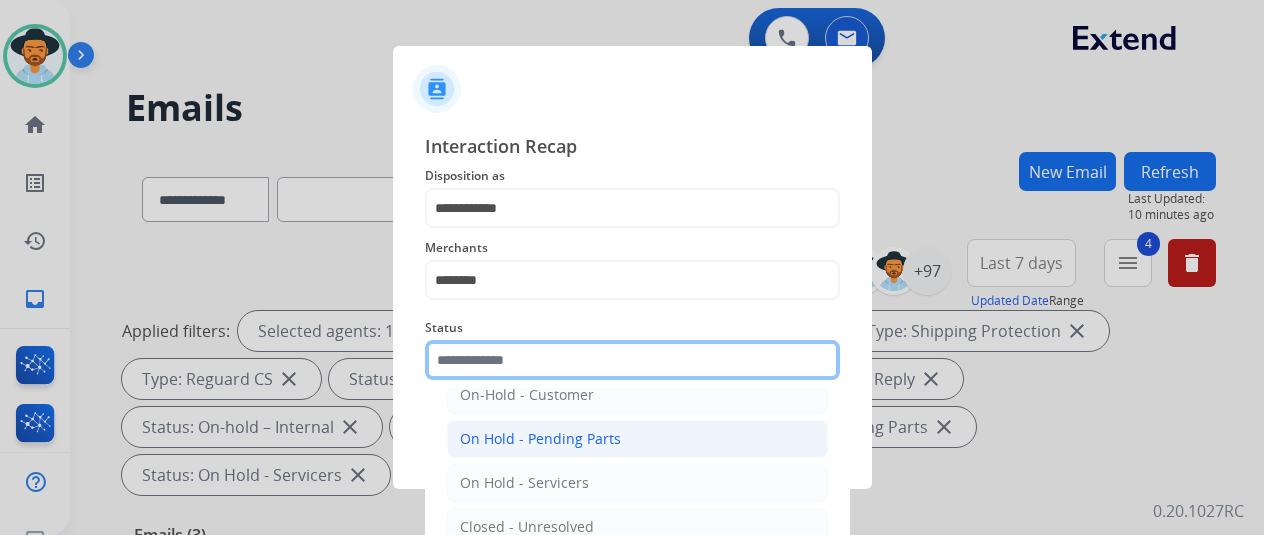 scroll, scrollTop: 114, scrollLeft: 0, axis: vertical 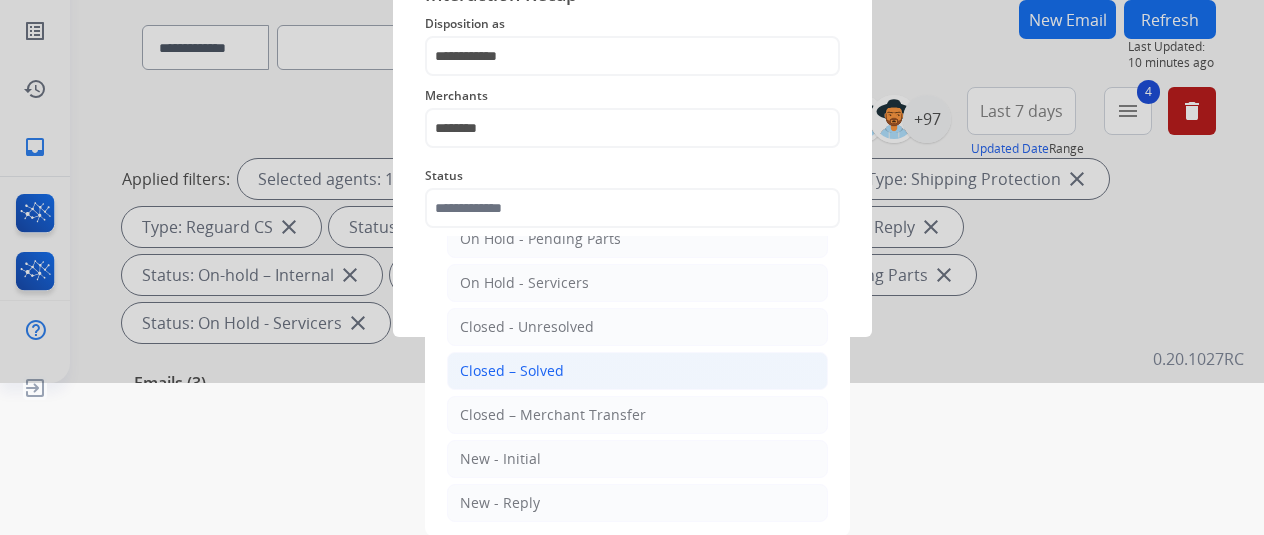 click on "Closed – Solved" 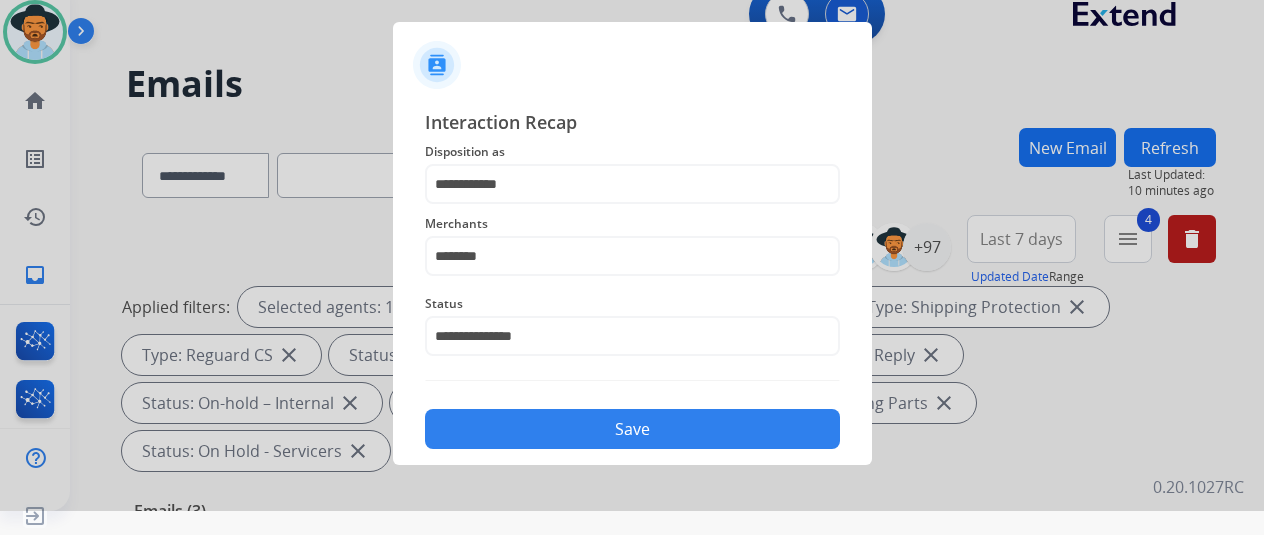 scroll, scrollTop: 24, scrollLeft: 0, axis: vertical 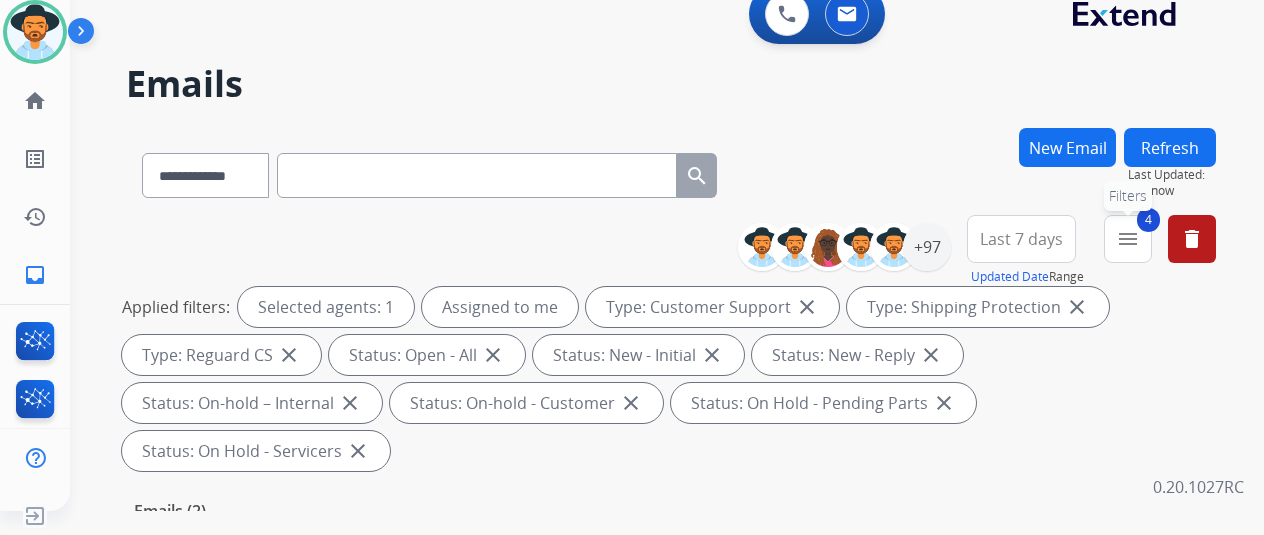click on "menu" at bounding box center [1128, 239] 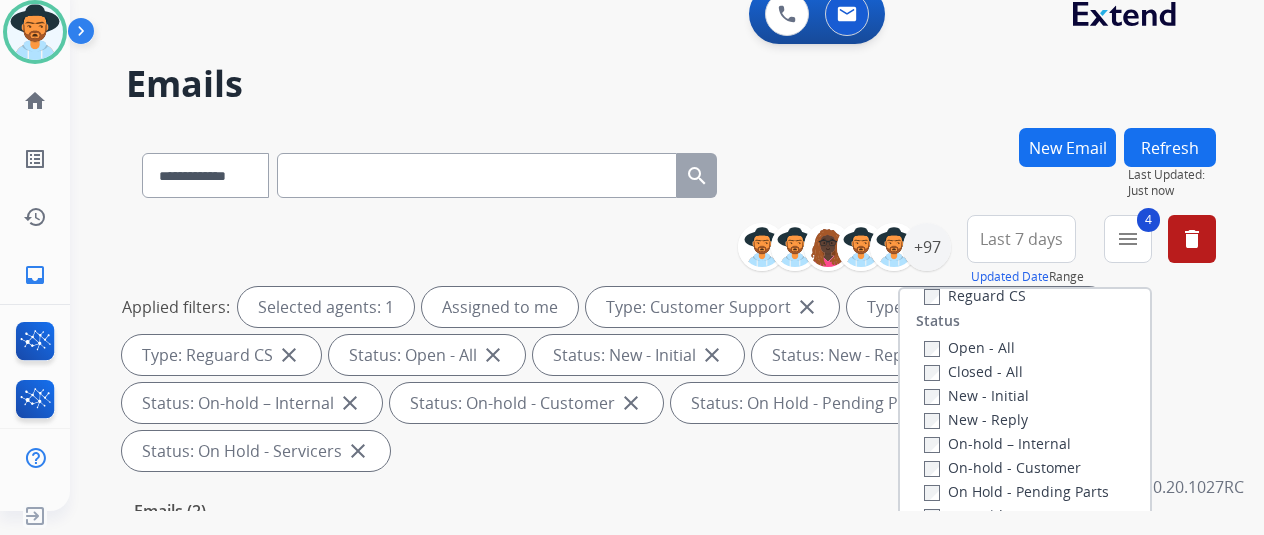 scroll, scrollTop: 128, scrollLeft: 0, axis: vertical 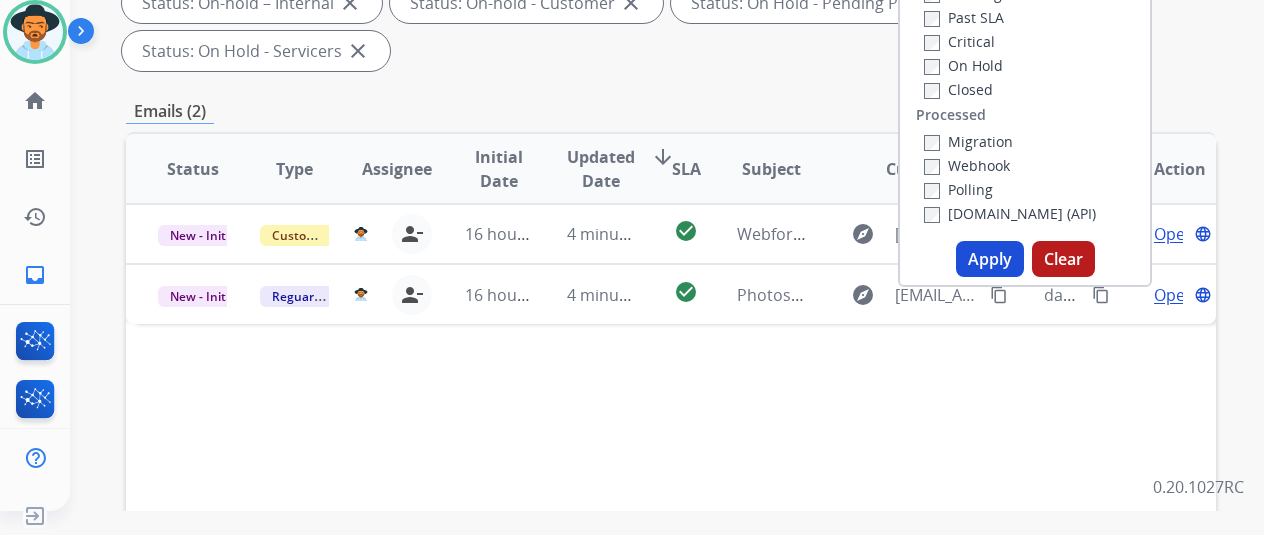 click on "Apply" at bounding box center (990, 259) 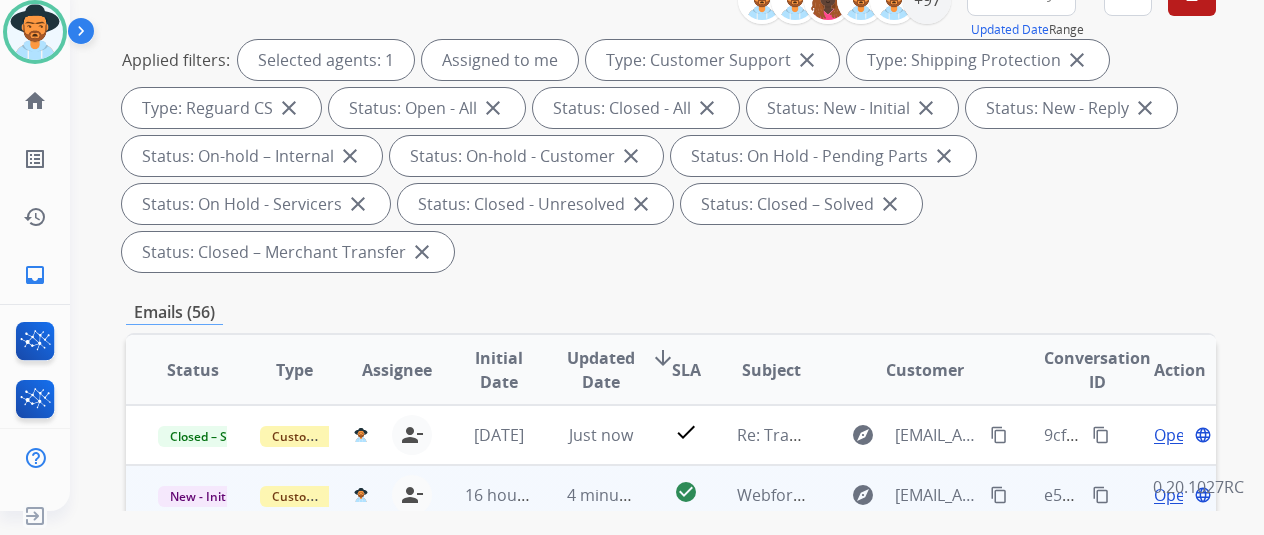 scroll, scrollTop: 500, scrollLeft: 0, axis: vertical 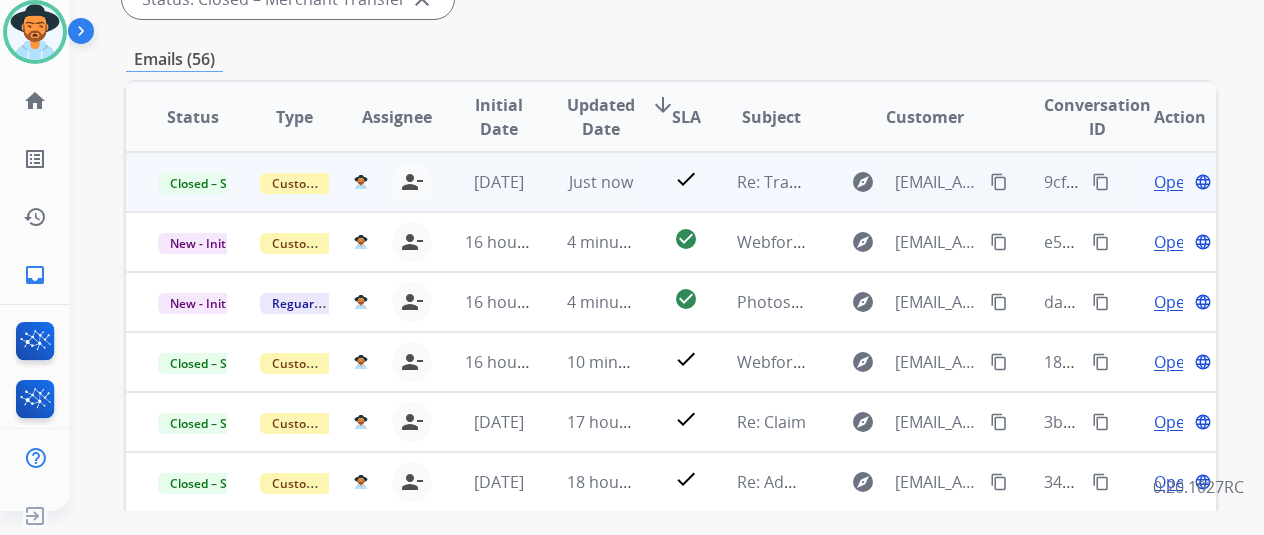 click on "content_copy" at bounding box center [1101, 182] 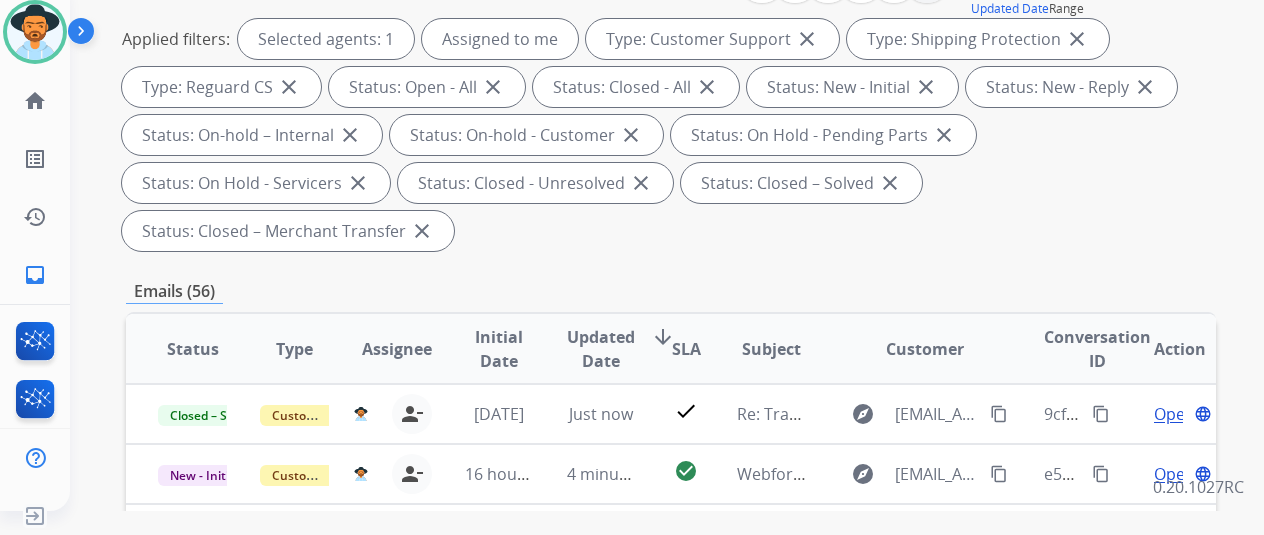 scroll, scrollTop: 100, scrollLeft: 0, axis: vertical 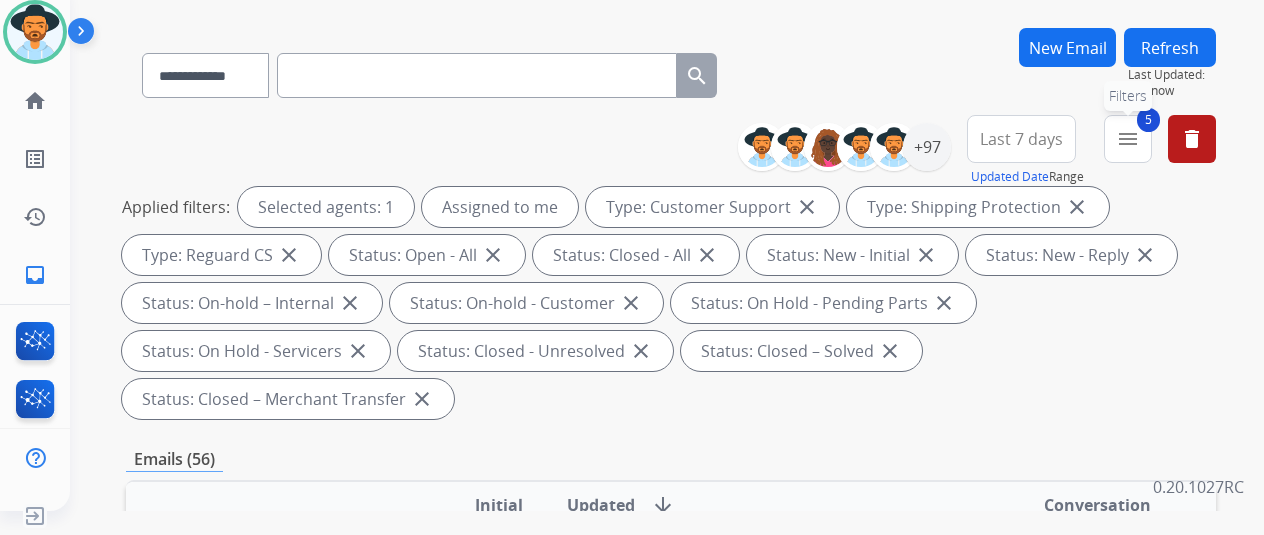 click on "5 menu  Filters" at bounding box center [1128, 139] 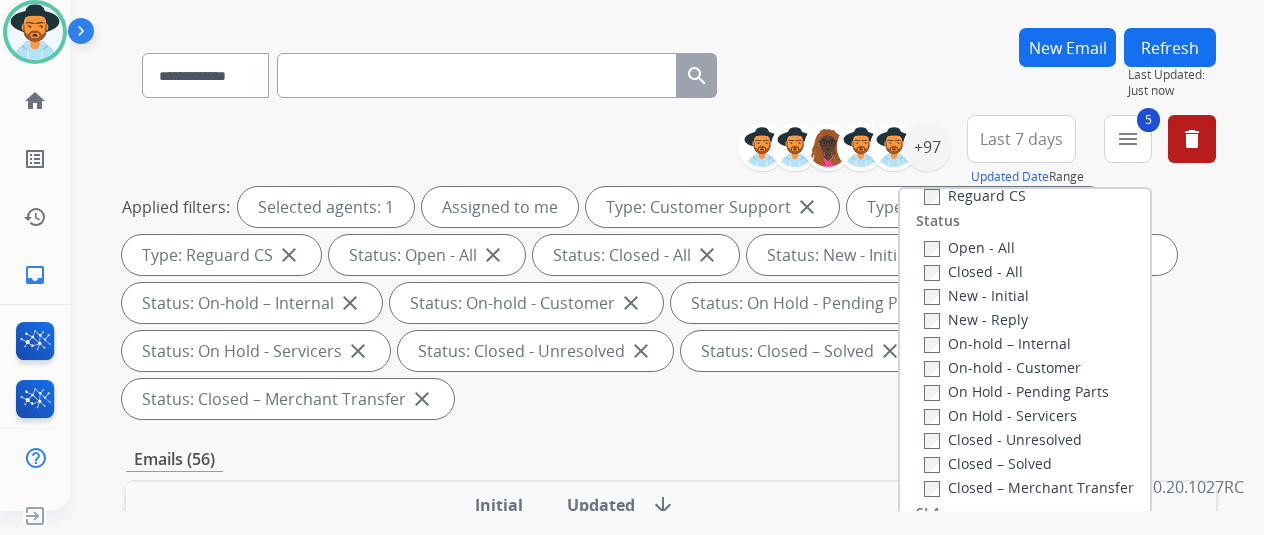 scroll, scrollTop: 128, scrollLeft: 0, axis: vertical 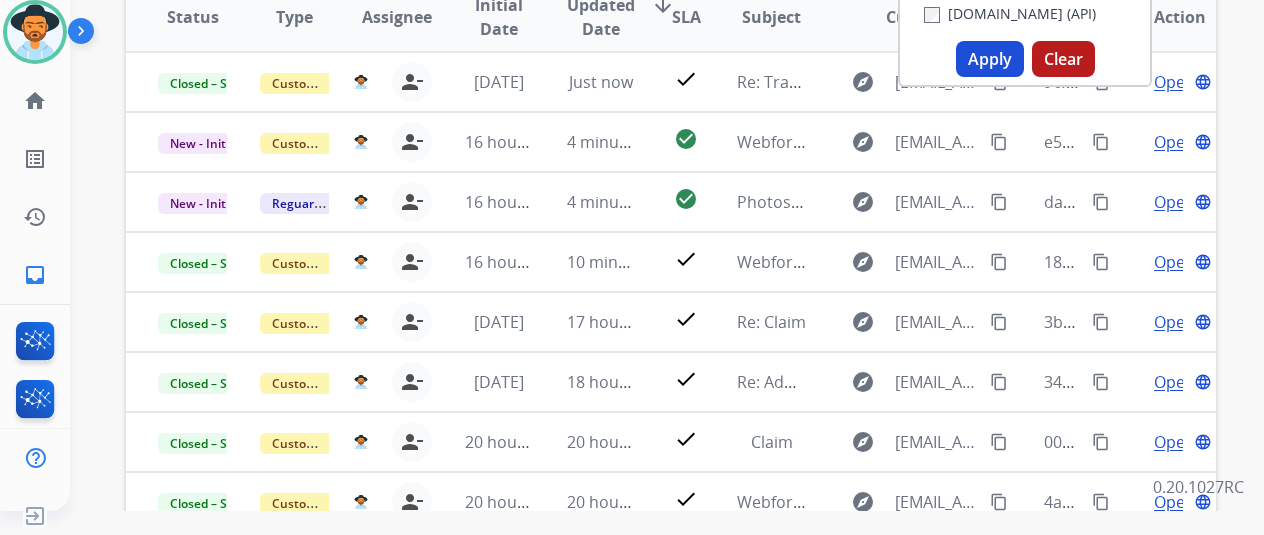 click on "Apply" at bounding box center (990, 59) 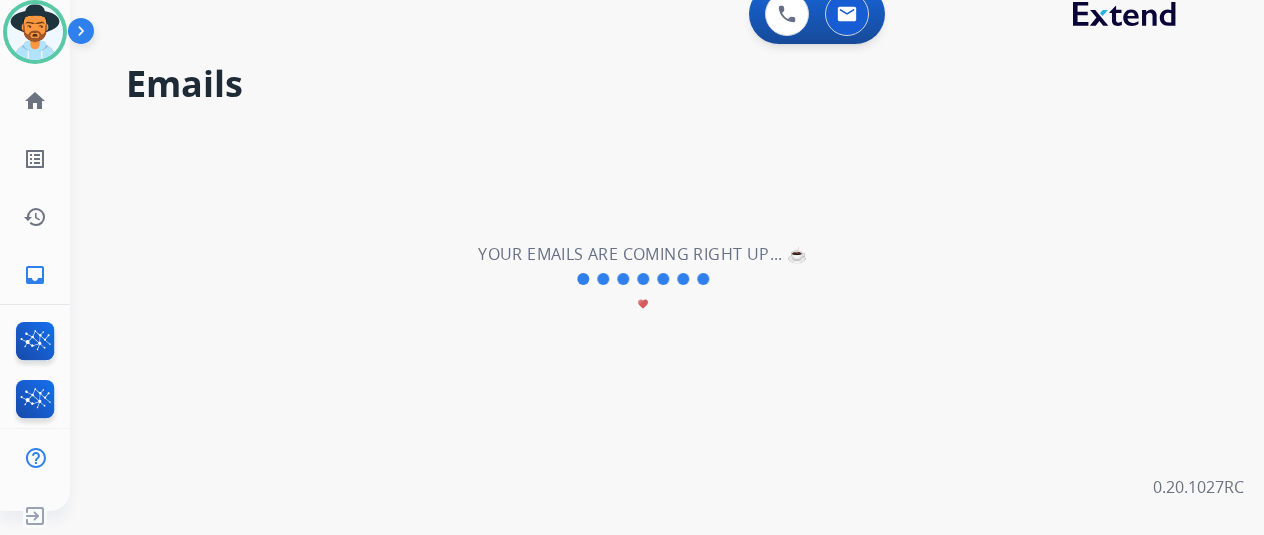 scroll, scrollTop: 0, scrollLeft: 0, axis: both 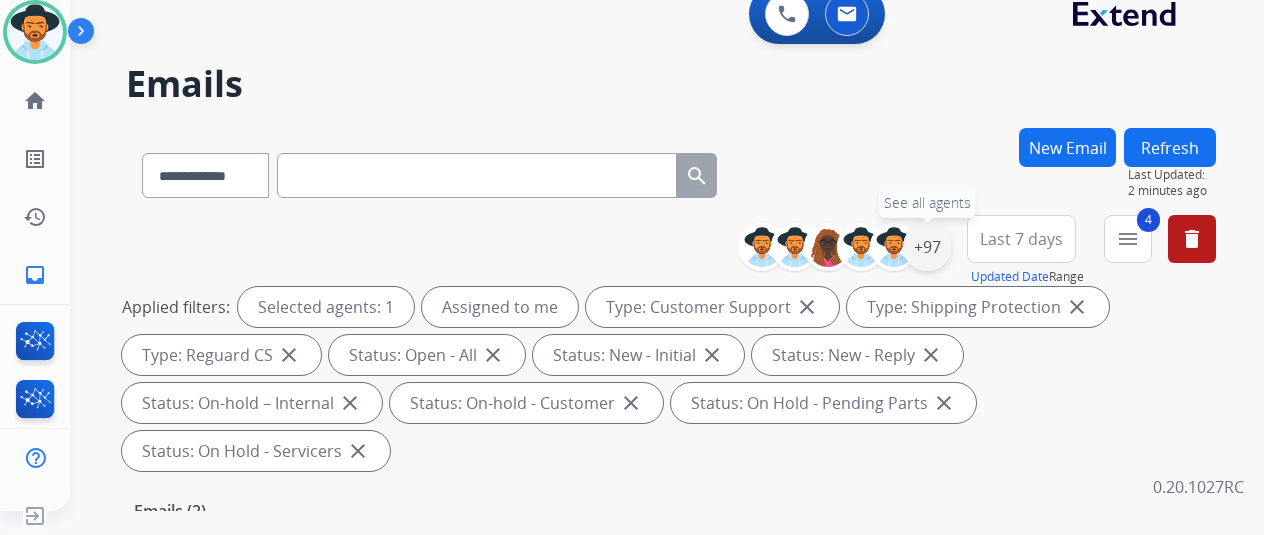 click on "+97" at bounding box center (927, 247) 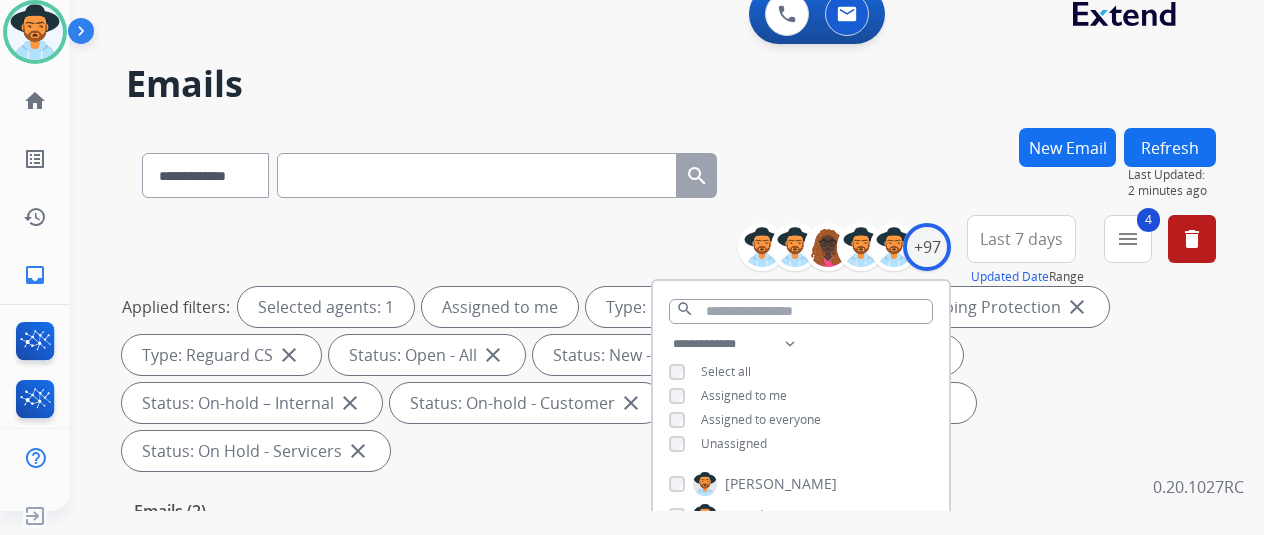 scroll, scrollTop: 300, scrollLeft: 0, axis: vertical 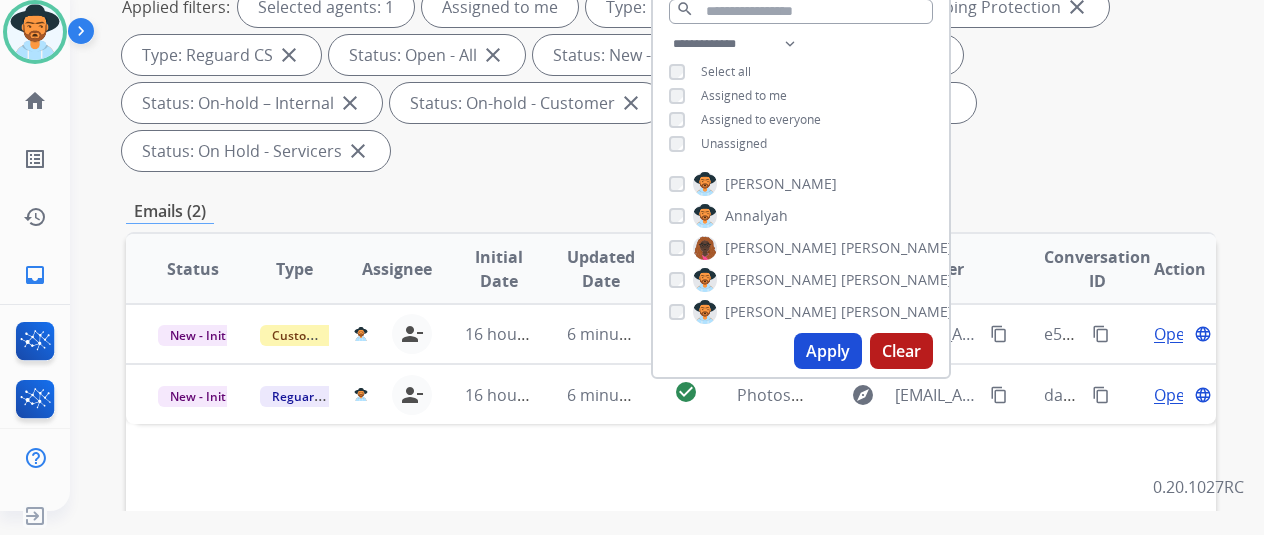 click on "Apply" at bounding box center (828, 351) 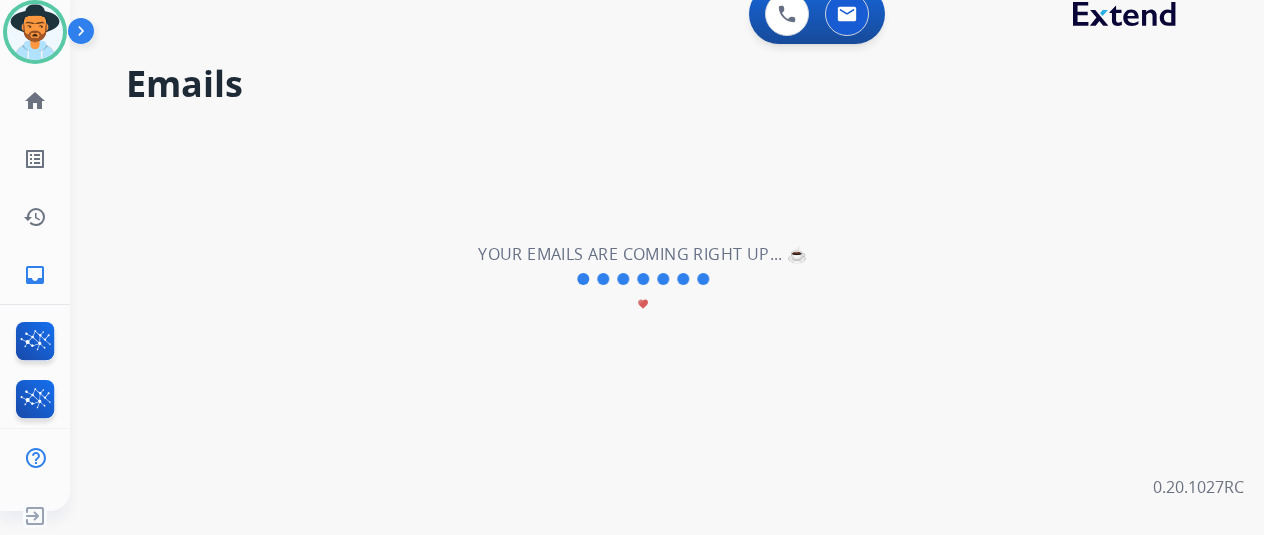 scroll, scrollTop: 0, scrollLeft: 0, axis: both 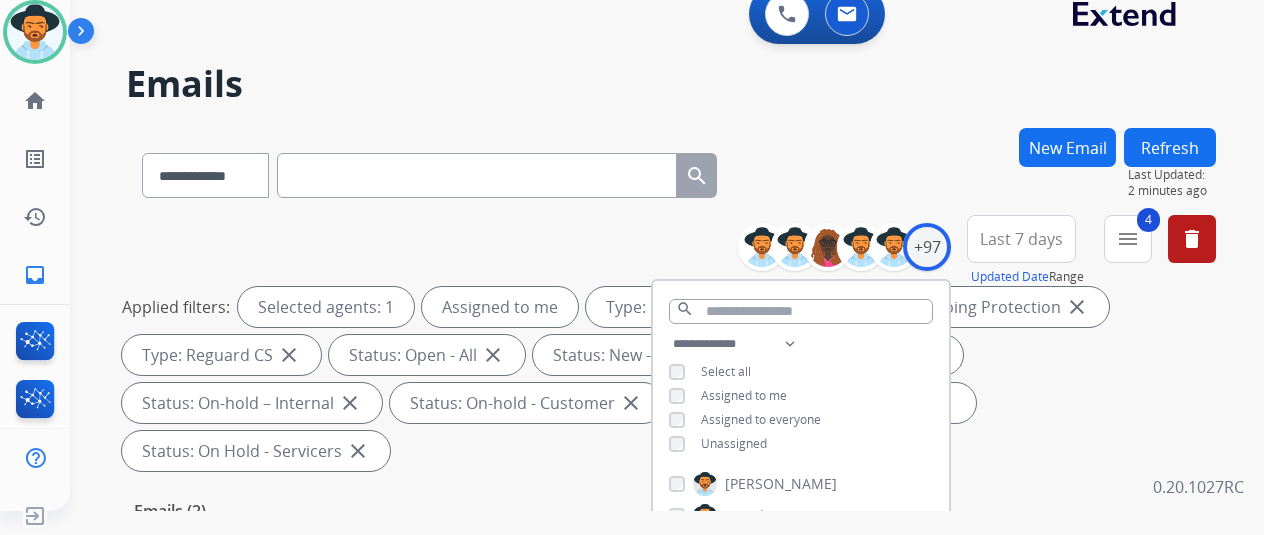 click on "**********" at bounding box center [671, 171] 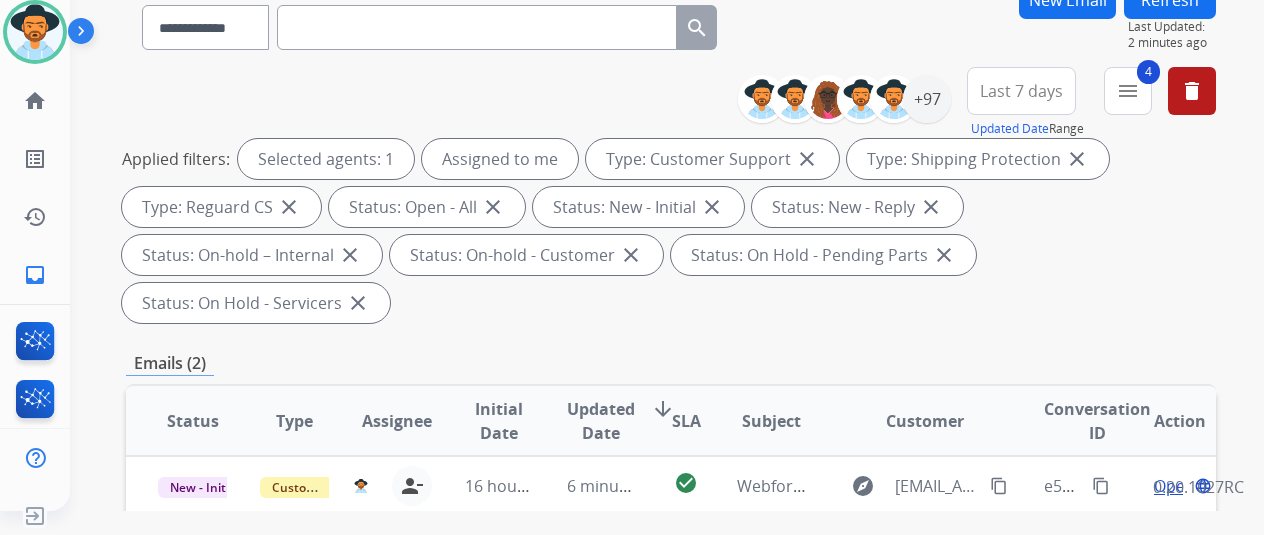 scroll, scrollTop: 400, scrollLeft: 0, axis: vertical 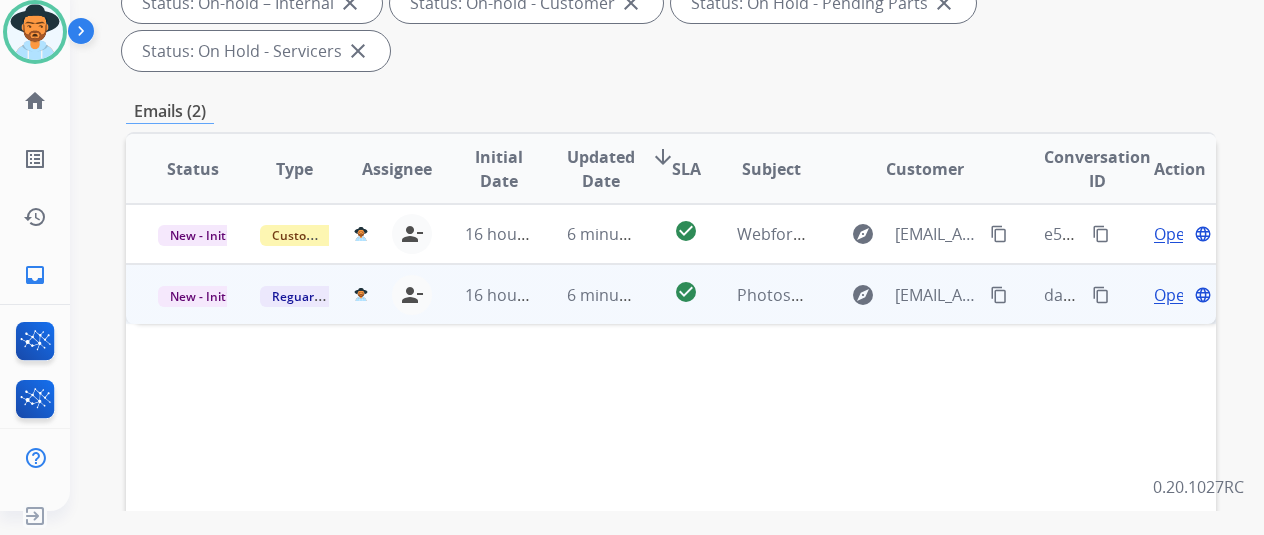 click on "Open" at bounding box center [1174, 295] 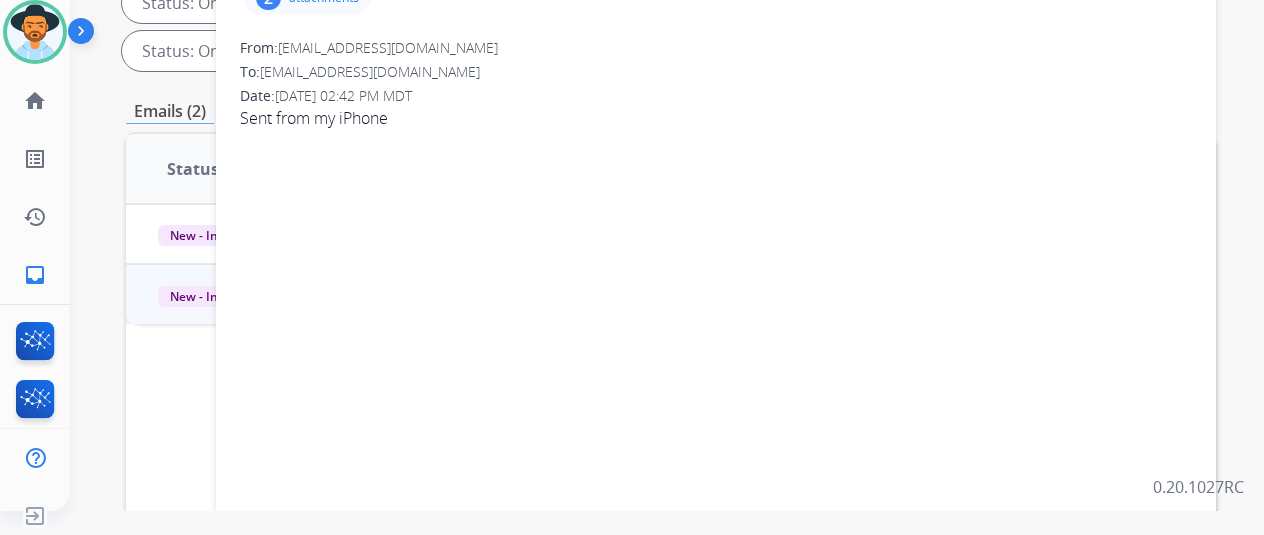 scroll, scrollTop: 100, scrollLeft: 0, axis: vertical 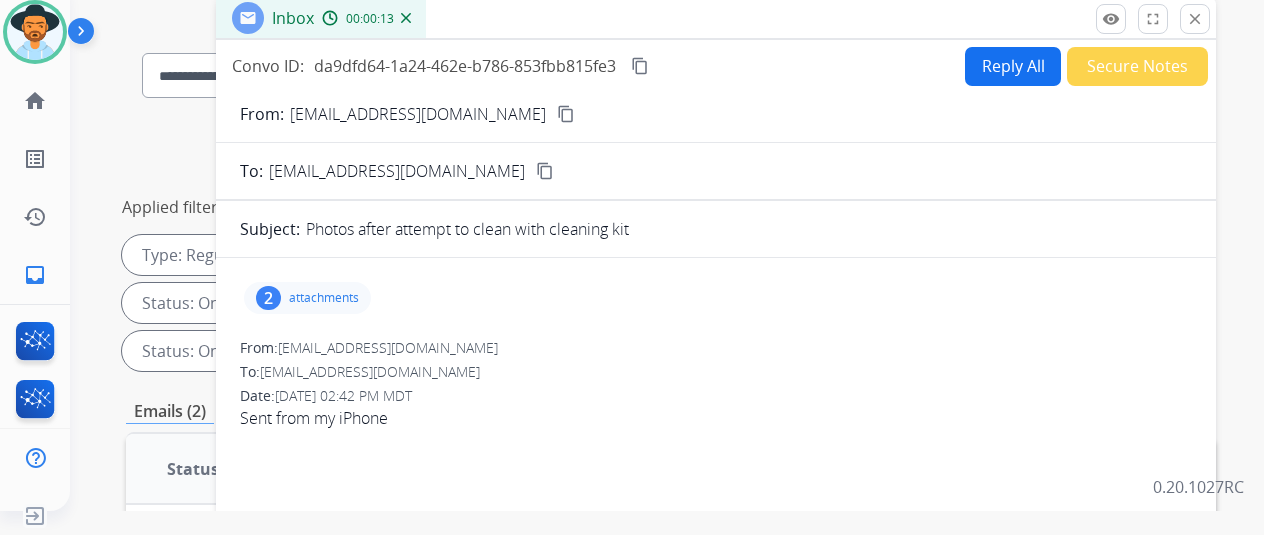 click on "attachments" at bounding box center (324, 298) 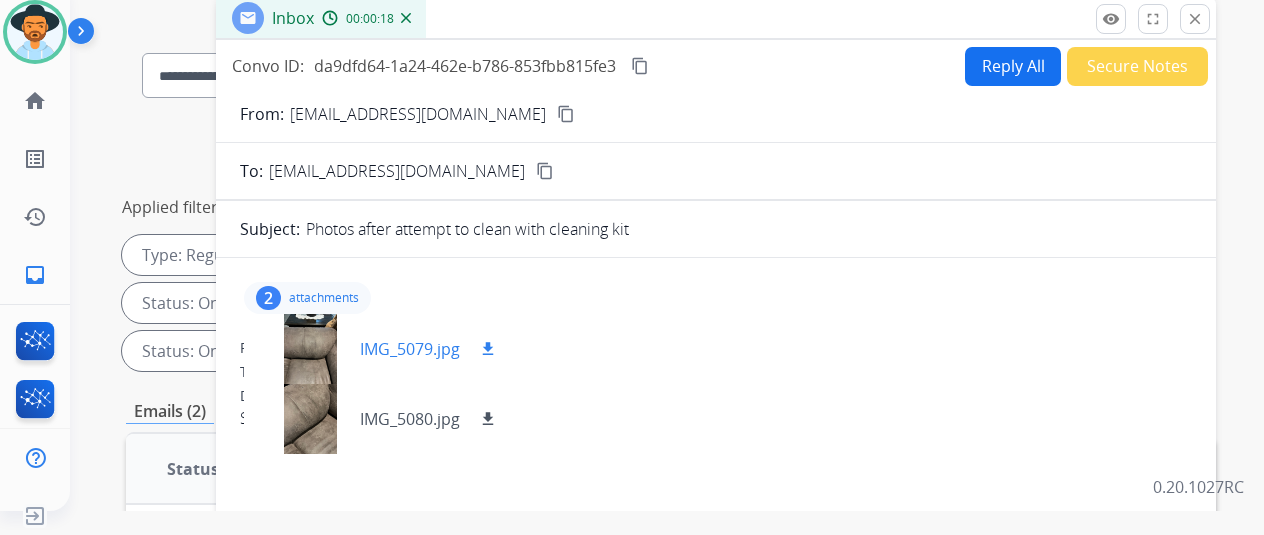 click on "download" at bounding box center [488, 349] 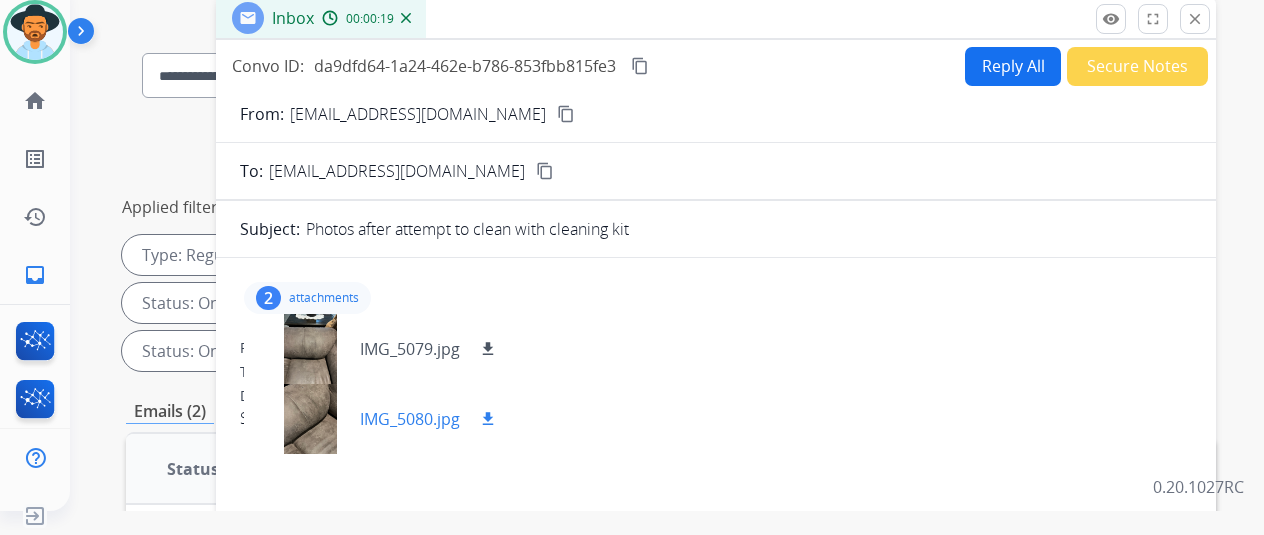 click on "download" at bounding box center [488, 419] 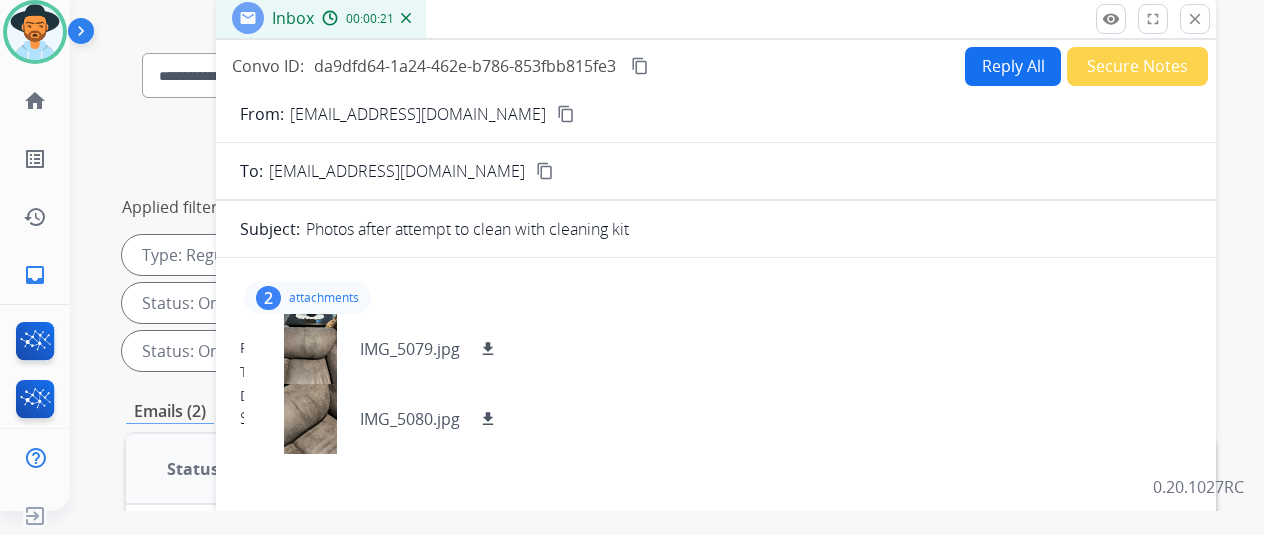 click on "content_copy" at bounding box center [566, 114] 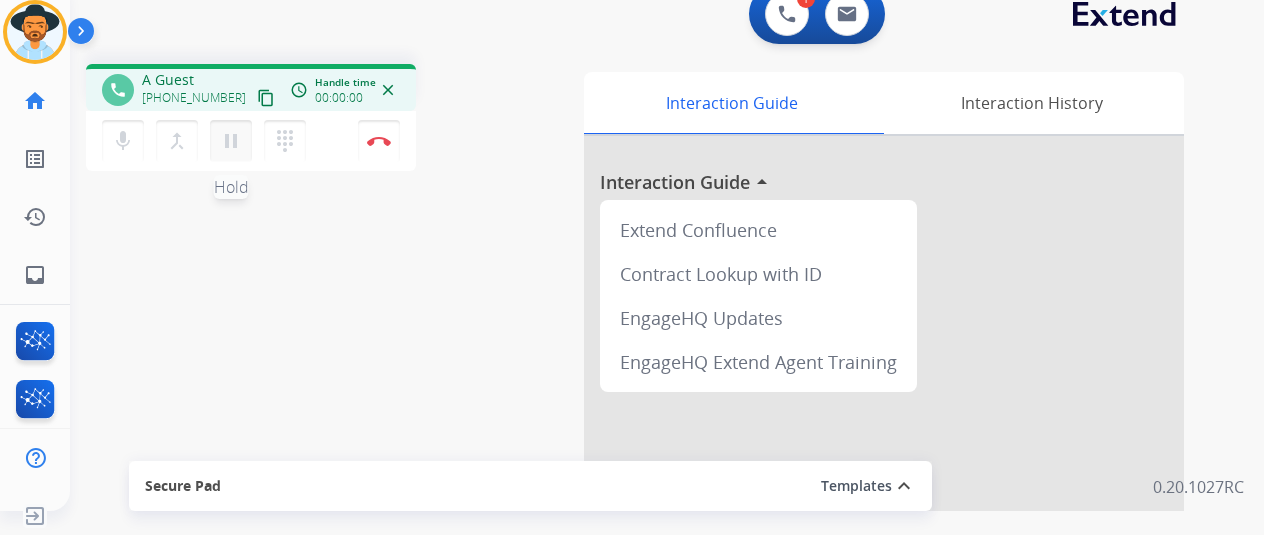 scroll, scrollTop: 0, scrollLeft: 0, axis: both 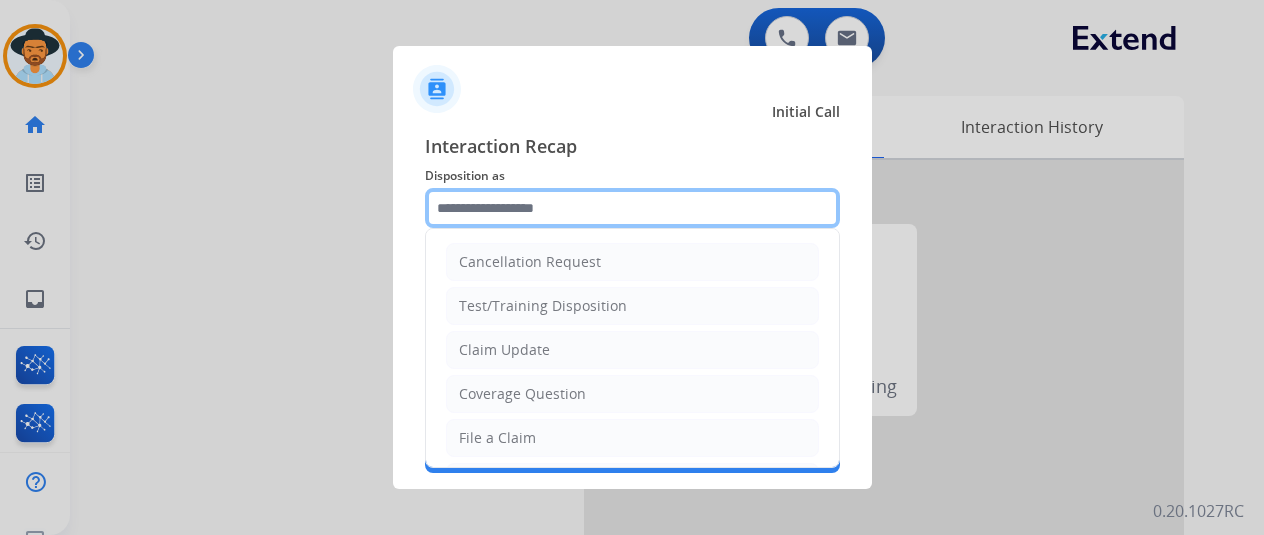 click 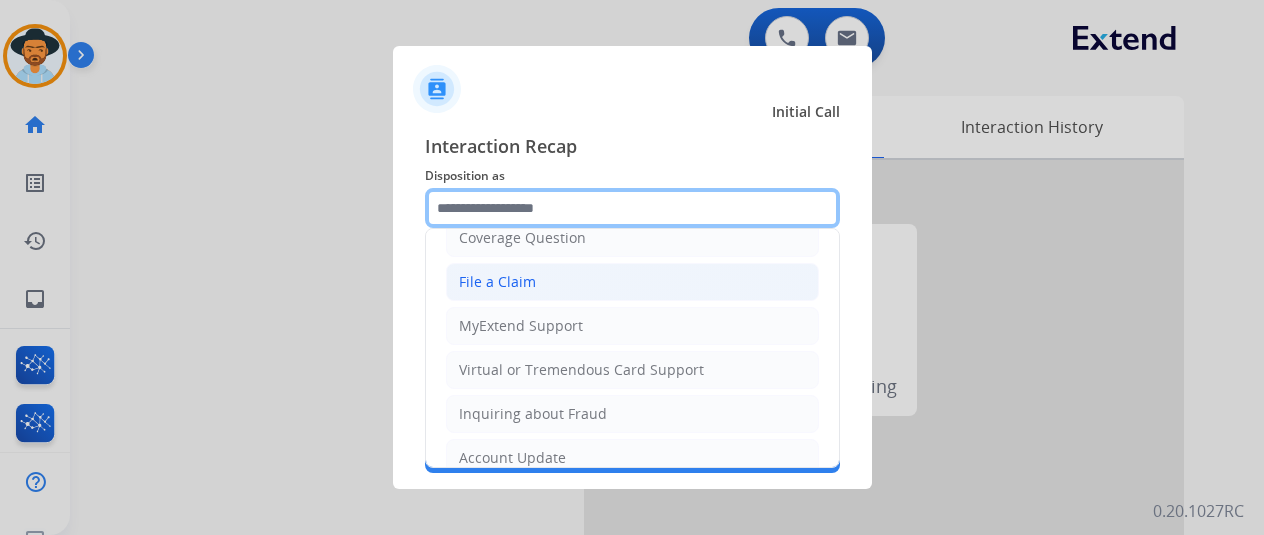 scroll, scrollTop: 303, scrollLeft: 0, axis: vertical 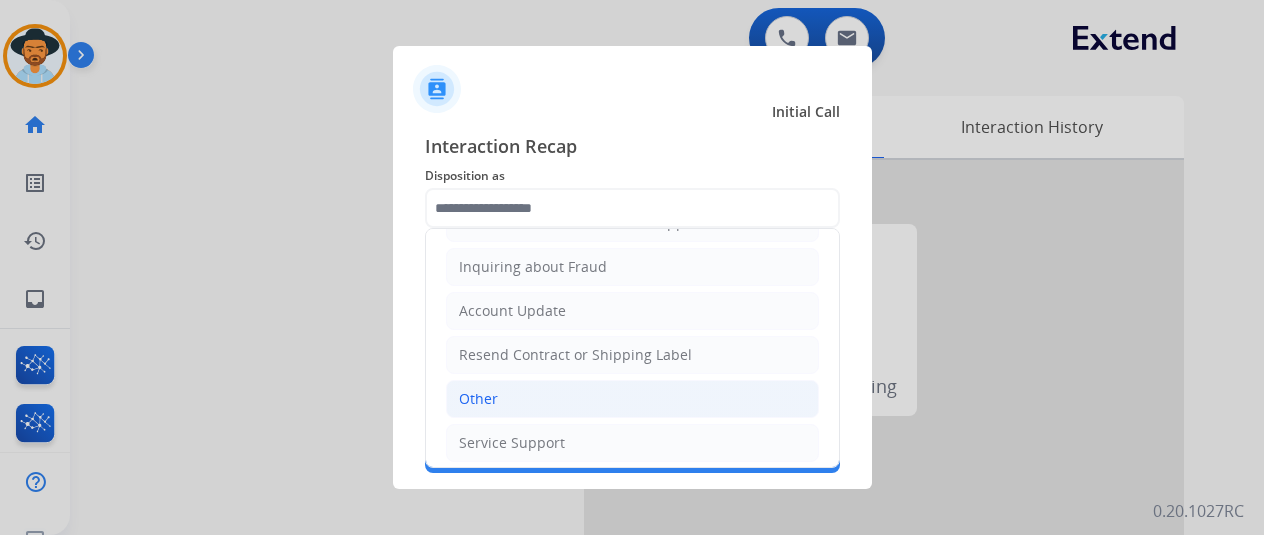 click on "Other" 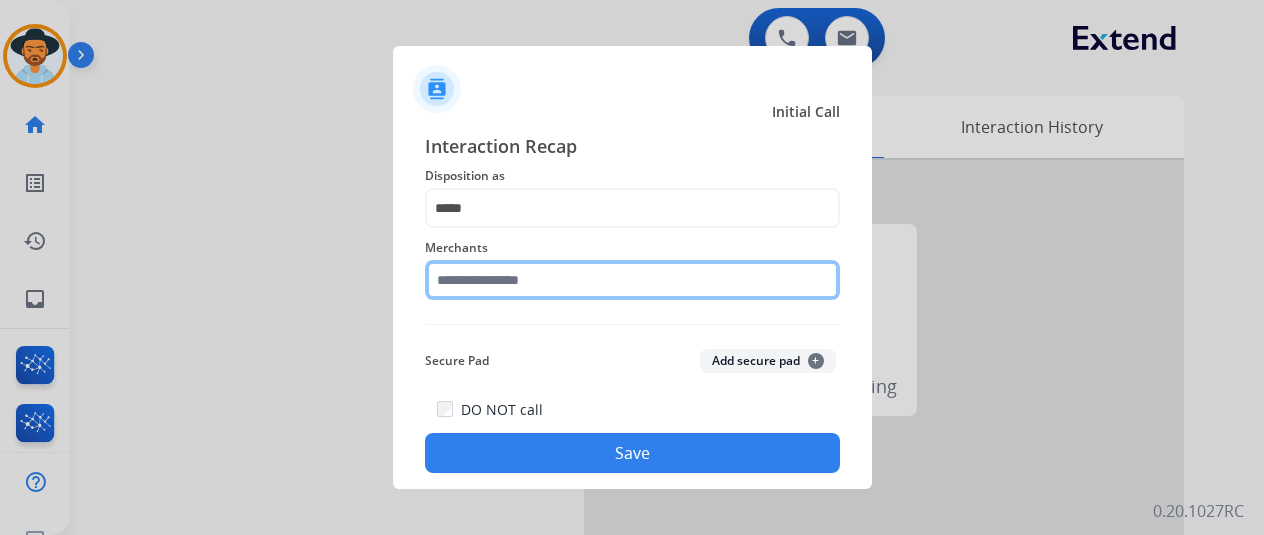 click 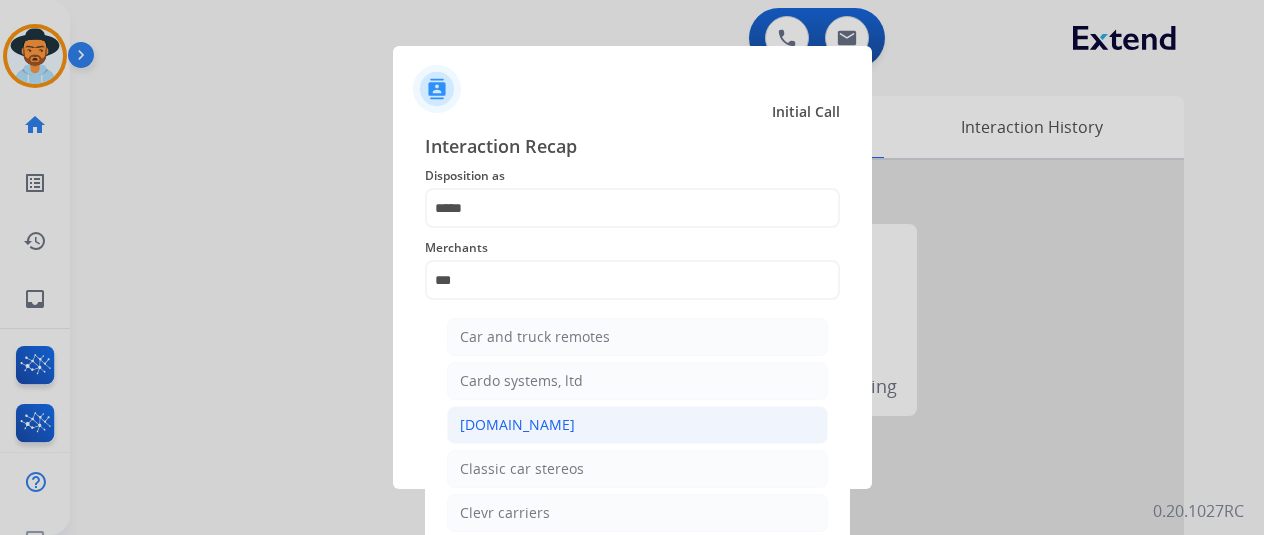 click on "Carparts.com" 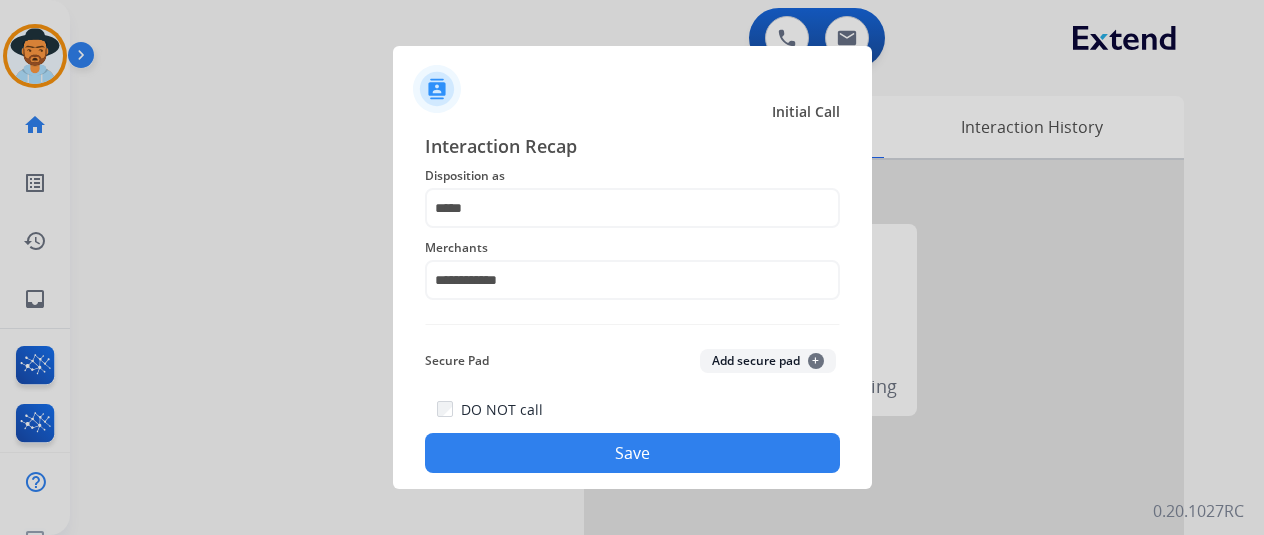 click on "Save" 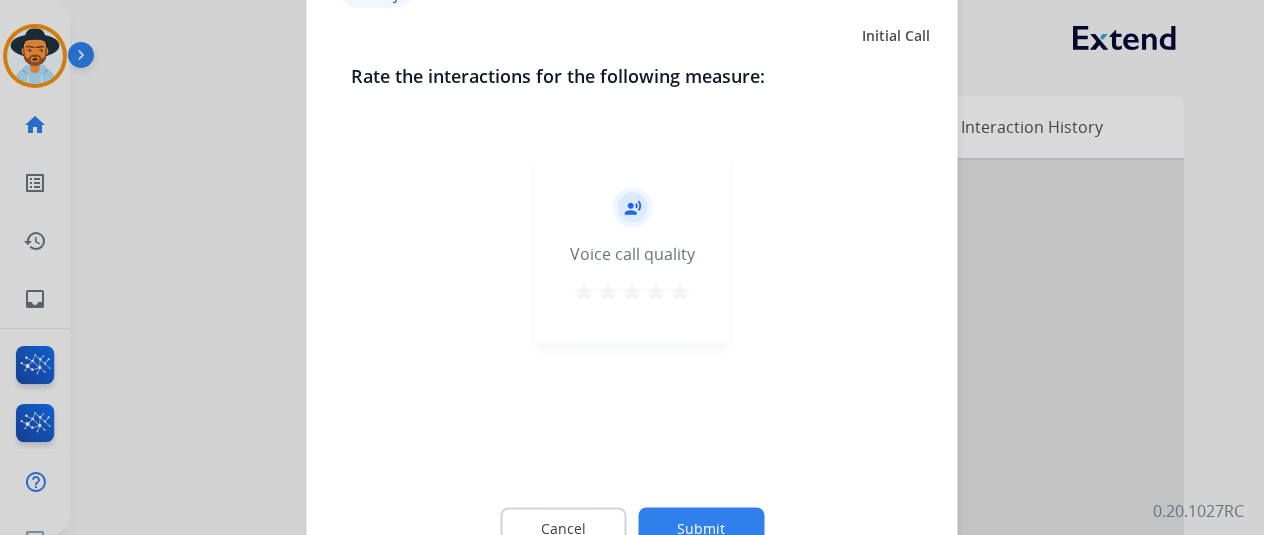 click on "Submit" 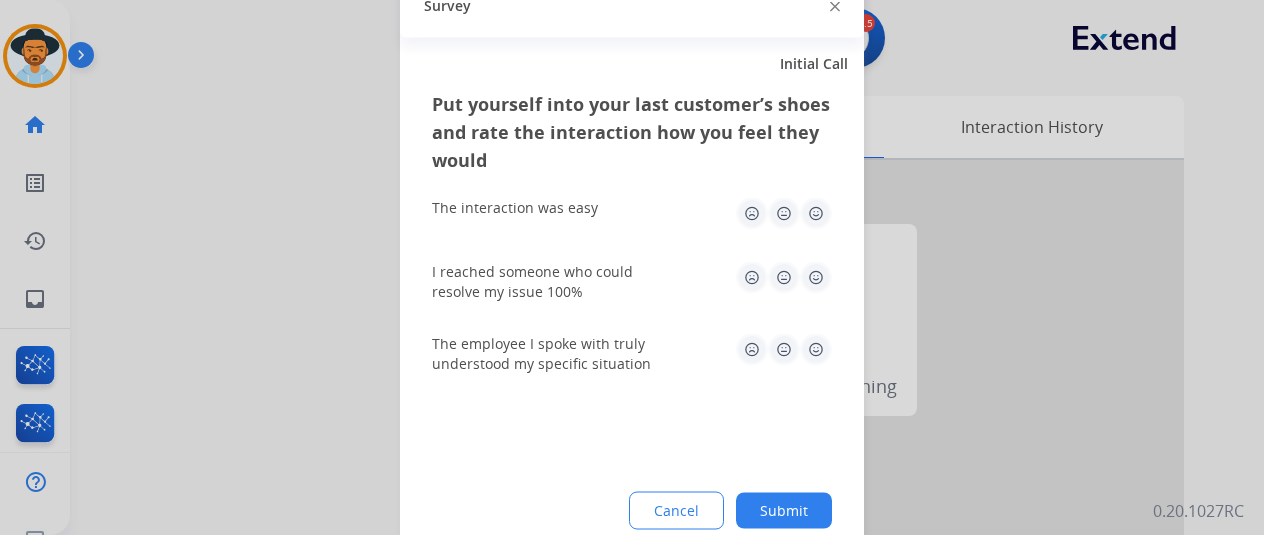 click on "Submit" 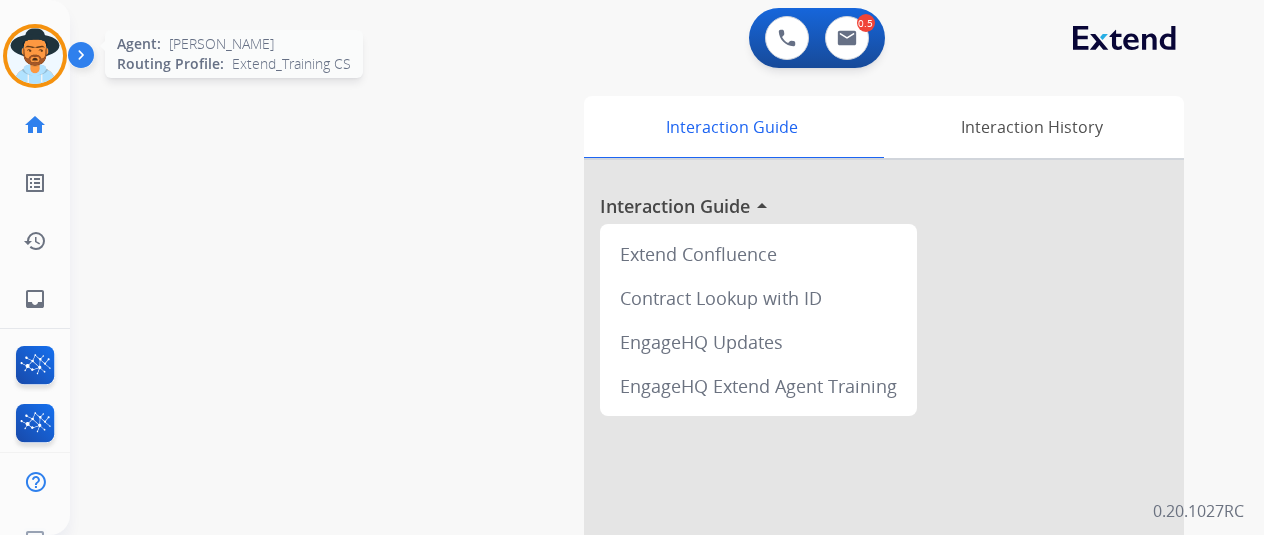 click at bounding box center [35, 56] 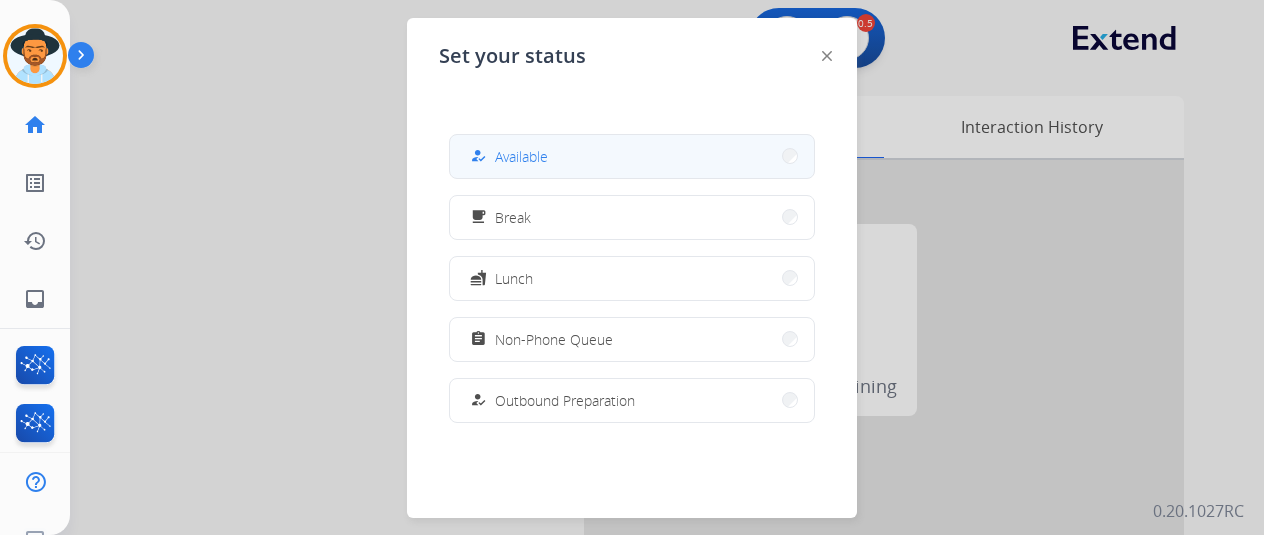 click on "how_to_reg Available" at bounding box center [632, 156] 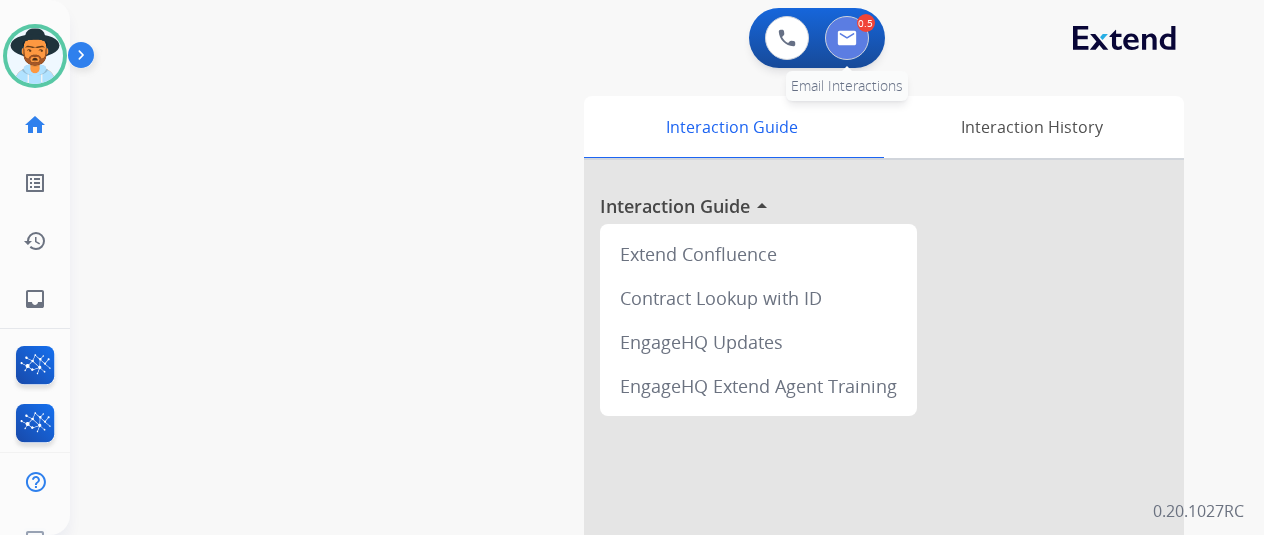 click at bounding box center (847, 38) 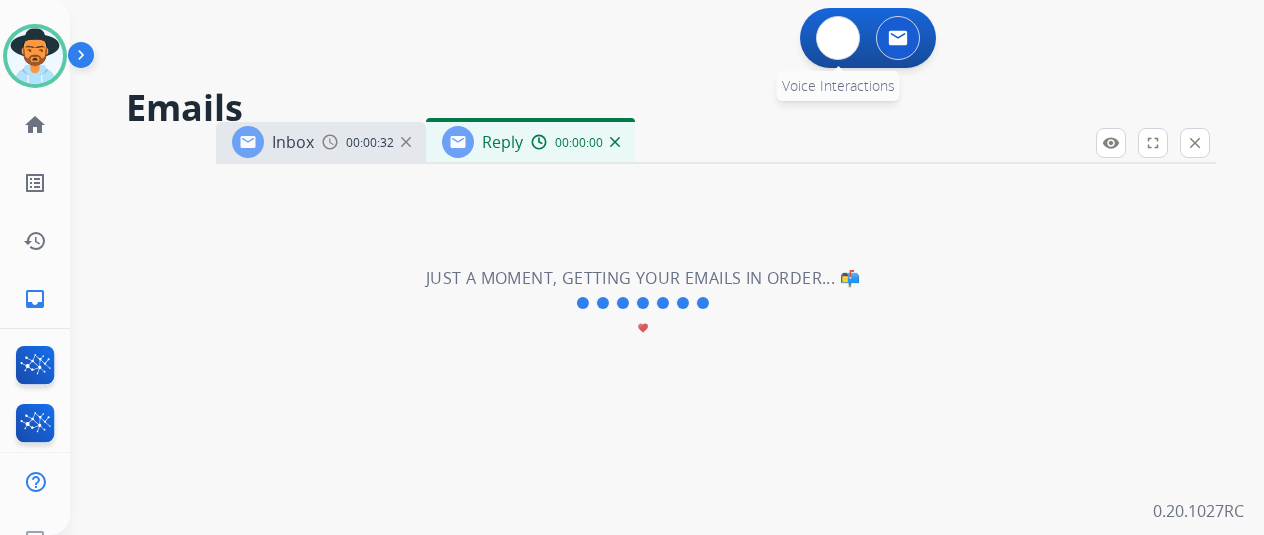select on "**********" 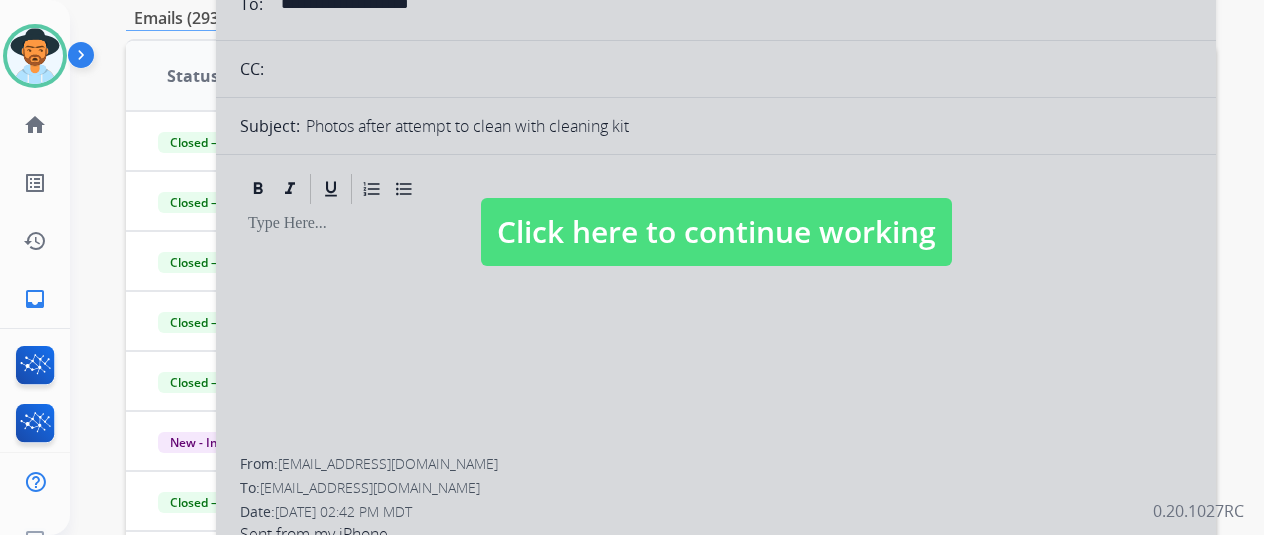 scroll, scrollTop: 0, scrollLeft: 0, axis: both 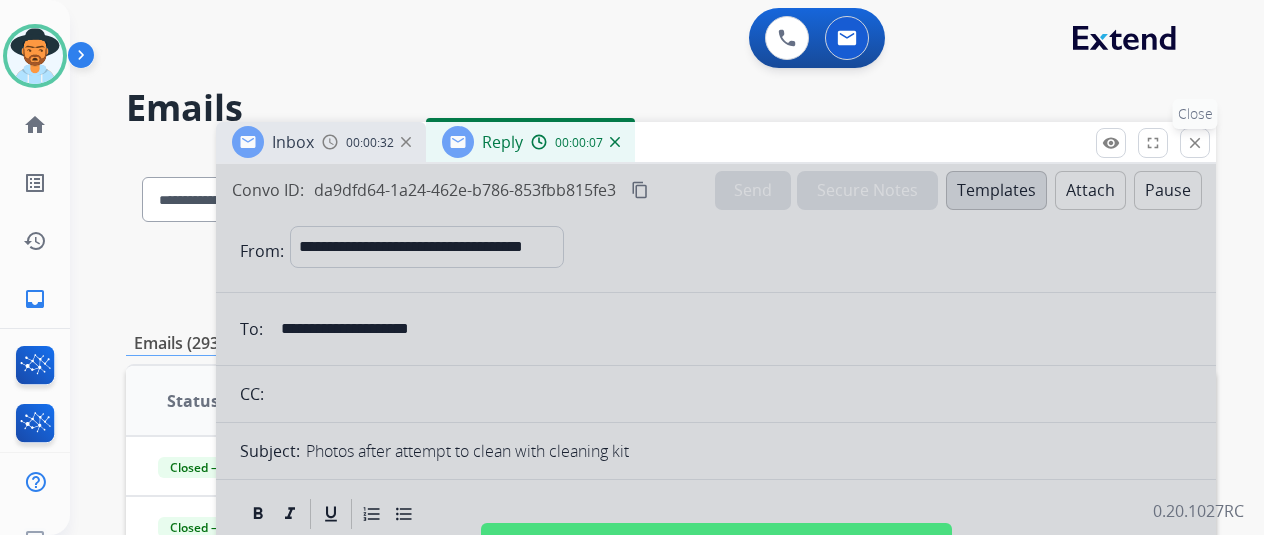 click on "close" at bounding box center (1195, 143) 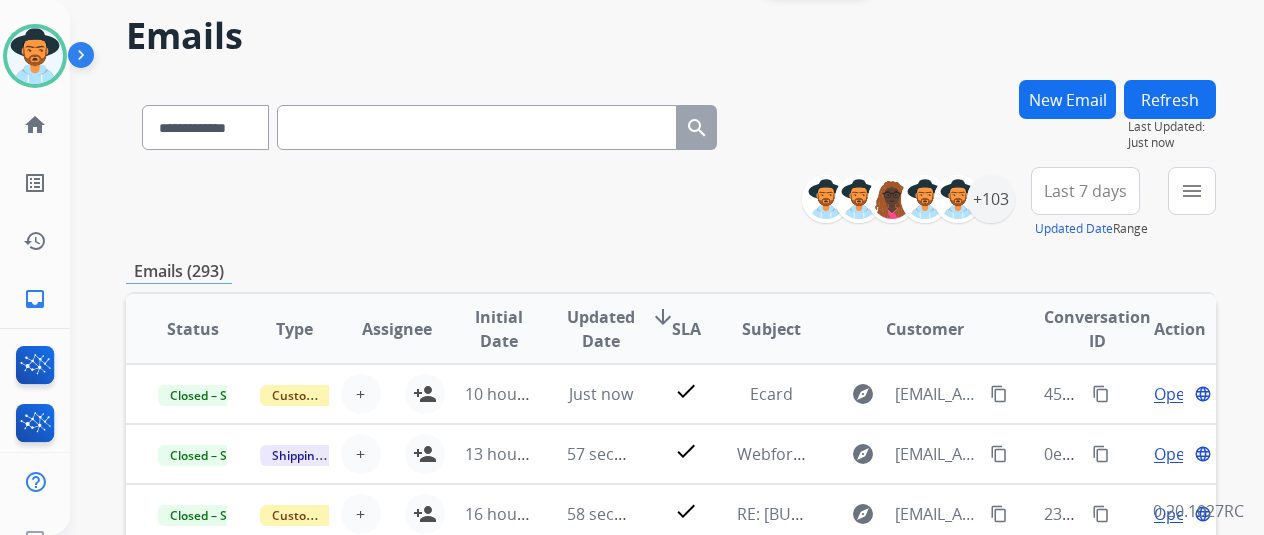 scroll, scrollTop: 0, scrollLeft: 0, axis: both 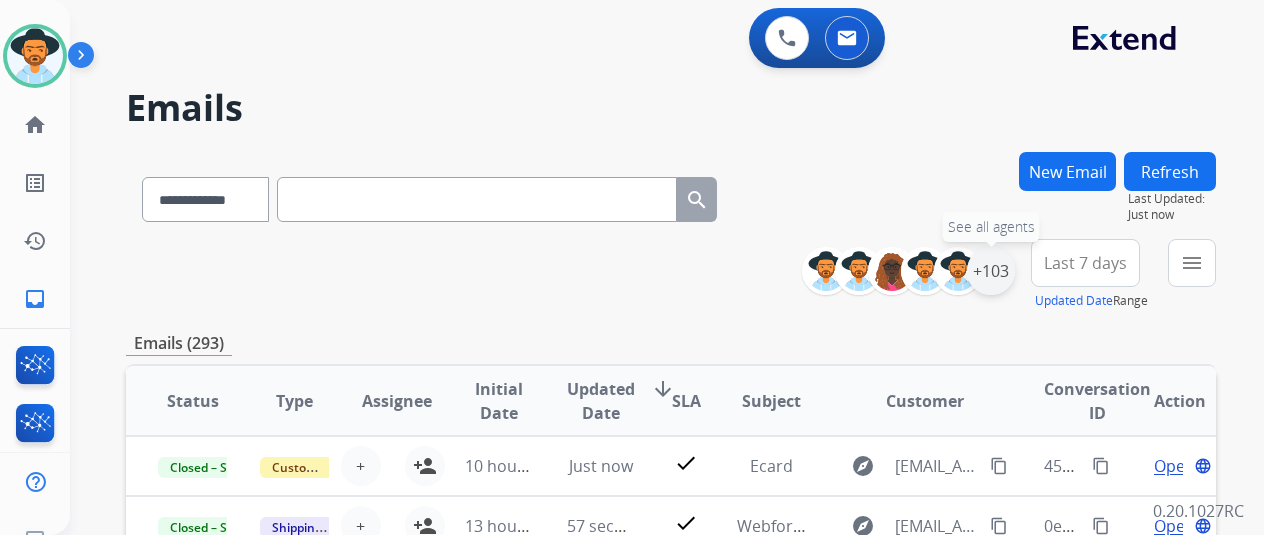 click on "+103" at bounding box center (991, 271) 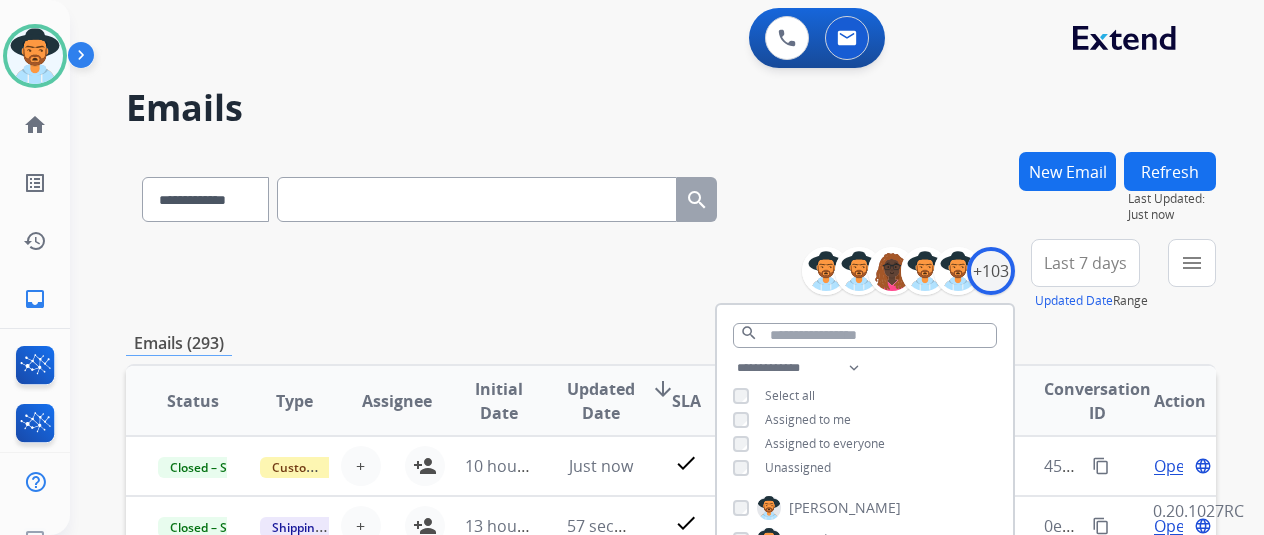 scroll, scrollTop: 300, scrollLeft: 0, axis: vertical 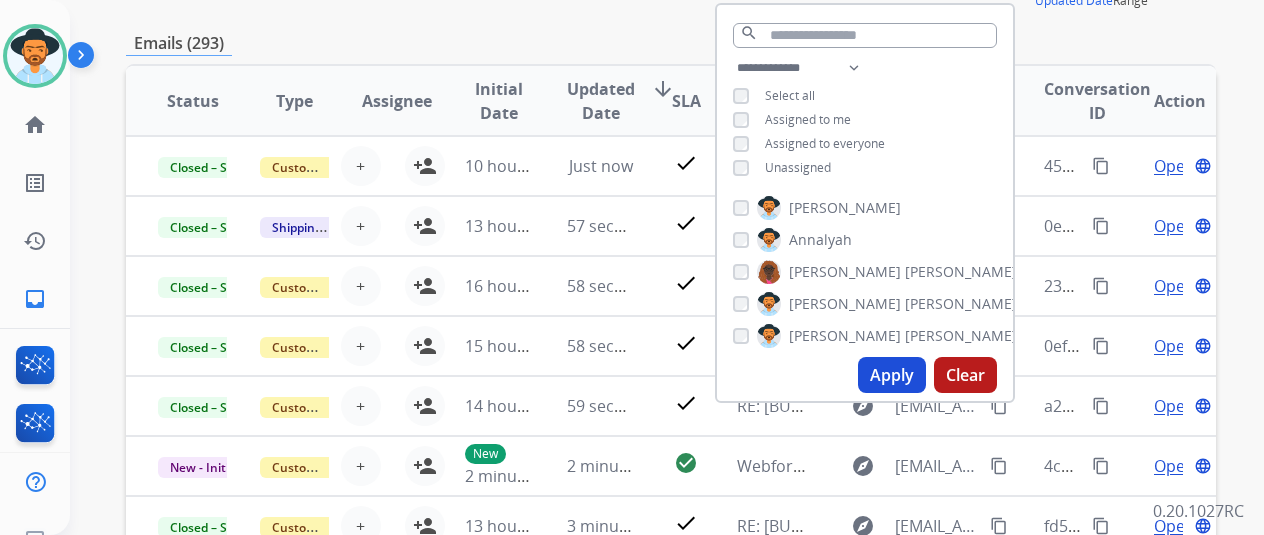 click on "Apply" at bounding box center [892, 375] 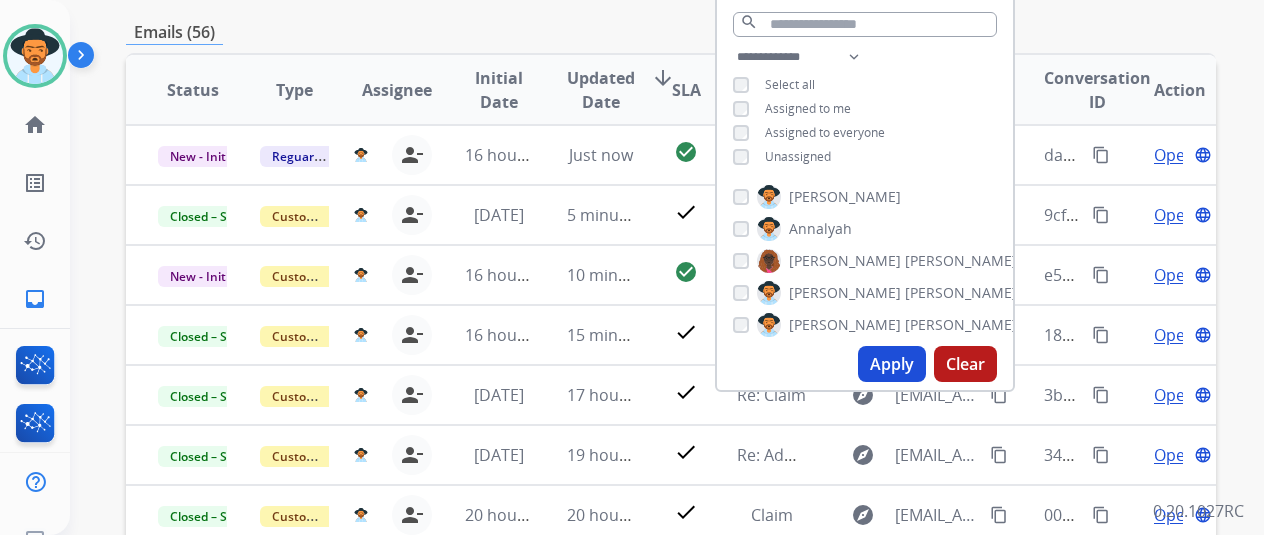 scroll, scrollTop: 0, scrollLeft: 0, axis: both 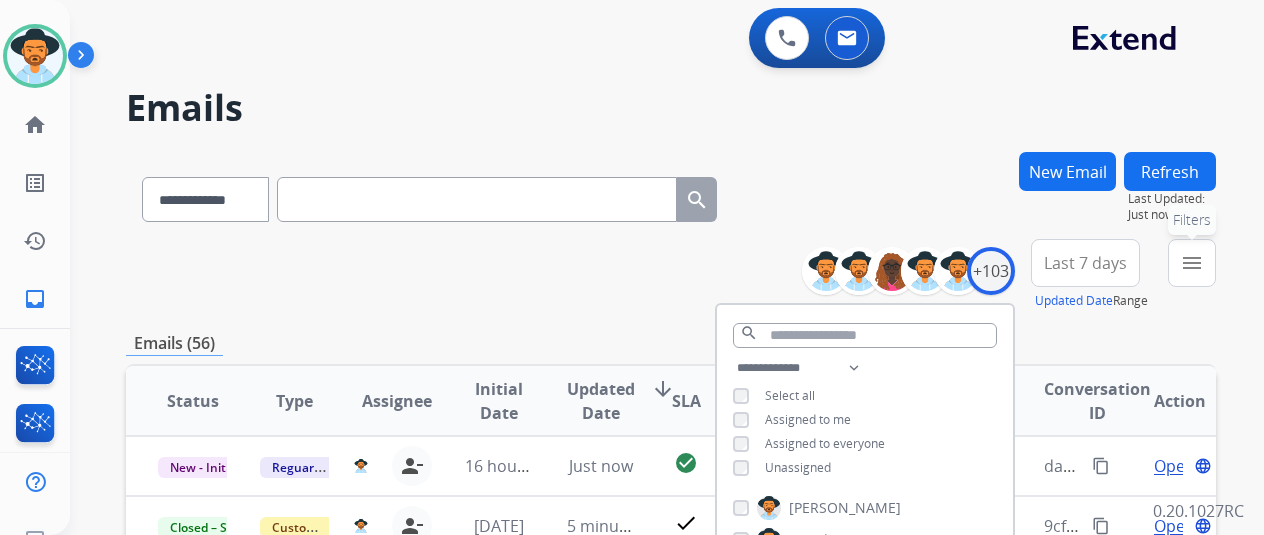 click on "menu" at bounding box center [1192, 263] 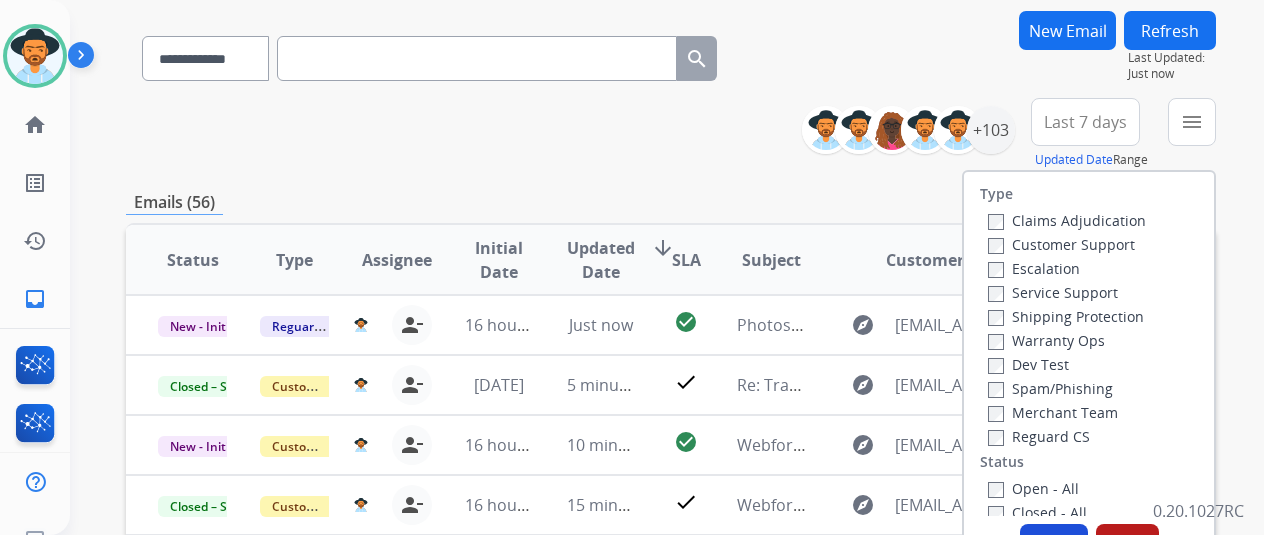 scroll, scrollTop: 200, scrollLeft: 0, axis: vertical 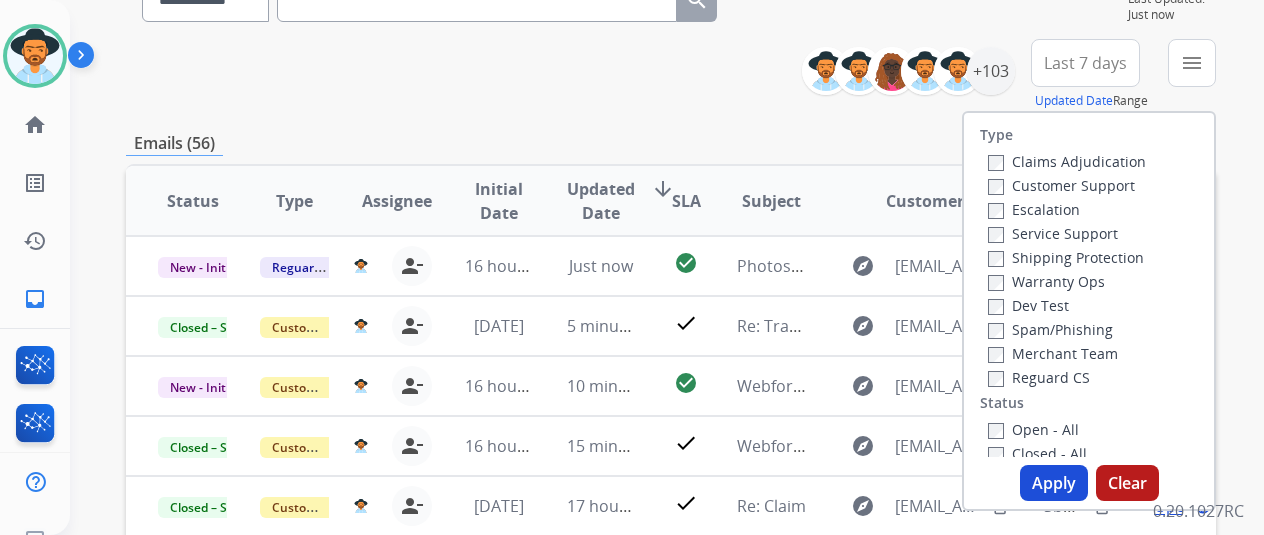 click on "Customer Support" at bounding box center [1061, 185] 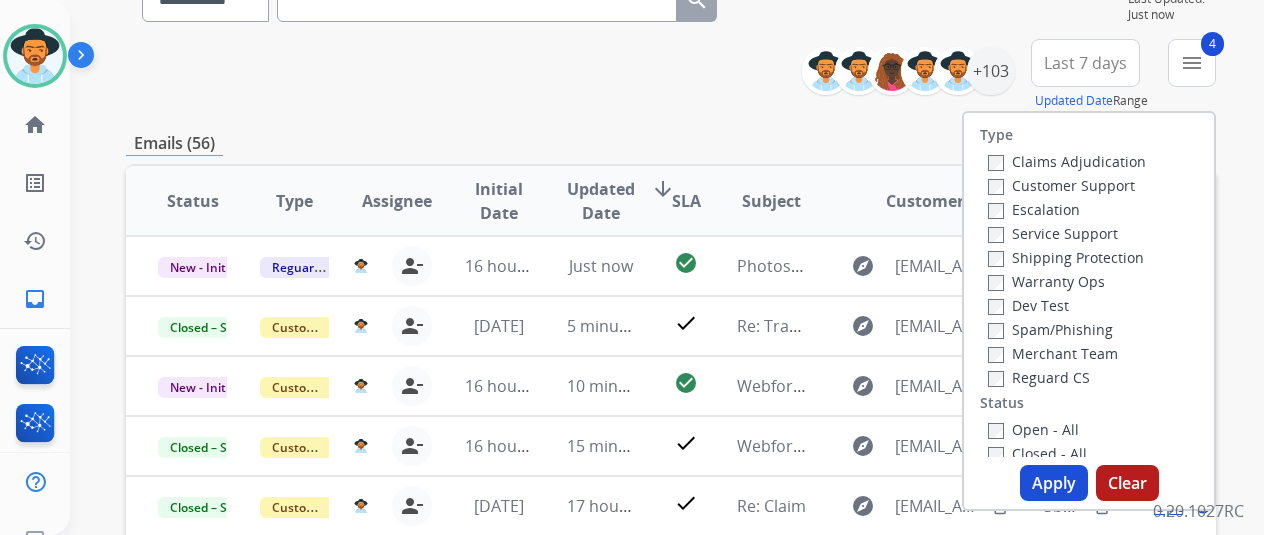 click on "Apply" at bounding box center (1054, 483) 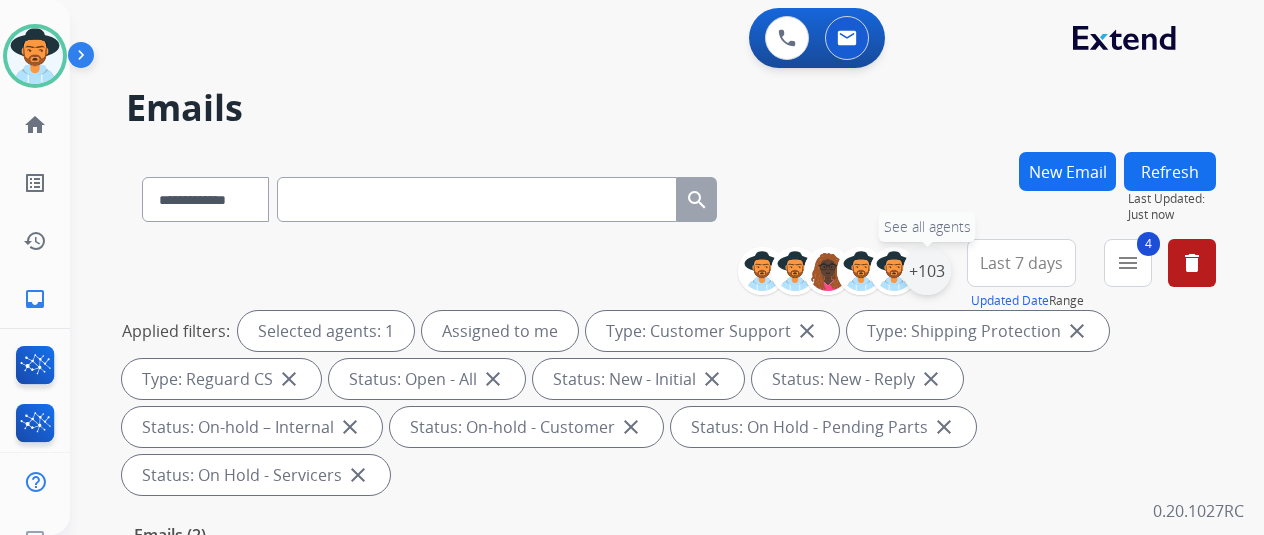 click on "+103" at bounding box center [927, 271] 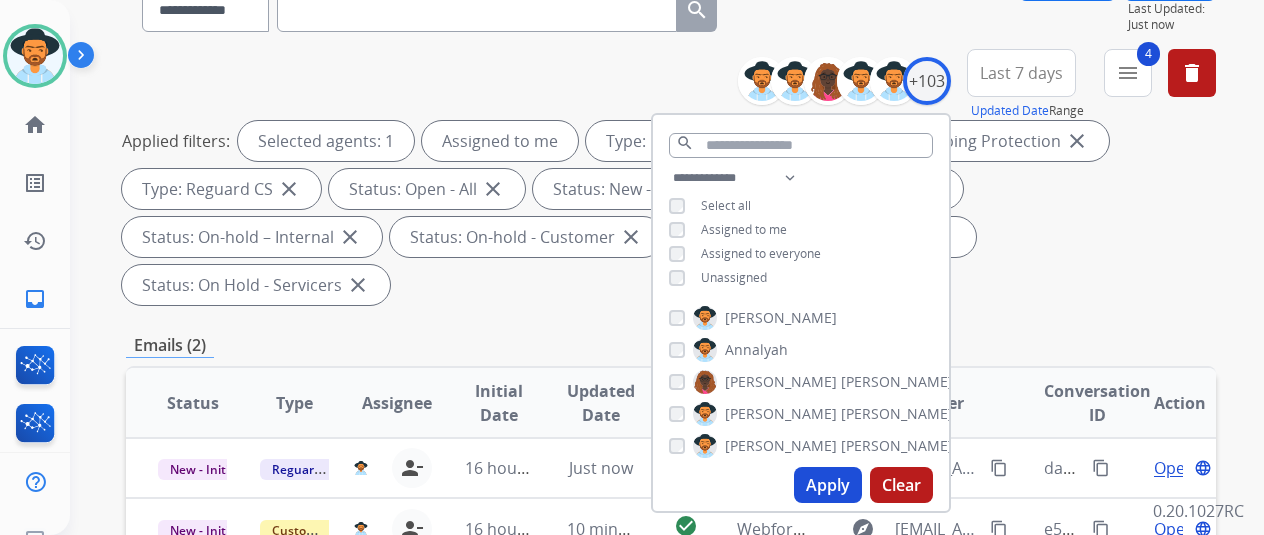 scroll, scrollTop: 300, scrollLeft: 0, axis: vertical 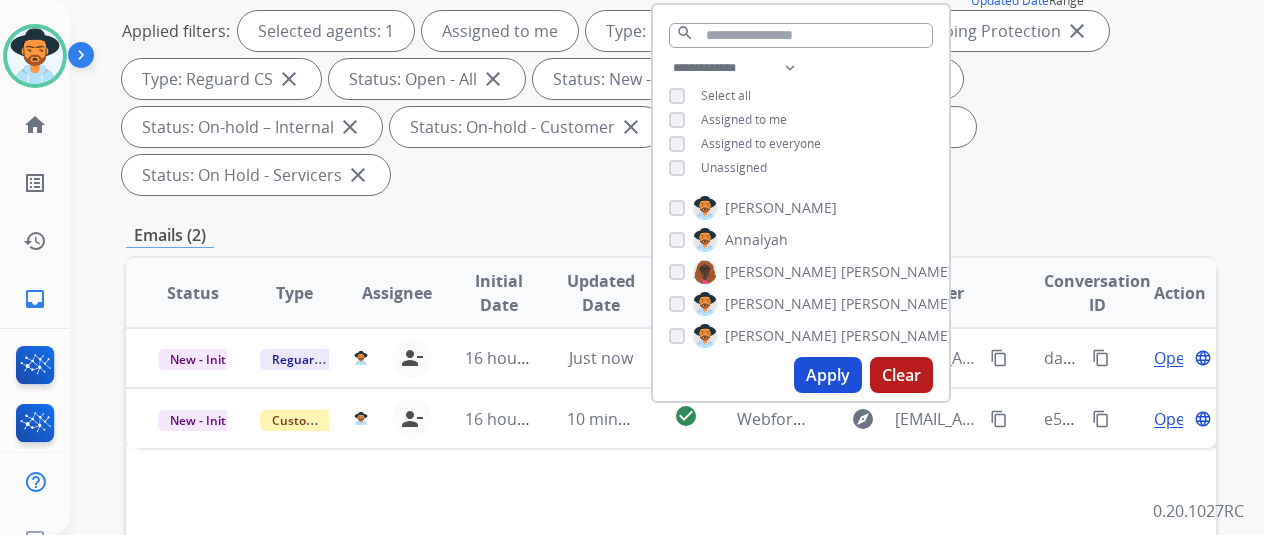 click on "Apply" at bounding box center (828, 375) 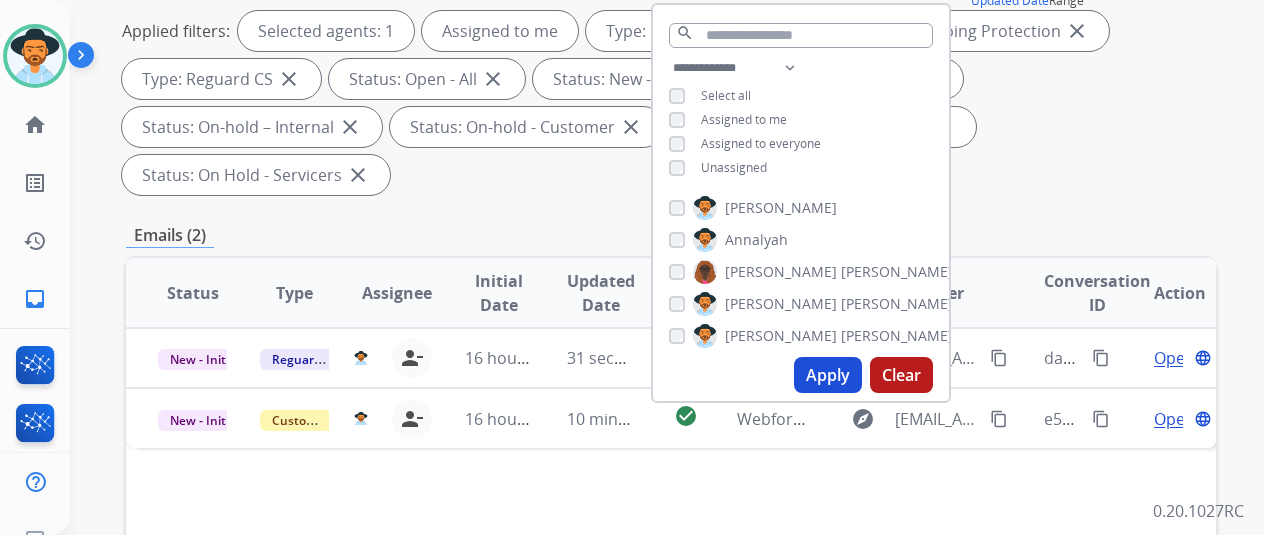 scroll, scrollTop: 0, scrollLeft: 0, axis: both 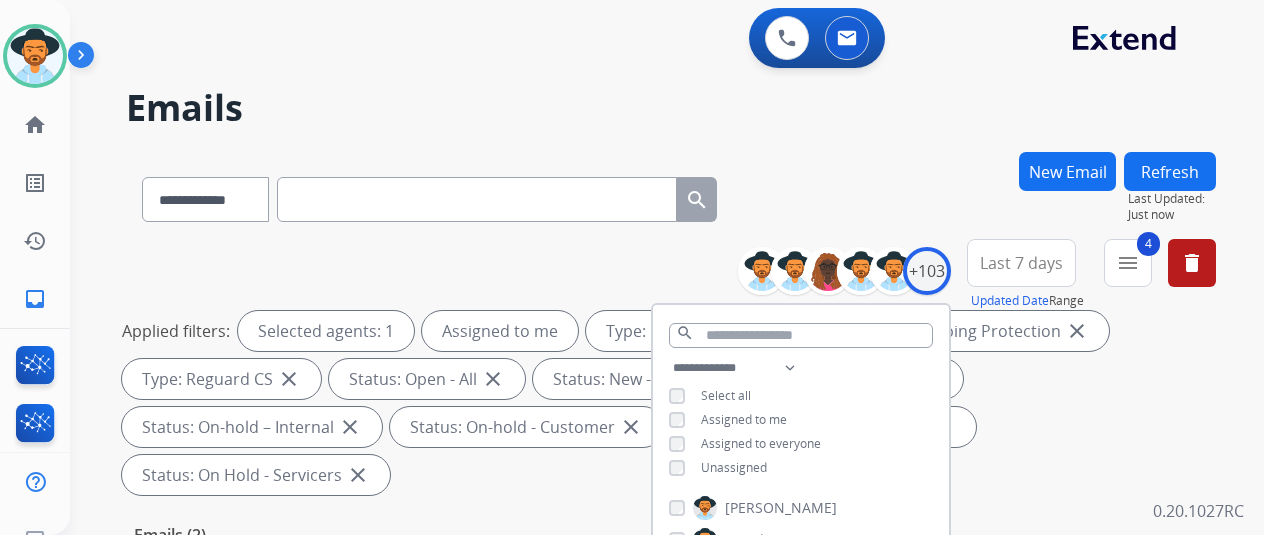 click on "**********" at bounding box center (643, 339) 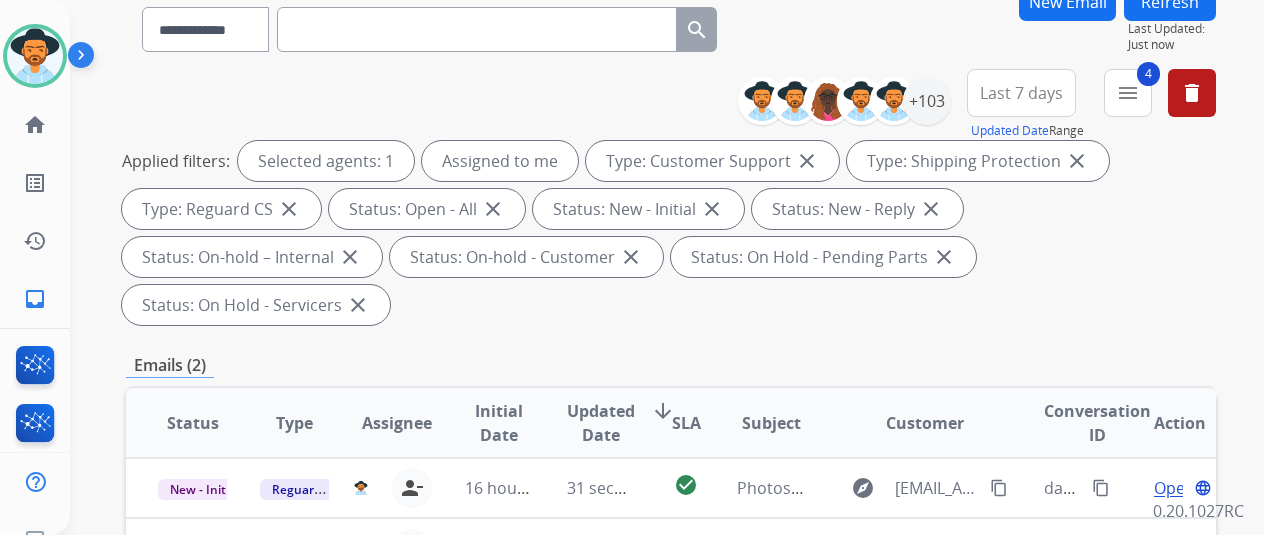 scroll, scrollTop: 400, scrollLeft: 0, axis: vertical 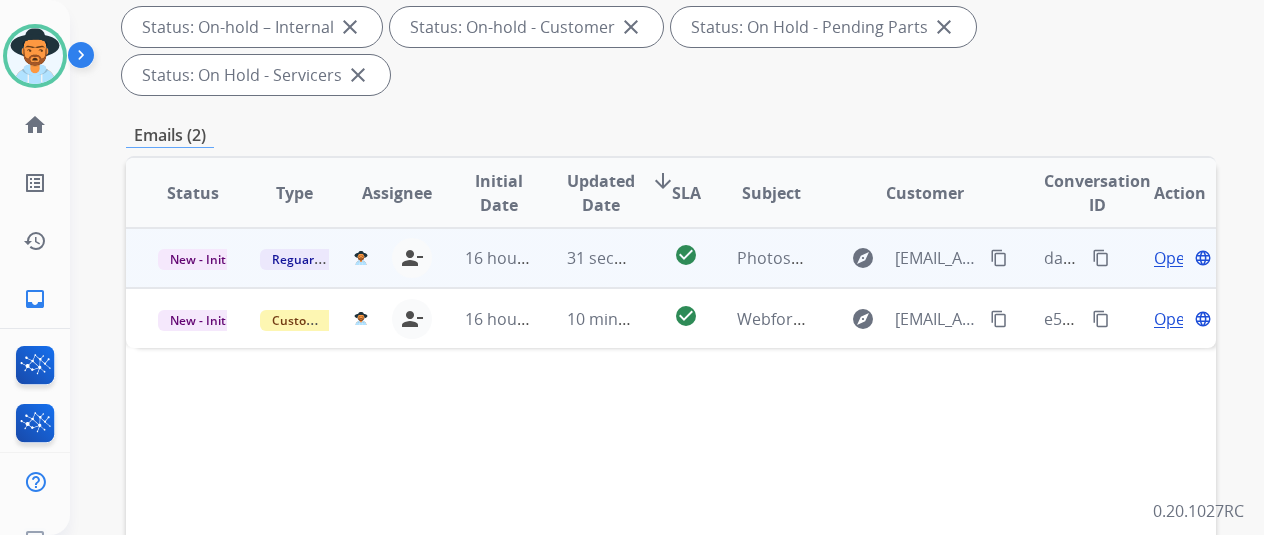 click on "Open" at bounding box center (1174, 258) 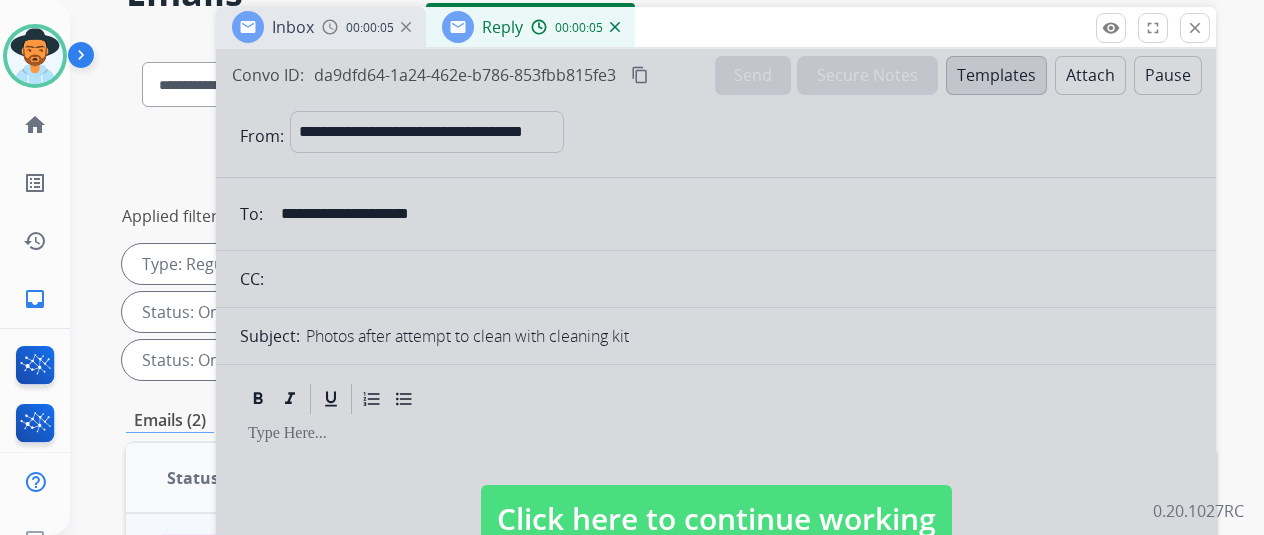 scroll, scrollTop: 0, scrollLeft: 0, axis: both 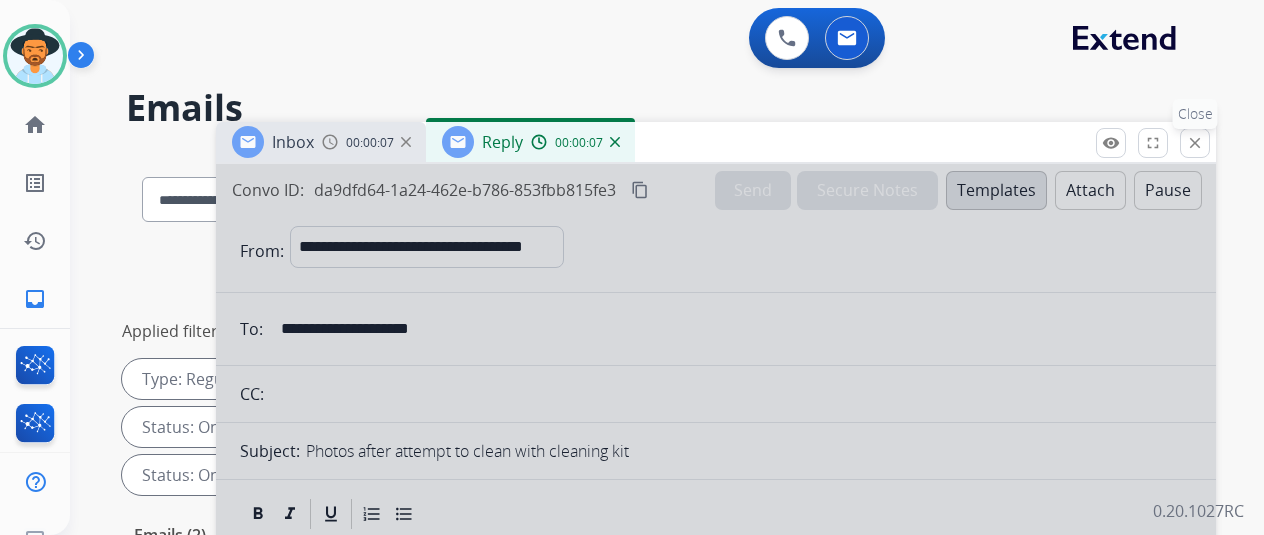 click on "close" at bounding box center [1195, 143] 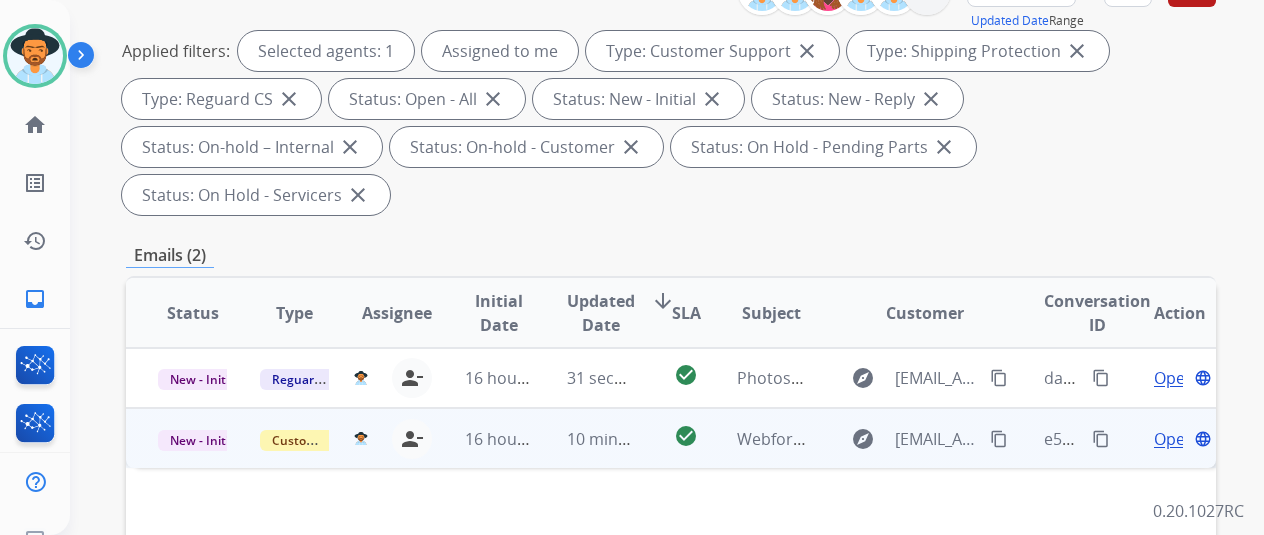 scroll, scrollTop: 400, scrollLeft: 0, axis: vertical 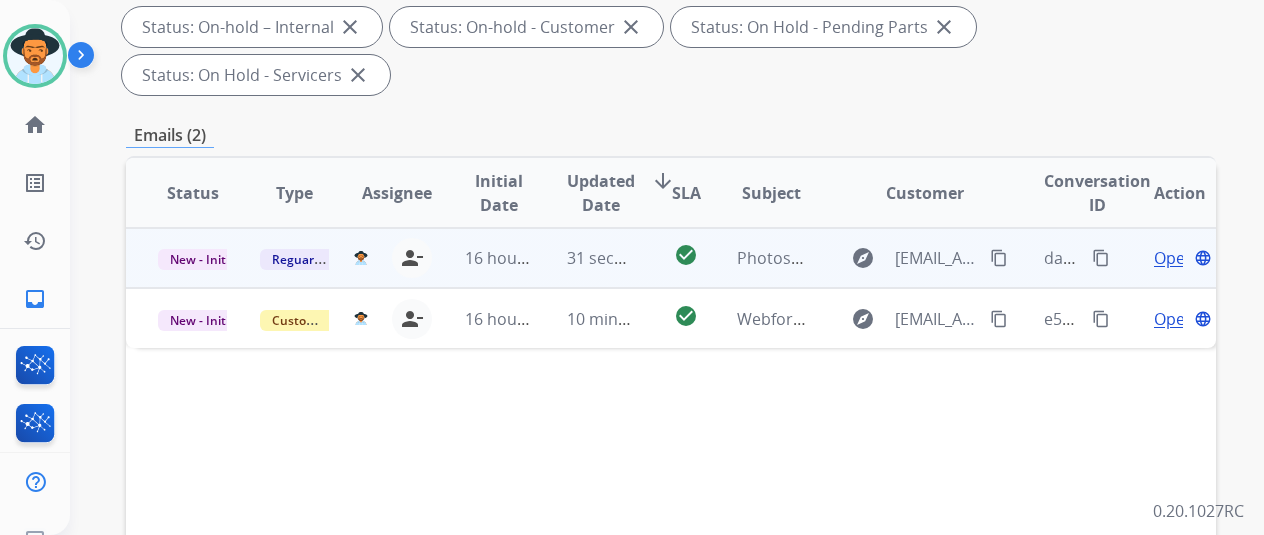 click on "content_copy" at bounding box center [999, 258] 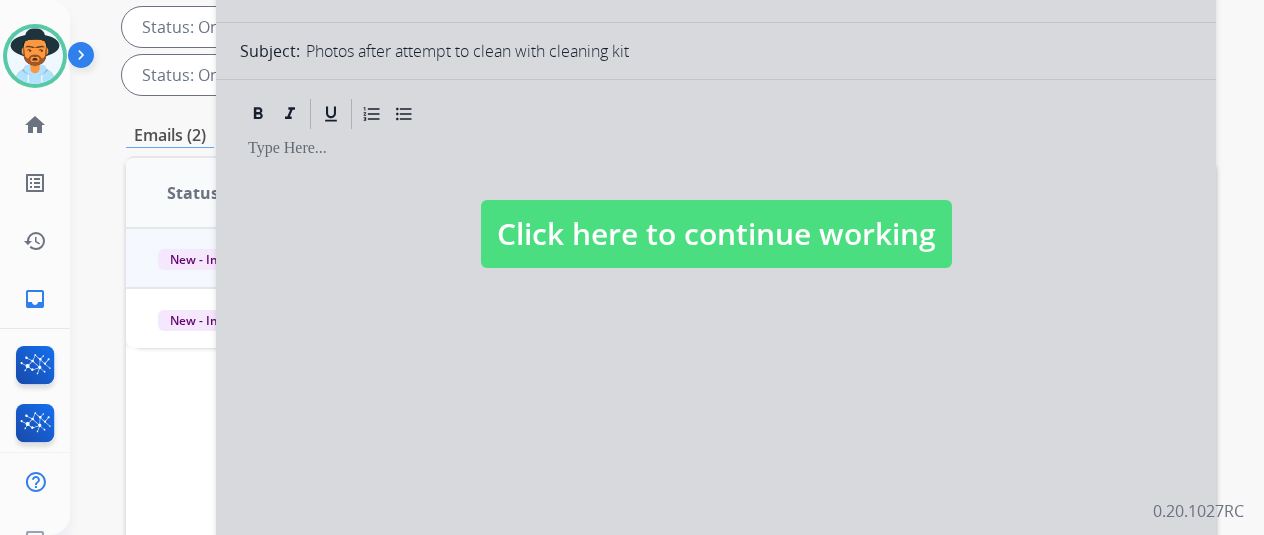 select on "**********" 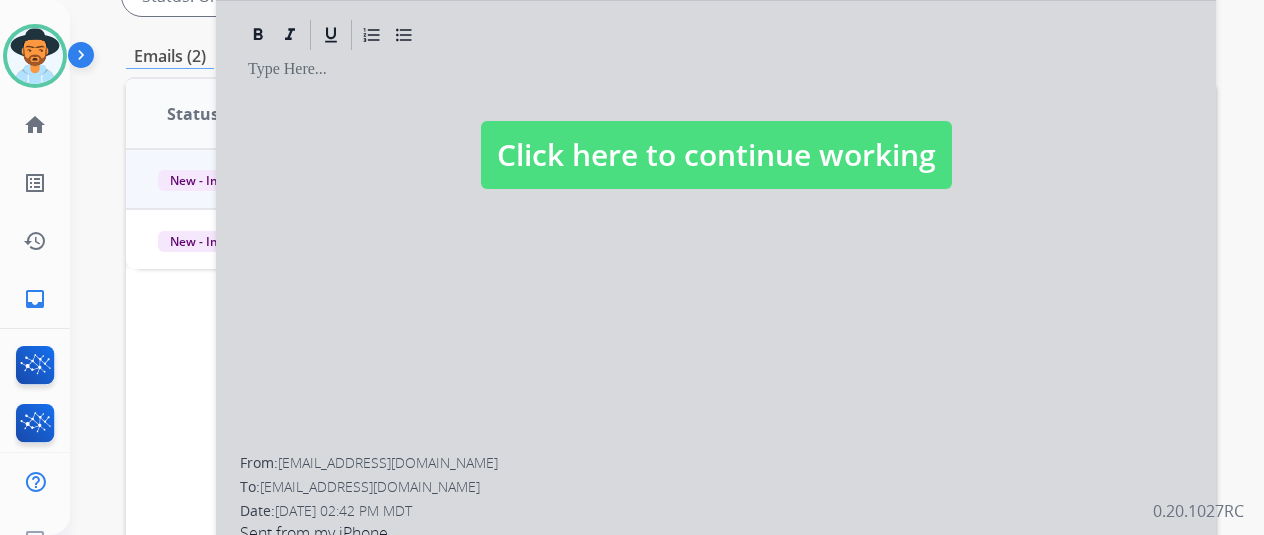 scroll, scrollTop: 230, scrollLeft: 0, axis: vertical 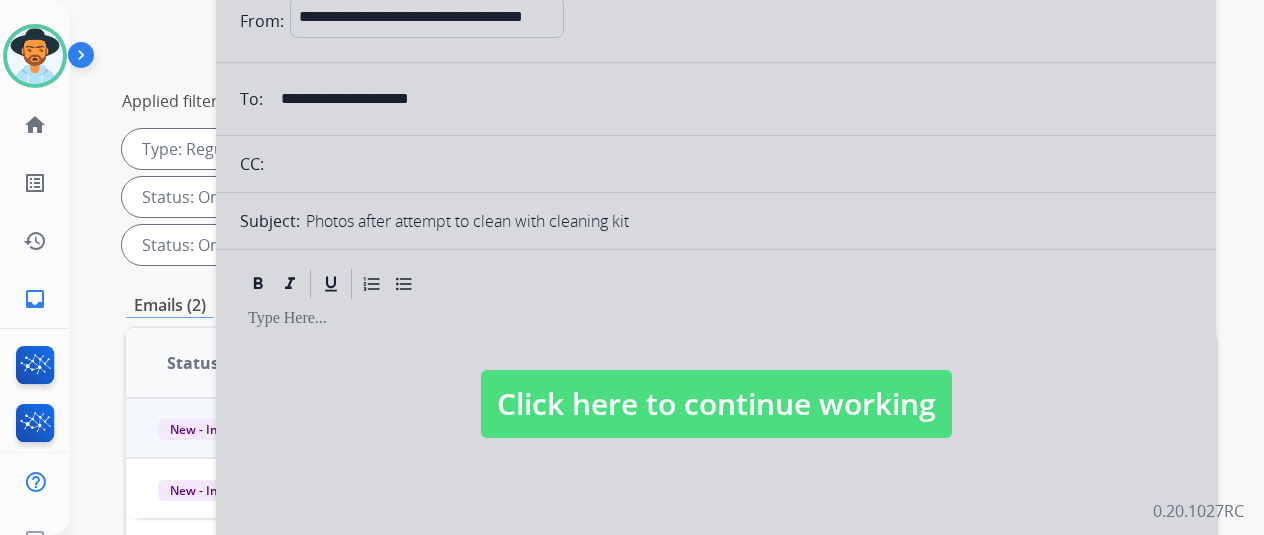 click at bounding box center (716, 384) 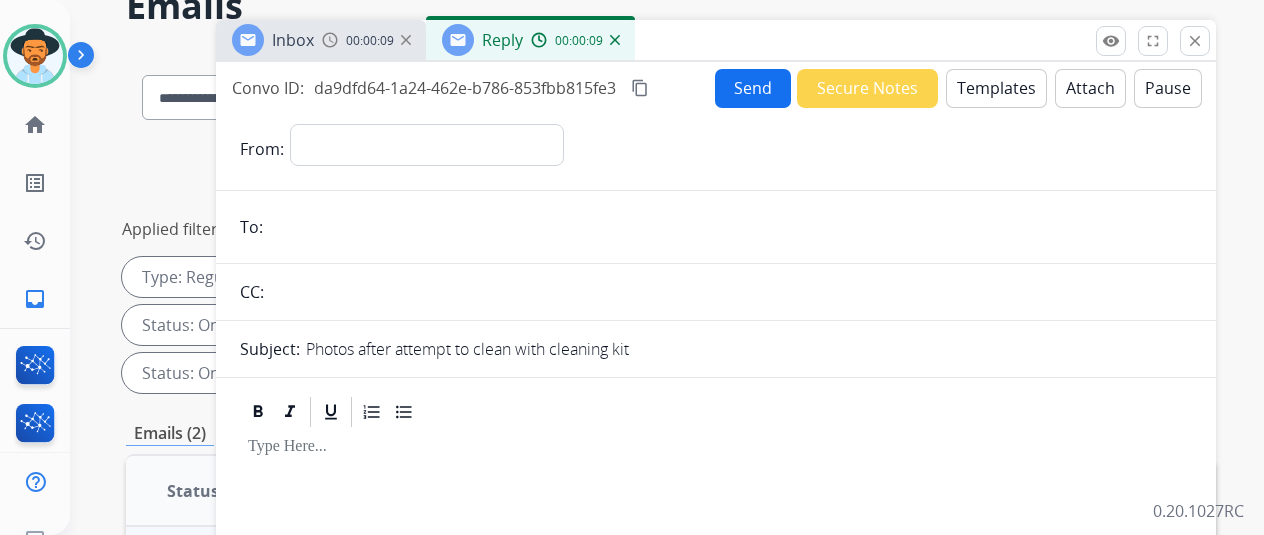 scroll, scrollTop: 0, scrollLeft: 0, axis: both 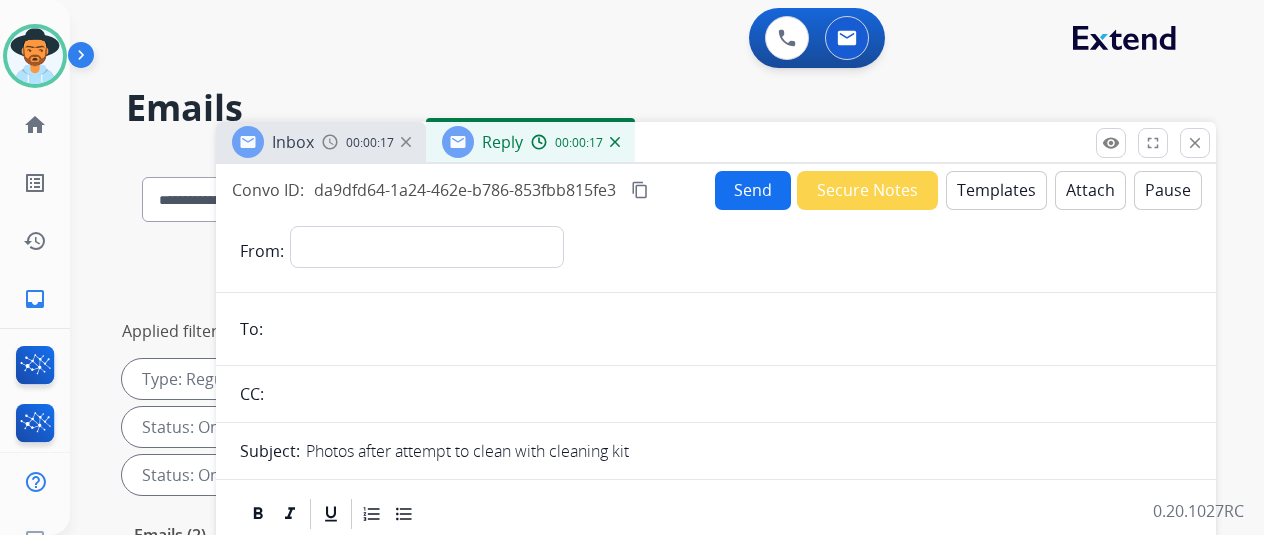 click at bounding box center (615, 142) 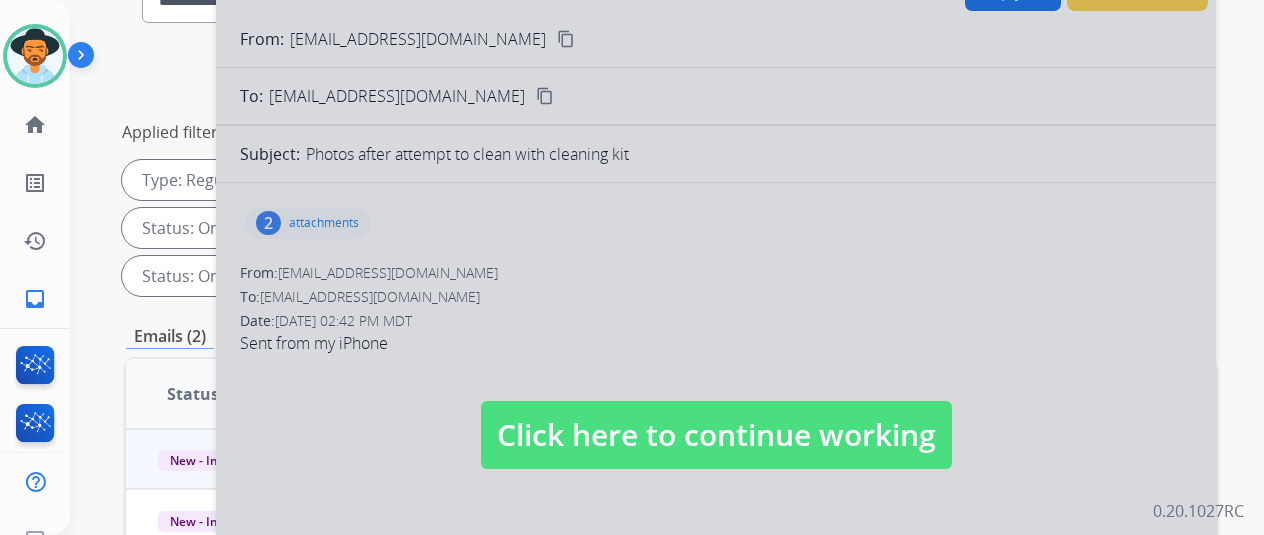 scroll, scrollTop: 200, scrollLeft: 0, axis: vertical 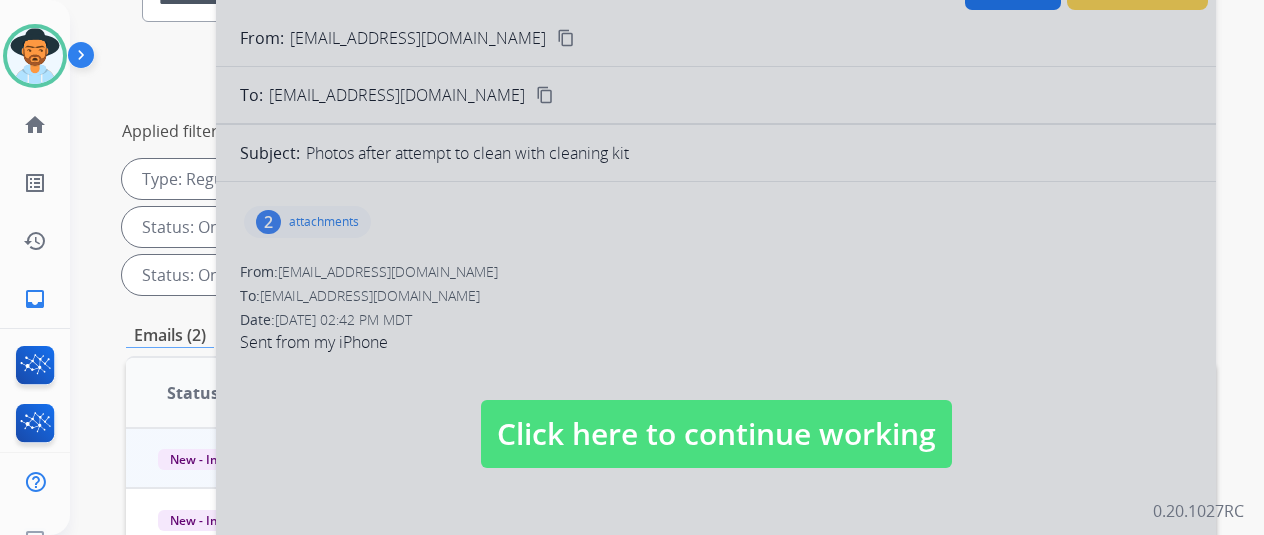 click at bounding box center [716, 414] 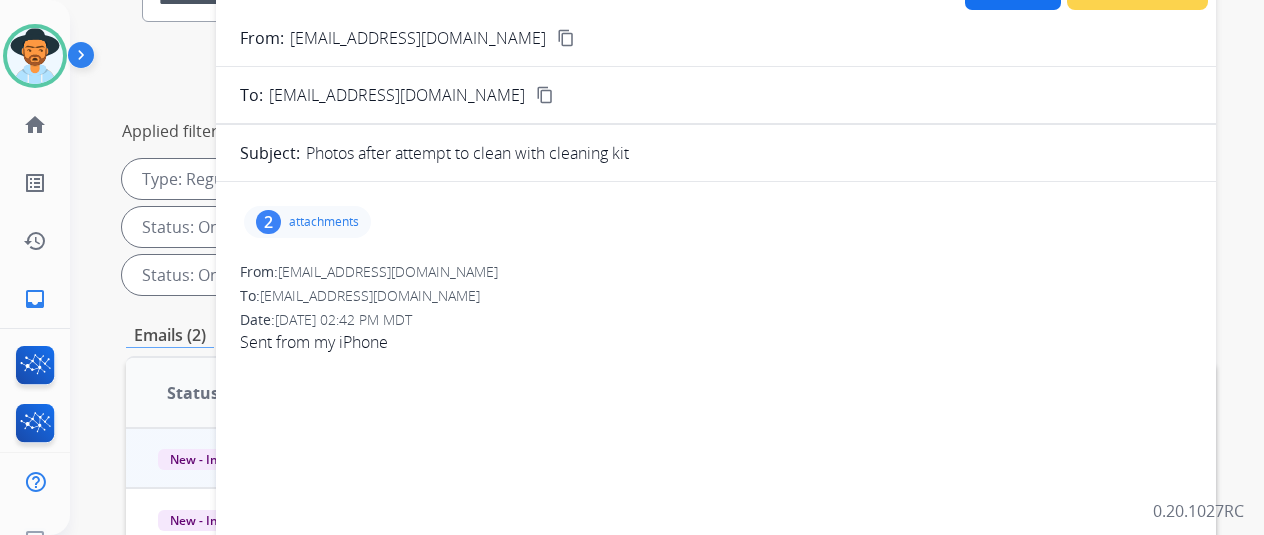 click on "2" at bounding box center [268, 222] 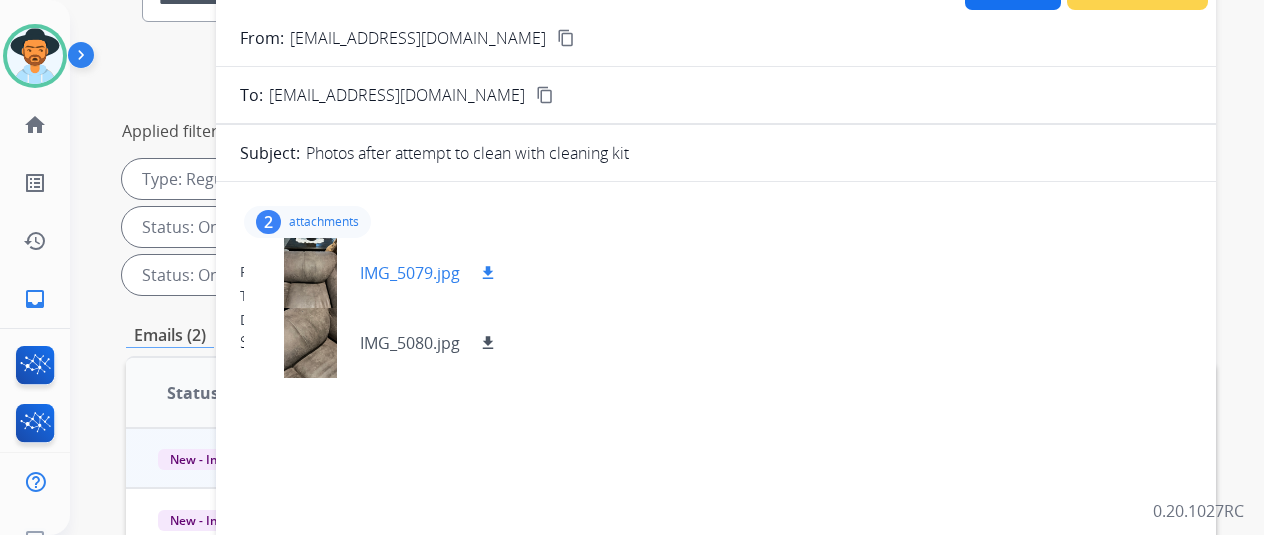 click at bounding box center (310, 273) 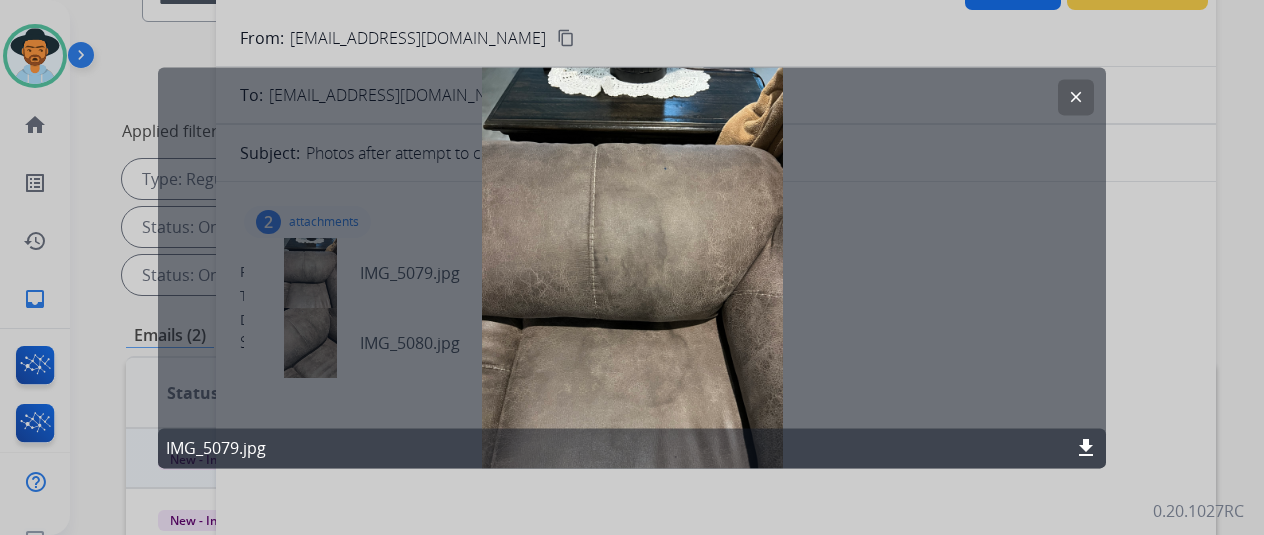 click on "clear" 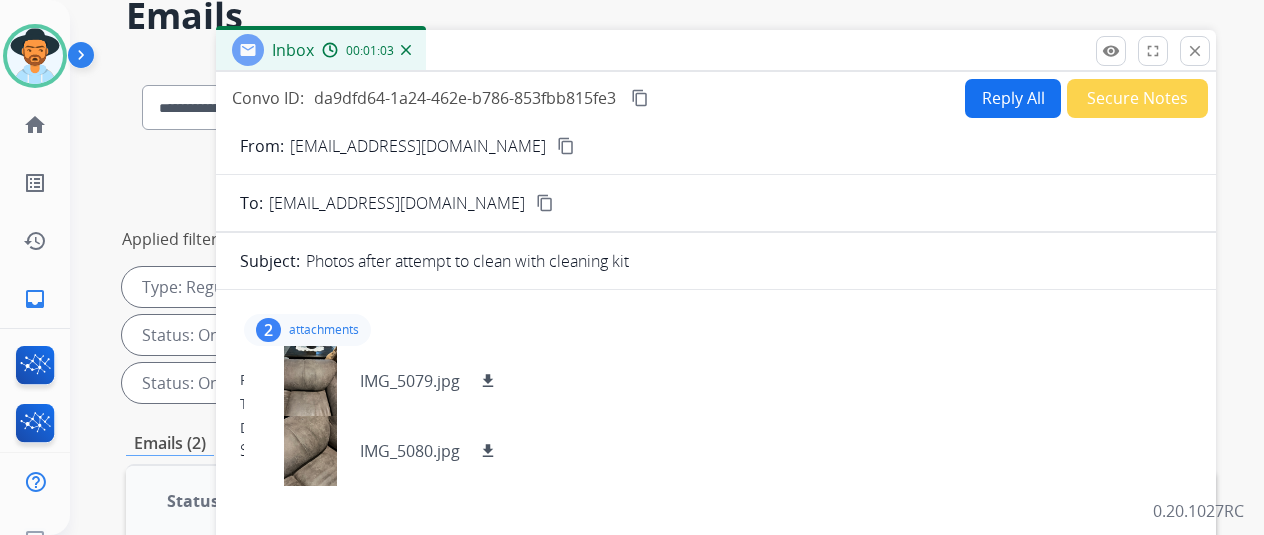 scroll, scrollTop: 0, scrollLeft: 0, axis: both 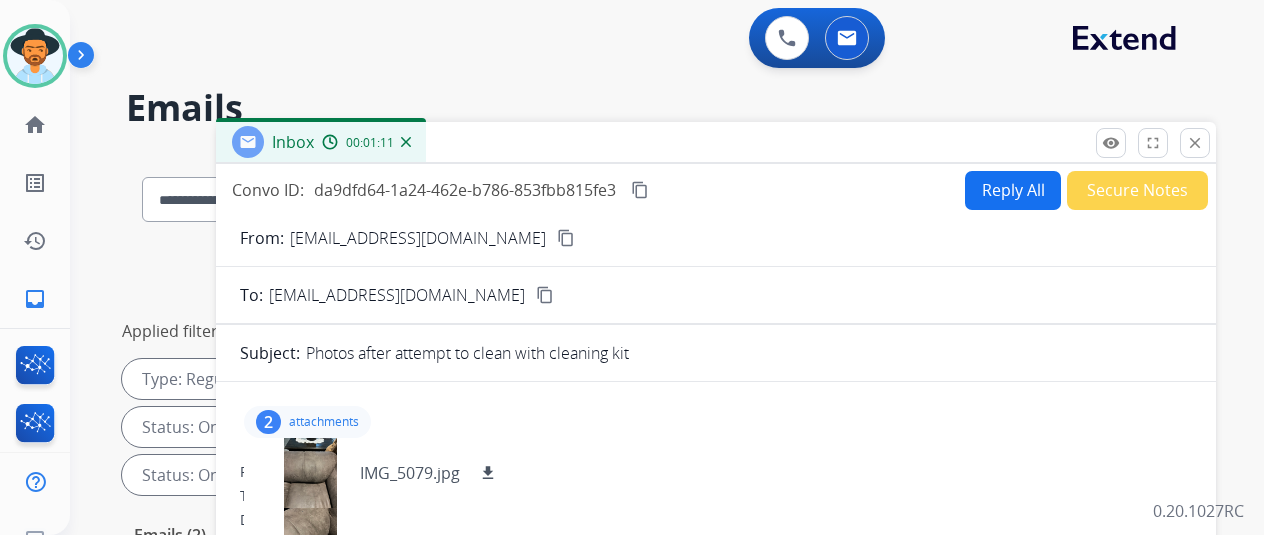 click at bounding box center [406, 142] 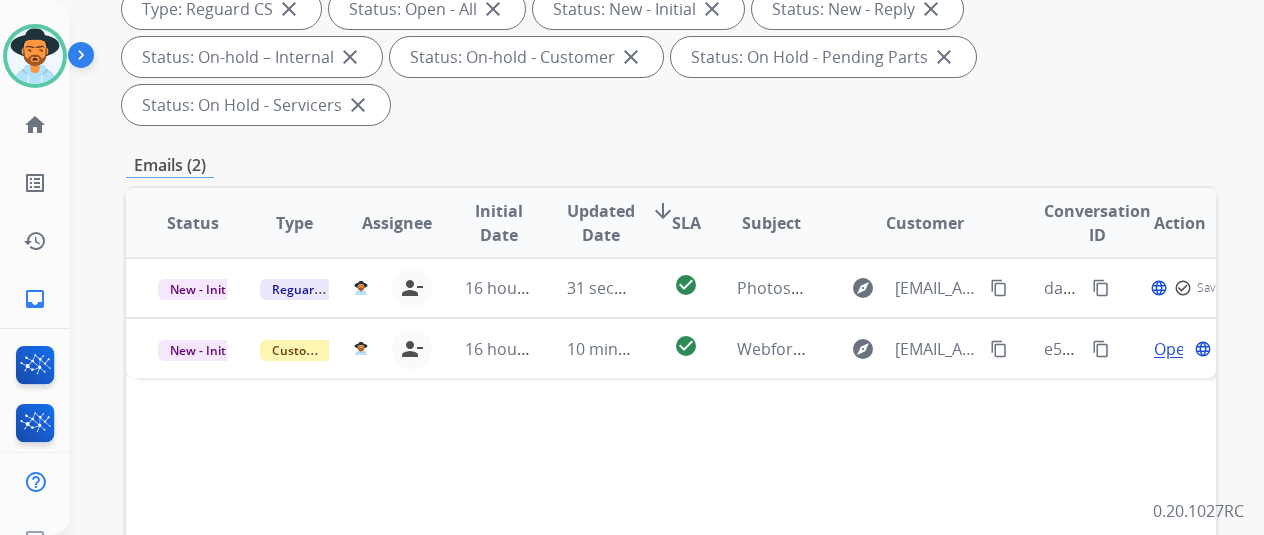 scroll, scrollTop: 400, scrollLeft: 0, axis: vertical 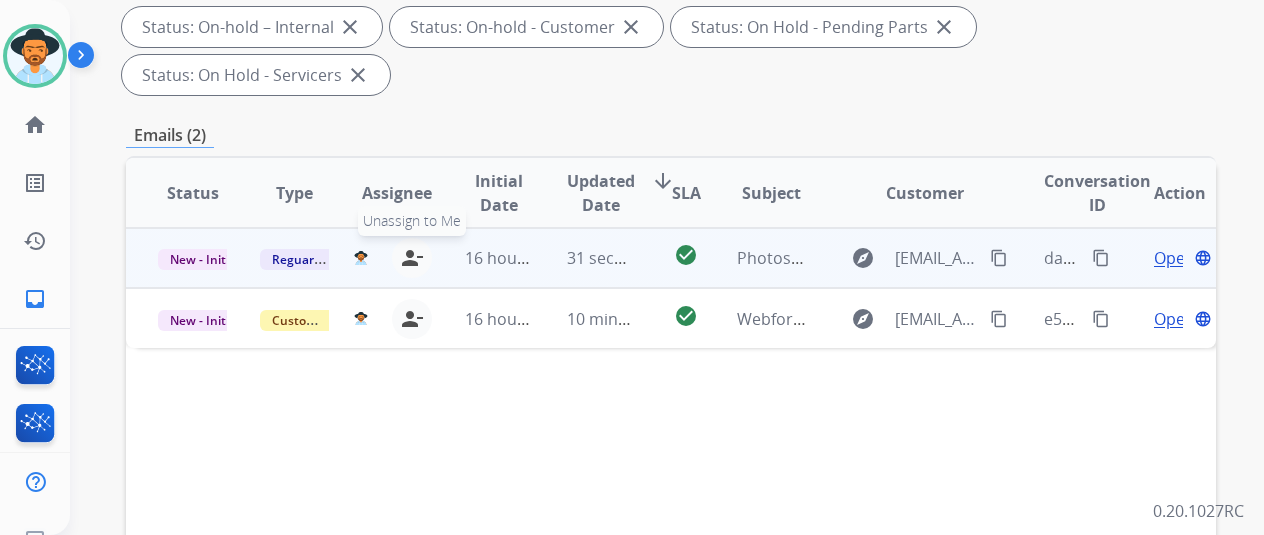 click on "person_remove" at bounding box center [412, 258] 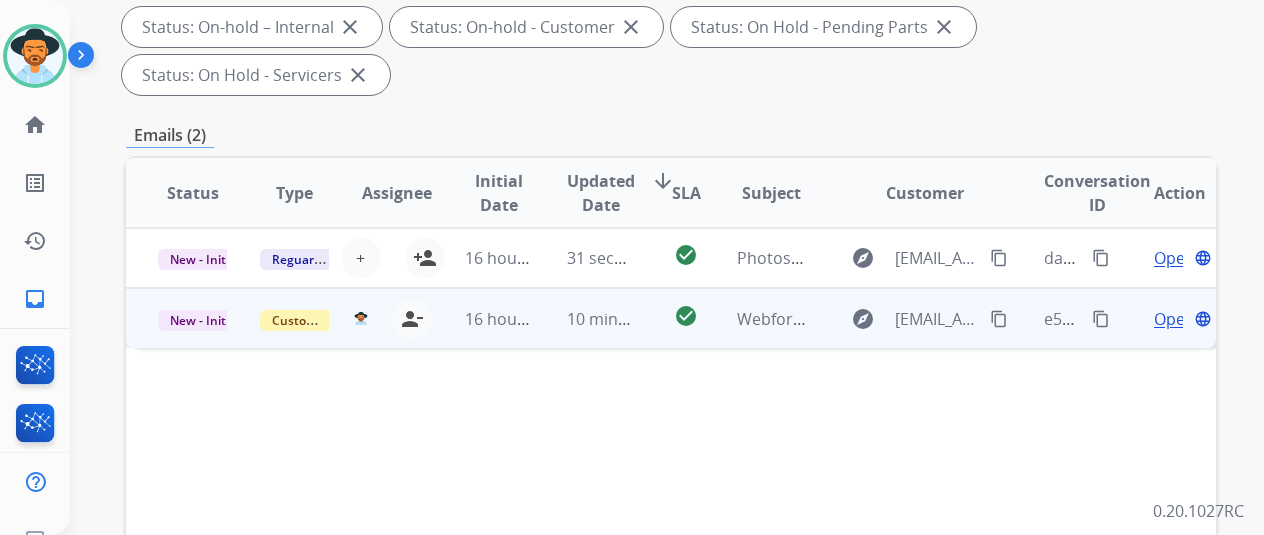 click on "Open" at bounding box center [1174, 319] 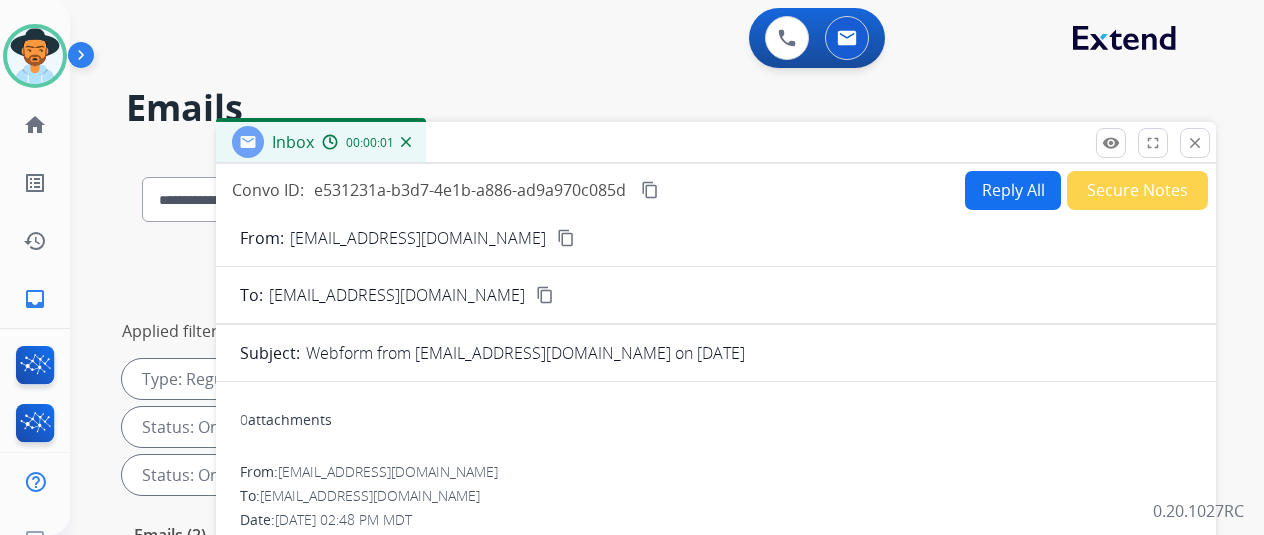 scroll, scrollTop: 0, scrollLeft: 0, axis: both 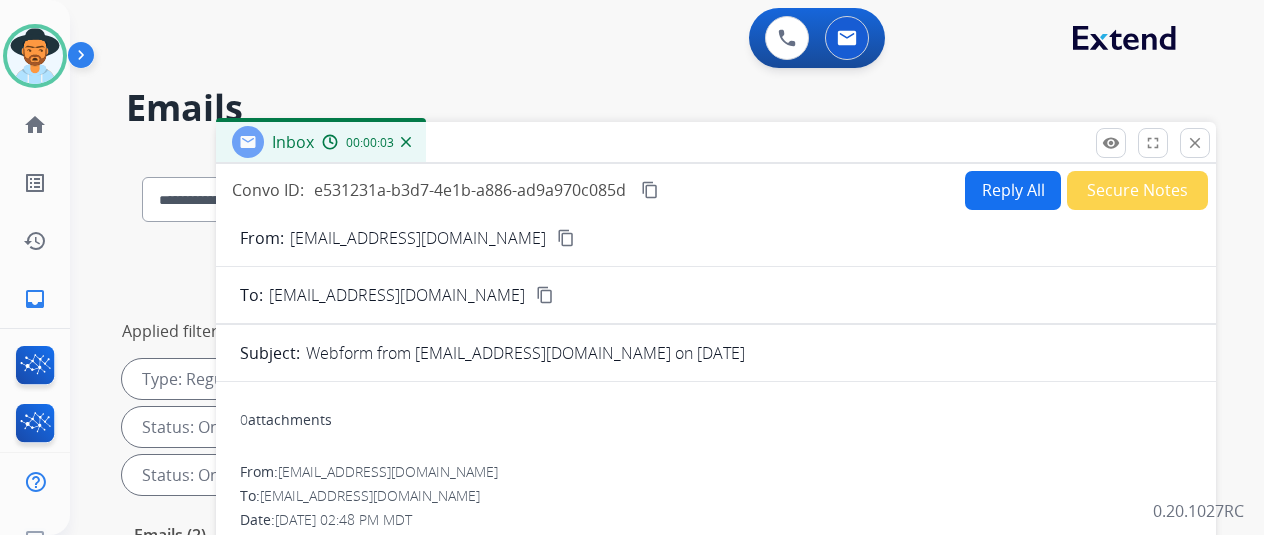 click on "content_copy" at bounding box center (566, 238) 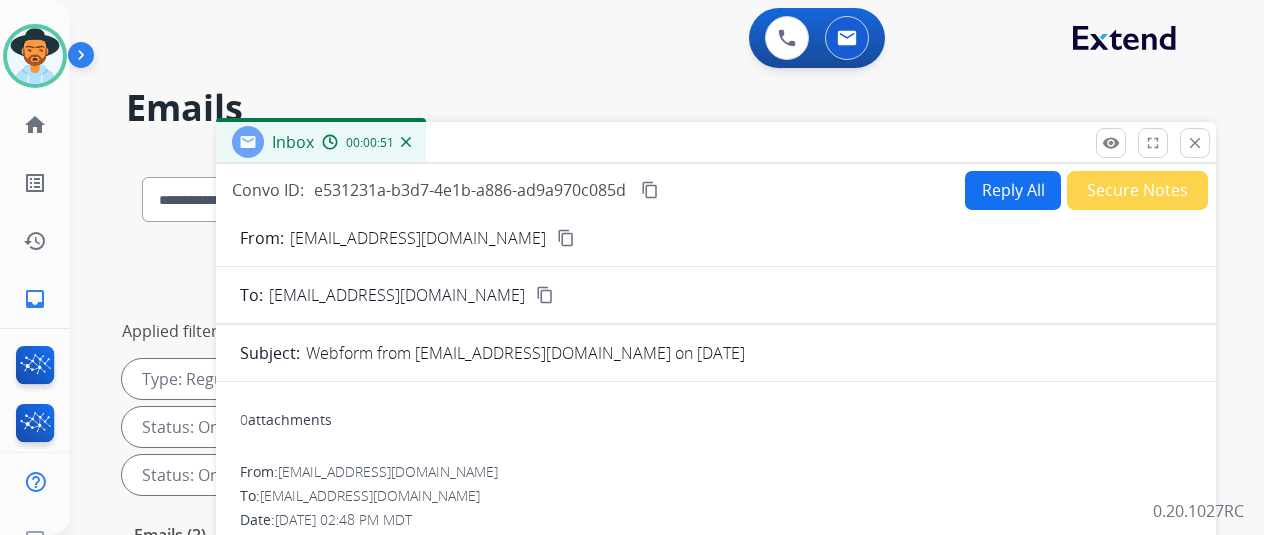 click on "Reply All" at bounding box center [1013, 190] 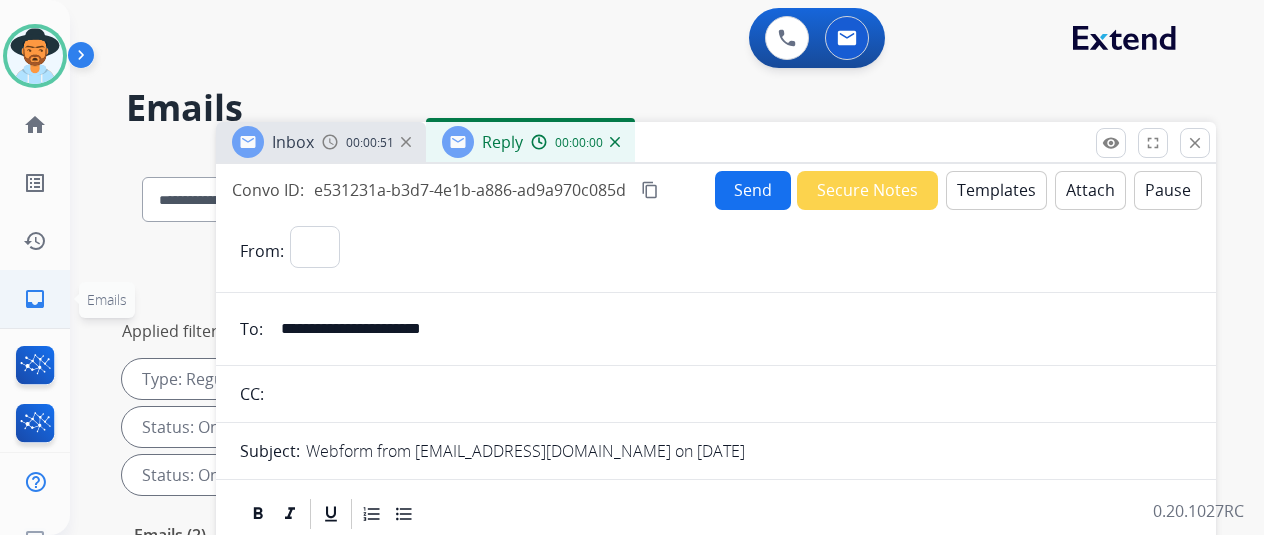 select on "**********" 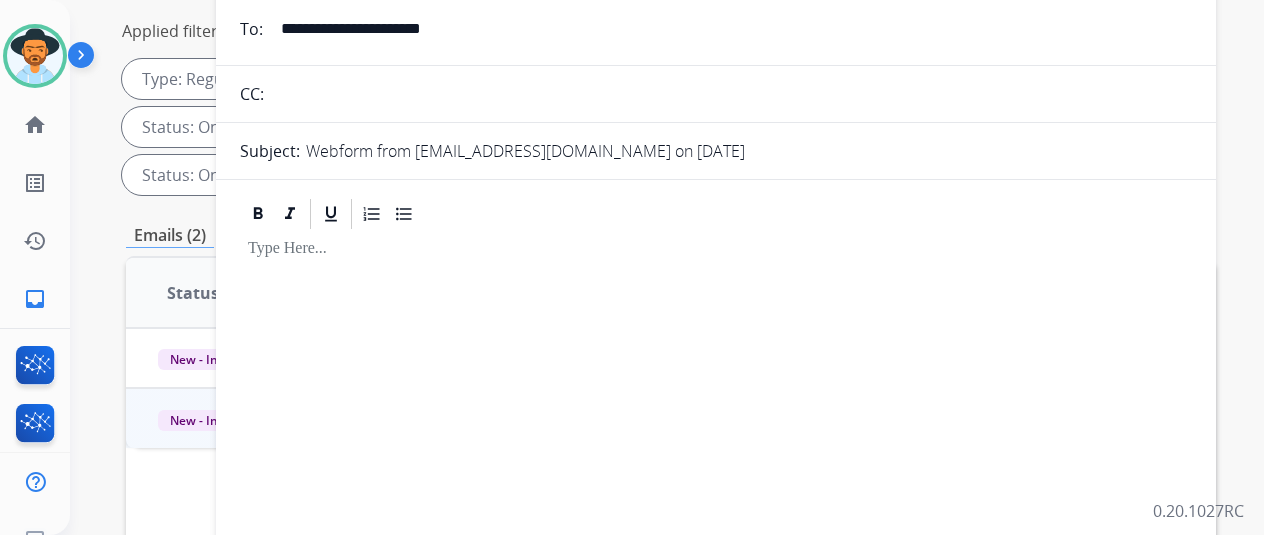 scroll, scrollTop: 0, scrollLeft: 0, axis: both 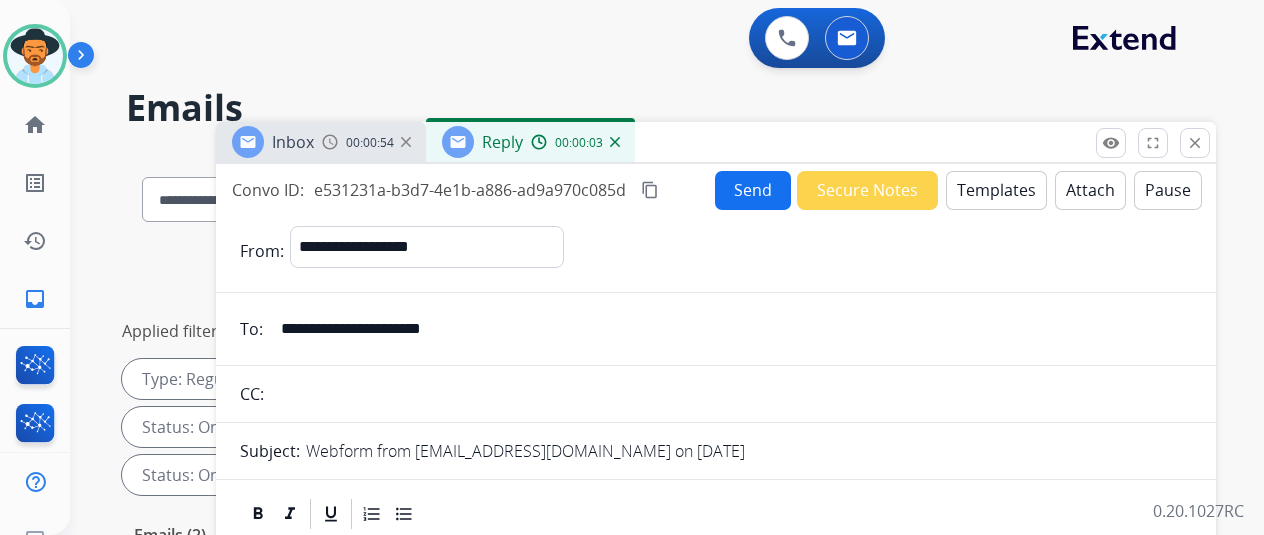 click on "Templates" at bounding box center (996, 190) 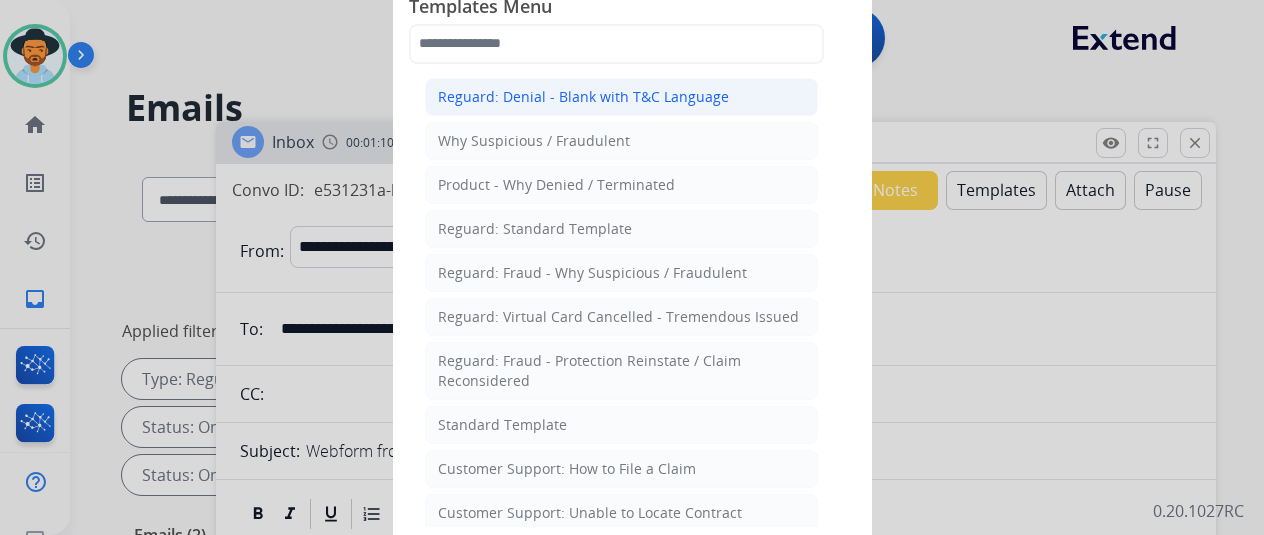 click on "Reguard: Denial - Blank with T&C Language" 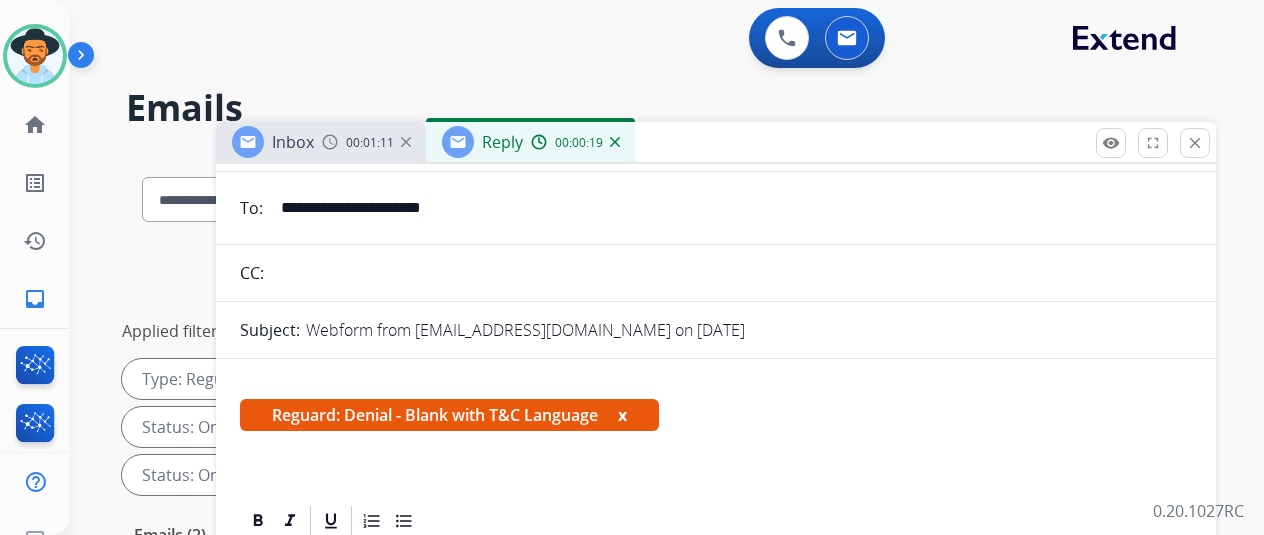 scroll, scrollTop: 240, scrollLeft: 0, axis: vertical 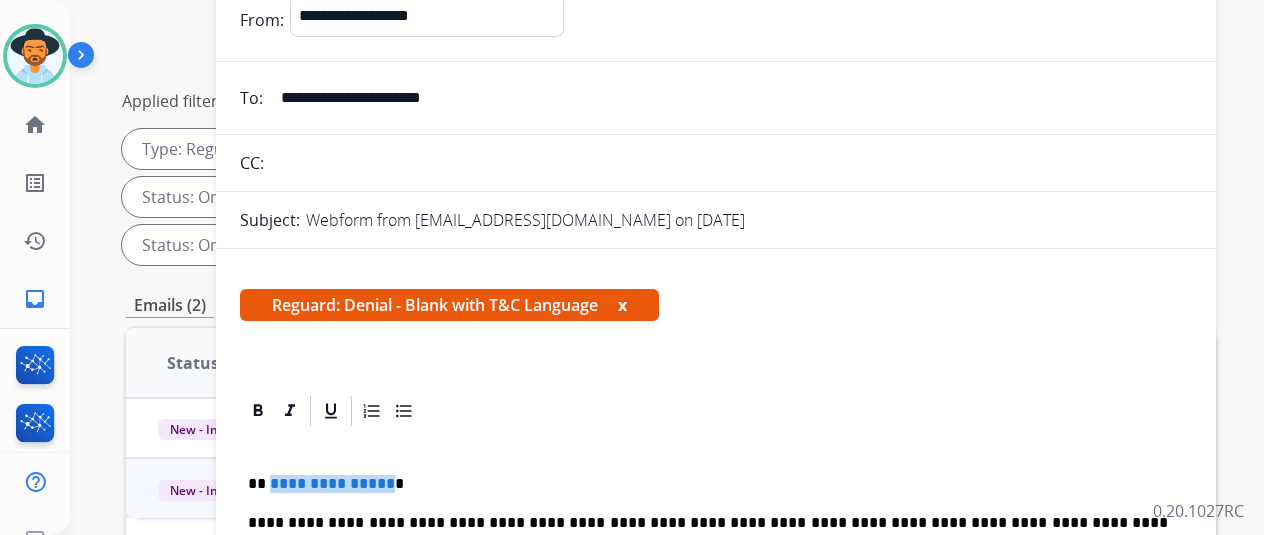 drag, startPoint x: 397, startPoint y: 483, endPoint x: 280, endPoint y: 483, distance: 117 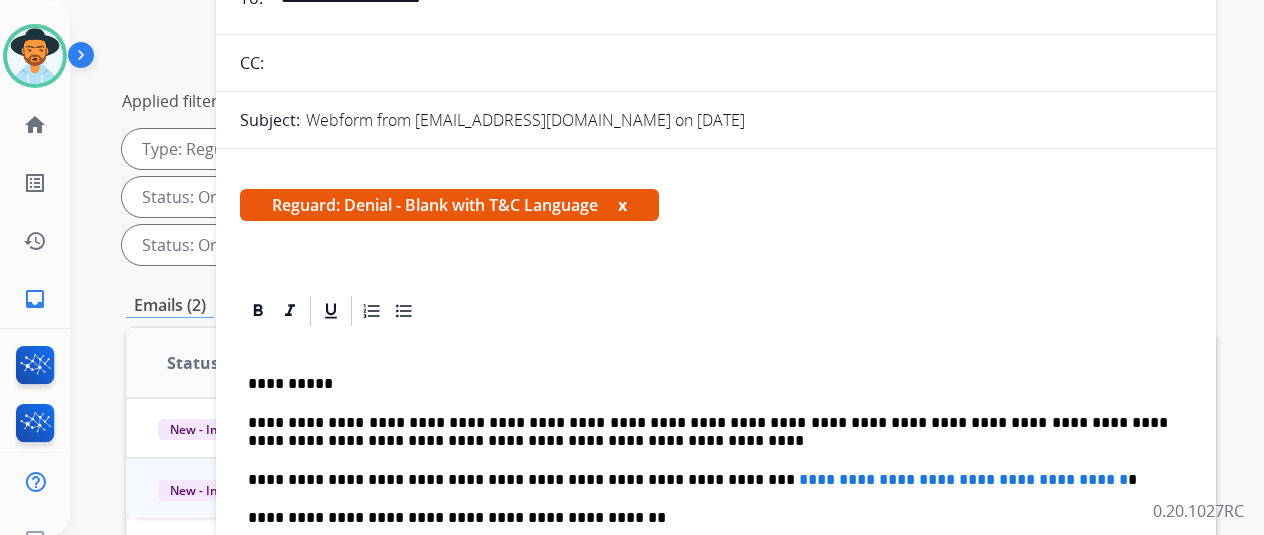 scroll, scrollTop: 200, scrollLeft: 0, axis: vertical 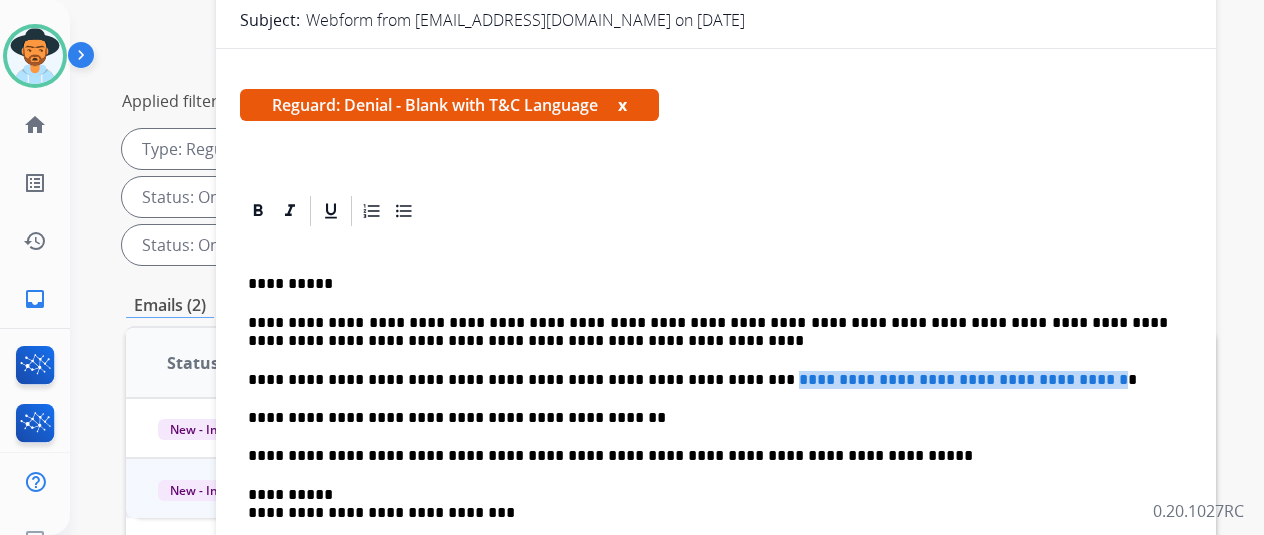 drag, startPoint x: 1096, startPoint y: 378, endPoint x: 701, endPoint y: 380, distance: 395.00507 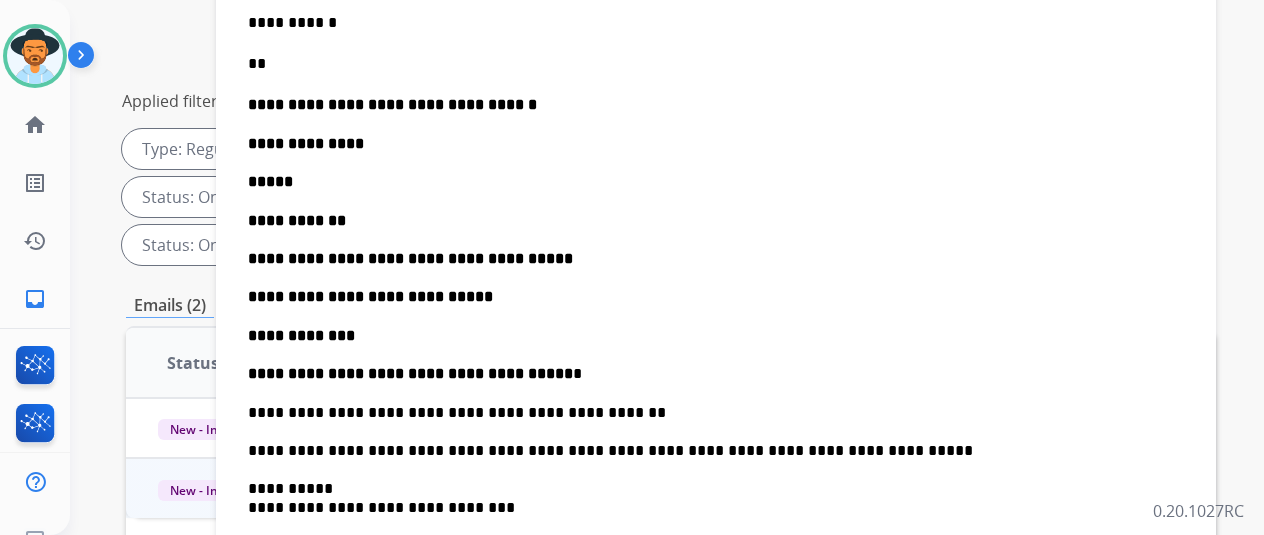 scroll, scrollTop: 630, scrollLeft: 0, axis: vertical 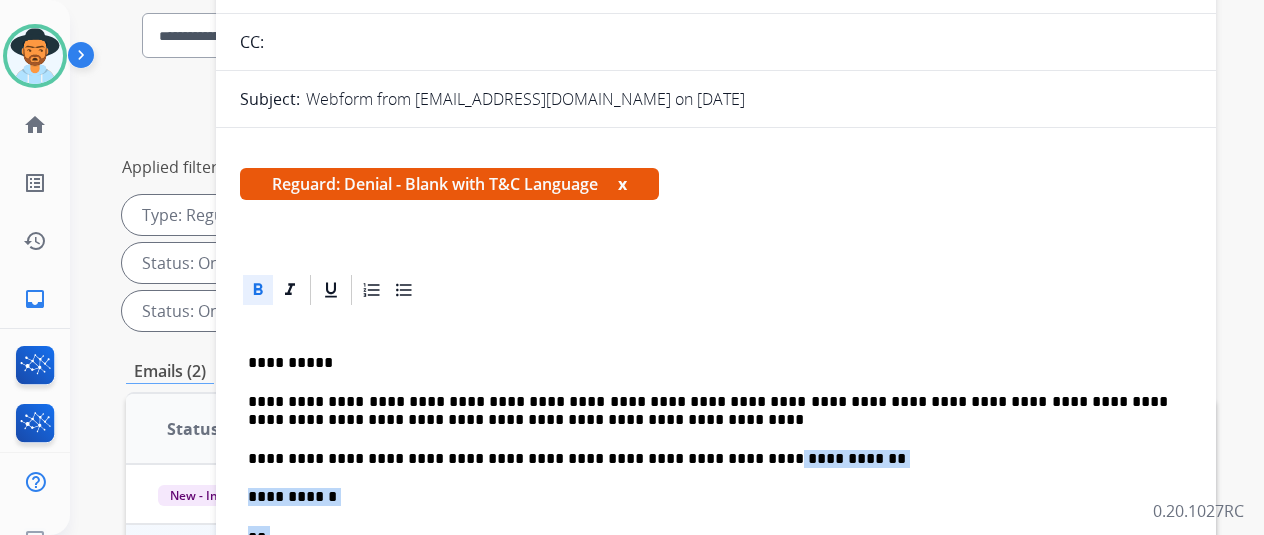 drag, startPoint x: 514, startPoint y: 327, endPoint x: 706, endPoint y: 443, distance: 224.3212 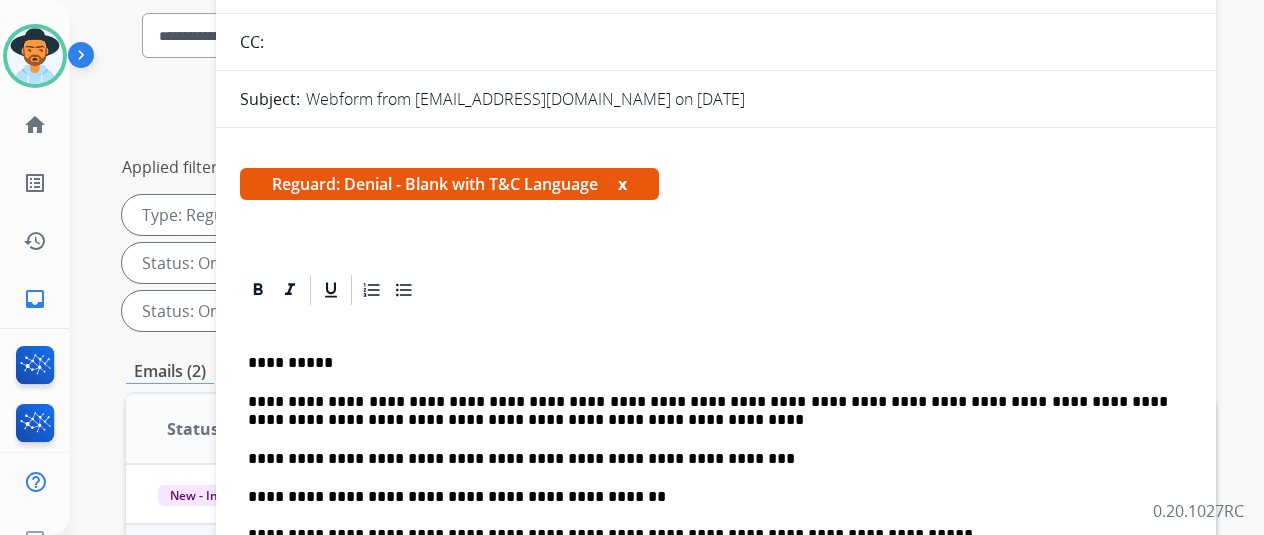 drag, startPoint x: 607, startPoint y: 496, endPoint x: 614, endPoint y: 478, distance: 19.313208 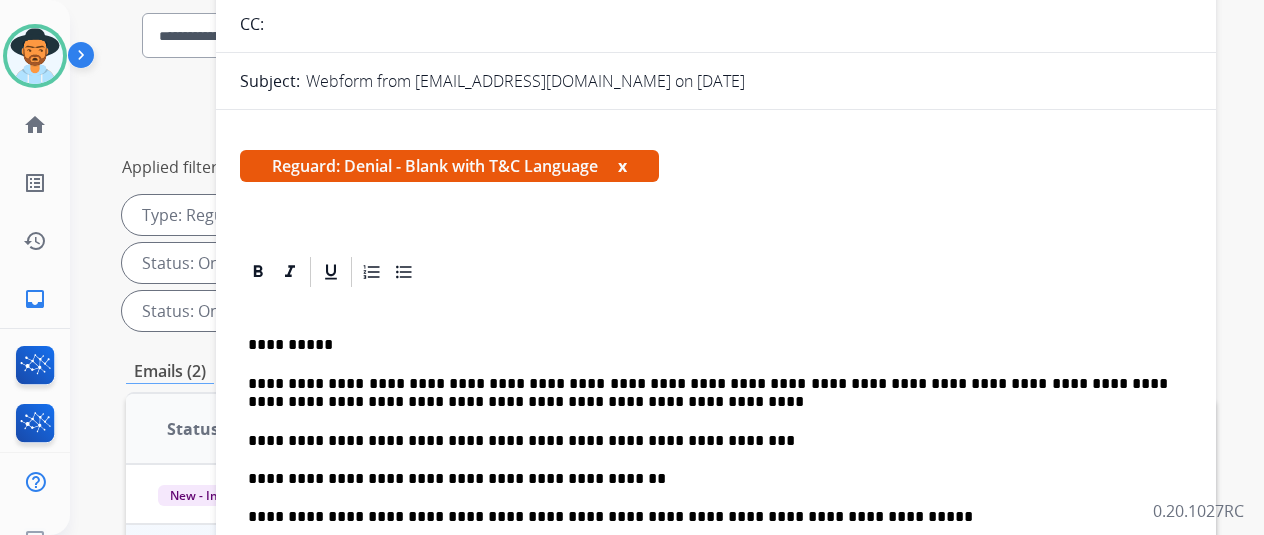 scroll, scrollTop: 240, scrollLeft: 0, axis: vertical 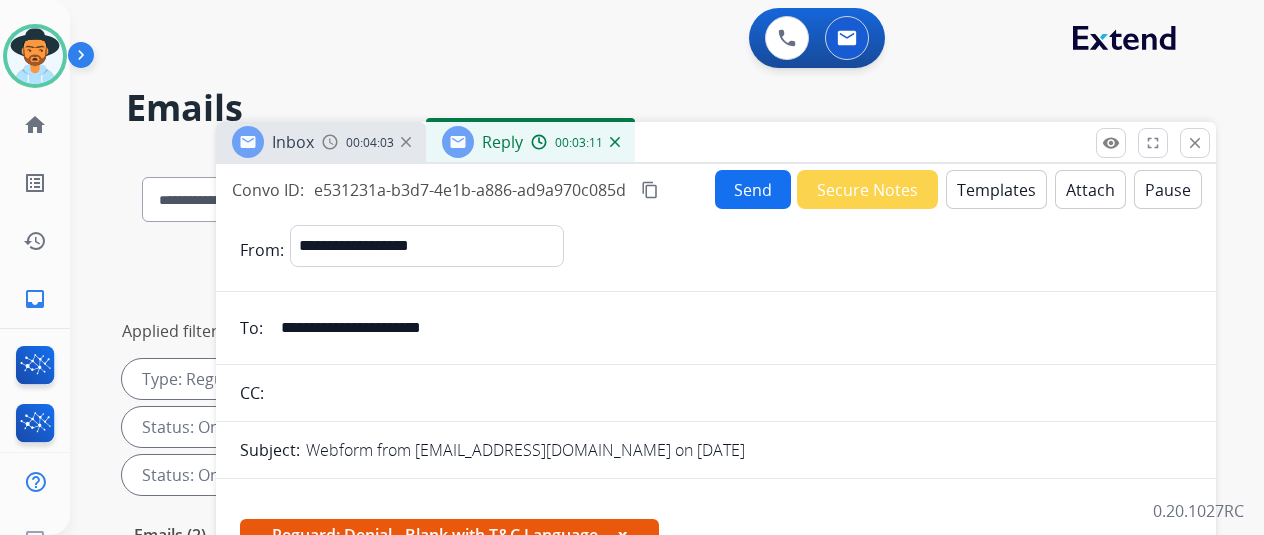 click on "Send" at bounding box center [753, 189] 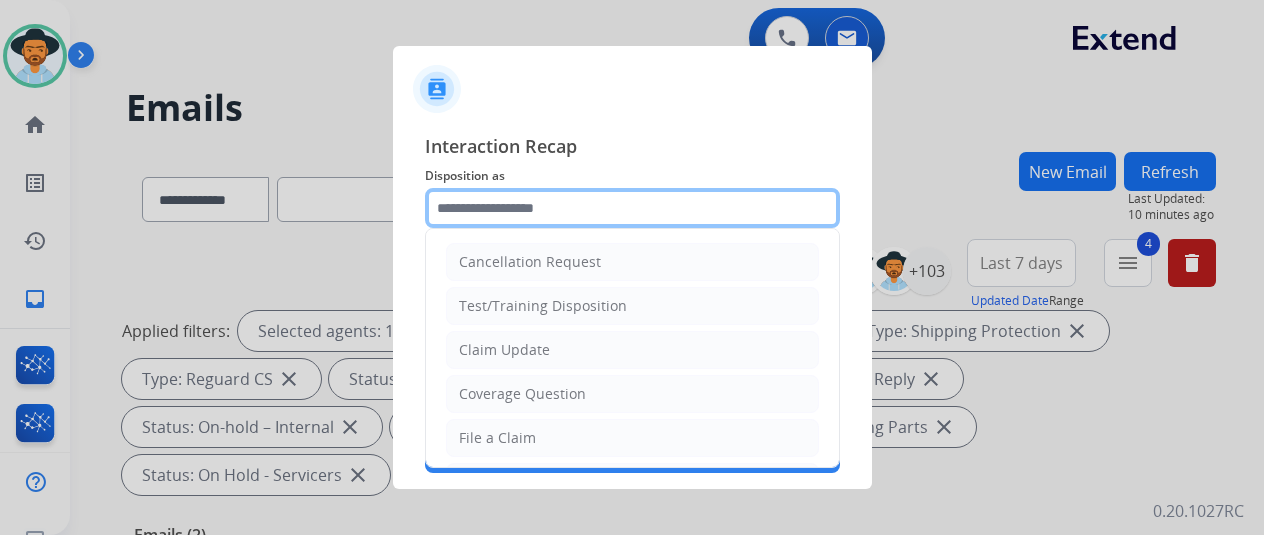 click 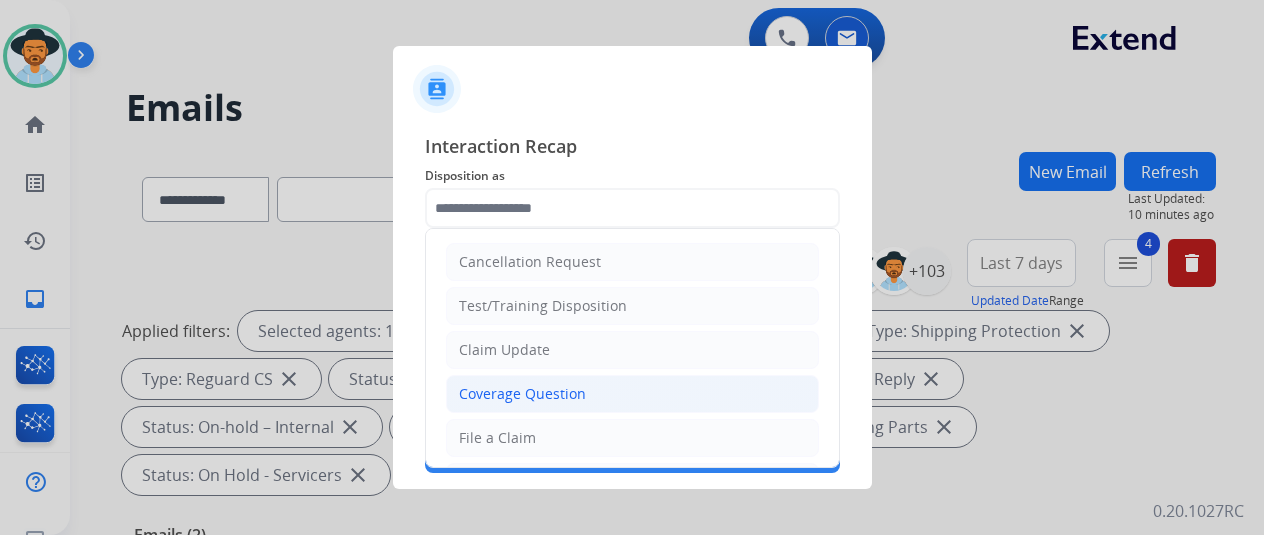 click on "Coverage Question" 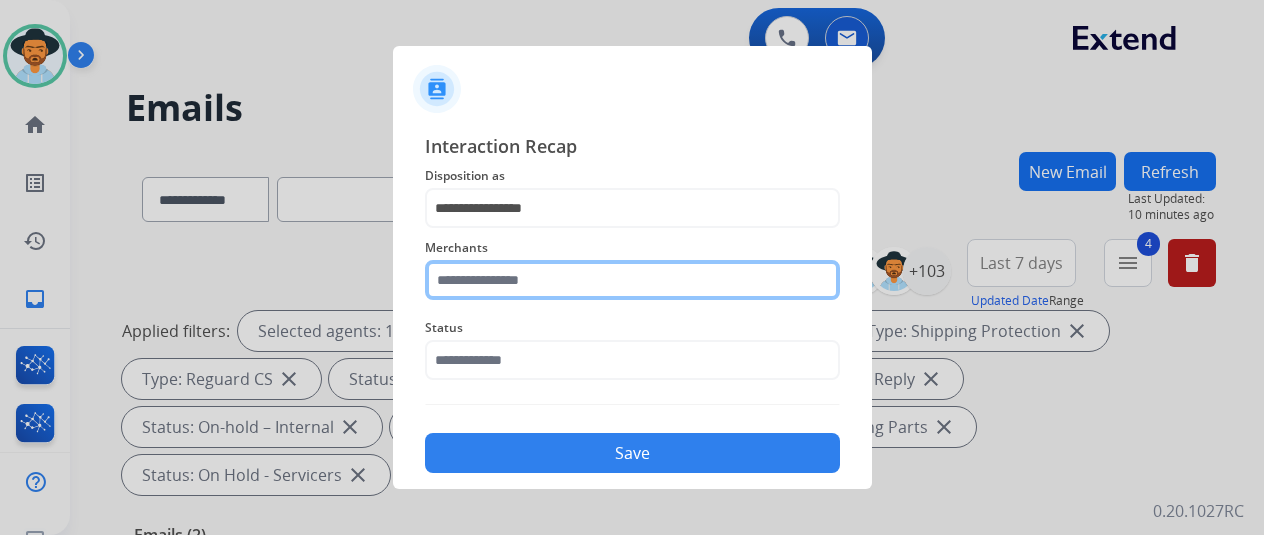 click 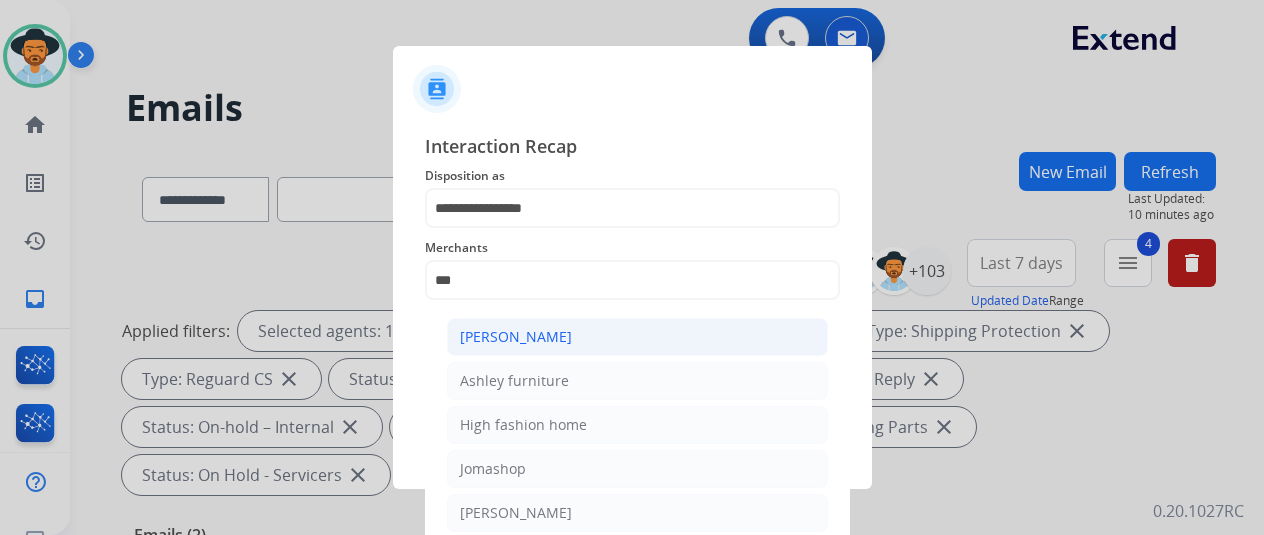 click on "Ashley - Reguard" 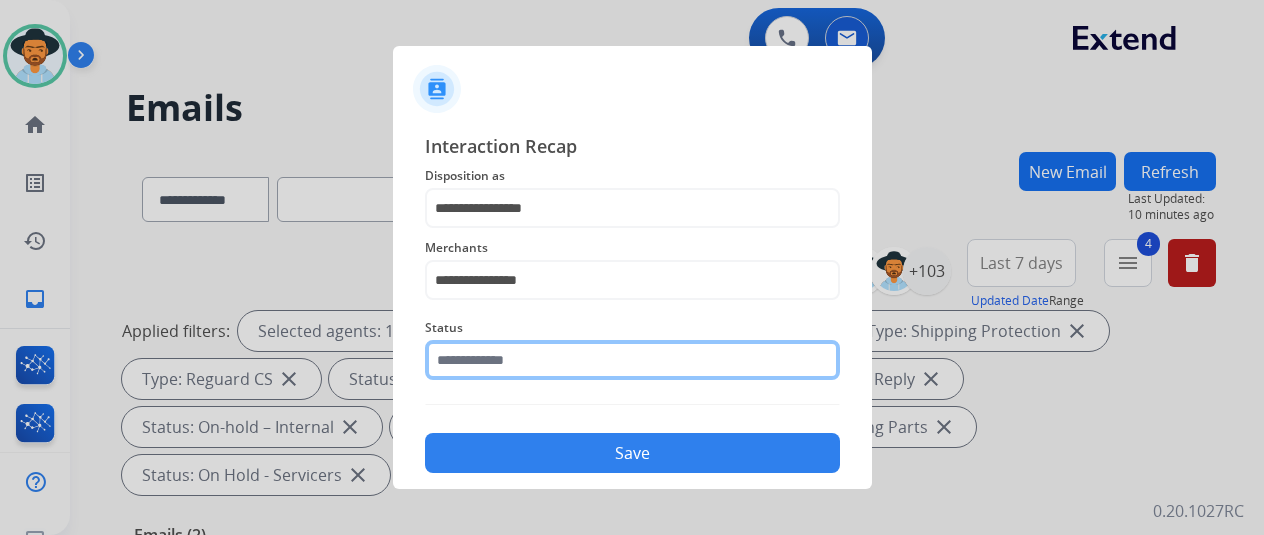 click 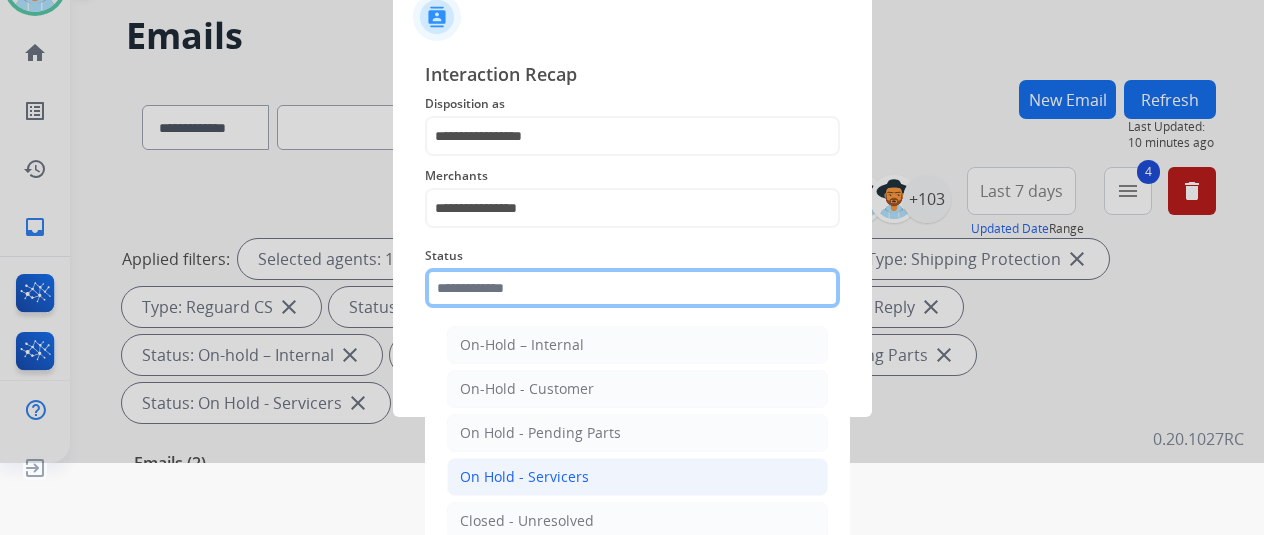 scroll, scrollTop: 152, scrollLeft: 0, axis: vertical 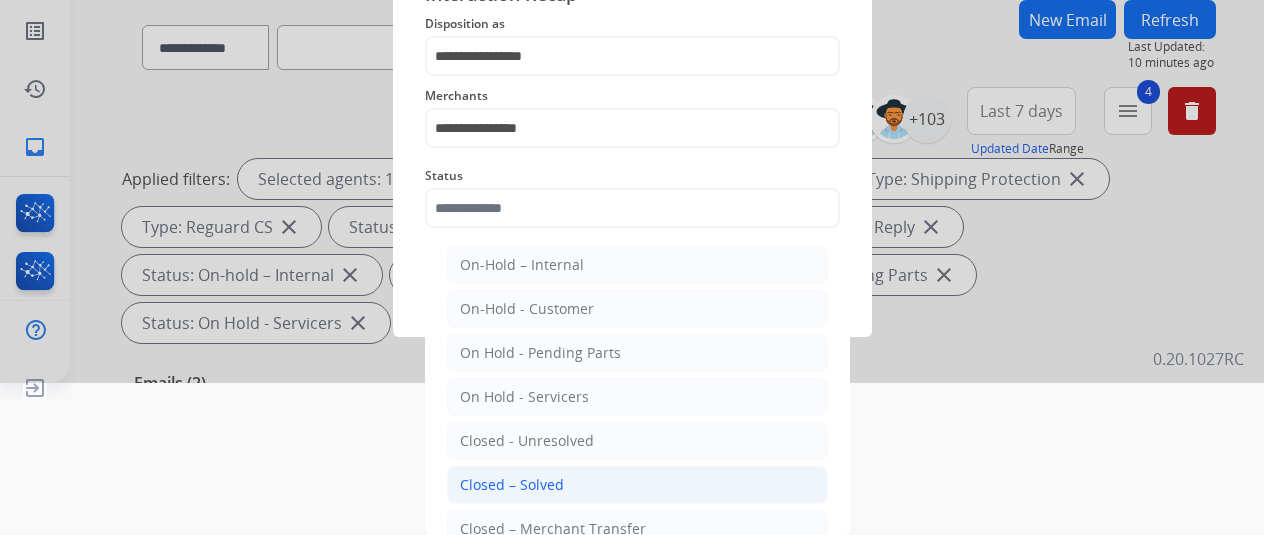 click on "Closed – Solved" 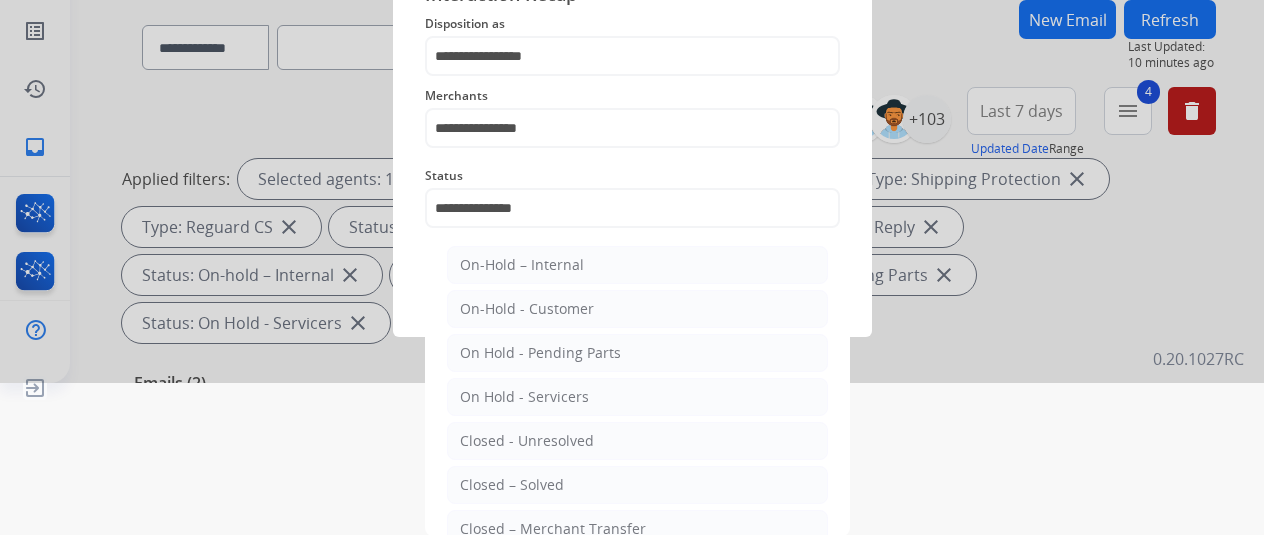 scroll, scrollTop: 24, scrollLeft: 0, axis: vertical 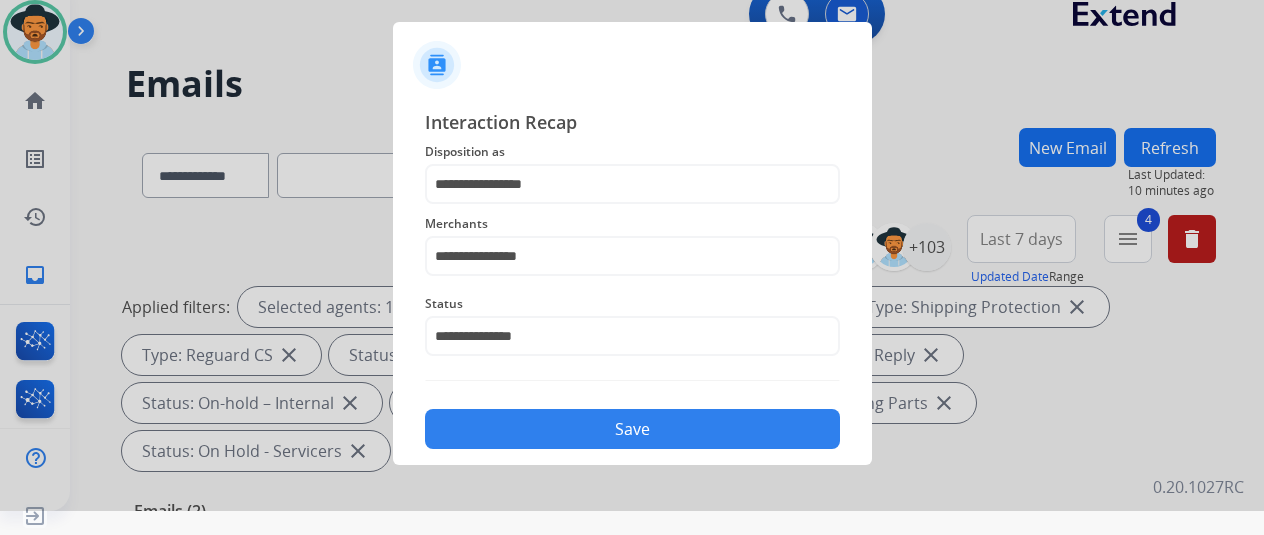 click on "Save" 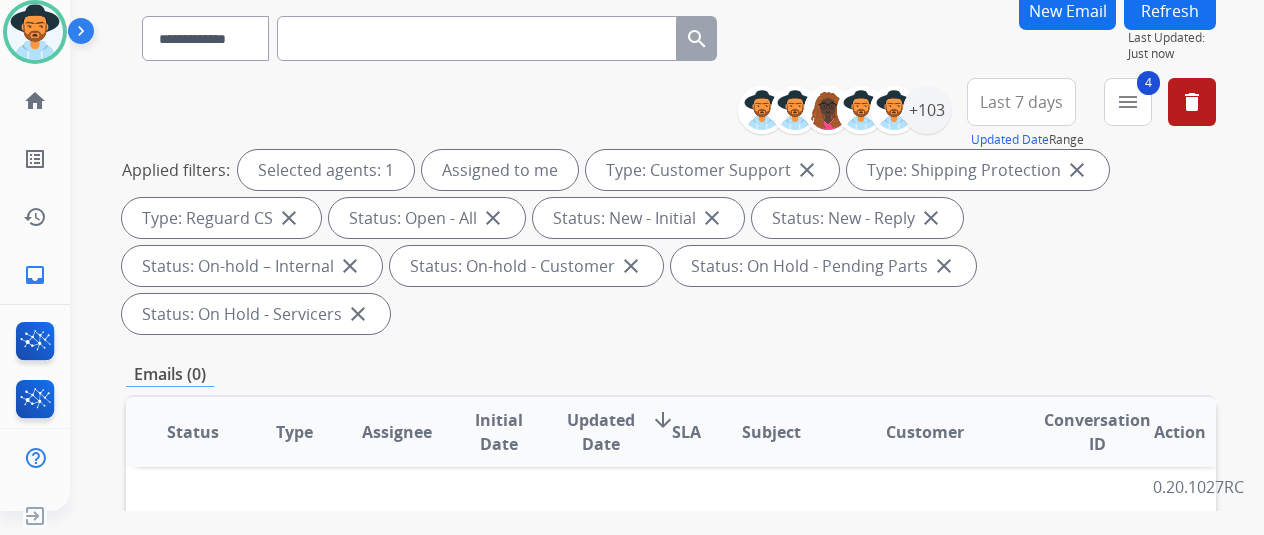 scroll, scrollTop: 0, scrollLeft: 0, axis: both 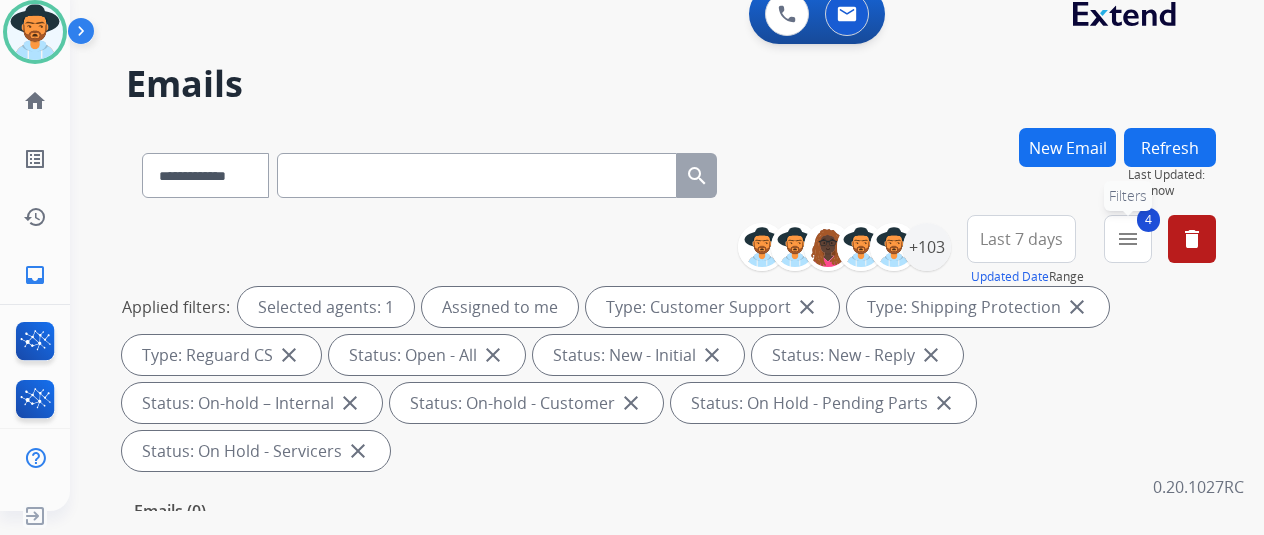 click on "menu" at bounding box center [1128, 239] 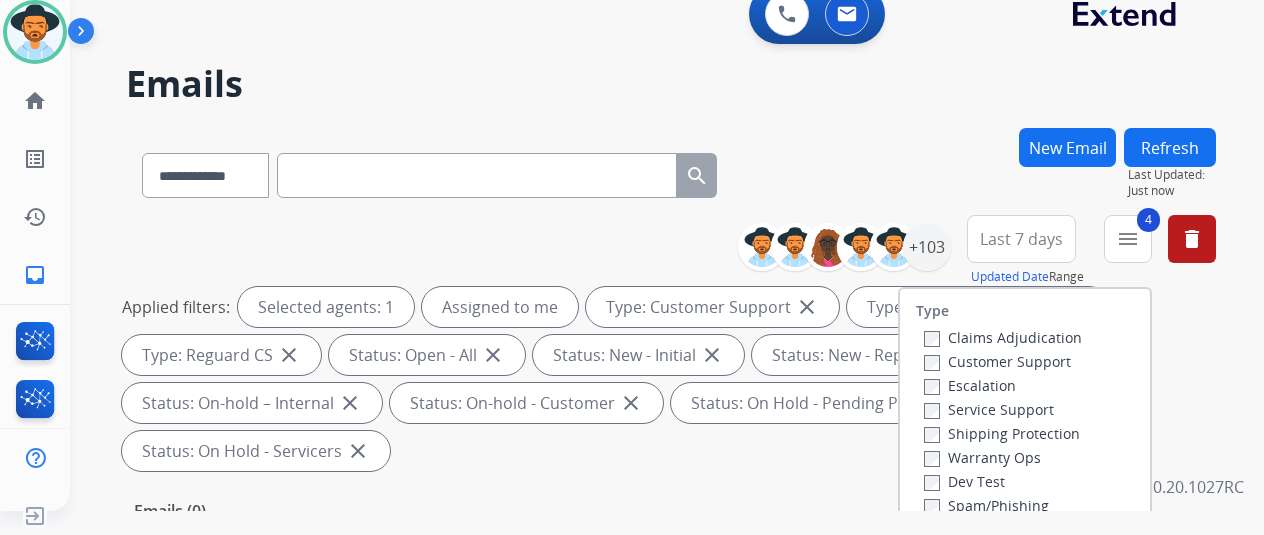 scroll, scrollTop: 100, scrollLeft: 0, axis: vertical 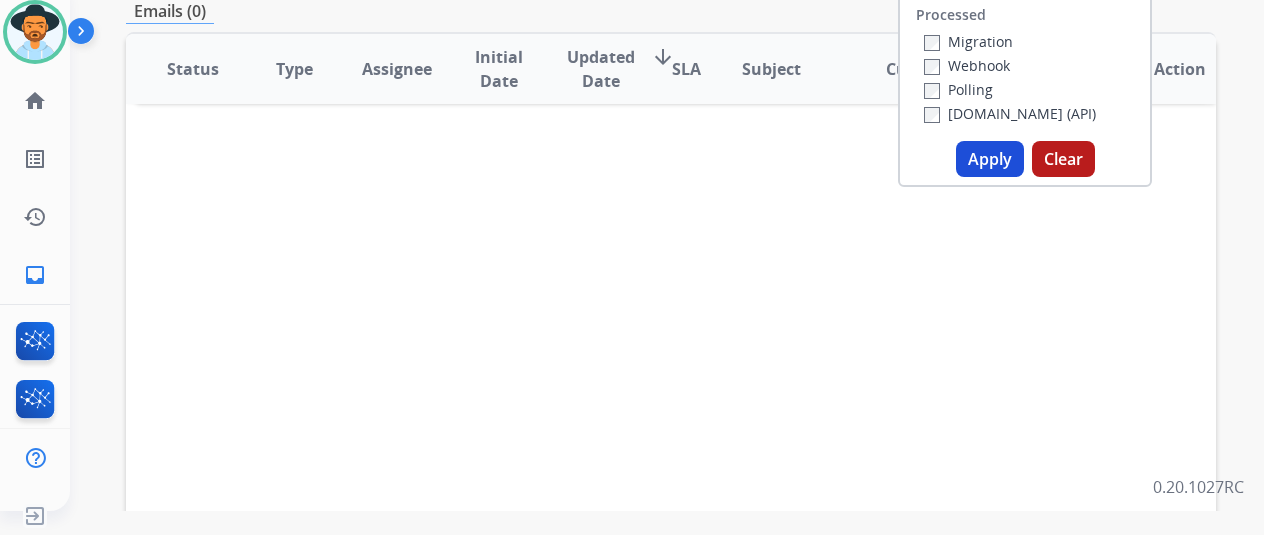click on "Apply" at bounding box center (990, 159) 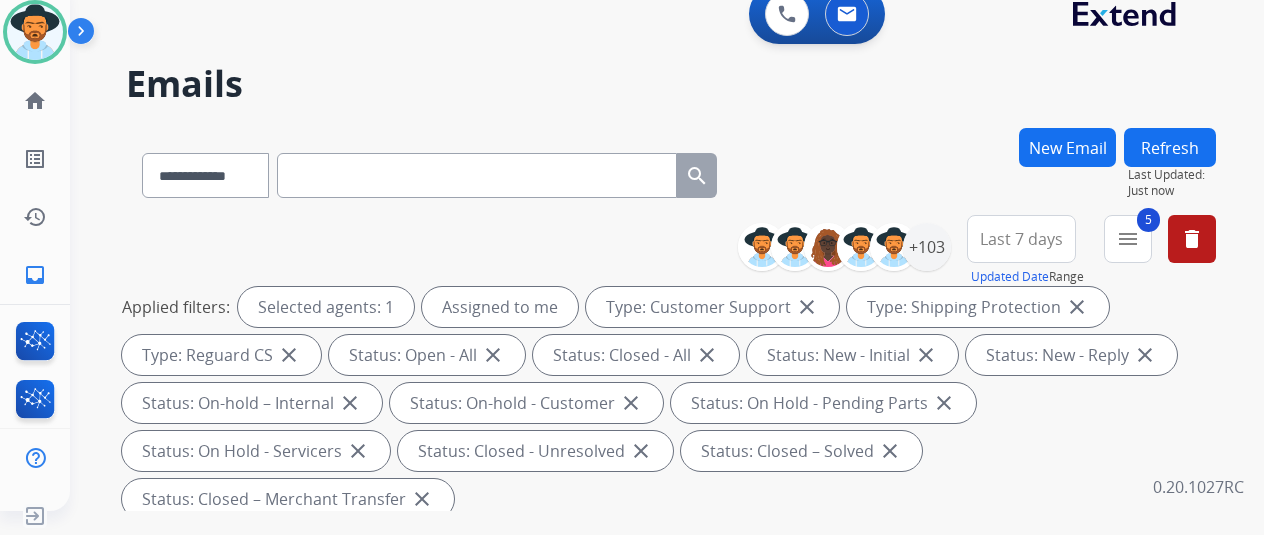 scroll, scrollTop: 400, scrollLeft: 0, axis: vertical 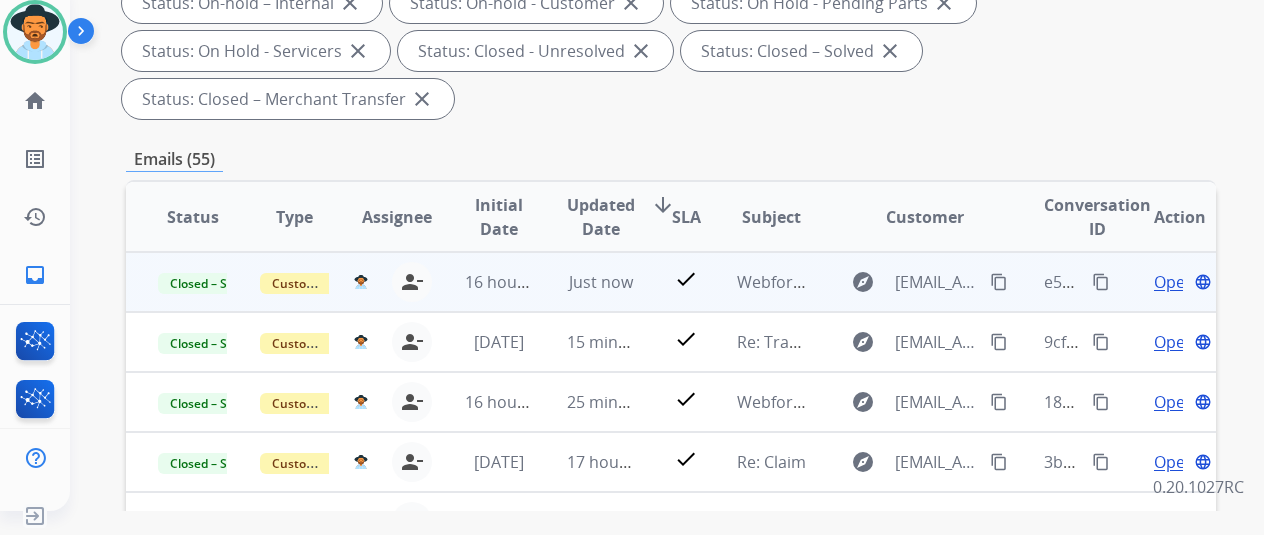 click on "content_copy" at bounding box center [1101, 282] 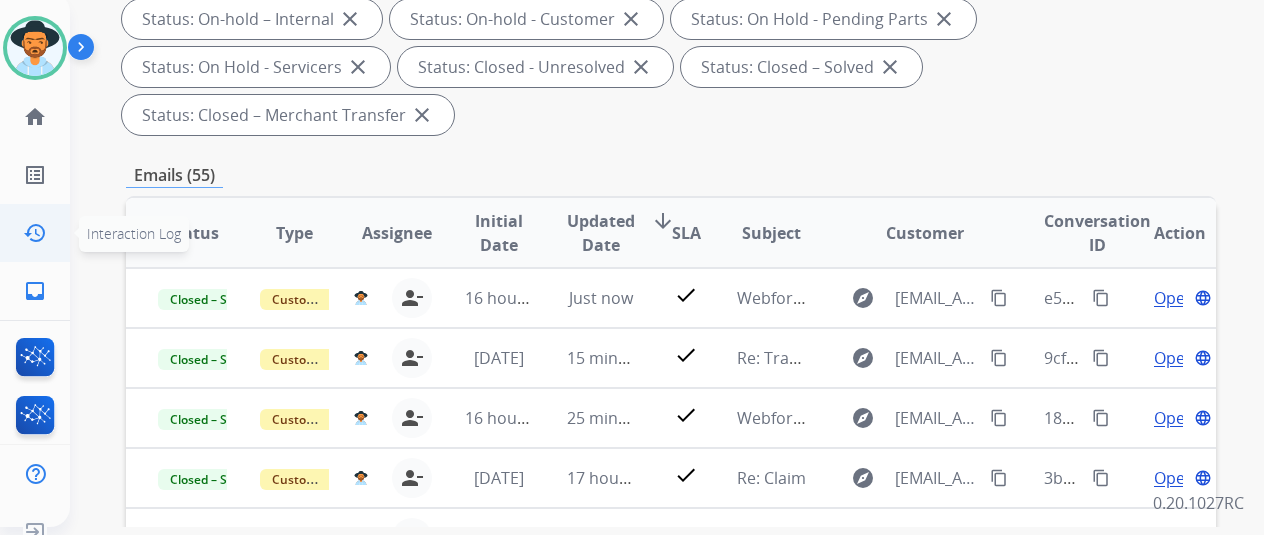 scroll, scrollTop: 0, scrollLeft: 0, axis: both 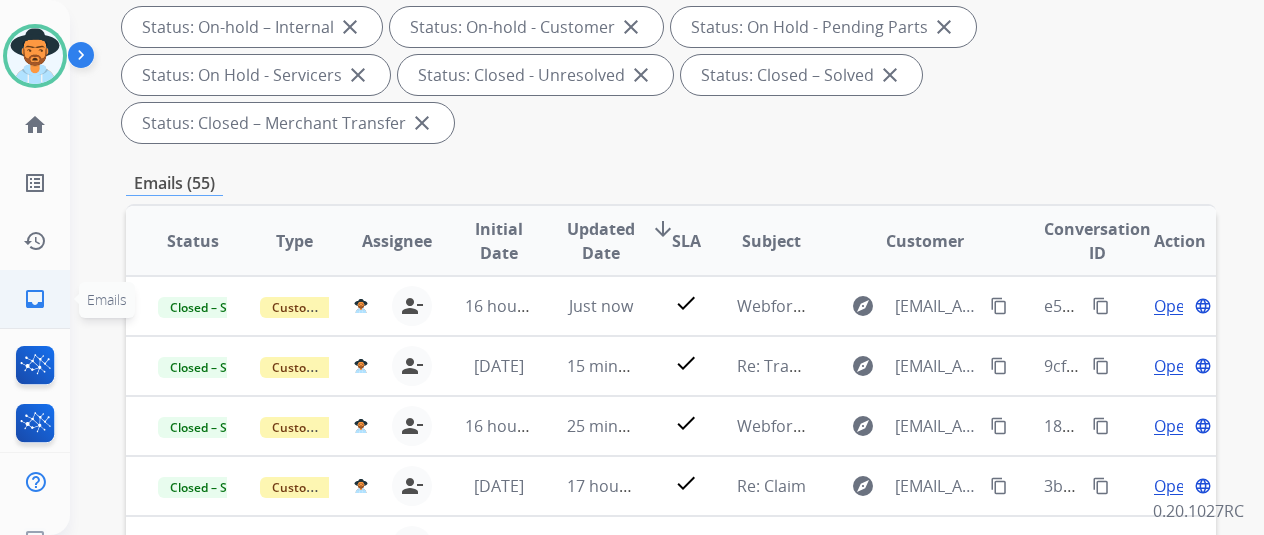 click on "inbox  Emails" 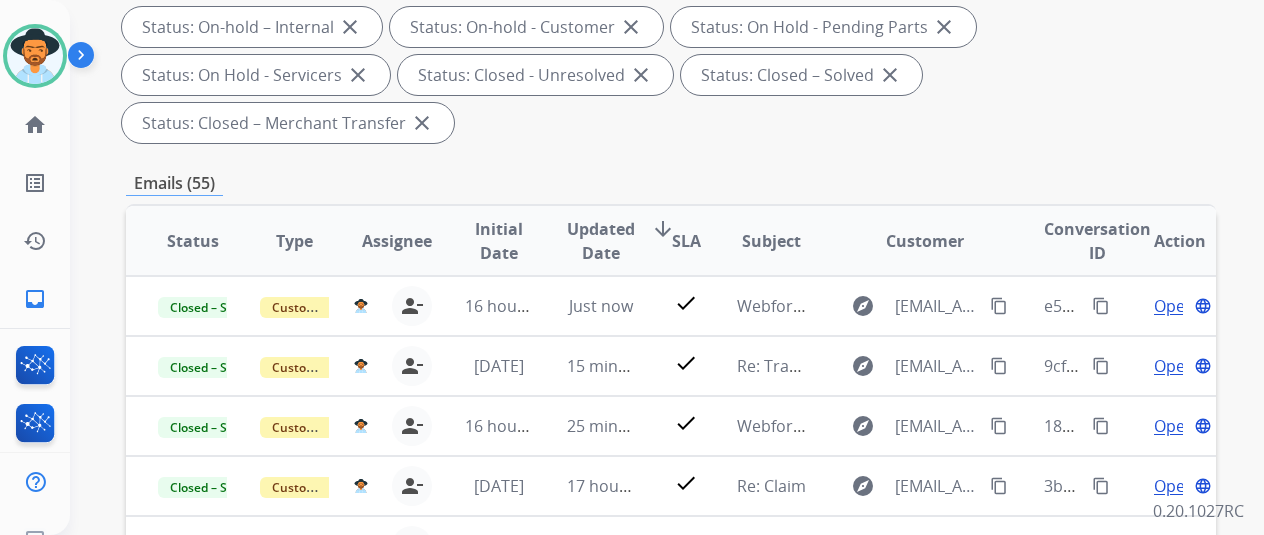 scroll, scrollTop: 0, scrollLeft: 0, axis: both 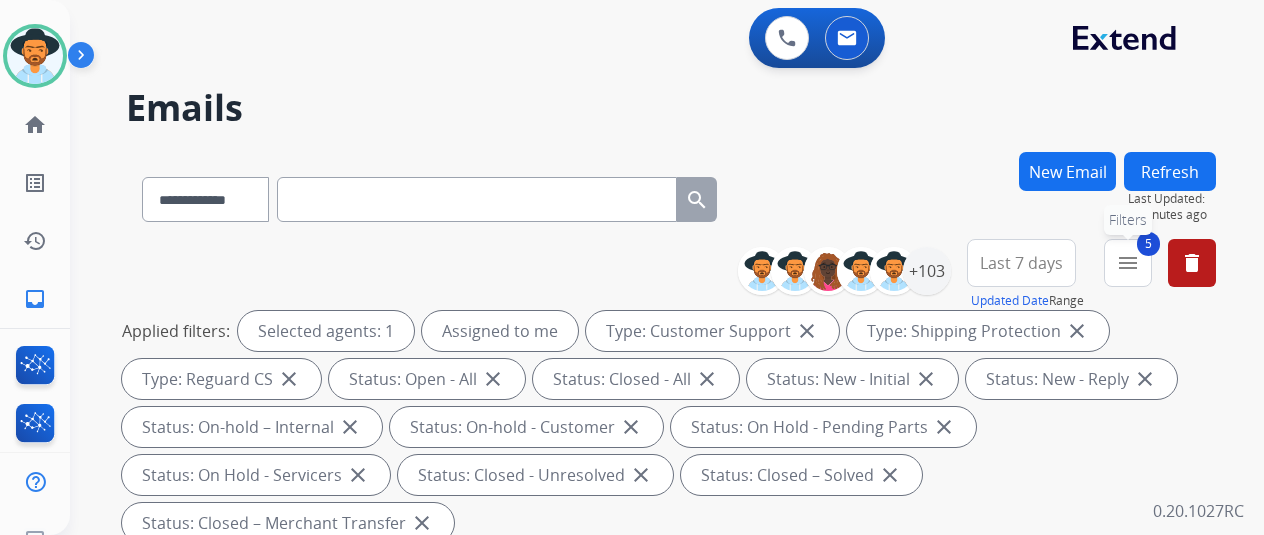click on "menu" at bounding box center [1128, 263] 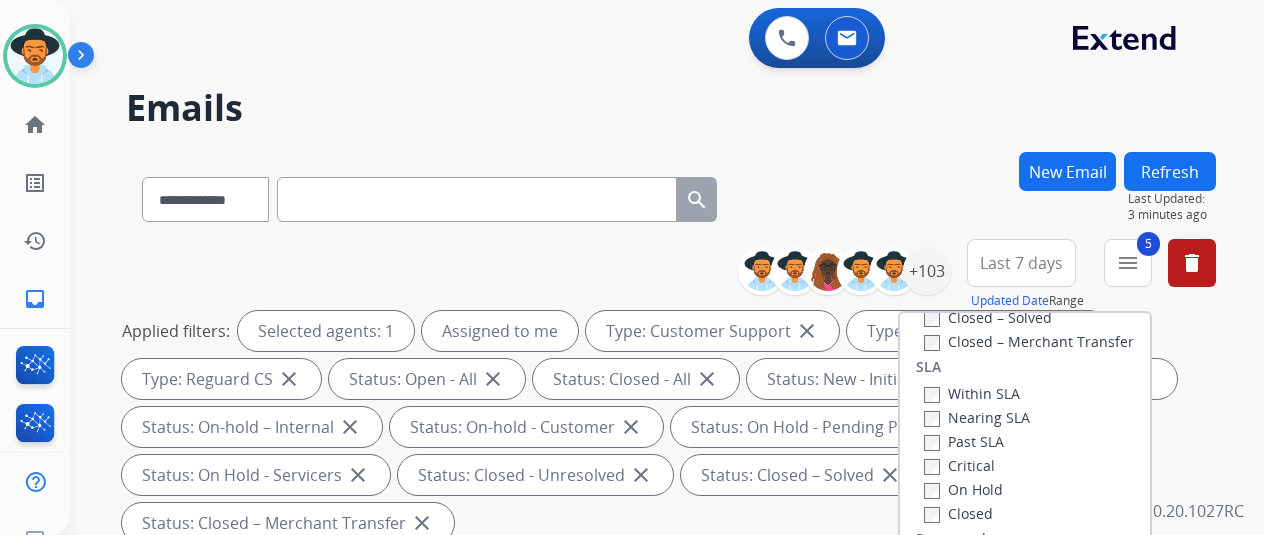 scroll, scrollTop: 28, scrollLeft: 0, axis: vertical 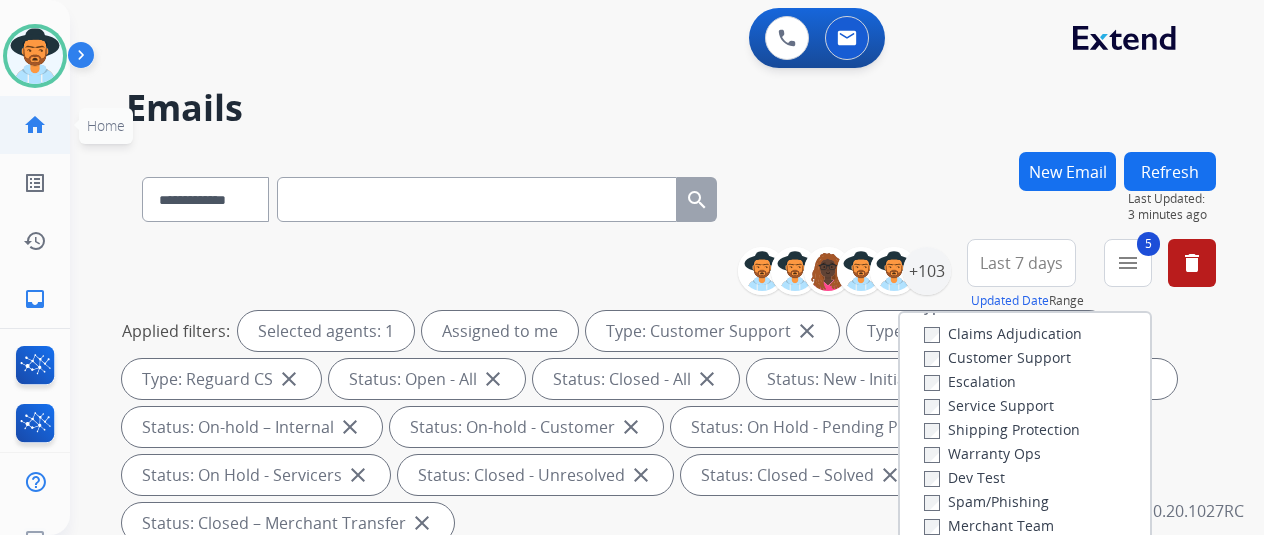 click on "home" 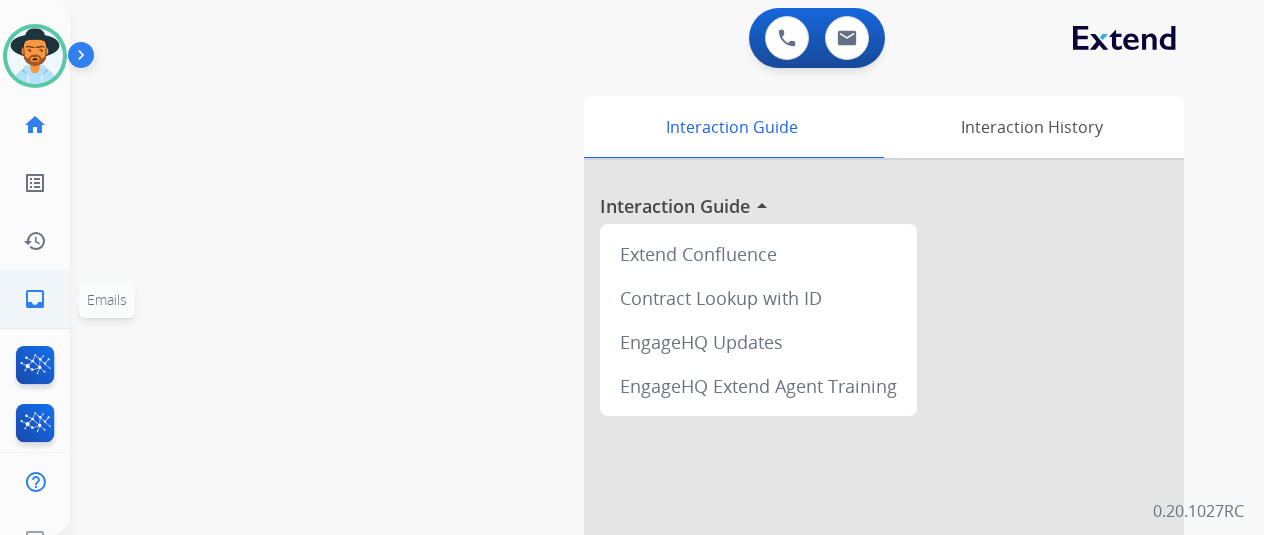 click on "inbox" 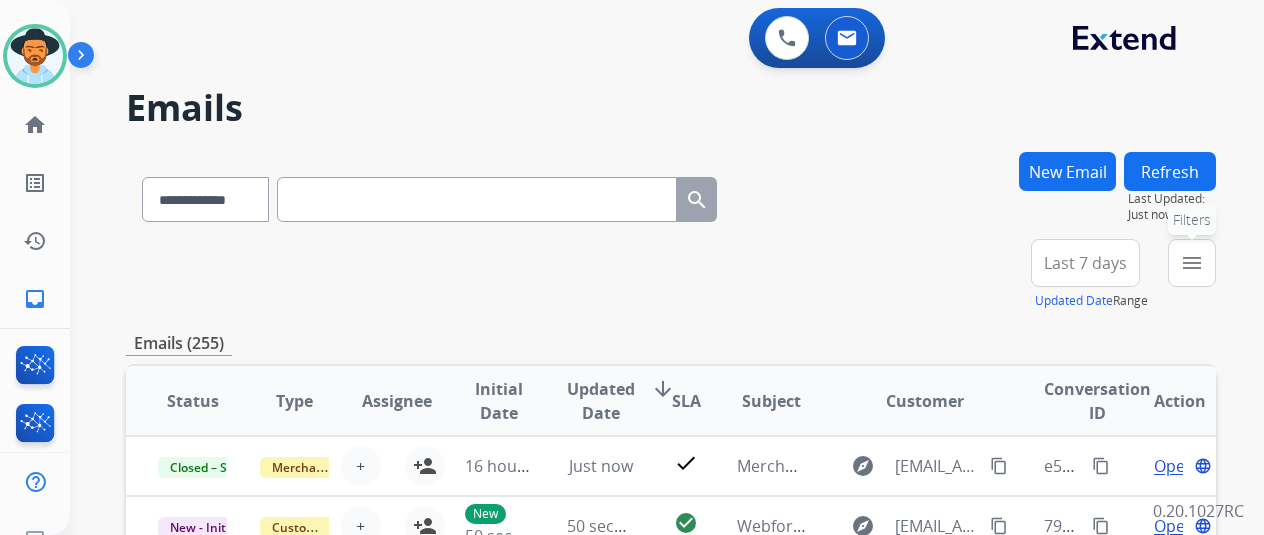 click on "menu" at bounding box center (1192, 263) 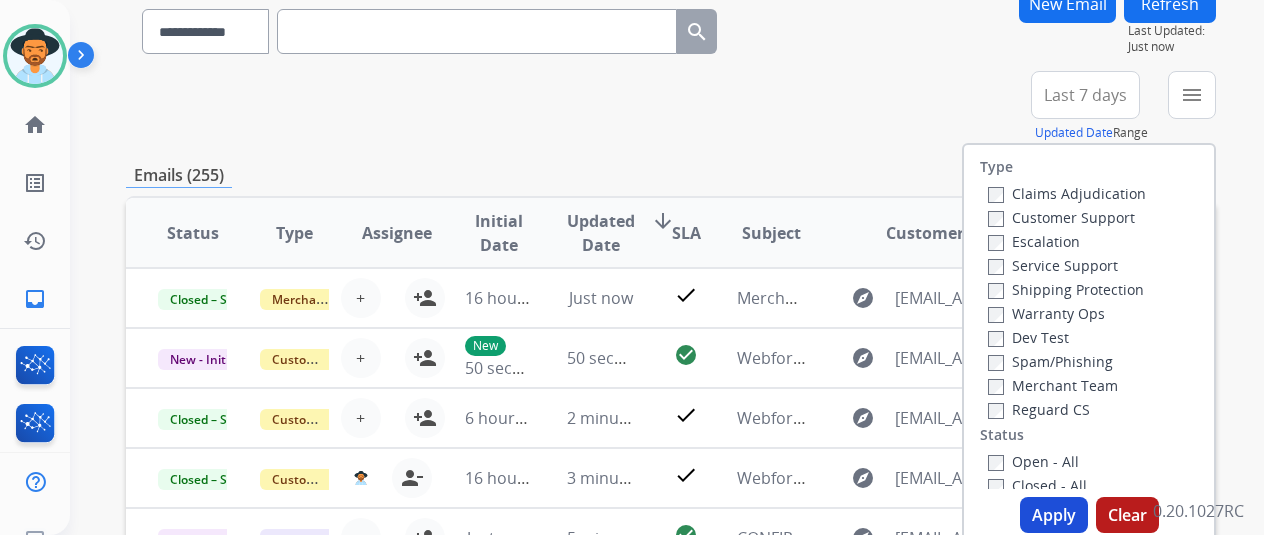 scroll, scrollTop: 200, scrollLeft: 0, axis: vertical 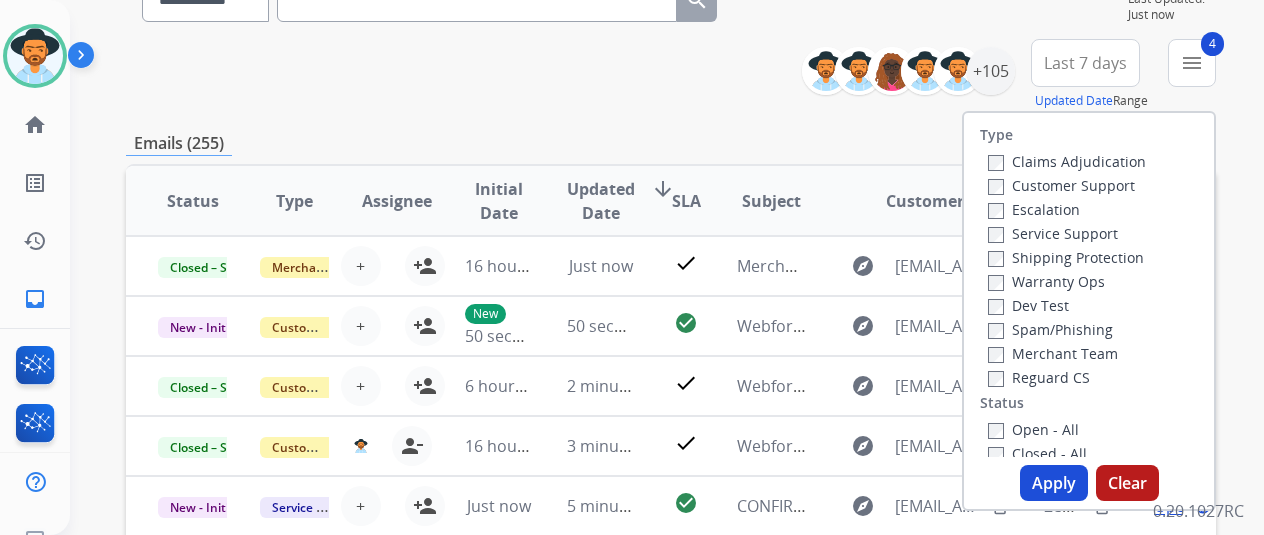 click on "Apply" at bounding box center [1054, 483] 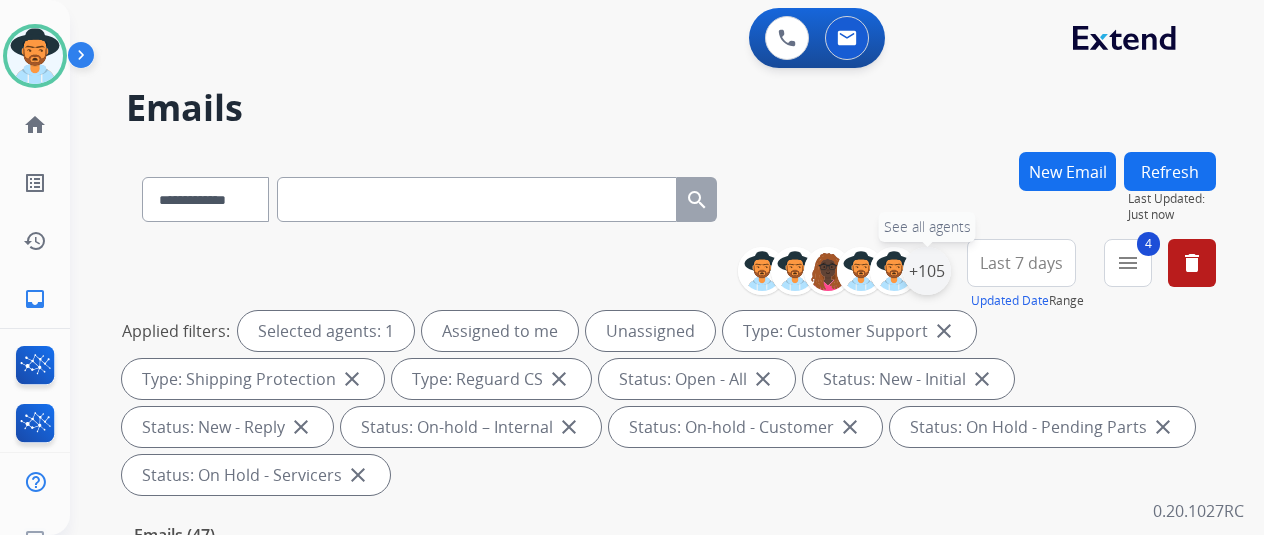 click on "+105" at bounding box center (927, 271) 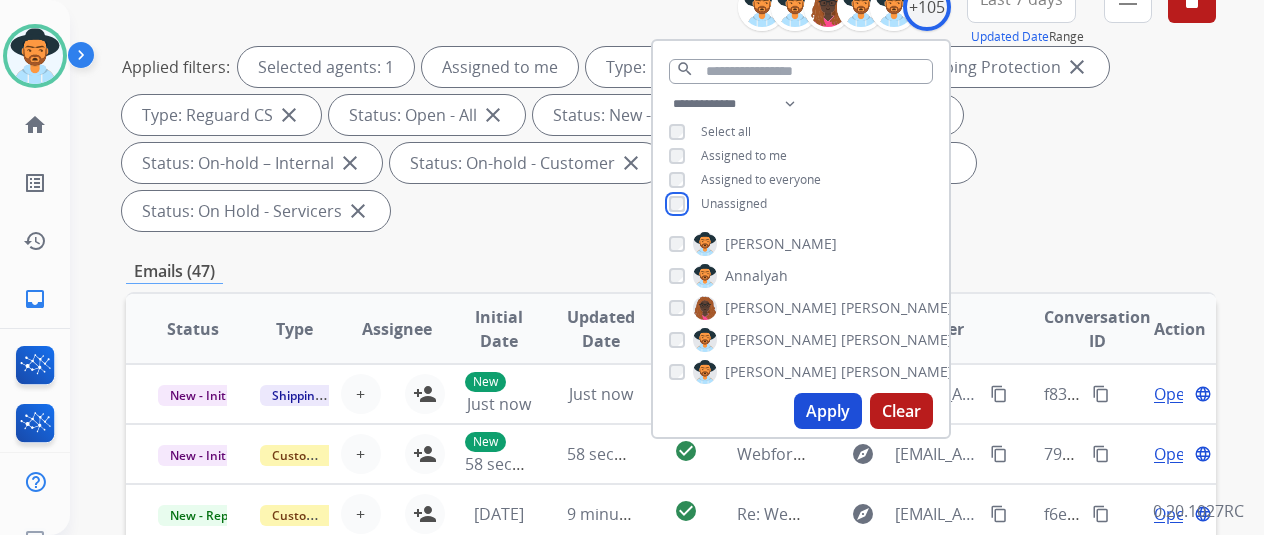 scroll, scrollTop: 300, scrollLeft: 0, axis: vertical 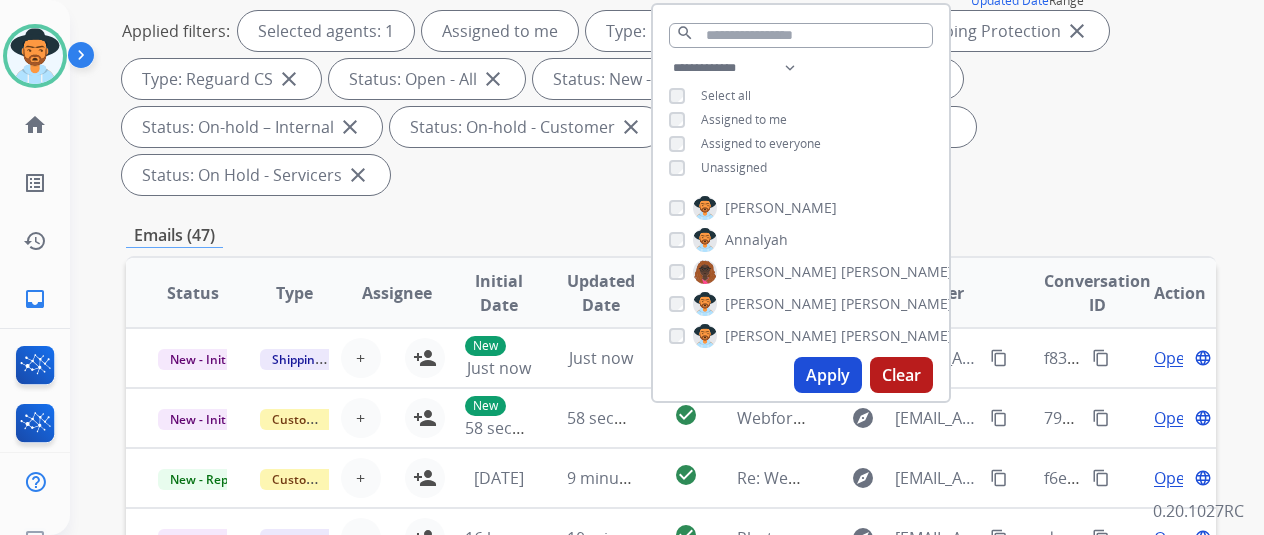 click on "Apply" at bounding box center [828, 375] 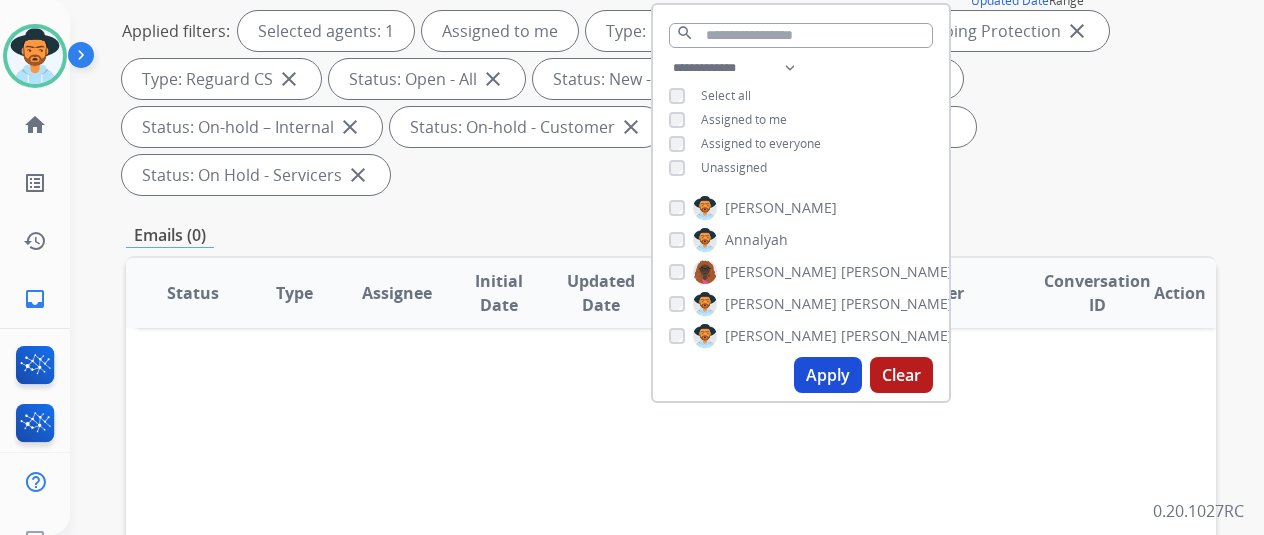 scroll, scrollTop: 0, scrollLeft: 0, axis: both 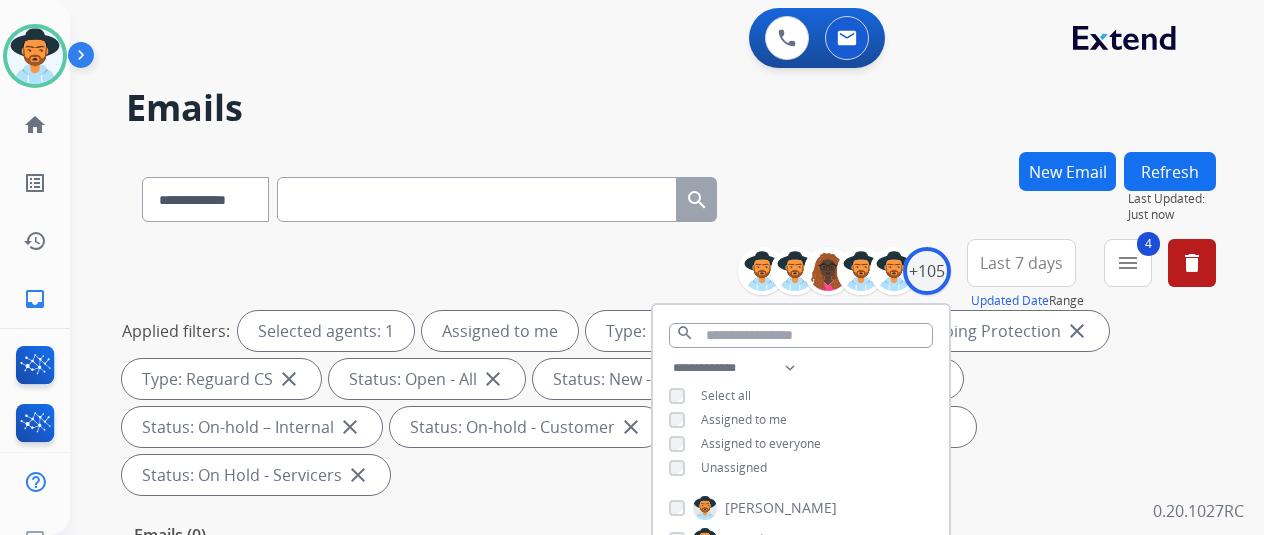 click on "**********" at bounding box center (671, 195) 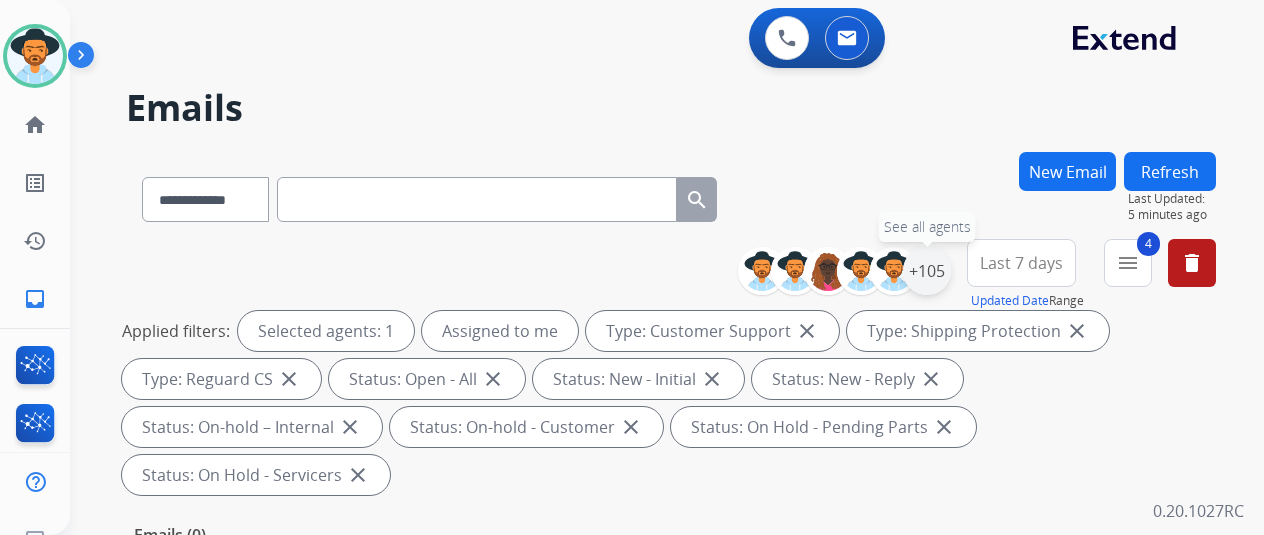 click on "+105" at bounding box center [927, 271] 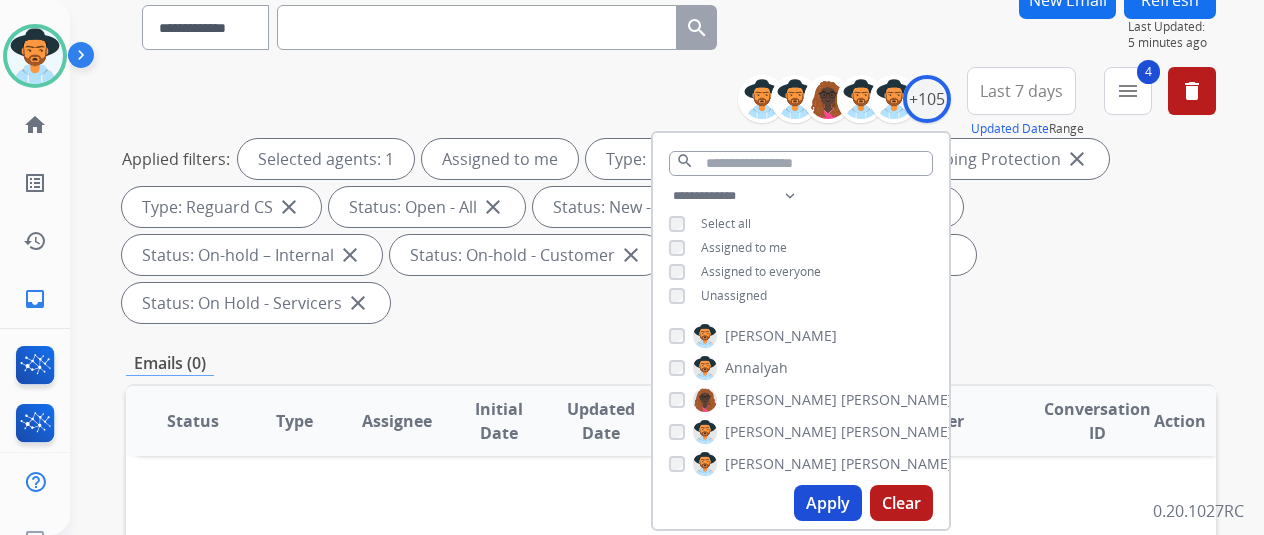 scroll, scrollTop: 400, scrollLeft: 0, axis: vertical 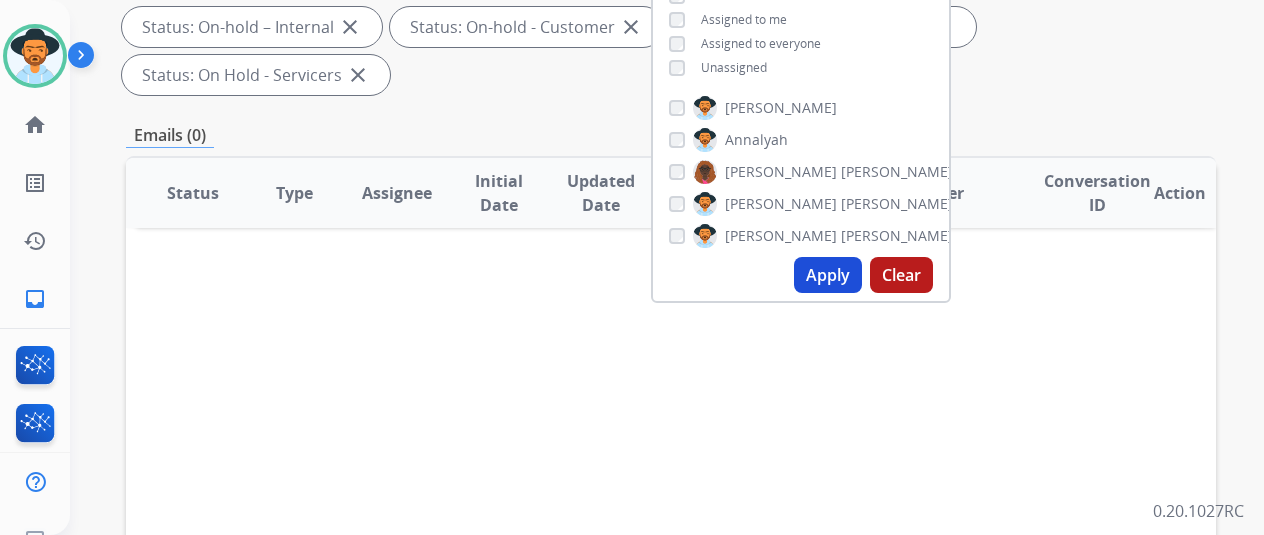 click on "Apply" at bounding box center [828, 275] 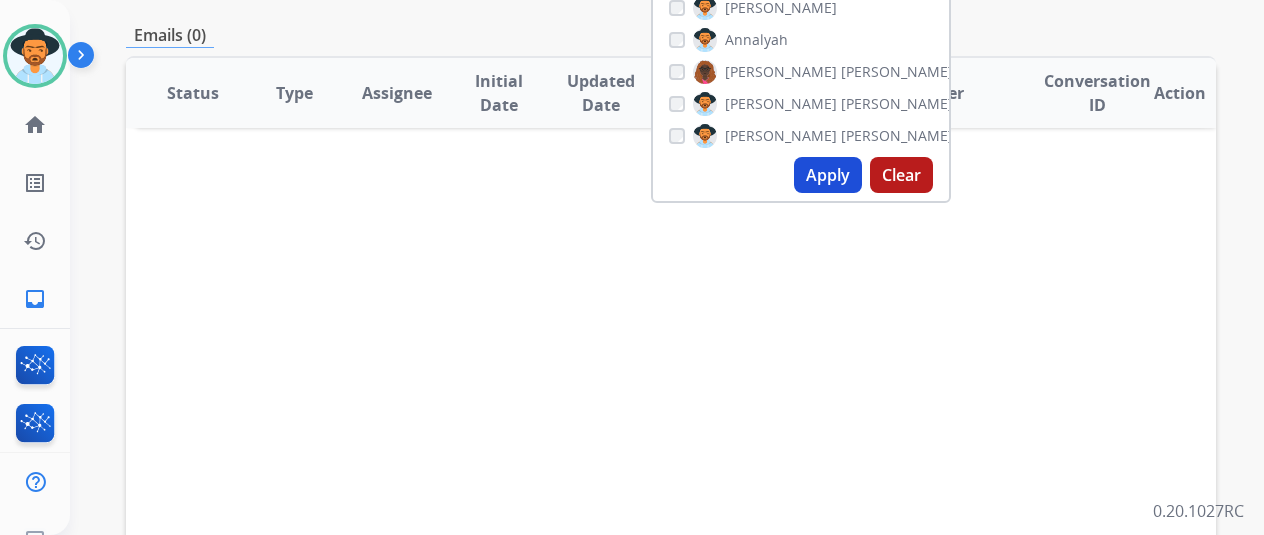 scroll, scrollTop: 0, scrollLeft: 0, axis: both 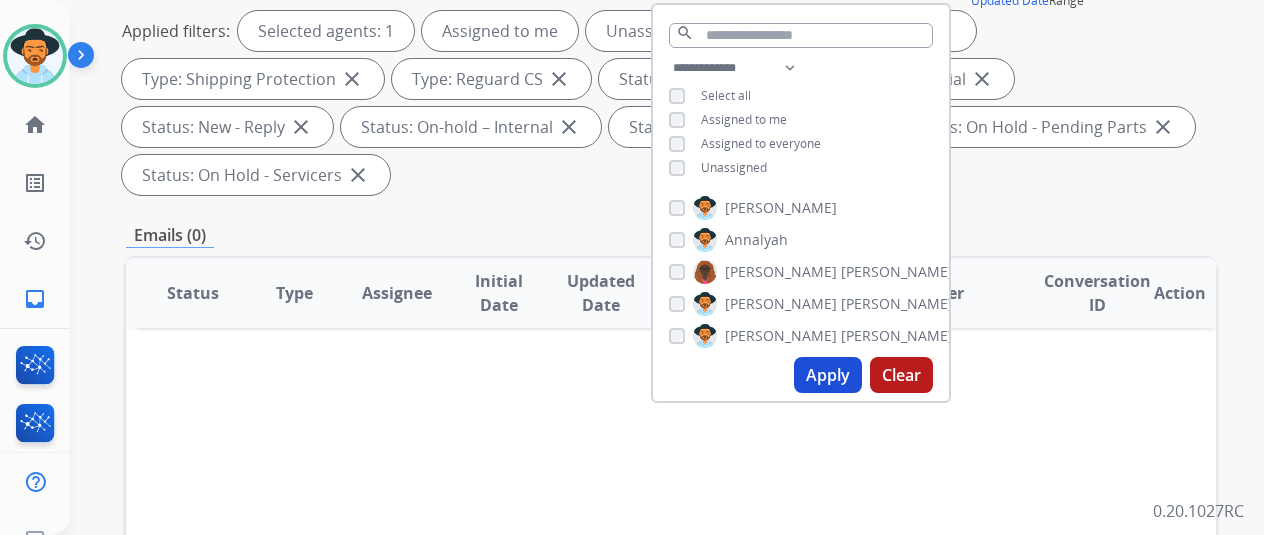 click on "Apply" at bounding box center [828, 375] 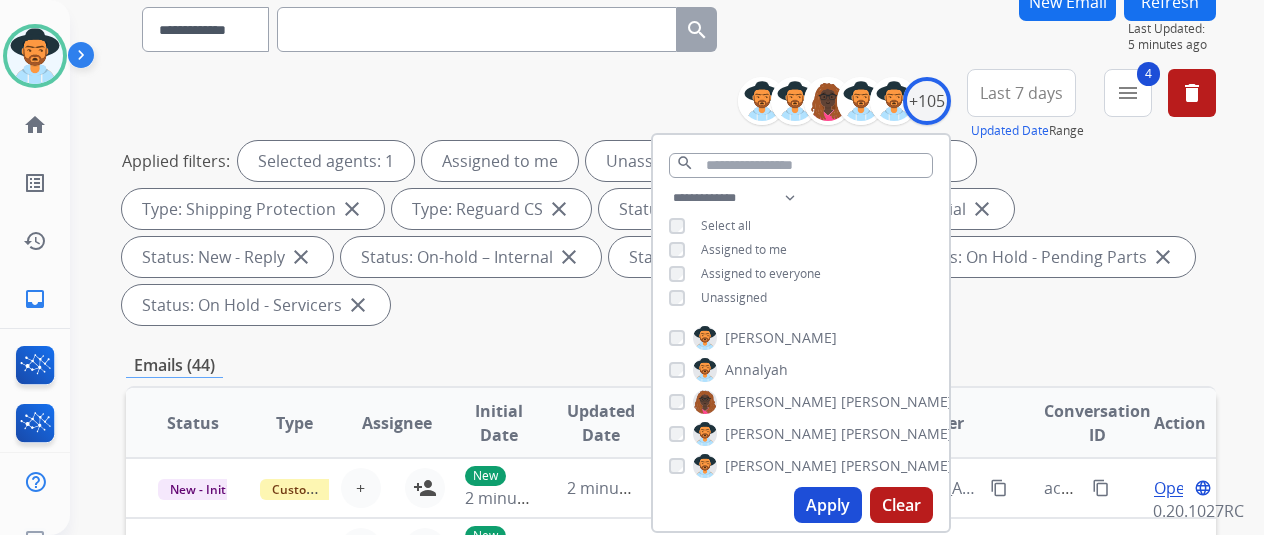 scroll, scrollTop: 500, scrollLeft: 0, axis: vertical 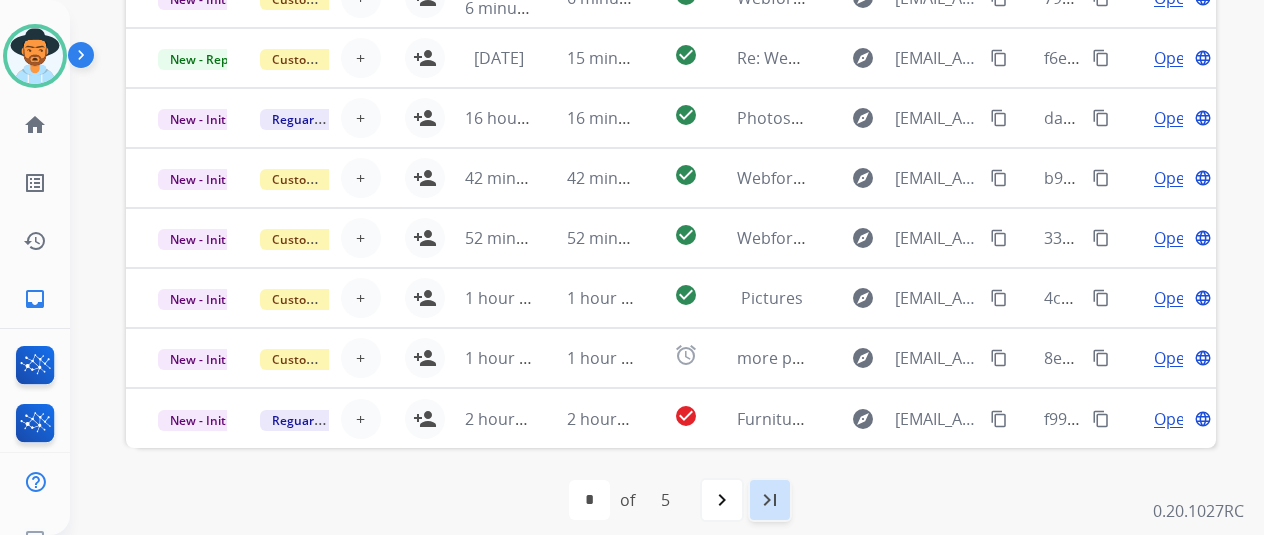 click on "last_page" at bounding box center (770, 500) 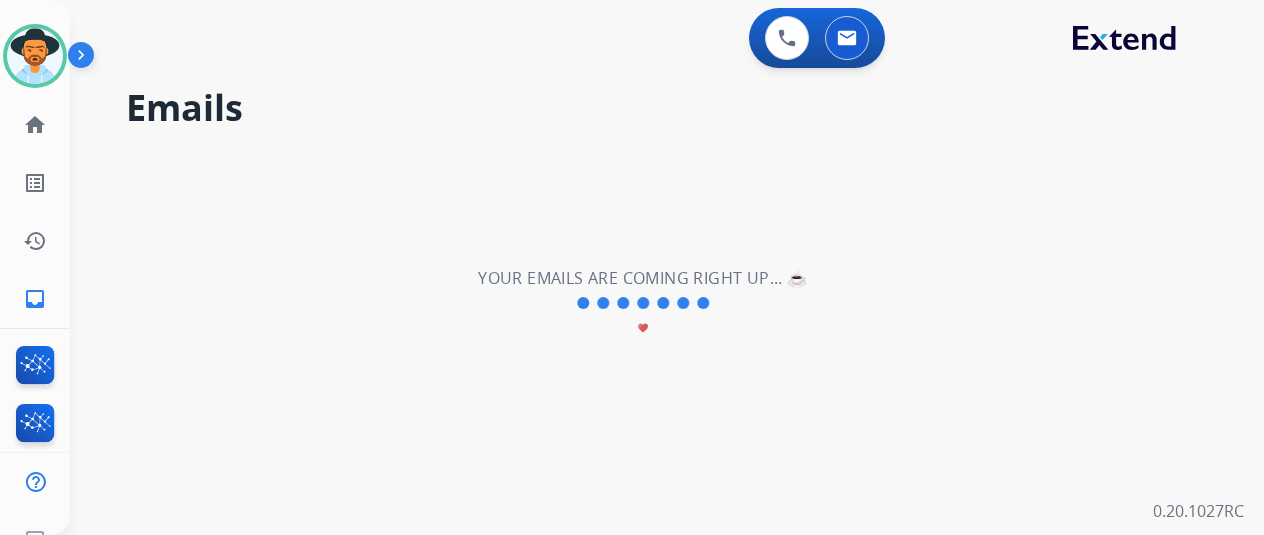 scroll, scrollTop: 0, scrollLeft: 0, axis: both 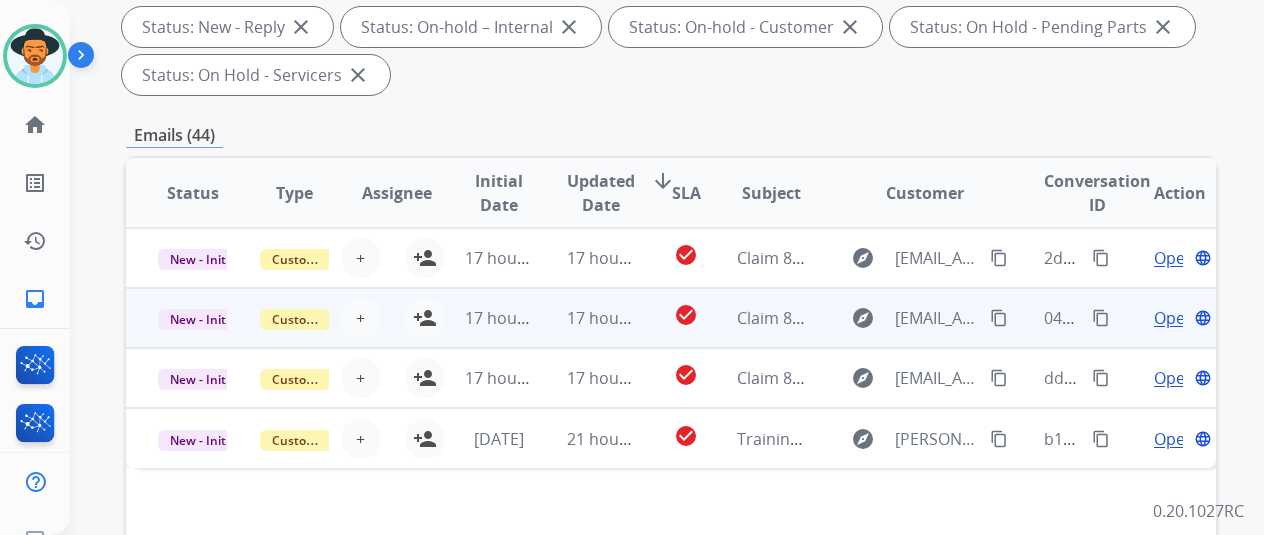 click on "Open" at bounding box center (1174, 318) 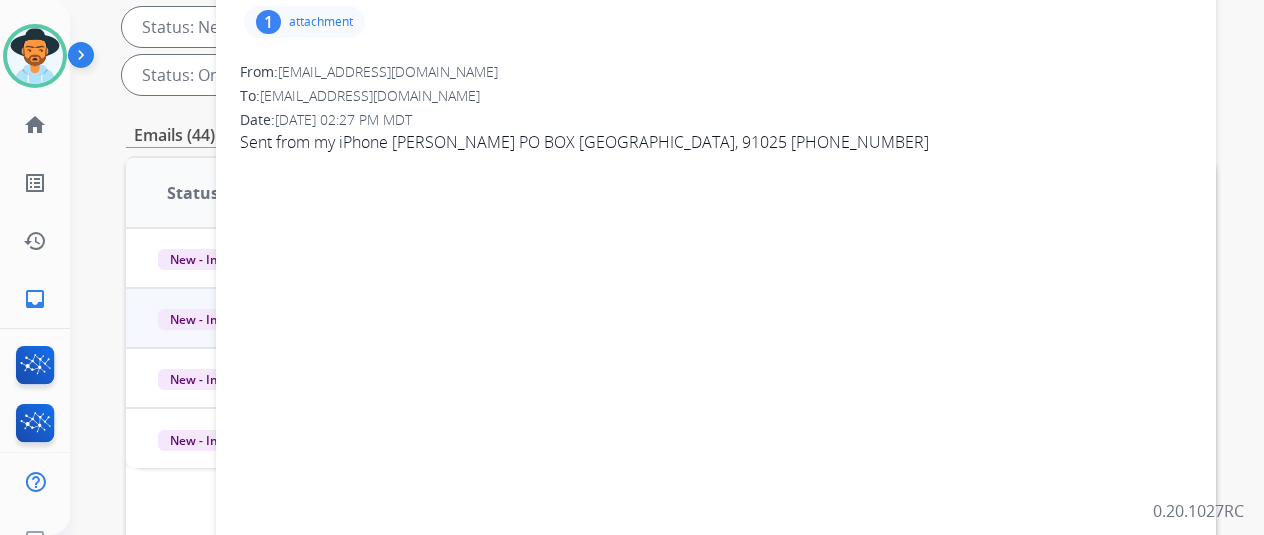 scroll, scrollTop: 0, scrollLeft: 0, axis: both 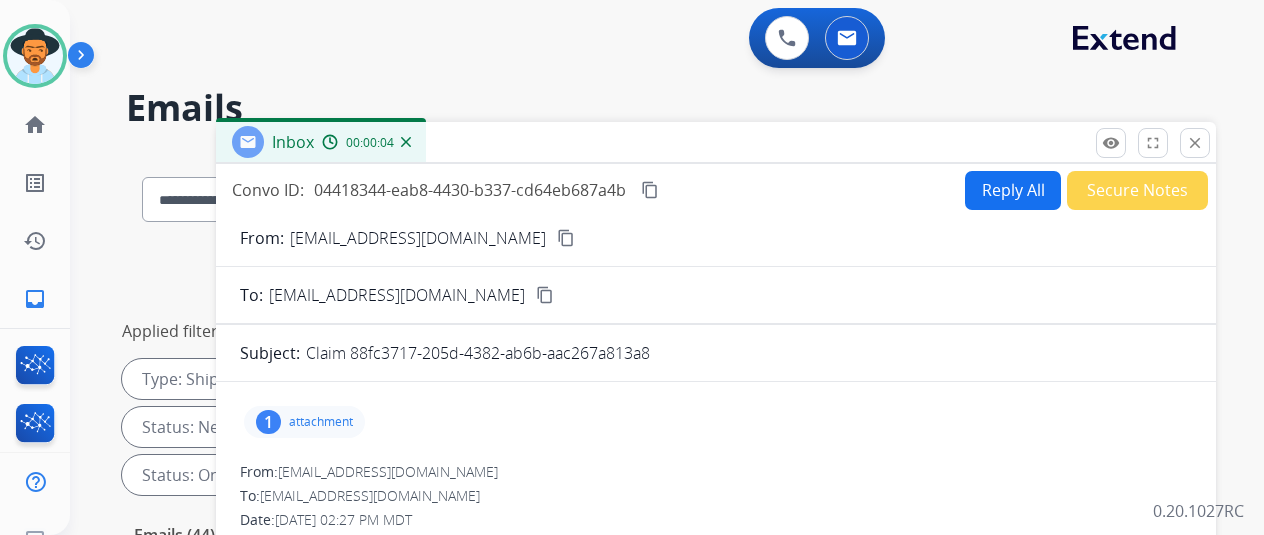 click on "1" at bounding box center (268, 422) 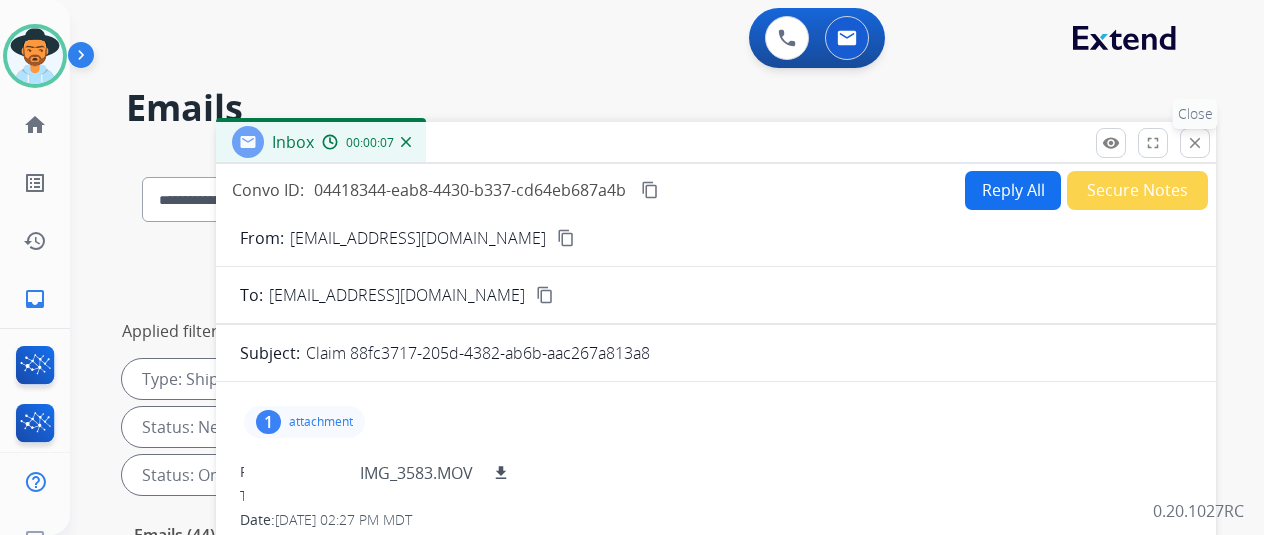 click on "close" at bounding box center [1195, 143] 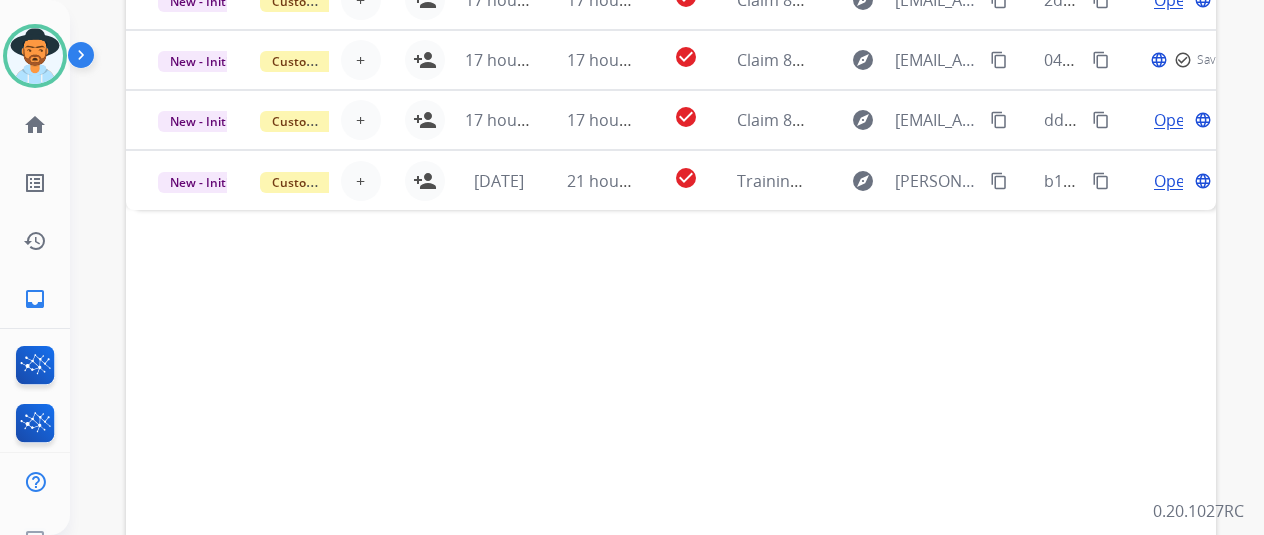 scroll, scrollTop: 778, scrollLeft: 0, axis: vertical 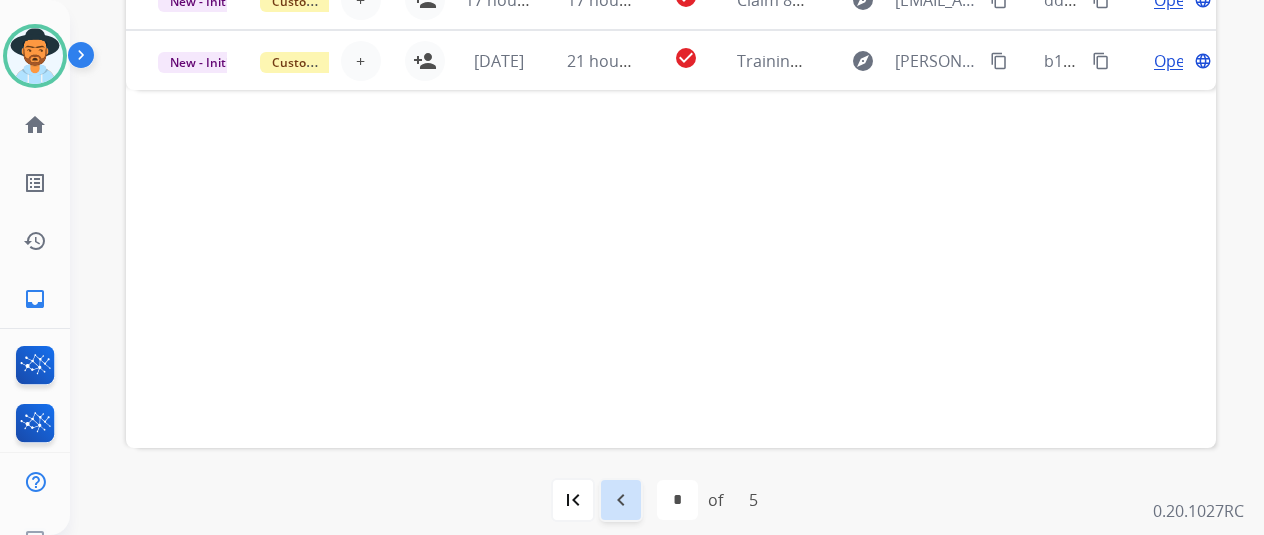 click on "navigate_before" at bounding box center (621, 500) 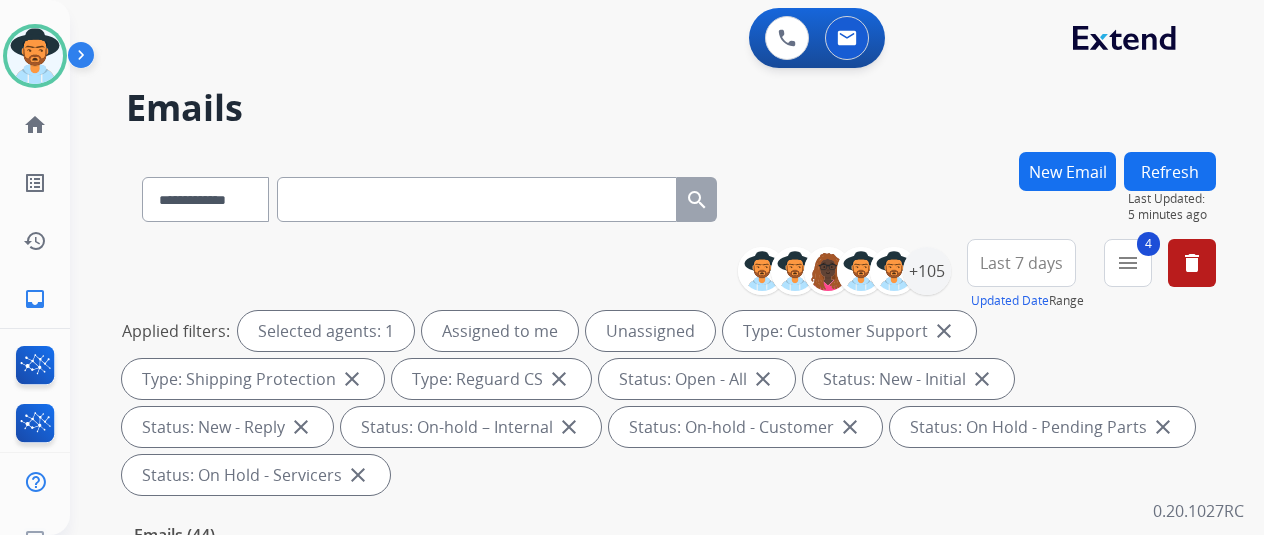 scroll, scrollTop: 500, scrollLeft: 0, axis: vertical 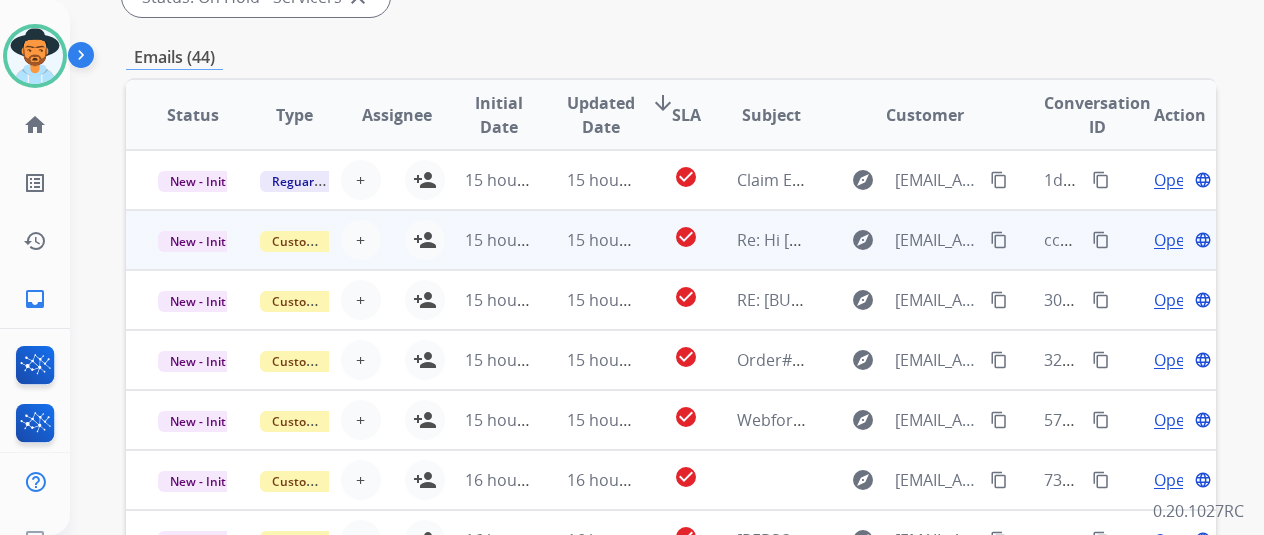 click on "Open" at bounding box center (1174, 240) 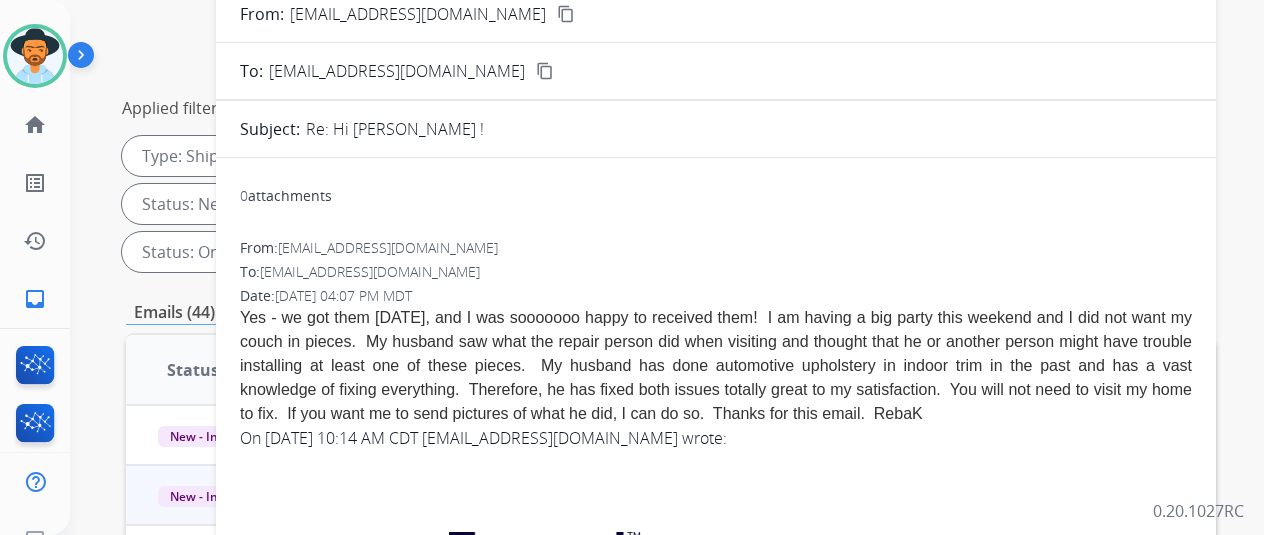 scroll, scrollTop: 178, scrollLeft: 0, axis: vertical 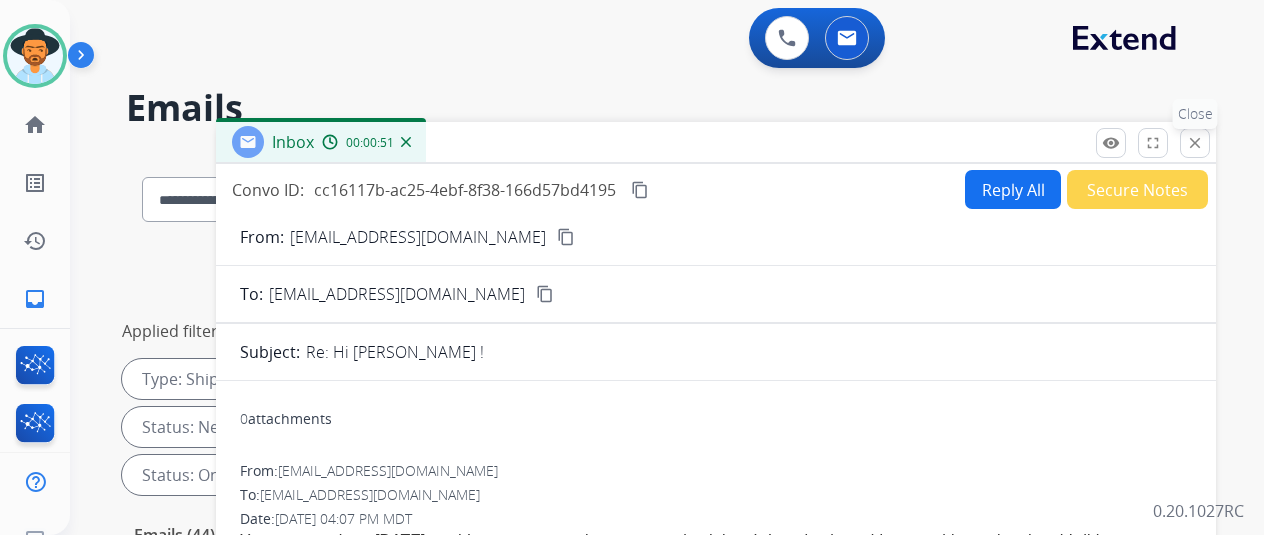 click on "close" at bounding box center (1195, 143) 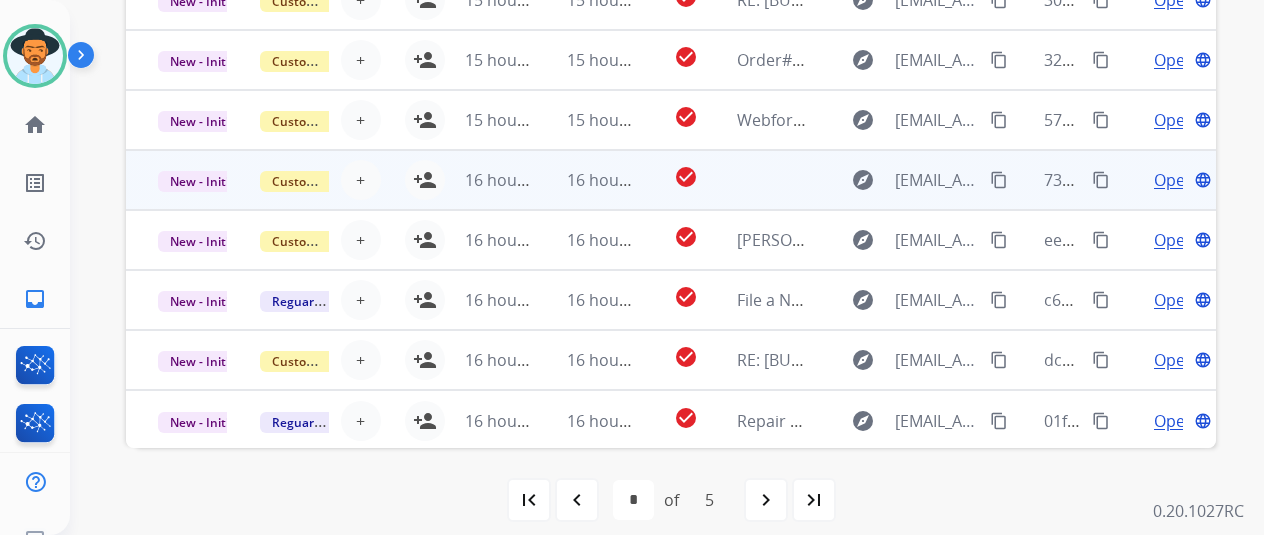 scroll, scrollTop: 478, scrollLeft: 0, axis: vertical 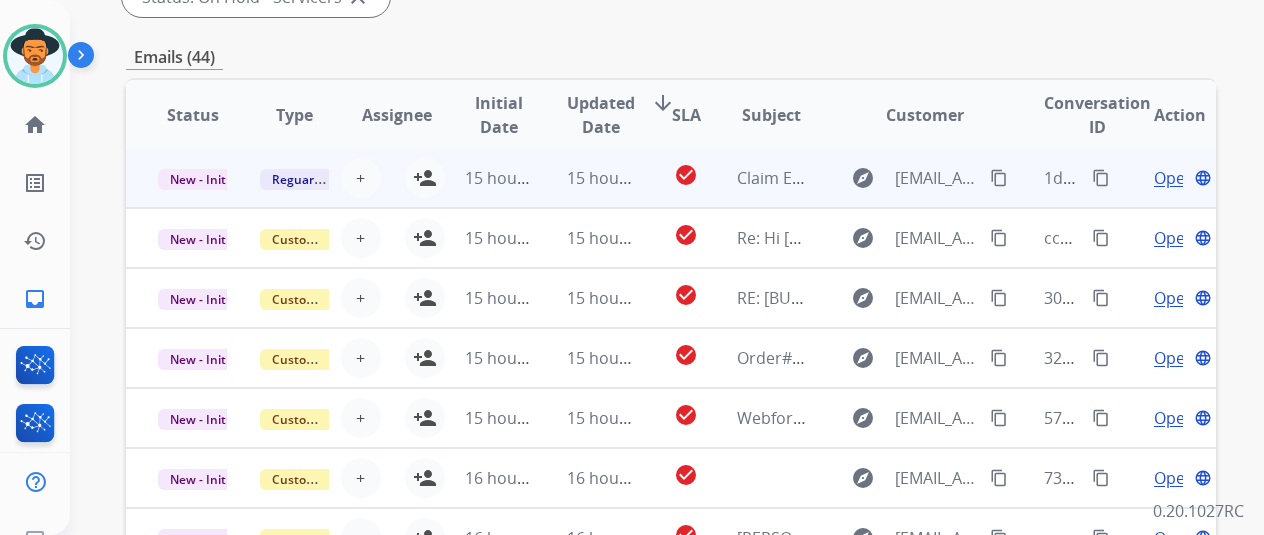 click on "Open" at bounding box center [1174, 178] 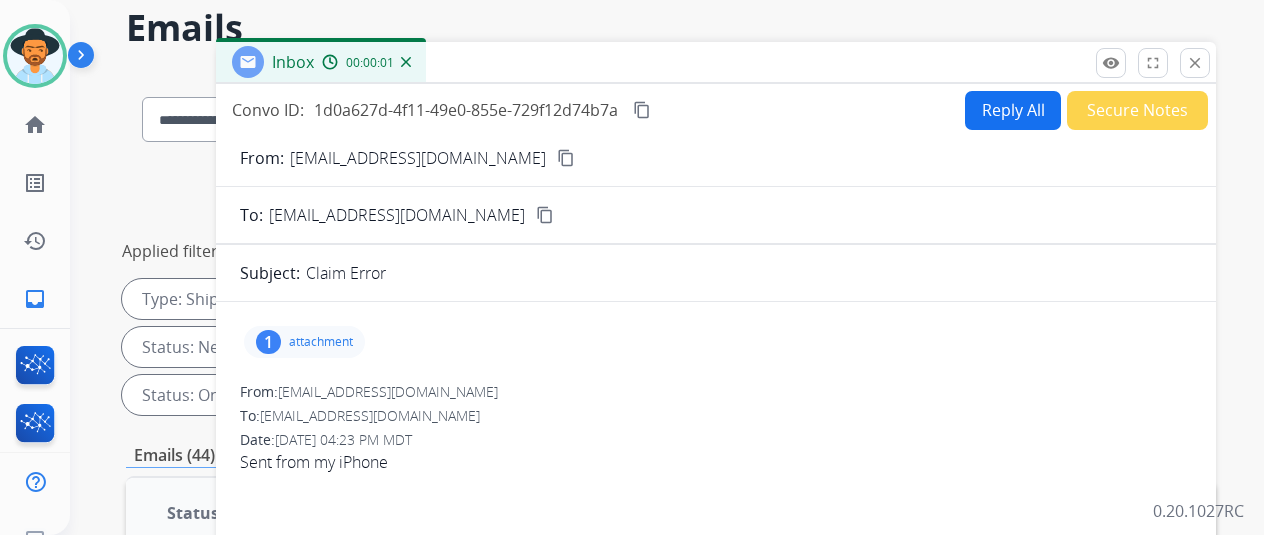 scroll, scrollTop: 78, scrollLeft: 0, axis: vertical 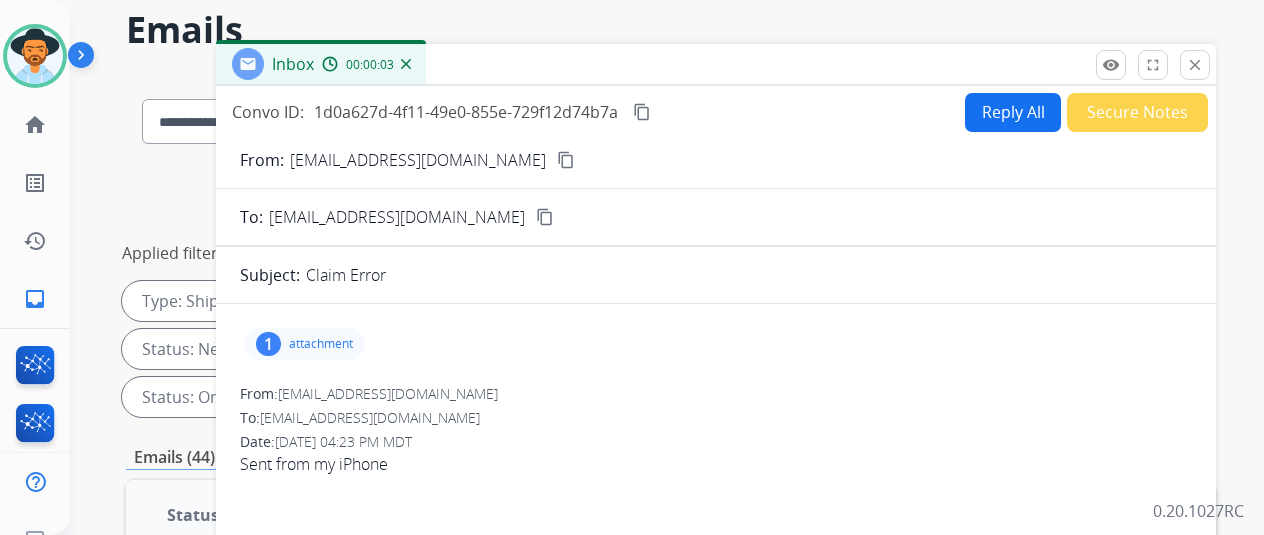 click on "1" at bounding box center (268, 344) 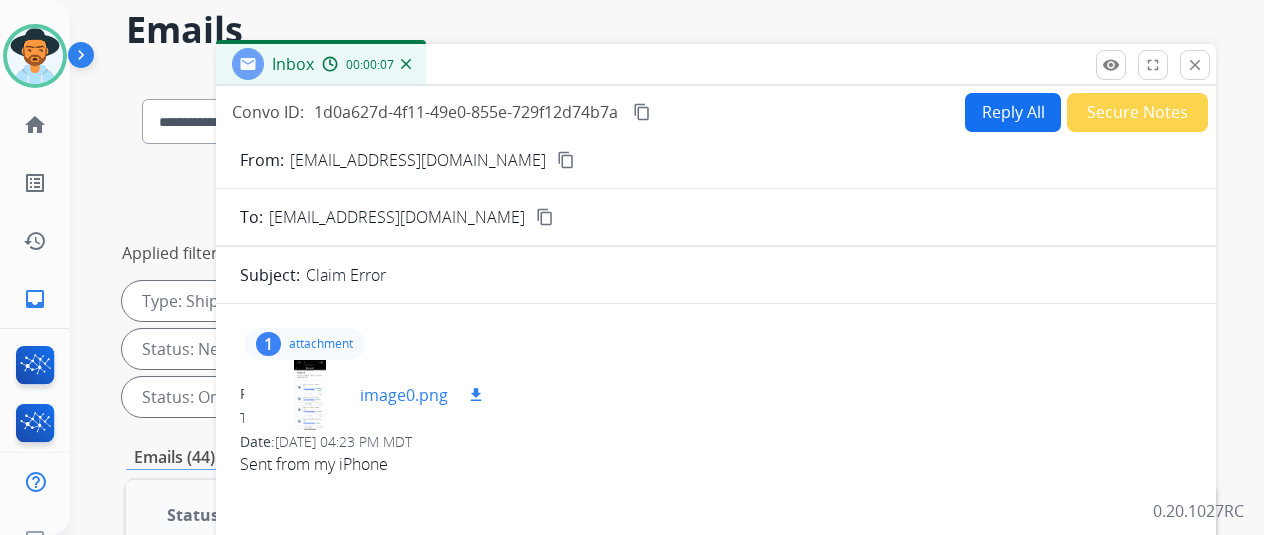 click at bounding box center (310, 395) 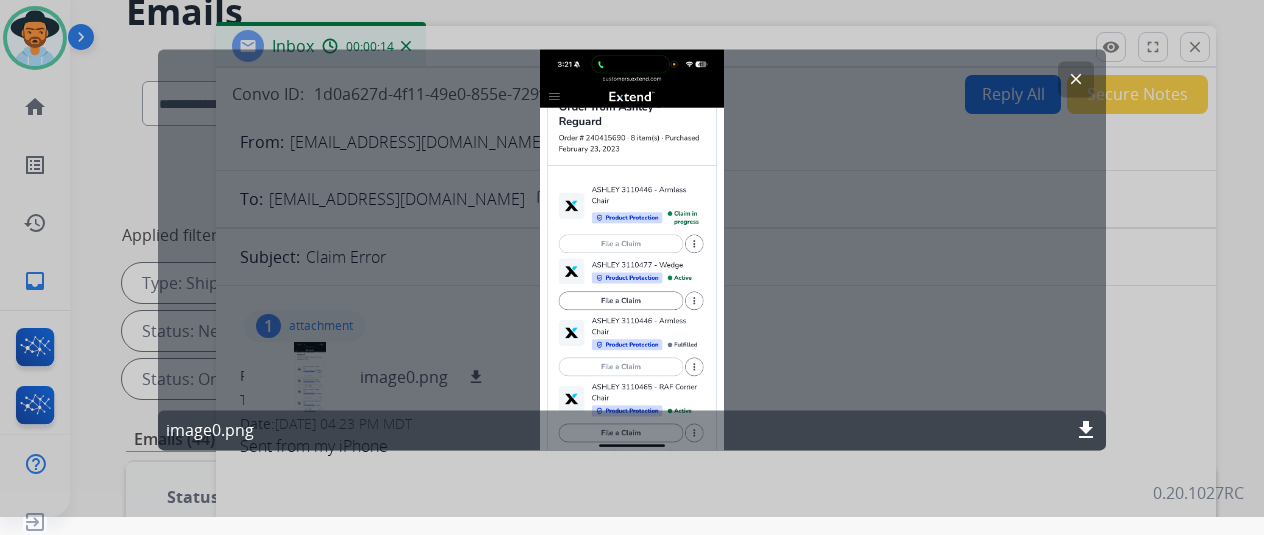 scroll, scrollTop: 24, scrollLeft: 0, axis: vertical 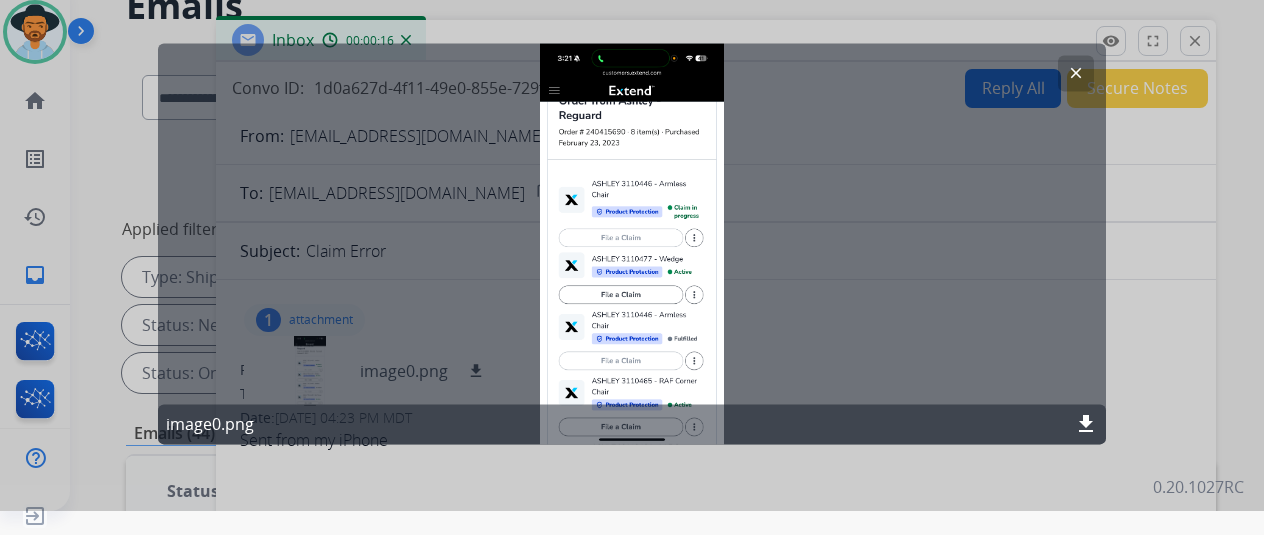click on "clear" 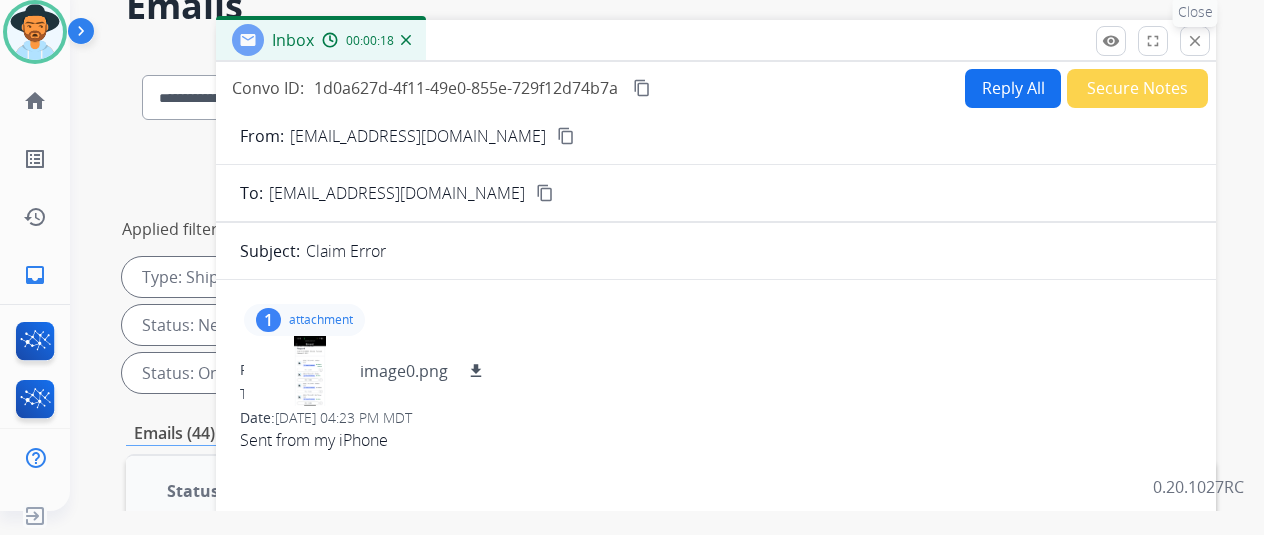 click on "close" at bounding box center [1195, 41] 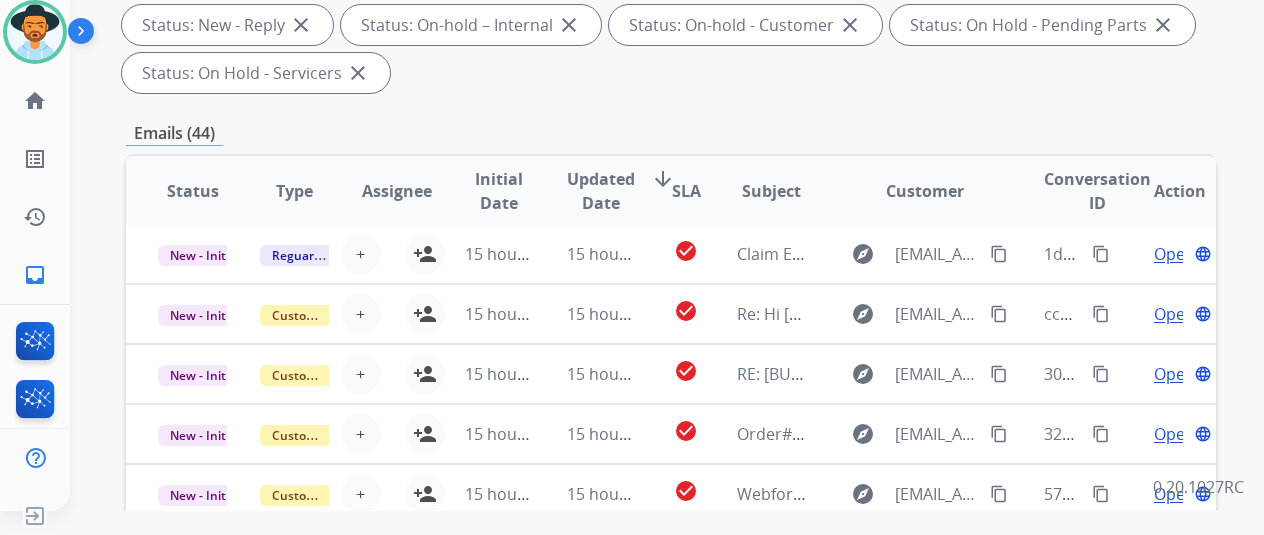 scroll, scrollTop: 778, scrollLeft: 0, axis: vertical 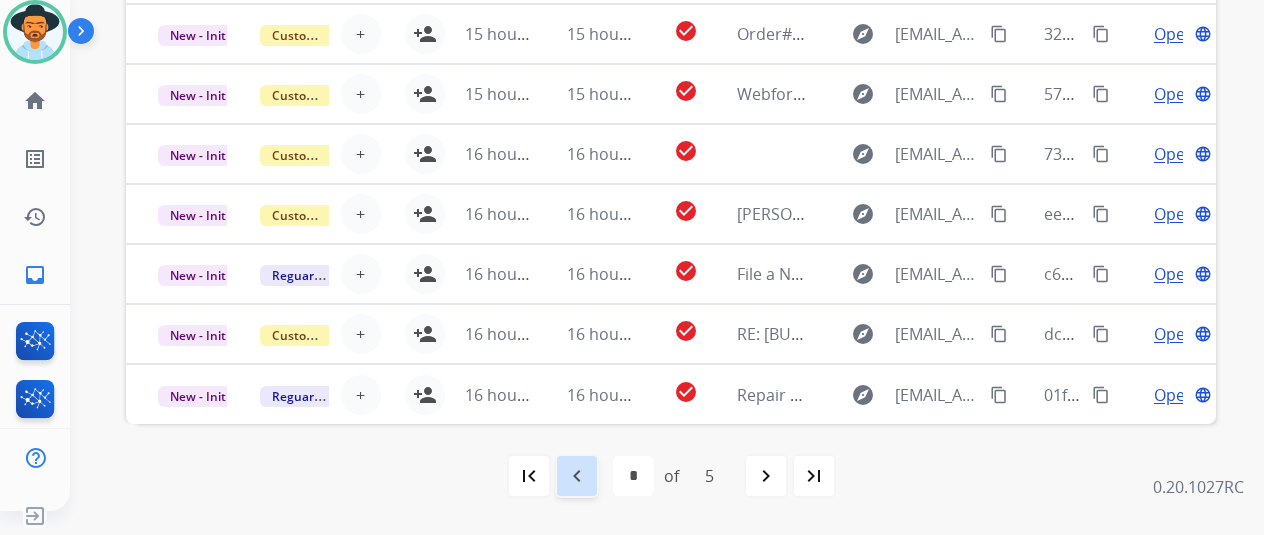 click on "navigate_before" at bounding box center [577, 476] 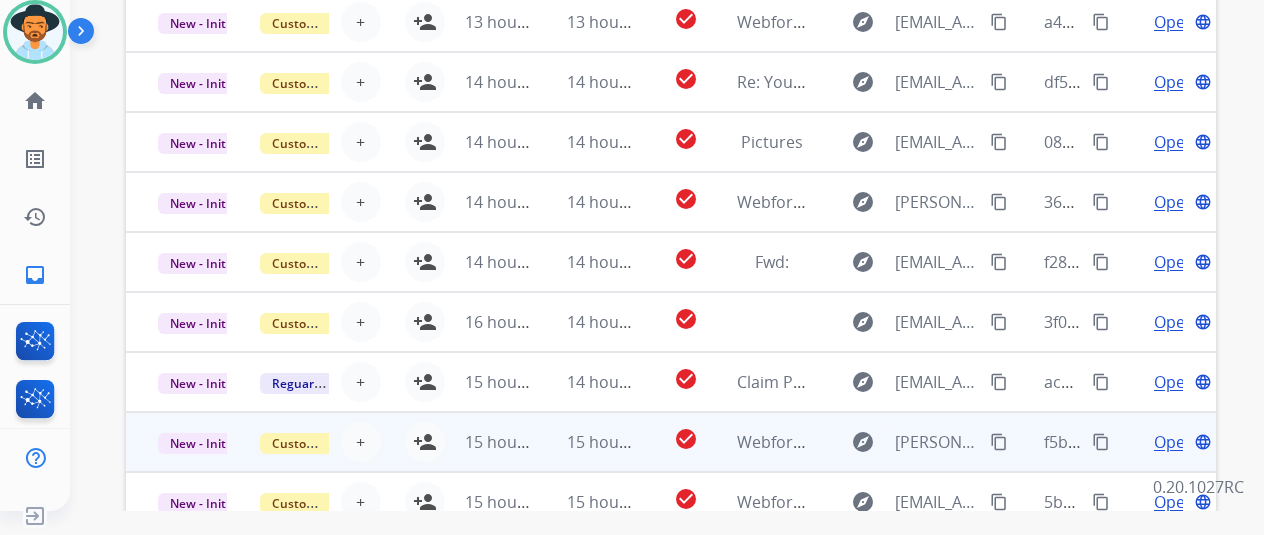 scroll, scrollTop: 778, scrollLeft: 0, axis: vertical 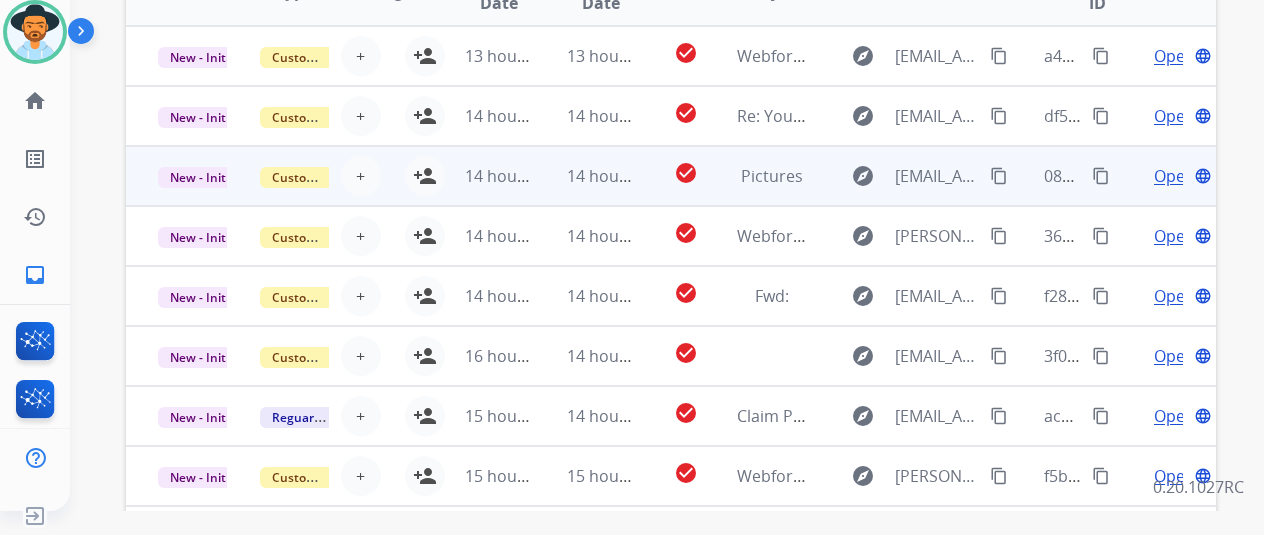 click on "Open" at bounding box center (1174, 176) 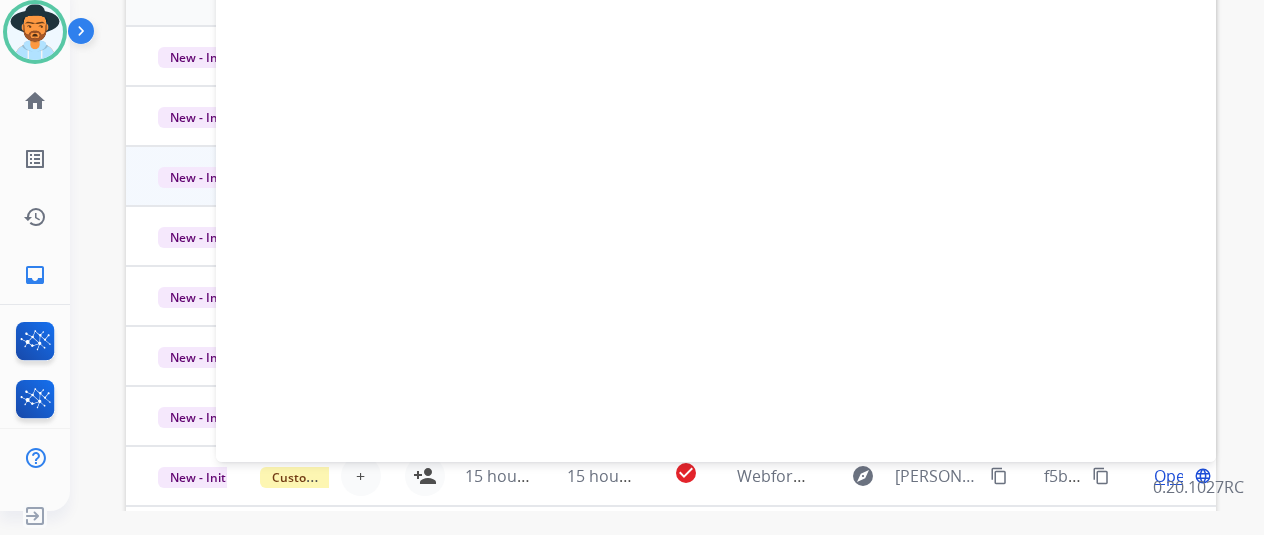 scroll, scrollTop: 178, scrollLeft: 0, axis: vertical 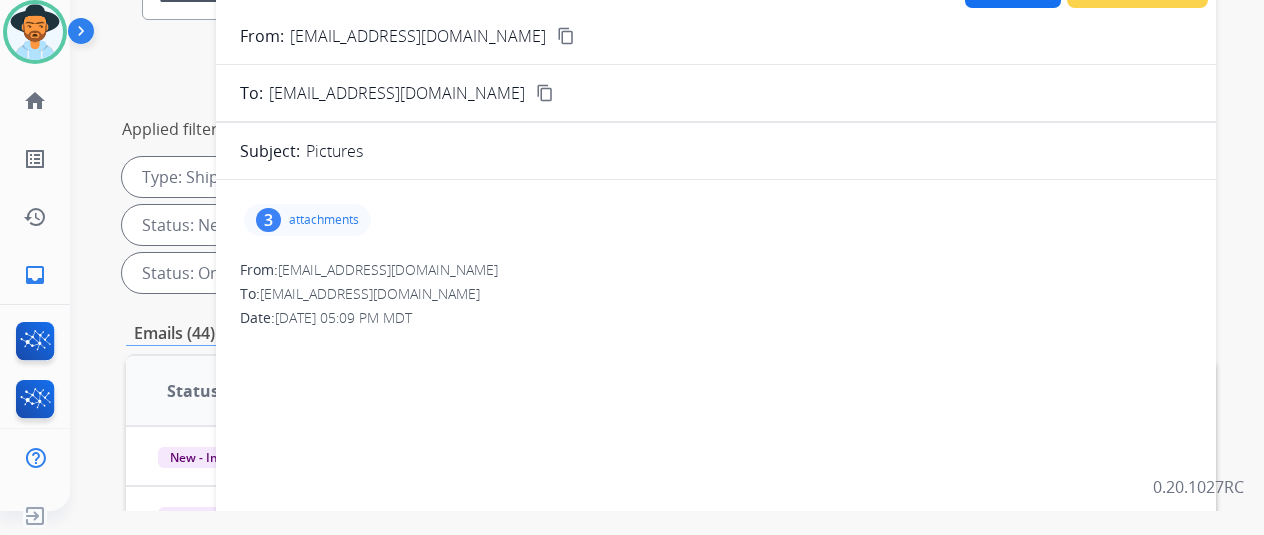 click on "3" at bounding box center (268, 220) 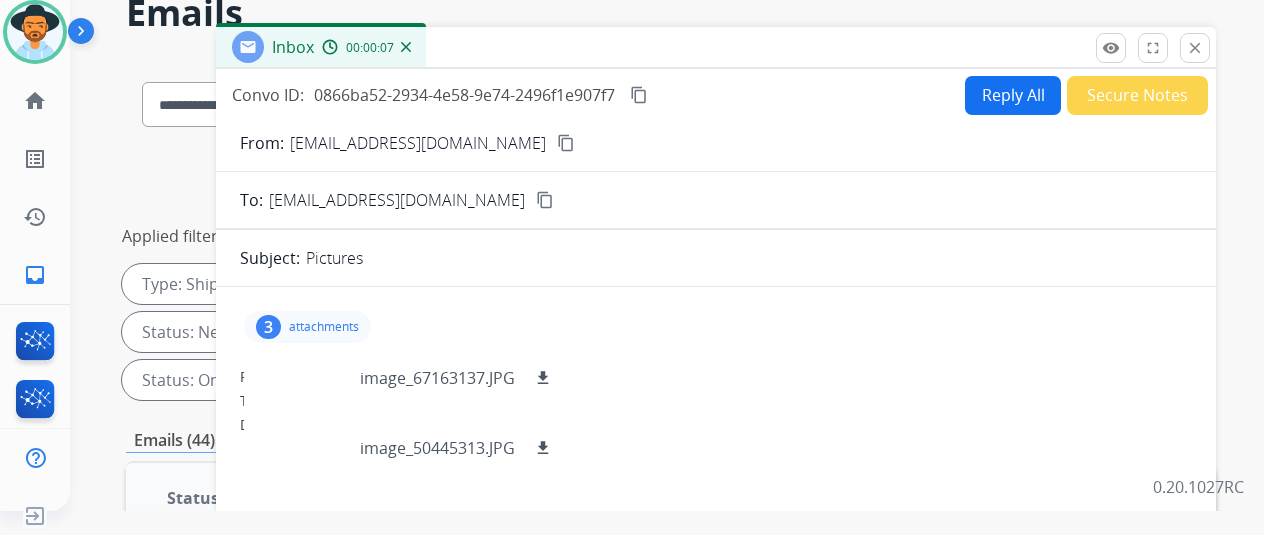 scroll, scrollTop: 0, scrollLeft: 0, axis: both 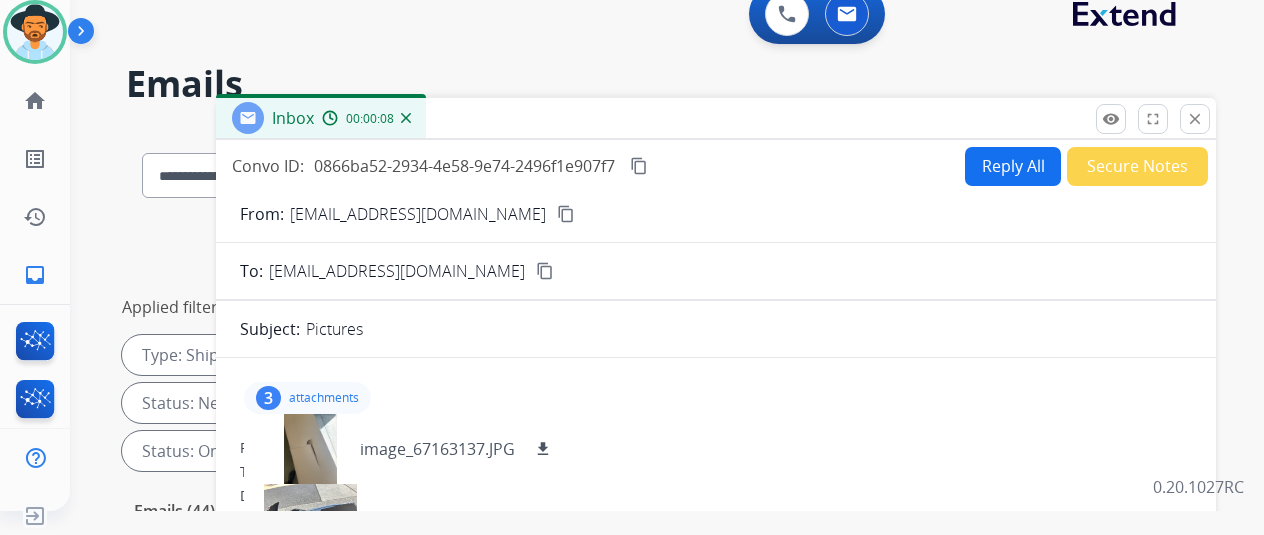 click on "close" at bounding box center (1195, 119) 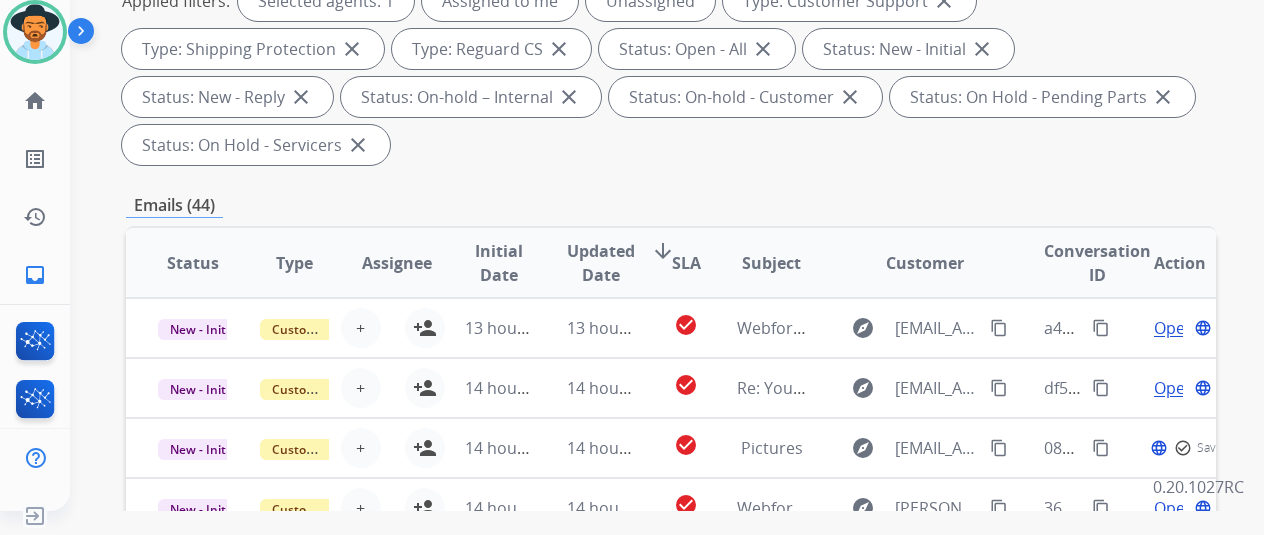 scroll, scrollTop: 500, scrollLeft: 0, axis: vertical 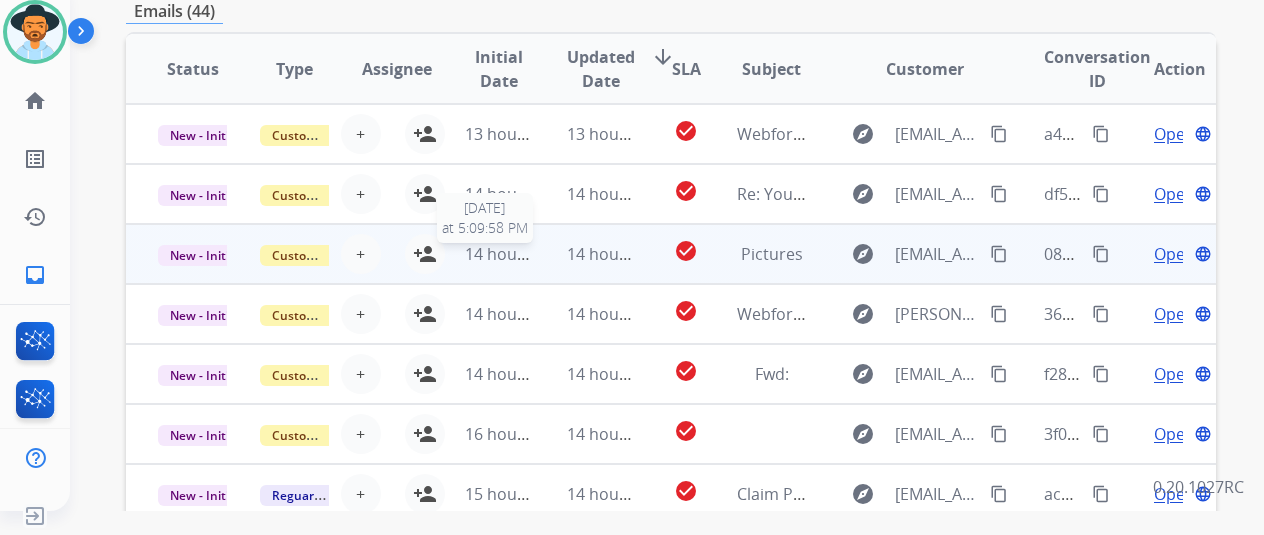 click on "14 hours ago" at bounding box center (514, 254) 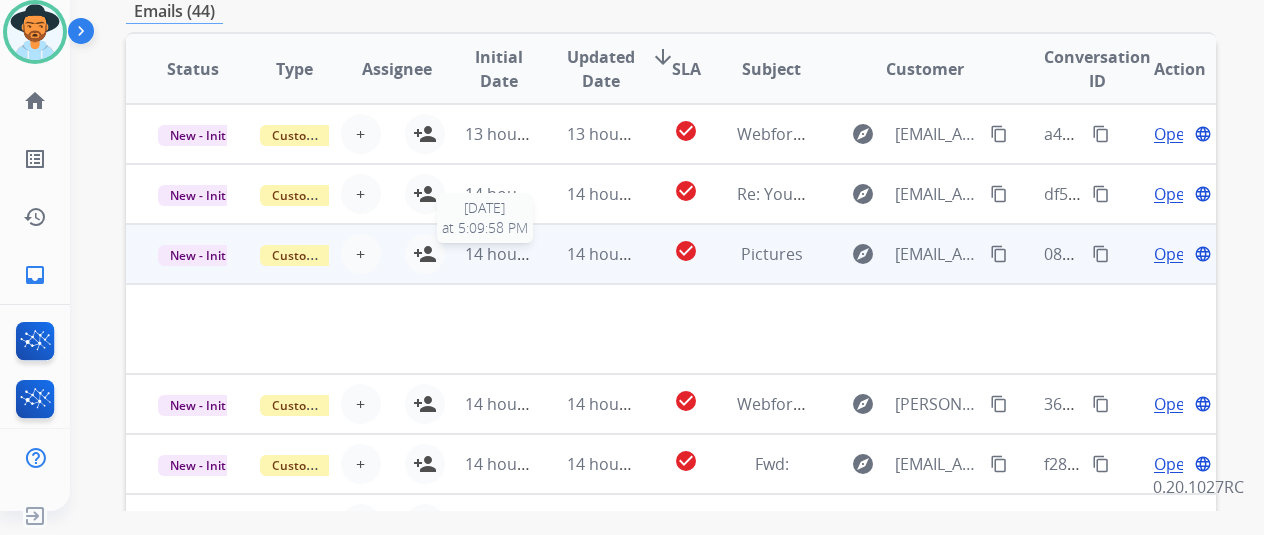 scroll, scrollTop: 92, scrollLeft: 0, axis: vertical 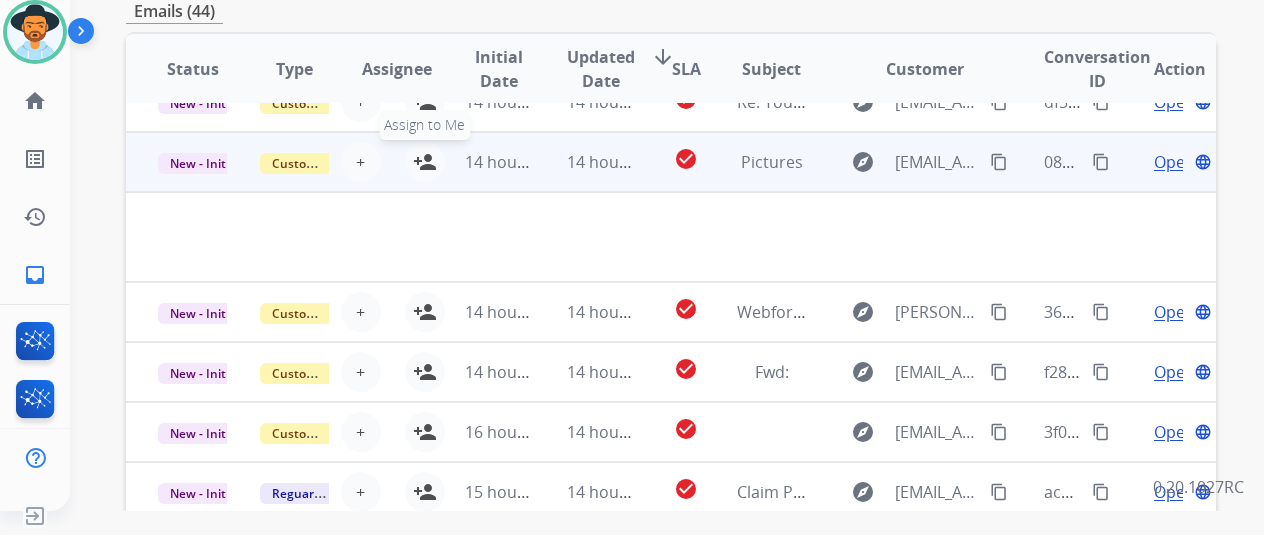 click on "person_add" at bounding box center (425, 162) 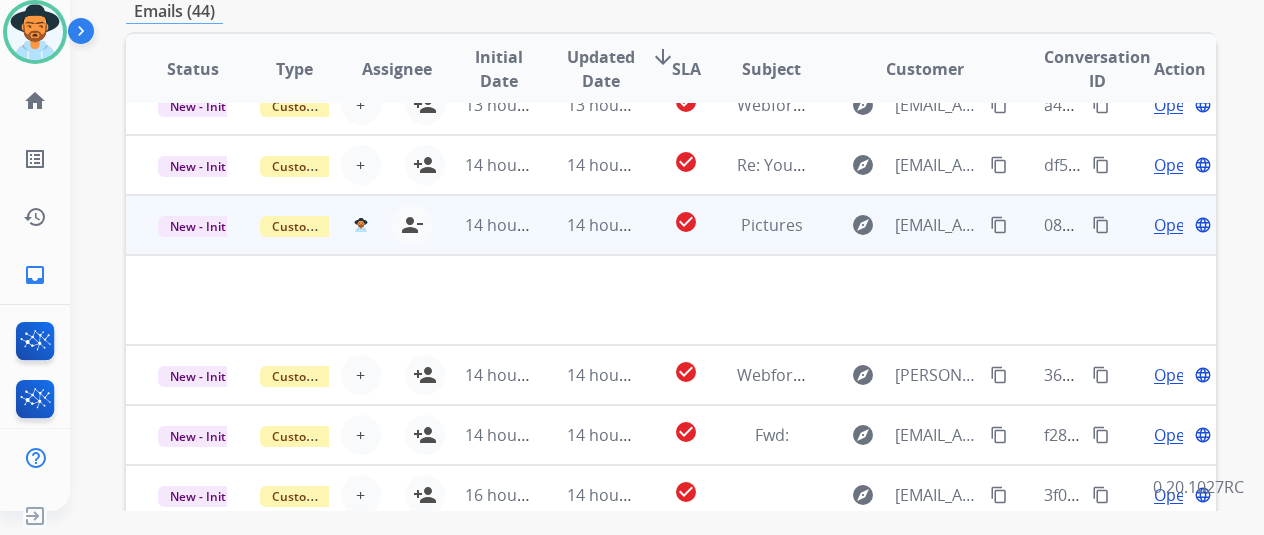 scroll, scrollTop: 0, scrollLeft: 0, axis: both 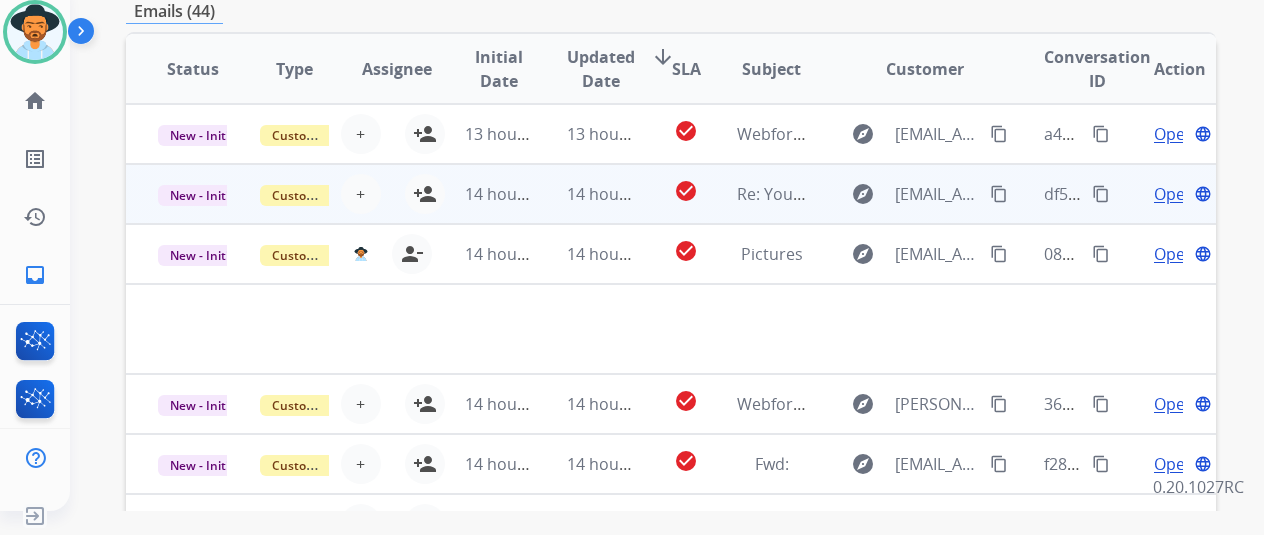 click on "Open" at bounding box center [1174, 194] 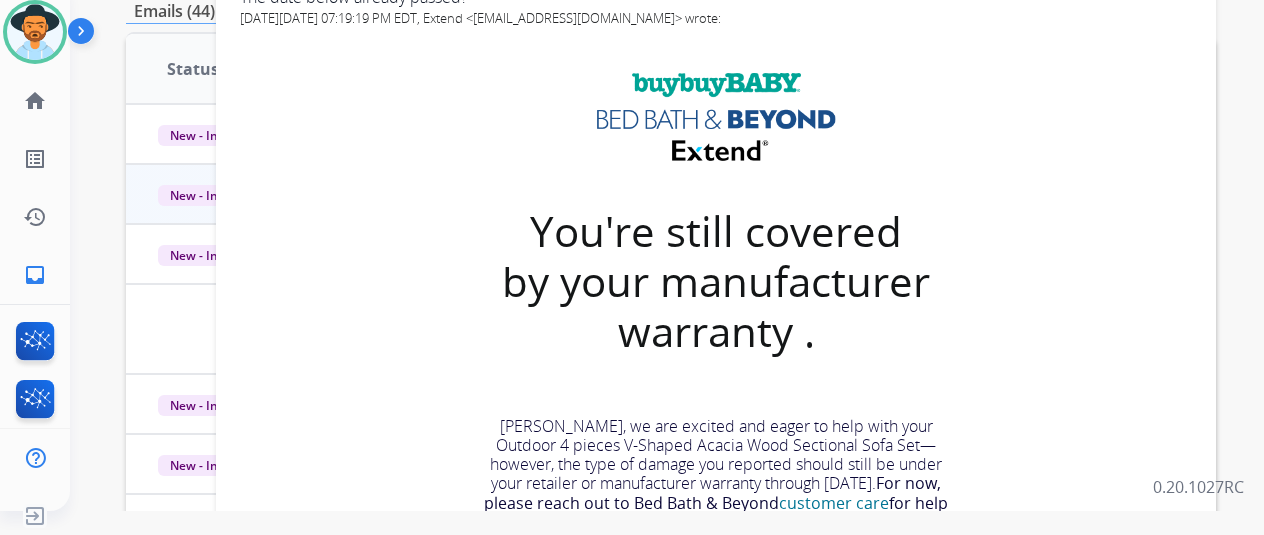 scroll, scrollTop: 0, scrollLeft: 0, axis: both 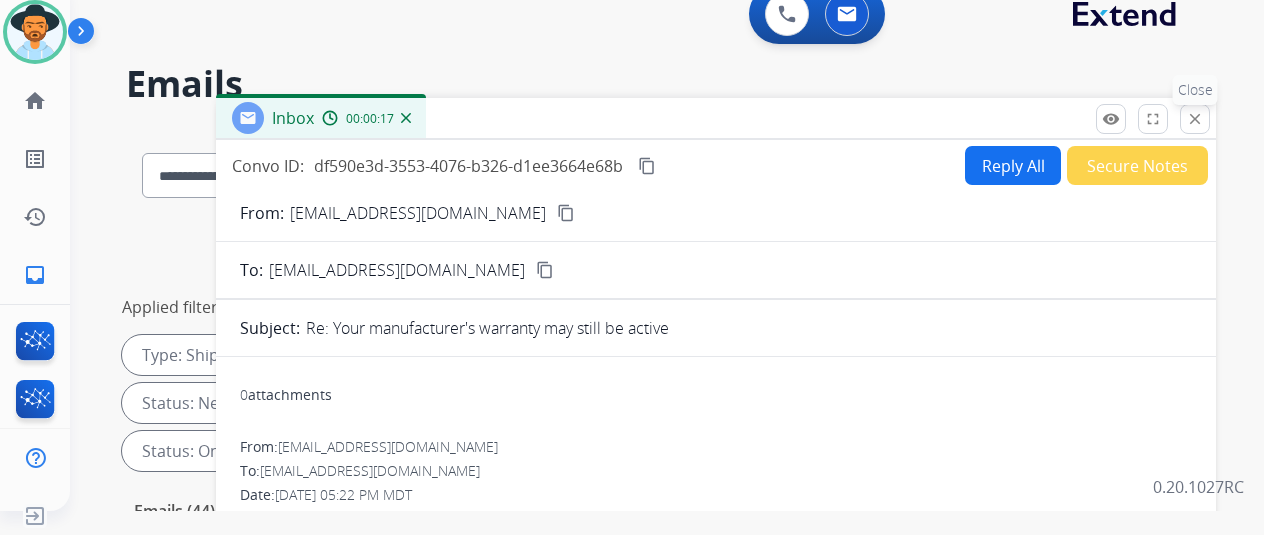 click on "close" at bounding box center [1195, 119] 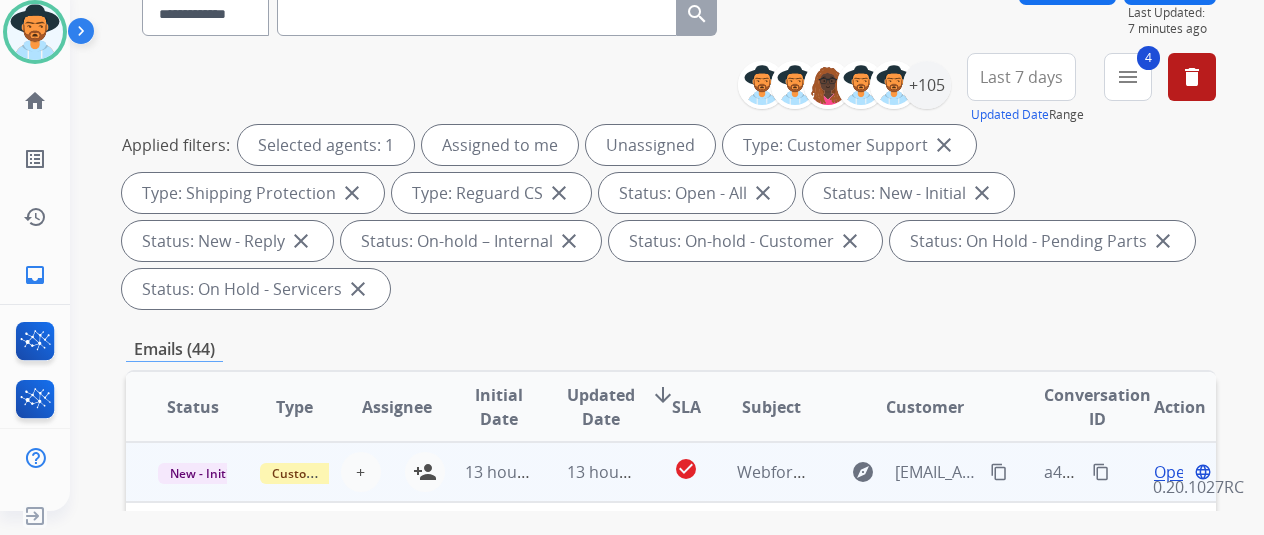 scroll, scrollTop: 400, scrollLeft: 0, axis: vertical 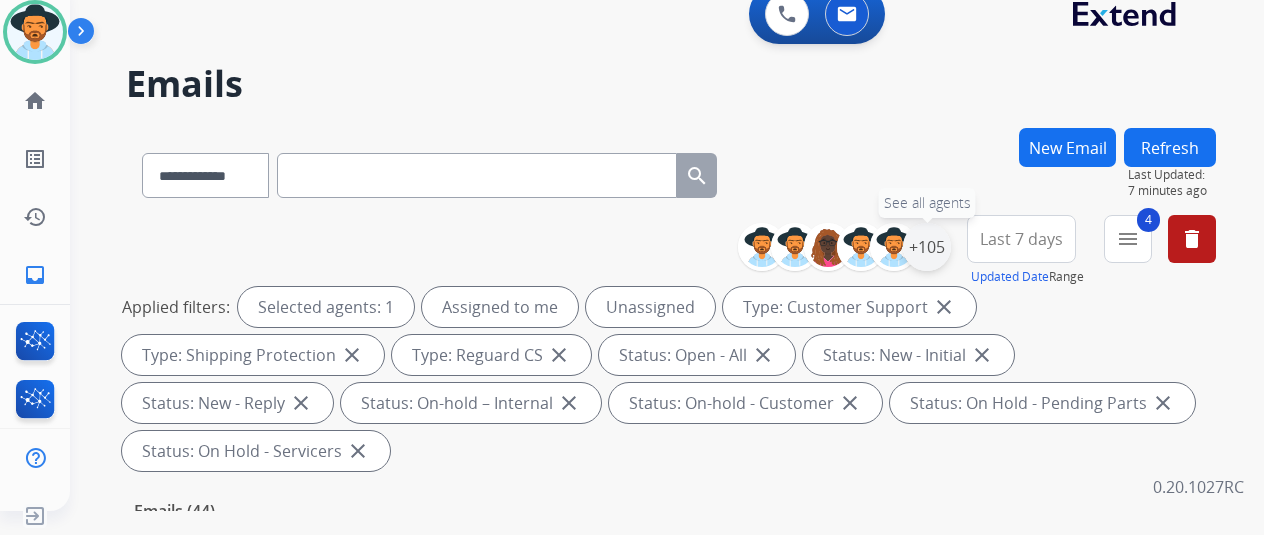 click on "+105" at bounding box center (927, 247) 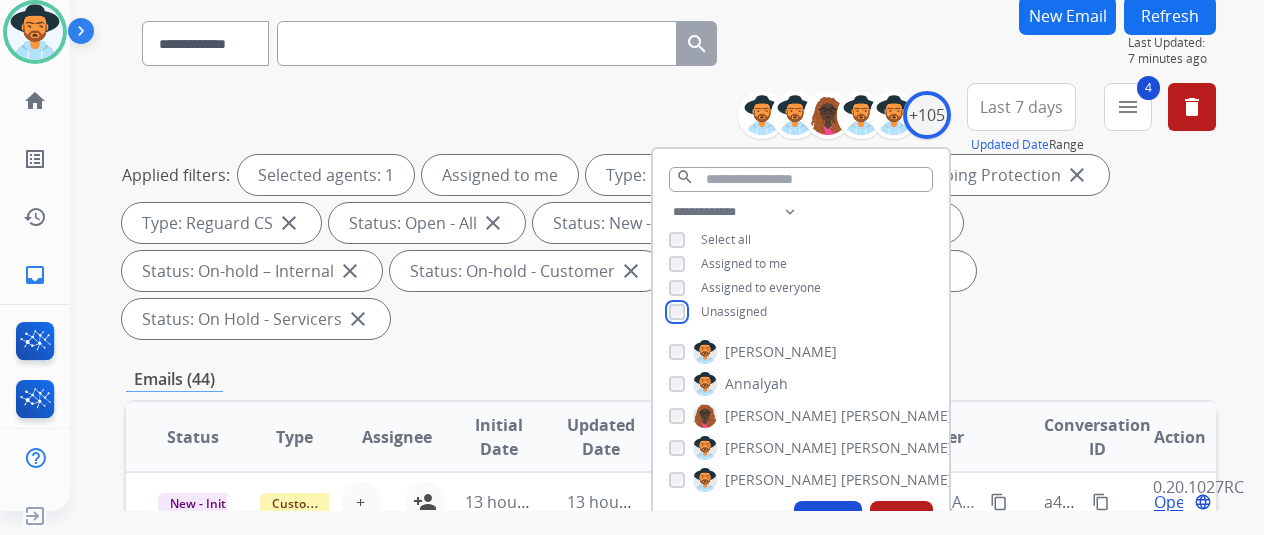 scroll, scrollTop: 500, scrollLeft: 0, axis: vertical 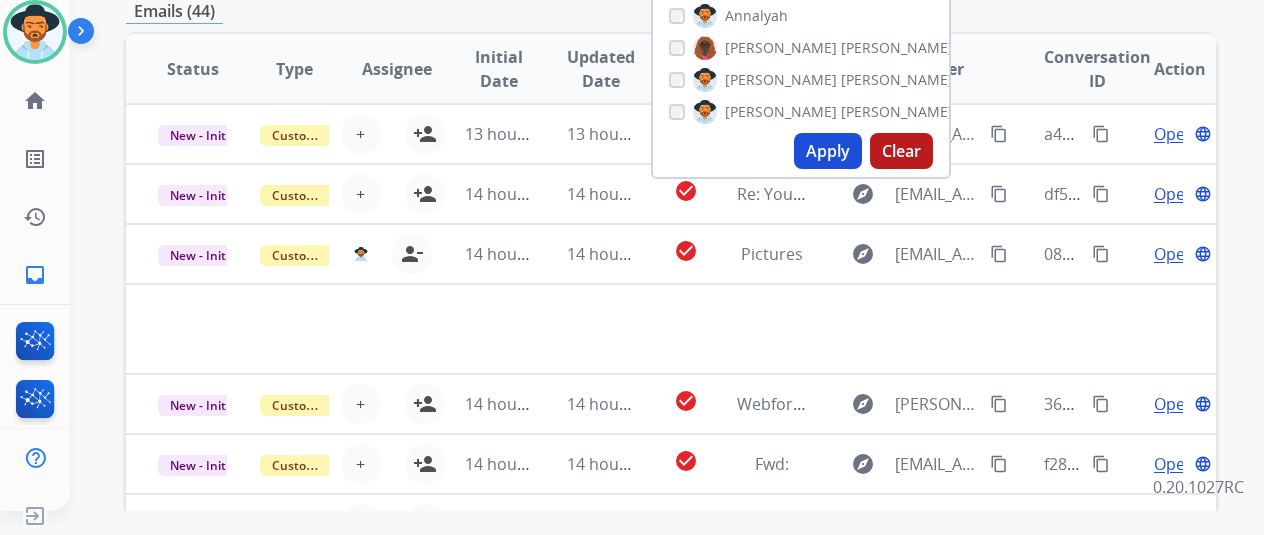 click on "Apply" at bounding box center [828, 151] 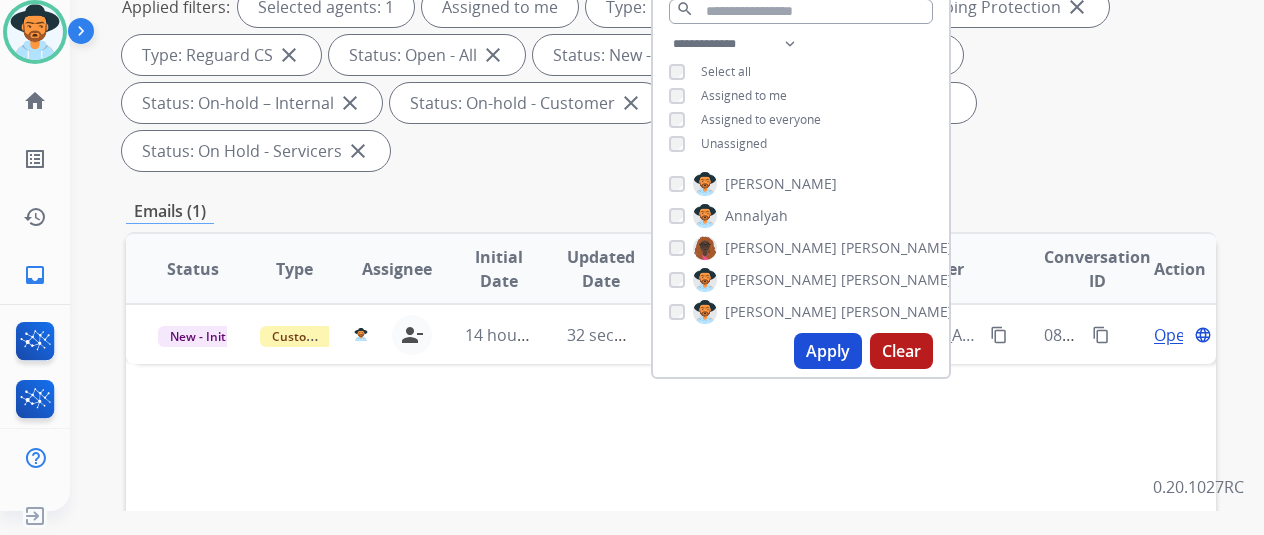 scroll, scrollTop: 0, scrollLeft: 0, axis: both 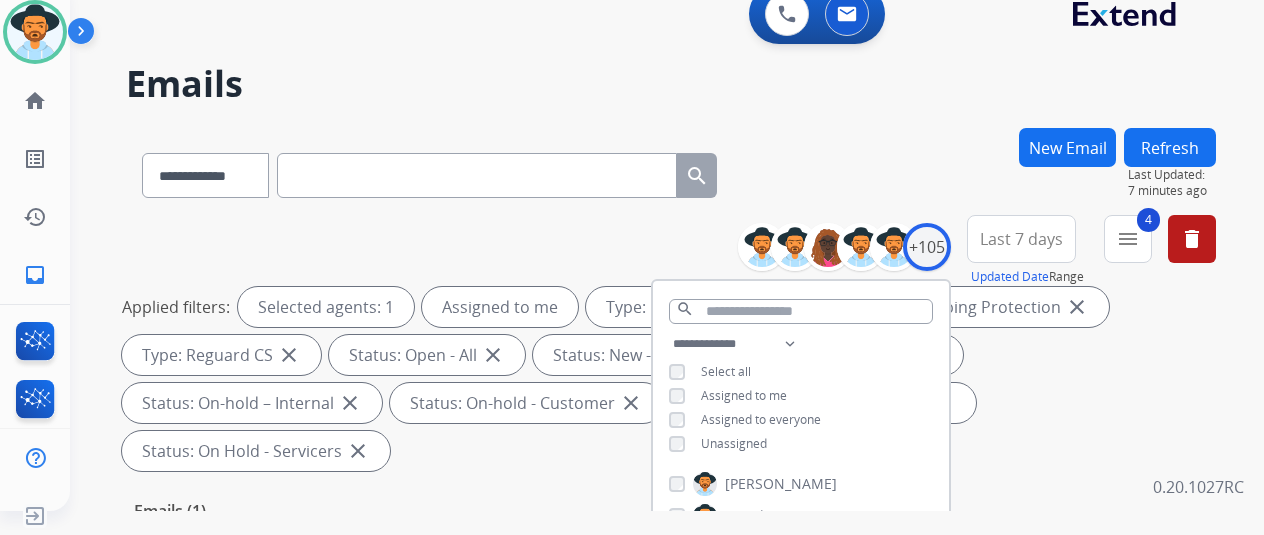 click on "**********" at bounding box center (671, 171) 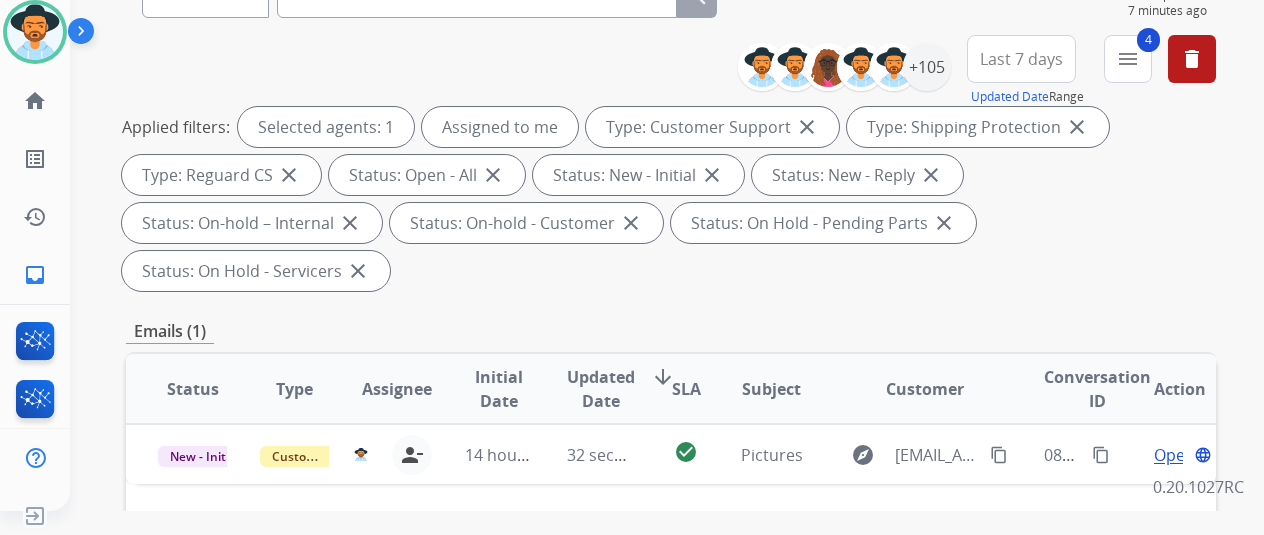 scroll, scrollTop: 300, scrollLeft: 0, axis: vertical 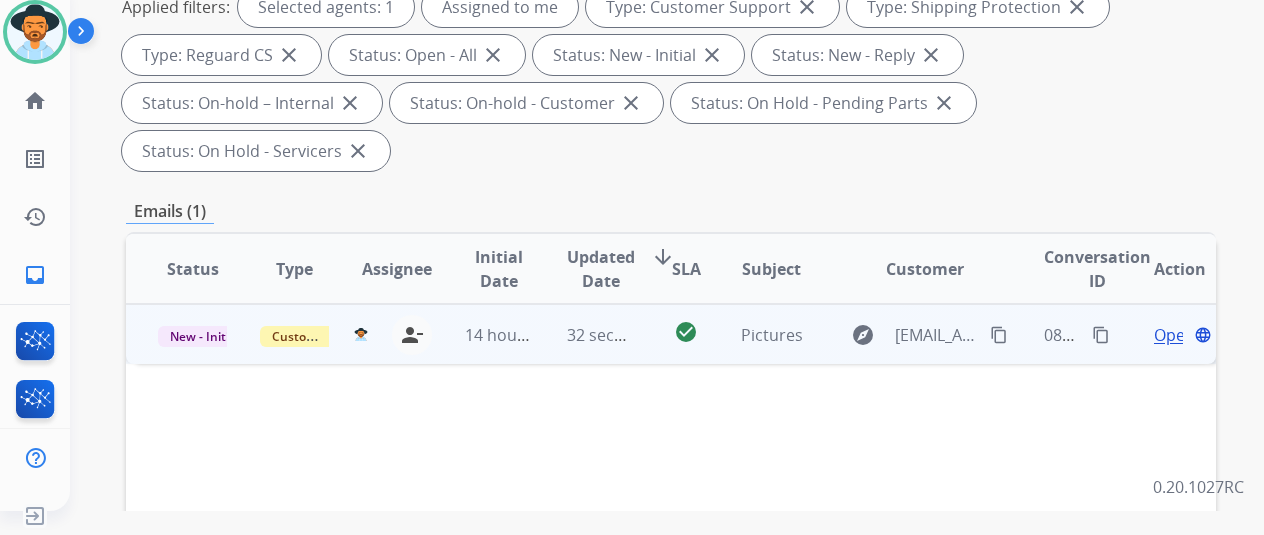 click on "content_copy" at bounding box center [999, 335] 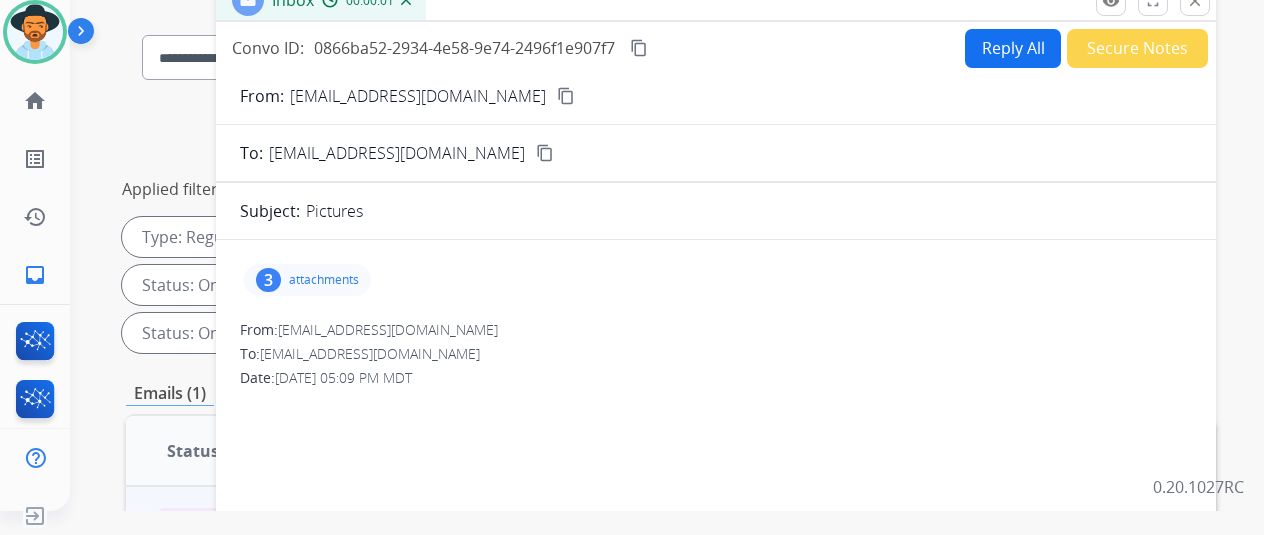 scroll, scrollTop: 100, scrollLeft: 0, axis: vertical 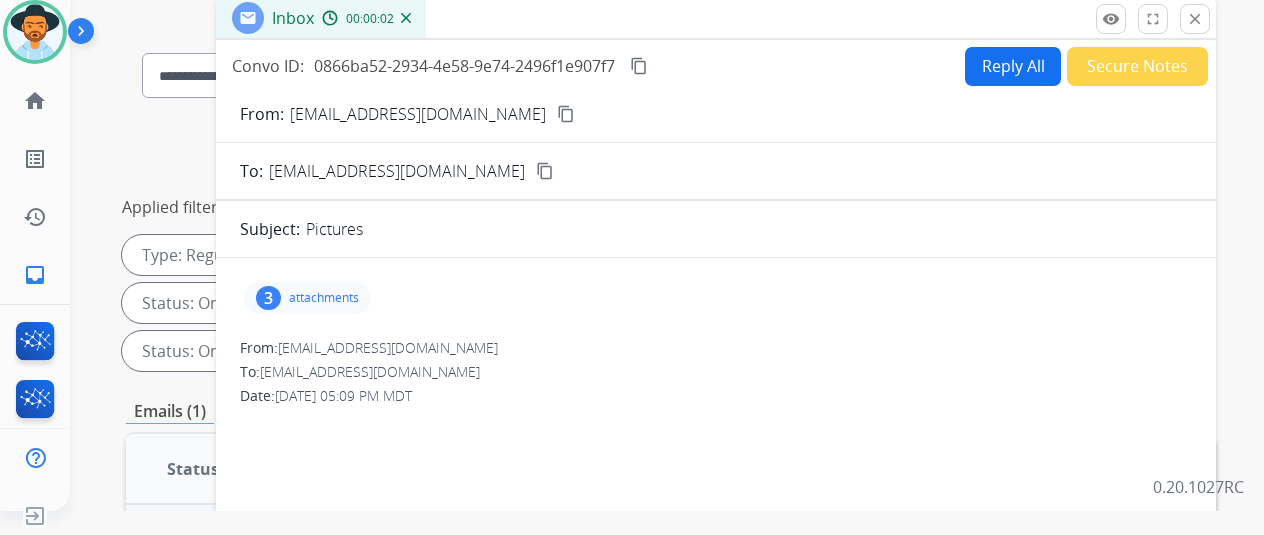click on "3" at bounding box center [268, 298] 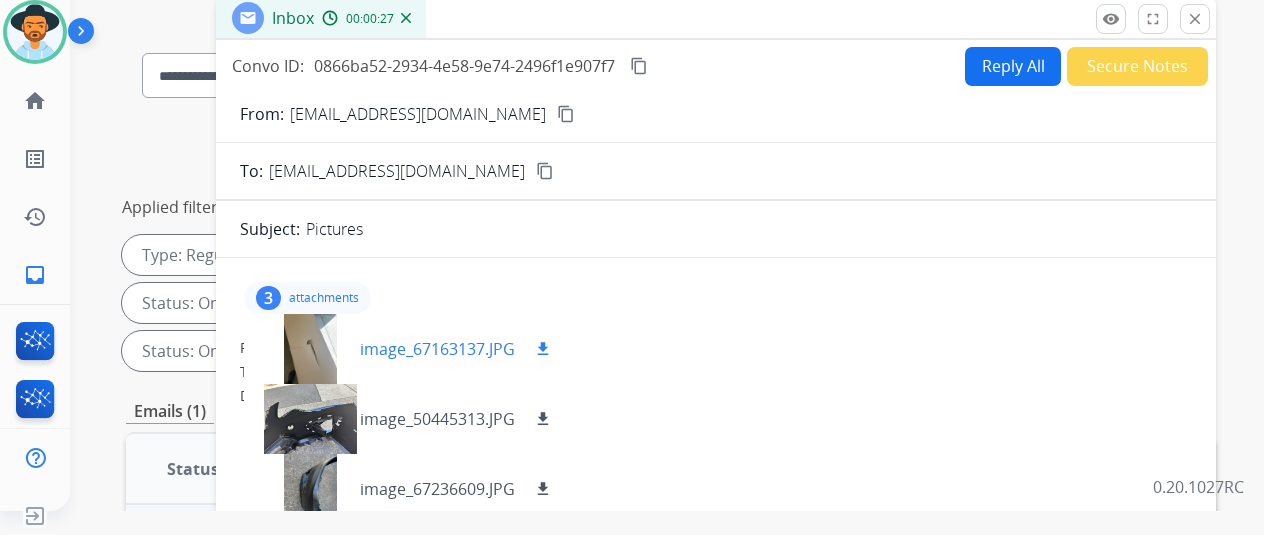 click on "download" at bounding box center [543, 349] 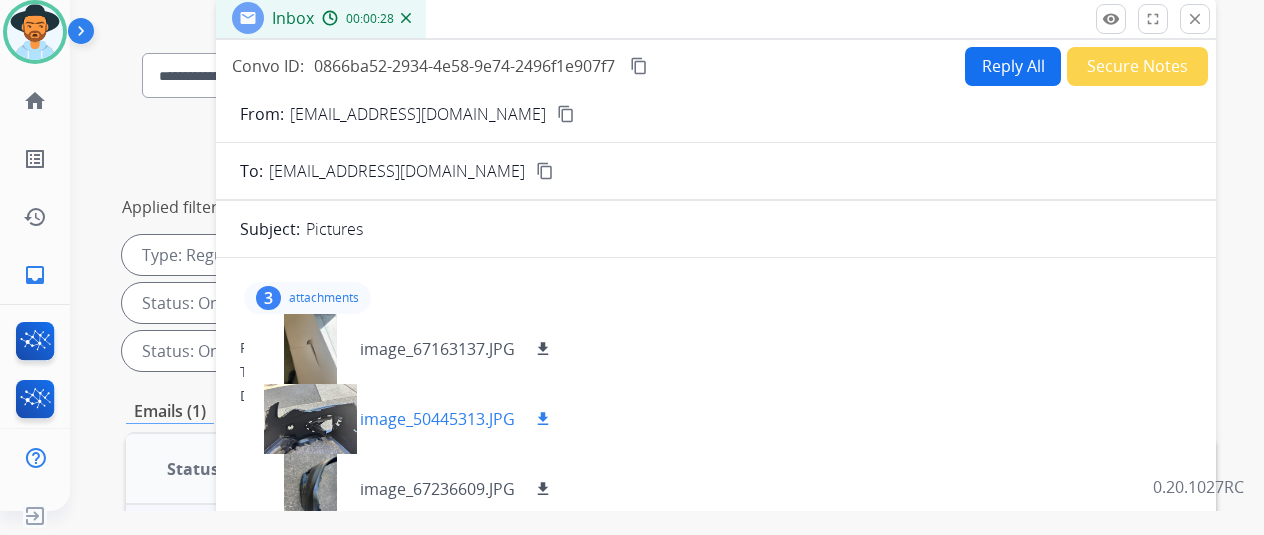 click on "download" at bounding box center [543, 419] 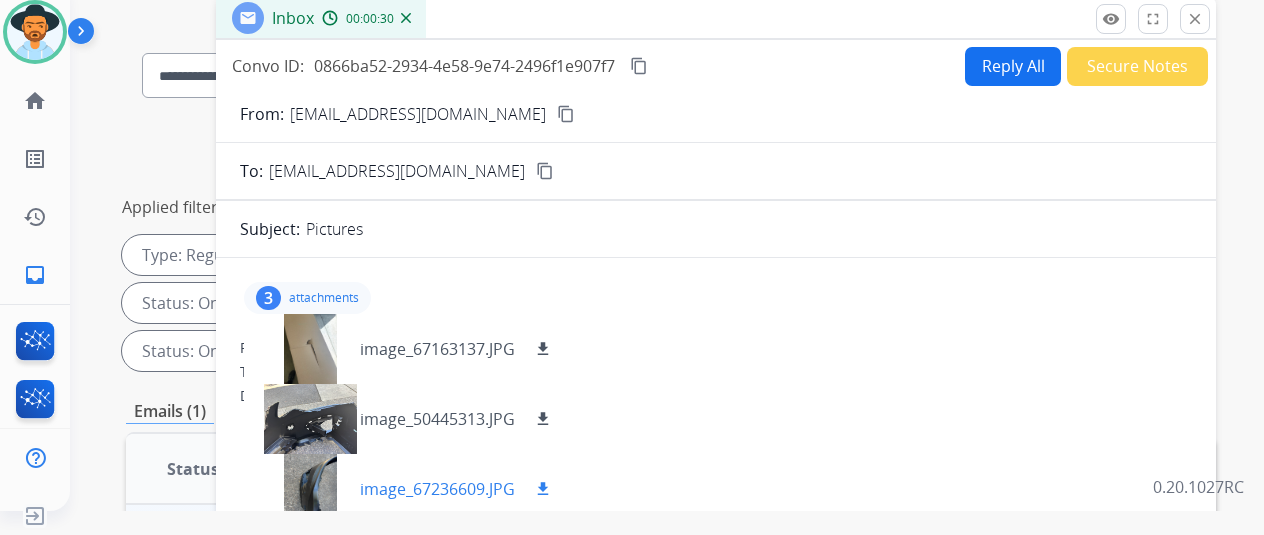 click on "download" at bounding box center [543, 489] 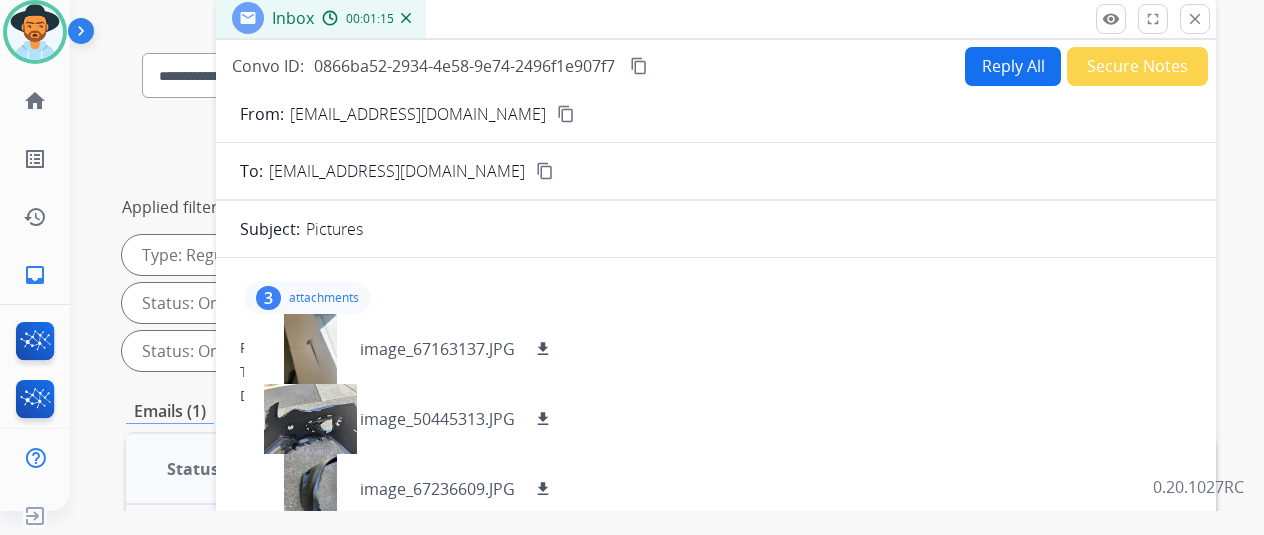 click on "Reply All" at bounding box center [1013, 66] 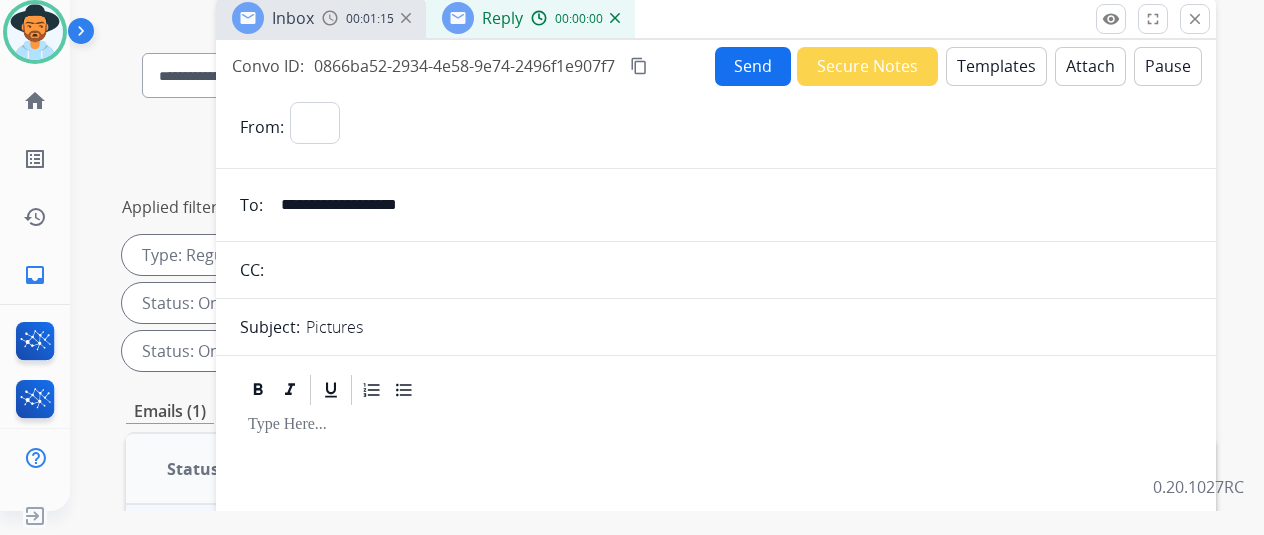 select on "**********" 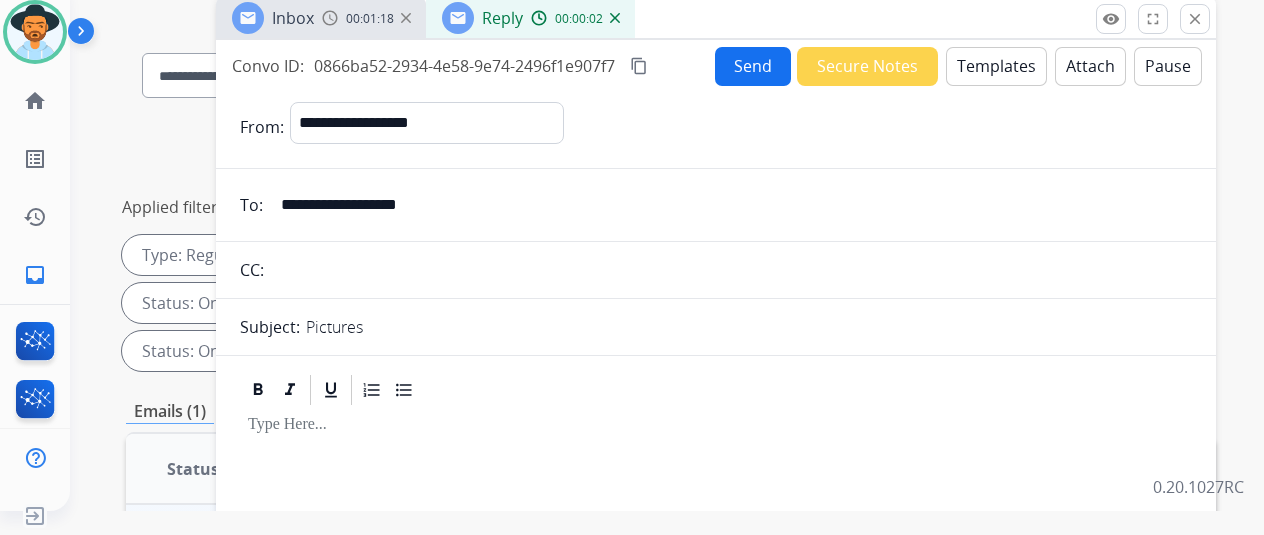 click on "Templates" at bounding box center [996, 66] 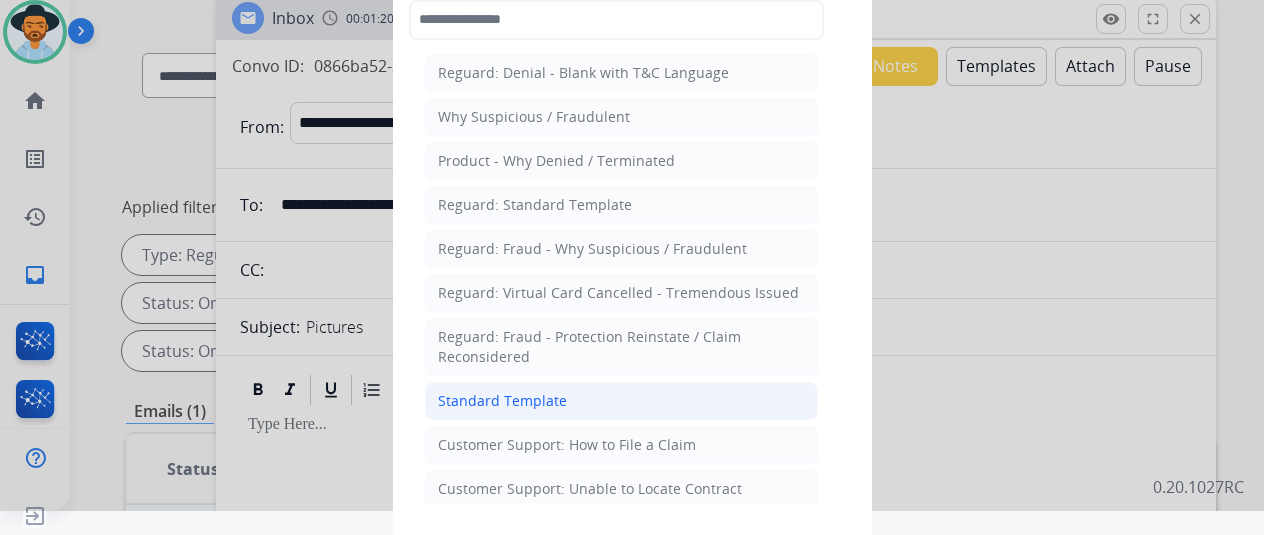 click on "Standard Template" 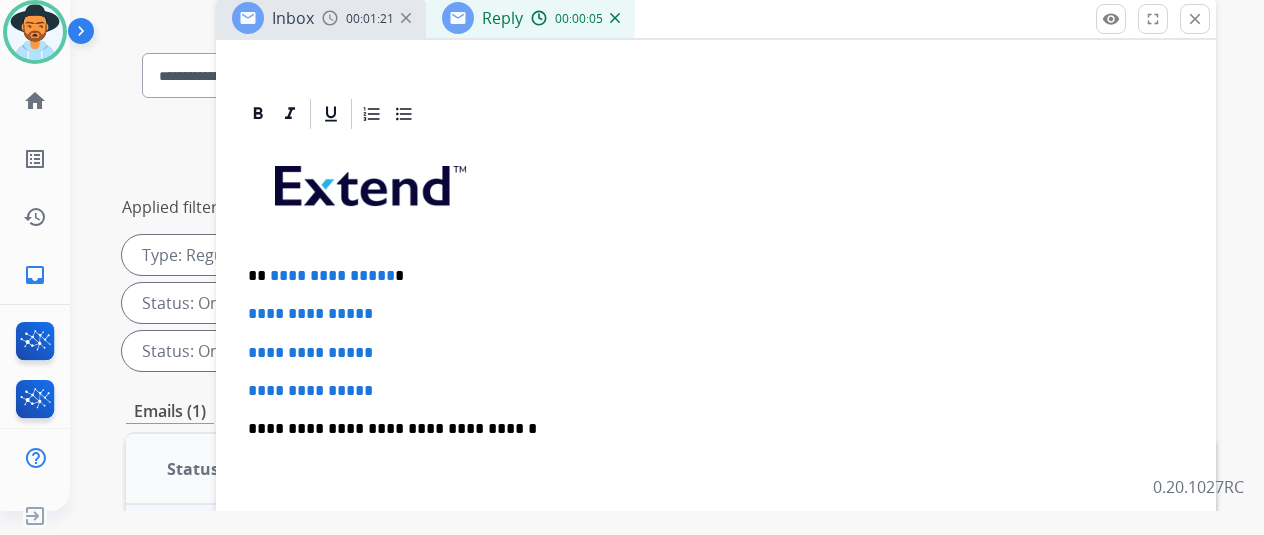 scroll, scrollTop: 436, scrollLeft: 0, axis: vertical 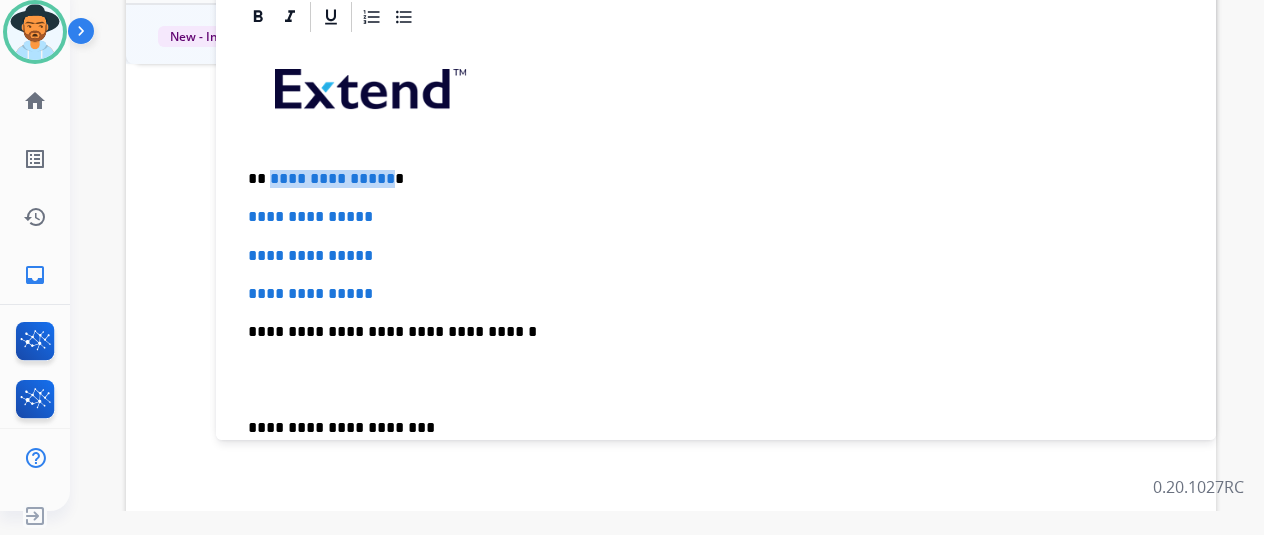 drag, startPoint x: 398, startPoint y: 175, endPoint x: 283, endPoint y: 176, distance: 115.00435 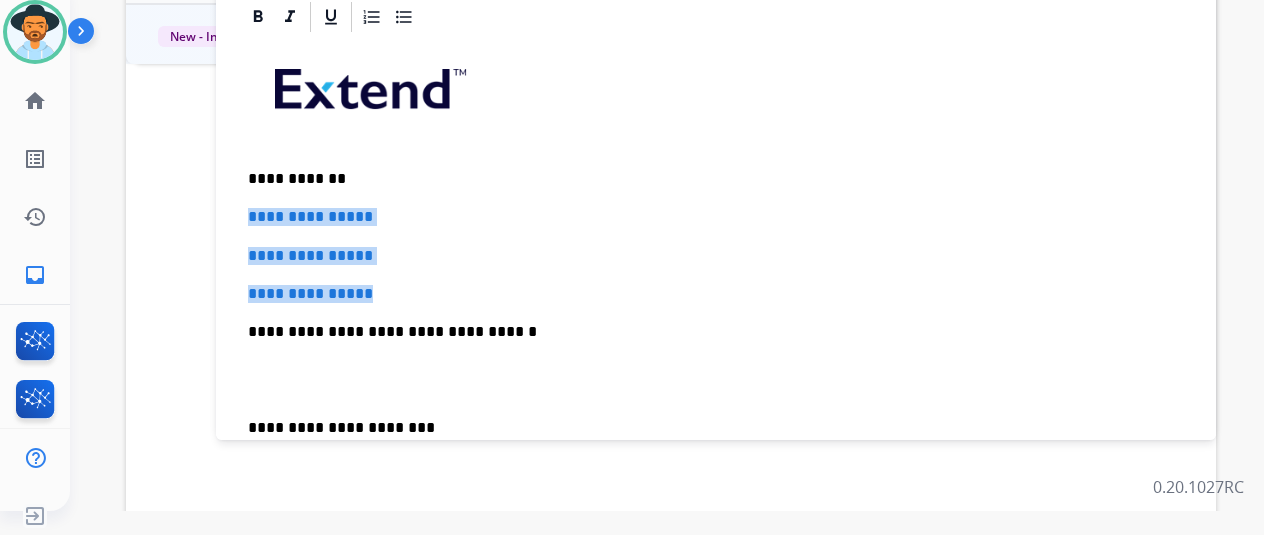 drag, startPoint x: 416, startPoint y: 292, endPoint x: 254, endPoint y: 208, distance: 182.48288 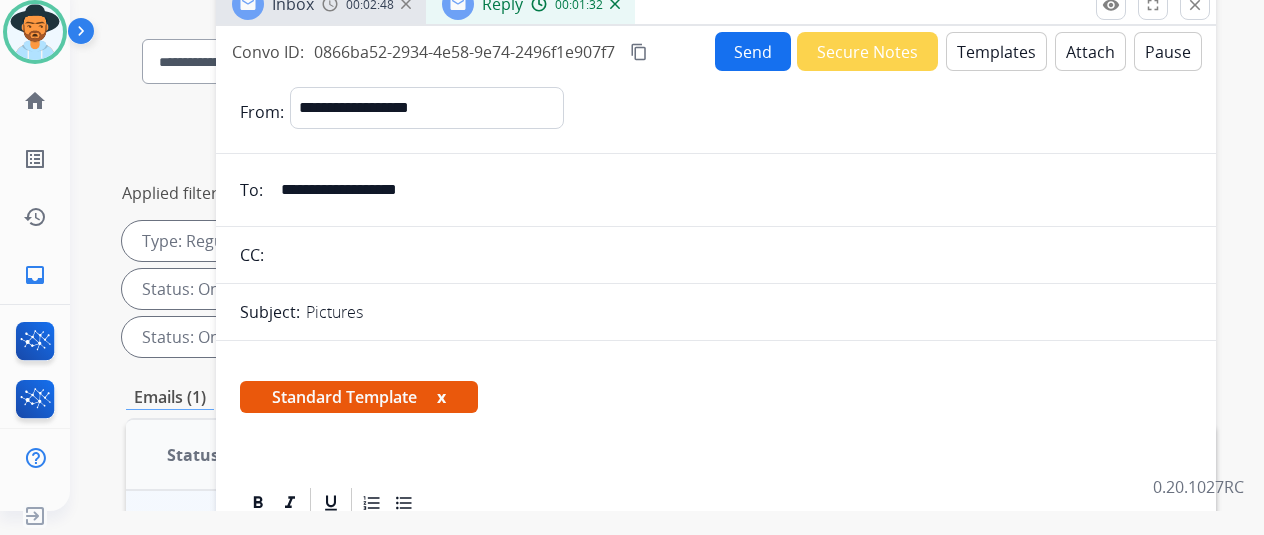 scroll, scrollTop: 0, scrollLeft: 0, axis: both 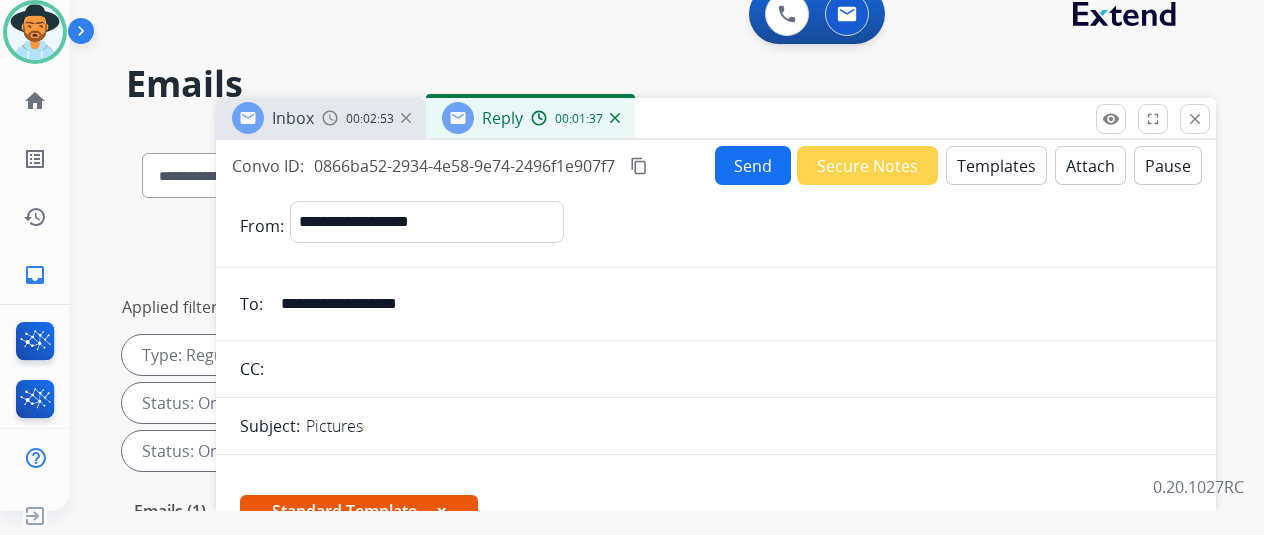 click on "Send" at bounding box center [753, 165] 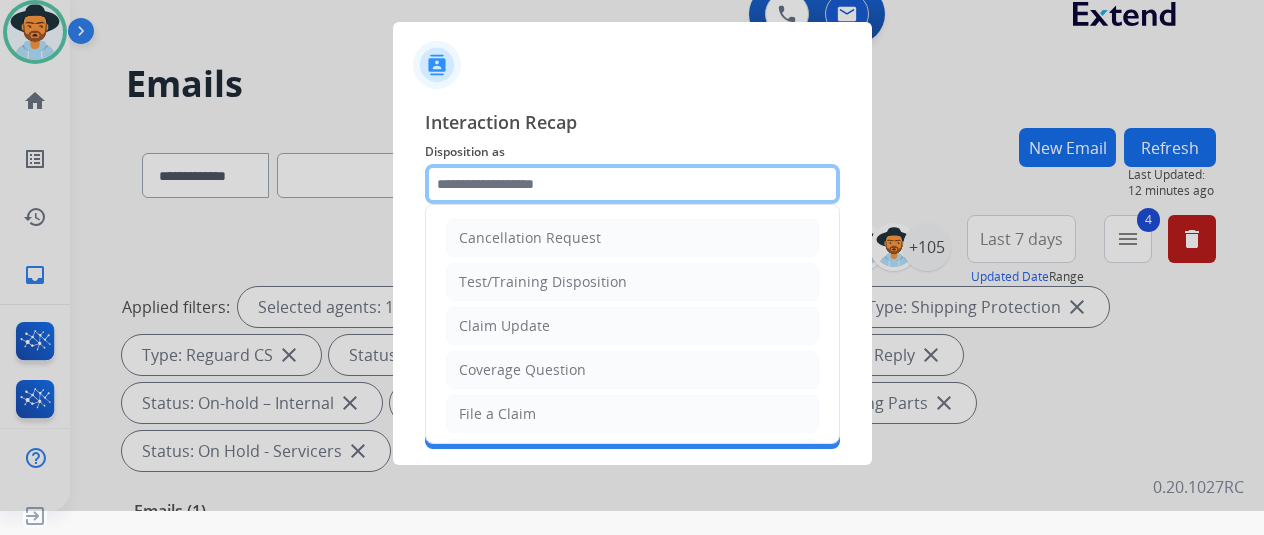 click 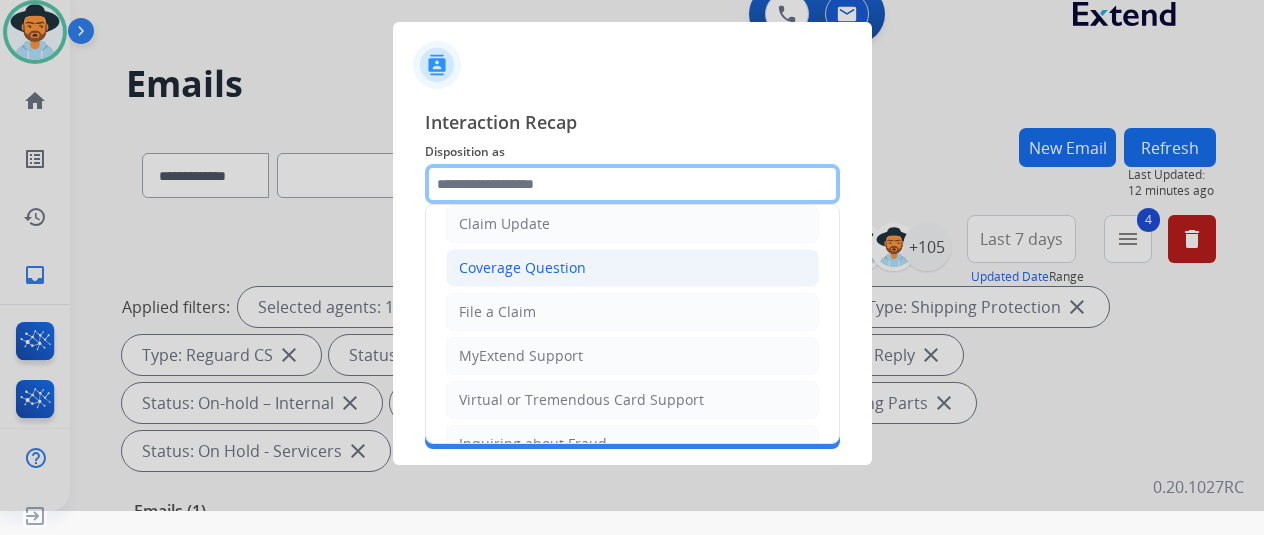 scroll, scrollTop: 300, scrollLeft: 0, axis: vertical 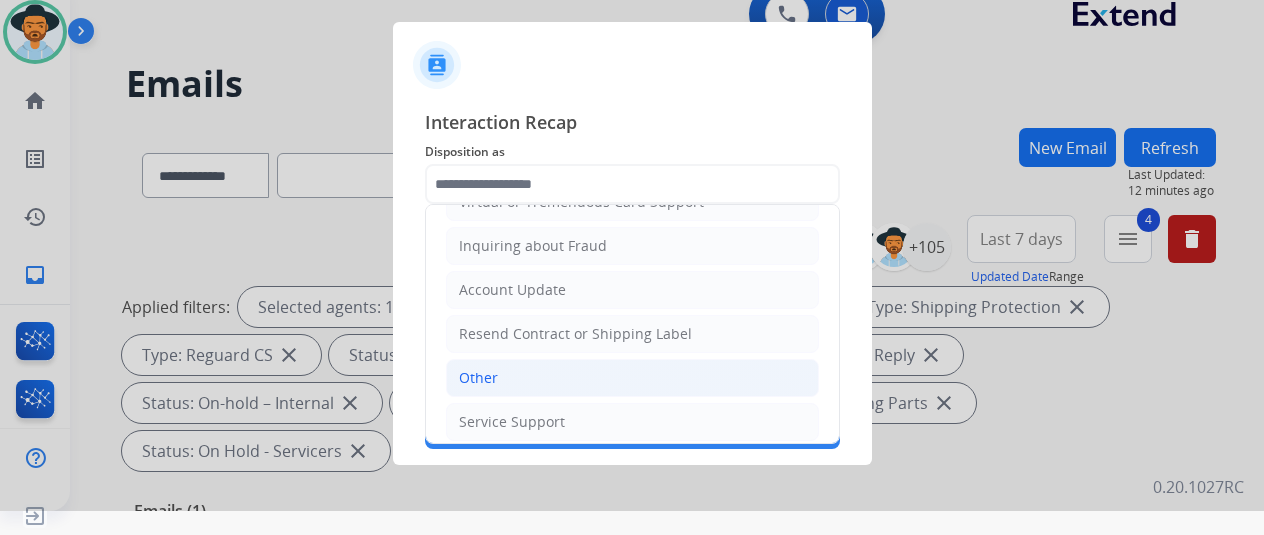 click on "Other" 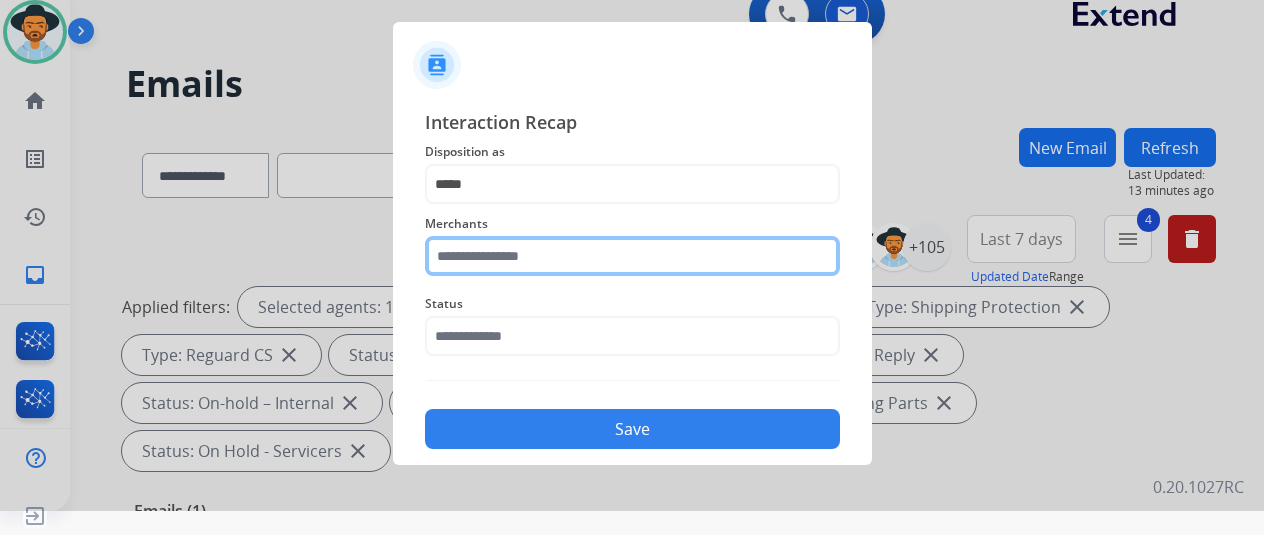 click 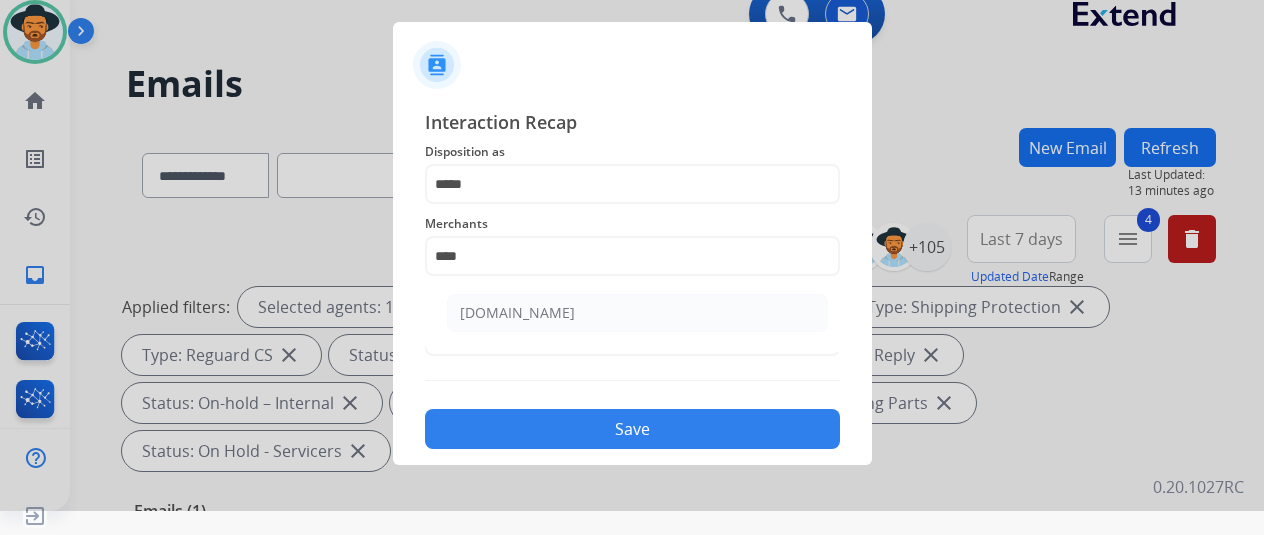 drag, startPoint x: 530, startPoint y: 309, endPoint x: 540, endPoint y: 301, distance: 12.806249 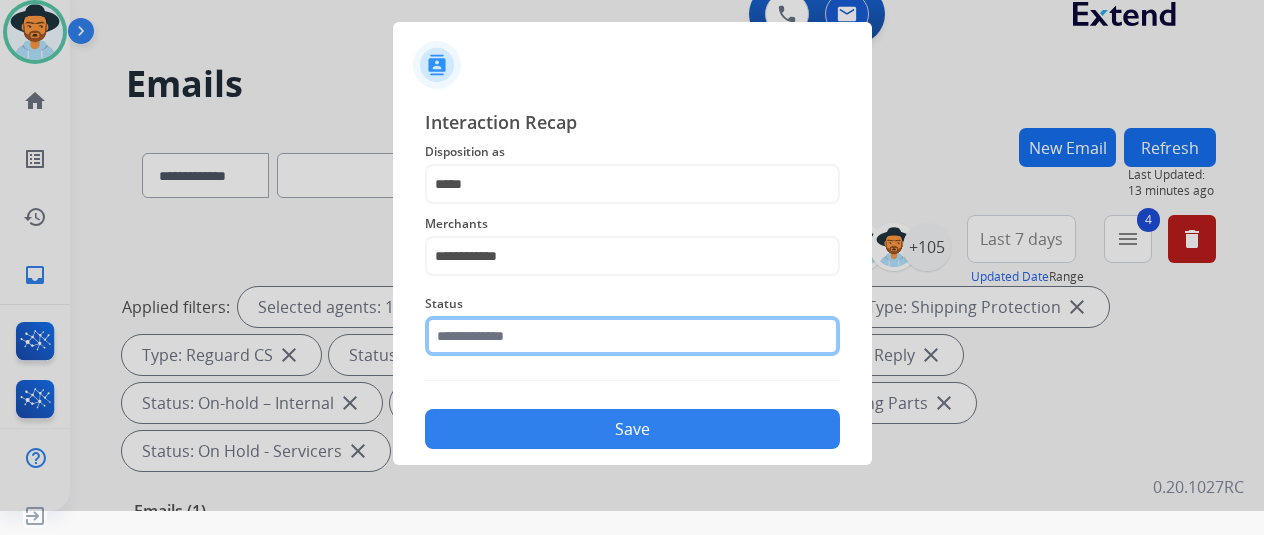 click 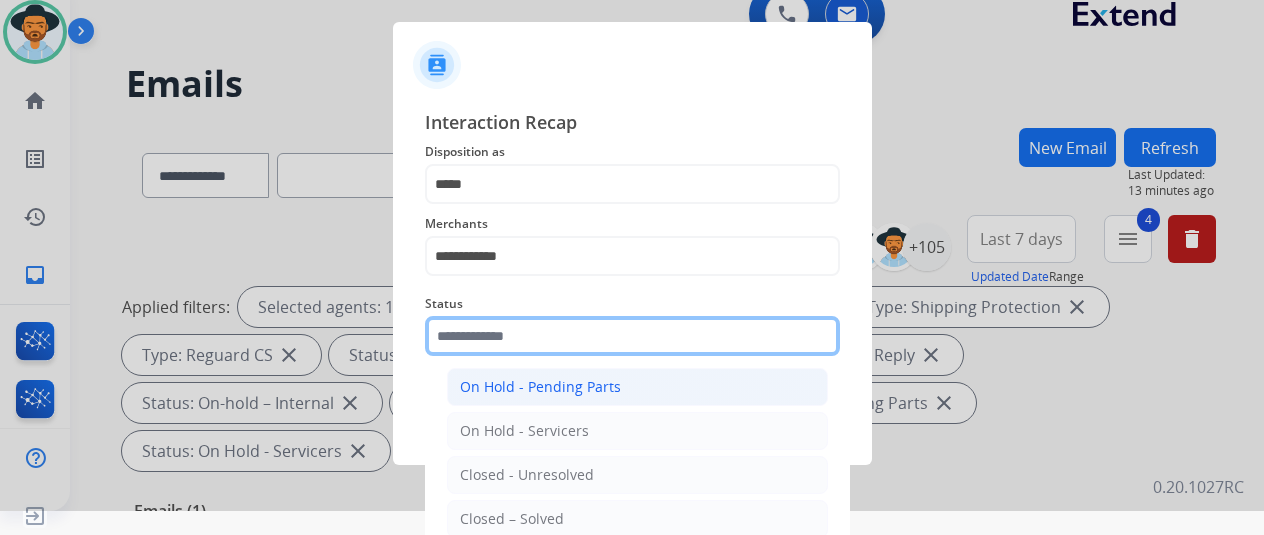 scroll, scrollTop: 114, scrollLeft: 0, axis: vertical 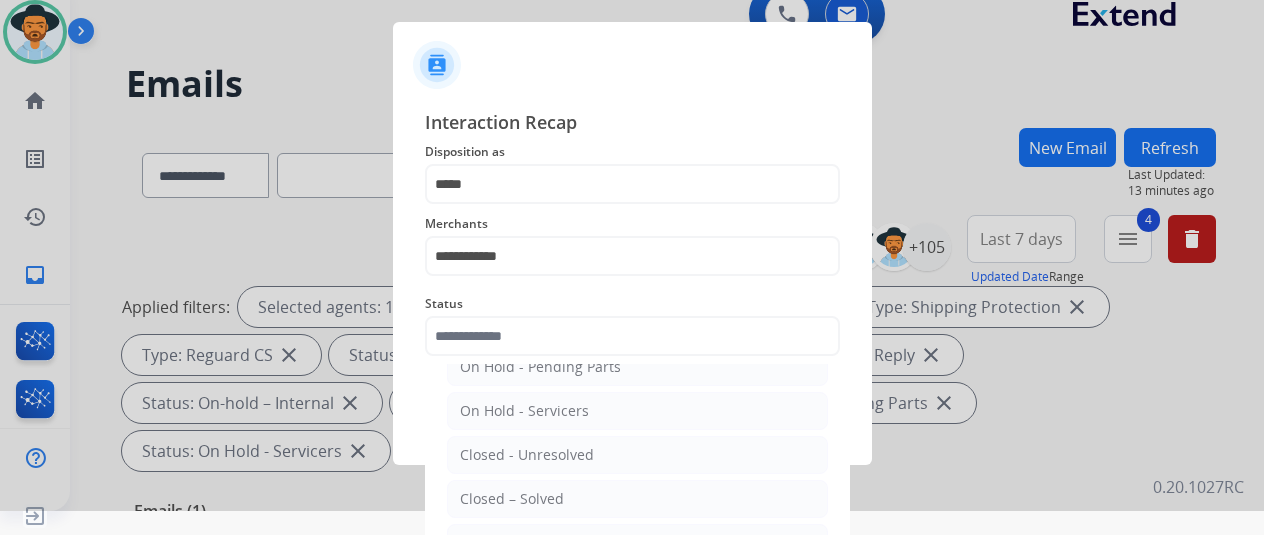 click on "Closed – Solved" 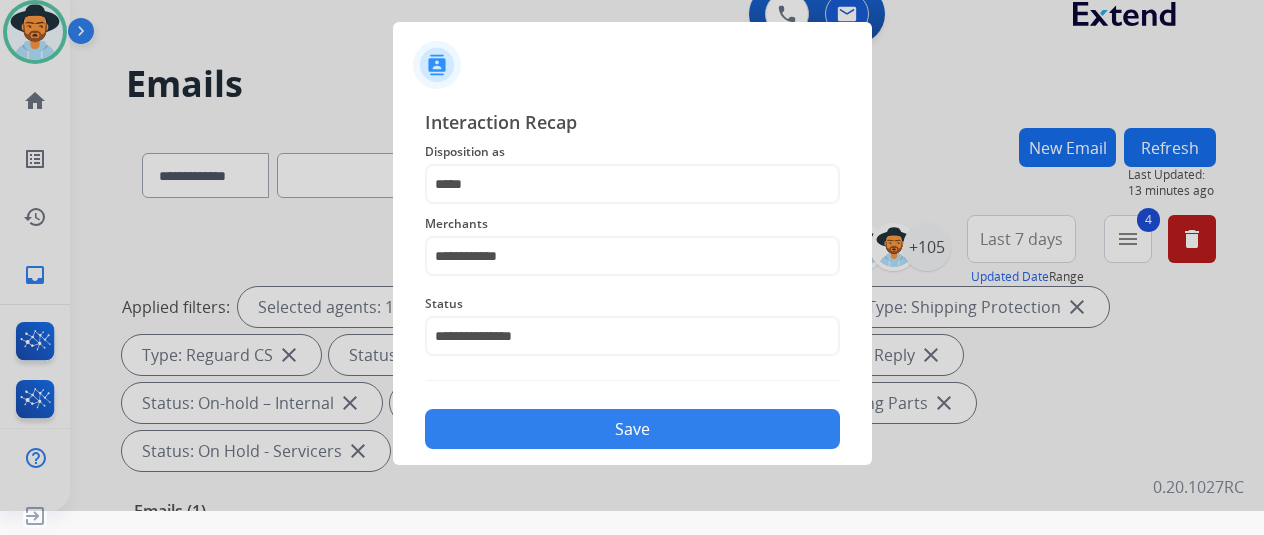 click on "Save" 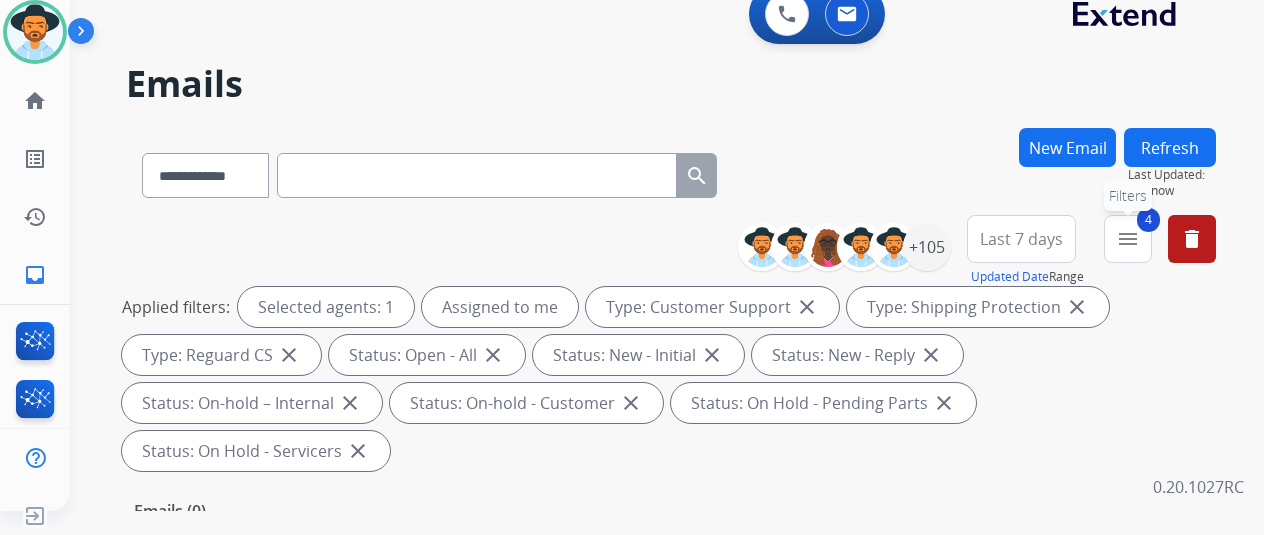 click on "4 menu  Filters" at bounding box center (1128, 239) 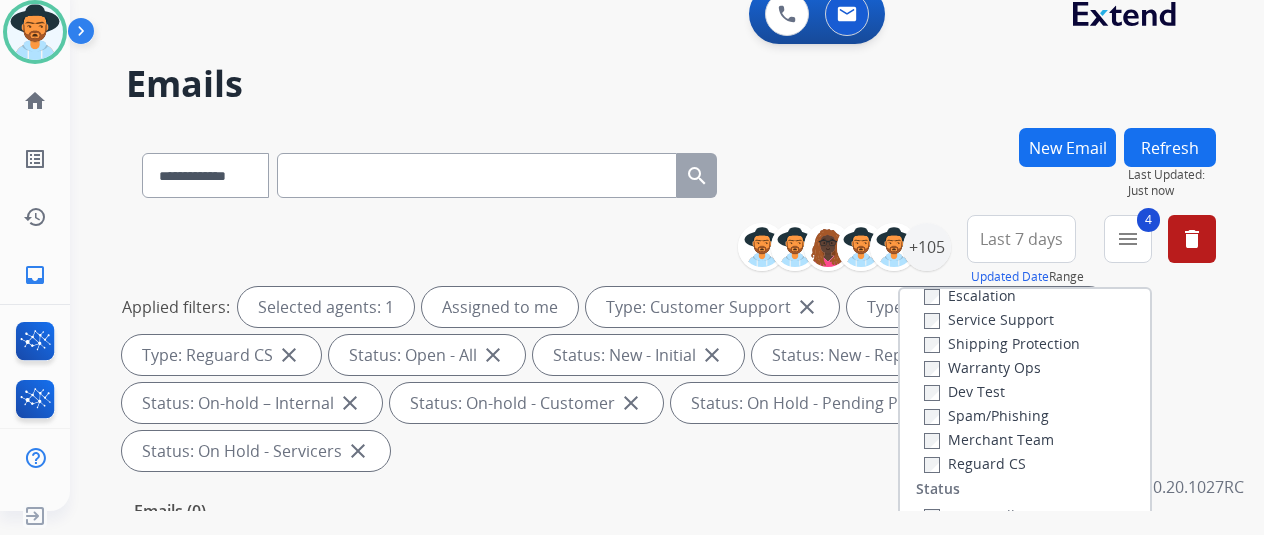 scroll, scrollTop: 200, scrollLeft: 0, axis: vertical 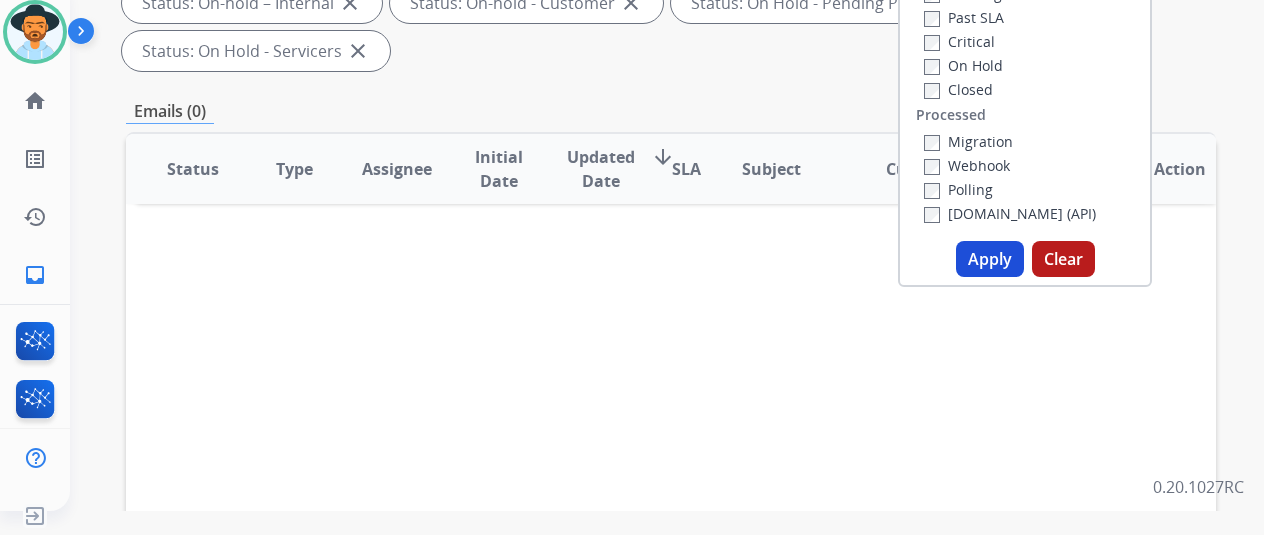 click on "Apply" at bounding box center (990, 259) 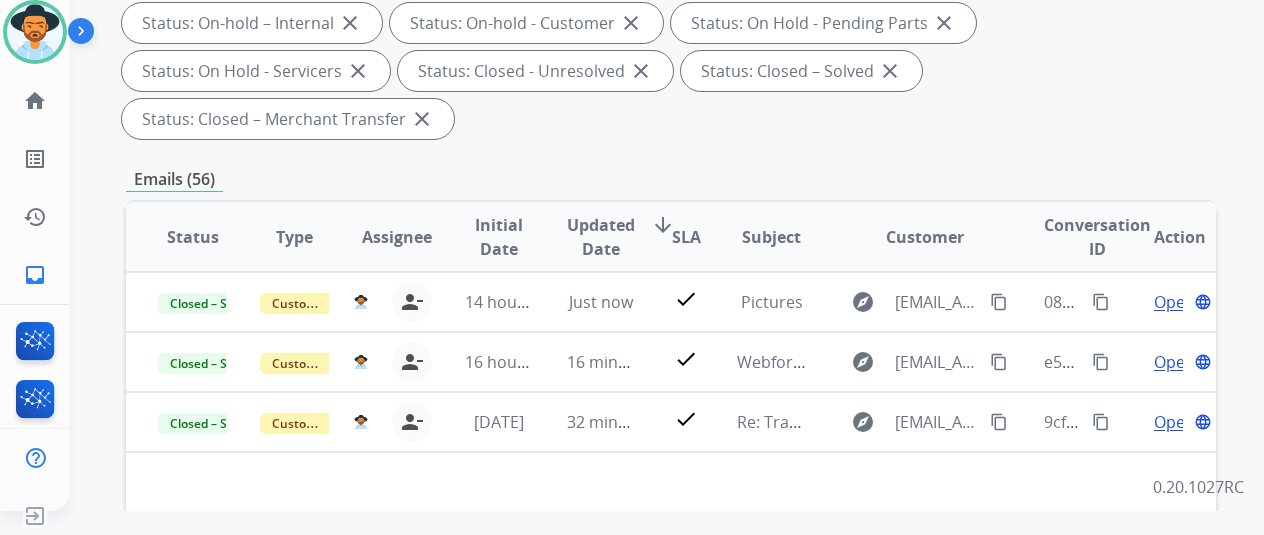 scroll, scrollTop: 400, scrollLeft: 0, axis: vertical 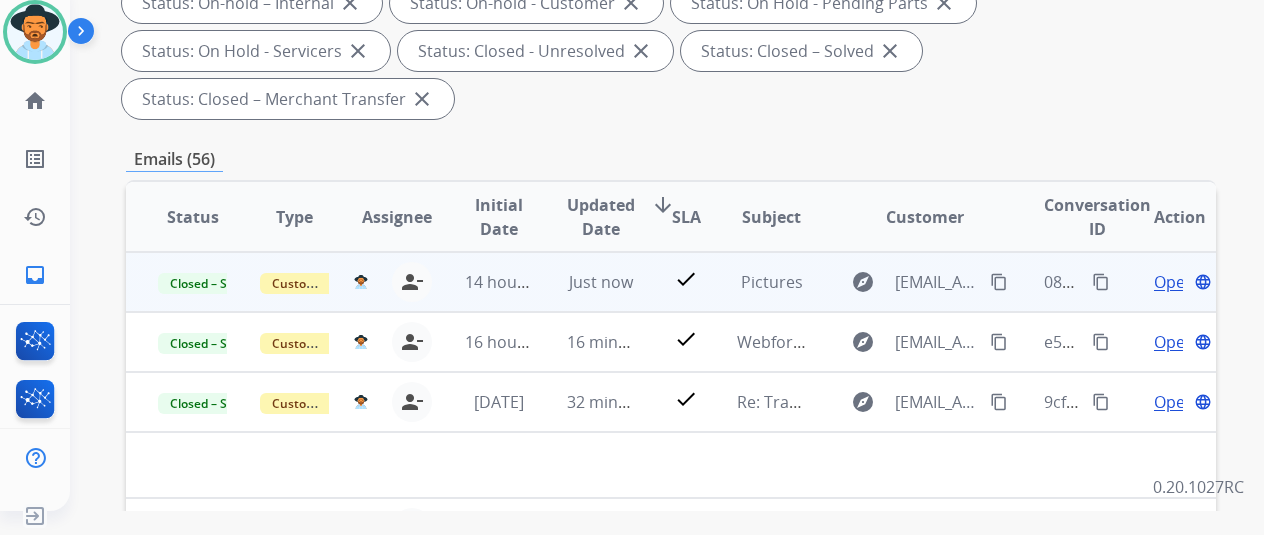 click on "content_copy" at bounding box center (1101, 282) 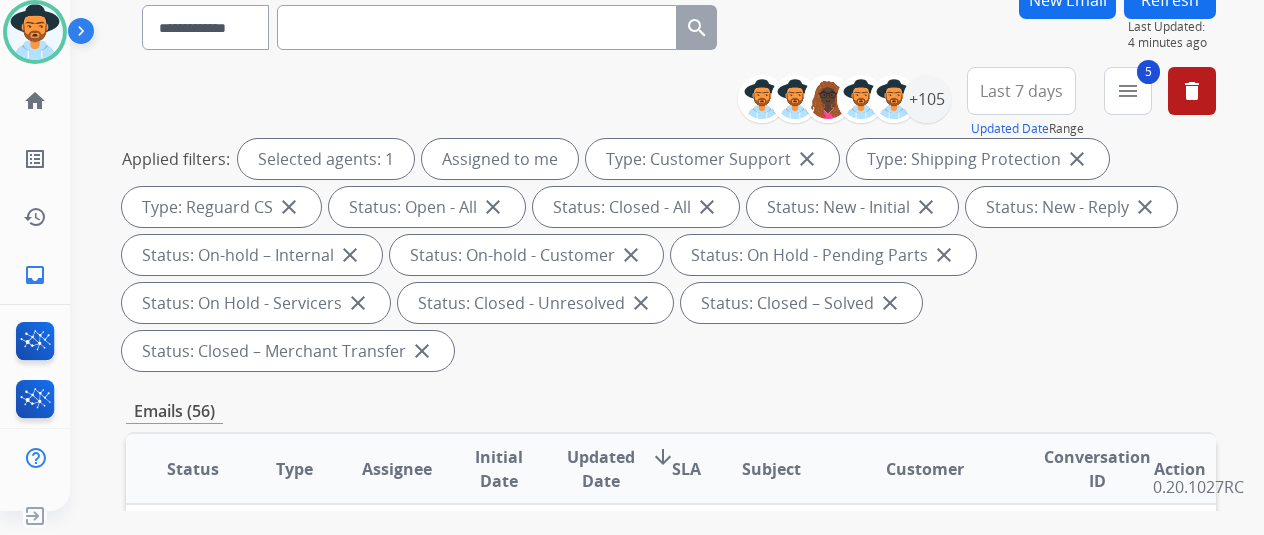 scroll, scrollTop: 0, scrollLeft: 0, axis: both 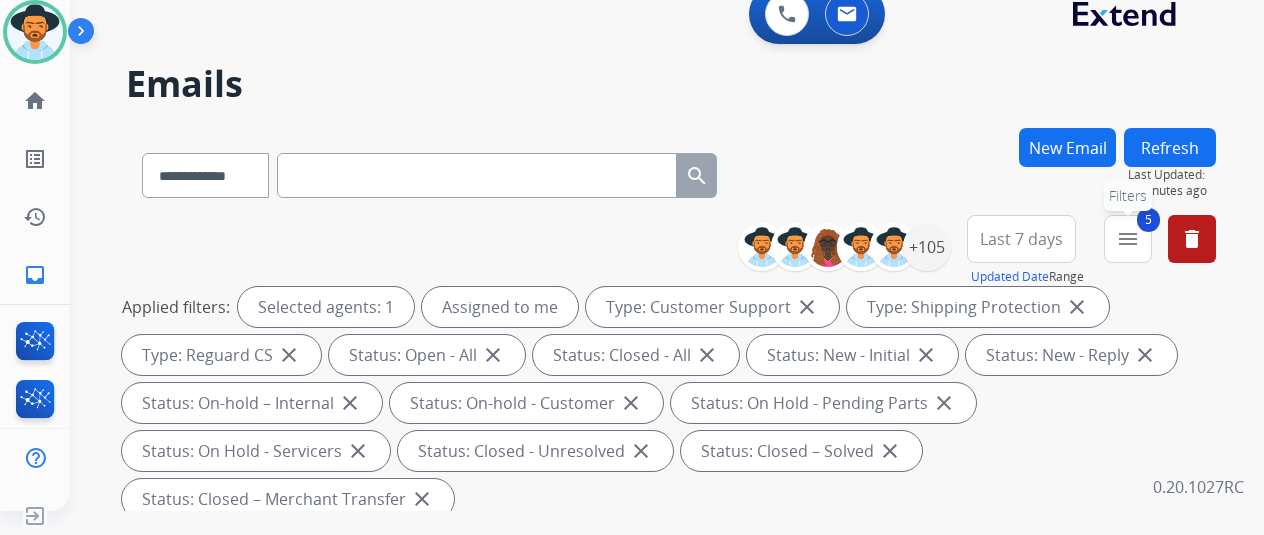click on "5" at bounding box center (1148, 220) 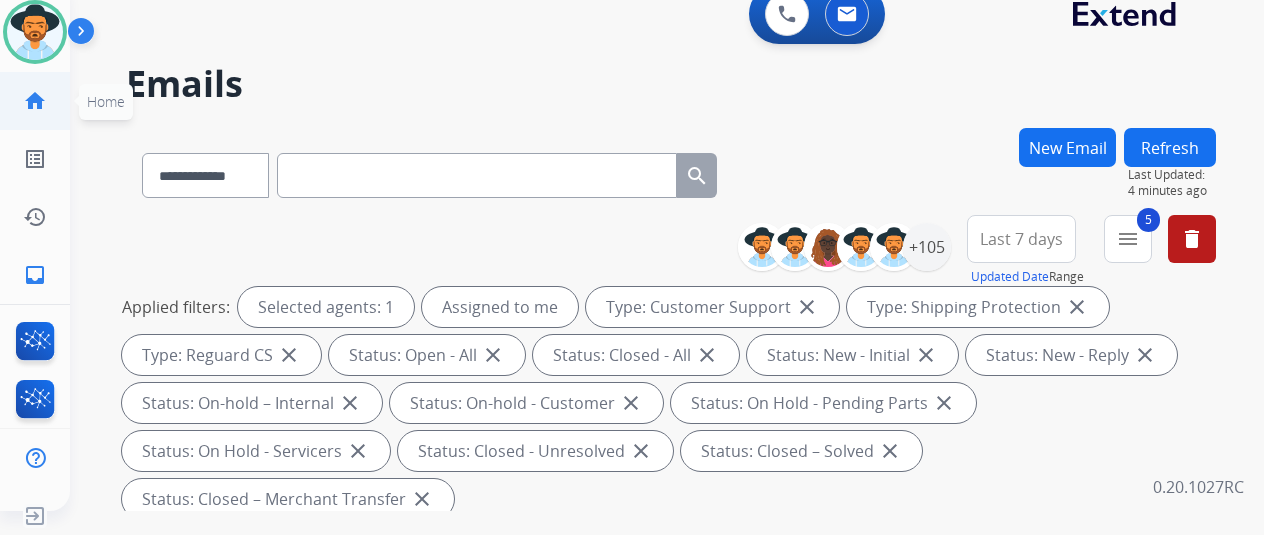 click on "home" 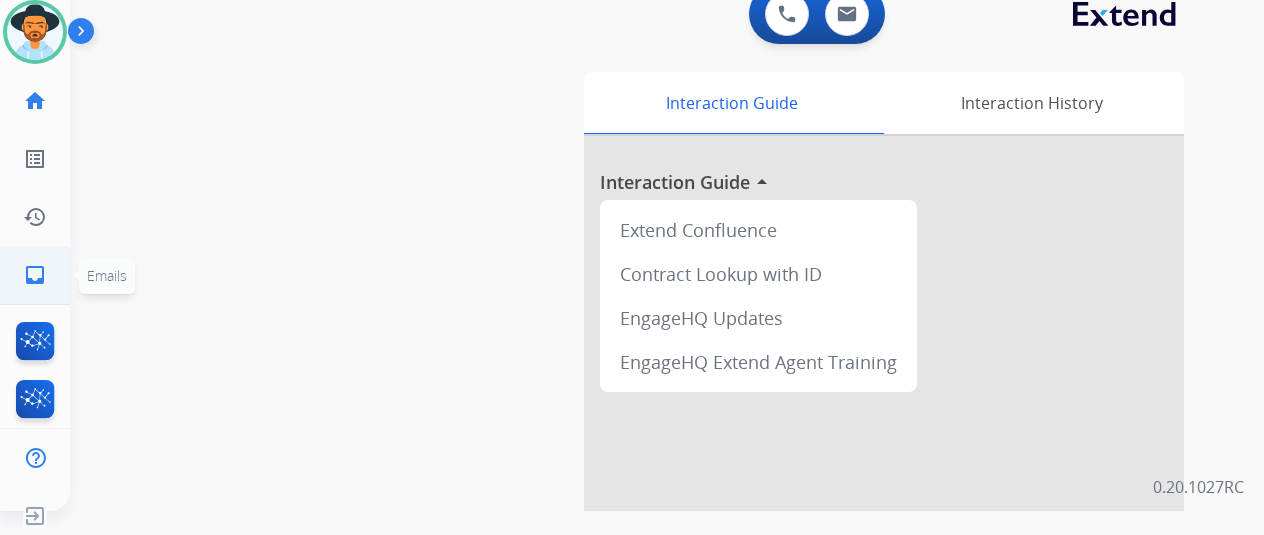 click on "inbox" 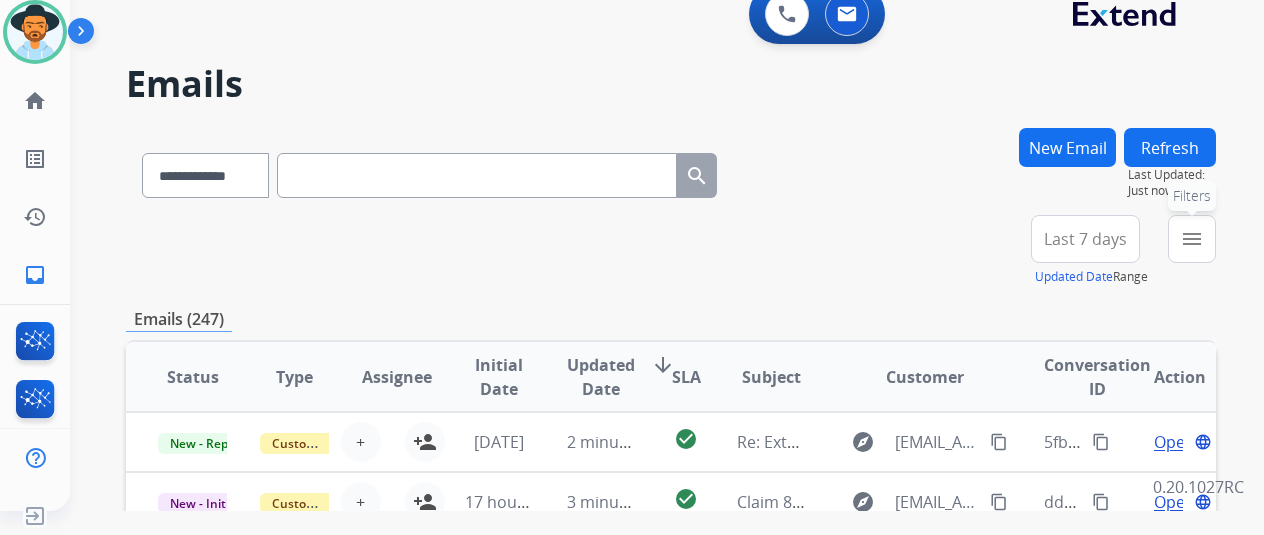 click on "menu" at bounding box center (1192, 239) 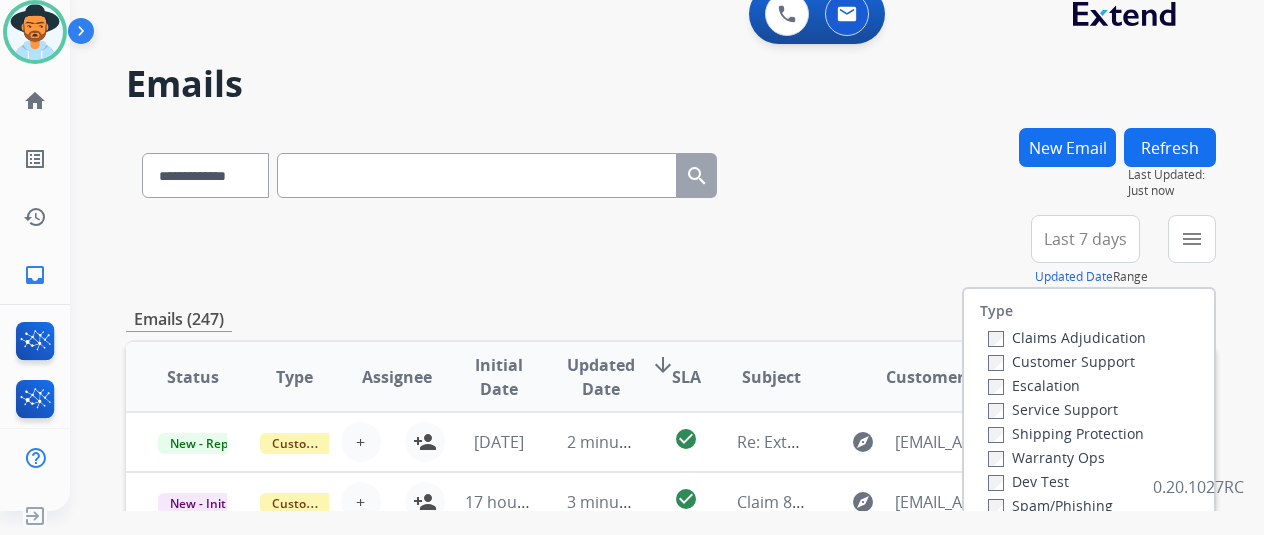 click on "Customer Support" at bounding box center (1061, 361) 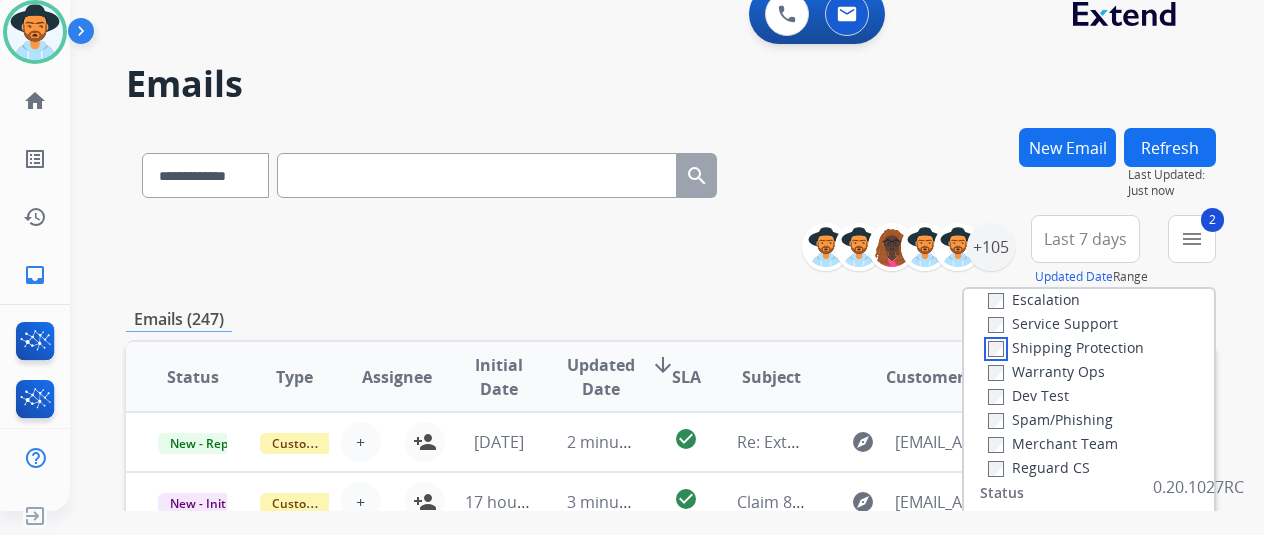 scroll, scrollTop: 200, scrollLeft: 0, axis: vertical 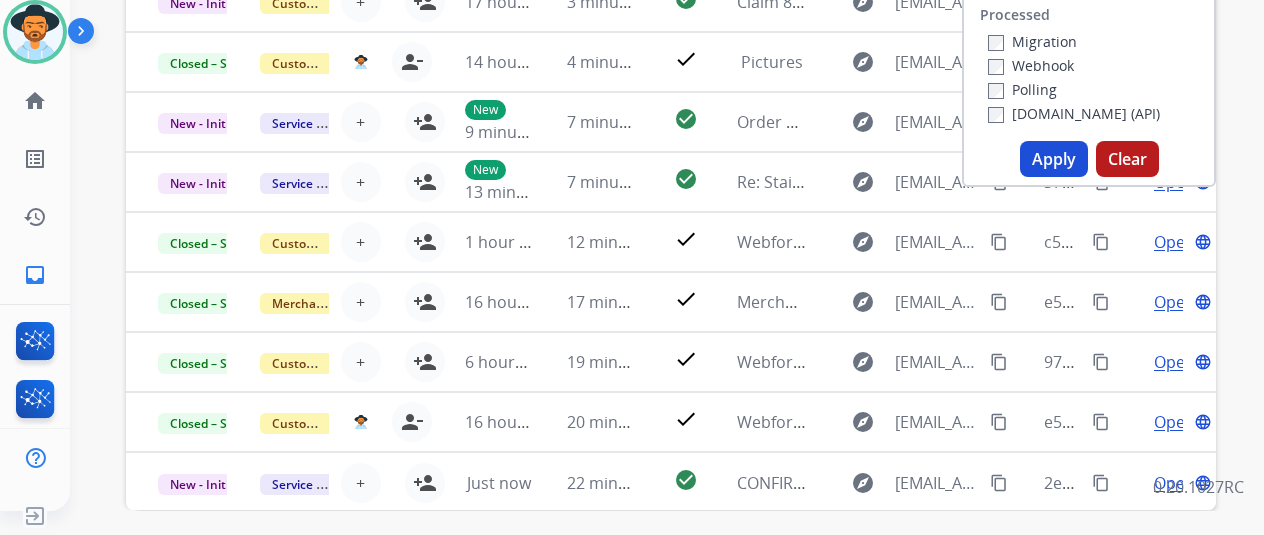click on "Apply" at bounding box center [1054, 159] 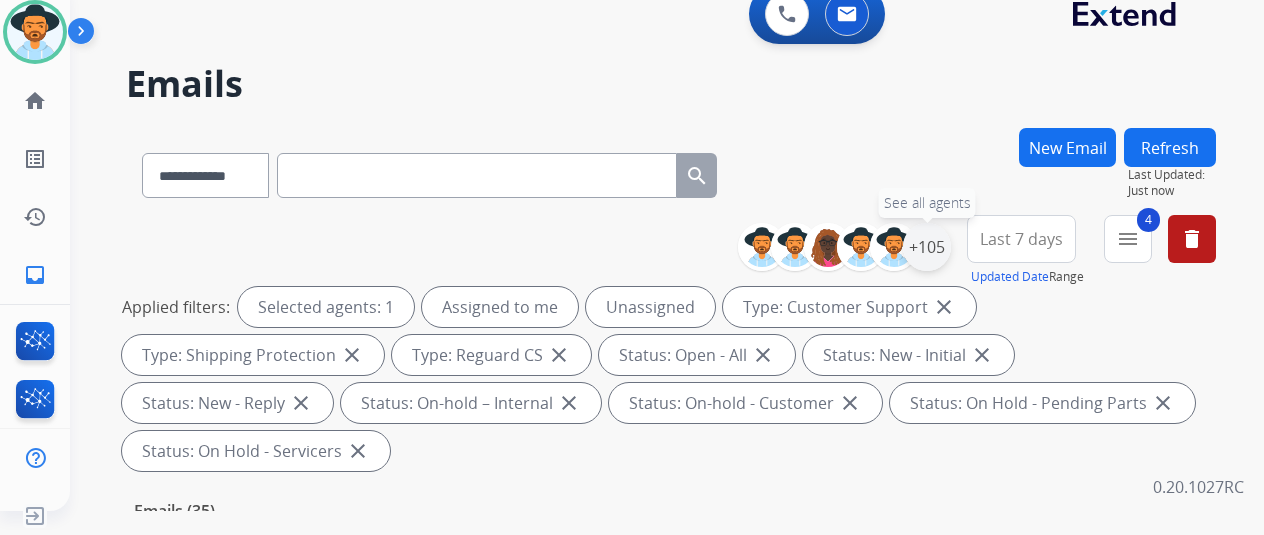 click on "+105" at bounding box center [927, 247] 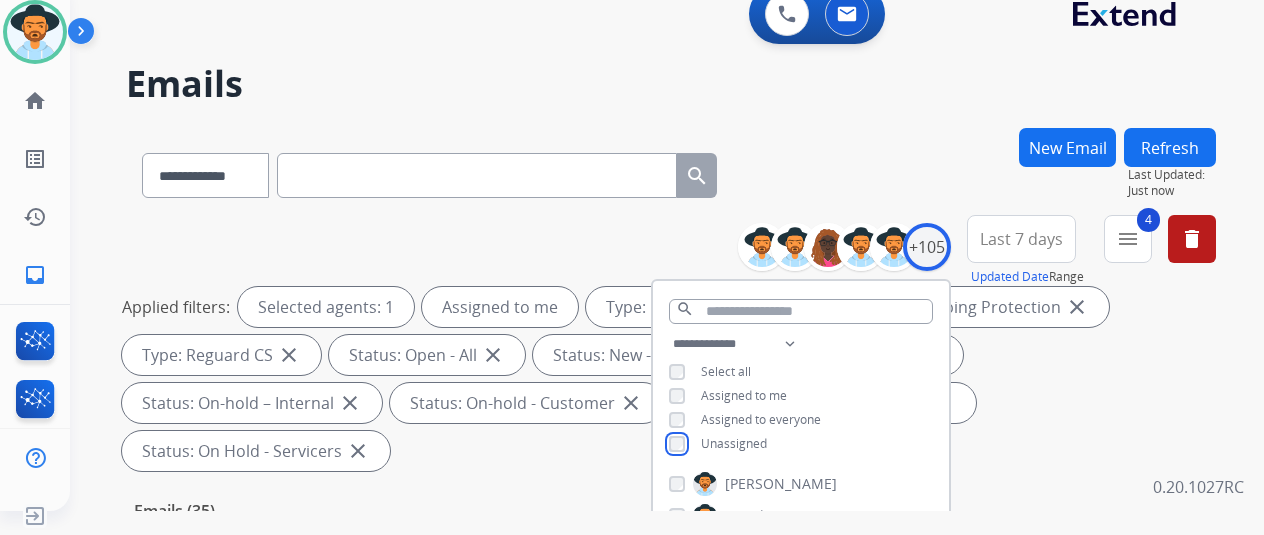 scroll, scrollTop: 300, scrollLeft: 0, axis: vertical 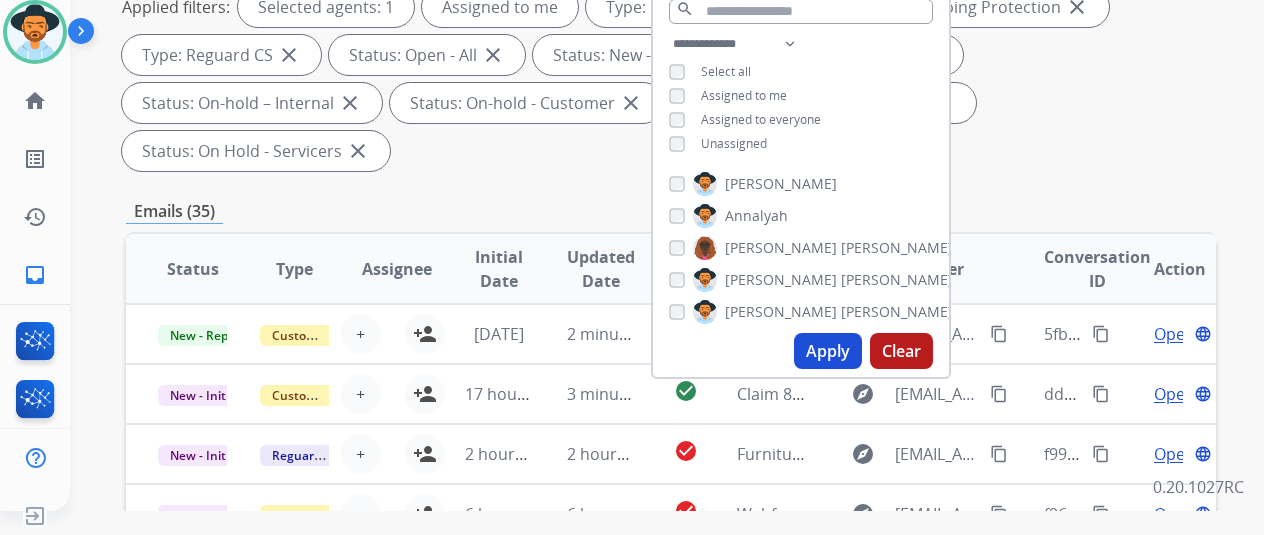 click on "Apply" at bounding box center [828, 351] 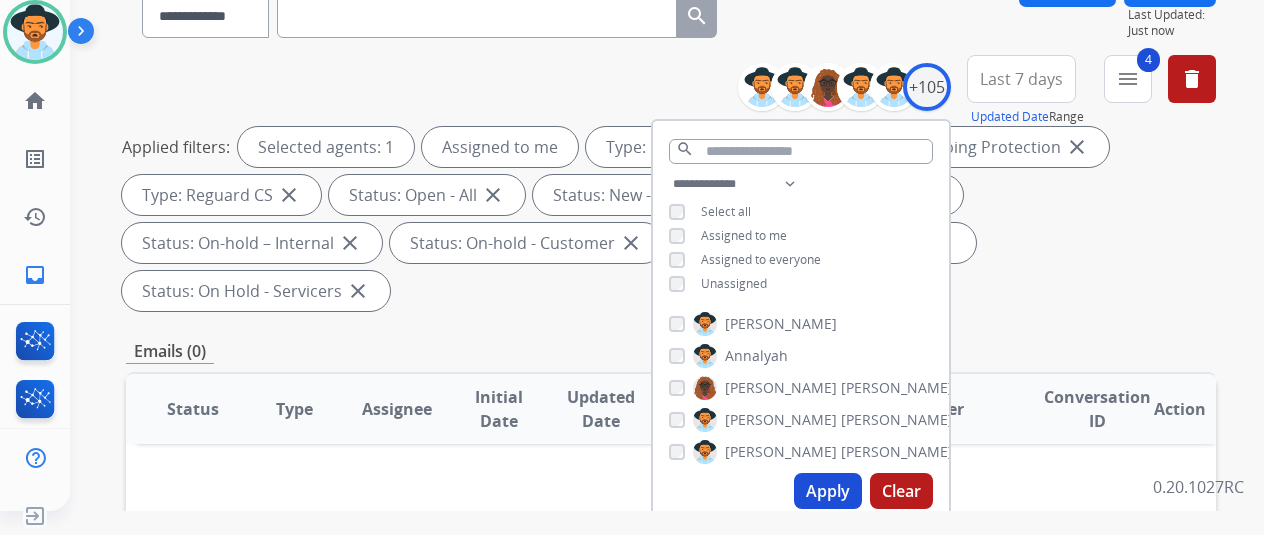 scroll, scrollTop: 0, scrollLeft: 0, axis: both 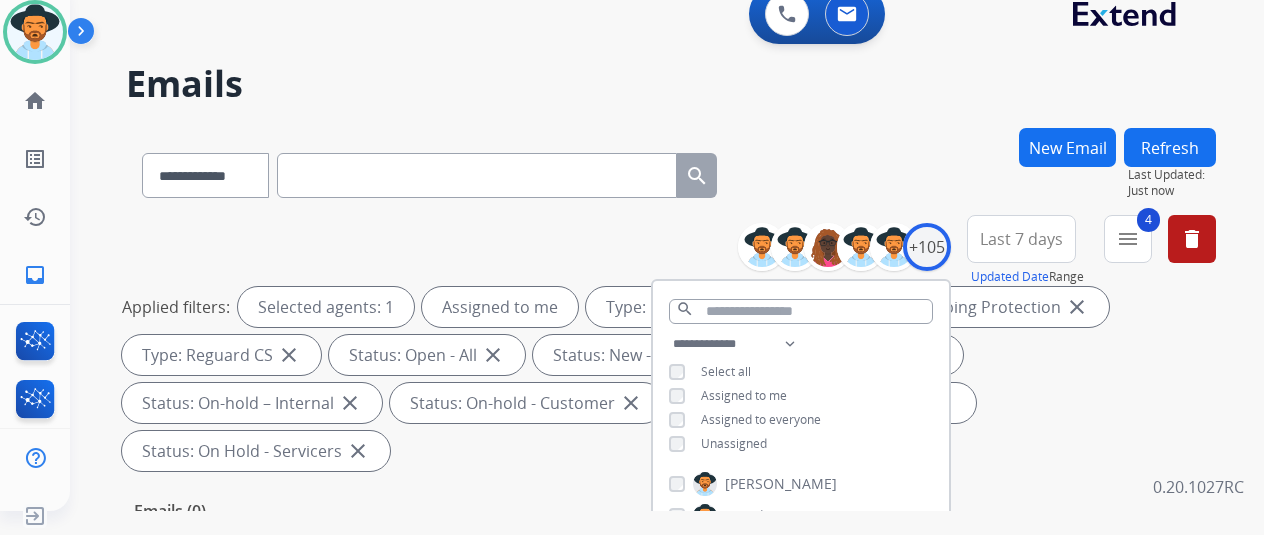 click on "**********" at bounding box center [671, 171] 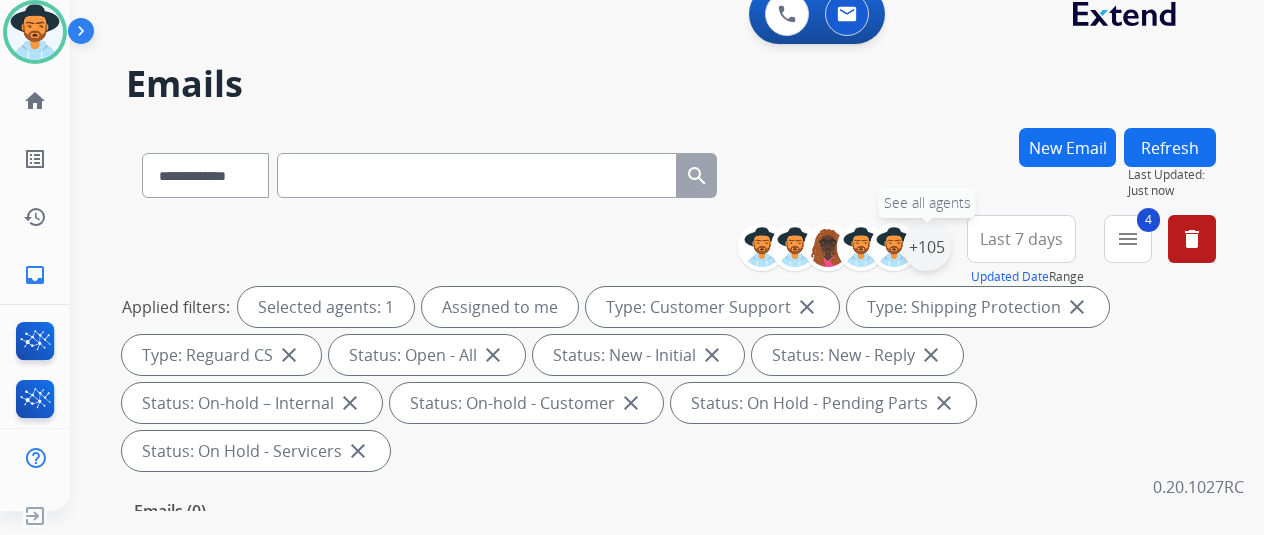 click on "+105" at bounding box center [927, 247] 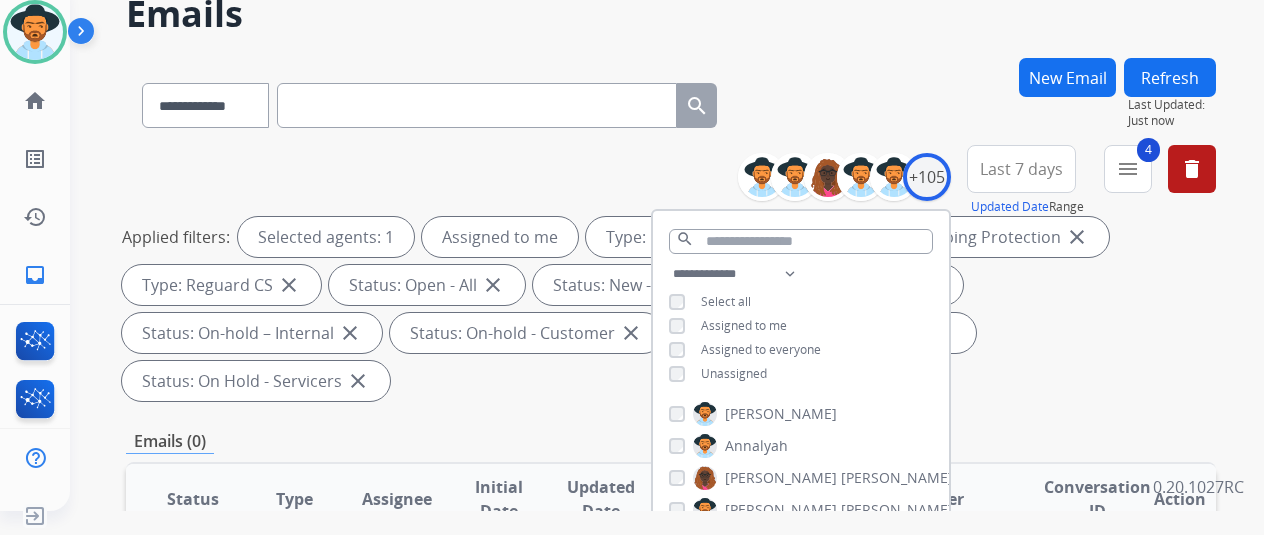 scroll, scrollTop: 100, scrollLeft: 0, axis: vertical 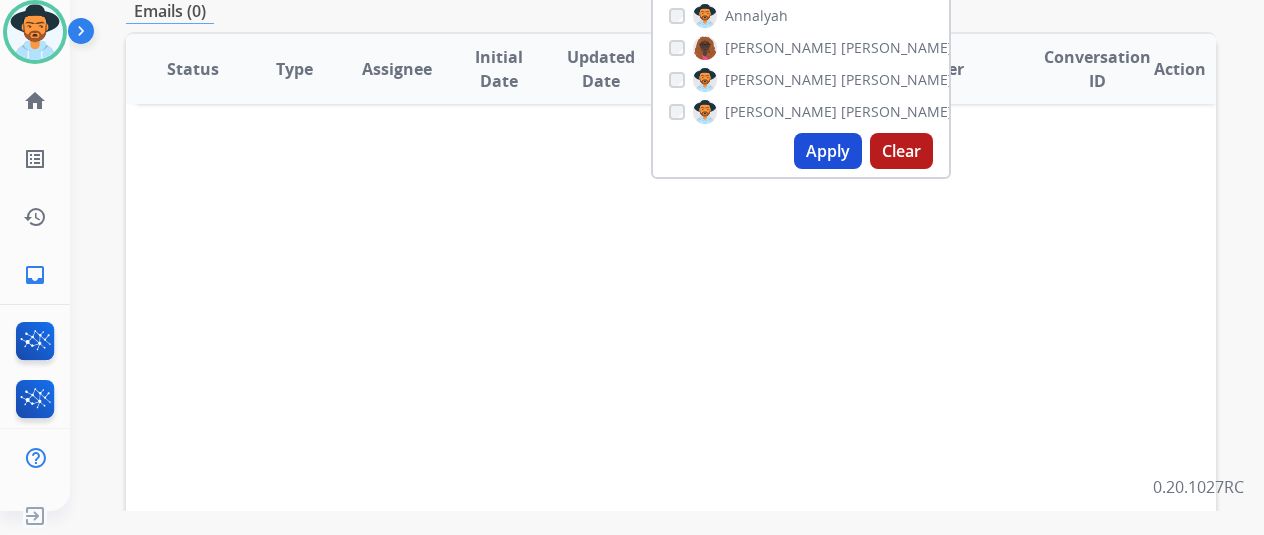 click on "Apply" at bounding box center (828, 151) 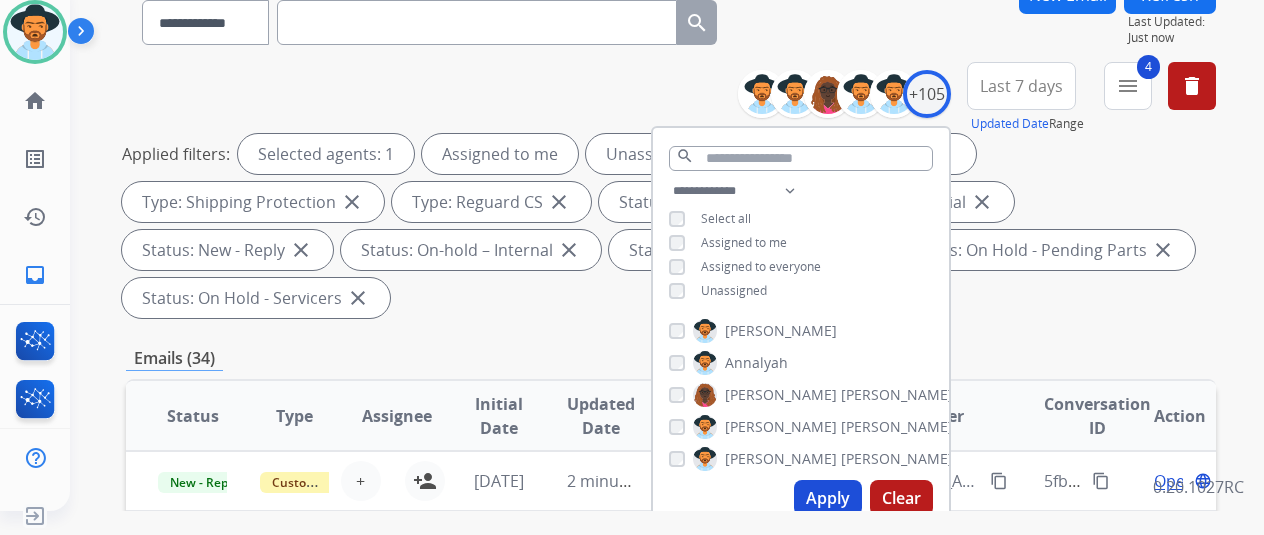 scroll, scrollTop: 600, scrollLeft: 0, axis: vertical 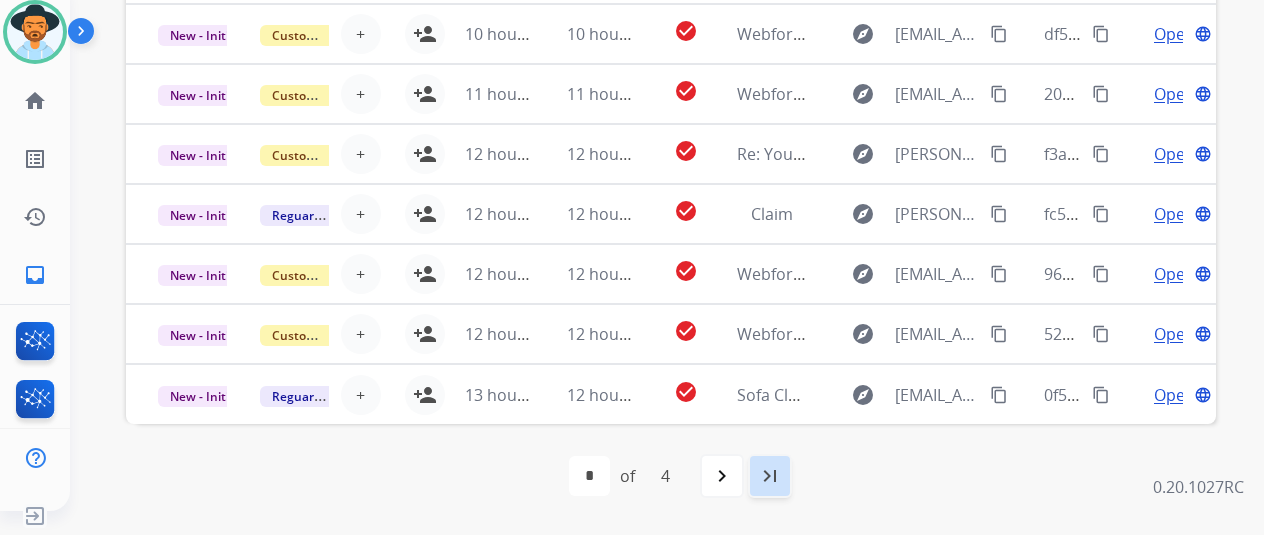 click on "last_page" at bounding box center (770, 476) 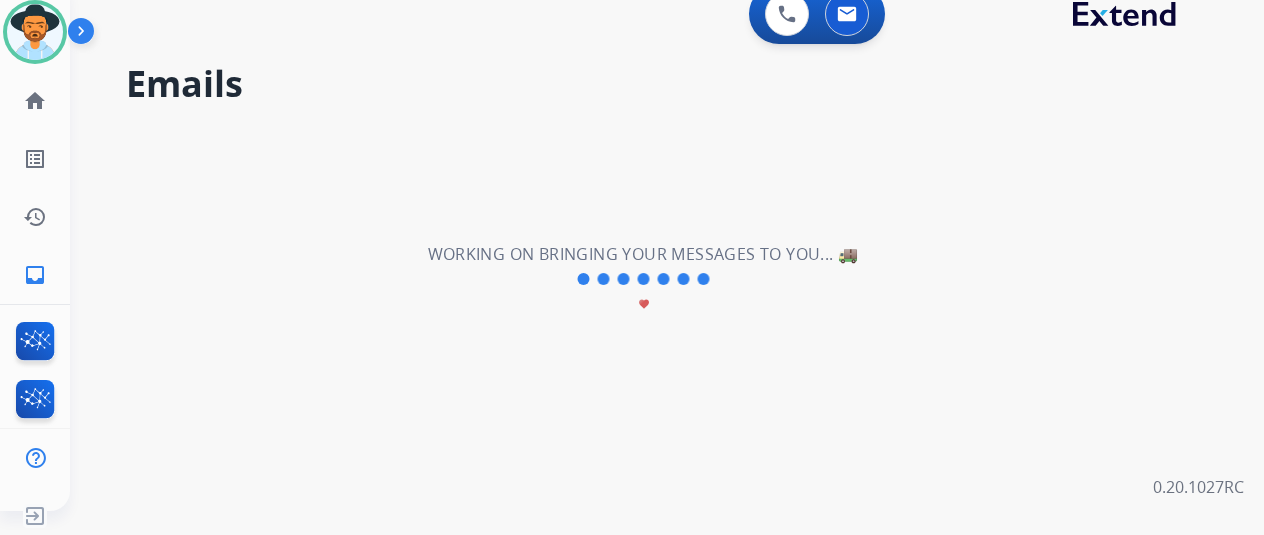 scroll, scrollTop: 0, scrollLeft: 0, axis: both 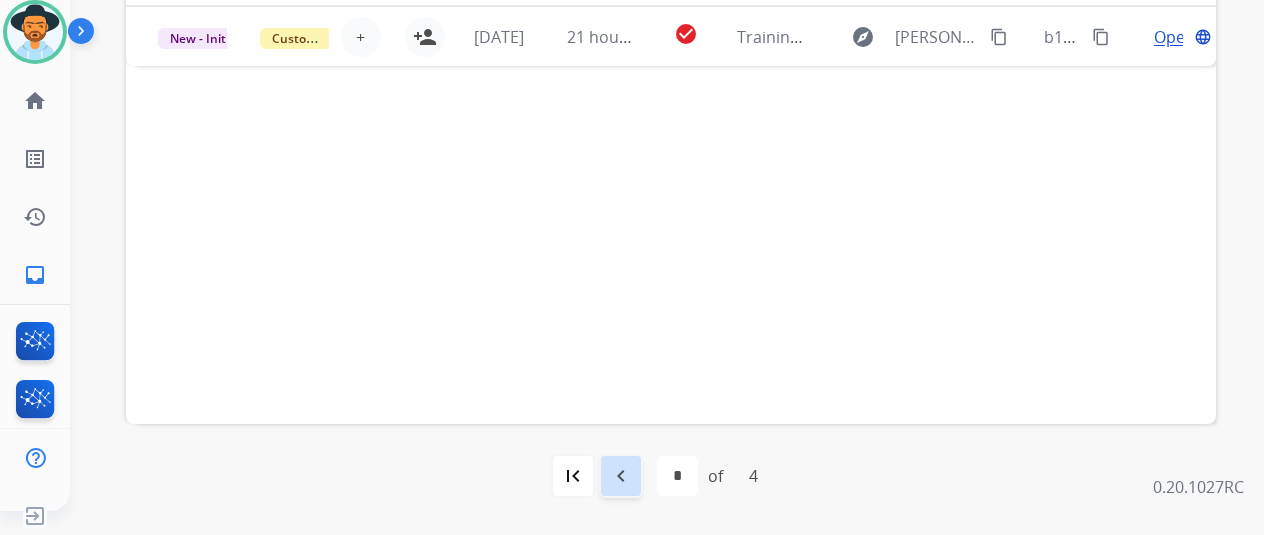click on "navigate_before" at bounding box center [621, 476] 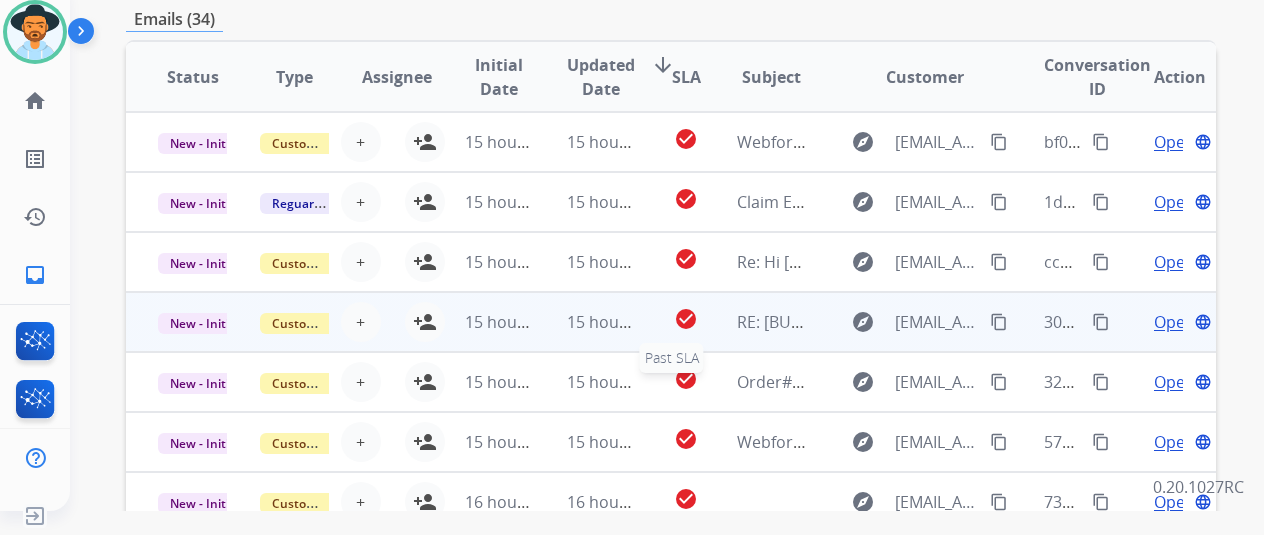 scroll, scrollTop: 500, scrollLeft: 0, axis: vertical 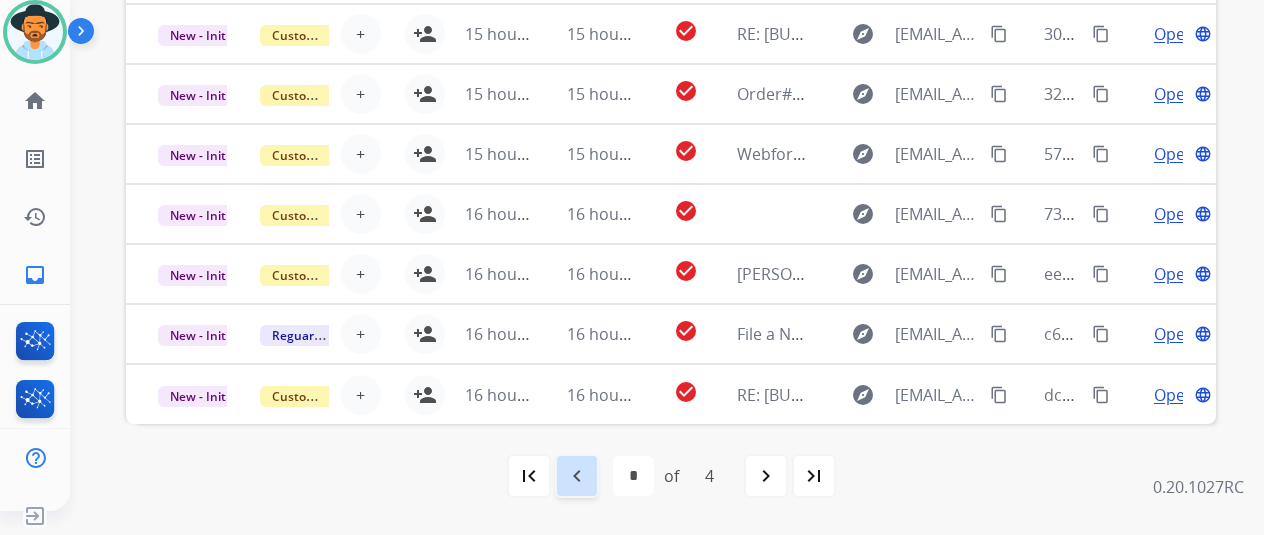 click on "navigate_before" at bounding box center (577, 476) 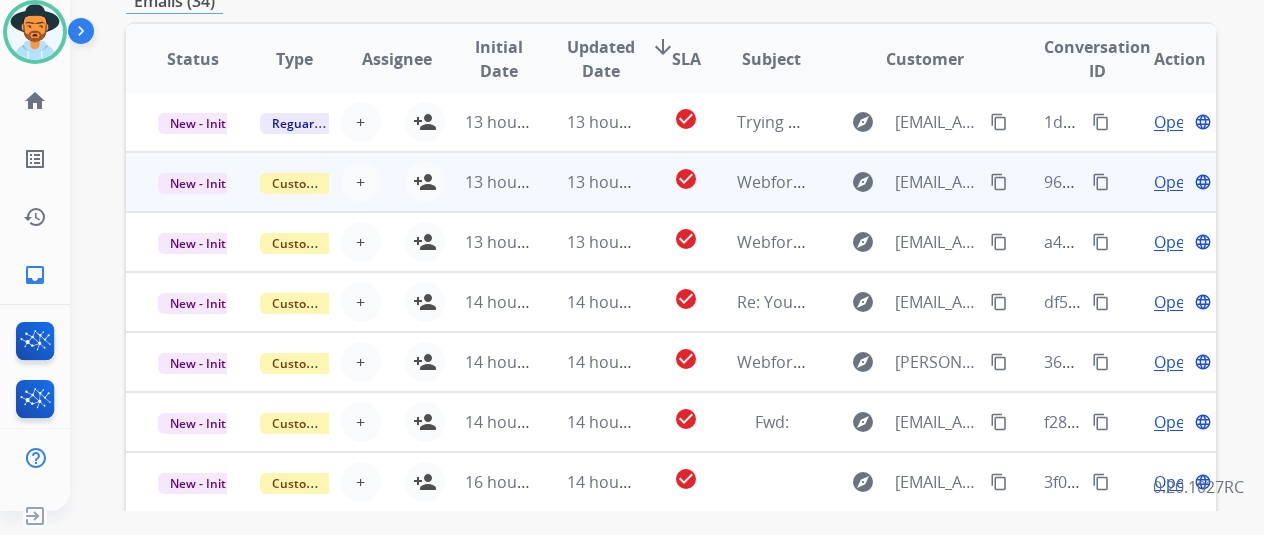 scroll, scrollTop: 778, scrollLeft: 0, axis: vertical 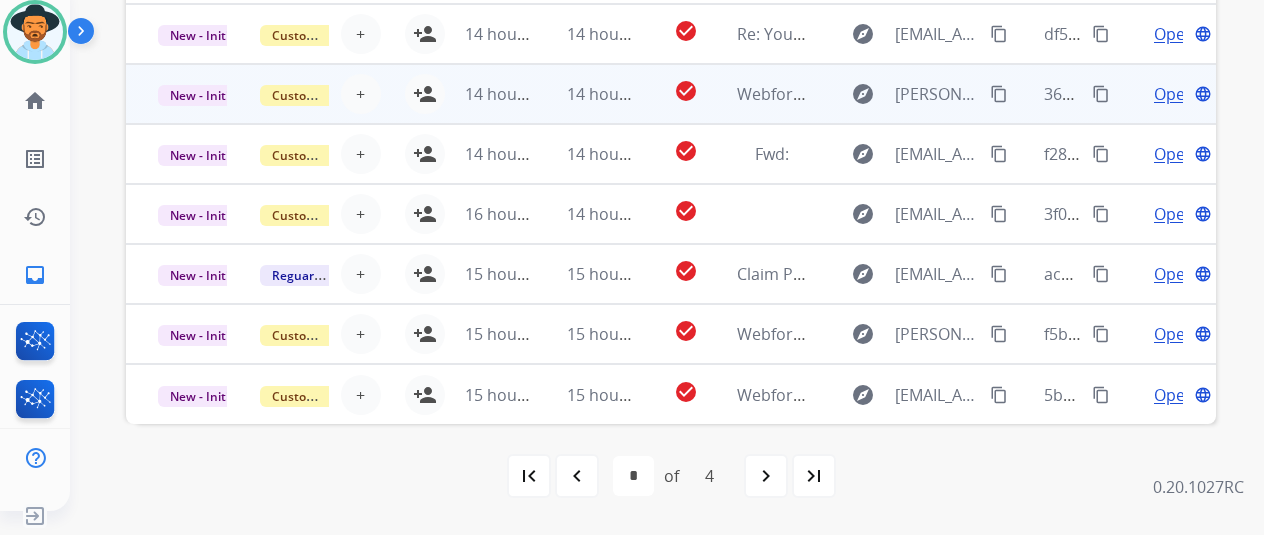 click on "Open" at bounding box center (1174, 94) 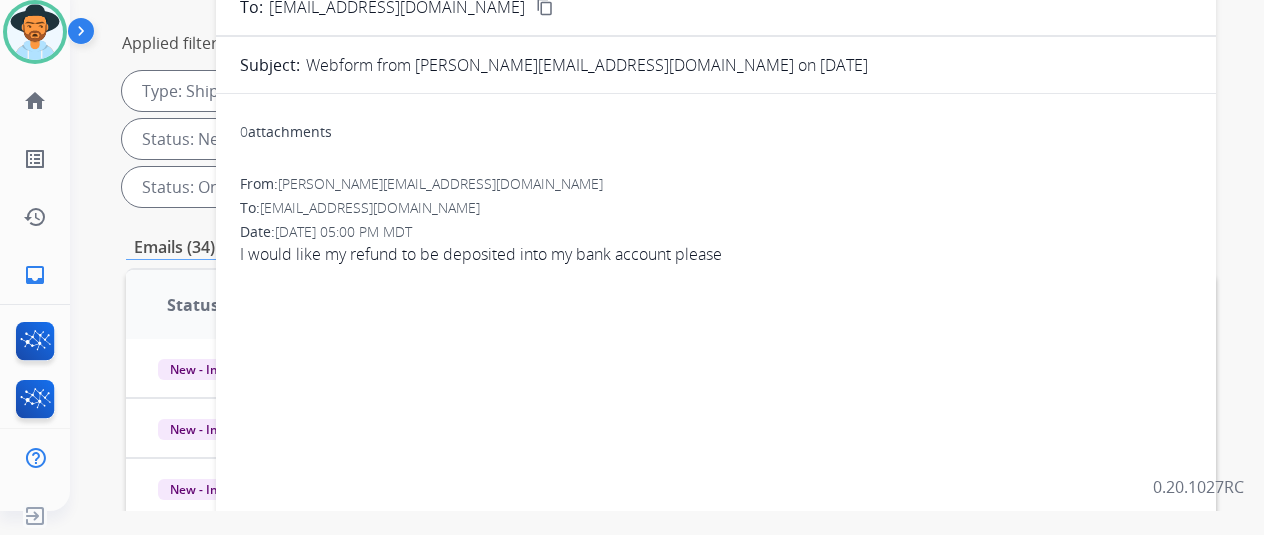 scroll, scrollTop: 78, scrollLeft: 0, axis: vertical 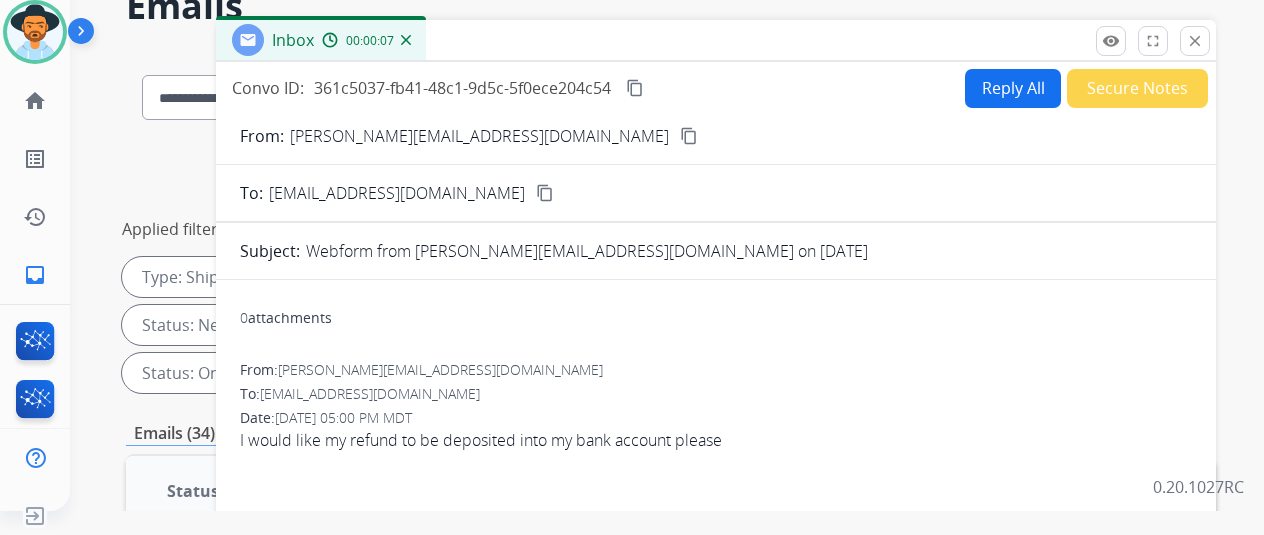 click on "content_copy" at bounding box center [689, 136] 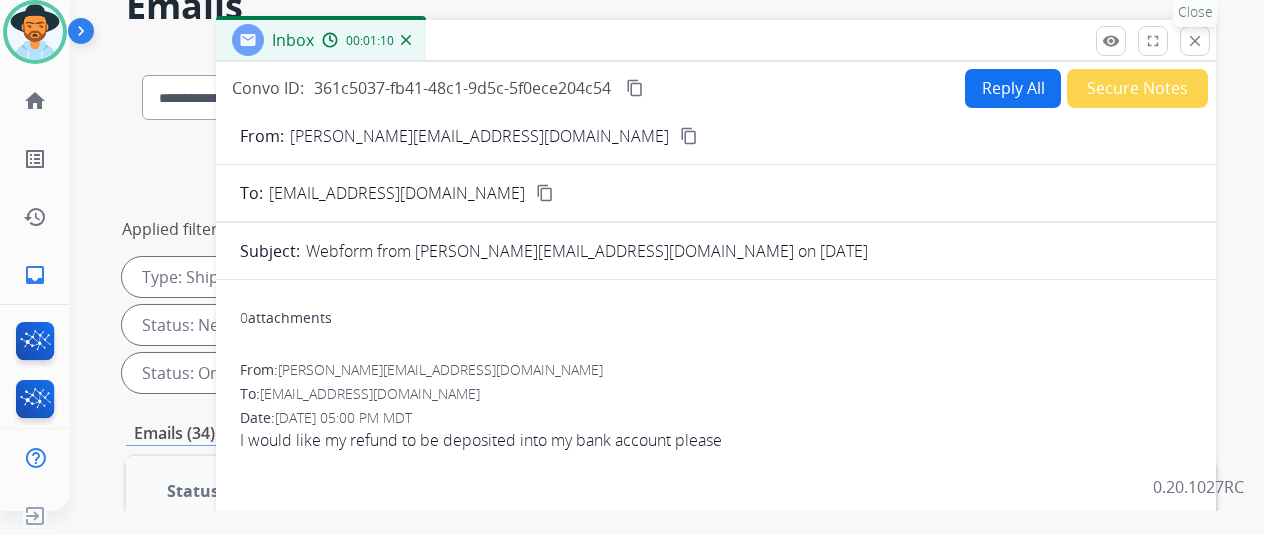 click on "close" at bounding box center (1195, 41) 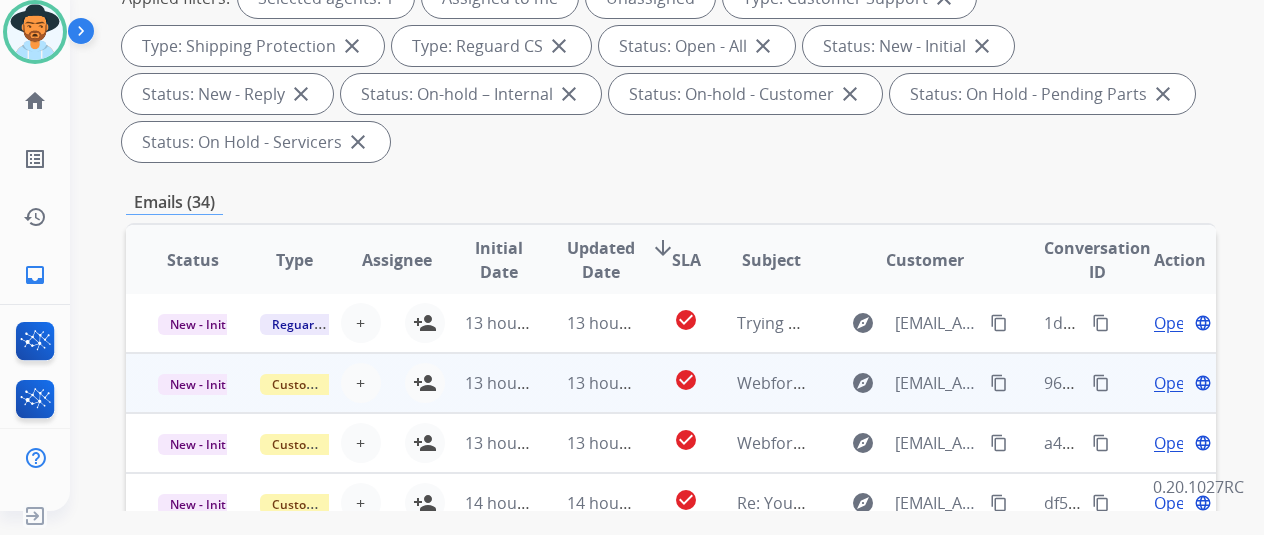 scroll, scrollTop: 478, scrollLeft: 0, axis: vertical 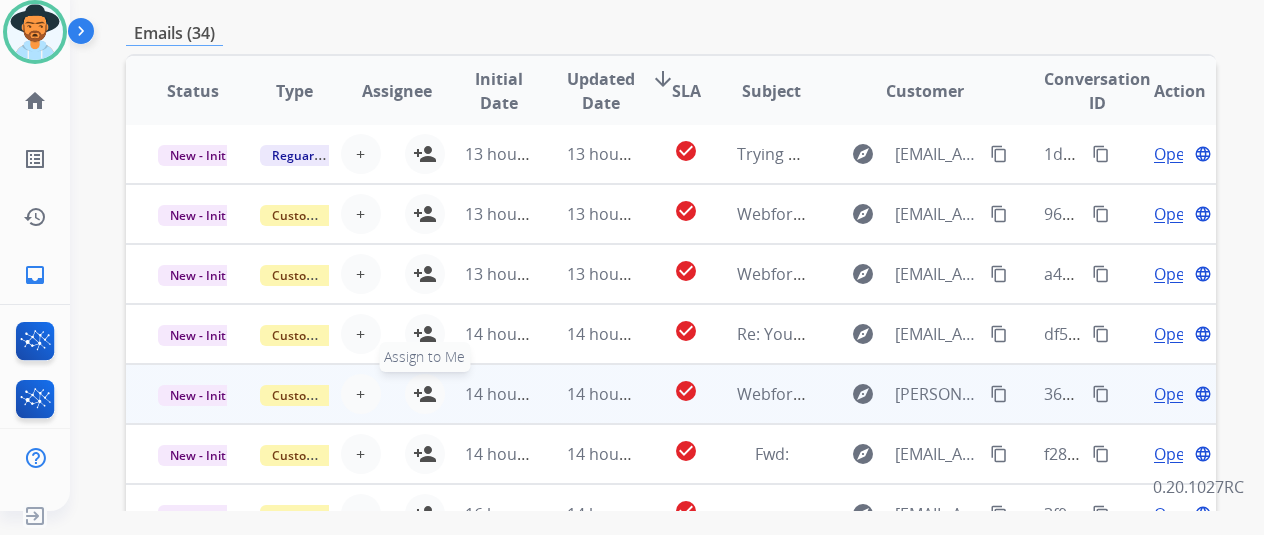 click on "person_add" at bounding box center (425, 394) 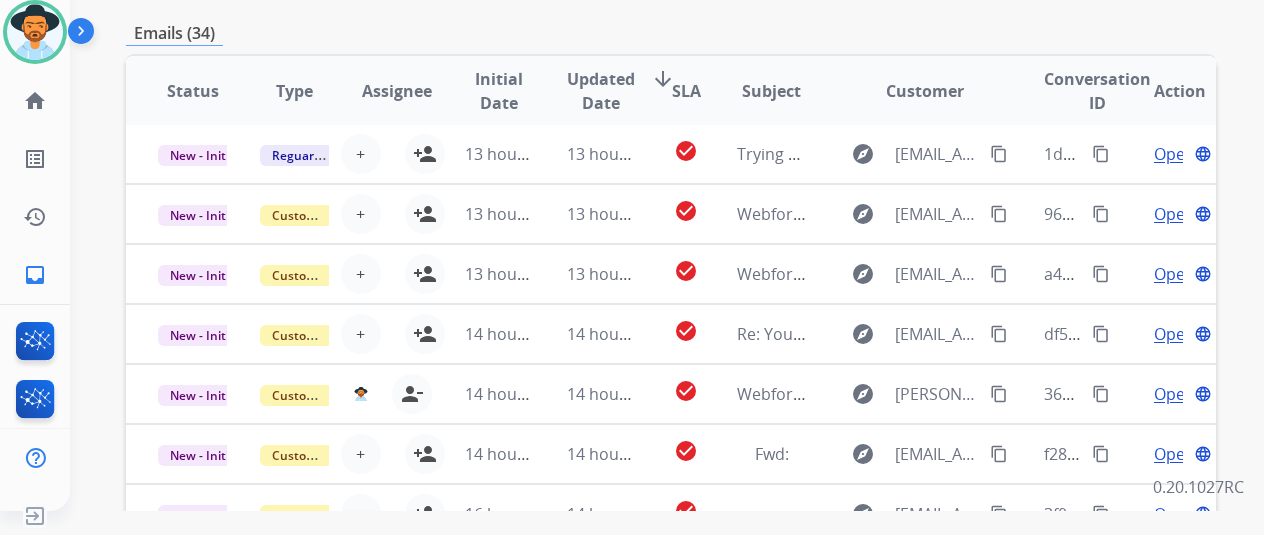 scroll, scrollTop: 0, scrollLeft: 0, axis: both 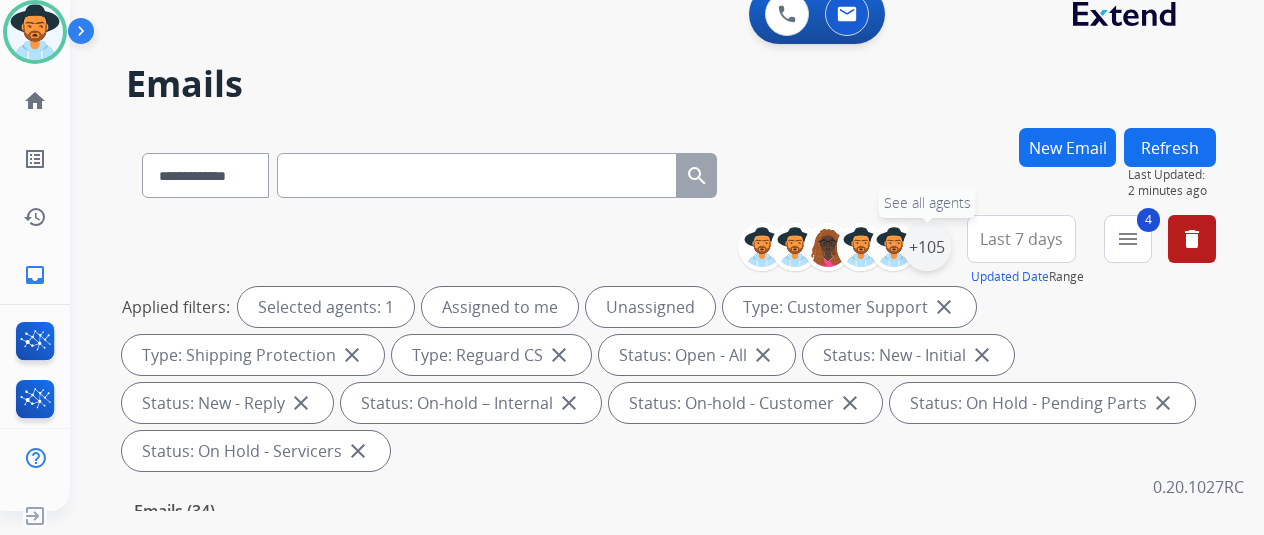 click on "+105" at bounding box center [927, 247] 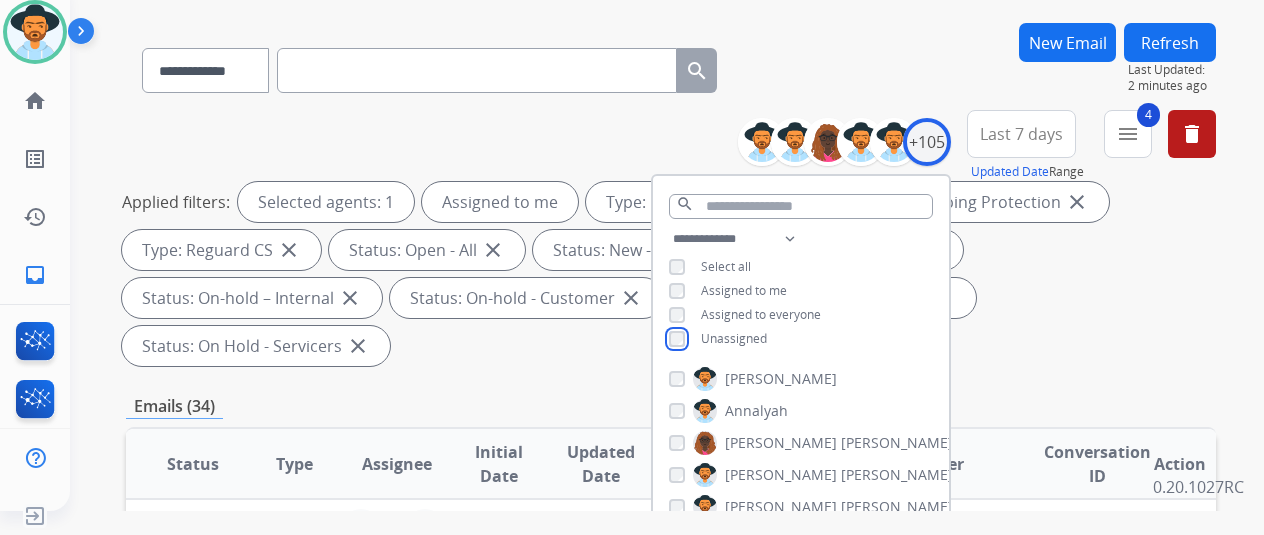 scroll, scrollTop: 400, scrollLeft: 0, axis: vertical 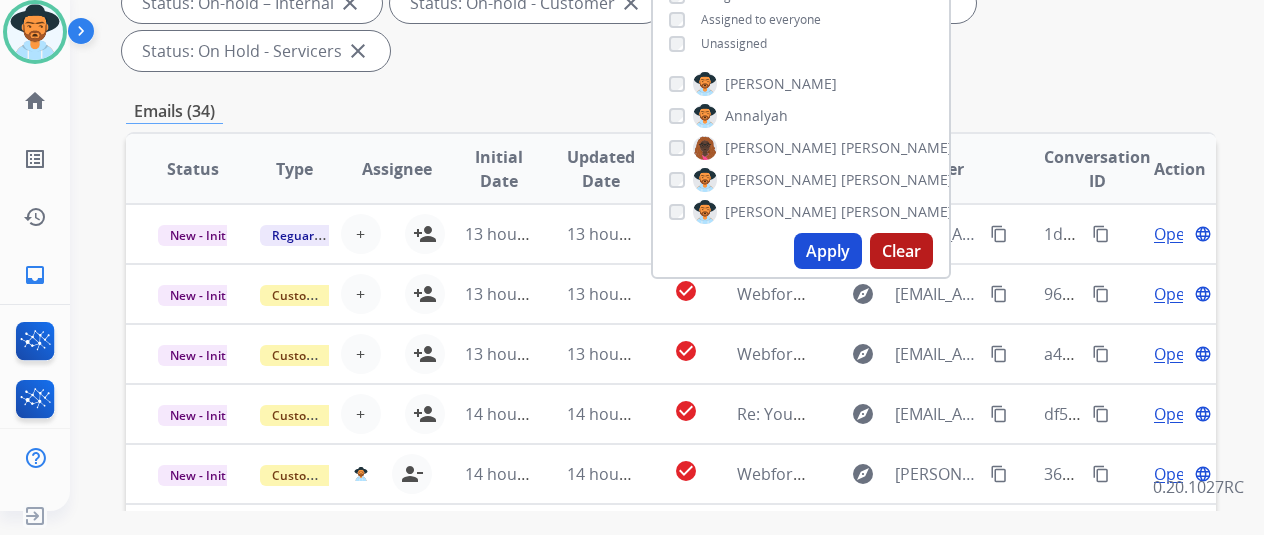 click on "Apply" at bounding box center [828, 251] 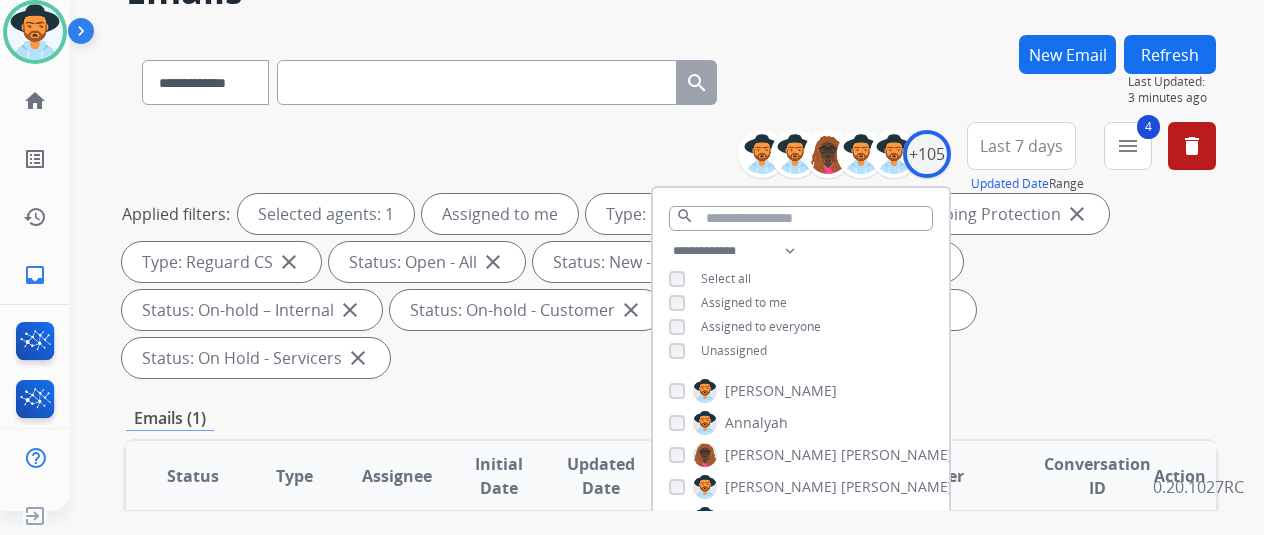 scroll, scrollTop: 400, scrollLeft: 0, axis: vertical 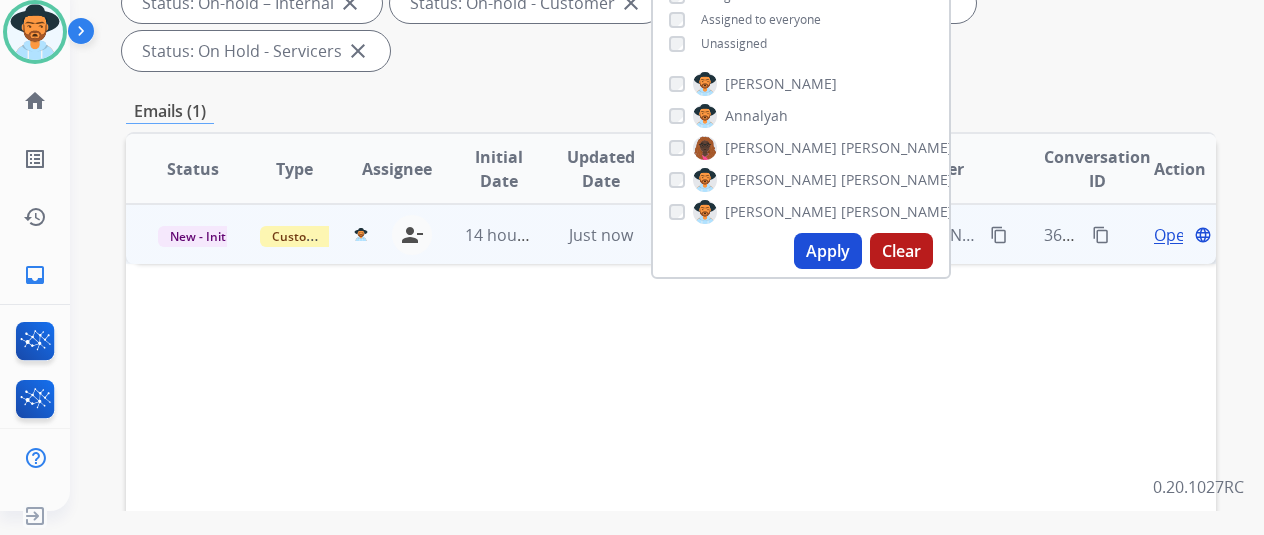 click on "**********" at bounding box center [632, 243] 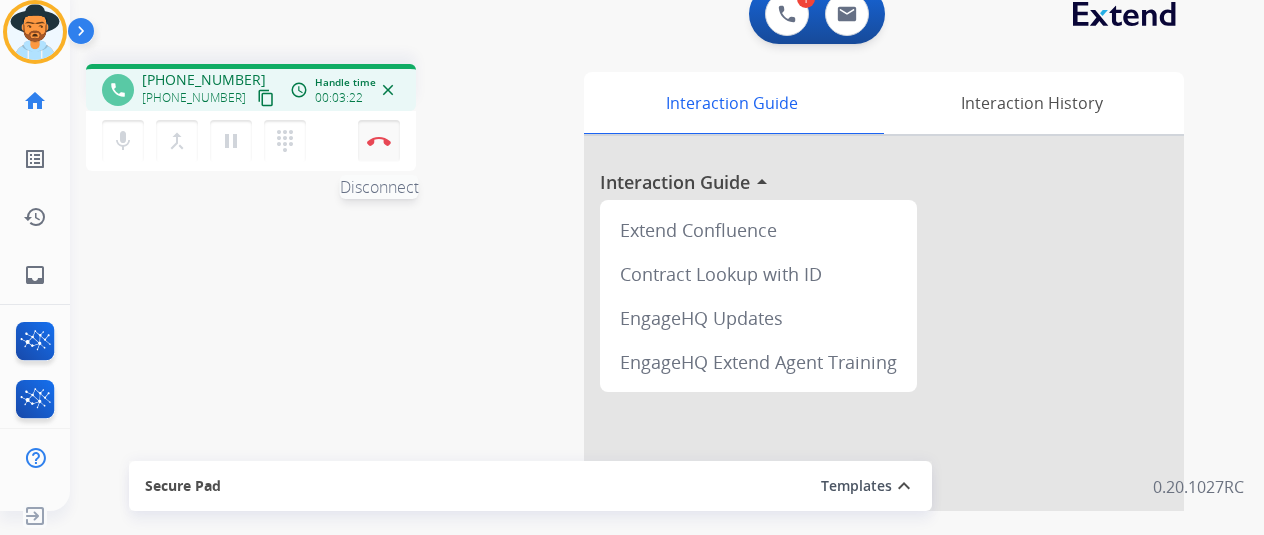 click on "Disconnect" at bounding box center (379, 141) 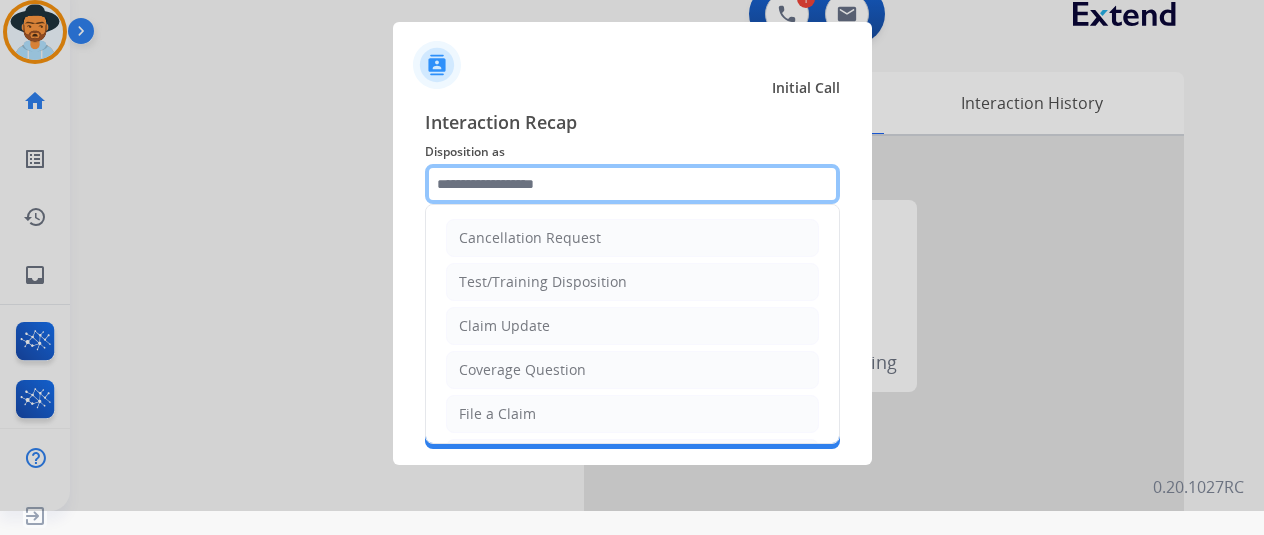 click 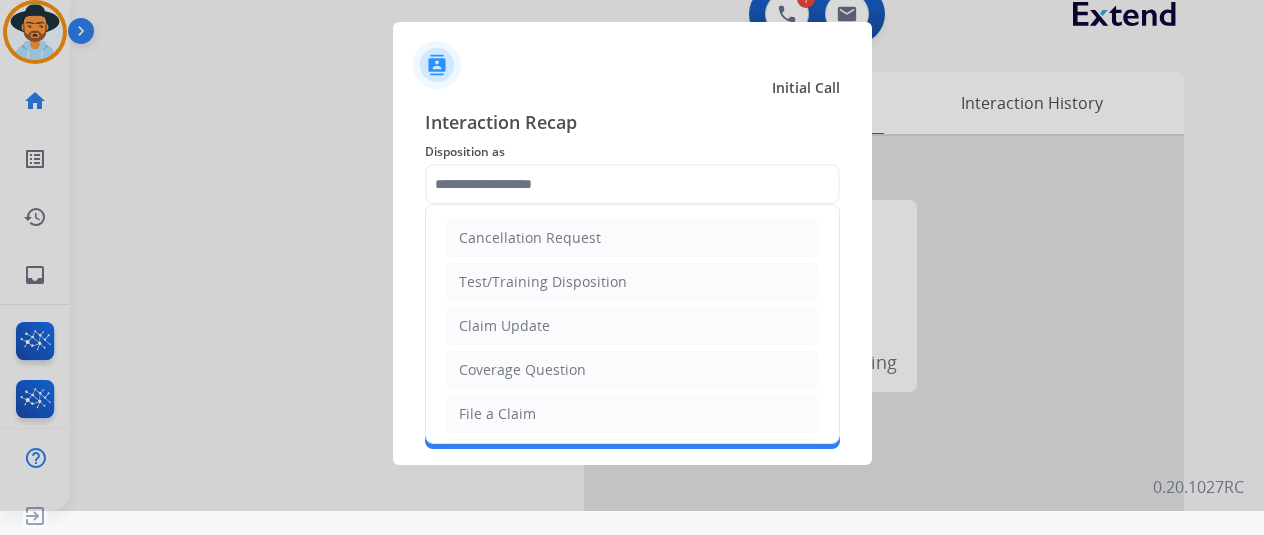 click on "Coverage Question" 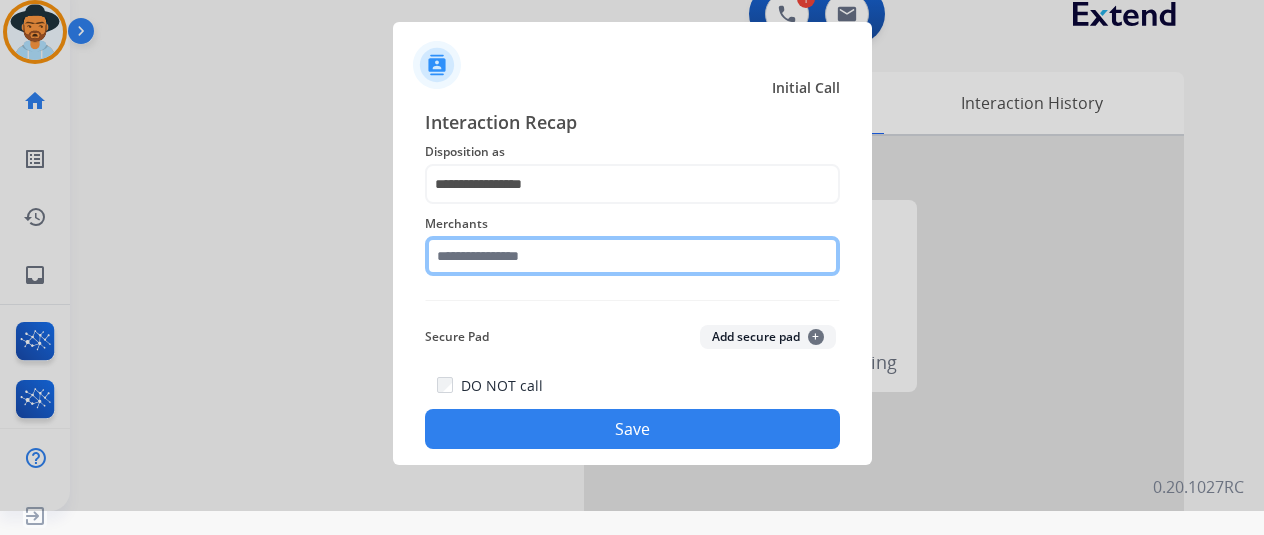 click 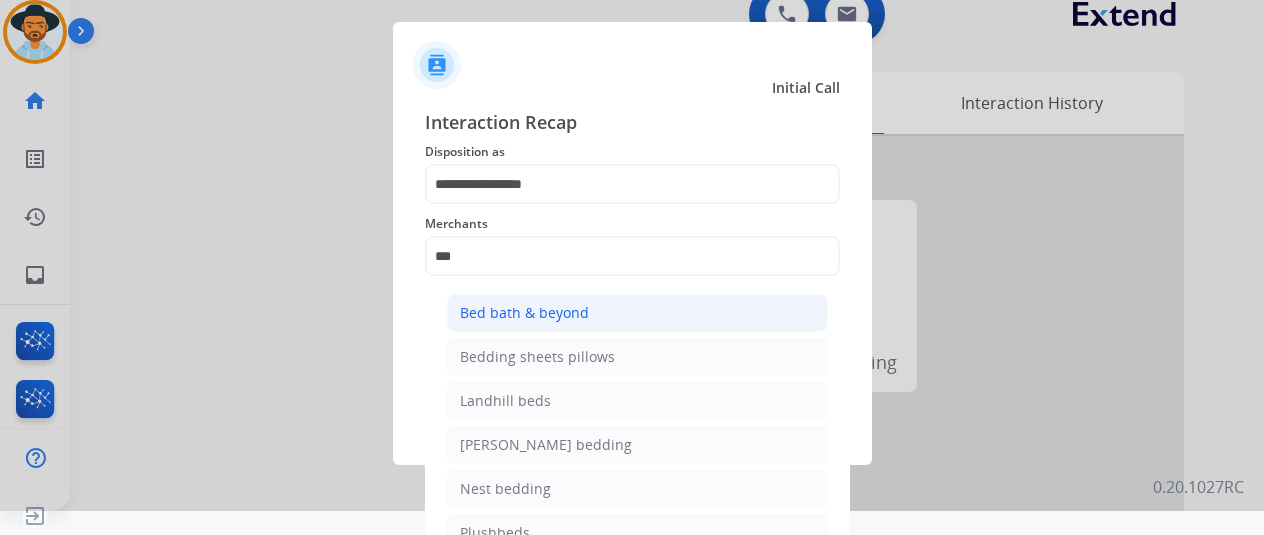 click on "Bed bath & beyond" 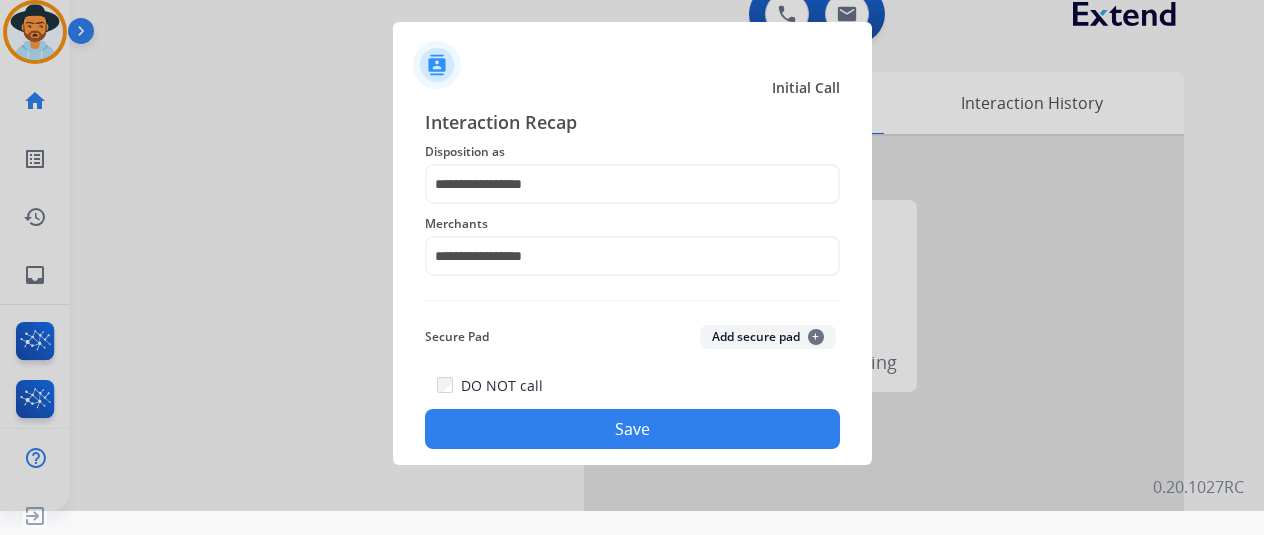 click on "Save" 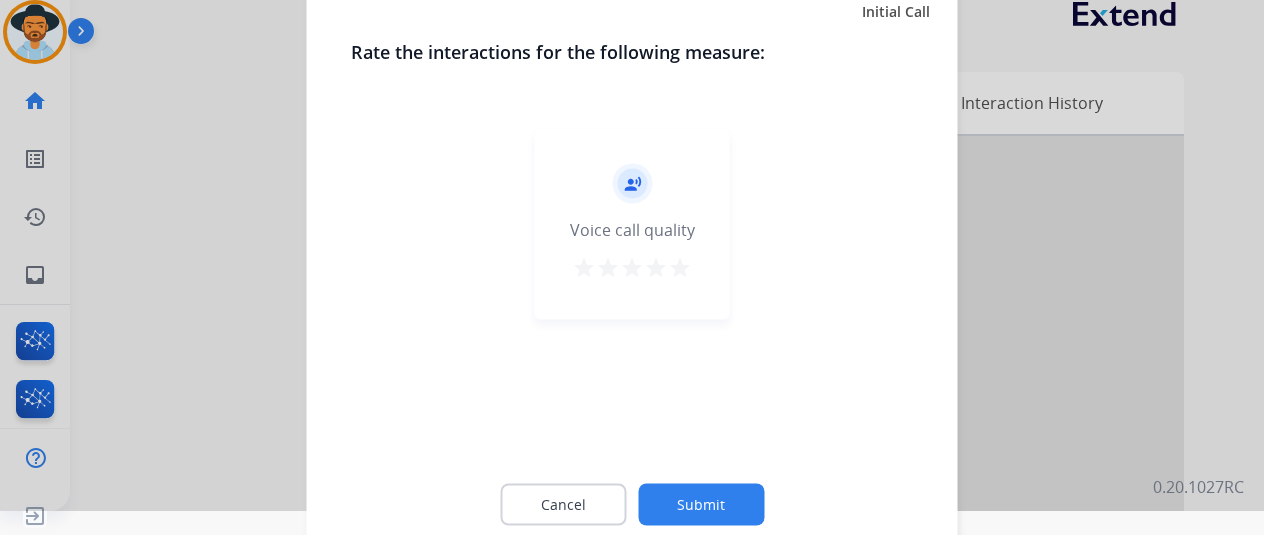 click on "Submit" 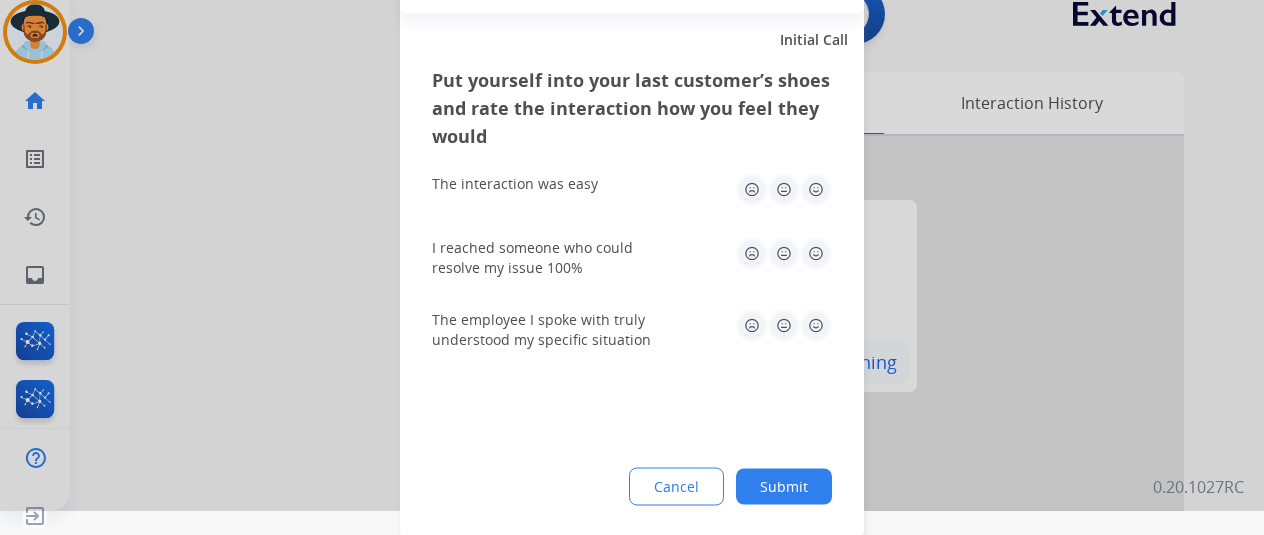 drag, startPoint x: 788, startPoint y: 480, endPoint x: 686, endPoint y: 381, distance: 142.14429 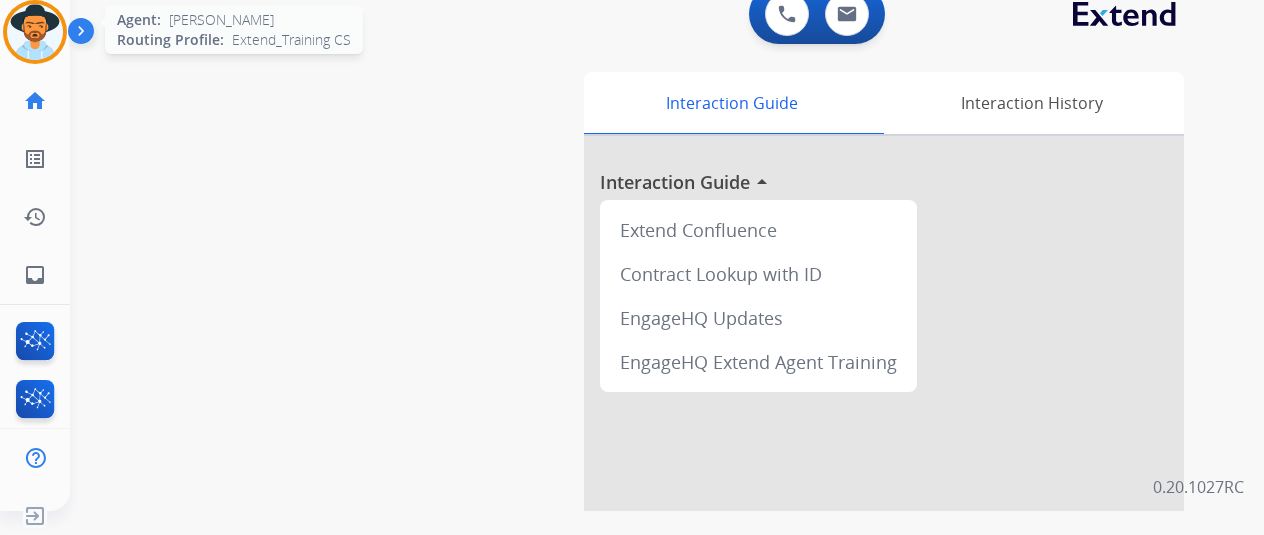 click at bounding box center (35, 32) 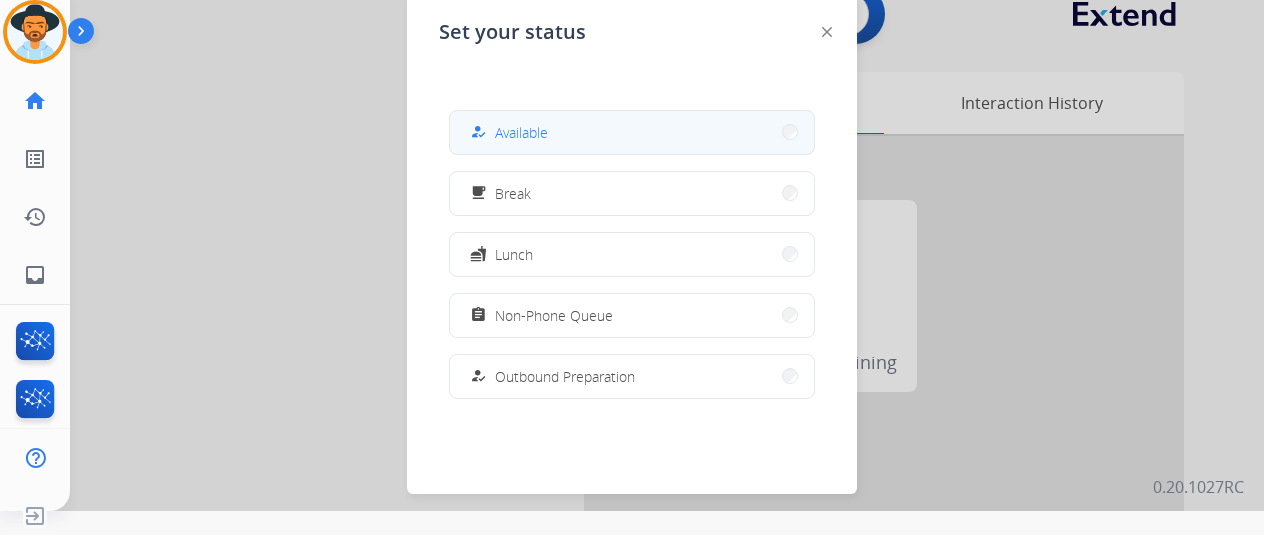 click on "how_to_reg Available" at bounding box center (632, 132) 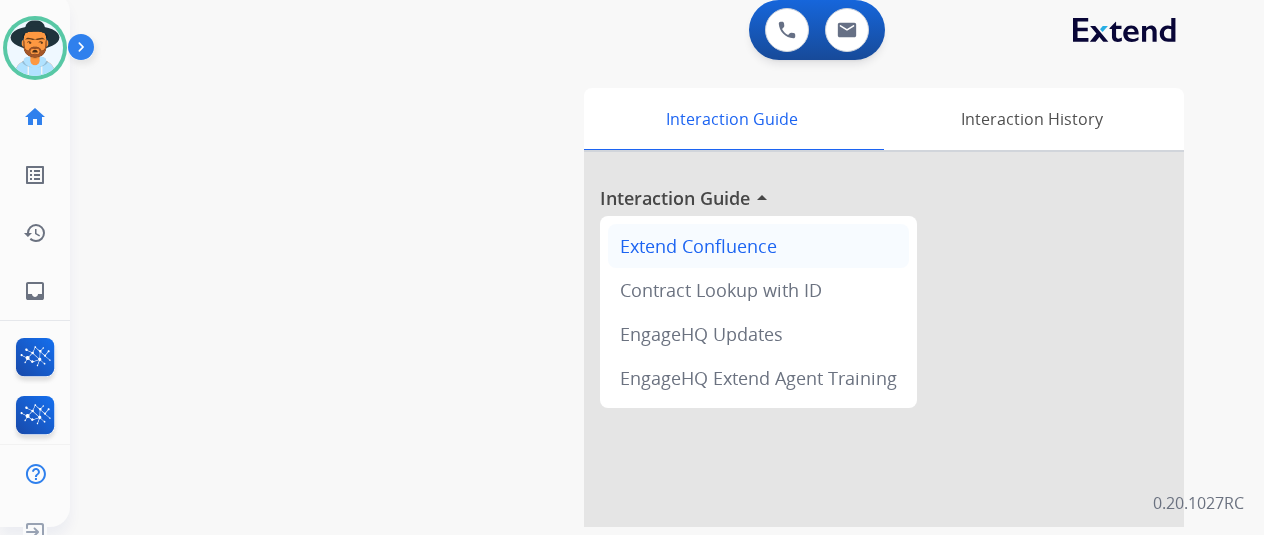 scroll, scrollTop: 0, scrollLeft: 0, axis: both 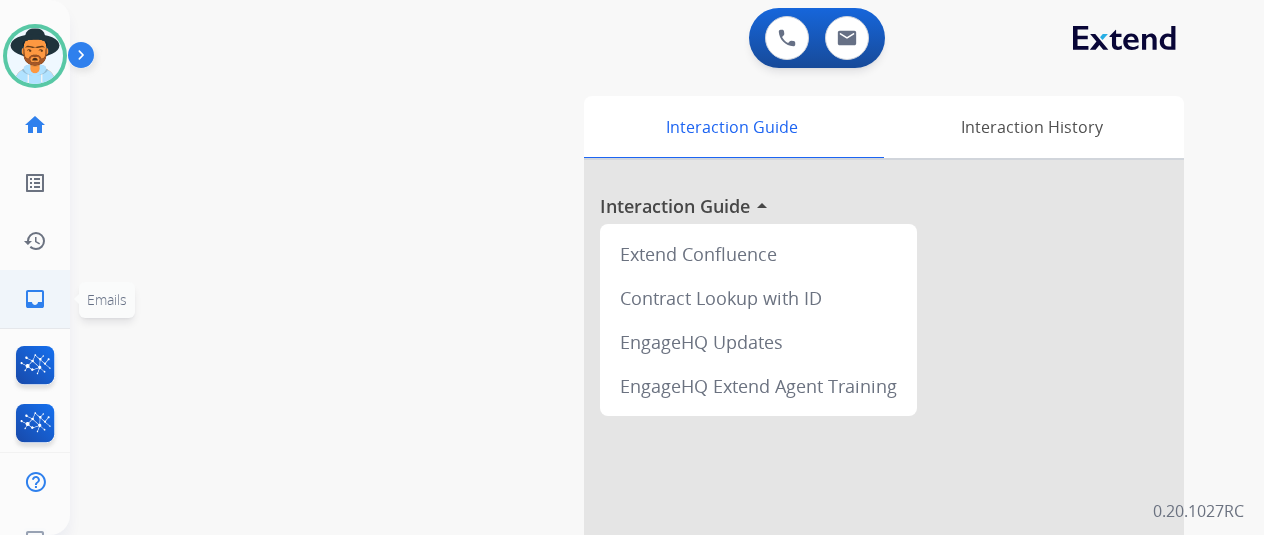 click on "inbox" 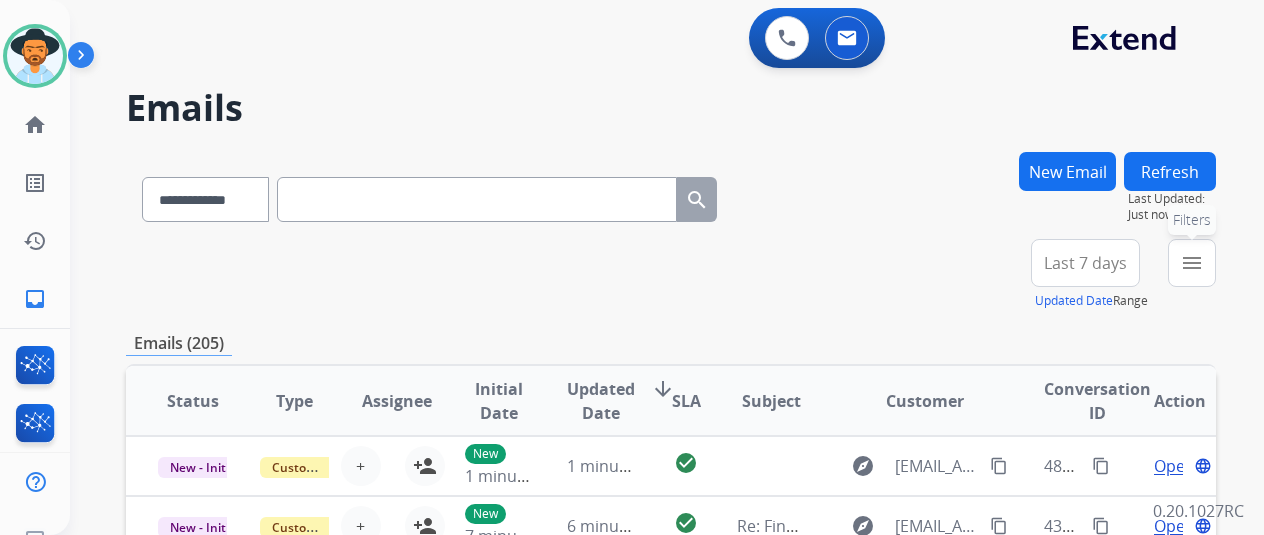 click on "menu" at bounding box center (1192, 263) 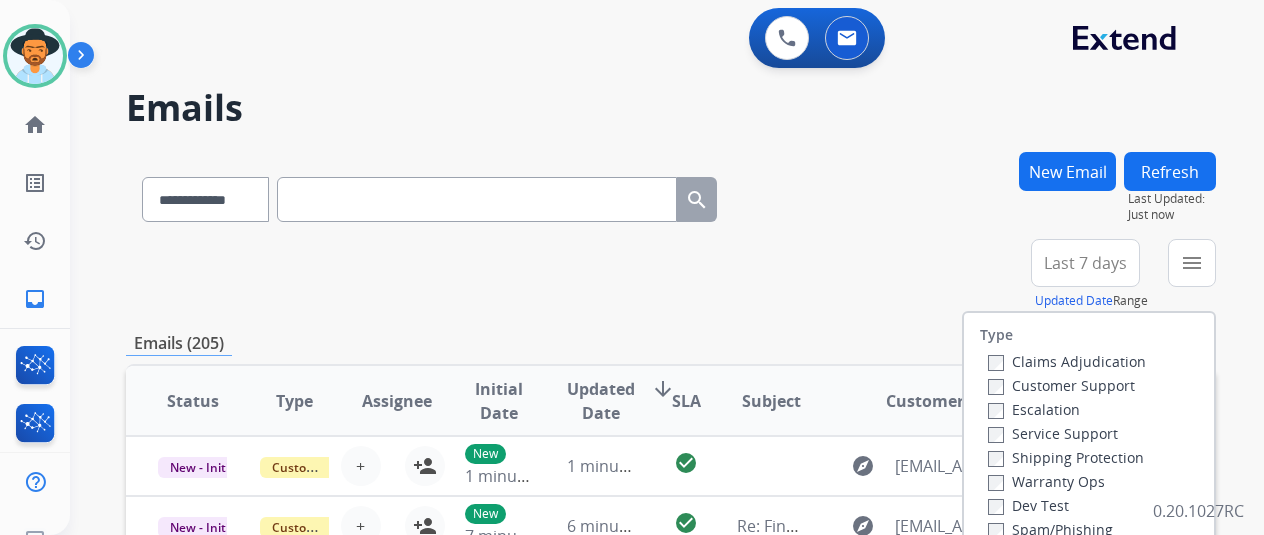 click on "Customer Support" at bounding box center [1061, 385] 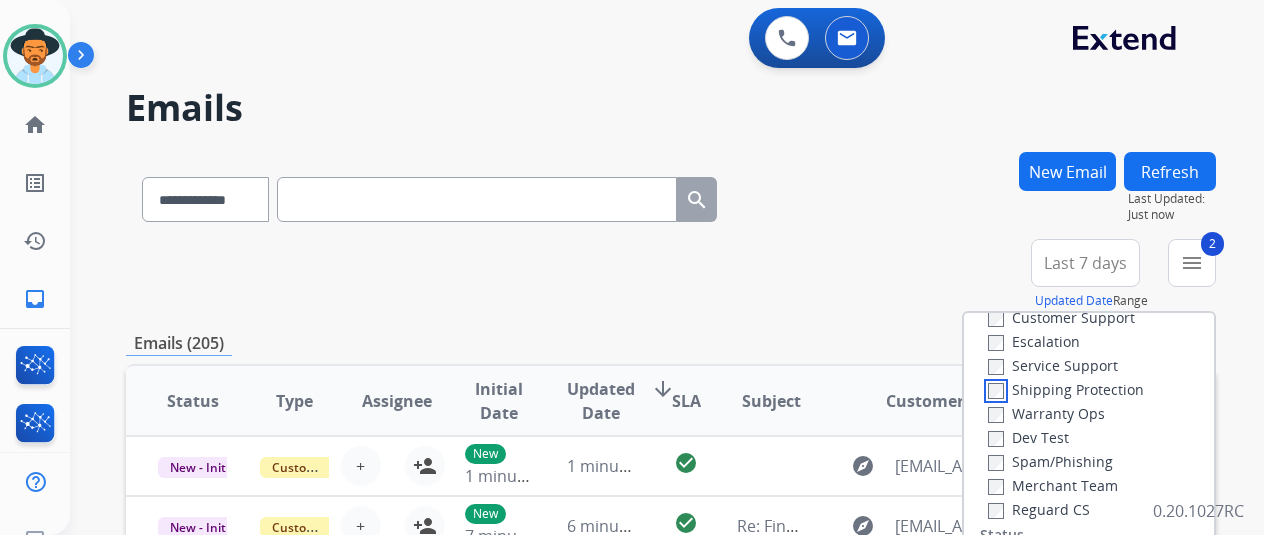 scroll, scrollTop: 100, scrollLeft: 0, axis: vertical 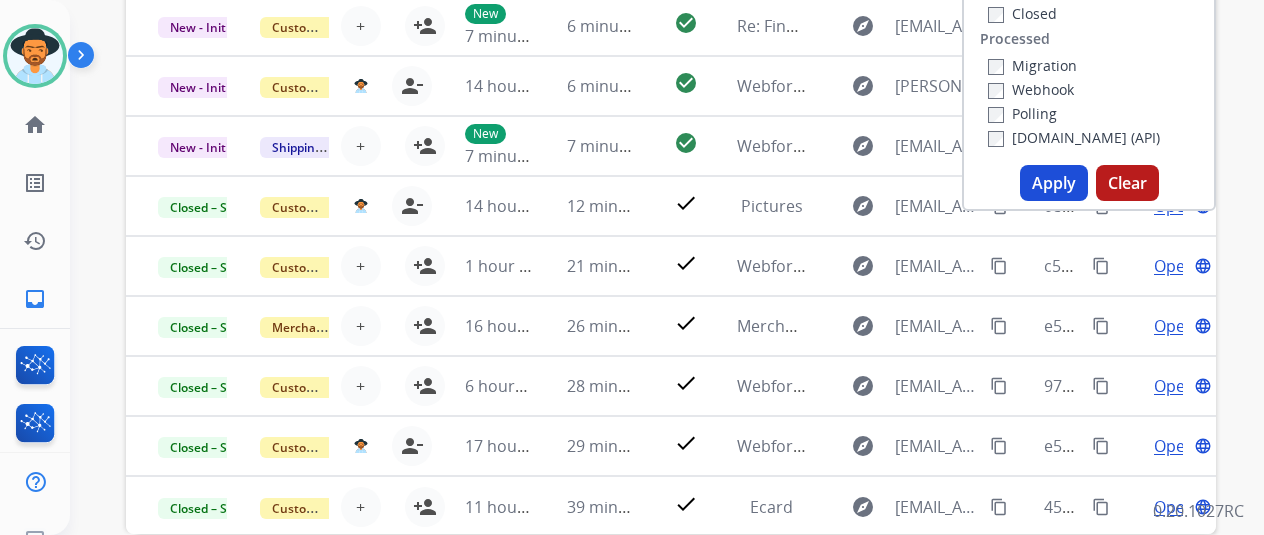 click on "Apply" at bounding box center [1054, 183] 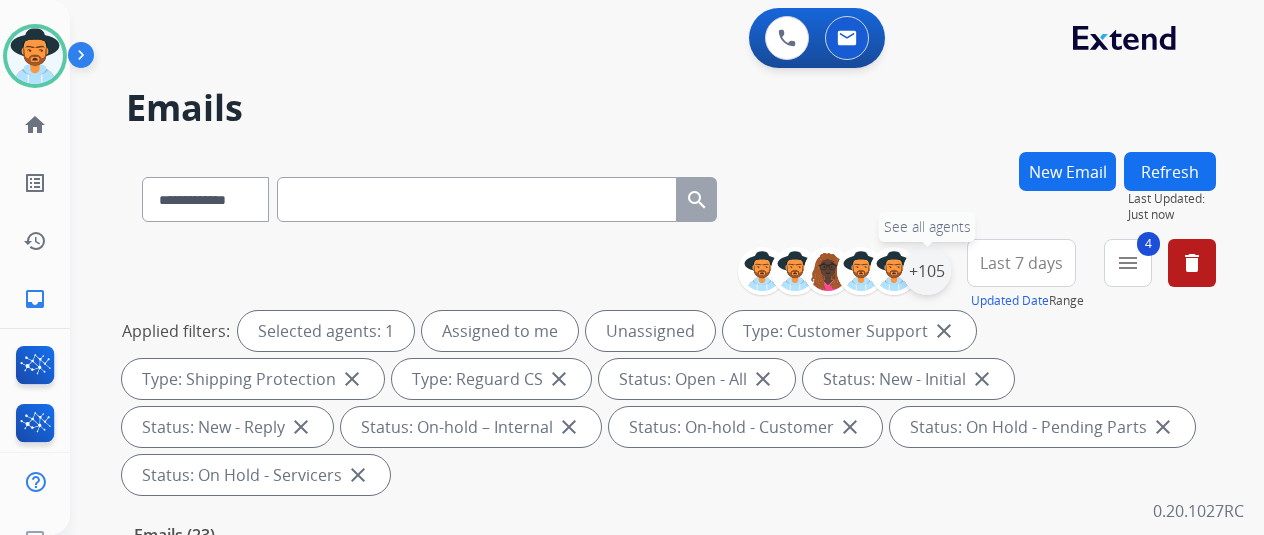 click on "+105" at bounding box center (927, 271) 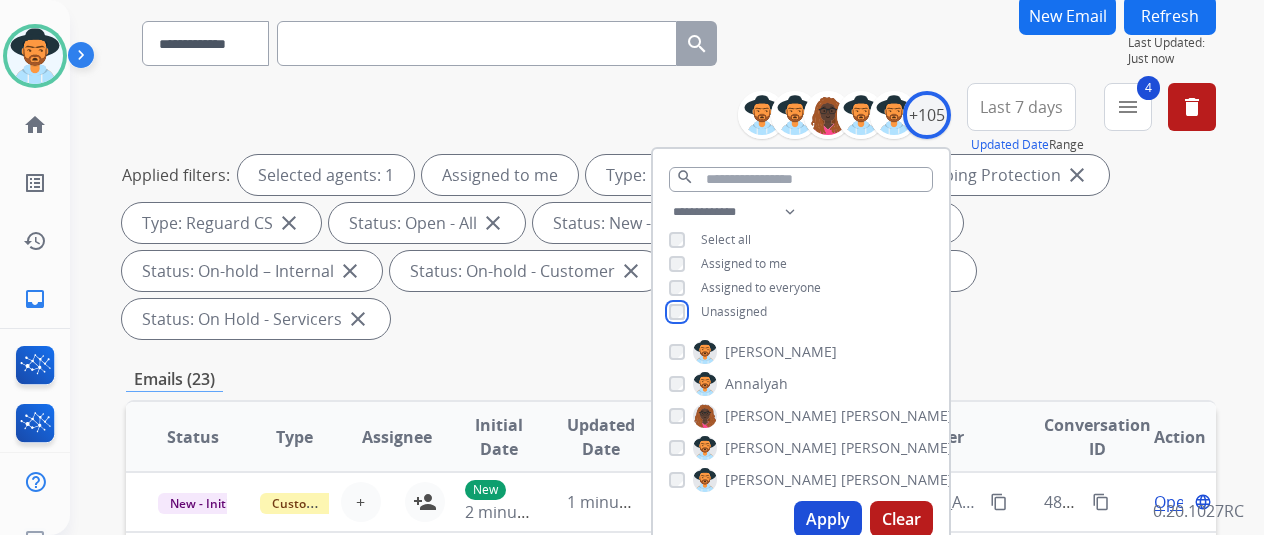 scroll, scrollTop: 300, scrollLeft: 0, axis: vertical 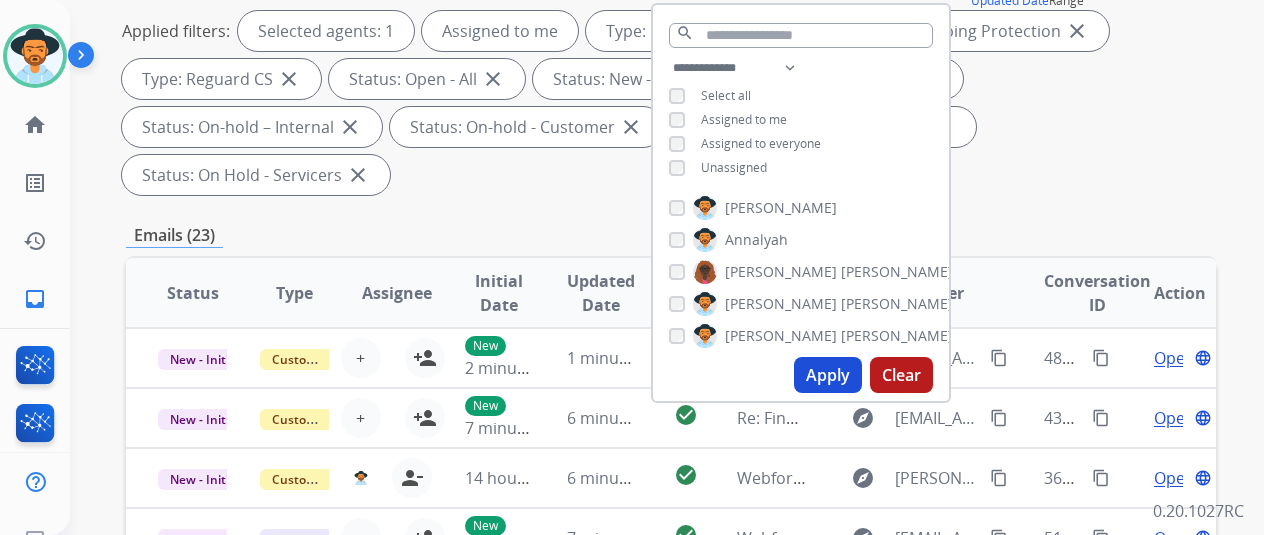 click on "Apply" at bounding box center [828, 375] 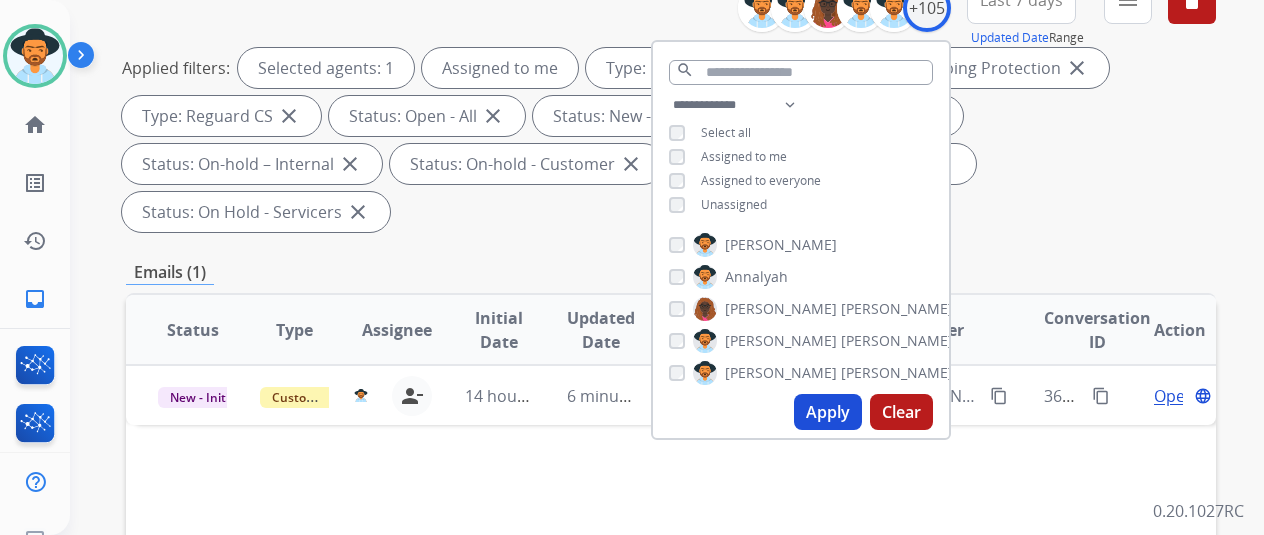 scroll, scrollTop: 300, scrollLeft: 0, axis: vertical 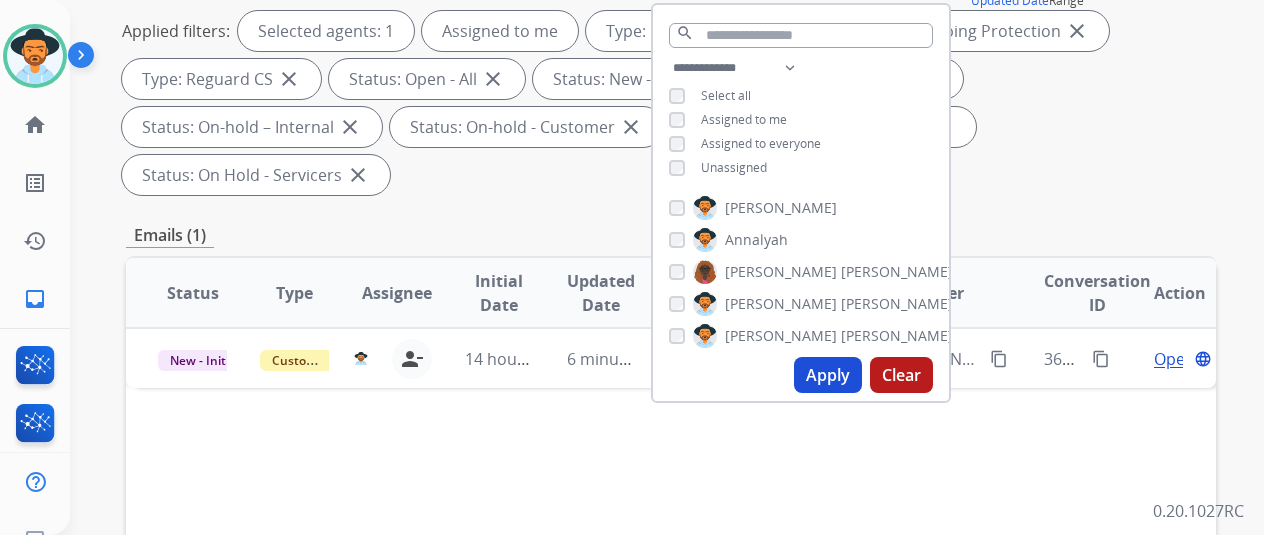 click on "Applied filters:  Selected agents: 1  Assigned to me  Type: Customer Support  close  Type: Shipping Protection  close  Type: Reguard CS  close  Status: Open - All  close  Status: New - Initial  close  Status: New - Reply  close  Status: On-hold – Internal  close  Status: On-hold - Customer  close  Status: On Hold - Pending Parts  close  Status: On Hold - Servicers  close" at bounding box center [667, 103] 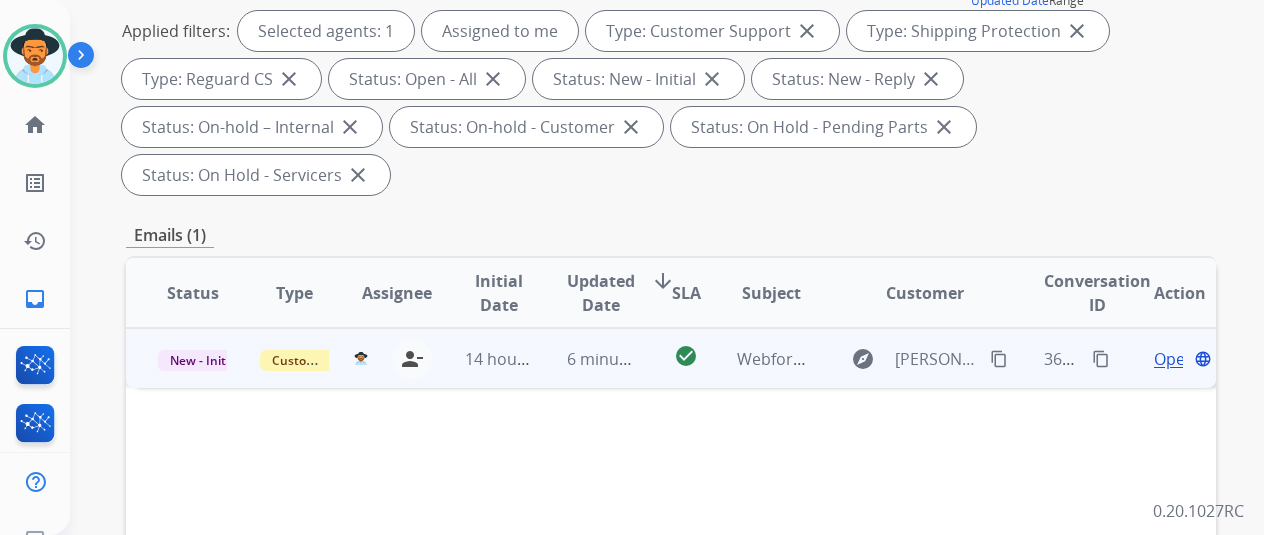 click on "Open" at bounding box center (1174, 359) 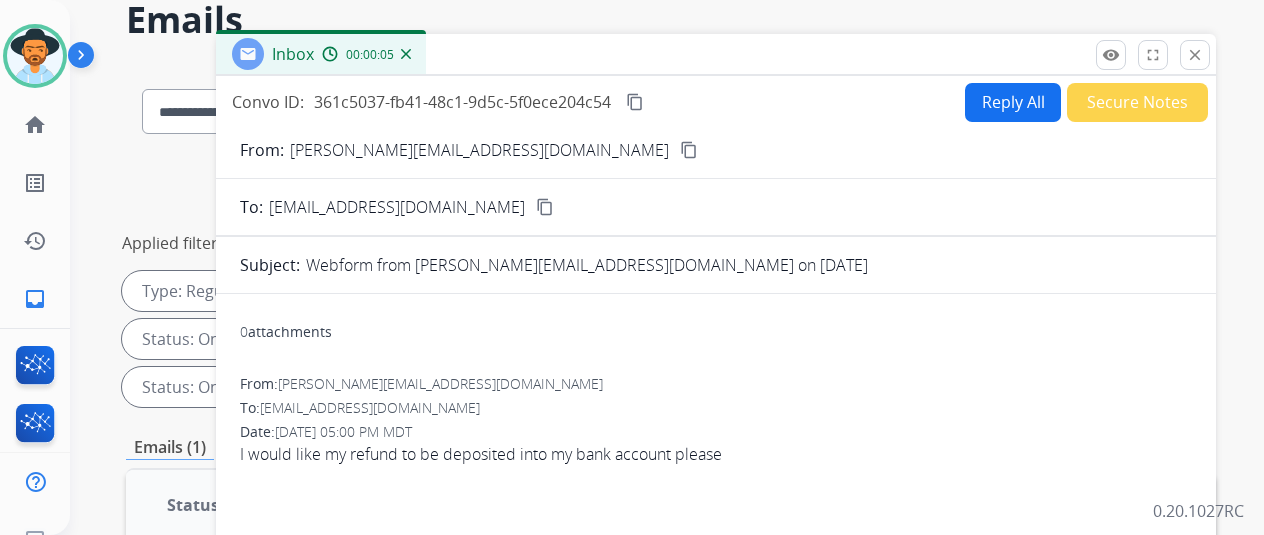 scroll, scrollTop: 0, scrollLeft: 0, axis: both 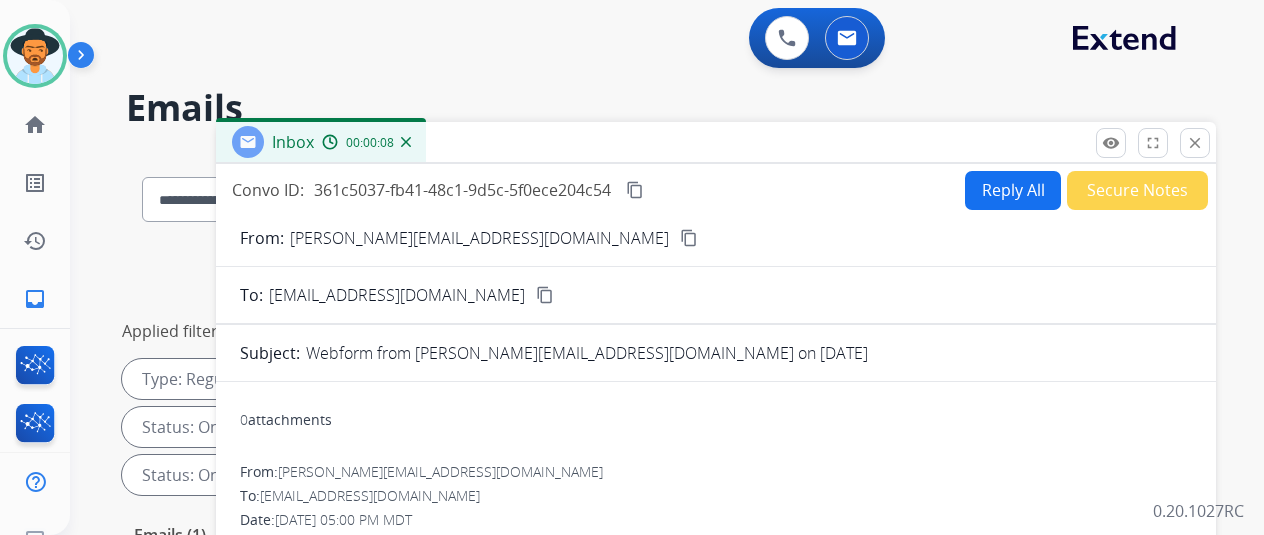 click on "Reply All" at bounding box center (1013, 190) 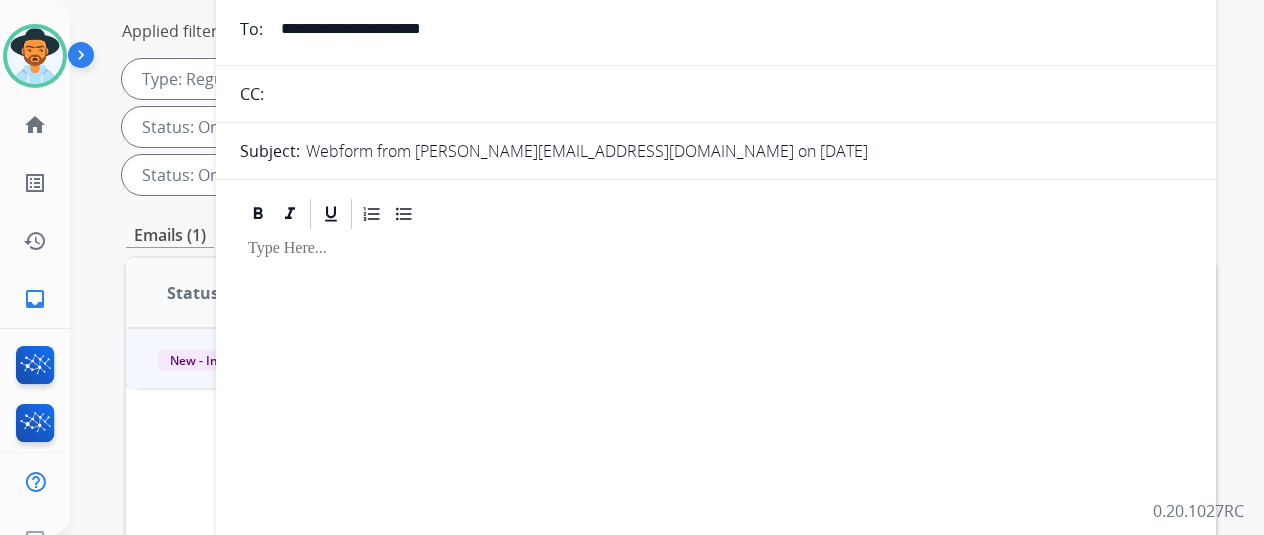 scroll, scrollTop: 0, scrollLeft: 0, axis: both 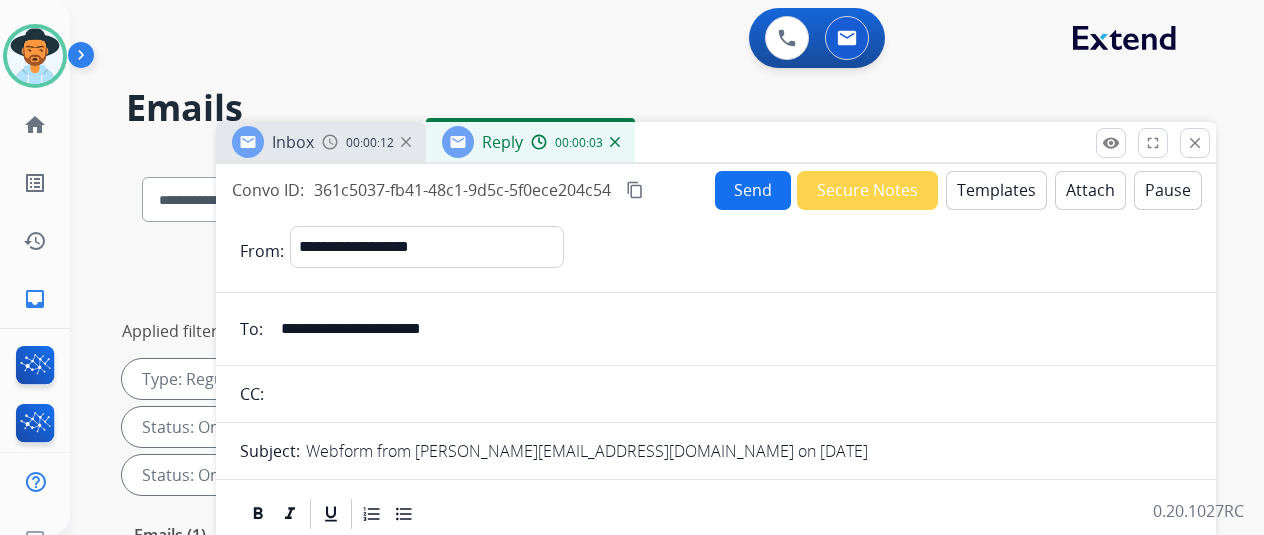 click on "Templates" at bounding box center [996, 190] 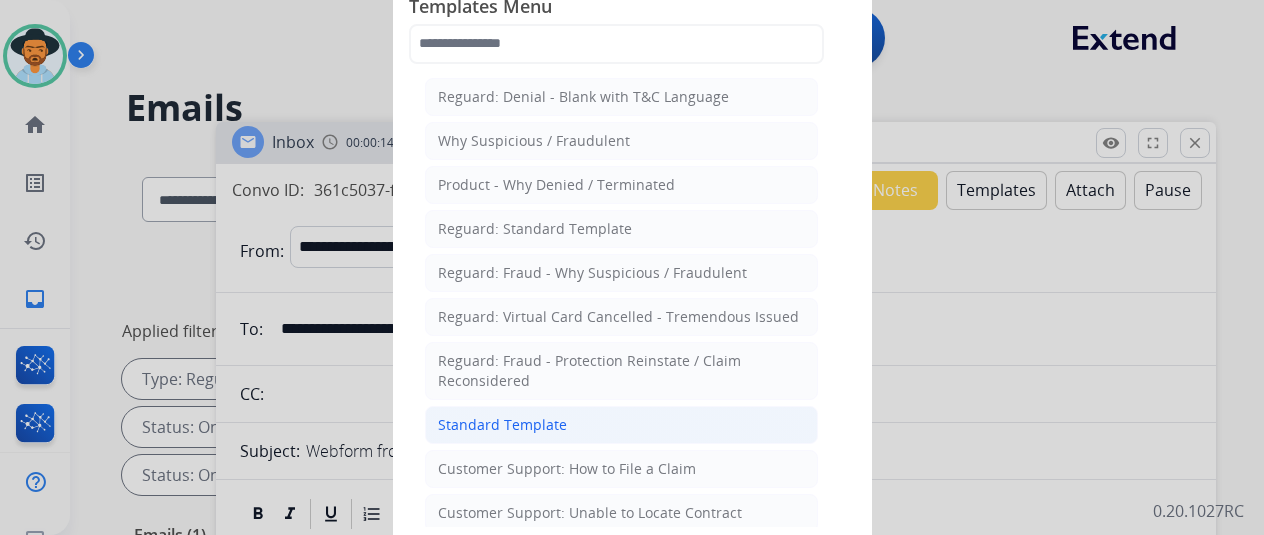 click on "Standard Template" 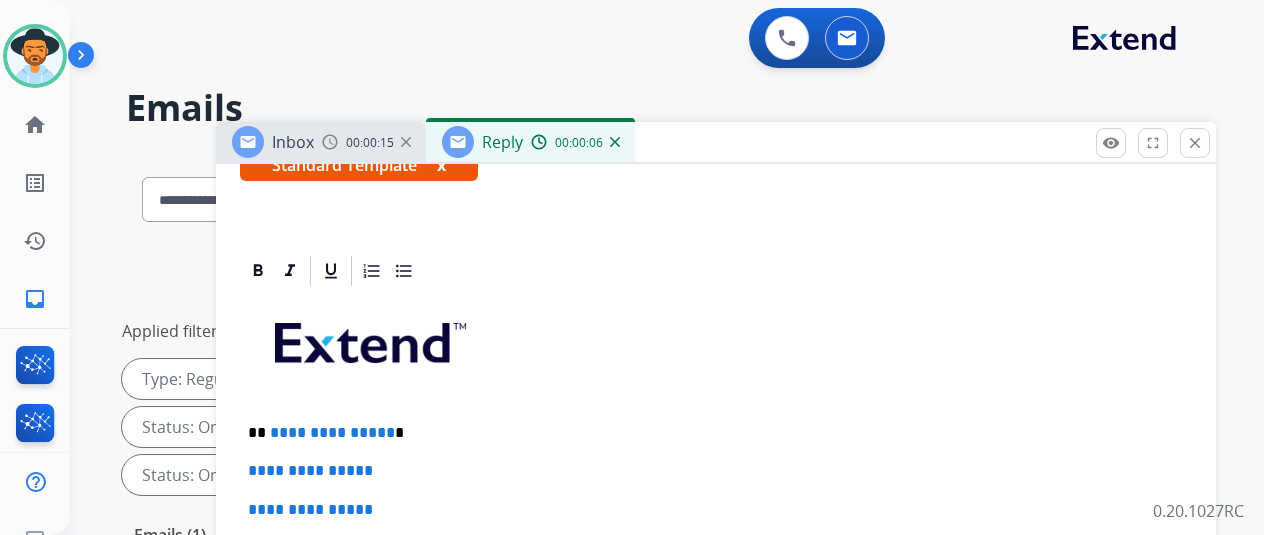 scroll, scrollTop: 436, scrollLeft: 0, axis: vertical 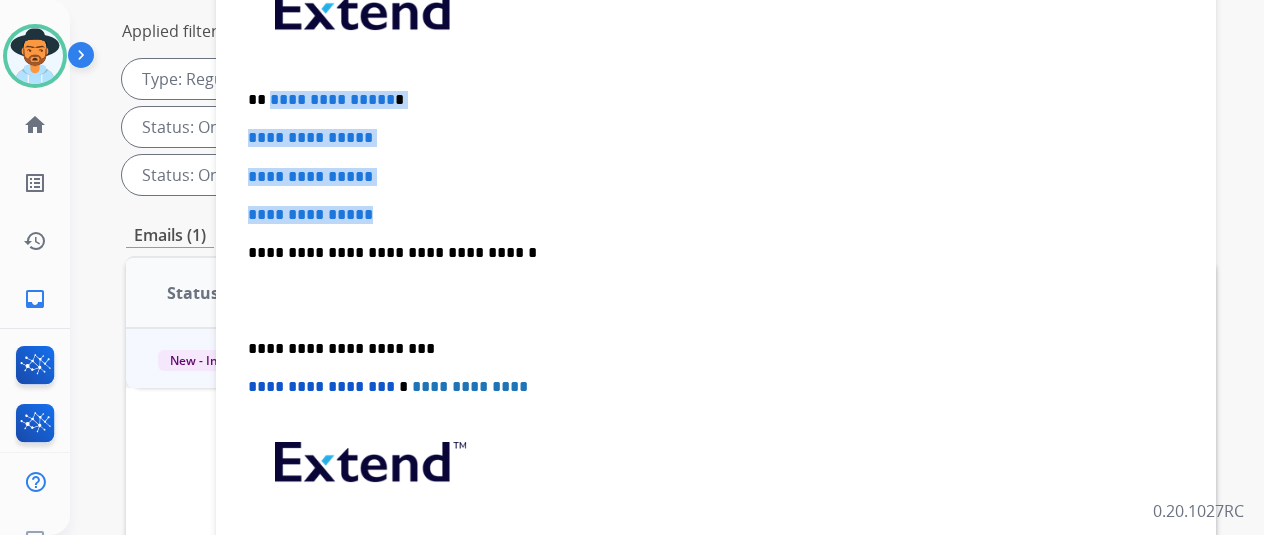 drag, startPoint x: 412, startPoint y: 179, endPoint x: 284, endPoint y: 63, distance: 172.74258 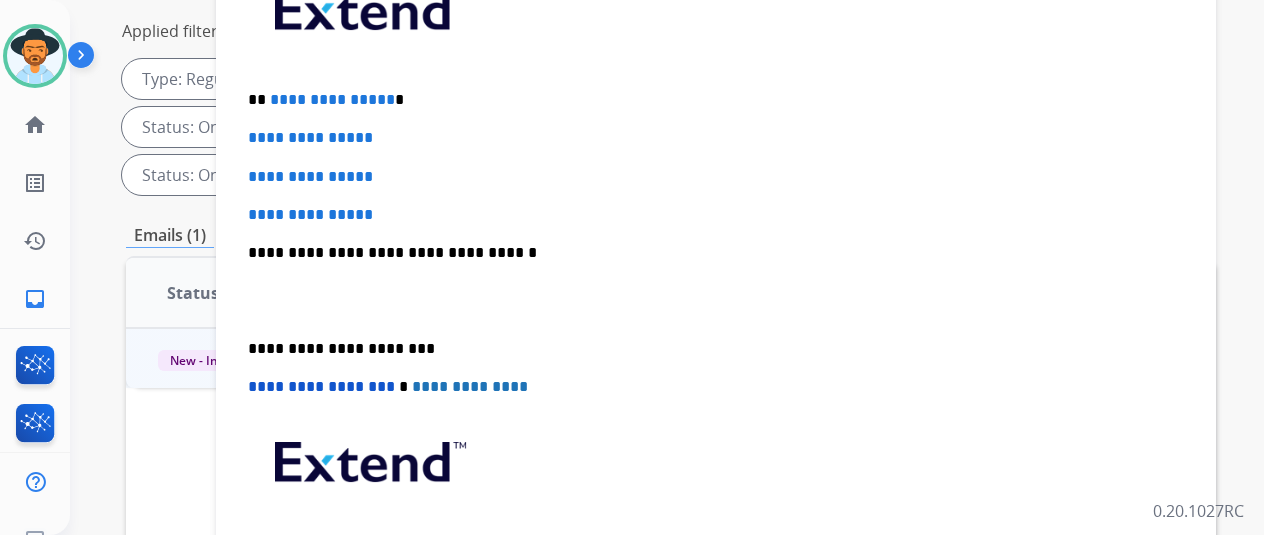 scroll, scrollTop: 322, scrollLeft: 0, axis: vertical 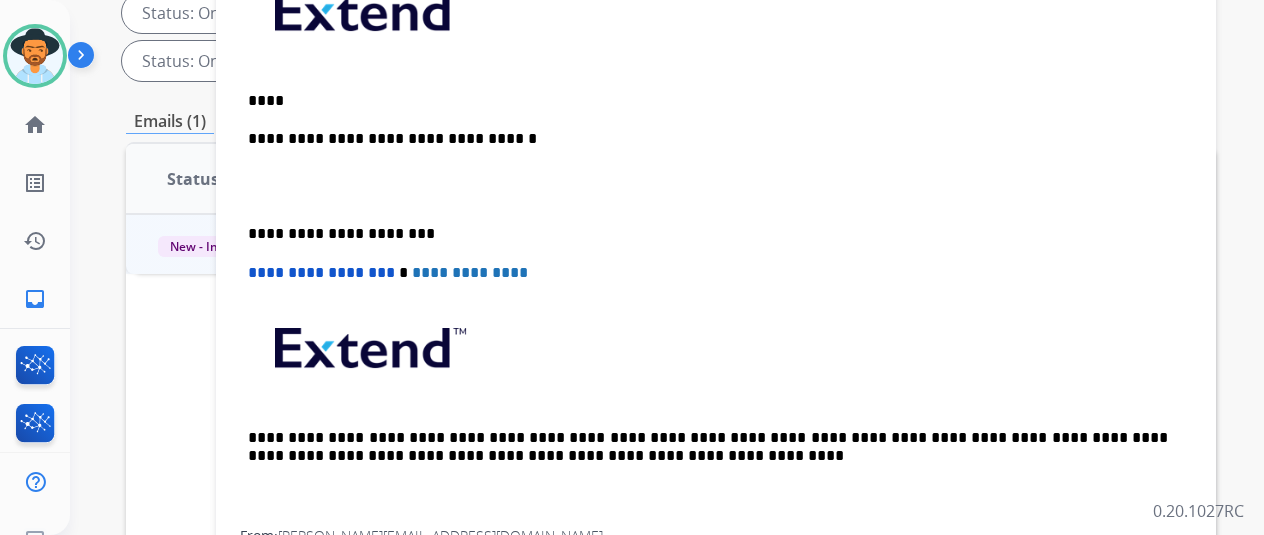 type 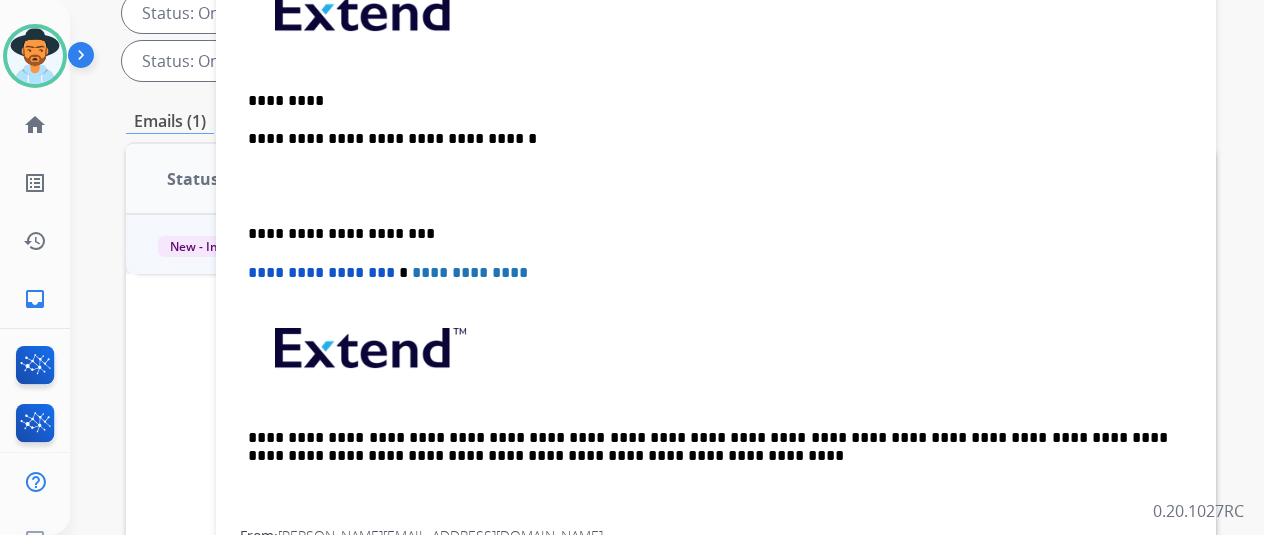 scroll, scrollTop: 340, scrollLeft: 0, axis: vertical 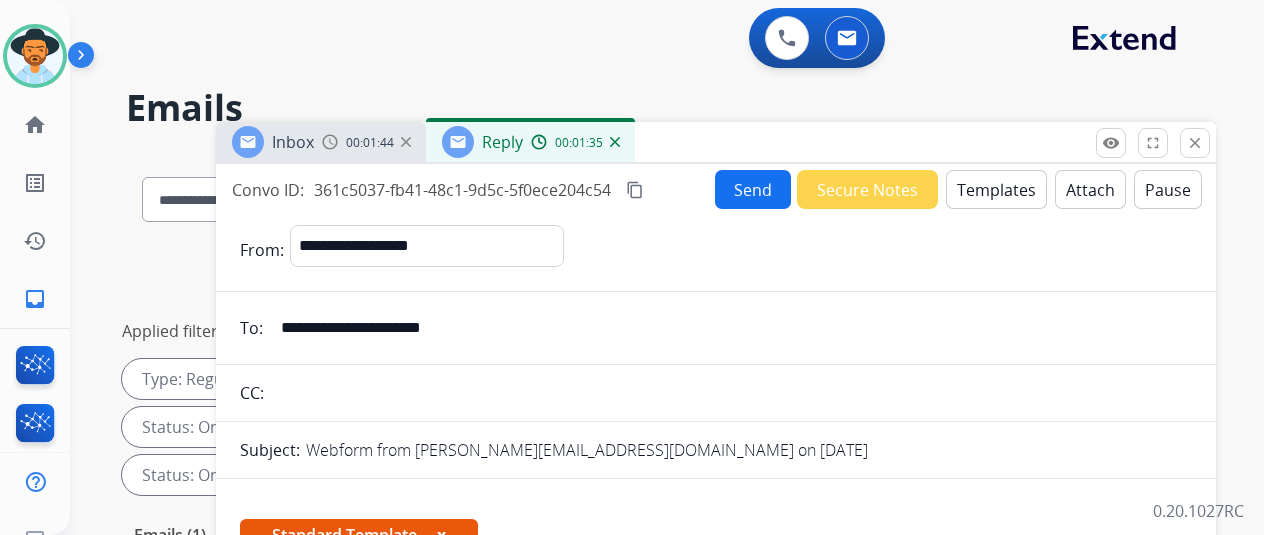 click on "Send" at bounding box center [753, 189] 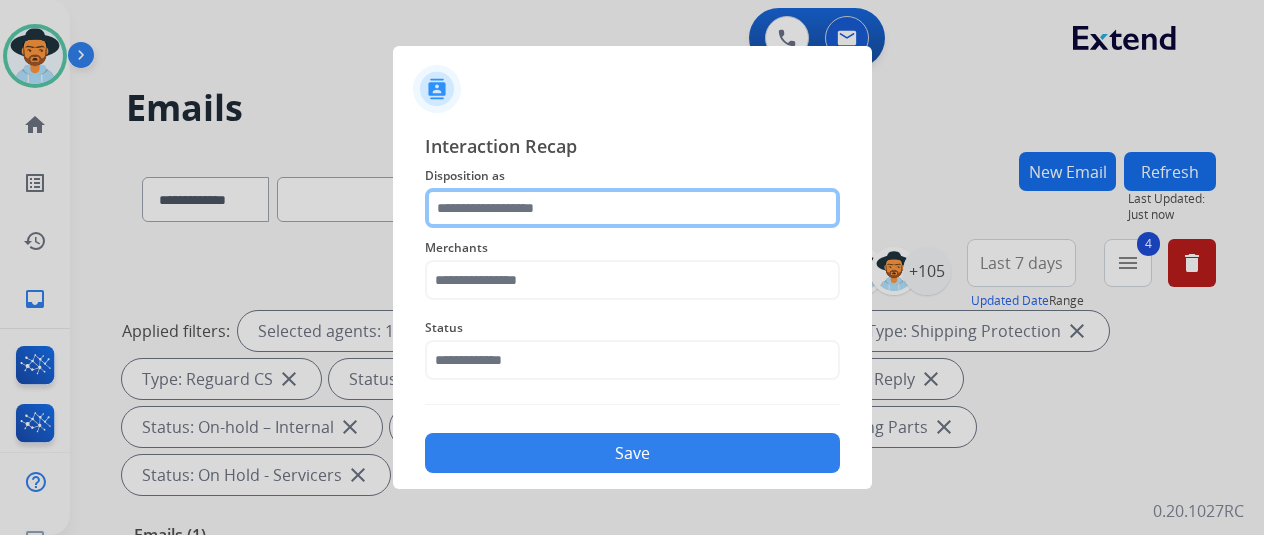 click 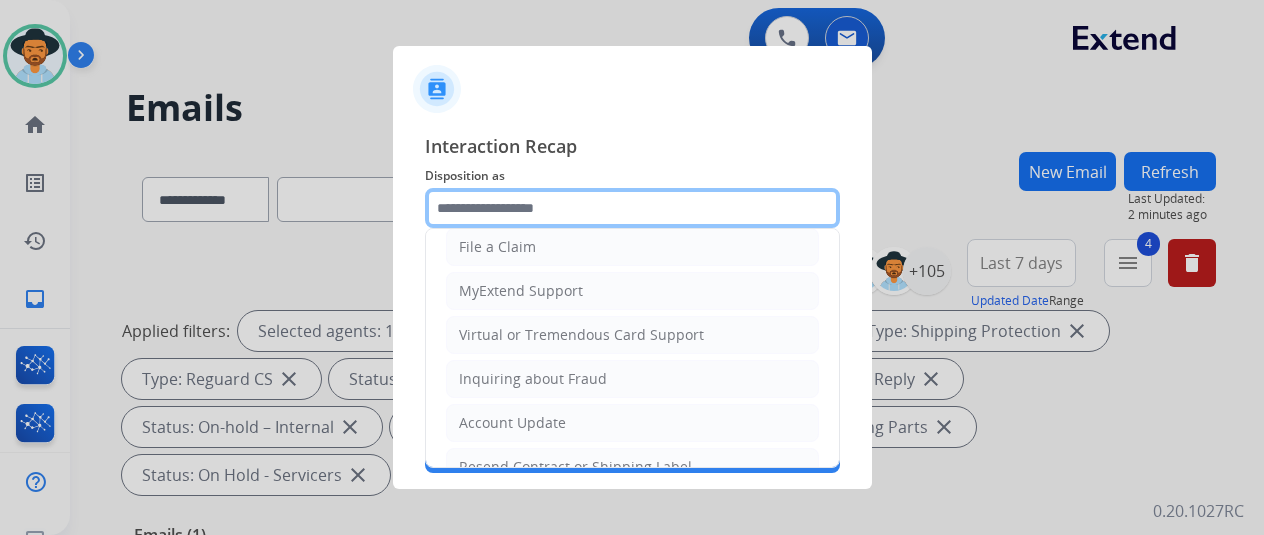 scroll, scrollTop: 200, scrollLeft: 0, axis: vertical 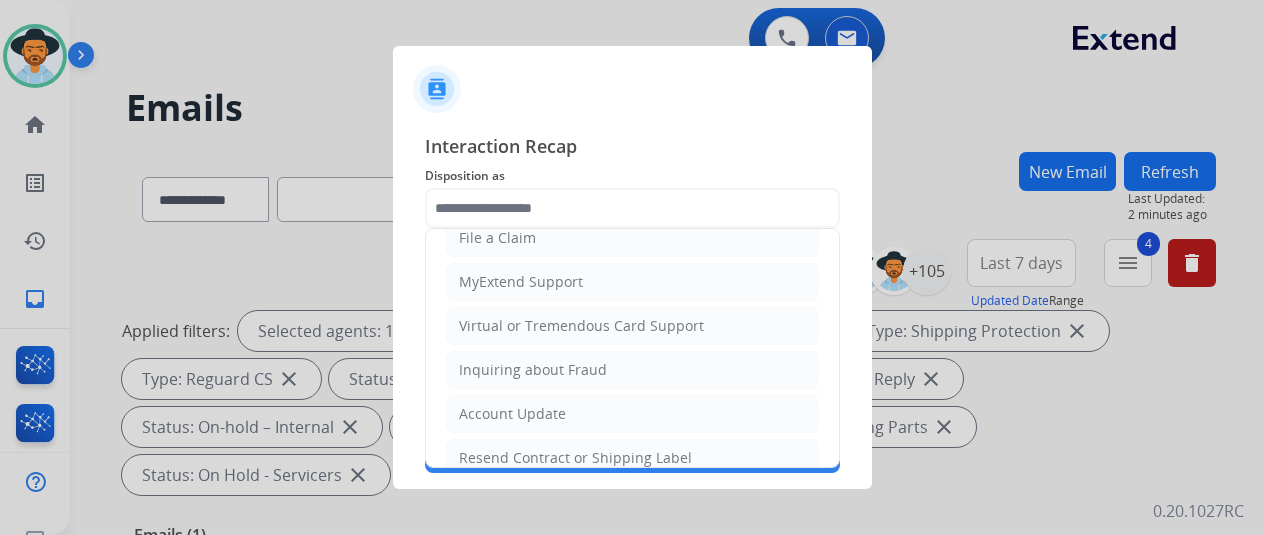 click on "Virtual or Tremendous Card Support" 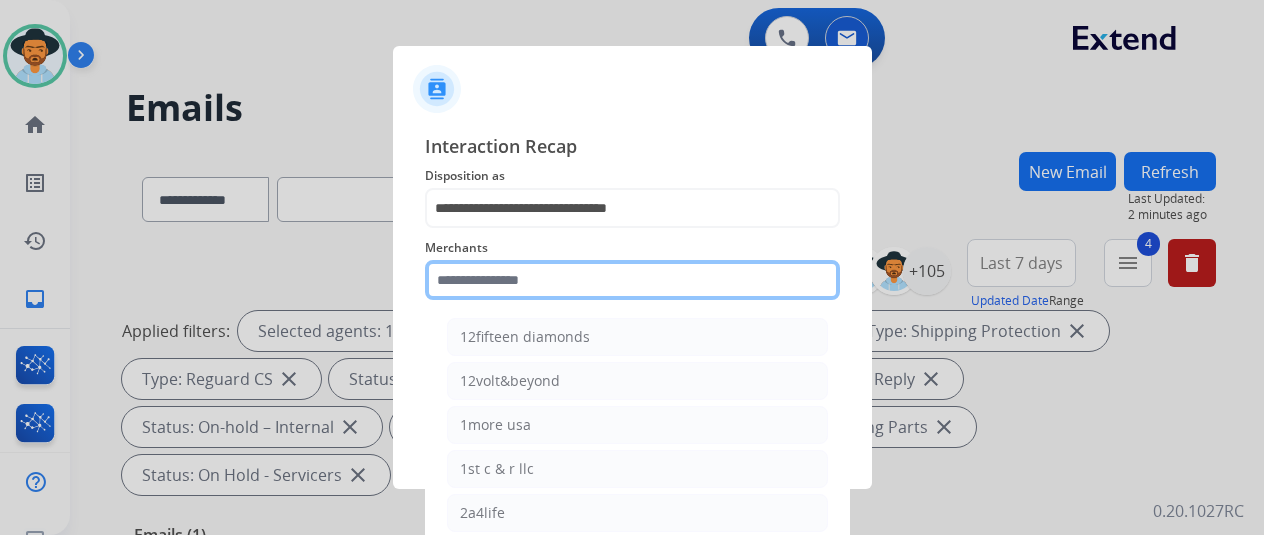 click 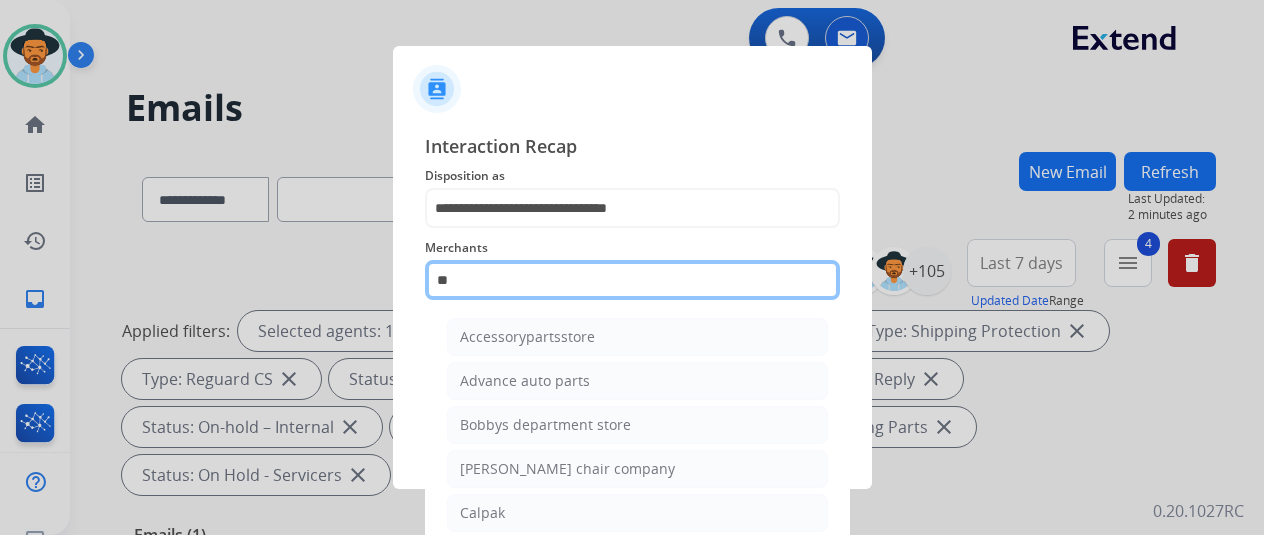 type on "*" 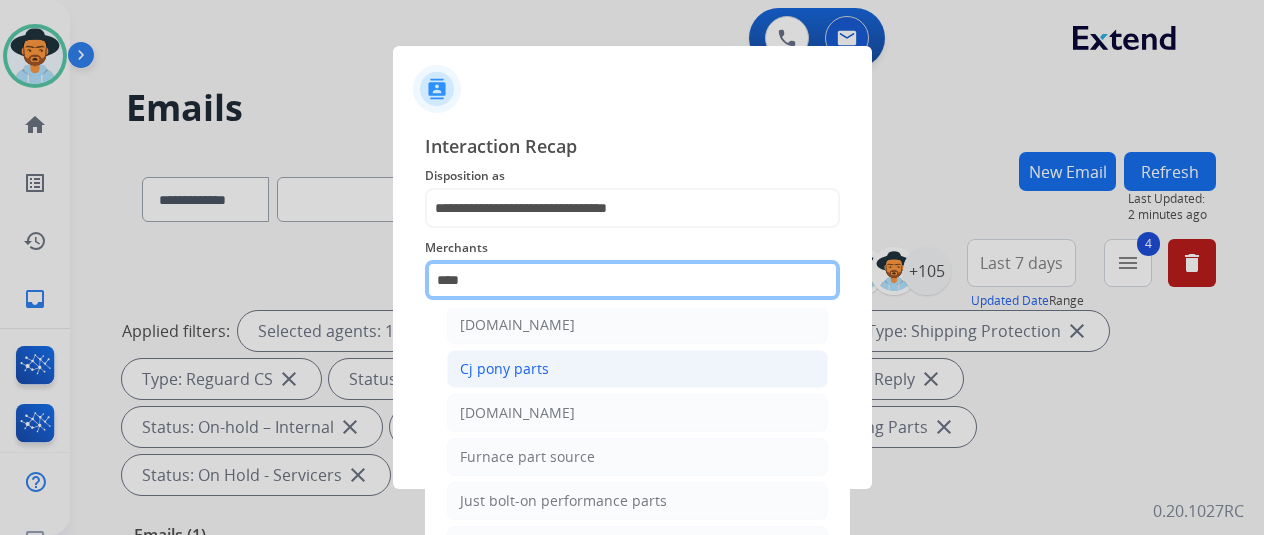 scroll, scrollTop: 157, scrollLeft: 0, axis: vertical 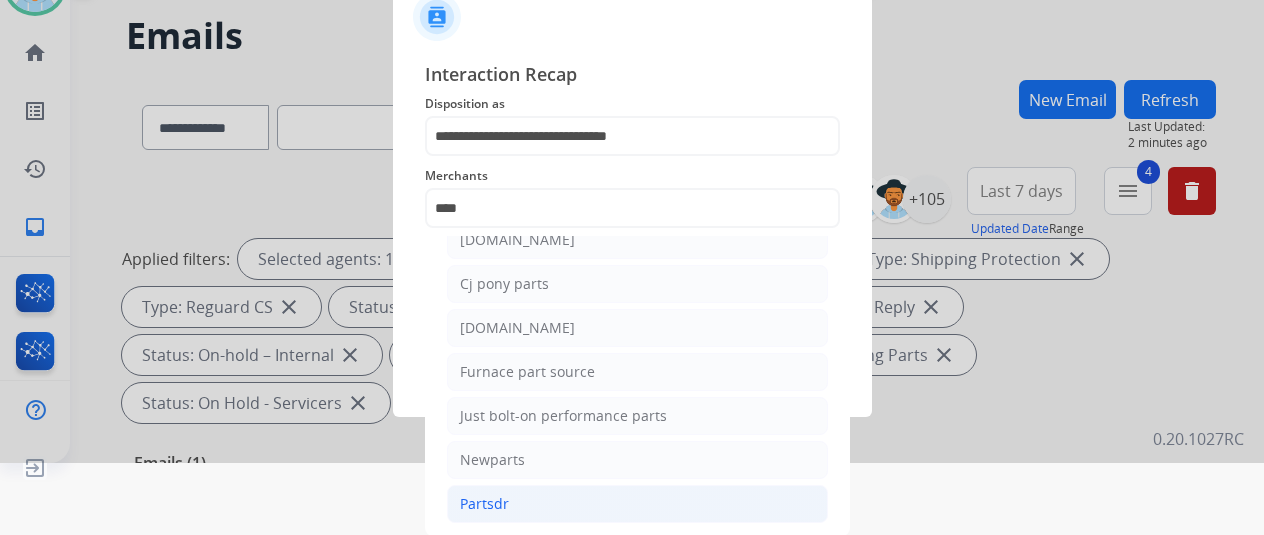 click on "Partsdr" 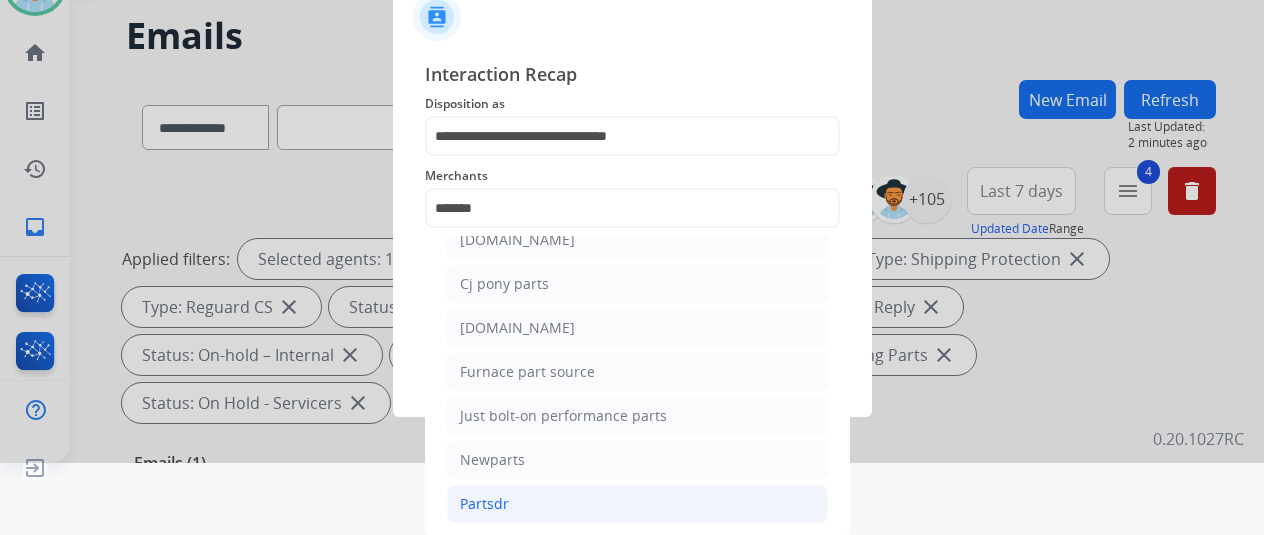 scroll, scrollTop: 24, scrollLeft: 0, axis: vertical 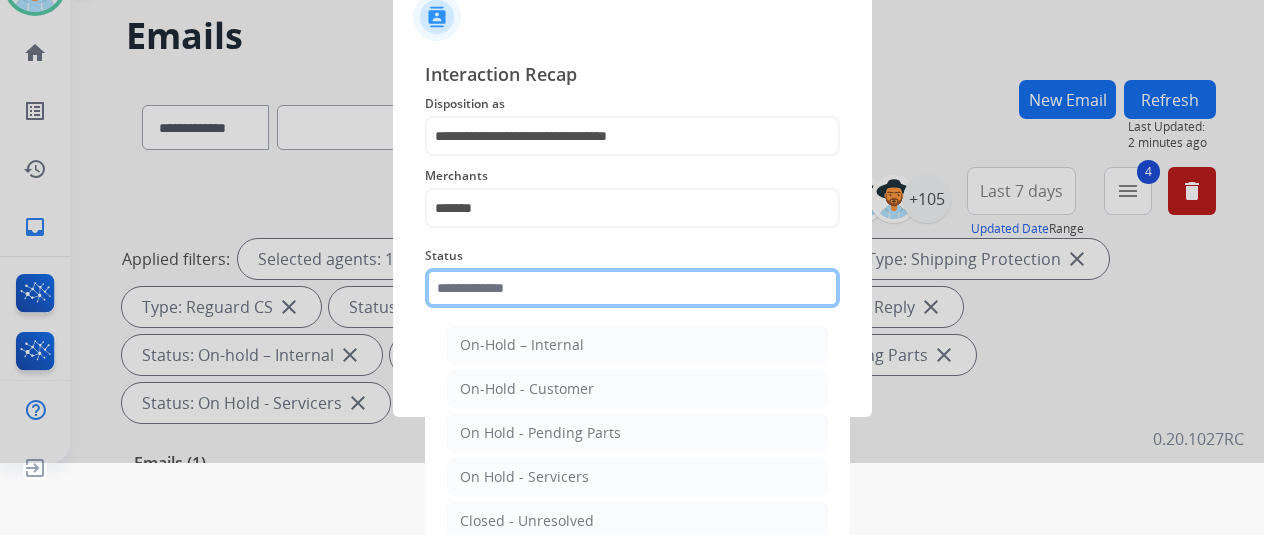 click on "Status    On-Hold – Internal   On-Hold - Customer   On Hold - Pending Parts   On Hold - Servicers   Closed - Unresolved   Closed – Solved   Closed – Merchant Transfer   New - Initial   New - Reply" 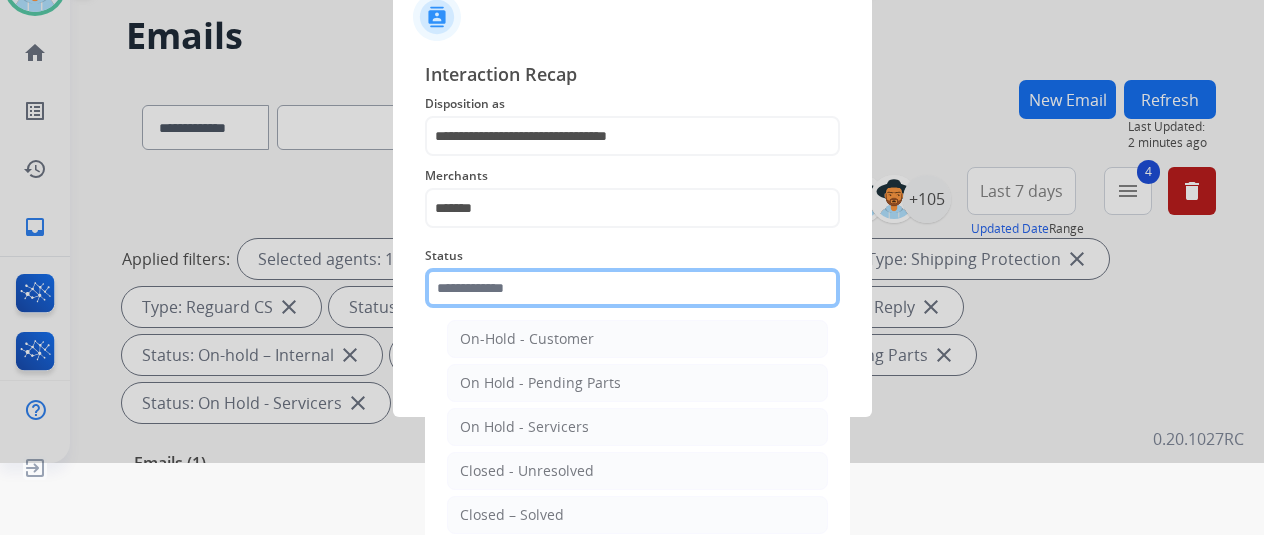 scroll, scrollTop: 114, scrollLeft: 0, axis: vertical 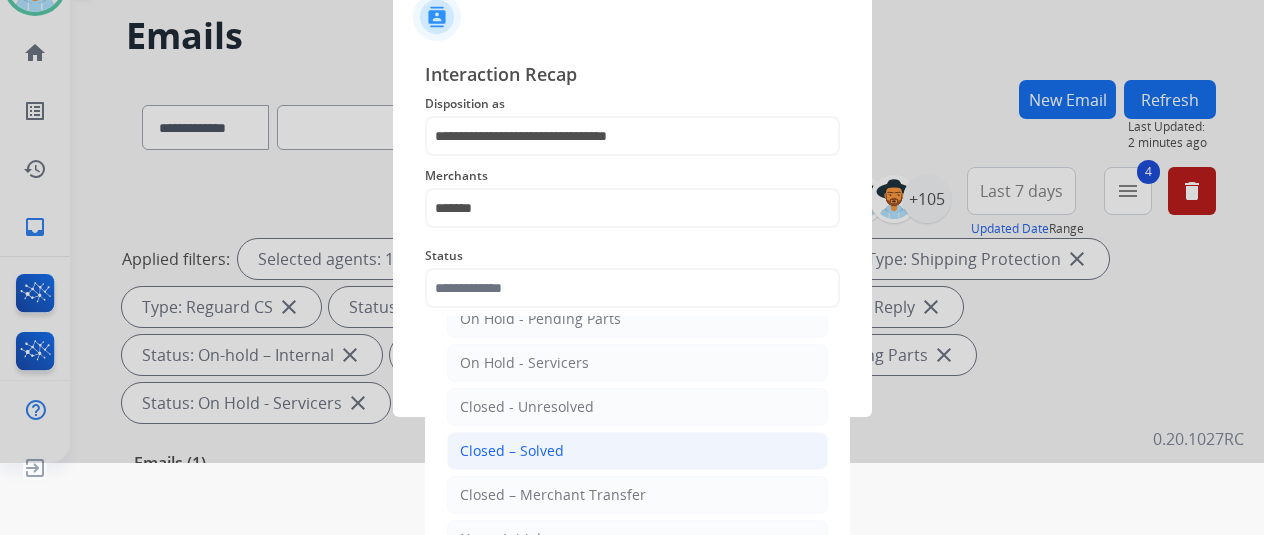 click on "Closed – Solved" 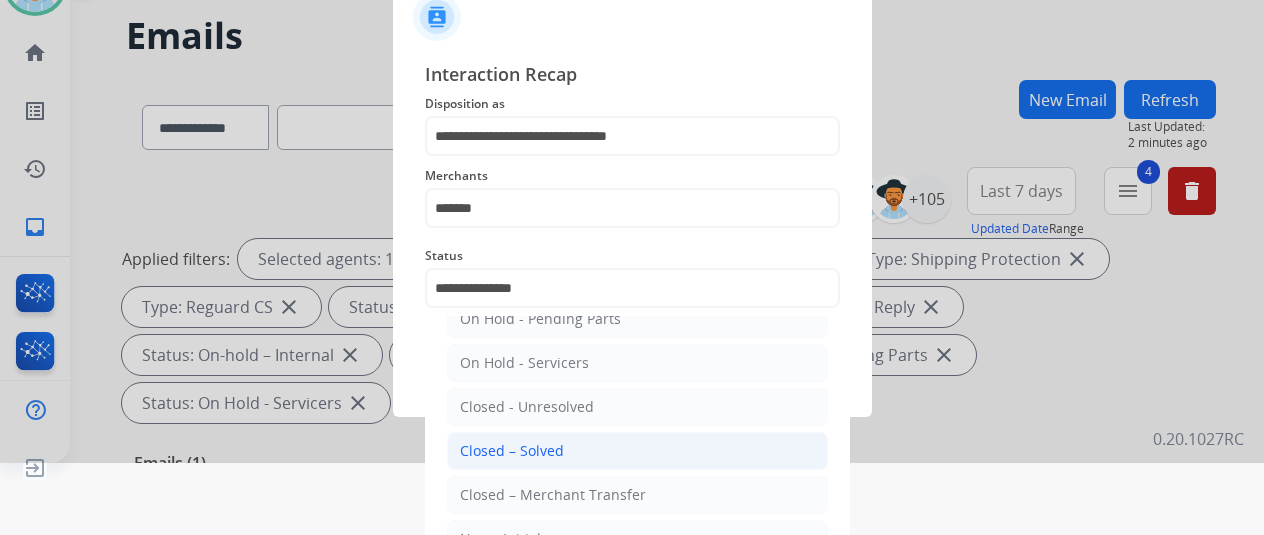scroll, scrollTop: 24, scrollLeft: 0, axis: vertical 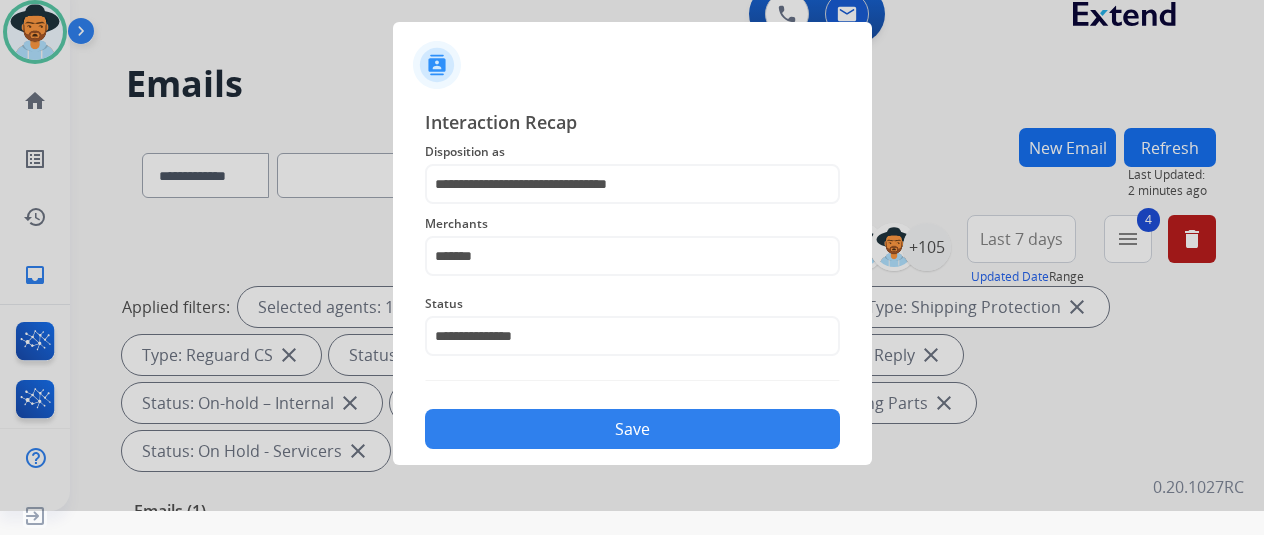 click on "Save" 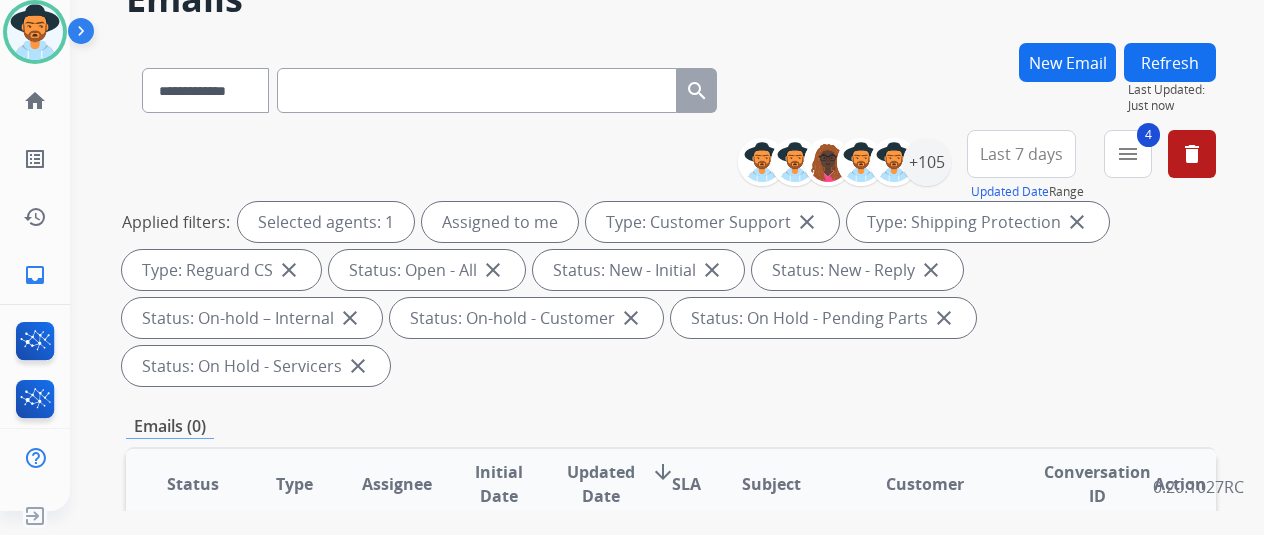 scroll, scrollTop: 0, scrollLeft: 0, axis: both 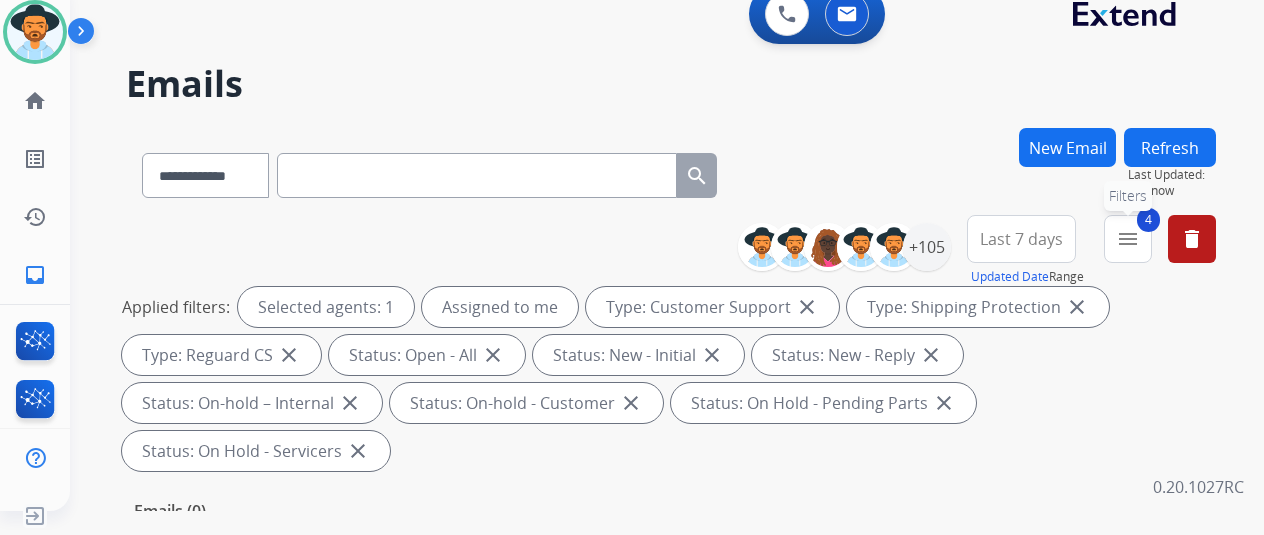 click on "menu" at bounding box center [1128, 239] 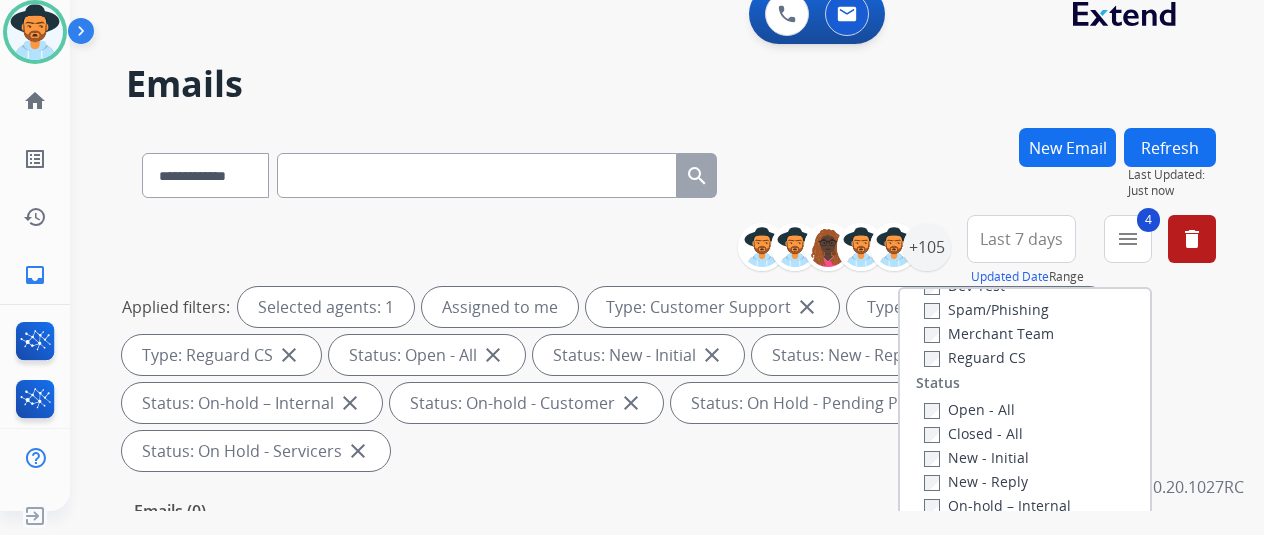 scroll, scrollTop: 228, scrollLeft: 0, axis: vertical 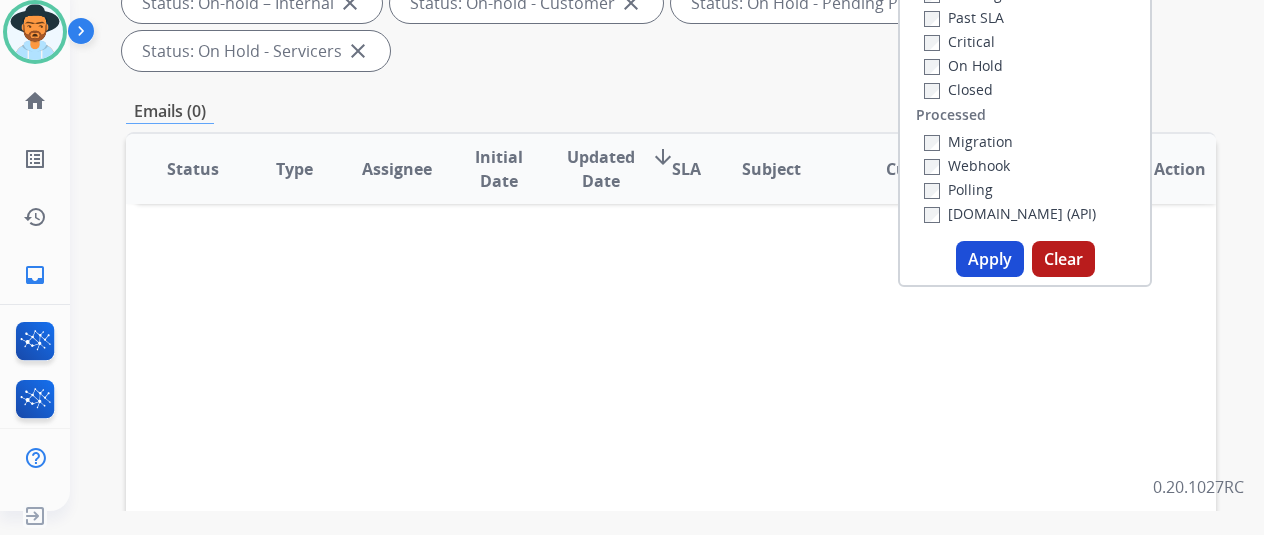 click on "Apply" at bounding box center (990, 259) 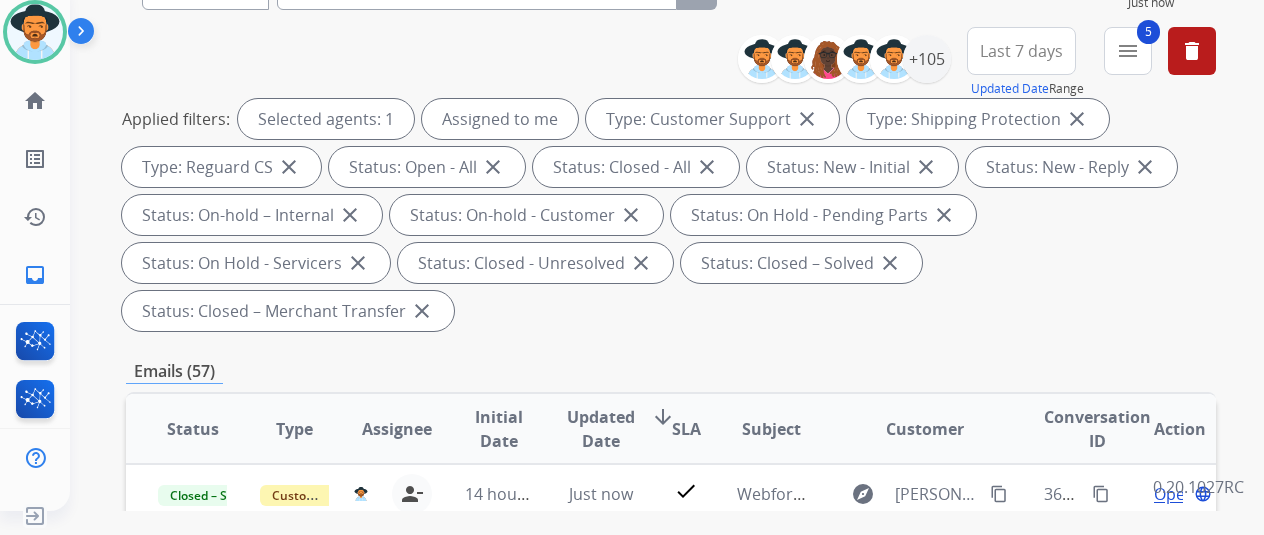 scroll, scrollTop: 500, scrollLeft: 0, axis: vertical 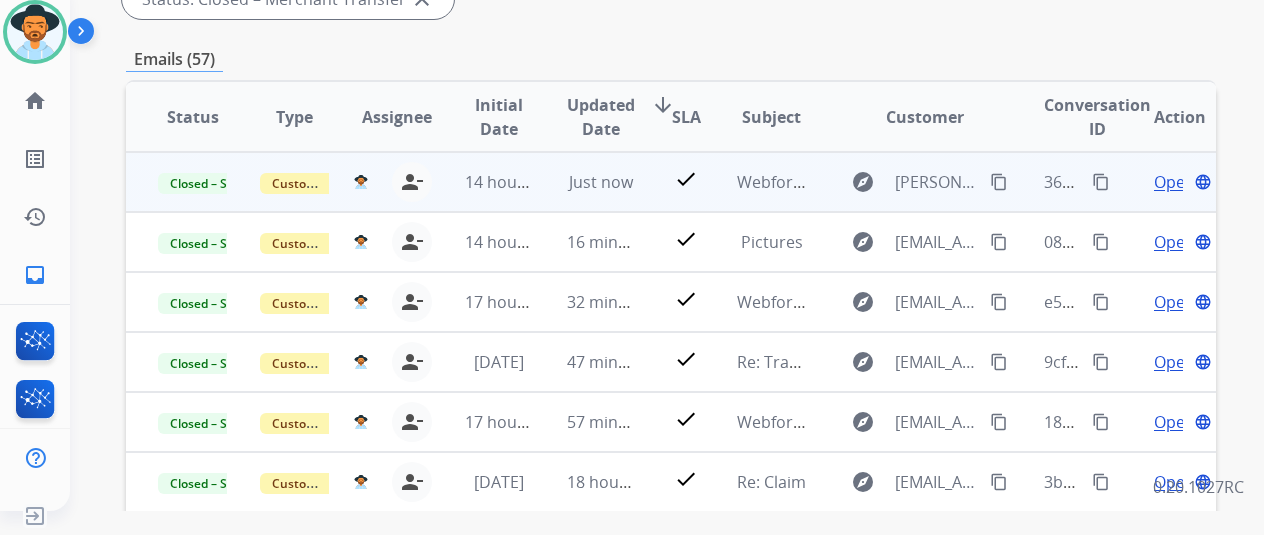 click on "content_copy" at bounding box center [1101, 182] 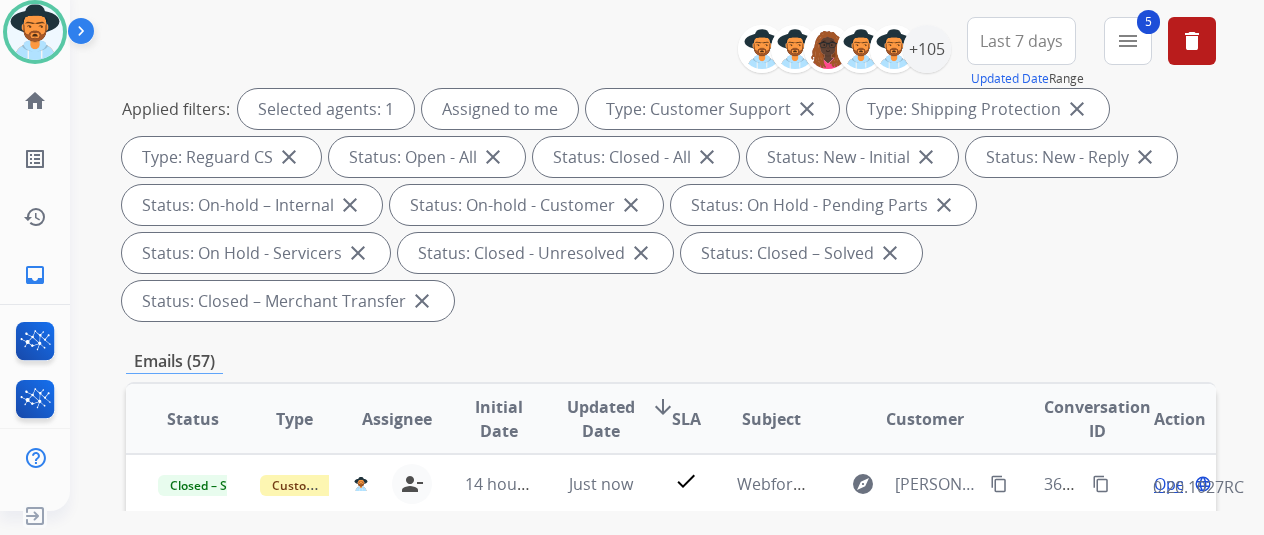 scroll, scrollTop: 0, scrollLeft: 0, axis: both 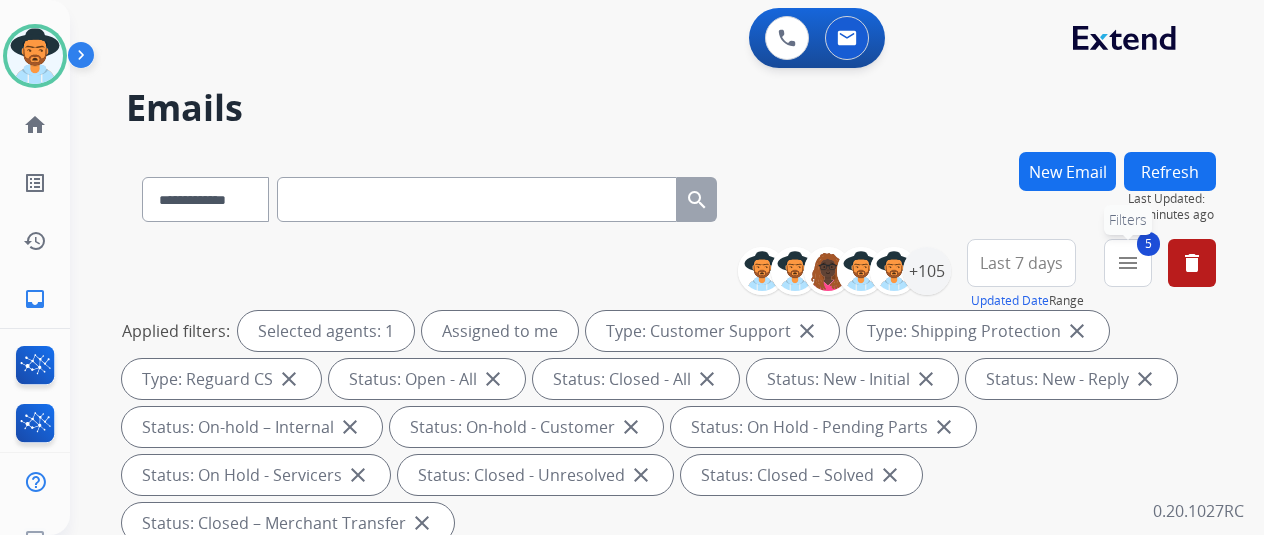 click on "menu" at bounding box center (1128, 263) 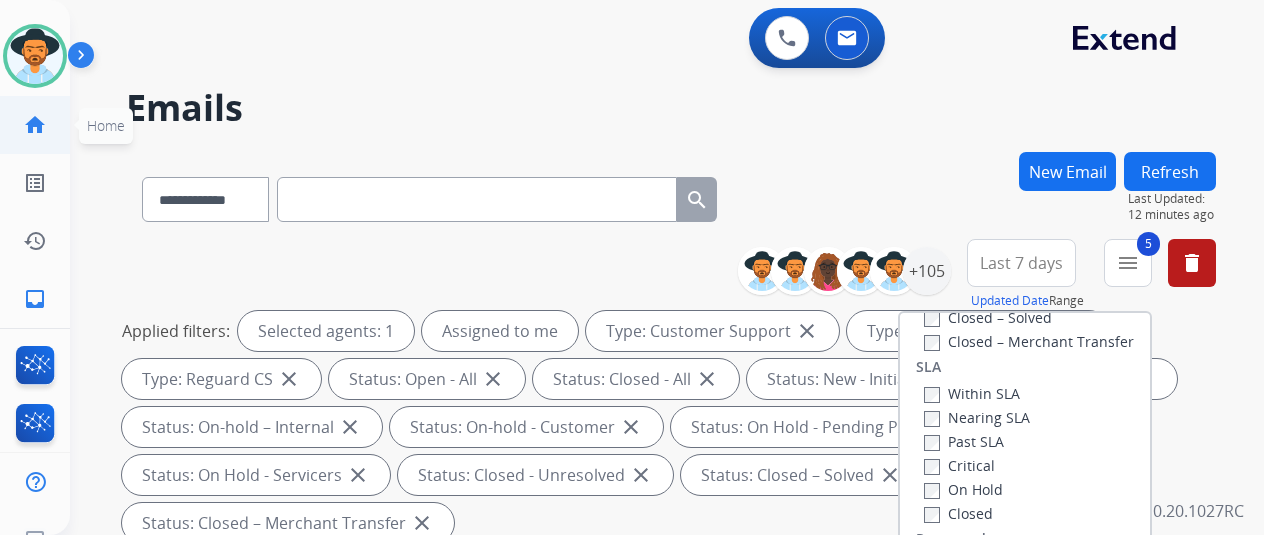 click on "home" 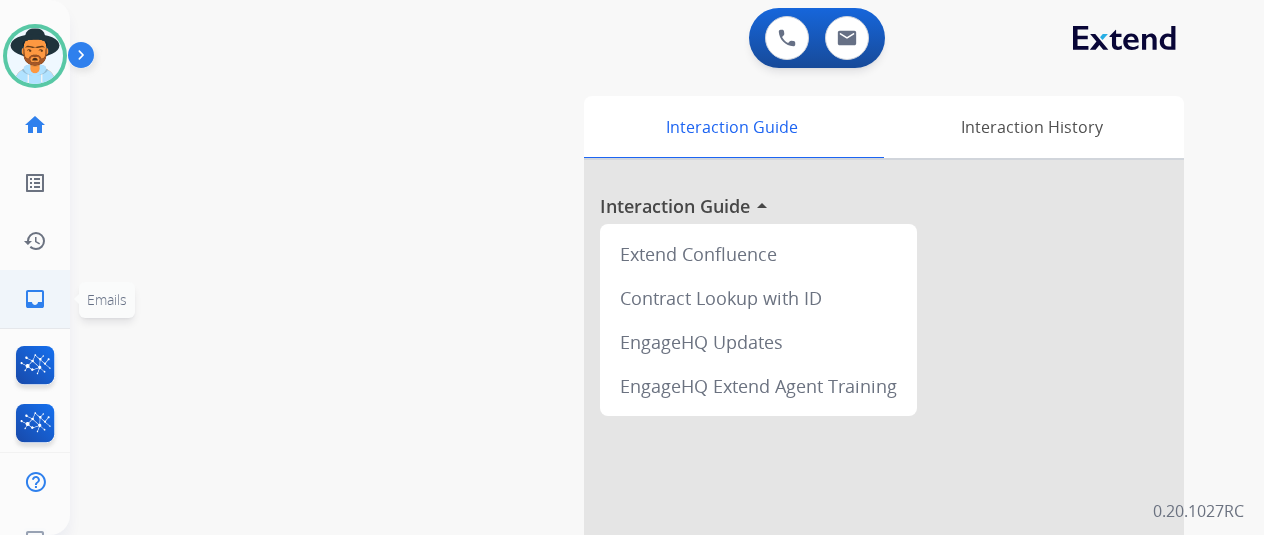 click on "inbox" 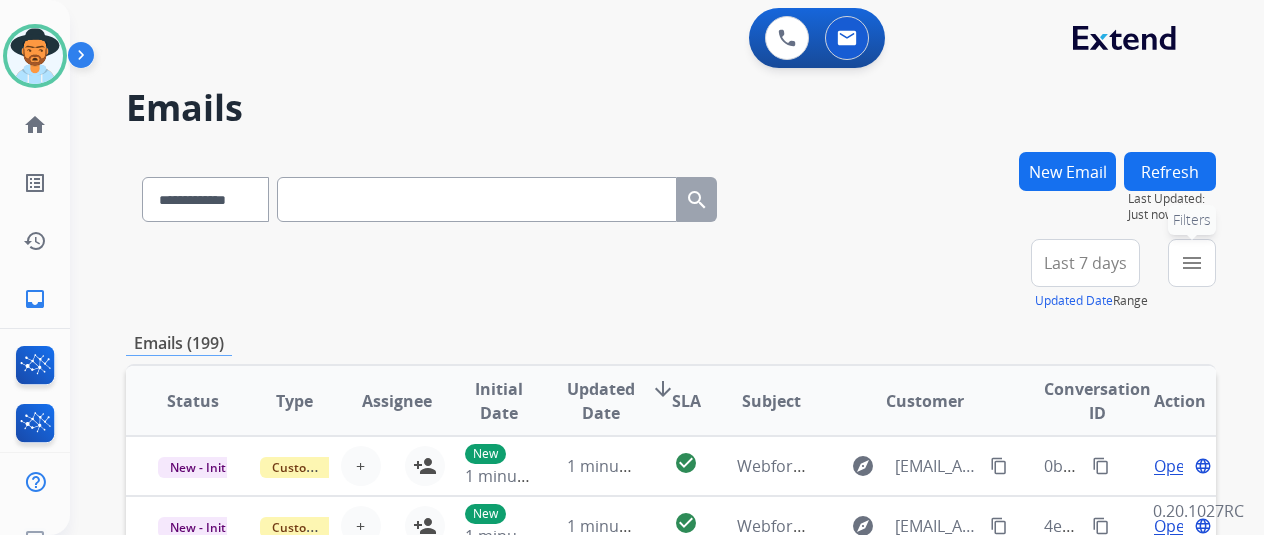 drag, startPoint x: 1210, startPoint y: 257, endPoint x: 1192, endPoint y: 245, distance: 21.633308 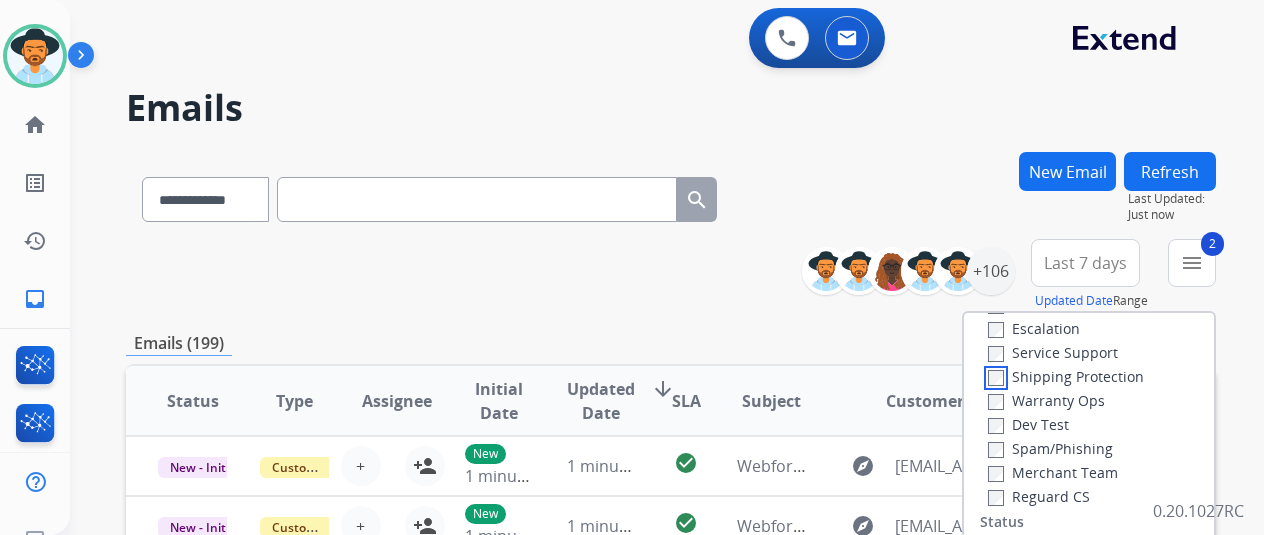 scroll, scrollTop: 200, scrollLeft: 0, axis: vertical 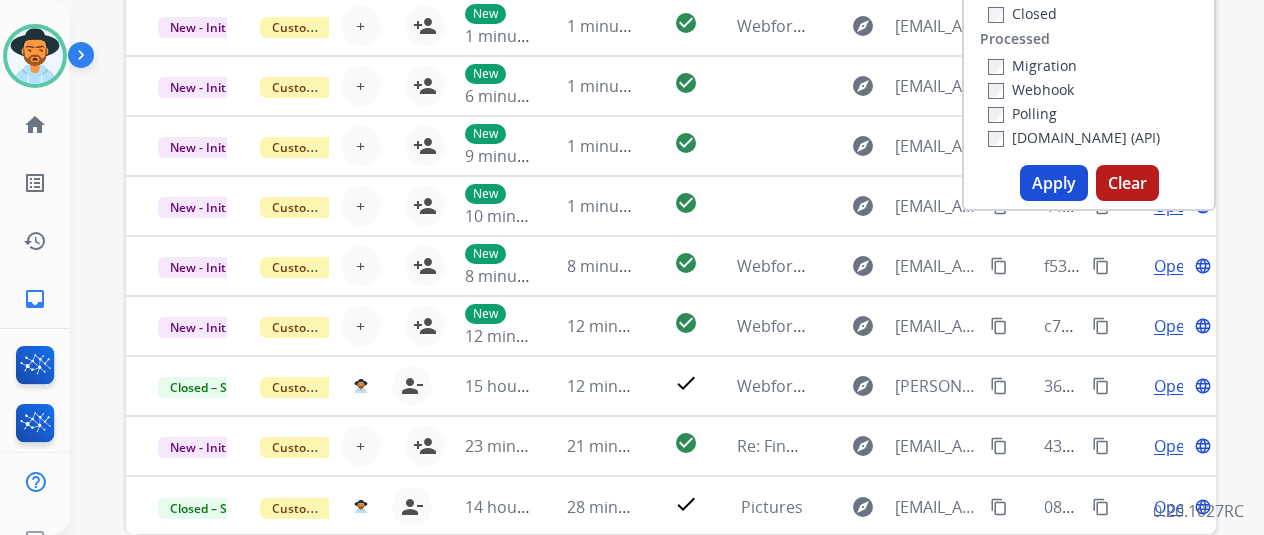 click on "Apply" at bounding box center [1054, 183] 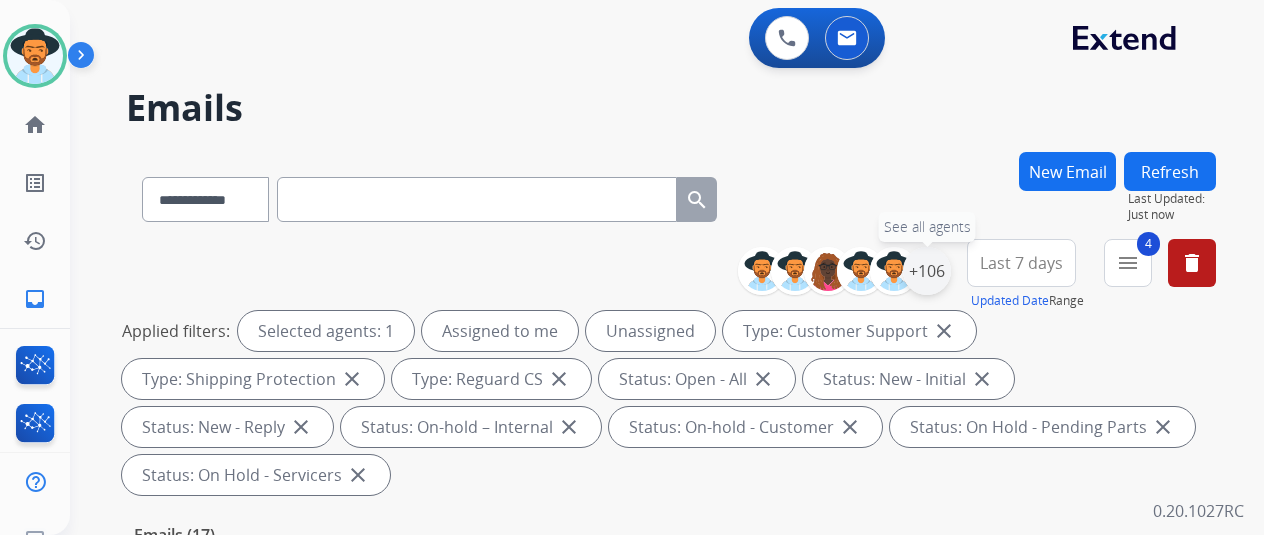 click on "+106" at bounding box center [927, 271] 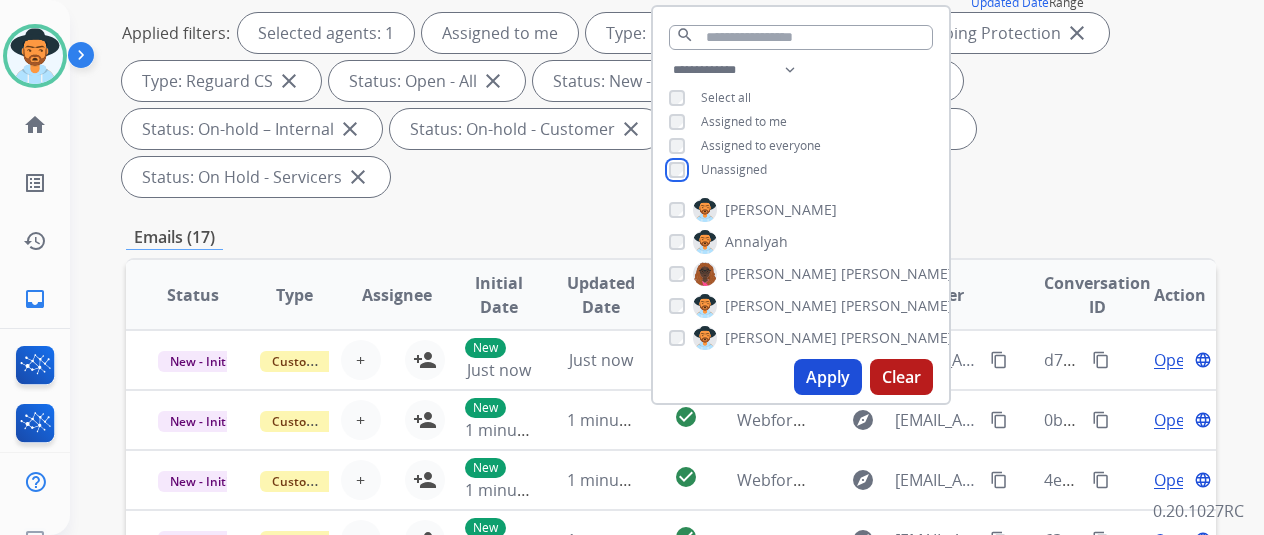 scroll, scrollTop: 300, scrollLeft: 0, axis: vertical 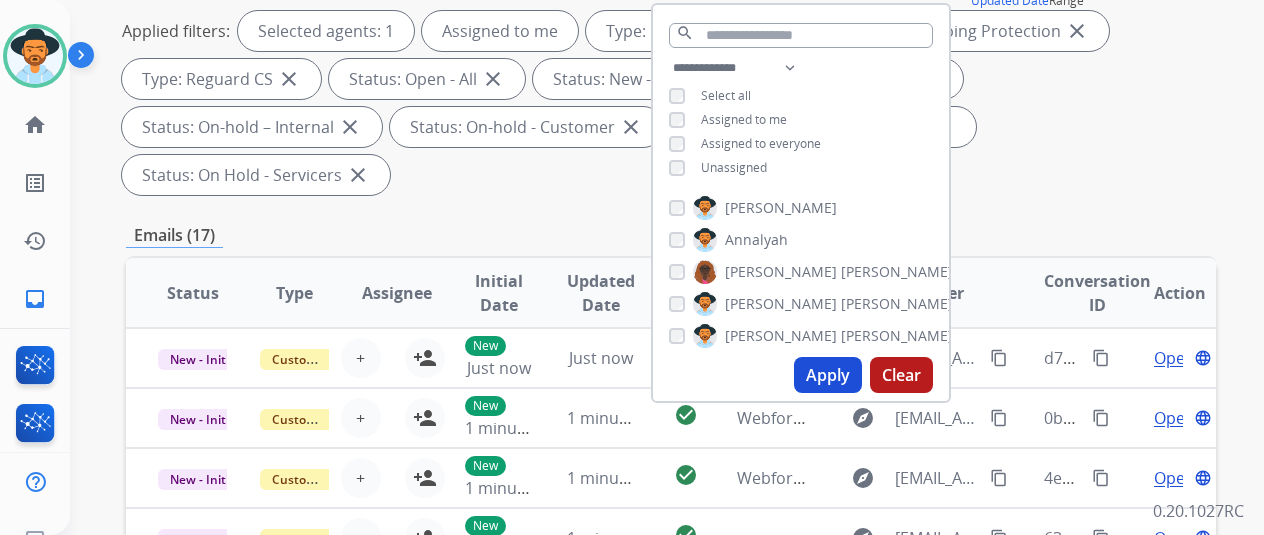 click on "Apply" at bounding box center [828, 375] 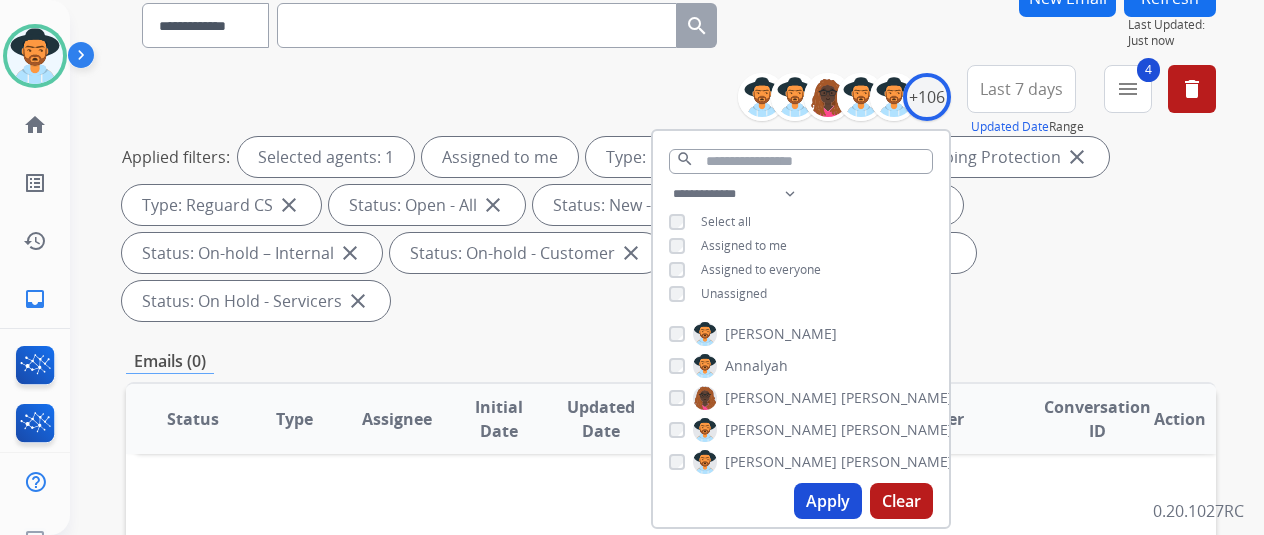 scroll, scrollTop: 0, scrollLeft: 0, axis: both 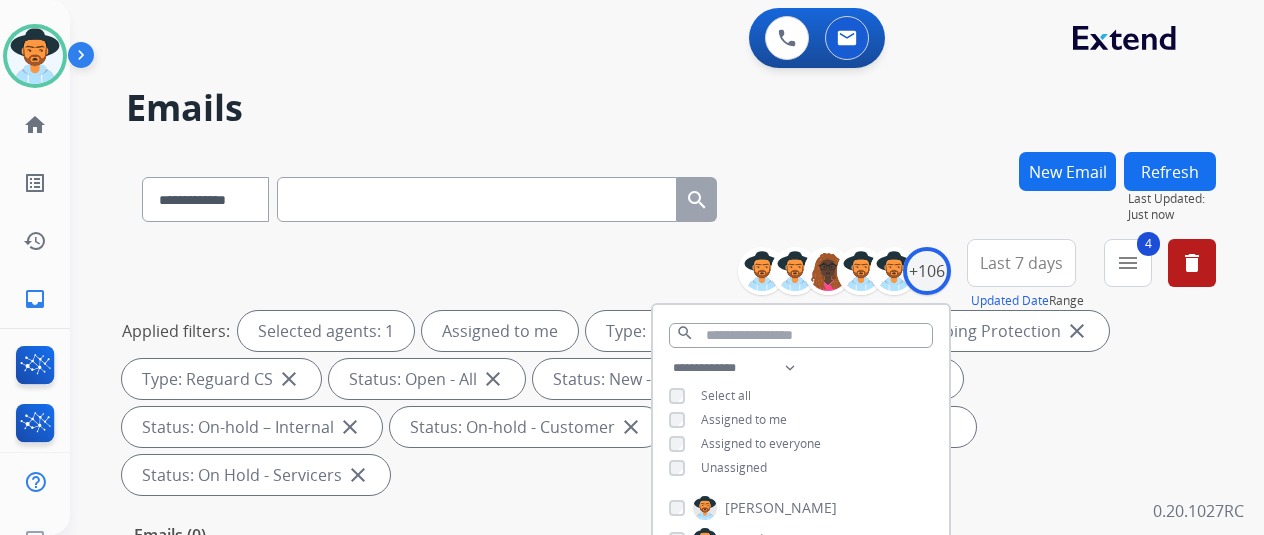 click on "**********" at bounding box center [671, 195] 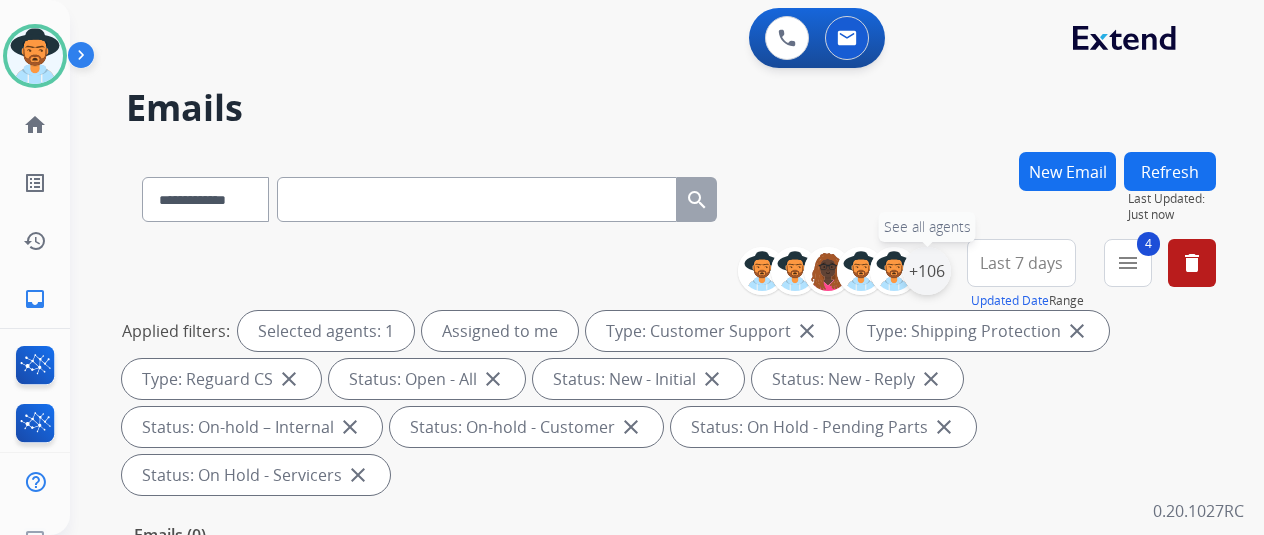 click on "+106" at bounding box center [927, 271] 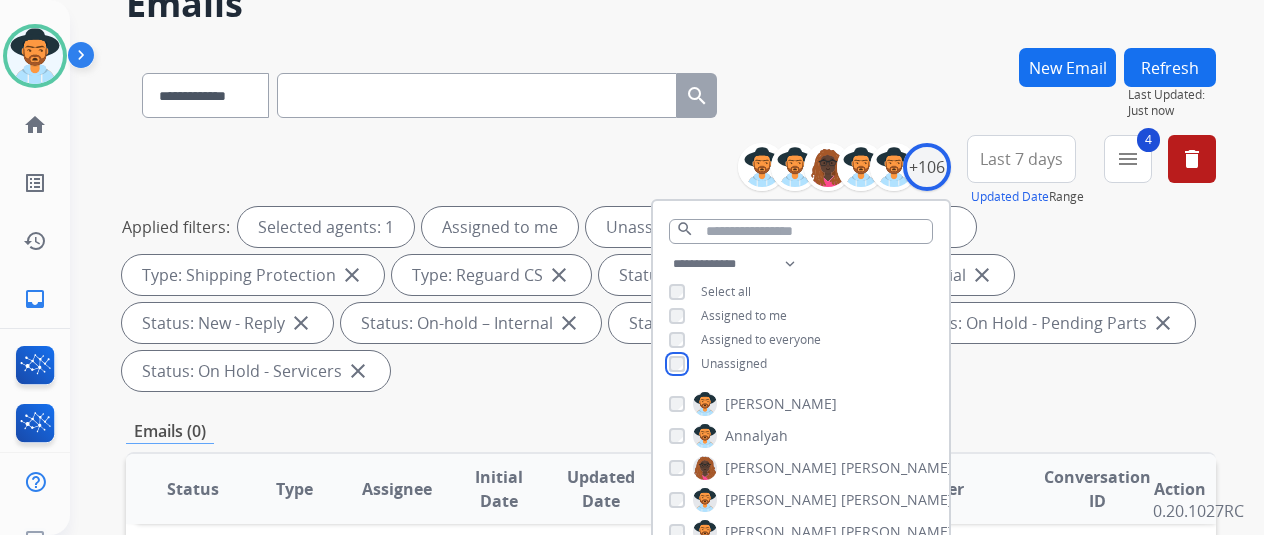 scroll, scrollTop: 400, scrollLeft: 0, axis: vertical 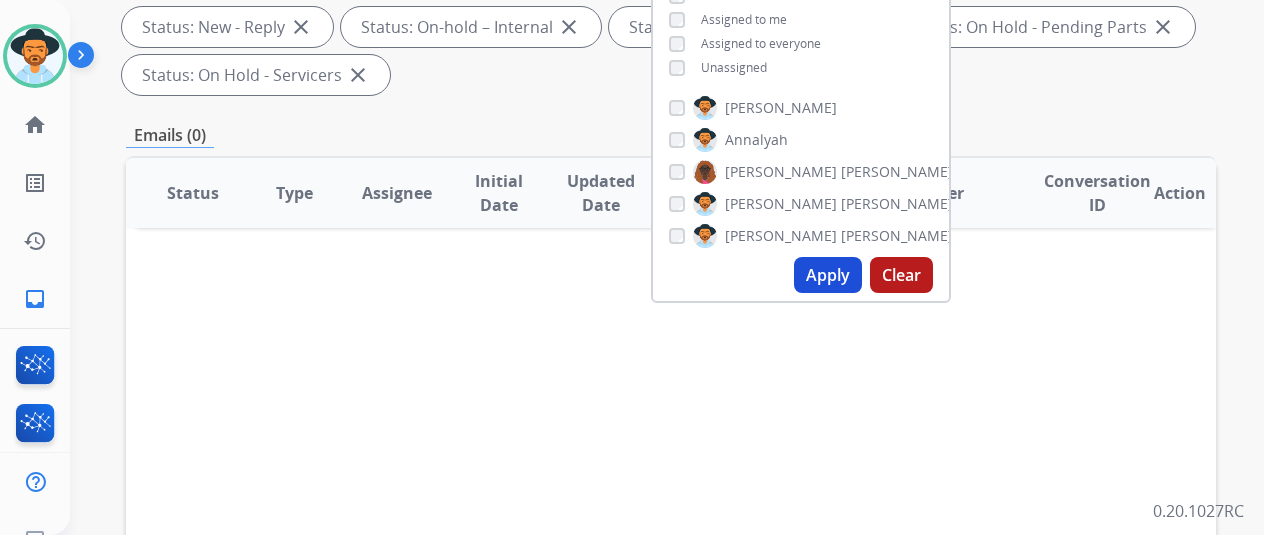 click on "Apply" at bounding box center [828, 275] 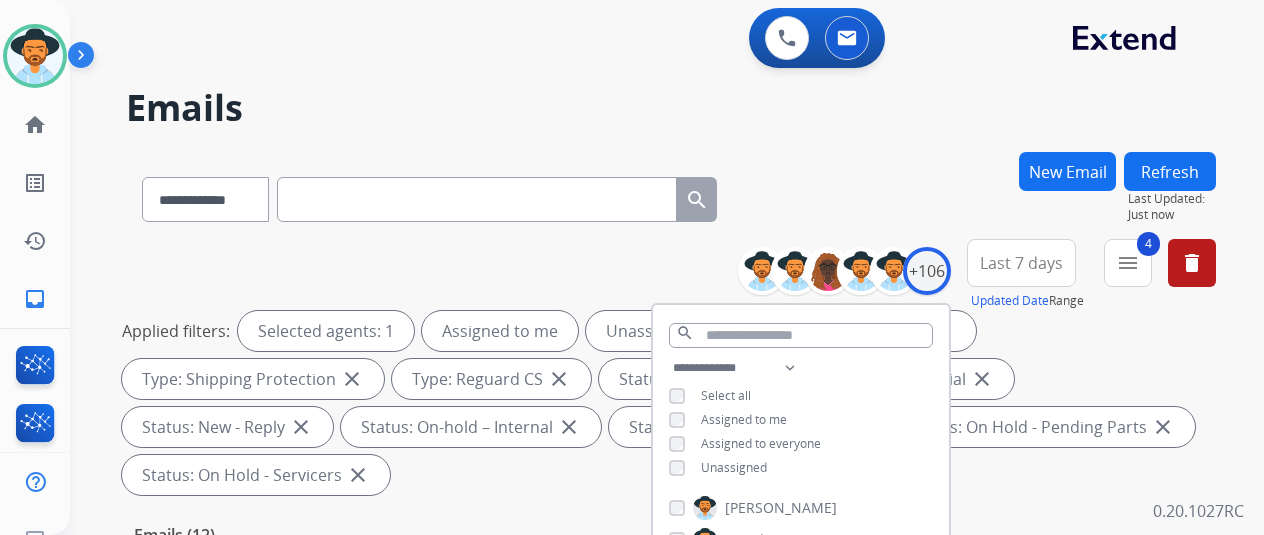 scroll, scrollTop: 500, scrollLeft: 0, axis: vertical 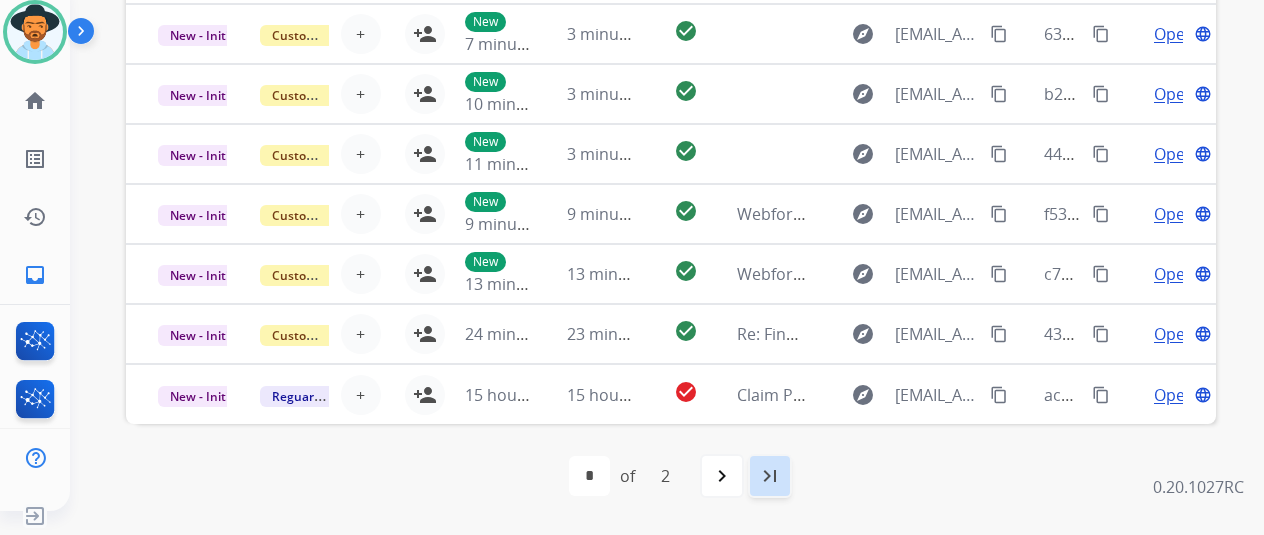 click on "last_page" at bounding box center [770, 476] 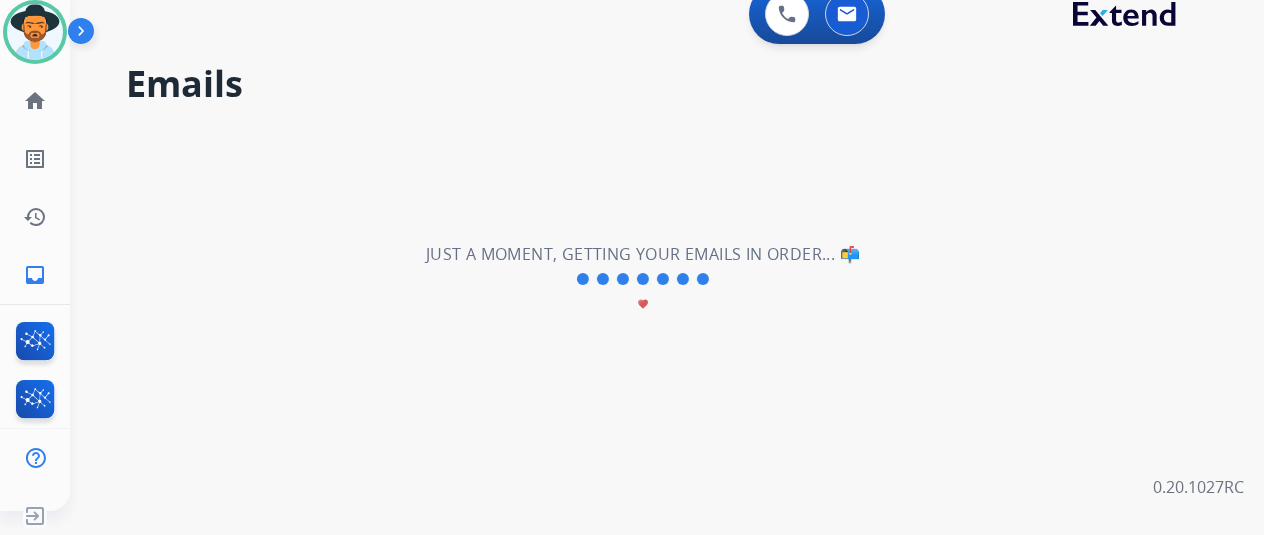 scroll, scrollTop: 0, scrollLeft: 0, axis: both 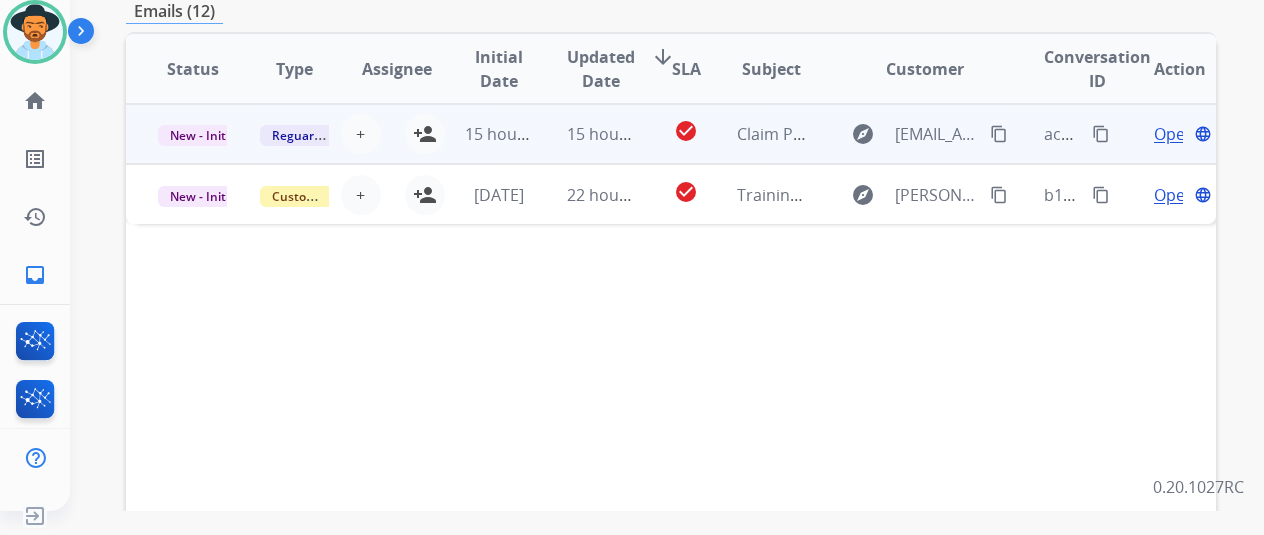 click on "Open" at bounding box center [1174, 134] 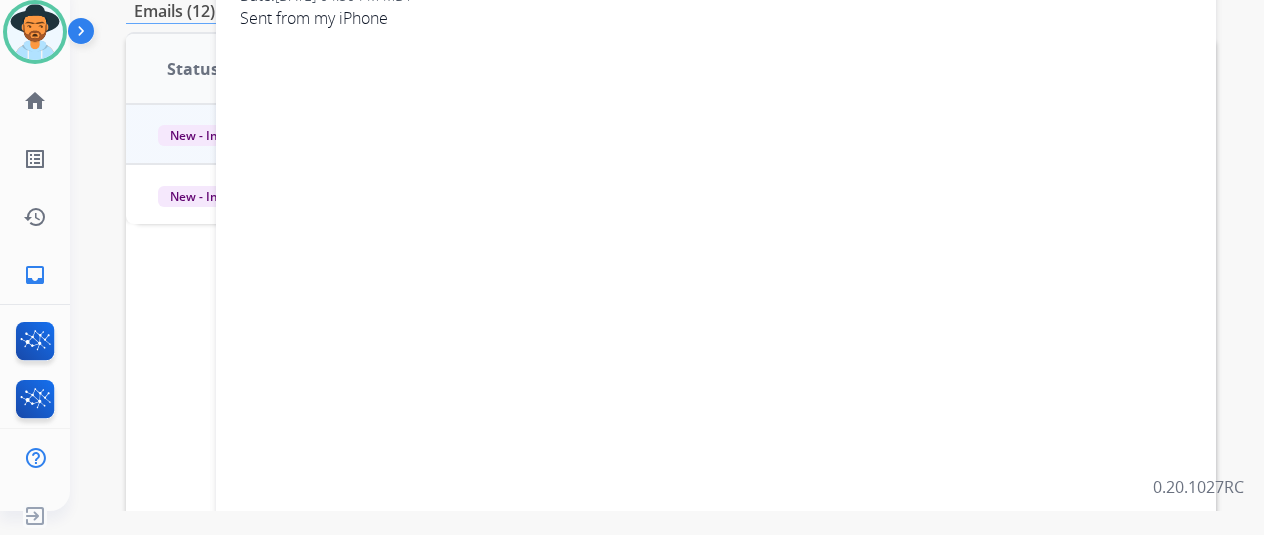 scroll, scrollTop: 200, scrollLeft: 0, axis: vertical 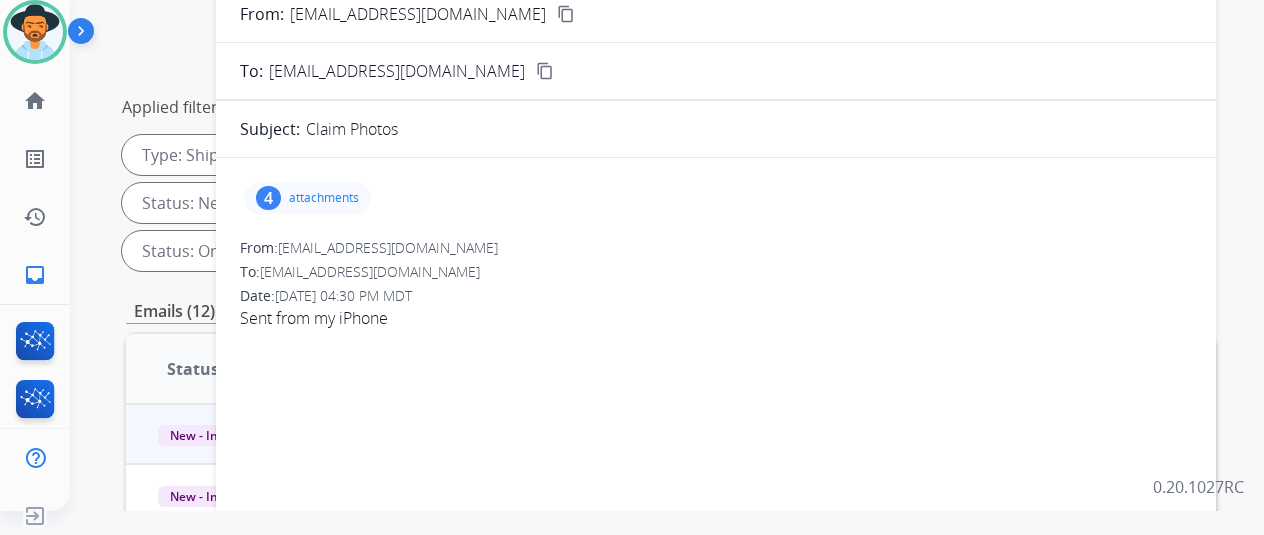 click on "4 attachments" at bounding box center [307, 198] 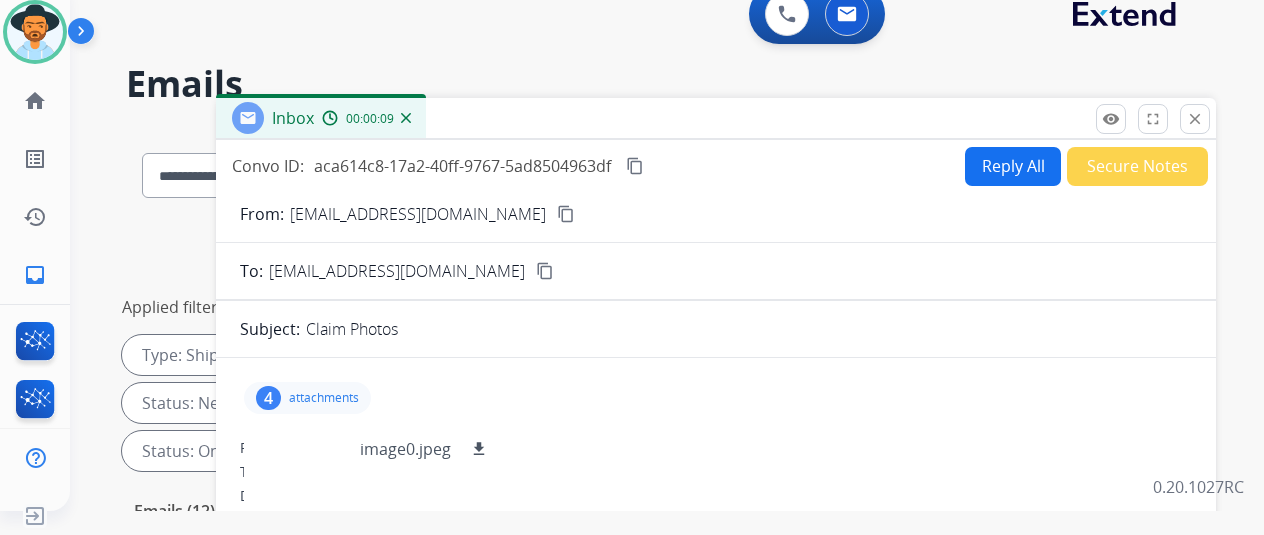 scroll, scrollTop: 100, scrollLeft: 0, axis: vertical 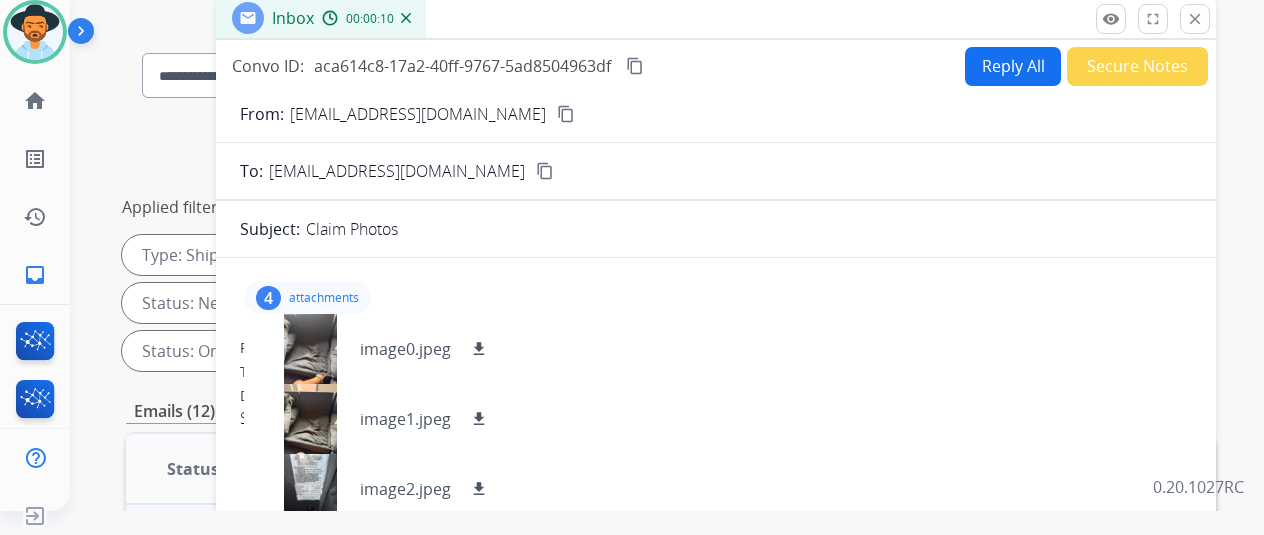 click on "content_copy" at bounding box center [566, 114] 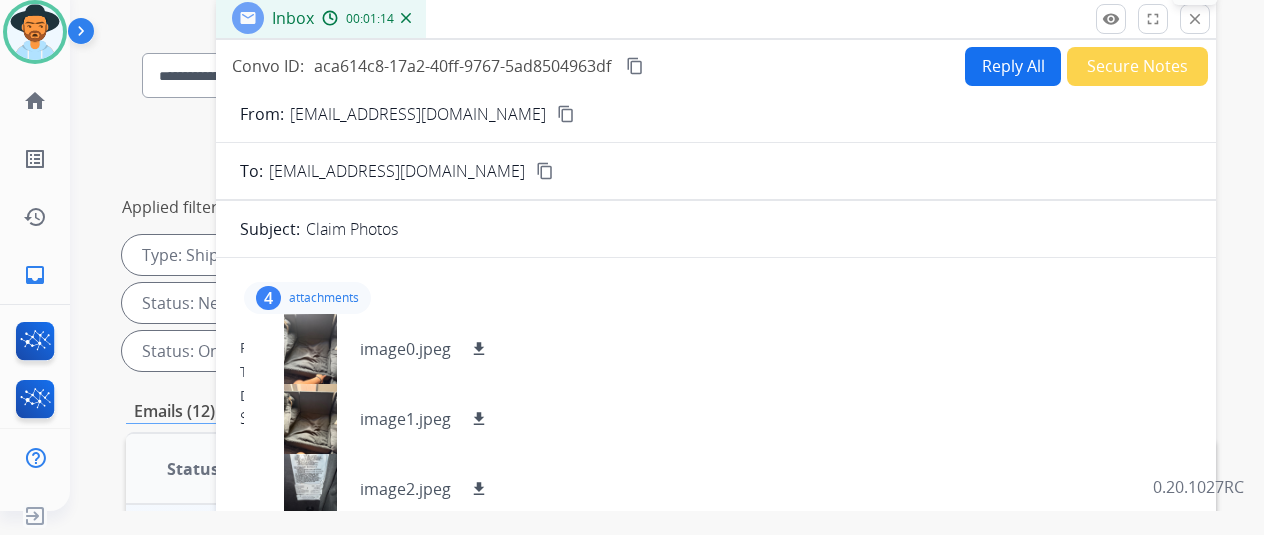 click on "close" at bounding box center (1195, 19) 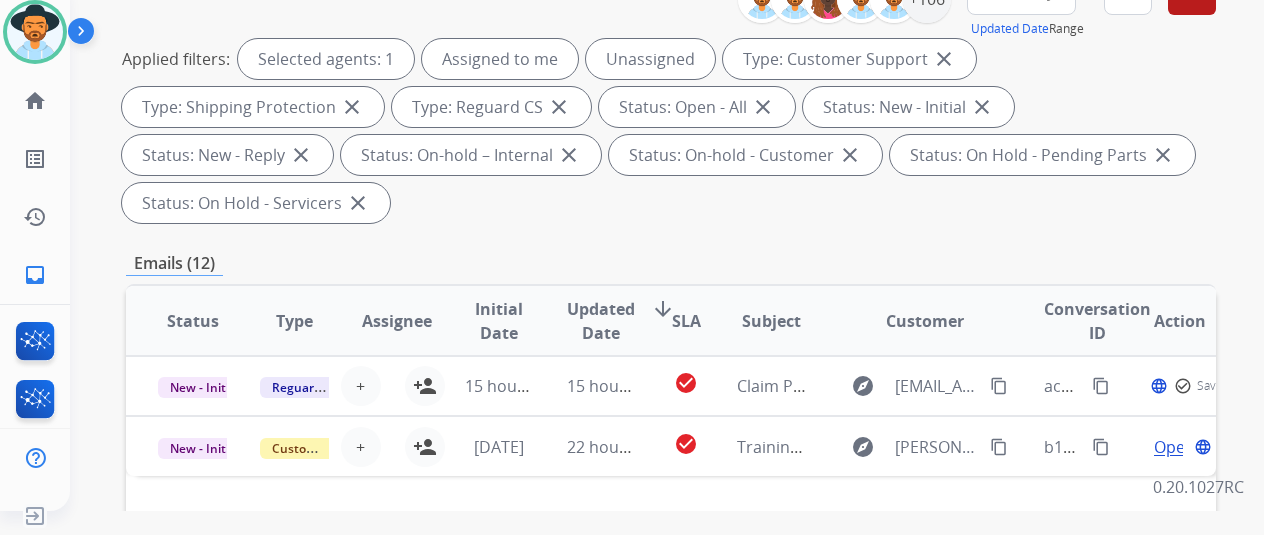 scroll, scrollTop: 0, scrollLeft: 0, axis: both 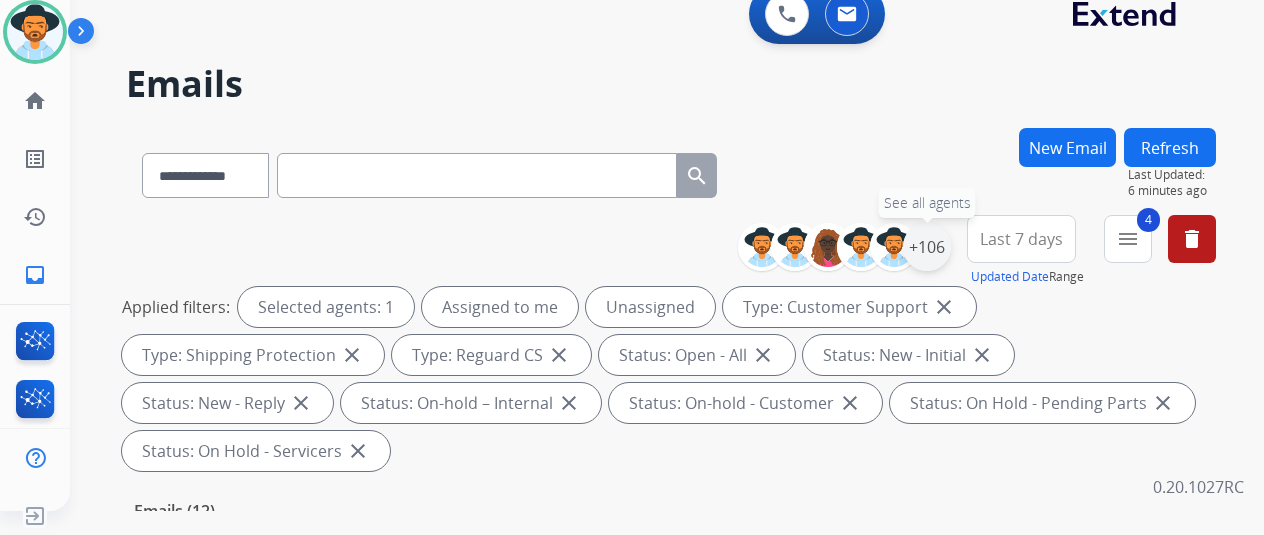 click on "+106" at bounding box center [927, 247] 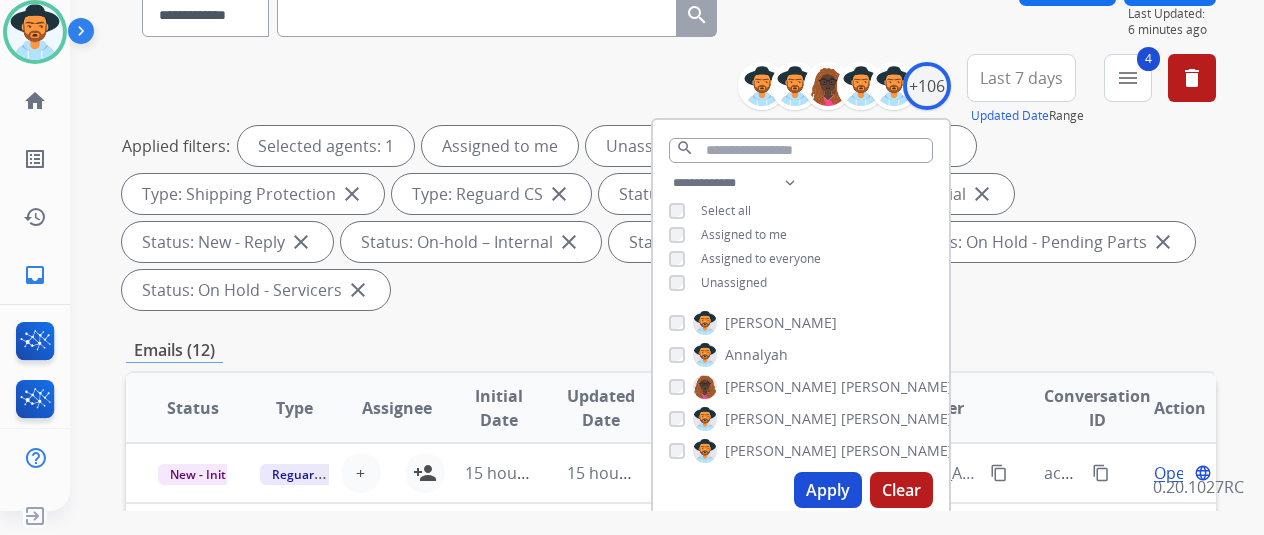 scroll, scrollTop: 300, scrollLeft: 0, axis: vertical 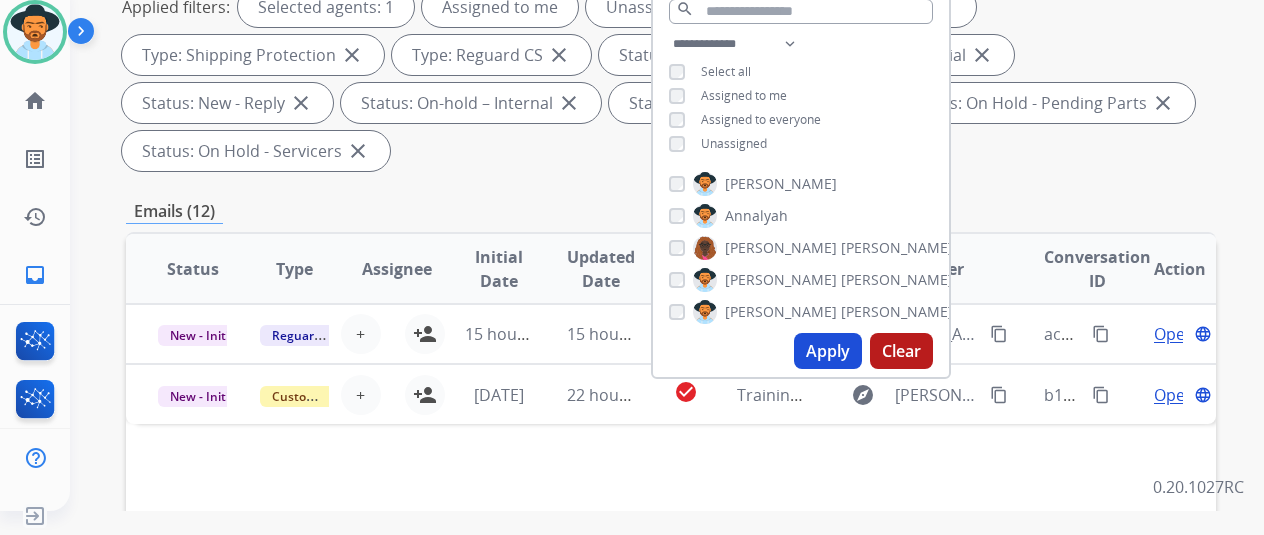 click on "Apply" at bounding box center [828, 351] 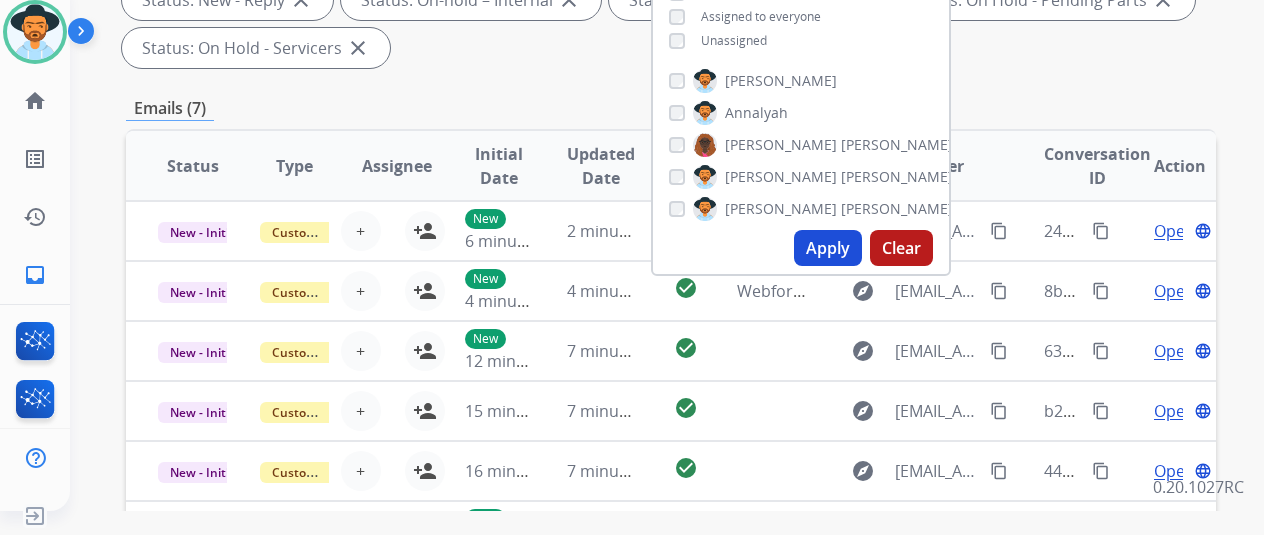 scroll, scrollTop: 200, scrollLeft: 0, axis: vertical 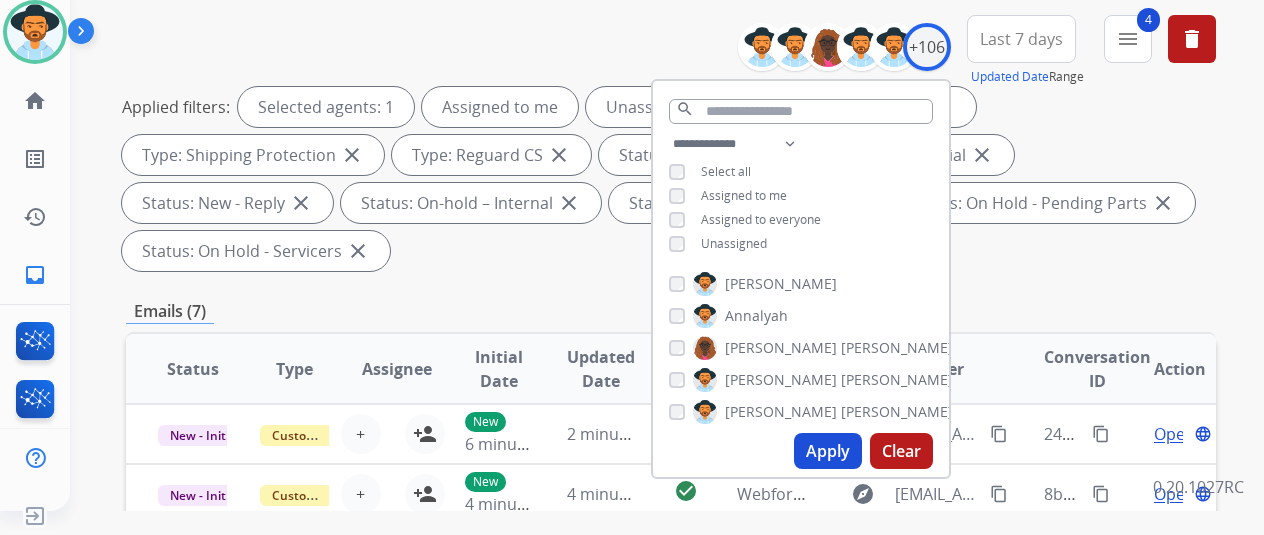 click on "**********" at bounding box center (671, 147) 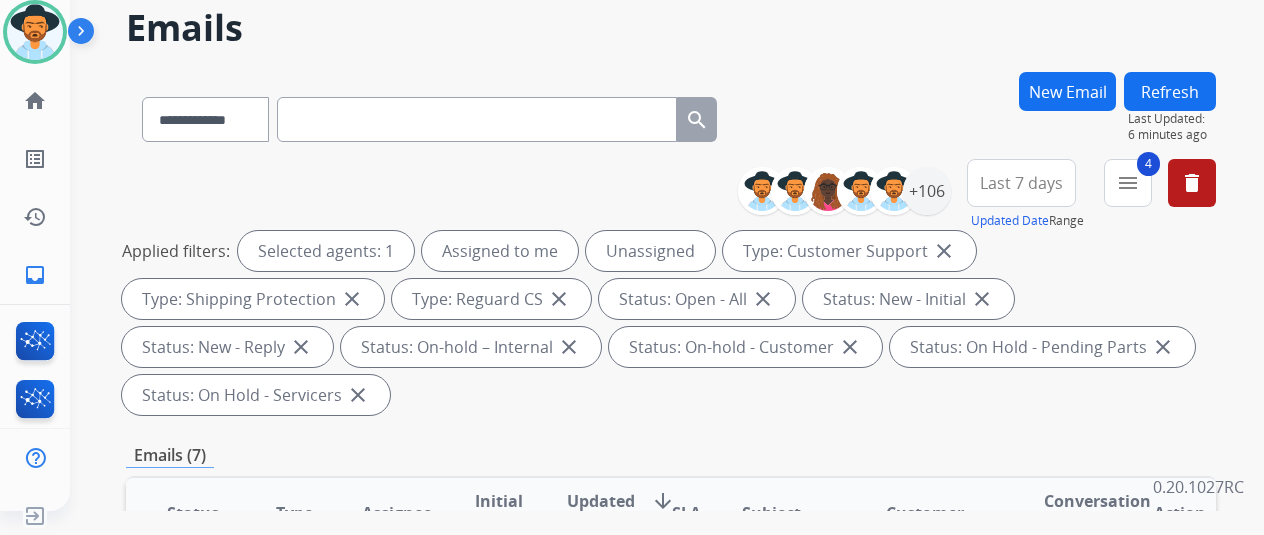 scroll, scrollTop: 0, scrollLeft: 0, axis: both 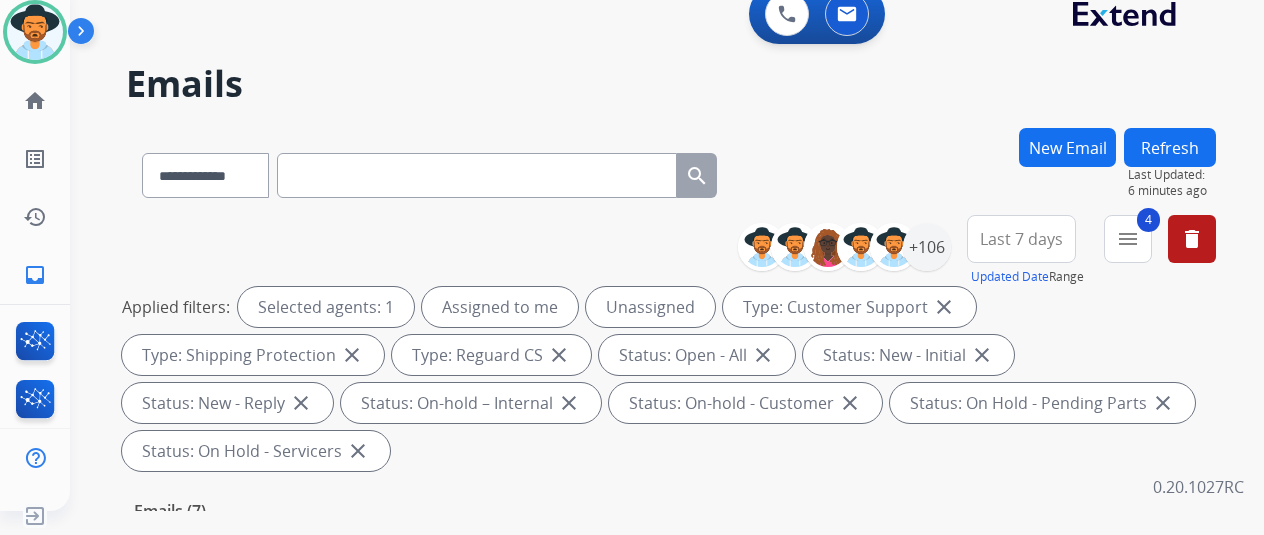 drag, startPoint x: 883, startPoint y: 103, endPoint x: 917, endPoint y: 86, distance: 38.013157 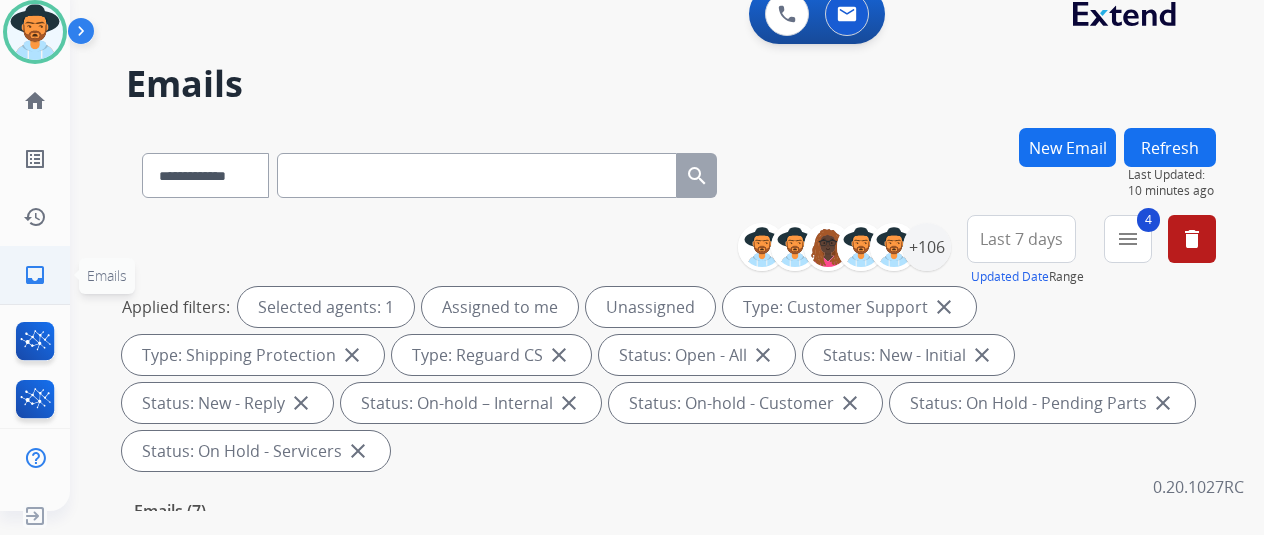 click on "inbox  Emails" 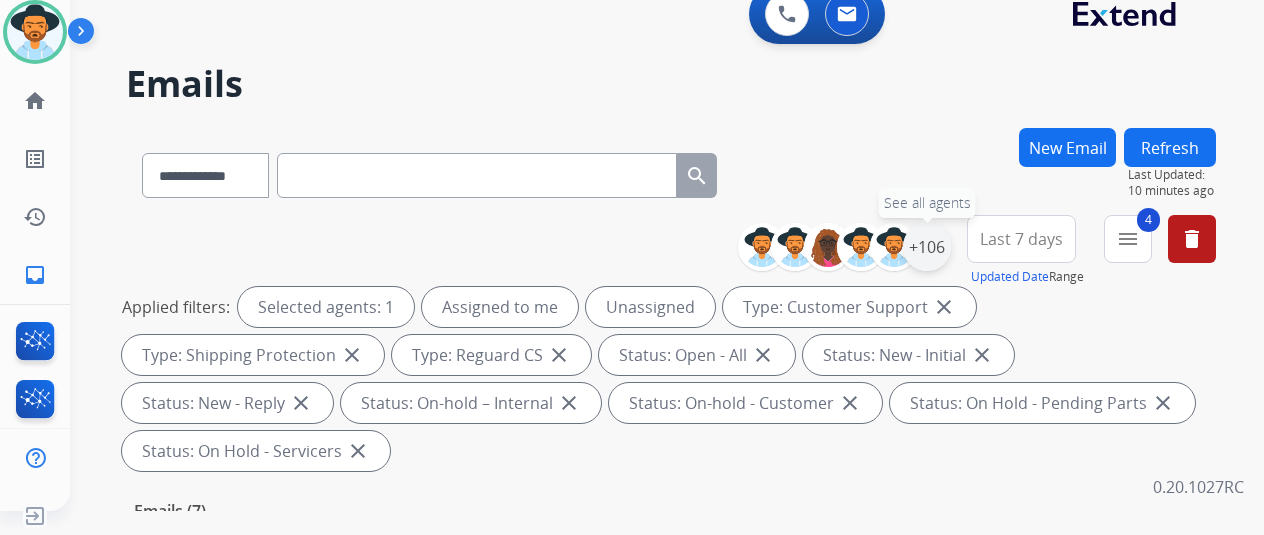 click on "+106" at bounding box center [927, 247] 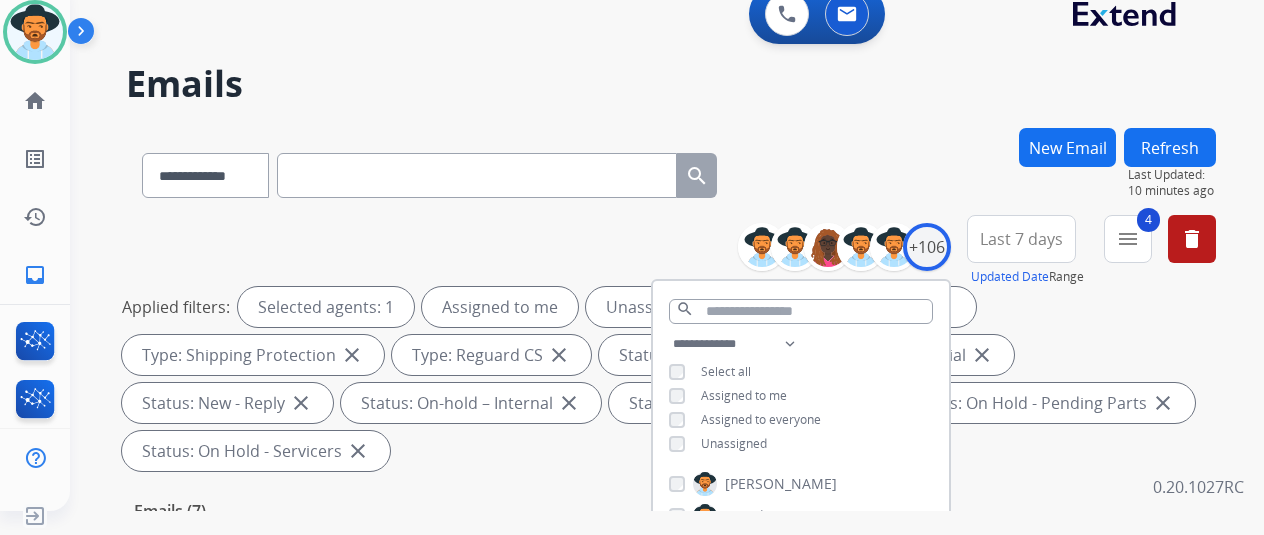 click on "**********" at bounding box center [801, 396] 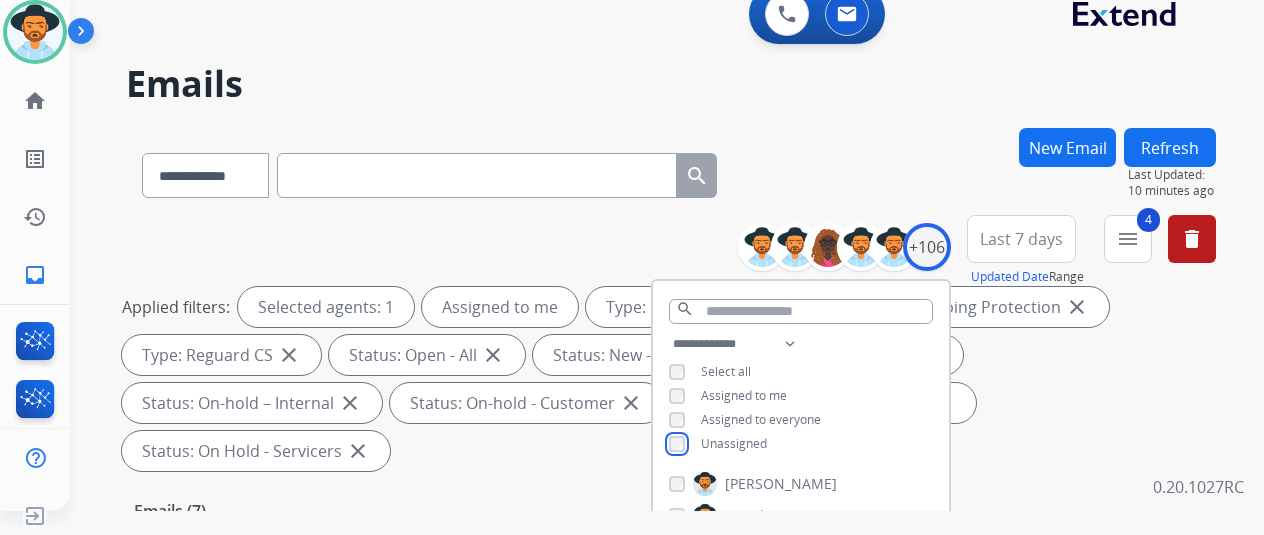 scroll, scrollTop: 400, scrollLeft: 0, axis: vertical 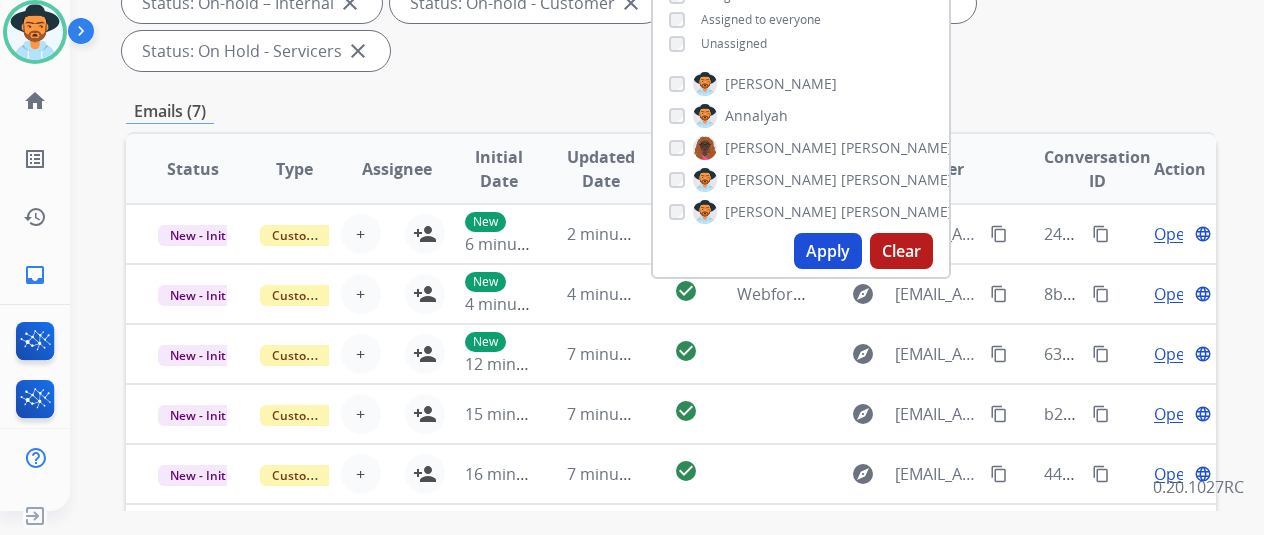 click on "Apply" at bounding box center (828, 251) 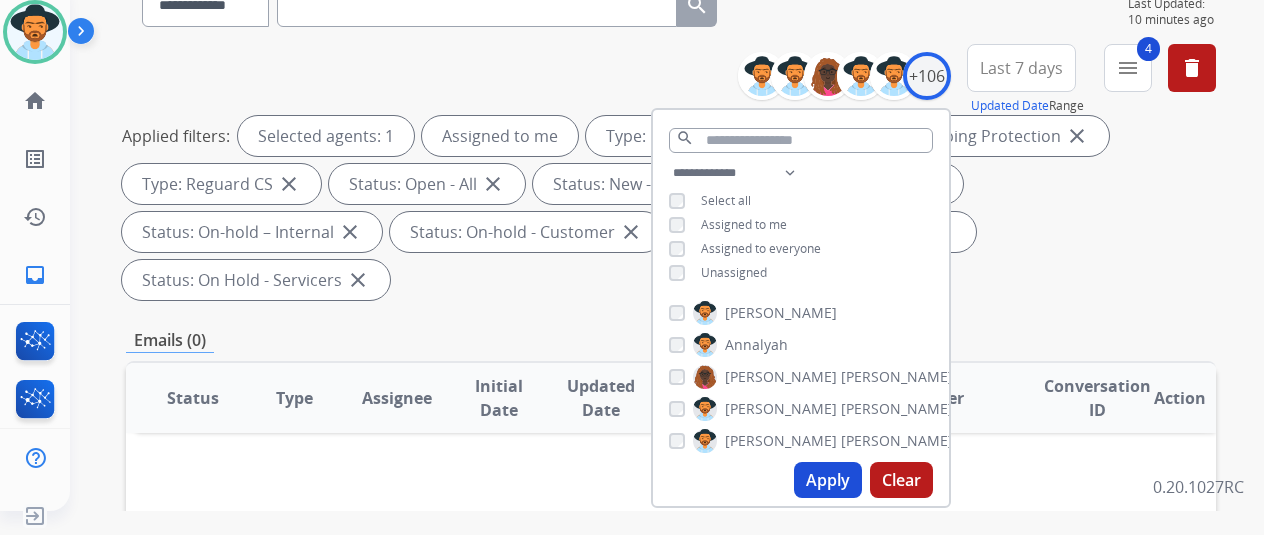 scroll, scrollTop: 0, scrollLeft: 0, axis: both 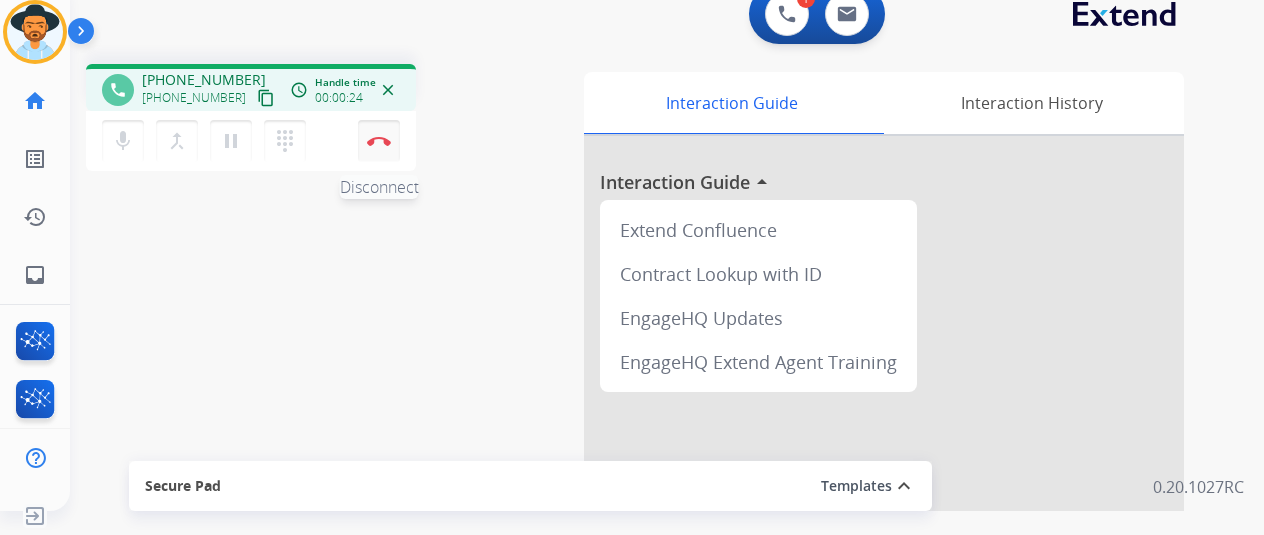 click on "Disconnect" at bounding box center (379, 141) 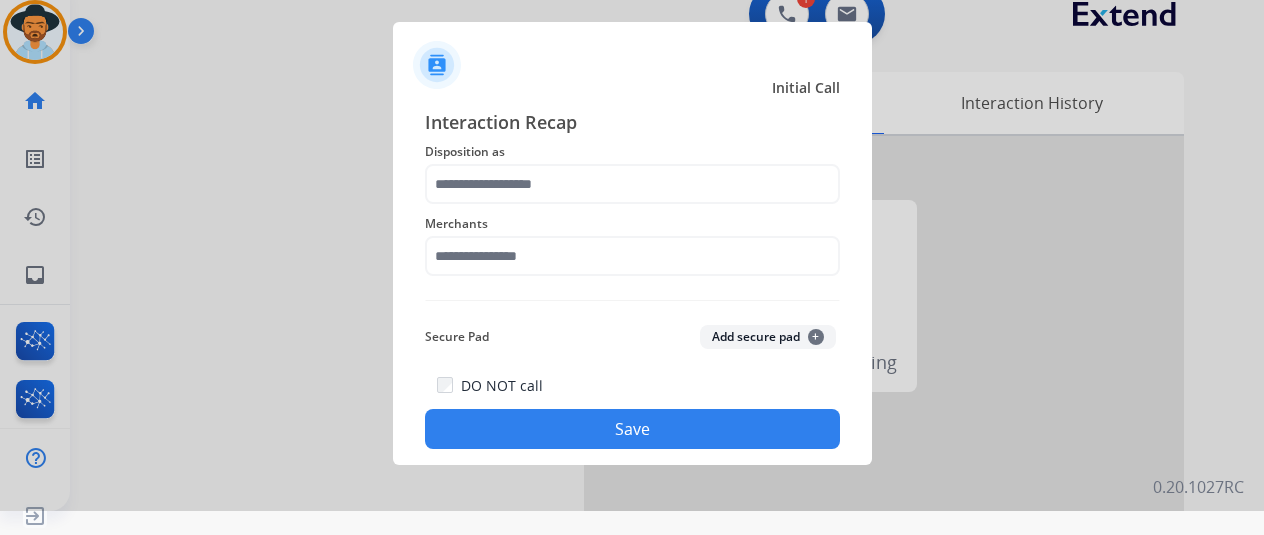 click at bounding box center [632, 243] 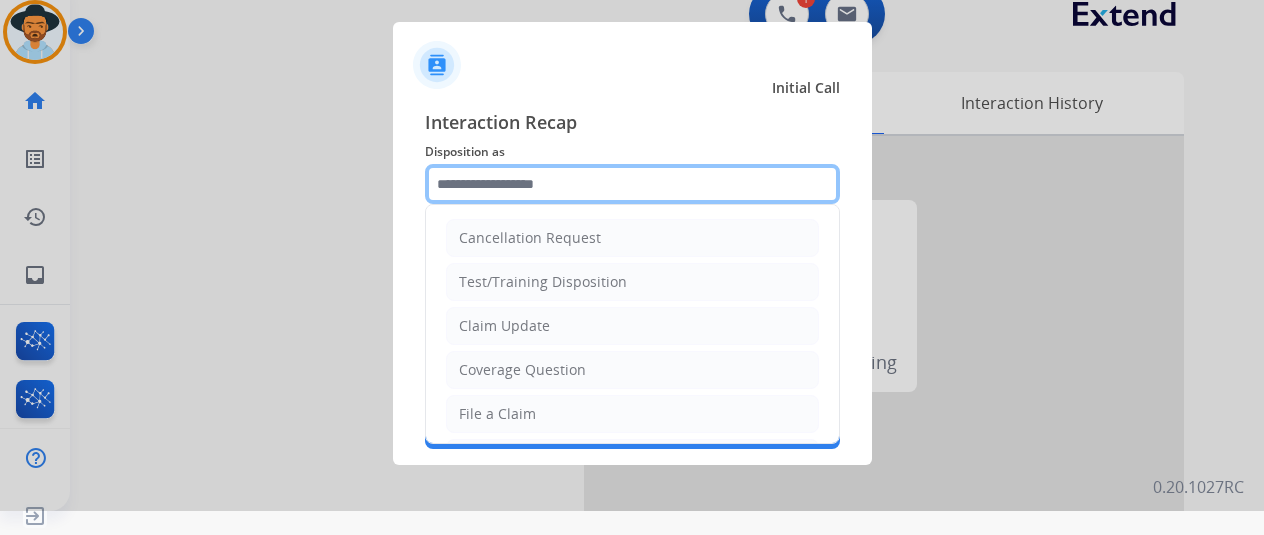 click 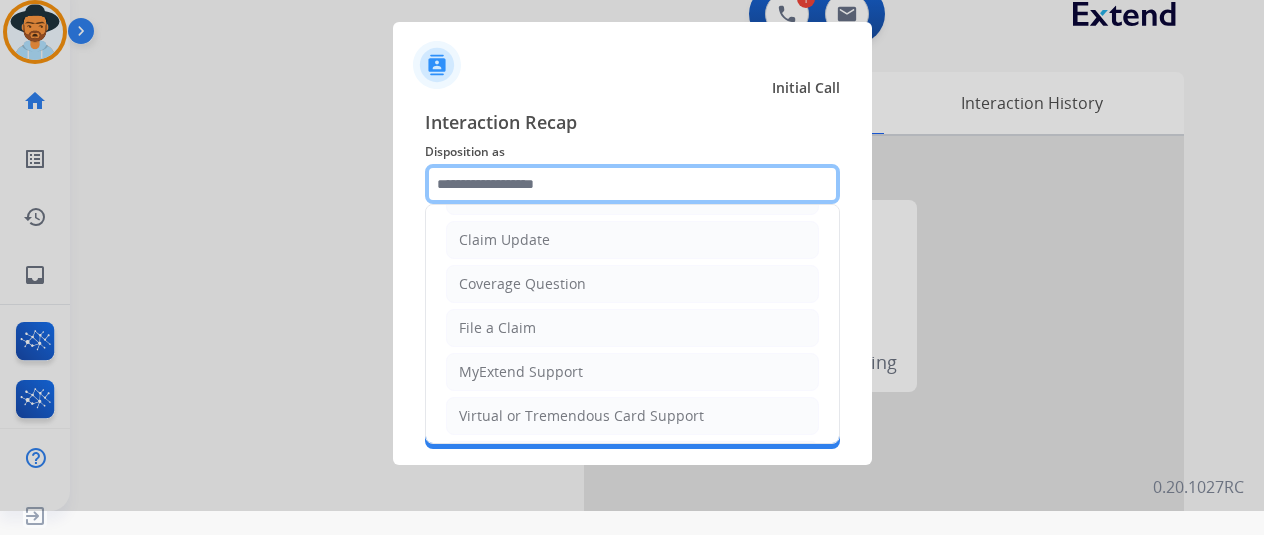 scroll, scrollTop: 300, scrollLeft: 0, axis: vertical 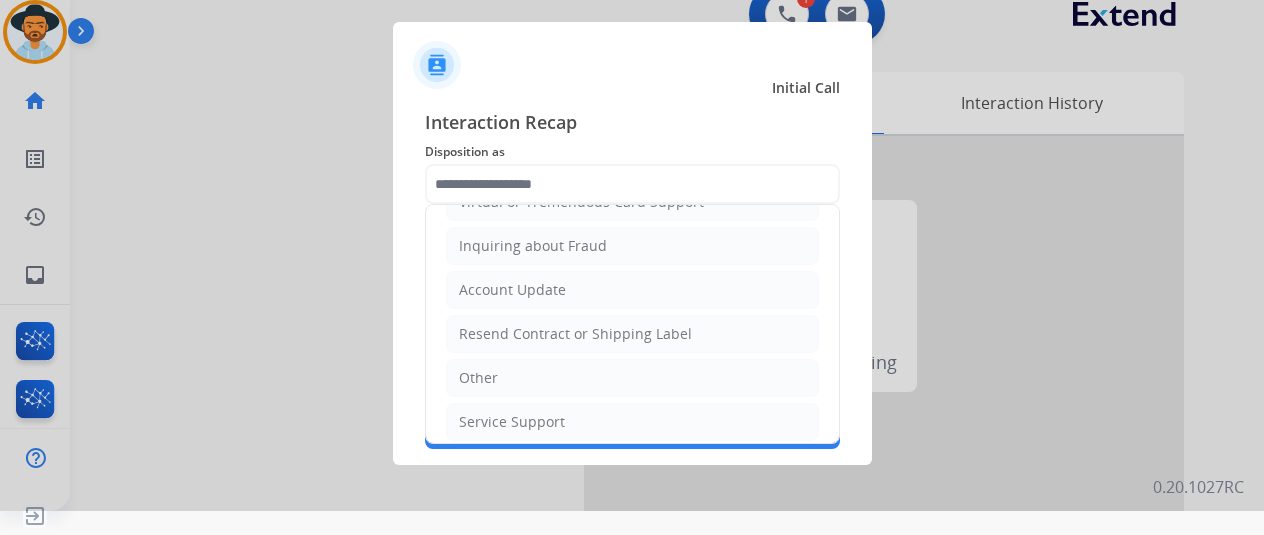 click on "Other" 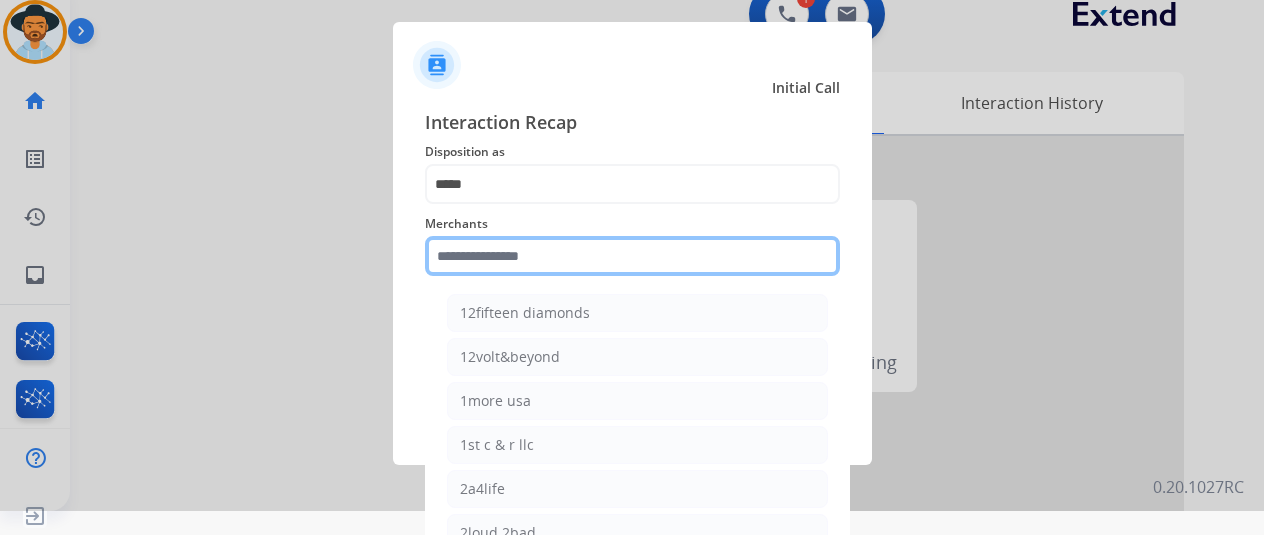 click 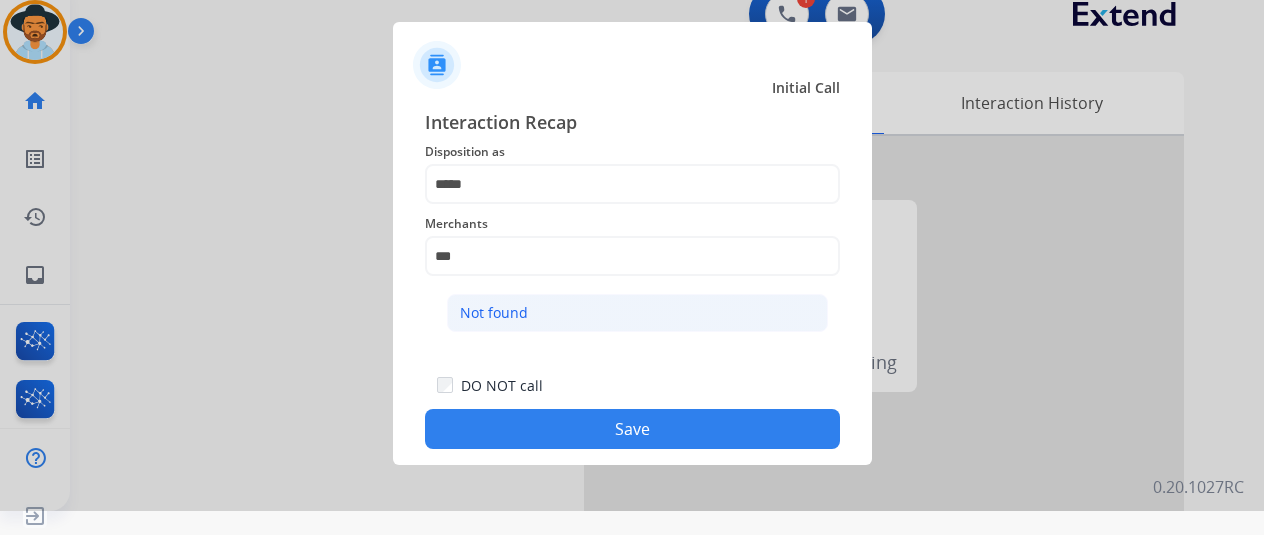 click on "Not found" 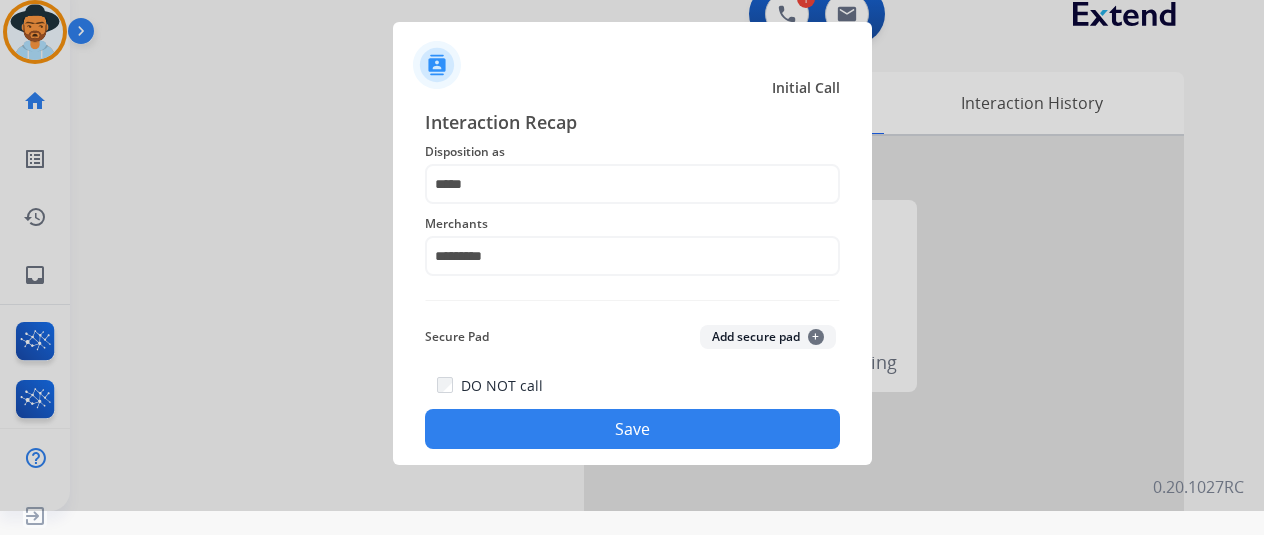 click on "Save" 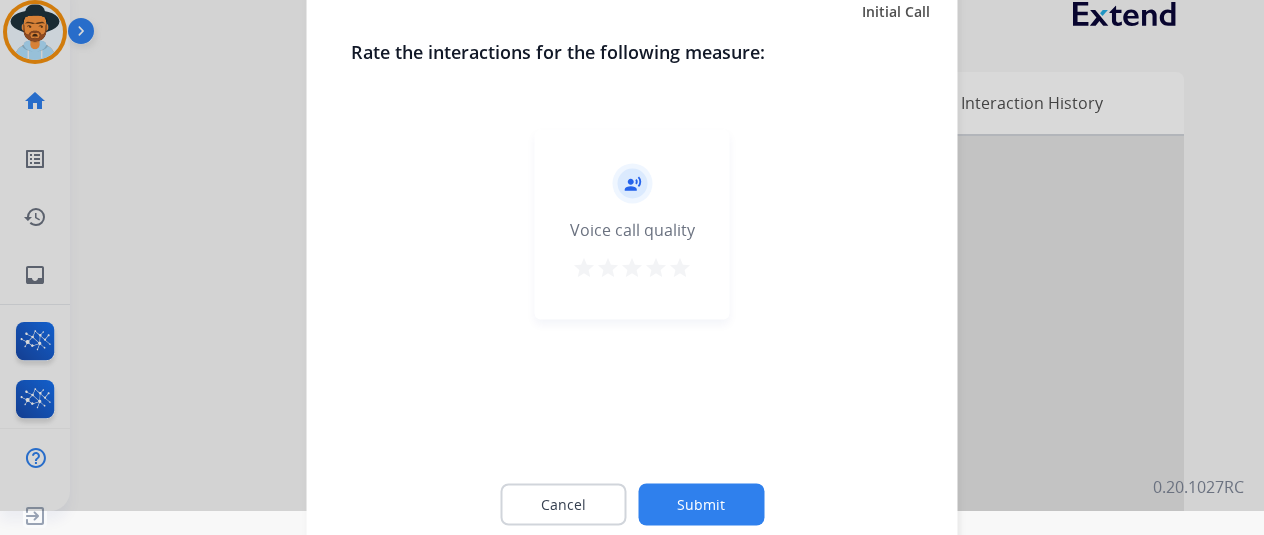 click on "Submit" 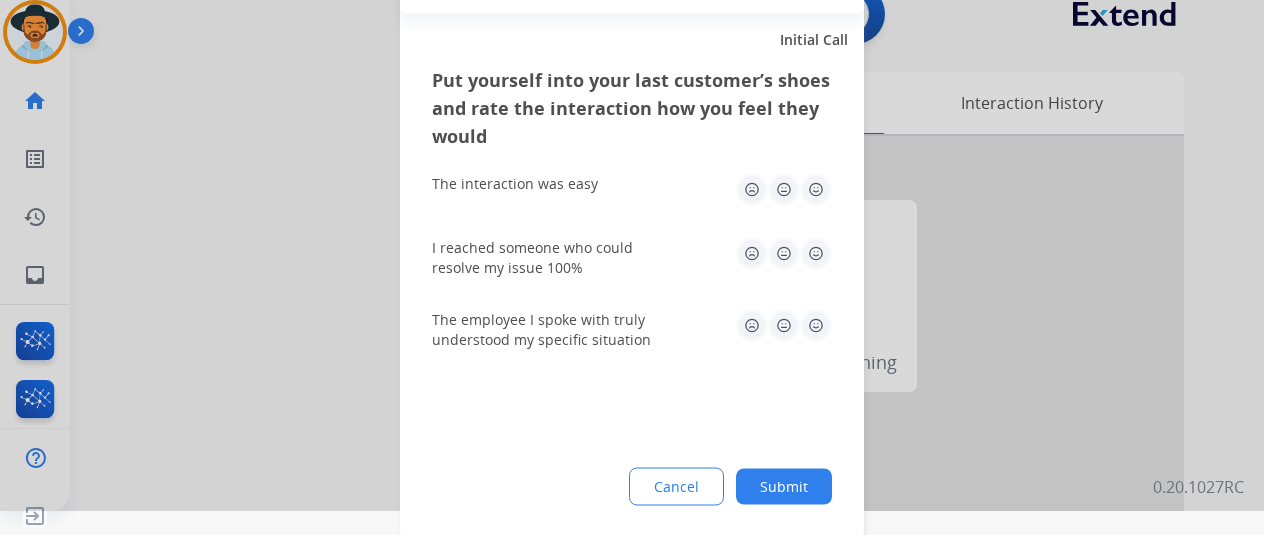 click on "Cancel Submit" 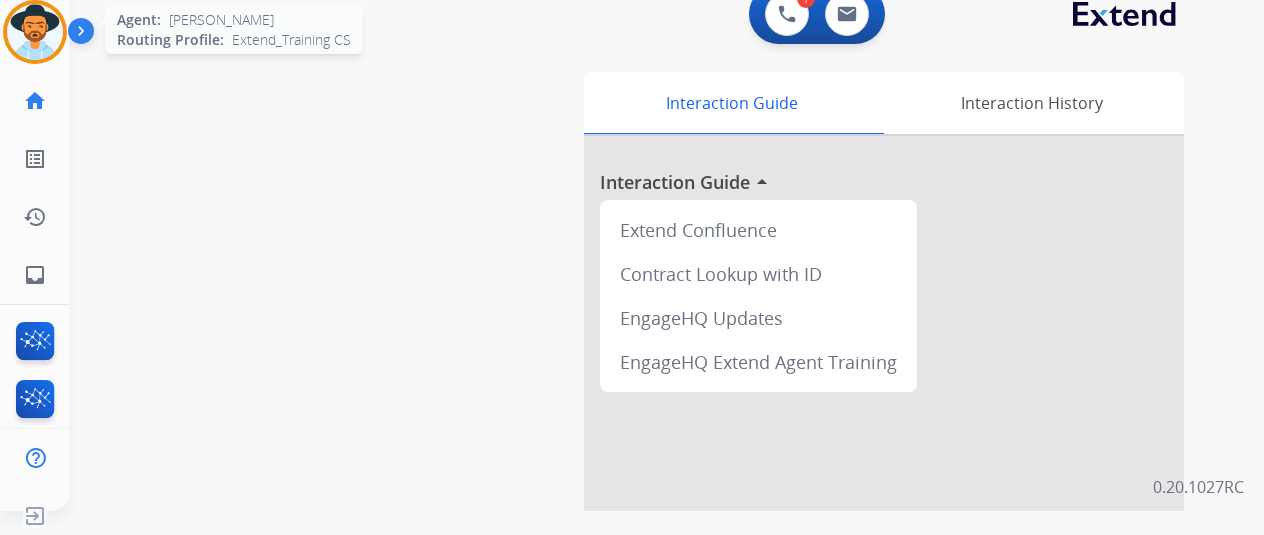 click at bounding box center [35, 32] 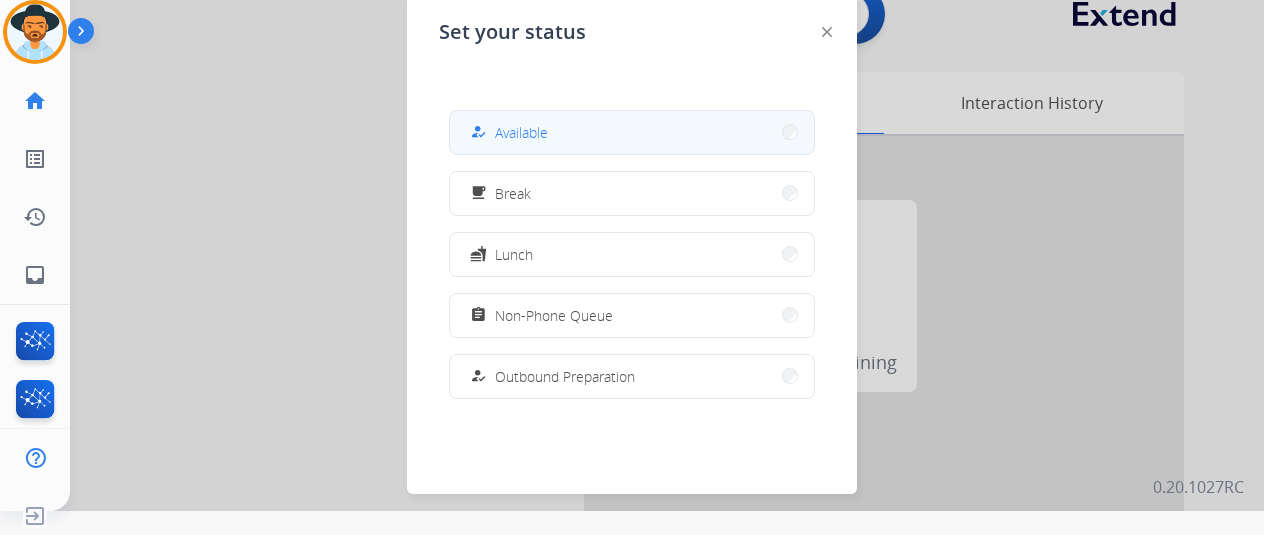 click on "how_to_reg Available" at bounding box center (632, 132) 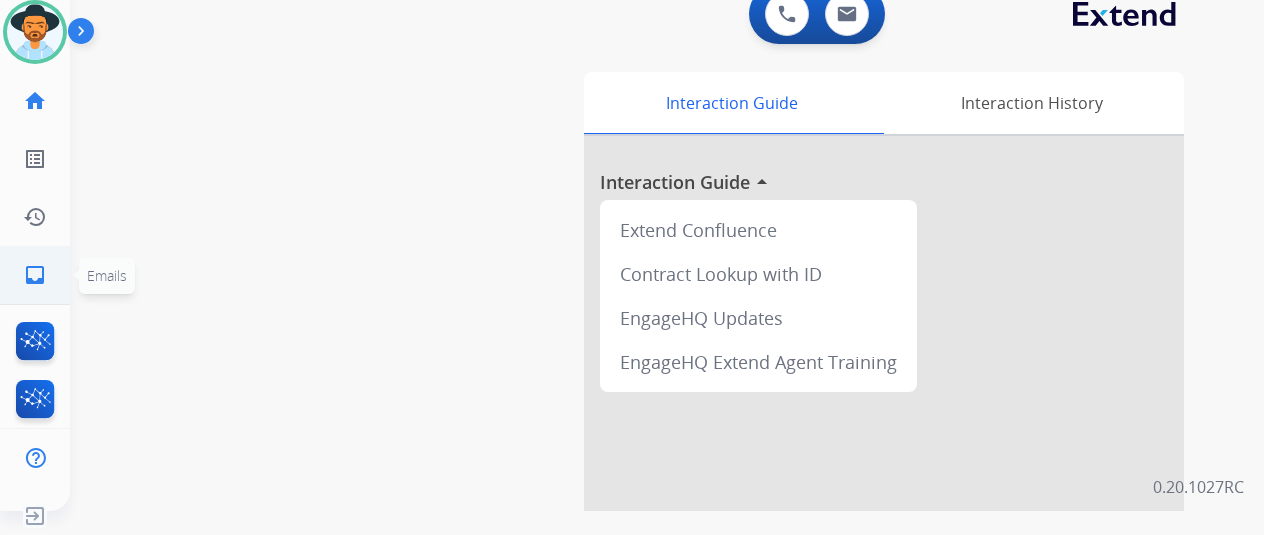 click on "inbox" 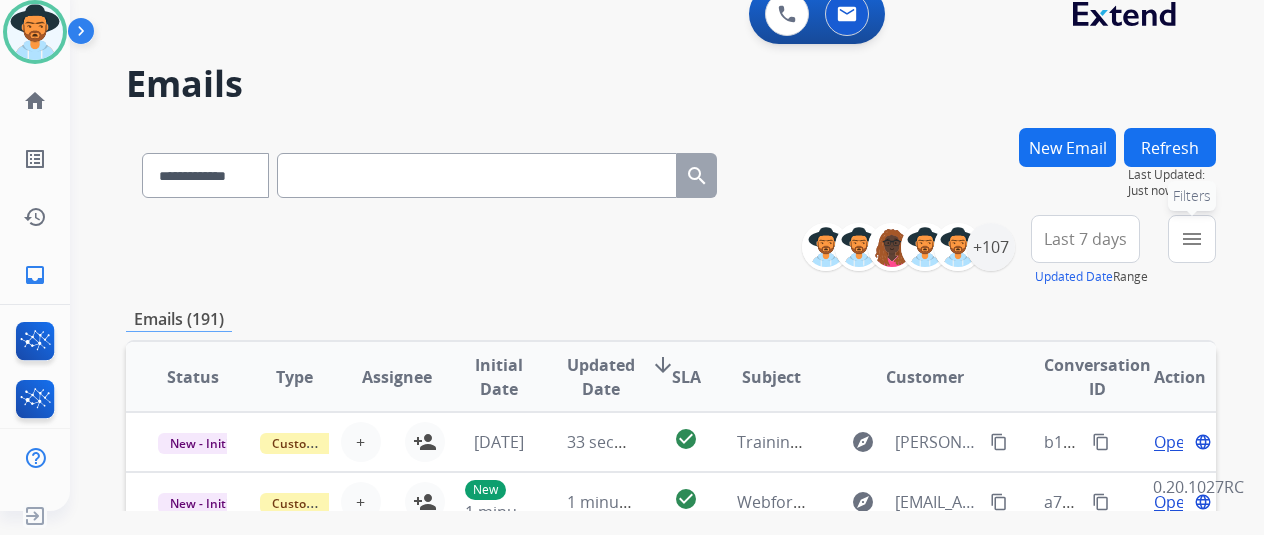 click on "menu" at bounding box center (1192, 239) 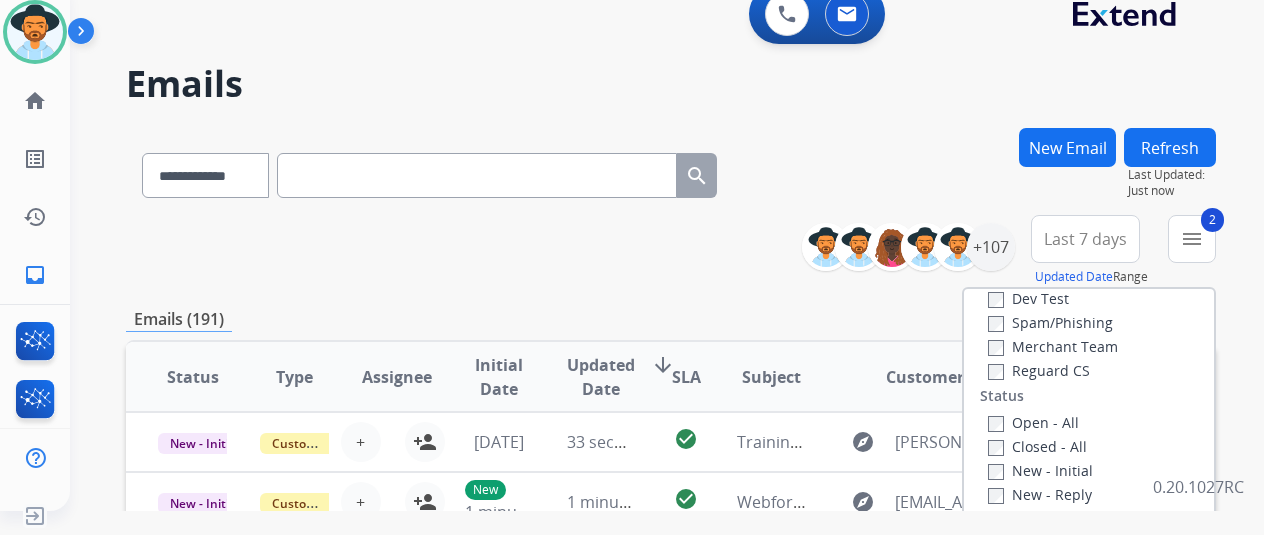 scroll, scrollTop: 200, scrollLeft: 0, axis: vertical 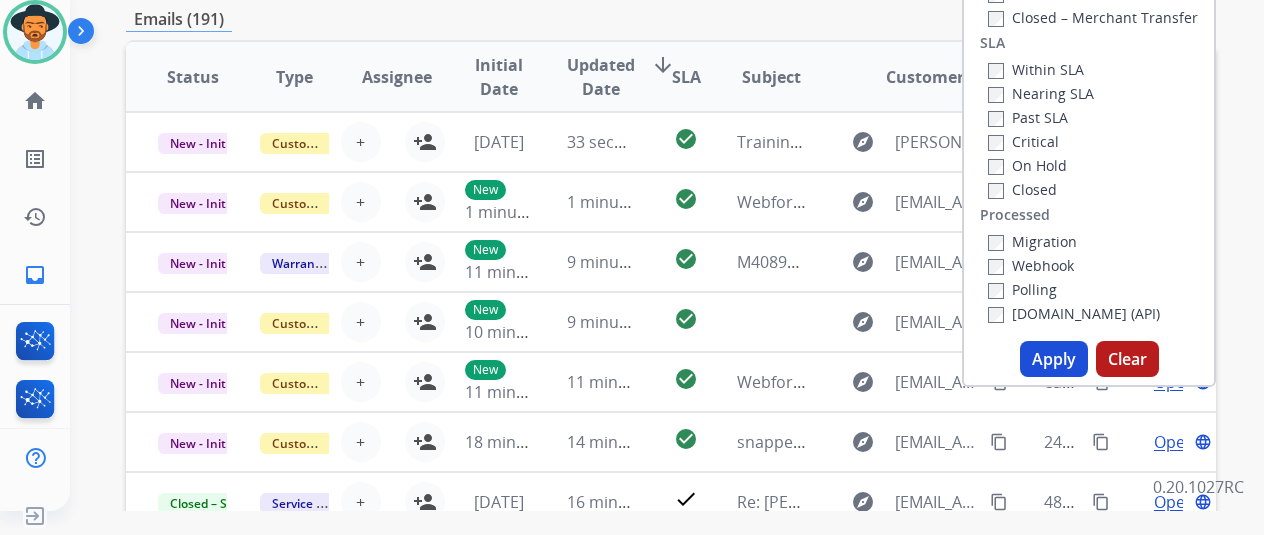 click on "Apply" at bounding box center (1054, 359) 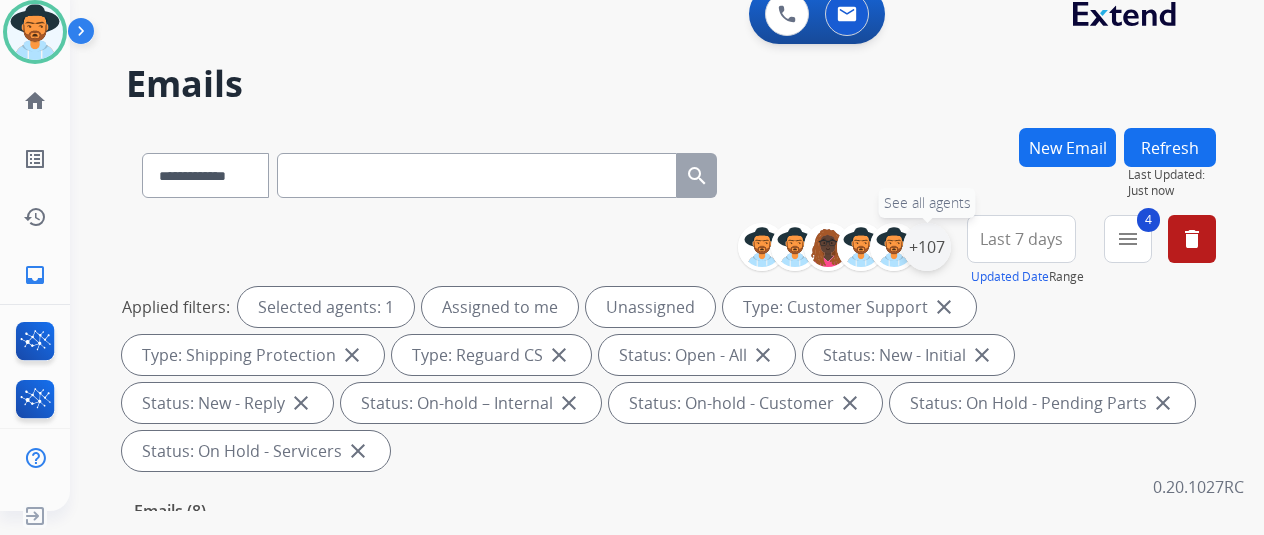 click on "+107" at bounding box center [927, 247] 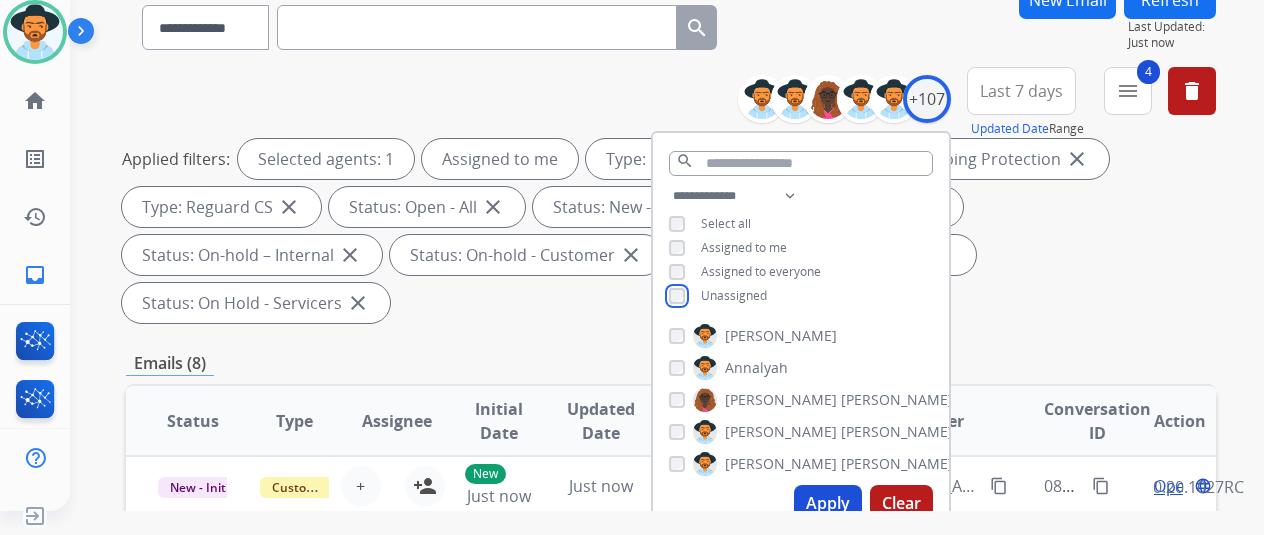 scroll, scrollTop: 400, scrollLeft: 0, axis: vertical 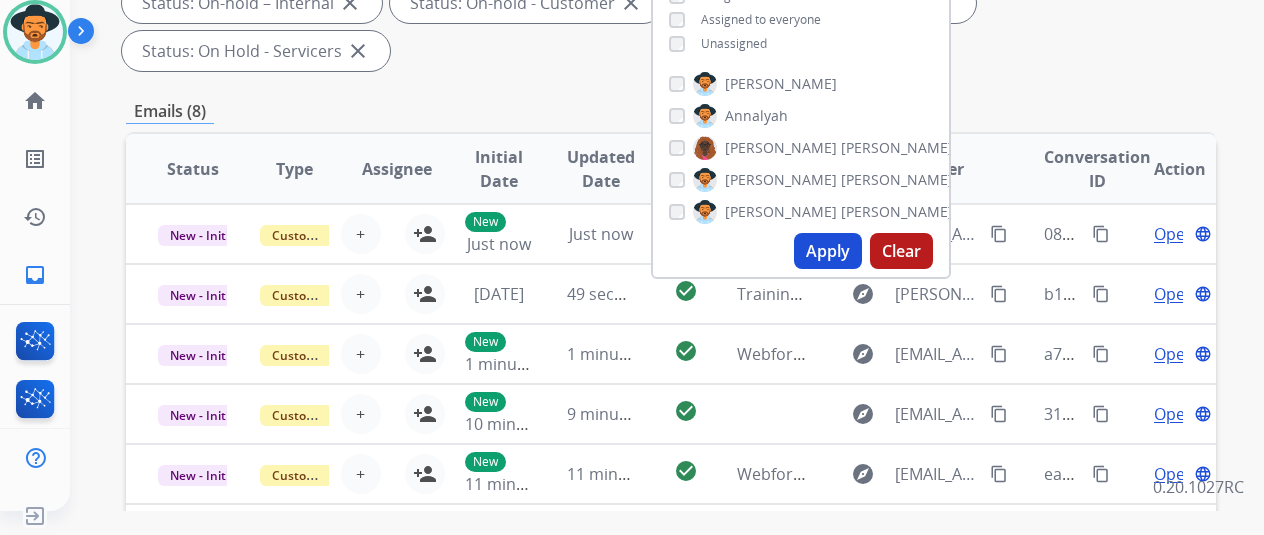 click on "Apply" at bounding box center (828, 251) 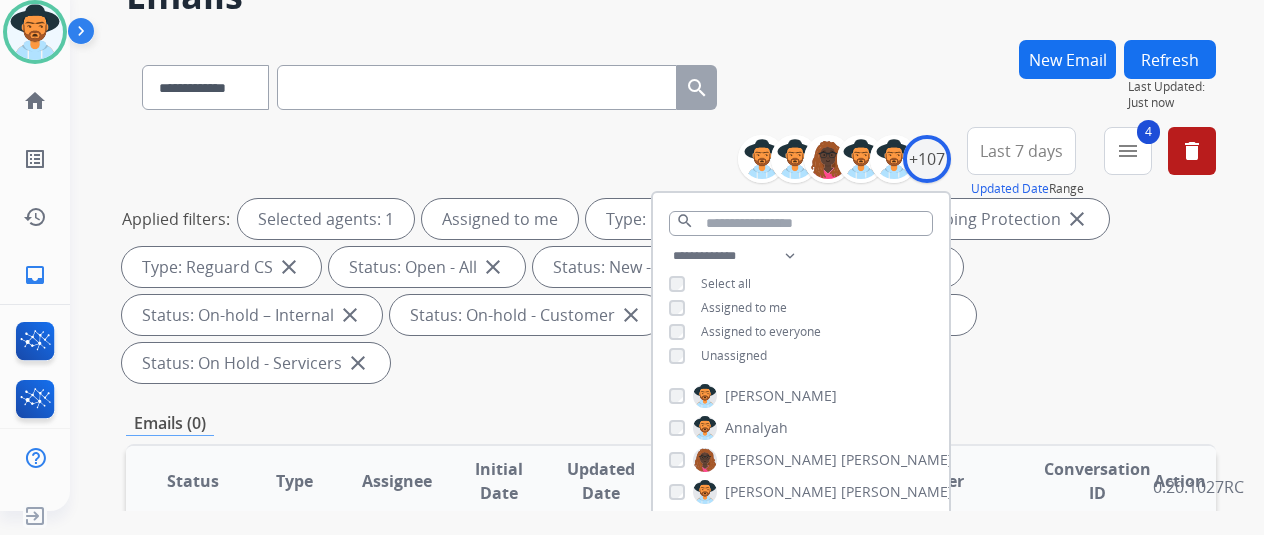scroll, scrollTop: 0, scrollLeft: 0, axis: both 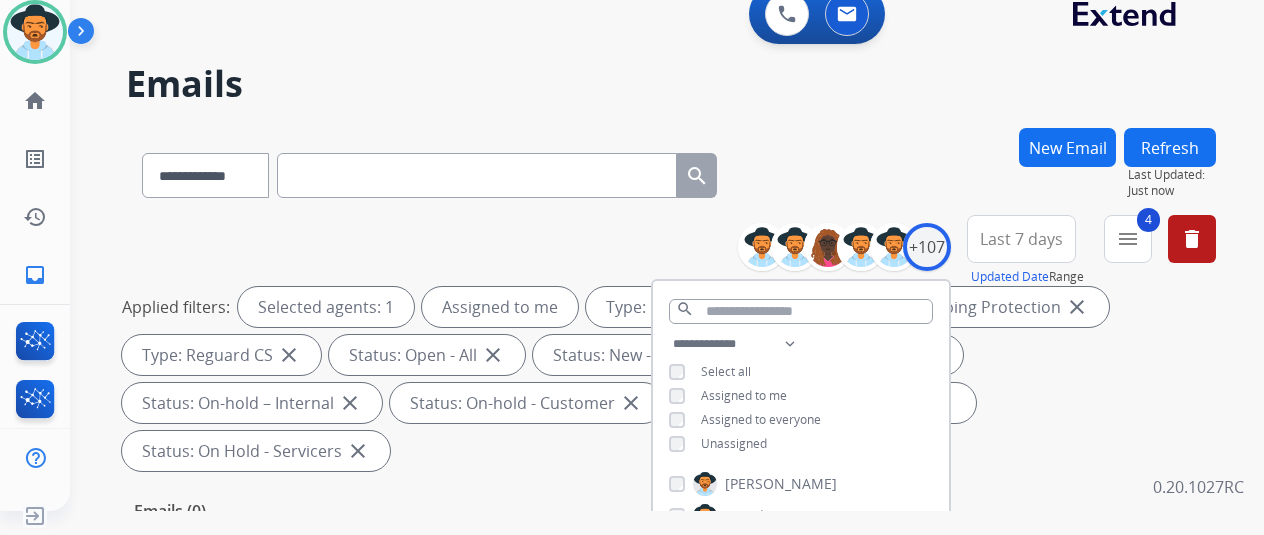 click on "**********" at bounding box center [643, 315] 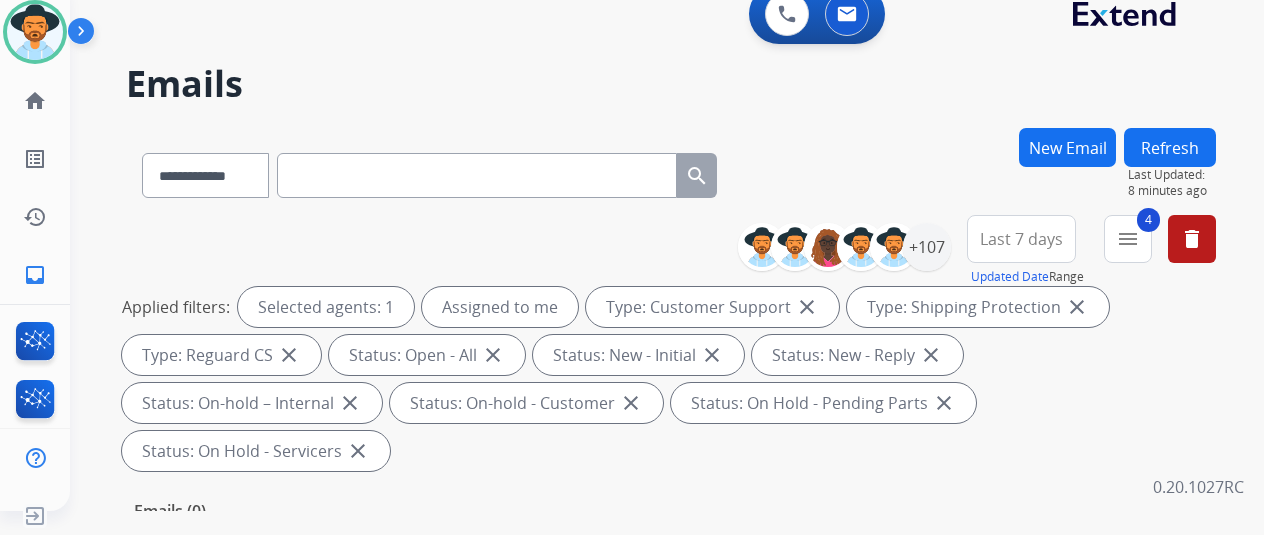 click on "**********" at bounding box center [671, 347] 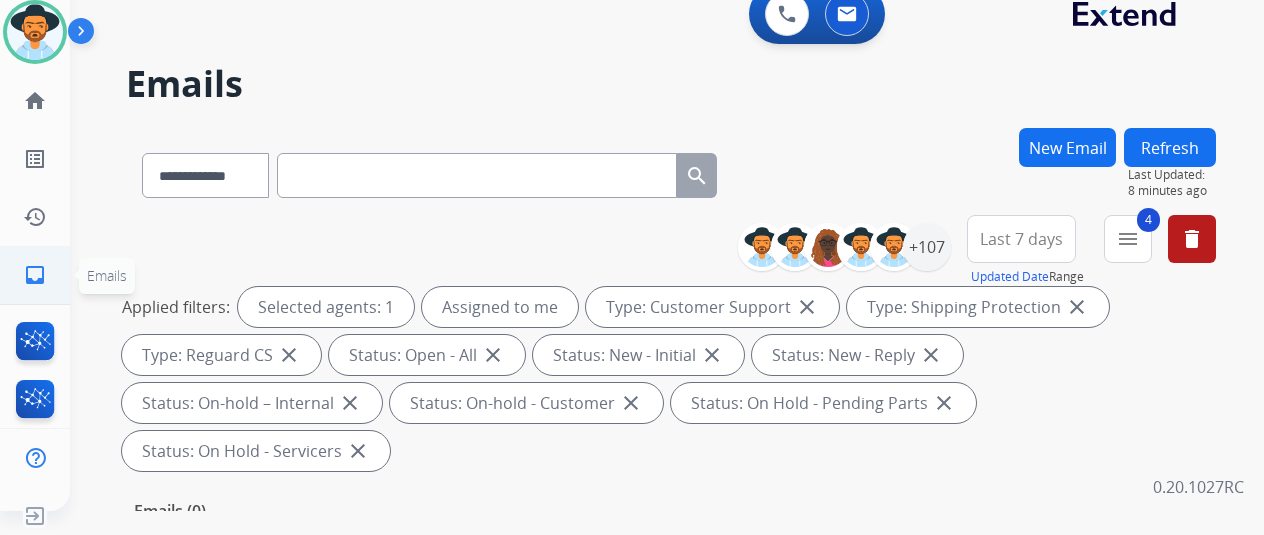 click on "inbox" 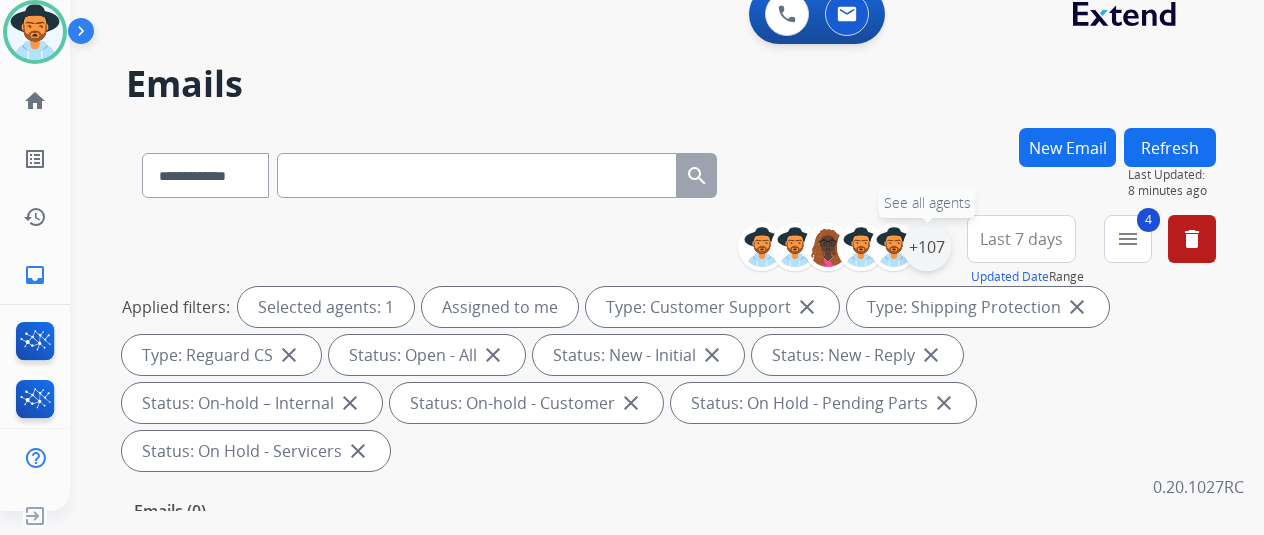 click on "+107" at bounding box center (927, 247) 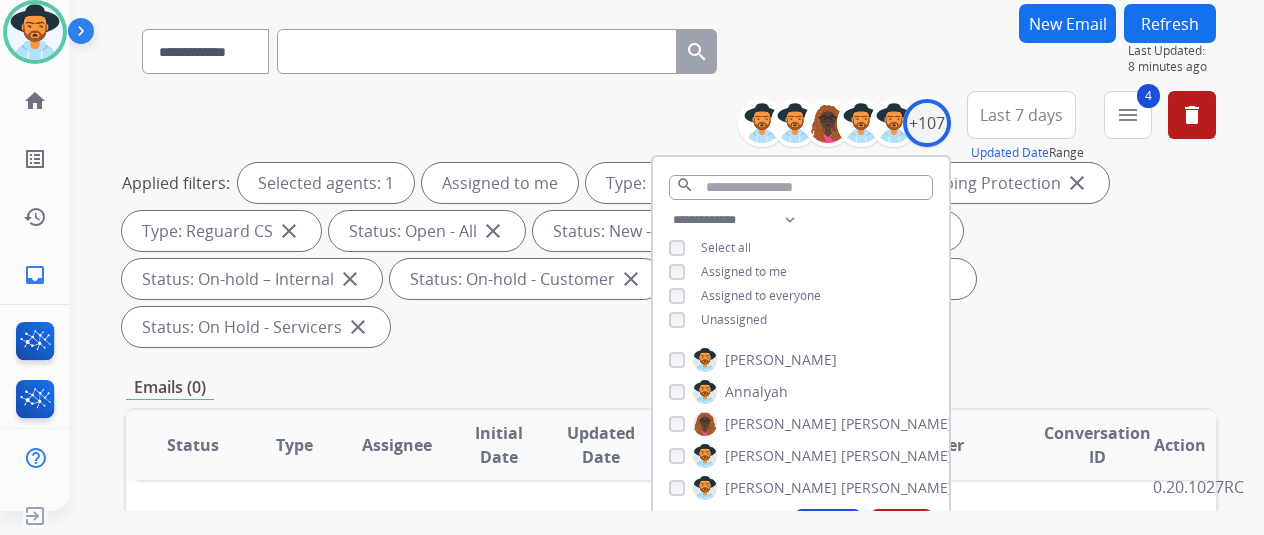 scroll, scrollTop: 300, scrollLeft: 0, axis: vertical 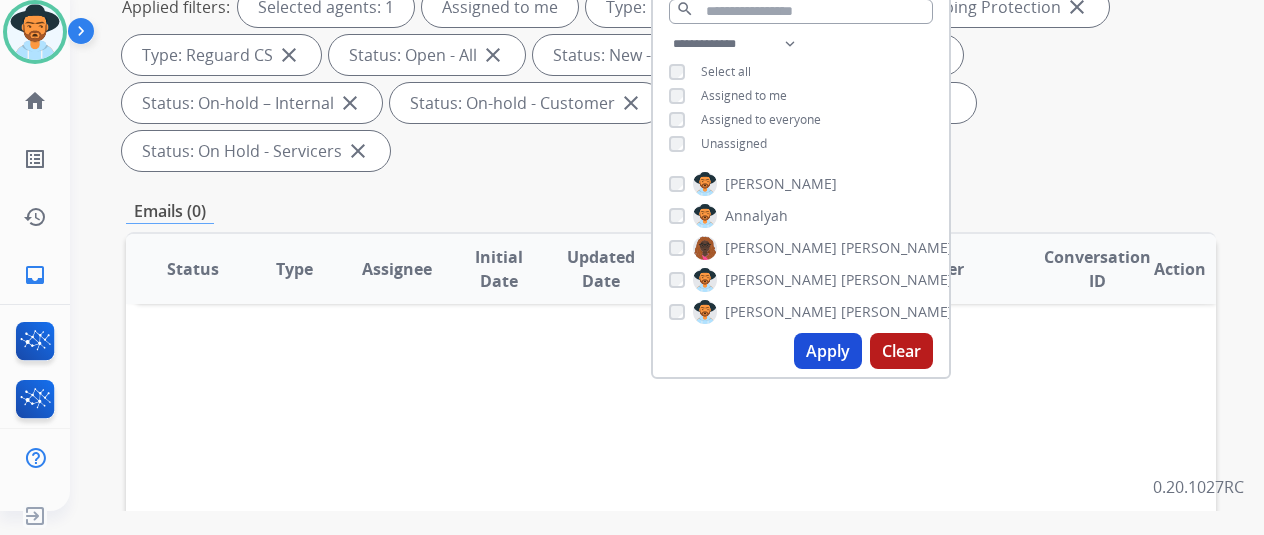 click on "Apply" at bounding box center (828, 351) 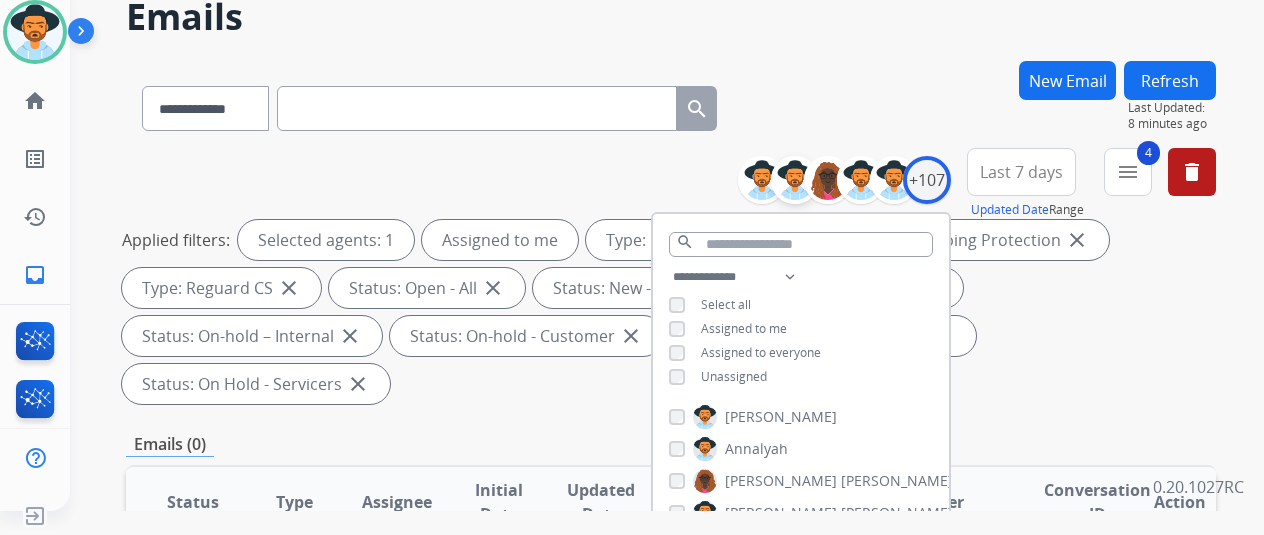 scroll, scrollTop: 0, scrollLeft: 0, axis: both 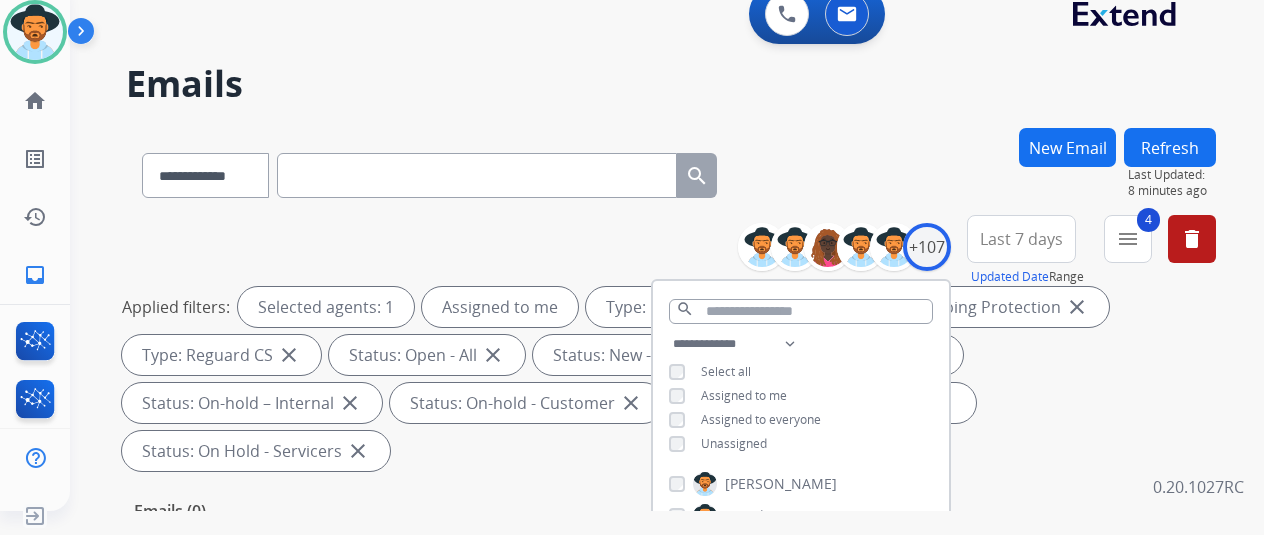 click on "**********" at bounding box center (643, 315) 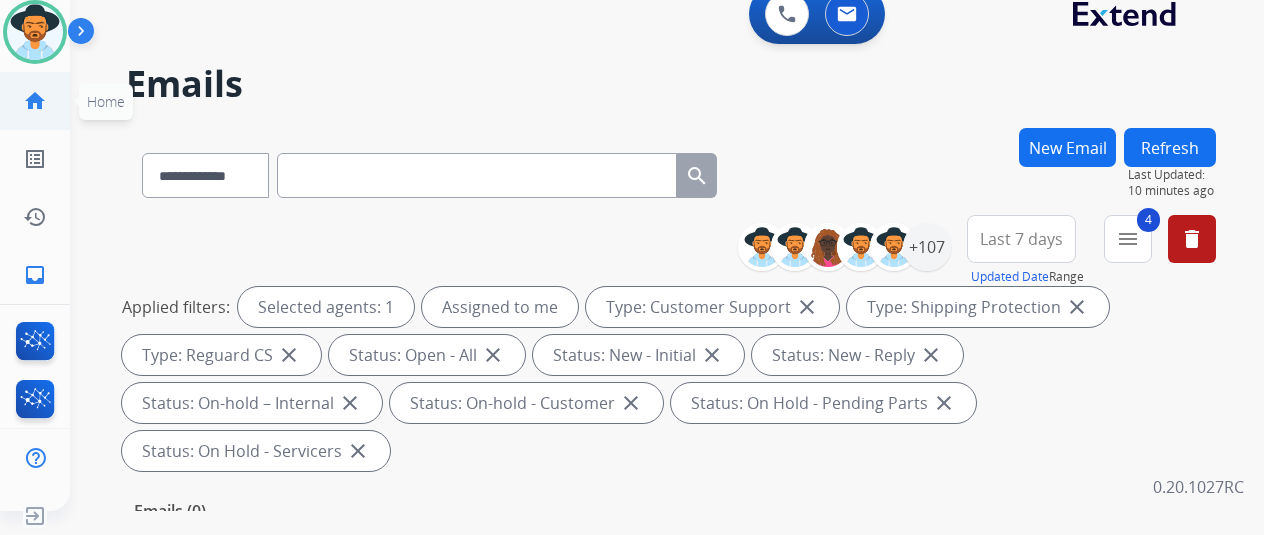 click on "home  Home" 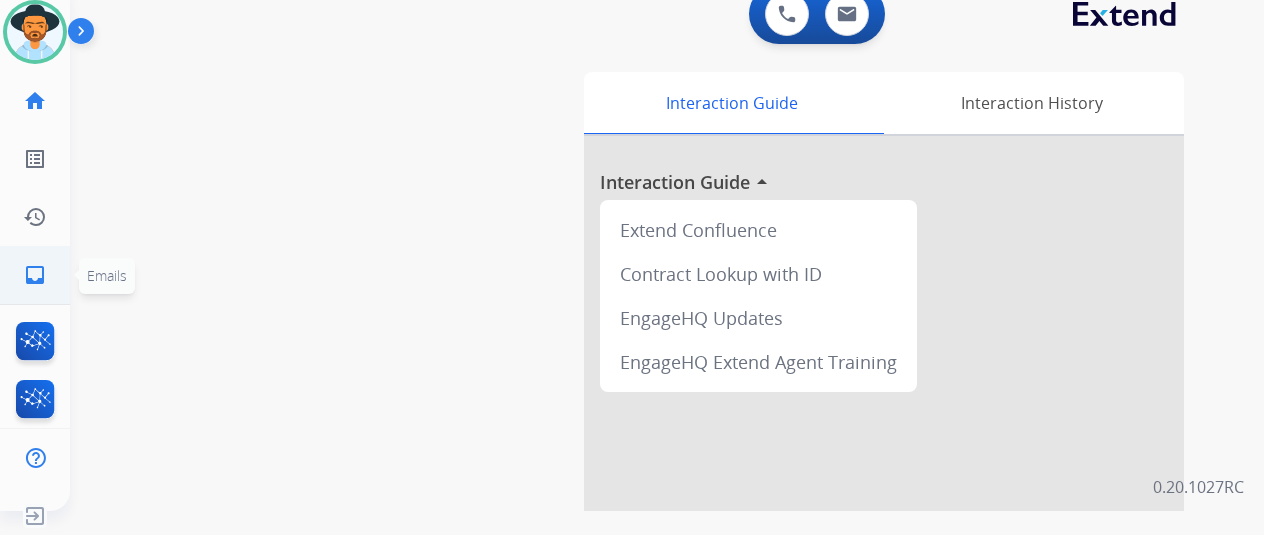 click on "inbox  Emails" 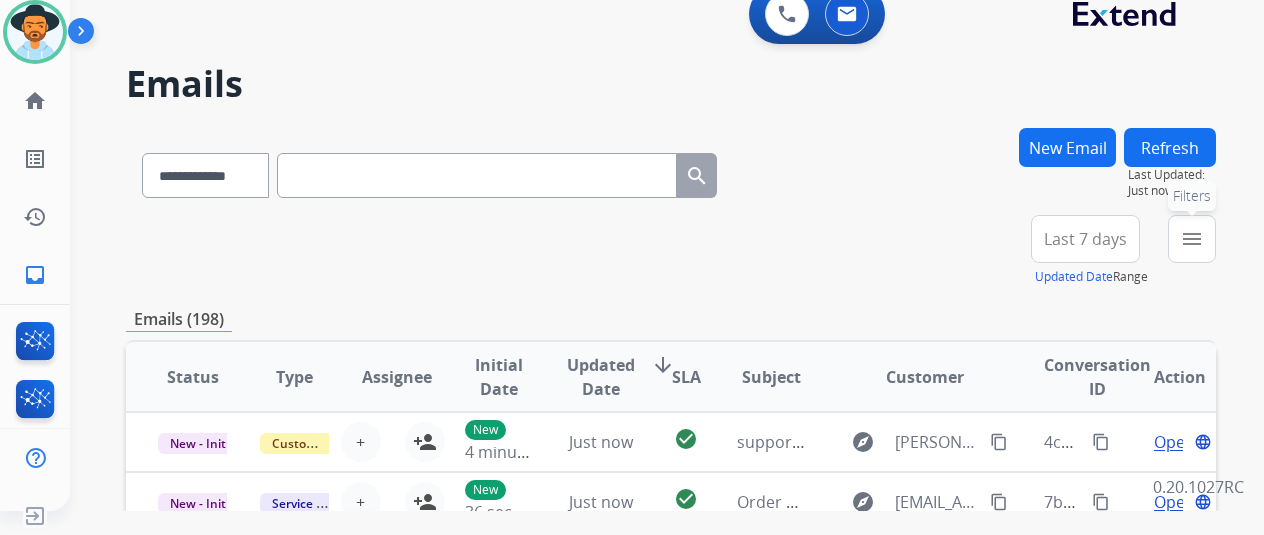 click on "menu" at bounding box center (1192, 239) 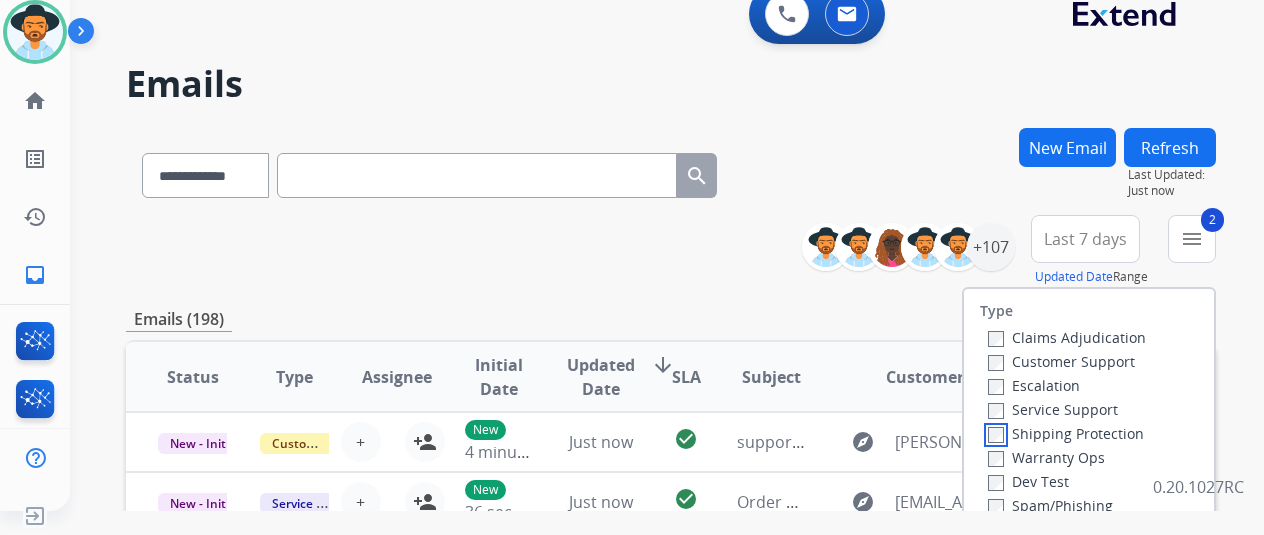 scroll, scrollTop: 100, scrollLeft: 0, axis: vertical 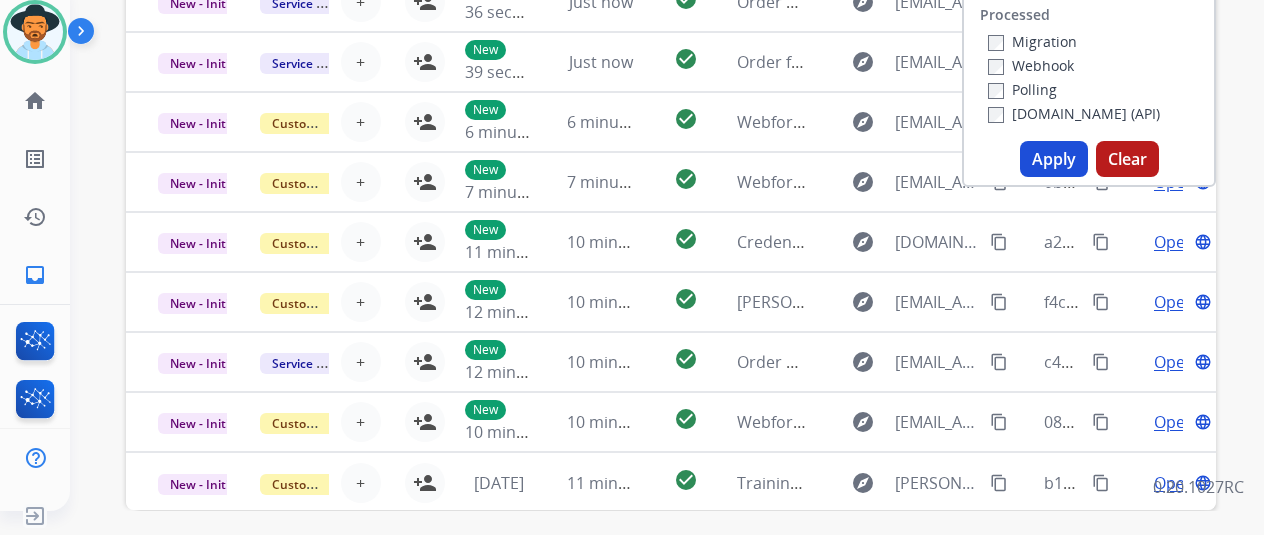 click on "Apply" at bounding box center [1054, 159] 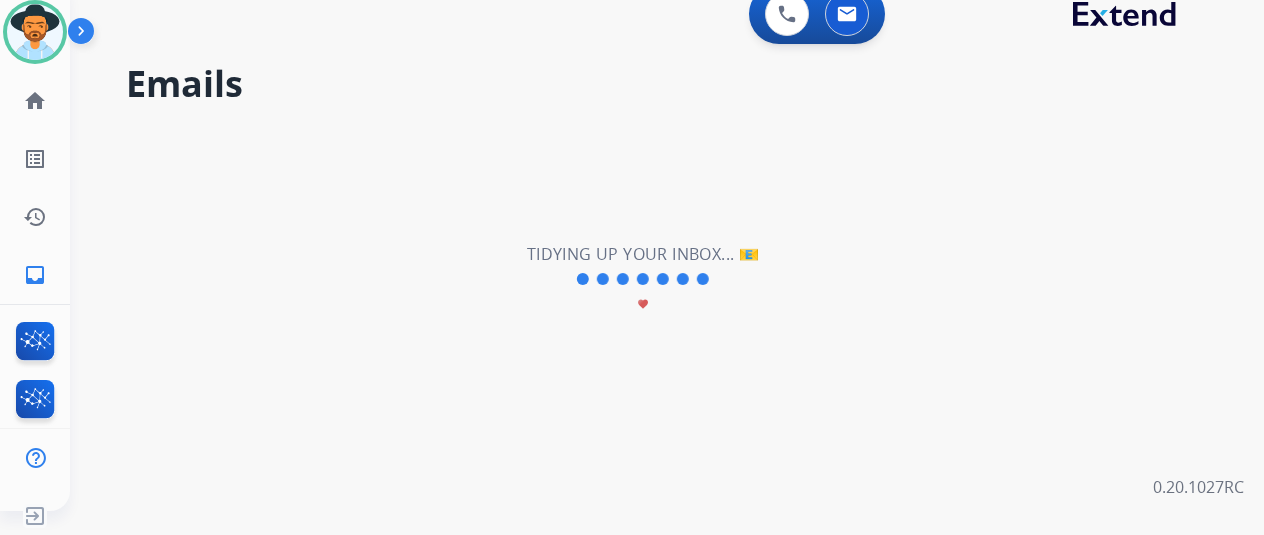scroll, scrollTop: 0, scrollLeft: 0, axis: both 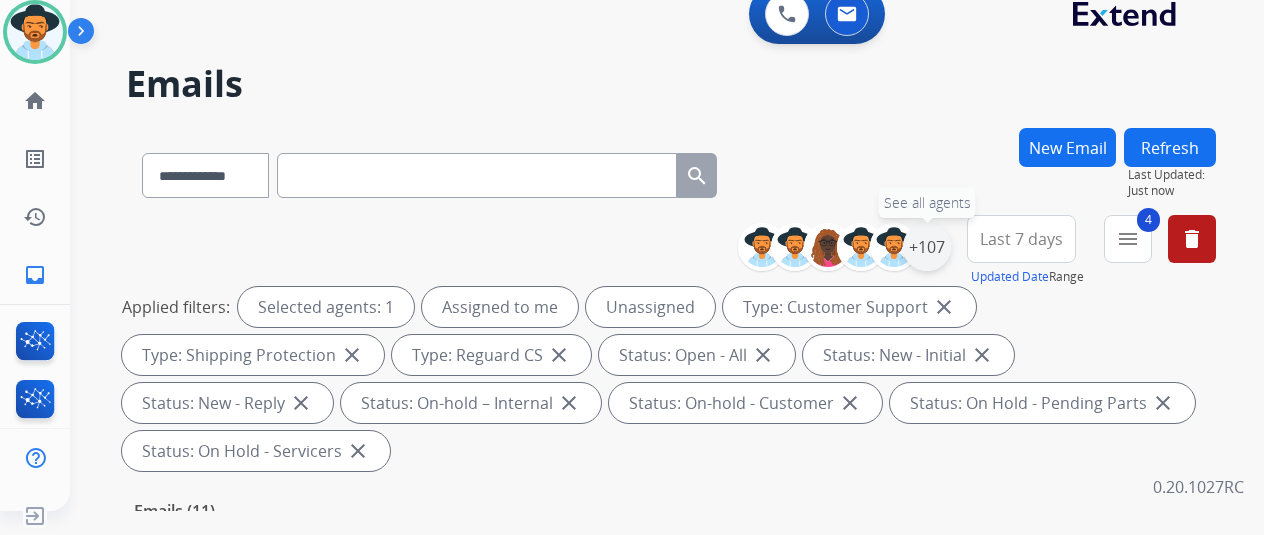 click on "+107" at bounding box center (927, 247) 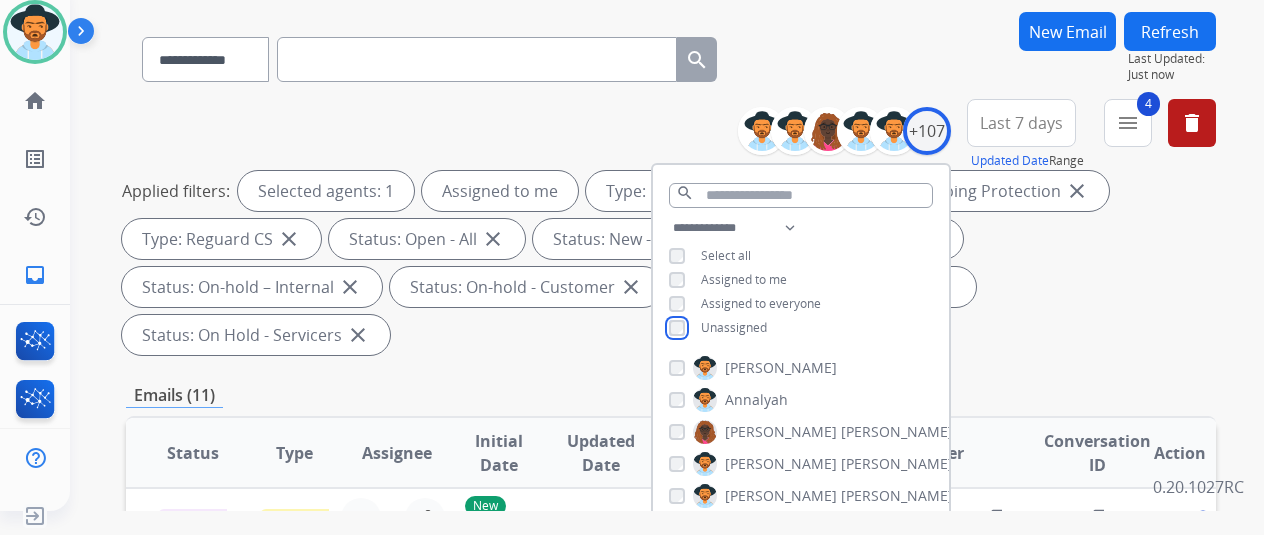 scroll, scrollTop: 300, scrollLeft: 0, axis: vertical 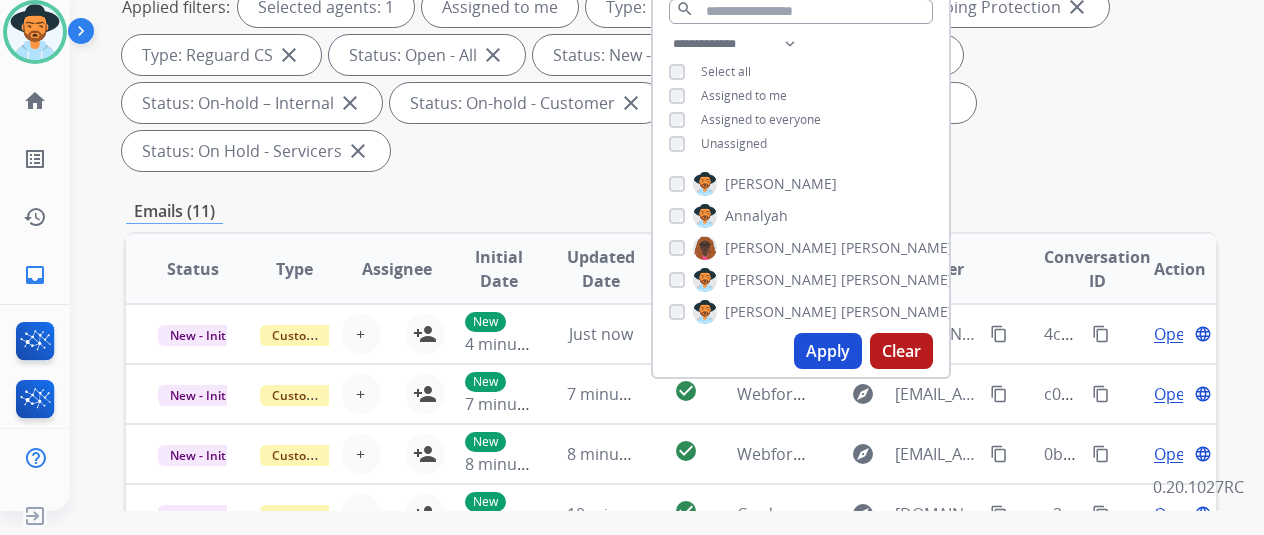 click on "Apply" at bounding box center (828, 351) 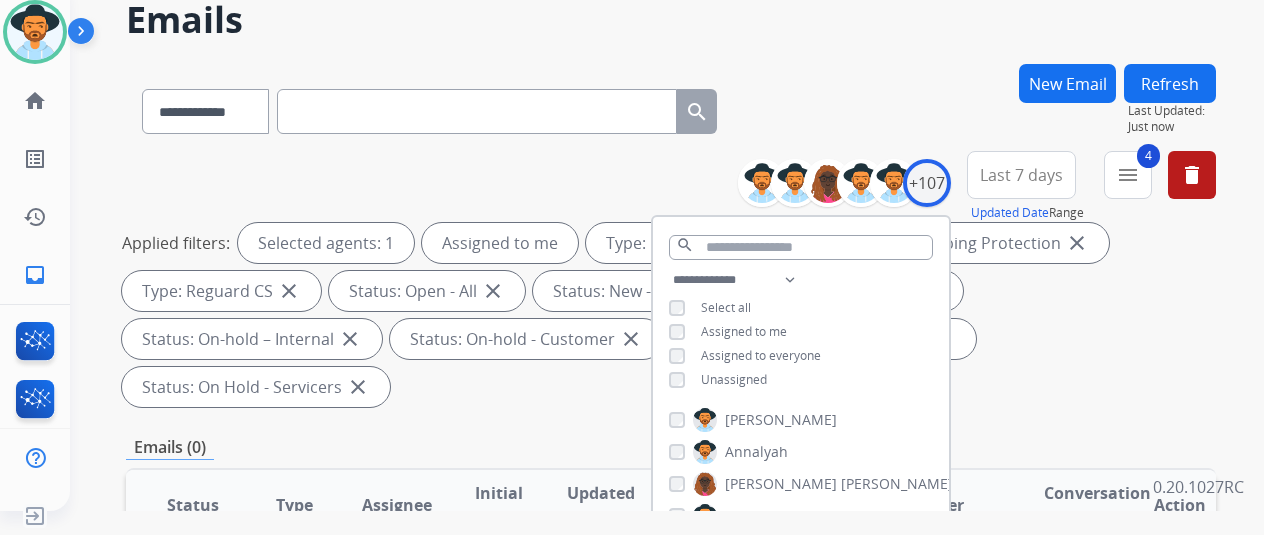 scroll, scrollTop: 0, scrollLeft: 0, axis: both 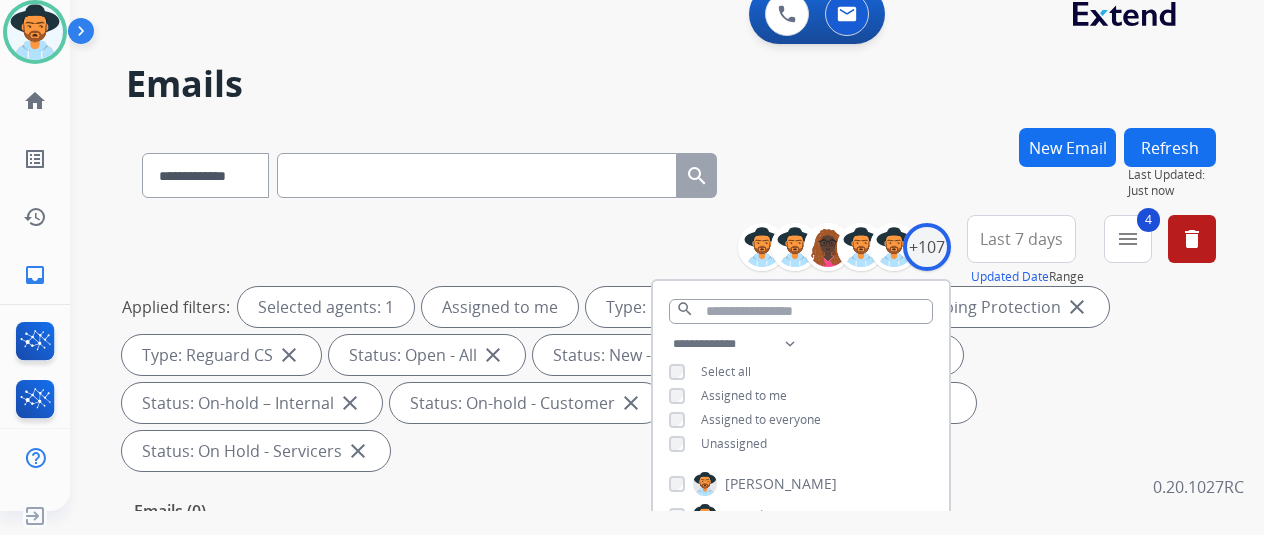 click on "Emails" at bounding box center (671, 84) 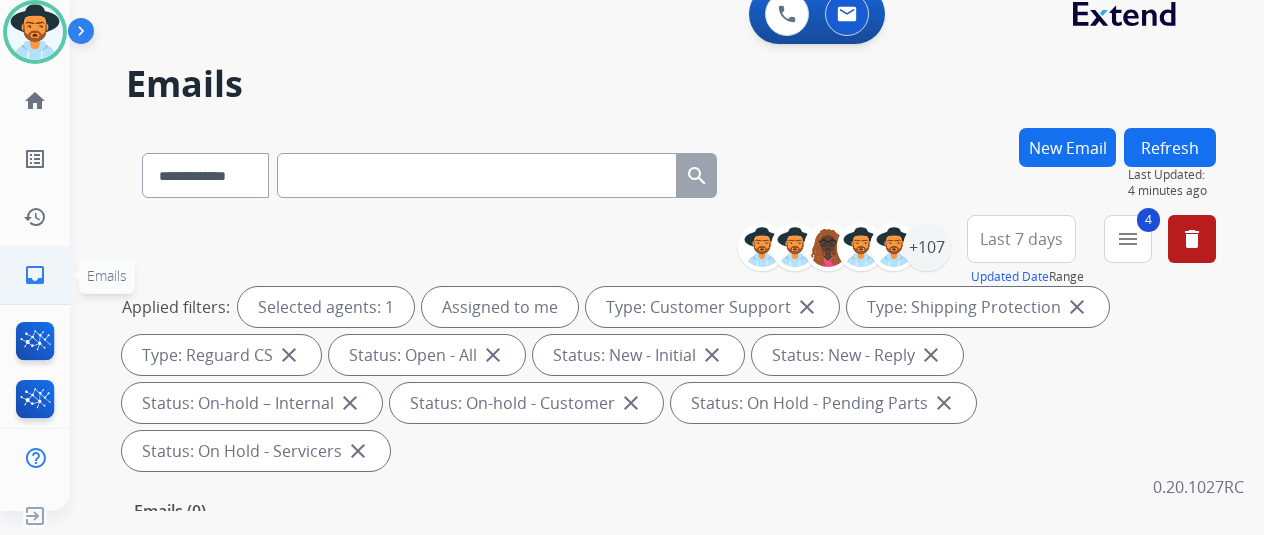 click on "inbox" 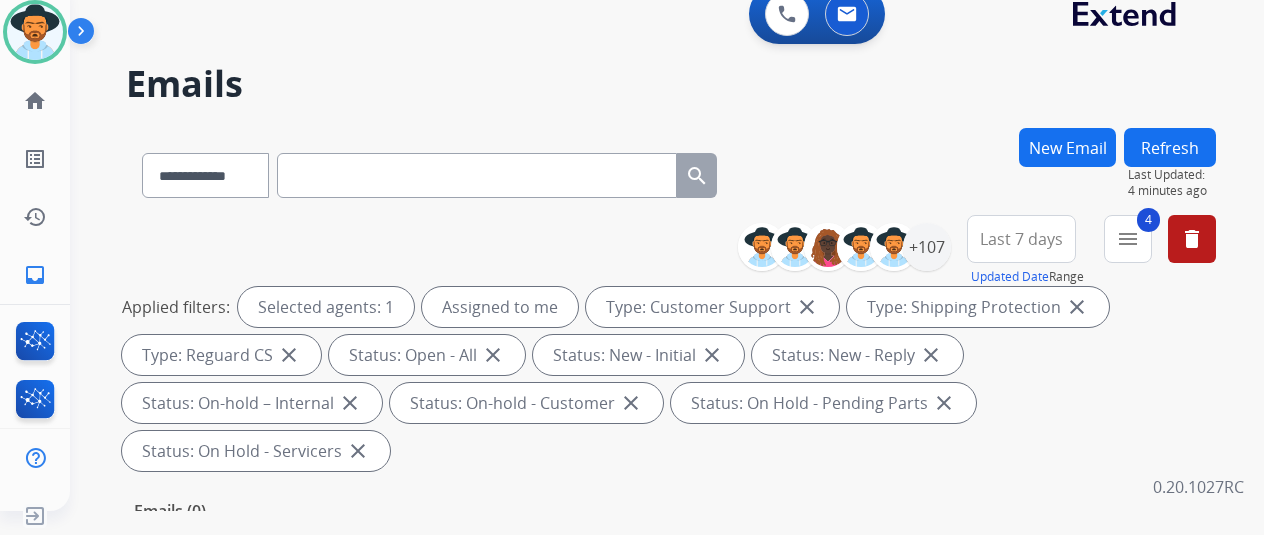 click on "Refresh" at bounding box center (1170, 147) 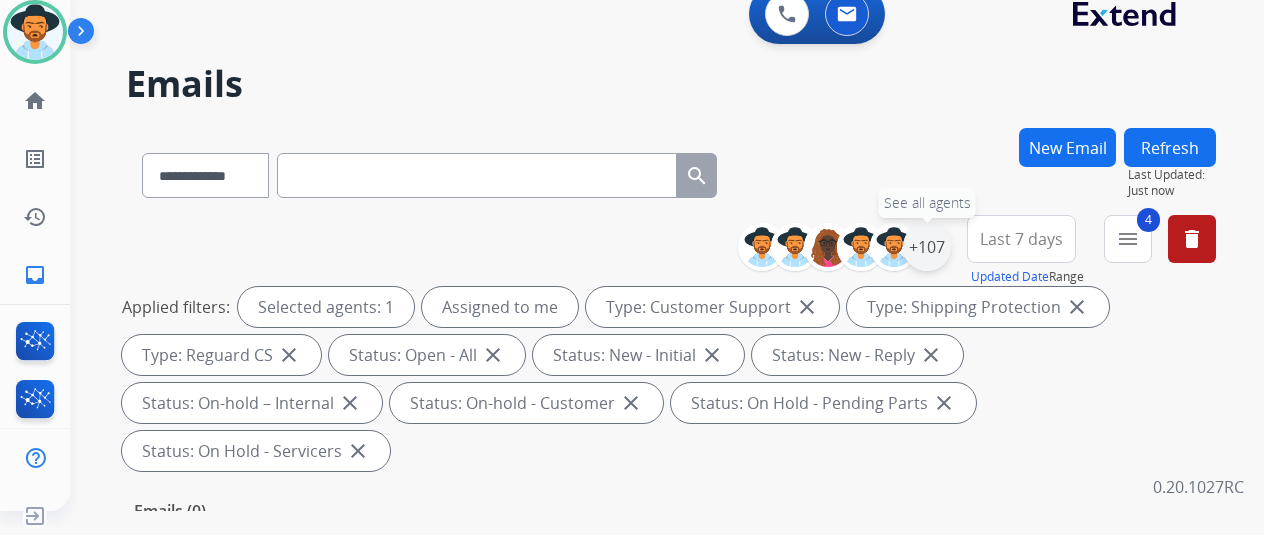 click on "+107" at bounding box center [927, 247] 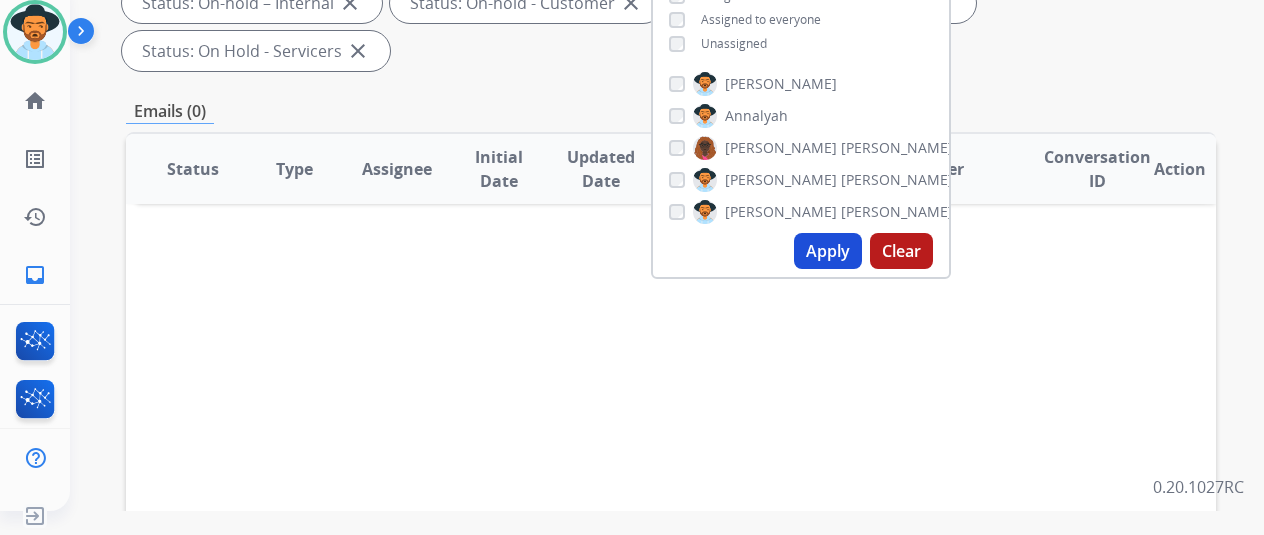 scroll, scrollTop: 0, scrollLeft: 0, axis: both 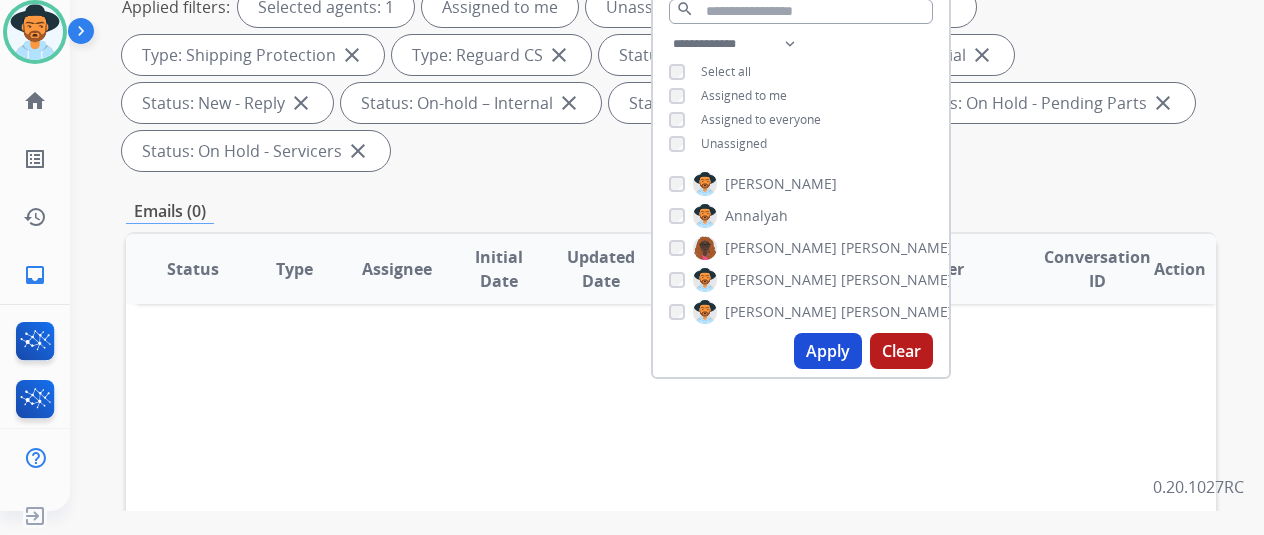 click on "Apply" at bounding box center [828, 351] 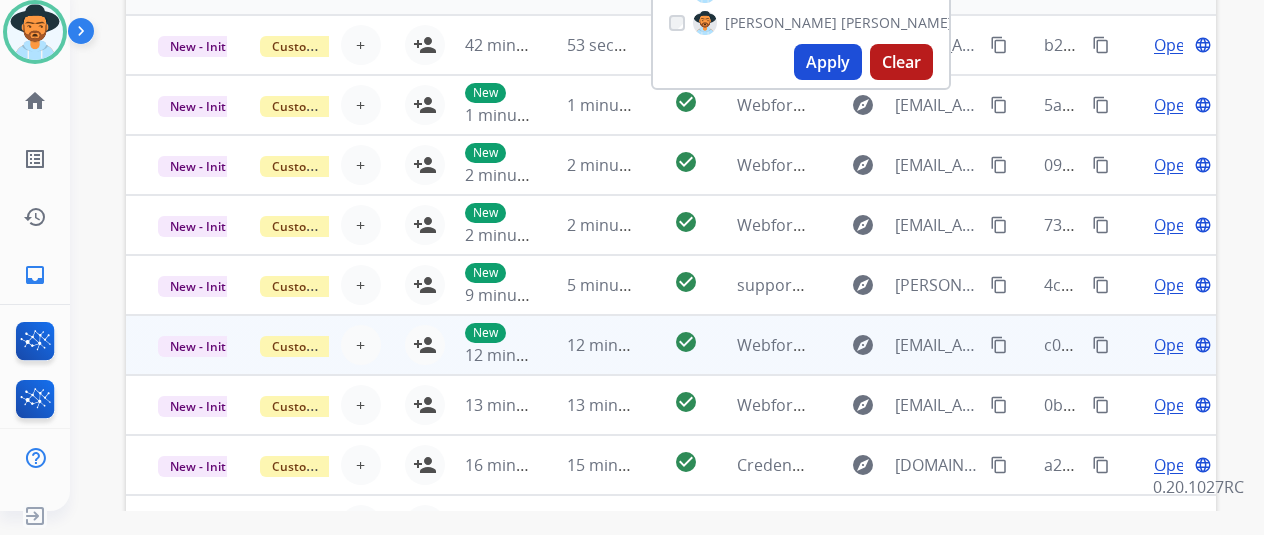 scroll, scrollTop: 700, scrollLeft: 0, axis: vertical 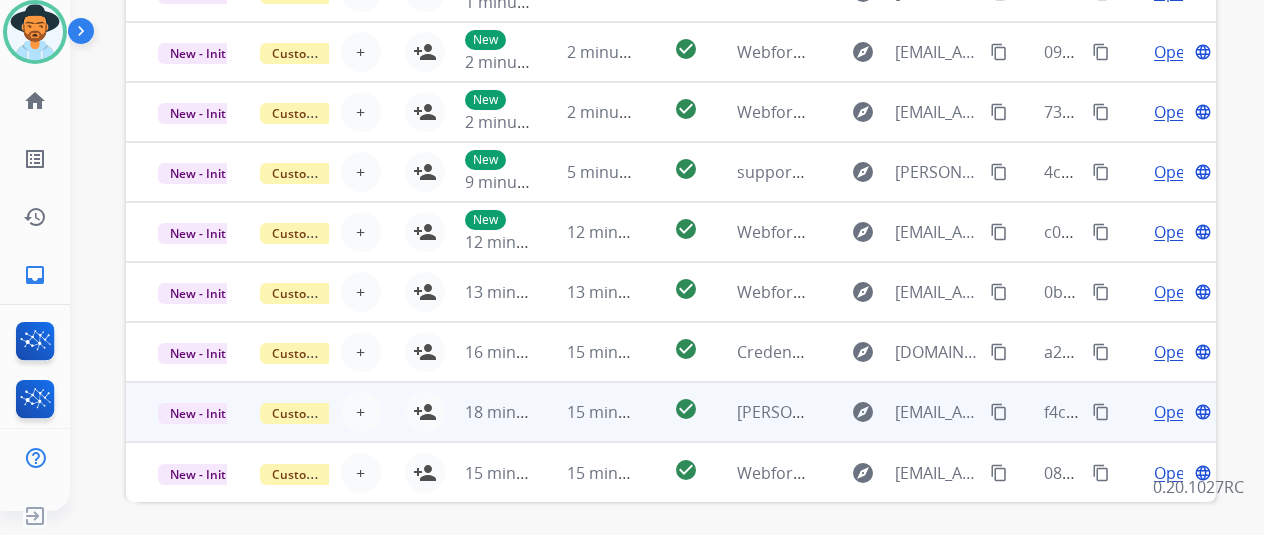 click on "Open" at bounding box center (1174, 412) 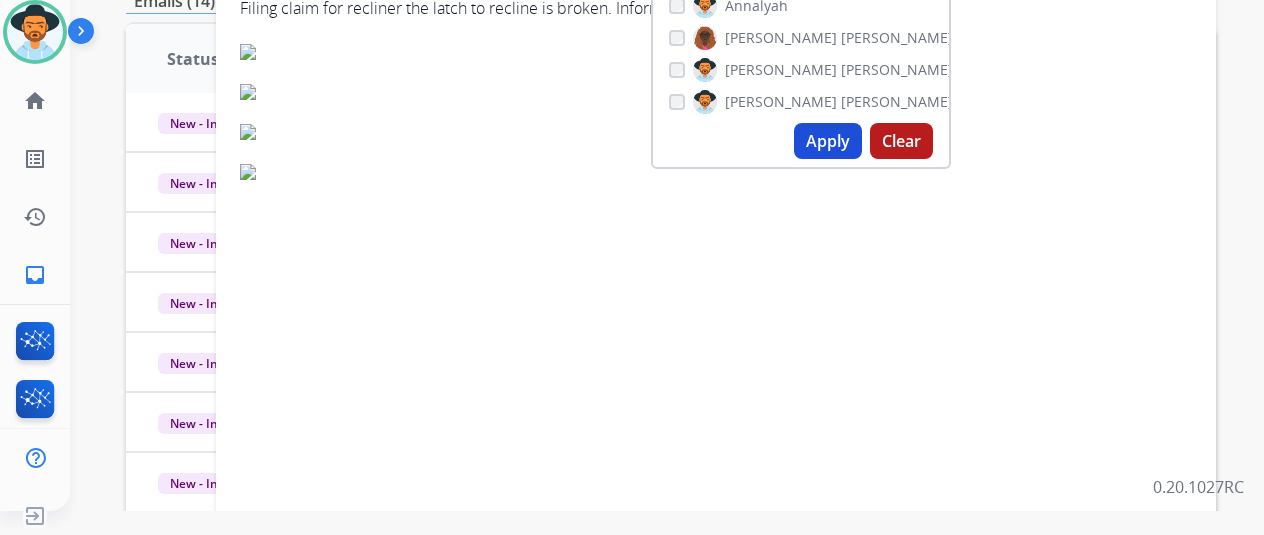 scroll, scrollTop: 300, scrollLeft: 0, axis: vertical 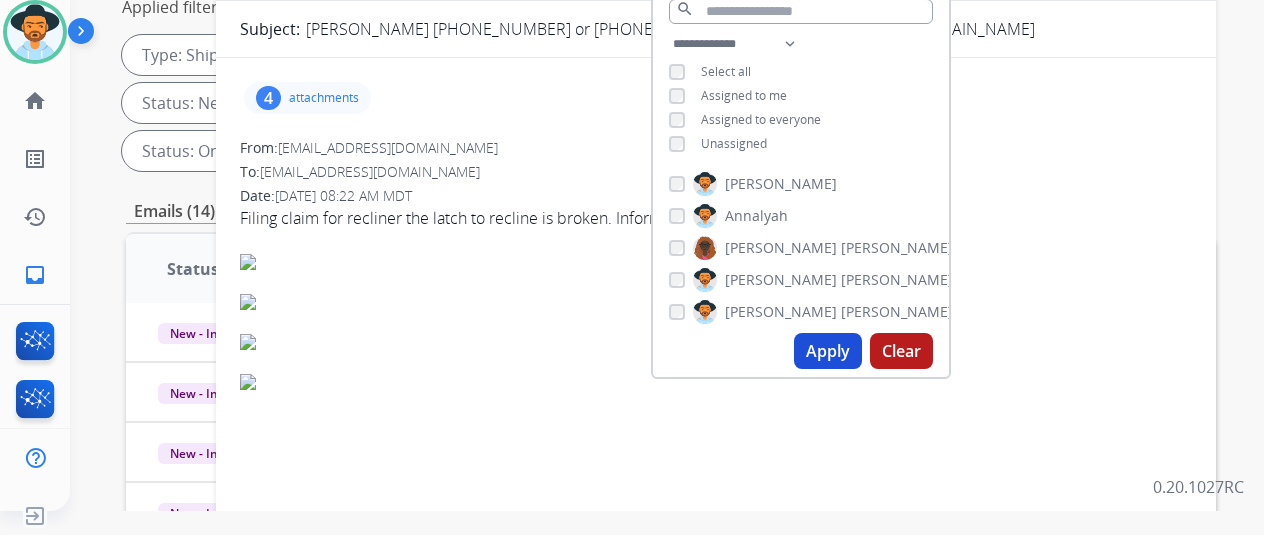 click at bounding box center (716, 334) 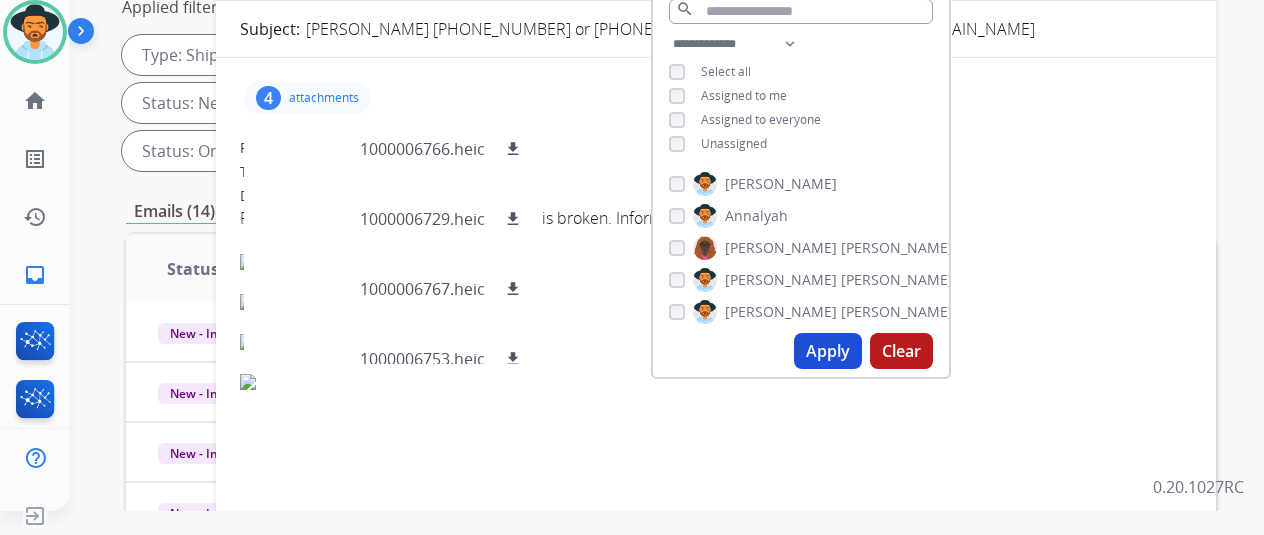 click on "4 attachments  1000006766.heic  download  1000006729.heic  download  1000006767.heic  download  1000006753.heic  download  From:  gisele.plessy@gmail.com   To:  support@extend.com  Date:  07/10/2025 - 08:22 AM MDT Filing claim for recliner the latch to recline is broken. Information requested is attached" at bounding box center (716, 395) 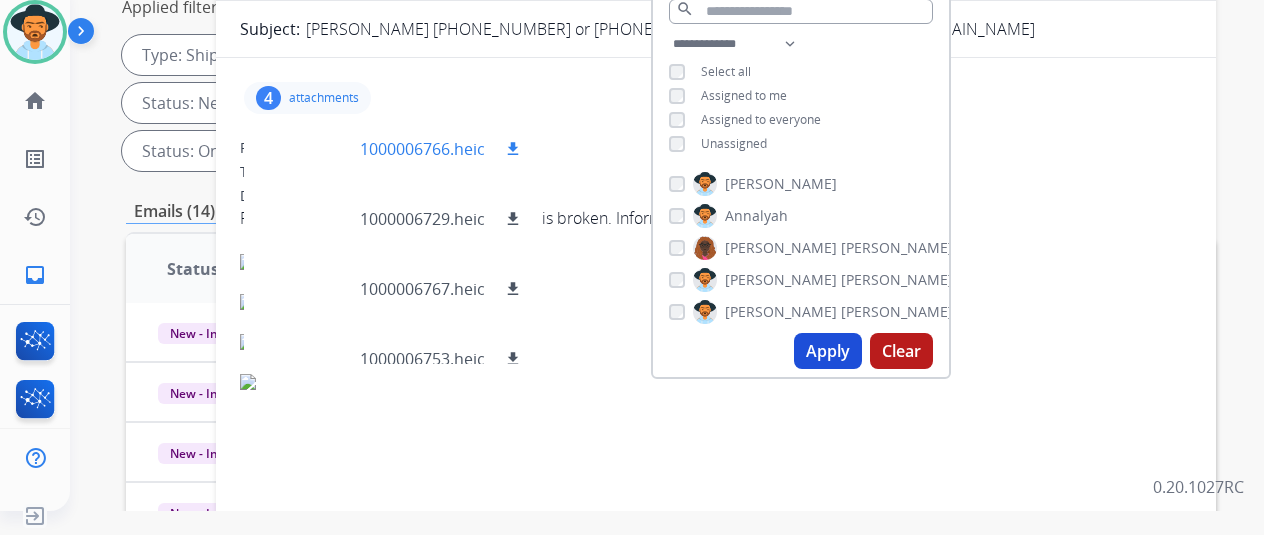 click at bounding box center [310, 149] 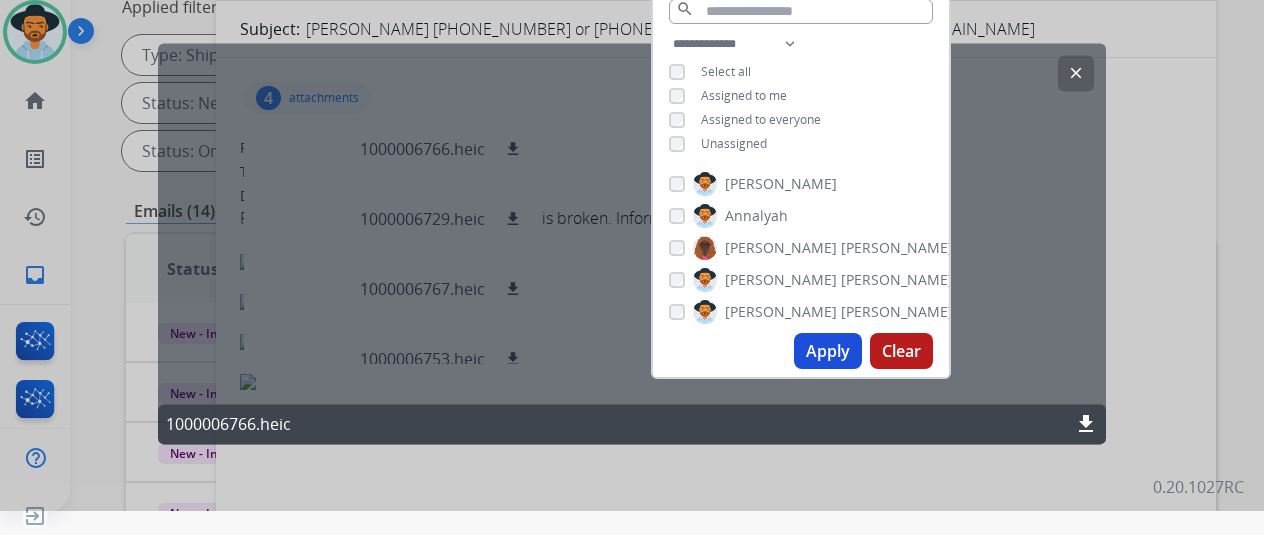 click on "clear" 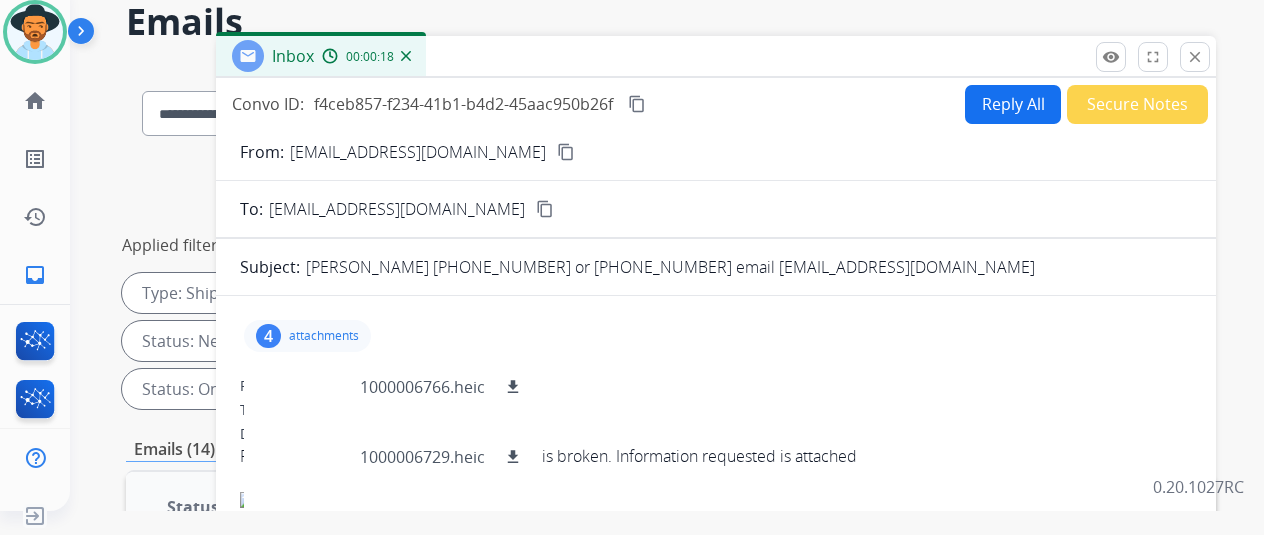 scroll, scrollTop: 0, scrollLeft: 0, axis: both 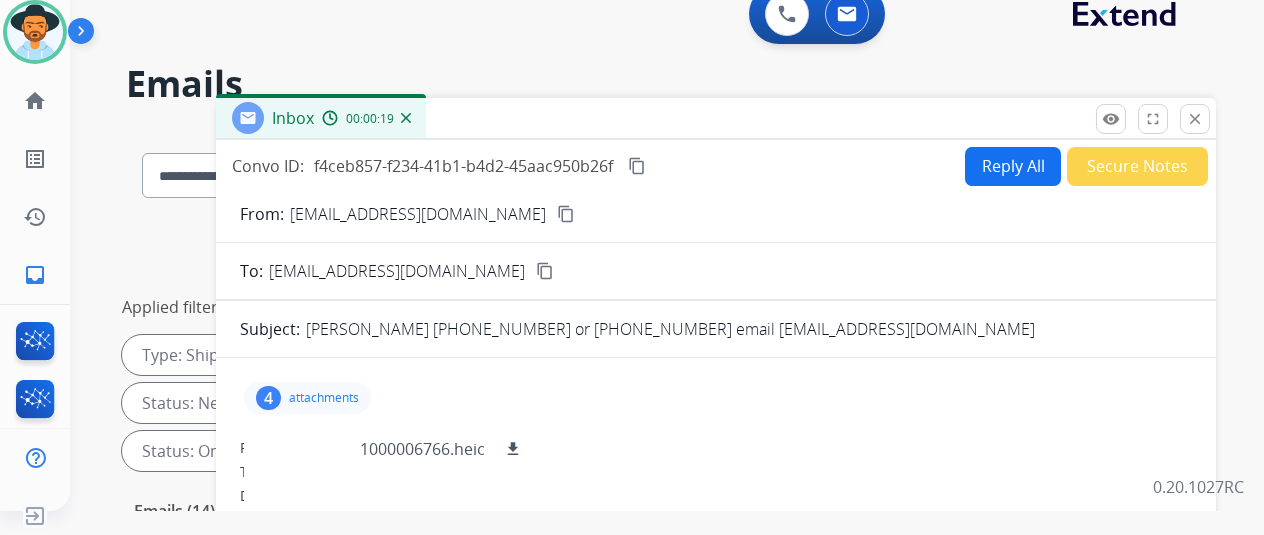 click on "close" at bounding box center [1195, 119] 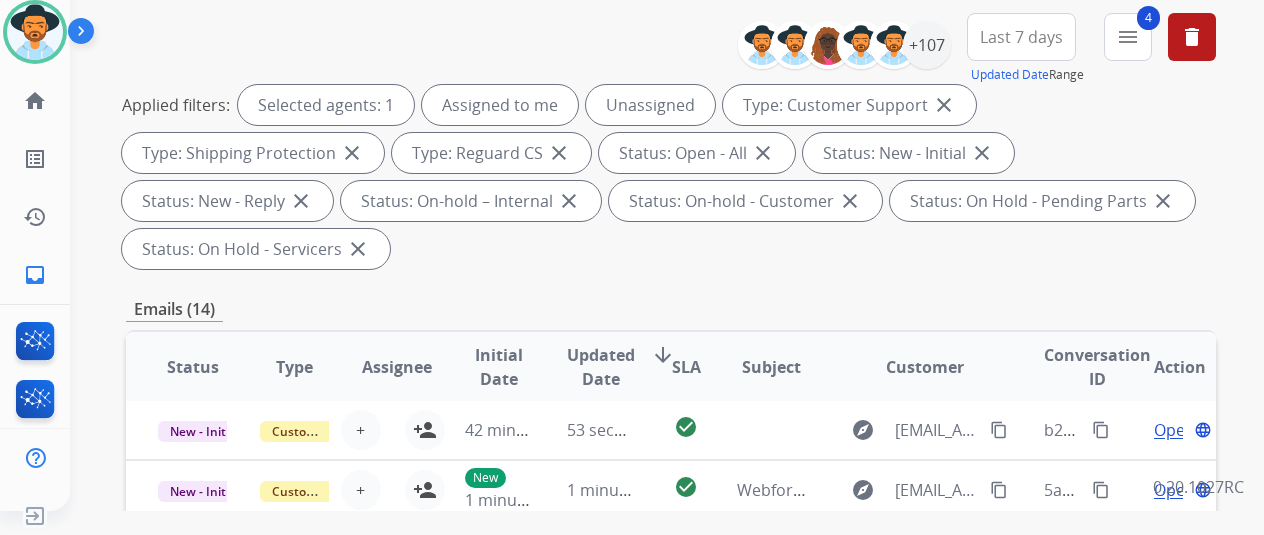 scroll, scrollTop: 500, scrollLeft: 0, axis: vertical 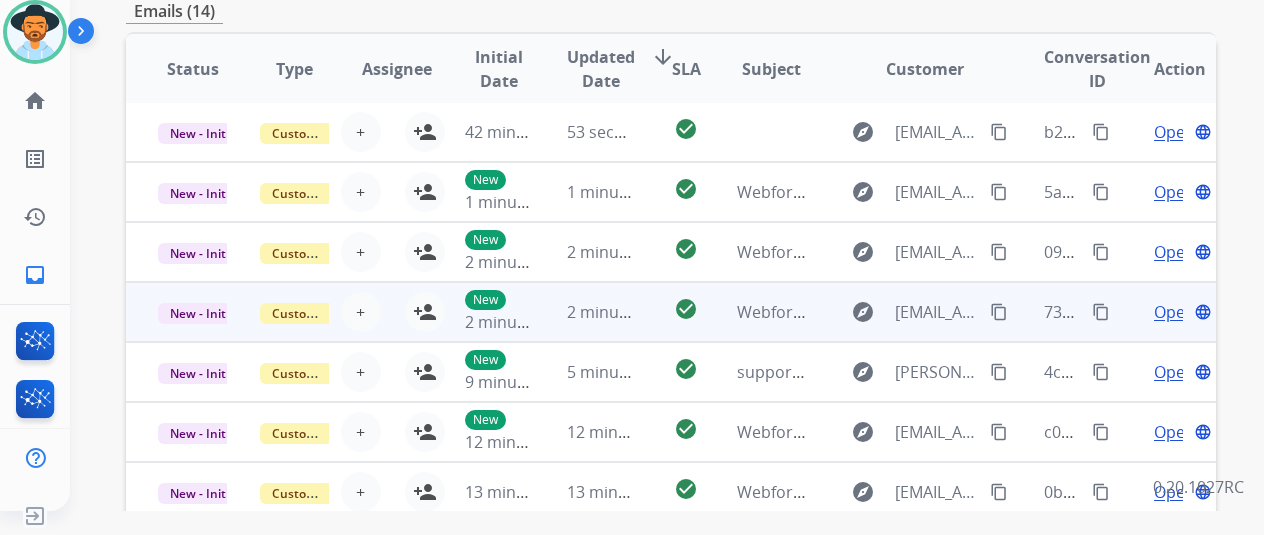click on "Open" at bounding box center (1174, 312) 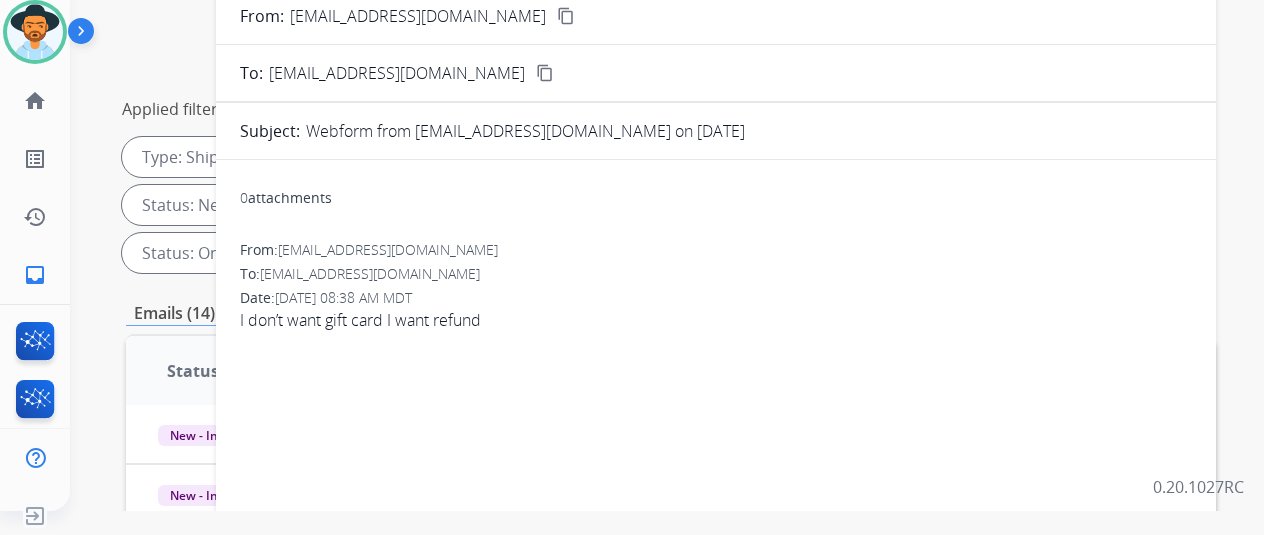 scroll, scrollTop: 100, scrollLeft: 0, axis: vertical 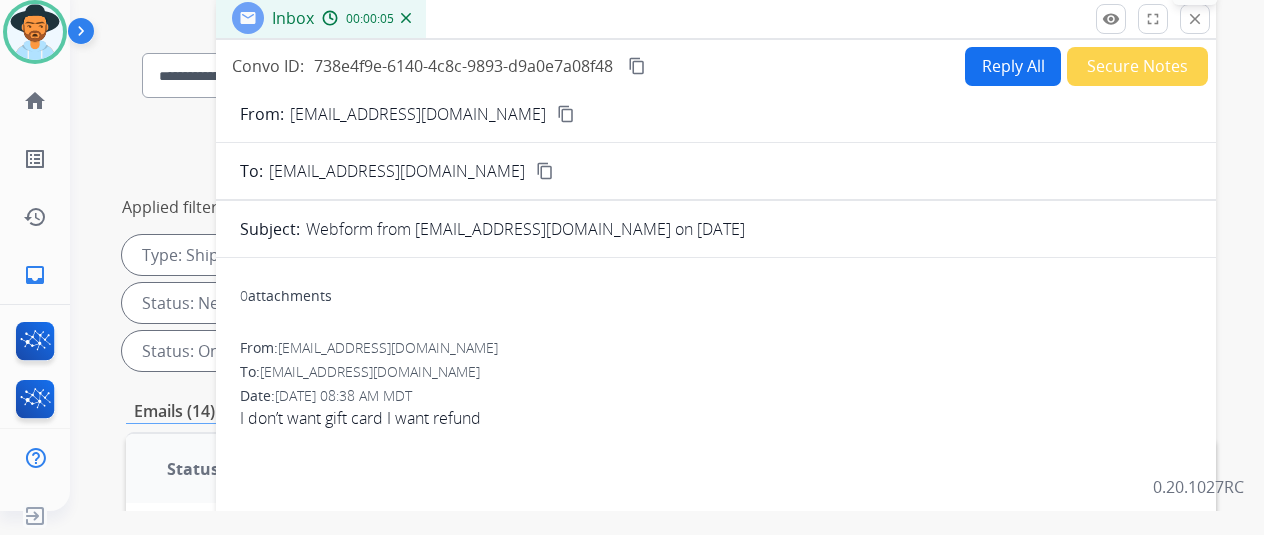 click on "close" at bounding box center [1195, 19] 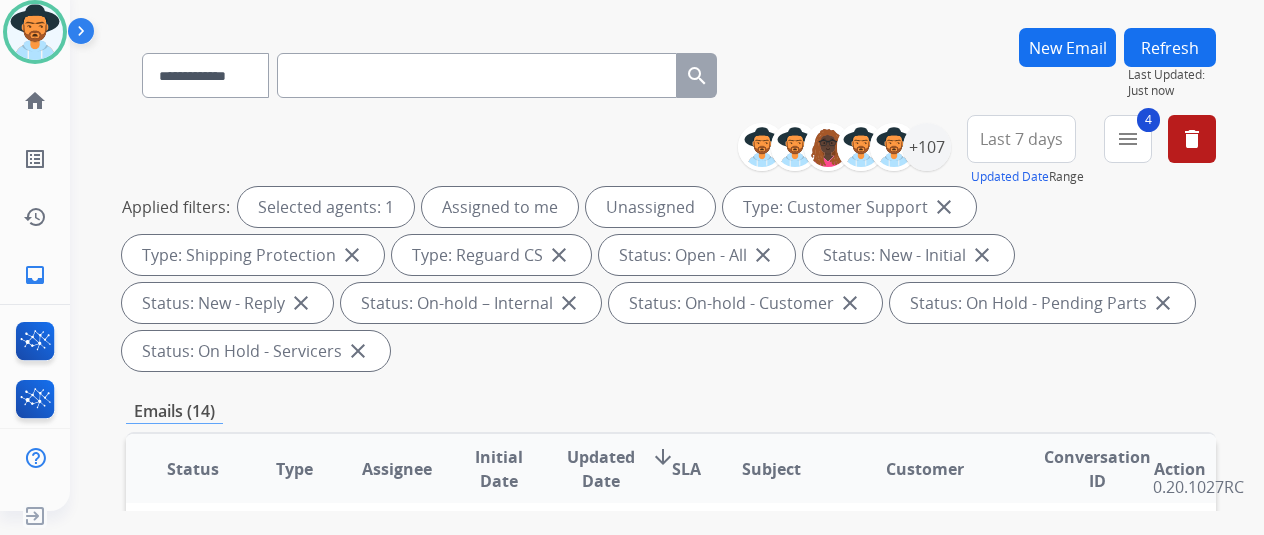 scroll, scrollTop: 400, scrollLeft: 0, axis: vertical 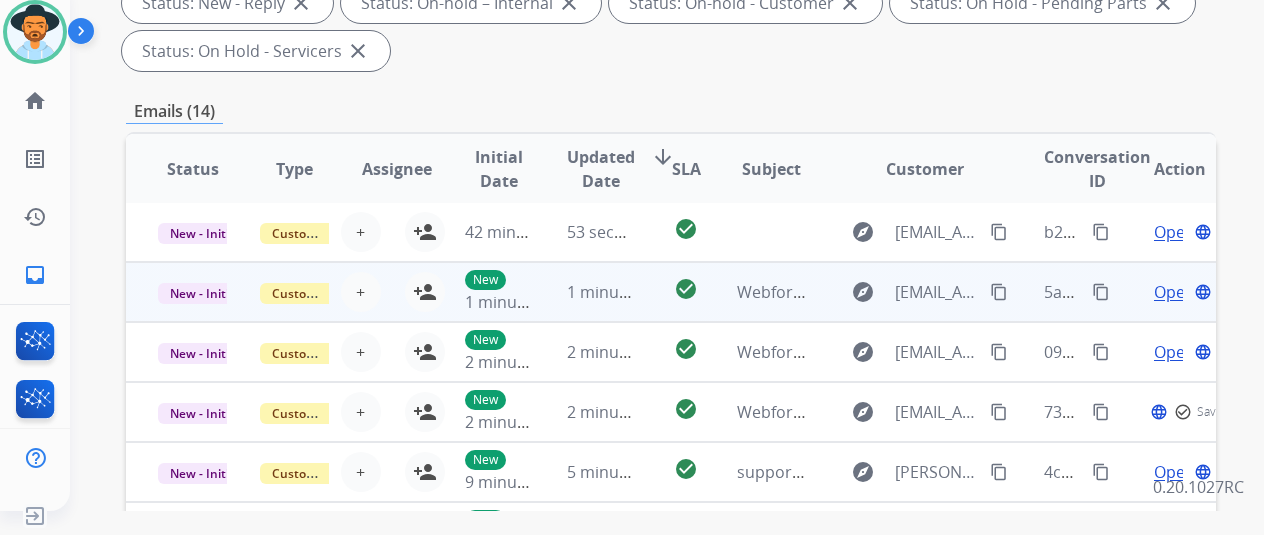 click on "Open" at bounding box center [1174, 292] 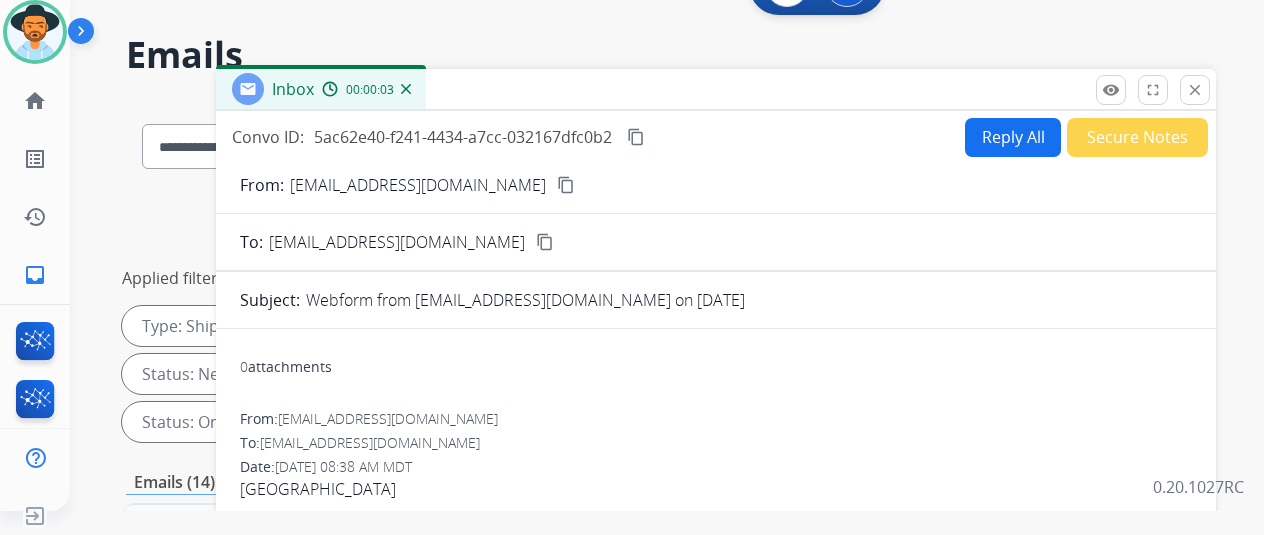 scroll, scrollTop: 0, scrollLeft: 0, axis: both 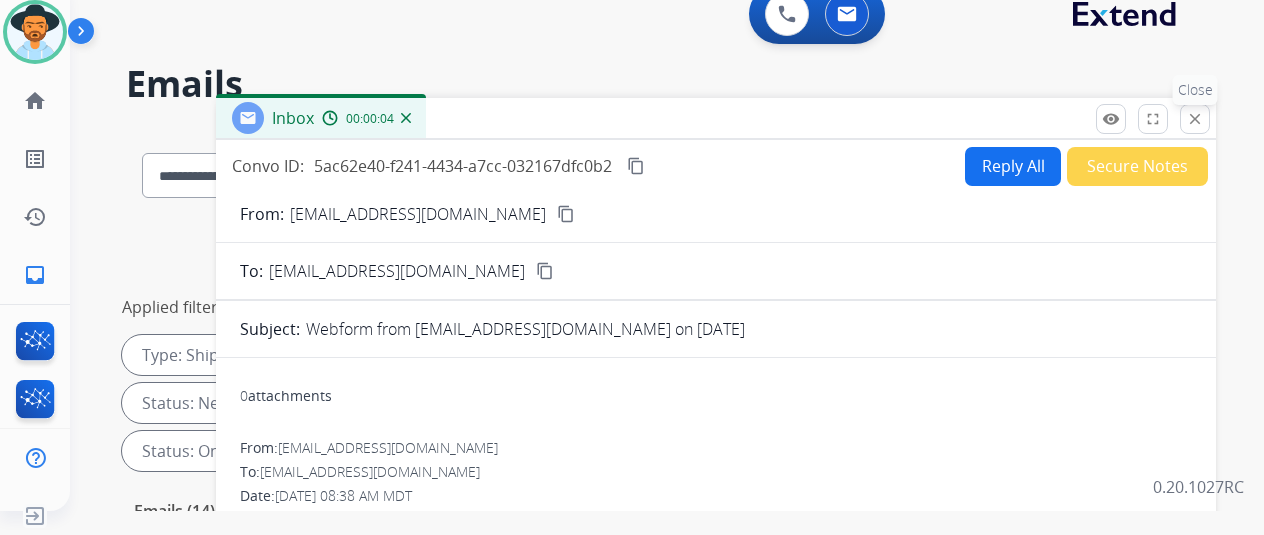click on "close" at bounding box center [1195, 119] 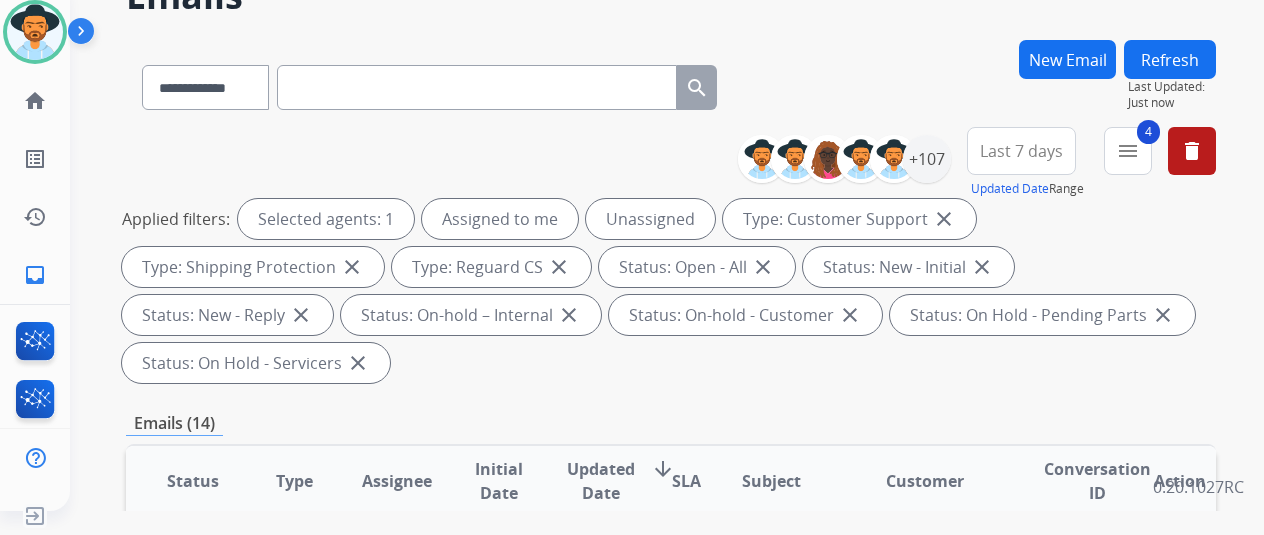 scroll, scrollTop: 400, scrollLeft: 0, axis: vertical 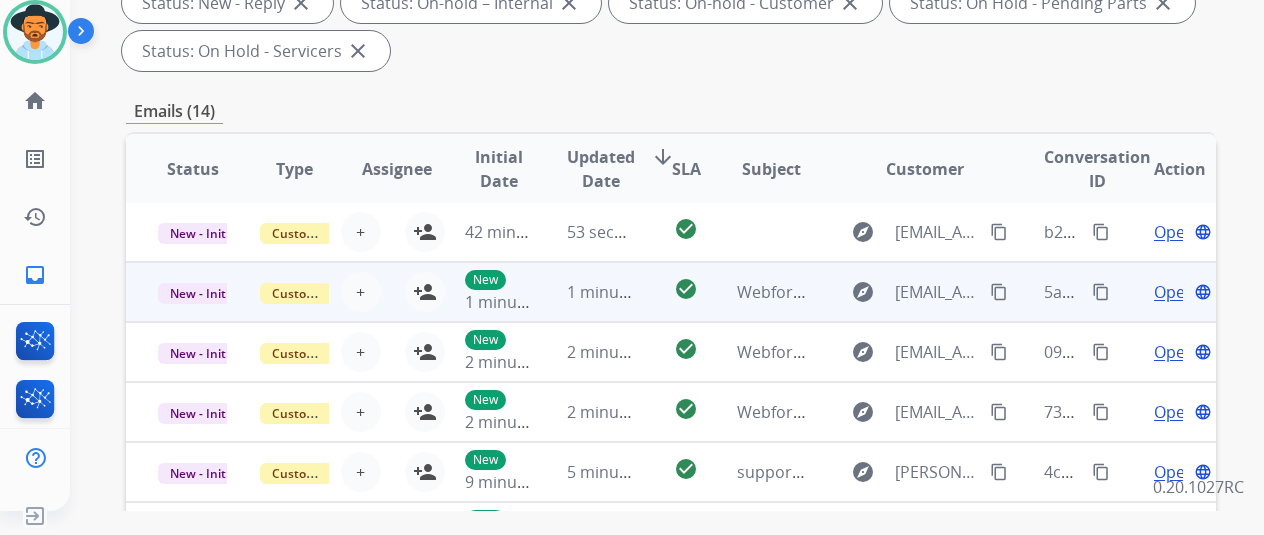 click on "Open" at bounding box center (1174, 292) 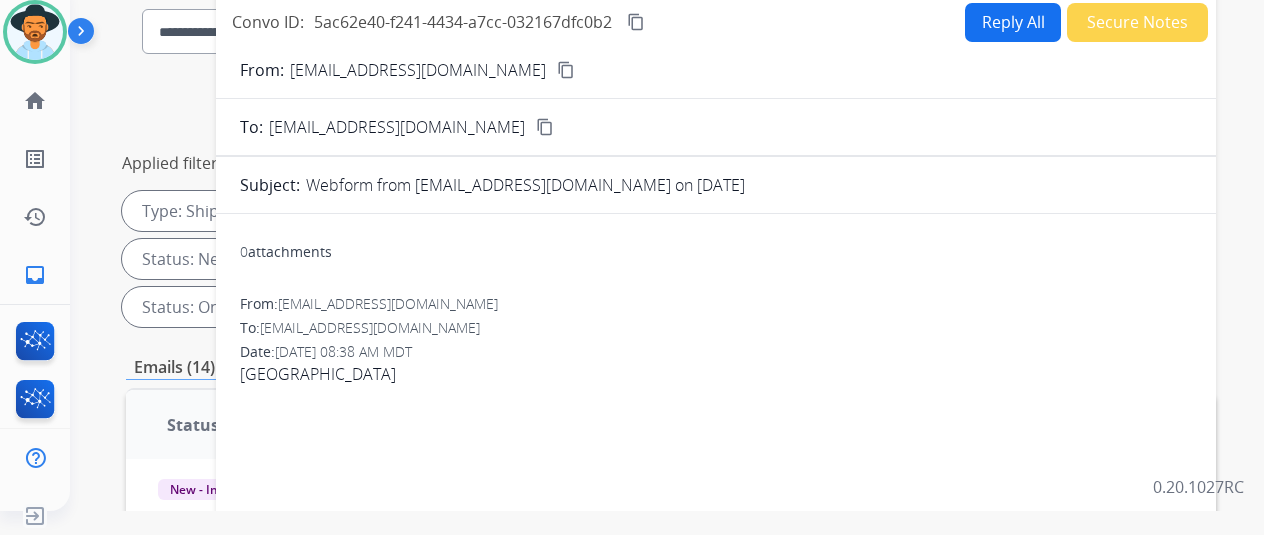 scroll, scrollTop: 0, scrollLeft: 0, axis: both 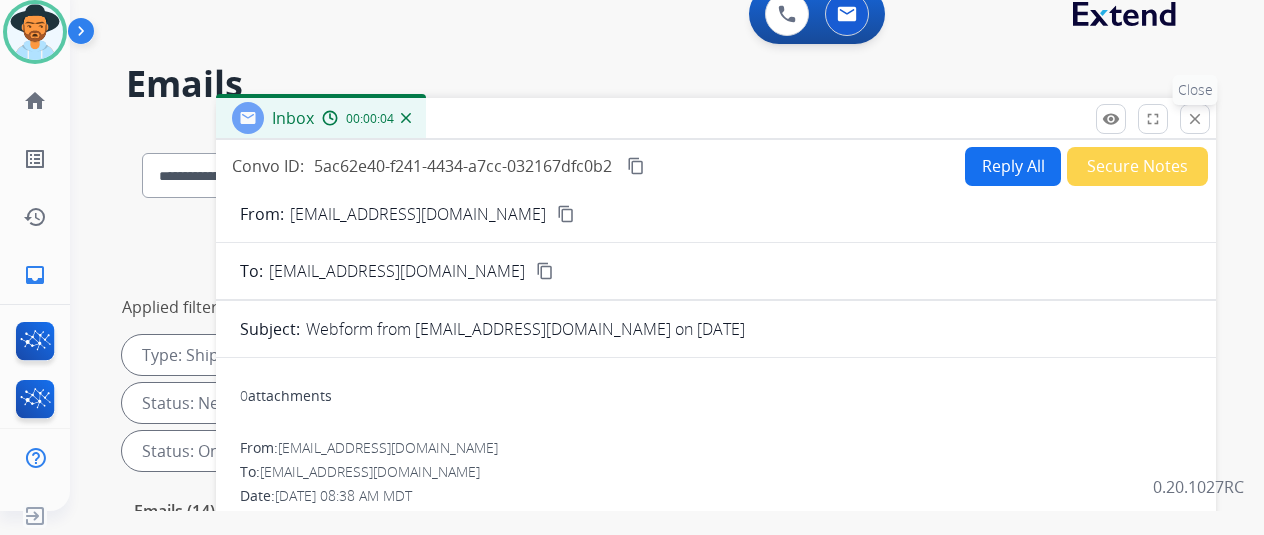 click on "close" at bounding box center (1195, 119) 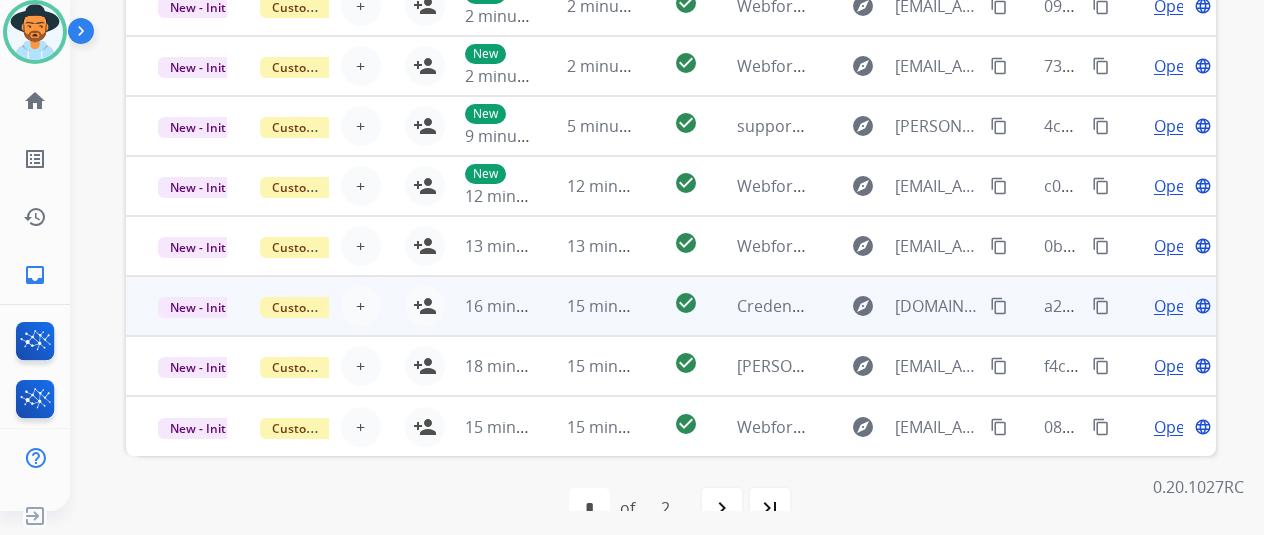 scroll, scrollTop: 778, scrollLeft: 0, axis: vertical 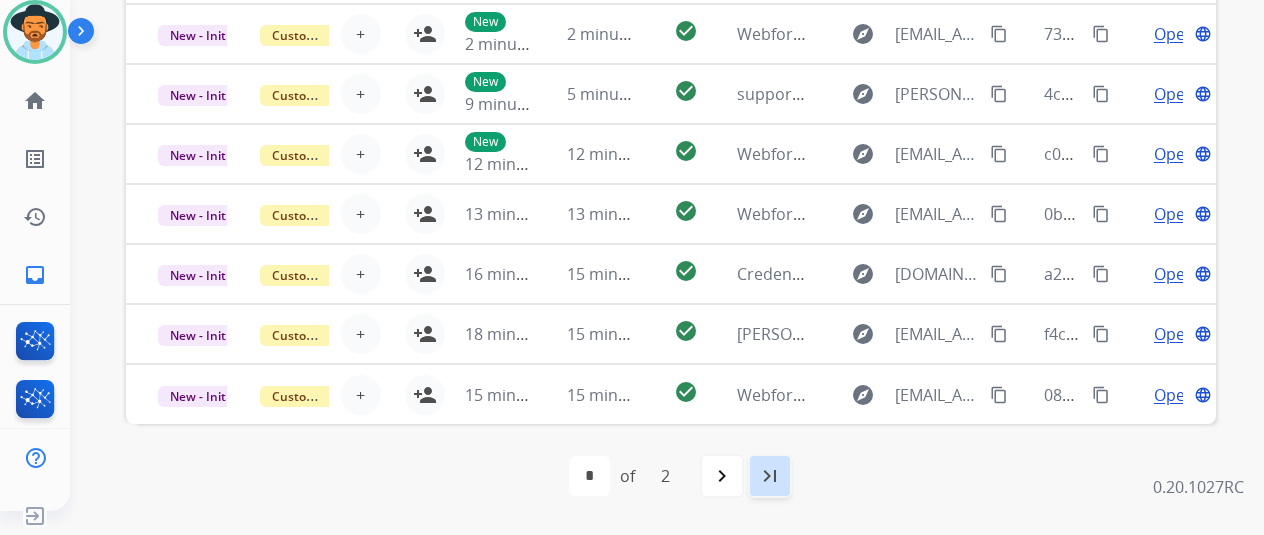 click on "last_page" at bounding box center [770, 476] 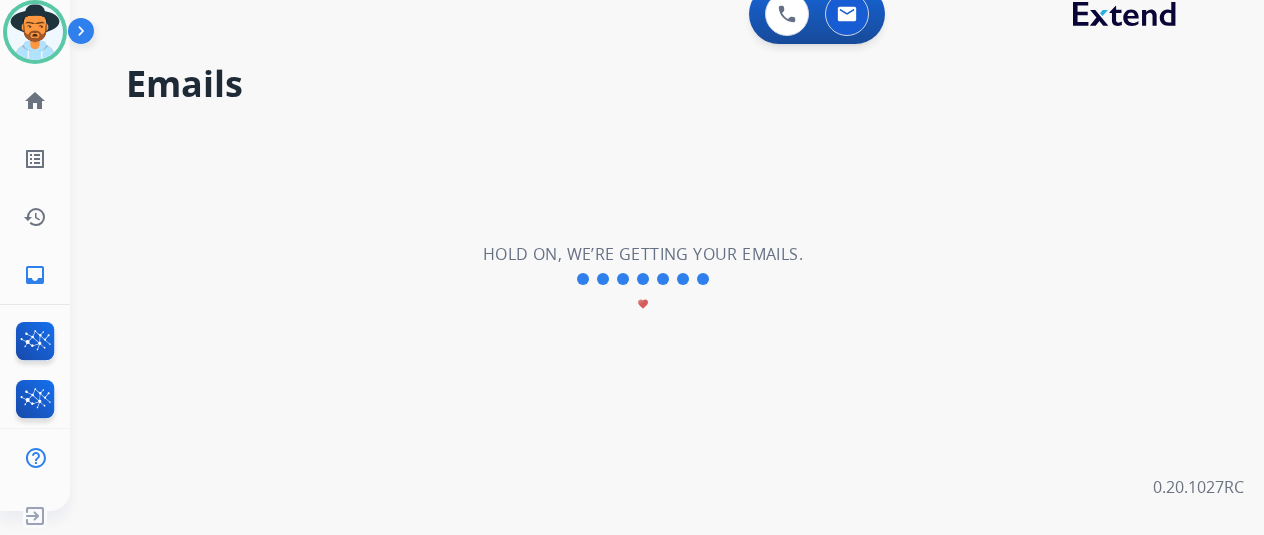 scroll, scrollTop: 0, scrollLeft: 0, axis: both 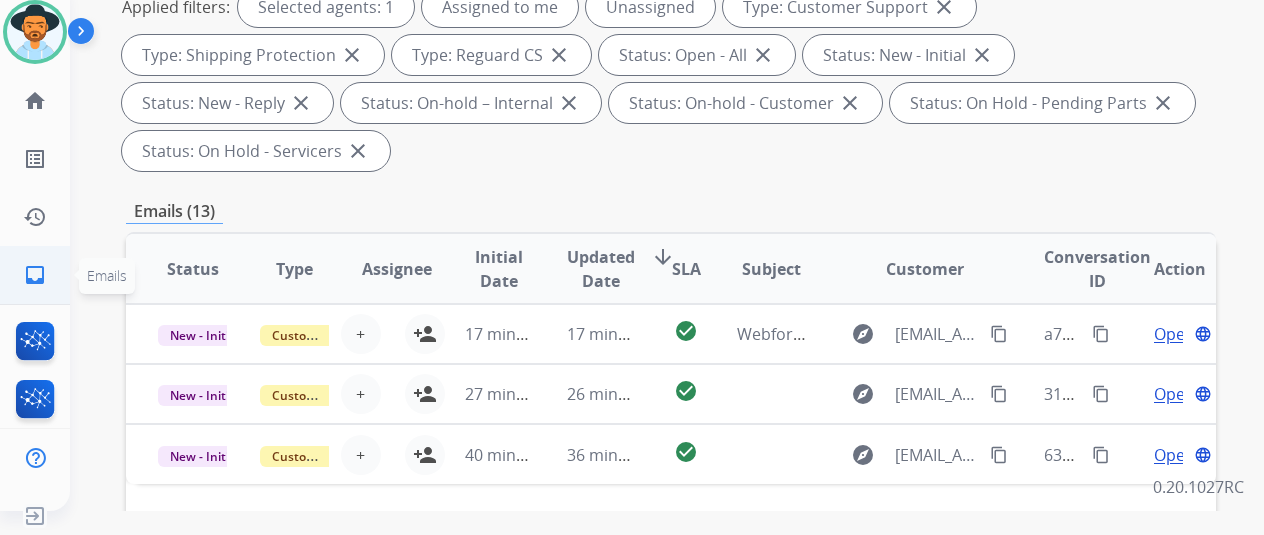 click on "inbox" 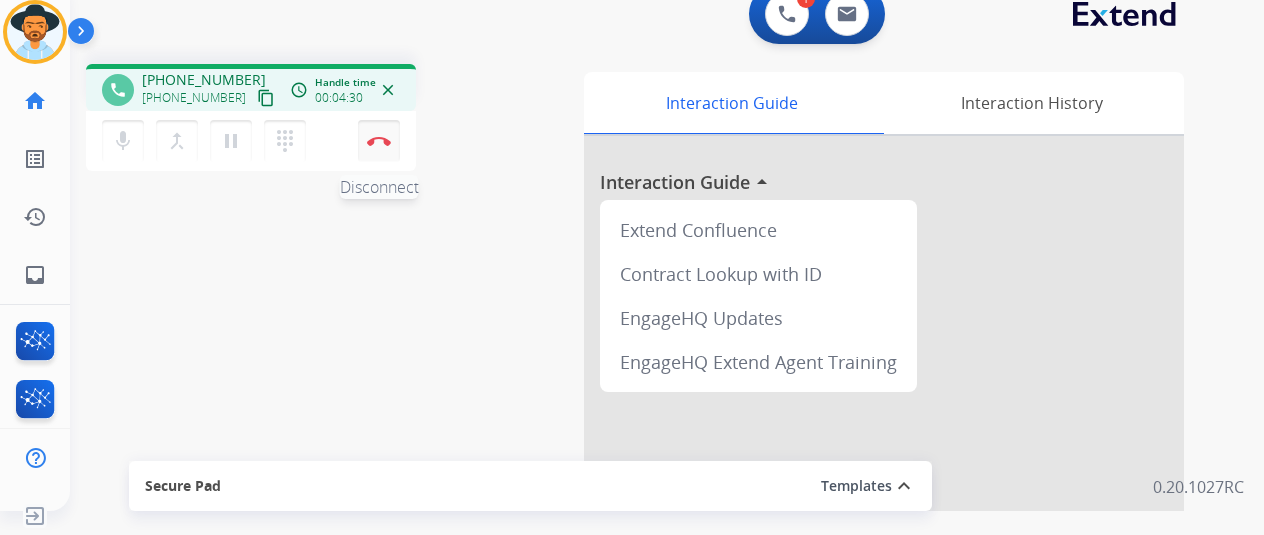 click at bounding box center [379, 141] 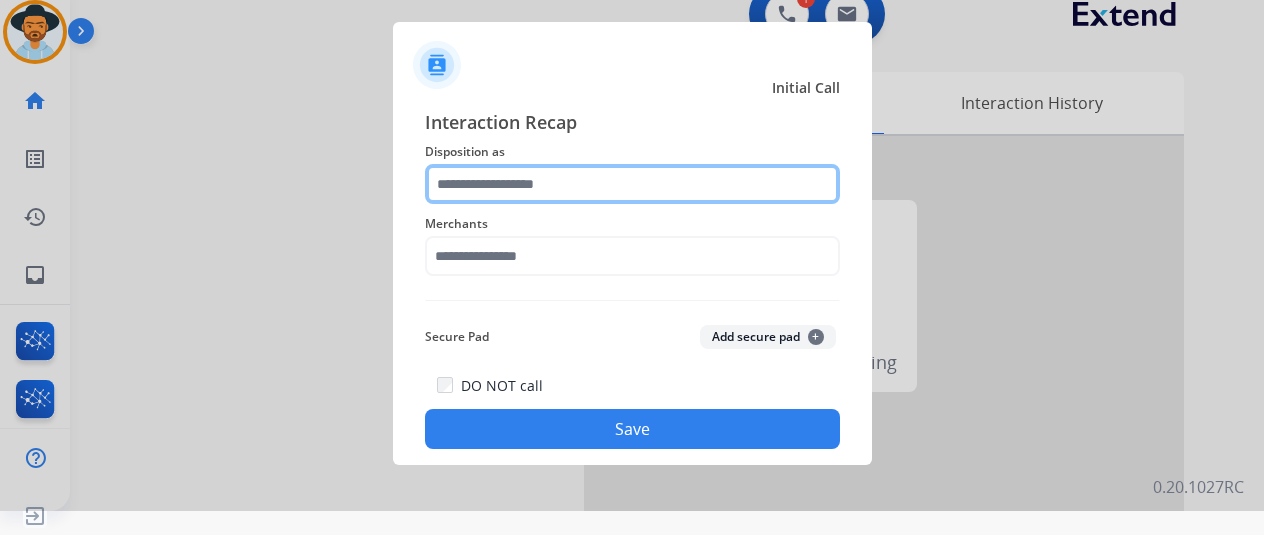 click 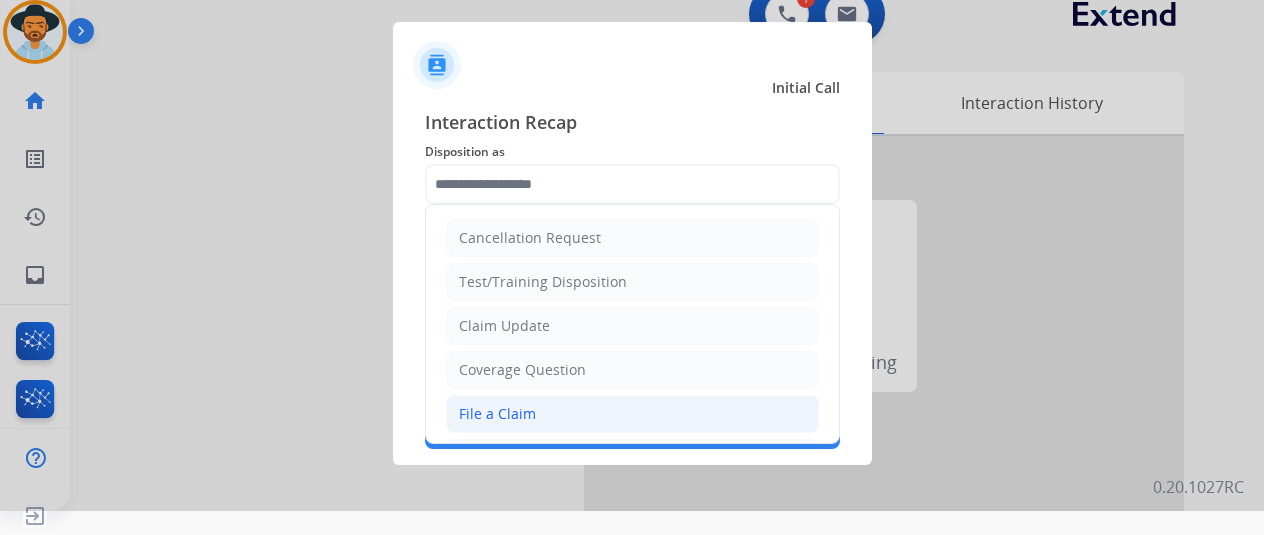 click on "File a Claim" 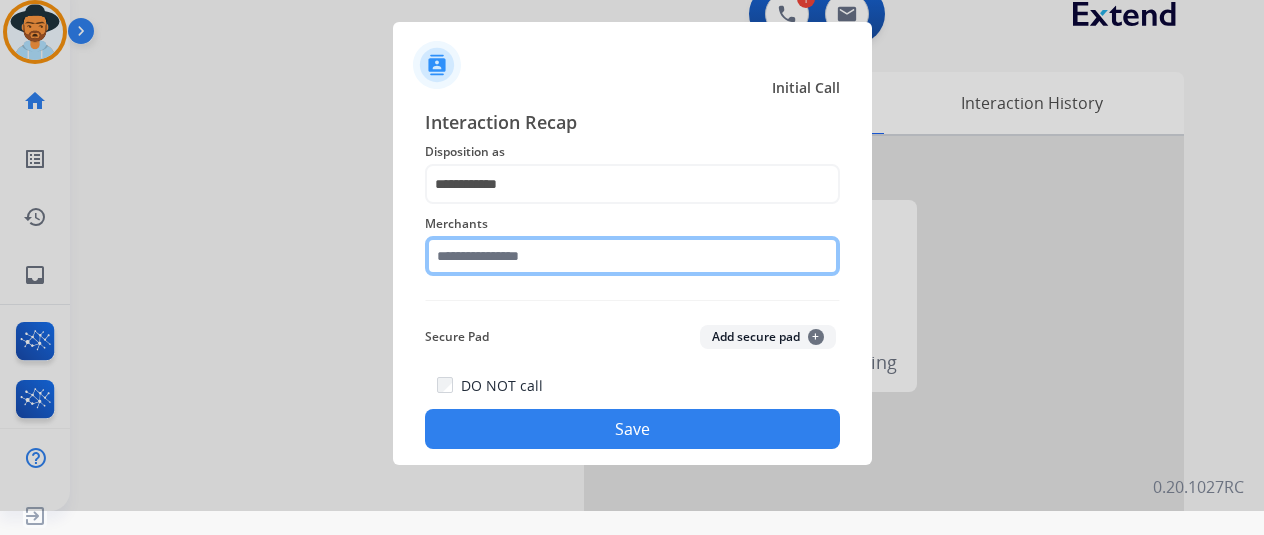 click 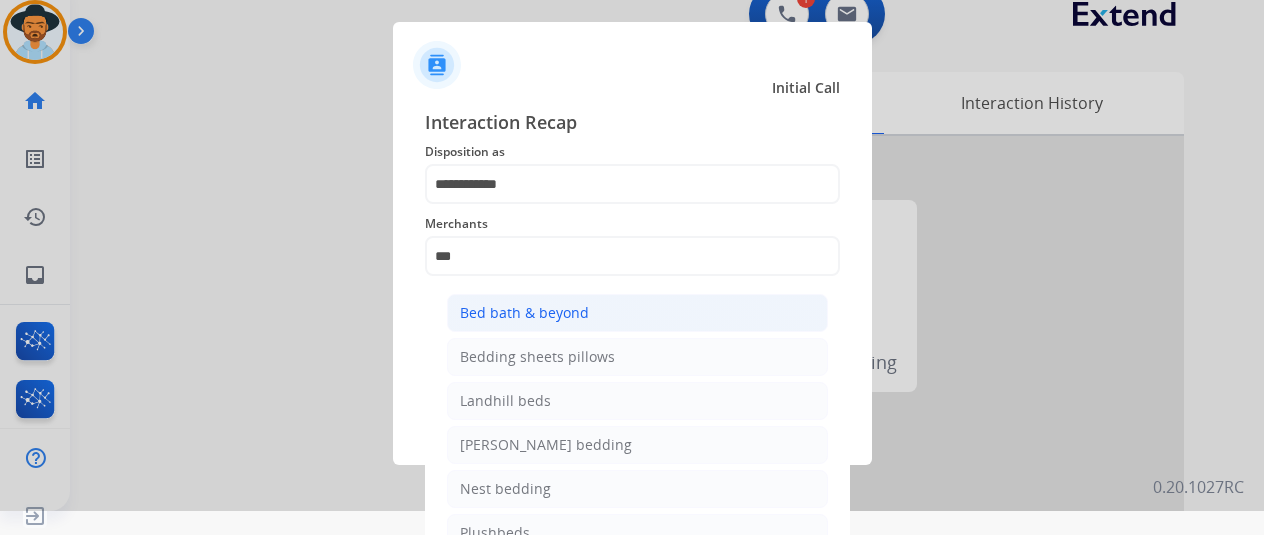 click on "Bed bath & beyond" 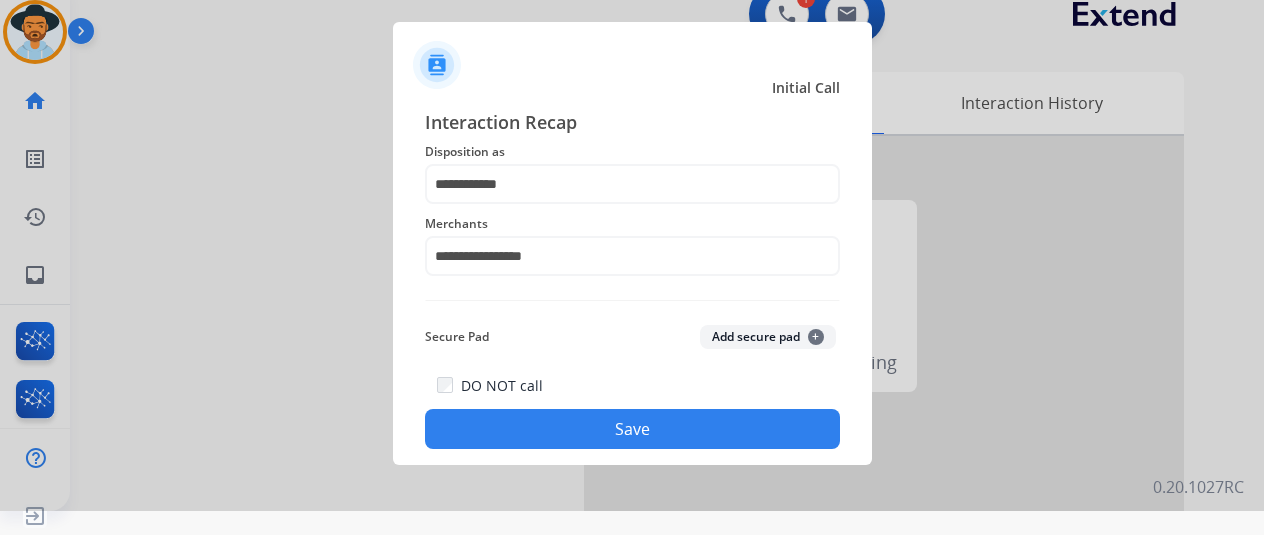 click on "Save" 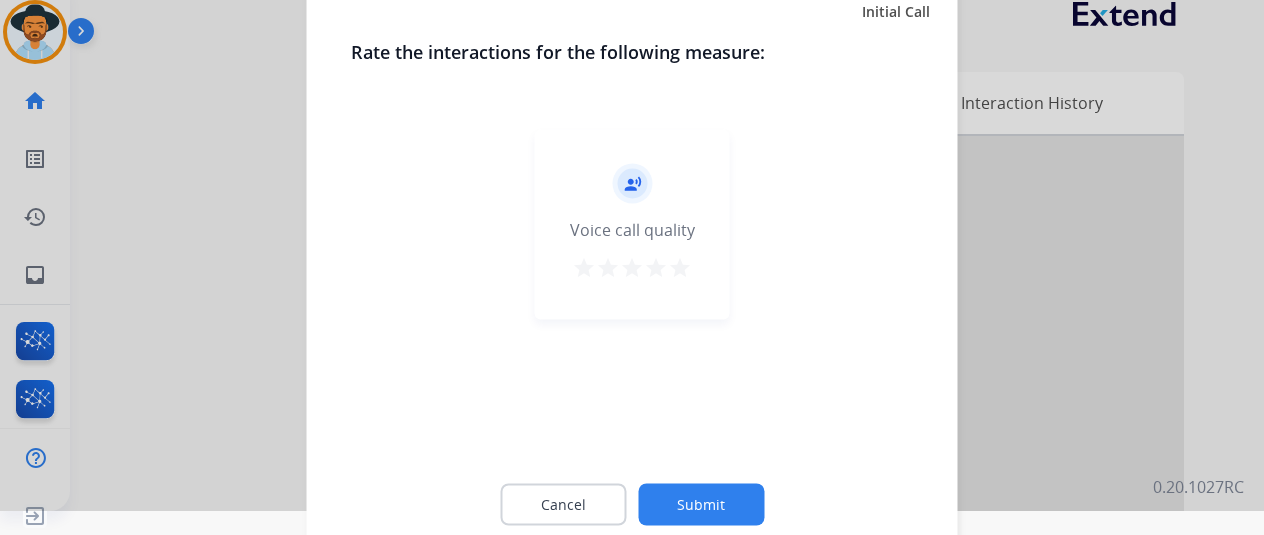 click on "Submit" 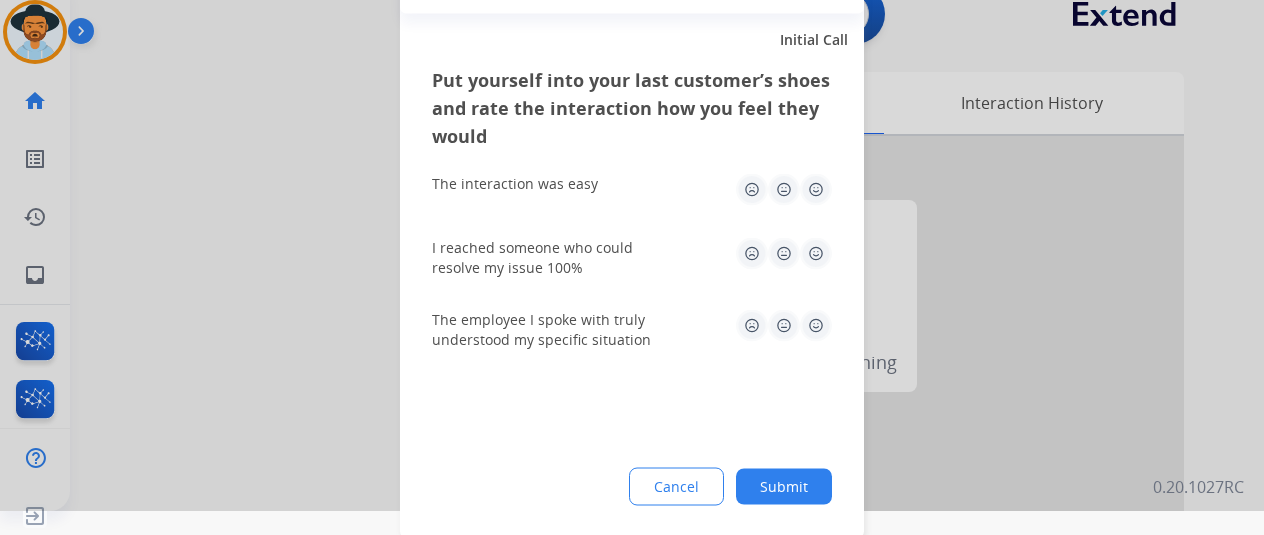 click on "Submit" 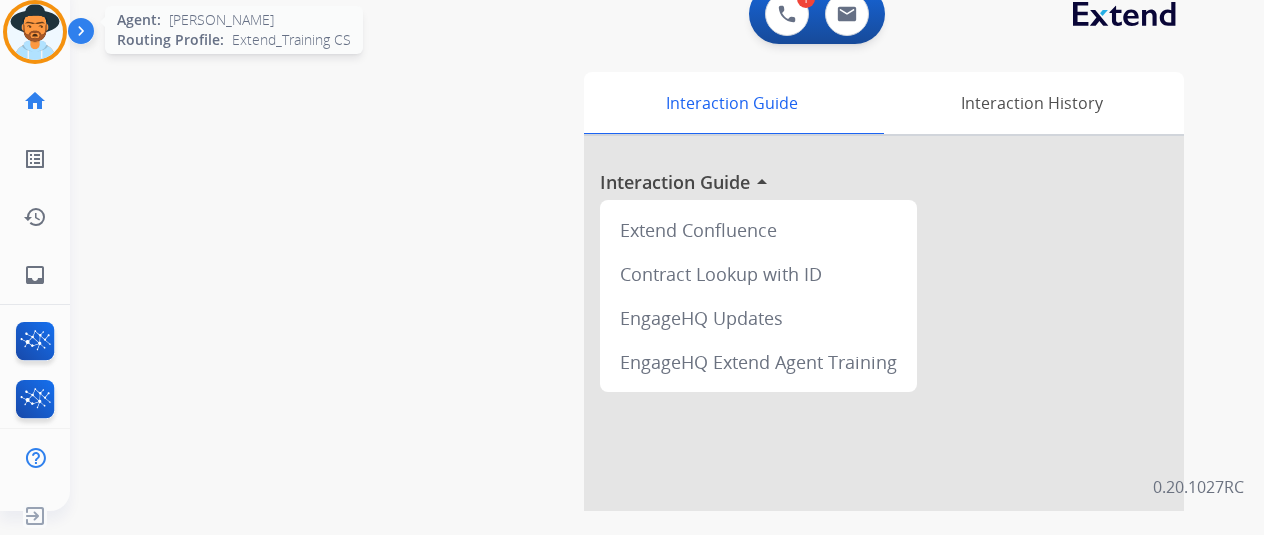 click at bounding box center [35, 32] 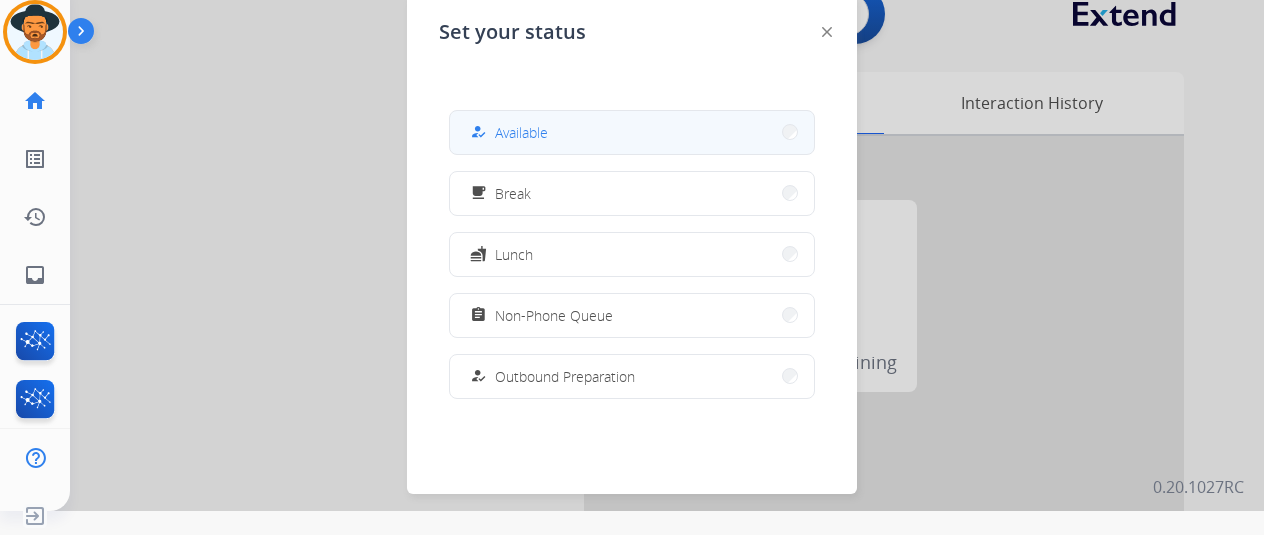 click on "Available" at bounding box center [521, 132] 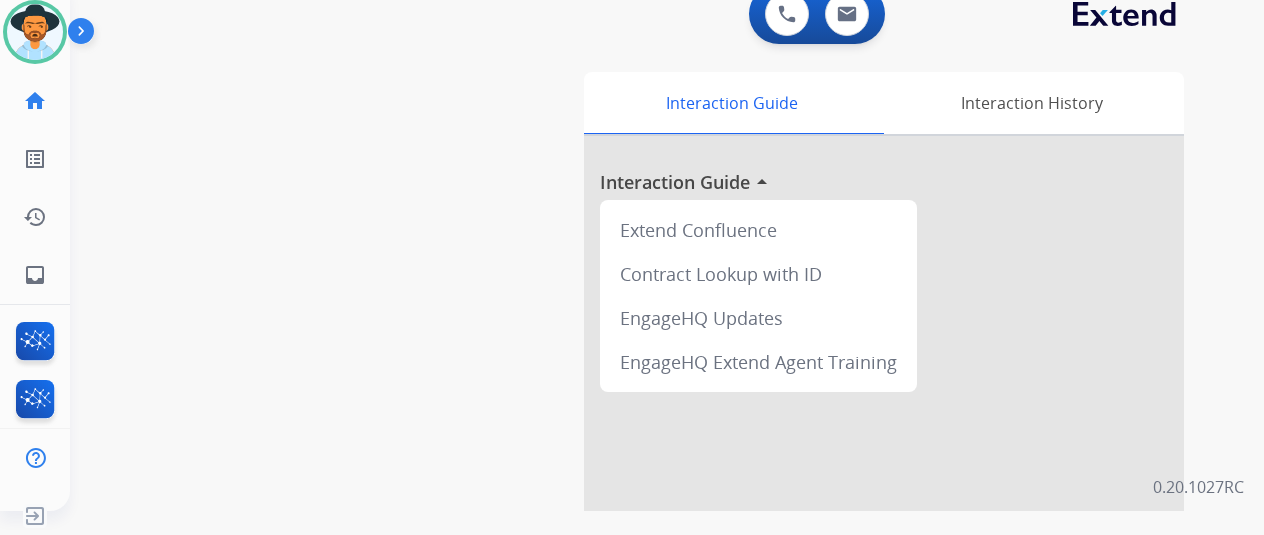 click on "swap_horiz Break voice bridge close_fullscreen Connect 3-Way Call merge_type Separate 3-Way Call  Interaction Guide   Interaction History  Interaction Guide arrow_drop_up  Extend Confluence   Contract Lookup with ID   EngageHQ Updates   EngageHQ Extend Agent Training" at bounding box center [643, 465] 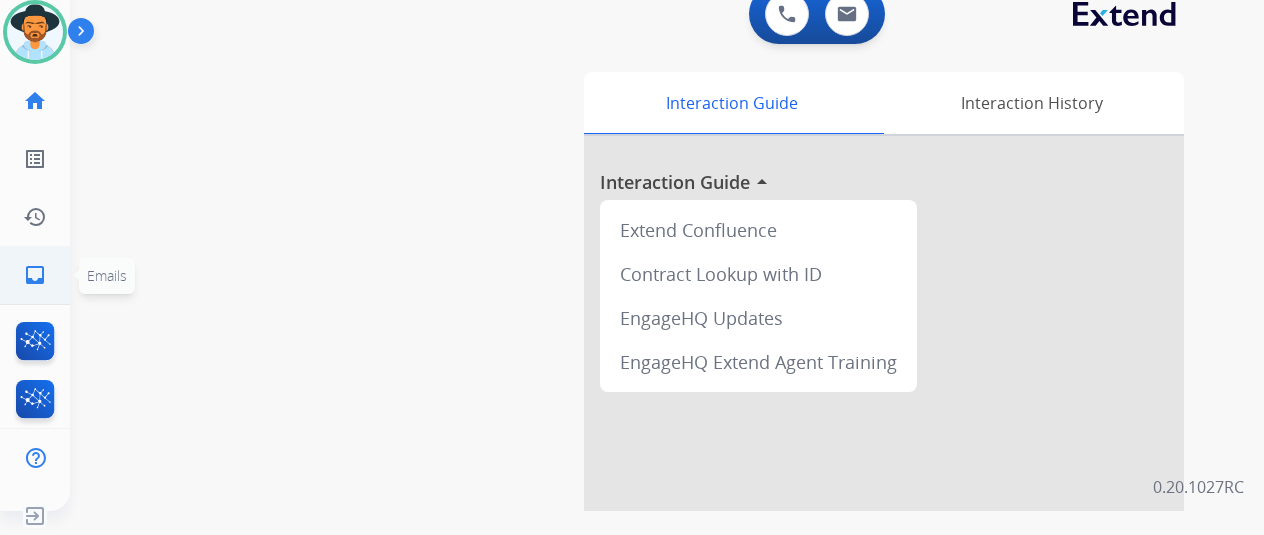click on "inbox  Emails" 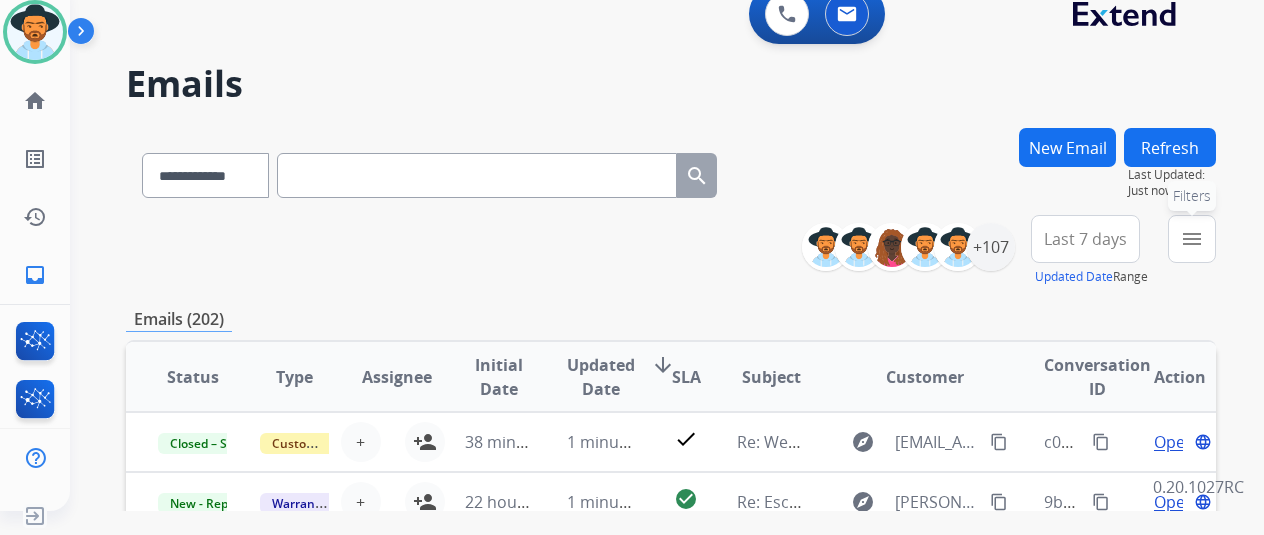 click on "menu" at bounding box center [1192, 239] 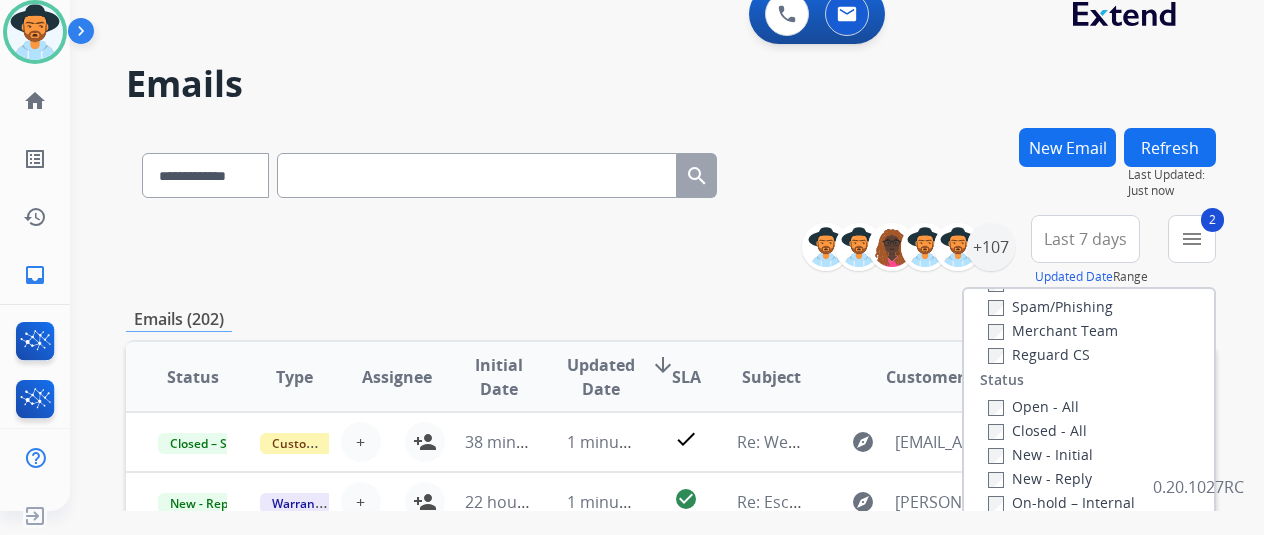scroll, scrollTop: 200, scrollLeft: 0, axis: vertical 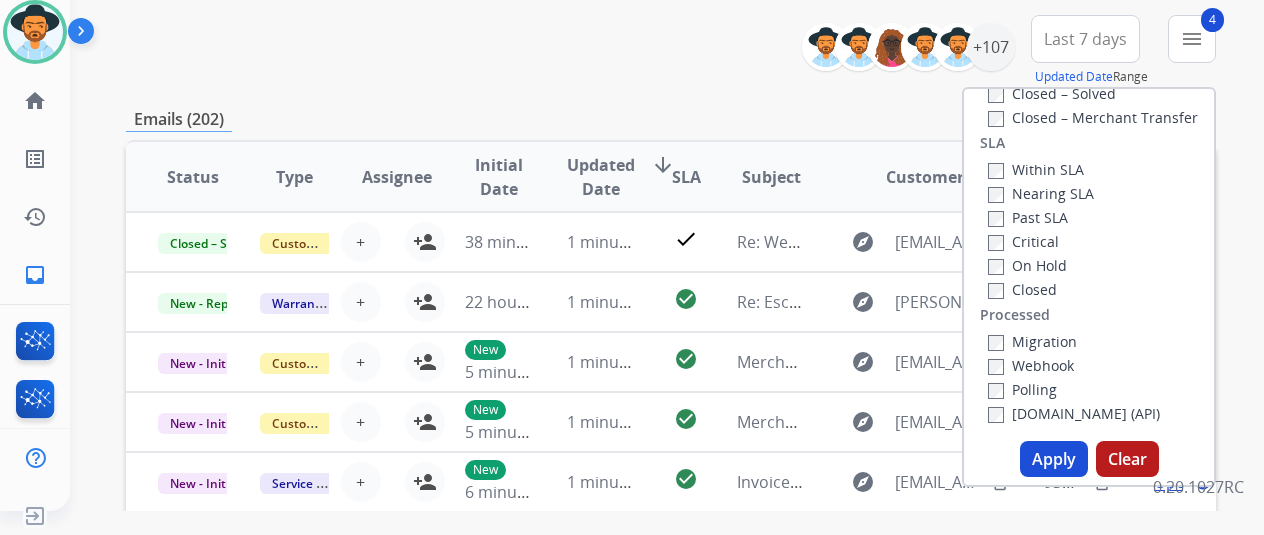 click on "Apply" at bounding box center (1054, 459) 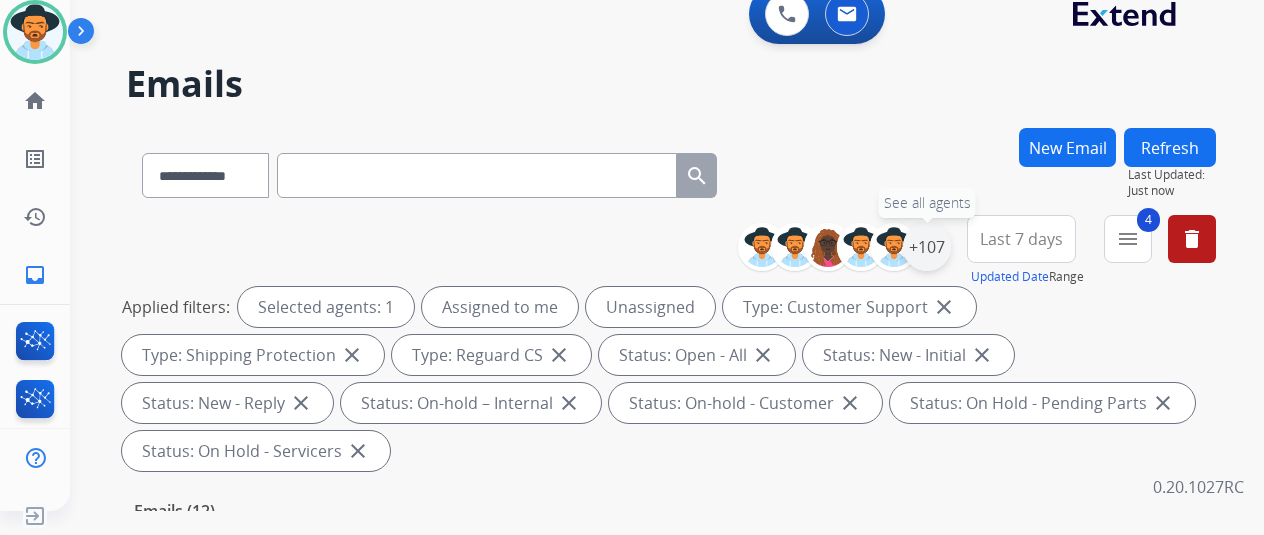 click on "+107" at bounding box center [927, 247] 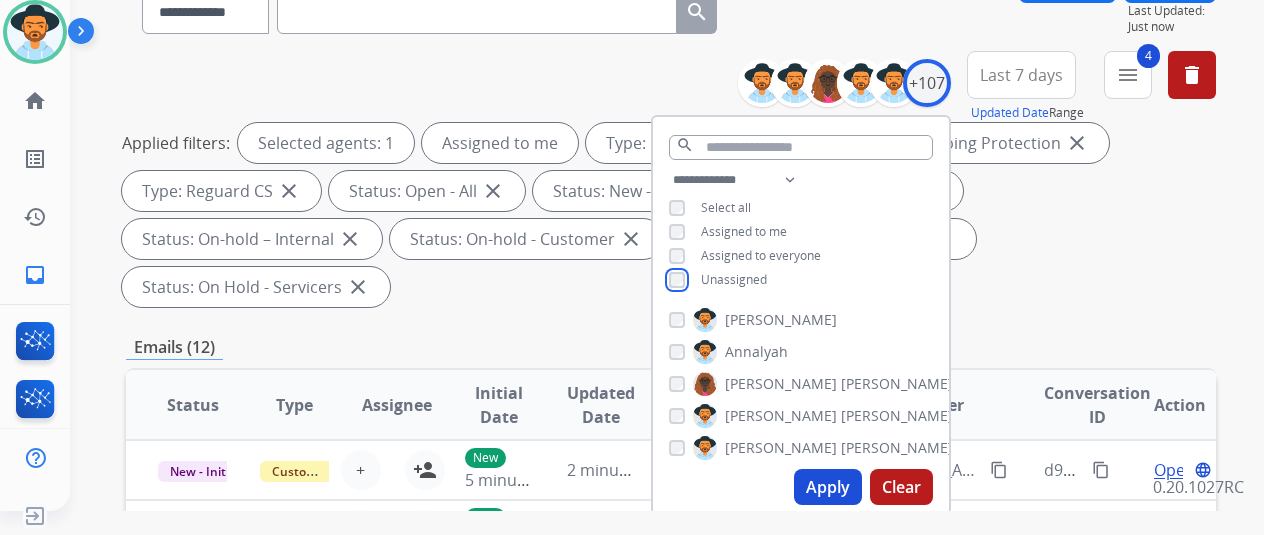 scroll, scrollTop: 400, scrollLeft: 0, axis: vertical 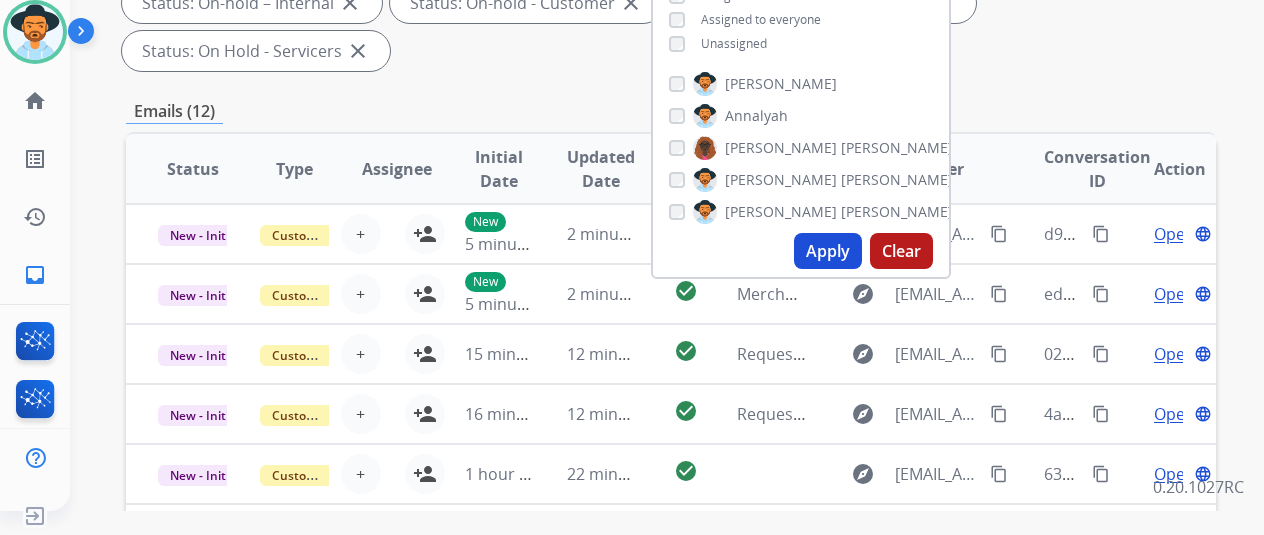 click on "Apply" at bounding box center (828, 251) 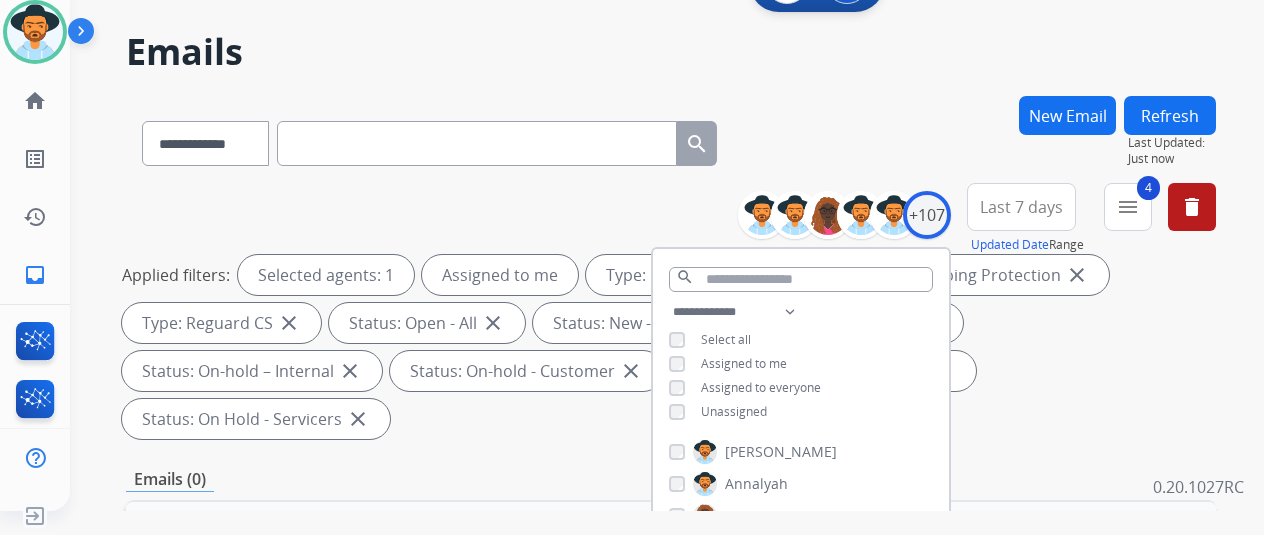 scroll, scrollTop: 0, scrollLeft: 0, axis: both 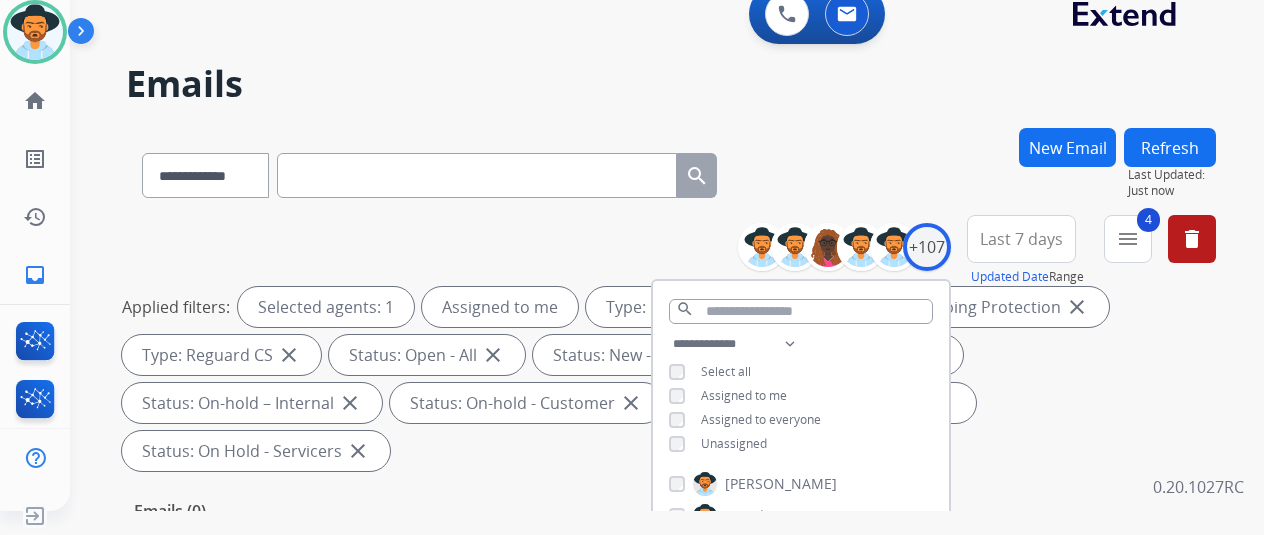 click on "**********" at bounding box center (671, 171) 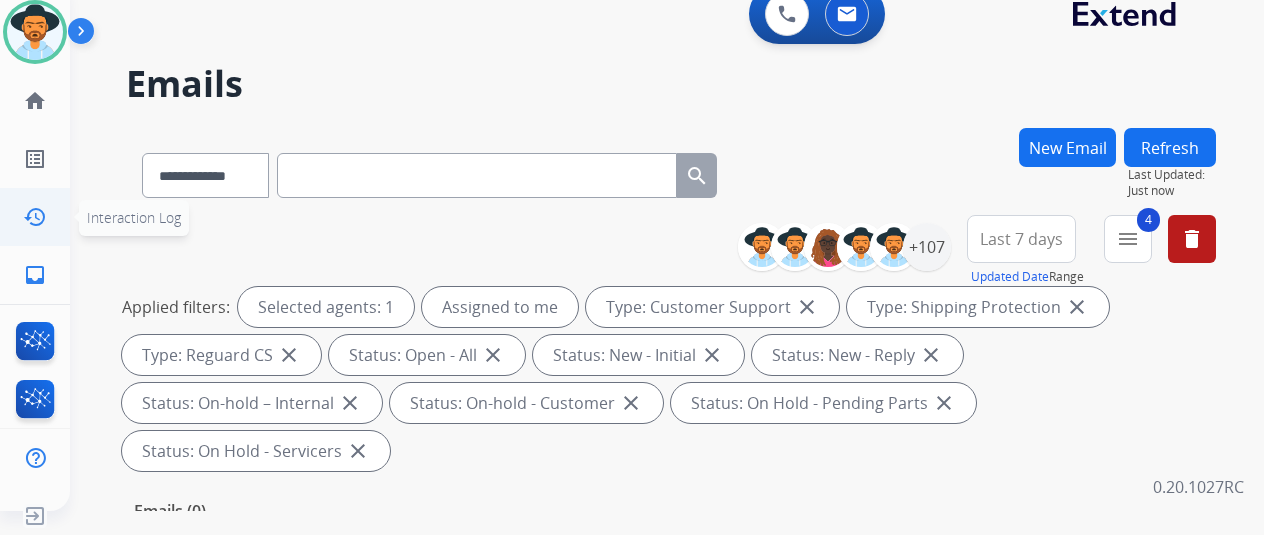 click on "Interaction Log" 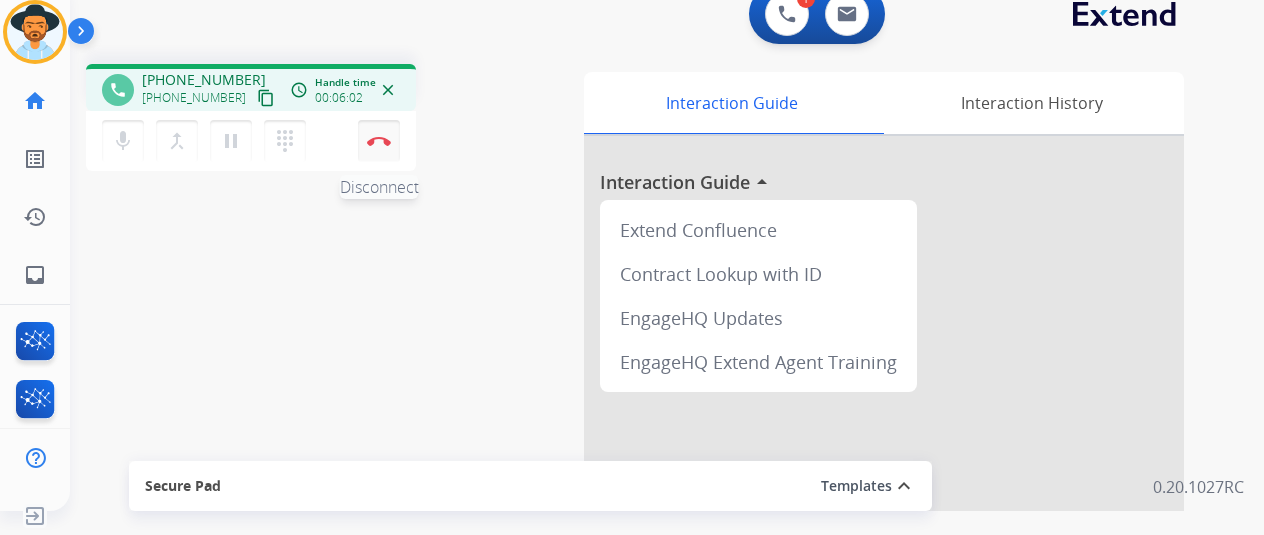 click at bounding box center (379, 141) 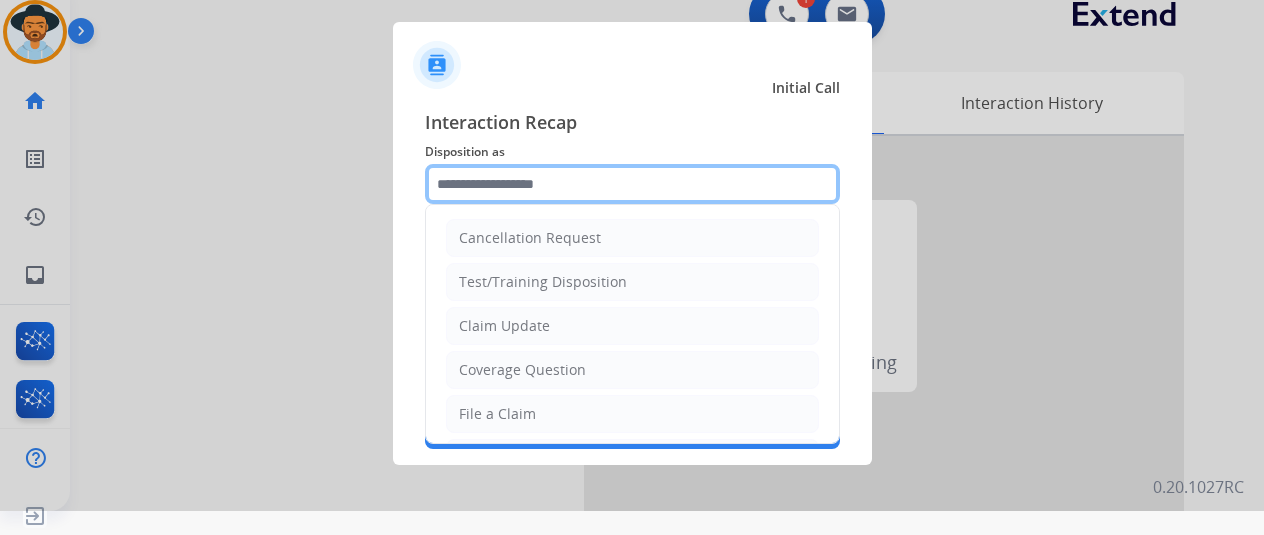 click 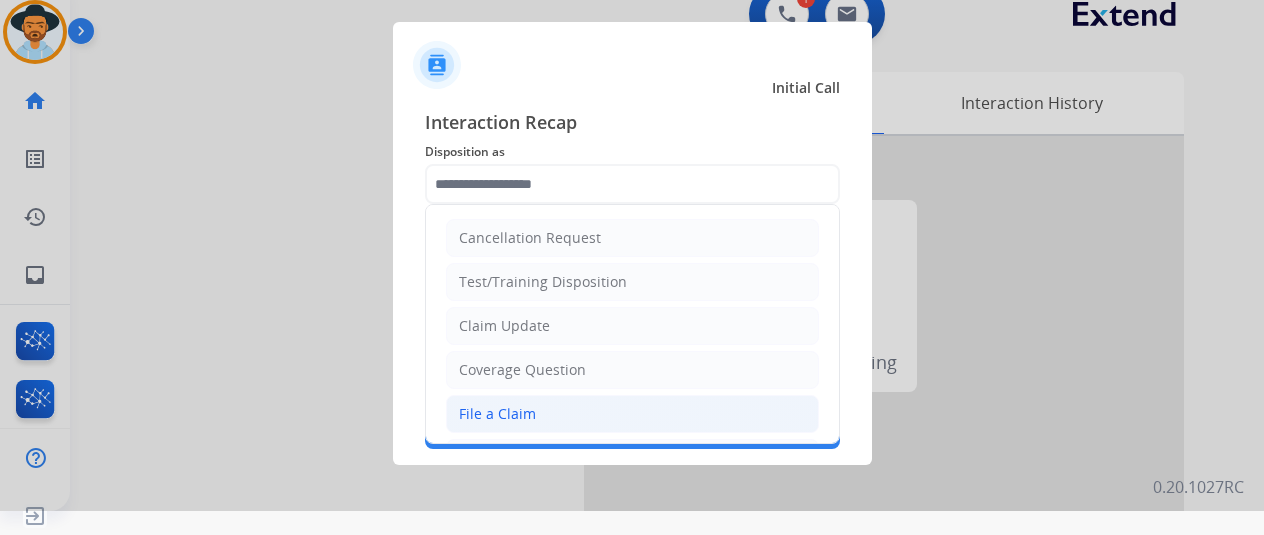 click on "File a Claim" 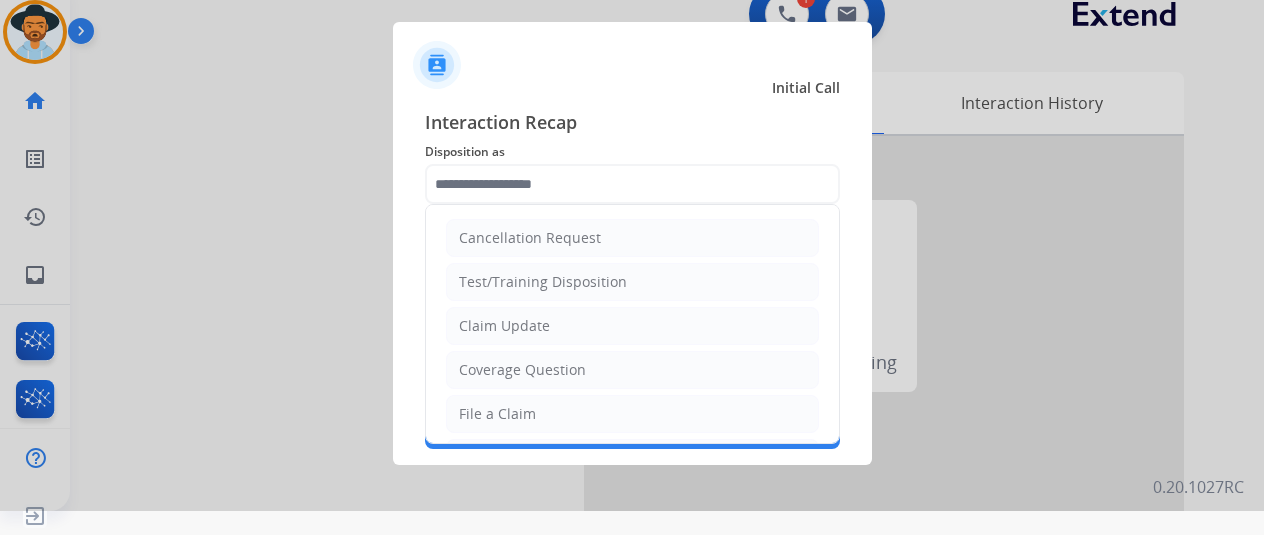 type on "**********" 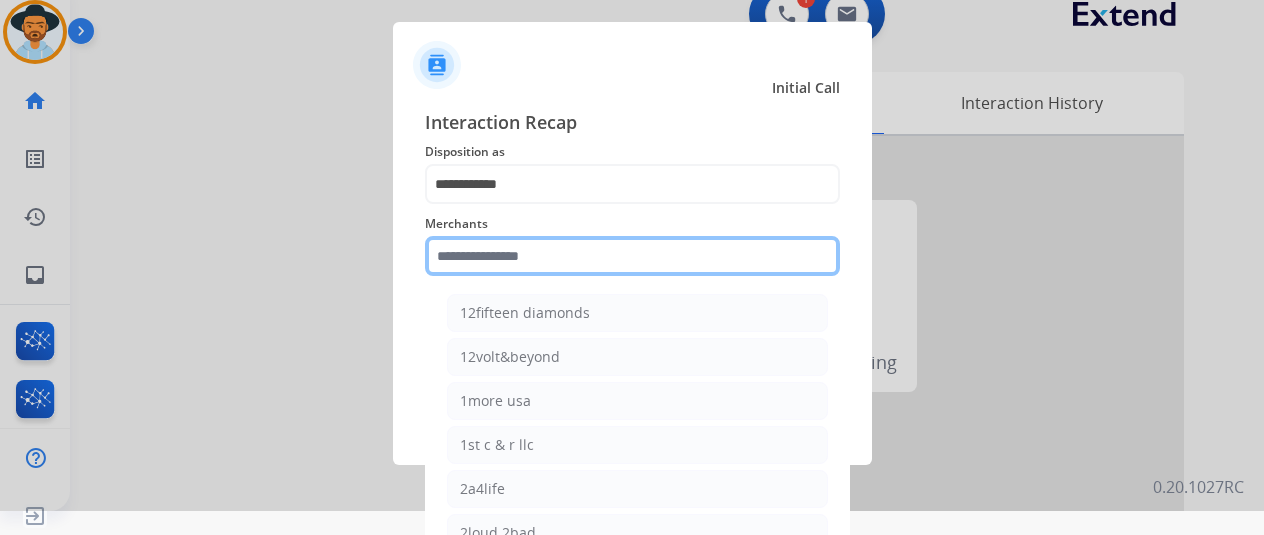 click 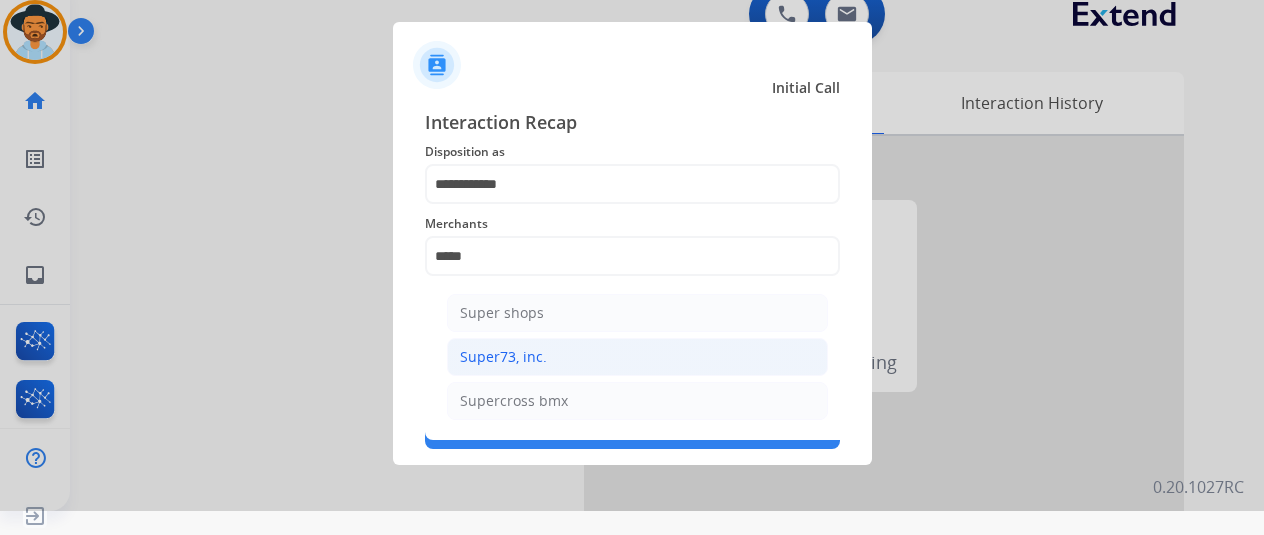 click on "Super73, inc." 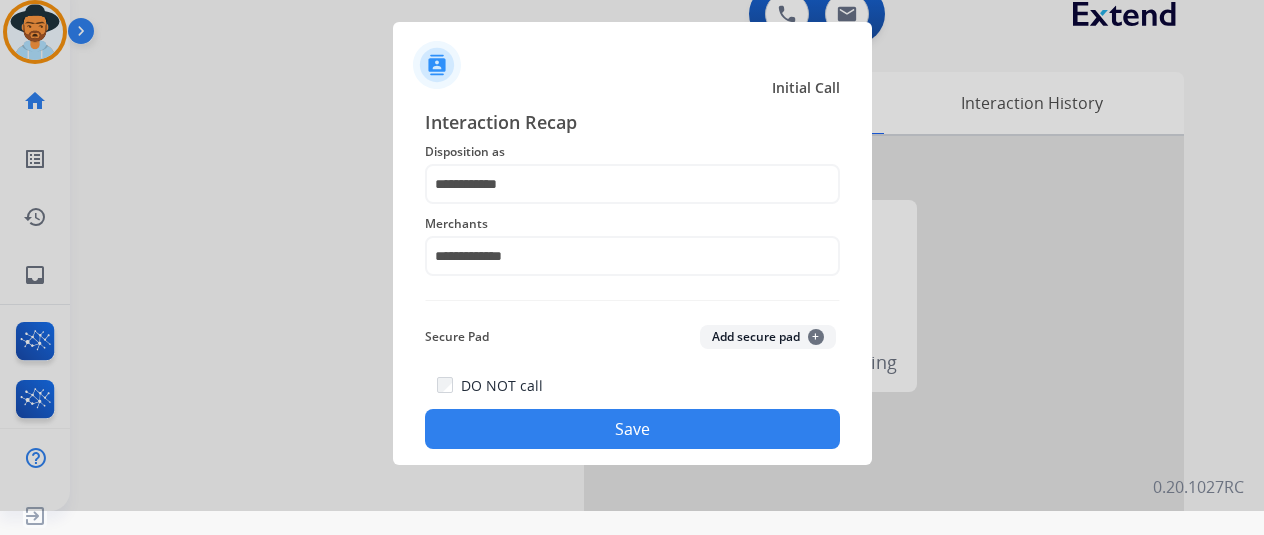 click on "Save" 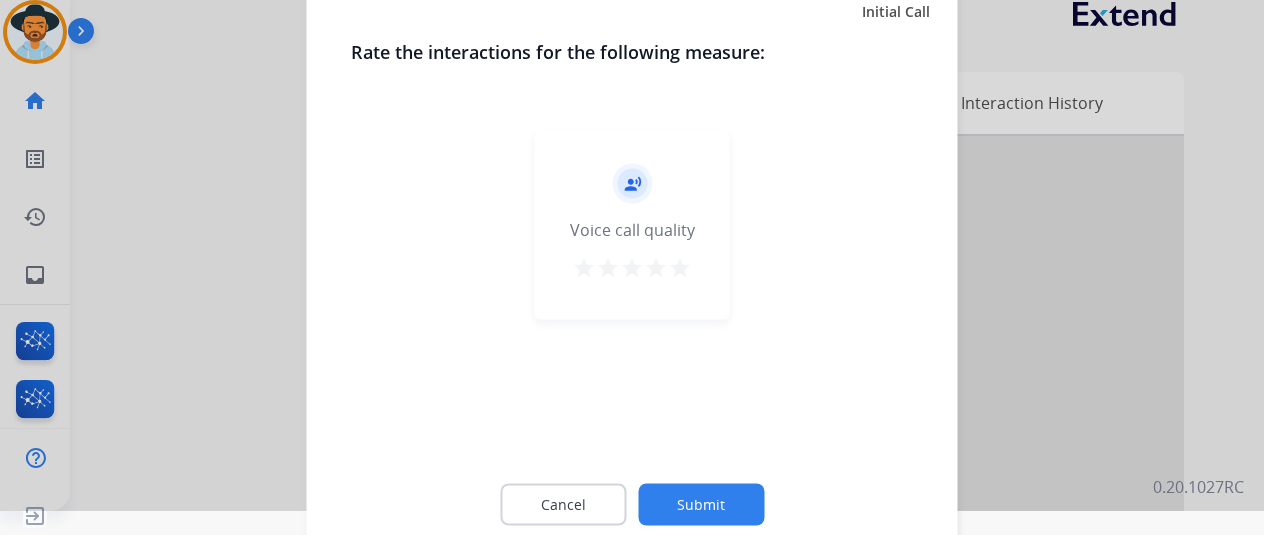 click on "Cancel Submit" 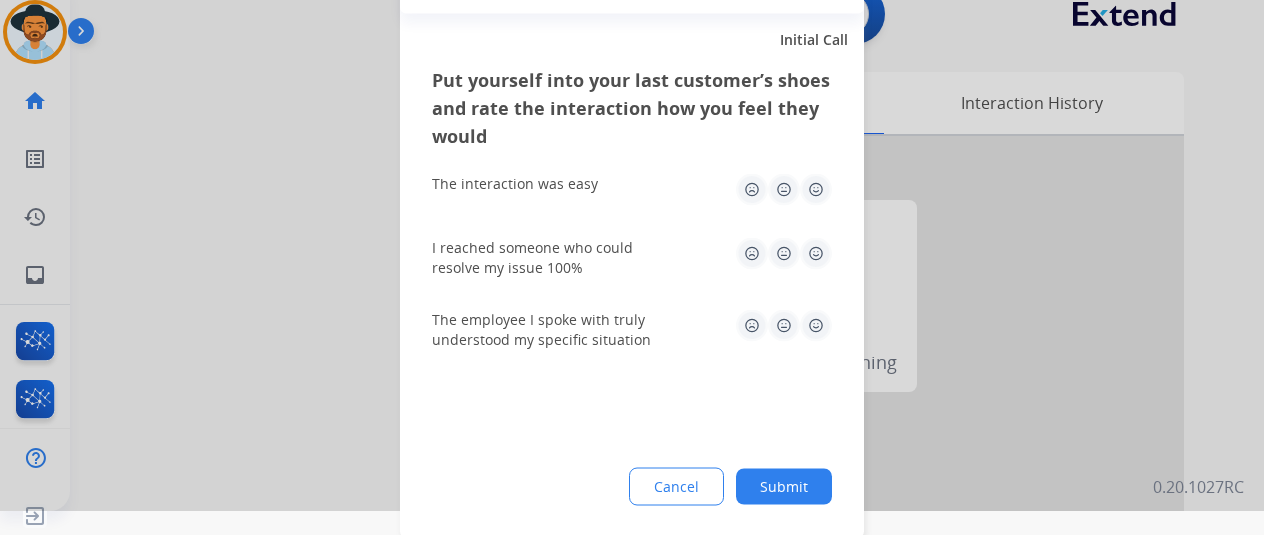 click on "Submit" 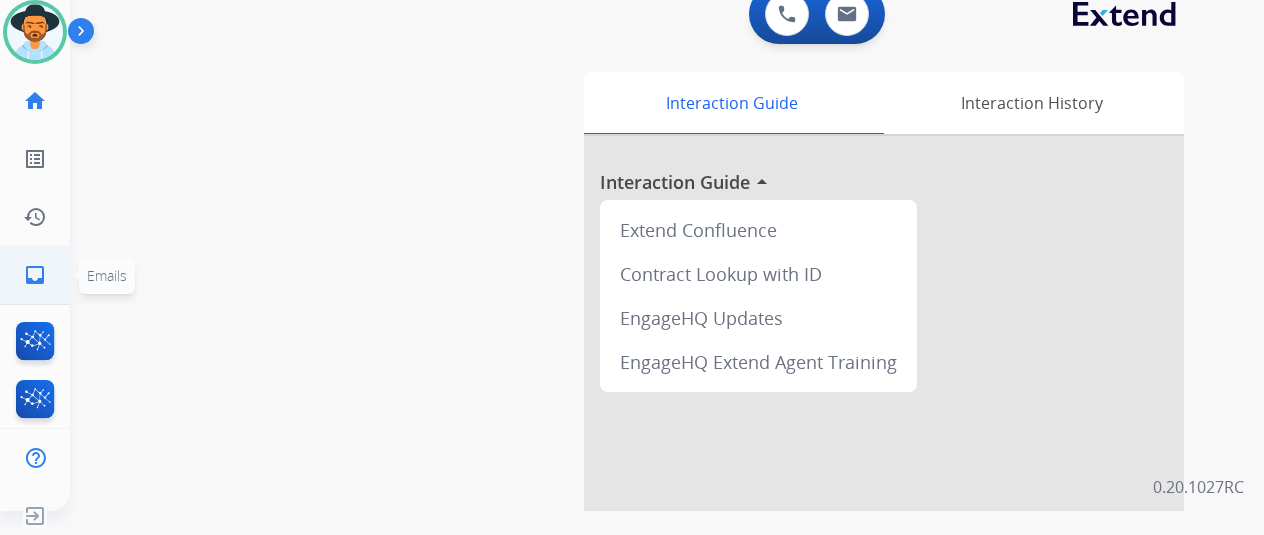 click on "inbox  Emails" 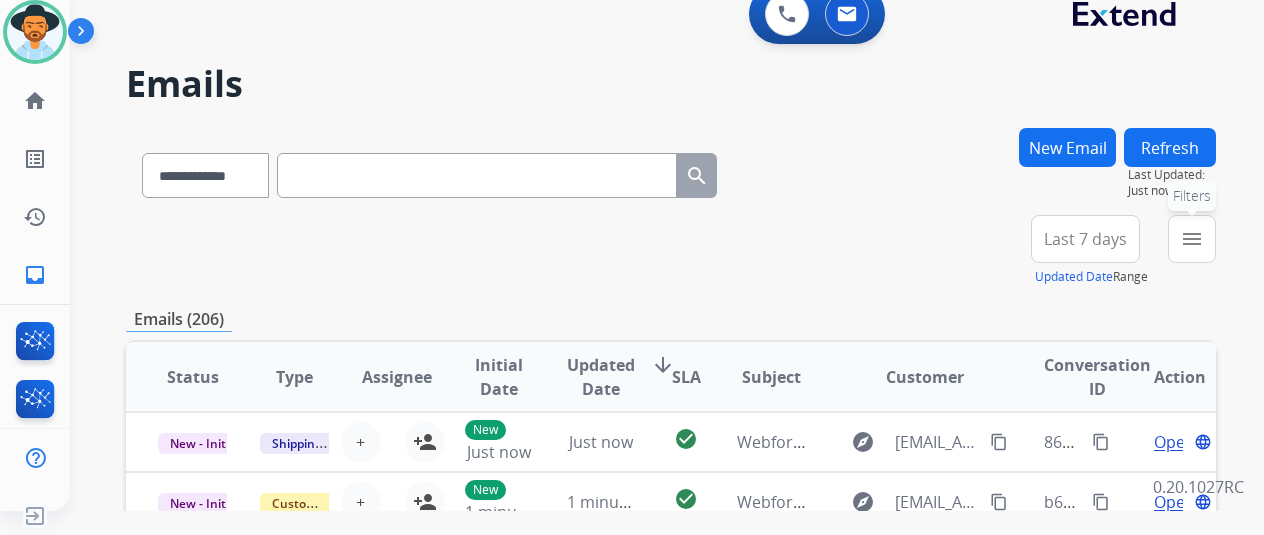 click on "menu" at bounding box center [1192, 239] 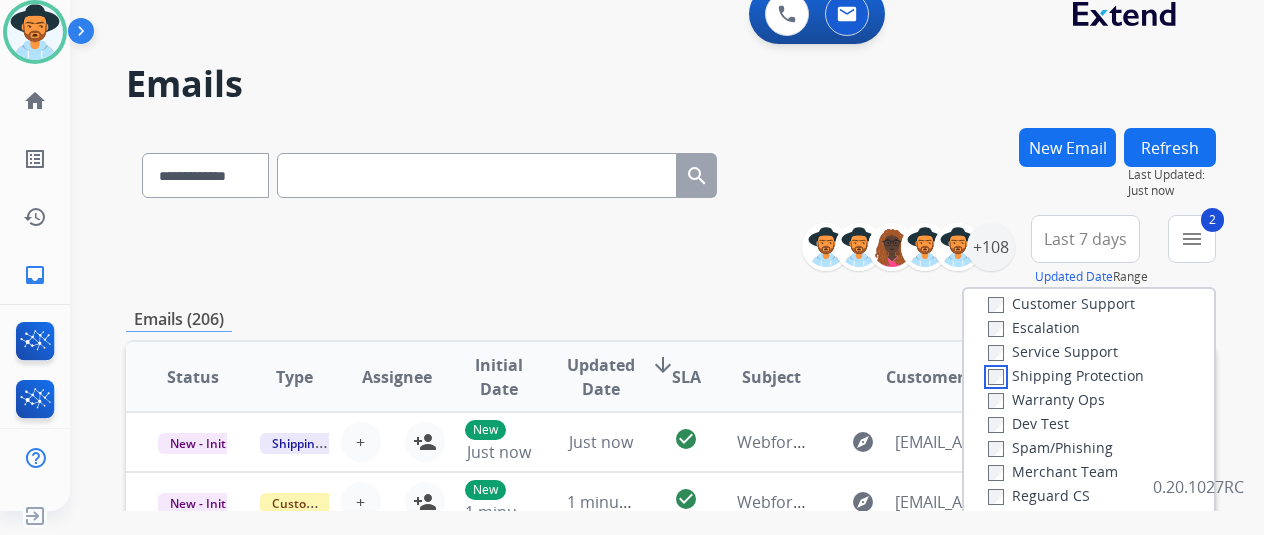 scroll, scrollTop: 100, scrollLeft: 0, axis: vertical 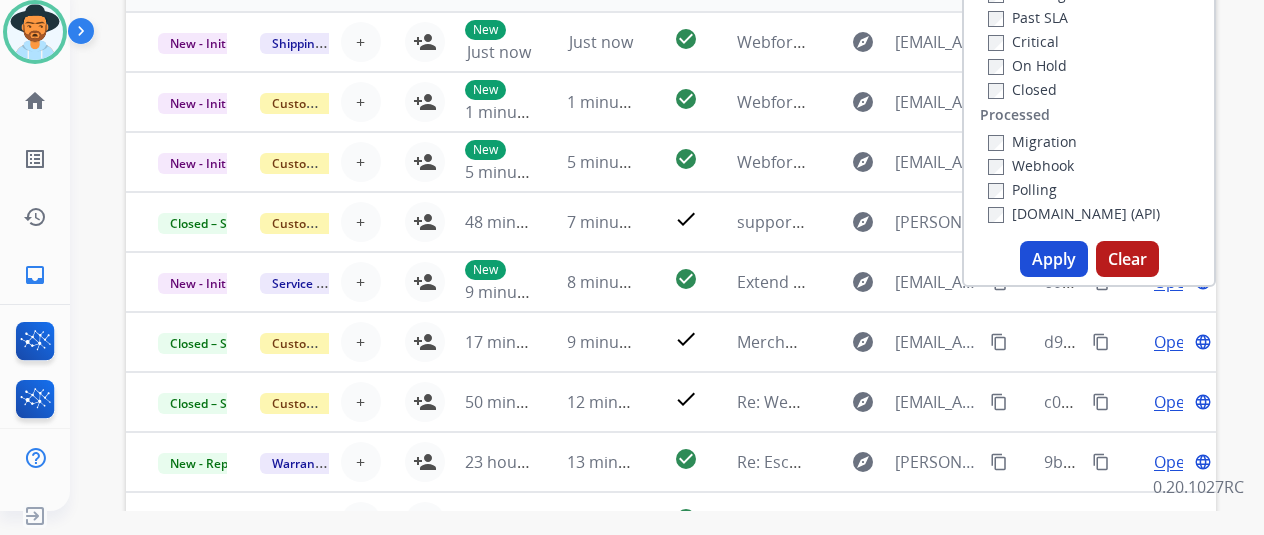 click on "Apply" at bounding box center [1054, 259] 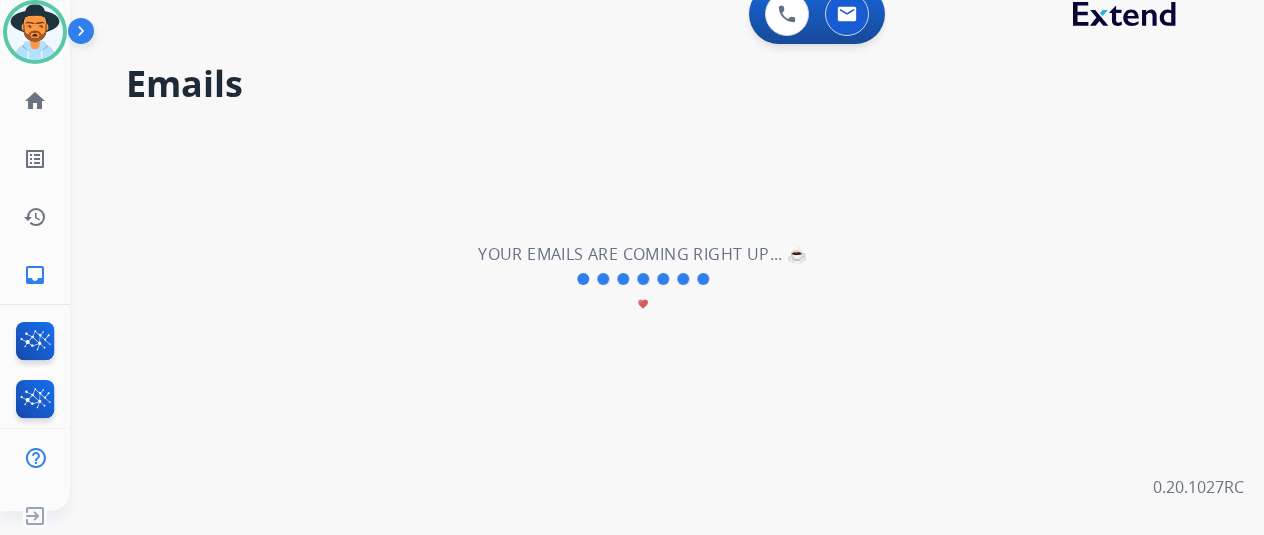 scroll, scrollTop: 0, scrollLeft: 0, axis: both 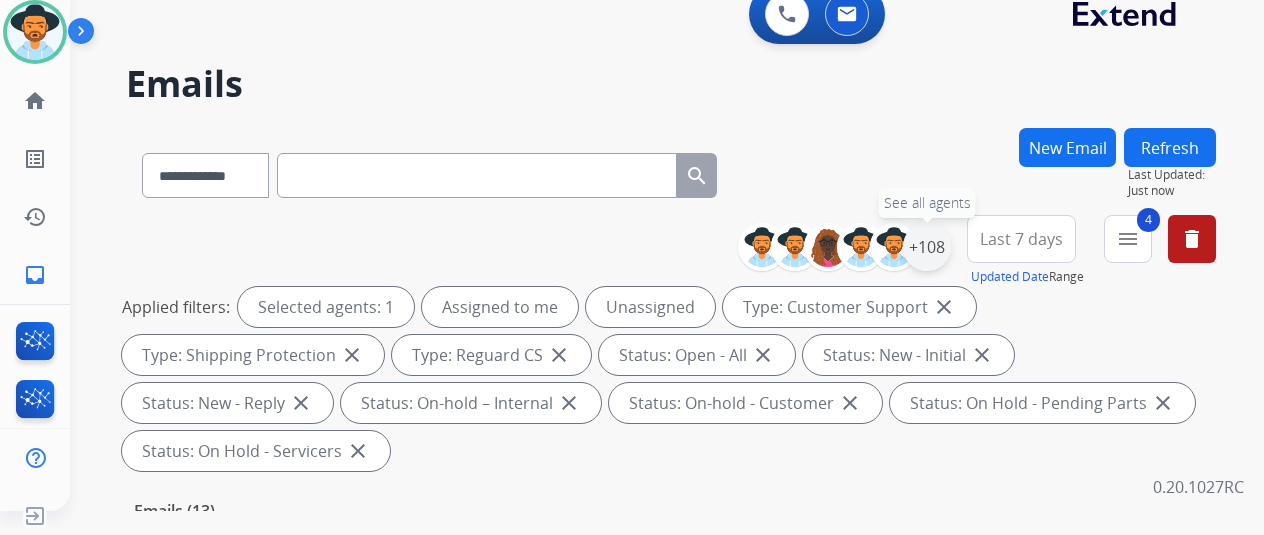 click on "+108" at bounding box center [927, 247] 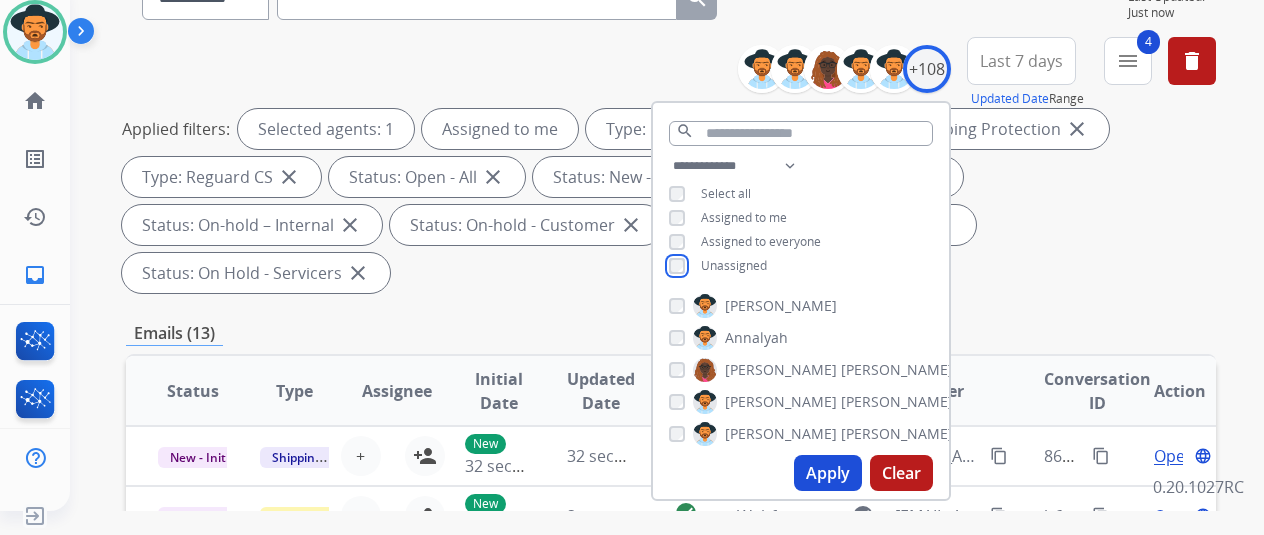 scroll, scrollTop: 300, scrollLeft: 0, axis: vertical 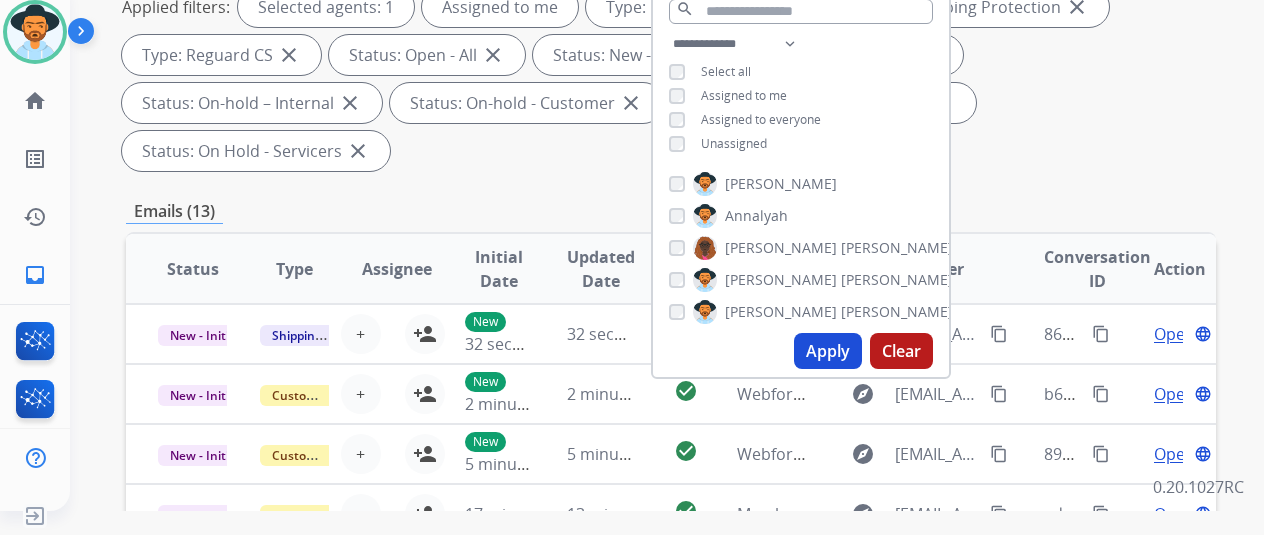 click on "Apply" at bounding box center (828, 351) 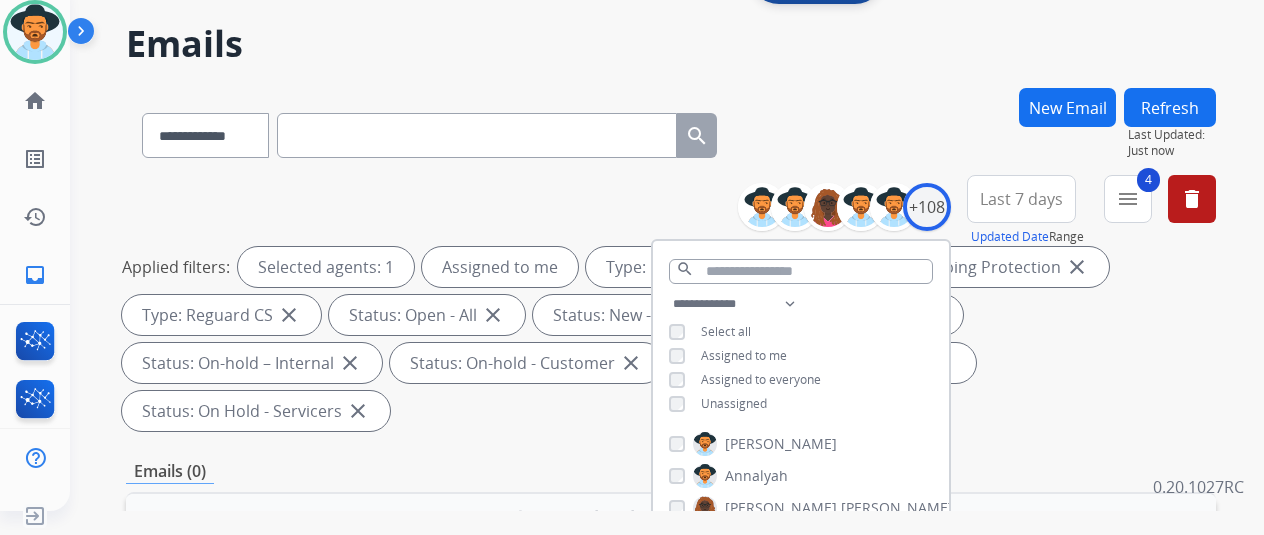 scroll, scrollTop: 0, scrollLeft: 0, axis: both 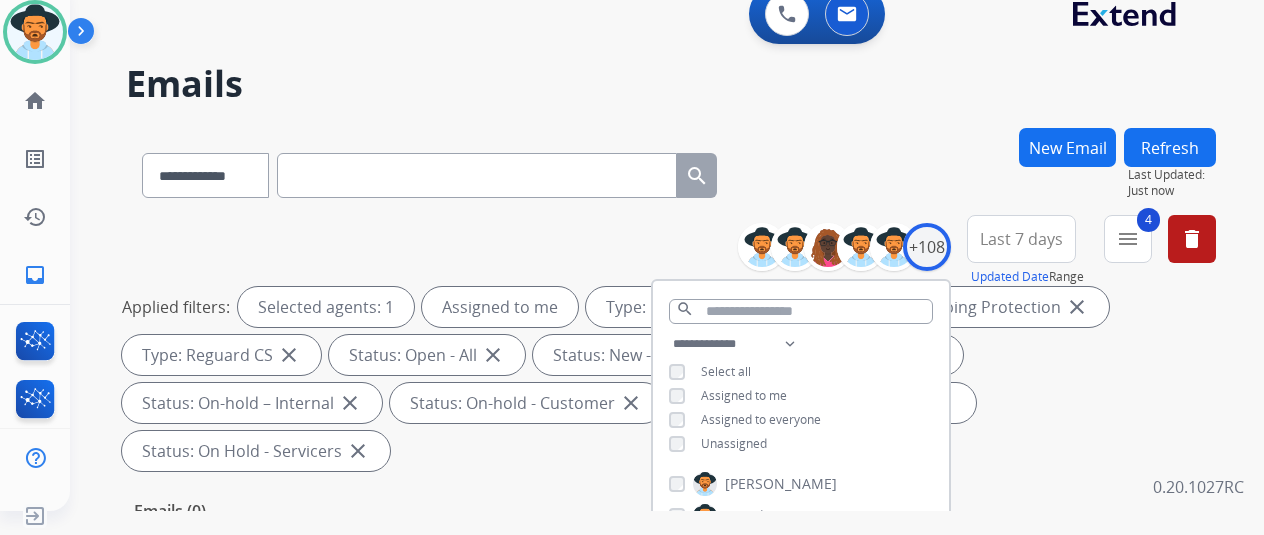 click on "**********" at bounding box center (643, 315) 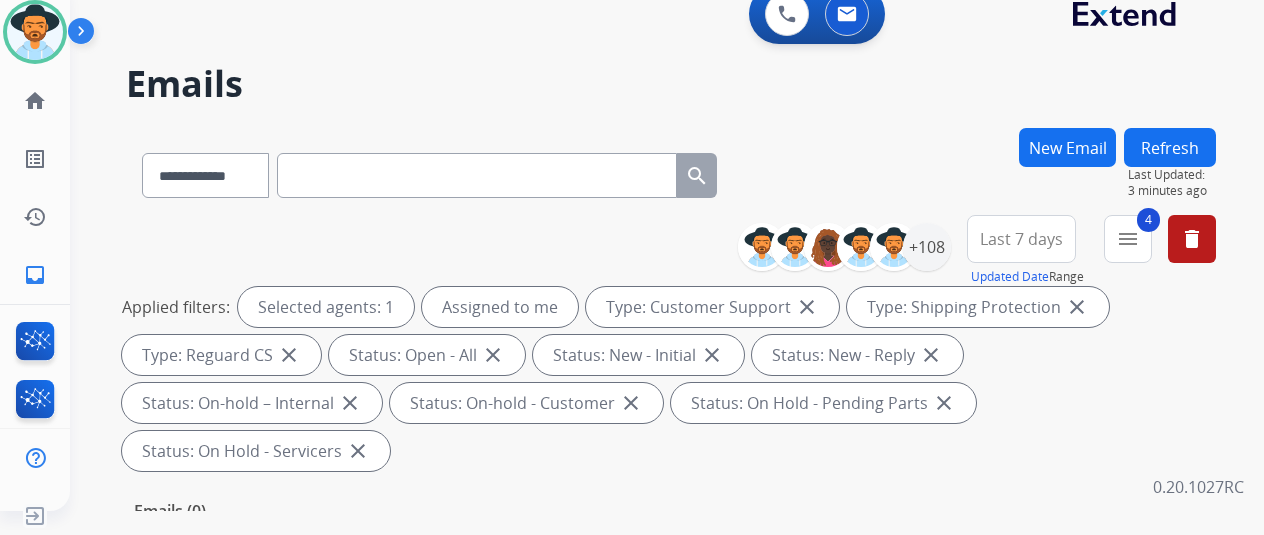 click on "**********" at bounding box center (671, 347) 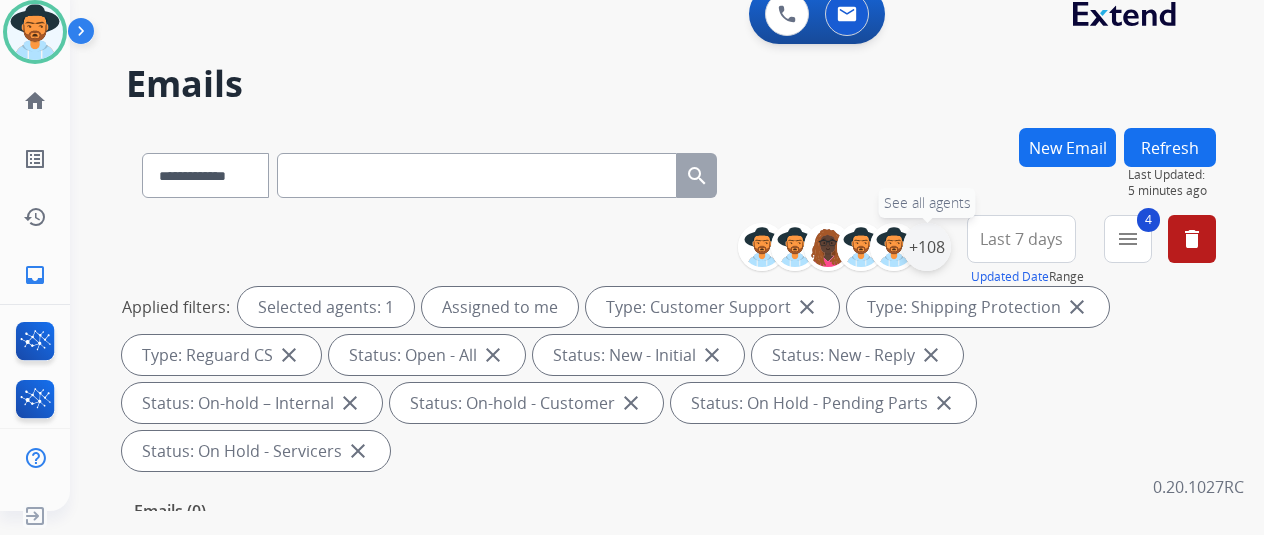 click on "+108" at bounding box center [927, 247] 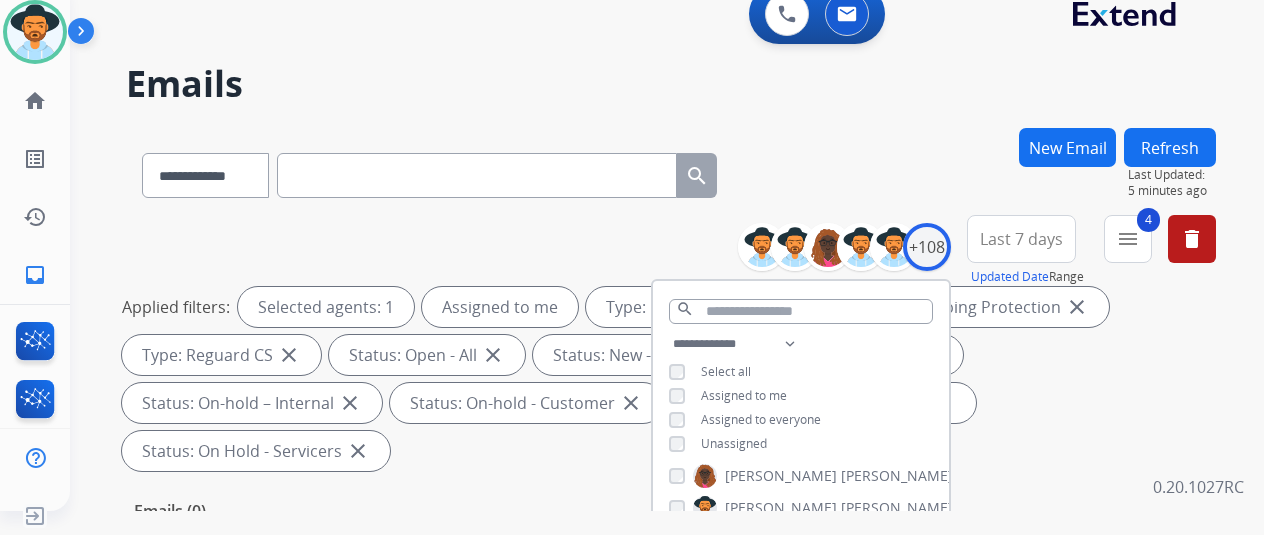 scroll, scrollTop: 200, scrollLeft: 0, axis: vertical 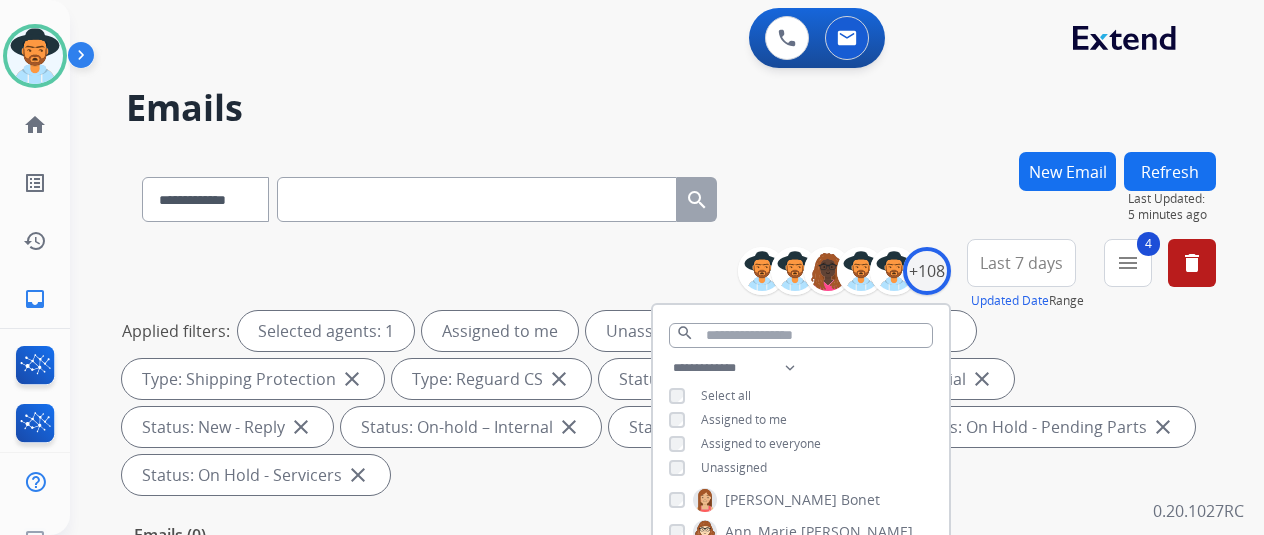 drag, startPoint x: 929, startPoint y: 135, endPoint x: 896, endPoint y: 125, distance: 34.48188 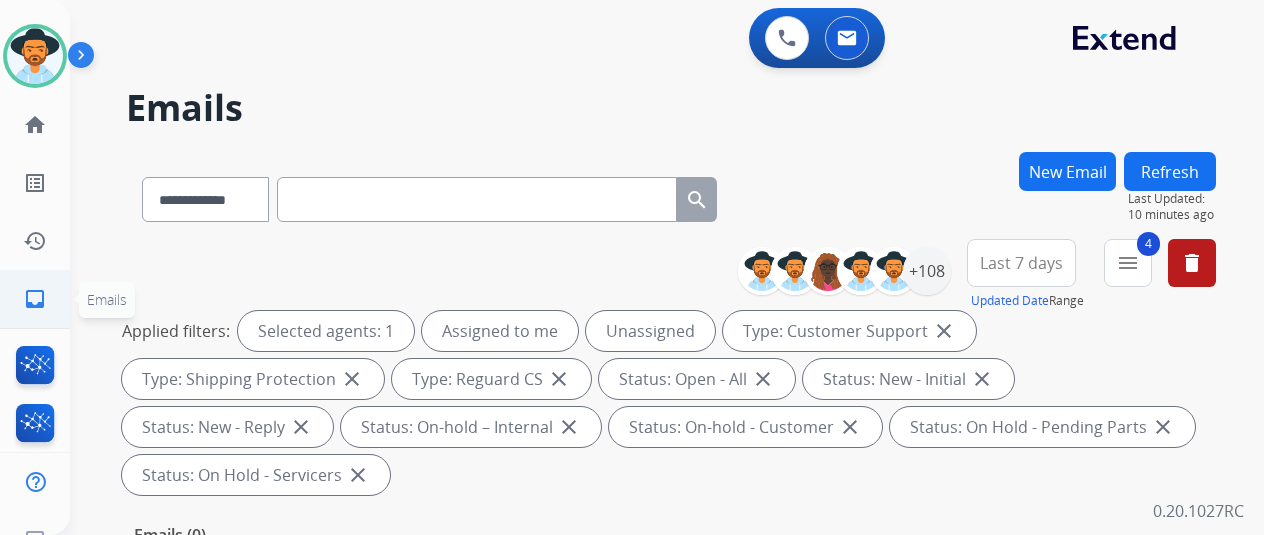 click on "inbox" 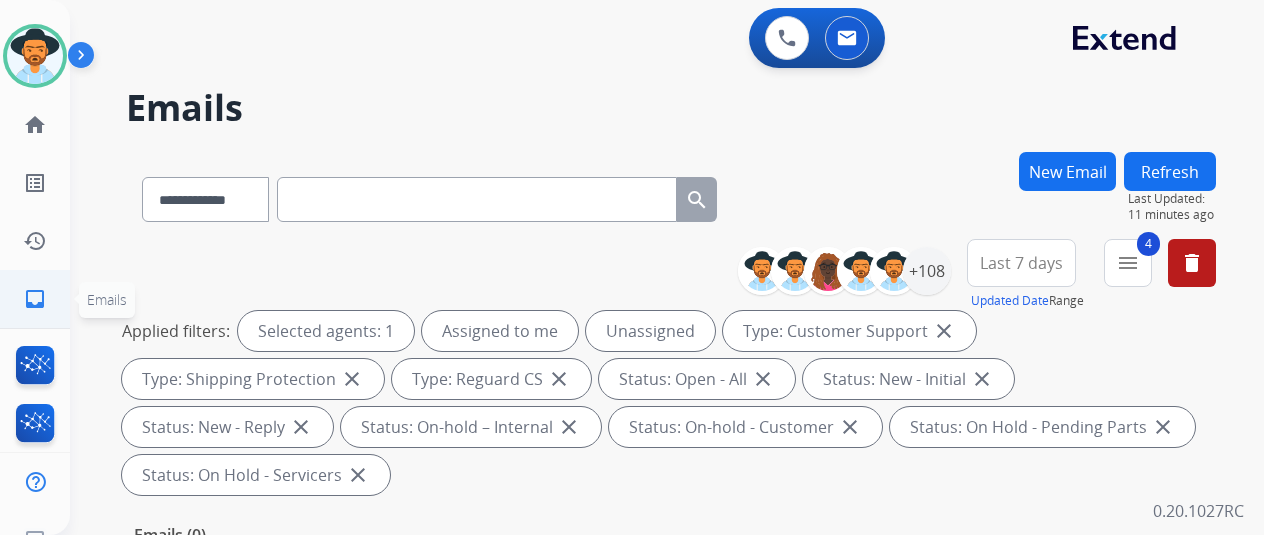 click on "inbox" 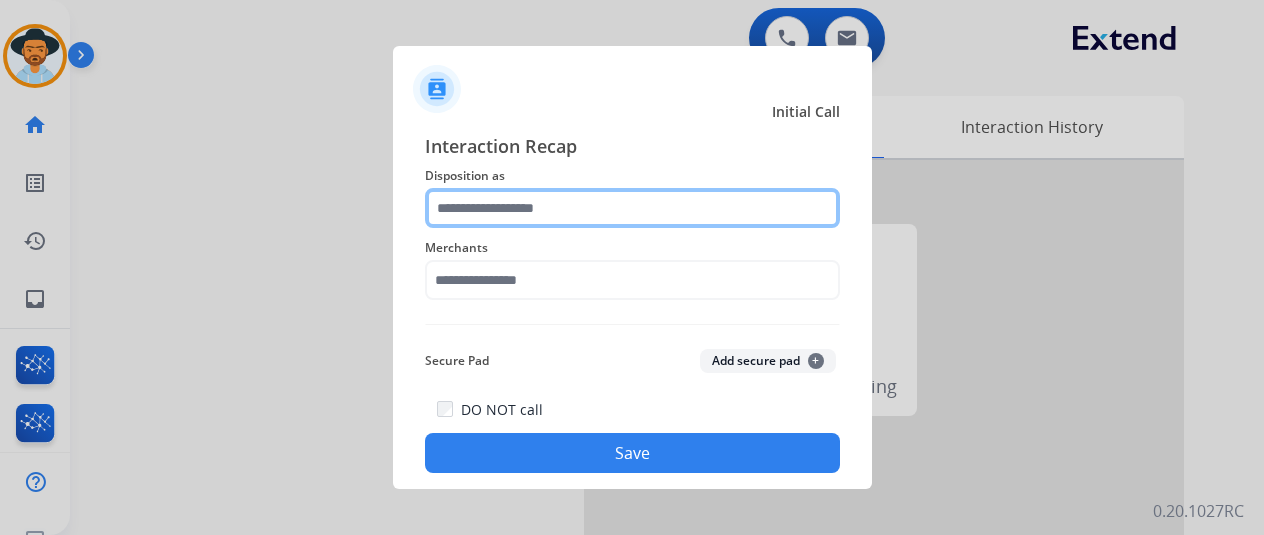 click 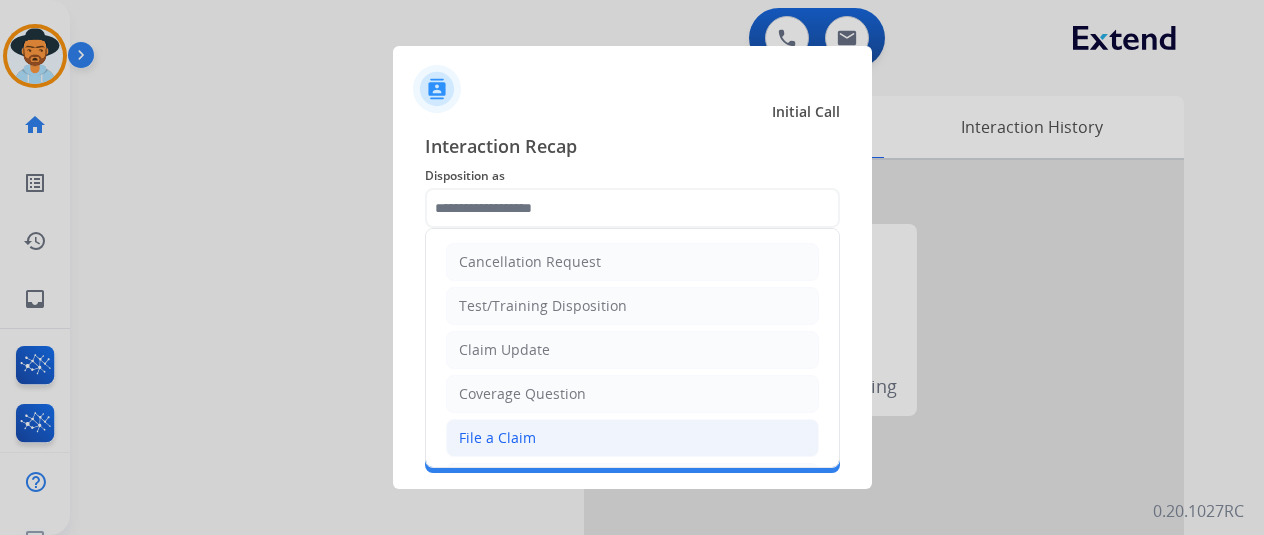 click on "File a Claim" 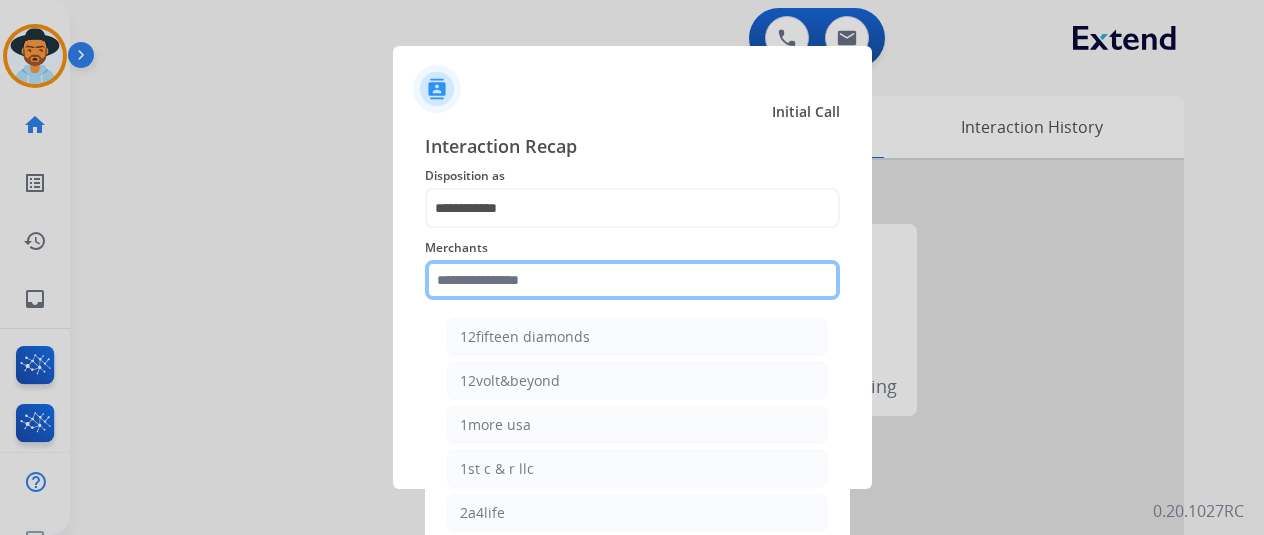 click 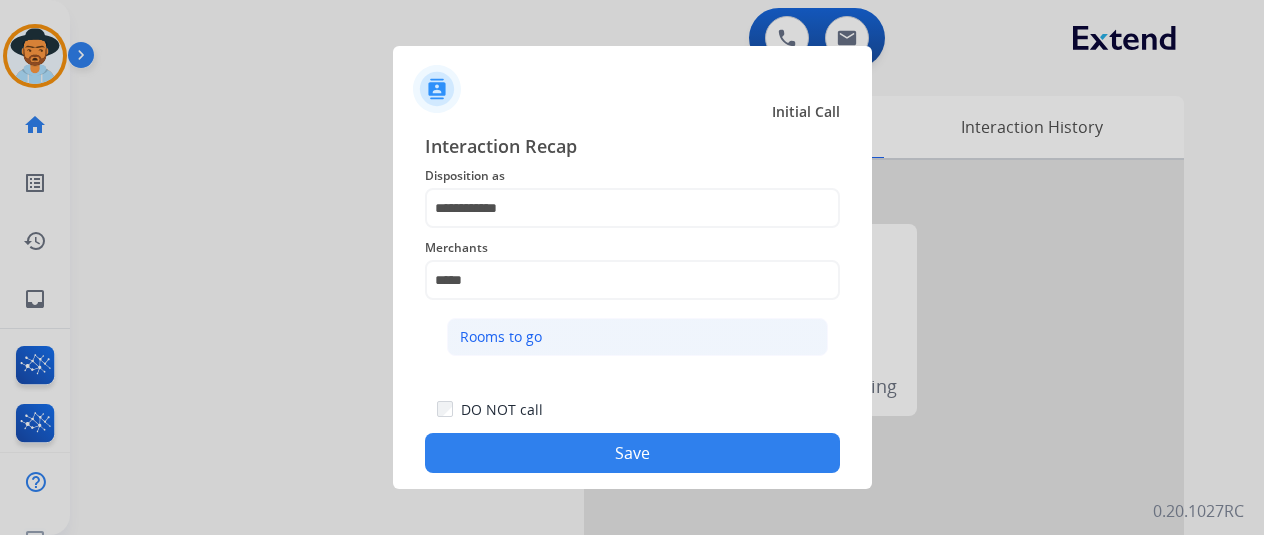 click on "Rooms to go" 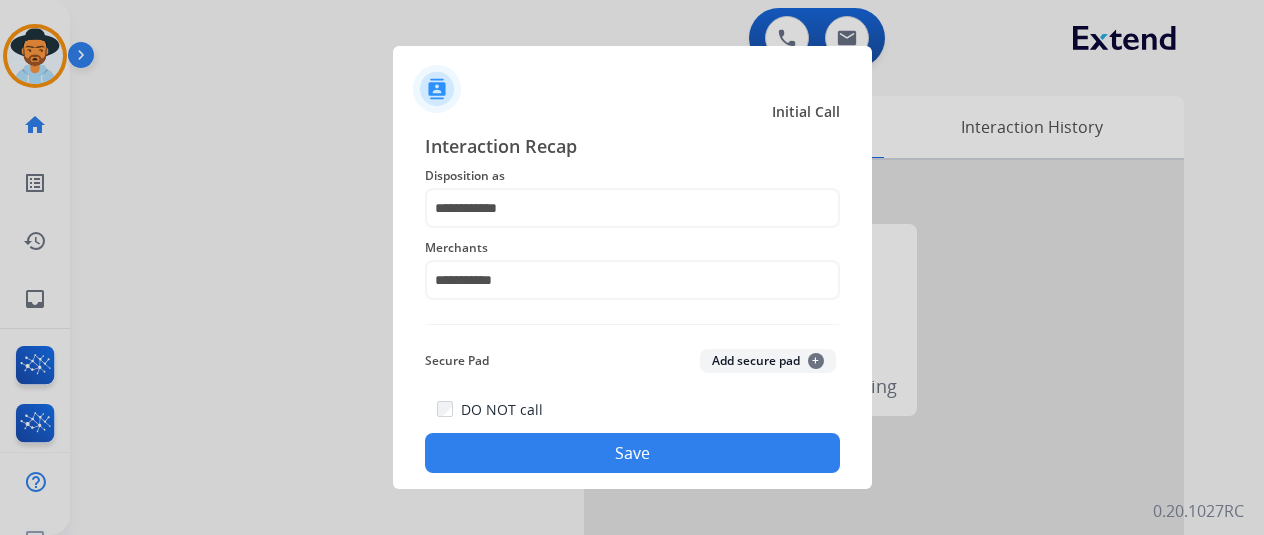 click on "Save" 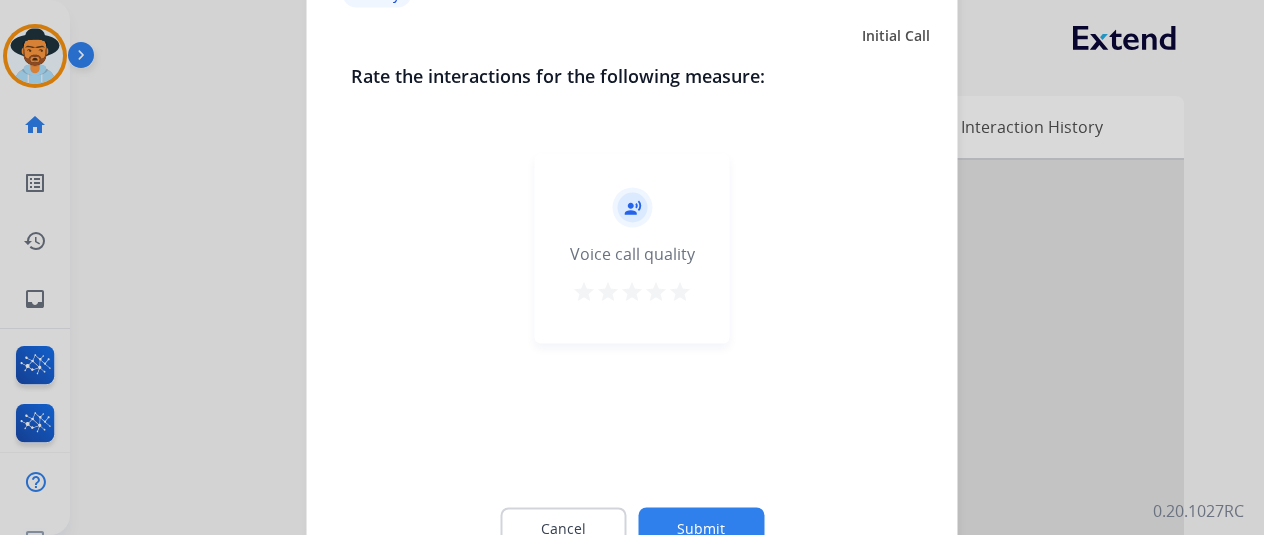 click on "Submit" 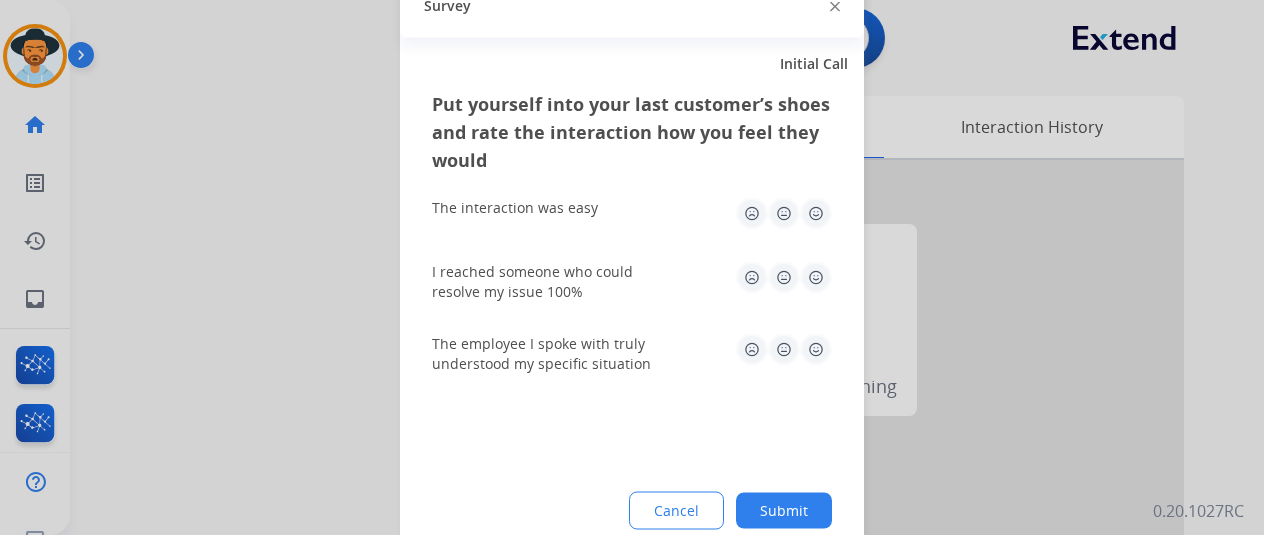 click on "Submit" 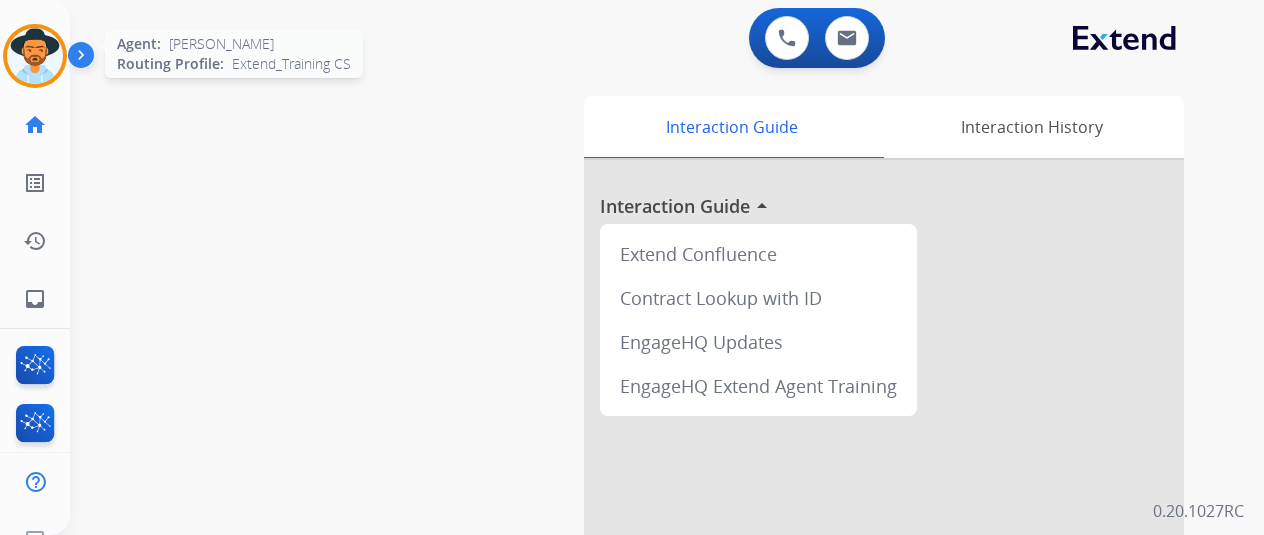 click at bounding box center (35, 56) 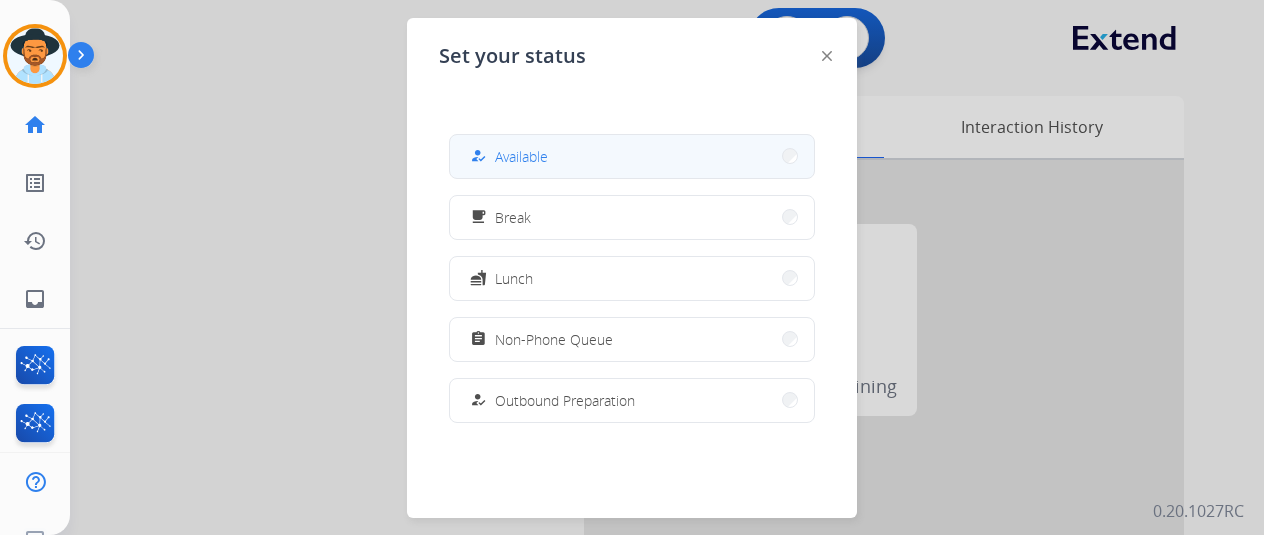 click on "Available" at bounding box center [521, 156] 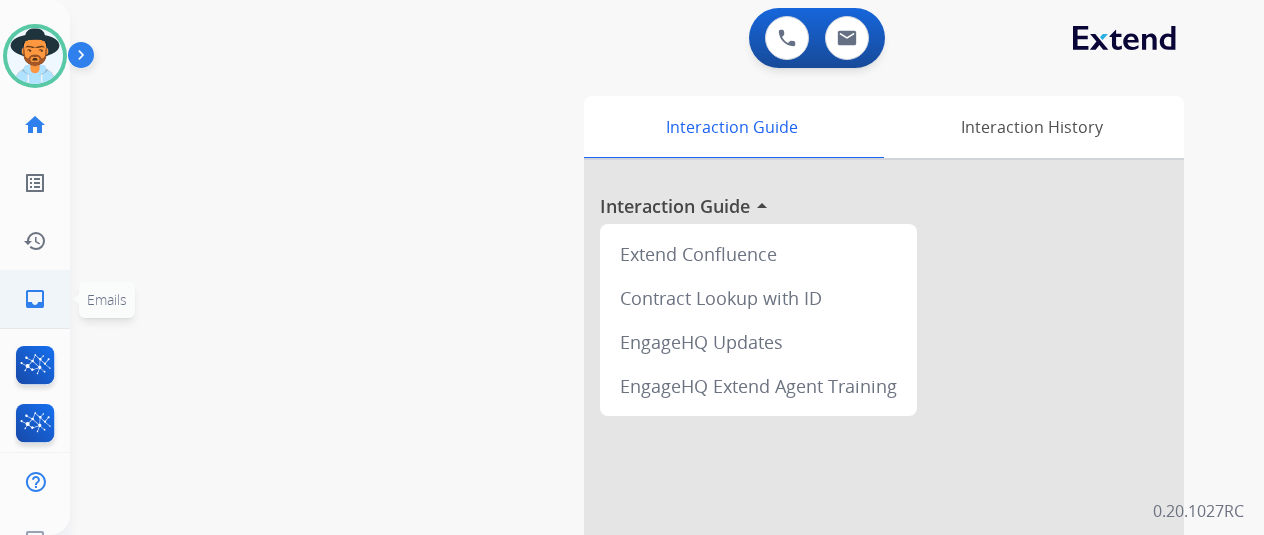 click on "inbox" 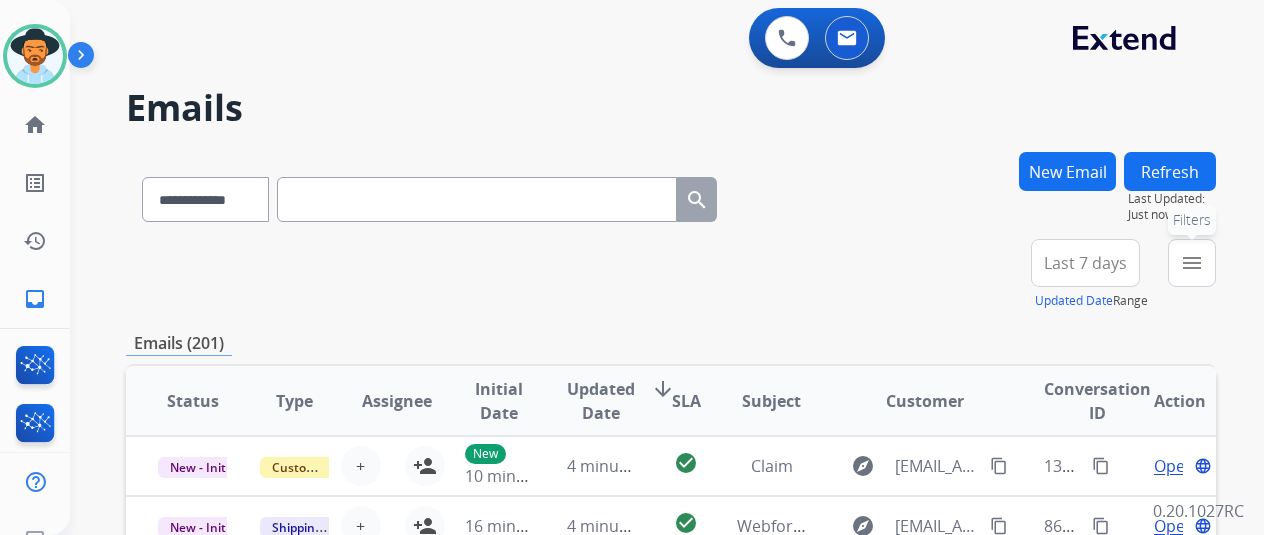 click on "menu" at bounding box center (1192, 263) 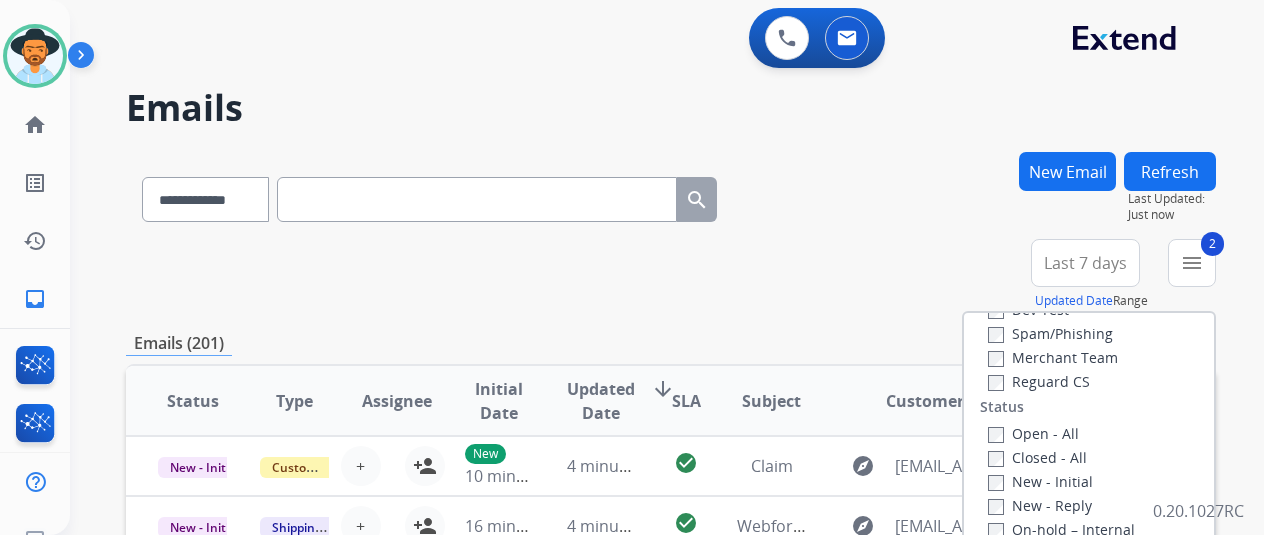 scroll, scrollTop: 200, scrollLeft: 0, axis: vertical 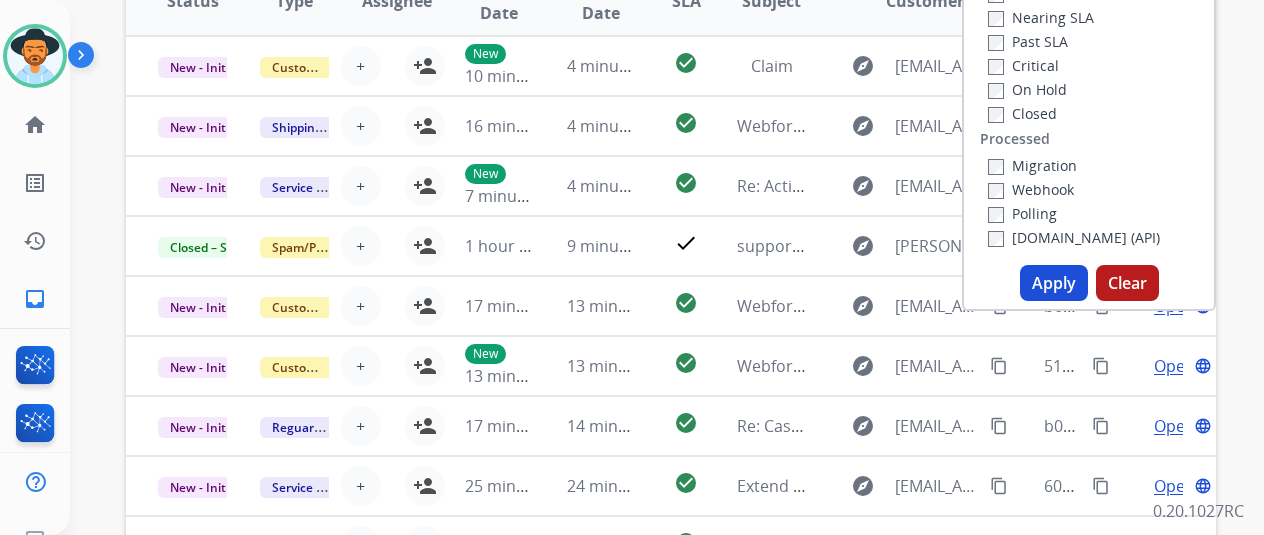 click on "Apply" at bounding box center (1054, 283) 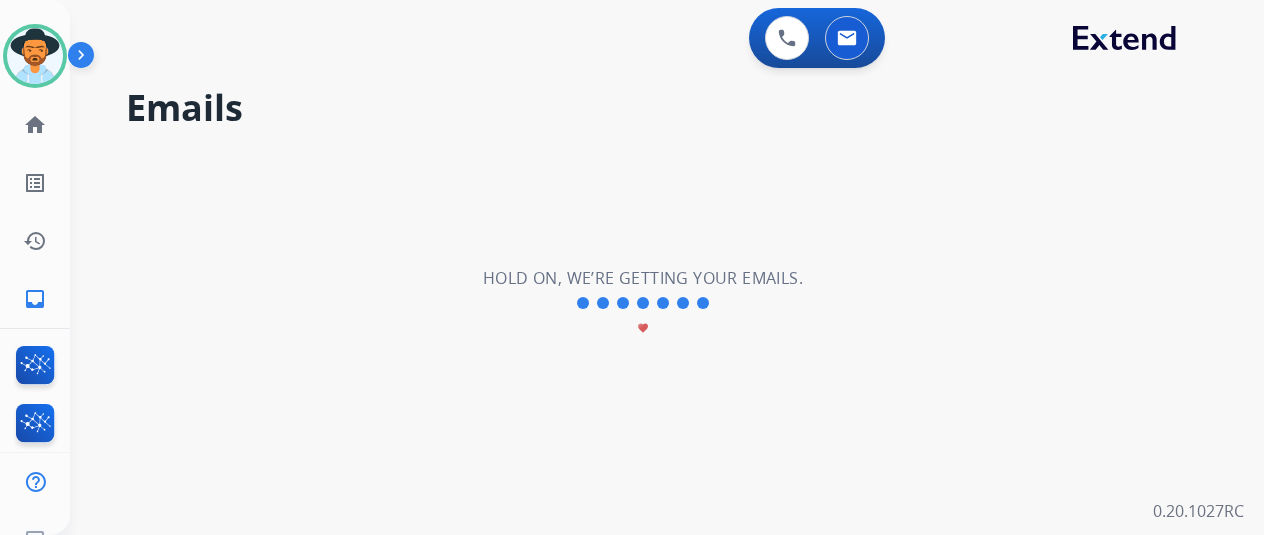 scroll, scrollTop: 0, scrollLeft: 0, axis: both 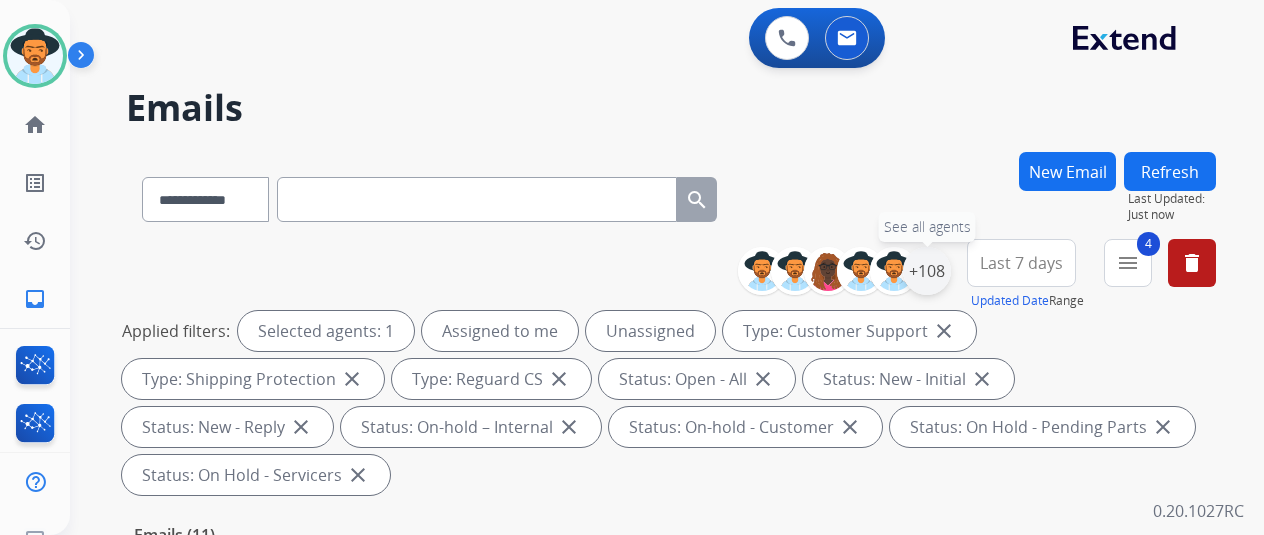 click on "+108" at bounding box center [927, 271] 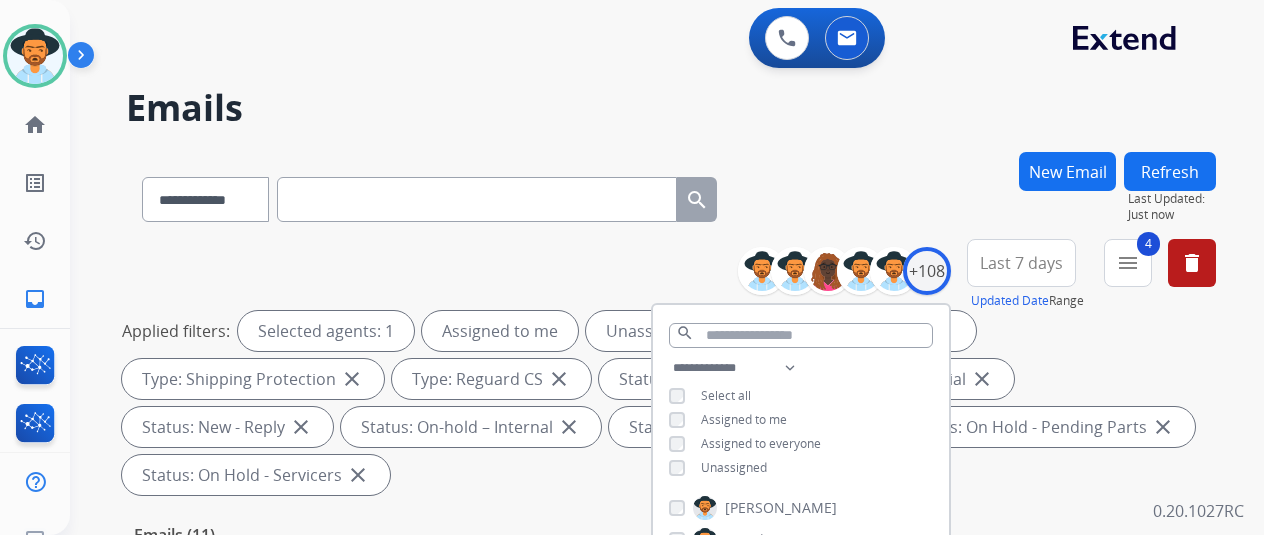 scroll, scrollTop: 100, scrollLeft: 0, axis: vertical 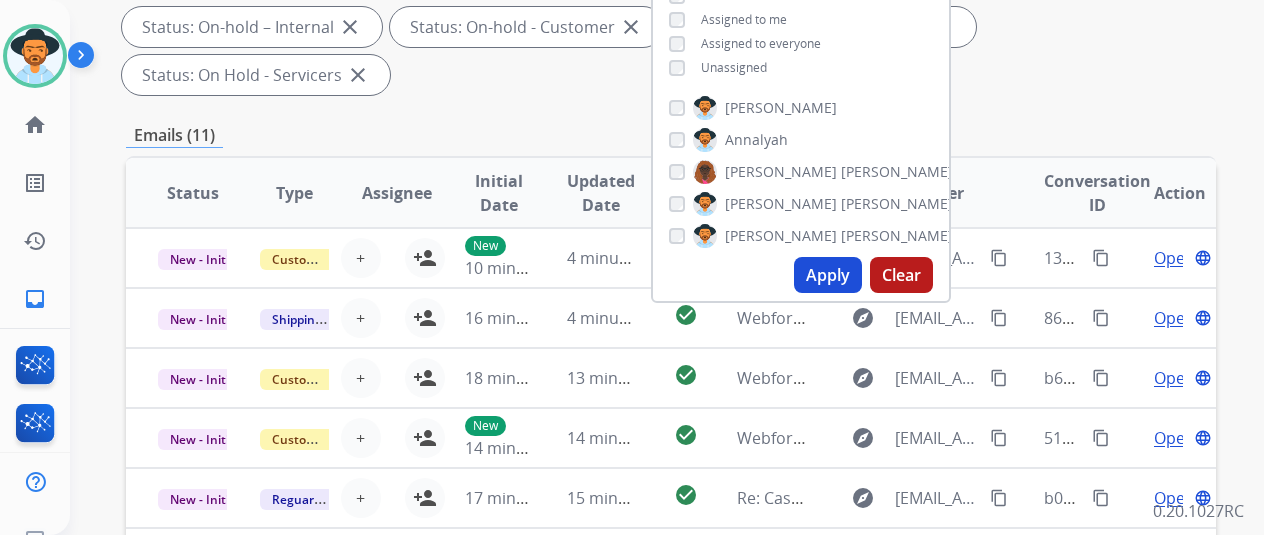 click on "Apply" at bounding box center [828, 275] 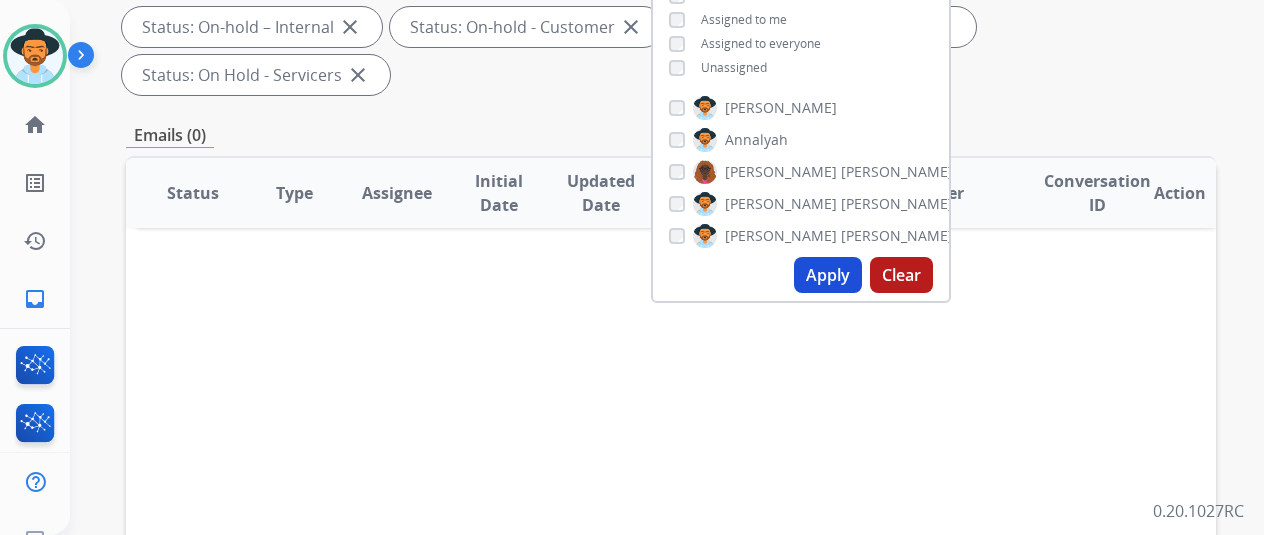 scroll, scrollTop: 0, scrollLeft: 0, axis: both 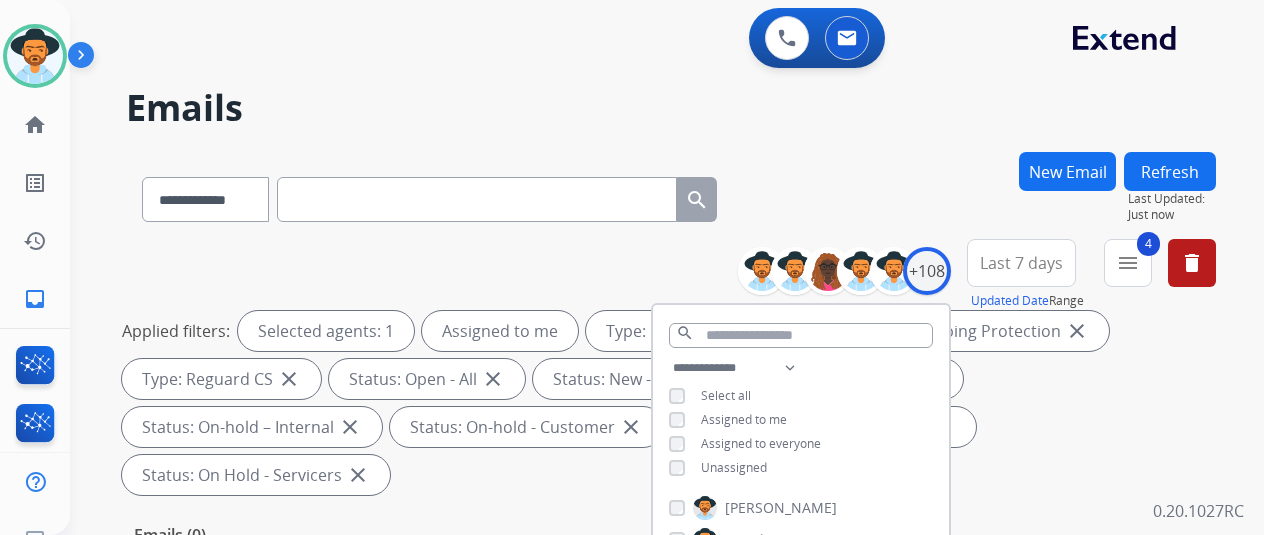 click on "Emails" at bounding box center [671, 108] 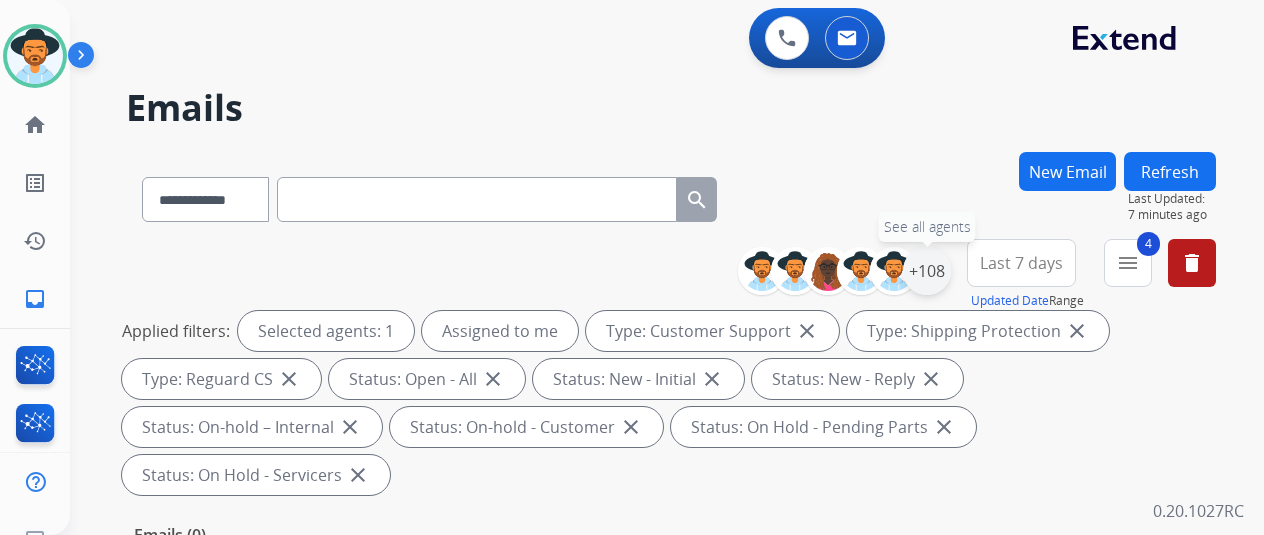 click on "+108" at bounding box center (927, 271) 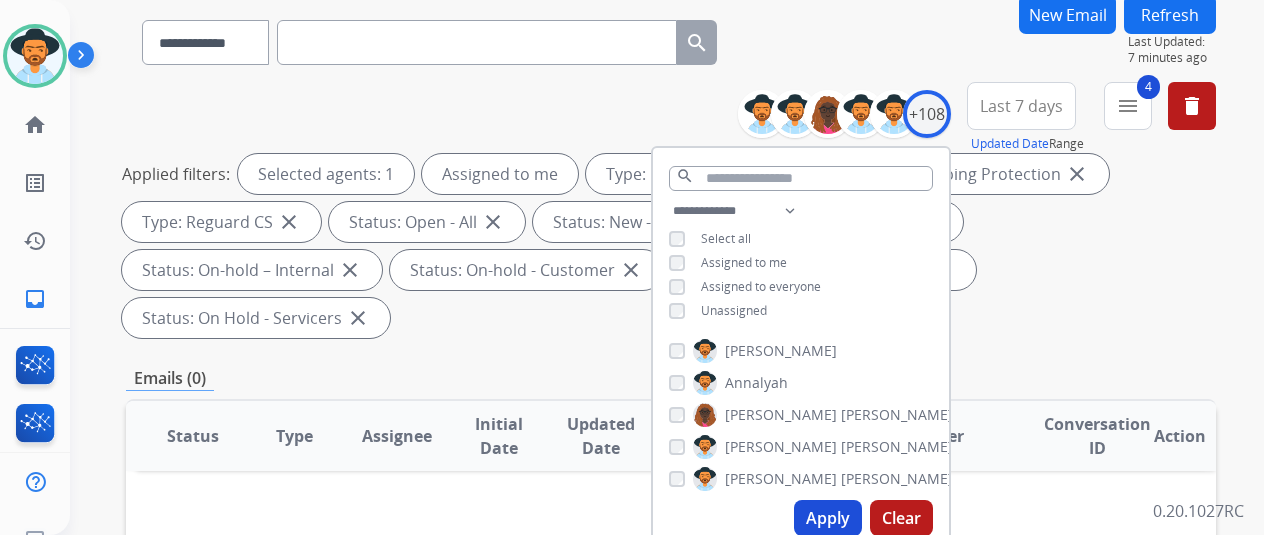 scroll, scrollTop: 300, scrollLeft: 0, axis: vertical 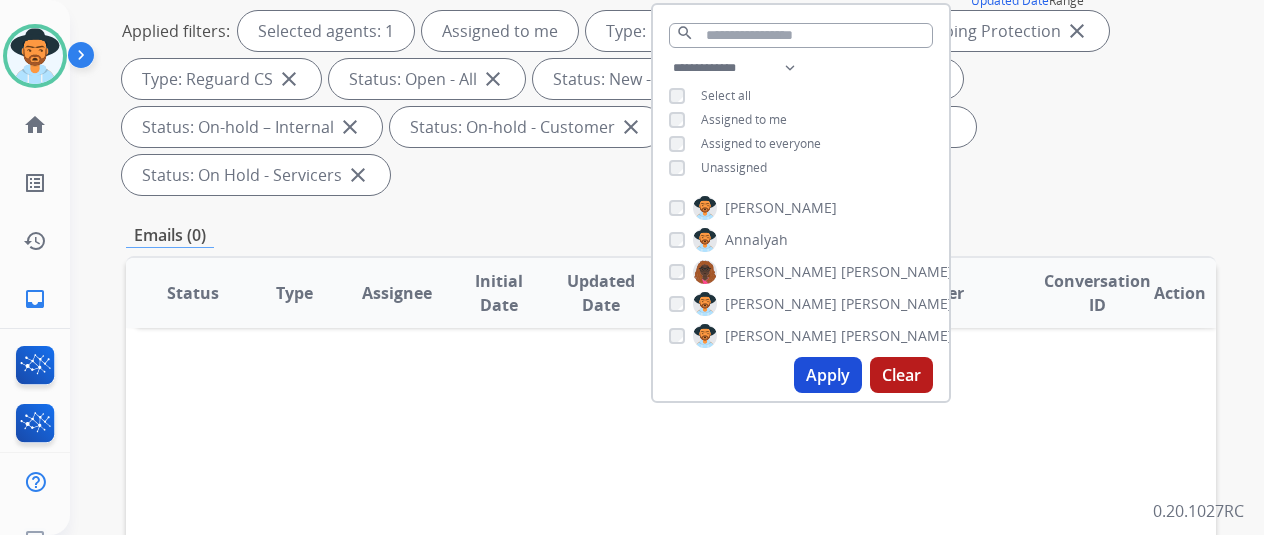 click on "Apply" at bounding box center (828, 375) 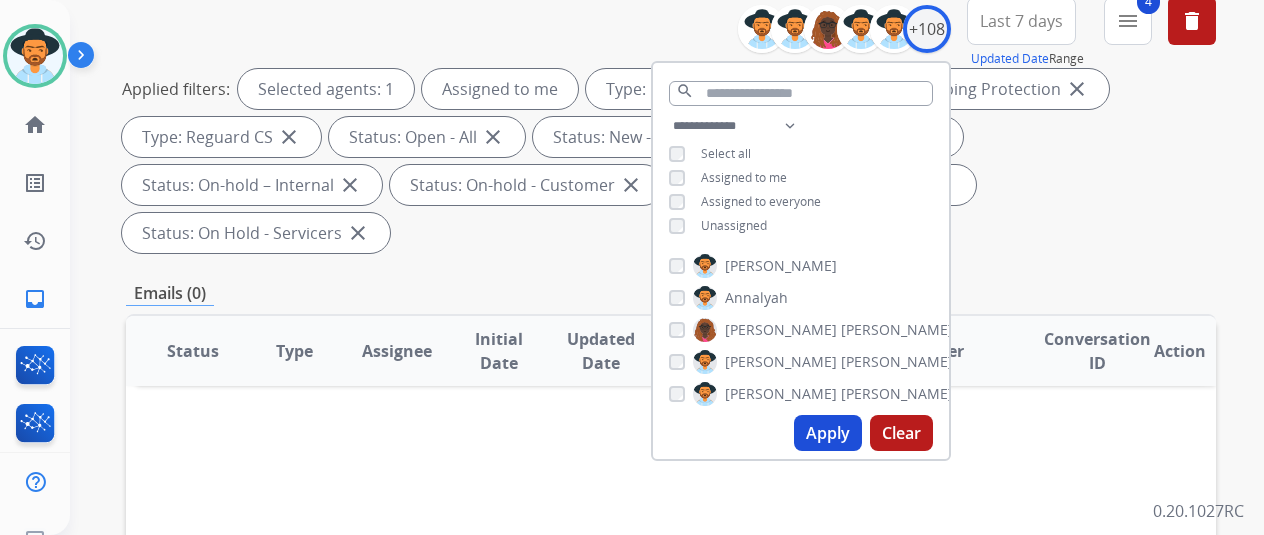 scroll, scrollTop: 0, scrollLeft: 0, axis: both 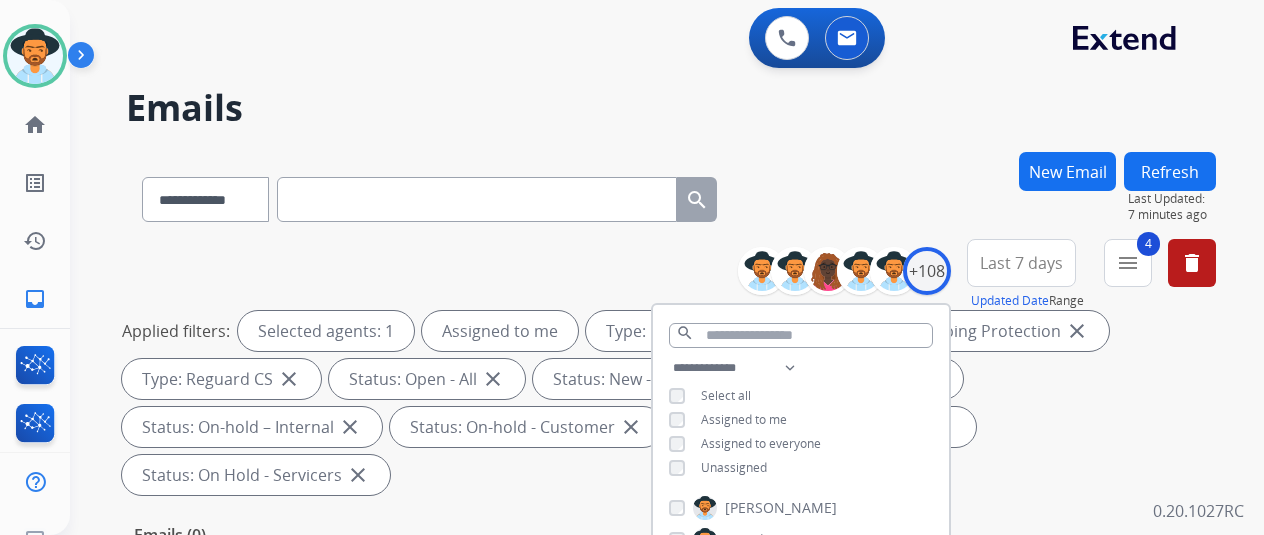click on "**********" at bounding box center (671, 195) 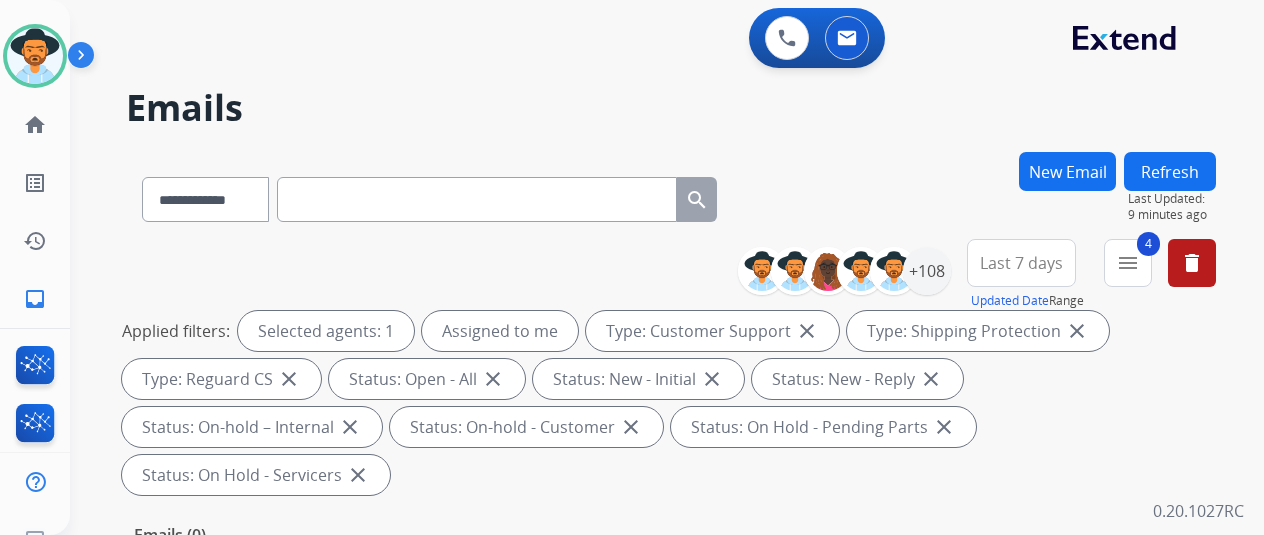 click on "**********" at bounding box center [643, 339] 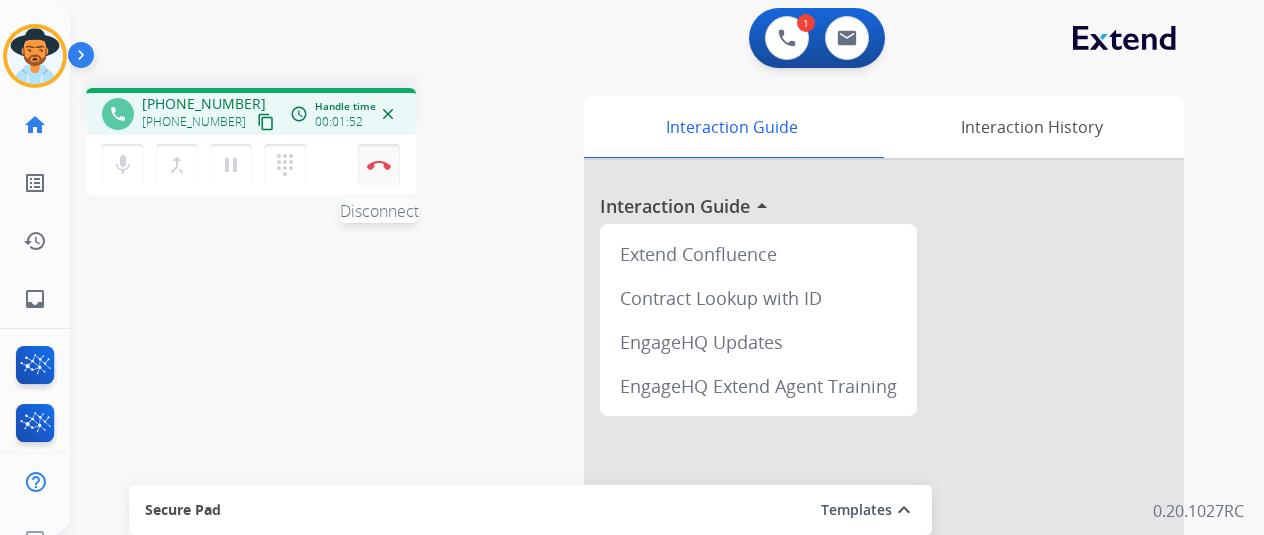 click at bounding box center (379, 165) 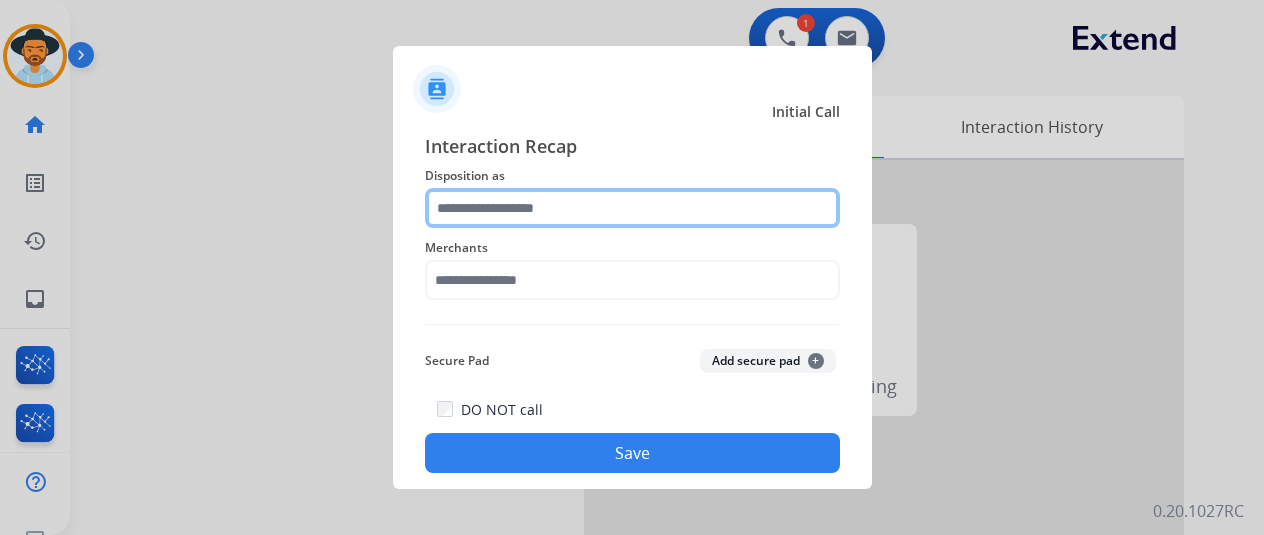 click 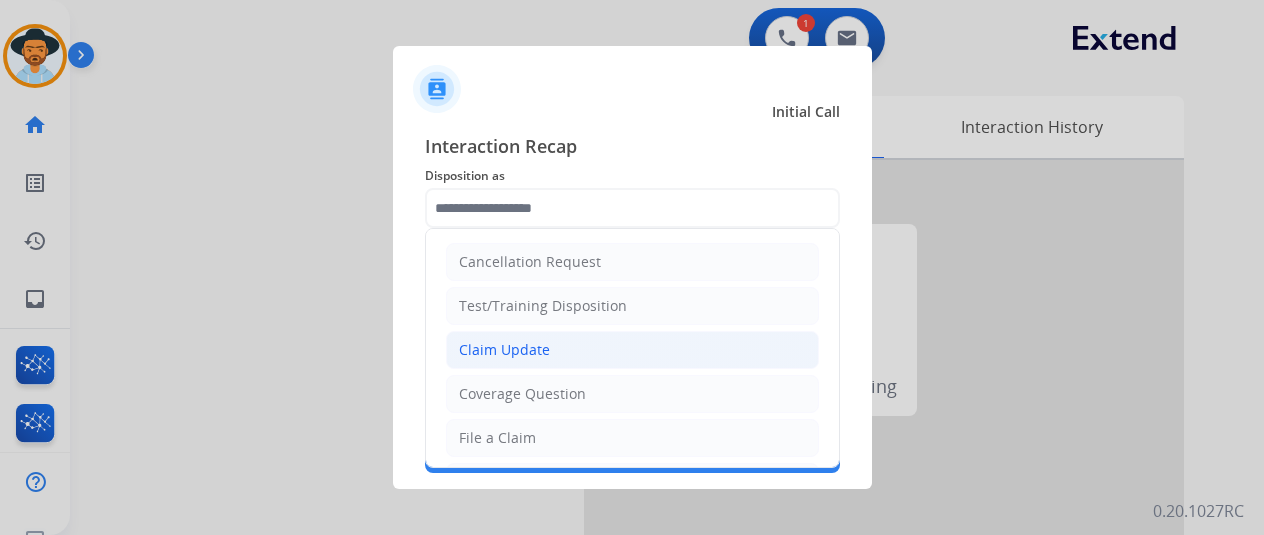 click on "Claim Update" 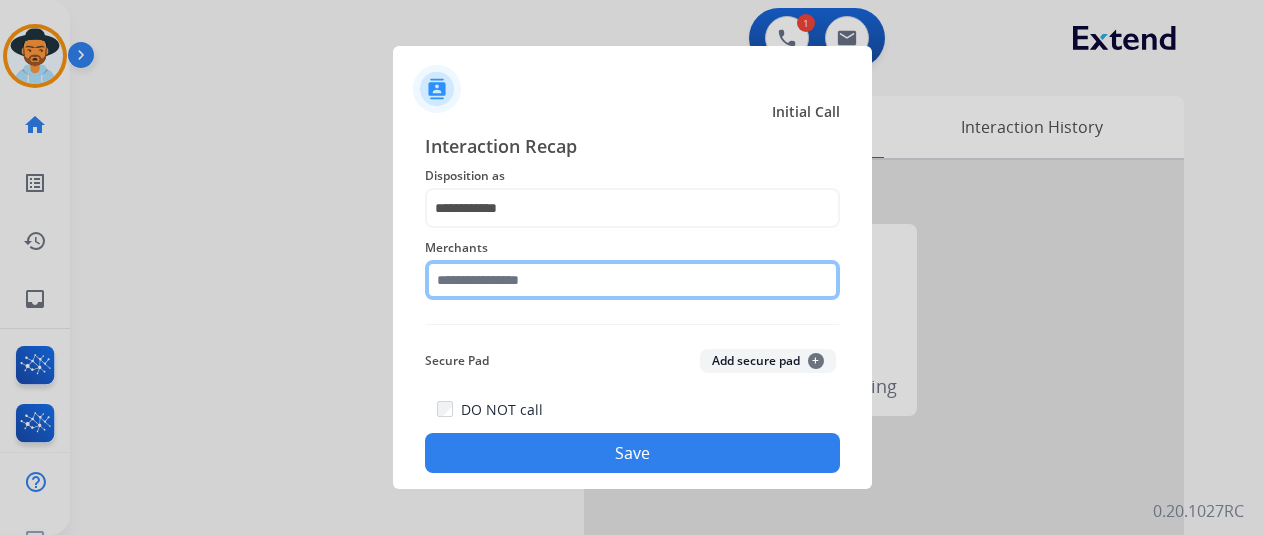 click 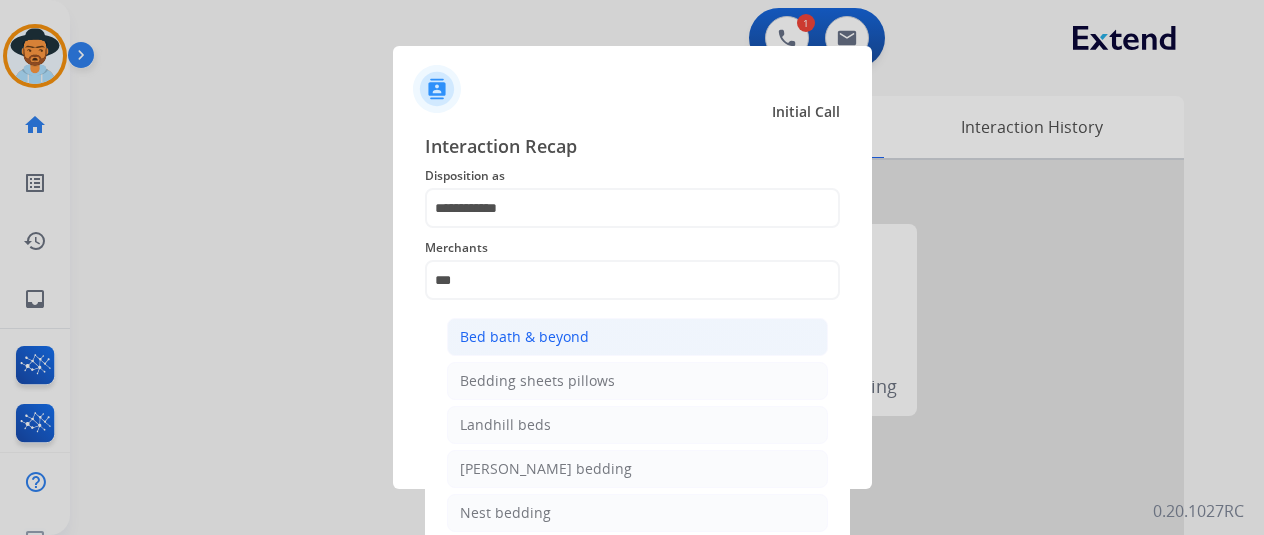 click on "Bed bath & beyond" 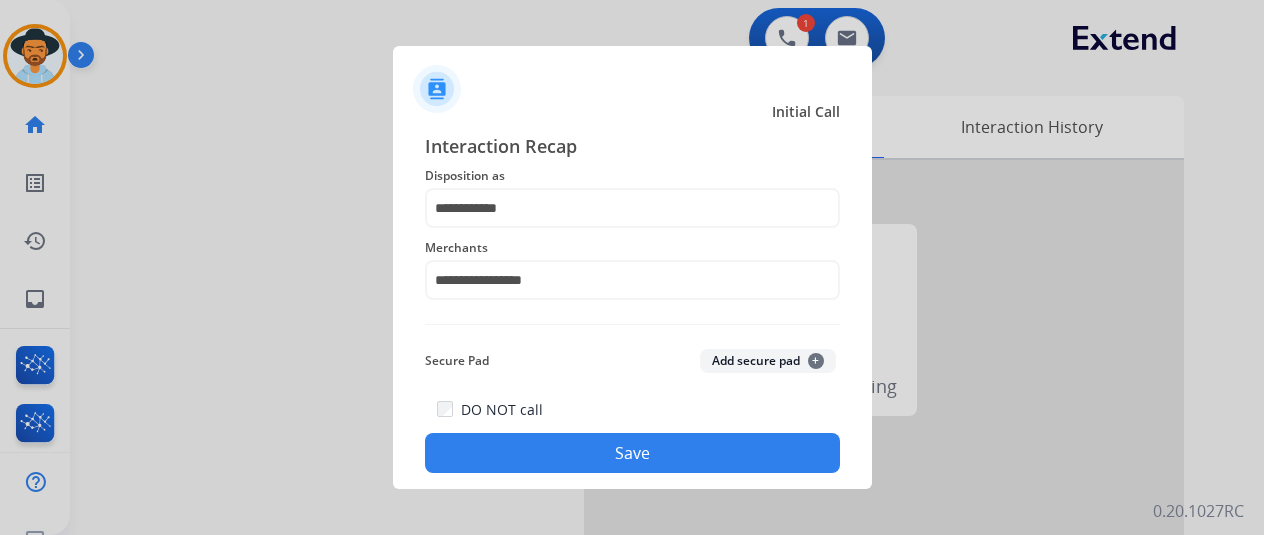 click on "Save" 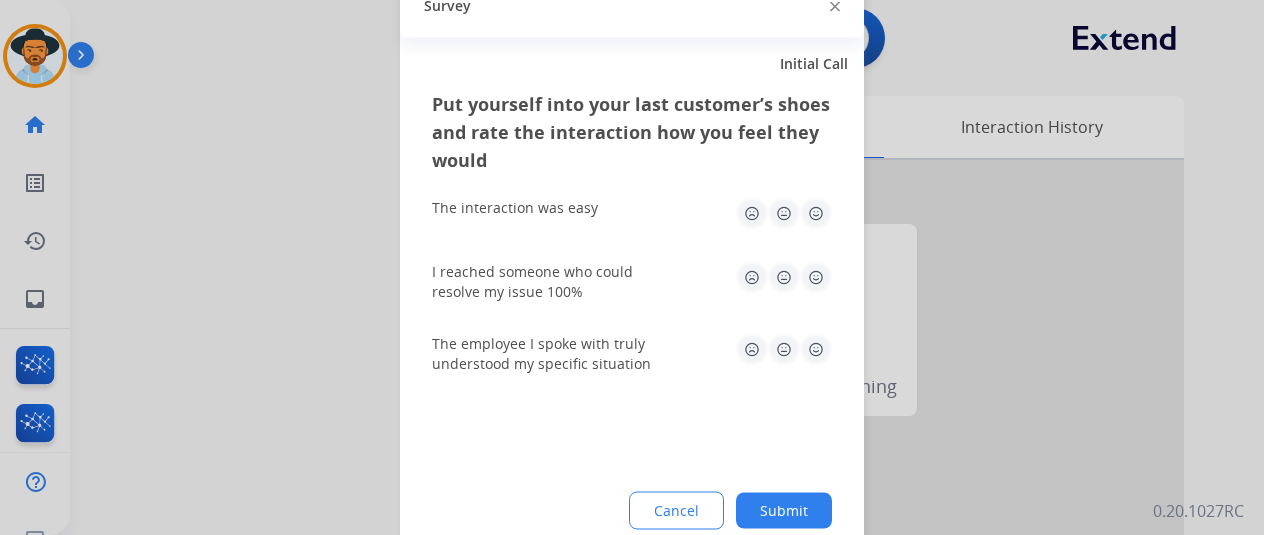 scroll, scrollTop: 0, scrollLeft: 0, axis: both 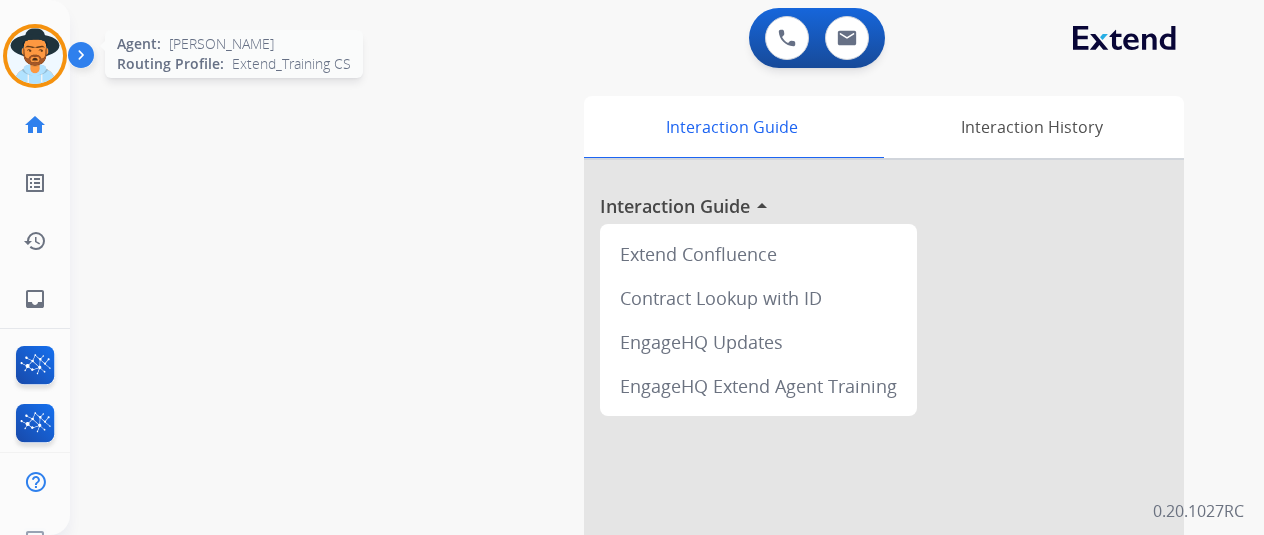 click at bounding box center [35, 56] 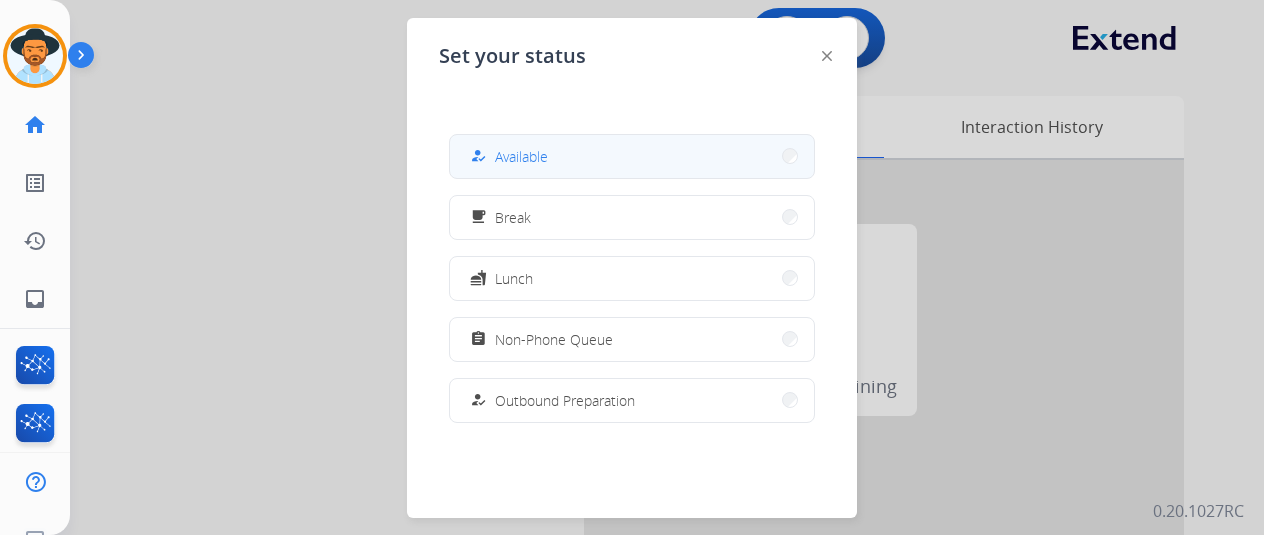 click on "how_to_reg Available" at bounding box center (632, 156) 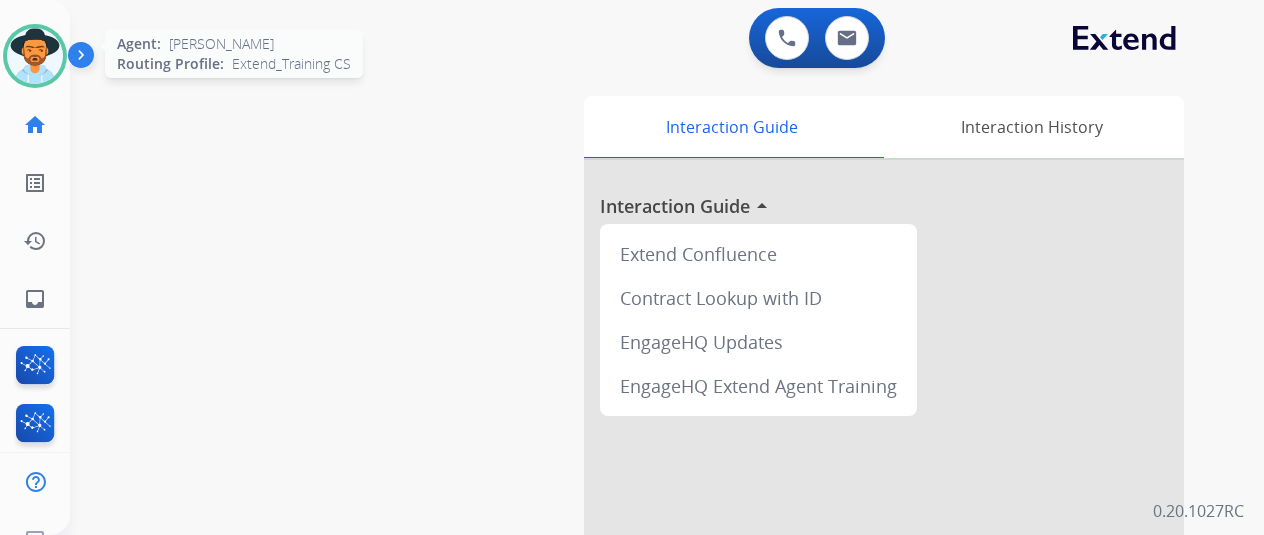 click at bounding box center (35, 56) 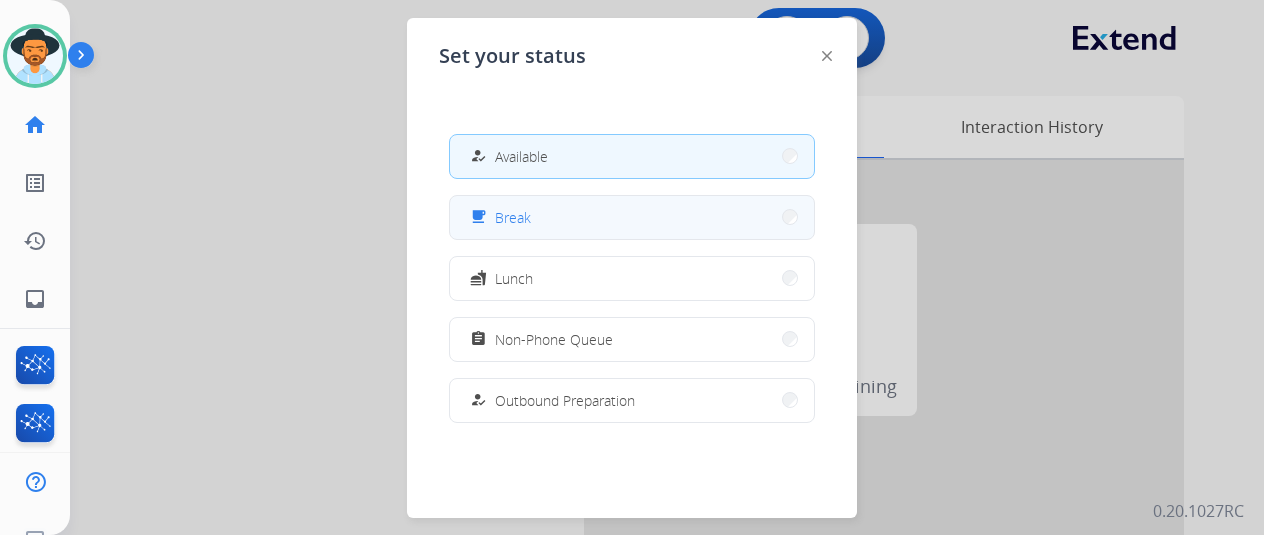 click on "free_breakfast Break" at bounding box center (632, 217) 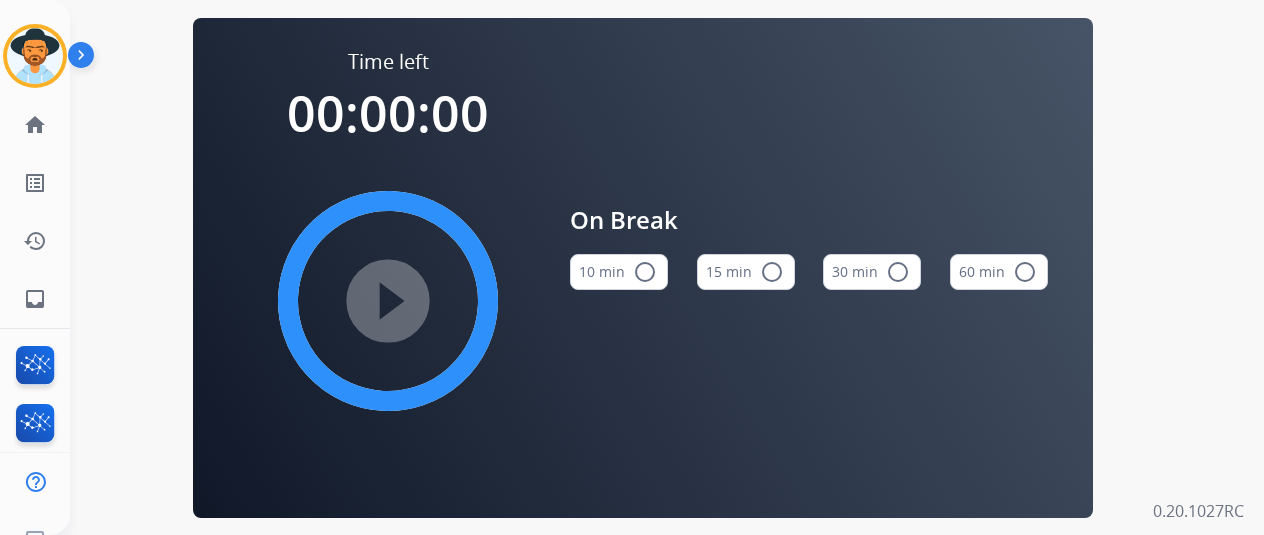 click on "10 min  radio_button_unchecked" at bounding box center [619, 272] 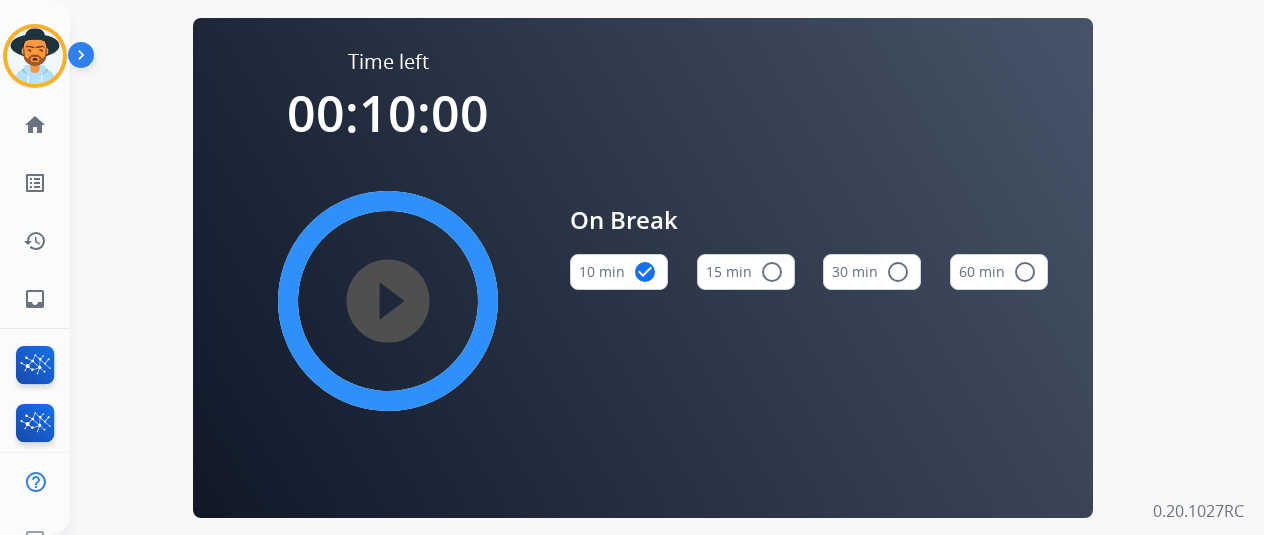 click on "play_circle_filled" at bounding box center [388, 301] 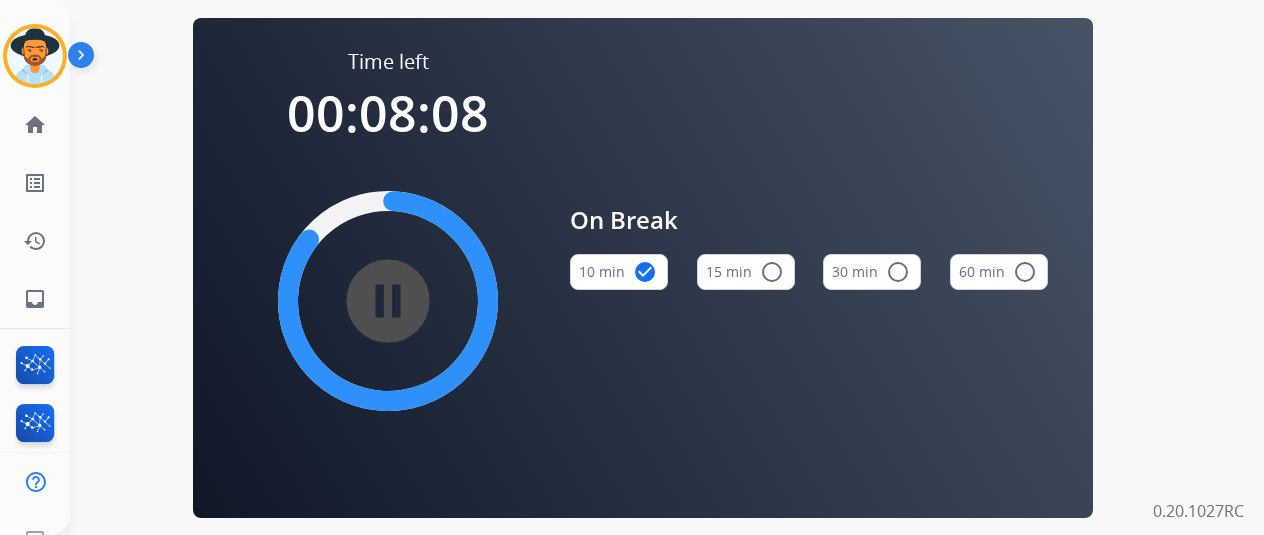 scroll, scrollTop: 0, scrollLeft: 0, axis: both 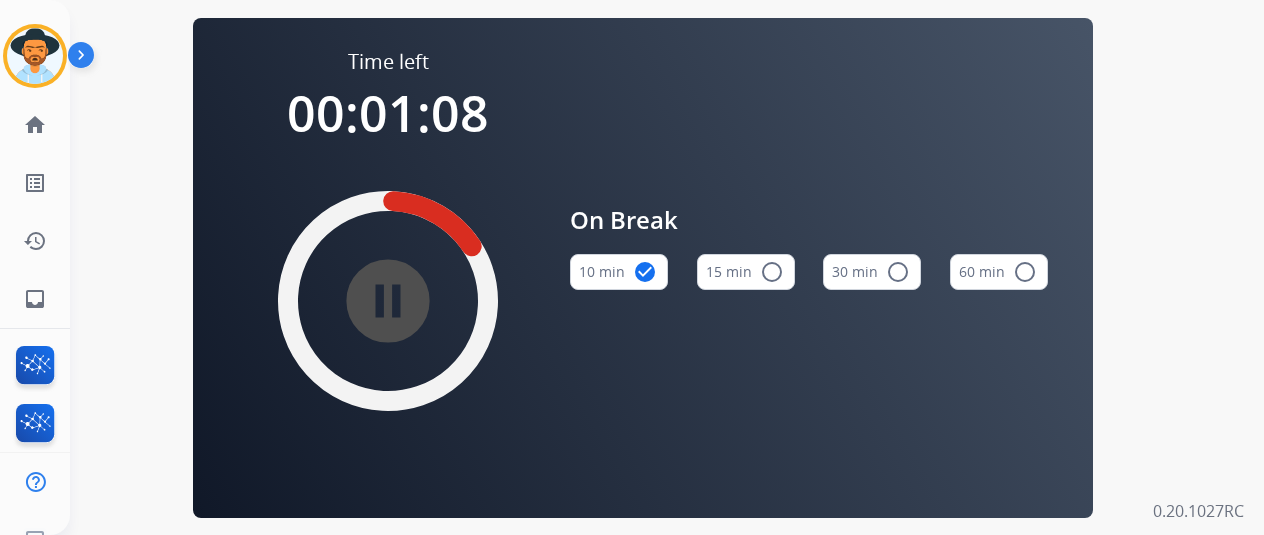 click on "Time left 00:01:08 pause_circle_filled On Break  10 min  check_circle  15 min  radio_button_unchecked  30 min  radio_button_unchecked  60 min  radio_button_unchecked" at bounding box center (643, 267) 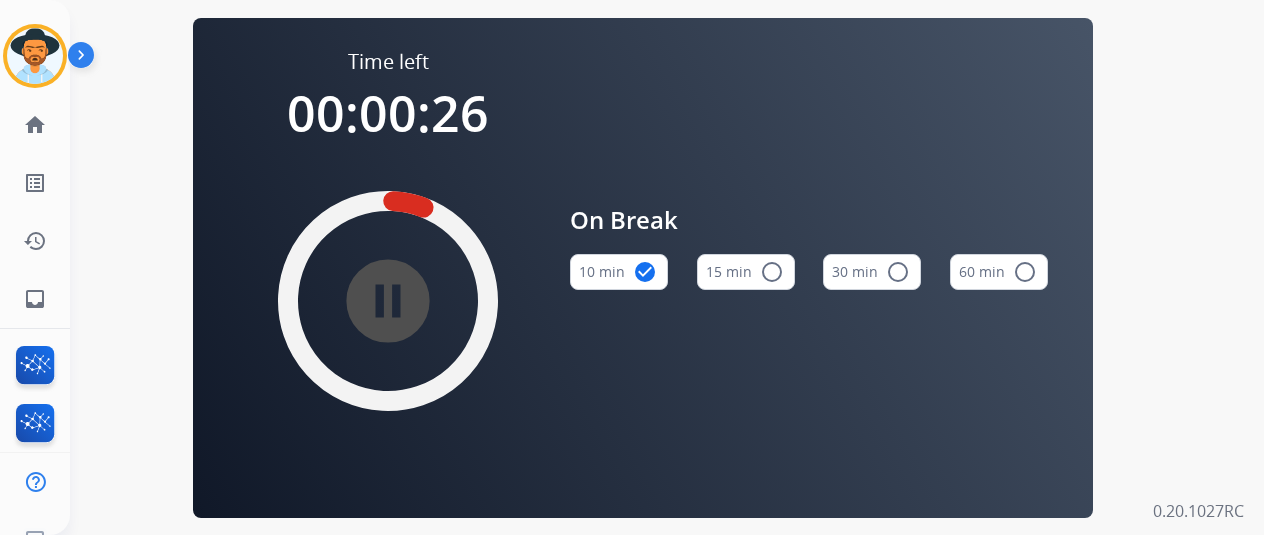 drag, startPoint x: 123, startPoint y: 214, endPoint x: 115, endPoint y: 192, distance: 23.409399 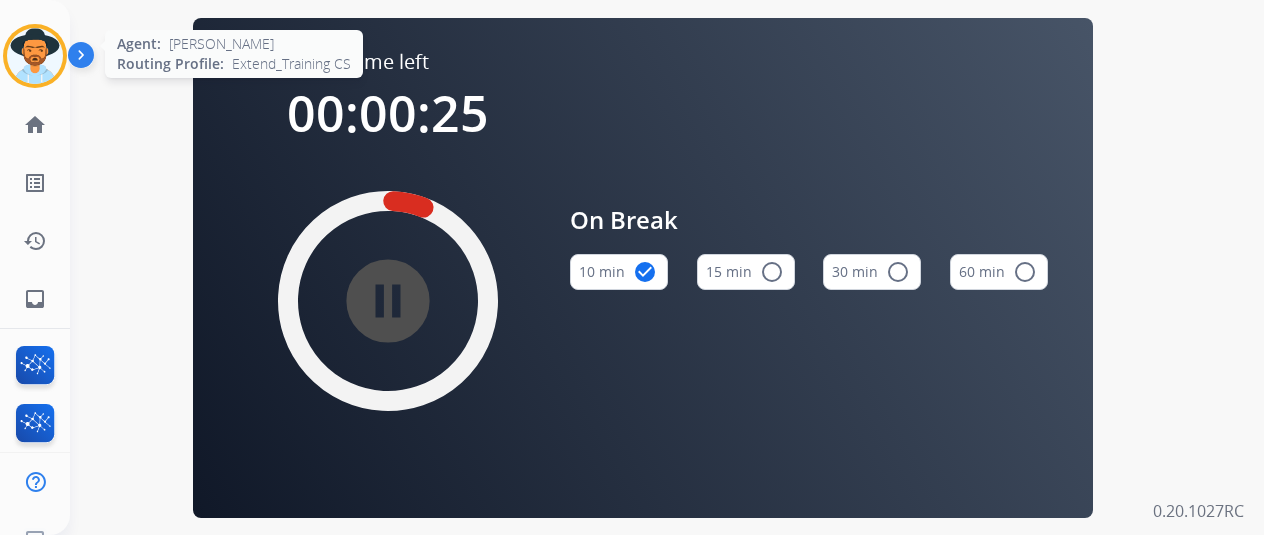 click at bounding box center (35, 56) 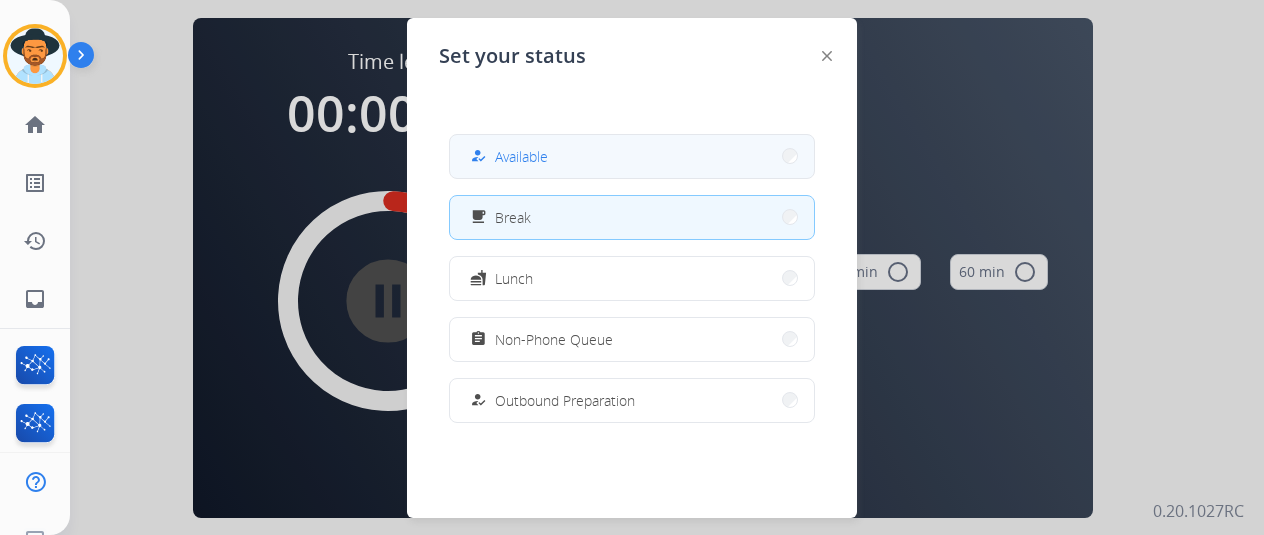 click on "how_to_reg Available" at bounding box center [632, 156] 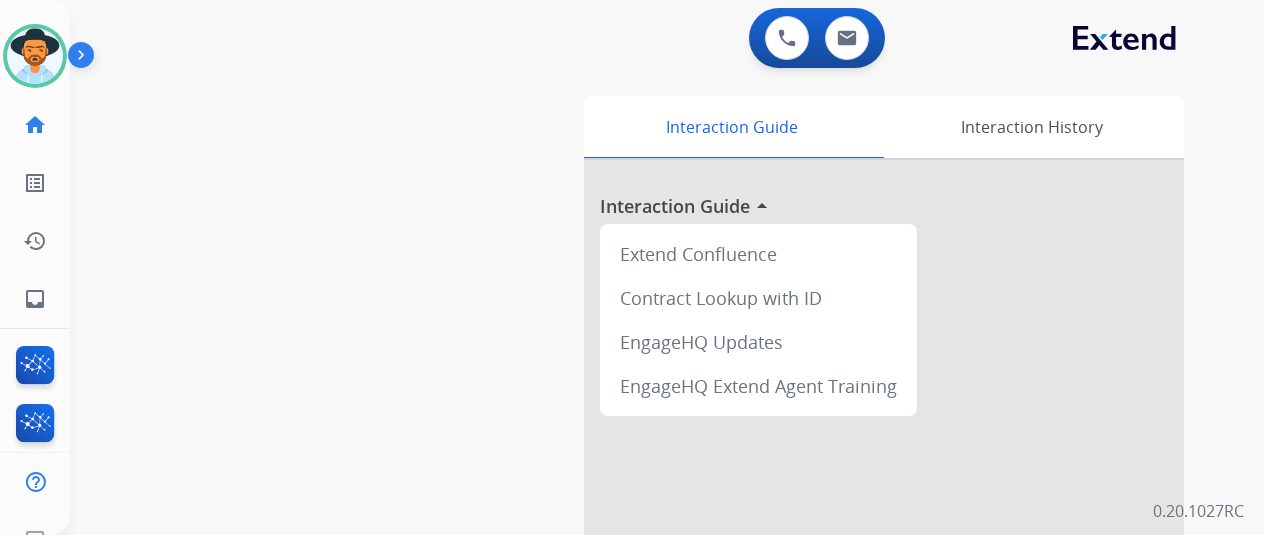 click on "swap_horiz Break voice bridge close_fullscreen Connect 3-Way Call merge_type Separate 3-Way Call  Interaction Guide   Interaction History  Interaction Guide arrow_drop_up  Extend Confluence   Contract Lookup with ID   EngageHQ Updates   EngageHQ Extend Agent Training" at bounding box center [643, 489] 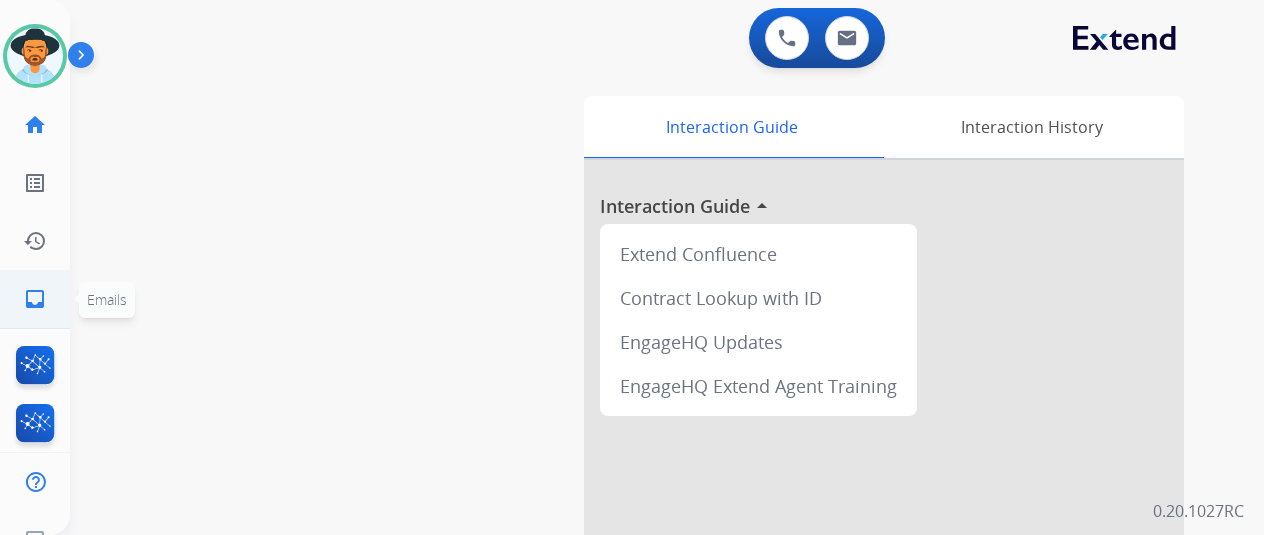 click on "inbox" 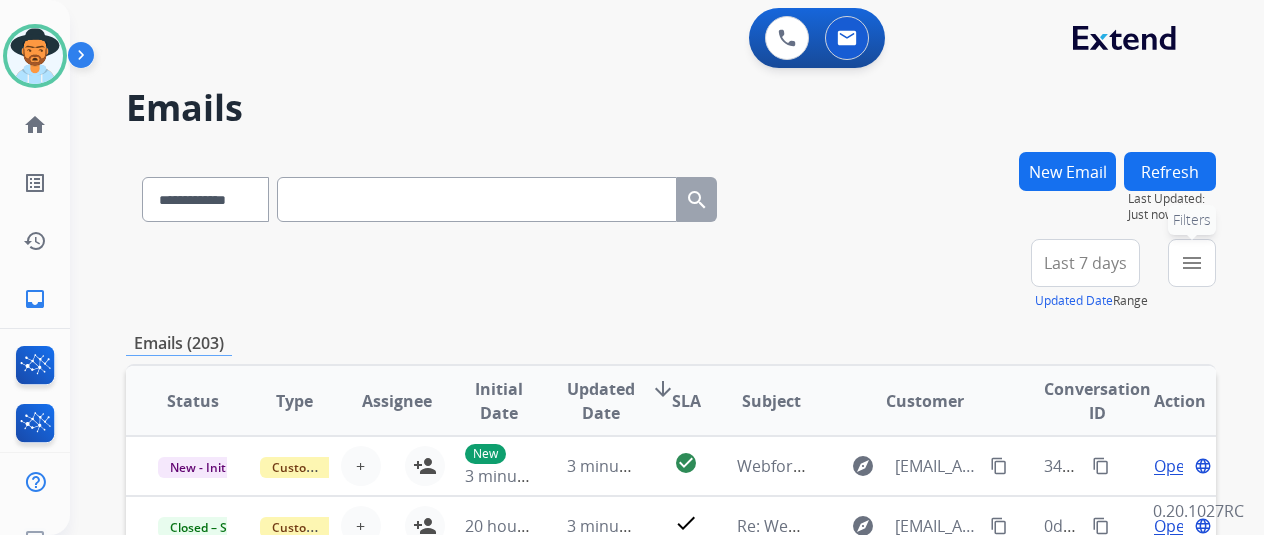 click on "menu  Filters" at bounding box center (1192, 263) 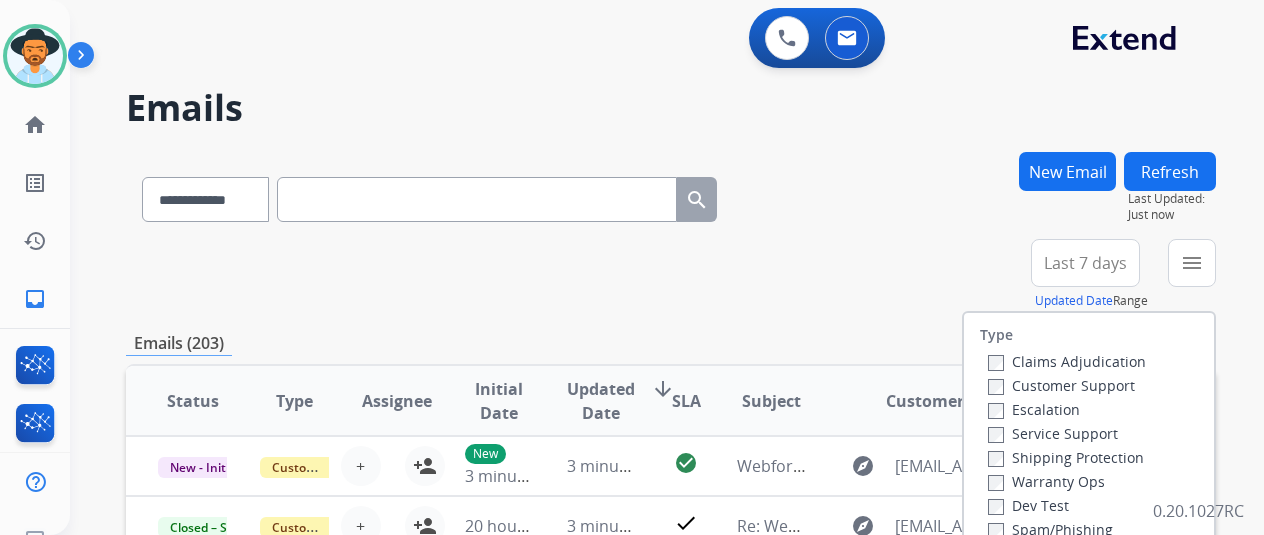 click on "Customer Support" at bounding box center [1067, 385] 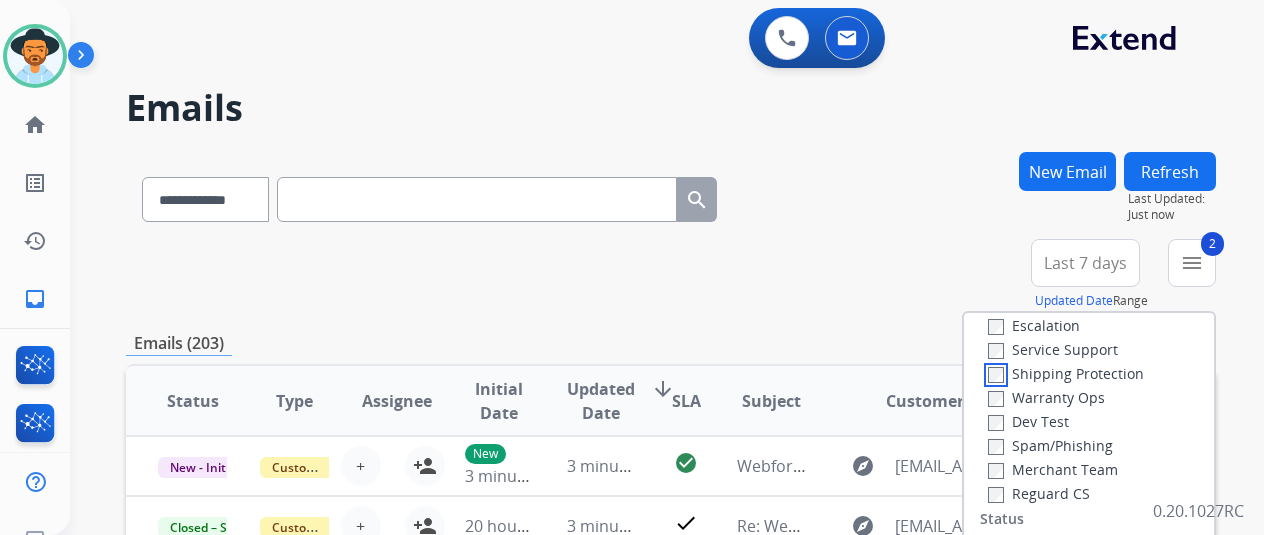 scroll, scrollTop: 200, scrollLeft: 0, axis: vertical 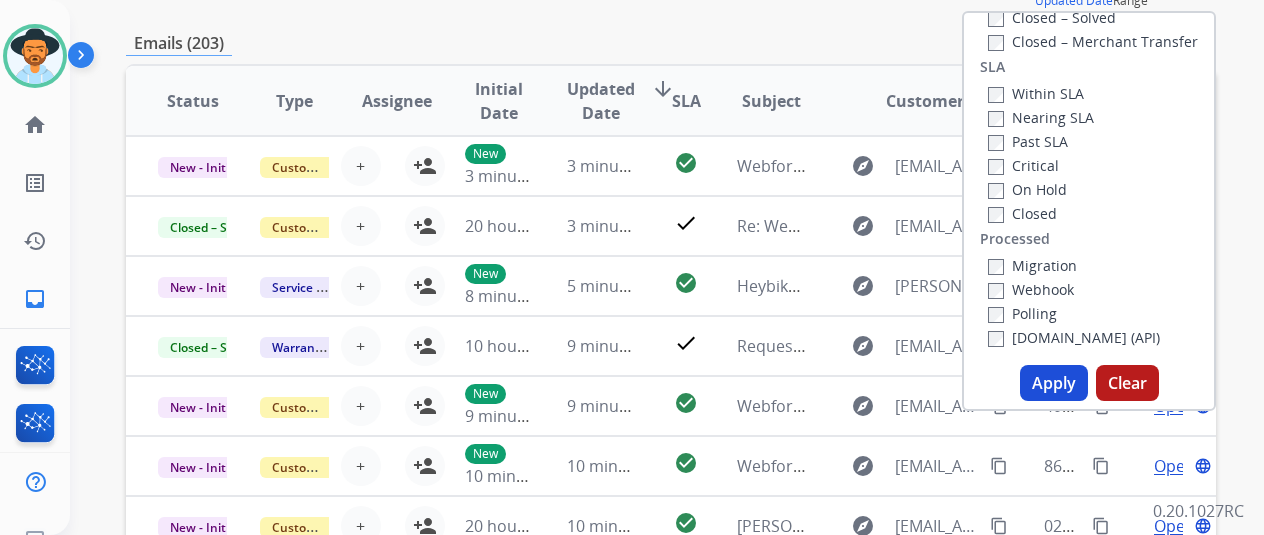 click on "Apply" at bounding box center (1054, 383) 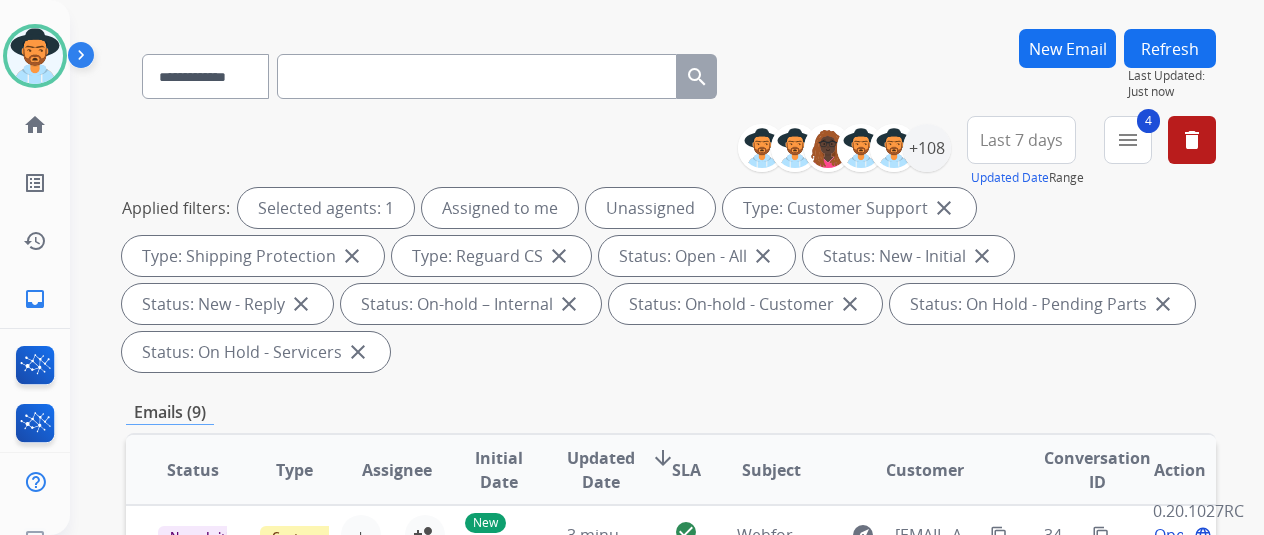 scroll, scrollTop: 0, scrollLeft: 0, axis: both 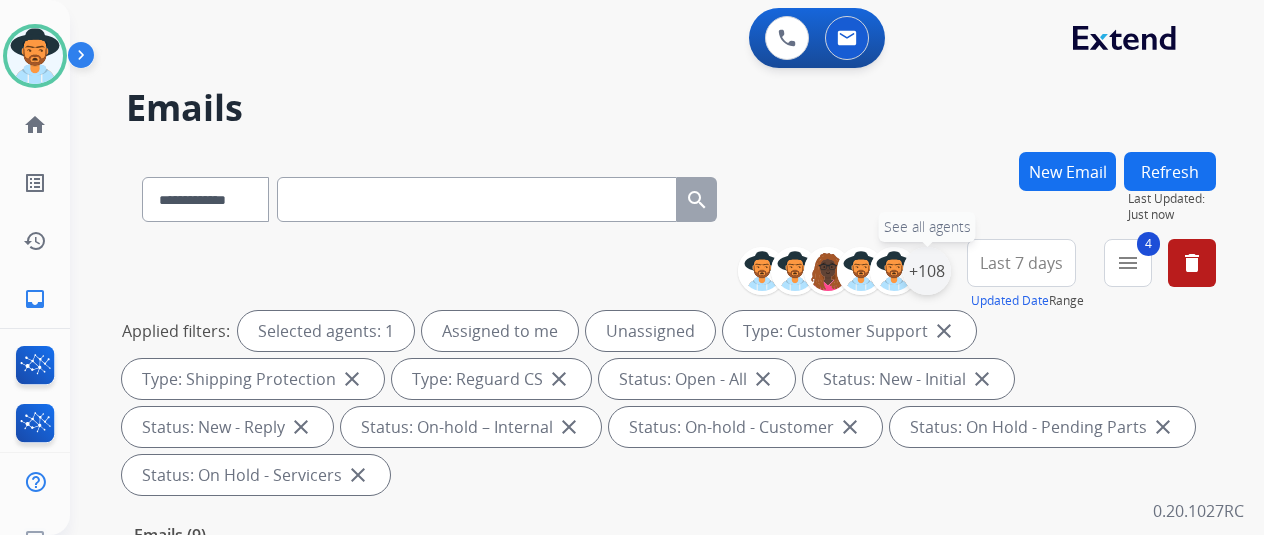 click on "+108" at bounding box center [927, 271] 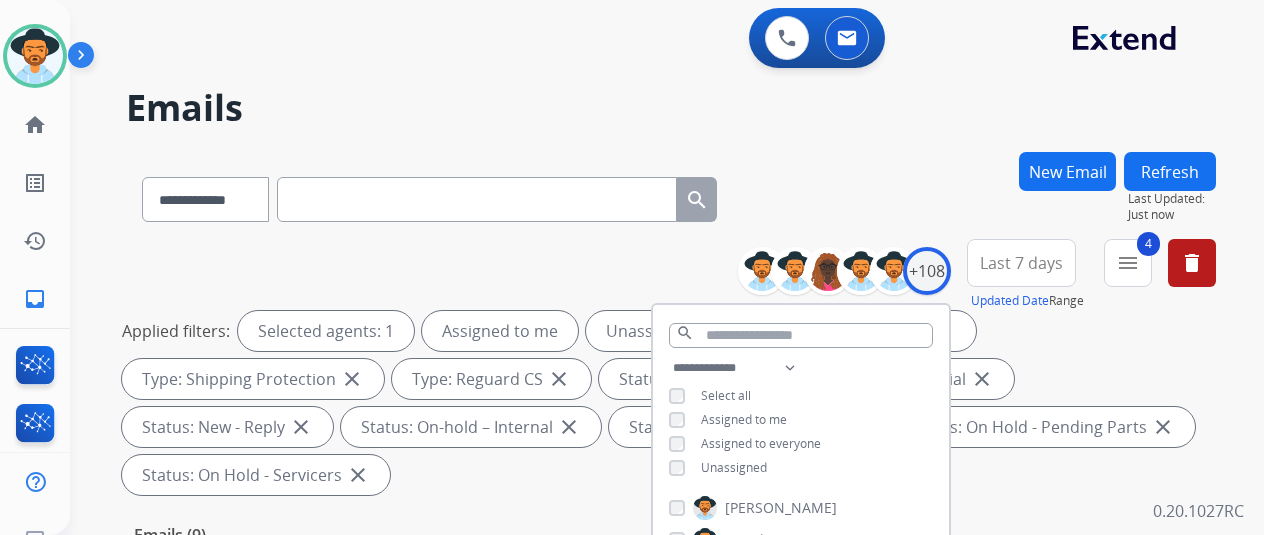 scroll, scrollTop: 100, scrollLeft: 0, axis: vertical 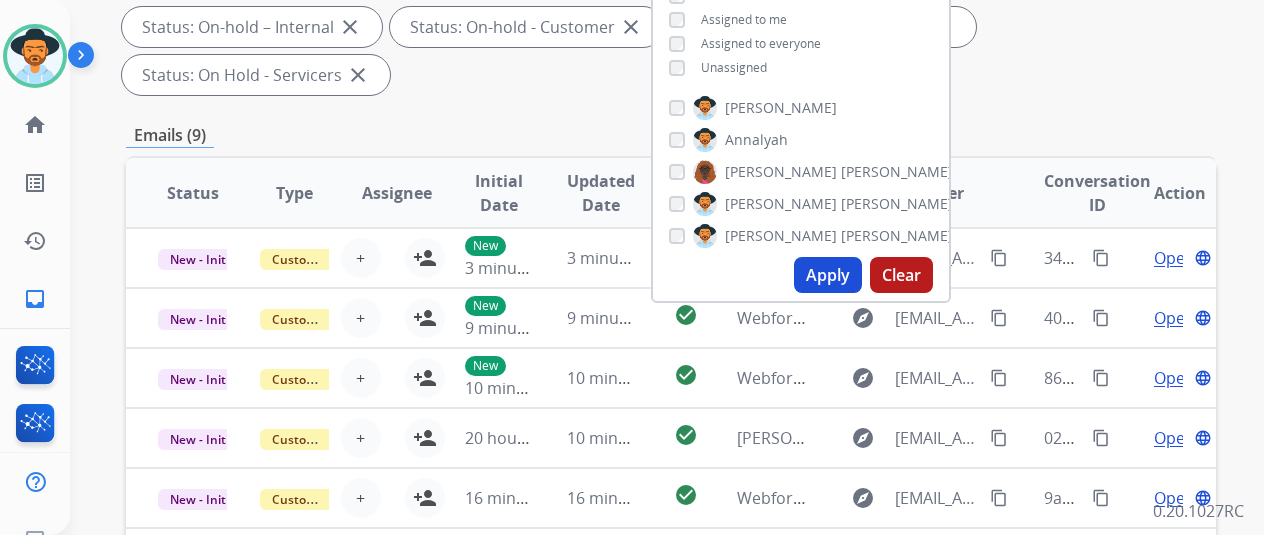 click on "Apply" at bounding box center [828, 275] 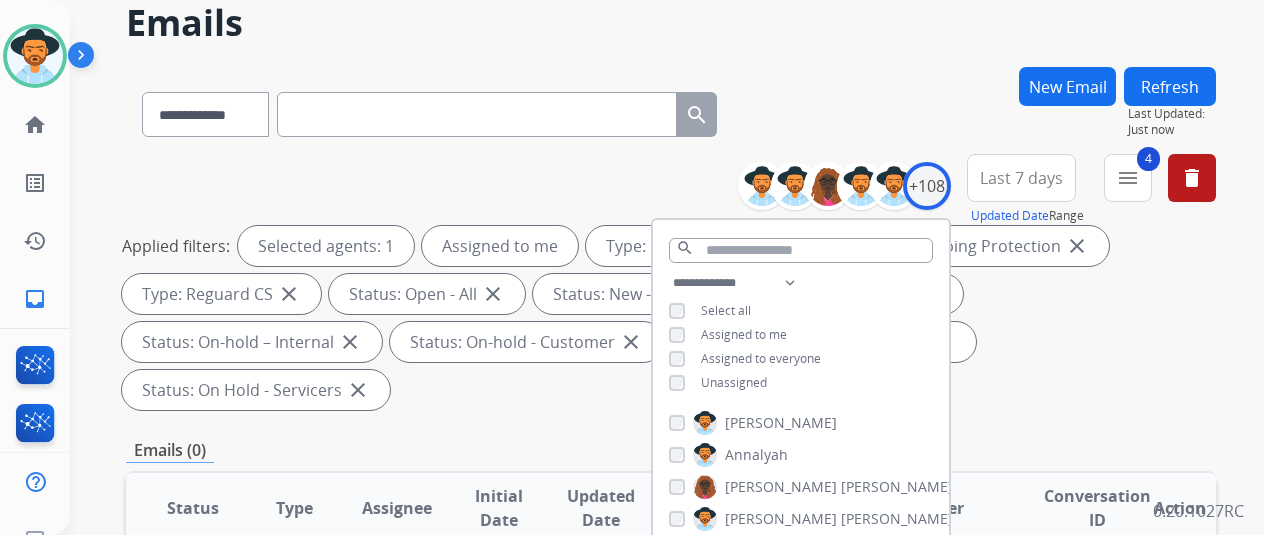 scroll, scrollTop: 0, scrollLeft: 0, axis: both 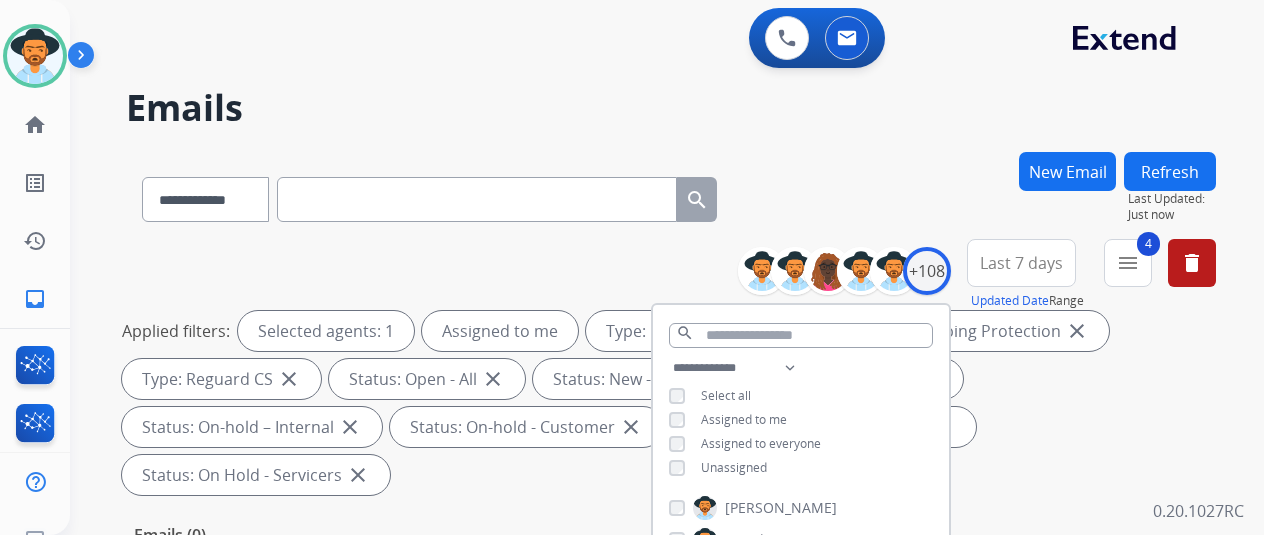 click on "Emails" at bounding box center (671, 108) 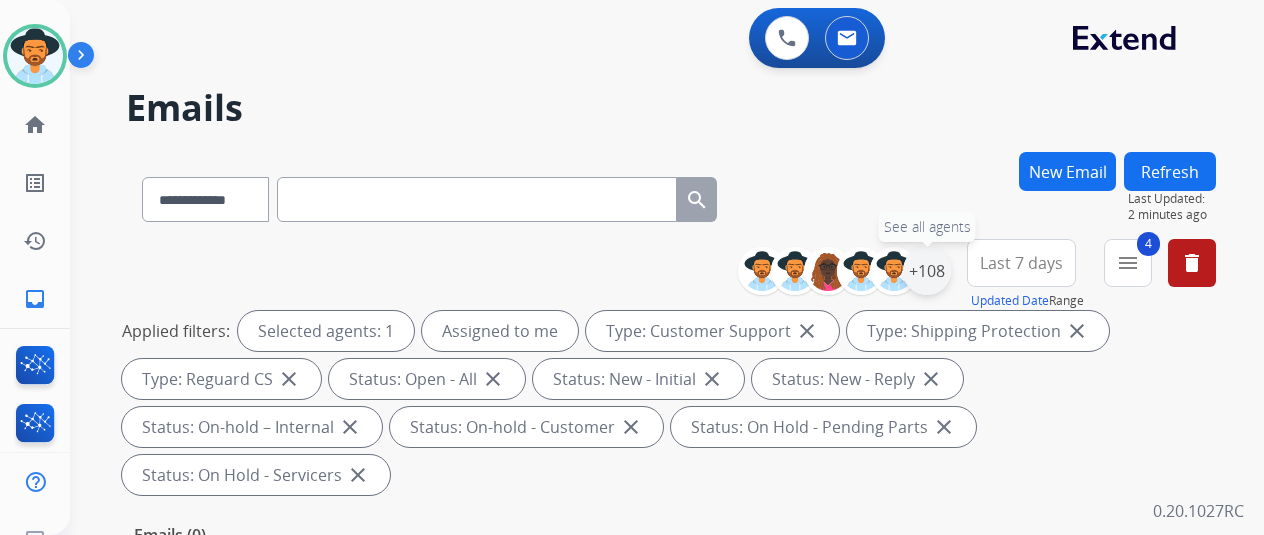 click on "+108" at bounding box center (927, 271) 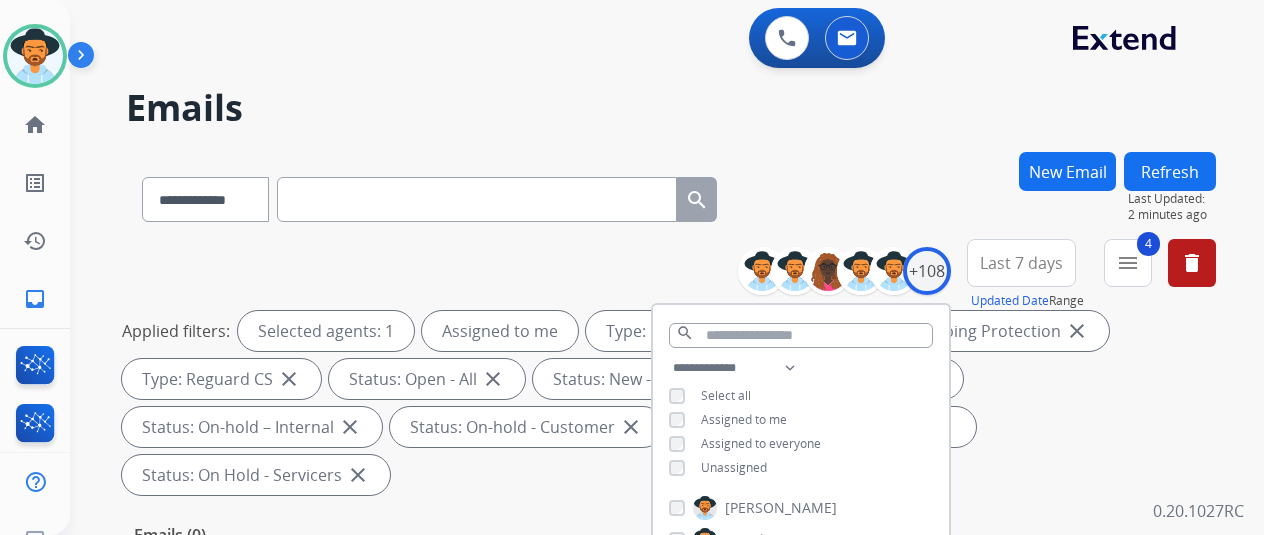 scroll, scrollTop: 300, scrollLeft: 0, axis: vertical 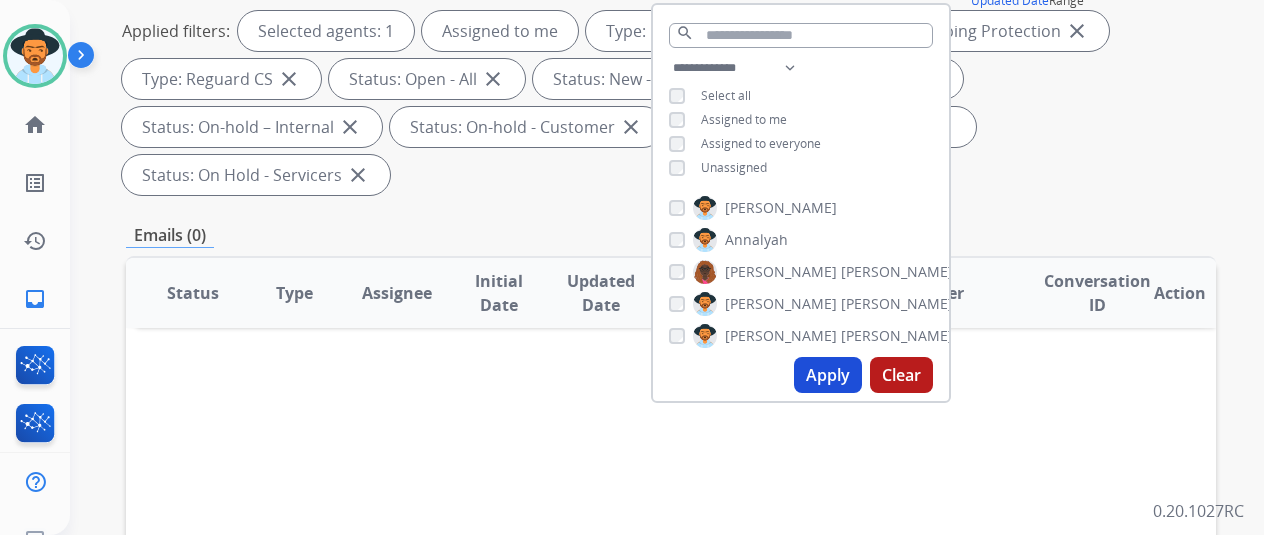 click on "Apply" at bounding box center [828, 375] 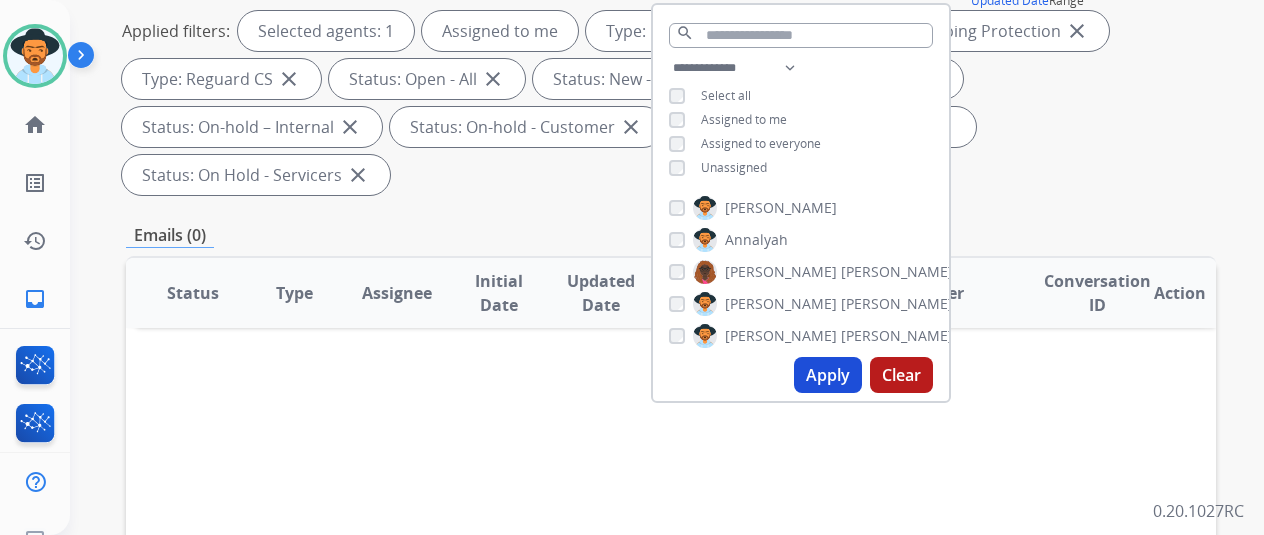 scroll, scrollTop: 0, scrollLeft: 0, axis: both 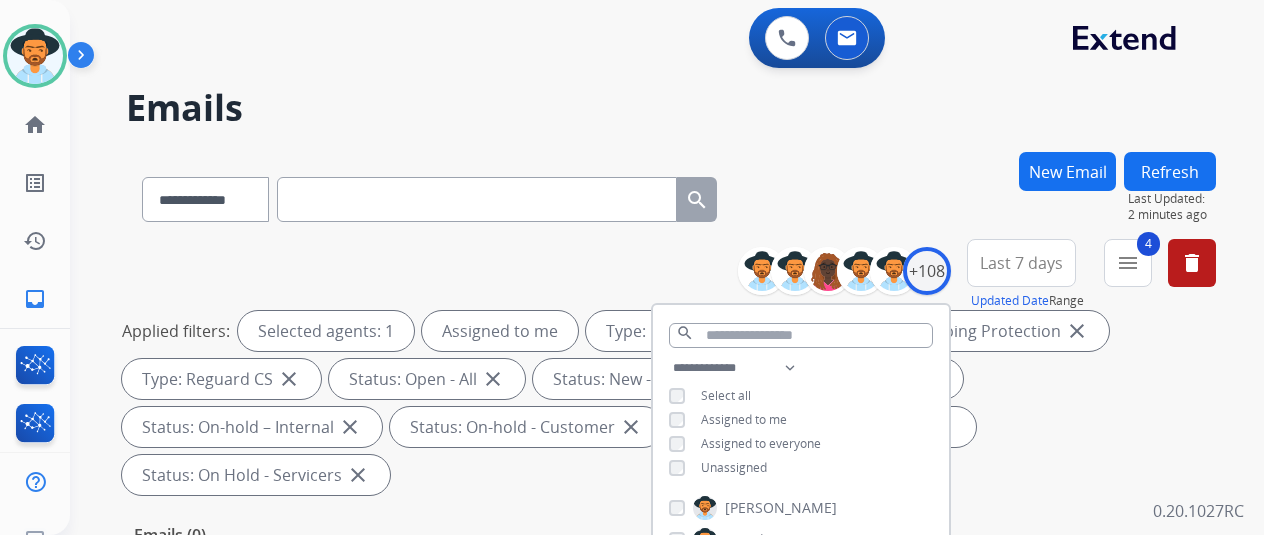 click on "0 Voice Interactions  0  Email Interactions" at bounding box center [655, 40] 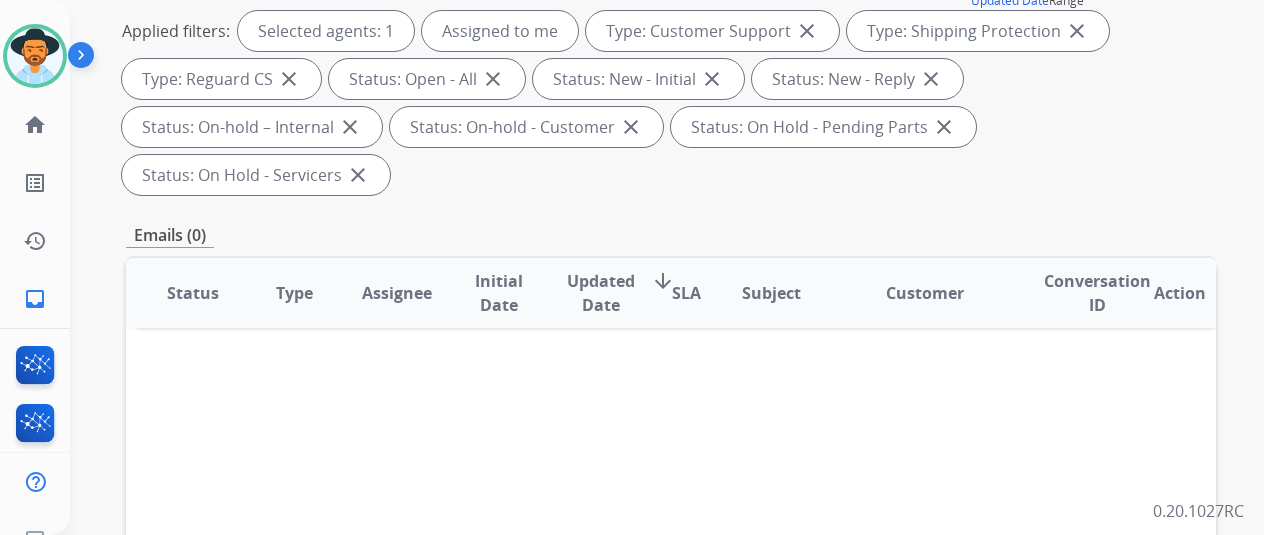scroll, scrollTop: 0, scrollLeft: 0, axis: both 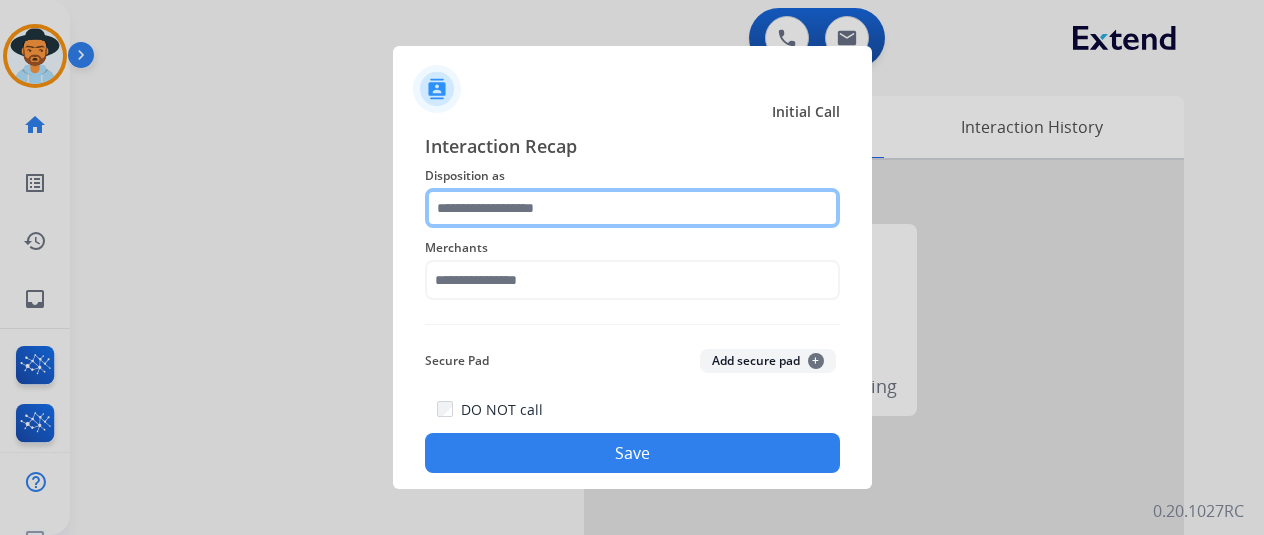 click 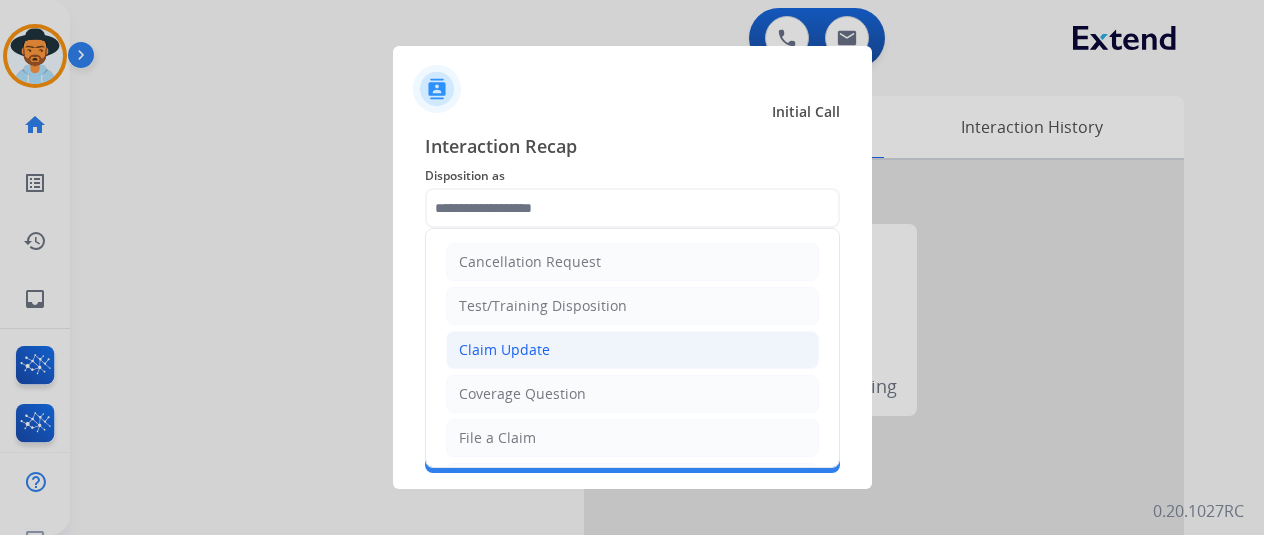 click on "Claim Update" 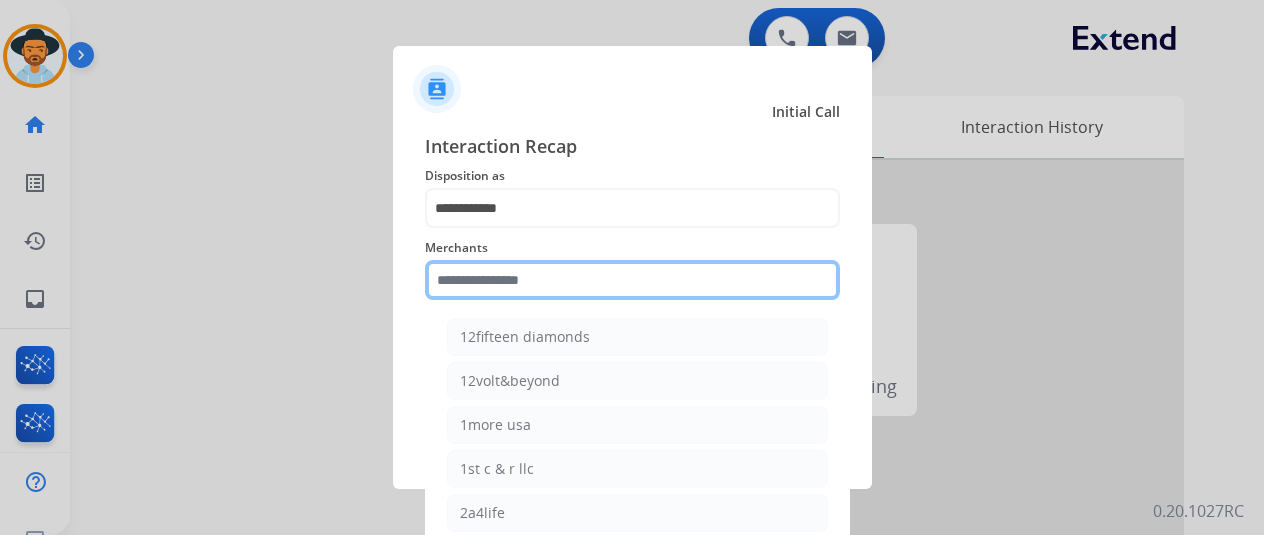 click 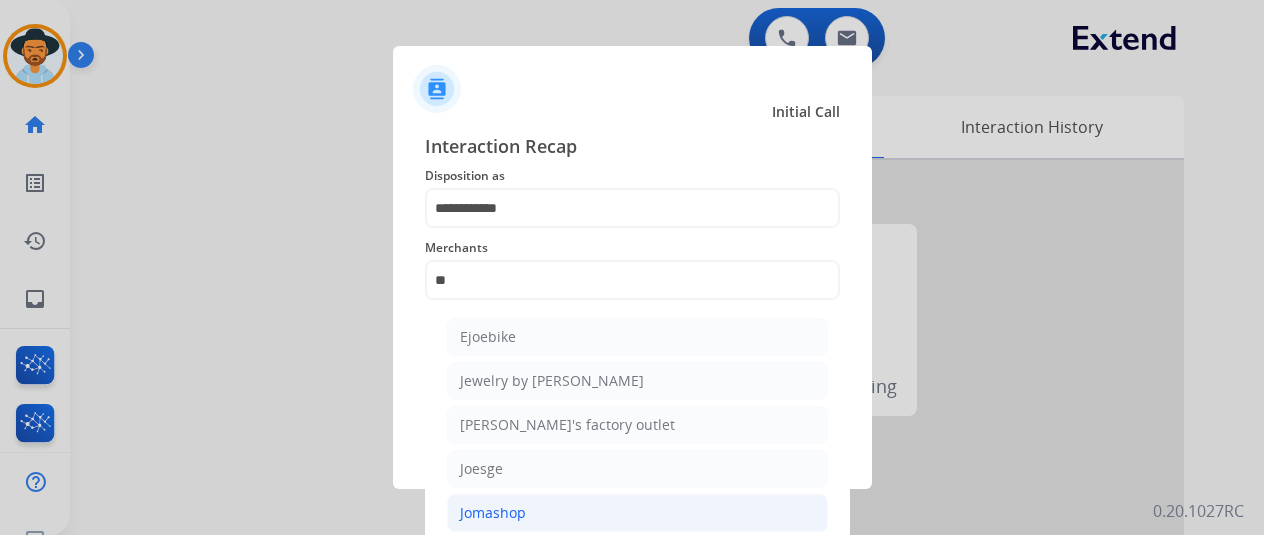 click on "Jomashop" 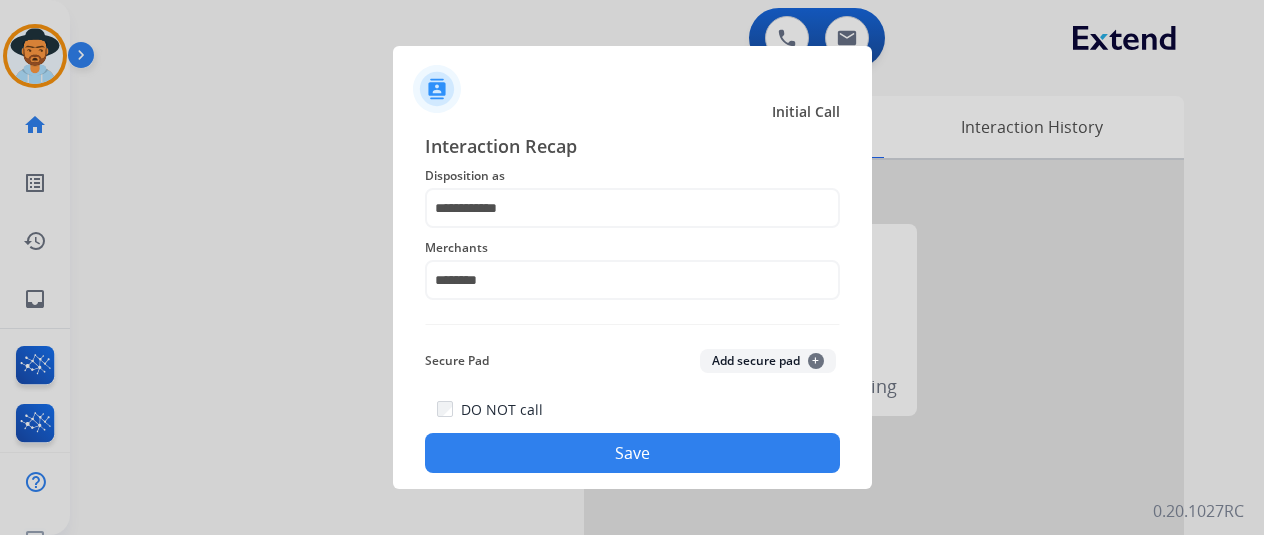 click on "Save" 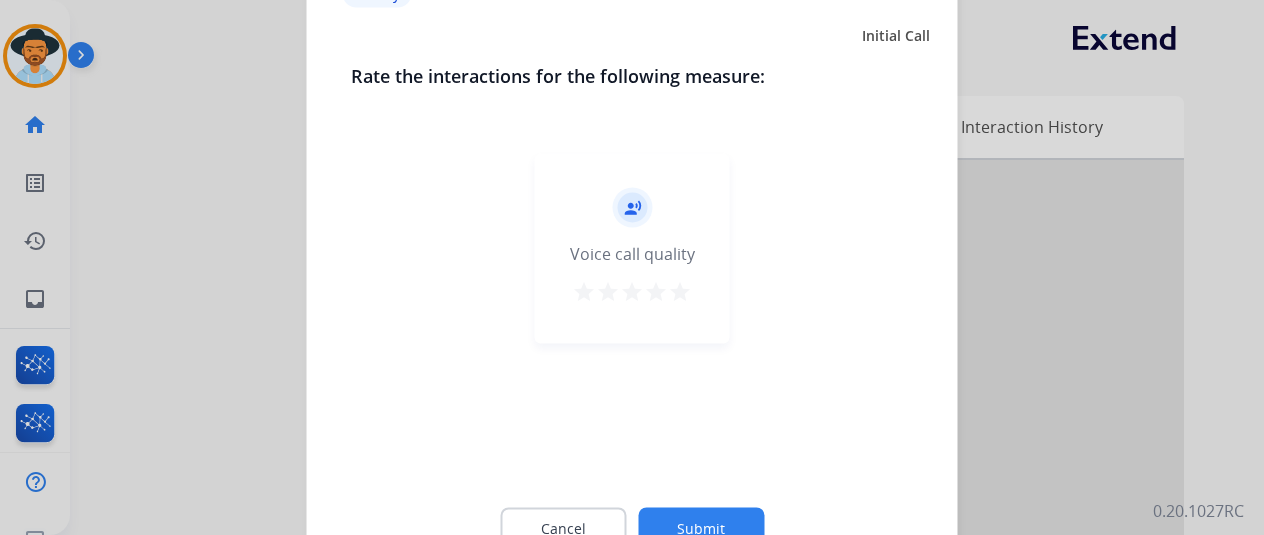 click on "Submit" 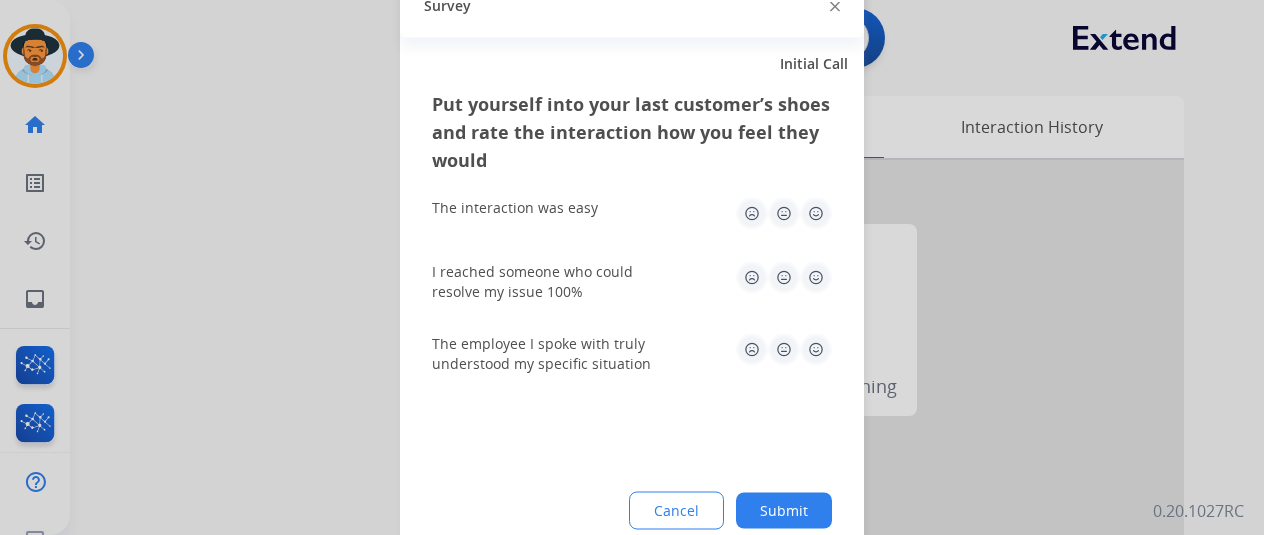 click on "Submit" 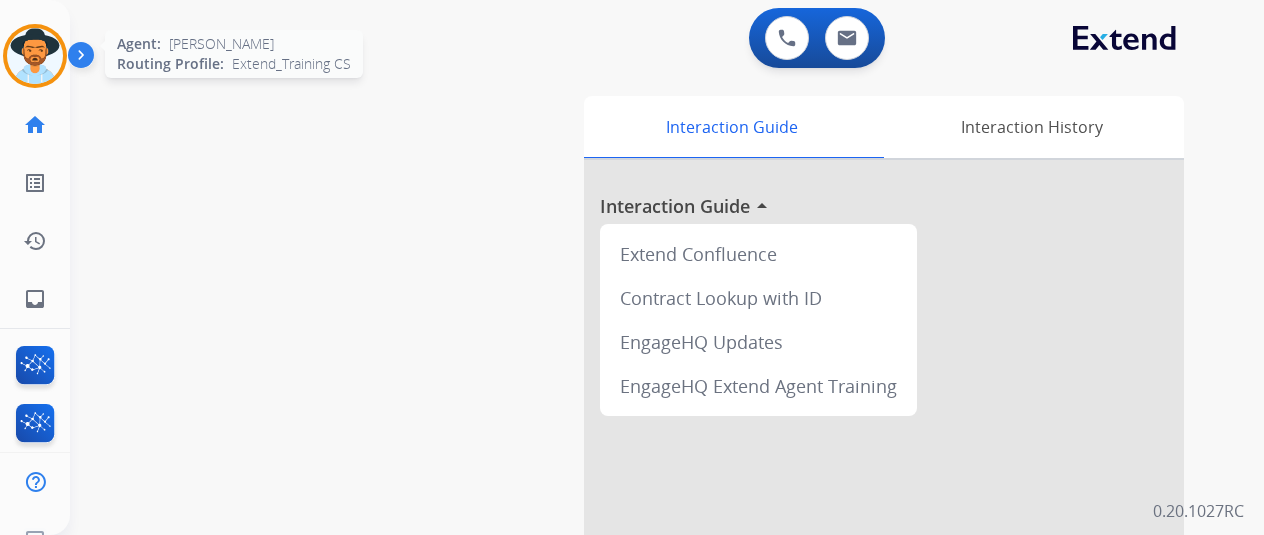 click at bounding box center (35, 56) 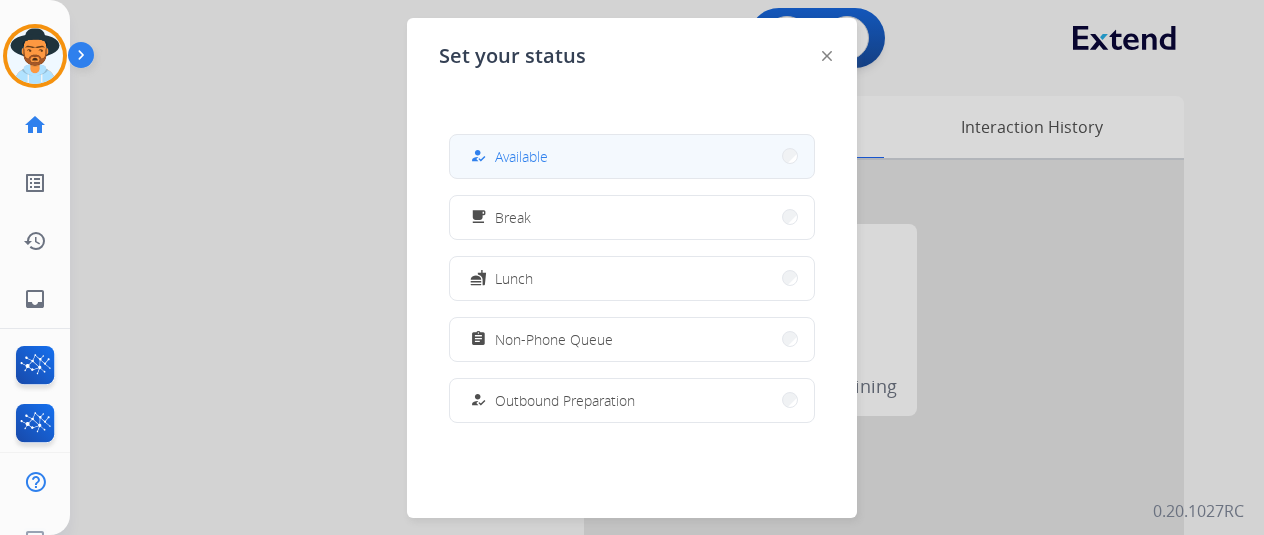 click on "Available" at bounding box center (521, 156) 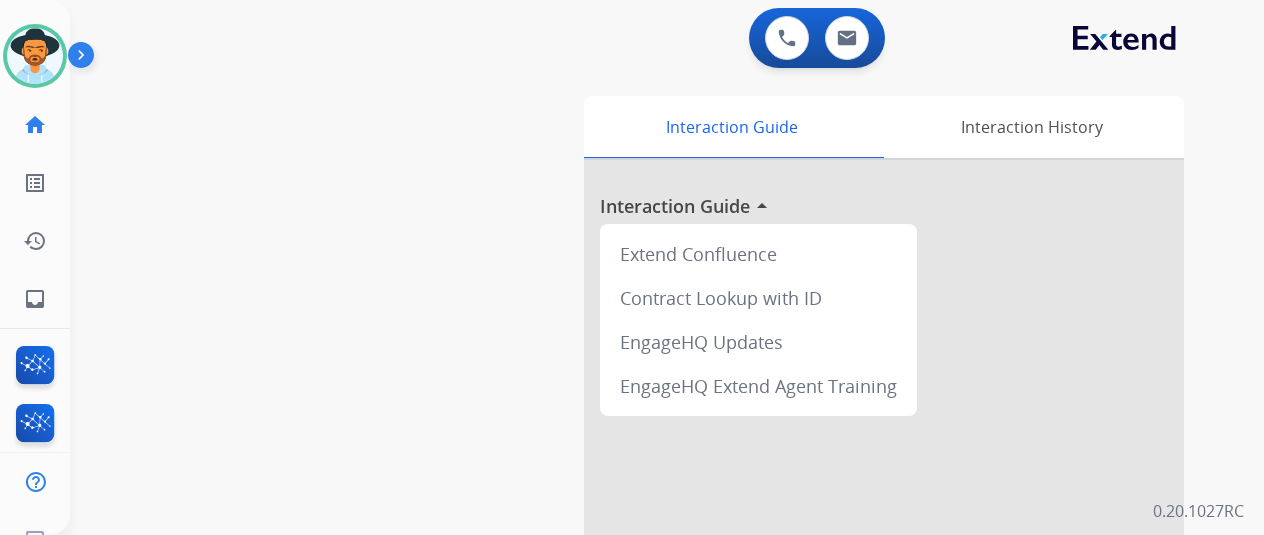click on "swap_horiz Break voice bridge close_fullscreen Connect 3-Way Call merge_type Separate 3-Way Call  Interaction Guide   Interaction History  Interaction Guide arrow_drop_up  Extend Confluence   Contract Lookup with ID   EngageHQ Updates   EngageHQ Extend Agent Training" at bounding box center [643, 489] 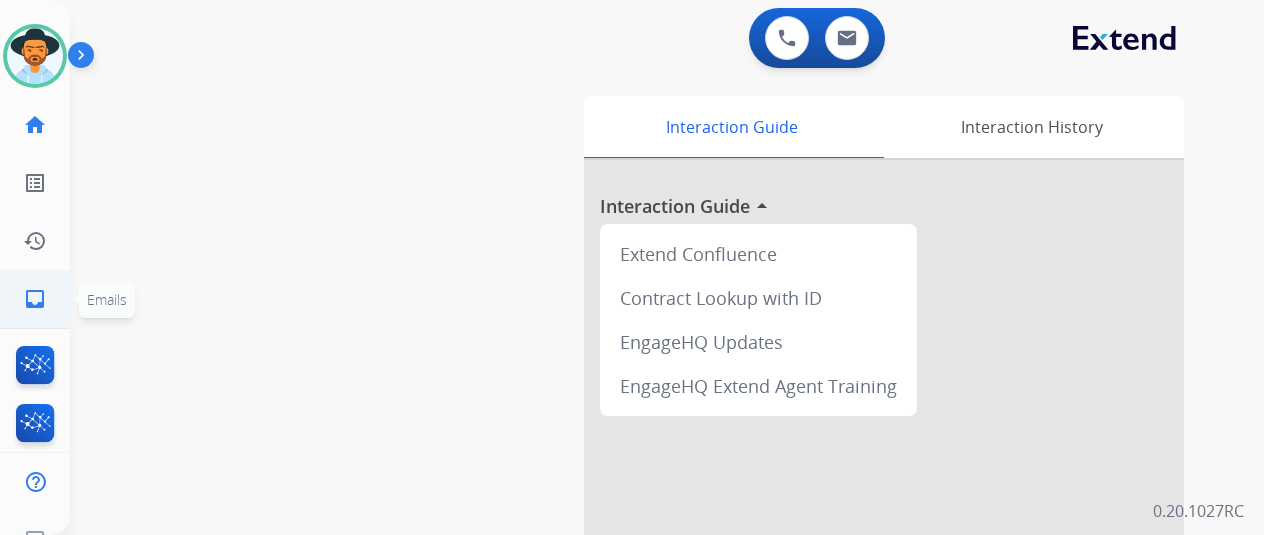 click on "inbox" 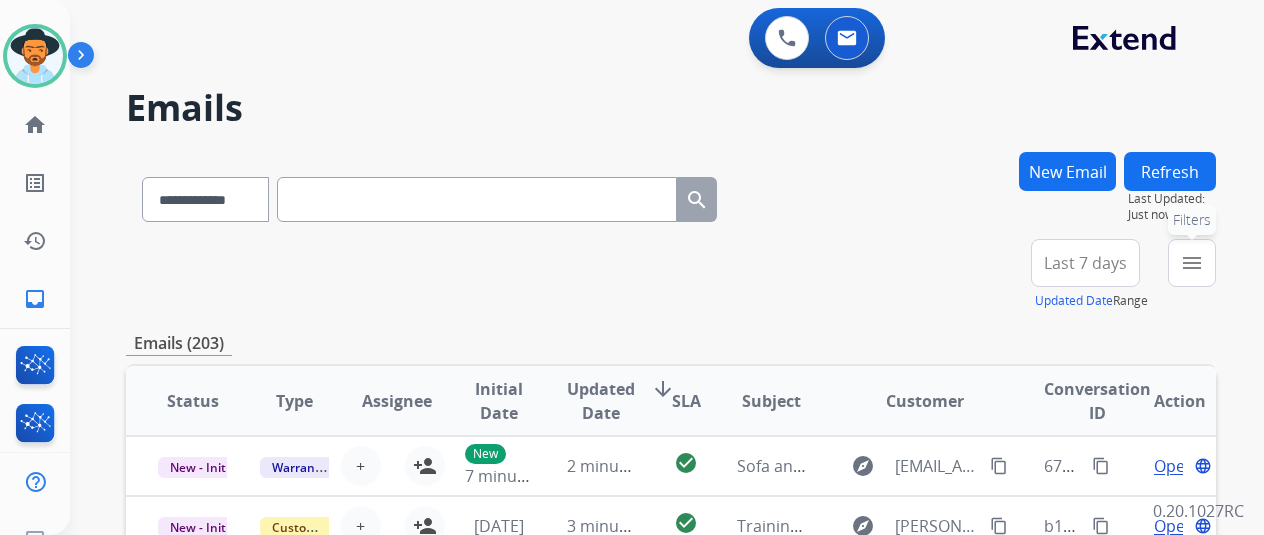 click on "menu" at bounding box center (1192, 263) 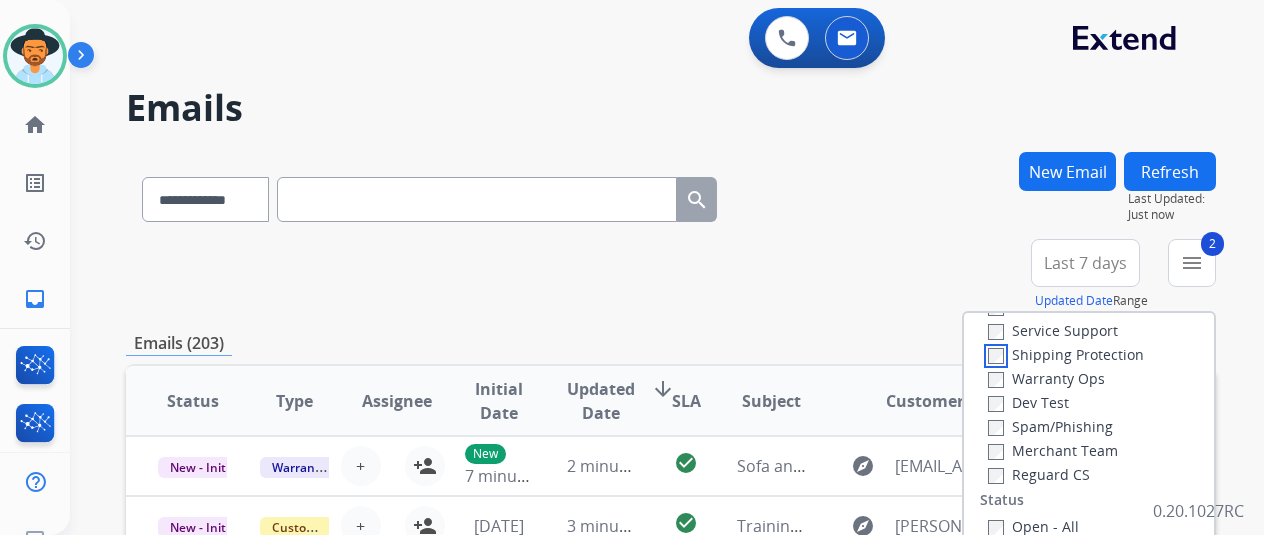 scroll, scrollTop: 200, scrollLeft: 0, axis: vertical 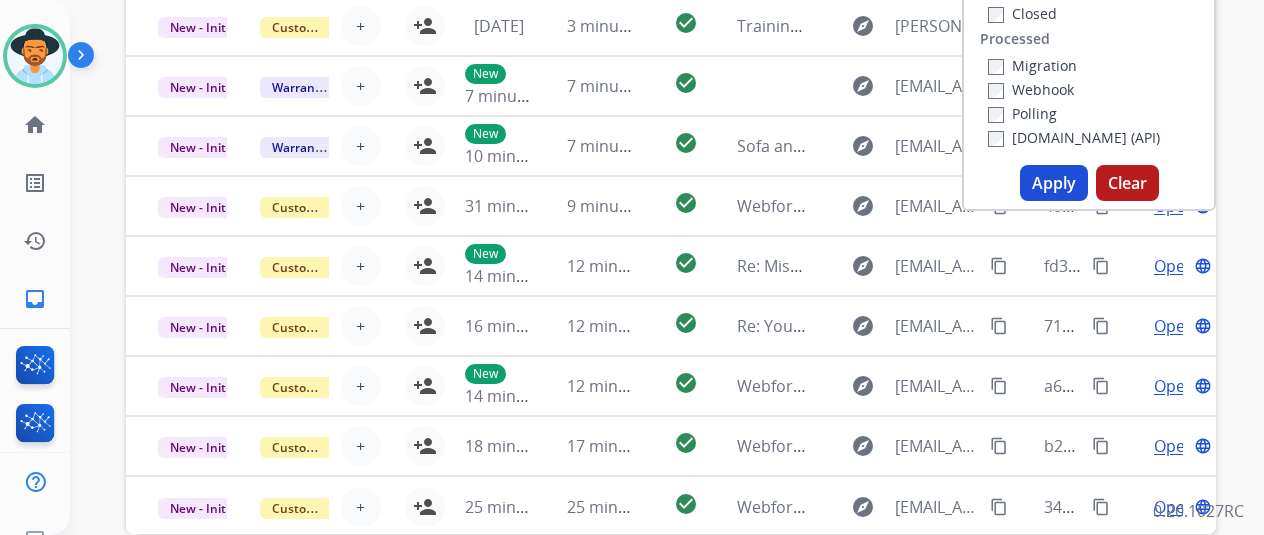 click on "Apply" at bounding box center [1054, 183] 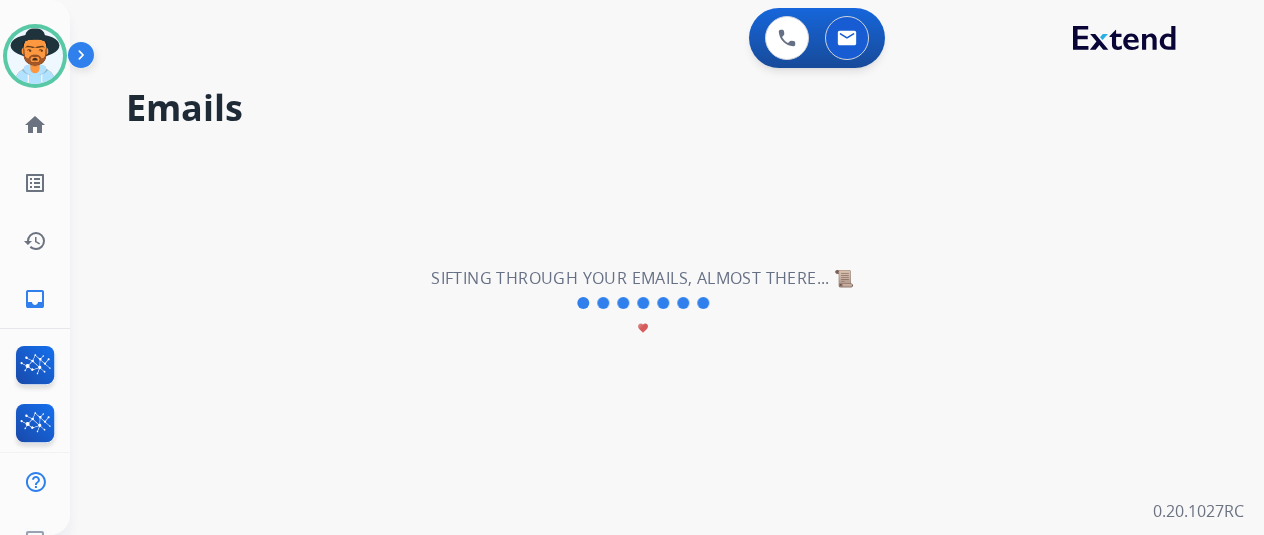 scroll, scrollTop: 0, scrollLeft: 0, axis: both 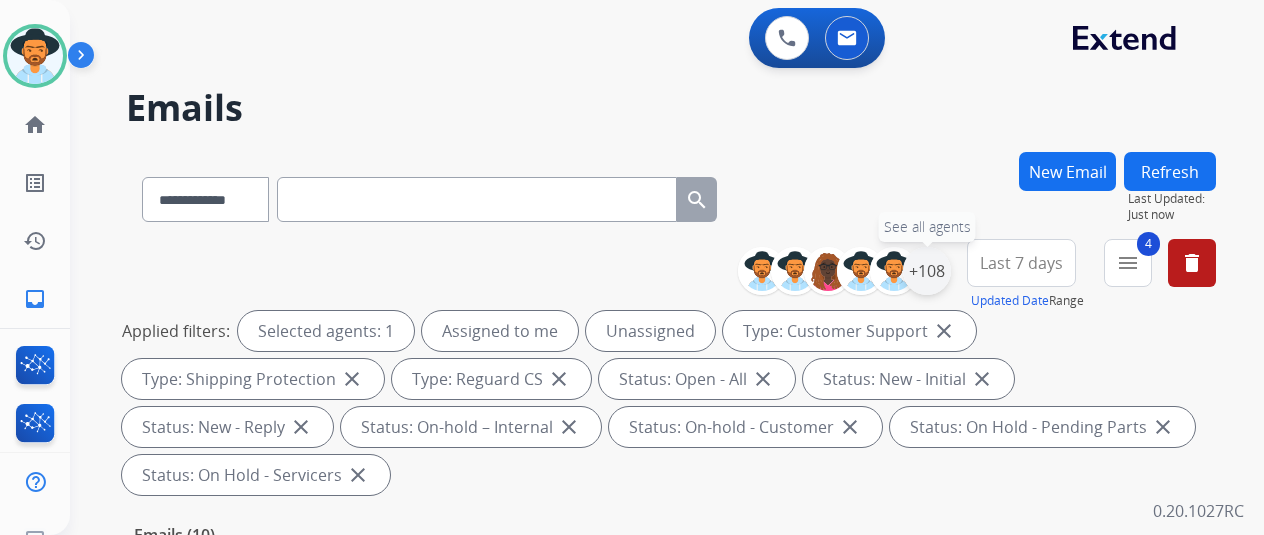 click on "+108" at bounding box center [927, 271] 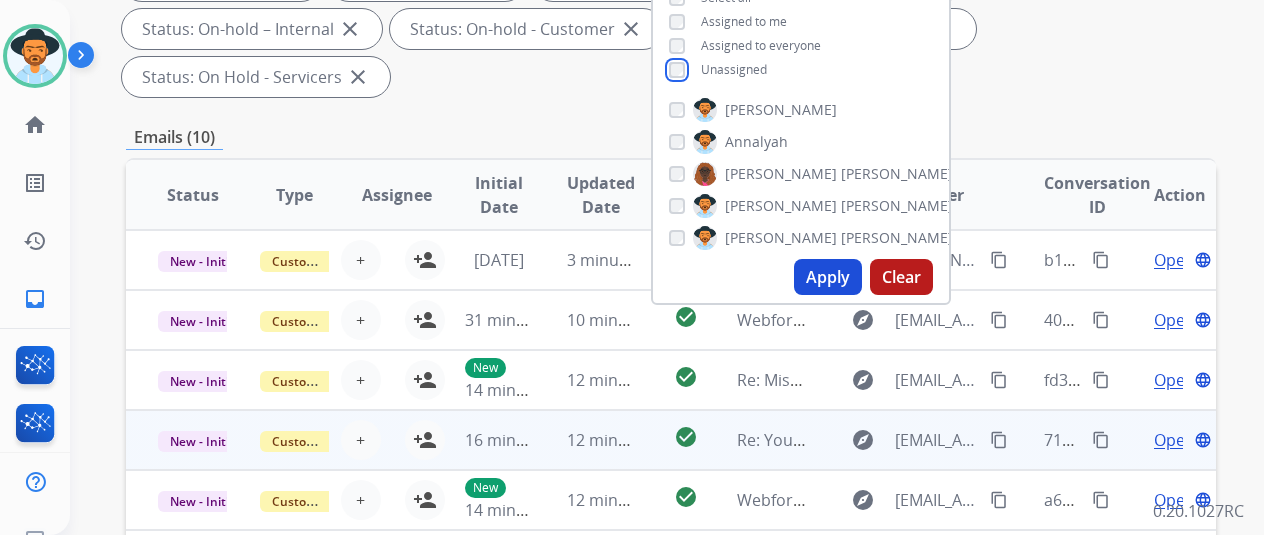 scroll, scrollTop: 400, scrollLeft: 0, axis: vertical 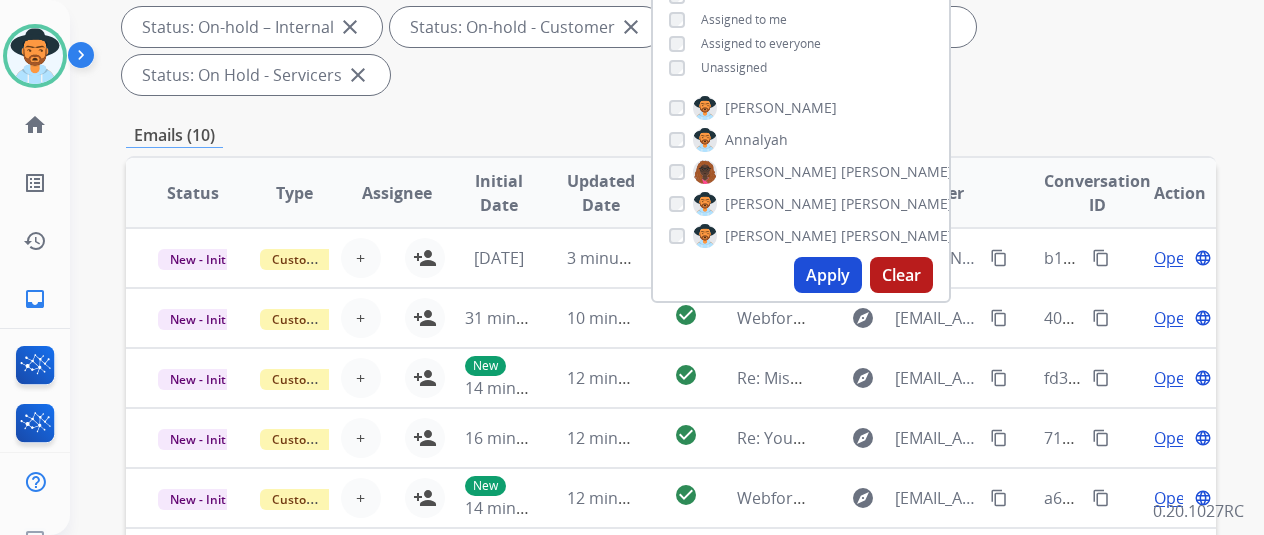 click on "Apply" at bounding box center (828, 275) 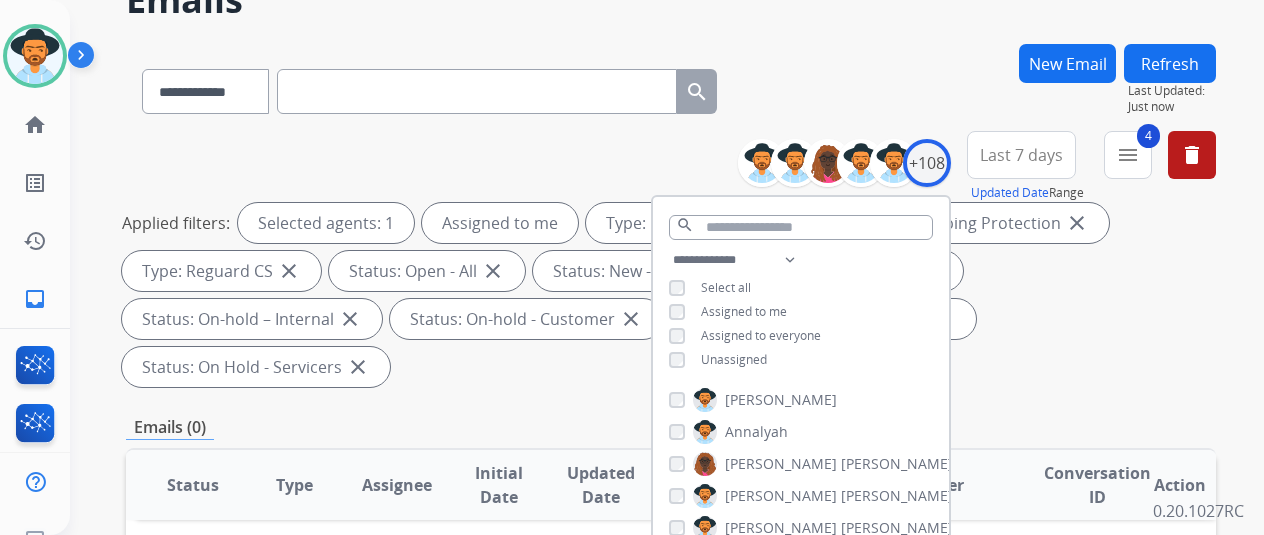 scroll, scrollTop: 300, scrollLeft: 0, axis: vertical 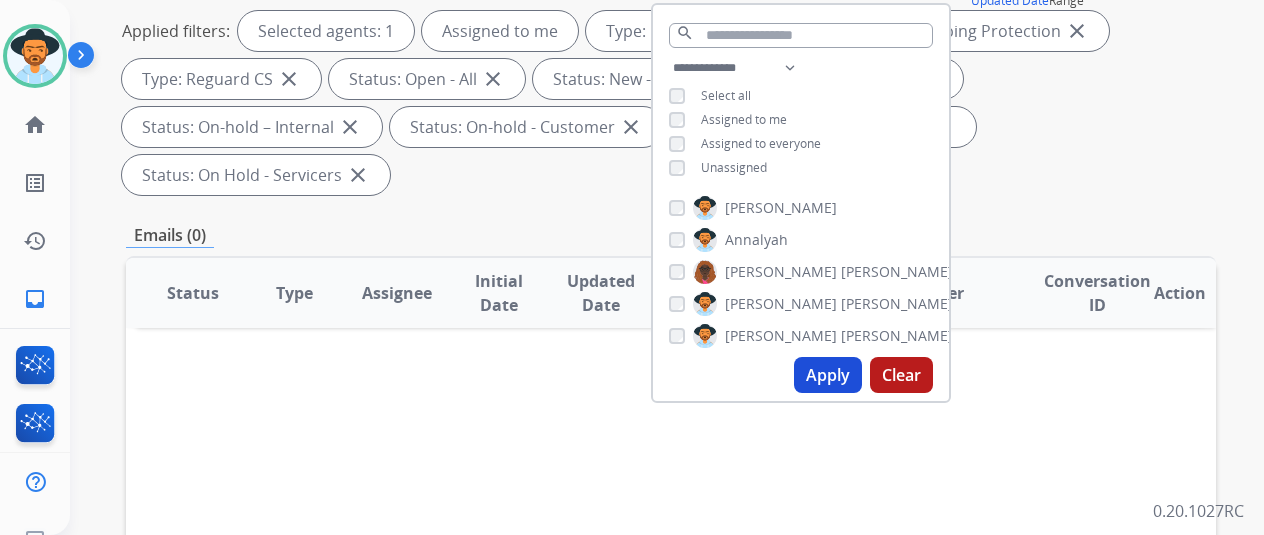 click on "Apply" at bounding box center [828, 375] 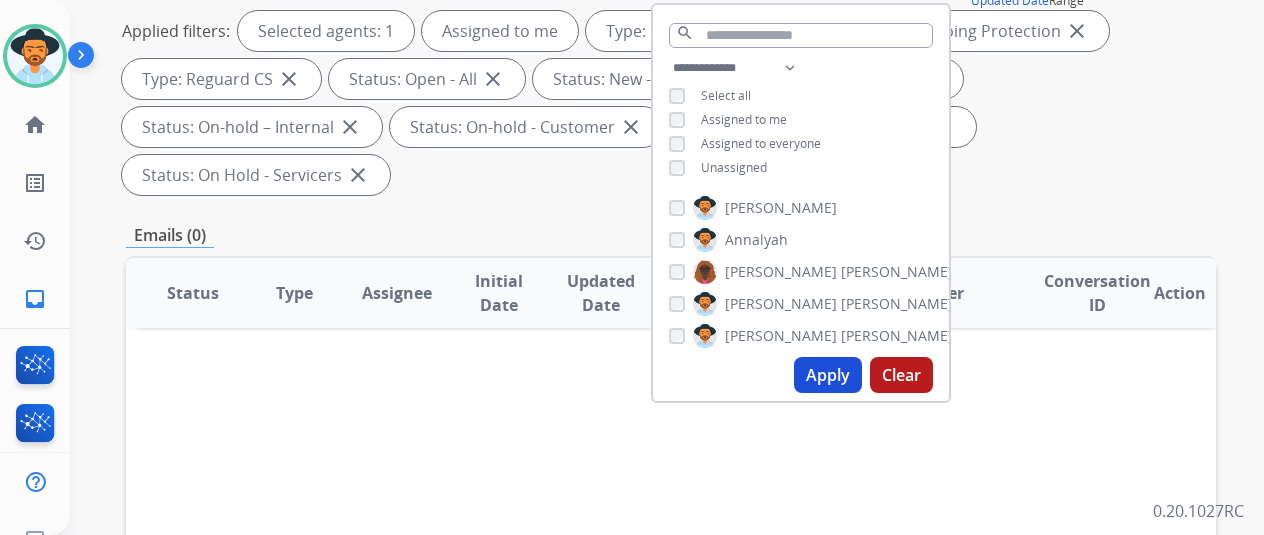 scroll, scrollTop: 0, scrollLeft: 0, axis: both 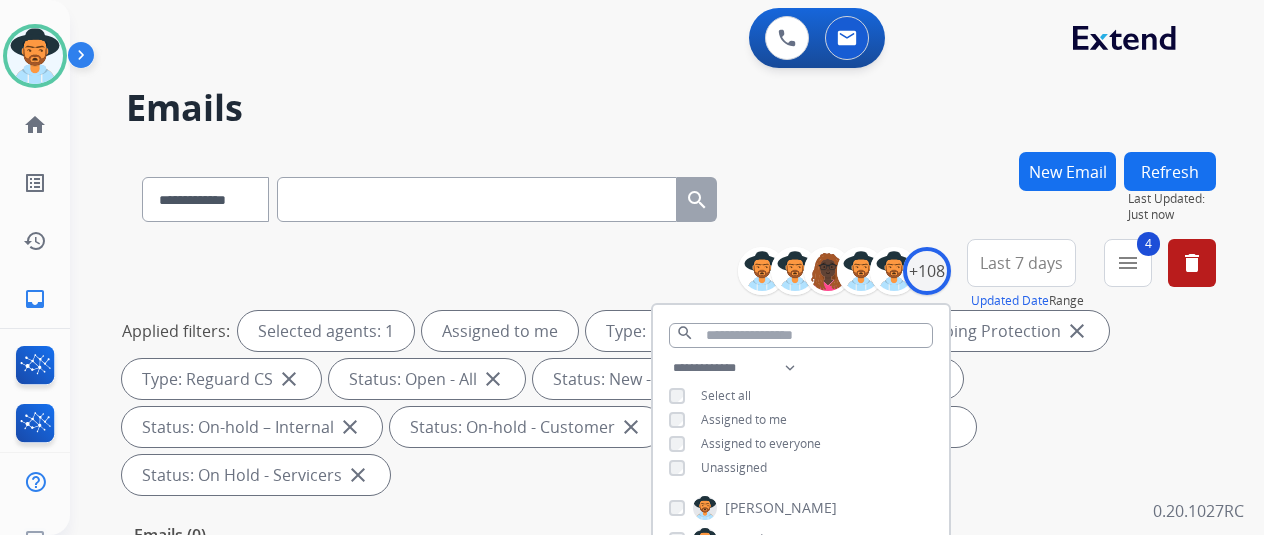 click on "0 Voice Interactions  0  Email Interactions" at bounding box center [655, 40] 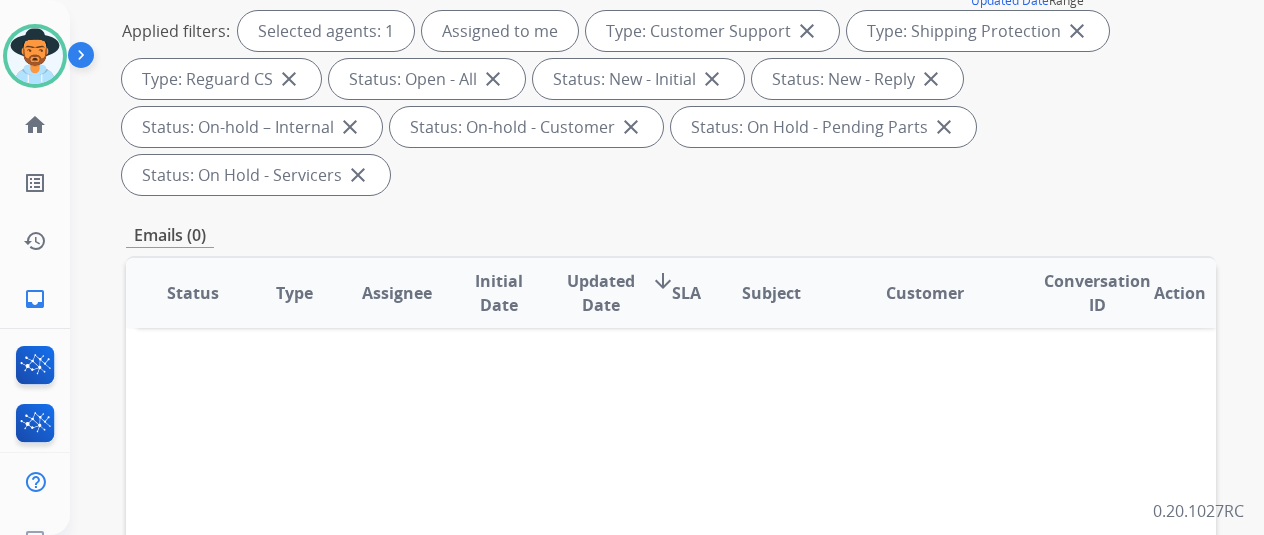 scroll, scrollTop: 0, scrollLeft: 0, axis: both 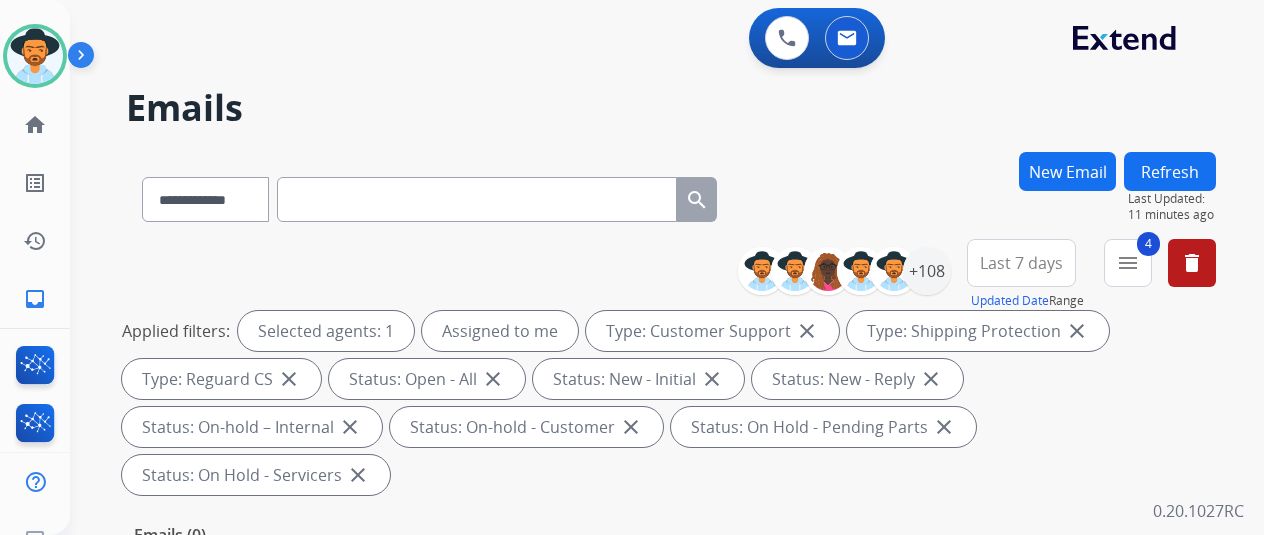 click on "**********" at bounding box center (671, 371) 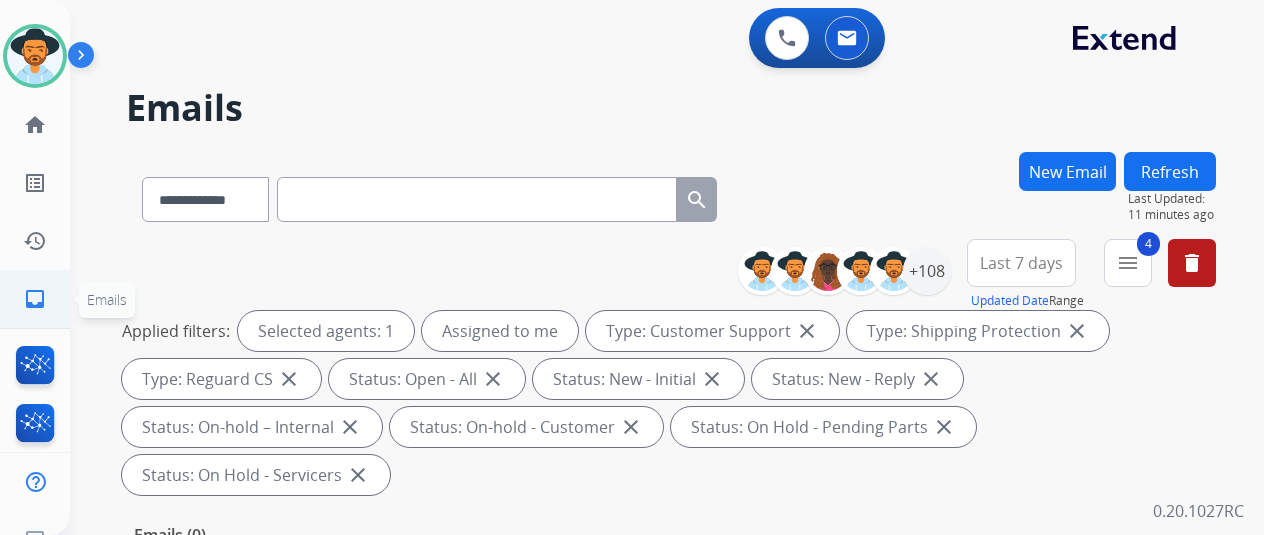 click on "inbox" 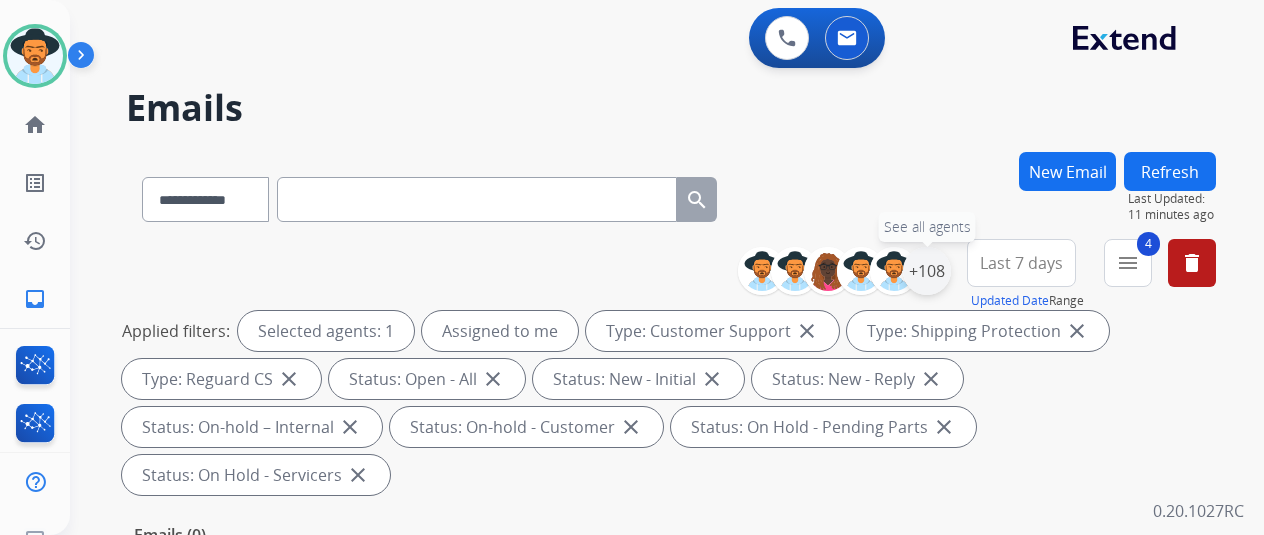 click on "+108" at bounding box center [927, 271] 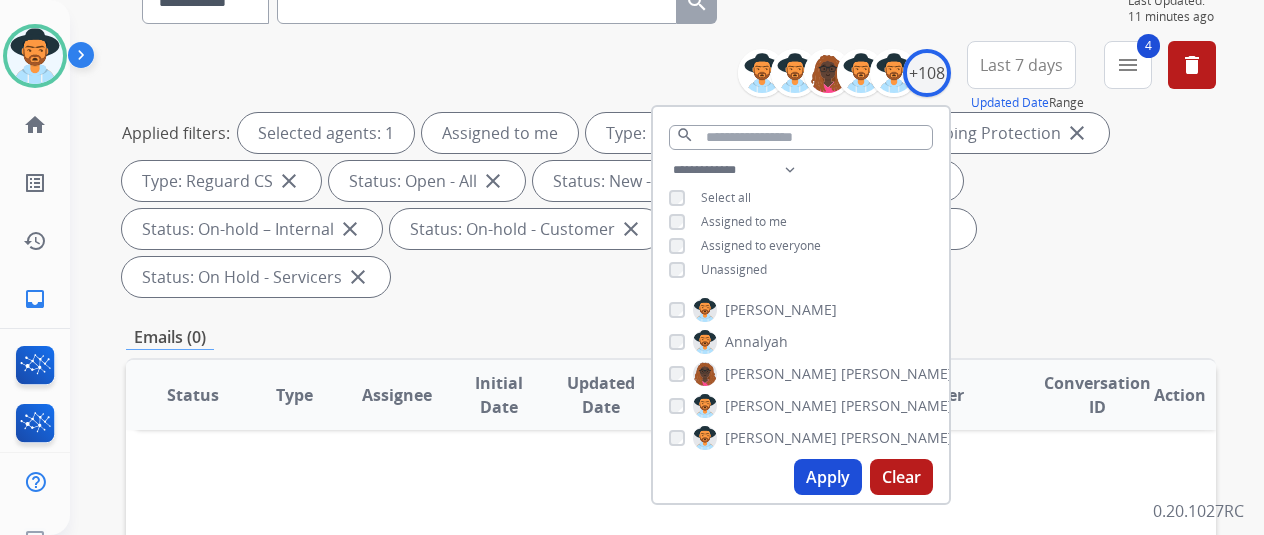 scroll, scrollTop: 200, scrollLeft: 0, axis: vertical 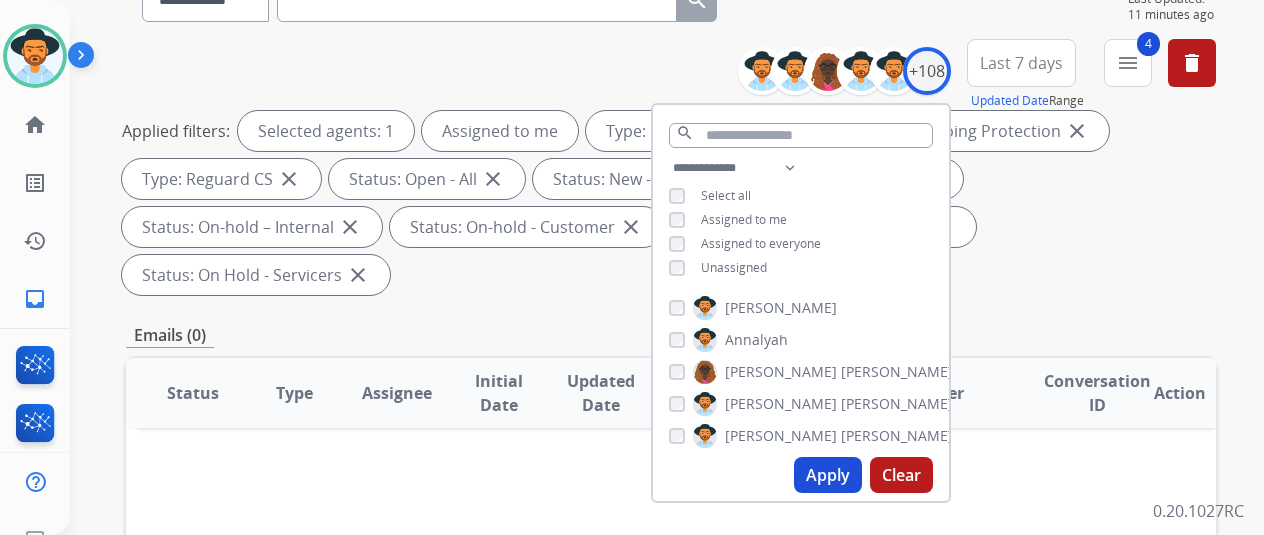 click on "Apply" at bounding box center (828, 475) 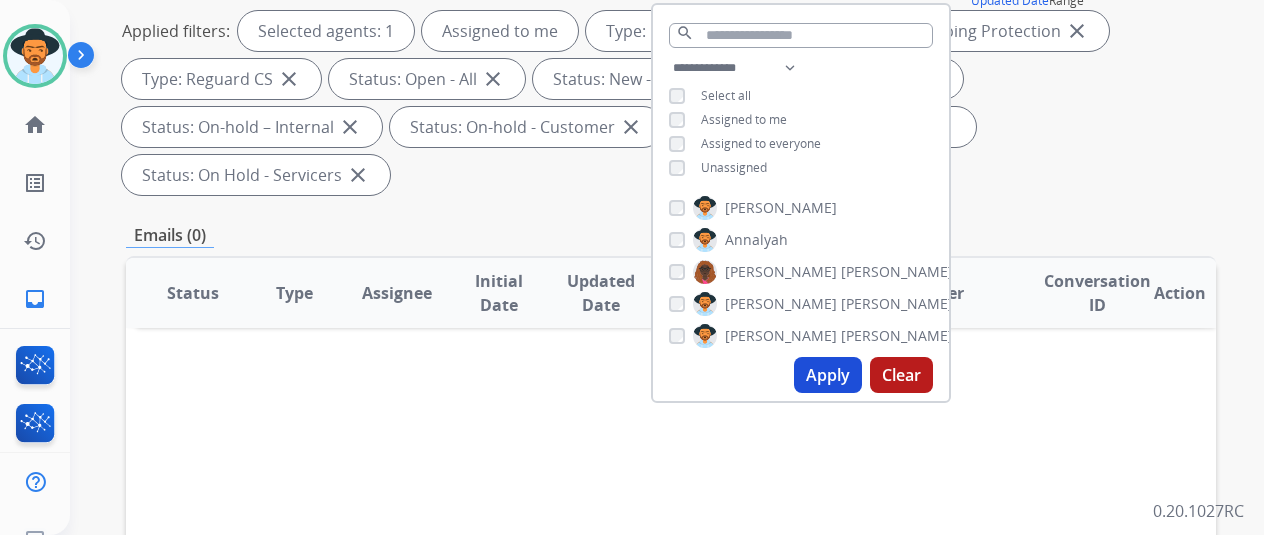 scroll, scrollTop: 0, scrollLeft: 0, axis: both 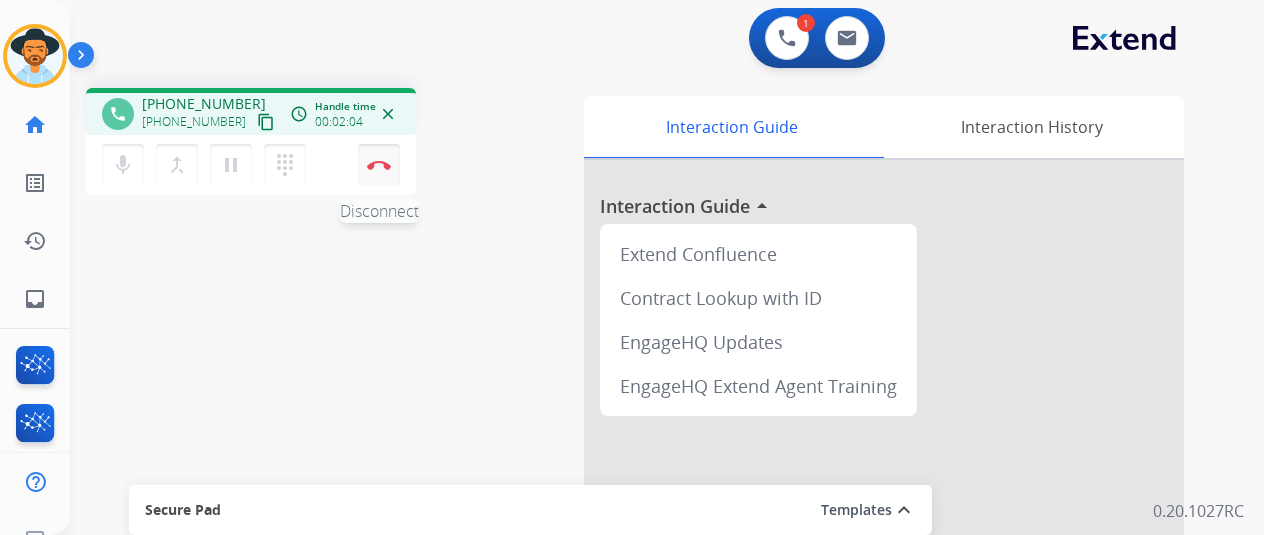 click on "Disconnect" at bounding box center (379, 165) 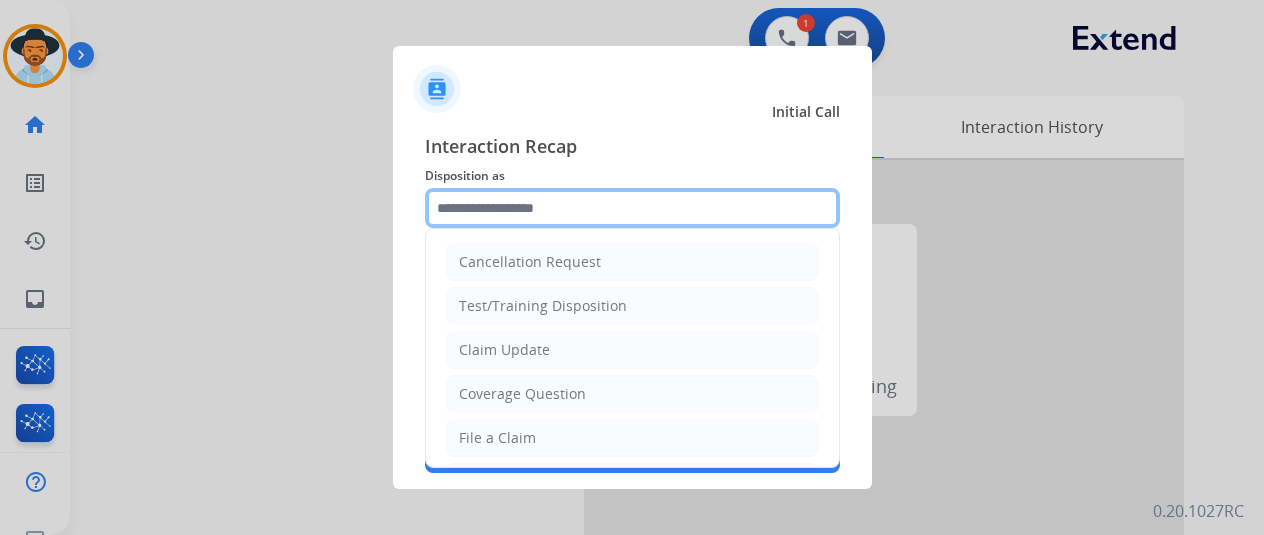 click 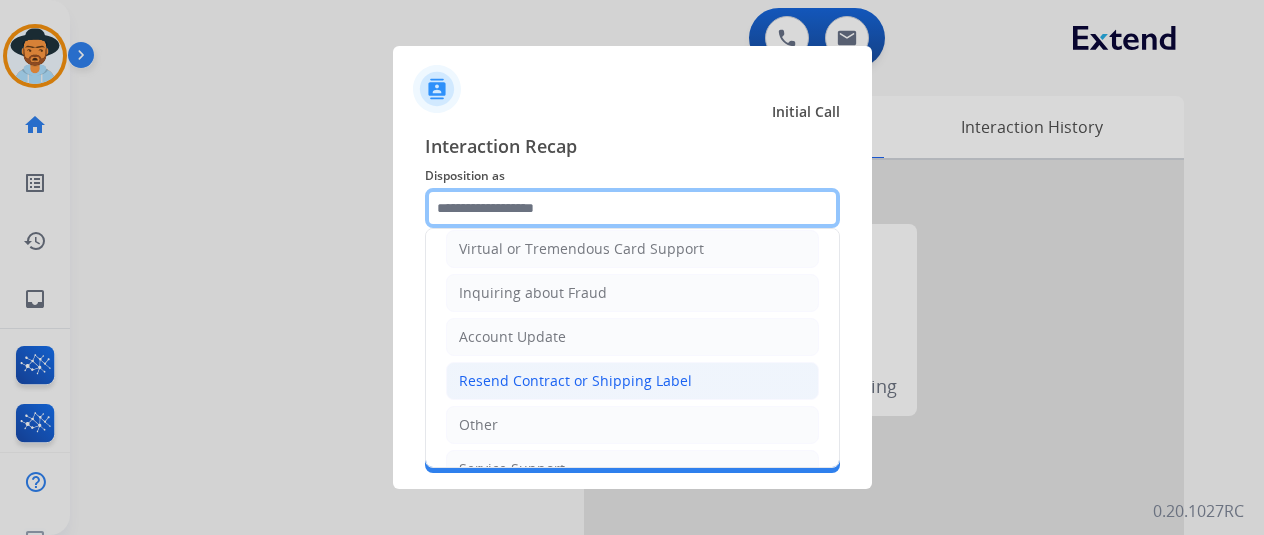 scroll, scrollTop: 300, scrollLeft: 0, axis: vertical 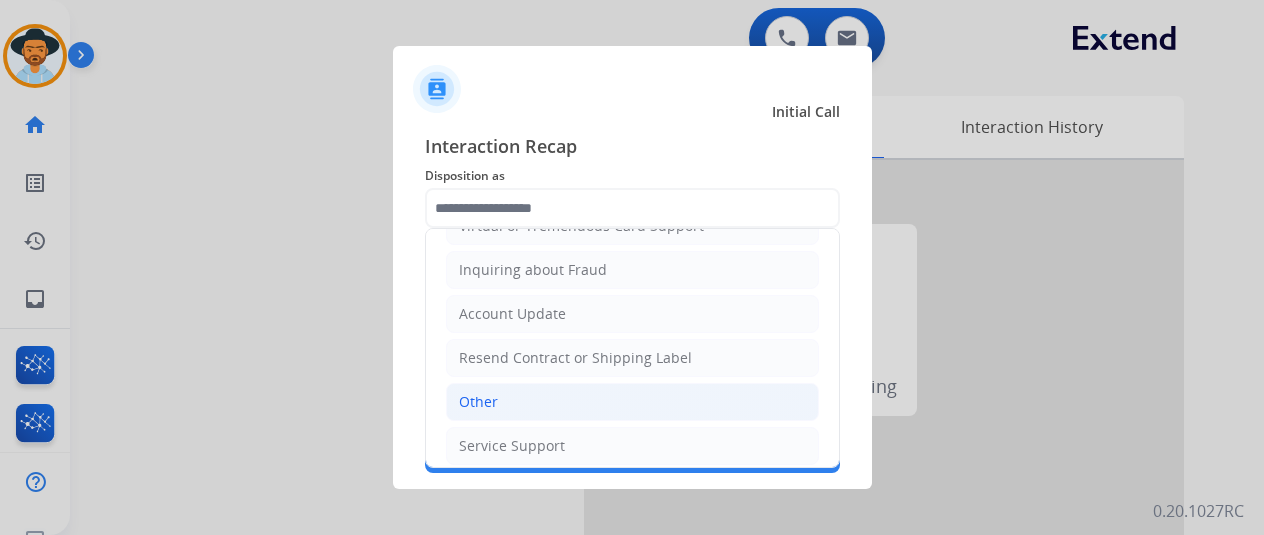 drag, startPoint x: 496, startPoint y: 403, endPoint x: 490, endPoint y: 389, distance: 15.231546 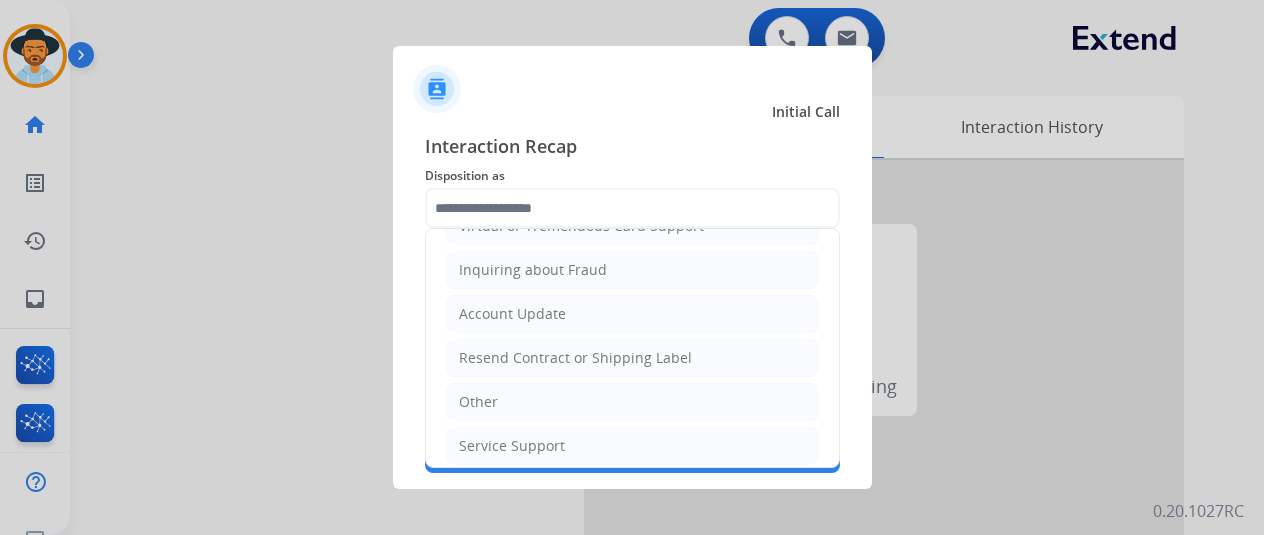 click on "Other" 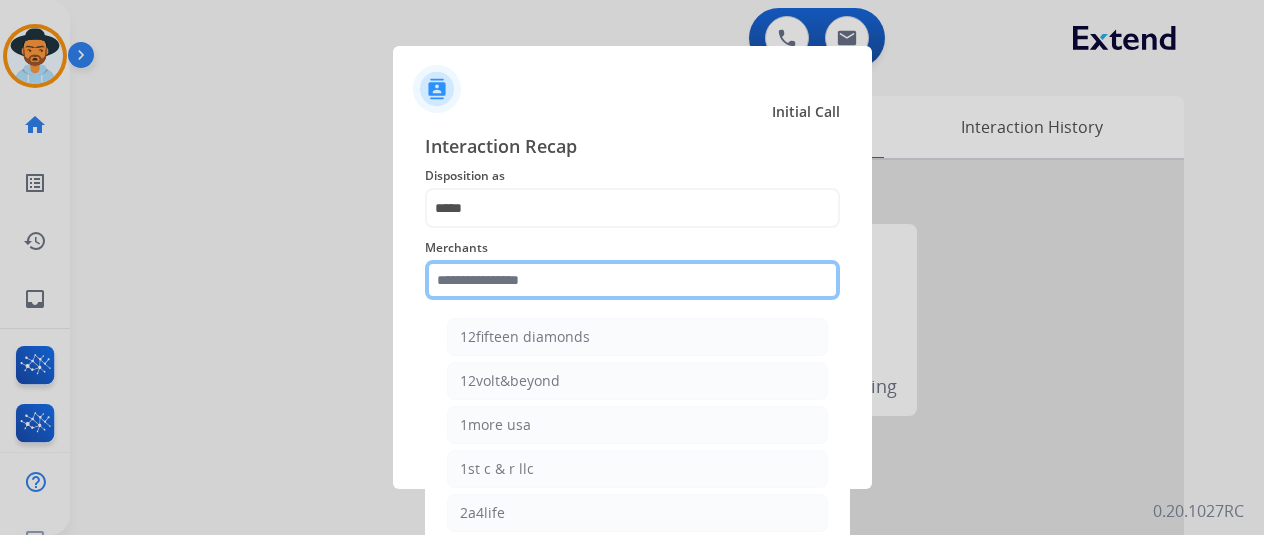 click 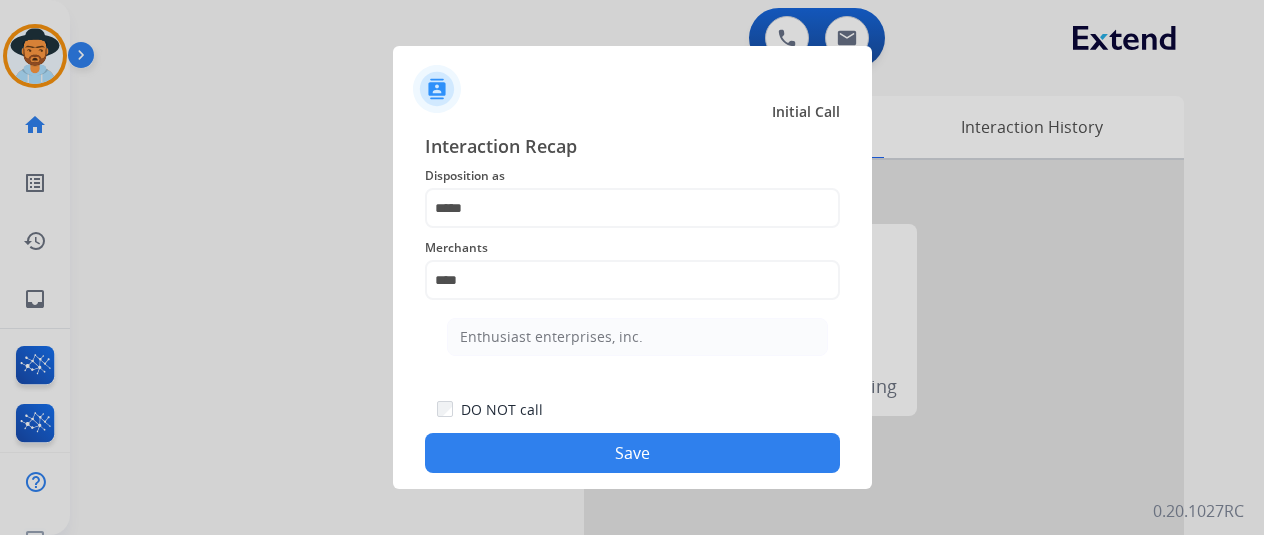 click on "Enthusiast enterprises, inc." 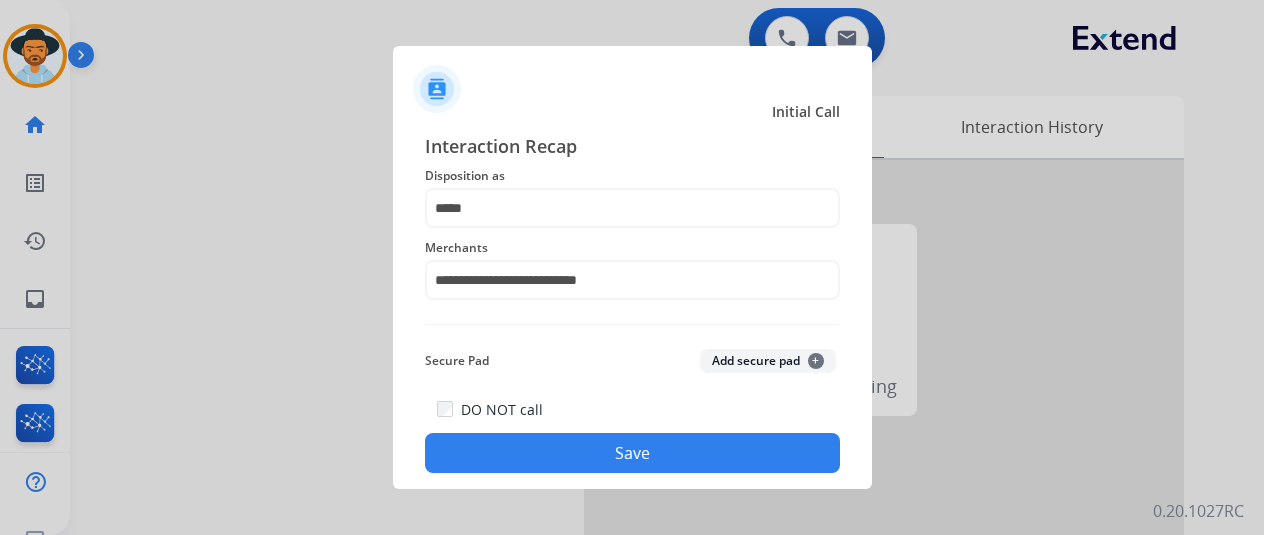 click on "Save" 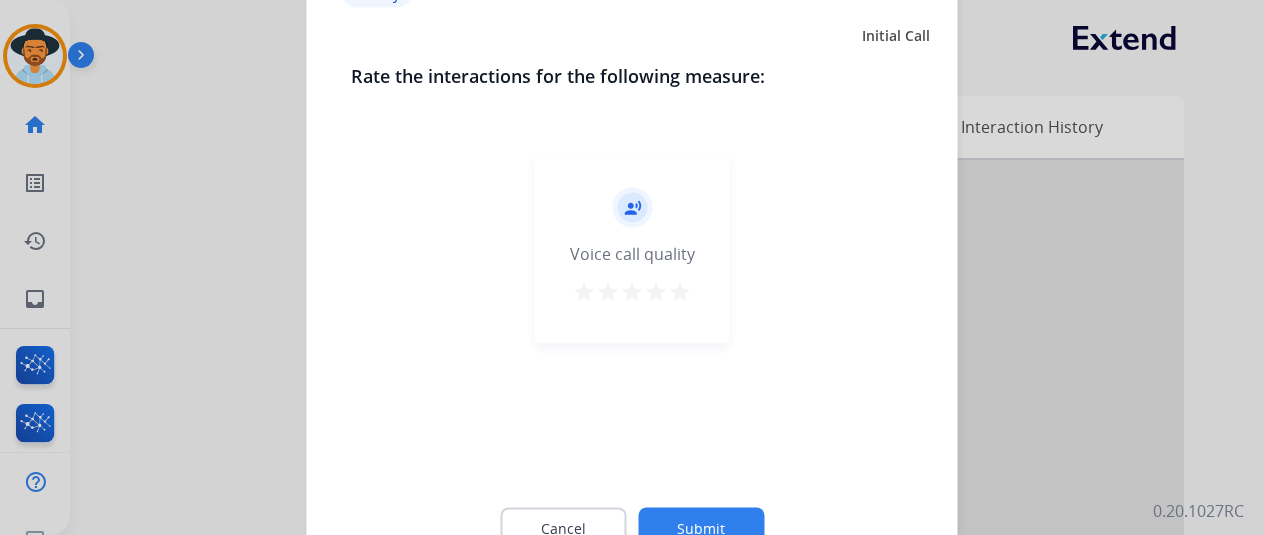 click on "Submit" 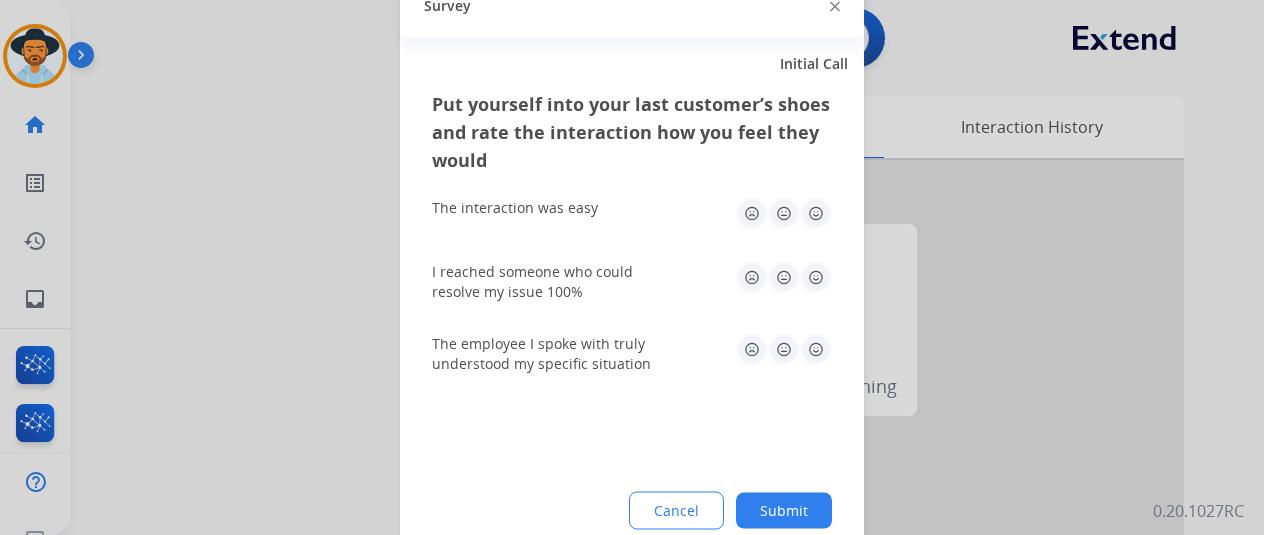 click on "Submit" 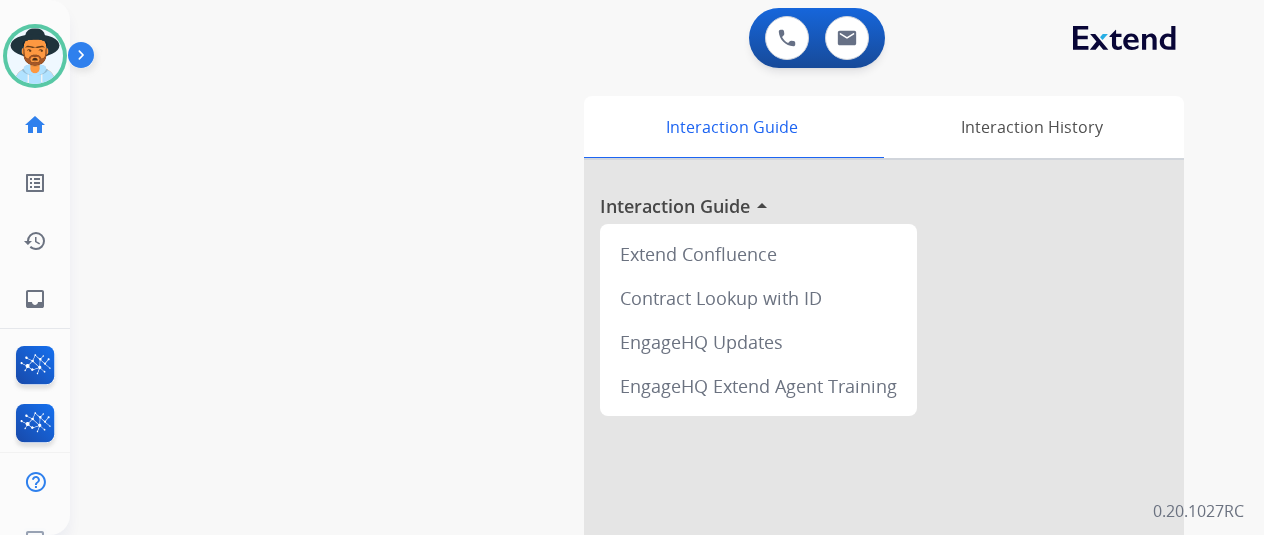 click on "swap_horiz Break voice bridge close_fullscreen Connect 3-Way Call merge_type Separate 3-Way Call  Interaction Guide   Interaction History  Interaction Guide arrow_drop_up  Extend Confluence   Contract Lookup with ID   EngageHQ Updates   EngageHQ Extend Agent Training" at bounding box center [643, 489] 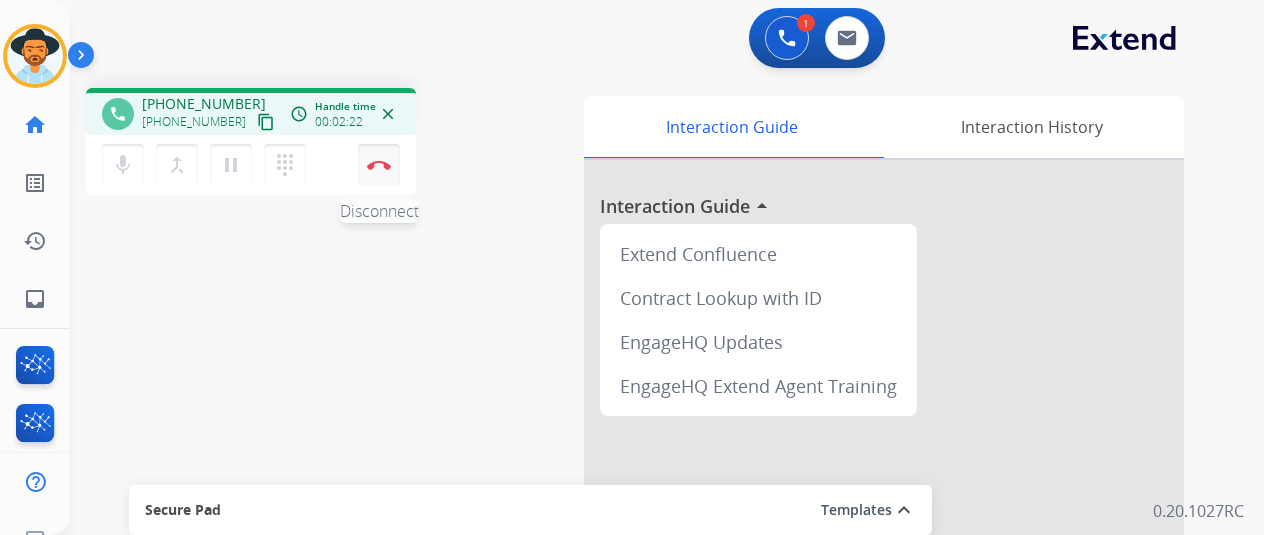 click at bounding box center [379, 165] 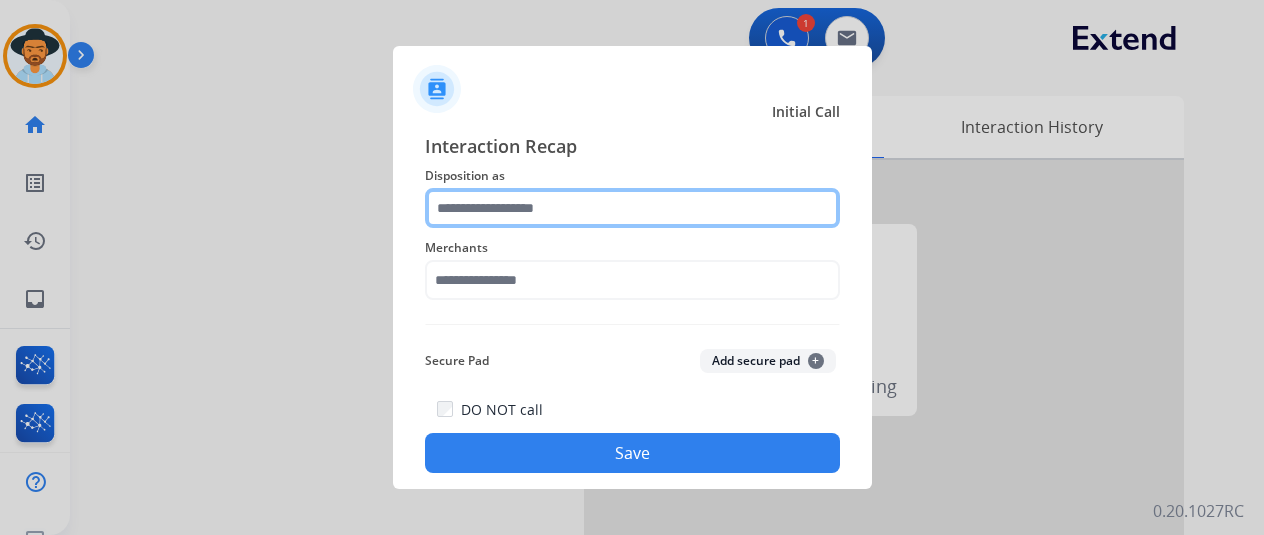 click 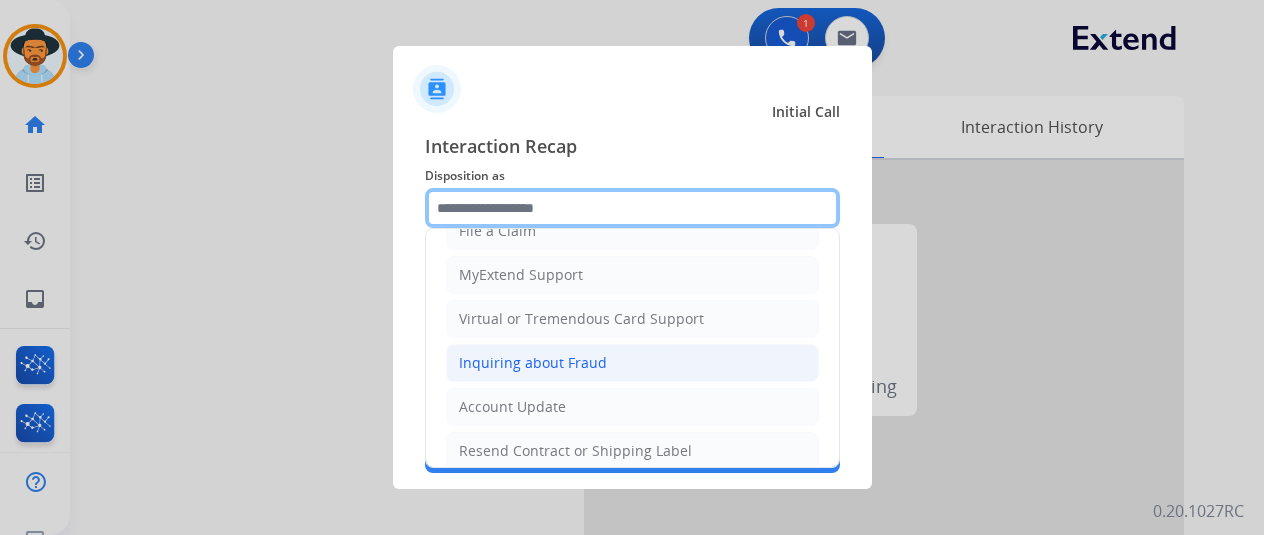 scroll, scrollTop: 303, scrollLeft: 0, axis: vertical 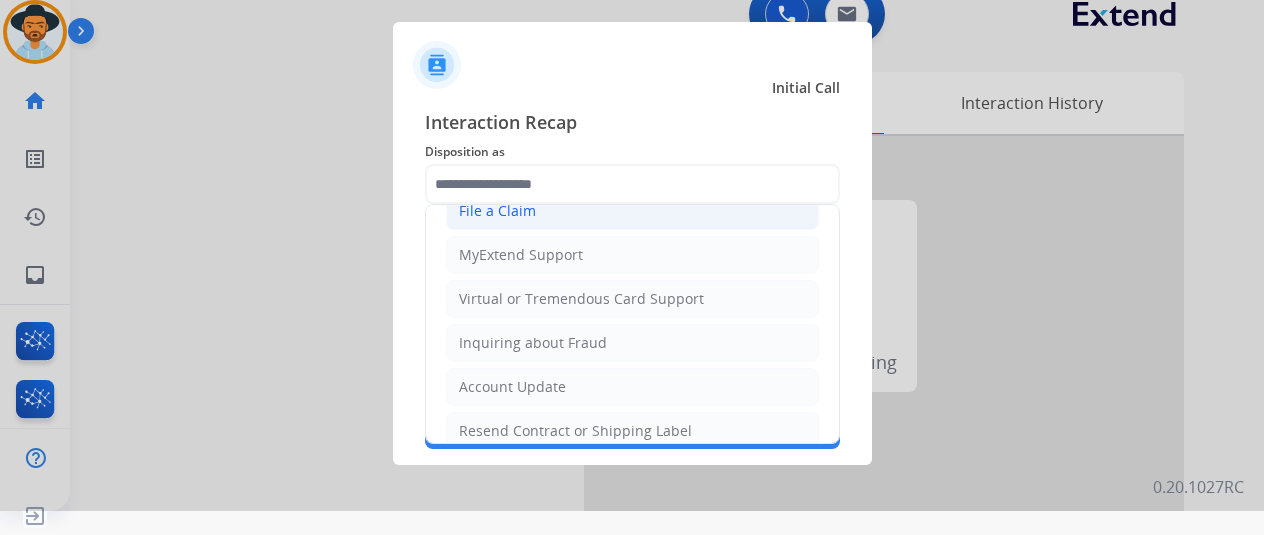 click on "File a Claim" 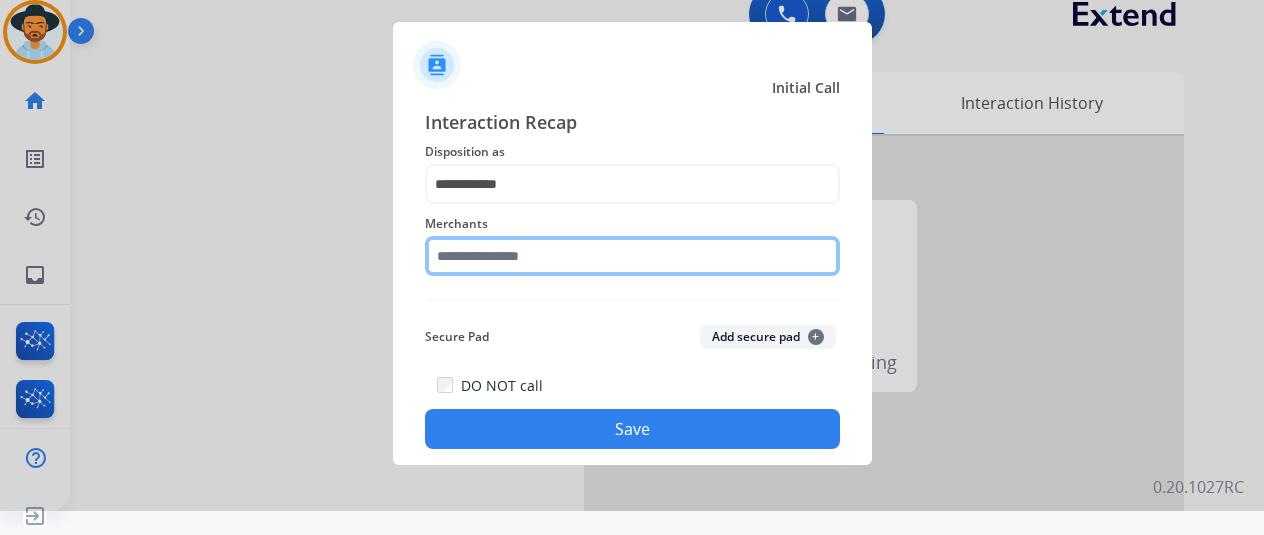 click 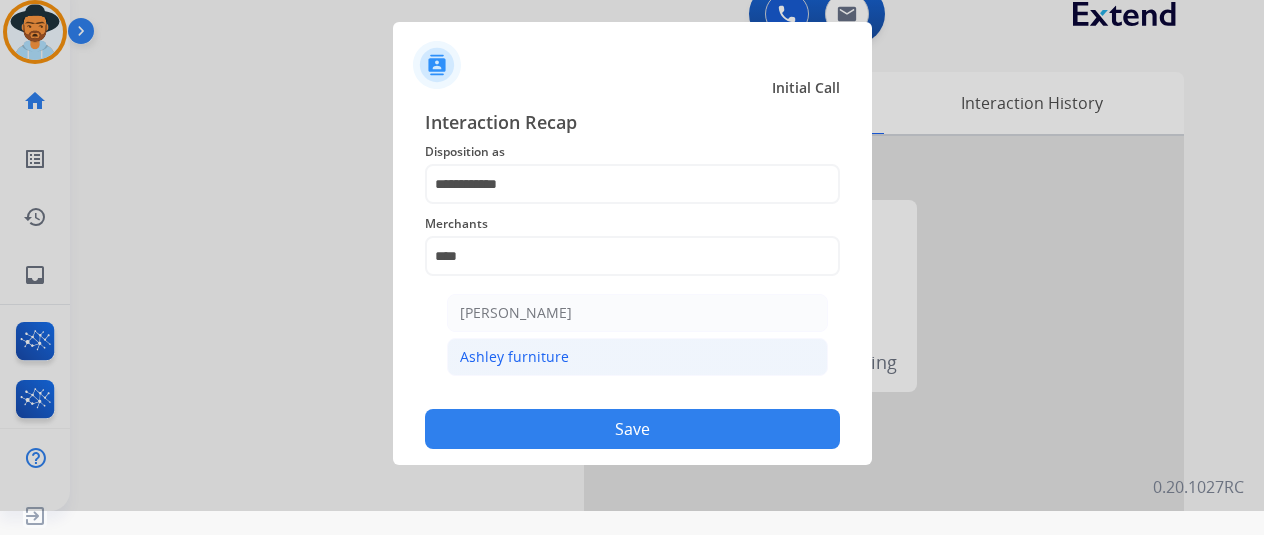 click on "Ashley furniture" 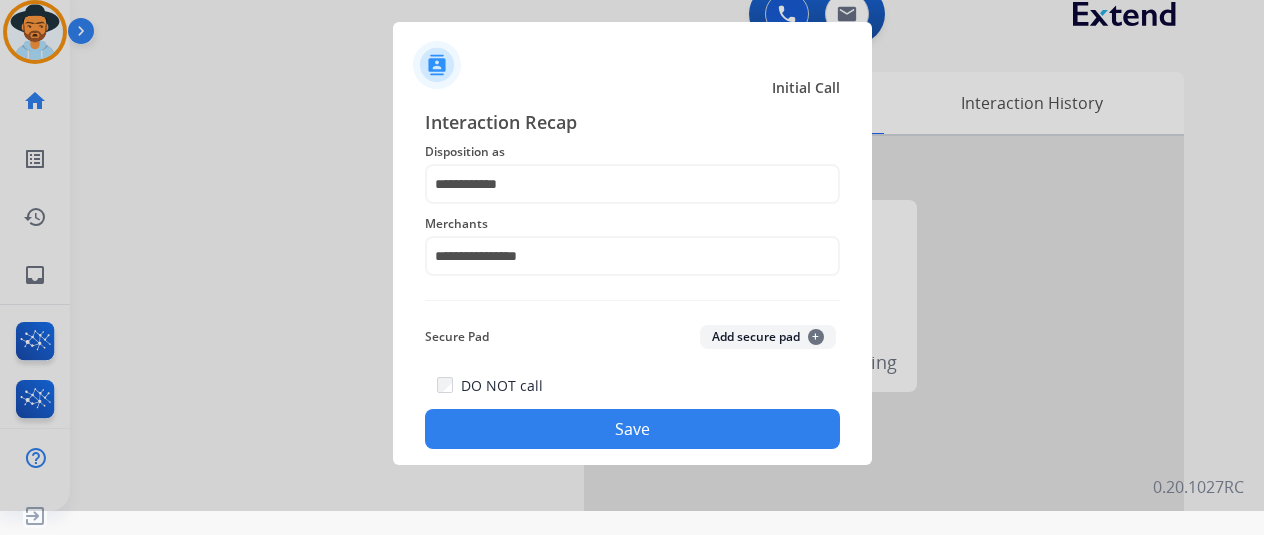 click on "Save" 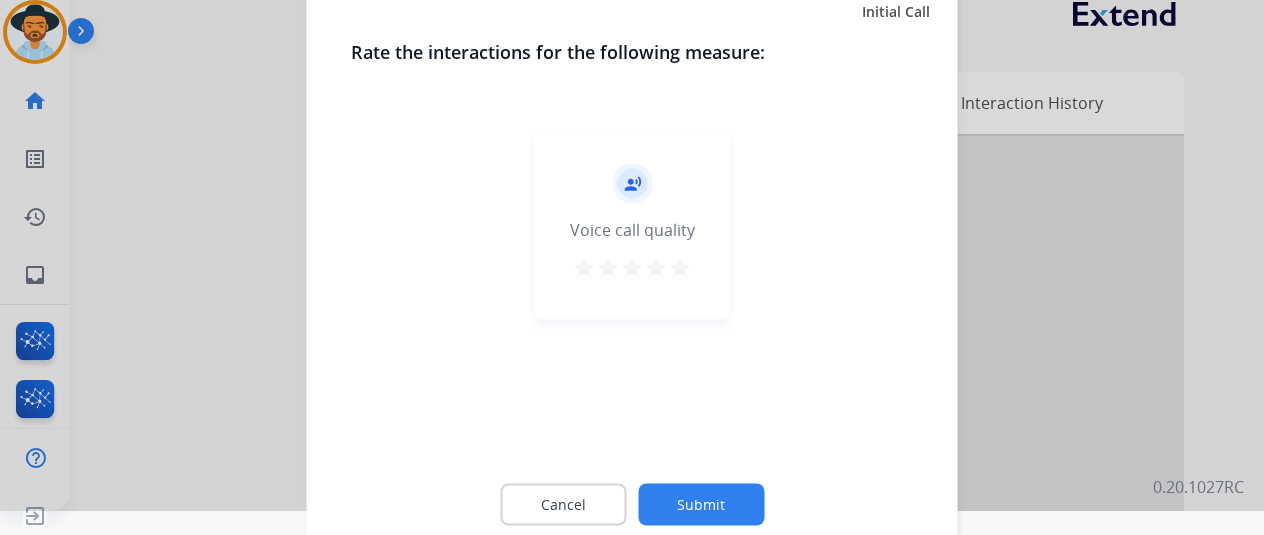 click on "Submit" 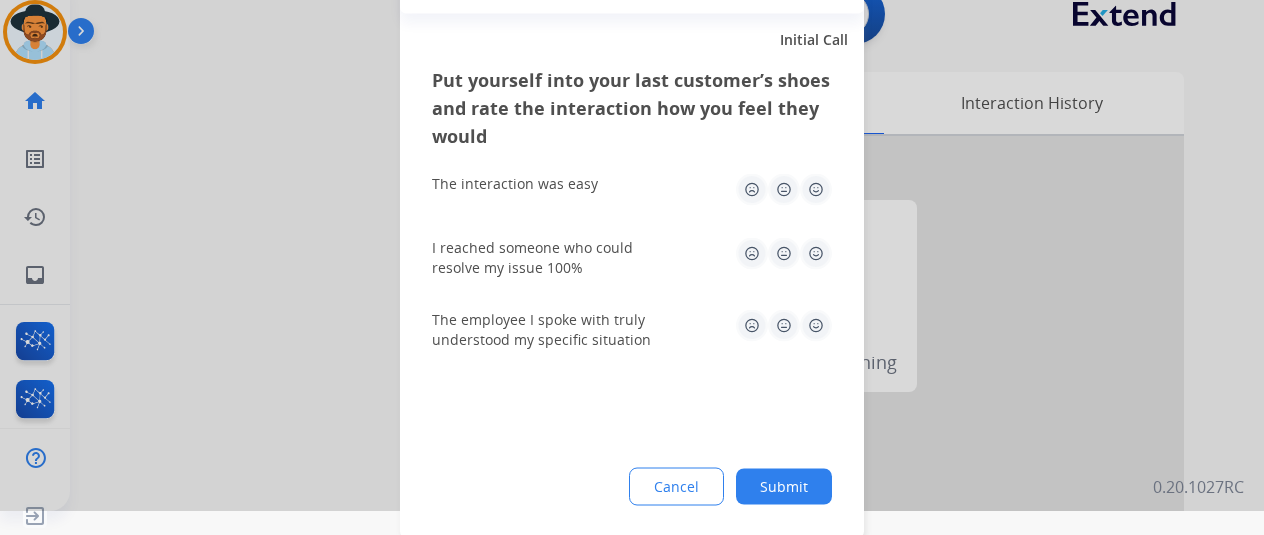 click on "Submit" 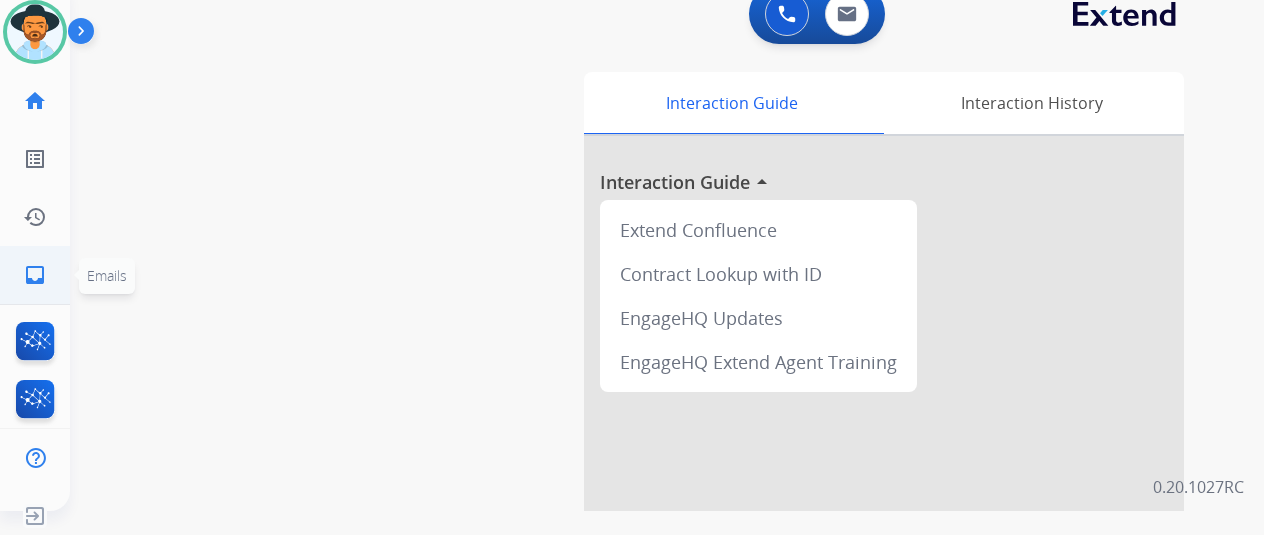 click on "inbox" 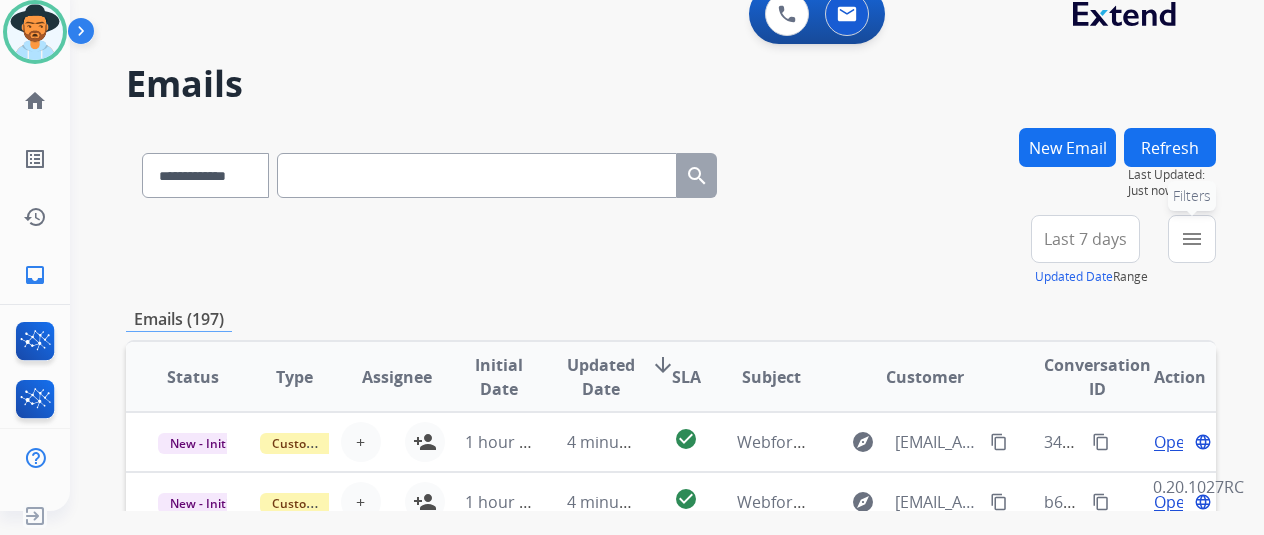 click on "menu" at bounding box center (1192, 239) 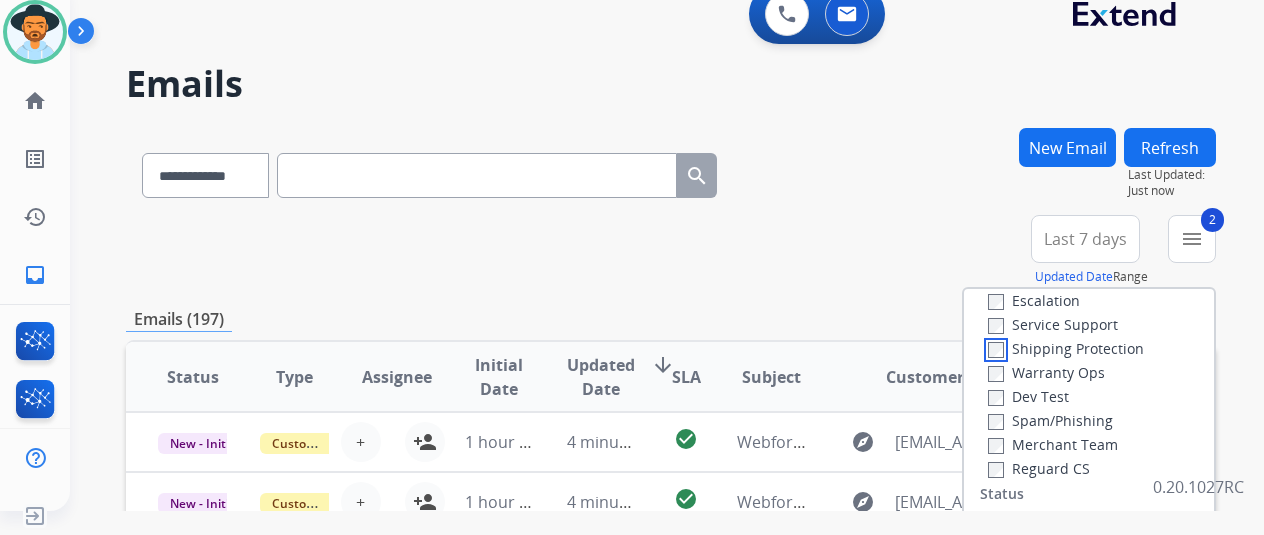 scroll, scrollTop: 200, scrollLeft: 0, axis: vertical 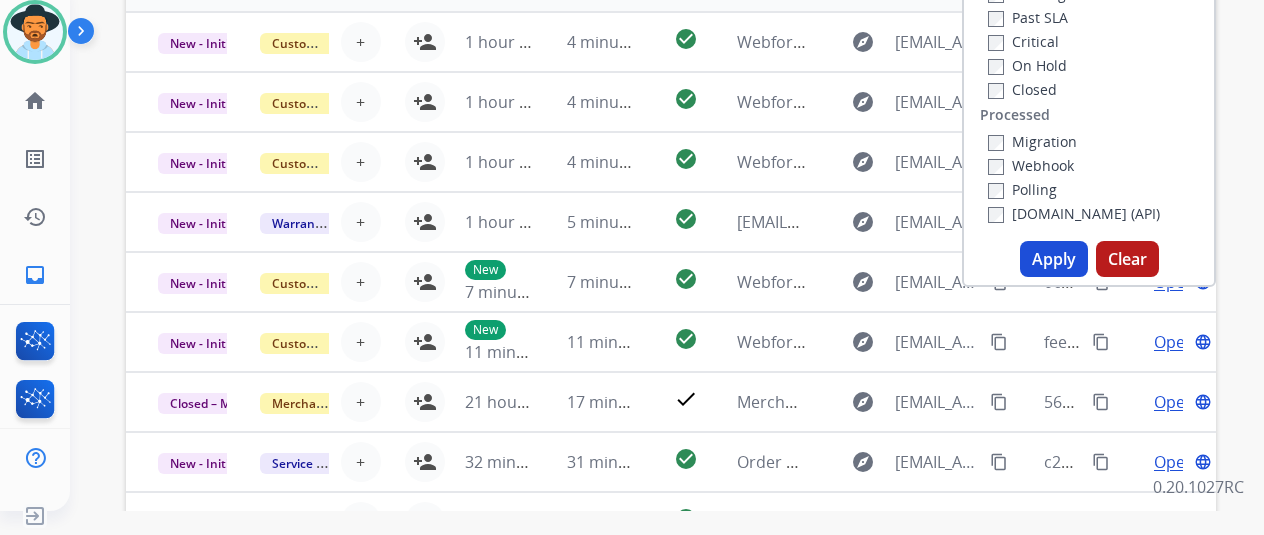 click on "Apply" at bounding box center (1054, 259) 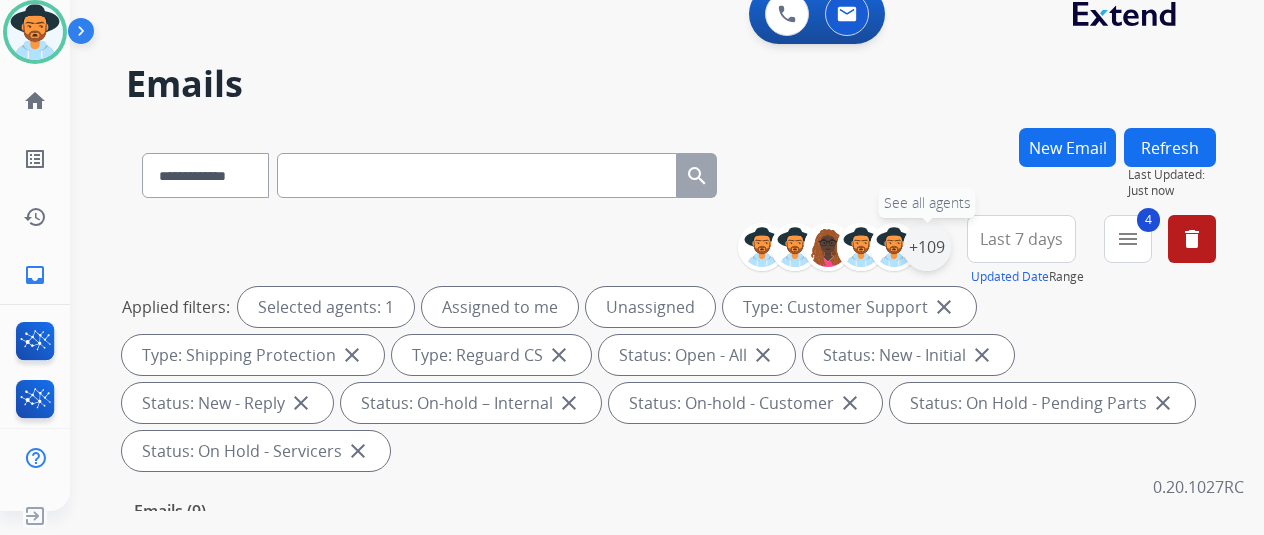 click on "+109" at bounding box center (927, 247) 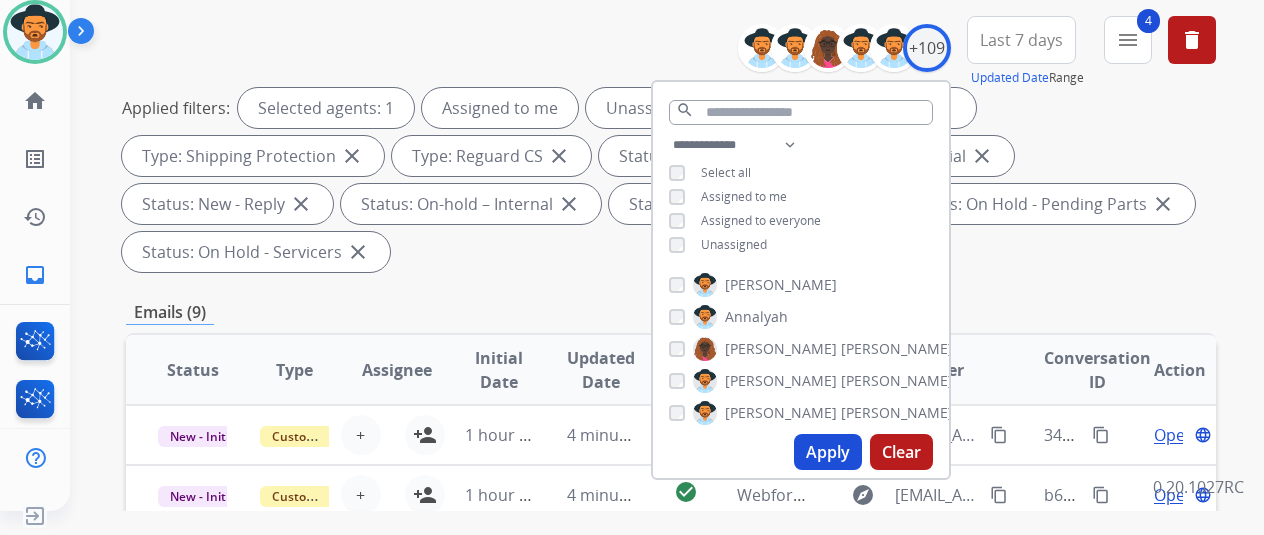 scroll, scrollTop: 200, scrollLeft: 0, axis: vertical 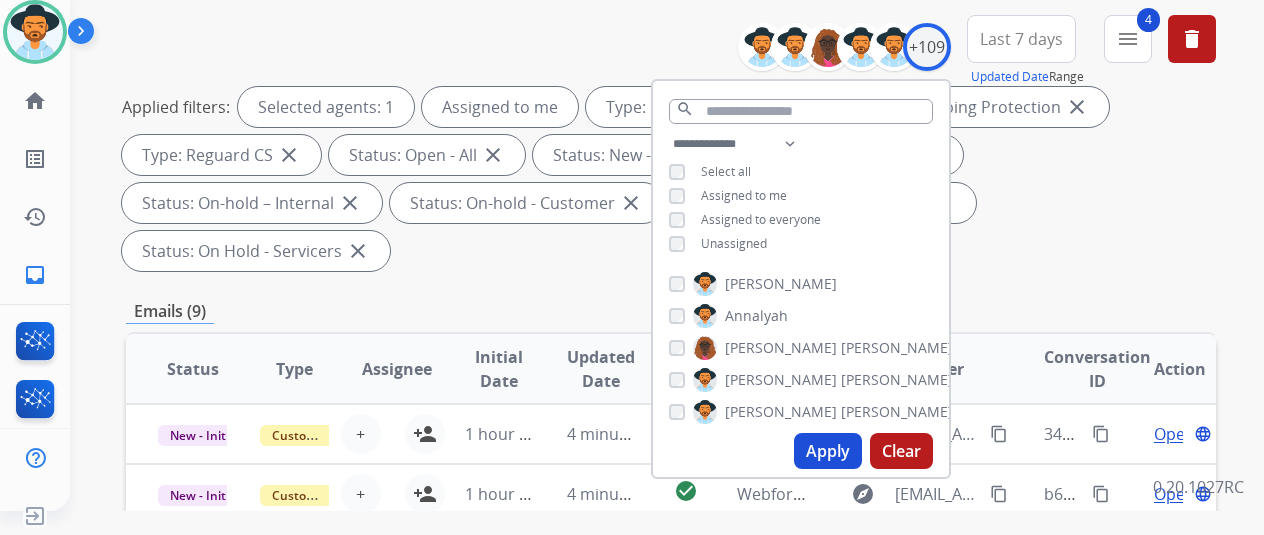 click on "Apply" at bounding box center (828, 451) 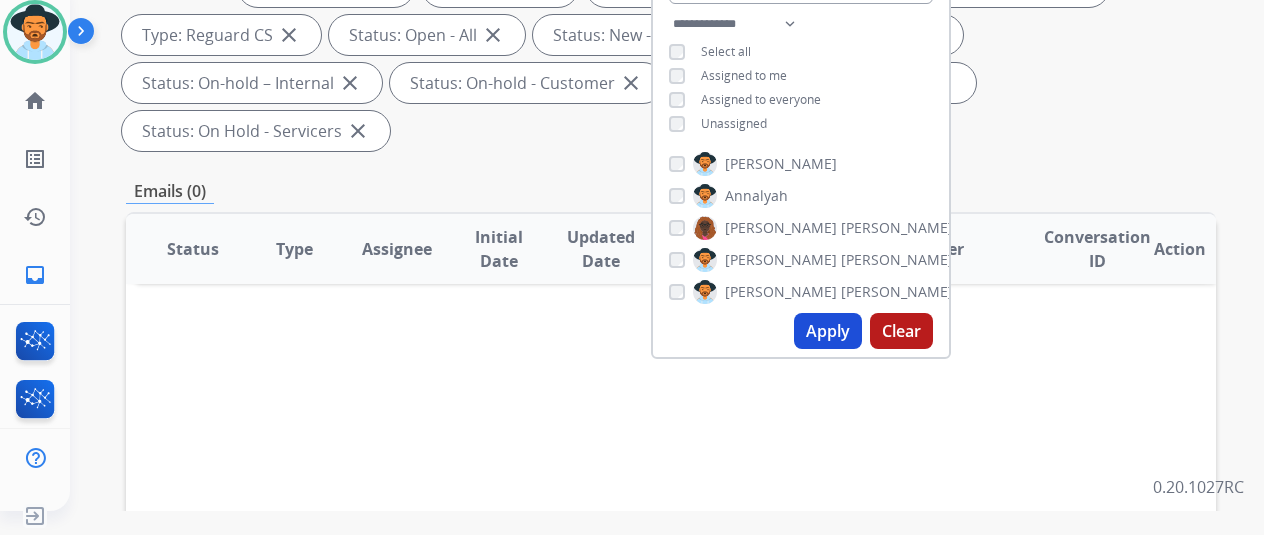 scroll, scrollTop: 0, scrollLeft: 0, axis: both 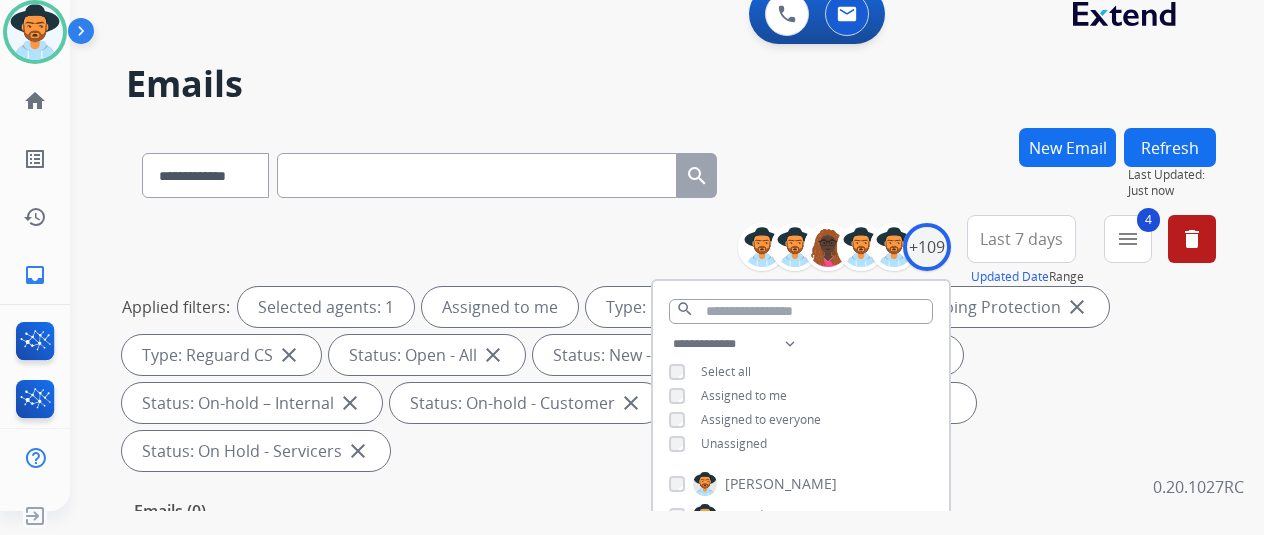 click on "**********" at bounding box center [671, 171] 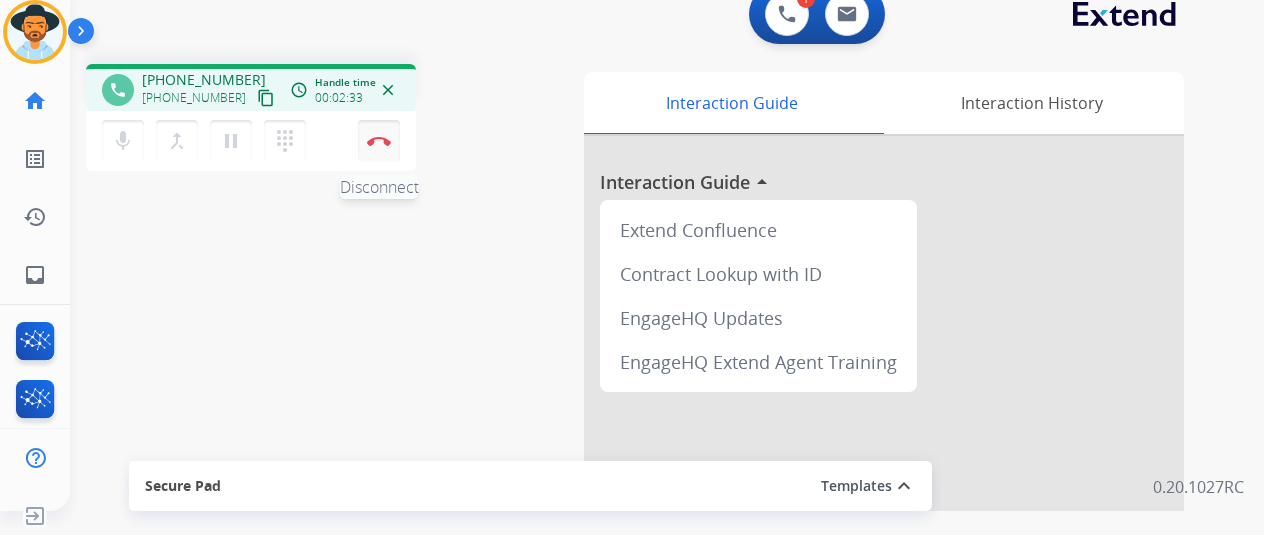 click at bounding box center [379, 141] 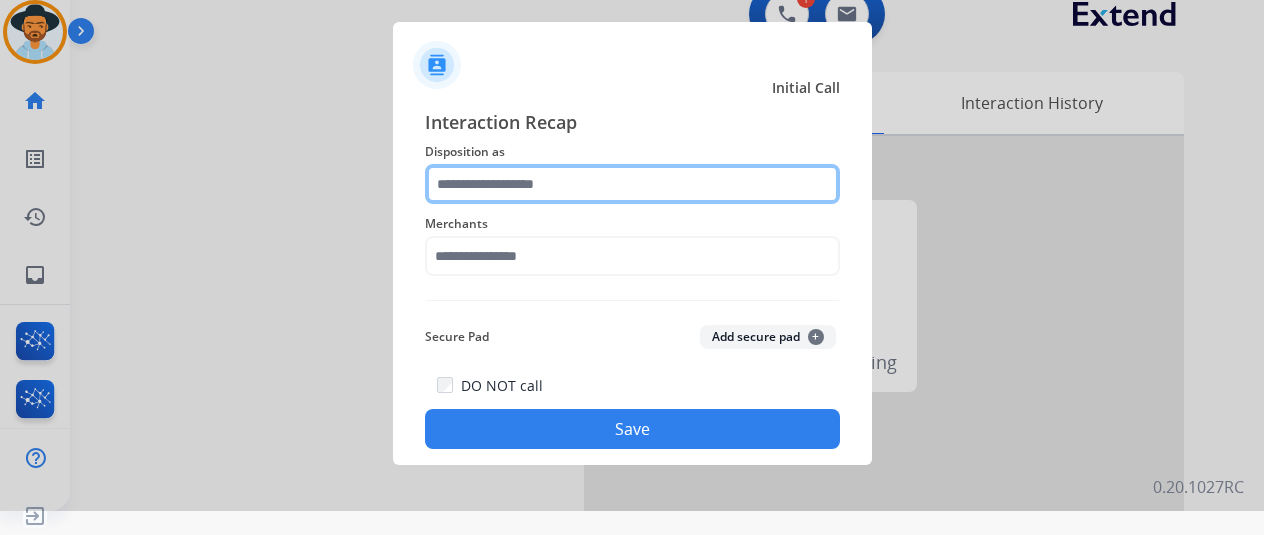 click 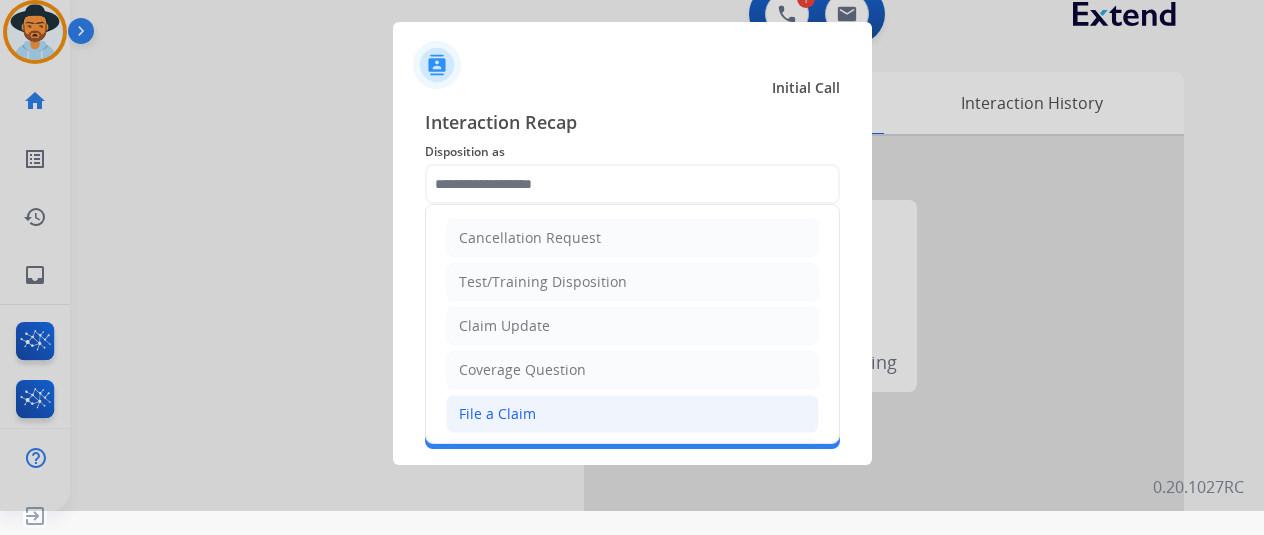 click on "File a Claim" 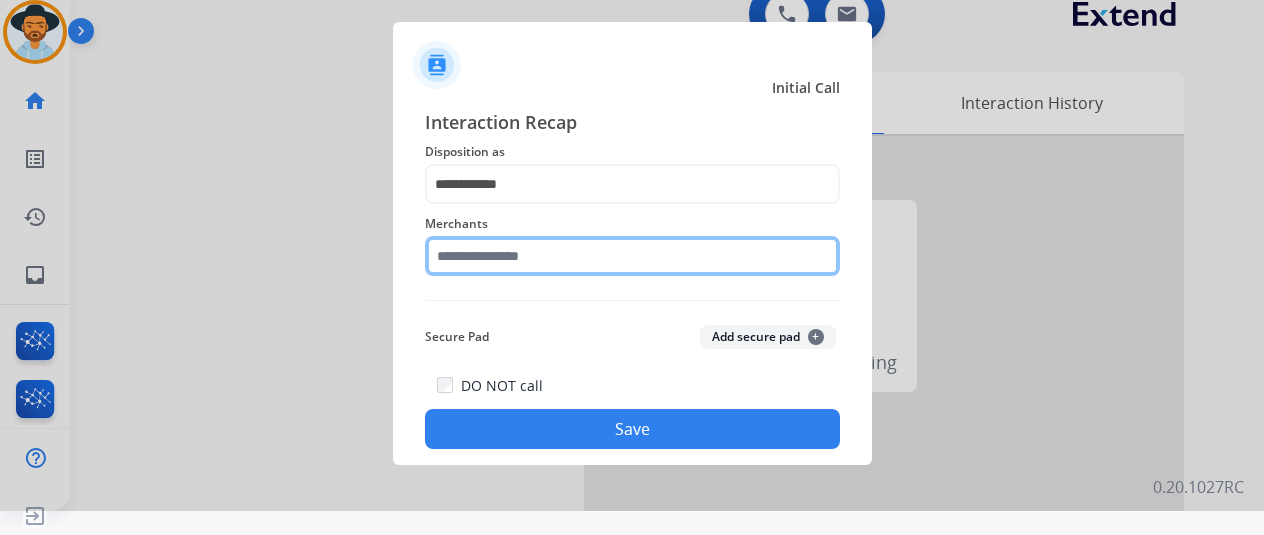click 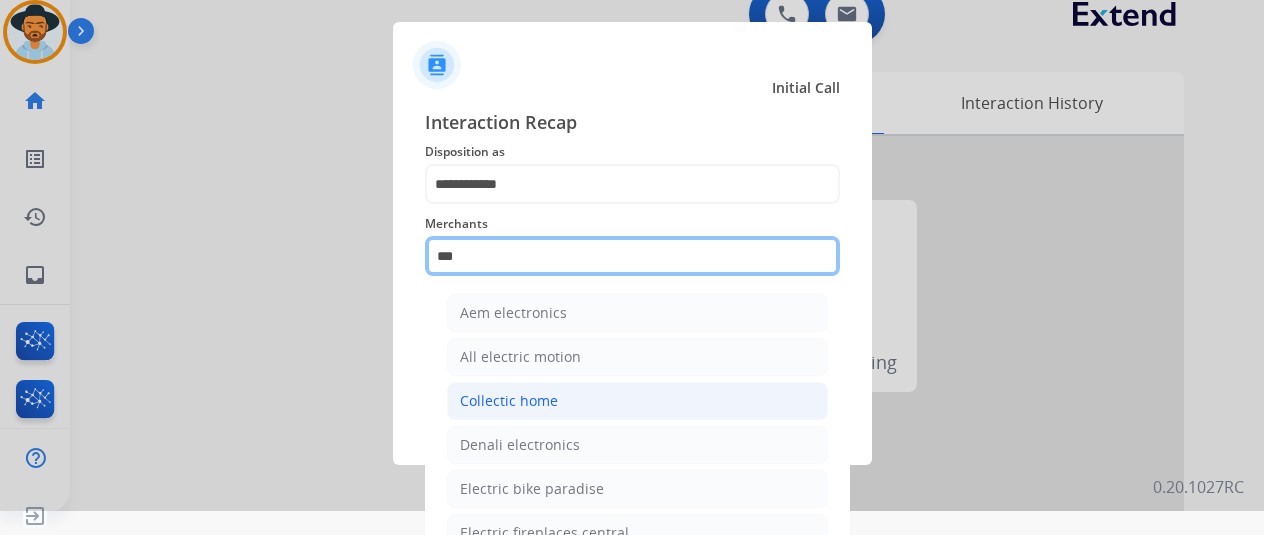 scroll, scrollTop: 157, scrollLeft: 0, axis: vertical 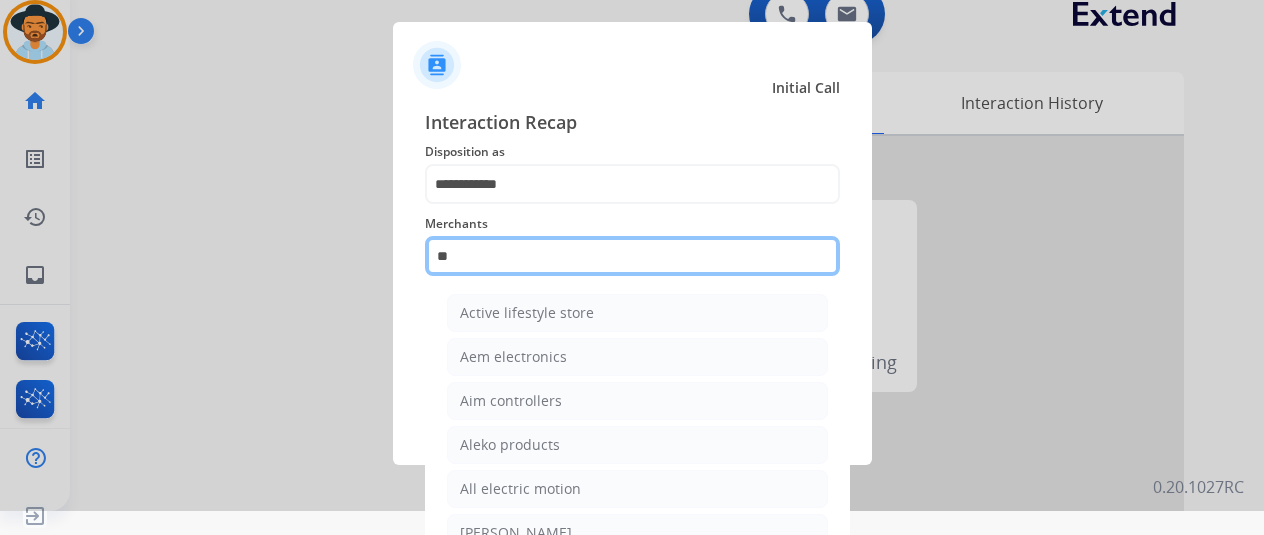 type on "*" 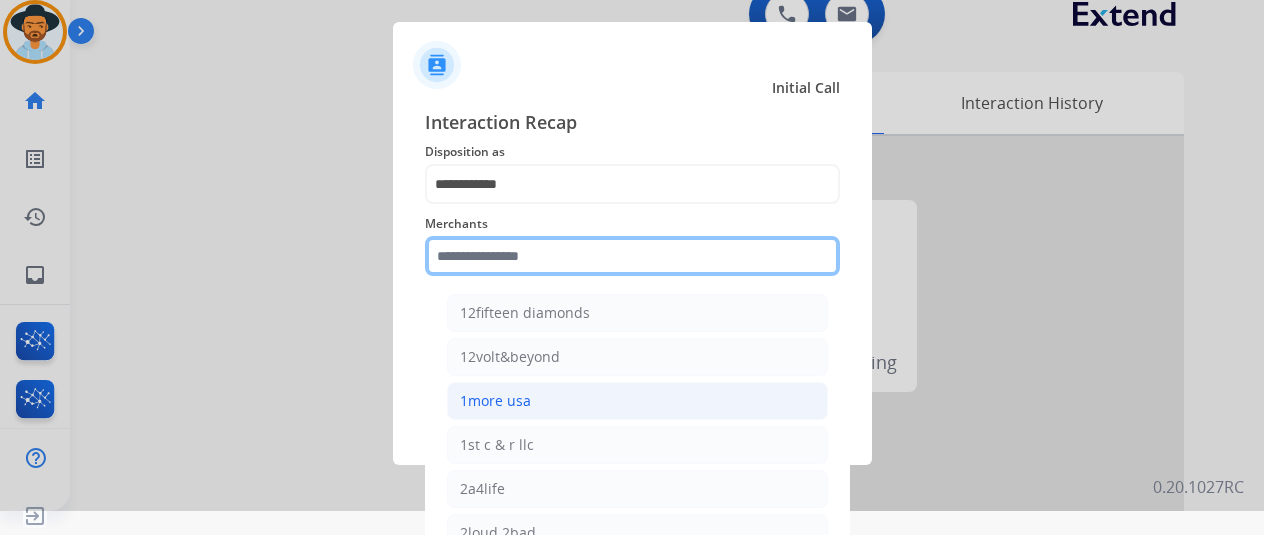 type on "*" 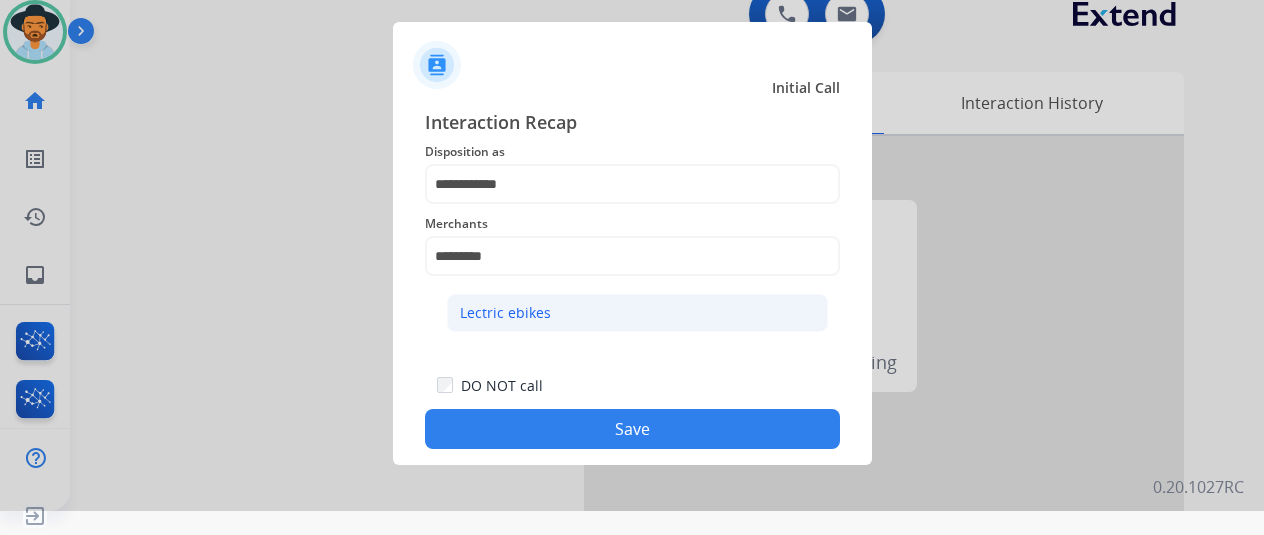 click on "Lectric ebikes" 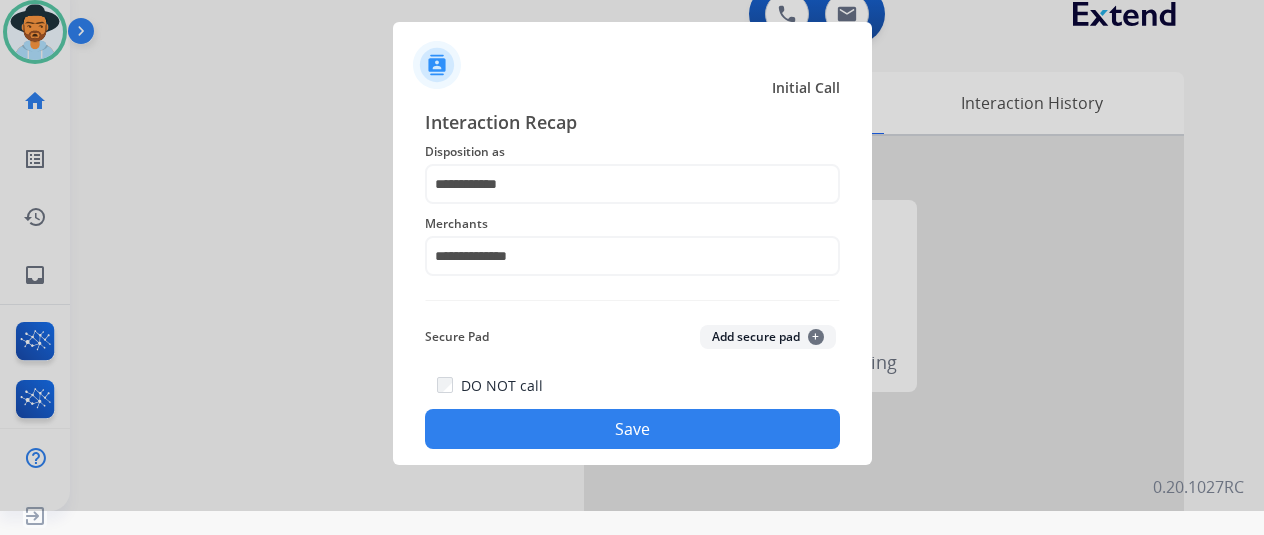 click on "Save" 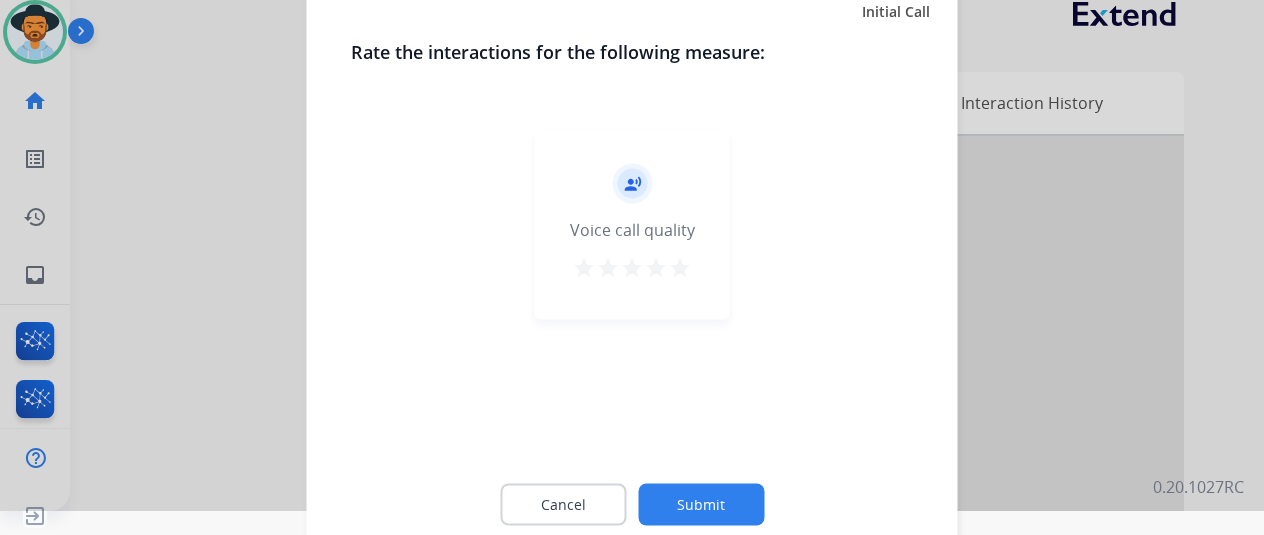 click on "Submit" 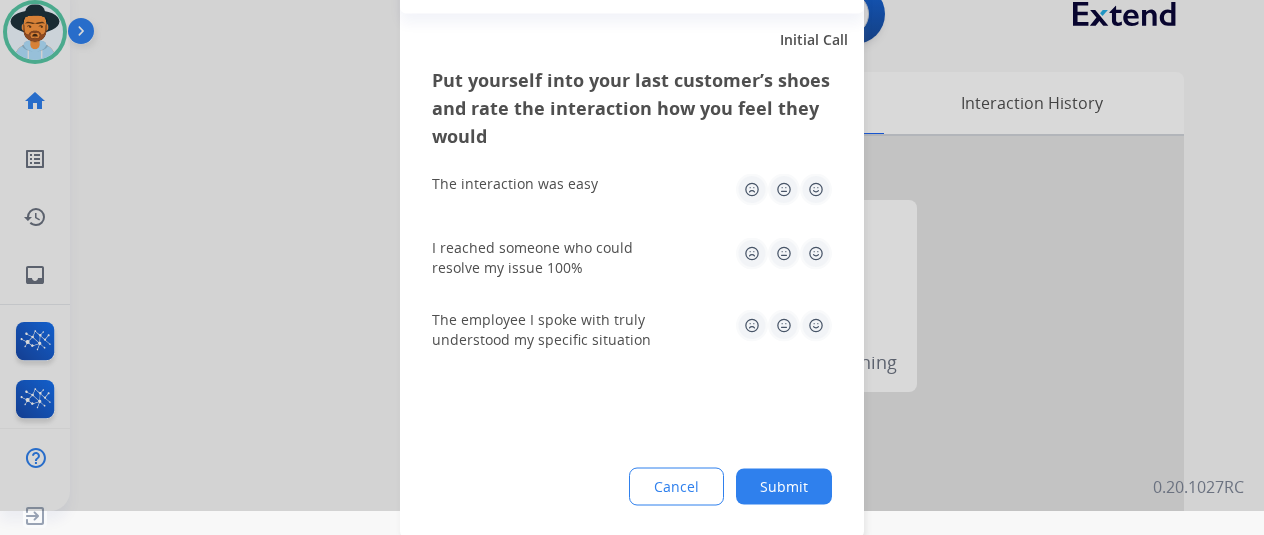 click on "Submit" 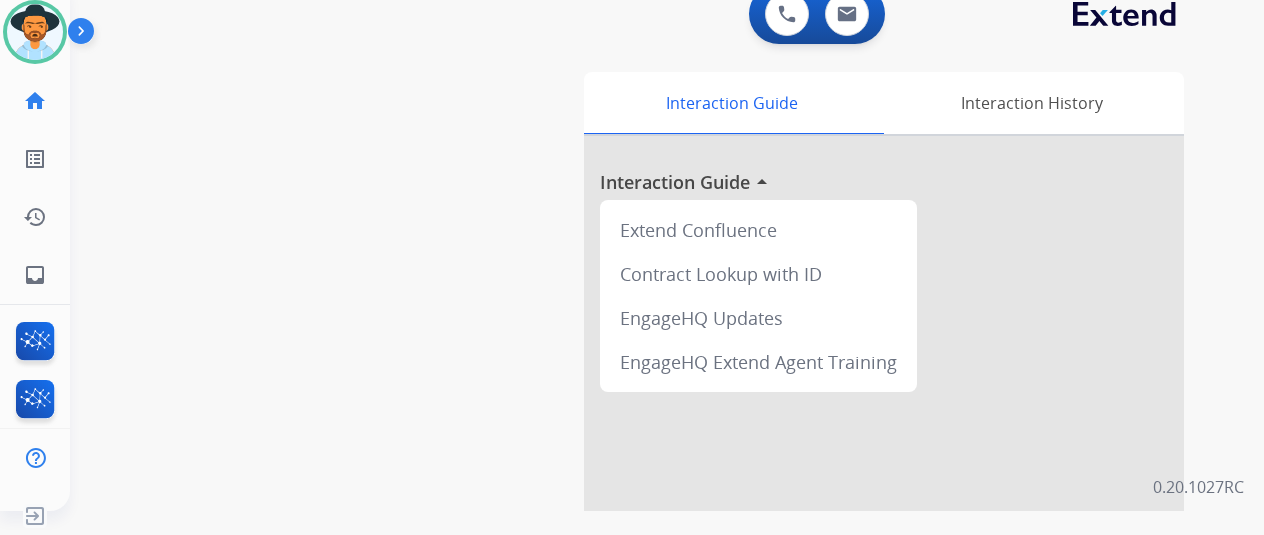 scroll, scrollTop: 0, scrollLeft: 0, axis: both 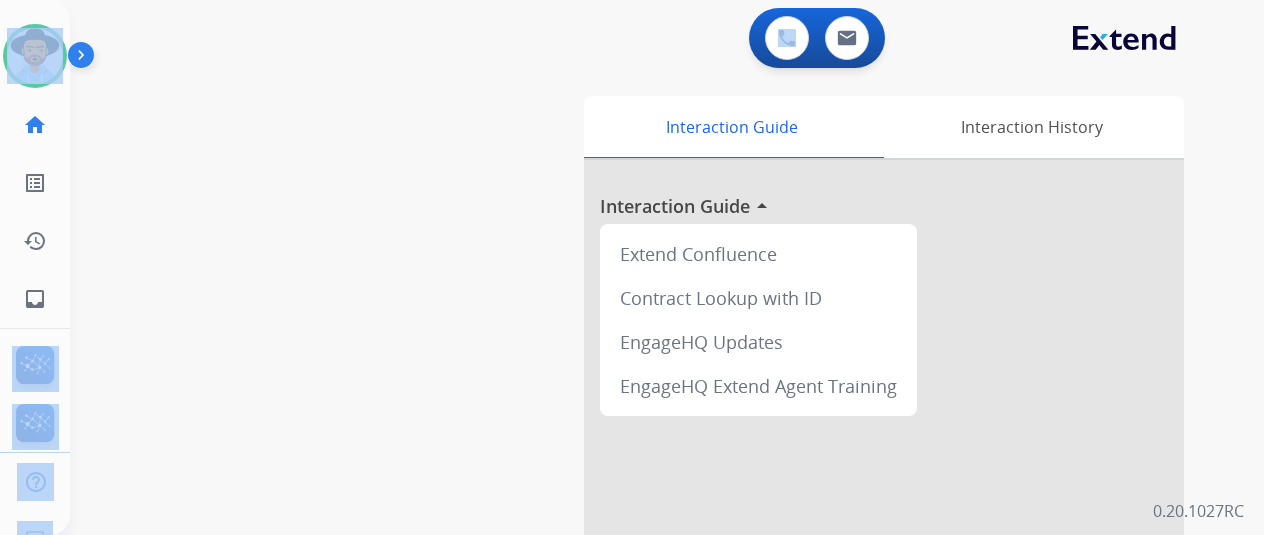 drag, startPoint x: 209, startPoint y: 37, endPoint x: 47, endPoint y: -79, distance: 199.24858 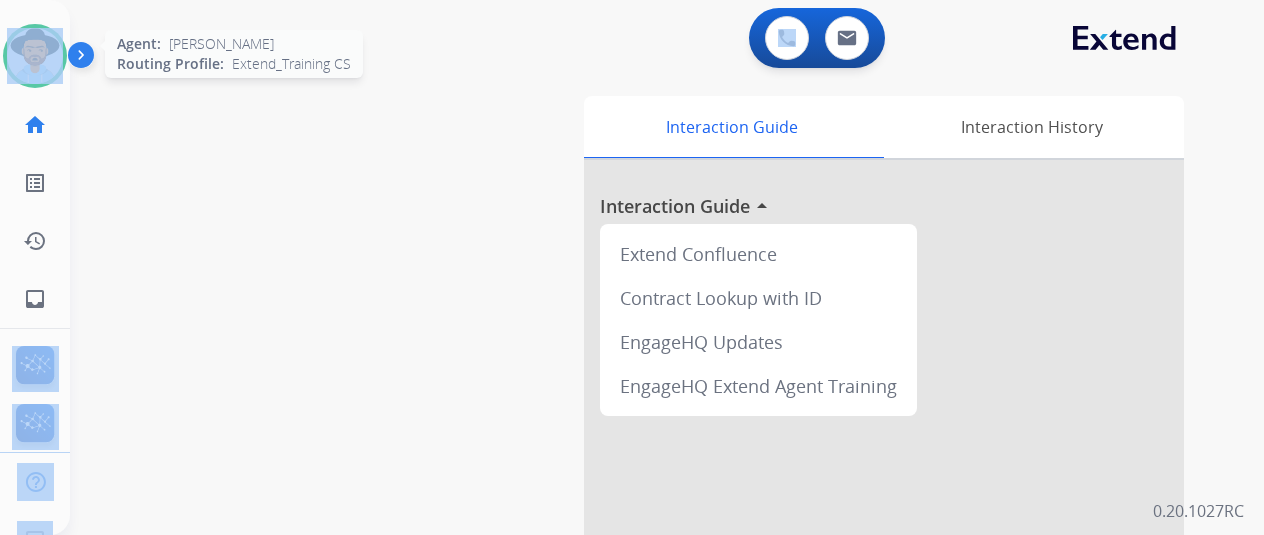 click at bounding box center [35, 56] 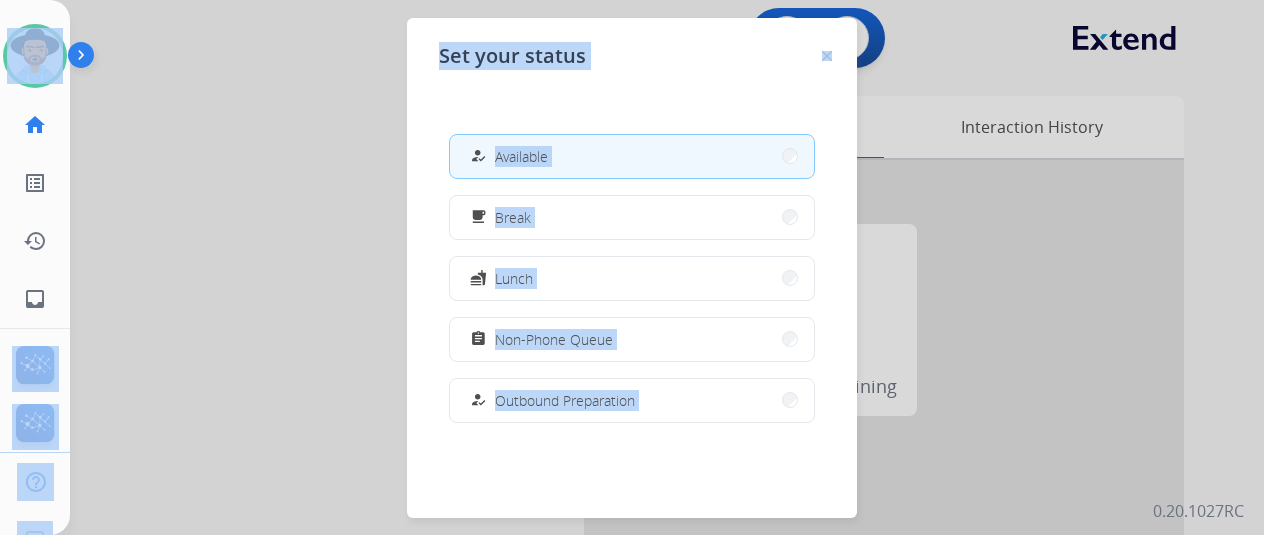 click on "how_to_reg Available" at bounding box center [632, 156] 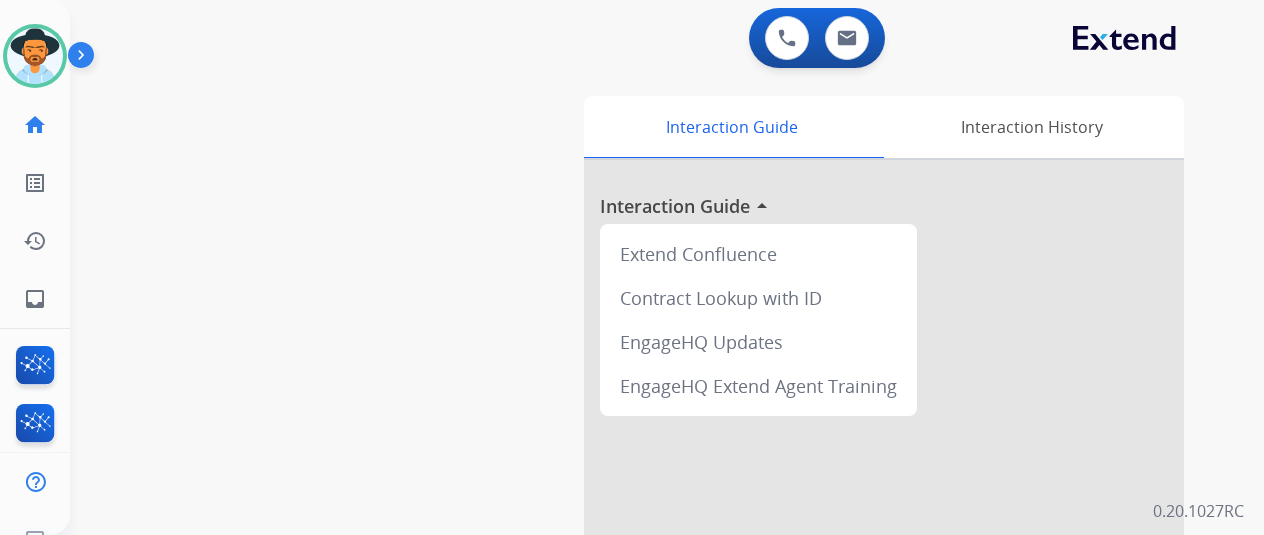 click on "swap_horiz Break voice bridge close_fullscreen Connect 3-Way Call merge_type Separate 3-Way Call  Interaction Guide   Interaction History  Interaction Guide arrow_drop_up  Extend Confluence   Contract Lookup with ID   EngageHQ Updates   EngageHQ Extend Agent Training" at bounding box center [643, 489] 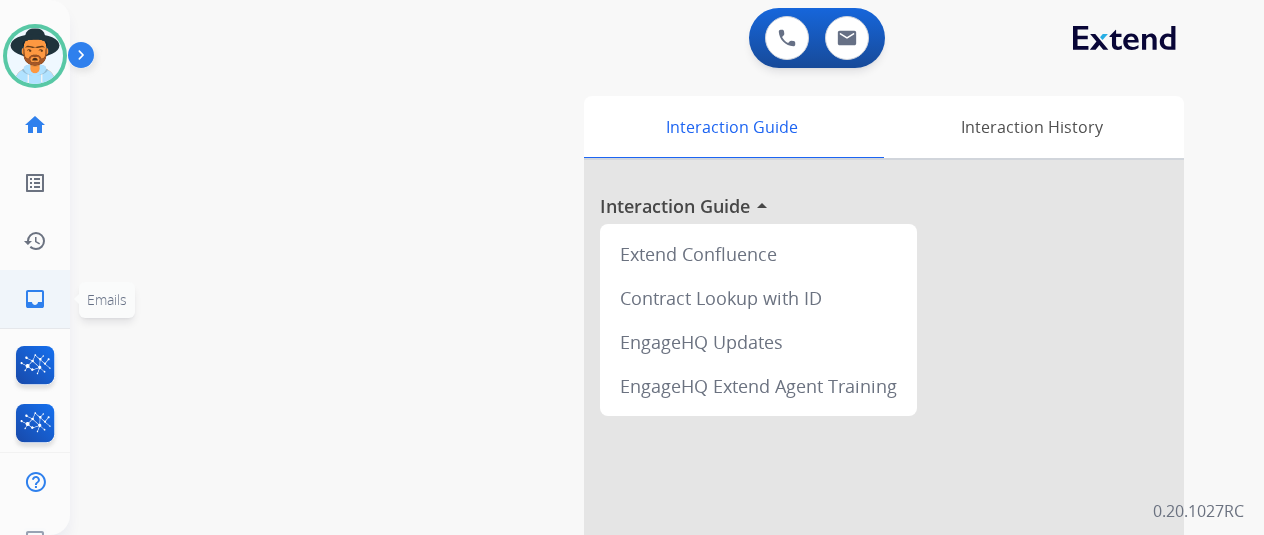 click on "inbox  Emails  Emails" 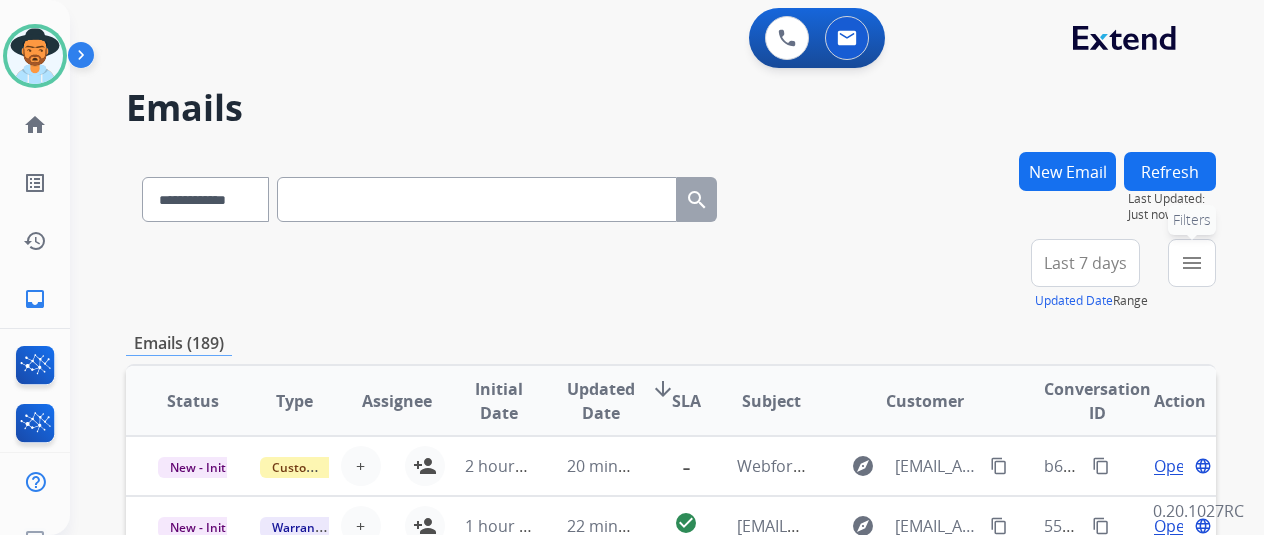 click on "menu" at bounding box center (1192, 263) 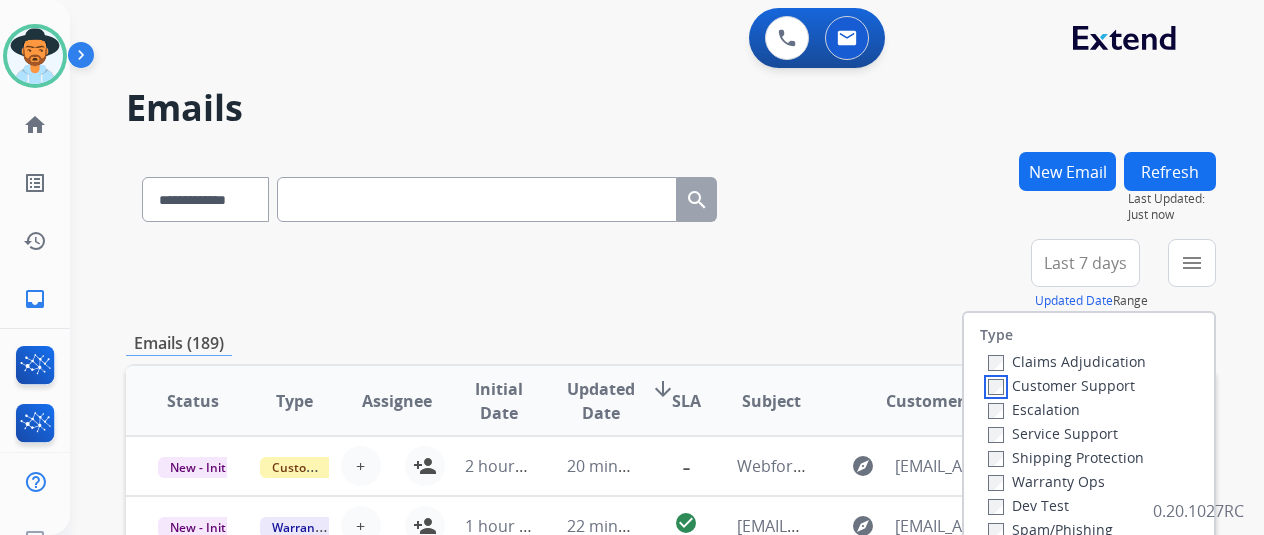 click on "Customer Support" at bounding box center [1061, 385] 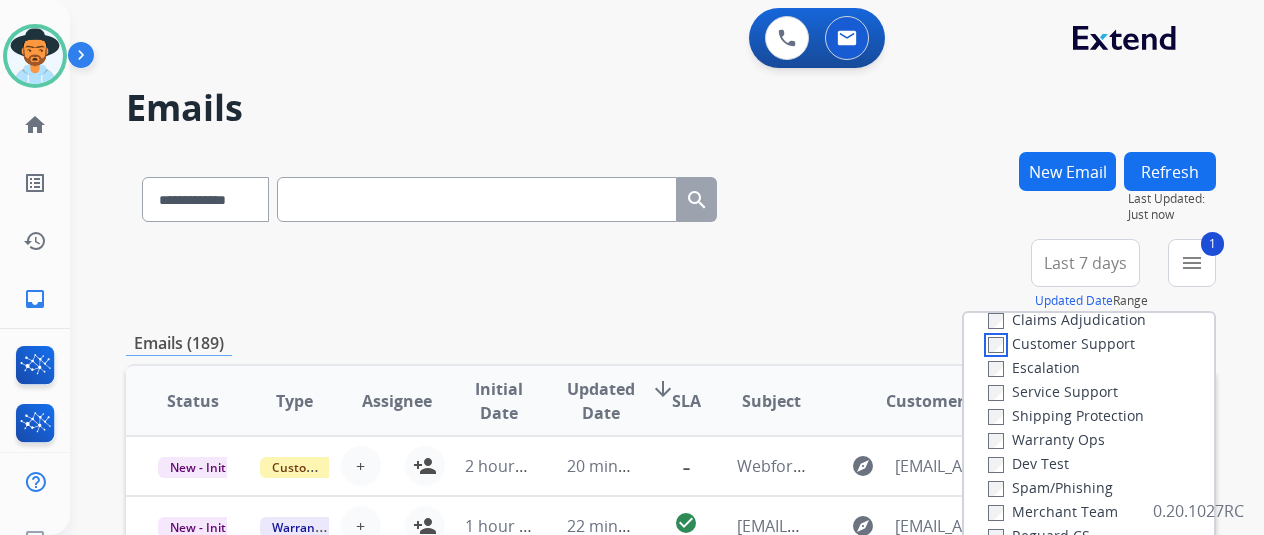 scroll, scrollTop: 100, scrollLeft: 0, axis: vertical 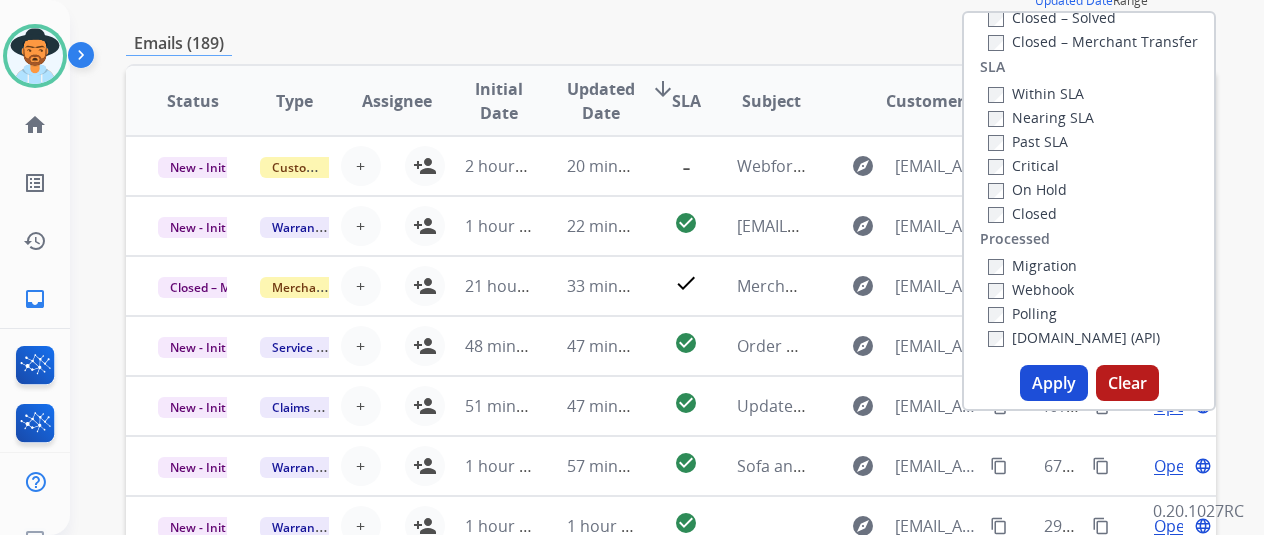 click on "Apply" at bounding box center [1054, 383] 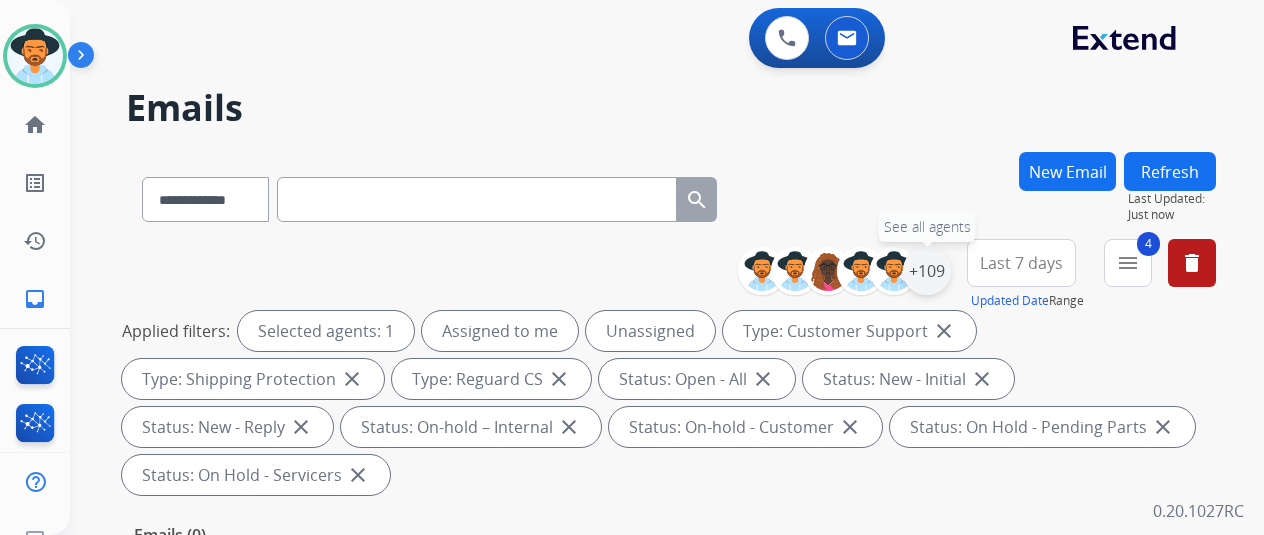 click on "+109" at bounding box center (927, 271) 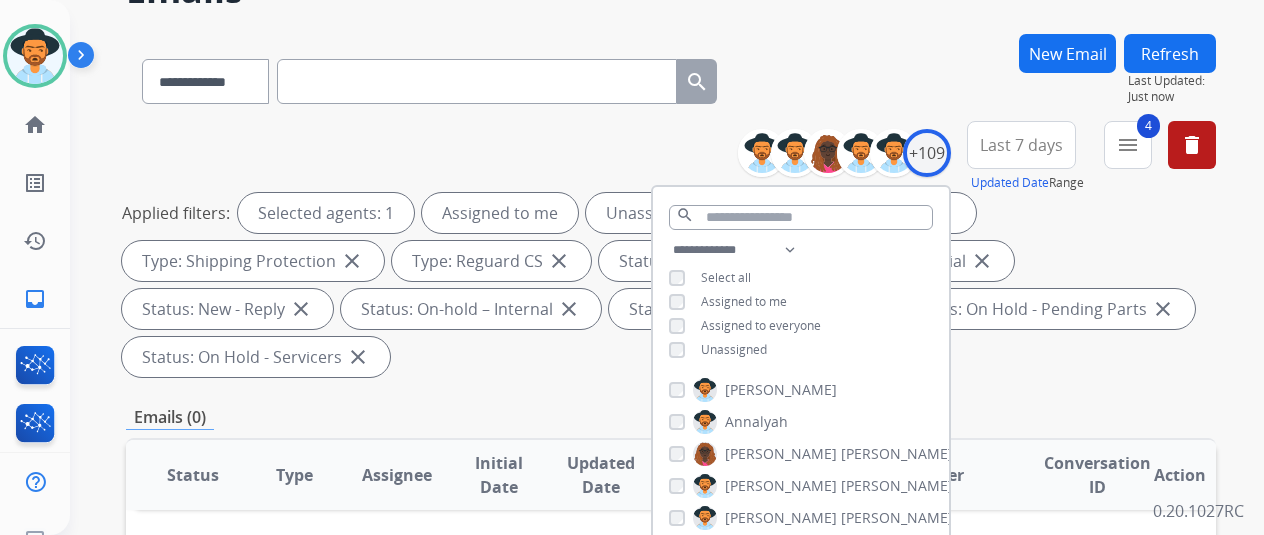 scroll, scrollTop: 200, scrollLeft: 0, axis: vertical 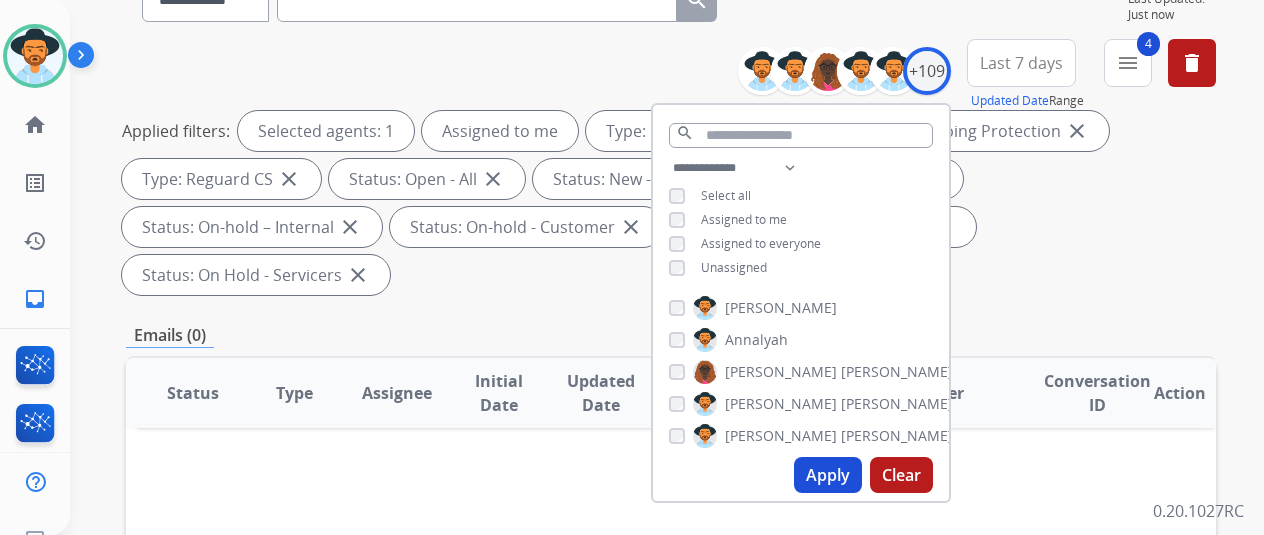 click on "Apply" at bounding box center [828, 475] 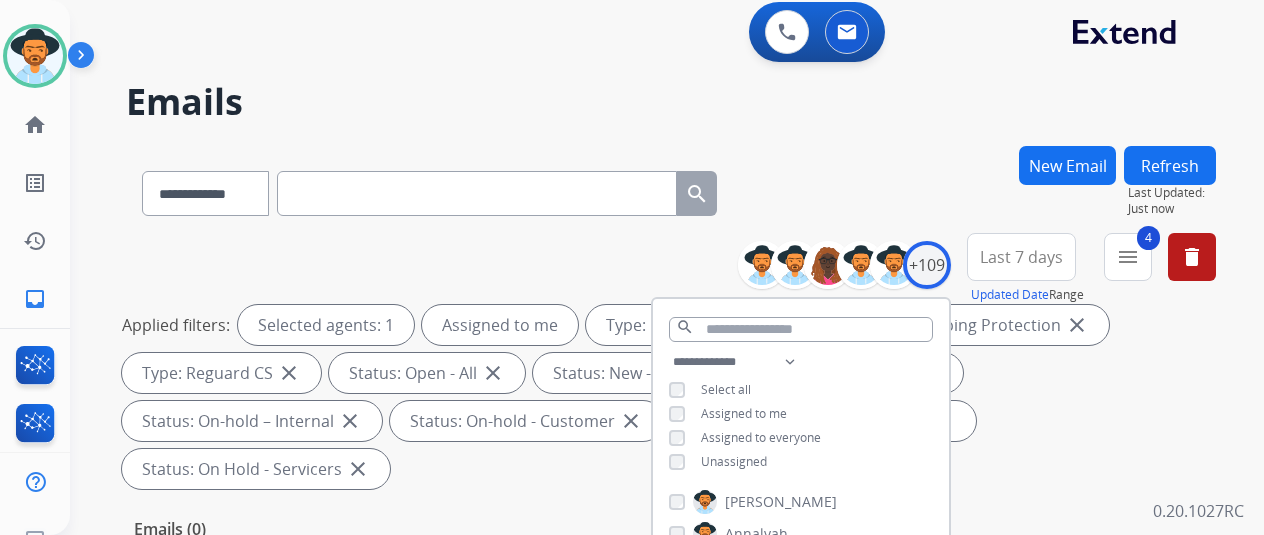 scroll, scrollTop: 0, scrollLeft: 0, axis: both 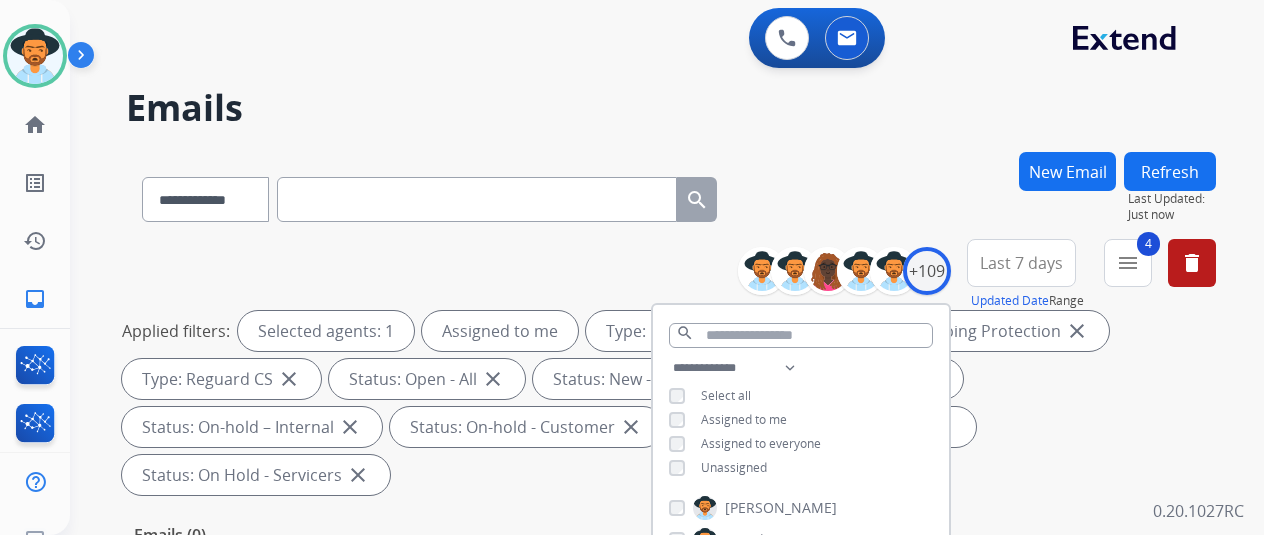click on "**********" at bounding box center [643, 339] 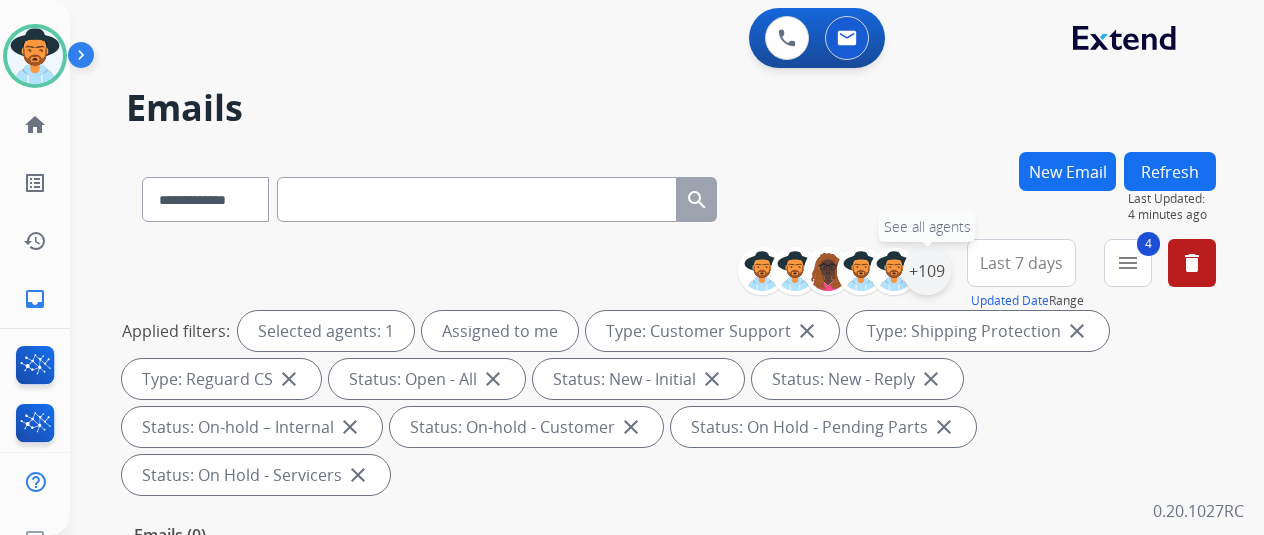 click on "+109" at bounding box center (927, 271) 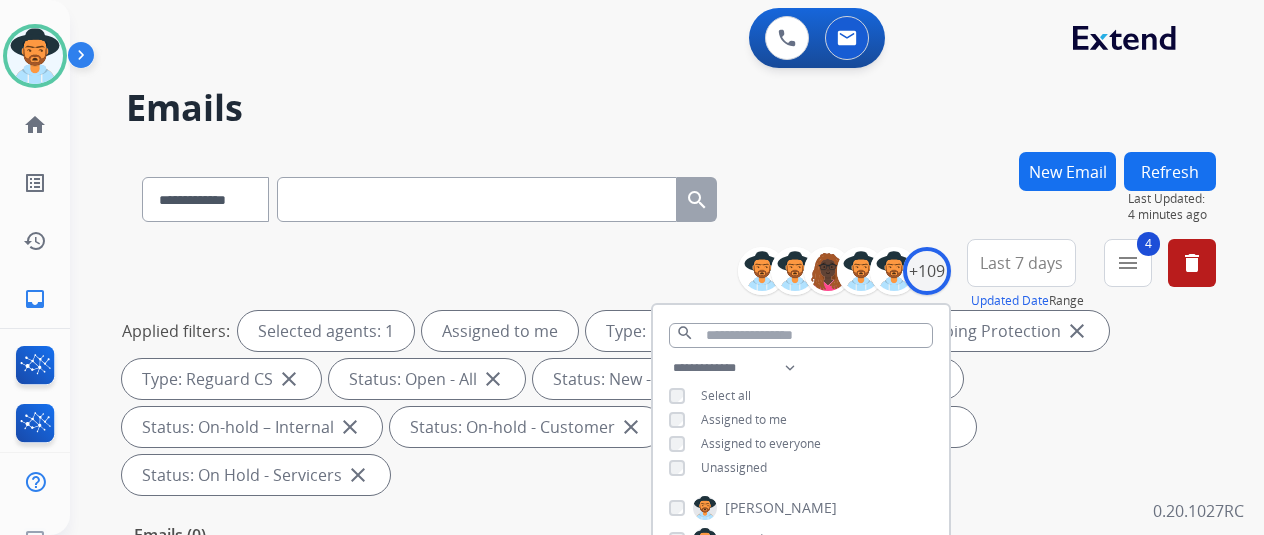 scroll, scrollTop: 300, scrollLeft: 0, axis: vertical 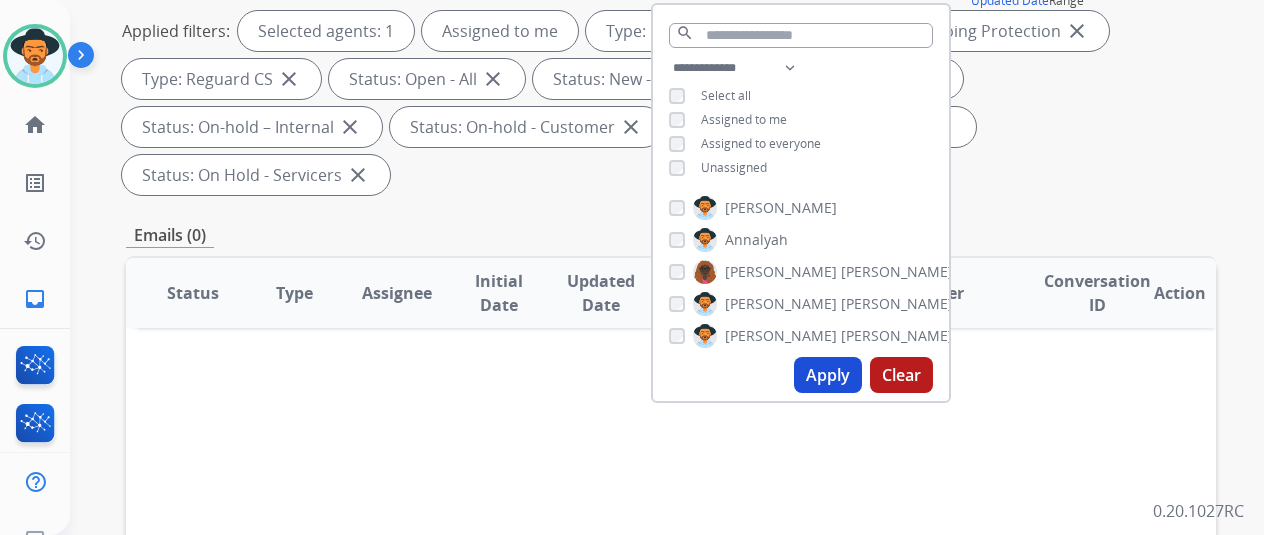 click on "Apply" at bounding box center [828, 375] 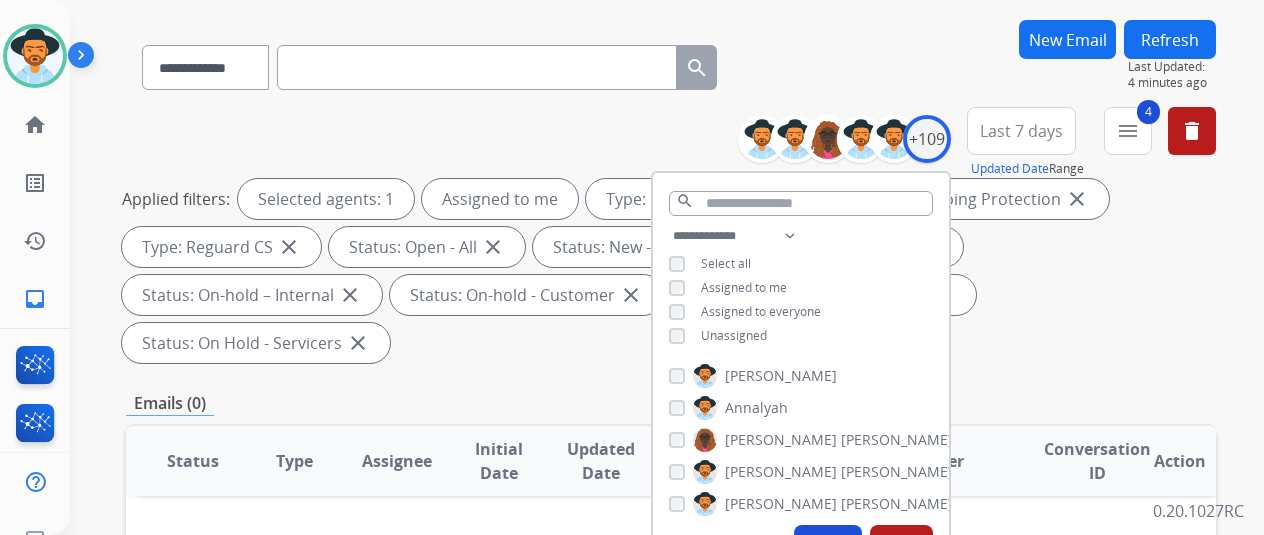 scroll, scrollTop: 0, scrollLeft: 0, axis: both 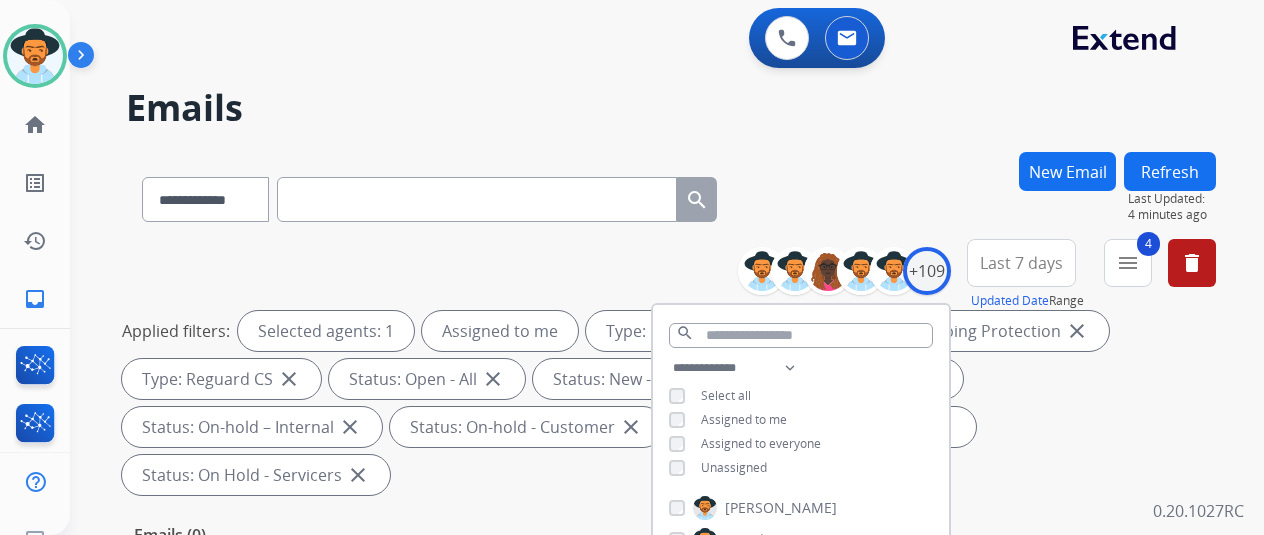 click on "**********" at bounding box center [671, 195] 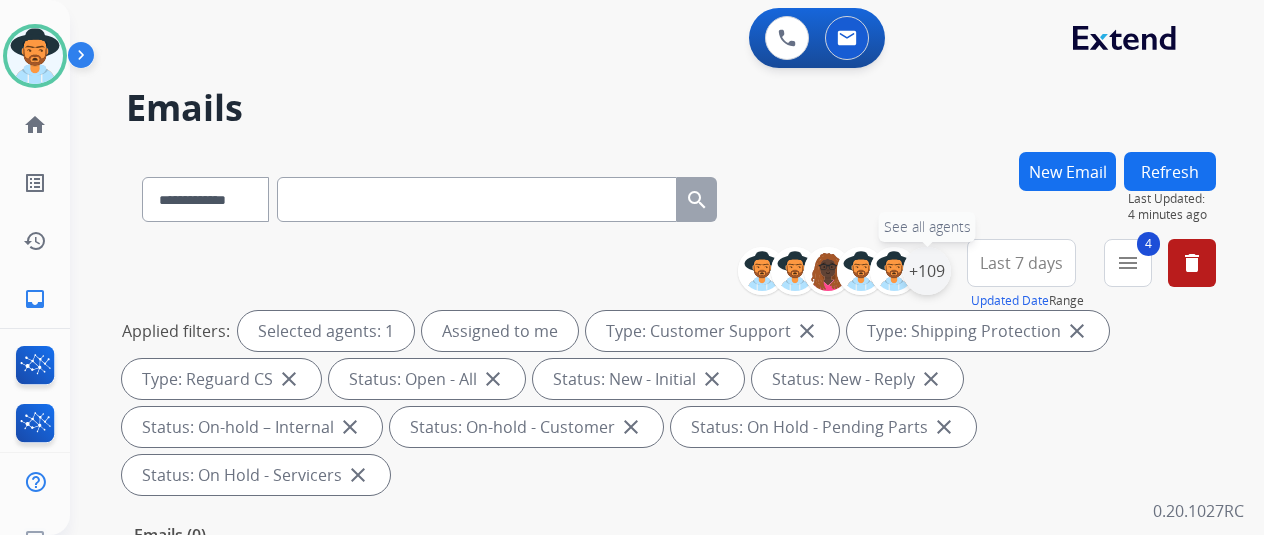 drag, startPoint x: 954, startPoint y: 271, endPoint x: 868, endPoint y: 265, distance: 86.209045 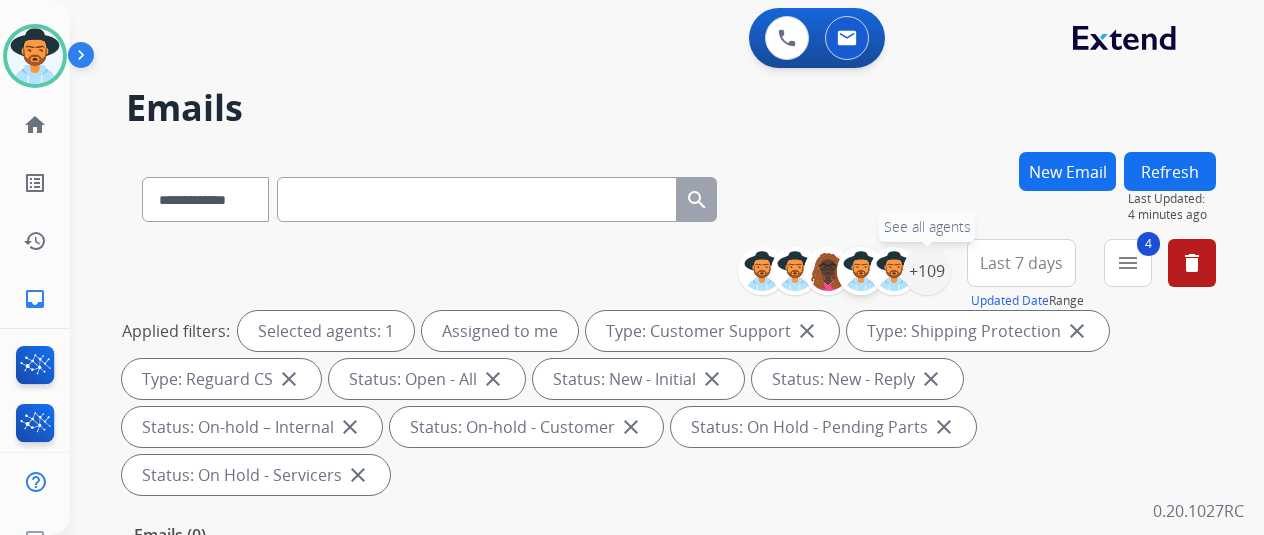 click on "+109" at bounding box center [927, 271] 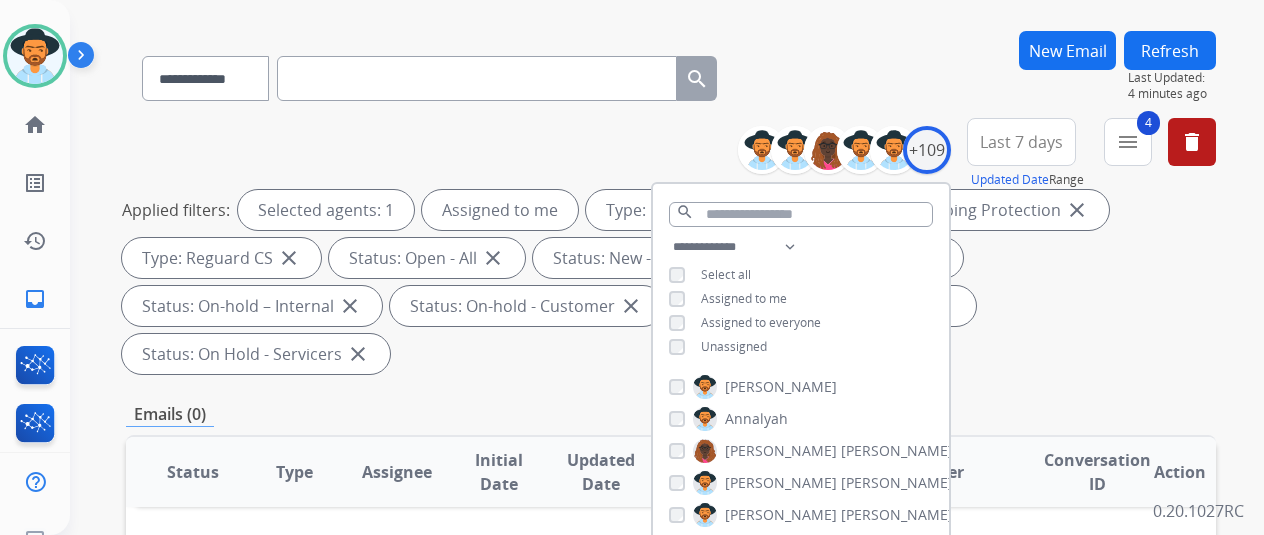scroll, scrollTop: 300, scrollLeft: 0, axis: vertical 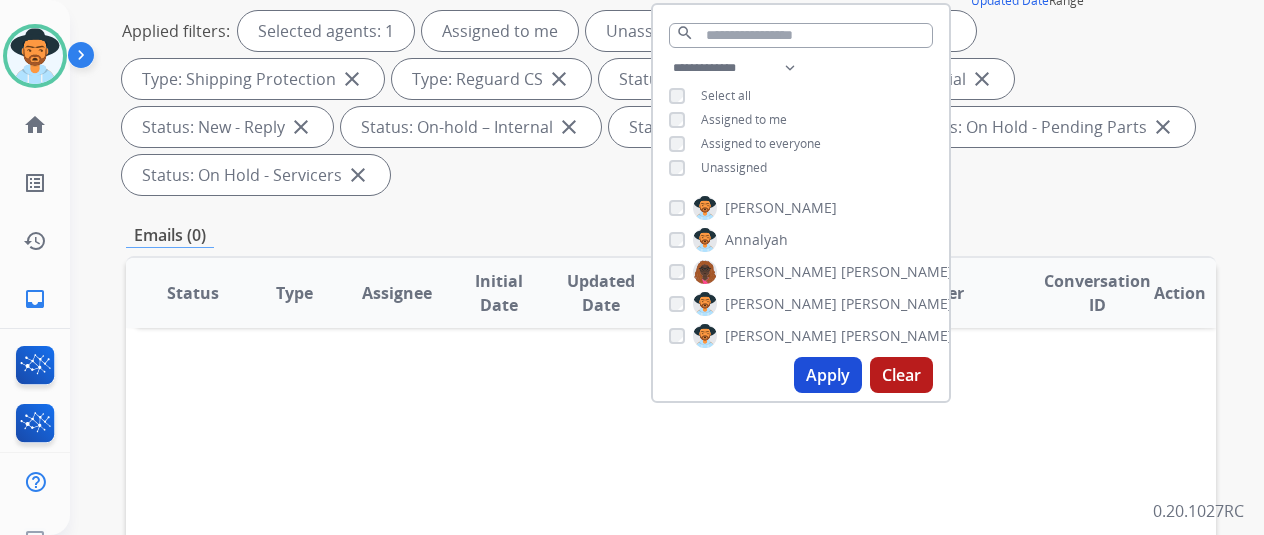 click on "Apply" at bounding box center [828, 375] 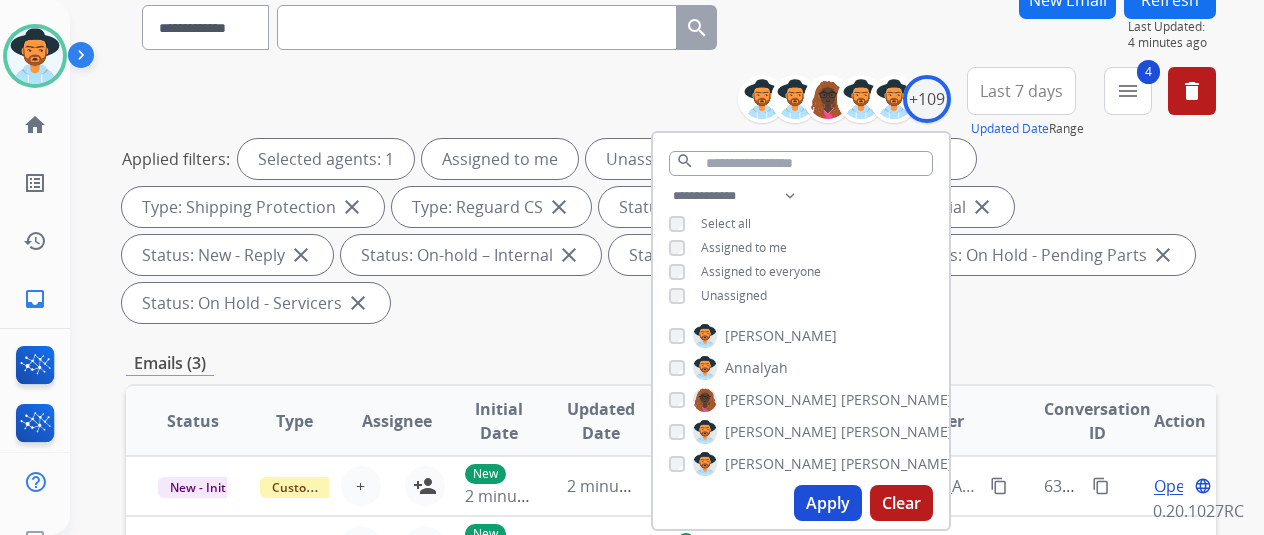 scroll, scrollTop: 100, scrollLeft: 0, axis: vertical 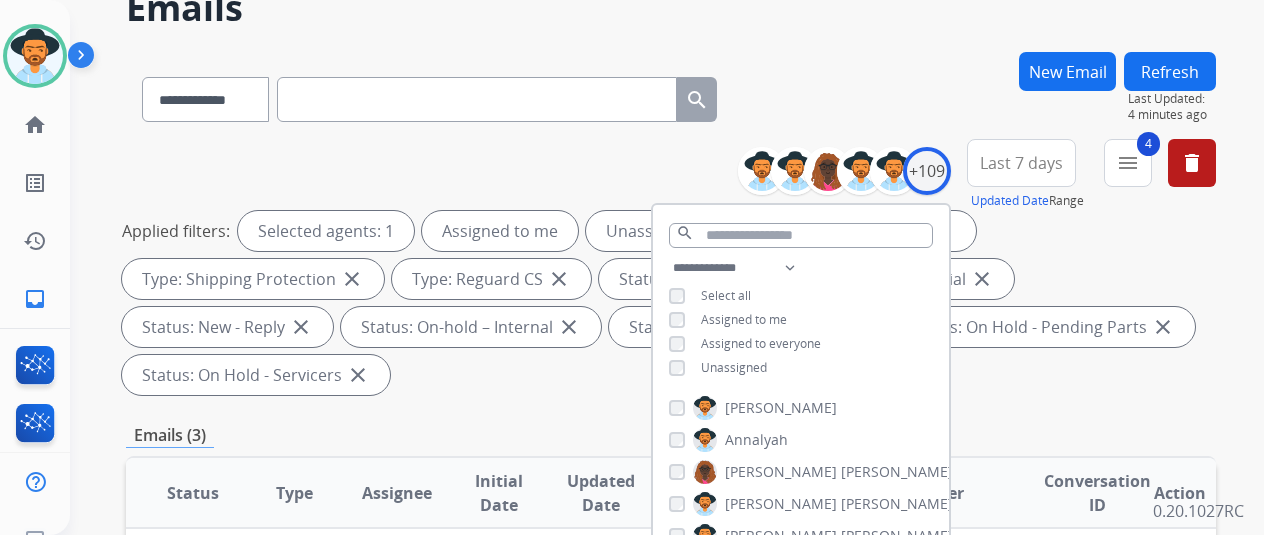 click on "**********" at bounding box center [671, 95] 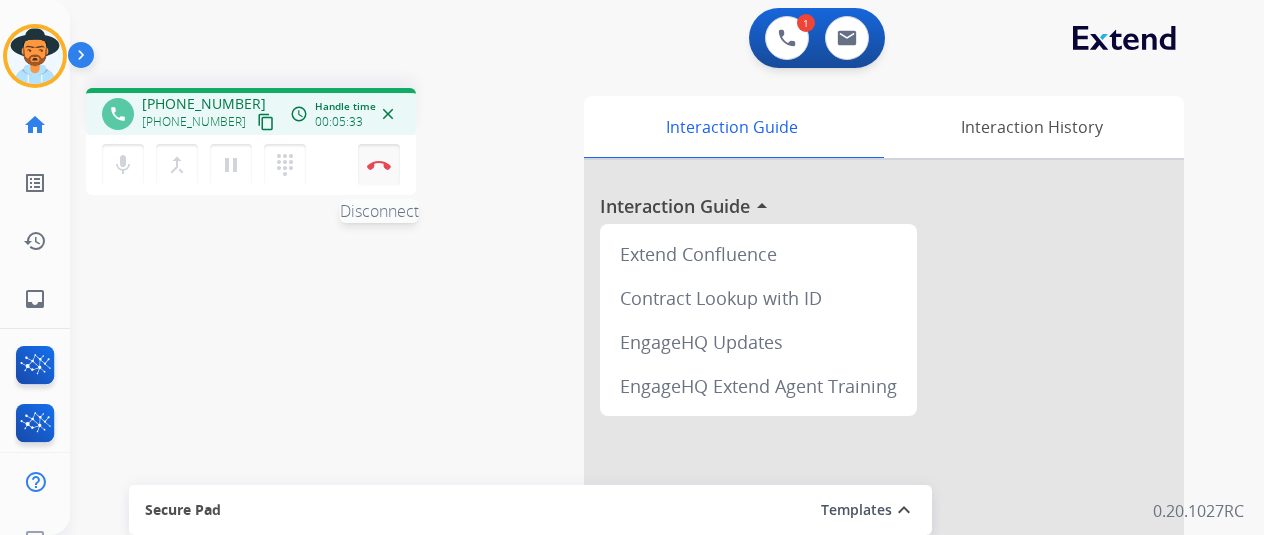click on "Disconnect" at bounding box center (379, 165) 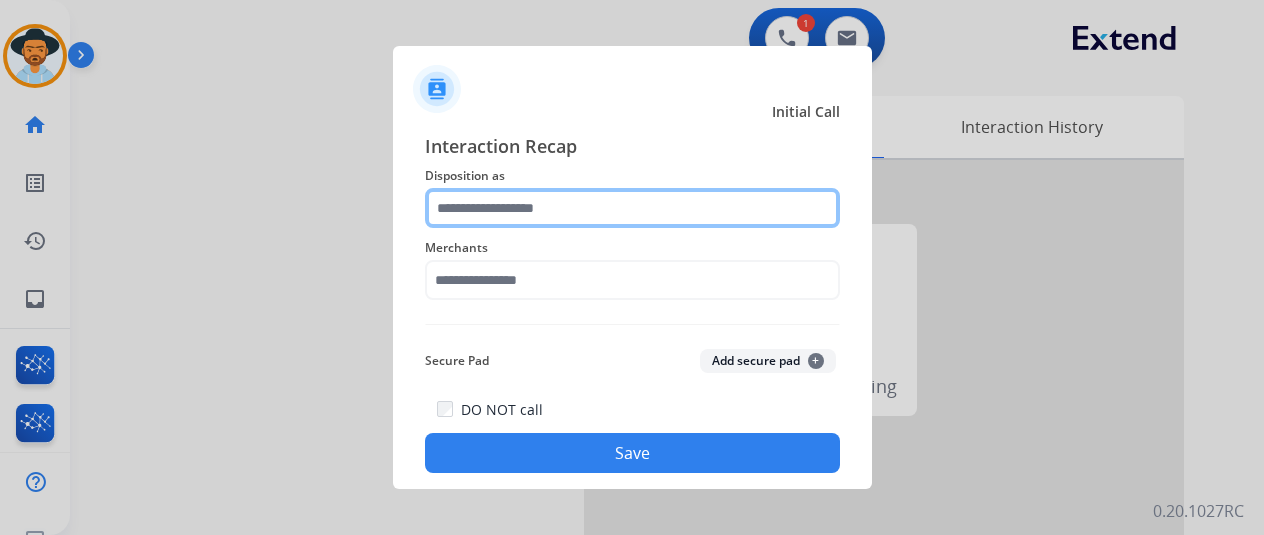 click 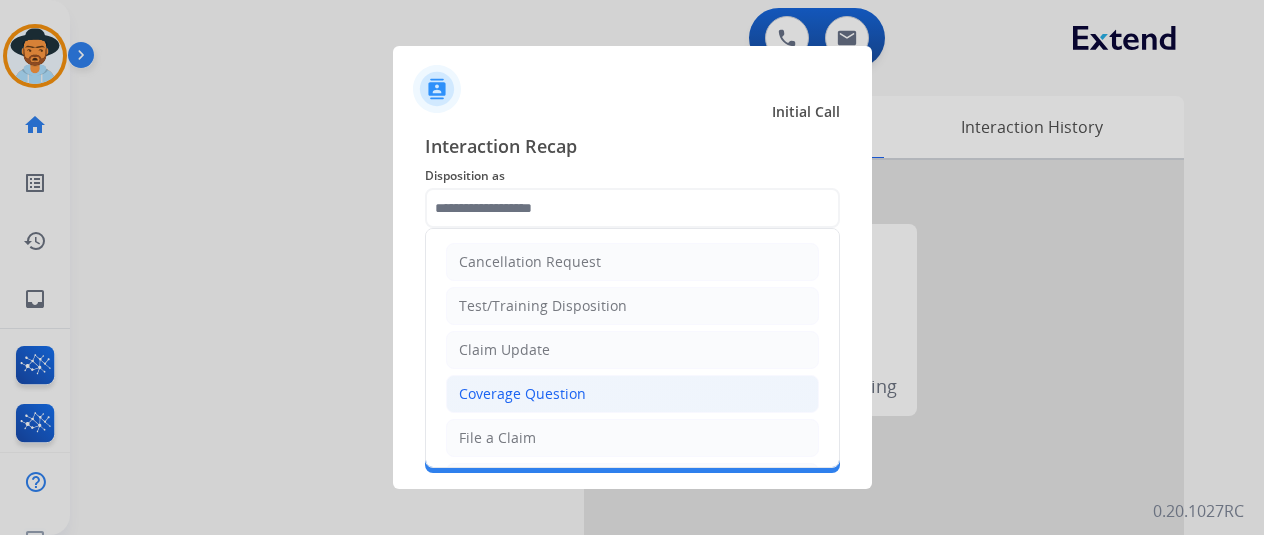 click on "Coverage Question" 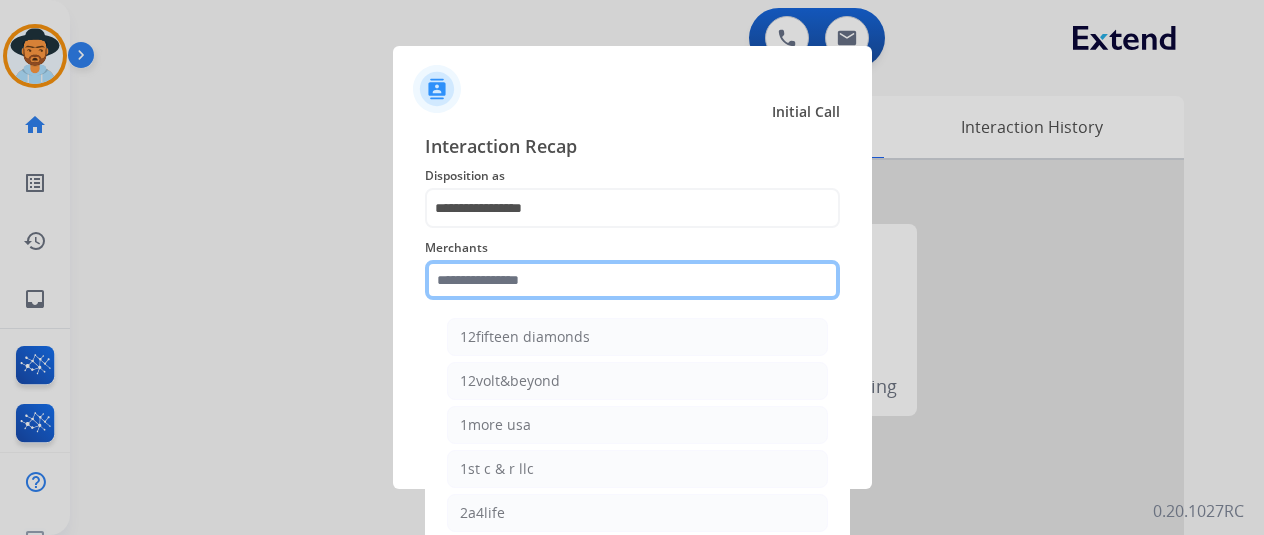 click 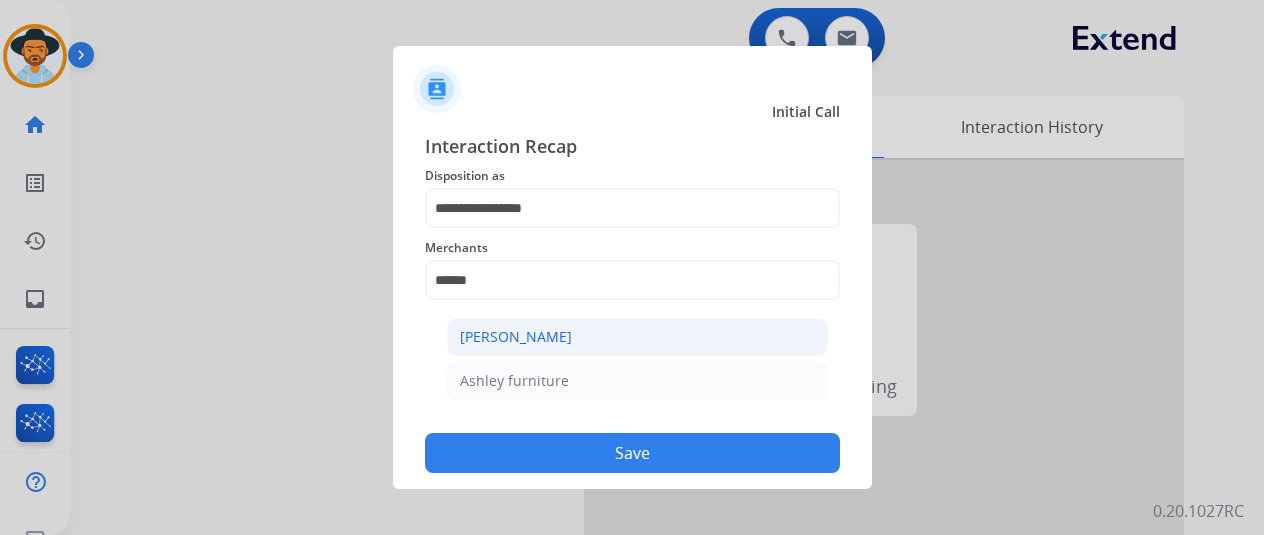click on "Ashley - Reguard" 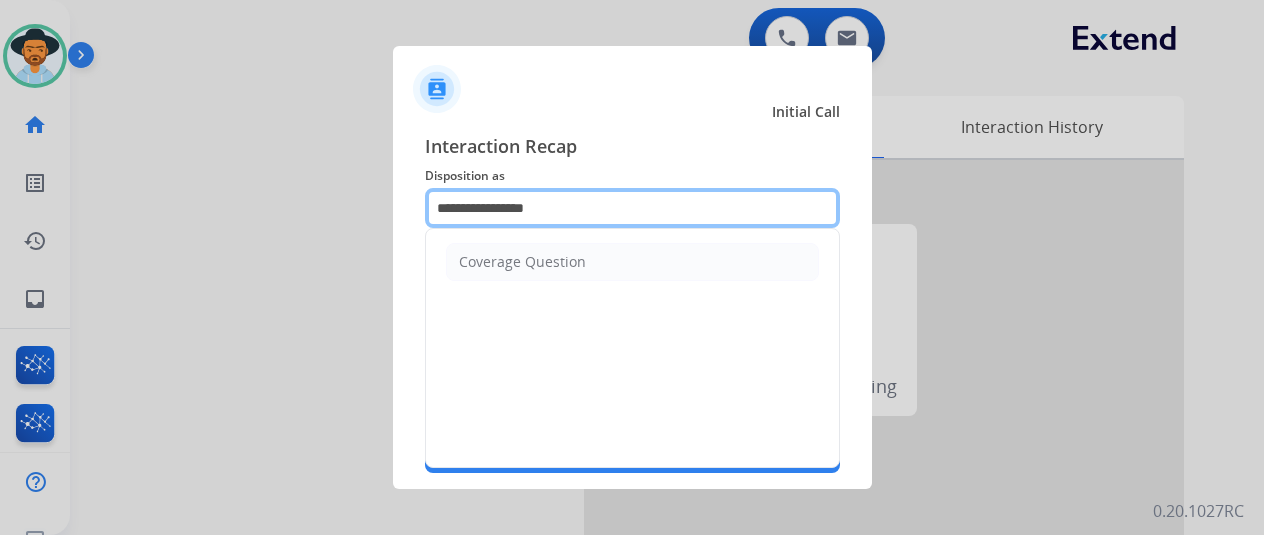 click on "**********" 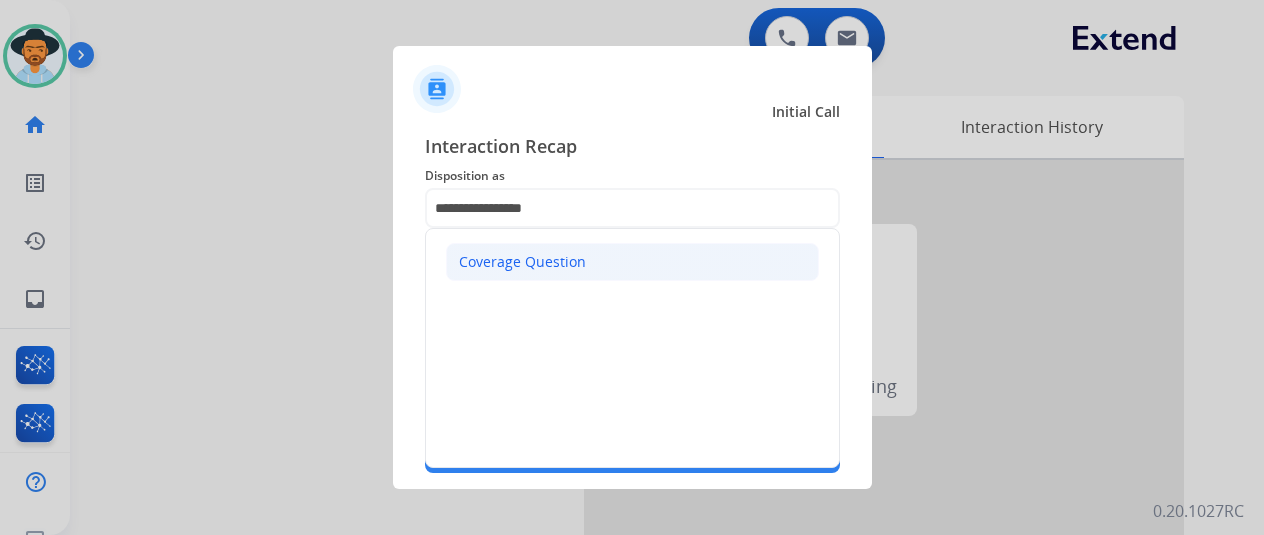 click on "Coverage Question" 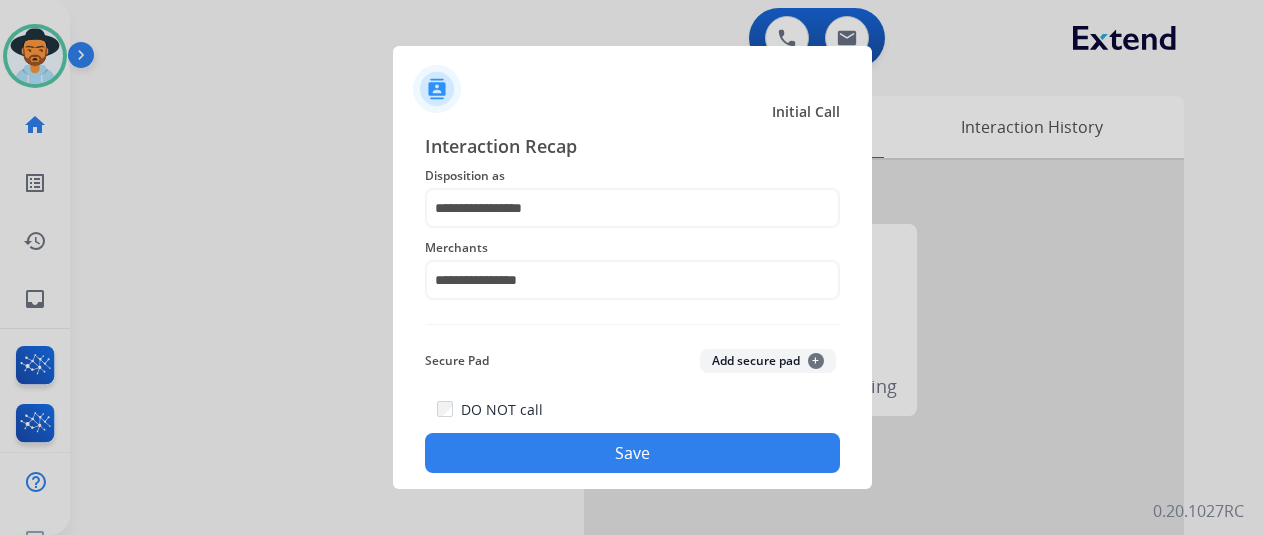 drag, startPoint x: 606, startPoint y: 447, endPoint x: 599, endPoint y: 439, distance: 10.630146 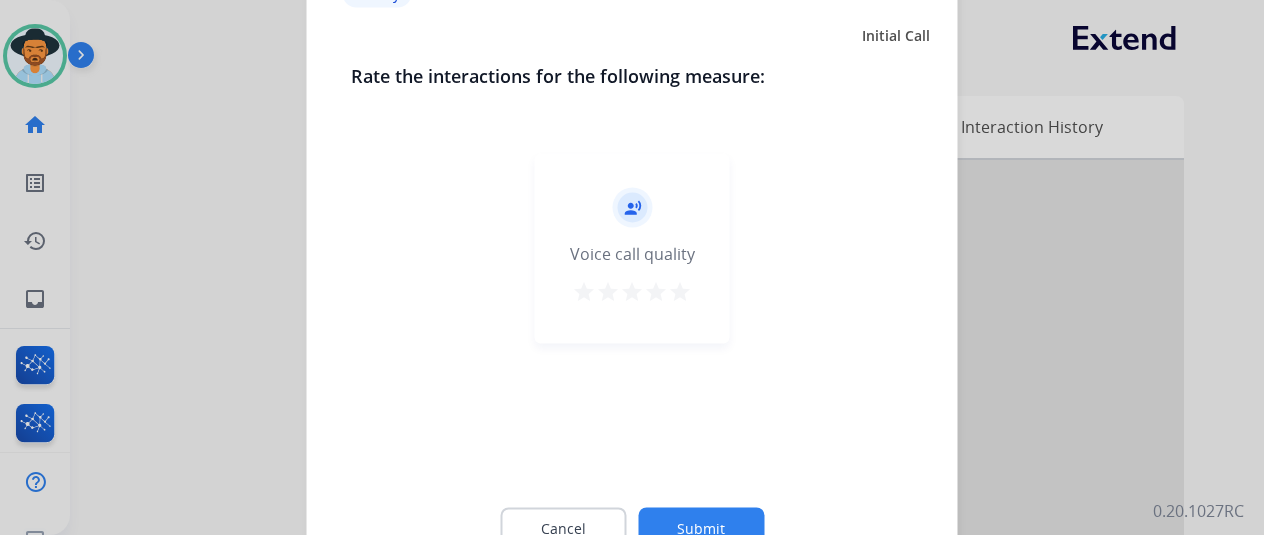 click on "Submit" 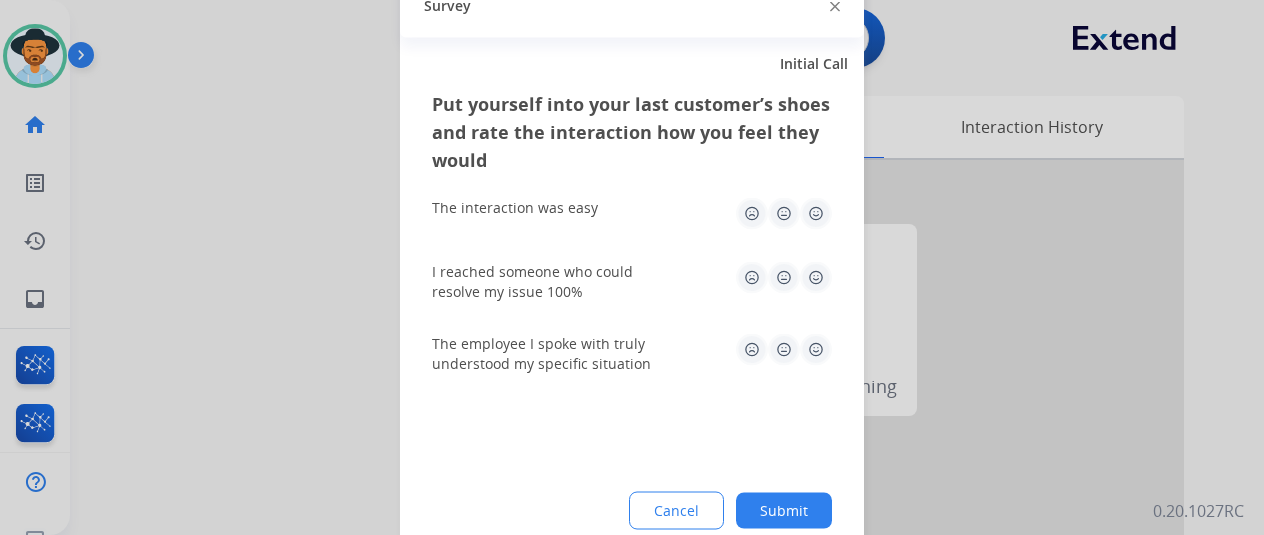 drag, startPoint x: 782, startPoint y: 506, endPoint x: 716, endPoint y: 453, distance: 84.646324 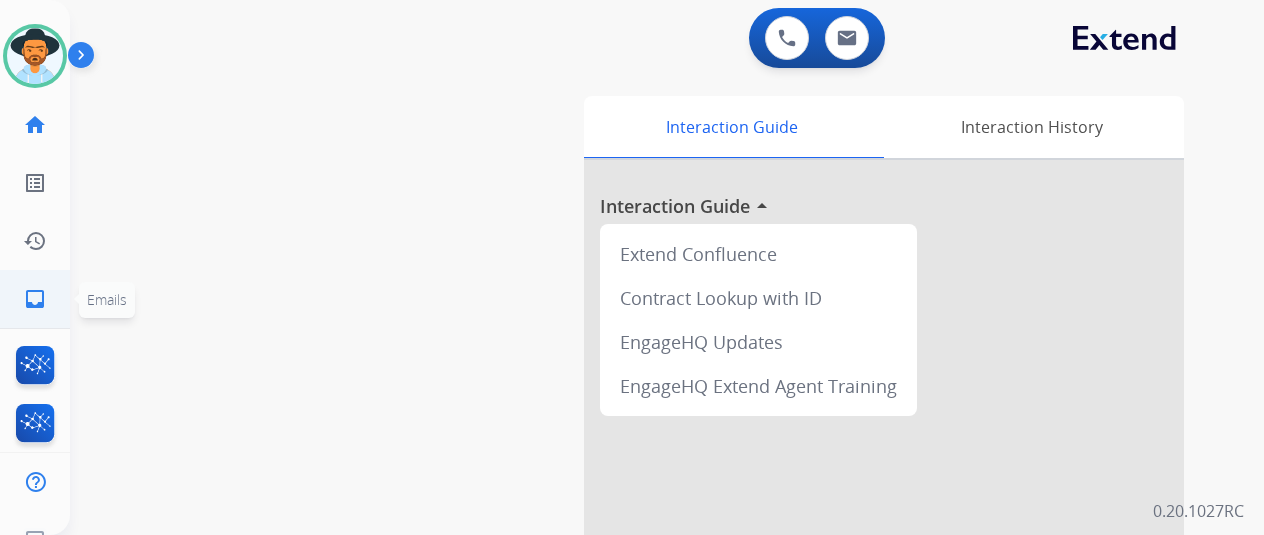 click on "inbox" 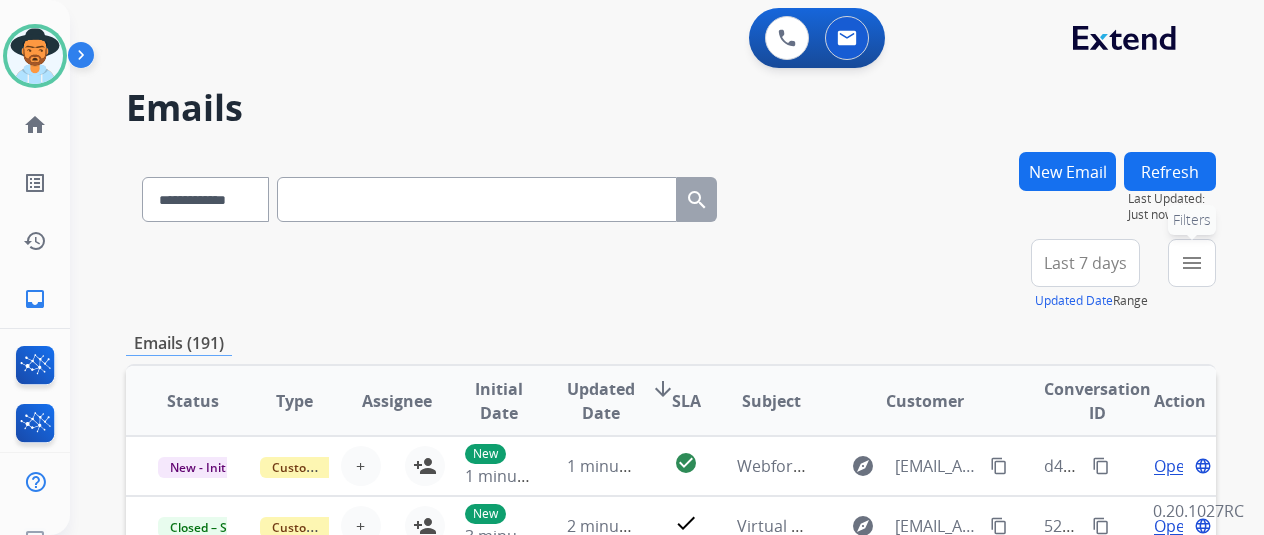 click on "menu" at bounding box center [1192, 263] 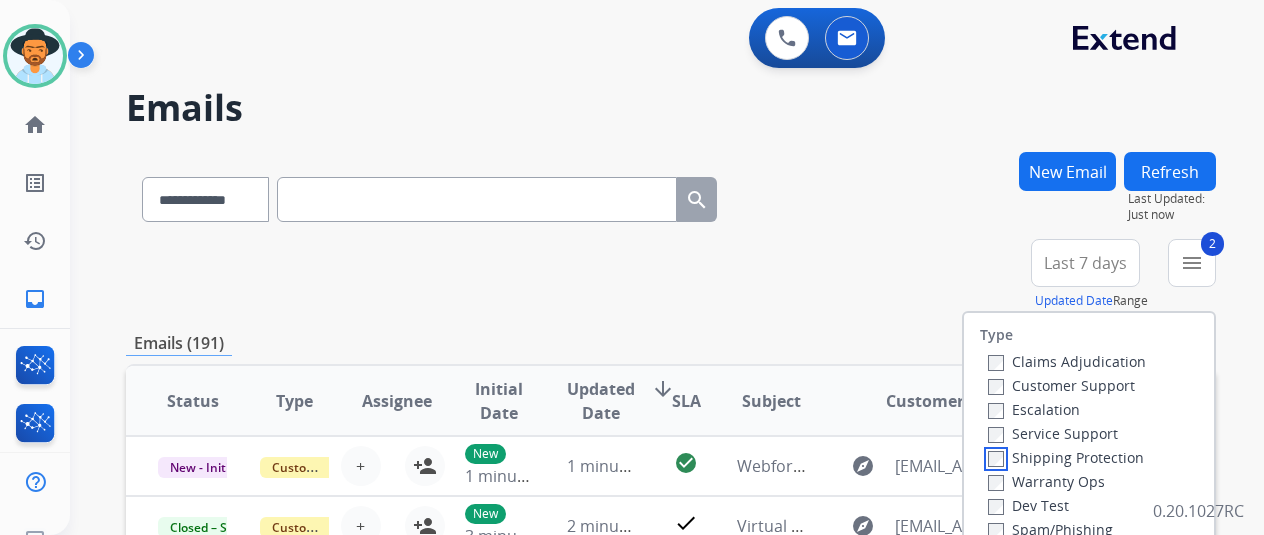 scroll, scrollTop: 100, scrollLeft: 0, axis: vertical 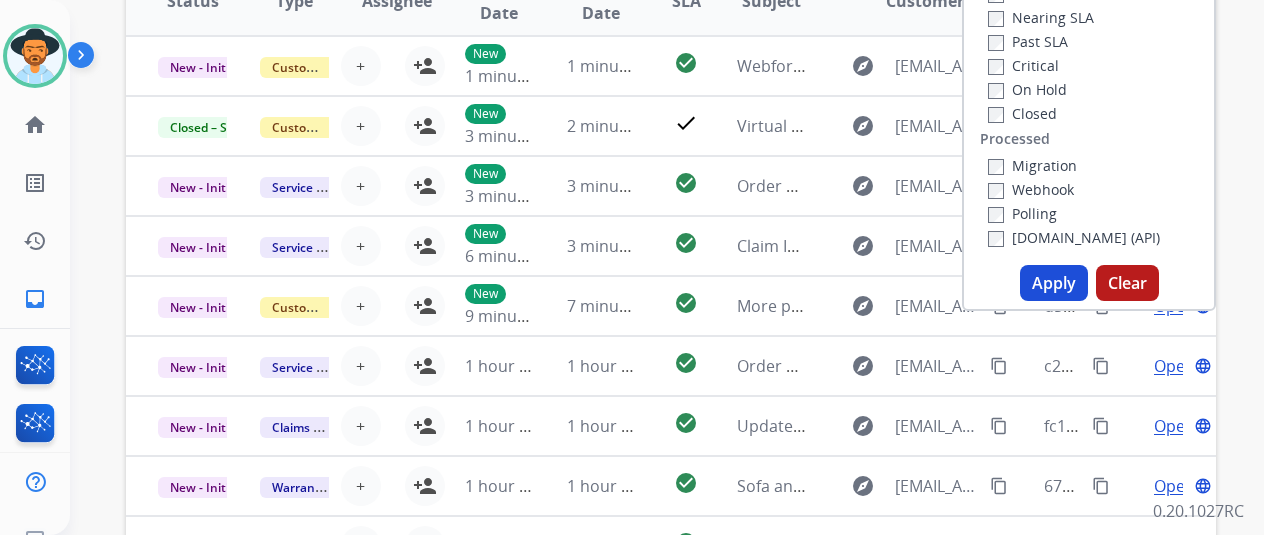 click on "Apply" at bounding box center (1054, 283) 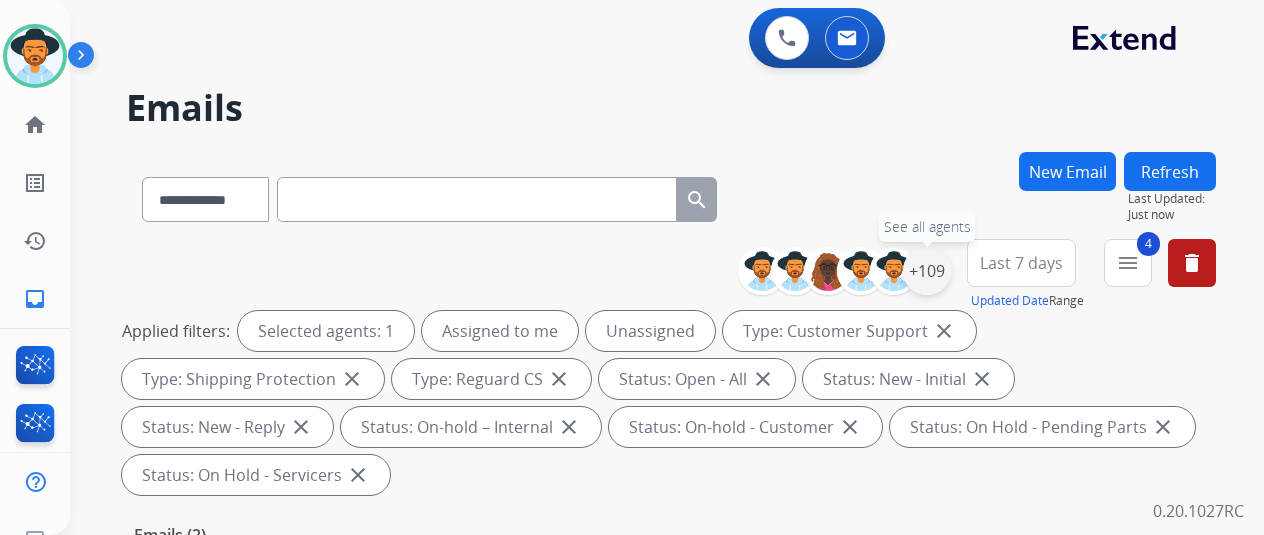 click on "+109" at bounding box center (927, 271) 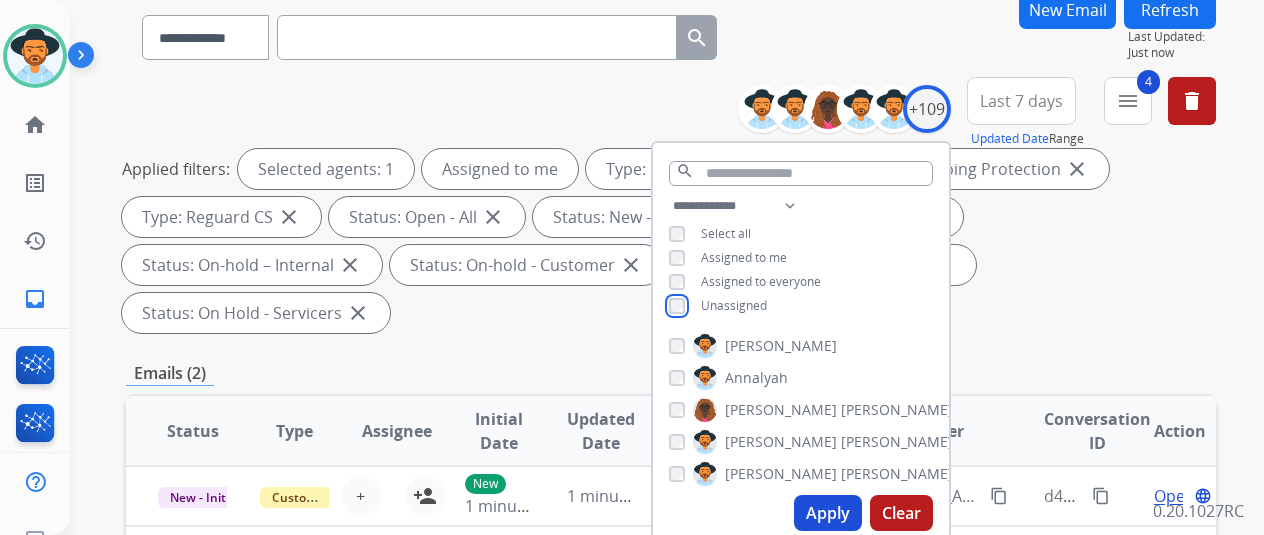 scroll, scrollTop: 300, scrollLeft: 0, axis: vertical 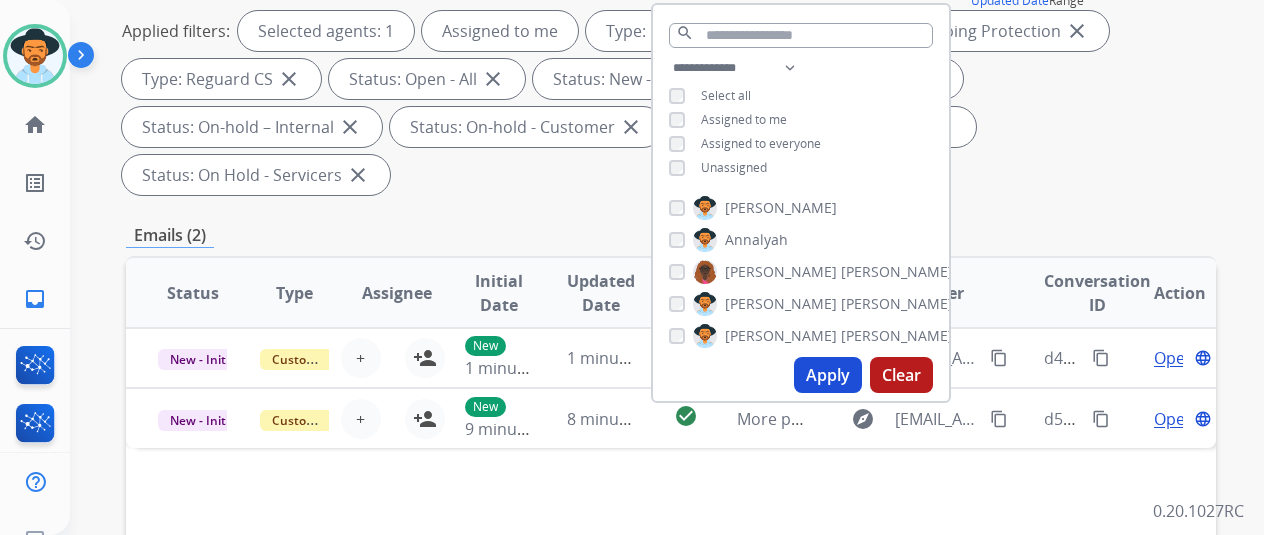 click on "Apply" at bounding box center [828, 375] 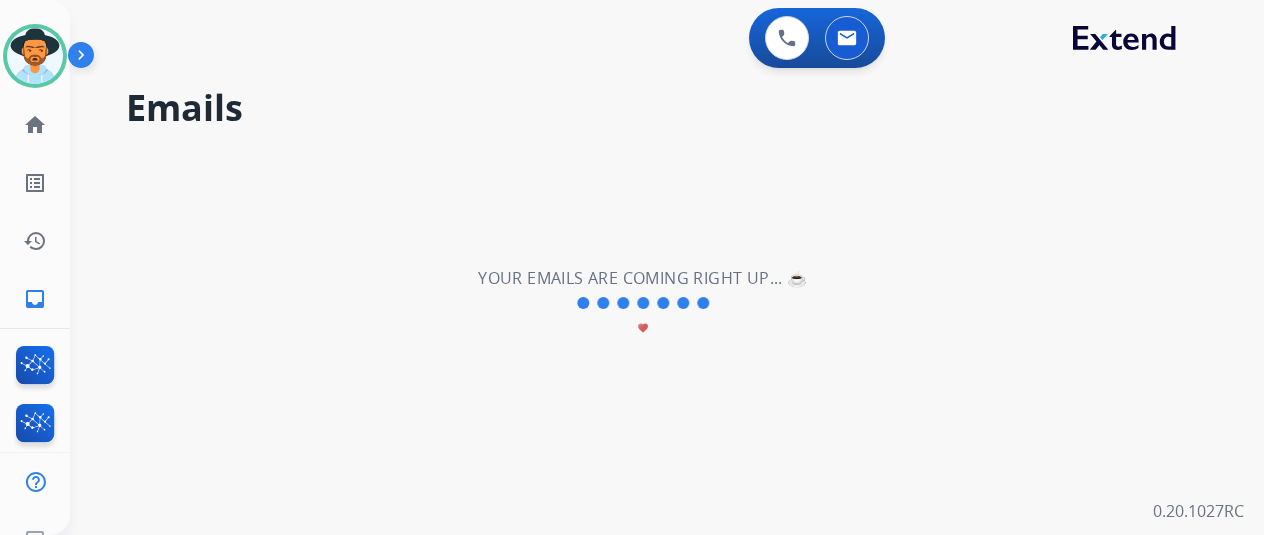 scroll, scrollTop: 0, scrollLeft: 0, axis: both 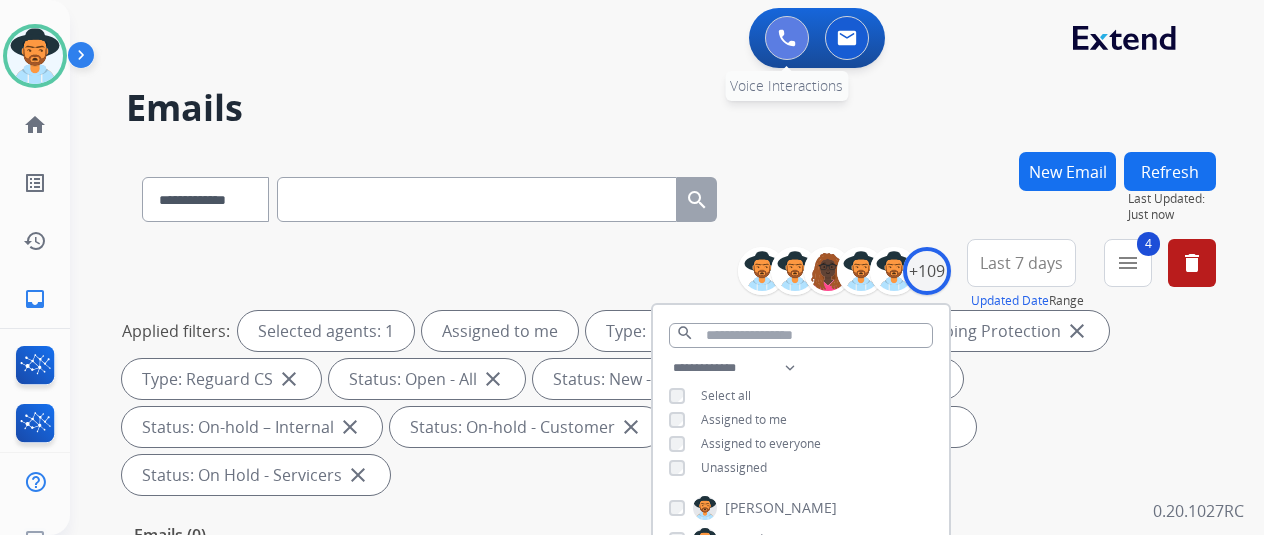 click at bounding box center (787, 38) 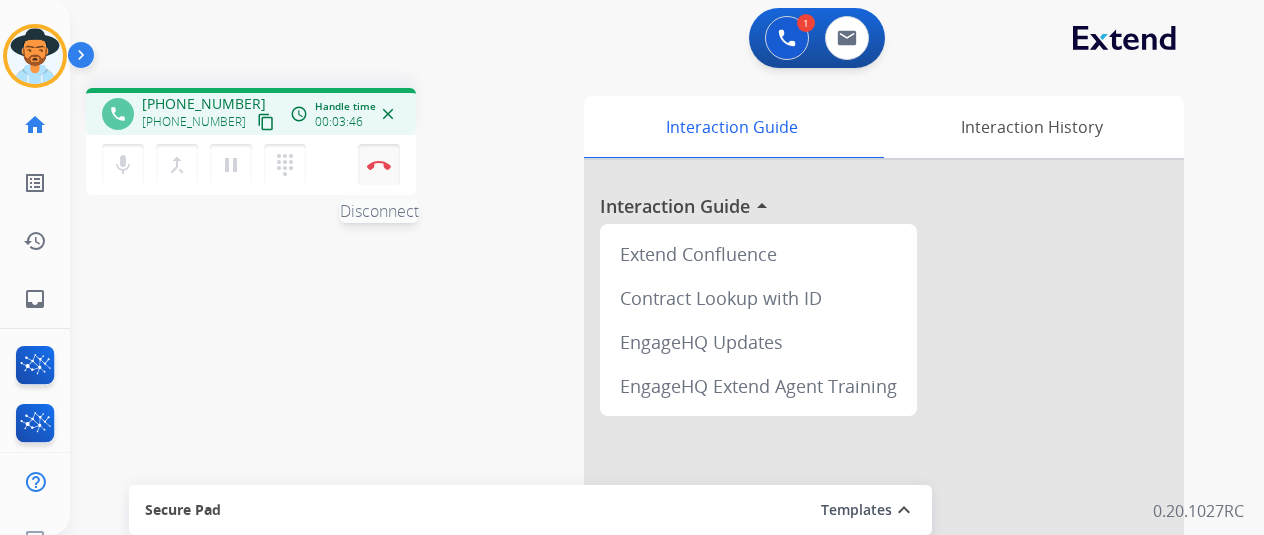 click on "Disconnect" at bounding box center (379, 165) 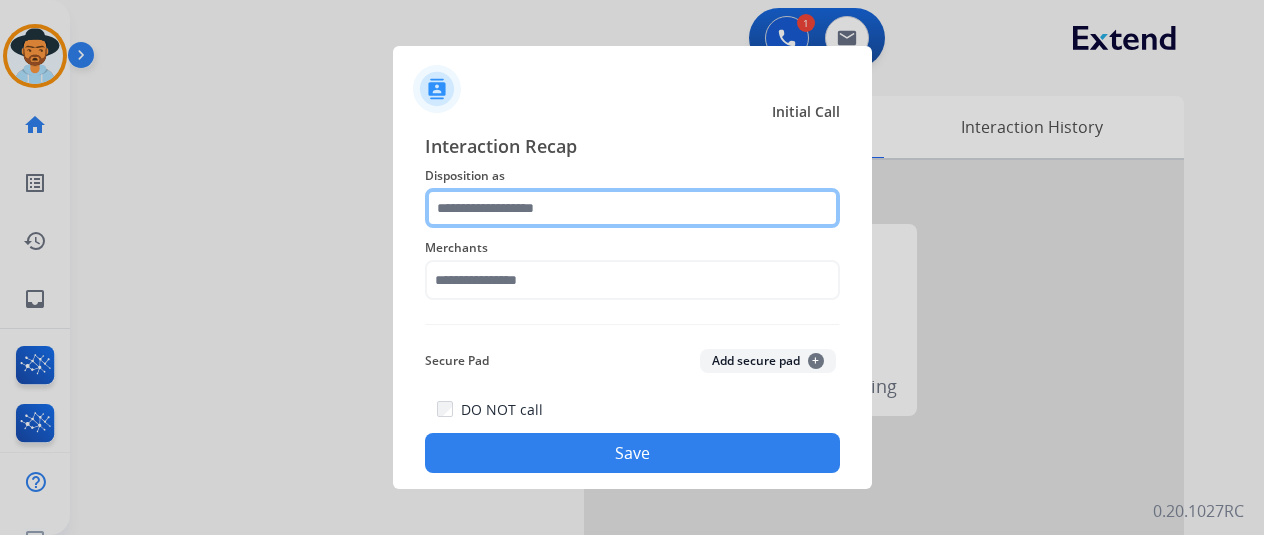 click 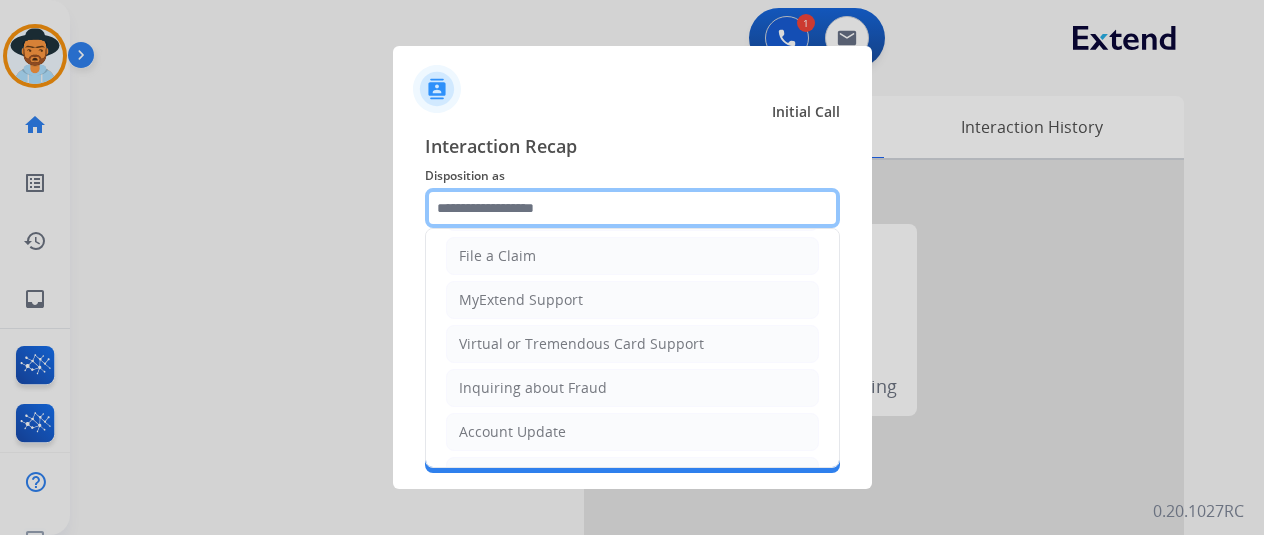 scroll, scrollTop: 200, scrollLeft: 0, axis: vertical 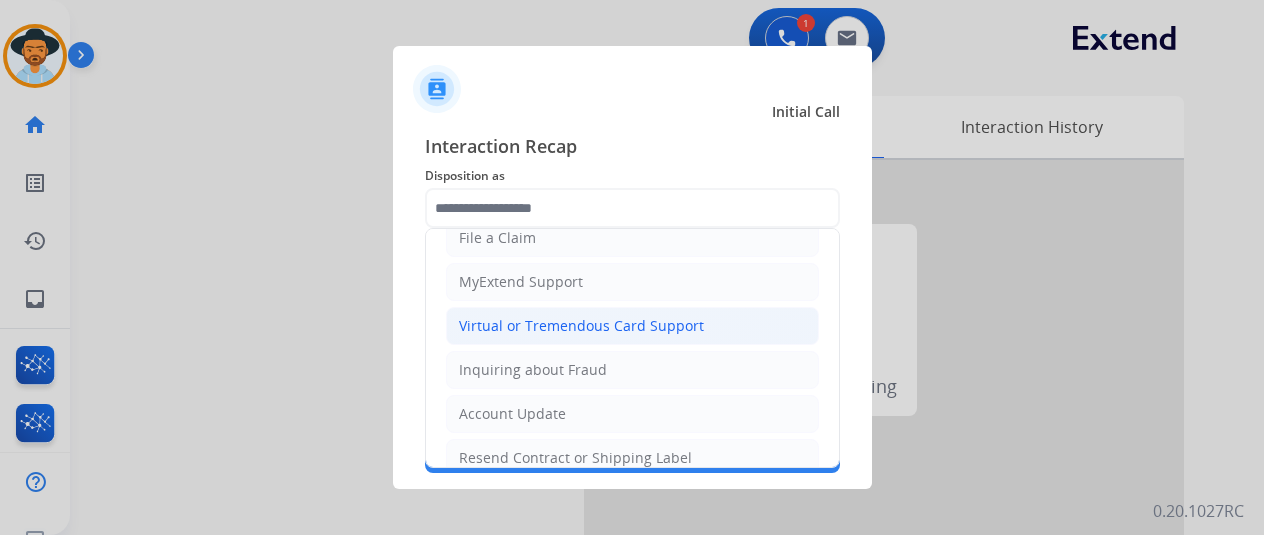 click on "Virtual or Tremendous Card Support" 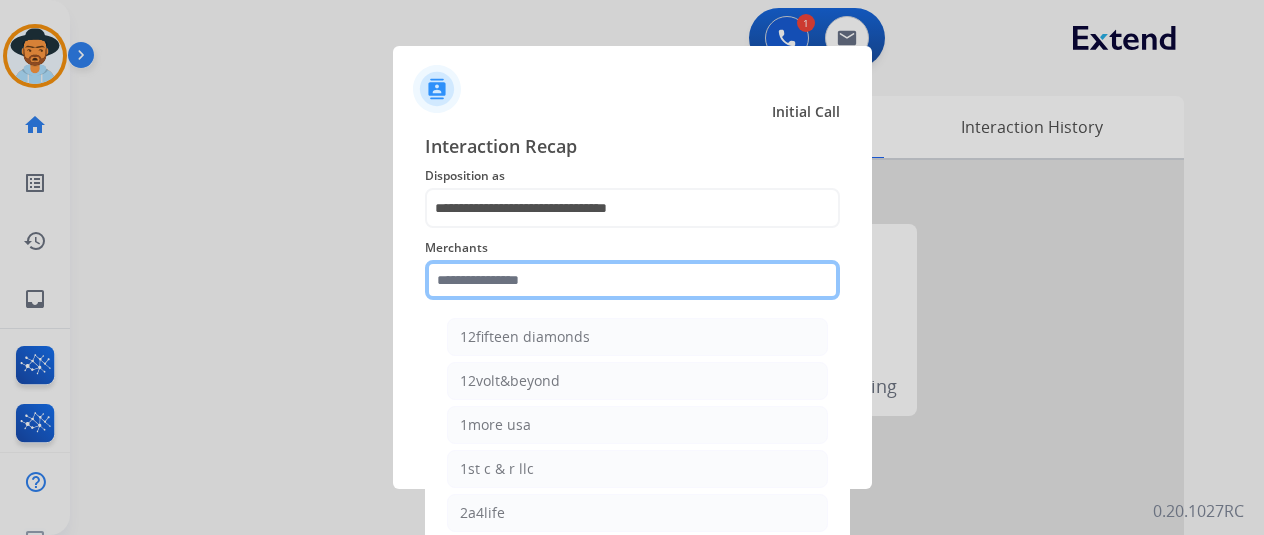 click 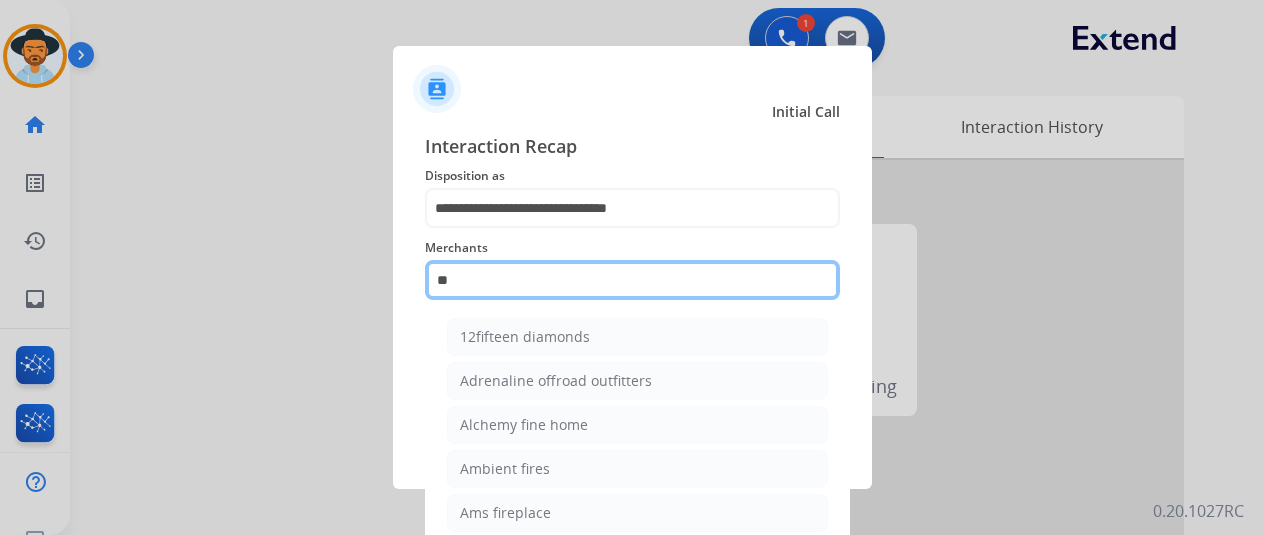 type on "*" 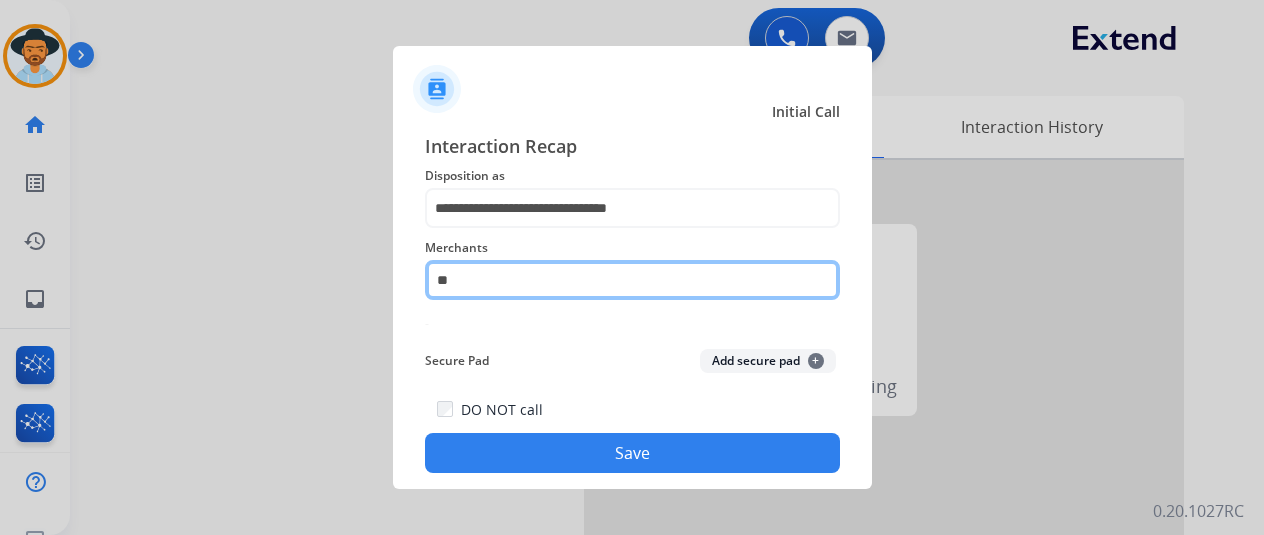 type on "*" 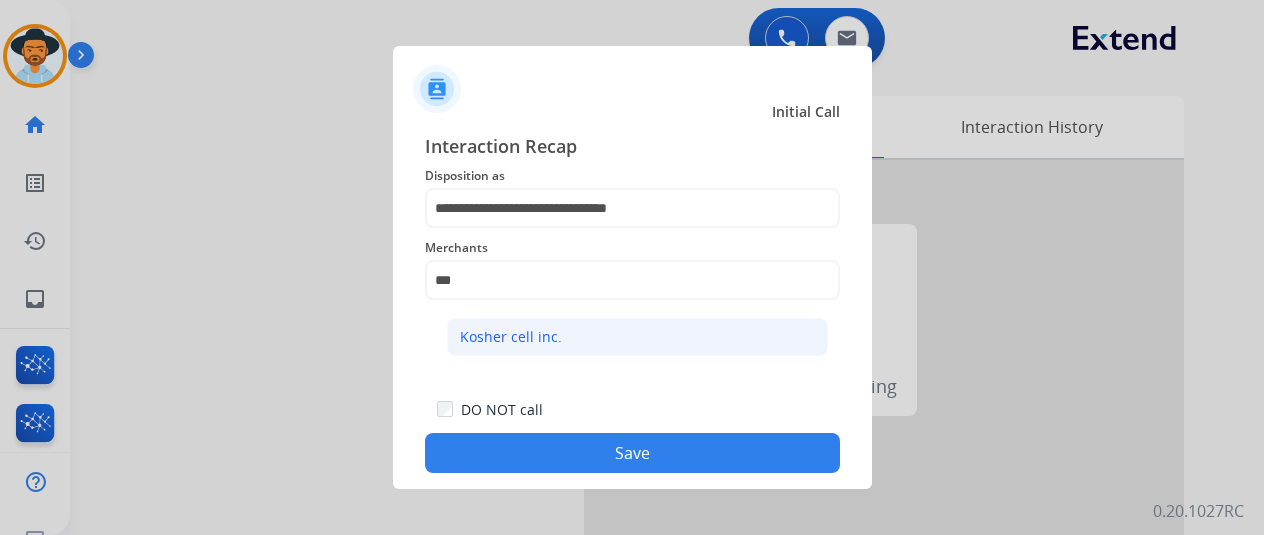 click on "Kosher cell inc." 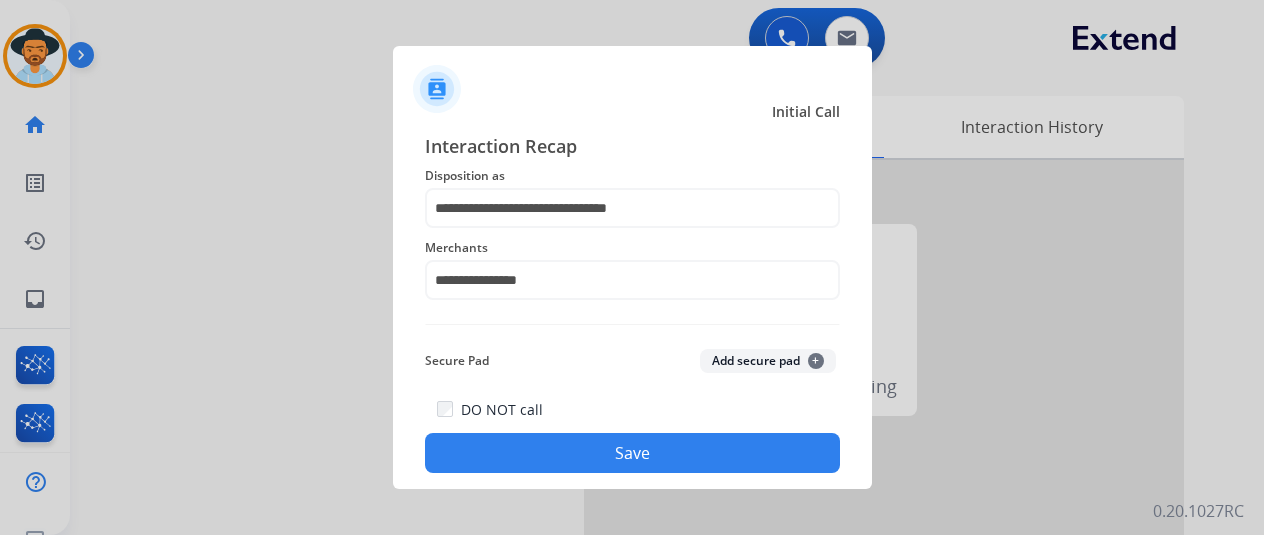 click on "Save" 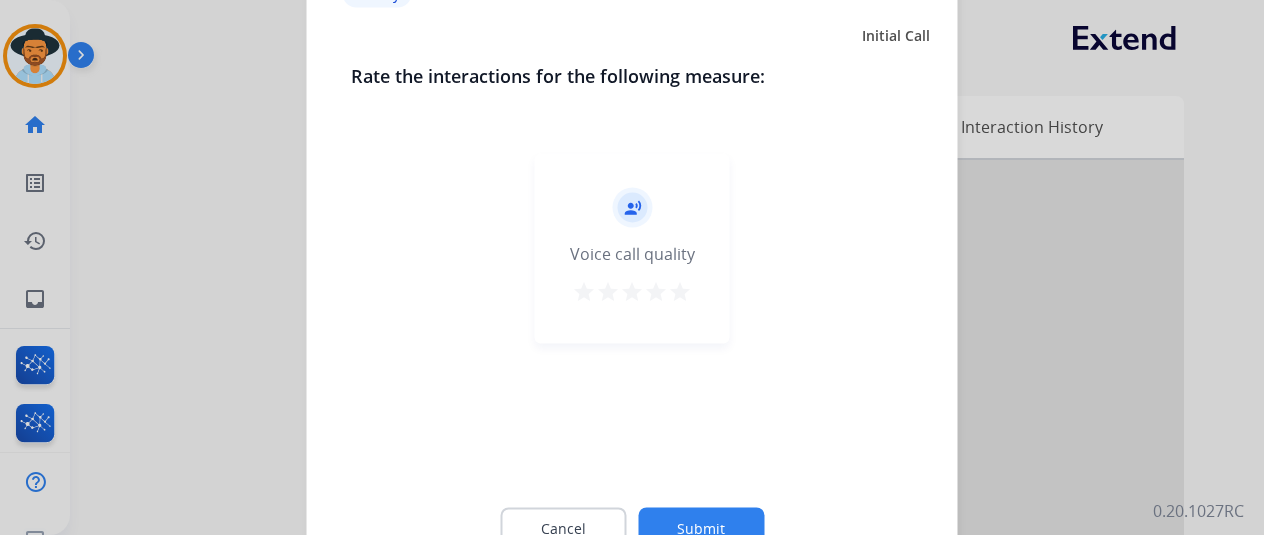 click on "Submit" 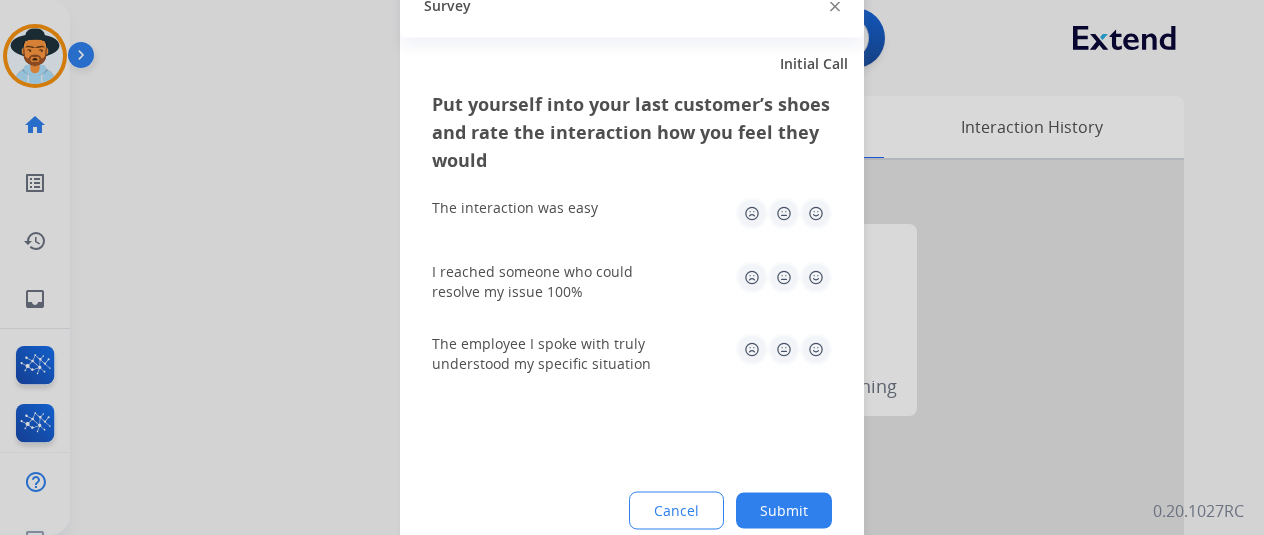 click on "Submit" 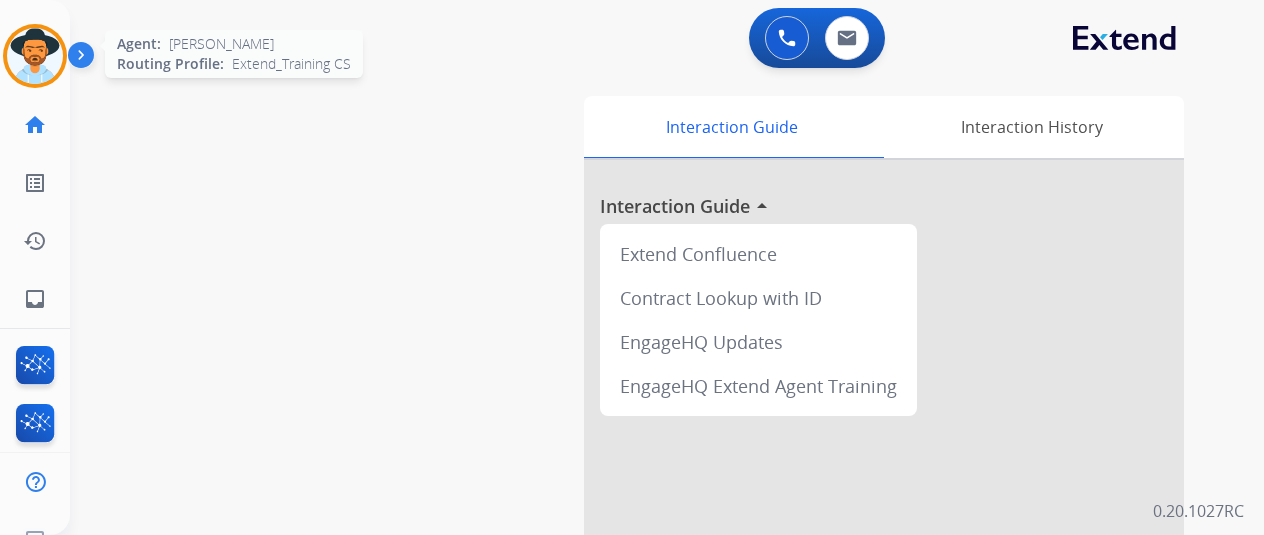 click at bounding box center [35, 56] 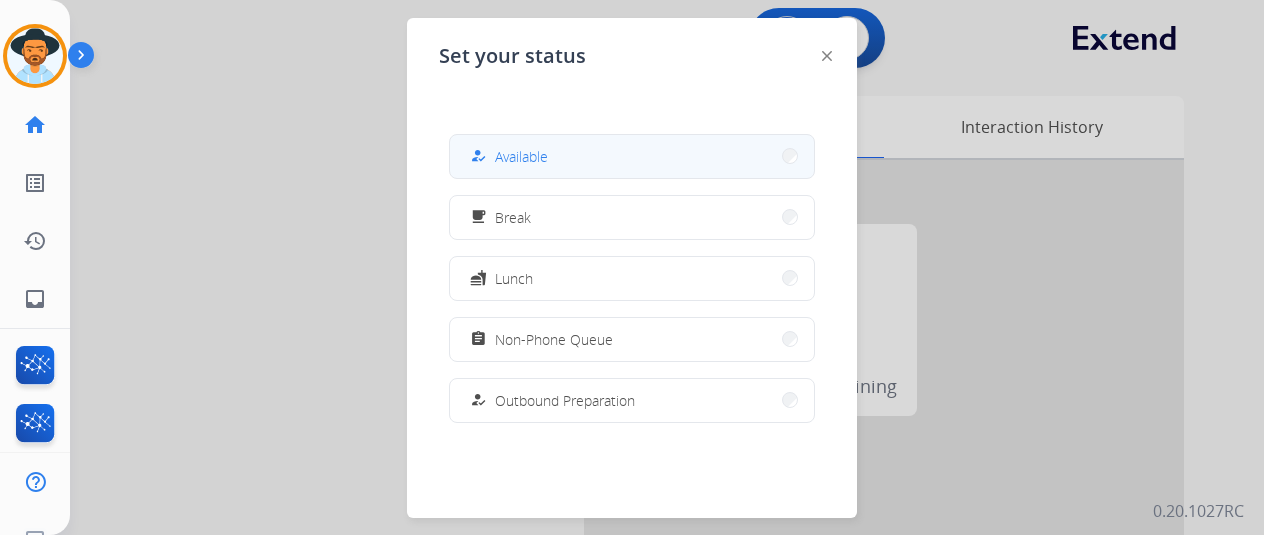 click on "Available" at bounding box center (521, 156) 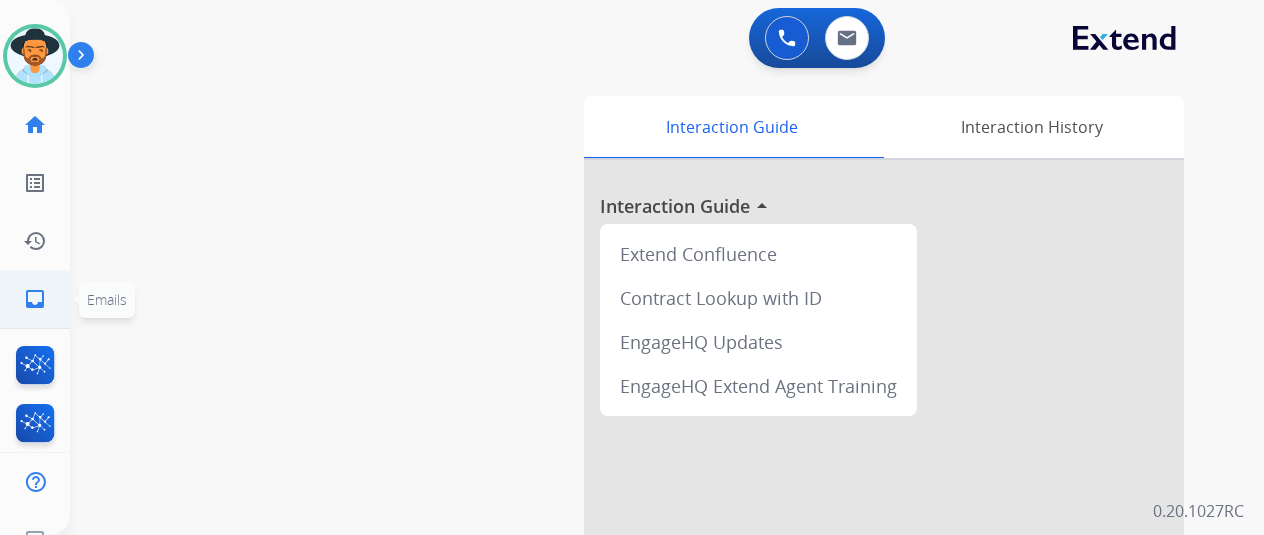 click on "inbox  Emails" 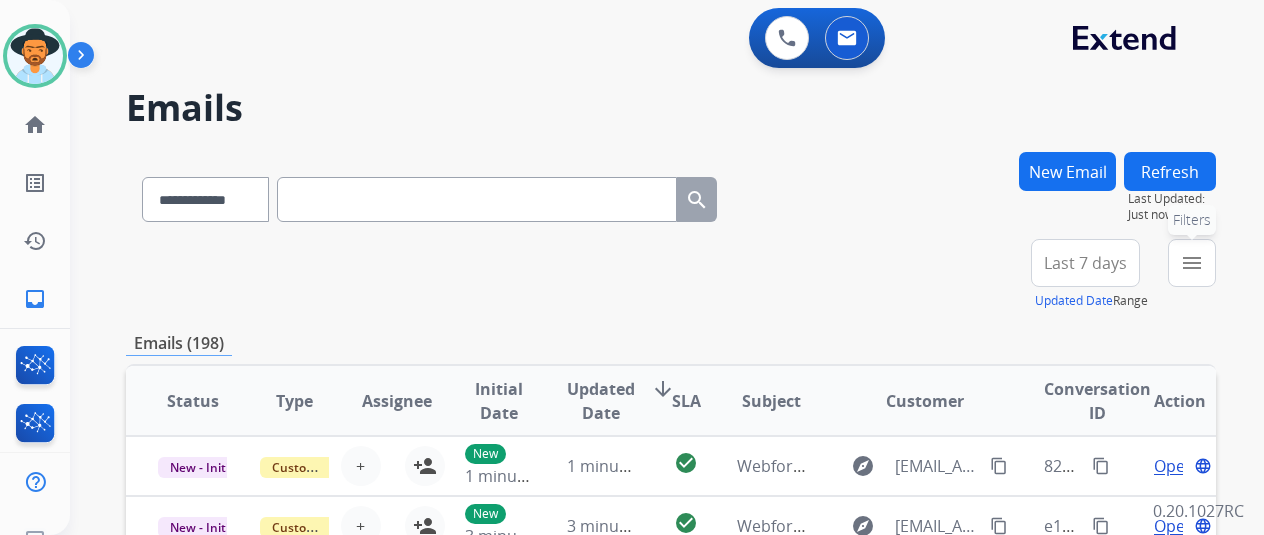 click on "menu" at bounding box center (1192, 263) 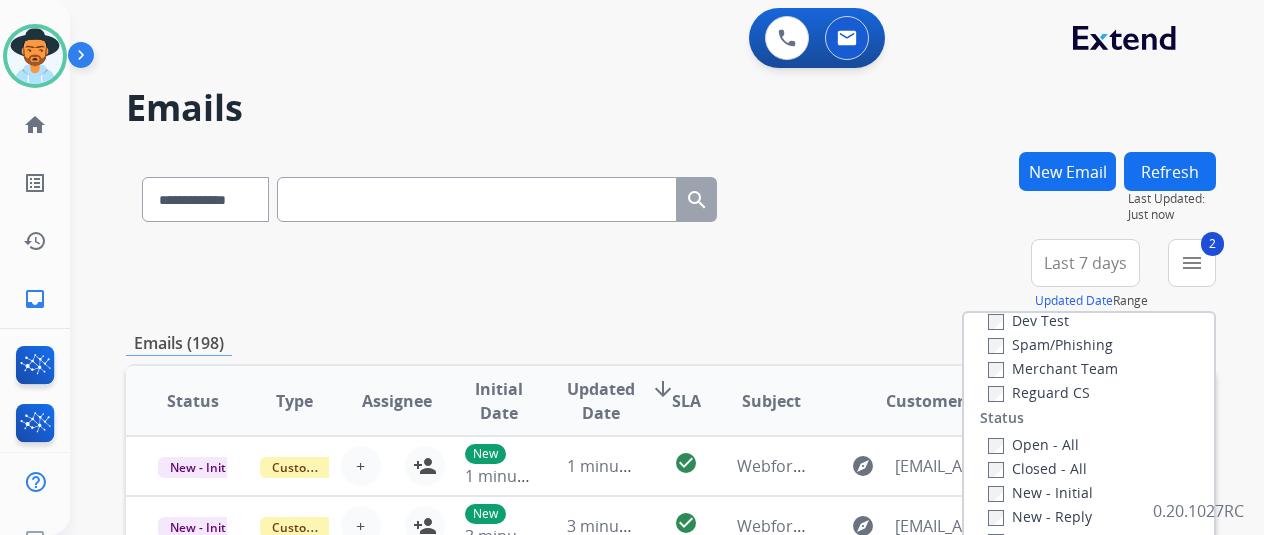 scroll, scrollTop: 200, scrollLeft: 0, axis: vertical 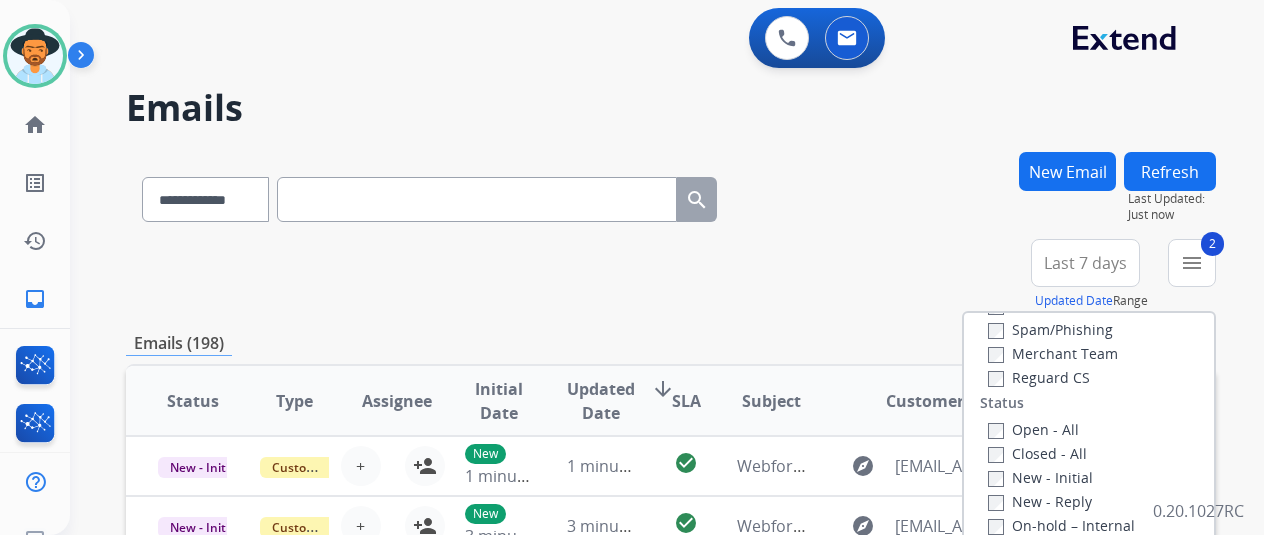 click on "Reguard CS" at bounding box center (1039, 377) 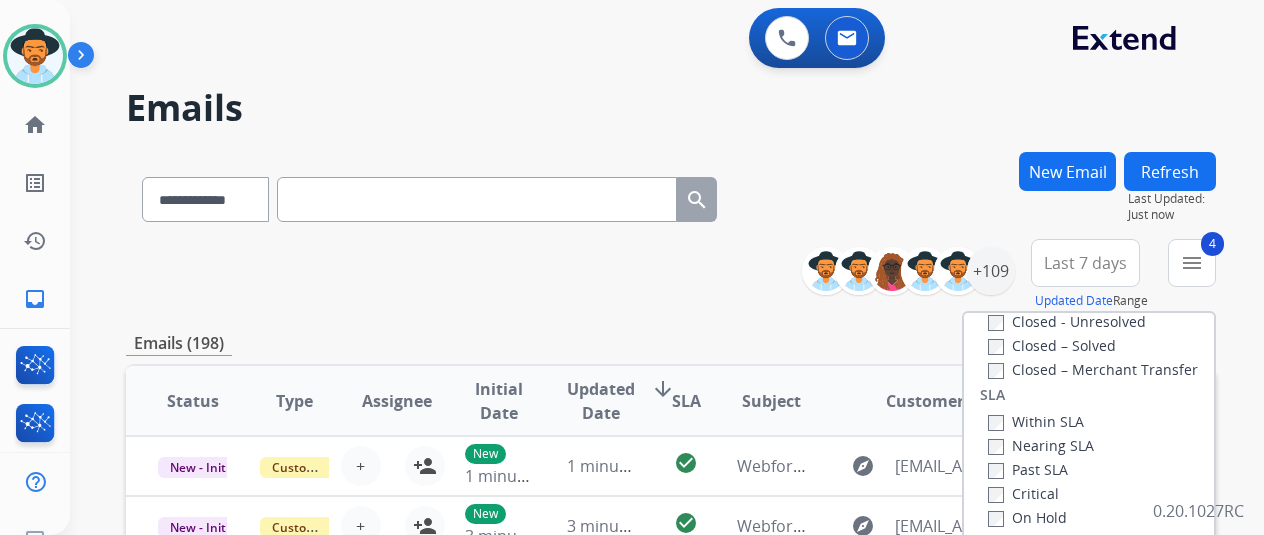 scroll, scrollTop: 528, scrollLeft: 0, axis: vertical 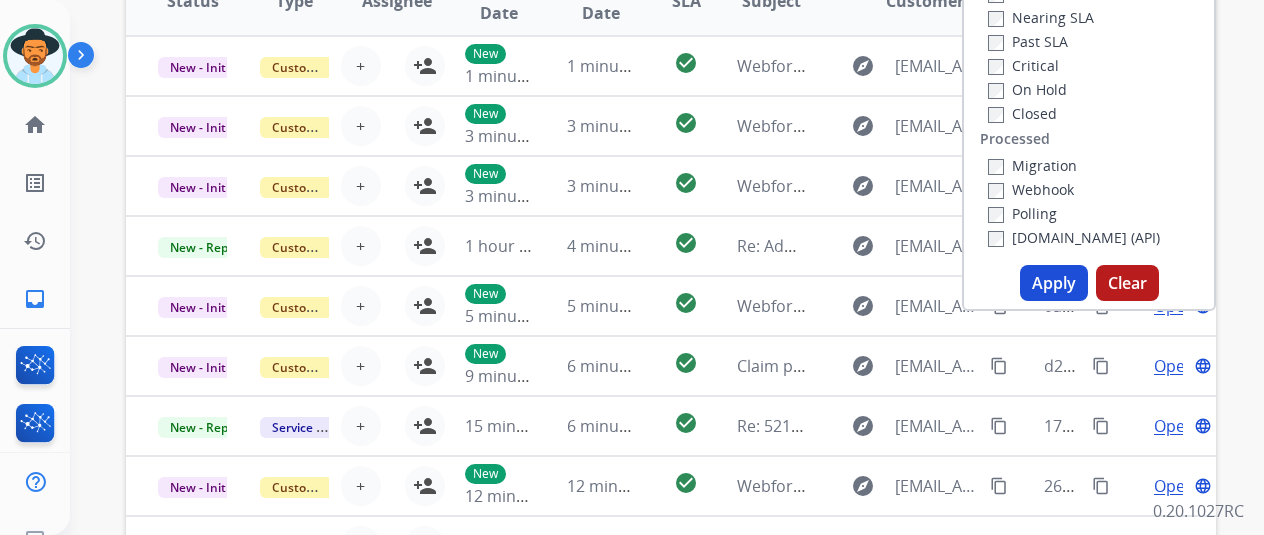 click on "Apply" at bounding box center (1054, 283) 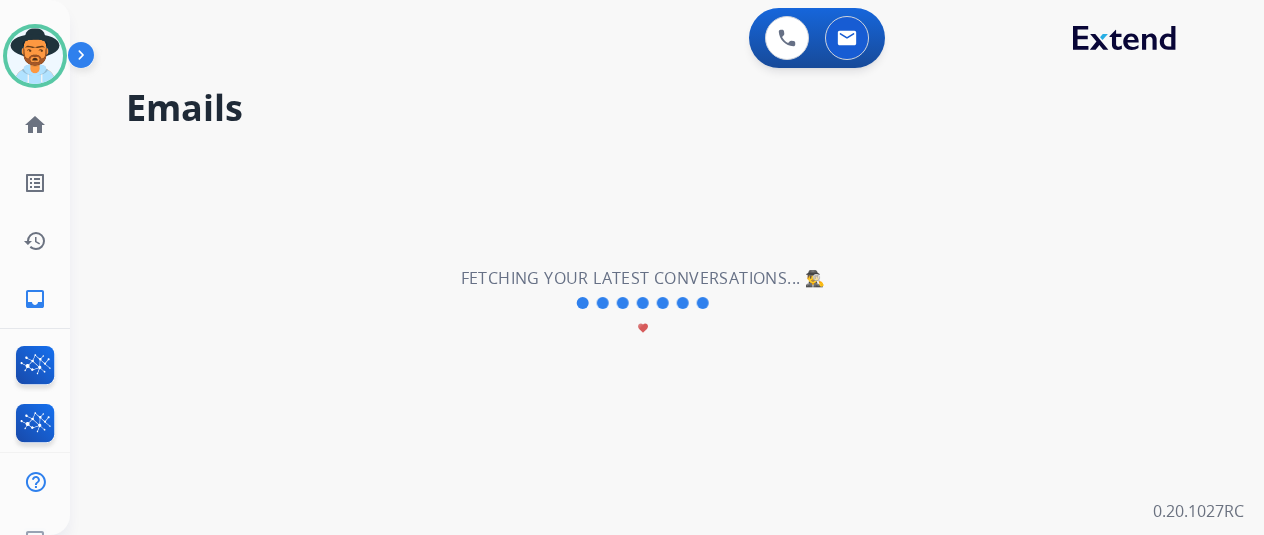 scroll, scrollTop: 0, scrollLeft: 0, axis: both 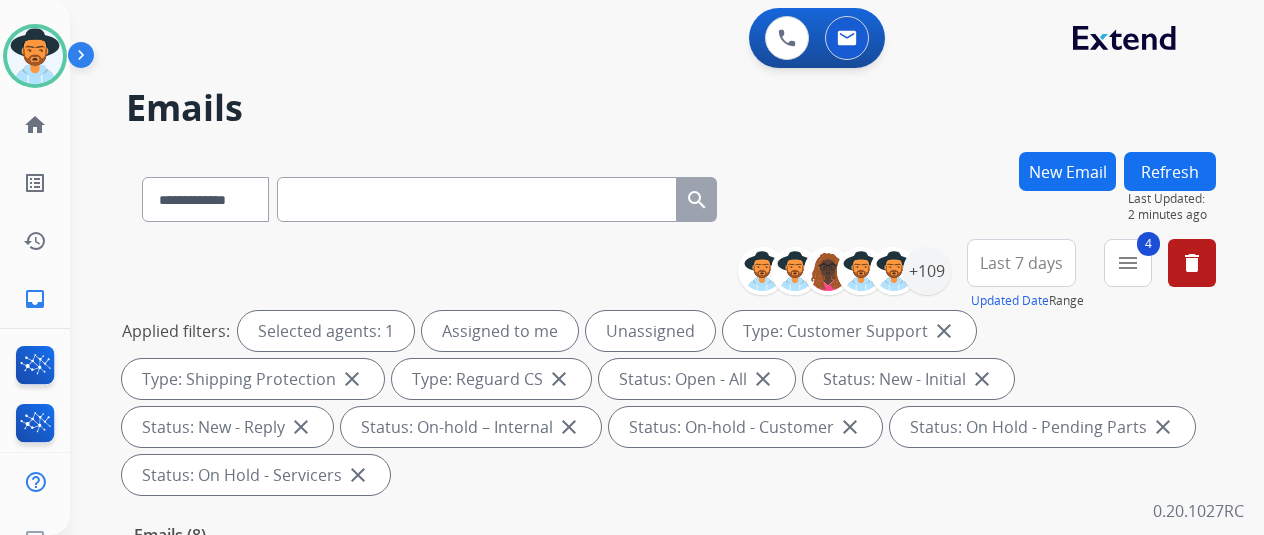click on "0 Voice Interactions  0  Email Interactions" at bounding box center (655, 40) 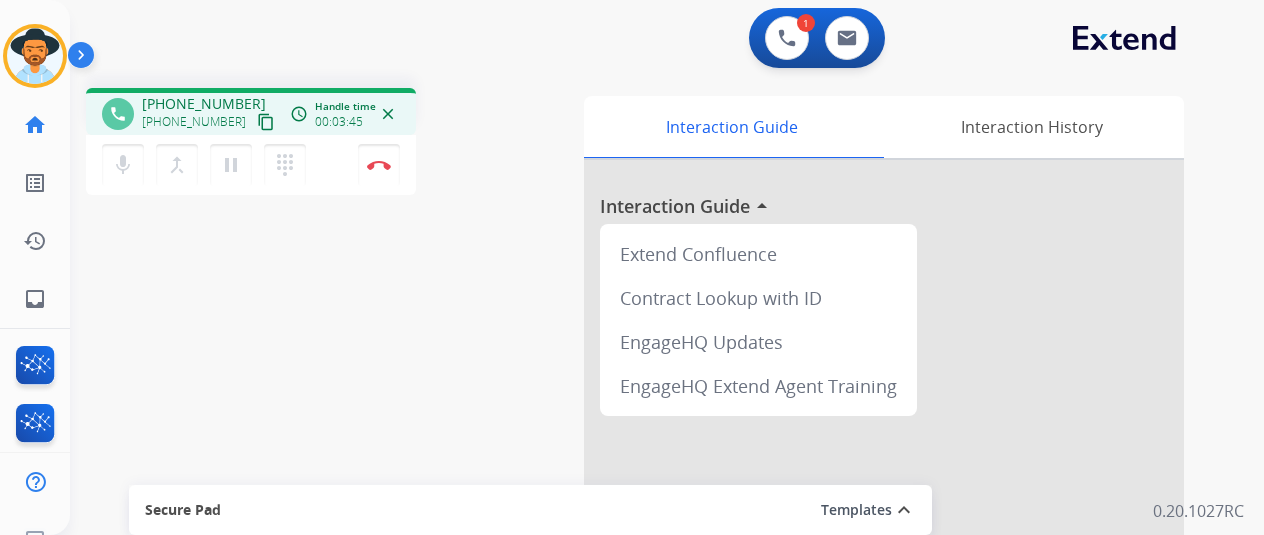 scroll, scrollTop: 0, scrollLeft: 0, axis: both 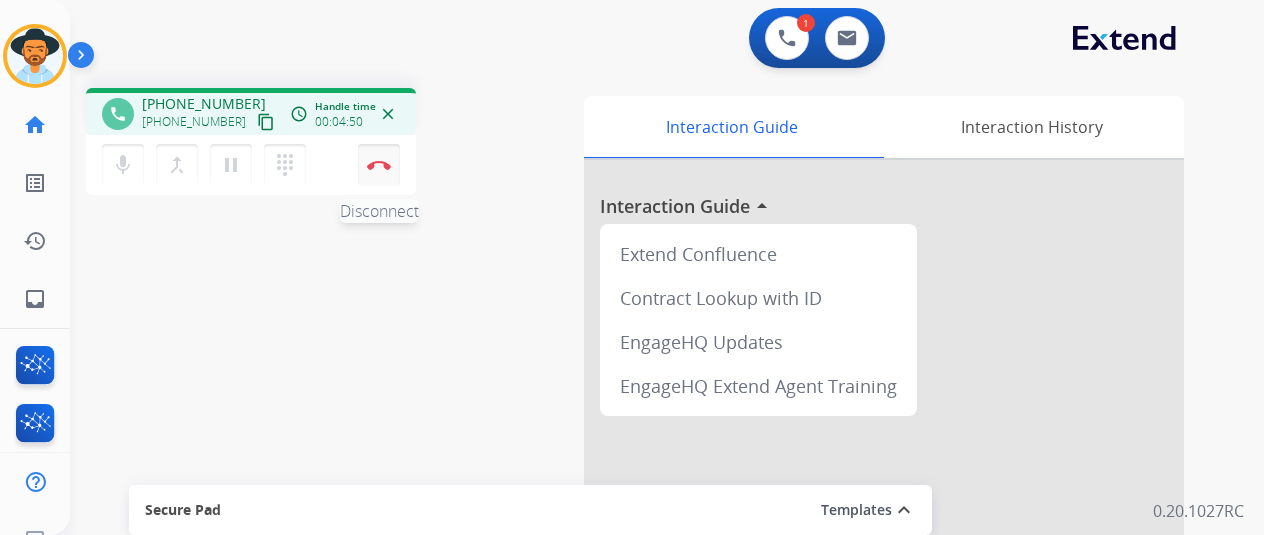 click on "Disconnect" at bounding box center (379, 165) 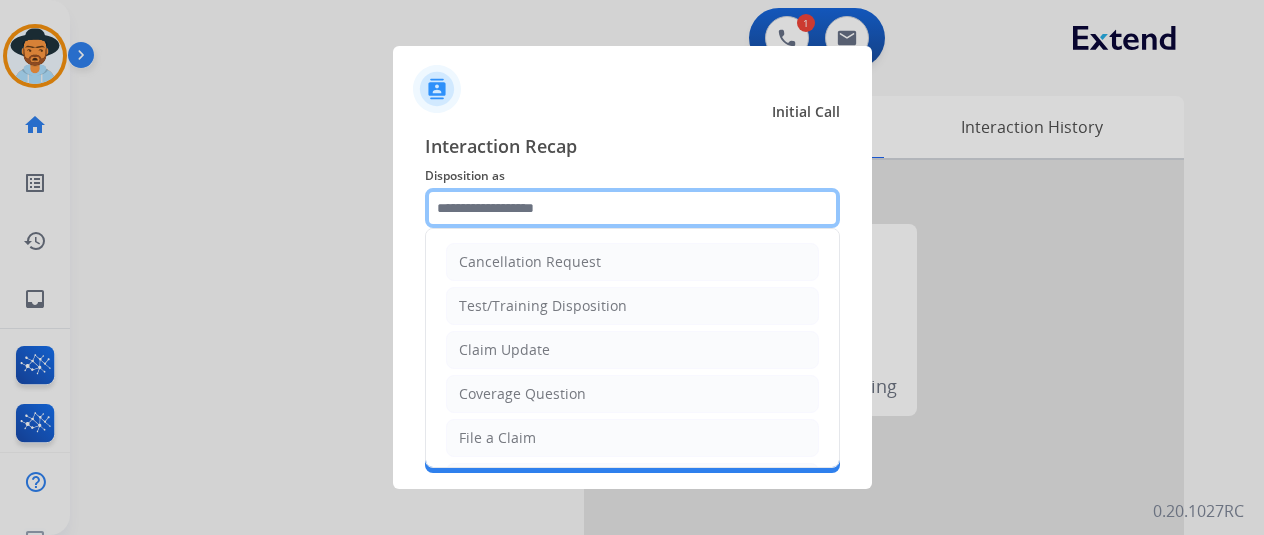 click 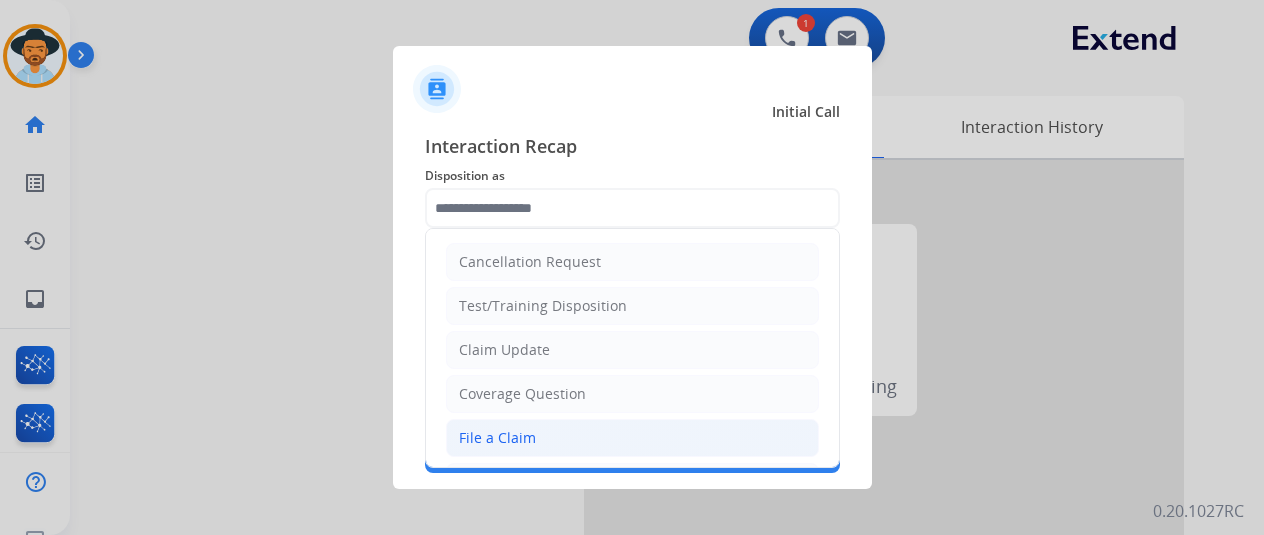 click on "File a Claim" 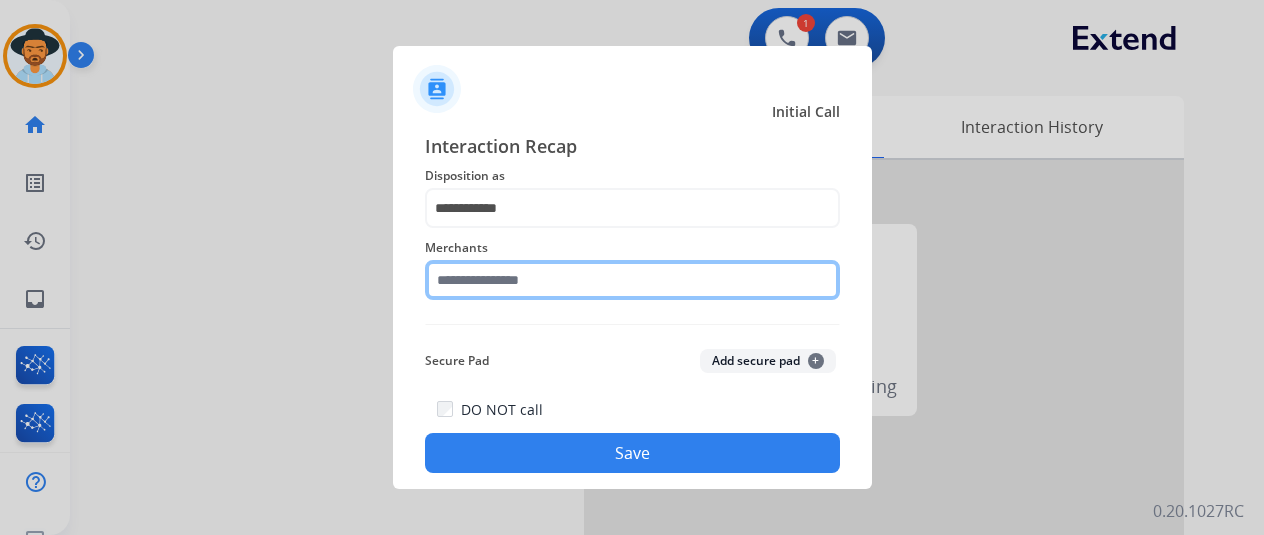 click 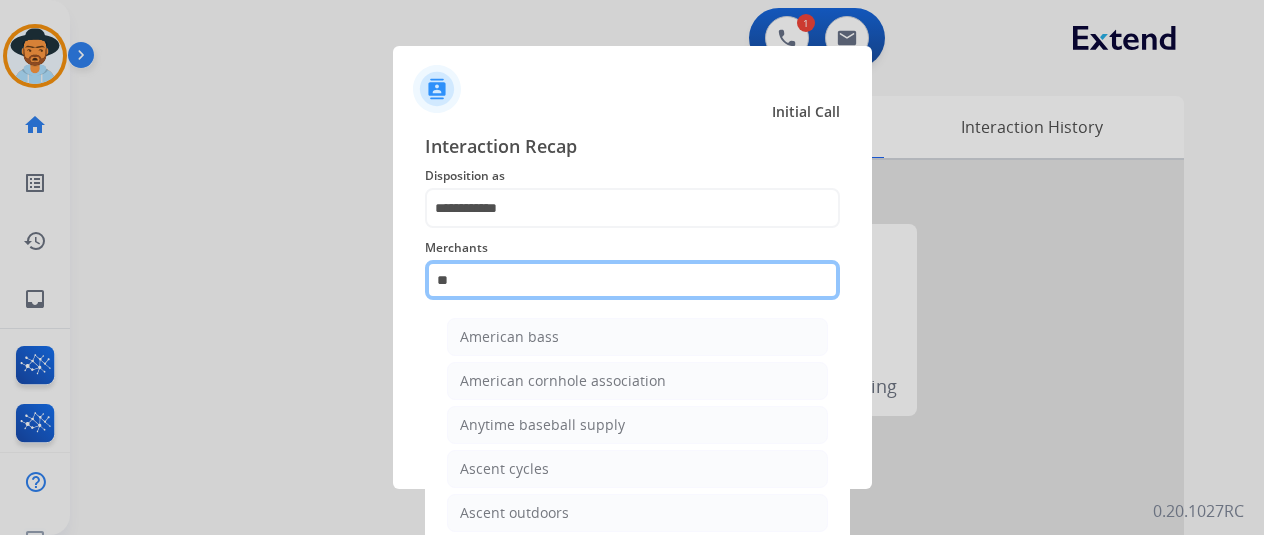 scroll, scrollTop: 100, scrollLeft: 0, axis: vertical 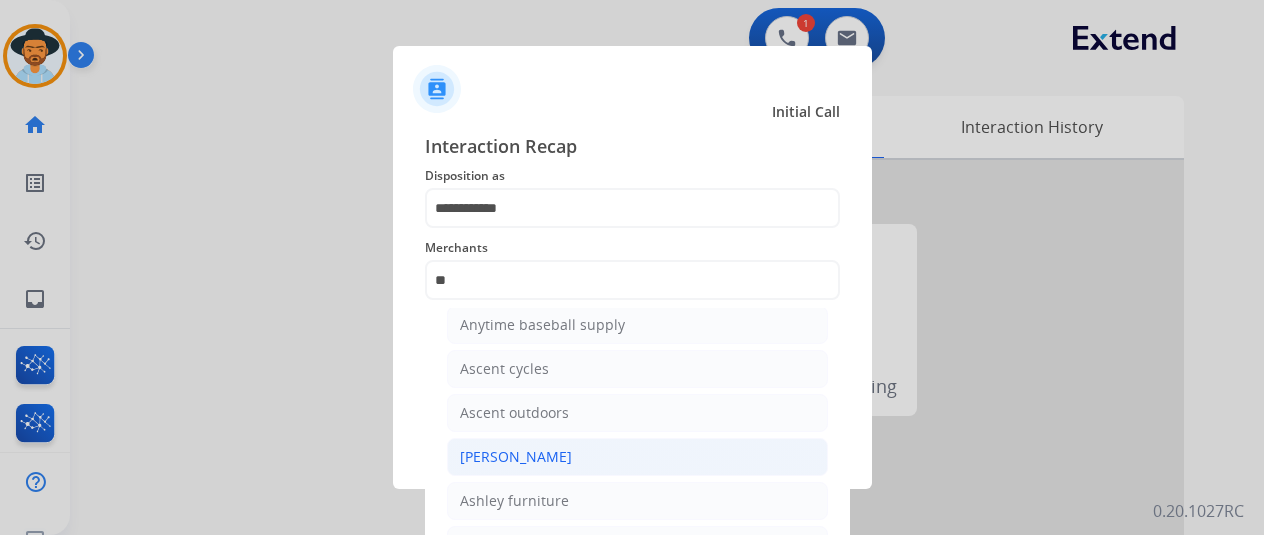 click on "[PERSON_NAME]" 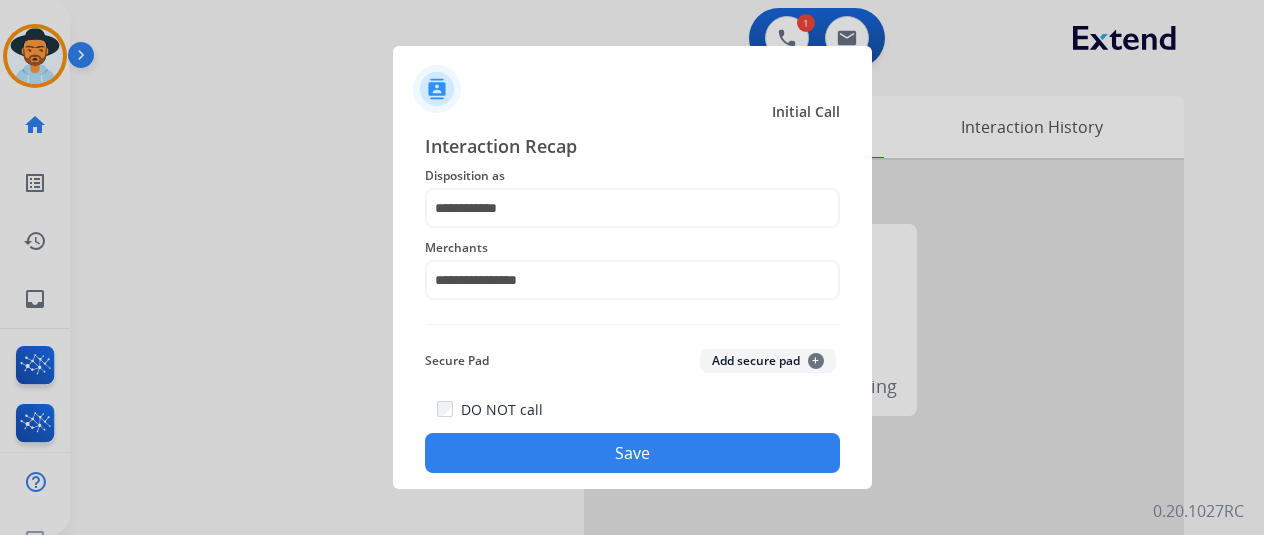 click on "Save" 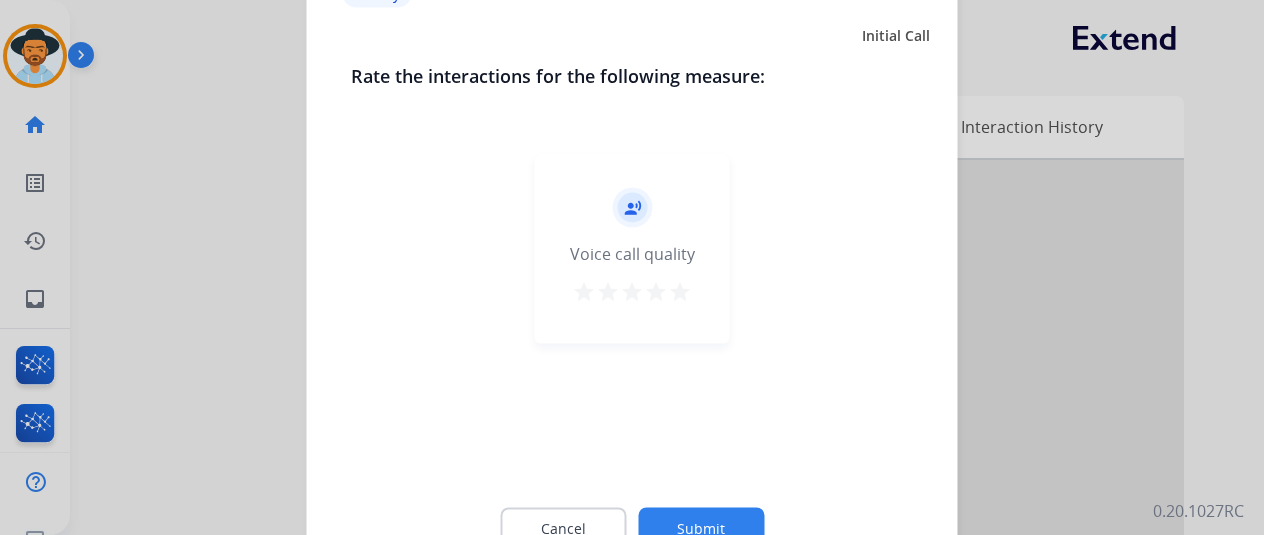 click on "Submit" 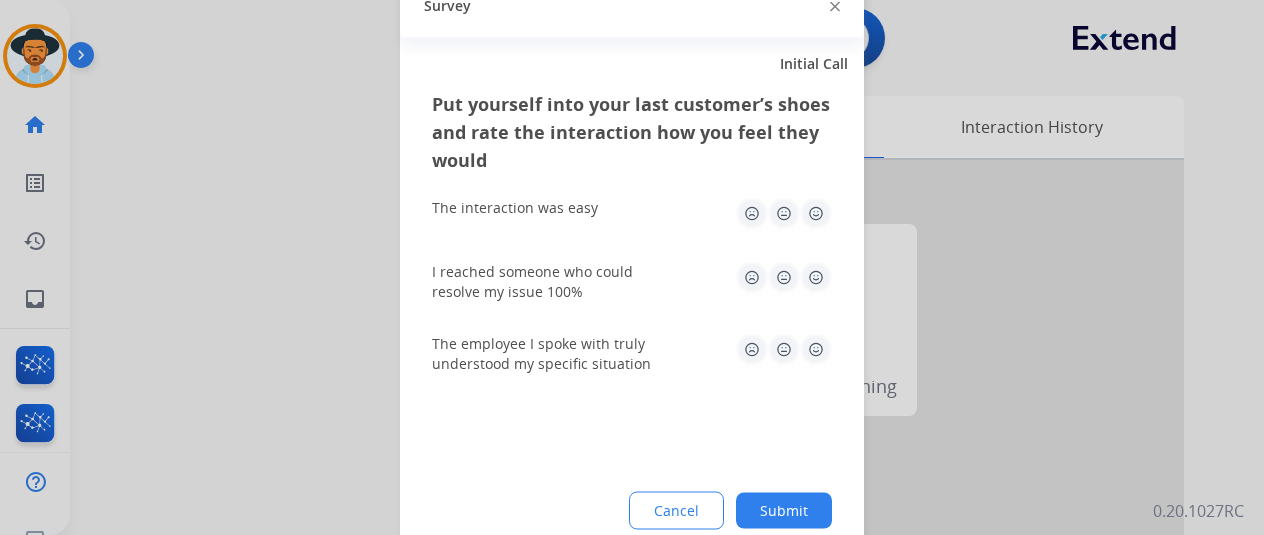 click on "Submit" 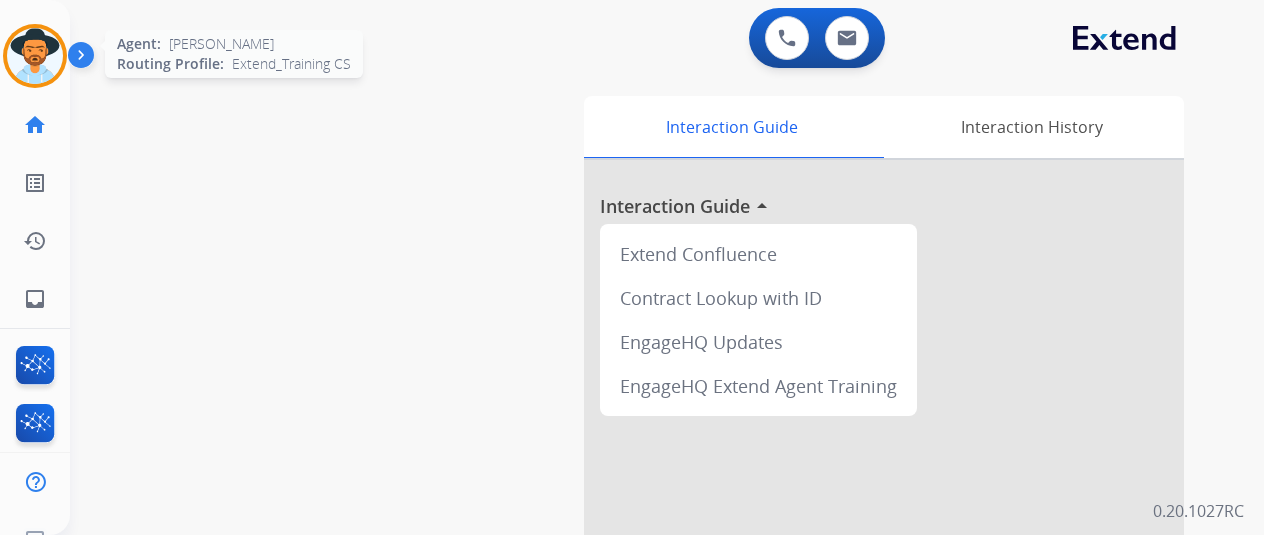 click at bounding box center [35, 56] 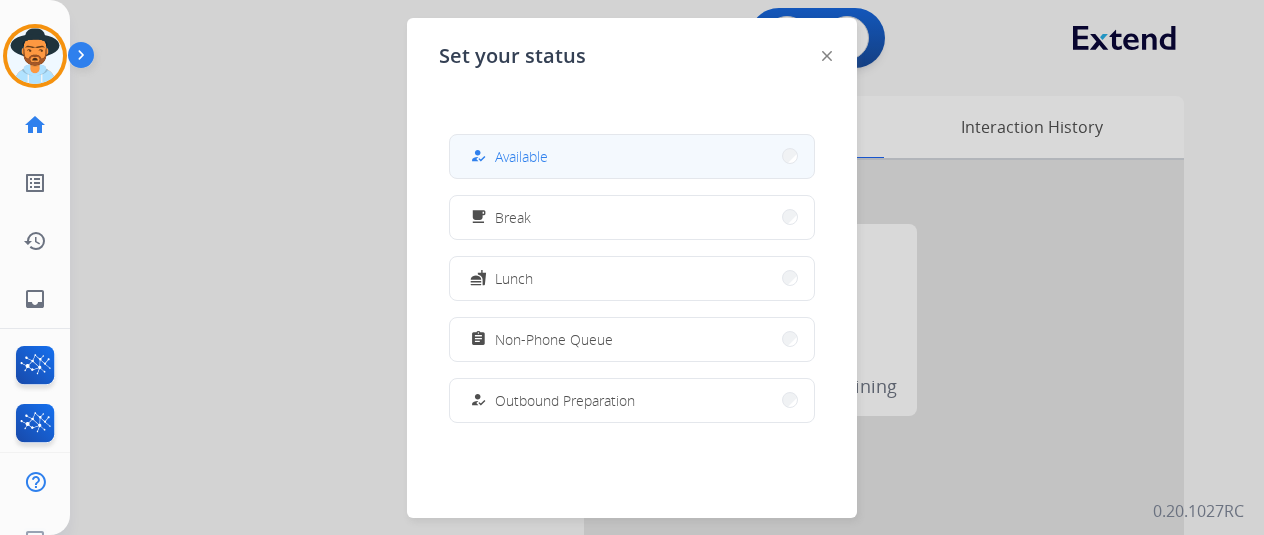 click on "how_to_reg Available" at bounding box center [632, 156] 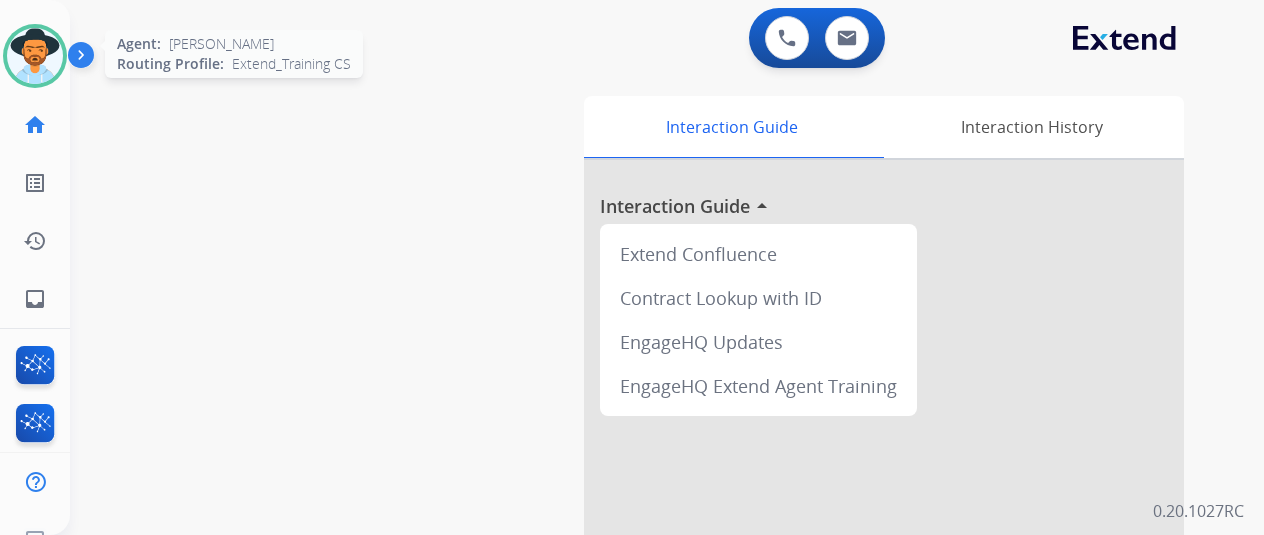 click at bounding box center [35, 56] 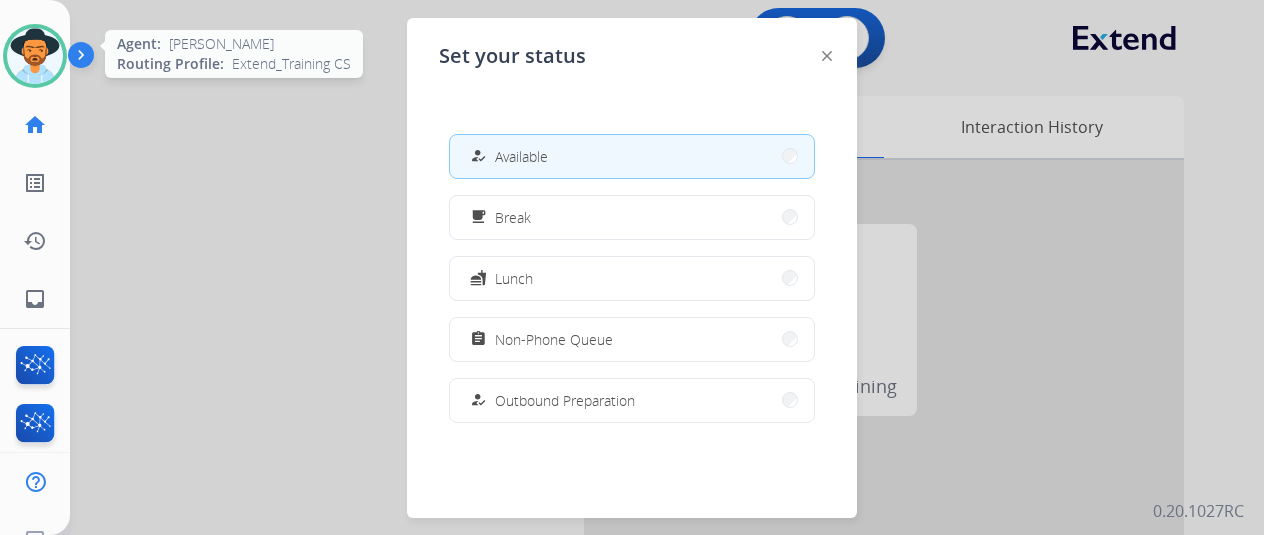 click at bounding box center [35, 56] 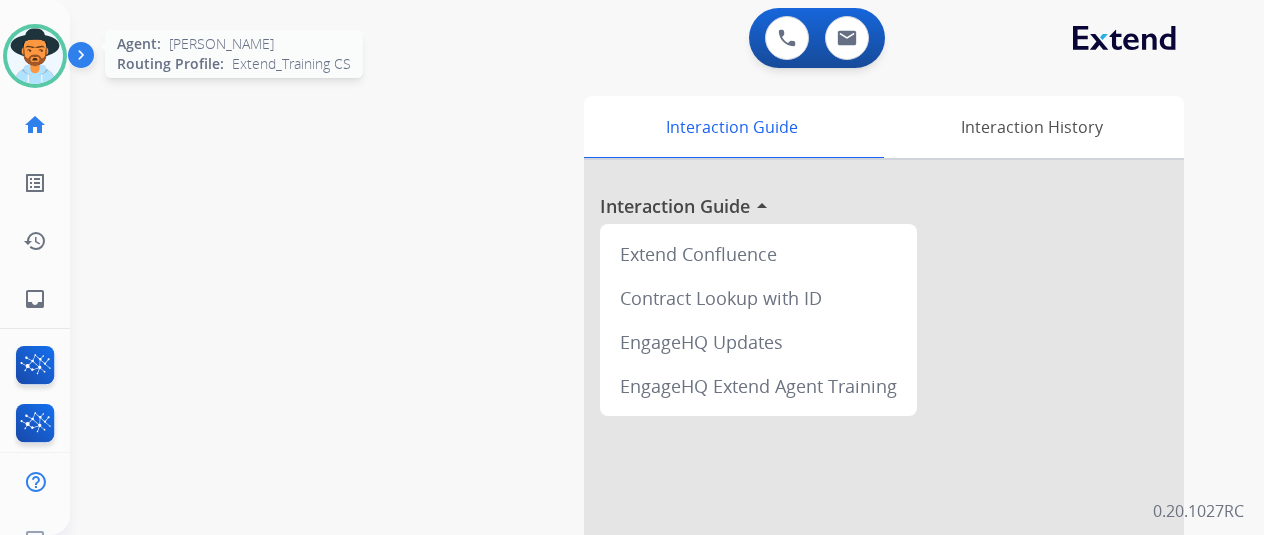 click at bounding box center [35, 56] 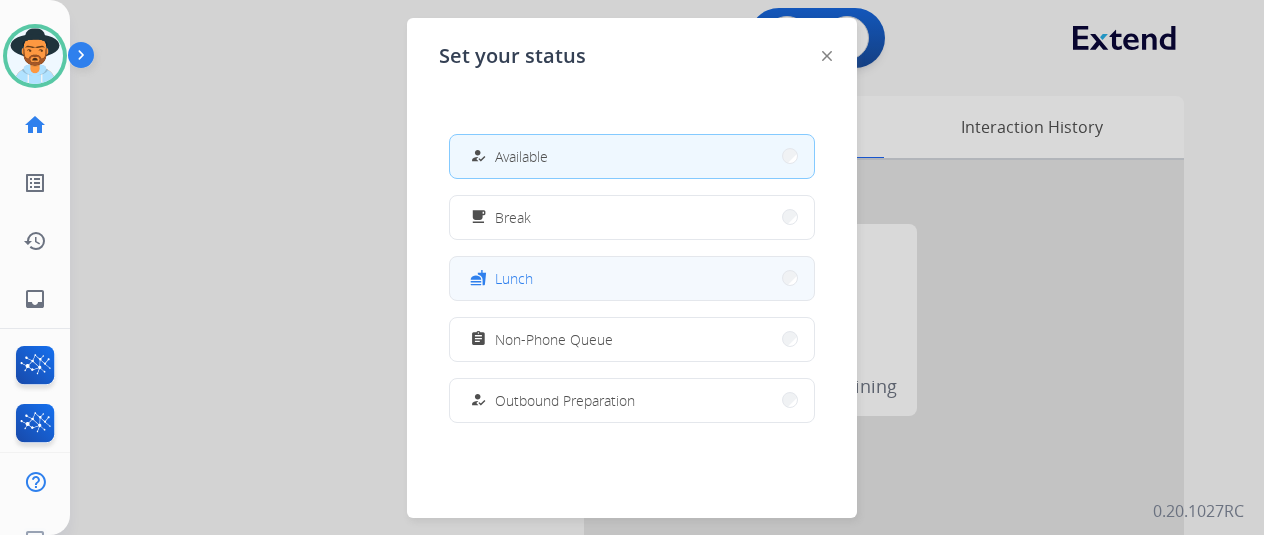 click on "Lunch" at bounding box center [514, 278] 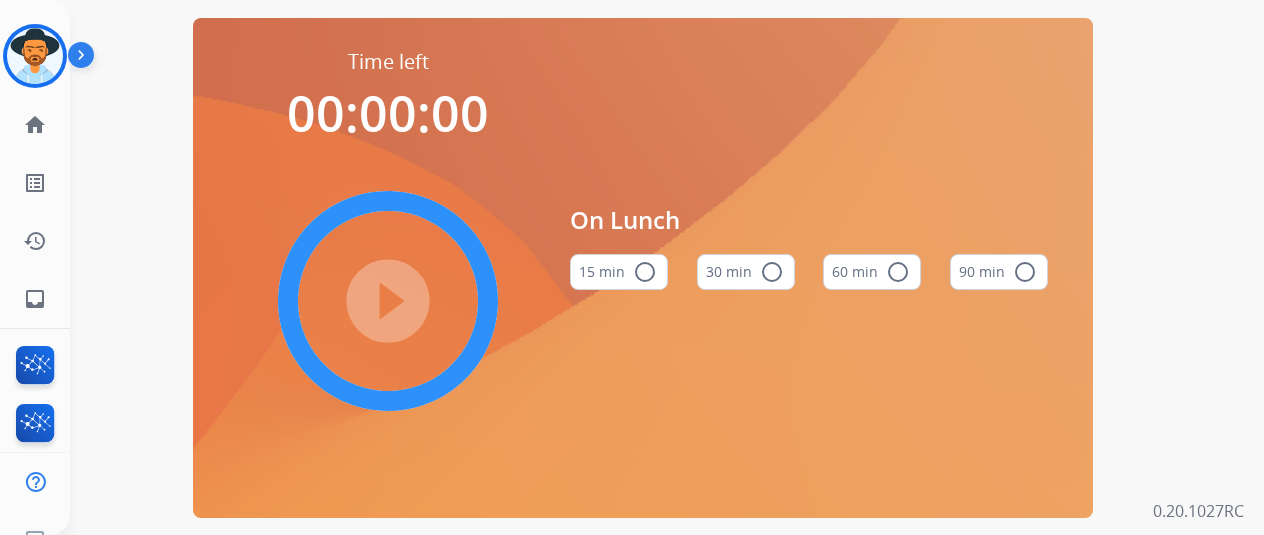 click on "radio_button_unchecked" at bounding box center [645, 272] 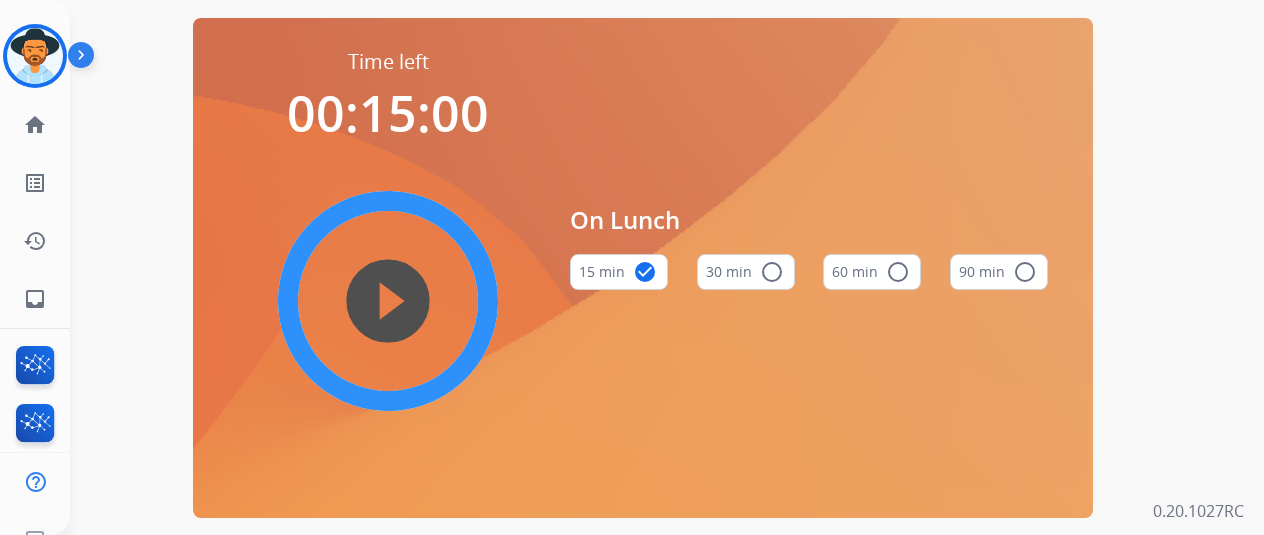 click on "play_circle_filled" at bounding box center [388, 301] 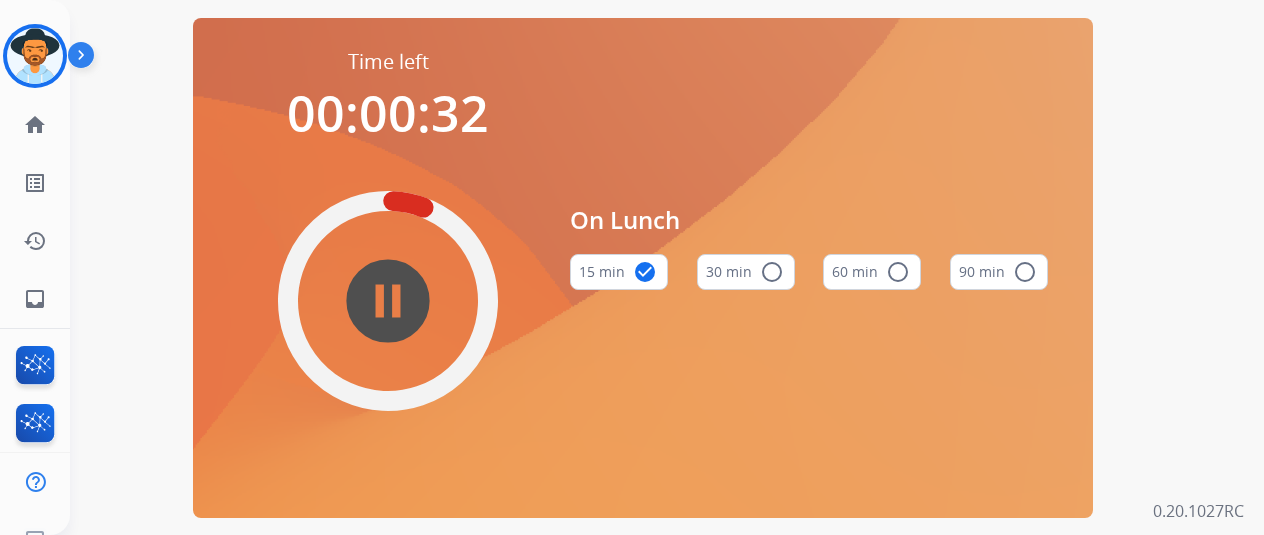 click on "Time left 00:00:32 pause_circle_filled On Lunch  15 min  check_circle  30 min  radio_button_unchecked  60 min  radio_button_unchecked  90 min  radio_button_unchecked" at bounding box center (643, 267) 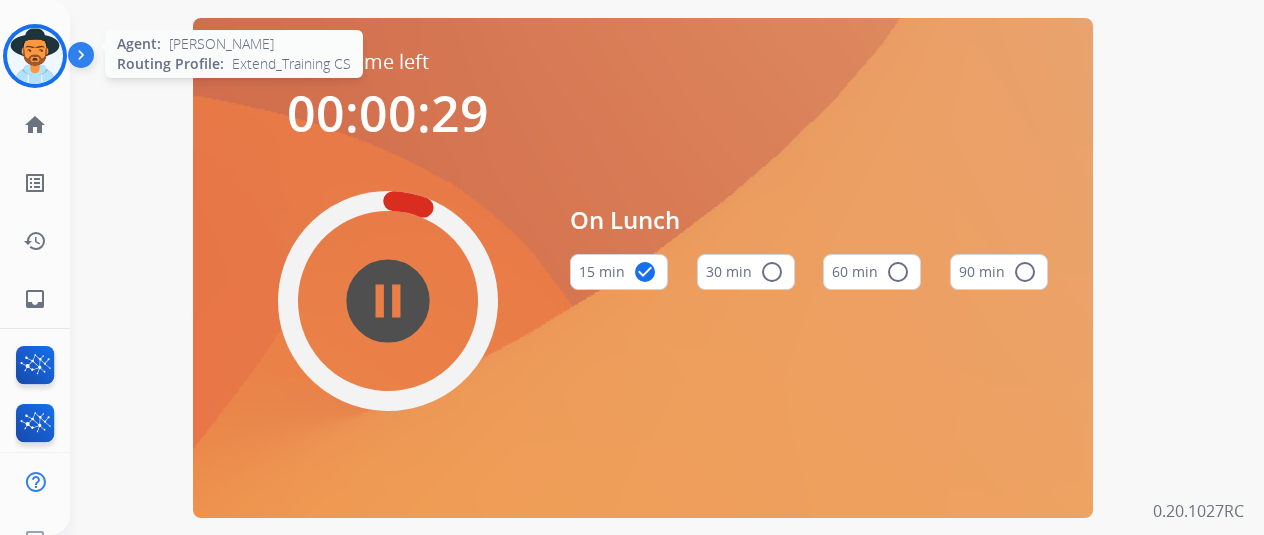 click at bounding box center (35, 56) 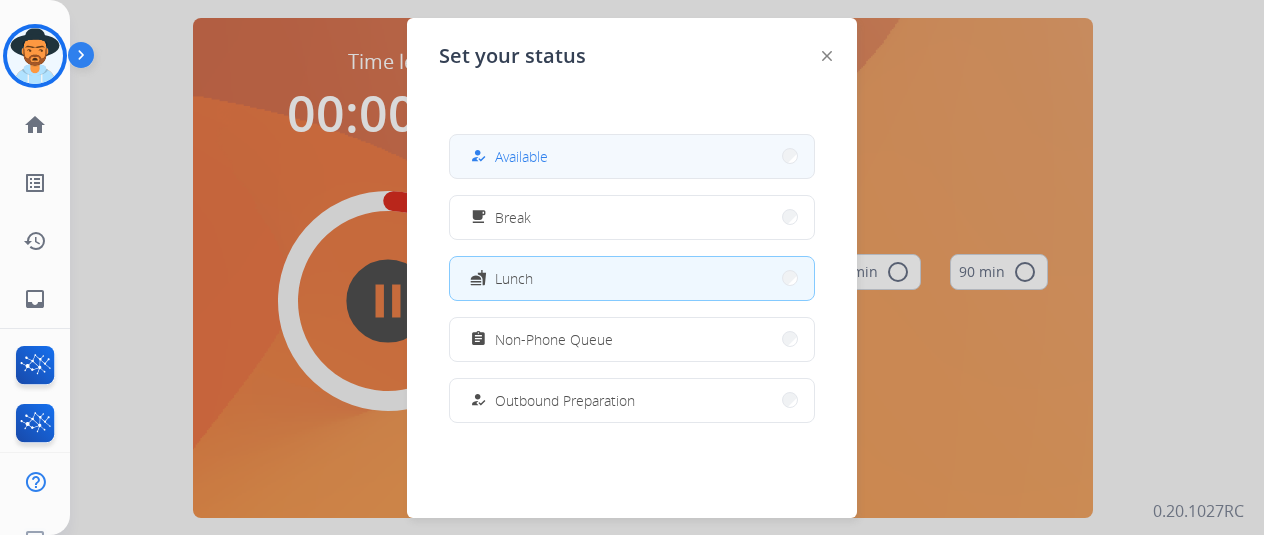 click on "how_to_reg Available" at bounding box center (632, 156) 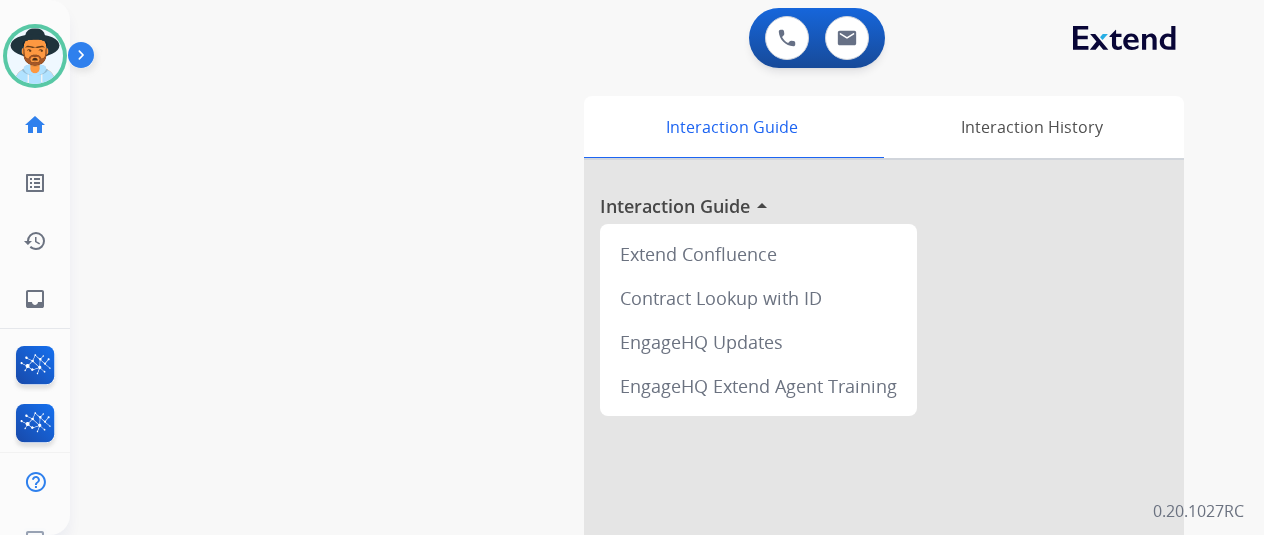 drag, startPoint x: 140, startPoint y: 154, endPoint x: 142, endPoint y: 132, distance: 22.090721 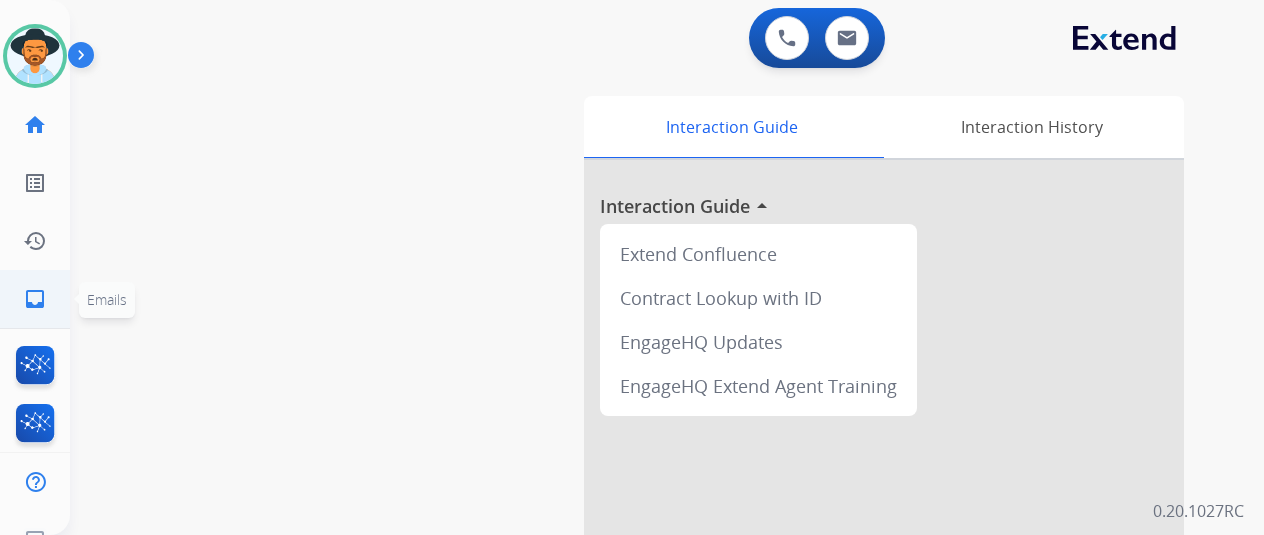 click on "inbox" 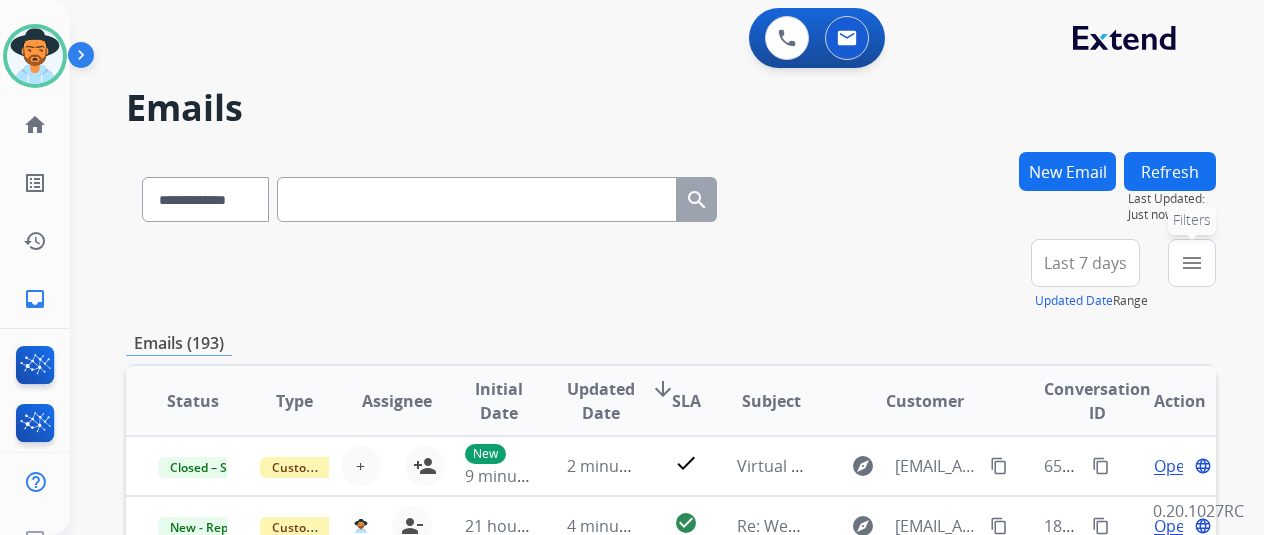 click on "menu" at bounding box center (1192, 263) 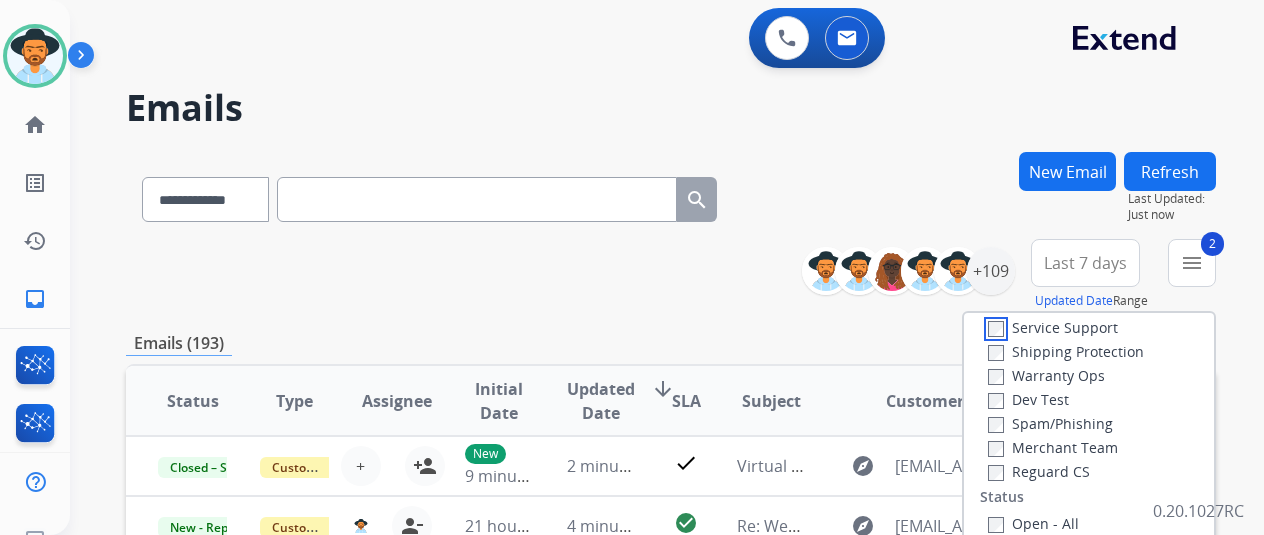 scroll, scrollTop: 200, scrollLeft: 0, axis: vertical 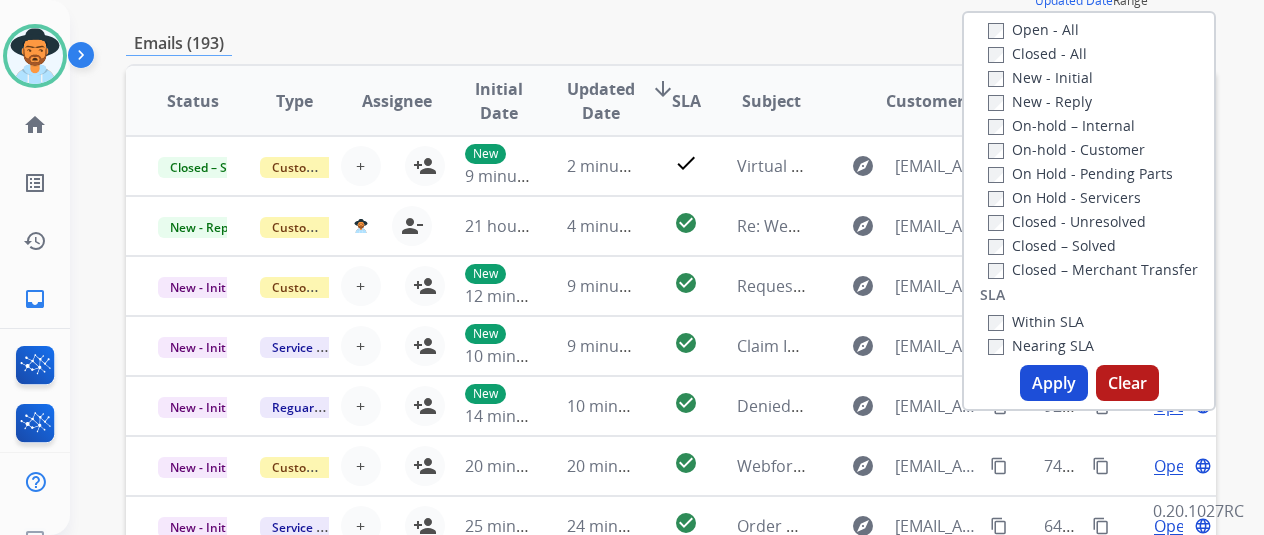 click on "Apply" at bounding box center [1054, 383] 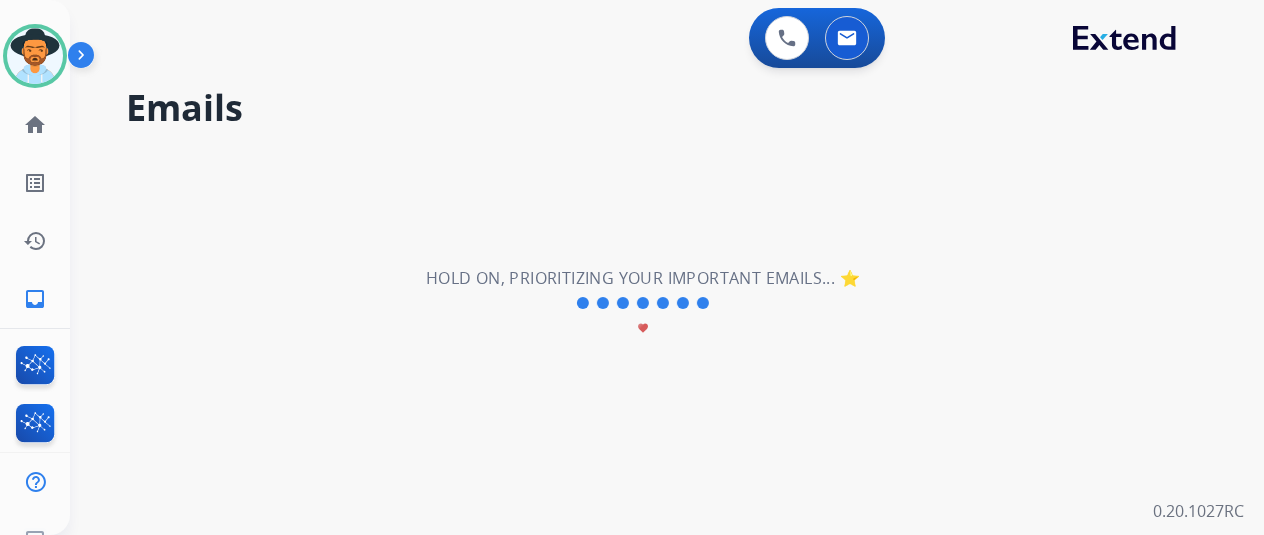 scroll, scrollTop: 0, scrollLeft: 0, axis: both 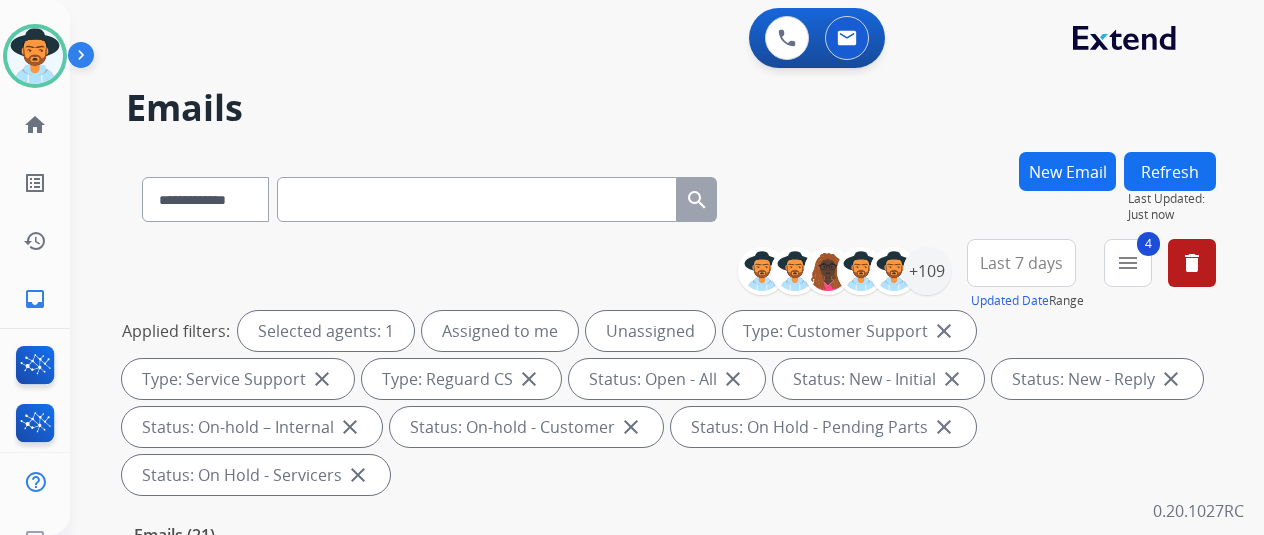 click on "Emails" at bounding box center [671, 108] 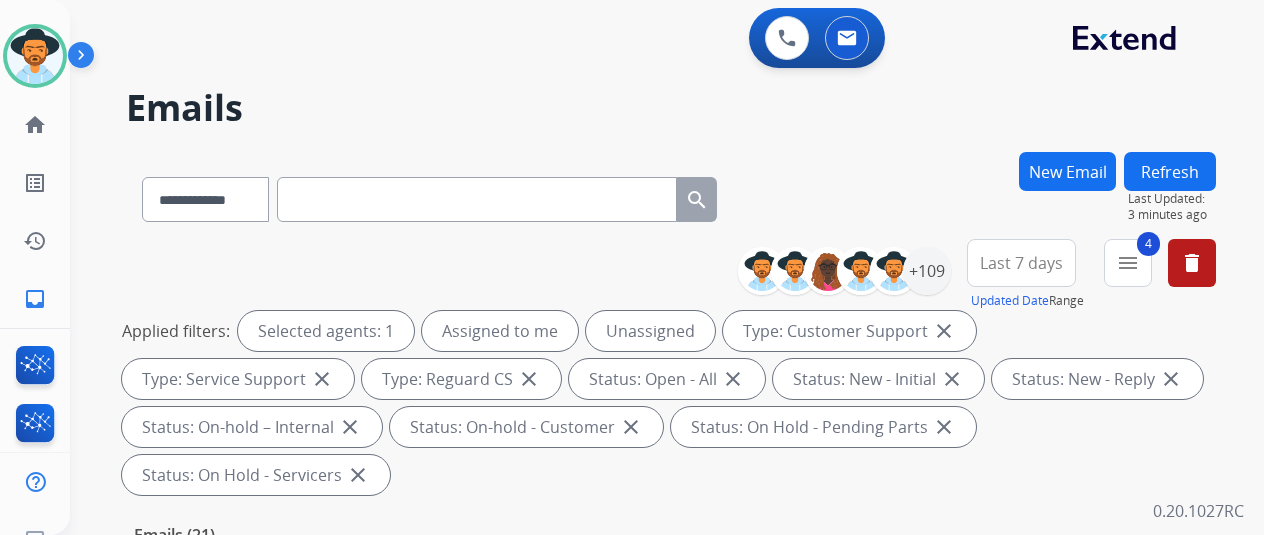 click on "0 Voice Interactions  0  Email Interactions" at bounding box center [655, 40] 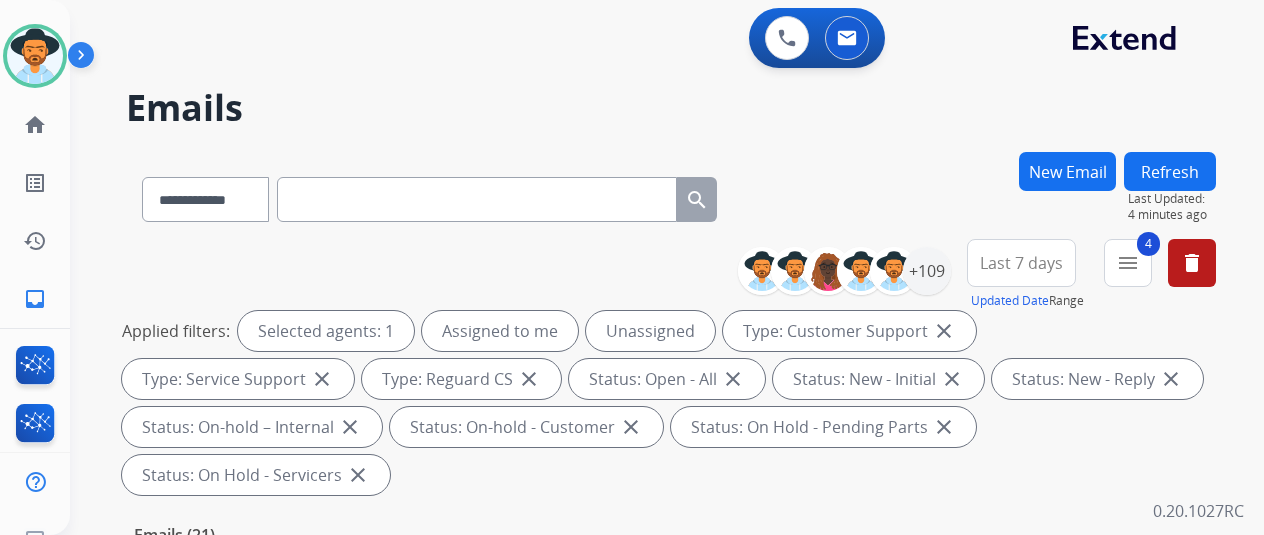 click on "**********" at bounding box center (984, 275) 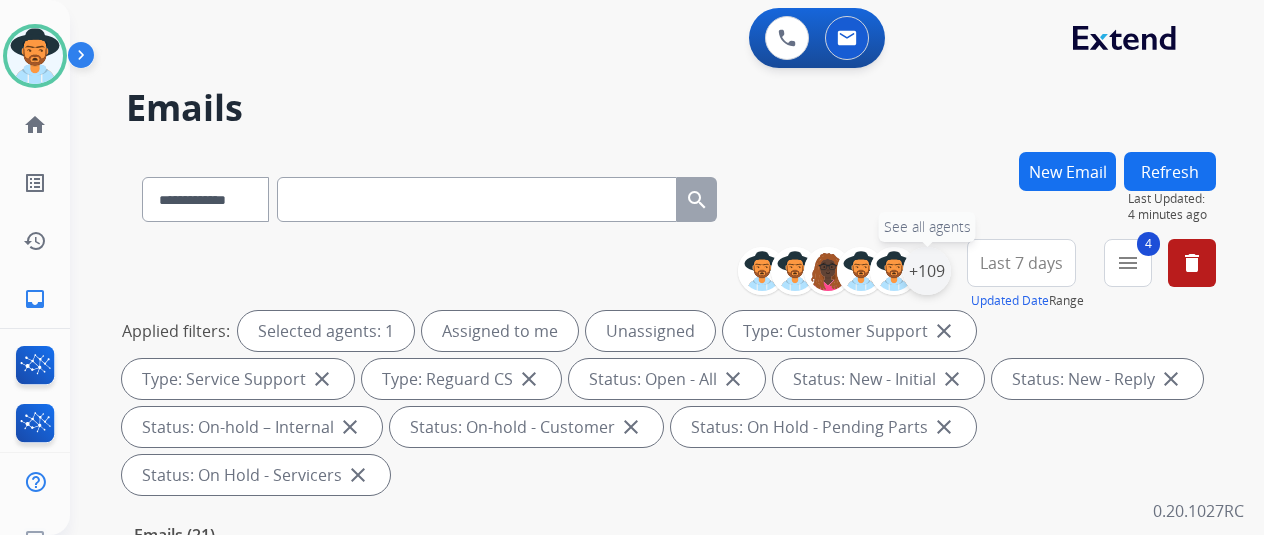 click on "+109" at bounding box center [927, 271] 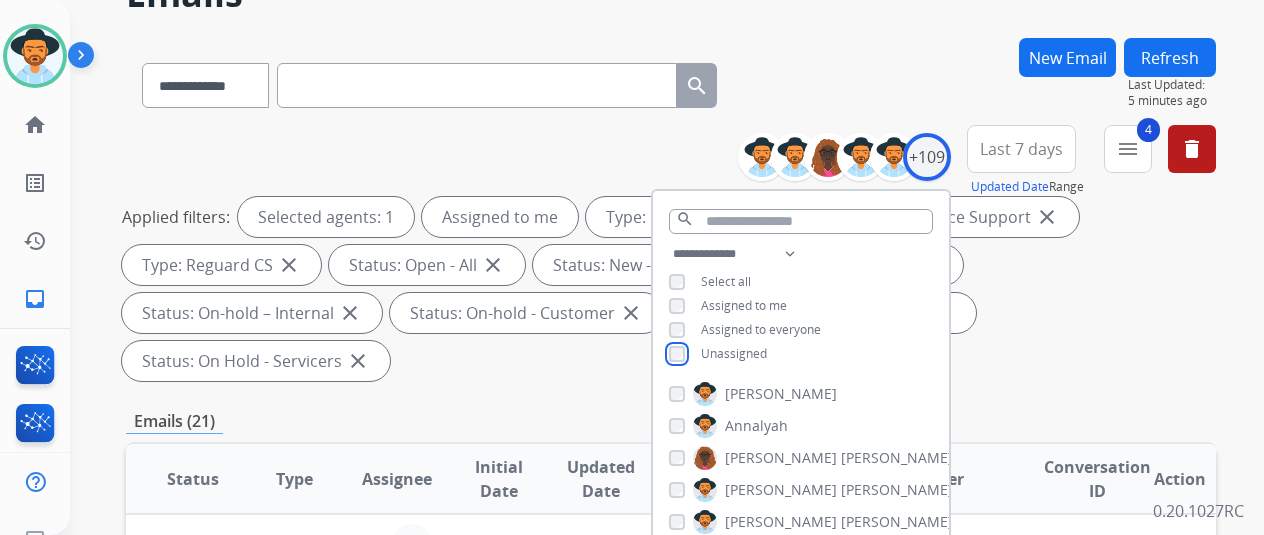 scroll, scrollTop: 300, scrollLeft: 0, axis: vertical 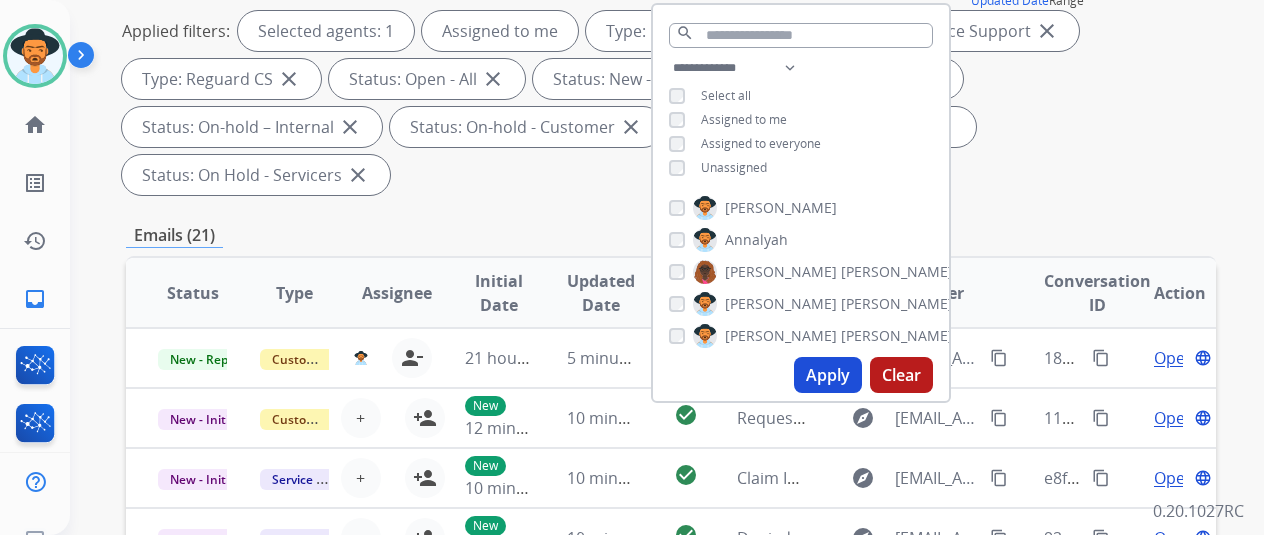 click on "Apply" at bounding box center [828, 375] 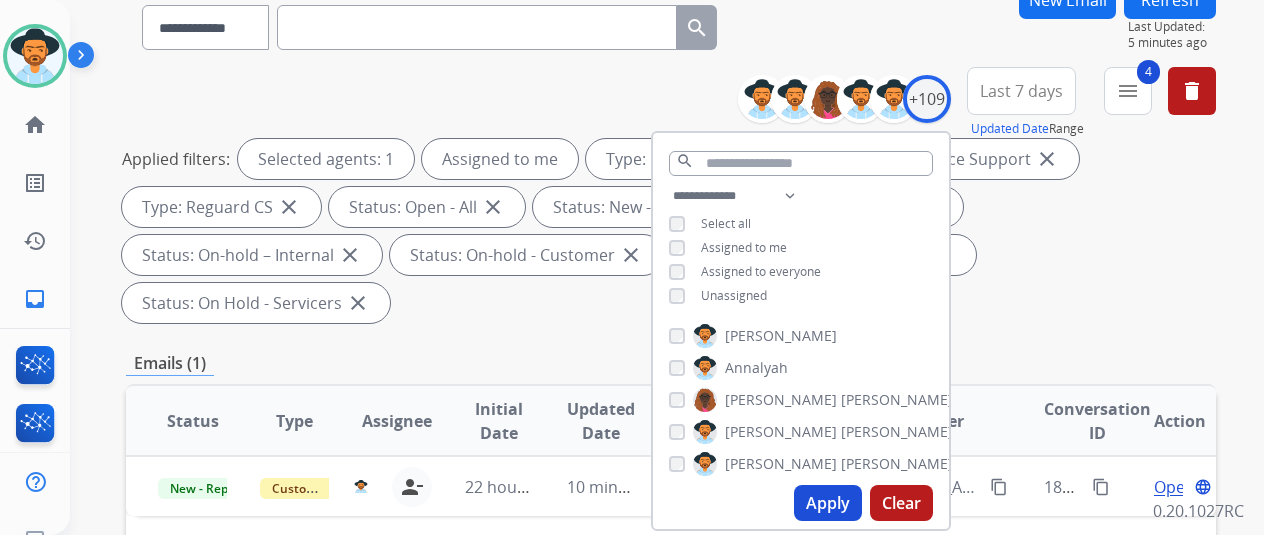 scroll, scrollTop: 400, scrollLeft: 0, axis: vertical 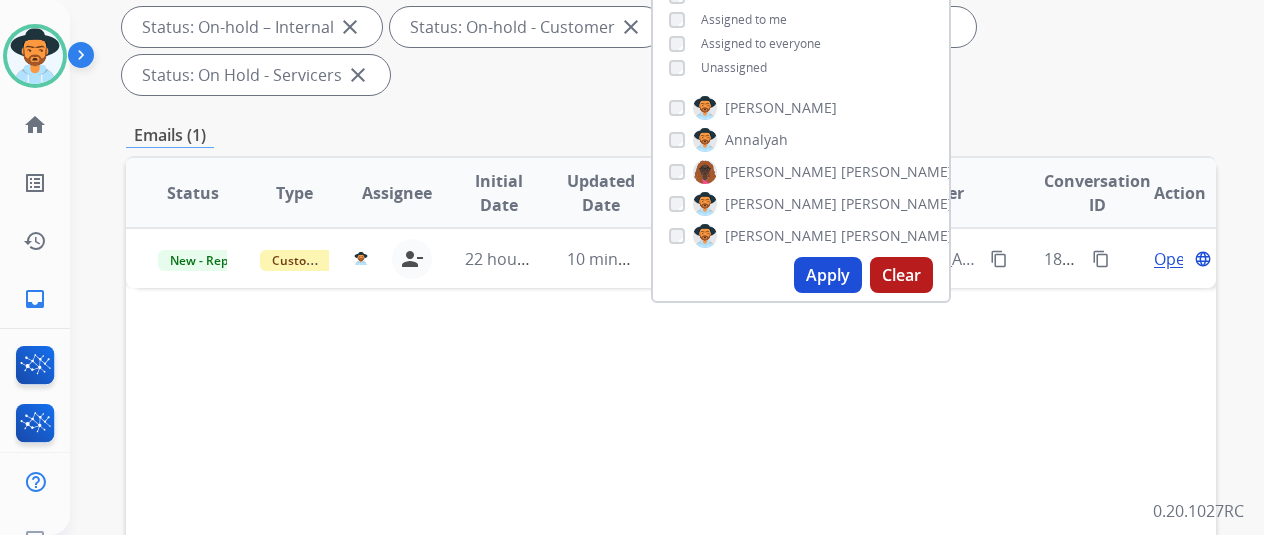 click on "Status Type Assignee Initial Date Updated Date arrow_downward SLA Subject Customer Conversation ID Action New - Reply Customer Support tammy.davidson@eccogroupusa.com person_remove Unassign to Me 22 hours ago 10 minutes ago check_circle  Re: Webform from Santoroolivia95@yahoo.com on 07/09/2025  explore Santoroolivia95@yahoo.com content_copy  1881c22b-b76b-4769-884a-cec51718aab6  content_copy Open language" at bounding box center (671, 491) 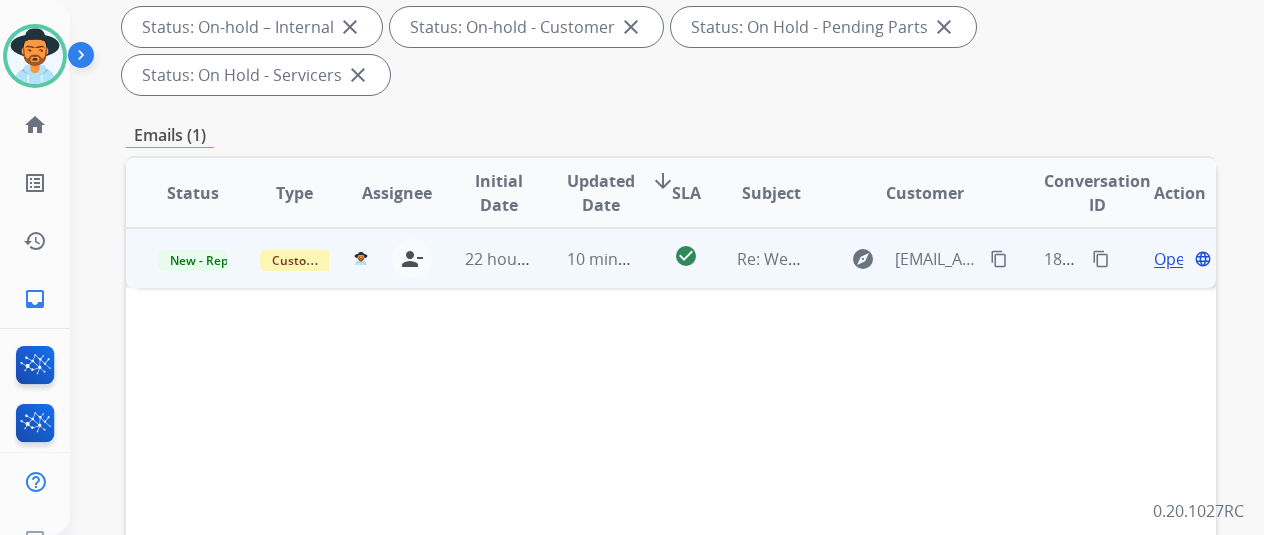 click on "Open" at bounding box center (1174, 259) 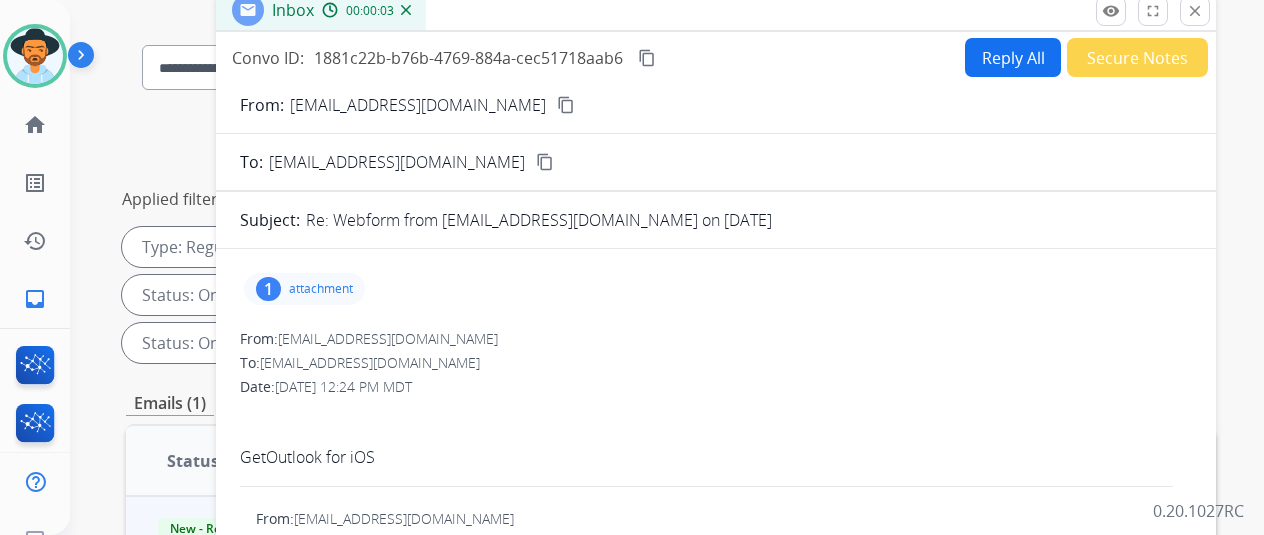scroll, scrollTop: 100, scrollLeft: 0, axis: vertical 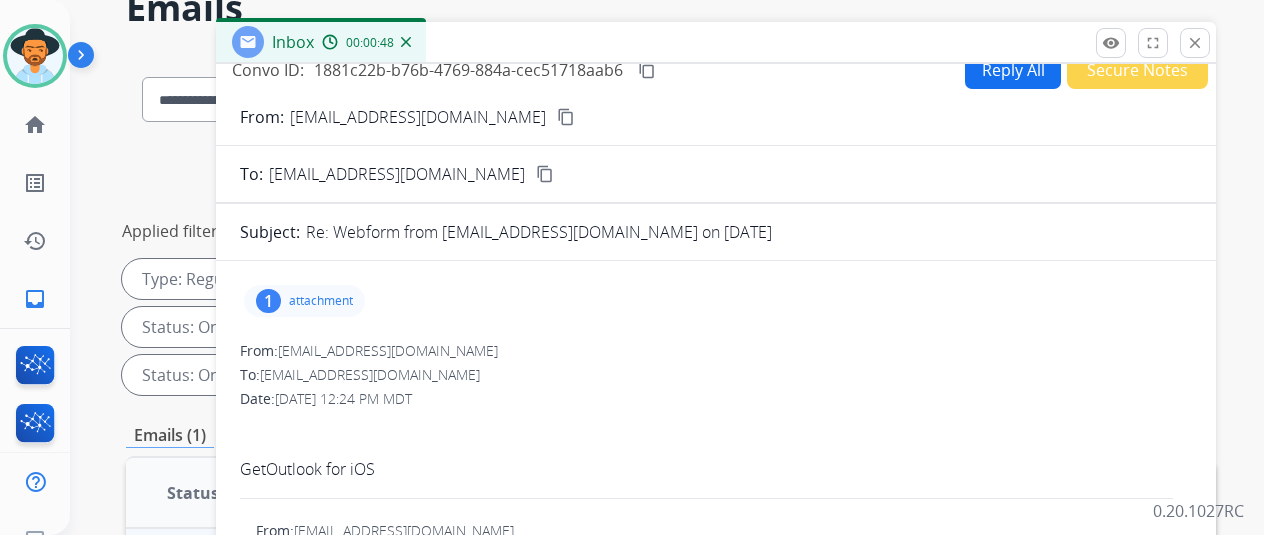 click on "content_copy" at bounding box center [566, 117] 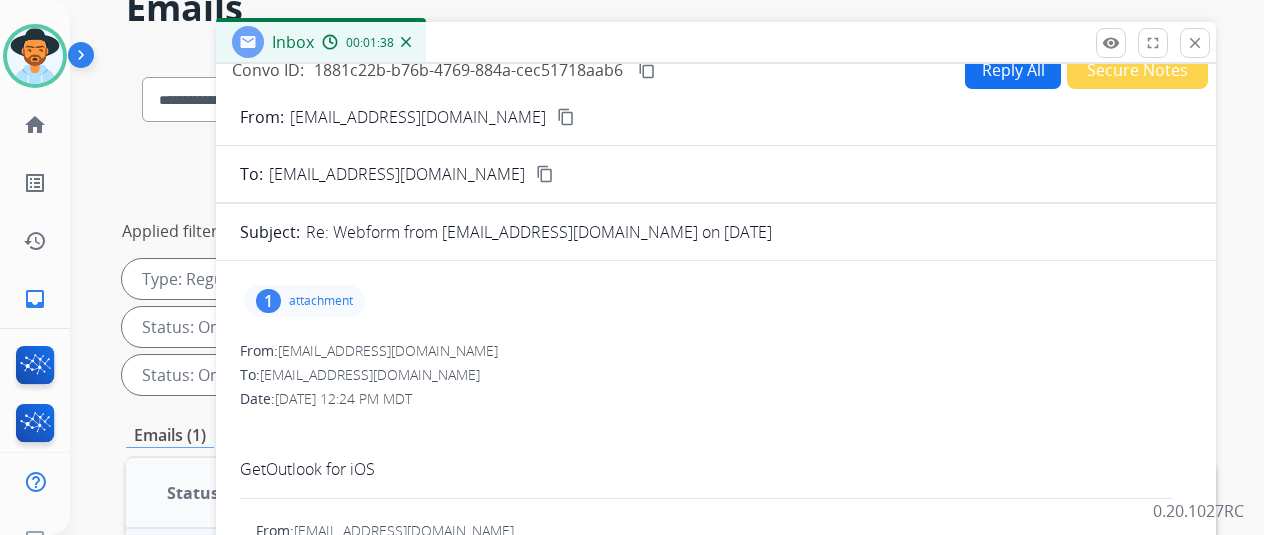 click on "Reply All" at bounding box center (1013, 69) 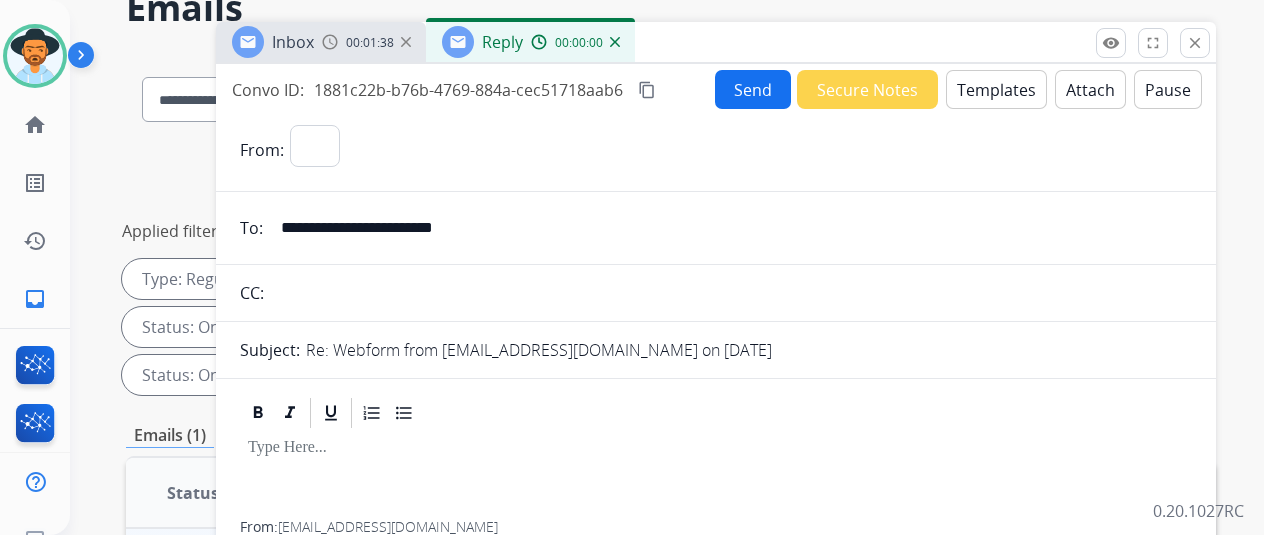 select on "**********" 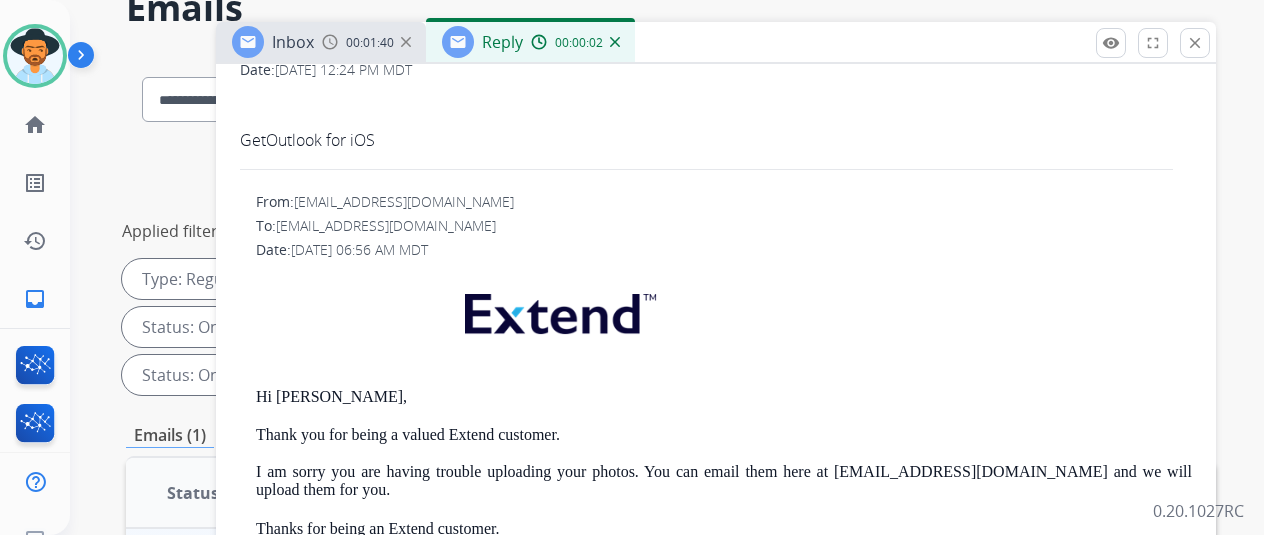 scroll, scrollTop: 576, scrollLeft: 0, axis: vertical 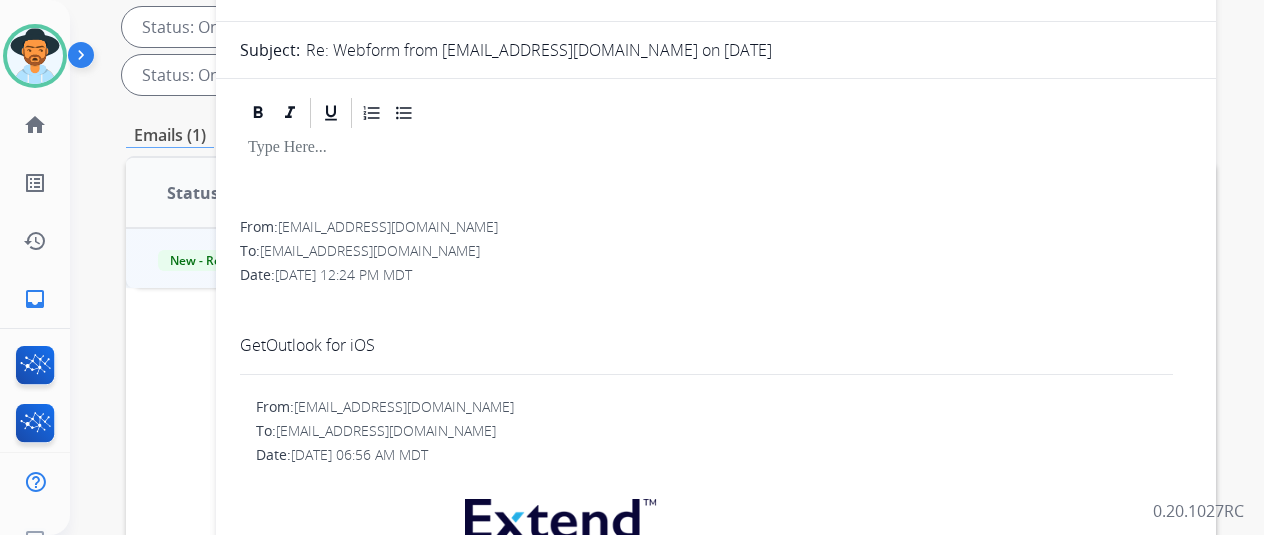 click at bounding box center (716, 176) 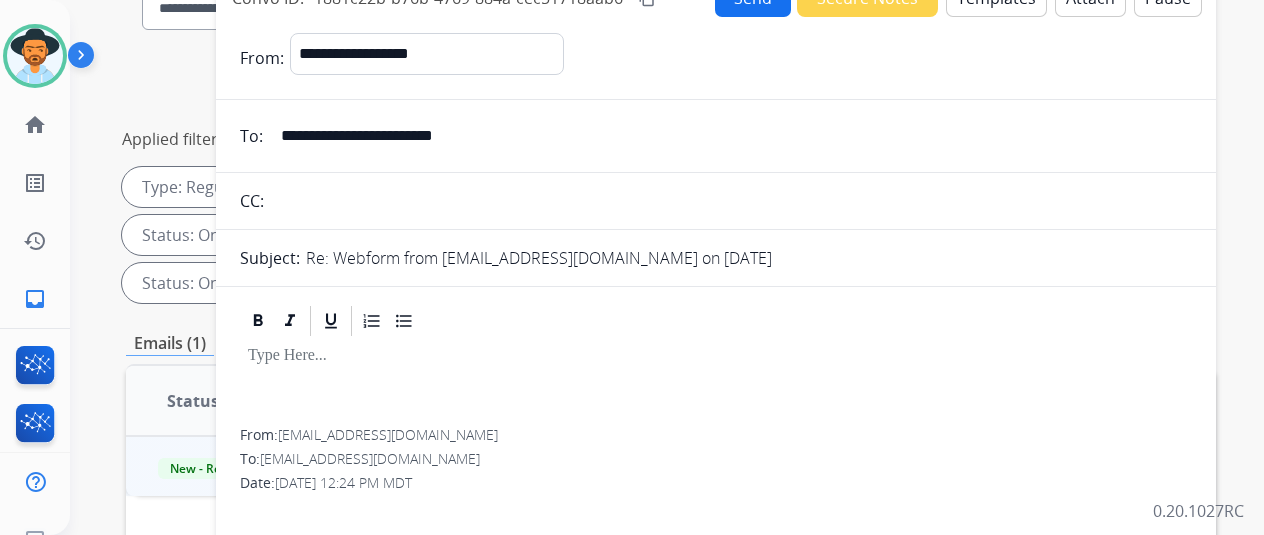 scroll, scrollTop: 0, scrollLeft: 0, axis: both 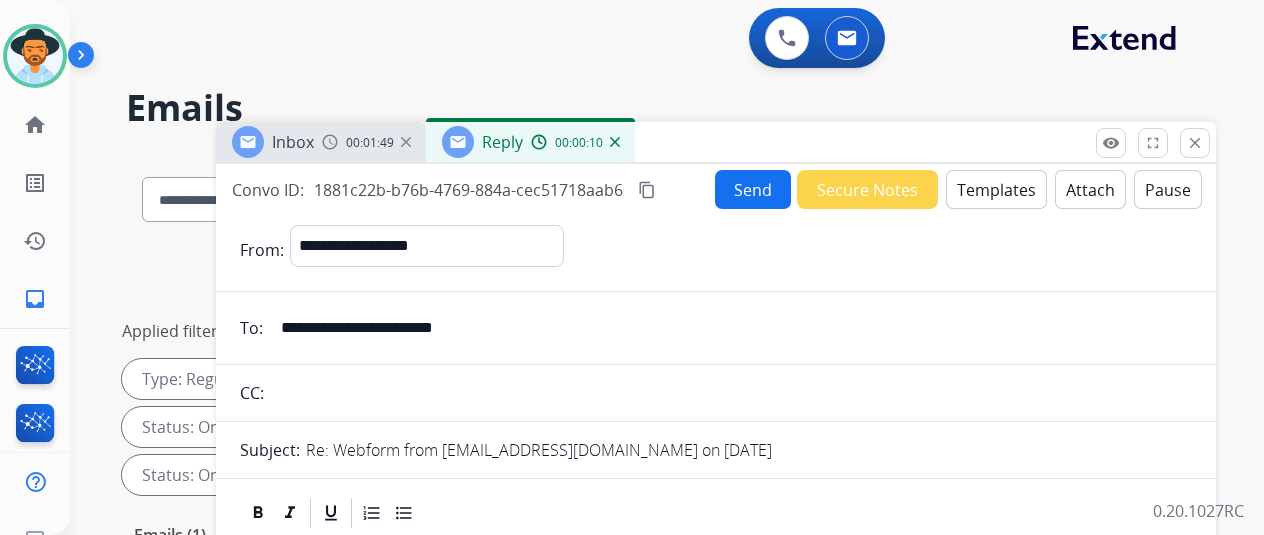click on "00:00:10" at bounding box center [575, 142] 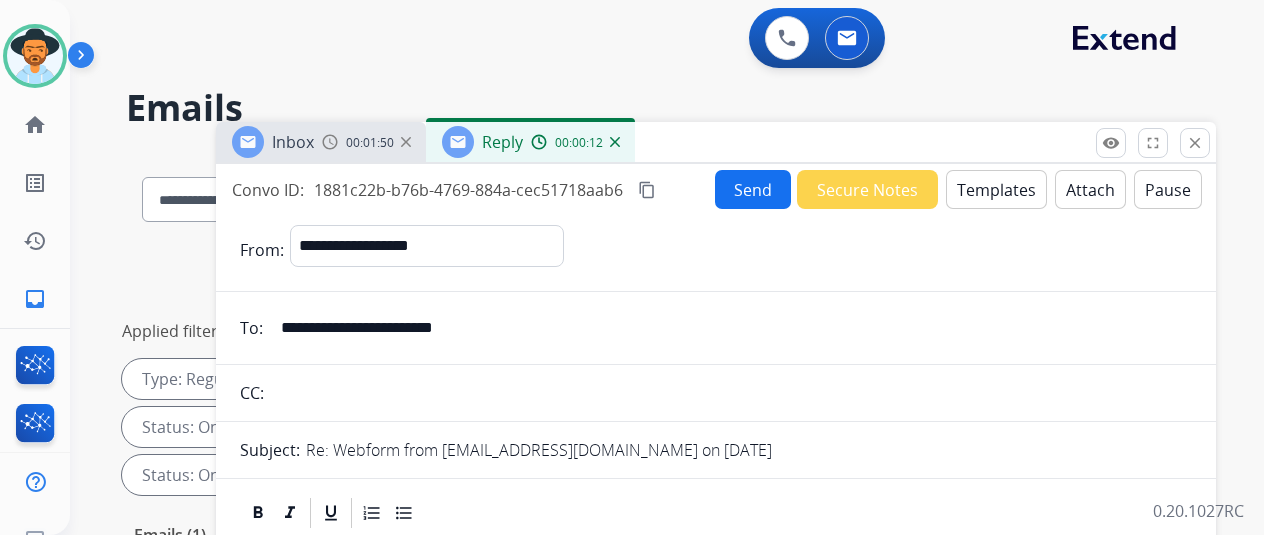 click on "00:00:12" at bounding box center (575, 142) 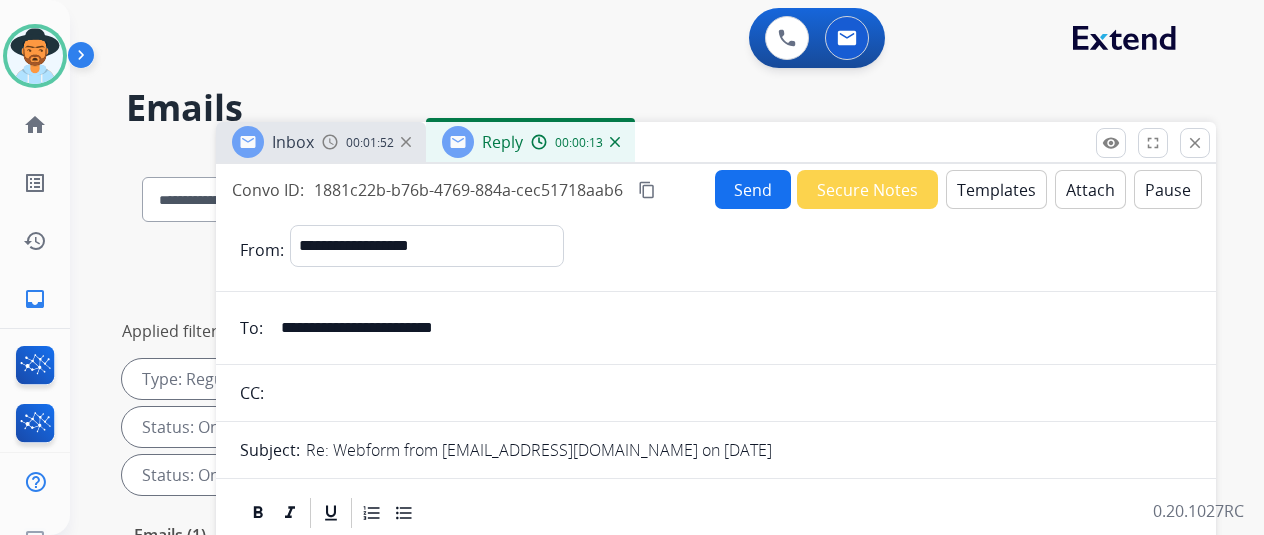 click at bounding box center (615, 142) 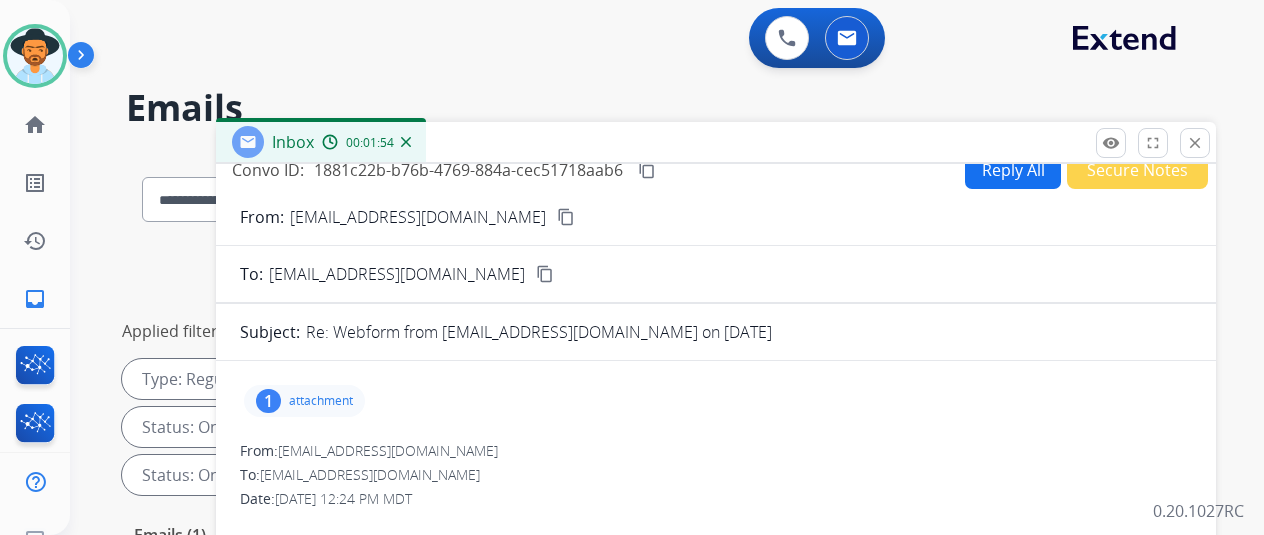 click on "1" at bounding box center [268, 401] 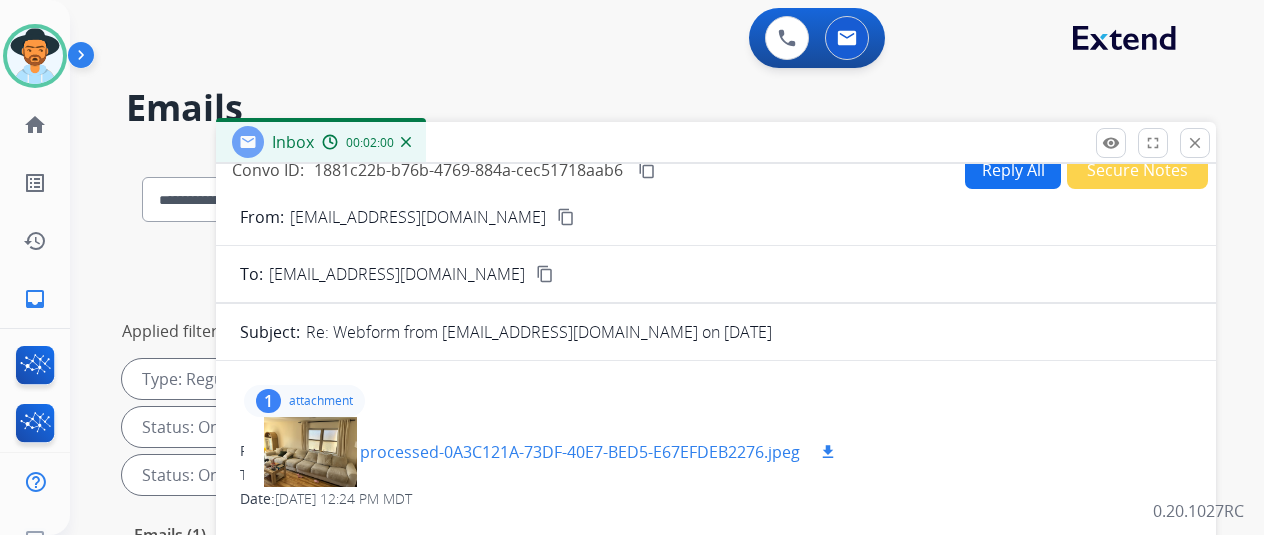click on "download" at bounding box center [828, 452] 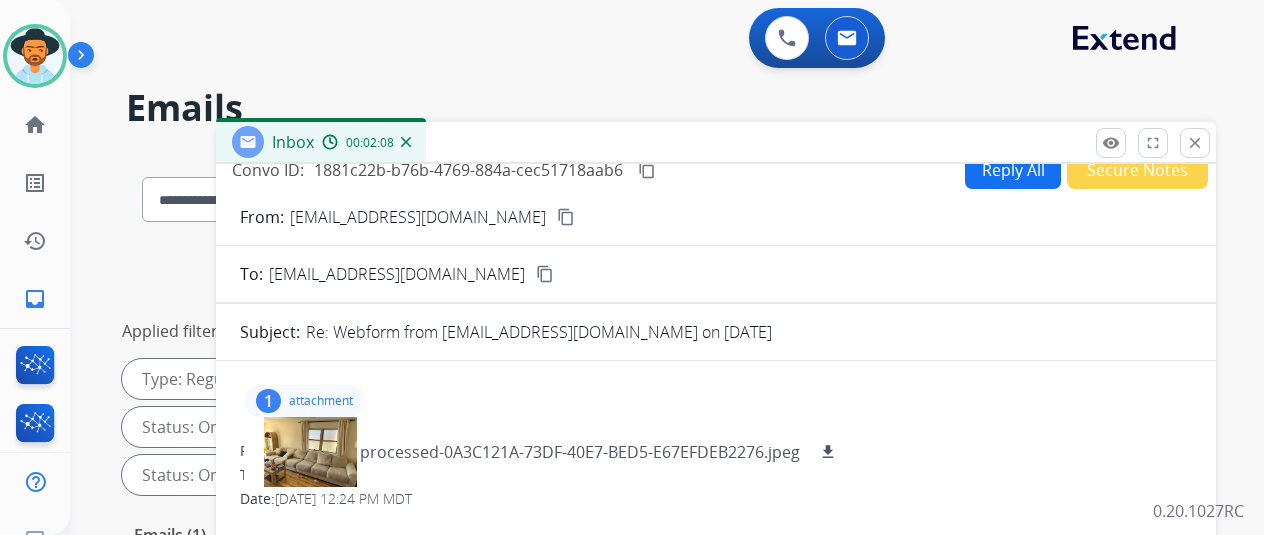 click on "Reply All" at bounding box center [1013, 169] 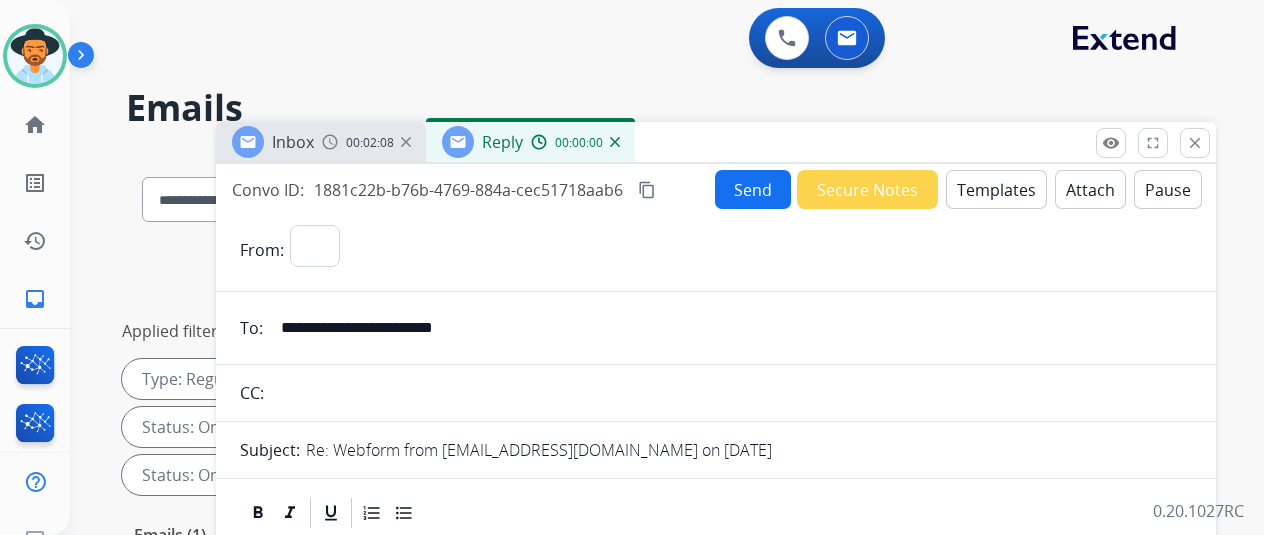 select on "**********" 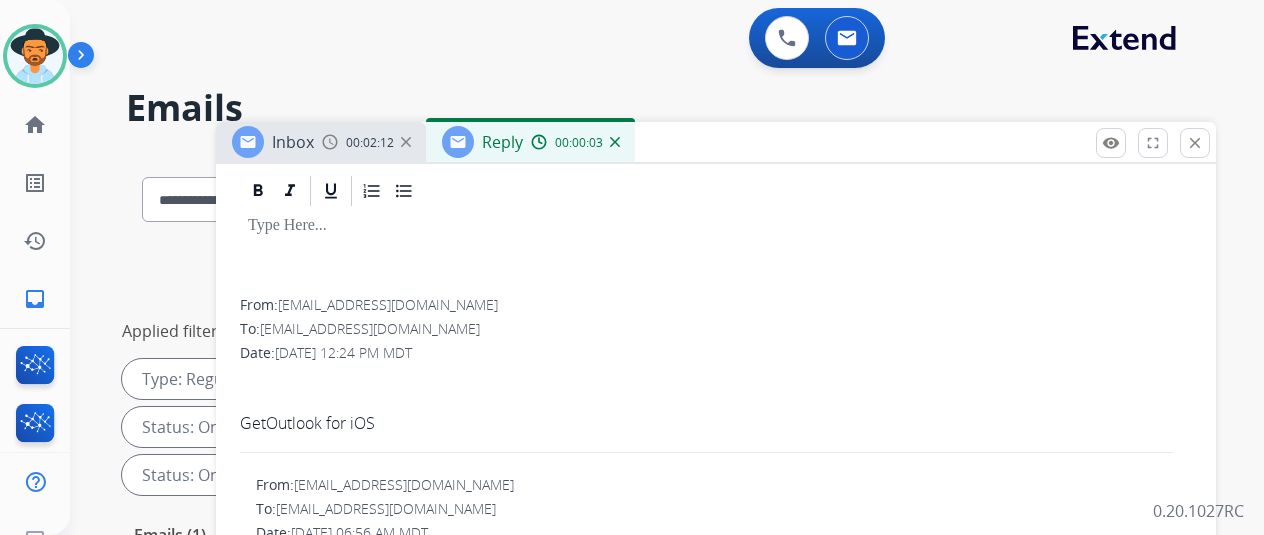 scroll, scrollTop: 0, scrollLeft: 0, axis: both 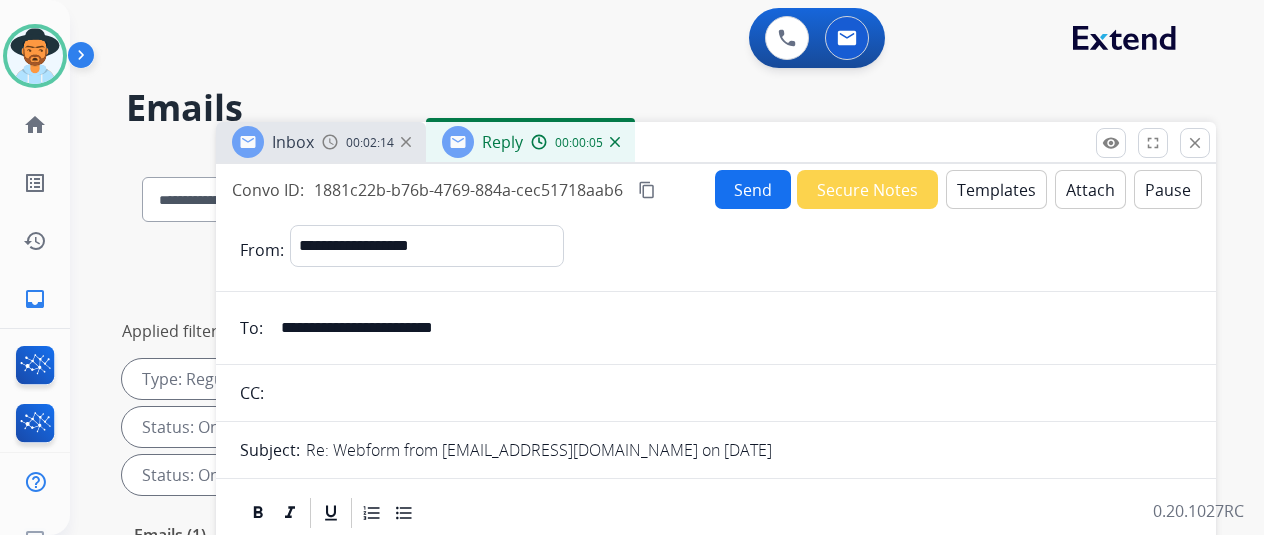 click on "Templates" at bounding box center [996, 189] 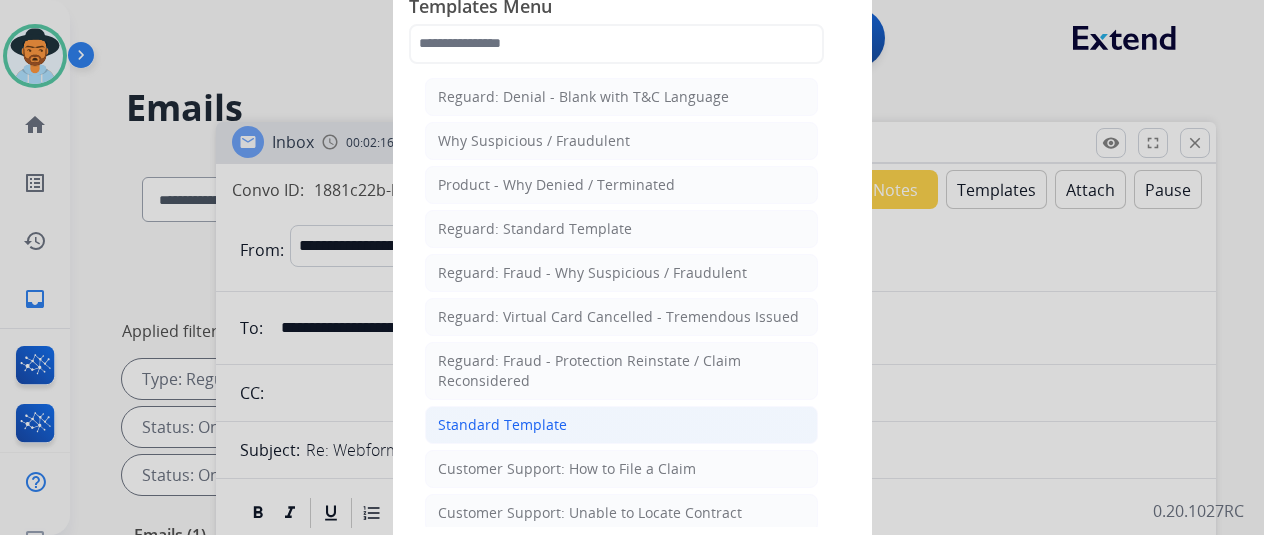 click on "Standard Template" 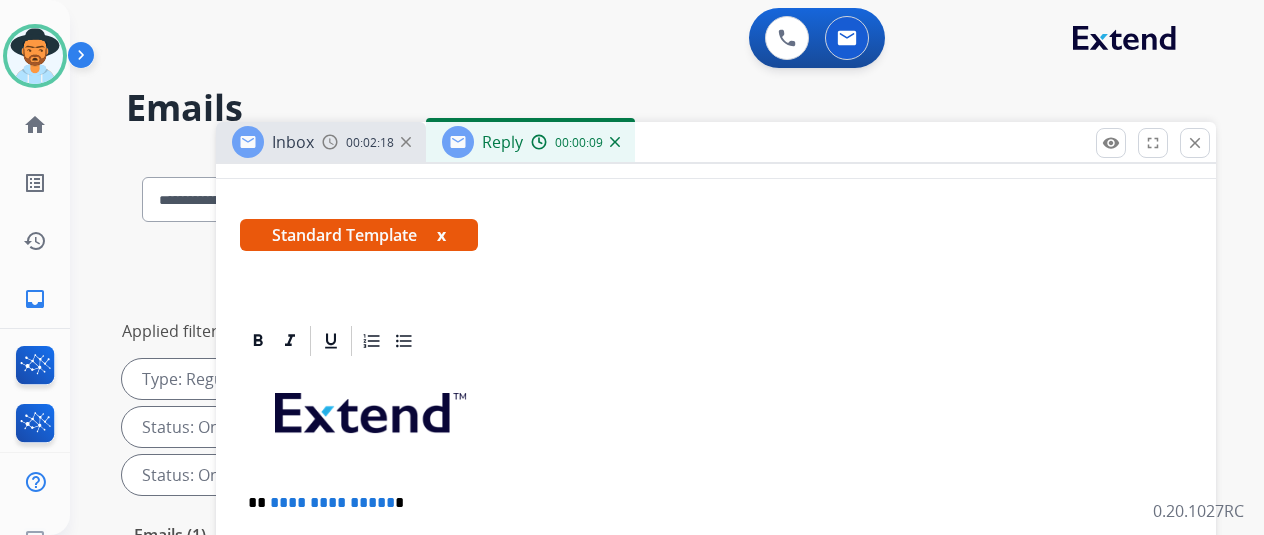 scroll, scrollTop: 500, scrollLeft: 0, axis: vertical 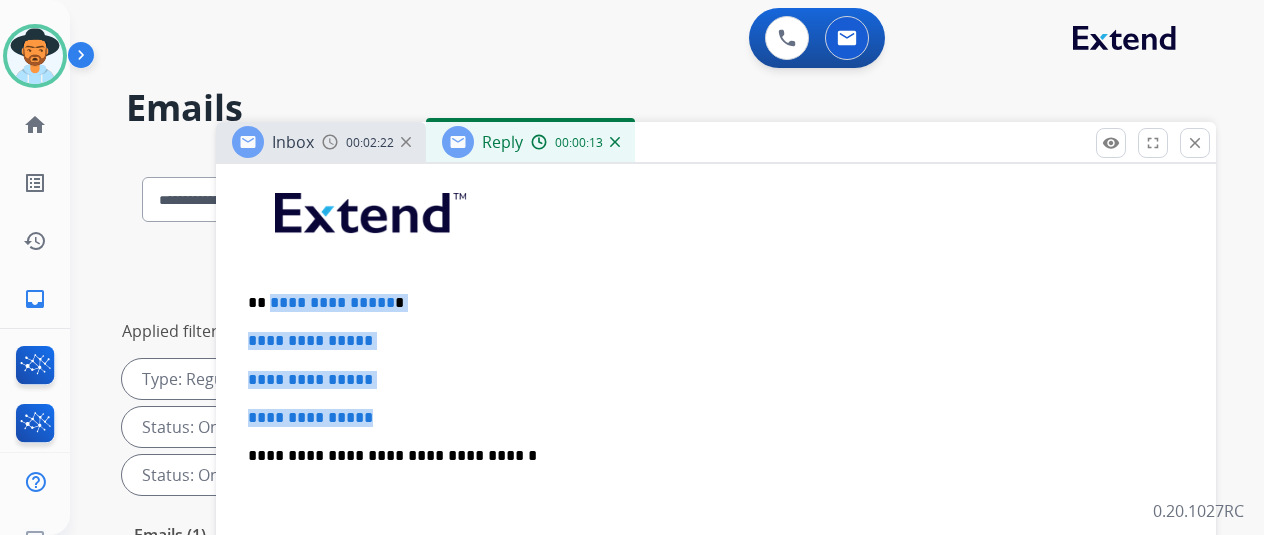 drag, startPoint x: 402, startPoint y: 409, endPoint x: 282, endPoint y: 291, distance: 168.29736 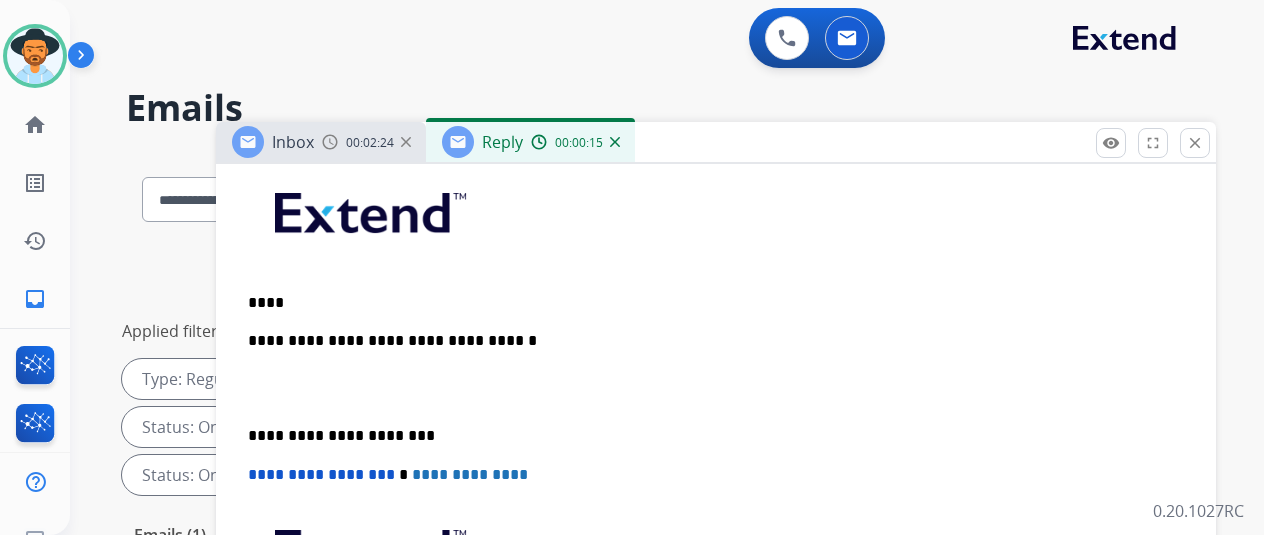 type 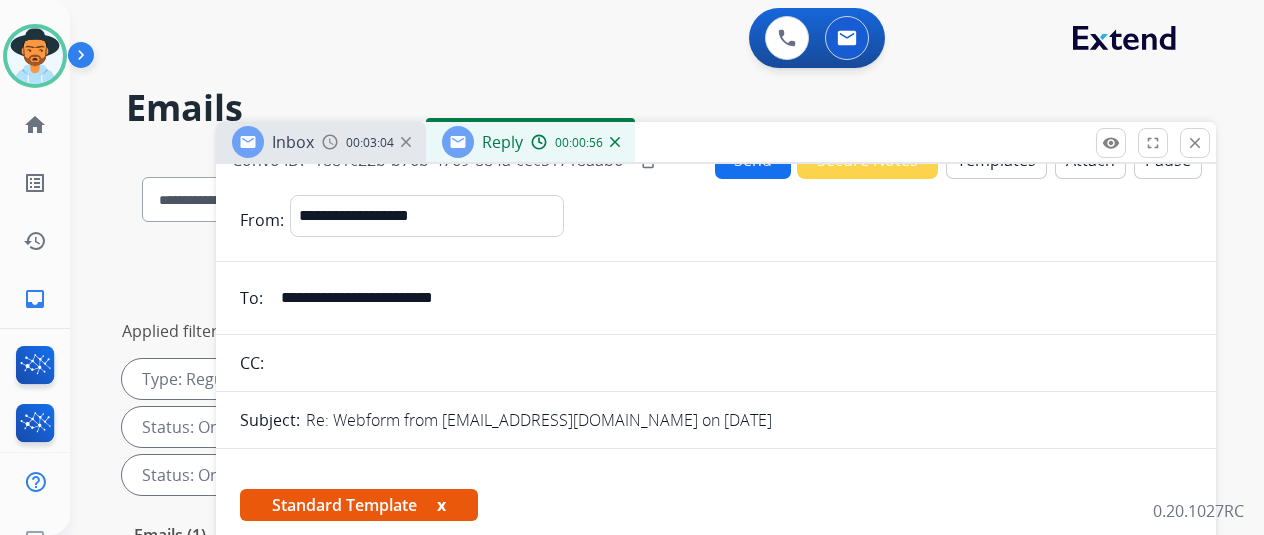 scroll, scrollTop: 0, scrollLeft: 0, axis: both 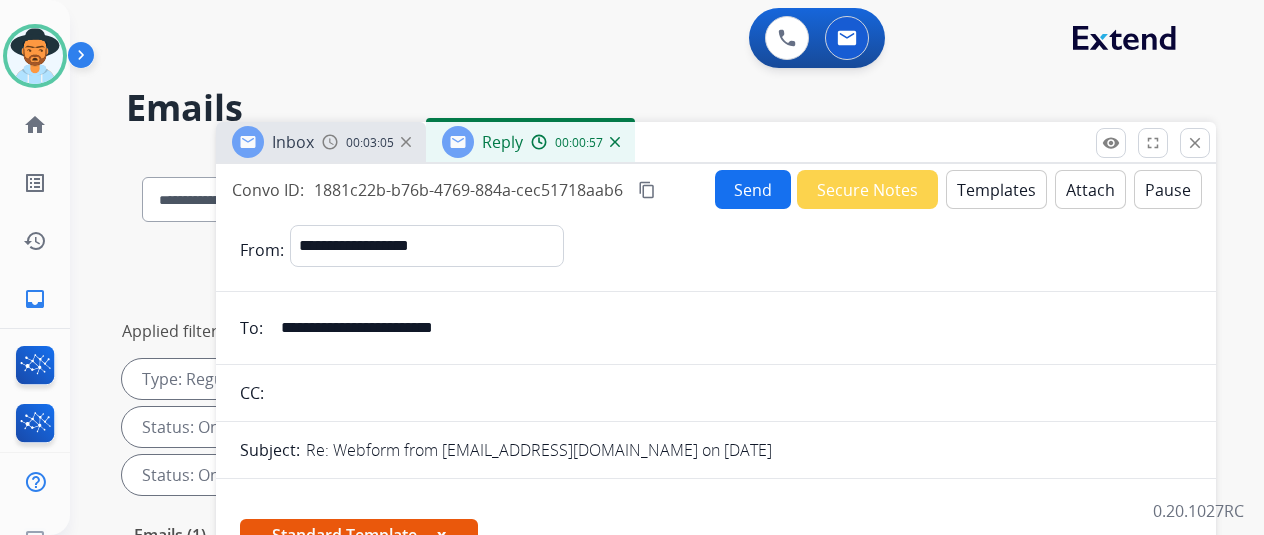 click on "Send" at bounding box center (753, 189) 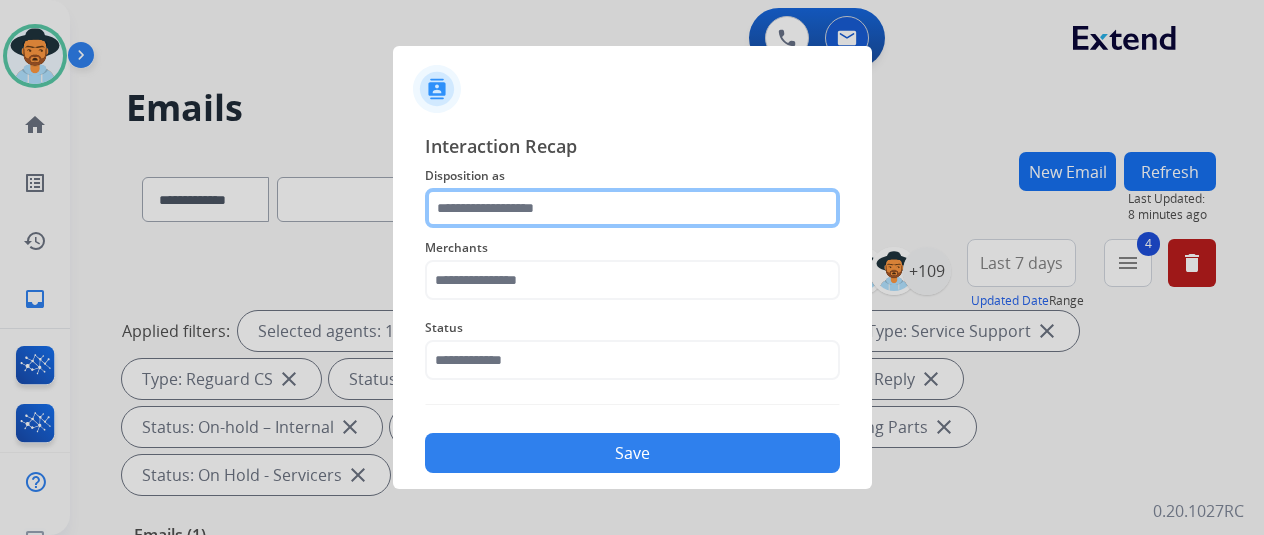 click 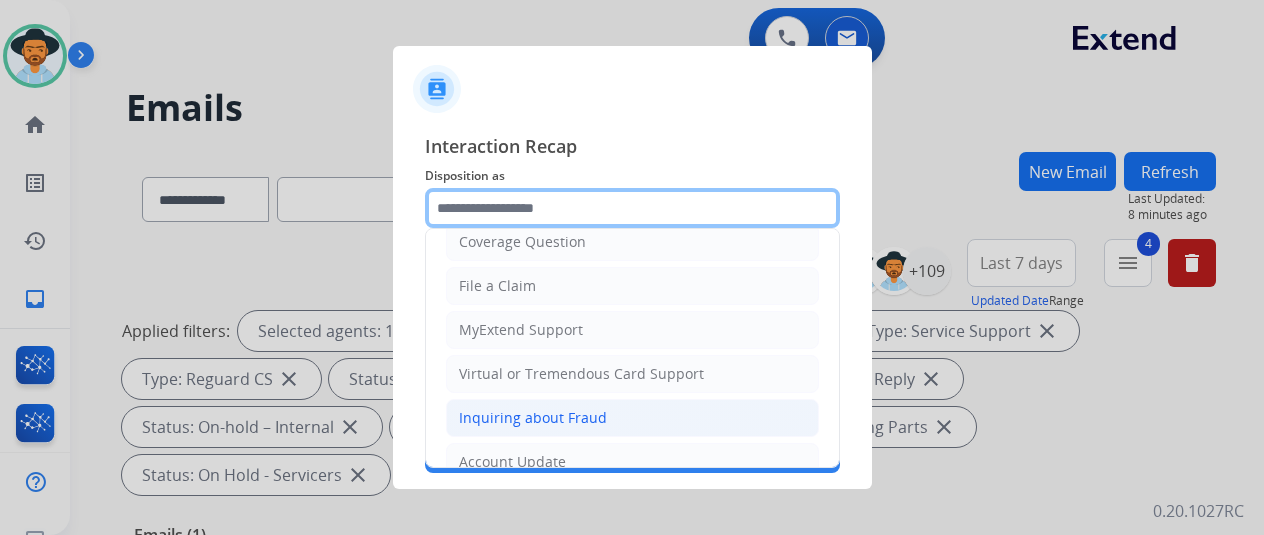 scroll, scrollTop: 303, scrollLeft: 0, axis: vertical 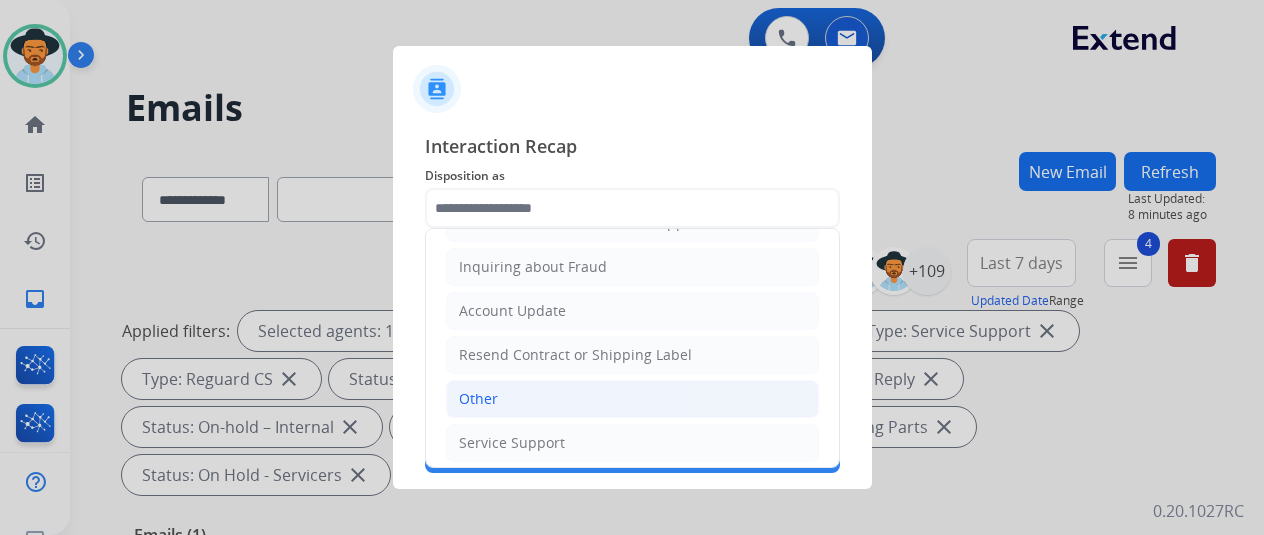 click on "Other" 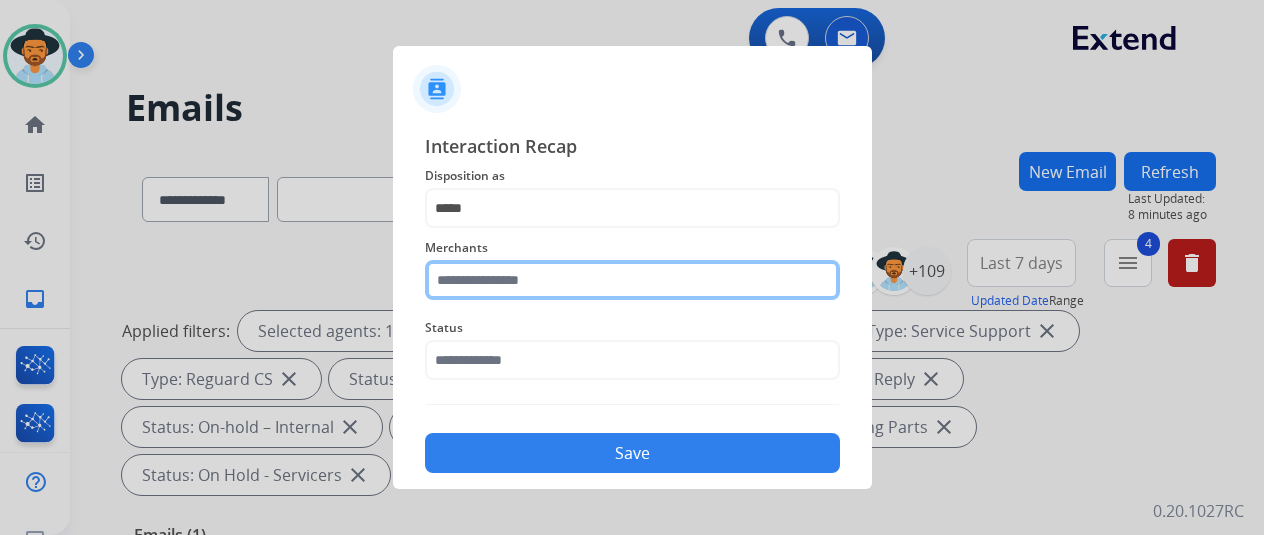 click 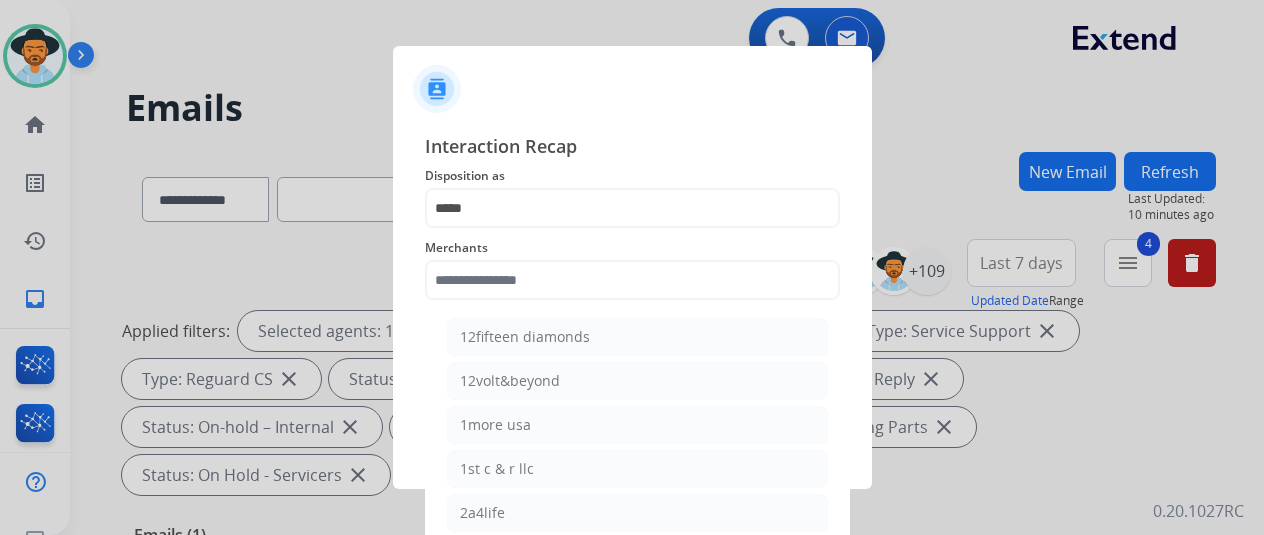 click at bounding box center (632, 267) 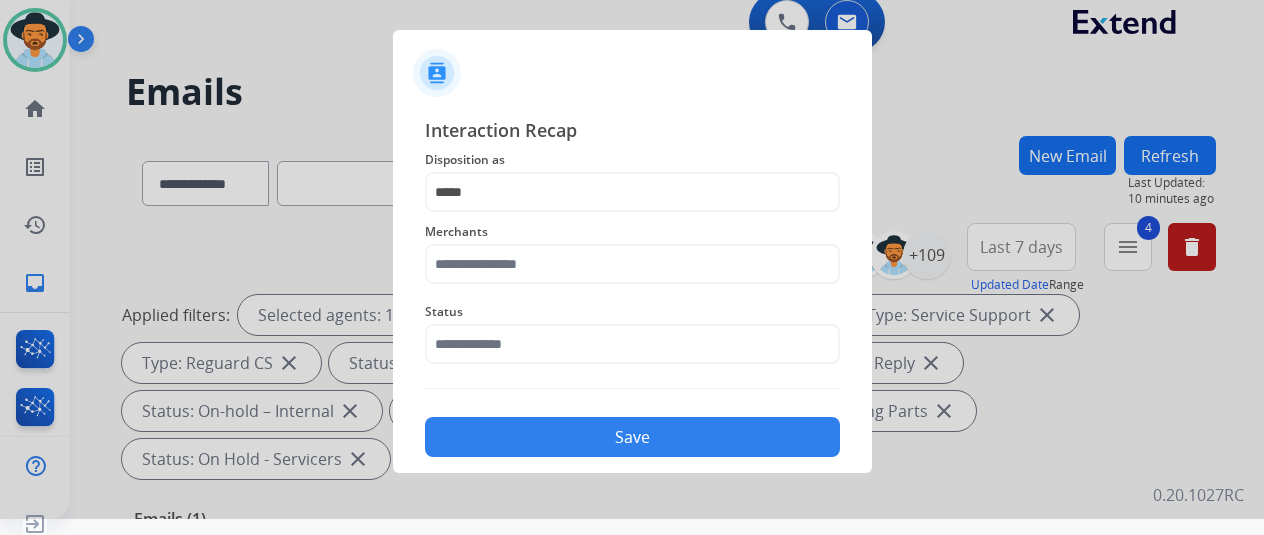 scroll, scrollTop: 24, scrollLeft: 0, axis: vertical 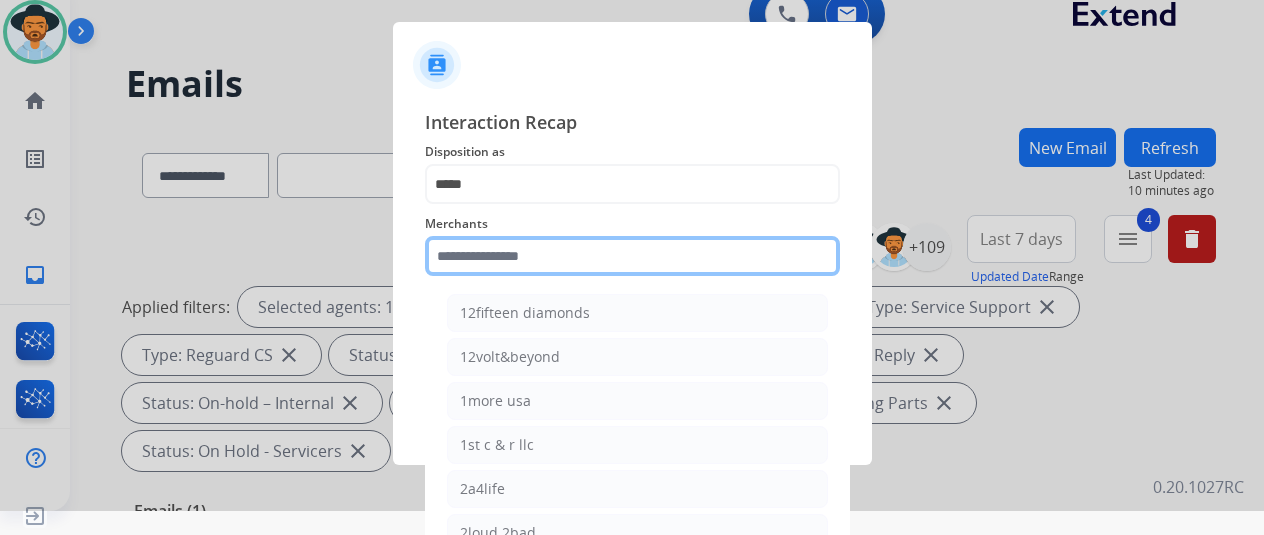 click 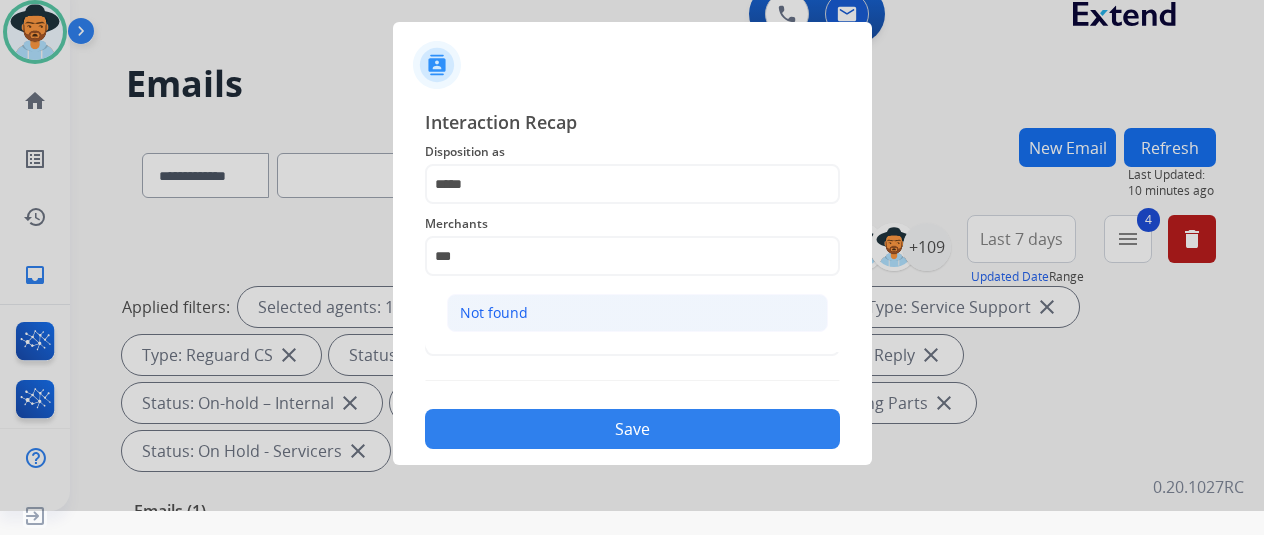 click on "Not found" 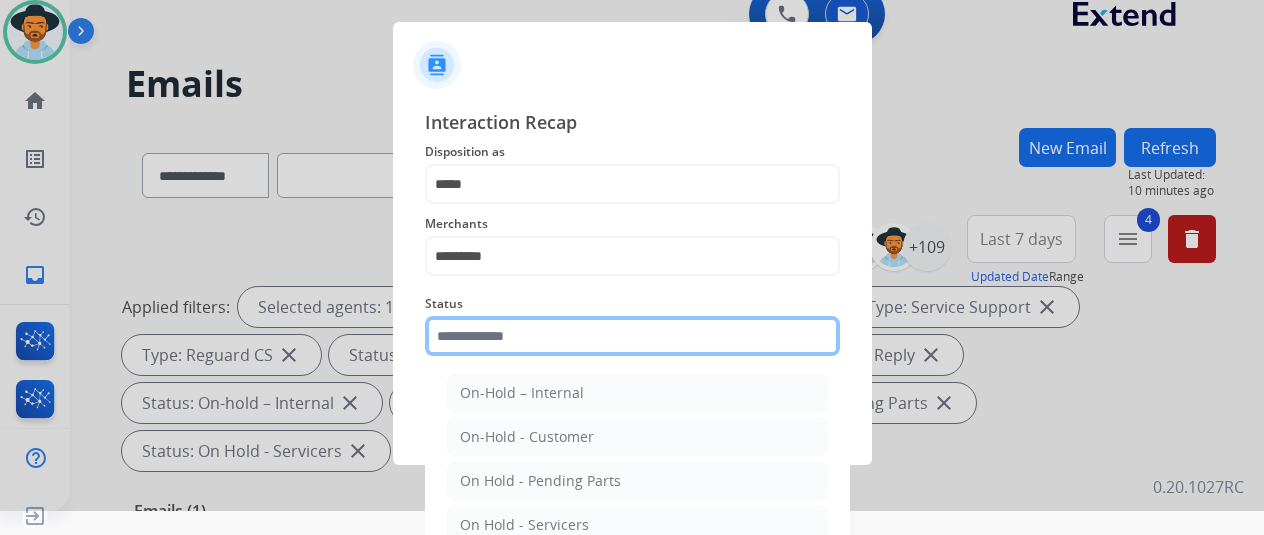click 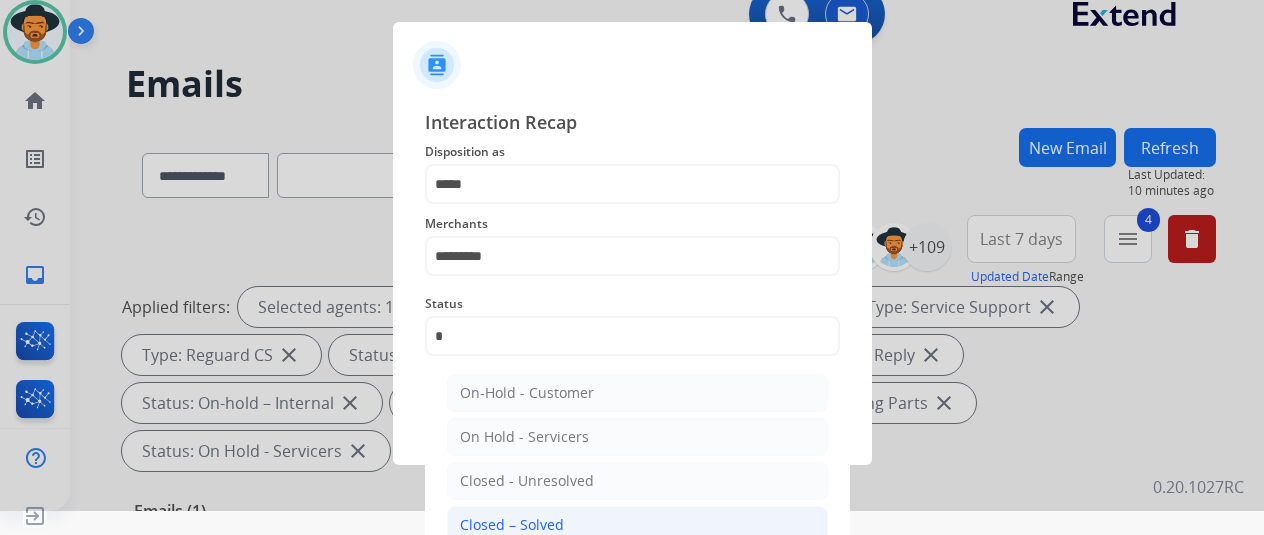 click on "Closed – Solved" 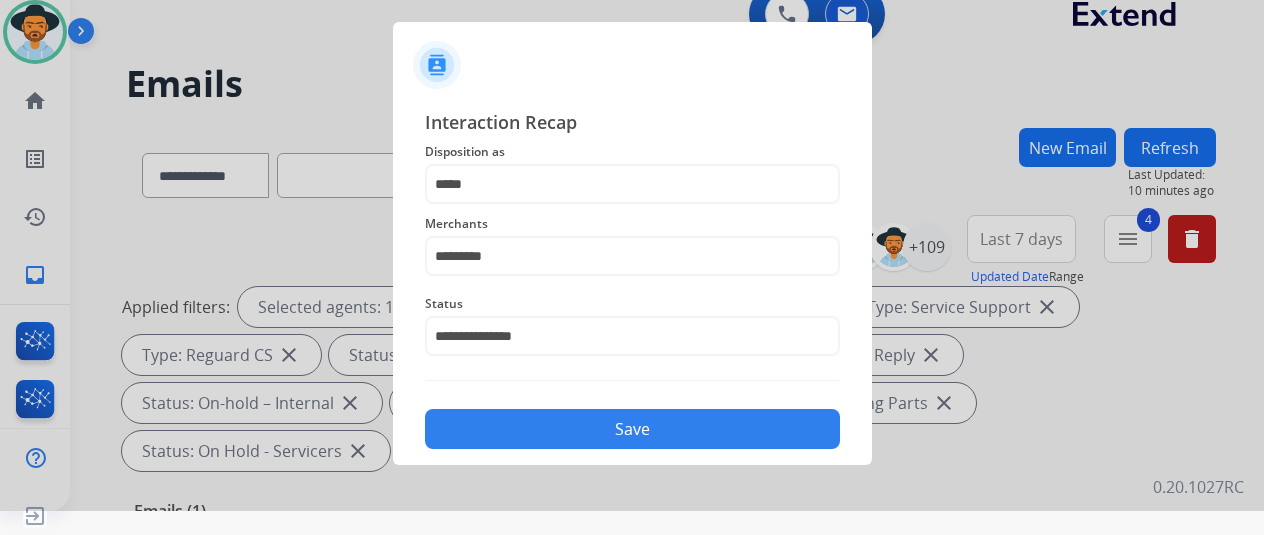 click on "Save" 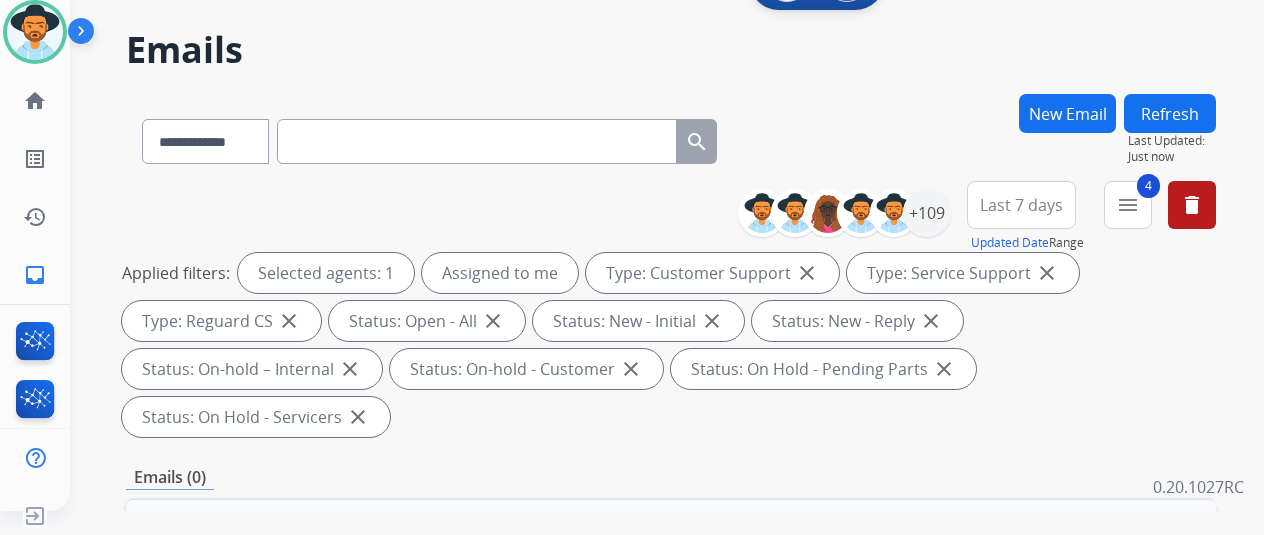 scroll, scrollTop: 0, scrollLeft: 0, axis: both 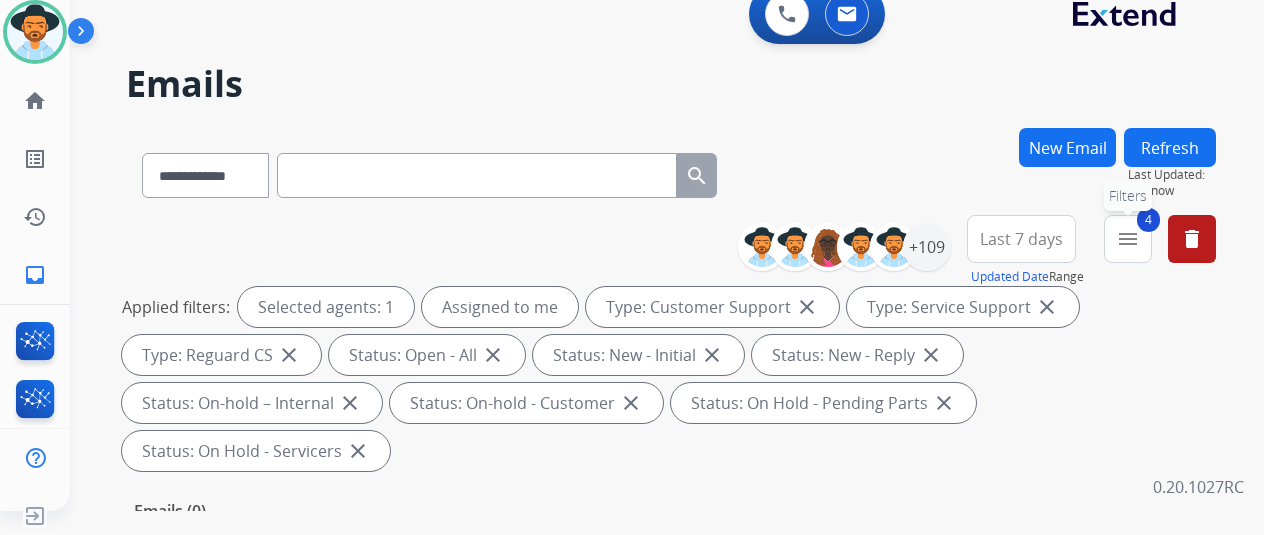 click on "menu" at bounding box center [1128, 239] 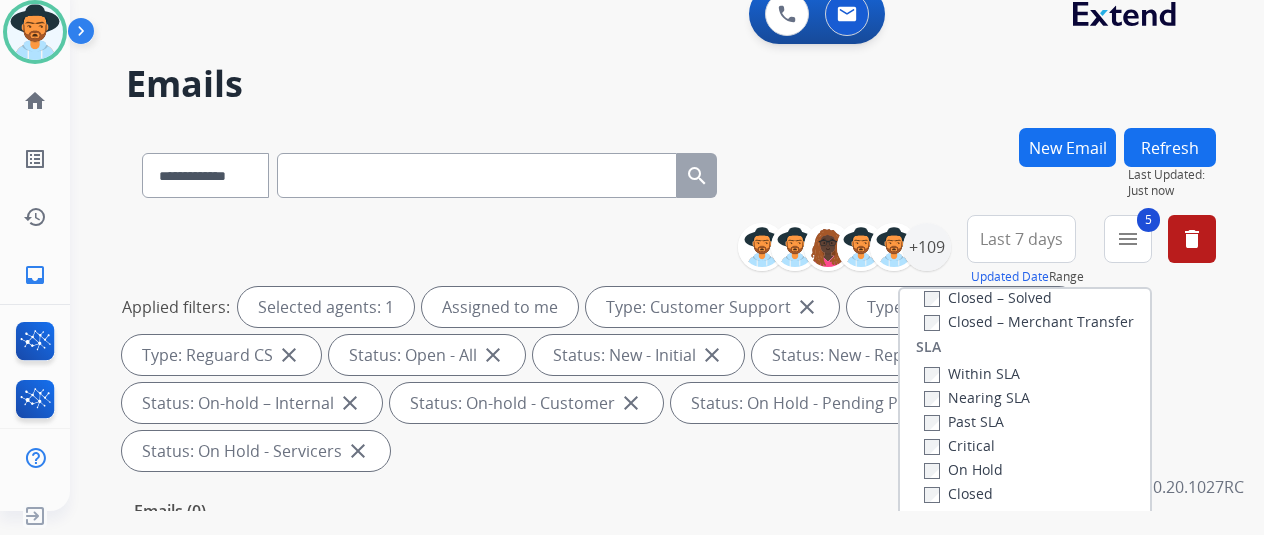 scroll, scrollTop: 528, scrollLeft: 0, axis: vertical 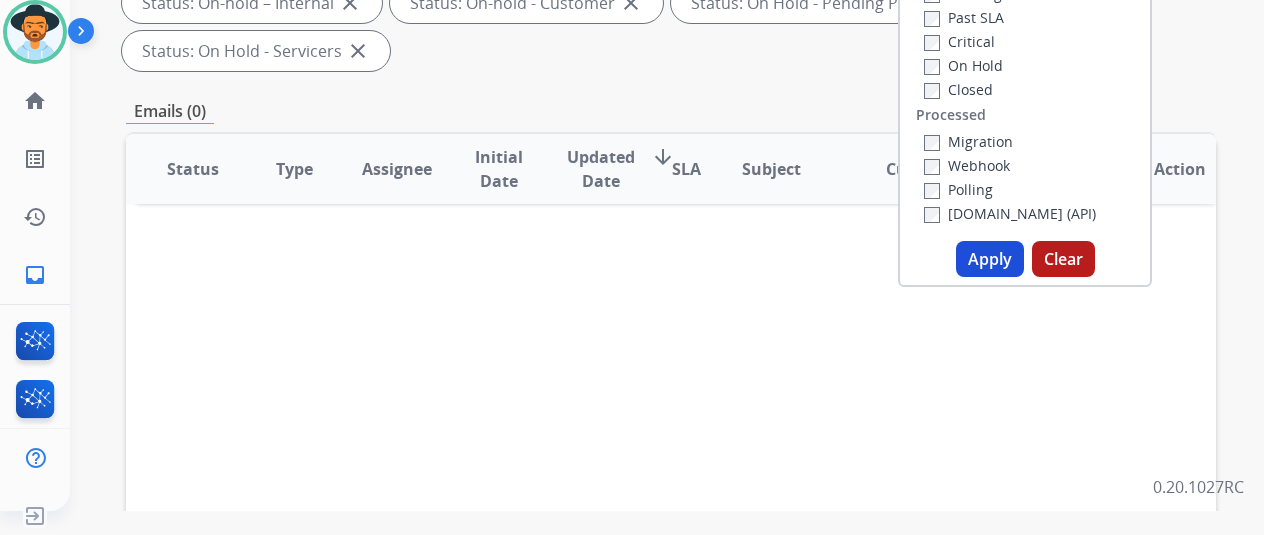 click on "Apply" at bounding box center (990, 259) 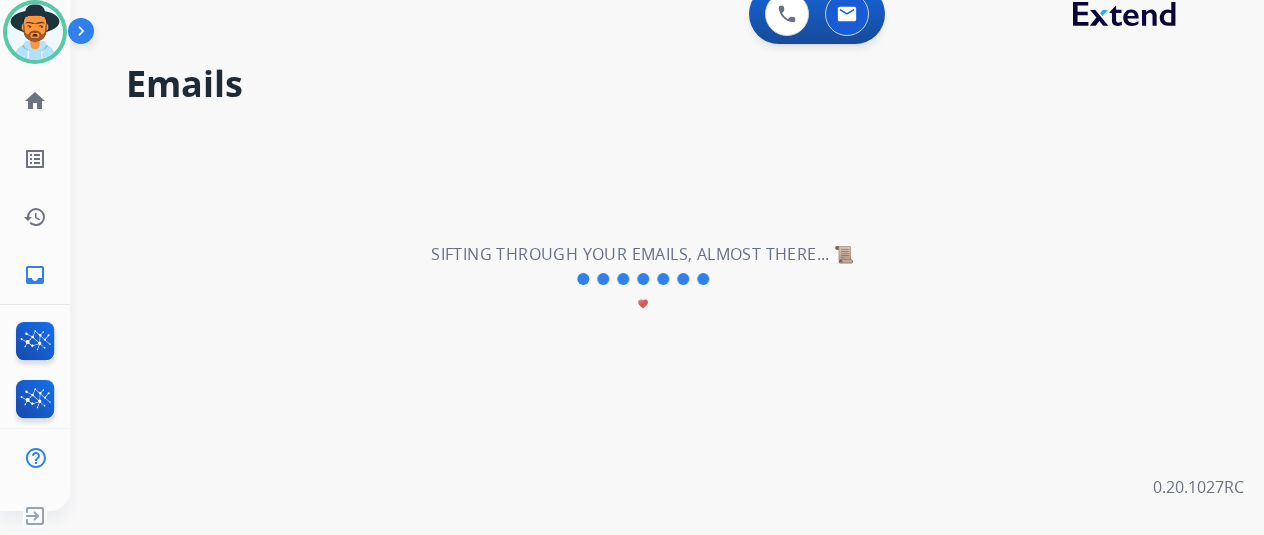 scroll, scrollTop: 0, scrollLeft: 0, axis: both 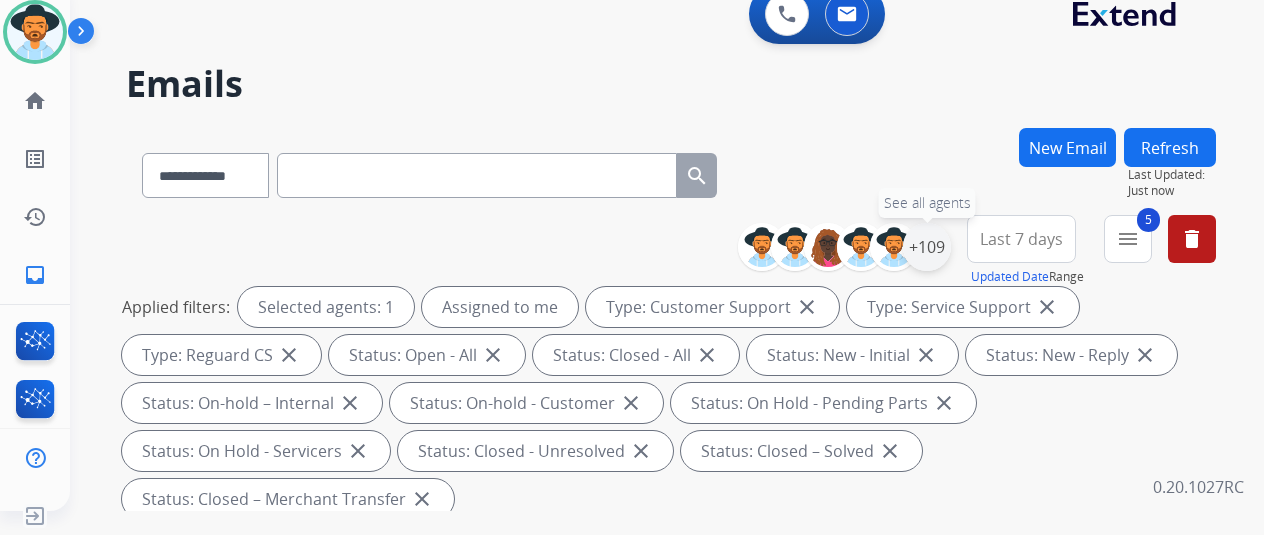click on "+109" at bounding box center [927, 247] 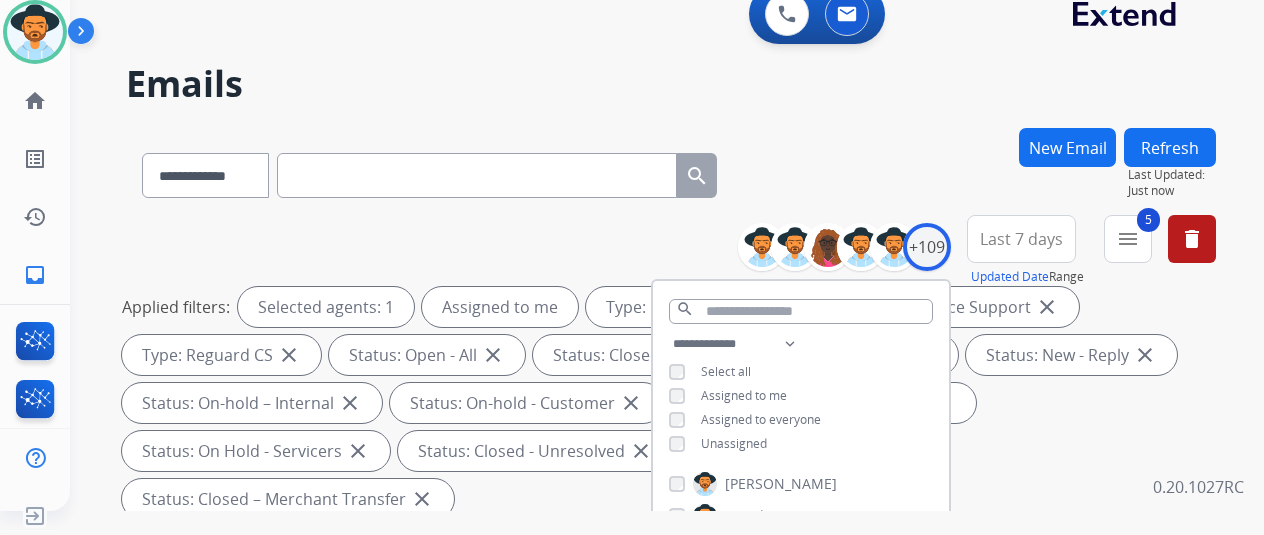scroll, scrollTop: 400, scrollLeft: 0, axis: vertical 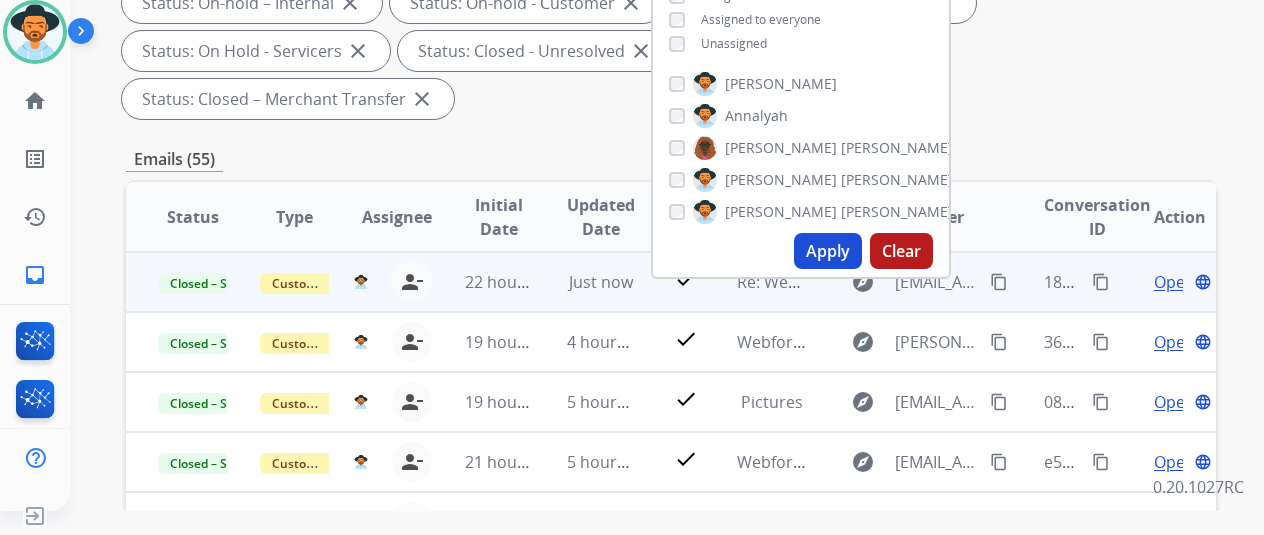 click on "content_copy" at bounding box center [1101, 282] 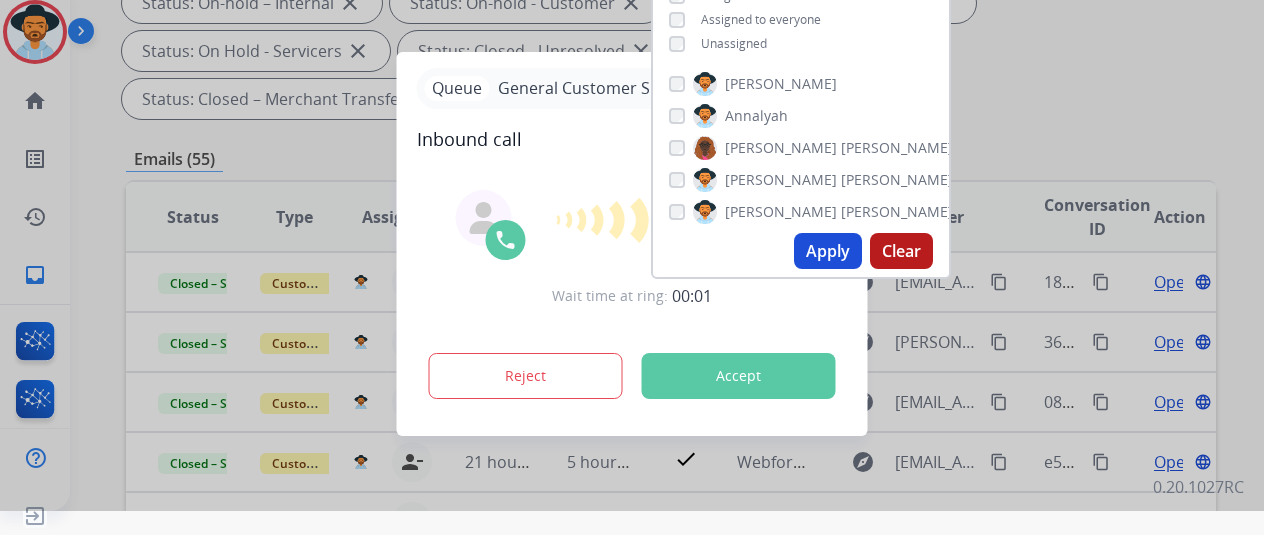 click at bounding box center (632, 243) 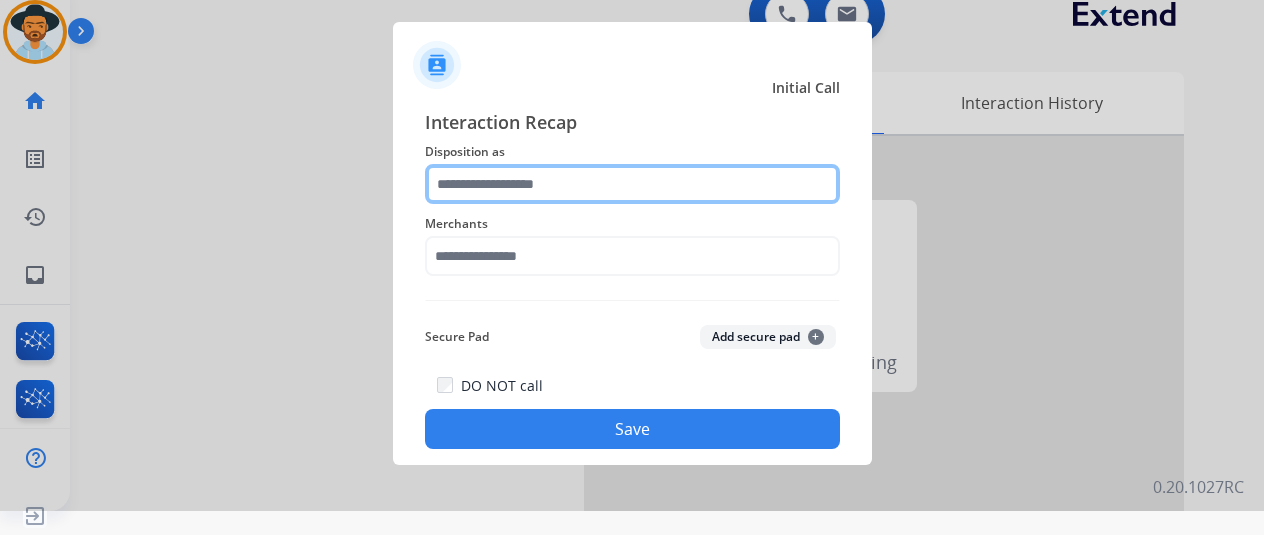 click 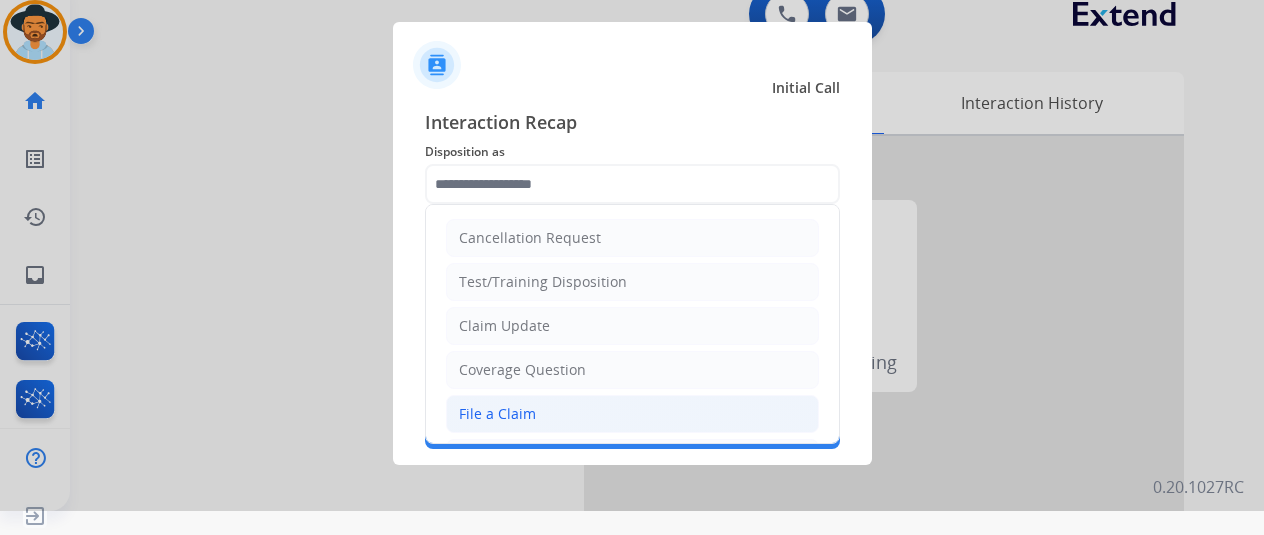 click on "File a Claim" 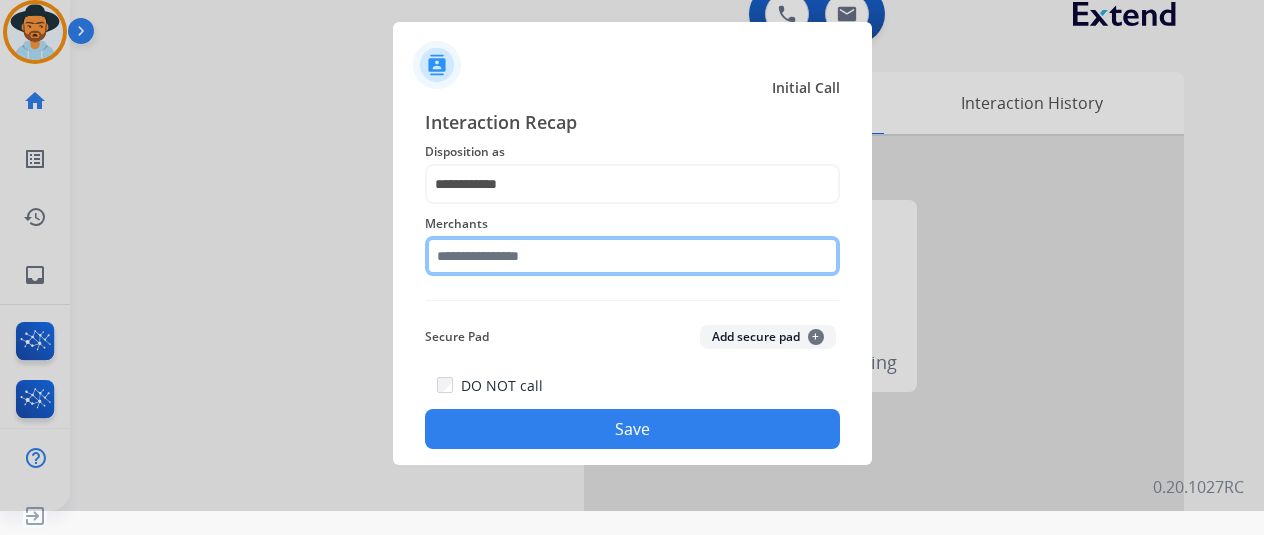 click 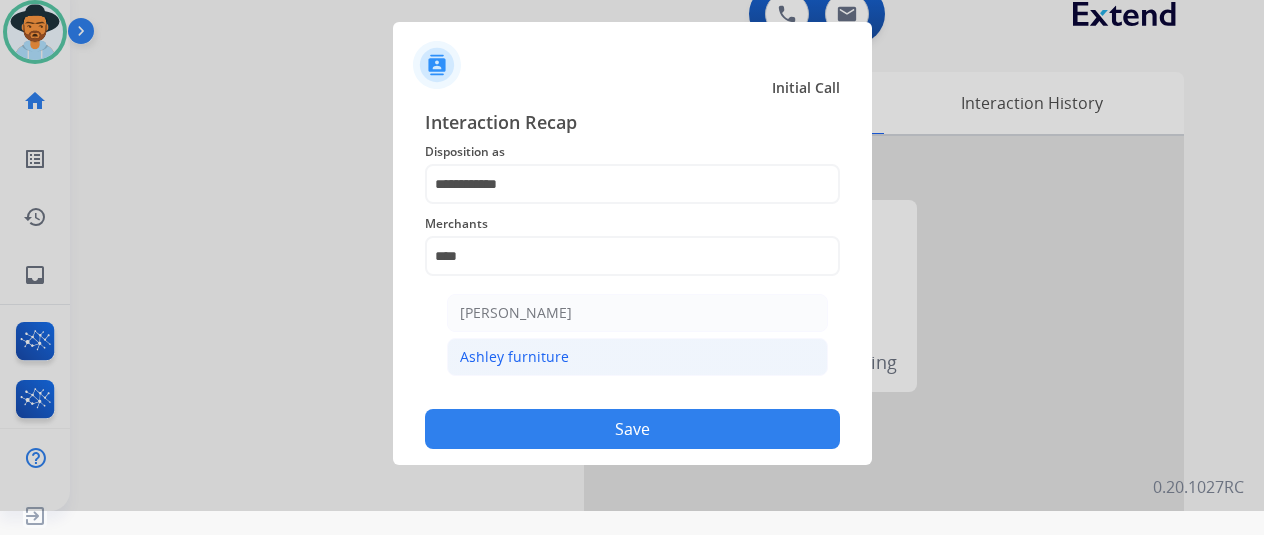 click on "Ashley furniture" 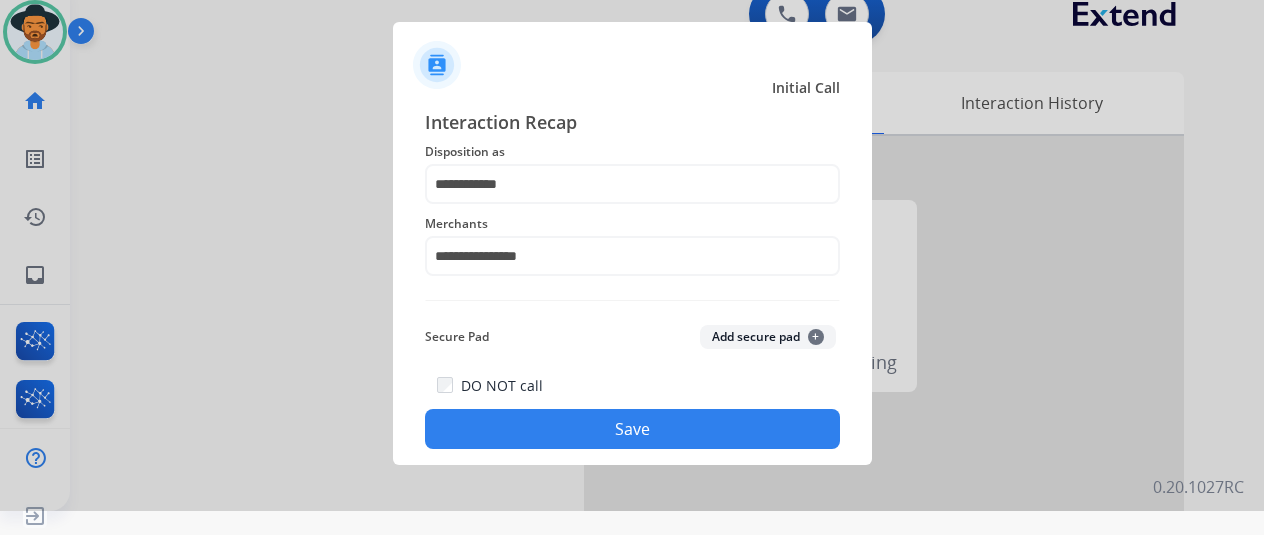 click on "Save" 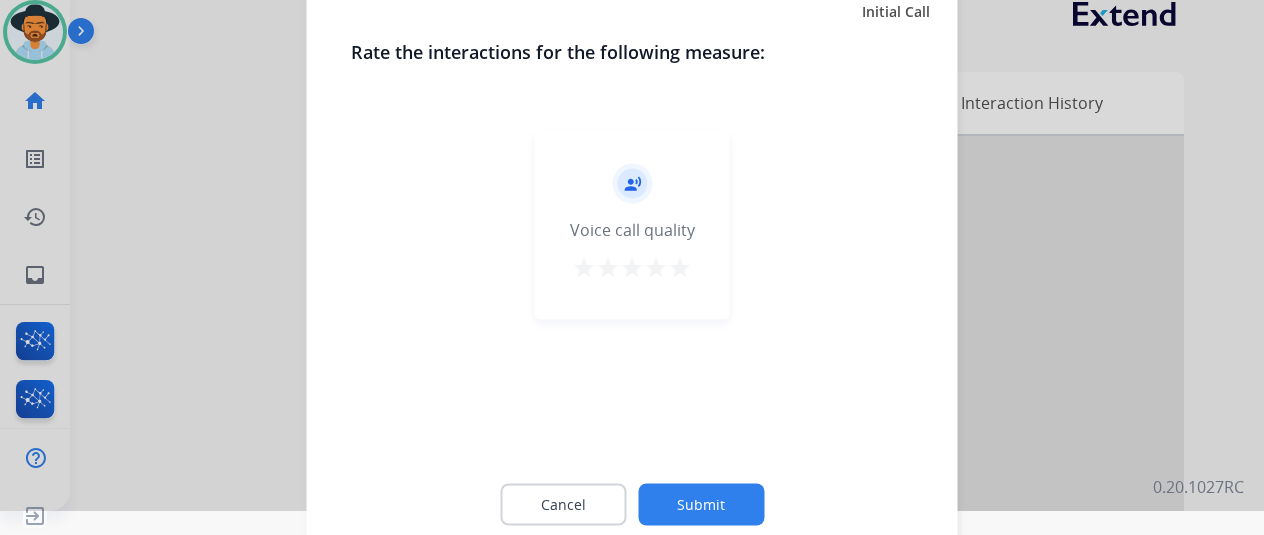 click on "Submit" 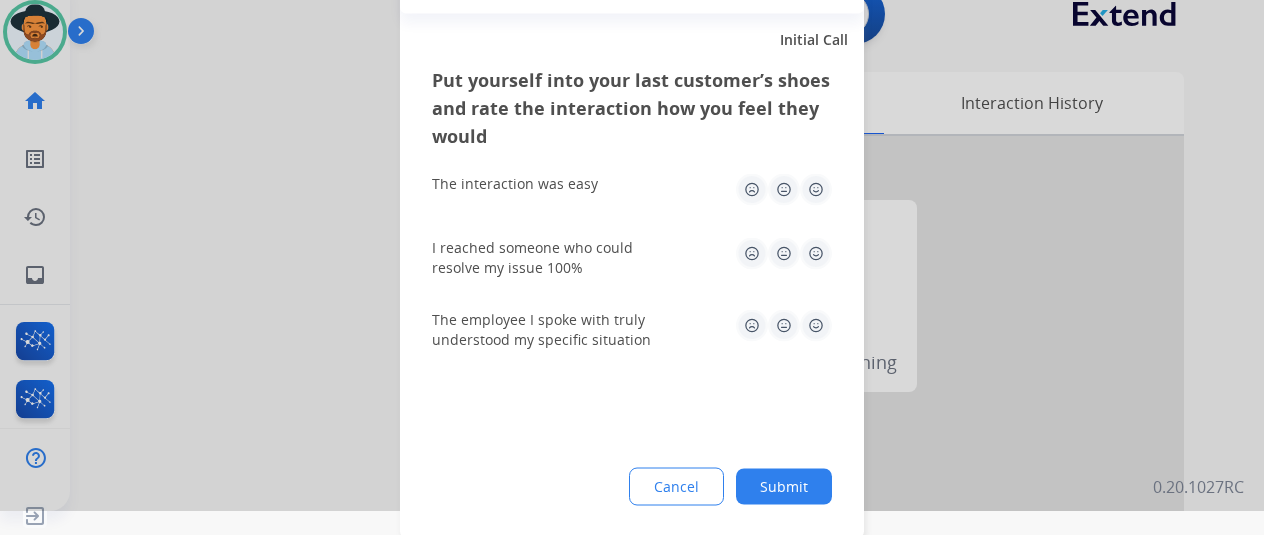 click on "Submit" 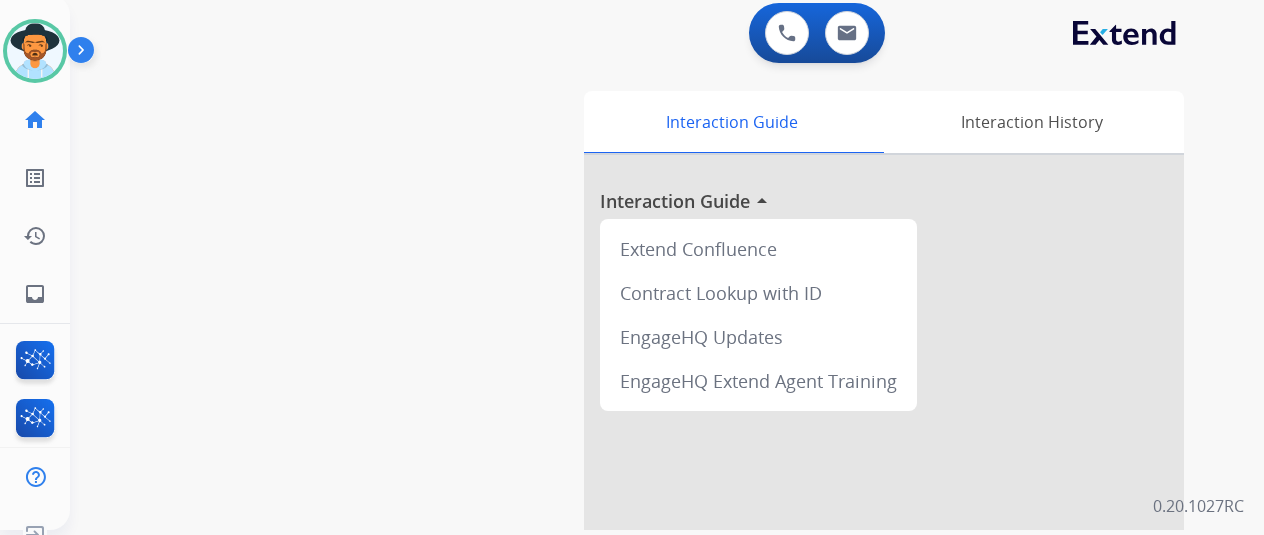 scroll, scrollTop: 0, scrollLeft: 0, axis: both 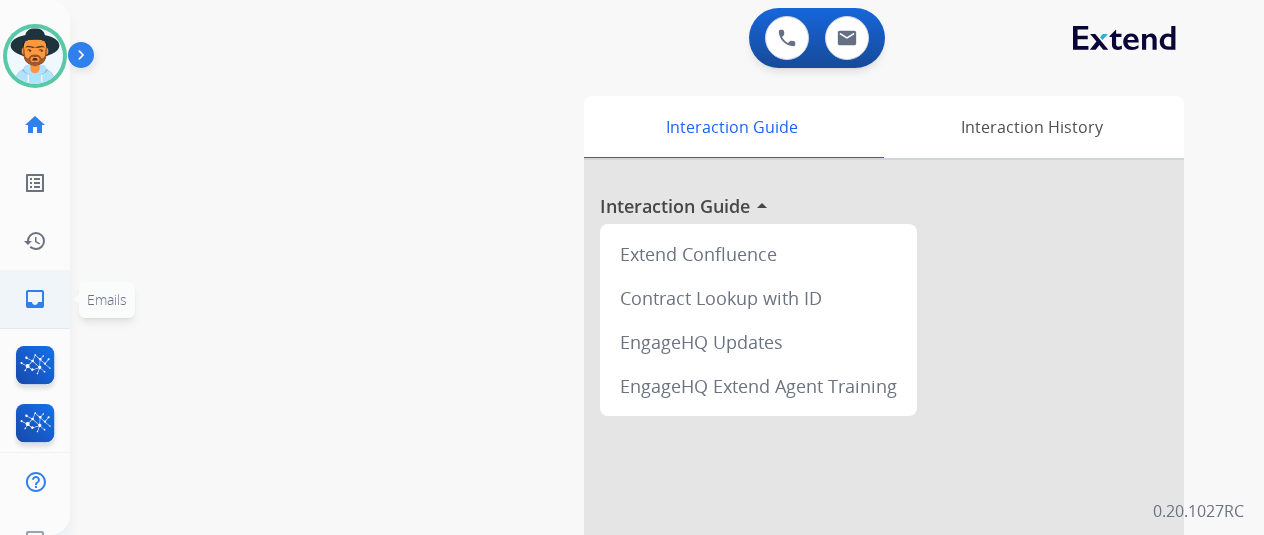 click on "inbox" 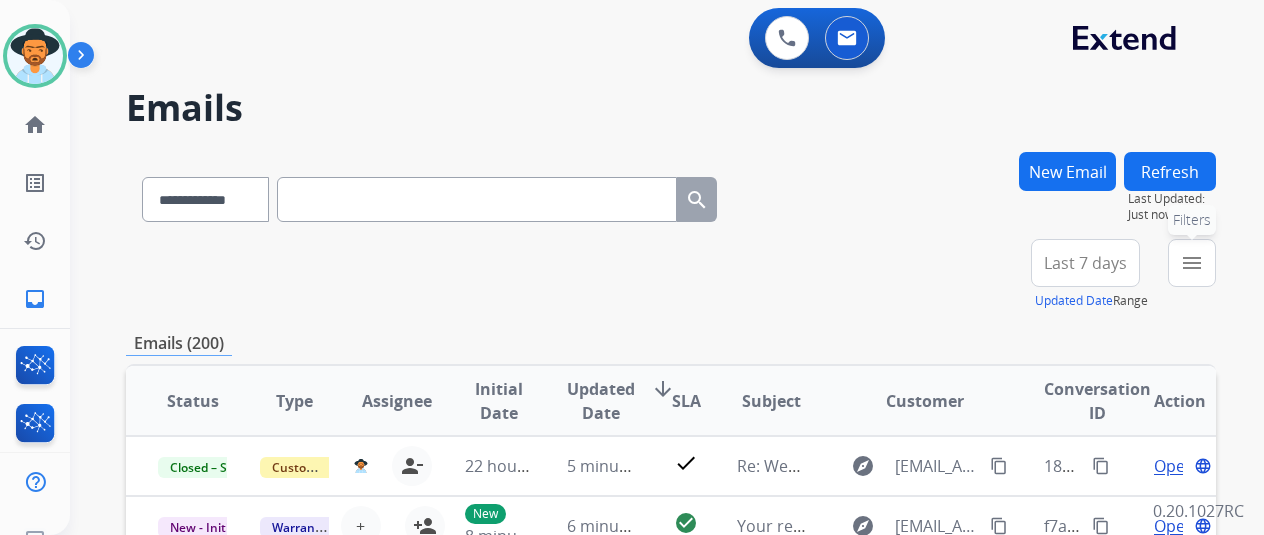 click on "menu" at bounding box center (1192, 263) 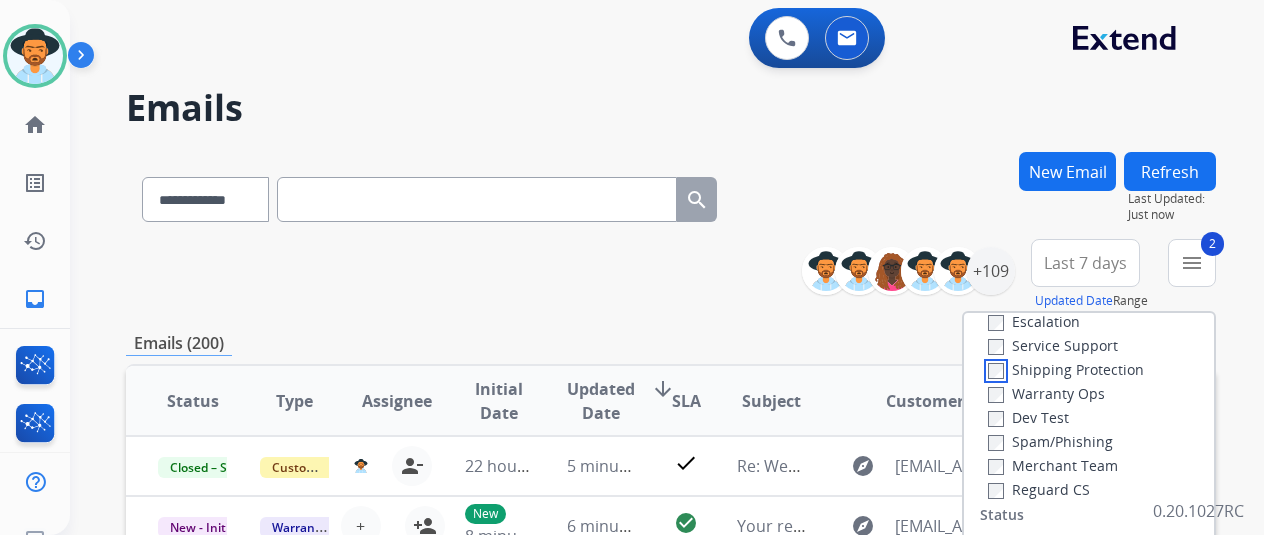 scroll, scrollTop: 200, scrollLeft: 0, axis: vertical 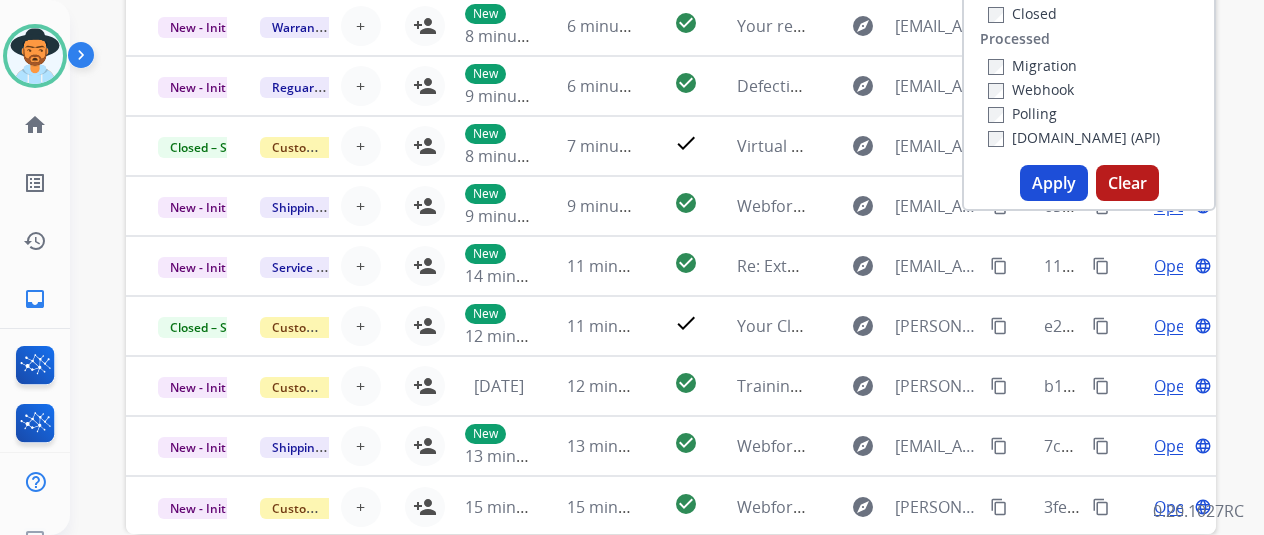 click on "Apply" at bounding box center (1054, 183) 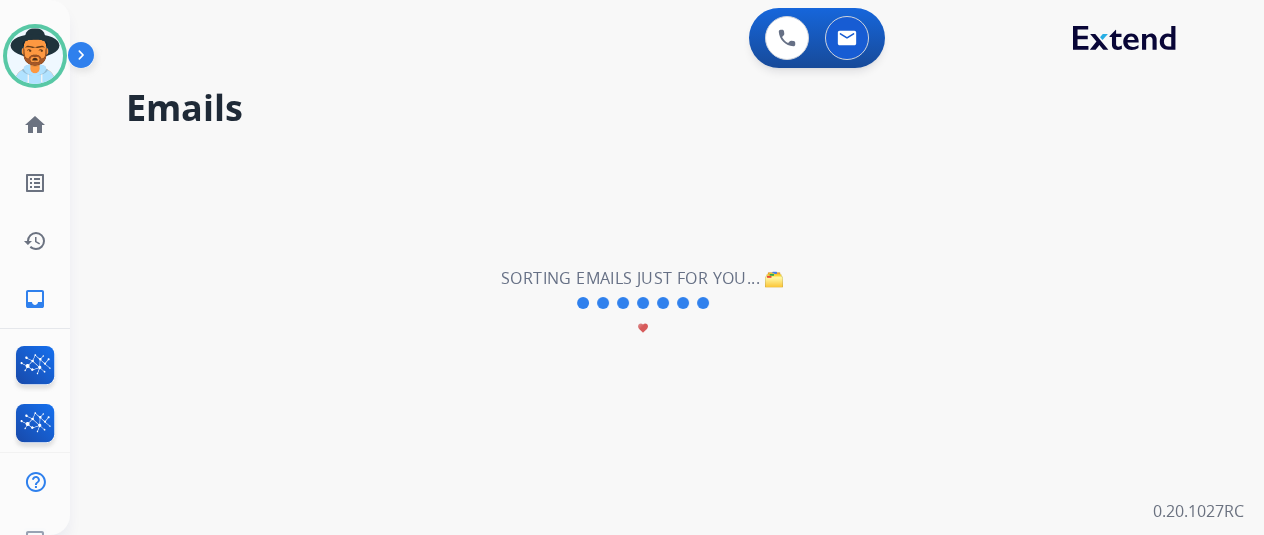 scroll, scrollTop: 0, scrollLeft: 0, axis: both 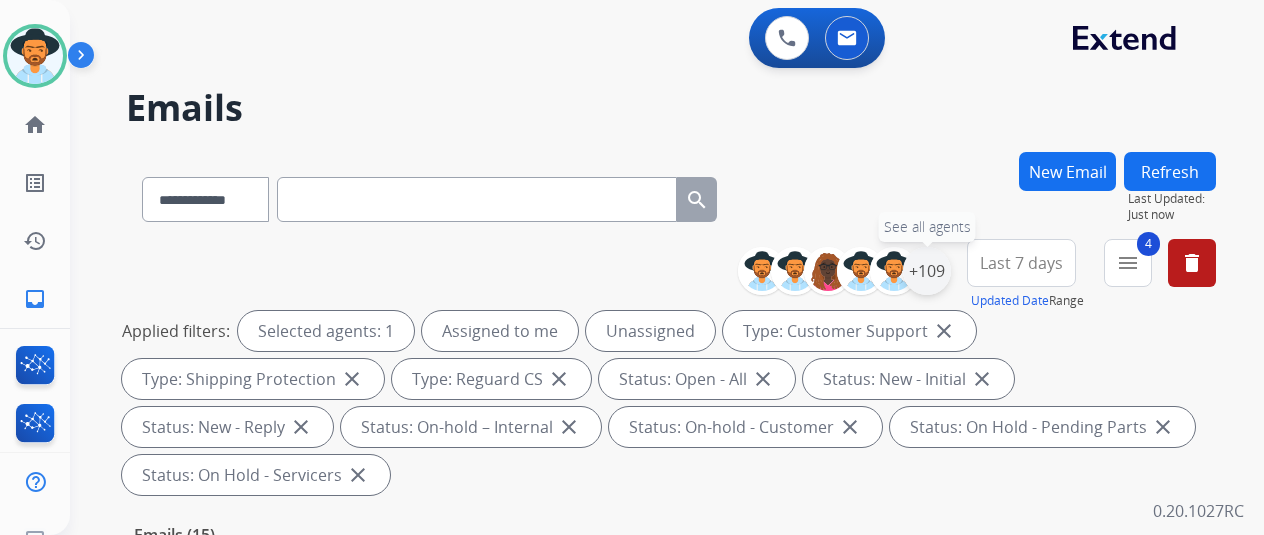 click on "+109" at bounding box center [927, 271] 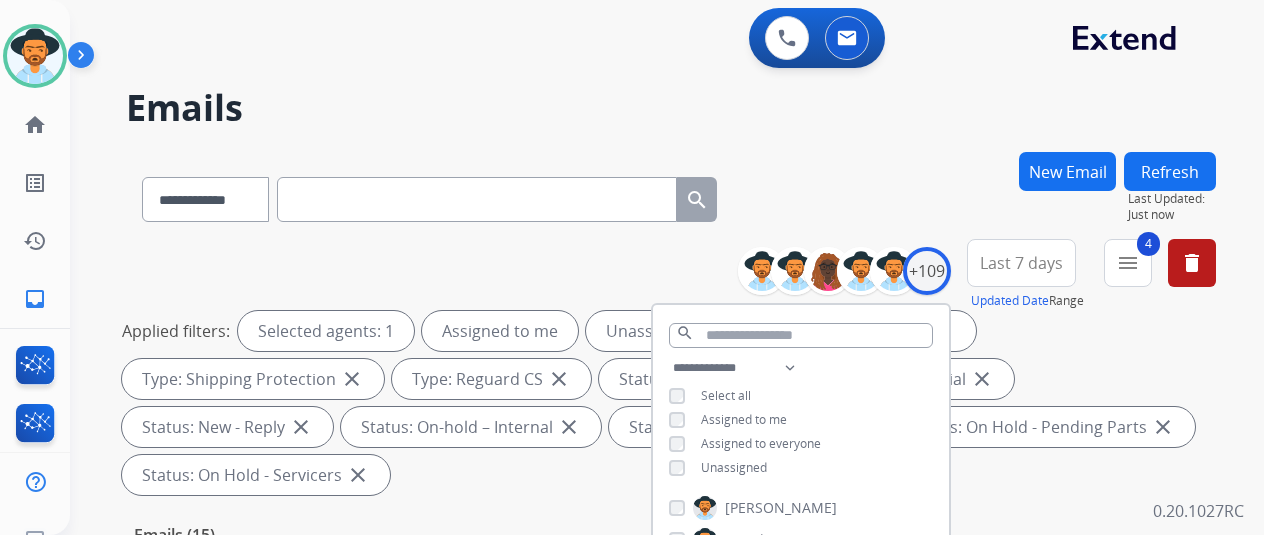 click on "**********" at bounding box center [801, 420] 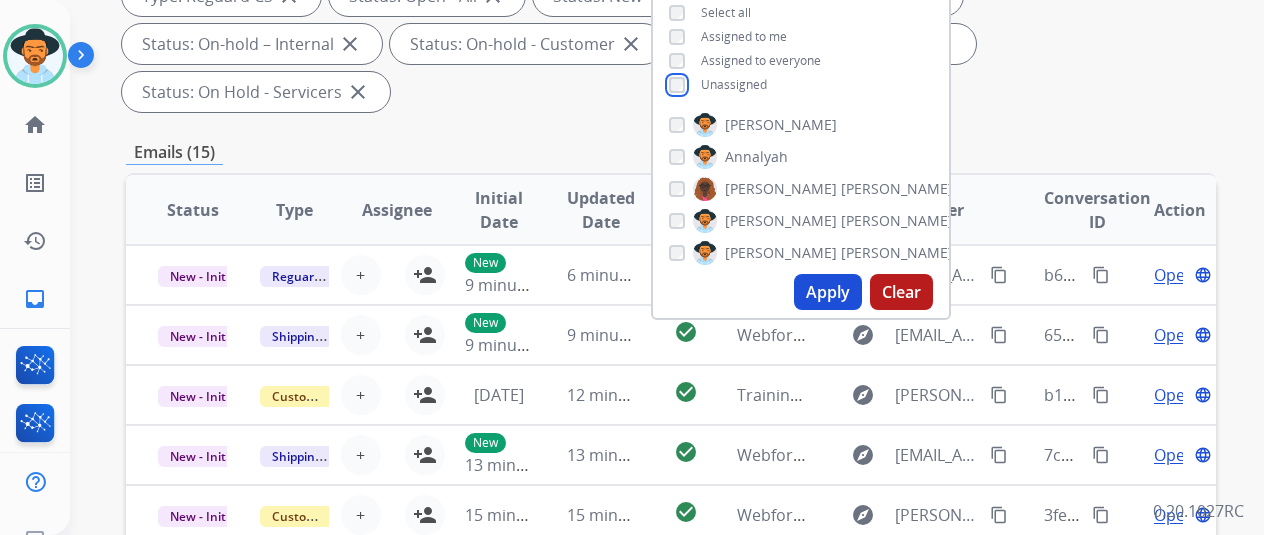 scroll, scrollTop: 400, scrollLeft: 0, axis: vertical 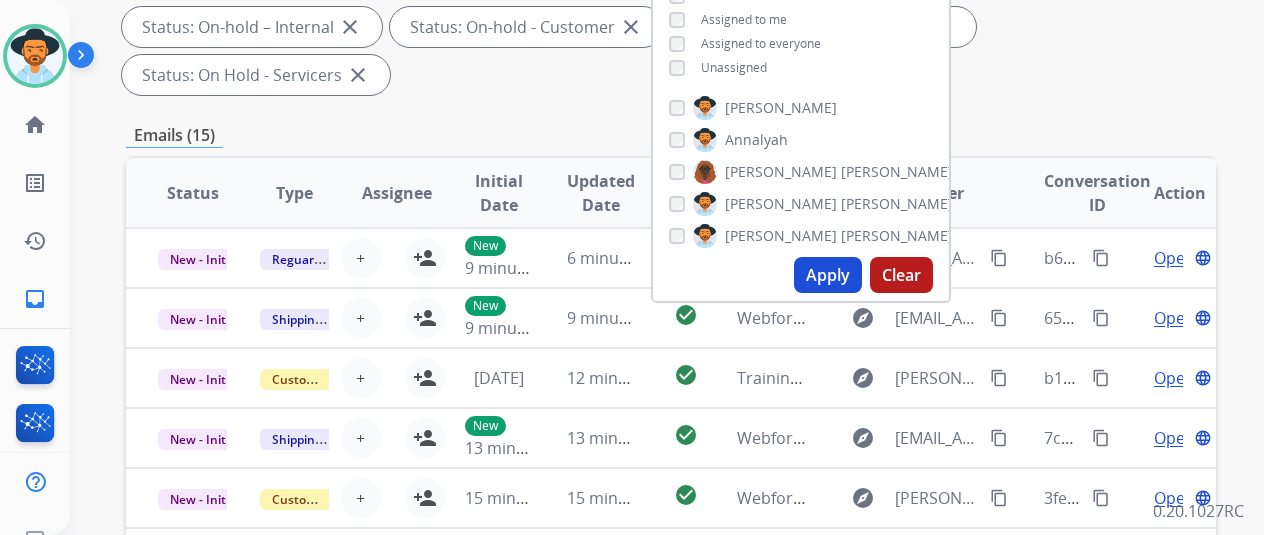 click on "Apply" at bounding box center [828, 275] 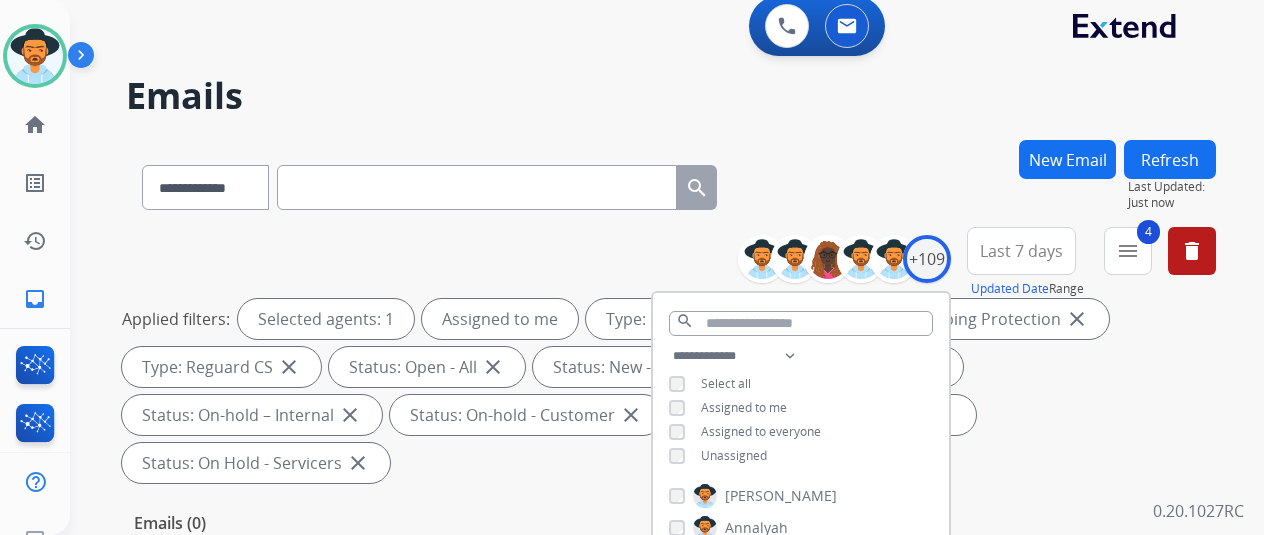 scroll, scrollTop: 0, scrollLeft: 0, axis: both 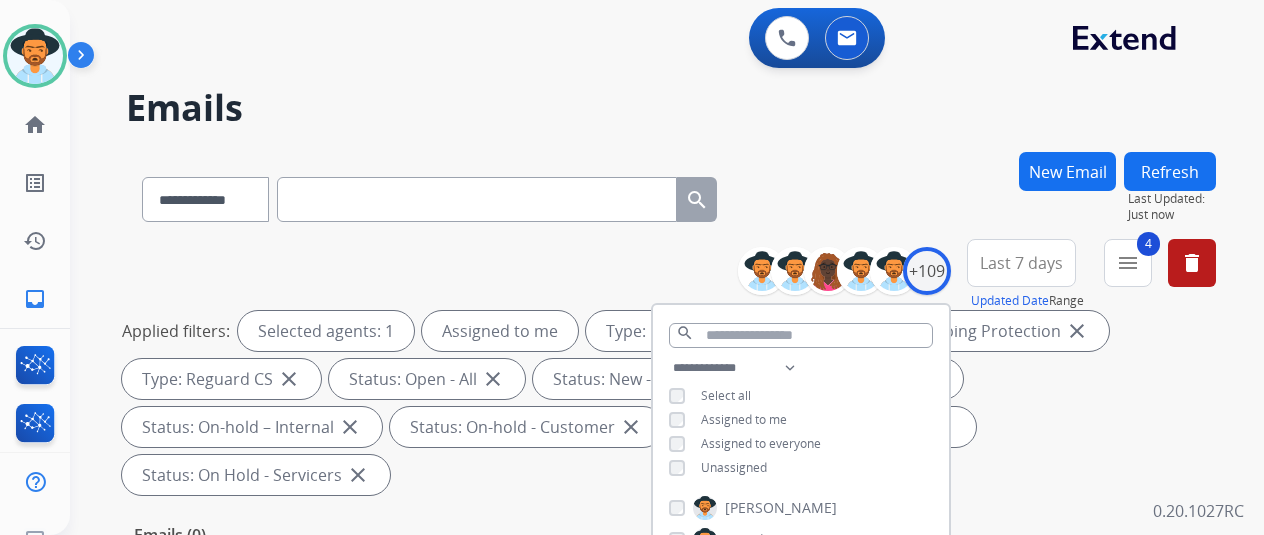click on "**********" at bounding box center (643, 339) 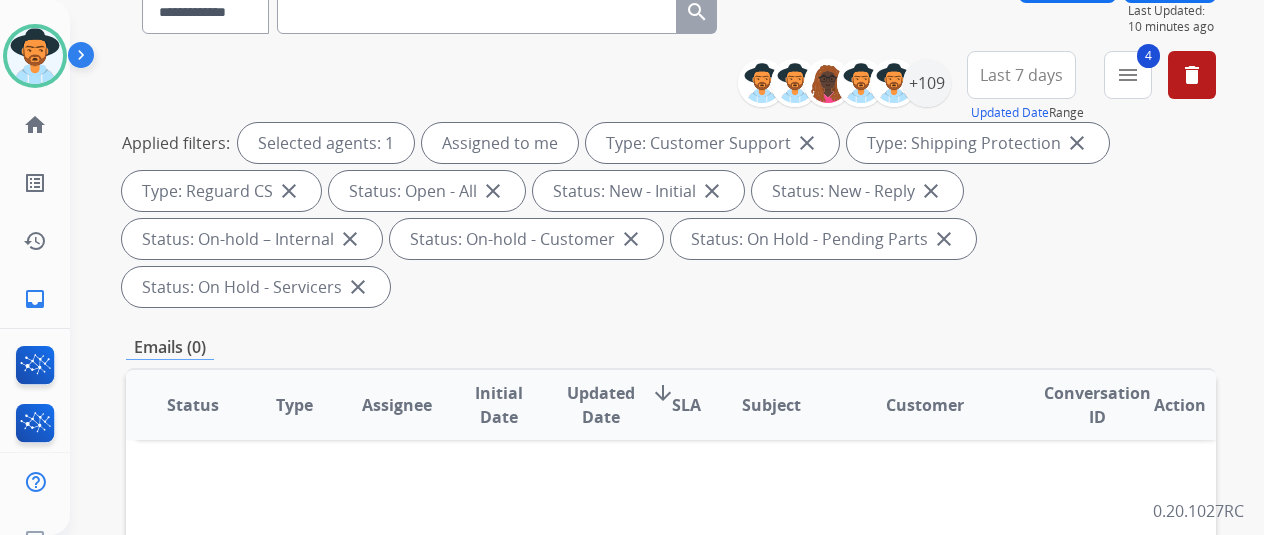scroll, scrollTop: 0, scrollLeft: 0, axis: both 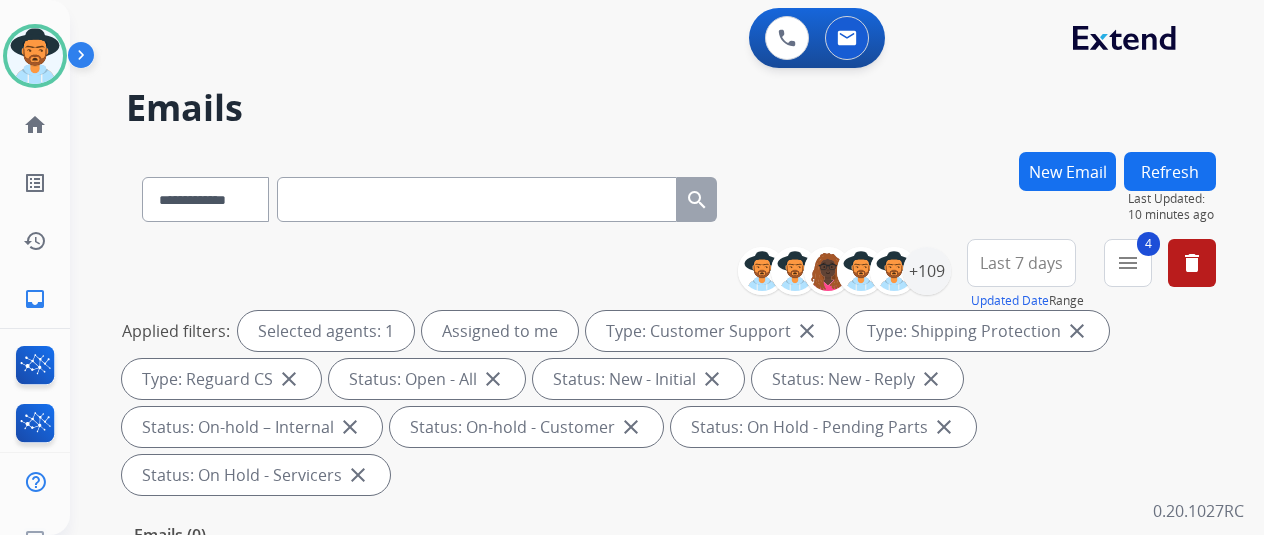 click on "0 Voice Interactions  0  Email Interactions" at bounding box center [655, 40] 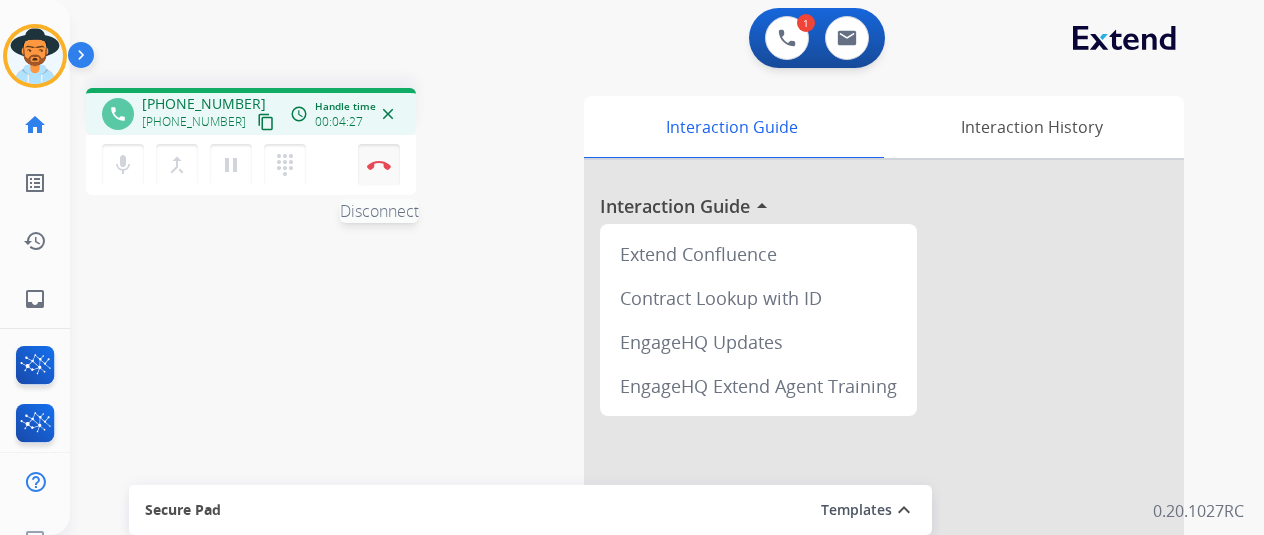 click on "Disconnect" at bounding box center (379, 165) 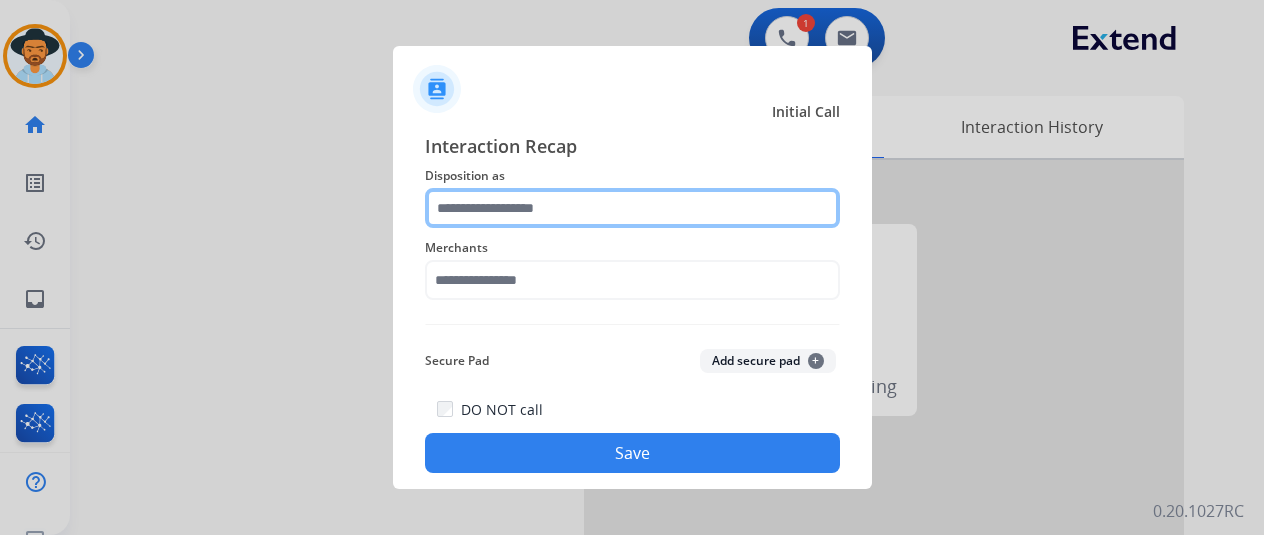 click 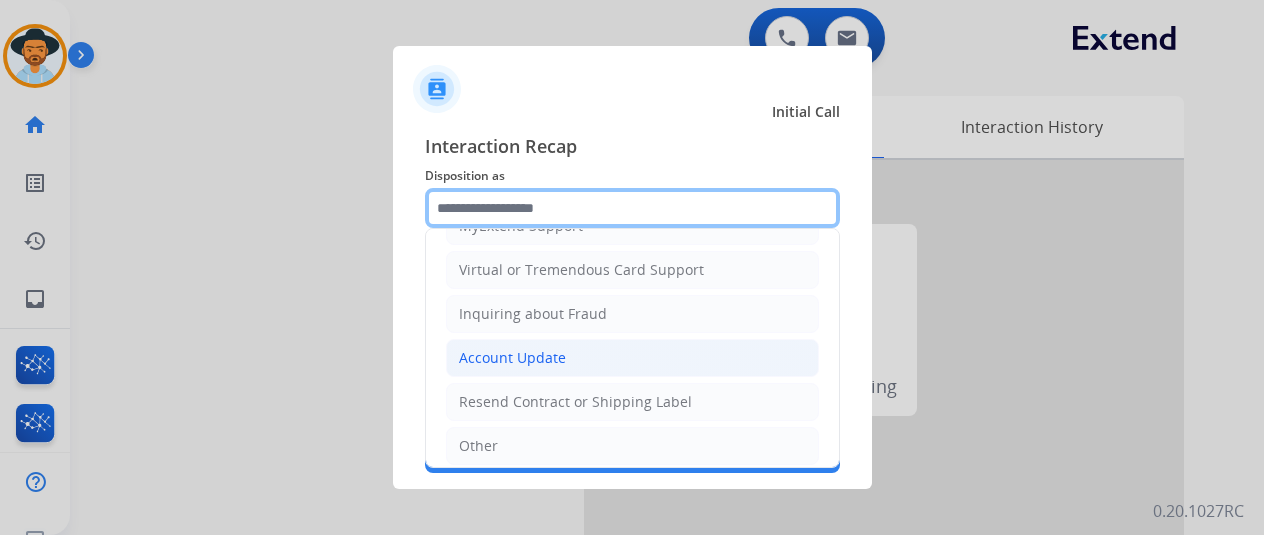scroll, scrollTop: 300, scrollLeft: 0, axis: vertical 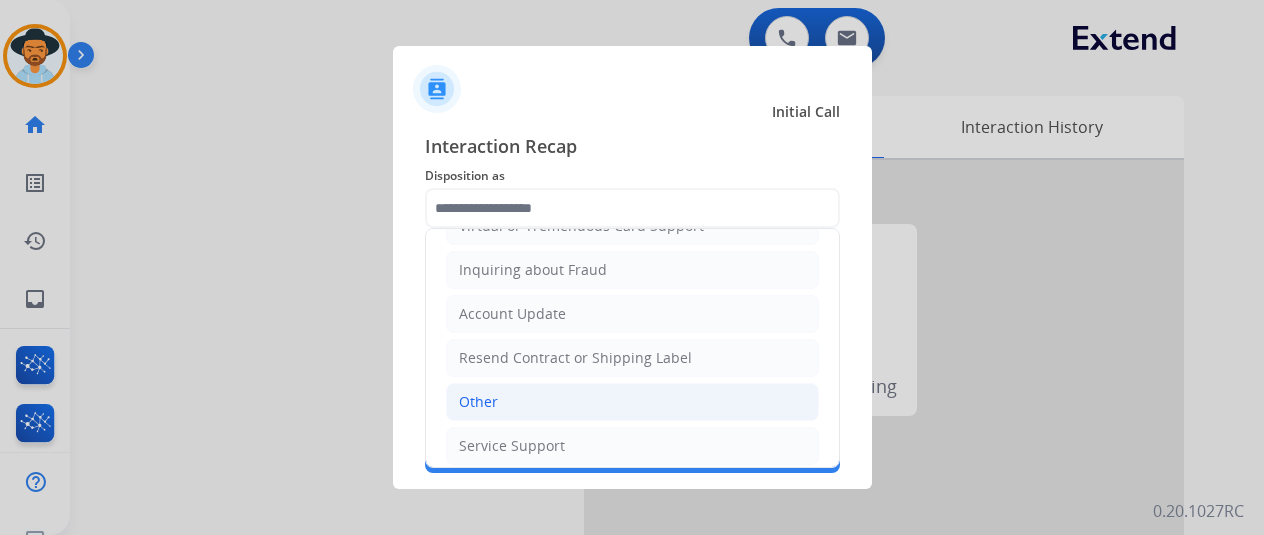 click on "Other" 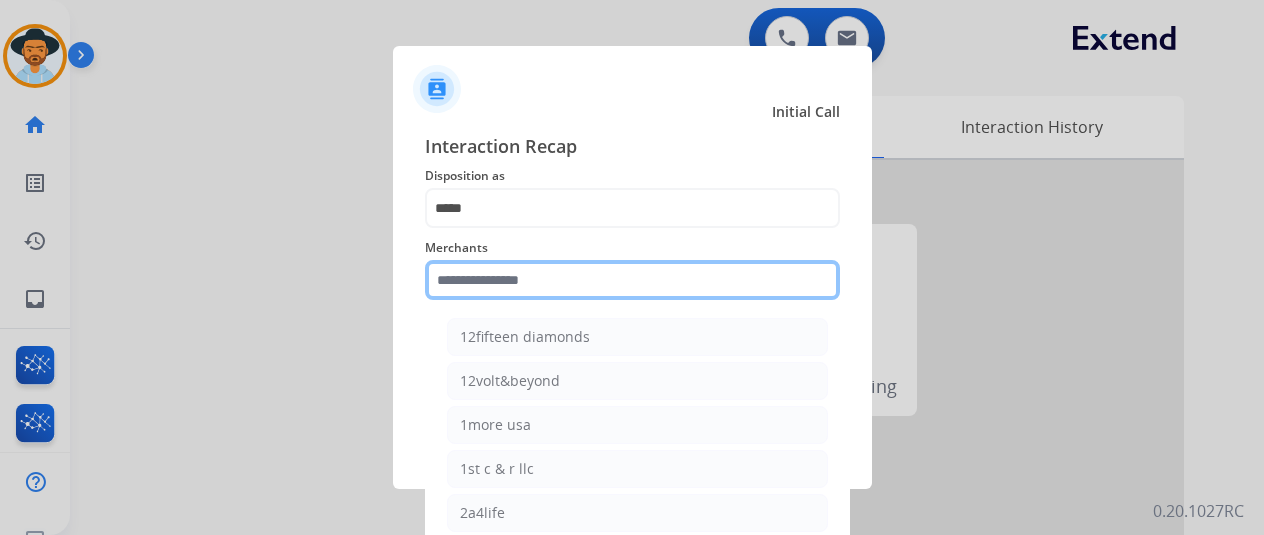 click 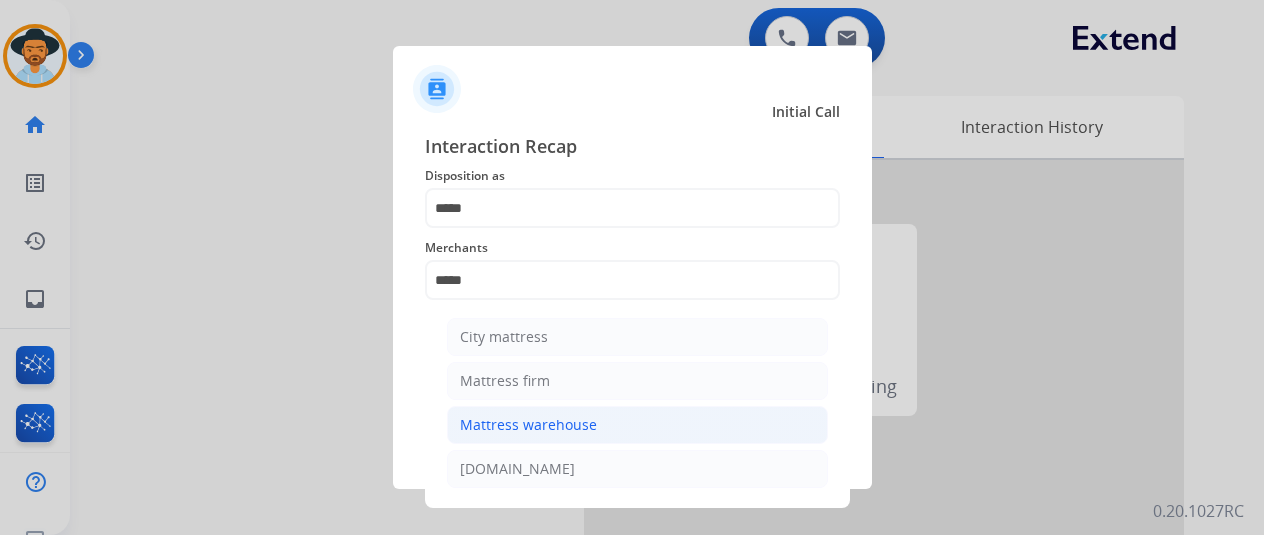 click on "Mattress warehouse" 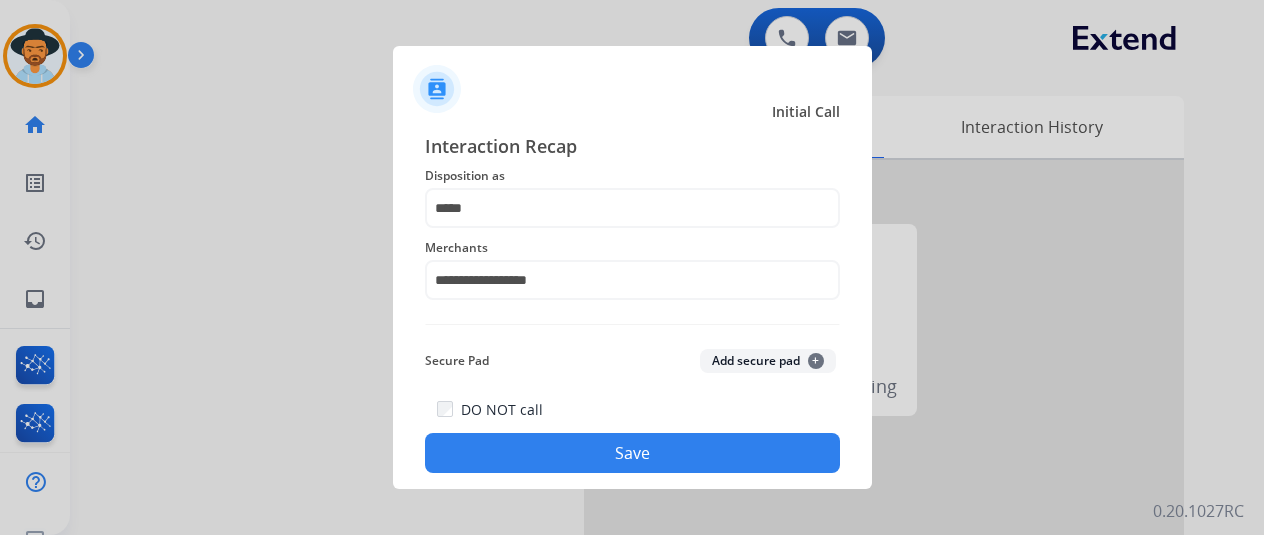 click on "Save" 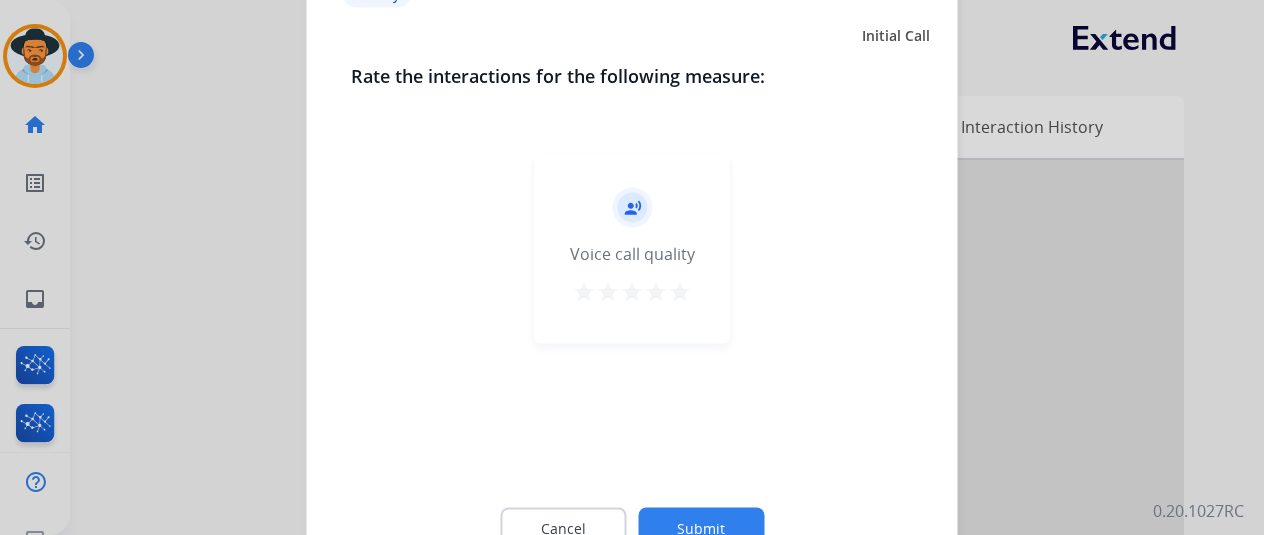 click on "Submit" 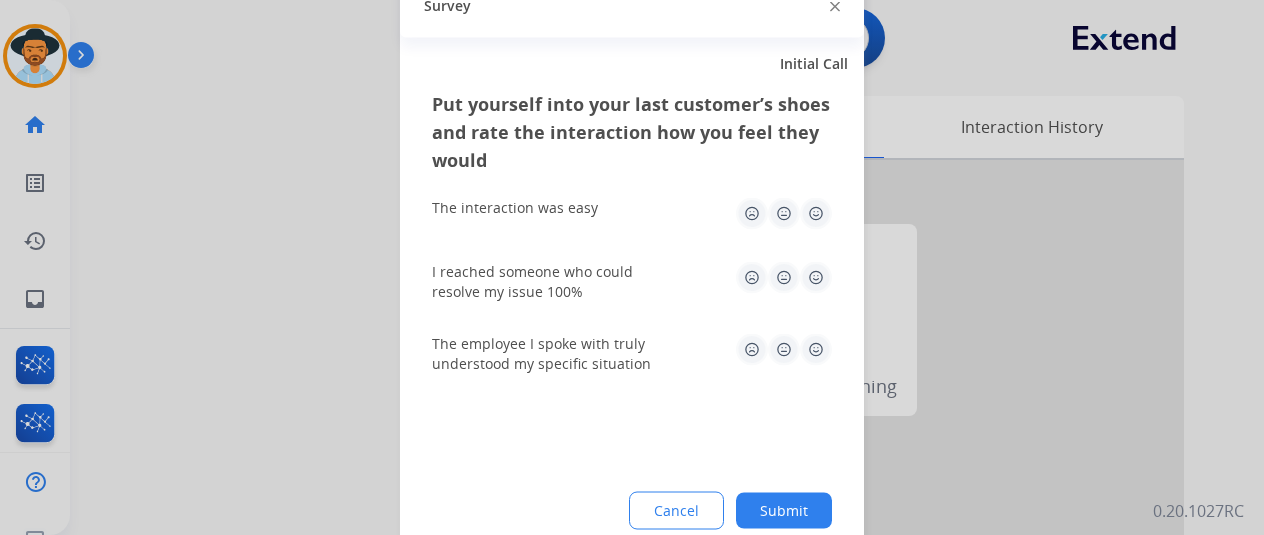 click on "Submit" 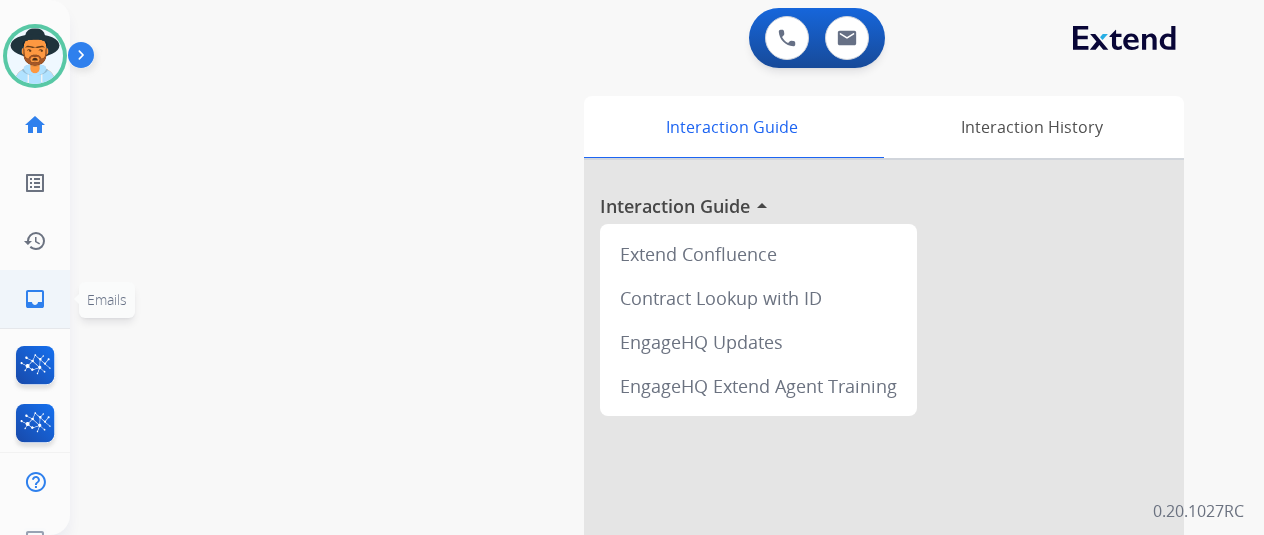 click on "inbox" 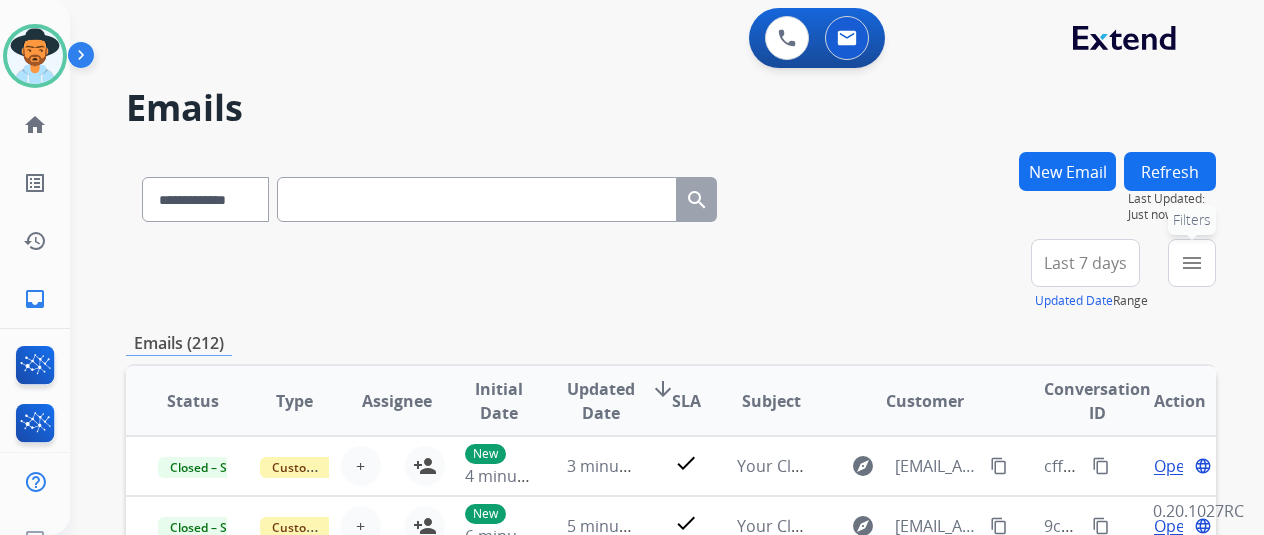click on "menu" at bounding box center (1192, 263) 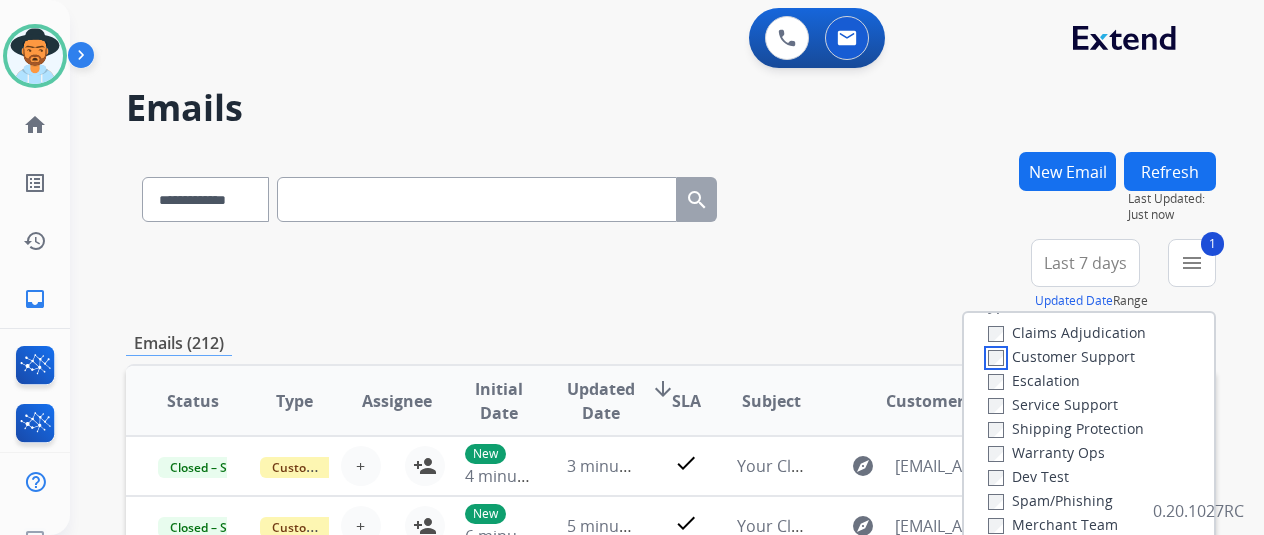 scroll, scrollTop: 0, scrollLeft: 0, axis: both 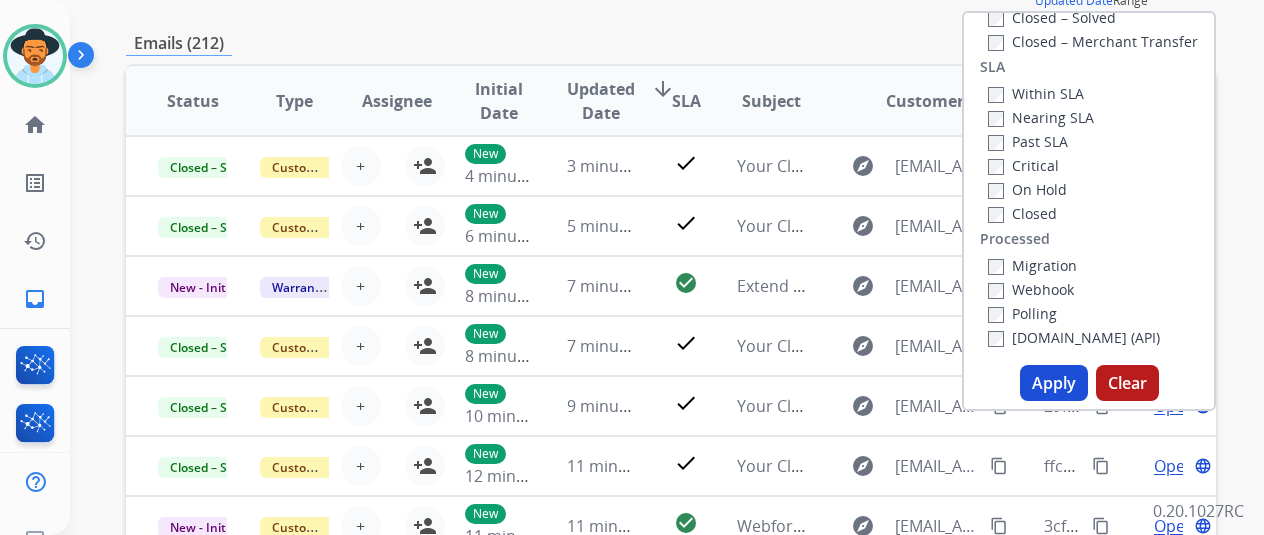 click on "Apply" at bounding box center (1054, 383) 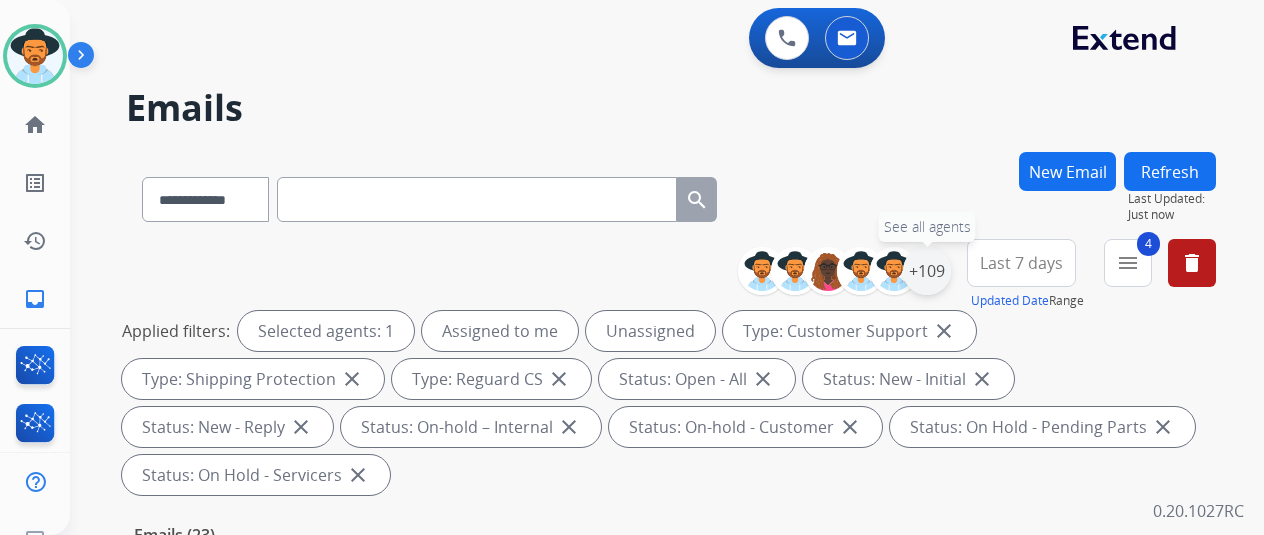 click on "+109" at bounding box center (927, 271) 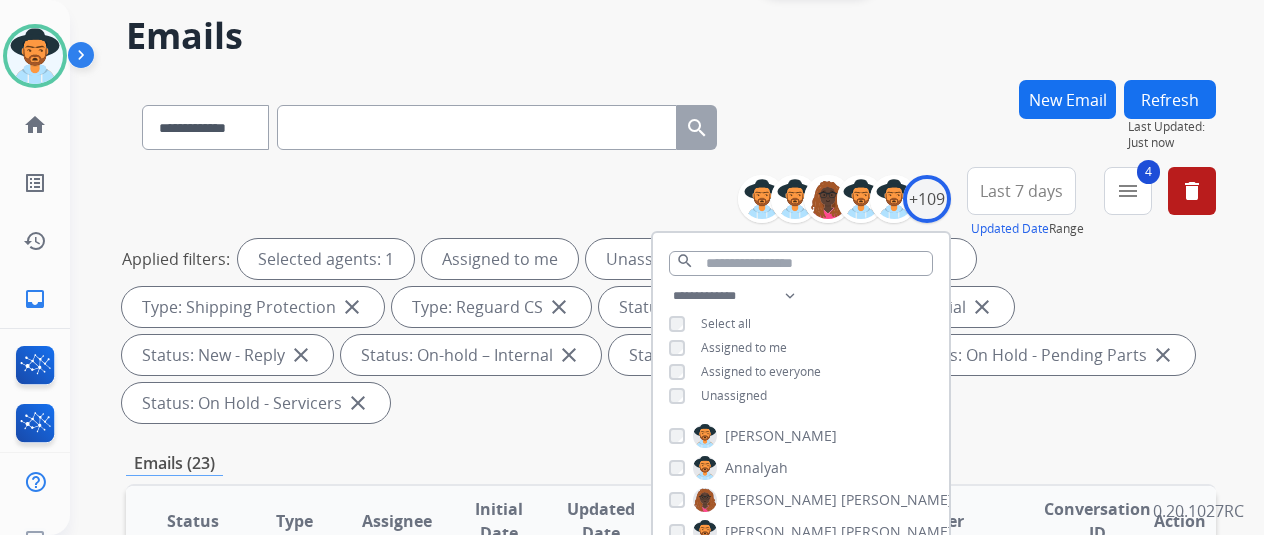 scroll, scrollTop: 100, scrollLeft: 0, axis: vertical 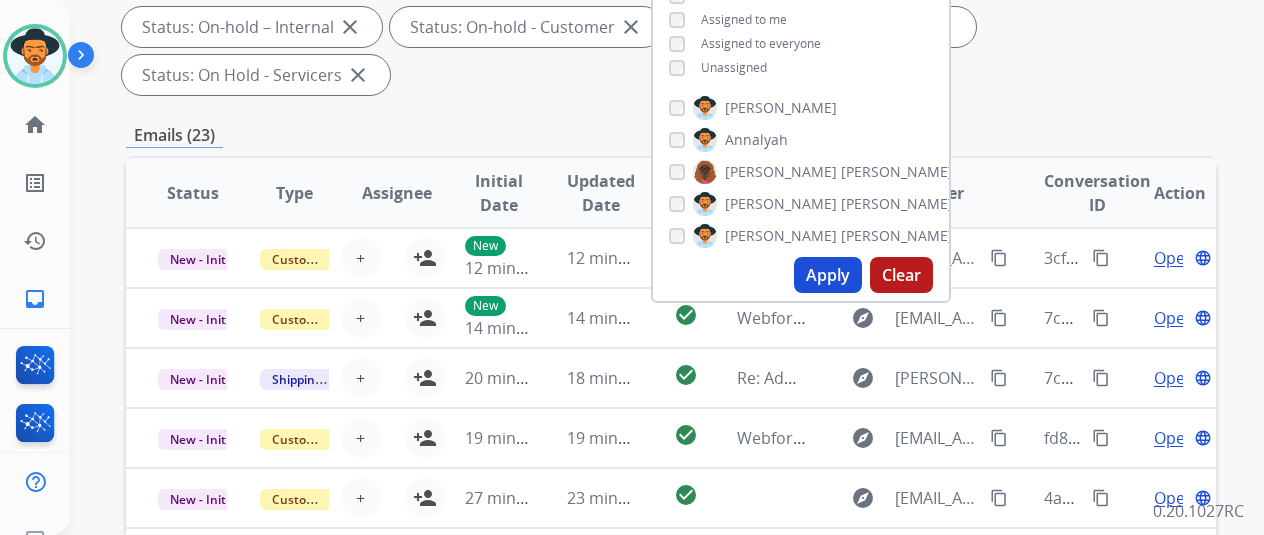click on "Apply" at bounding box center (828, 275) 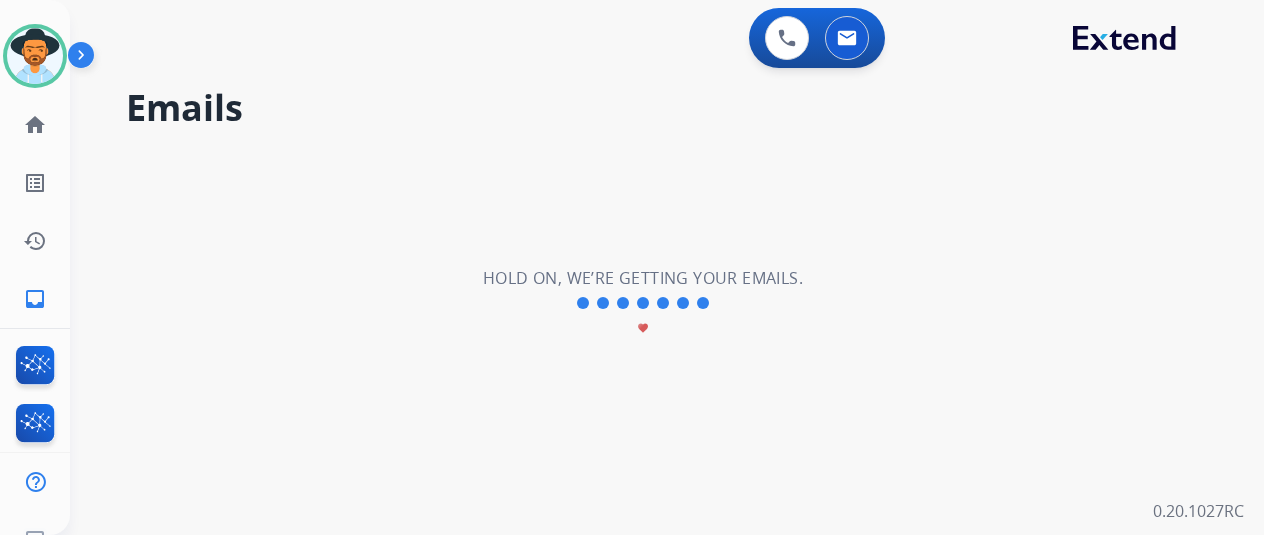 scroll, scrollTop: 0, scrollLeft: 0, axis: both 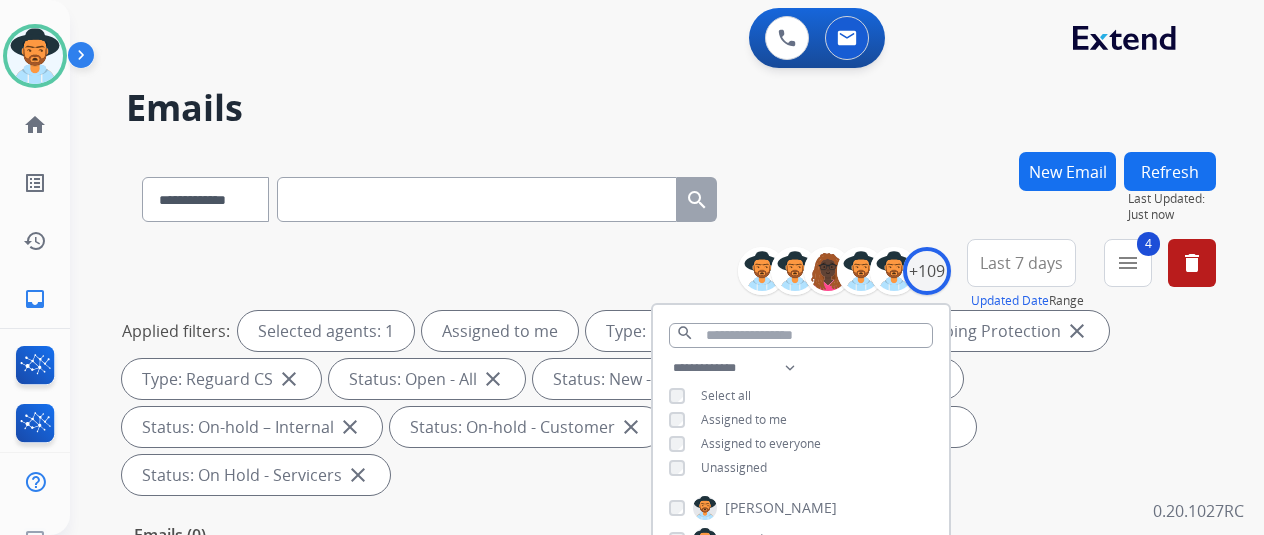 click on "0 Voice Interactions  0  Email Interactions" at bounding box center (655, 40) 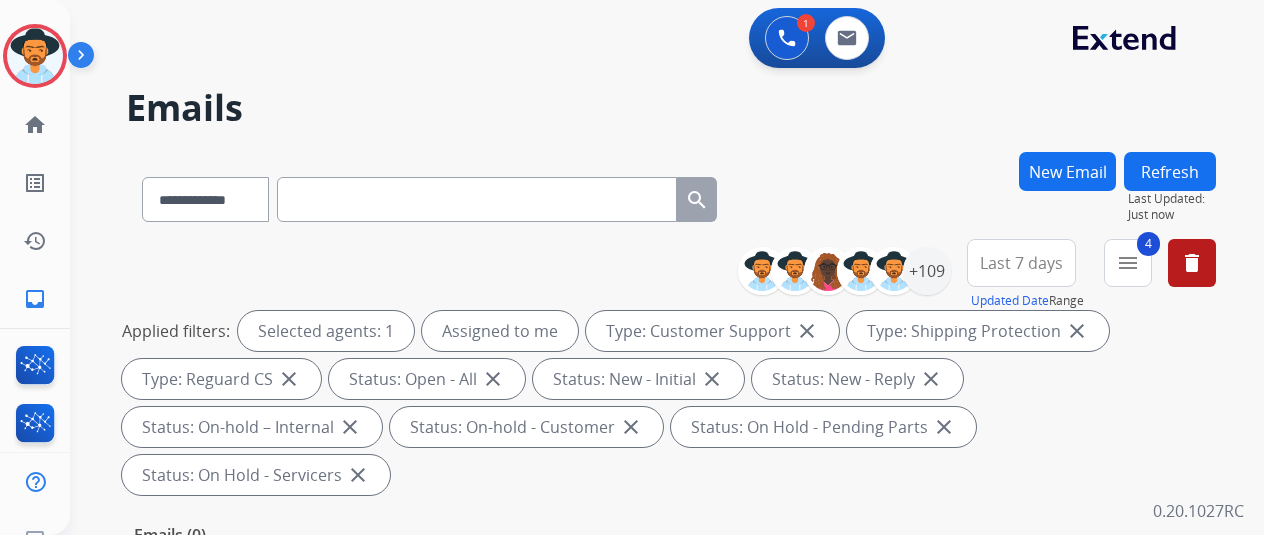 click at bounding box center (632, 267) 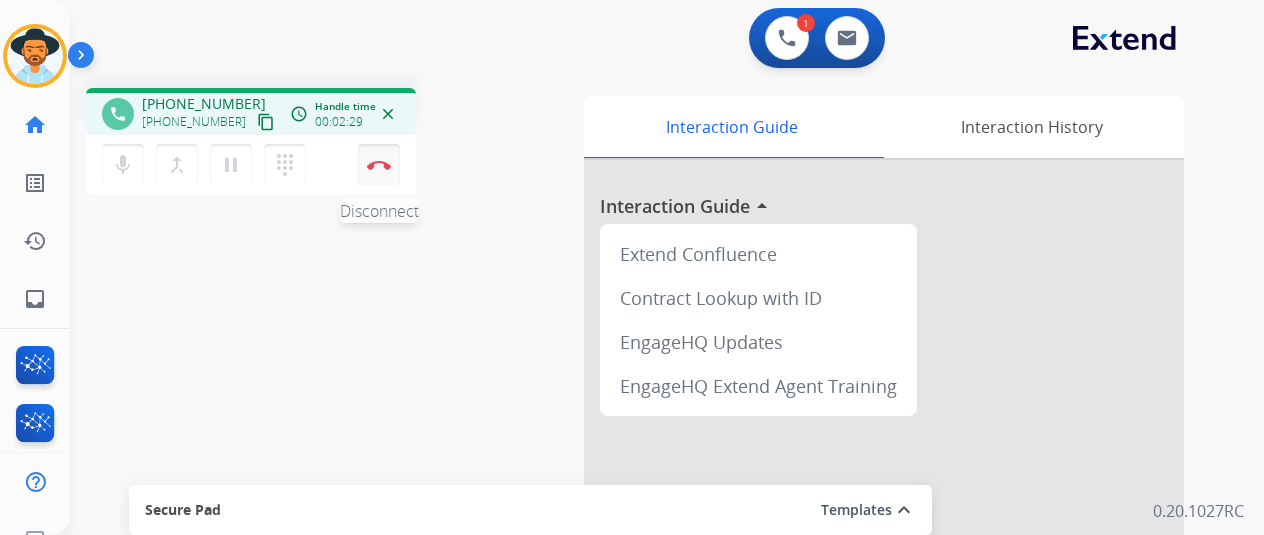 click at bounding box center [379, 165] 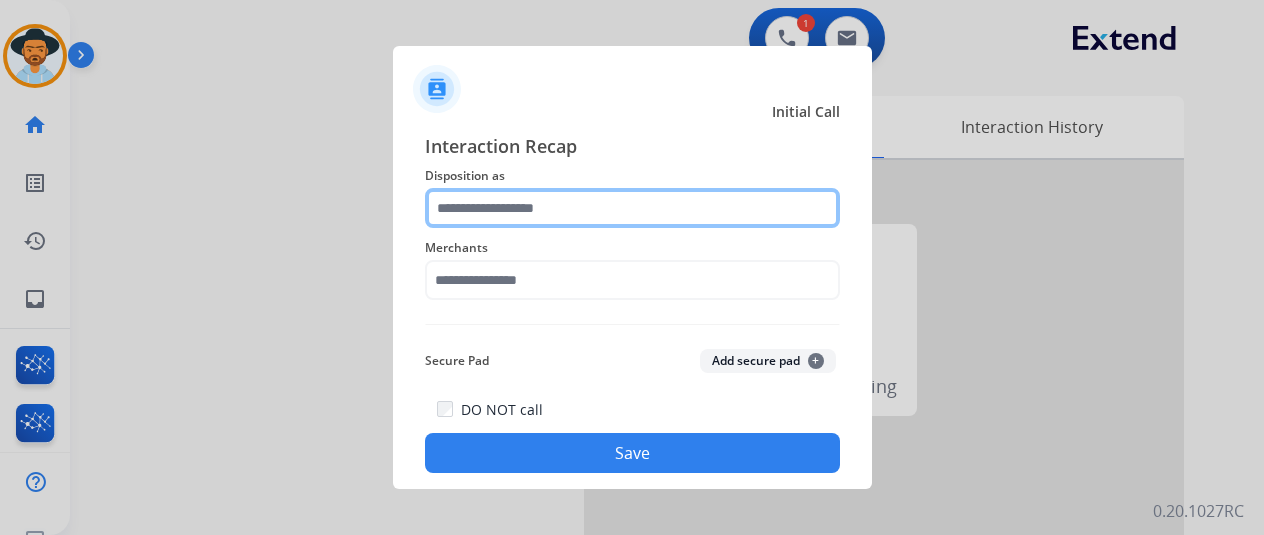 click 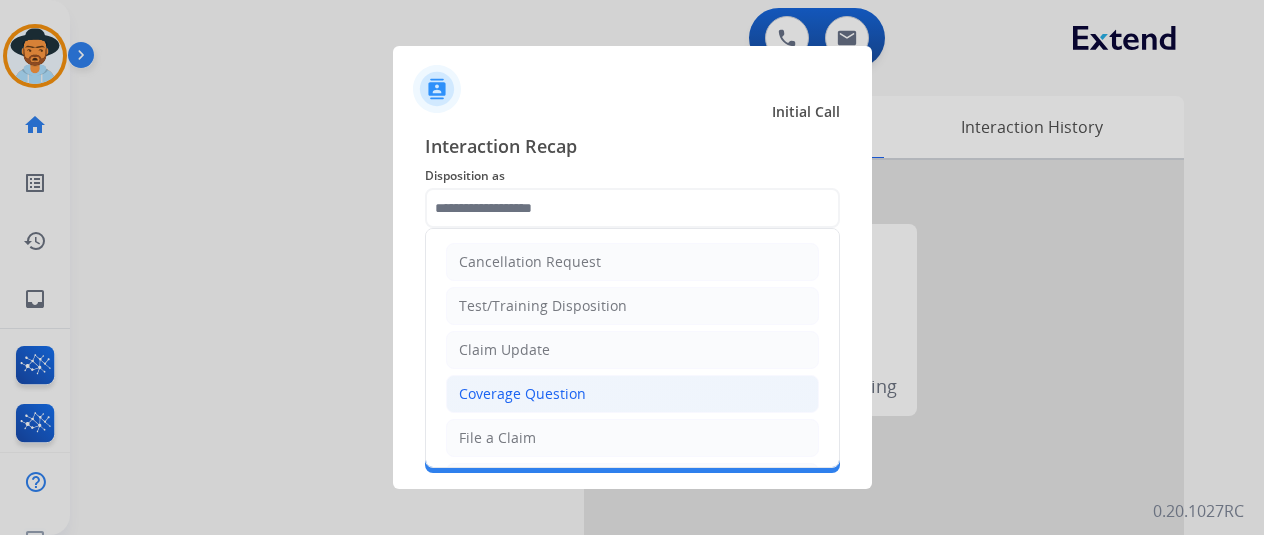 click on "Coverage Question" 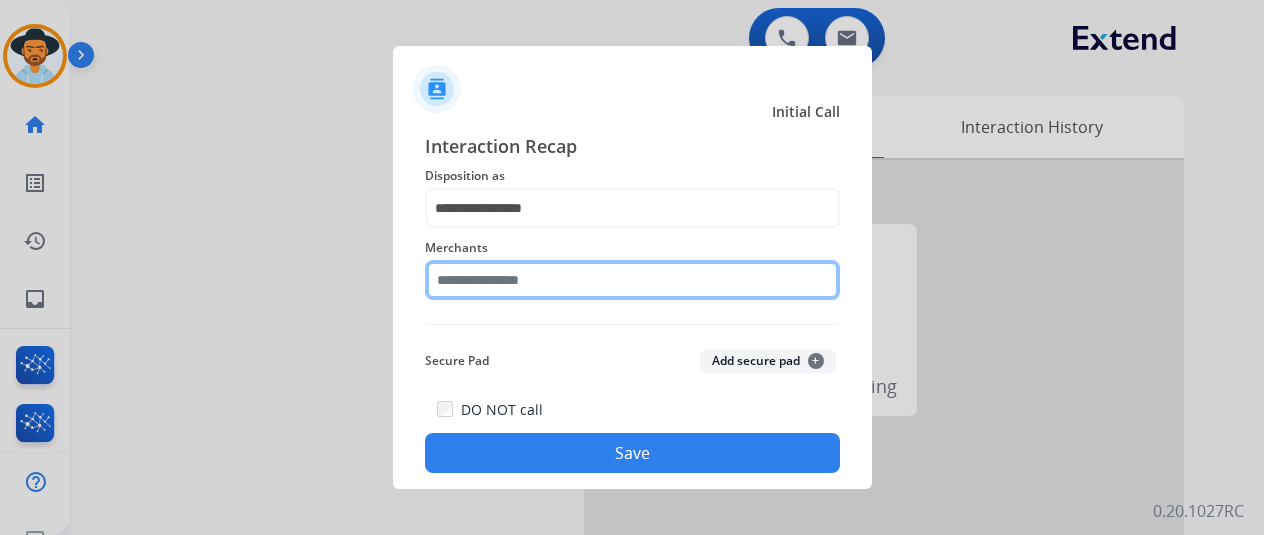 click 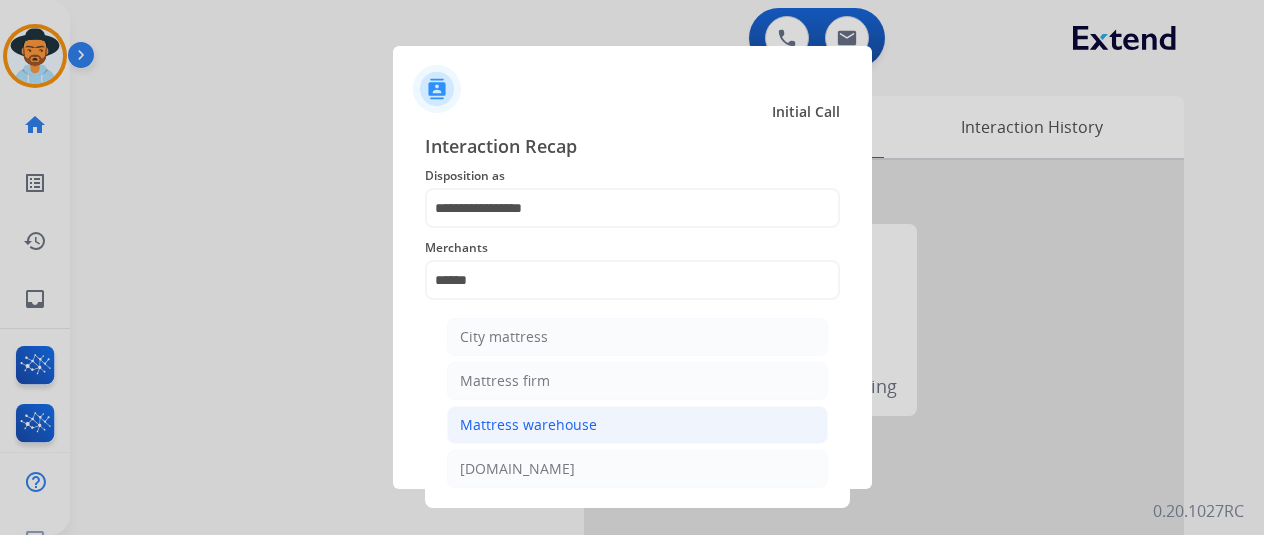 click on "Mattress warehouse" 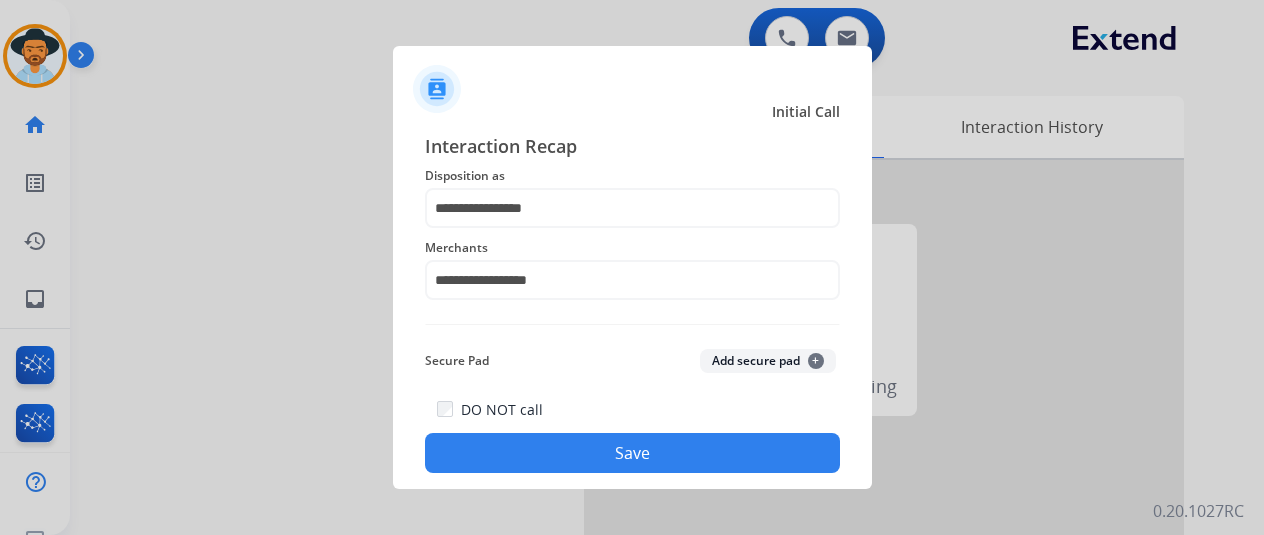 click on "Save" 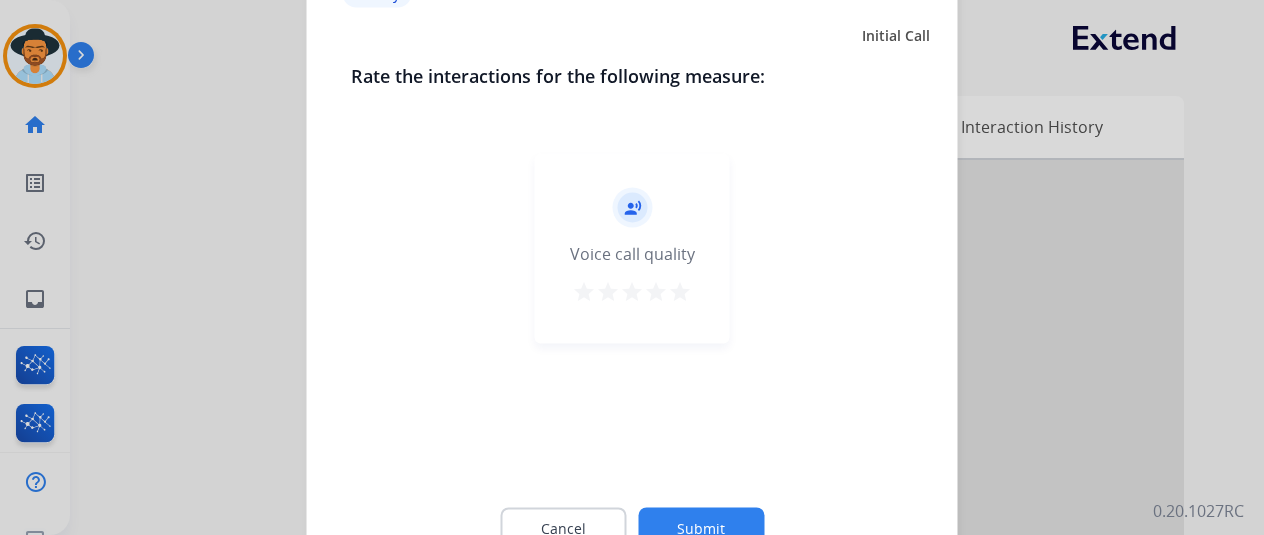 click on "Submit" 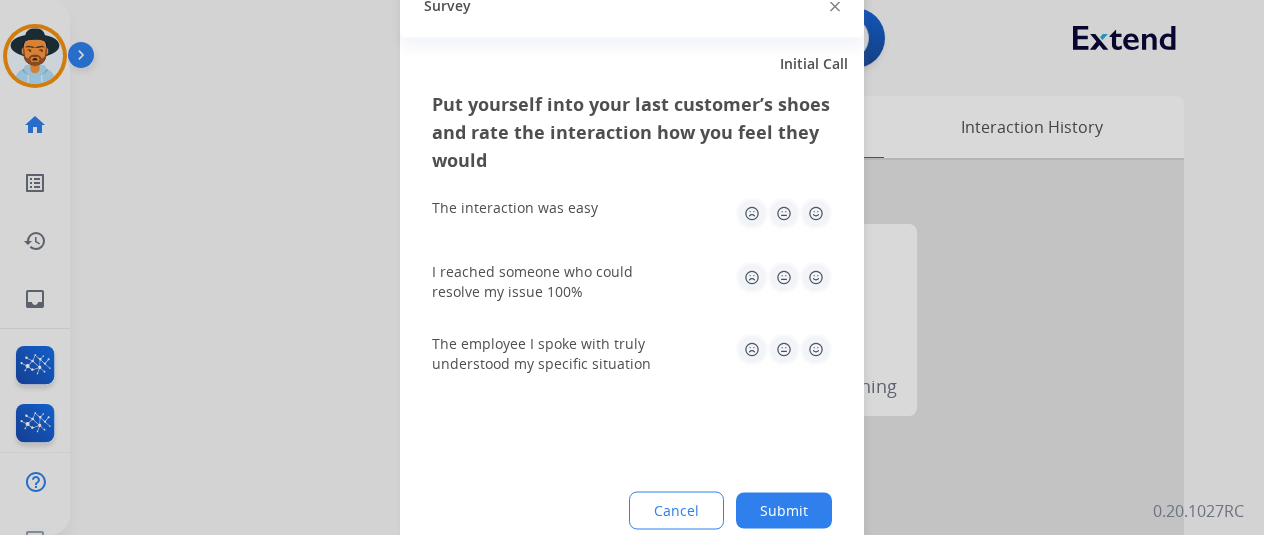 click on "Submit" 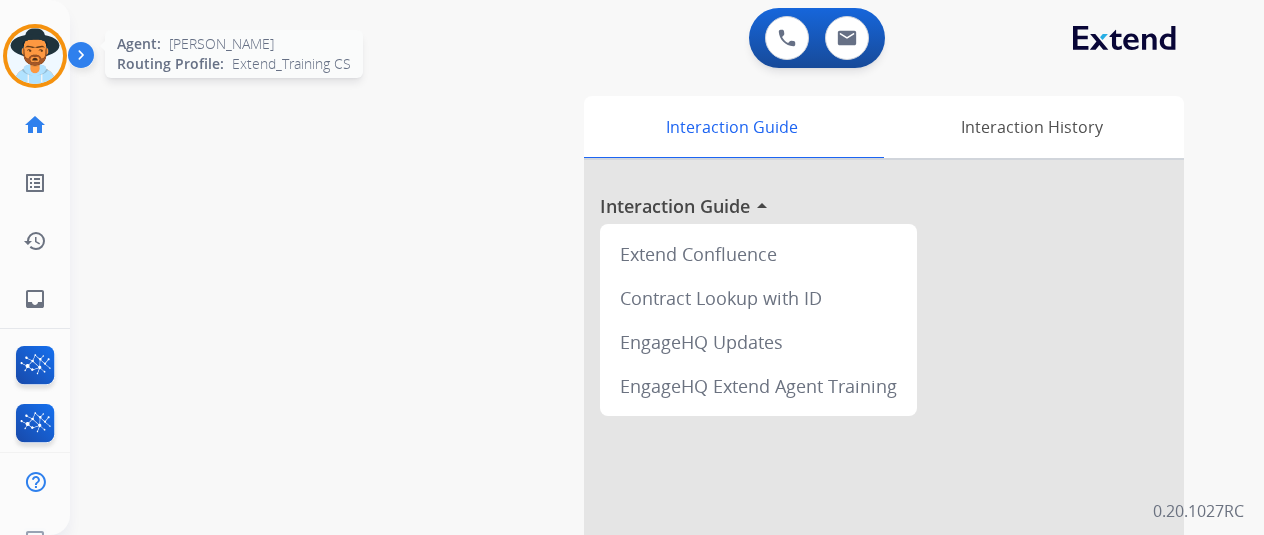 click at bounding box center (35, 56) 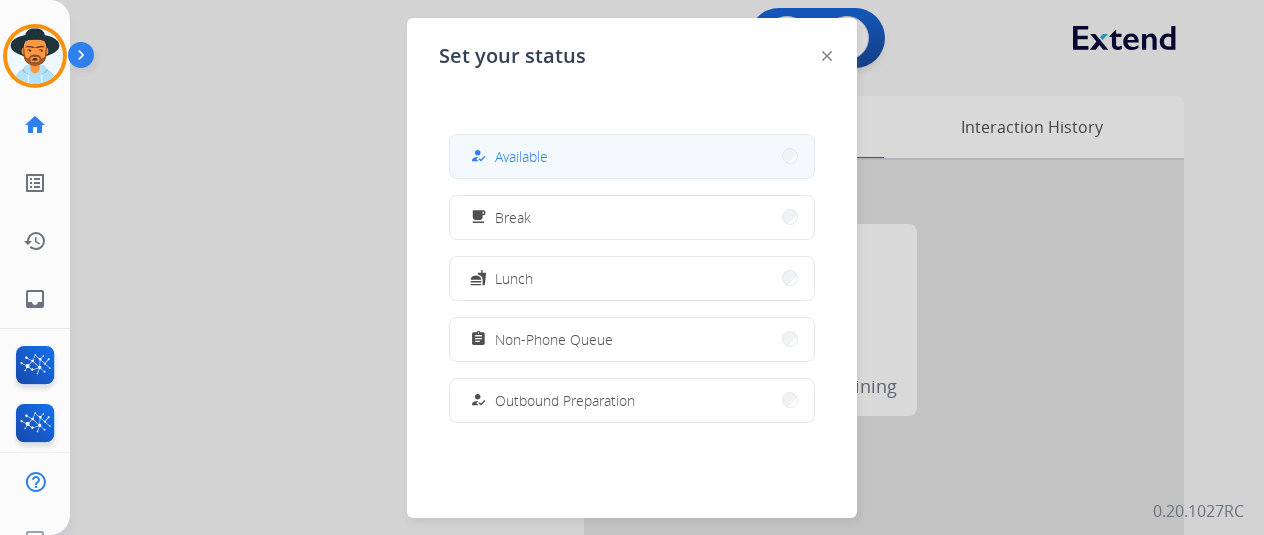 click on "how_to_reg Available" at bounding box center [632, 156] 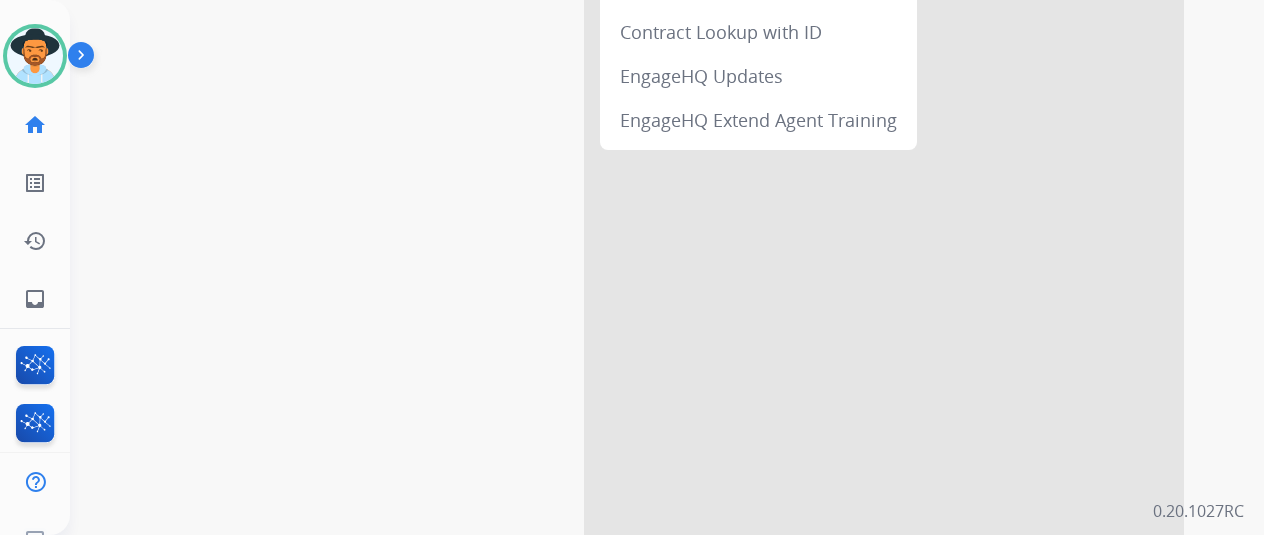 scroll, scrollTop: 354, scrollLeft: 0, axis: vertical 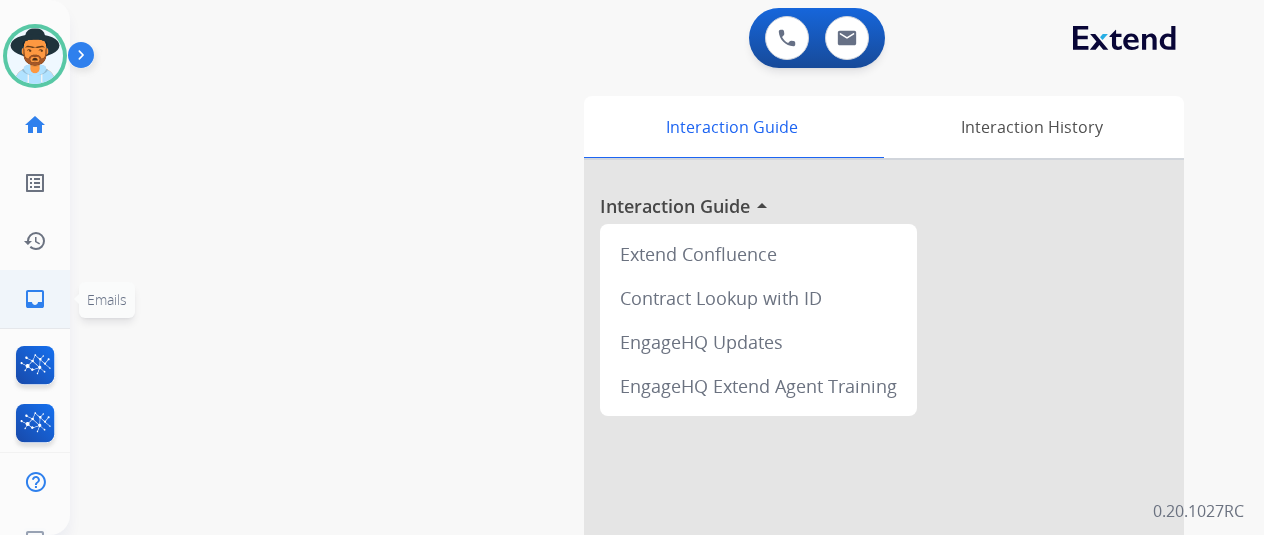 click on "inbox" 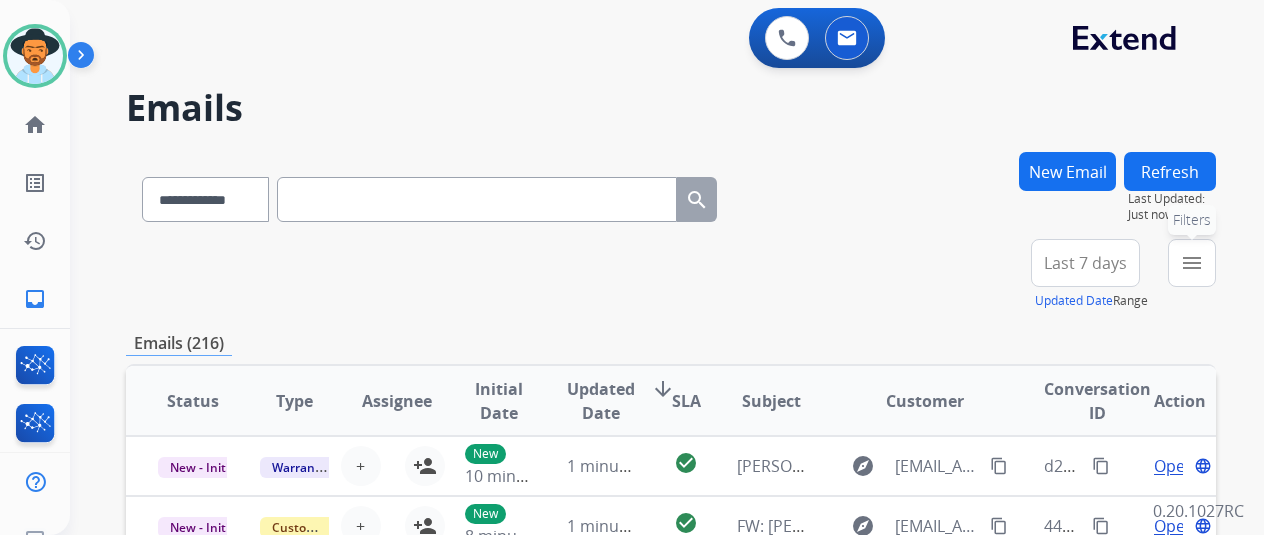 click on "menu  Filters" at bounding box center [1192, 263] 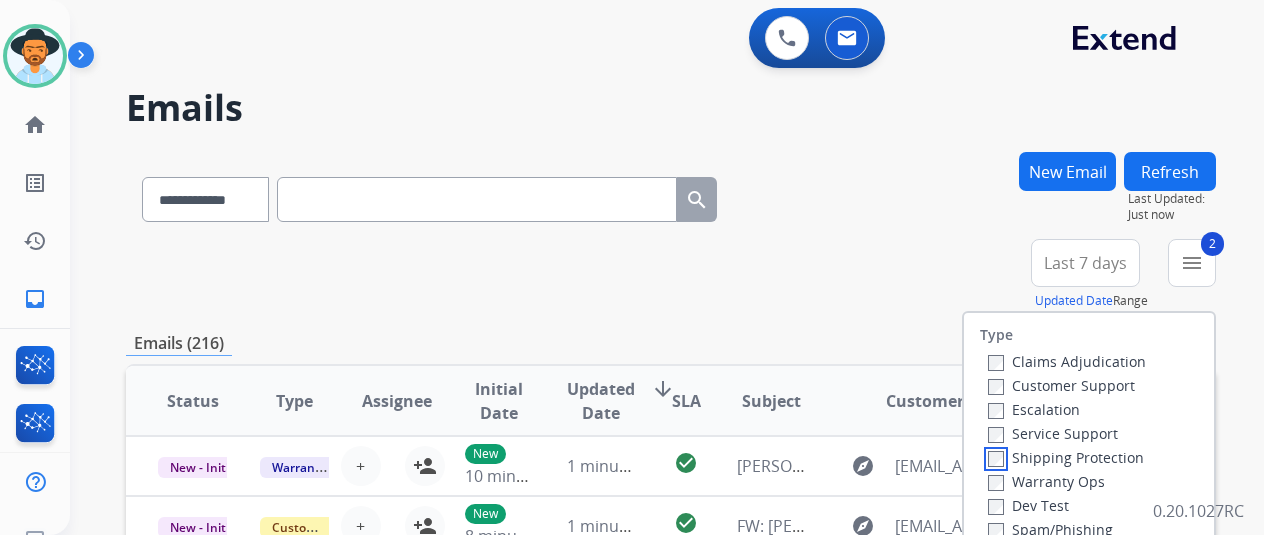 scroll, scrollTop: 200, scrollLeft: 0, axis: vertical 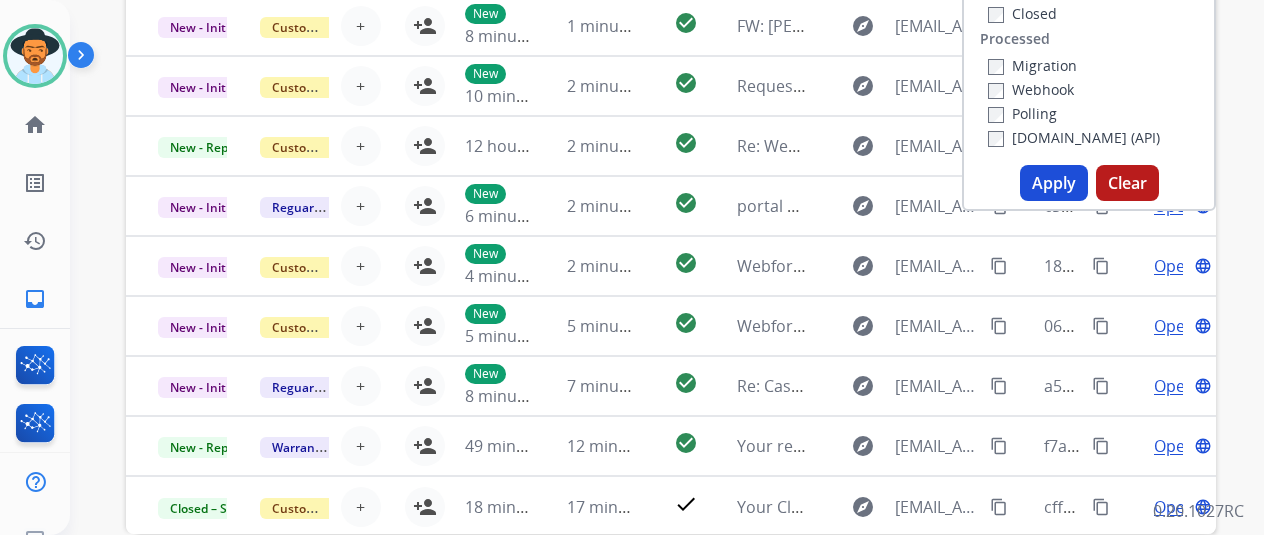 click on "Apply" at bounding box center [1054, 183] 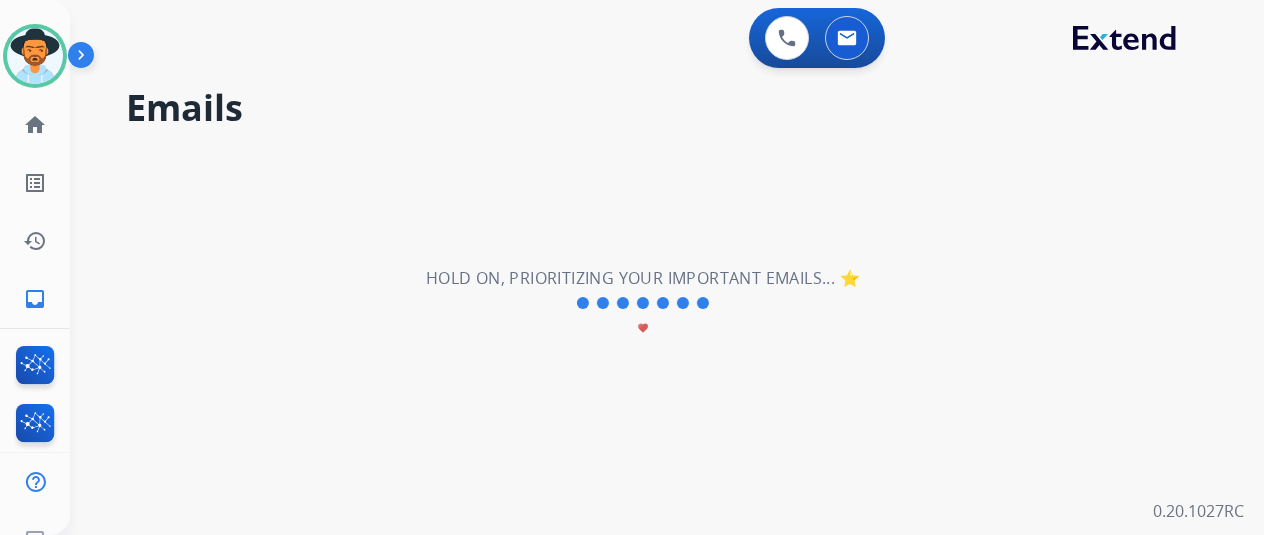 scroll, scrollTop: 0, scrollLeft: 0, axis: both 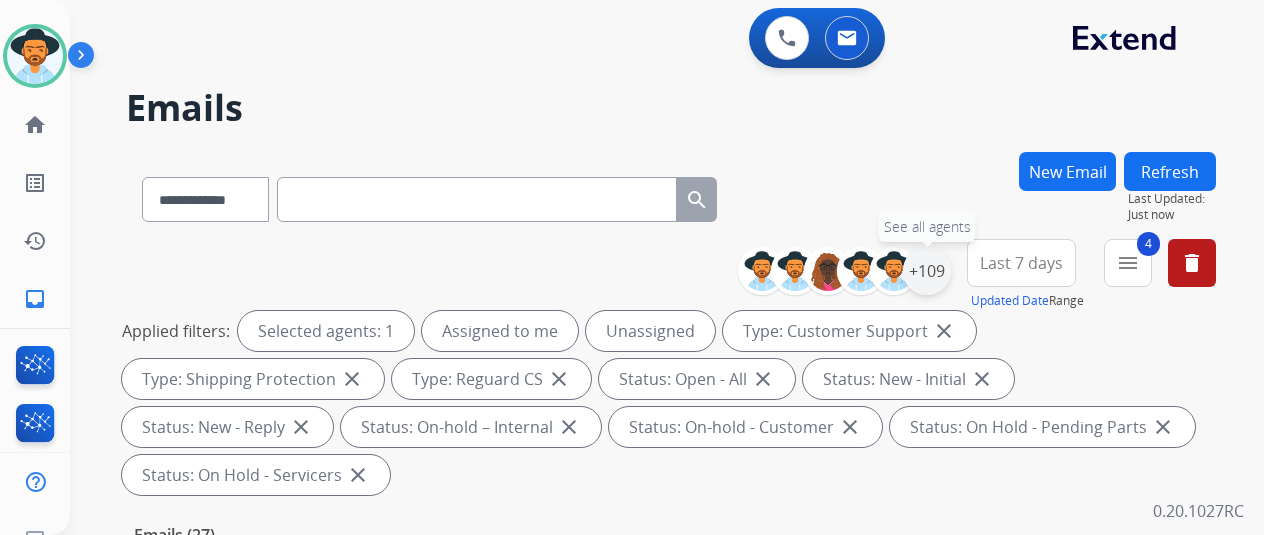 click on "+109" at bounding box center [927, 271] 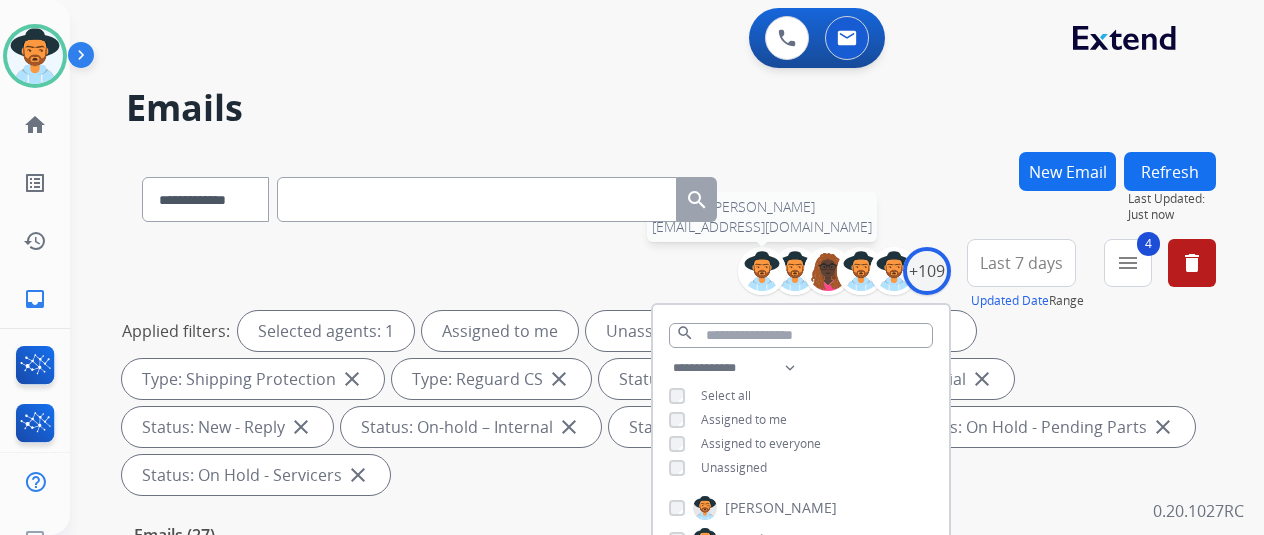scroll, scrollTop: 200, scrollLeft: 0, axis: vertical 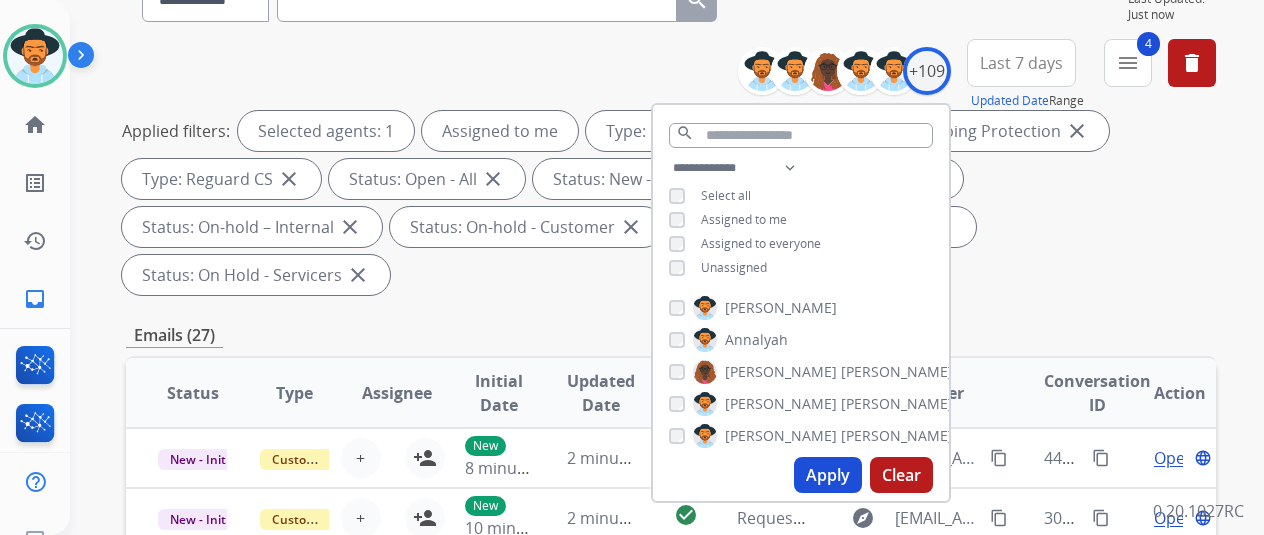 click on "Apply" at bounding box center (828, 475) 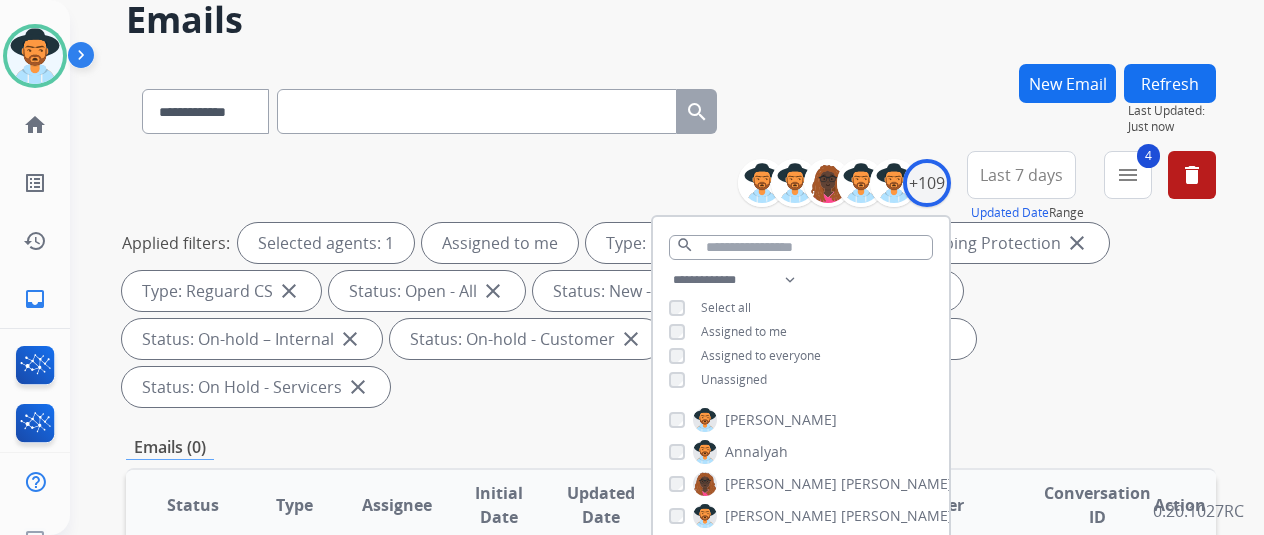 scroll, scrollTop: 0, scrollLeft: 0, axis: both 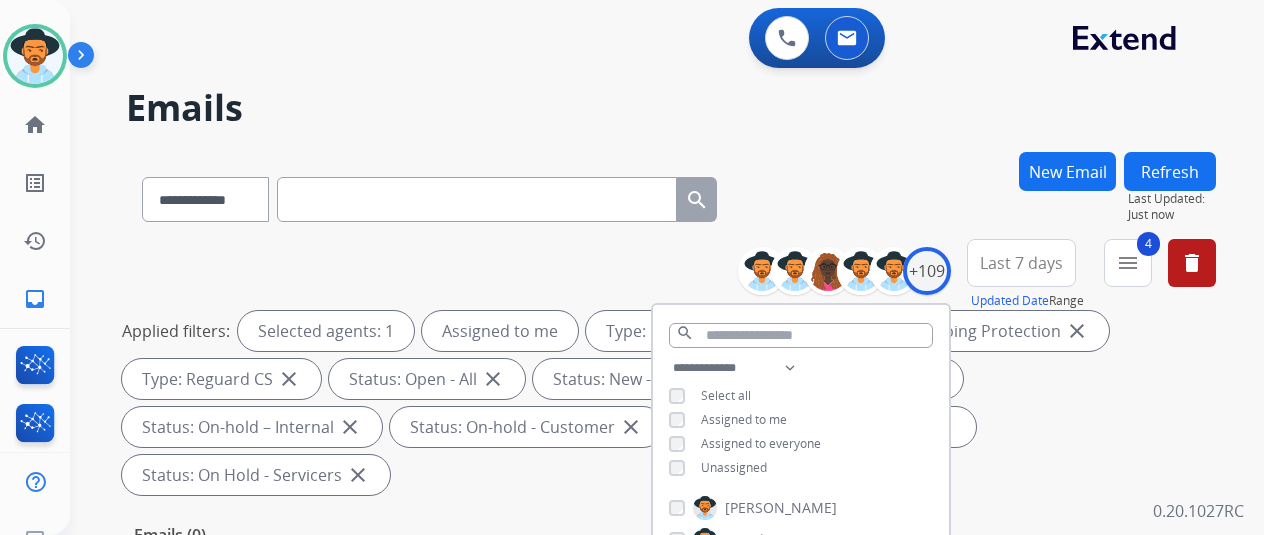 click on "**********" at bounding box center [671, 195] 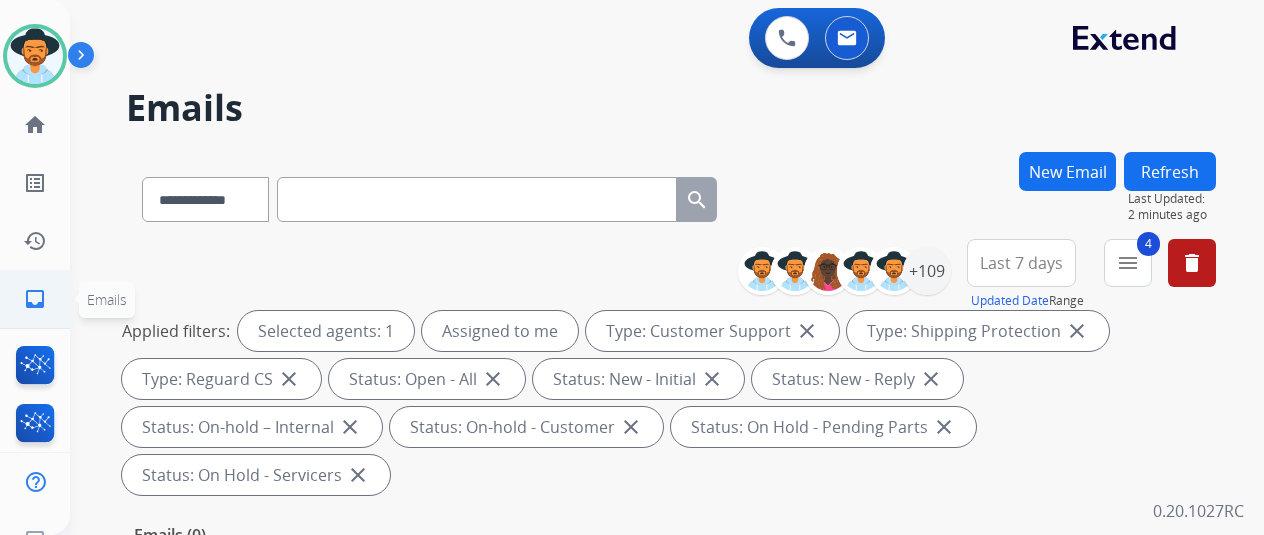 click on "inbox  Emails" 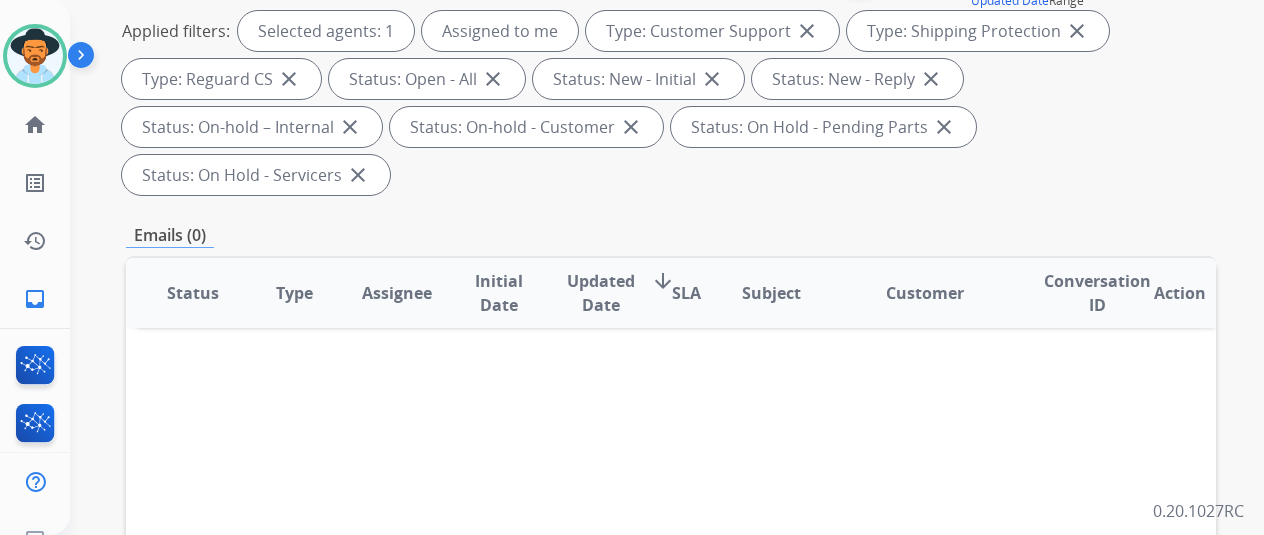 scroll, scrollTop: 0, scrollLeft: 0, axis: both 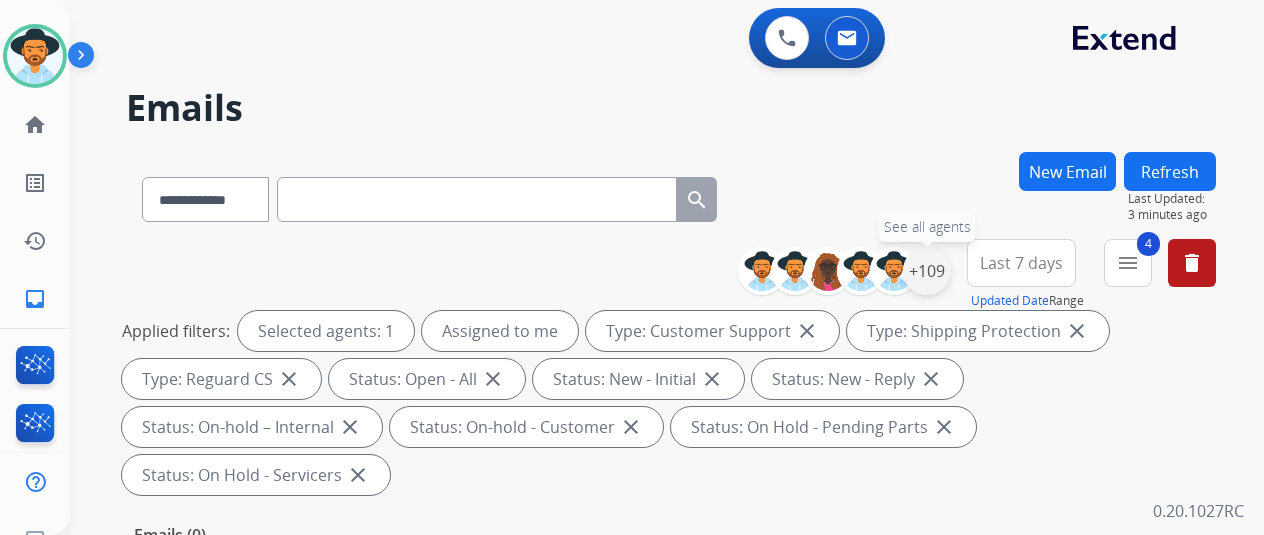 drag, startPoint x: 941, startPoint y: 264, endPoint x: 932, endPoint y: 269, distance: 10.29563 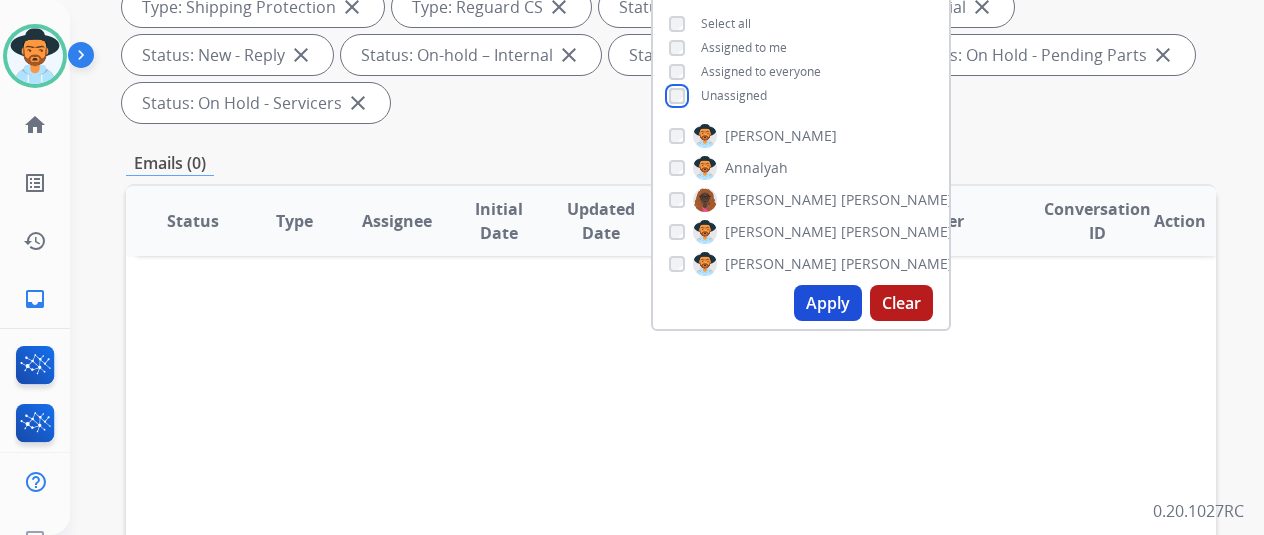 scroll, scrollTop: 400, scrollLeft: 0, axis: vertical 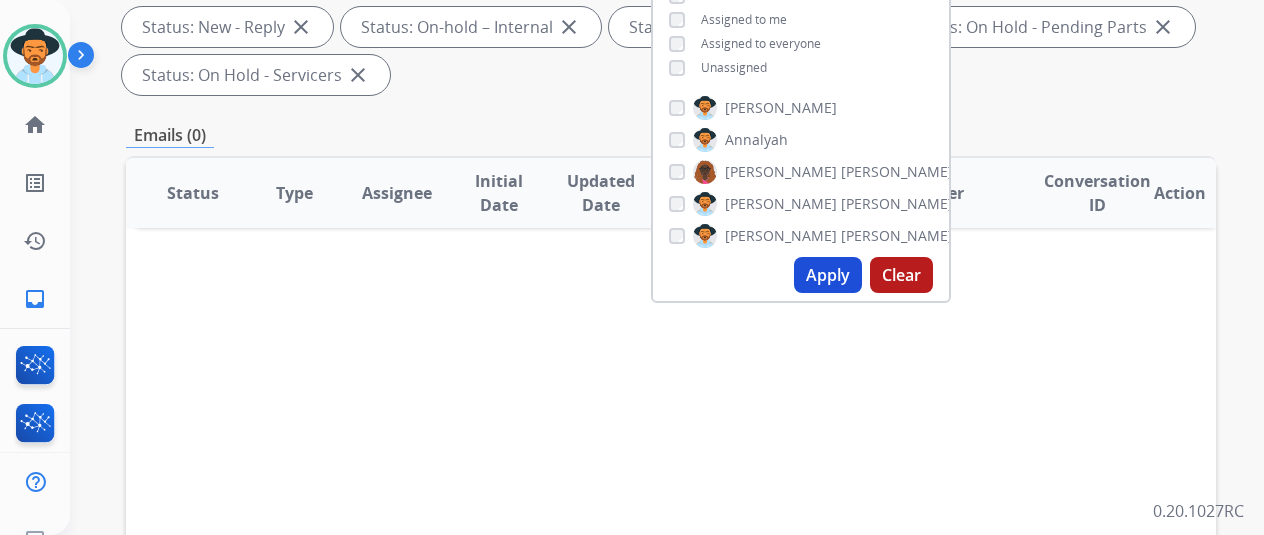 click on "Apply" at bounding box center (828, 275) 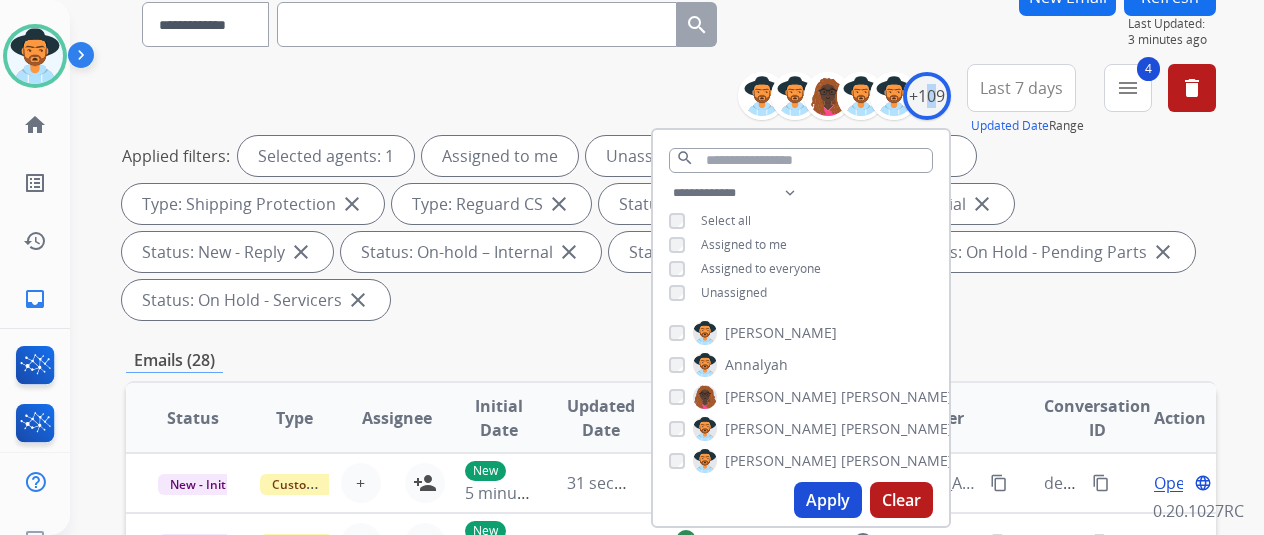 scroll, scrollTop: 400, scrollLeft: 0, axis: vertical 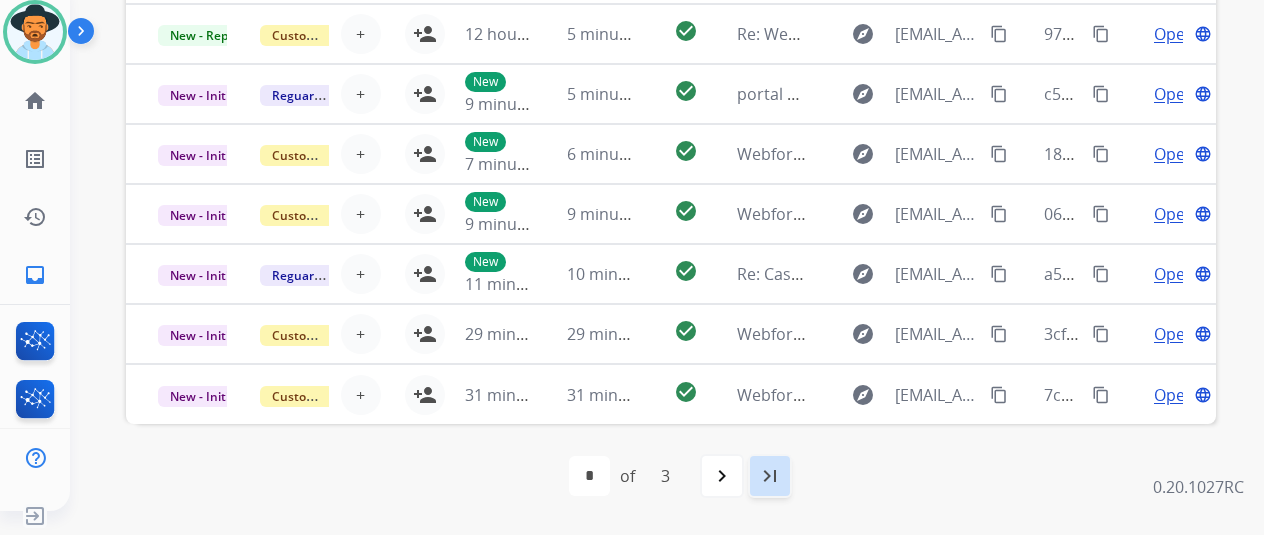 click on "last_page" at bounding box center (770, 476) 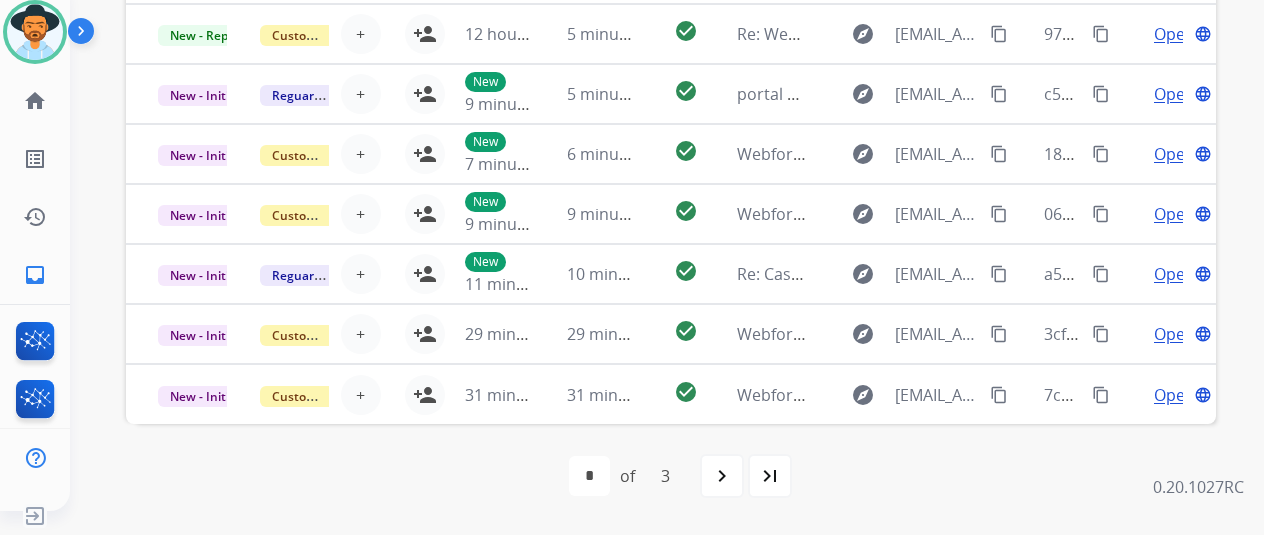 scroll, scrollTop: 0, scrollLeft: 0, axis: both 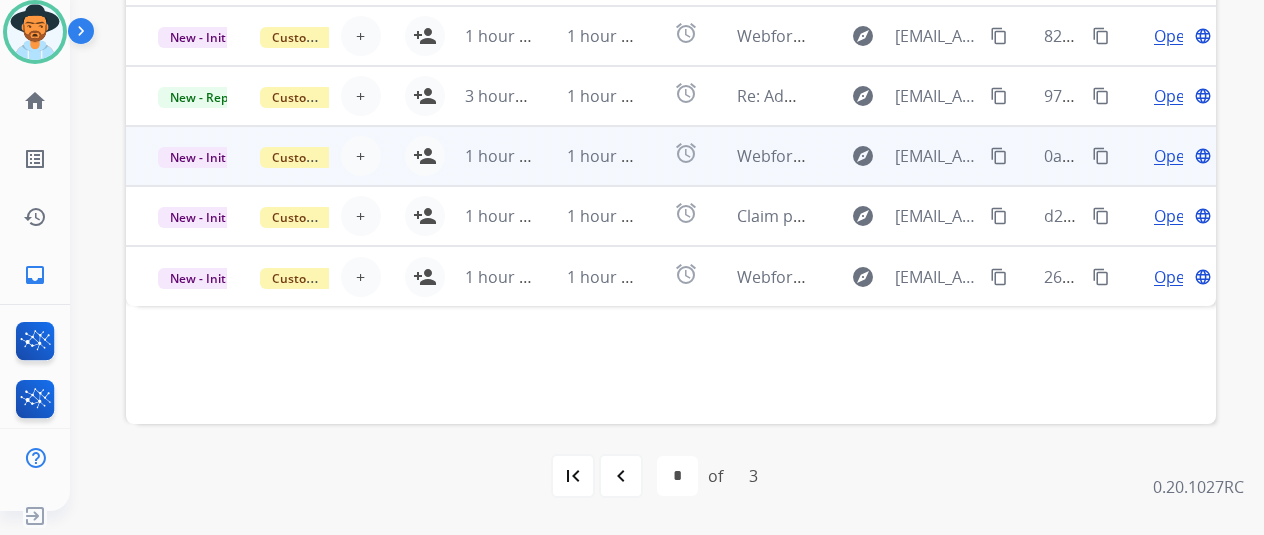 click on "Open" at bounding box center [1174, 156] 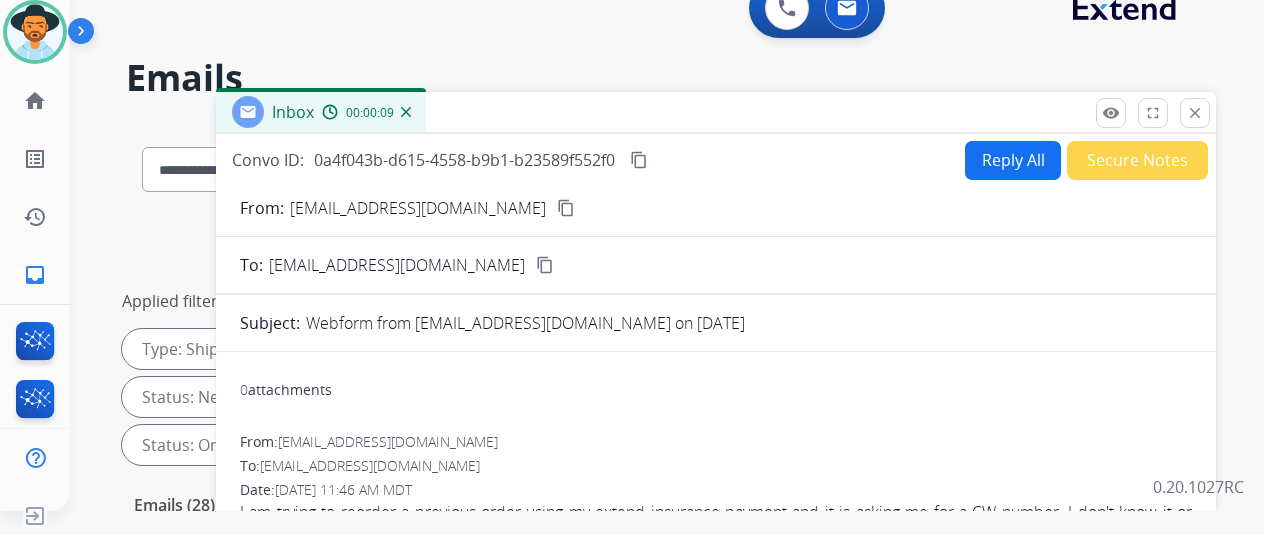 scroll, scrollTop: 0, scrollLeft: 0, axis: both 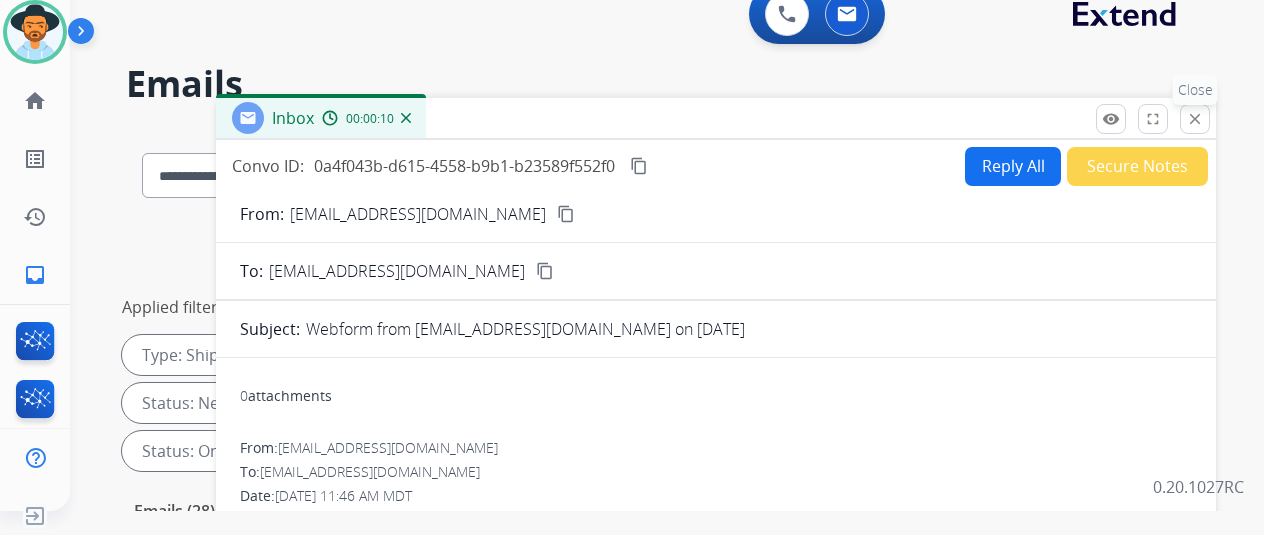 click on "close" at bounding box center (1195, 119) 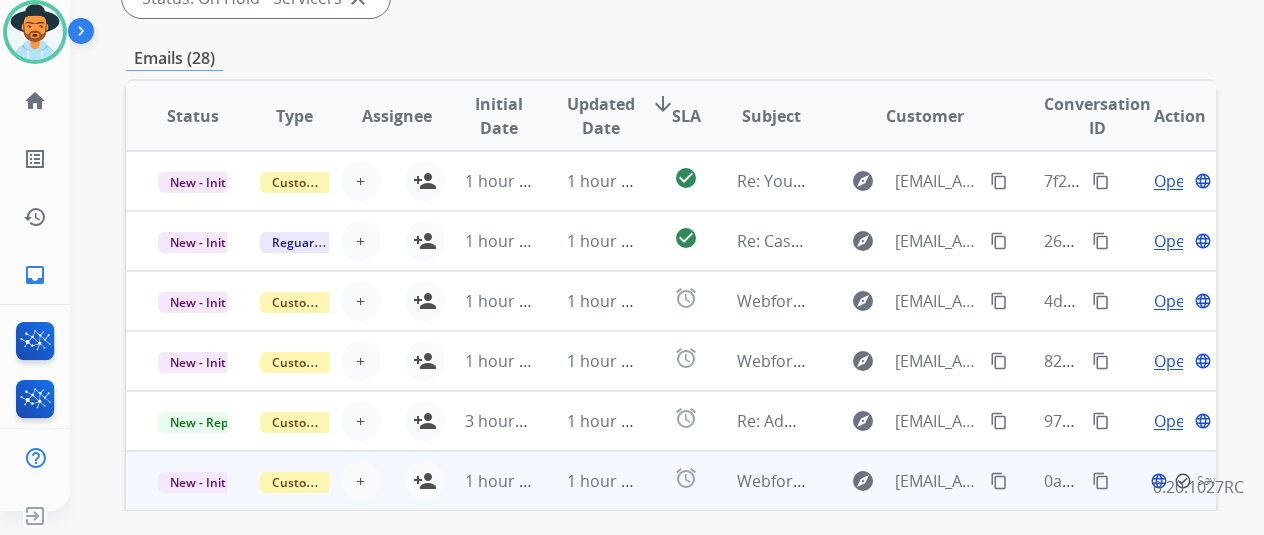 scroll, scrollTop: 600, scrollLeft: 0, axis: vertical 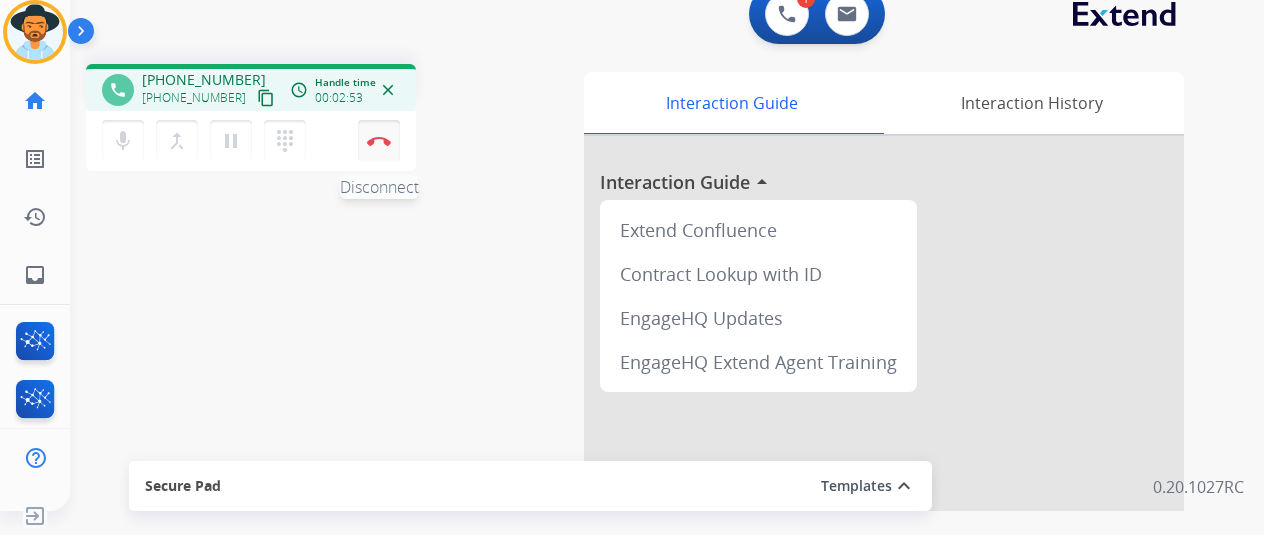 click on "Disconnect" at bounding box center (379, 141) 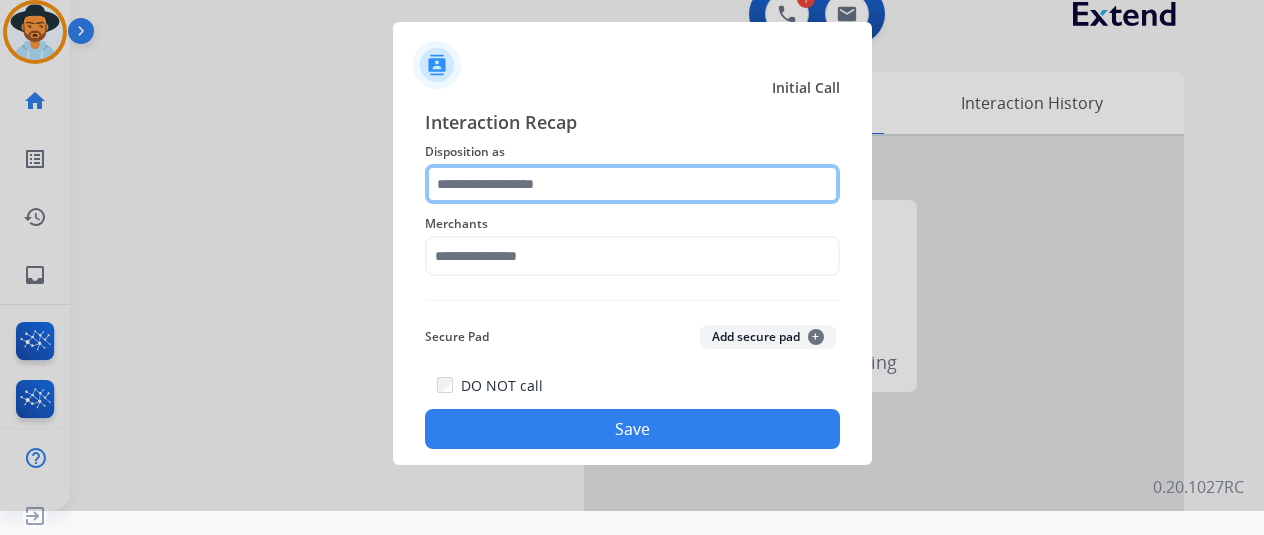 click 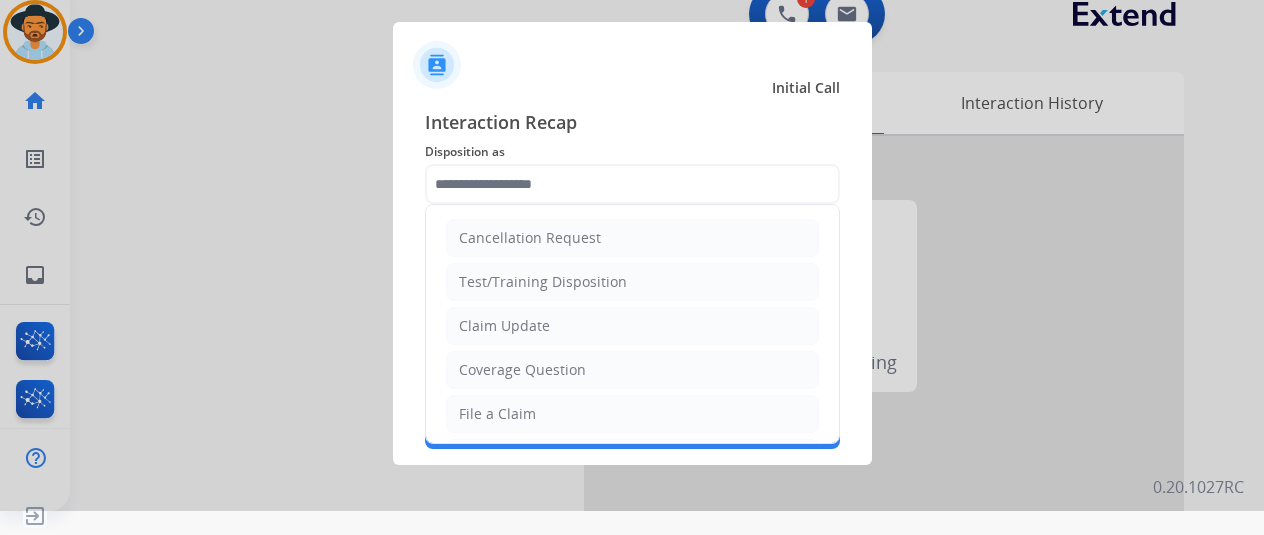 click on "Claim Update" 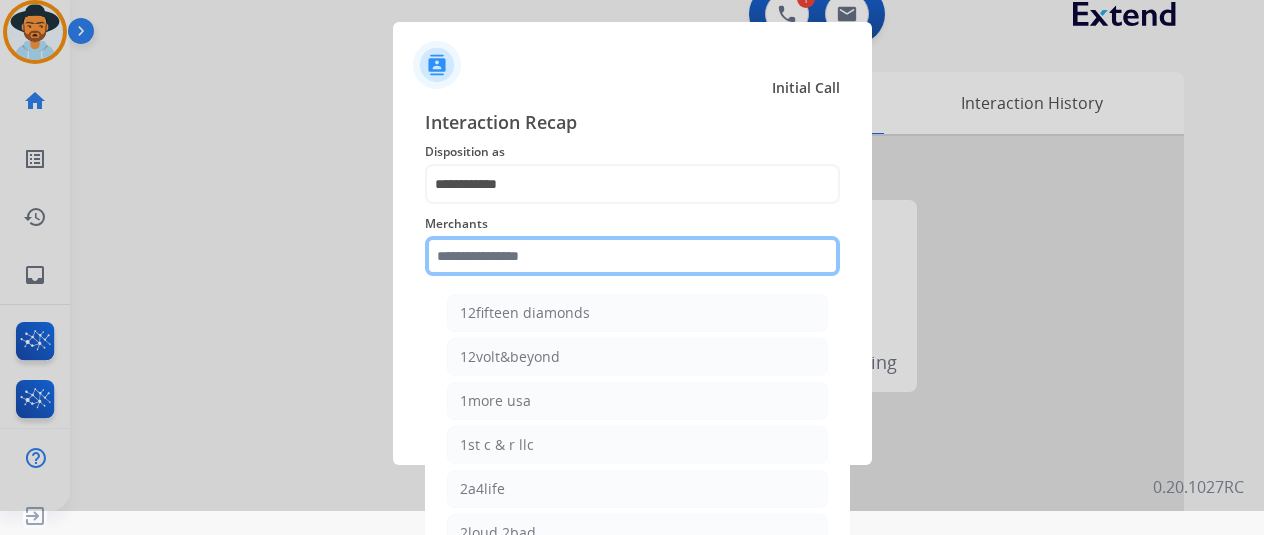 click 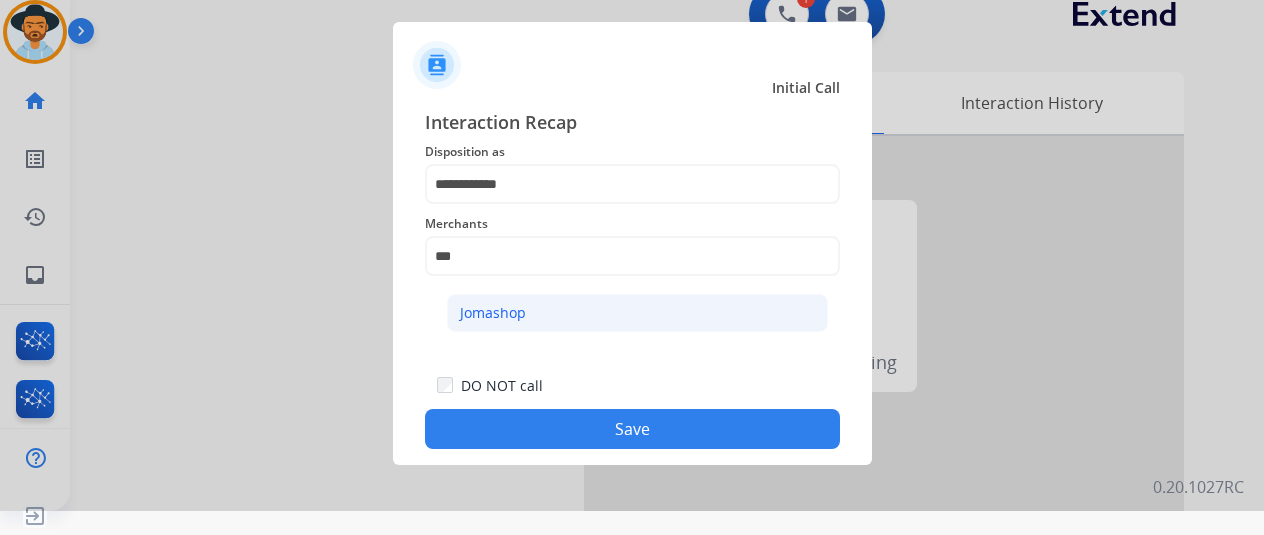 click on "Jomashop" 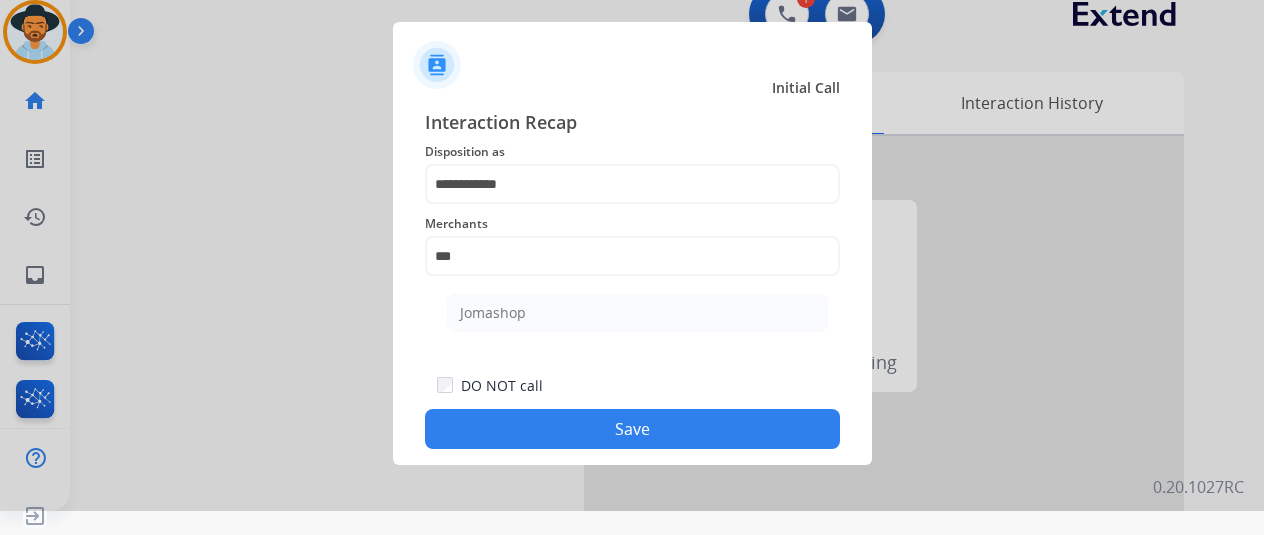 type on "********" 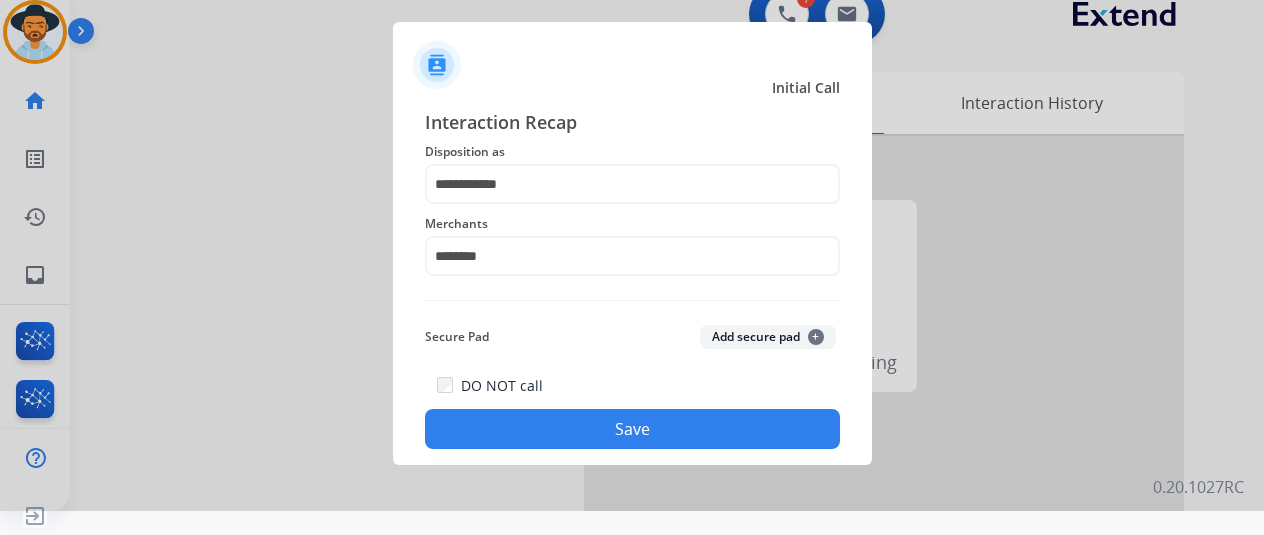 click on "Save" 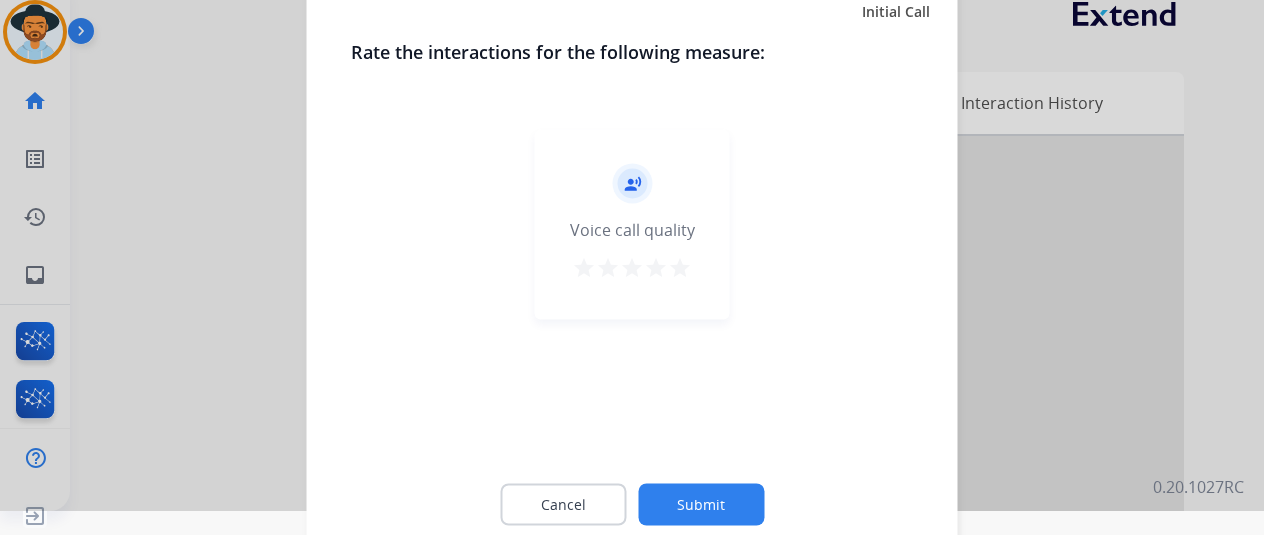 click on "Submit" 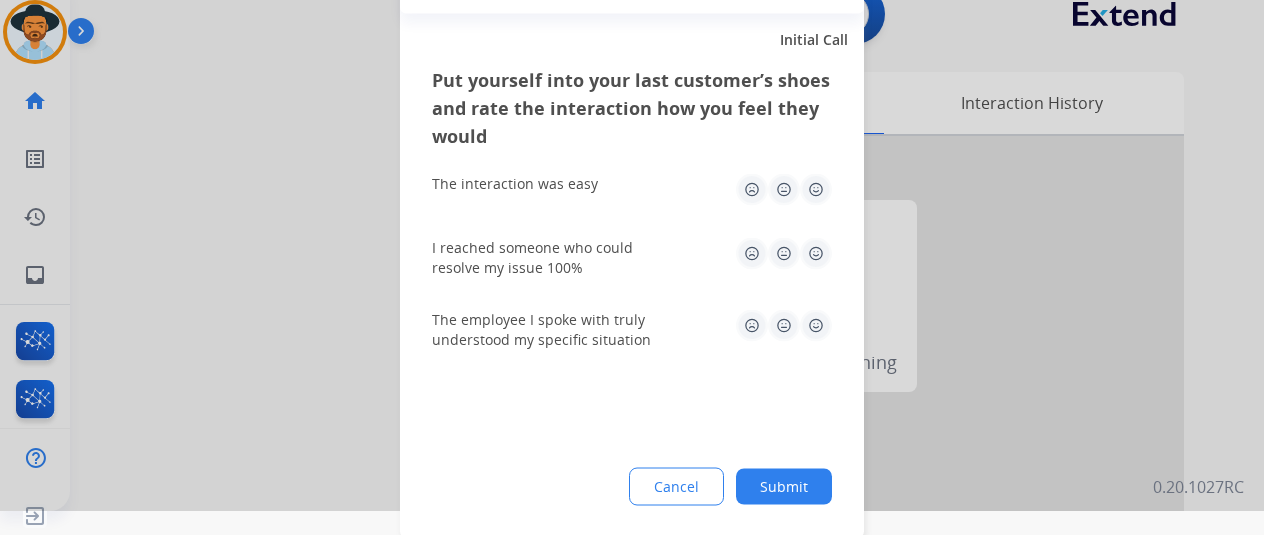 drag, startPoint x: 794, startPoint y: 475, endPoint x: 782, endPoint y: 458, distance: 20.808653 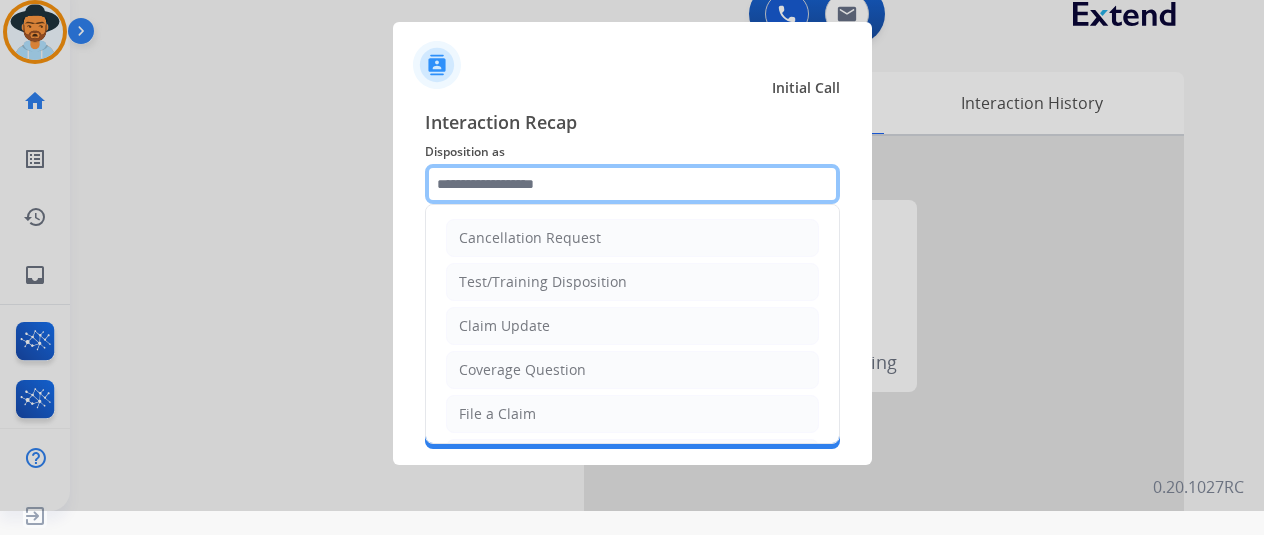 click 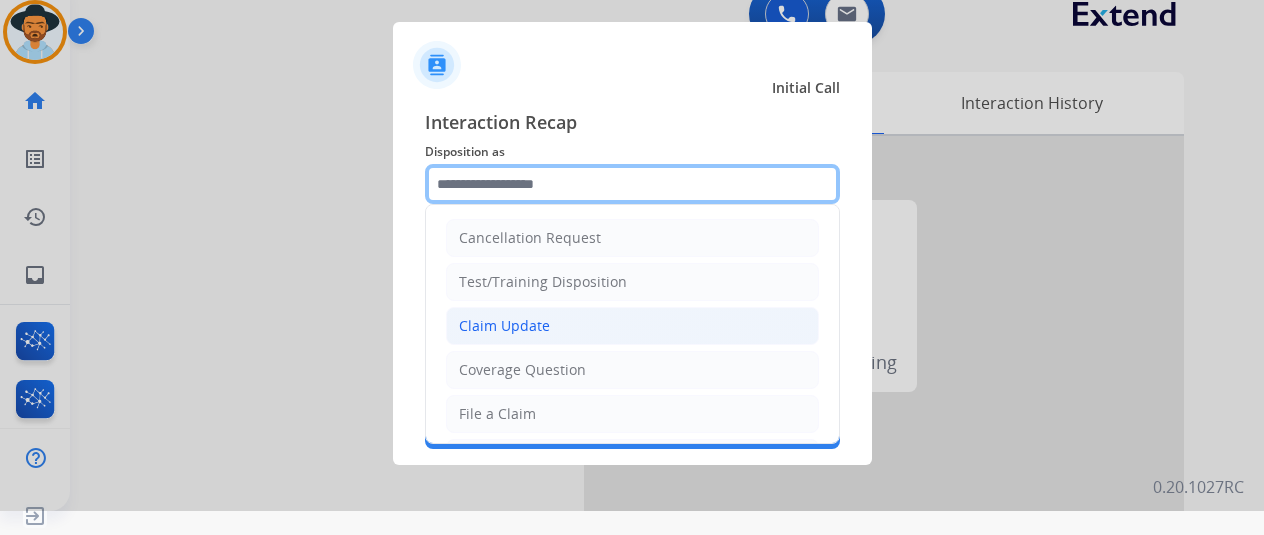 scroll, scrollTop: 300, scrollLeft: 0, axis: vertical 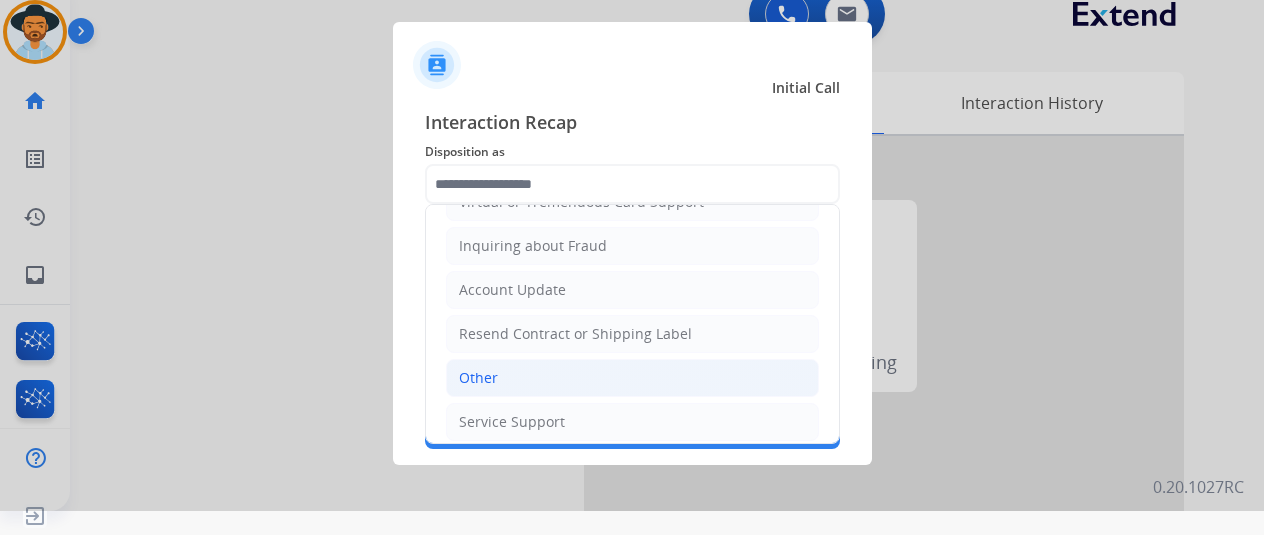 click on "Other" 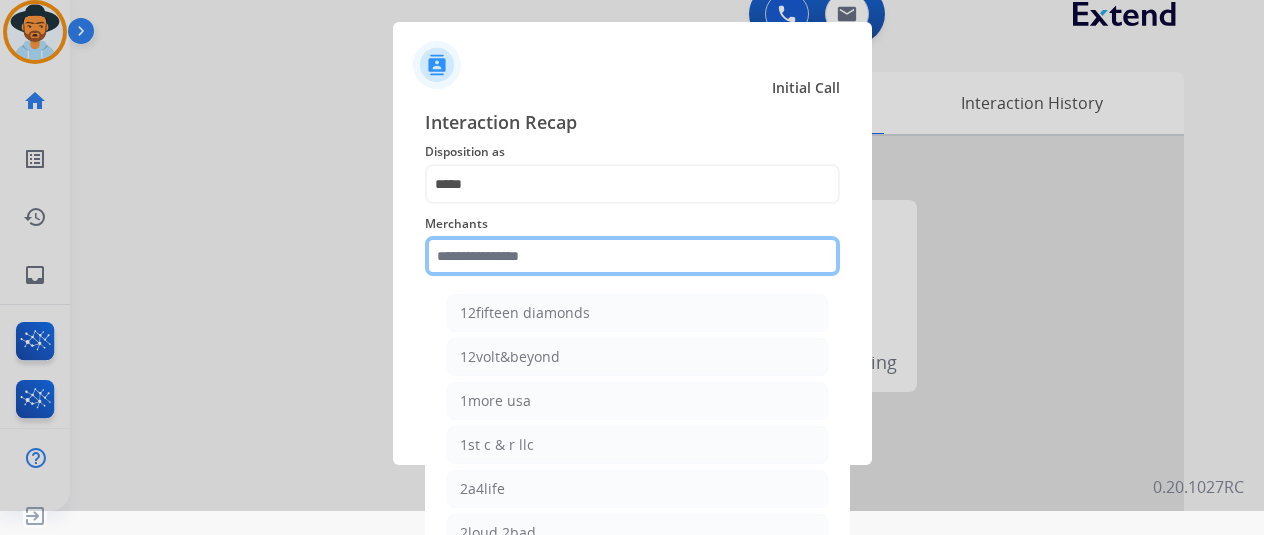 click 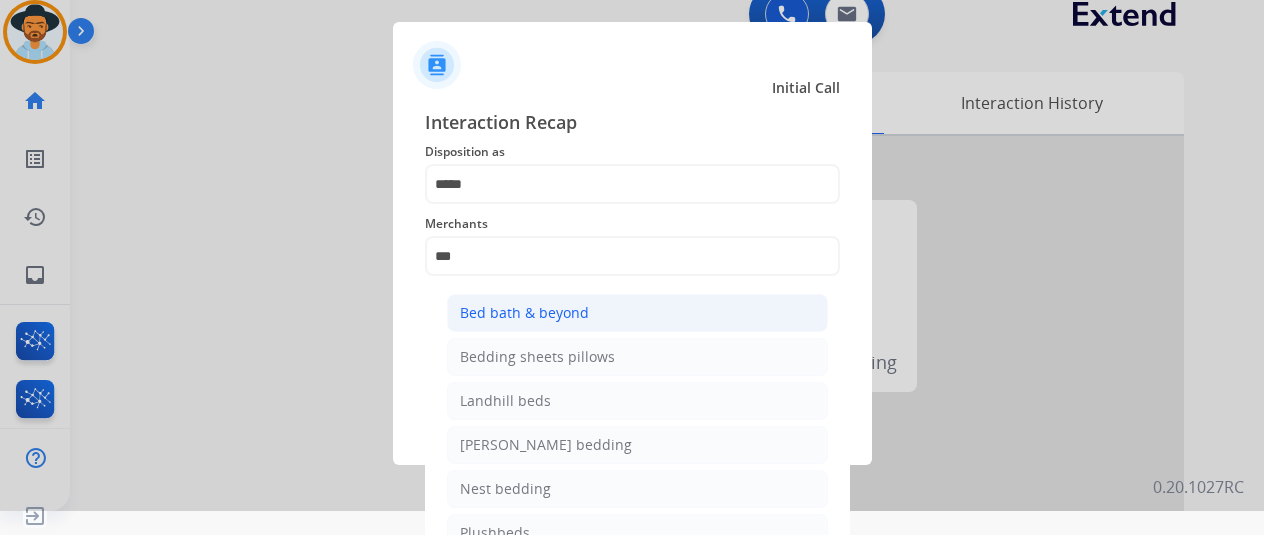 click on "Bed bath & beyond" 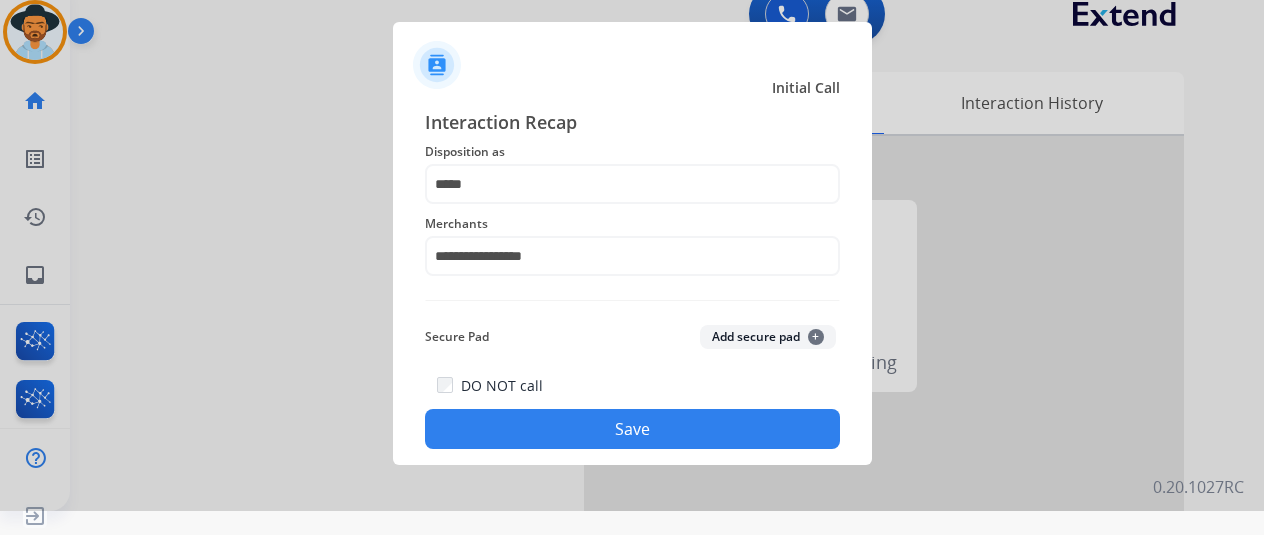 click on "Save" 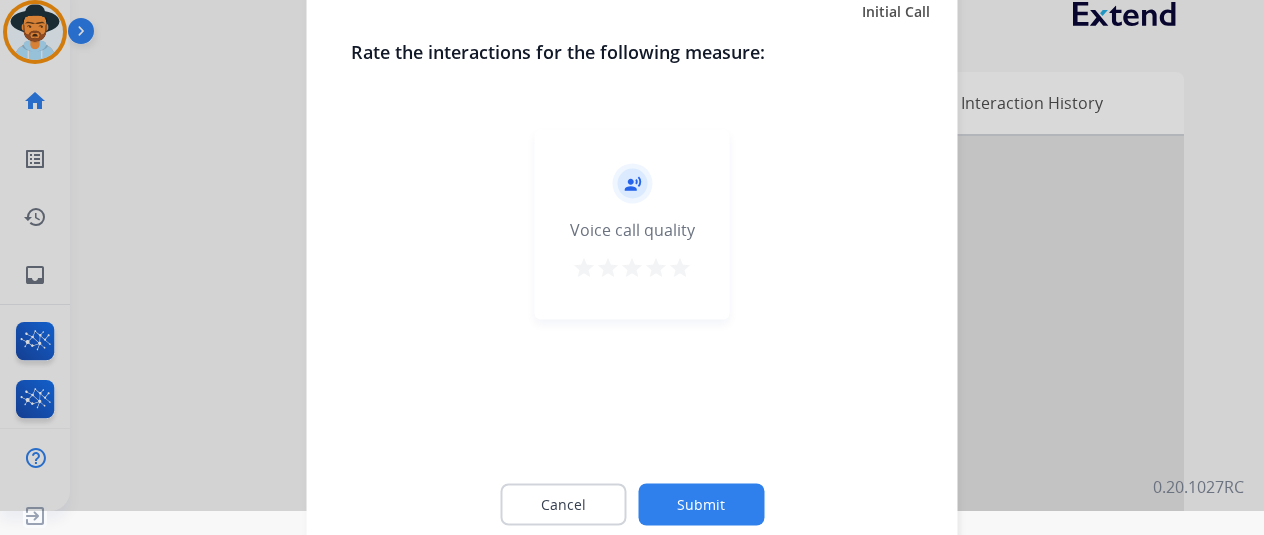 click on "Submit" 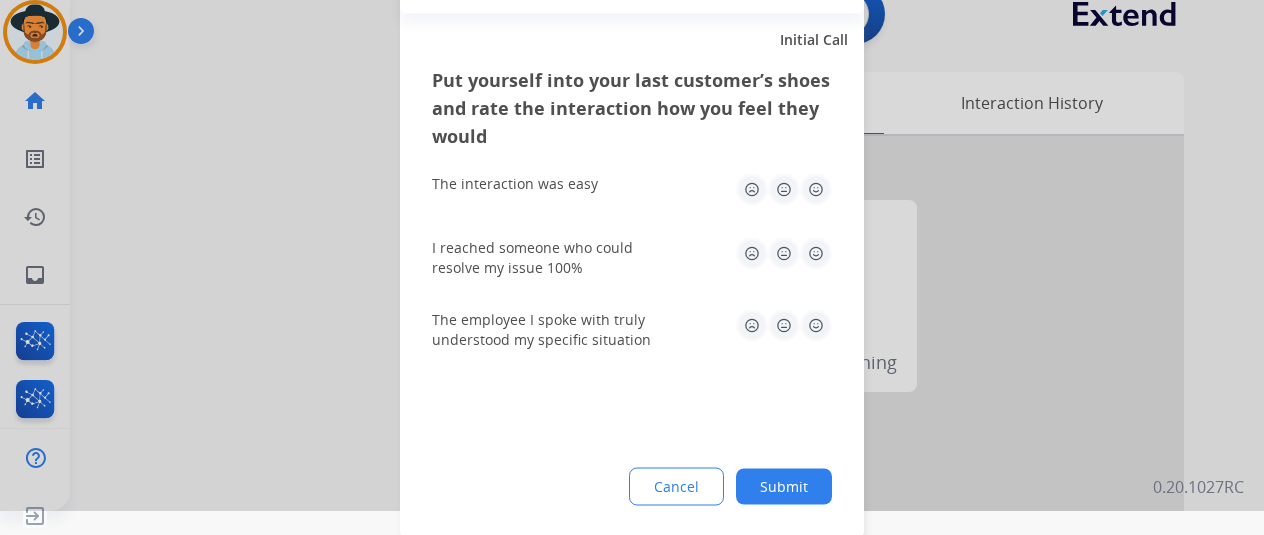 click on "Submit" 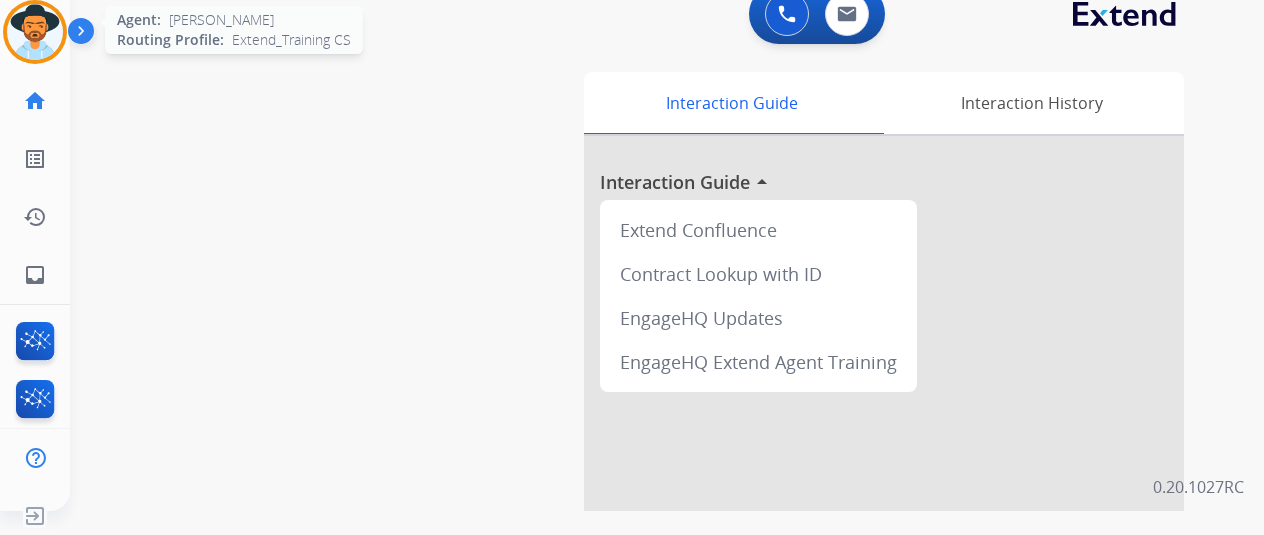 click at bounding box center [35, 32] 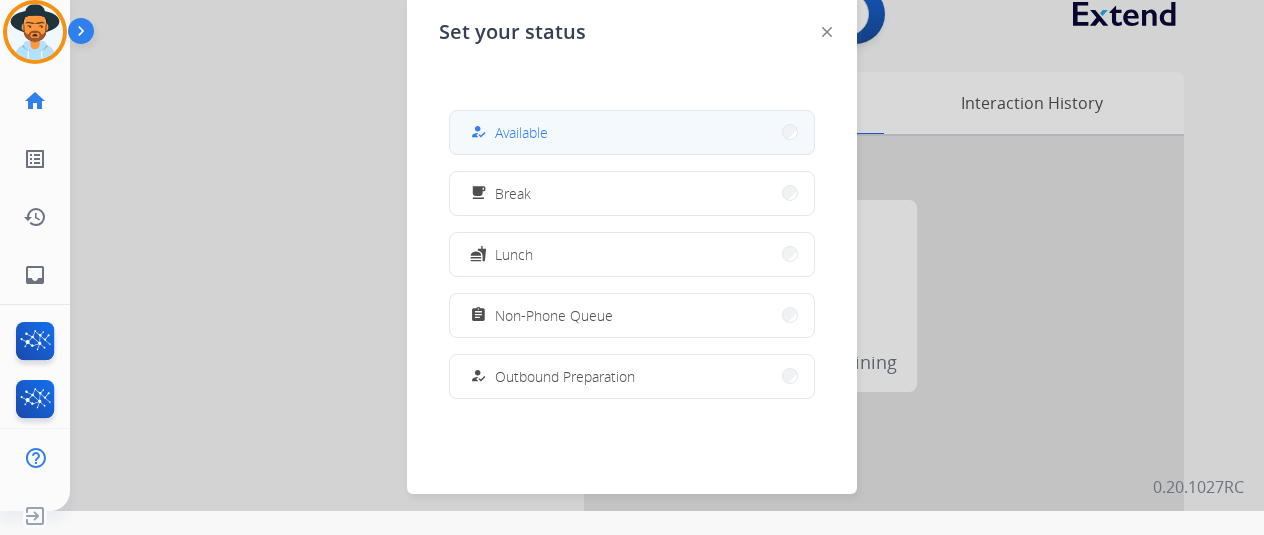 click on "how_to_reg Available" at bounding box center (632, 132) 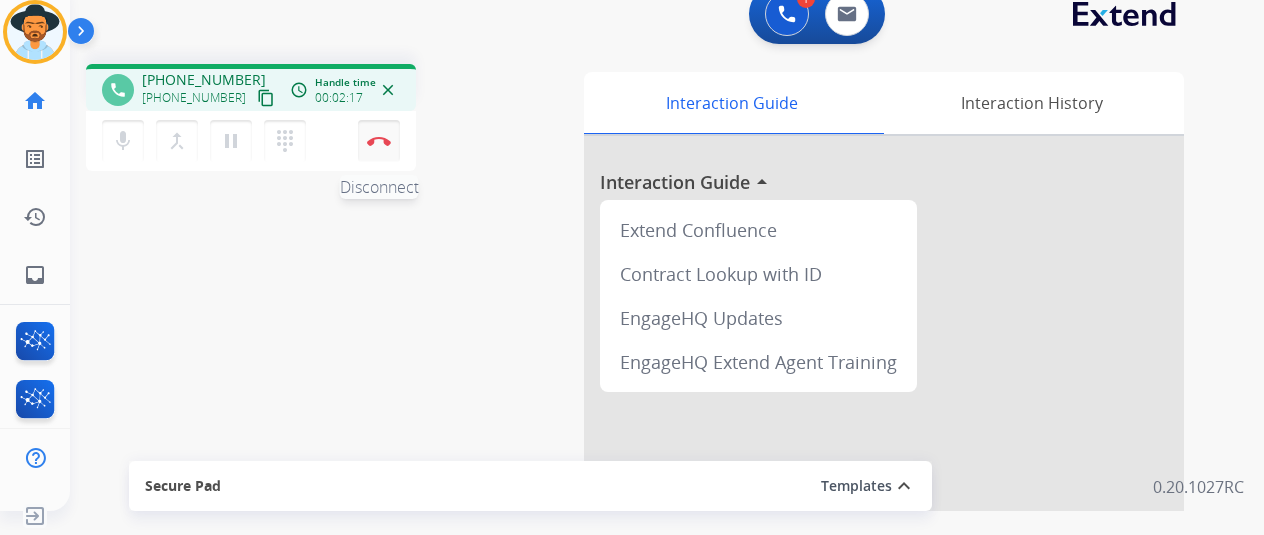 click on "Disconnect" at bounding box center (379, 141) 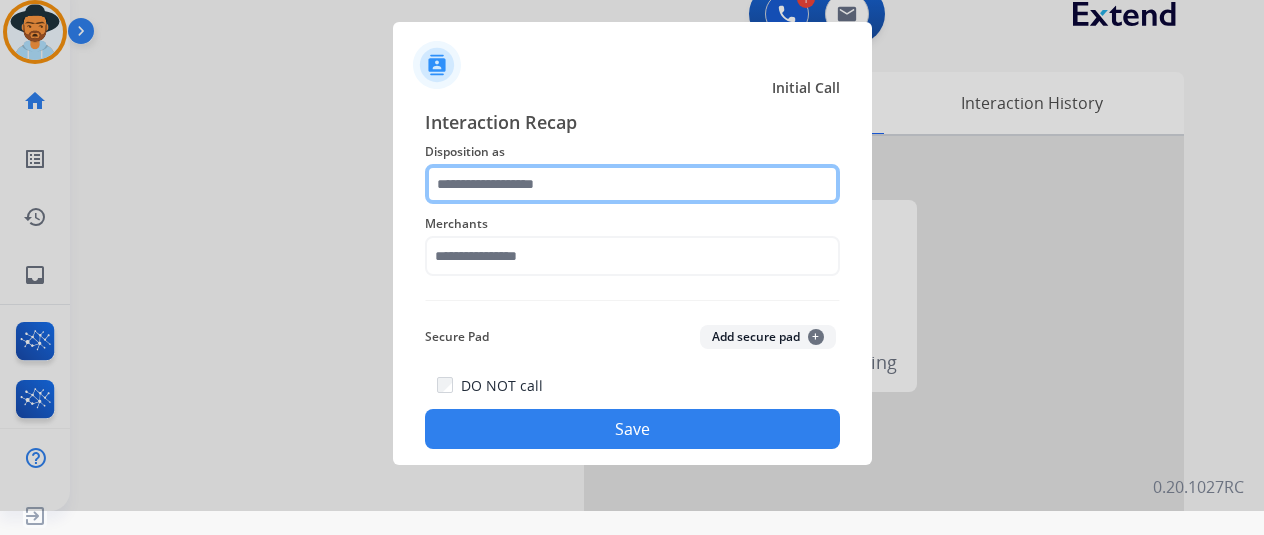 click 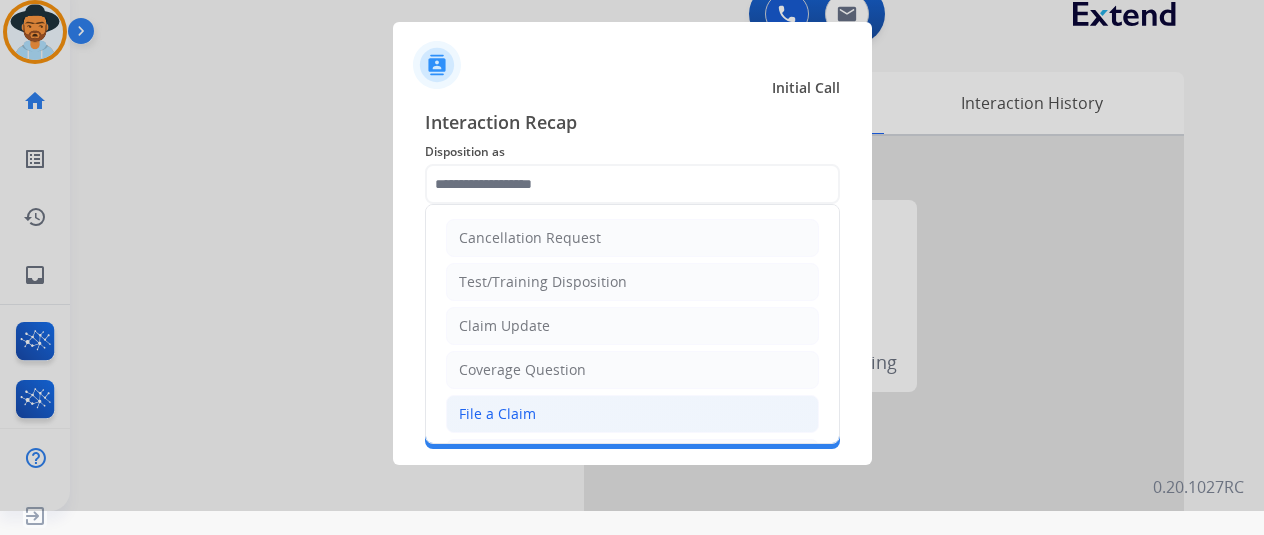 click on "File a Claim" 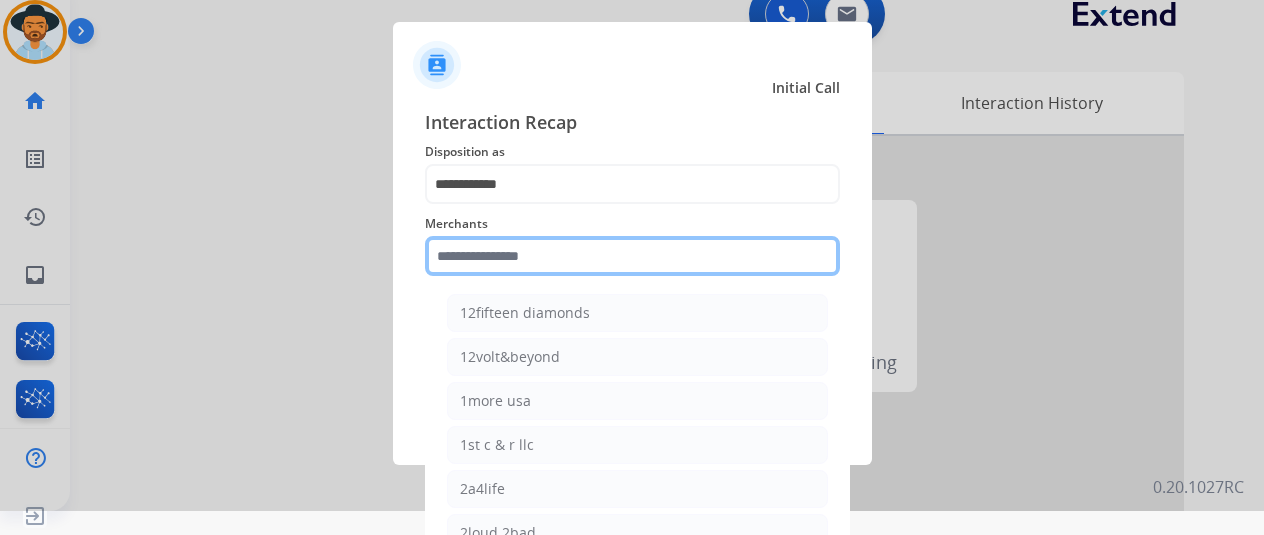 click 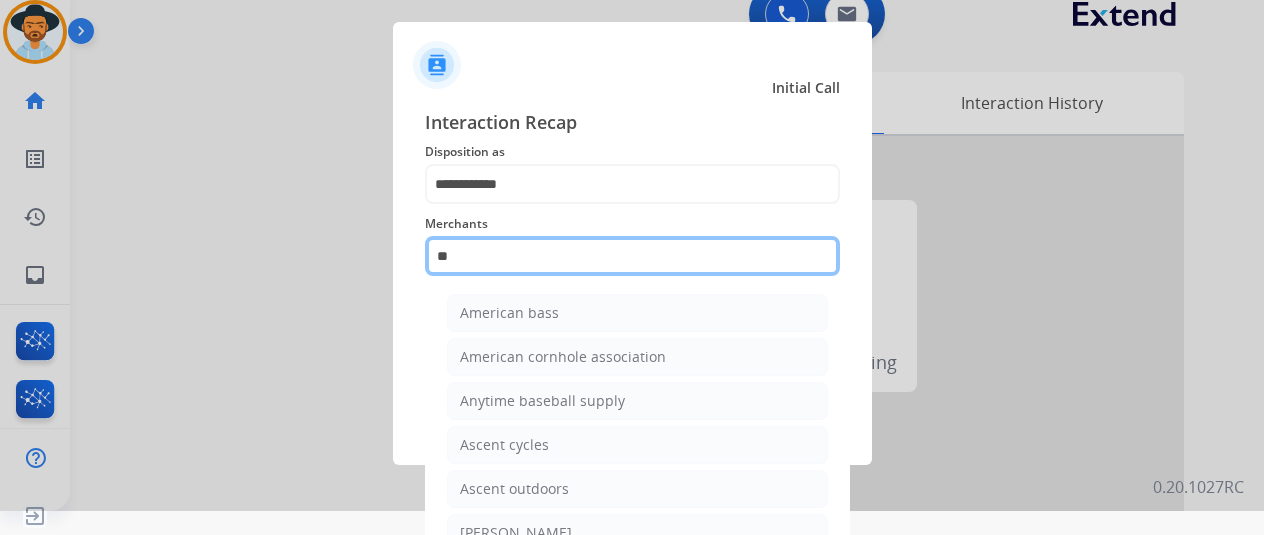 type on "***" 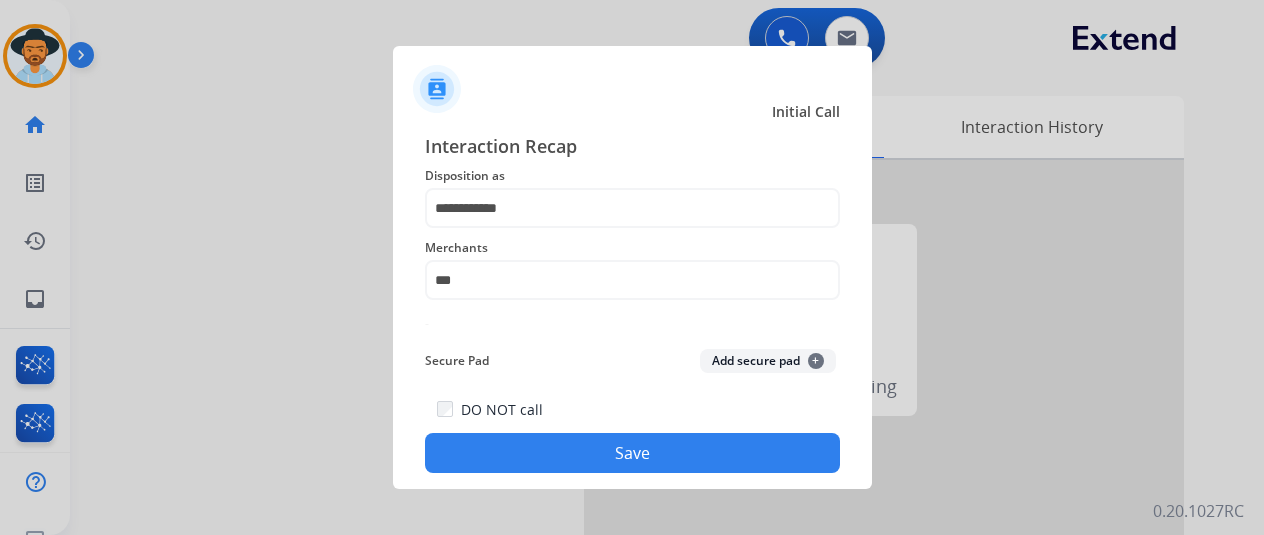 scroll, scrollTop: 24, scrollLeft: 0, axis: vertical 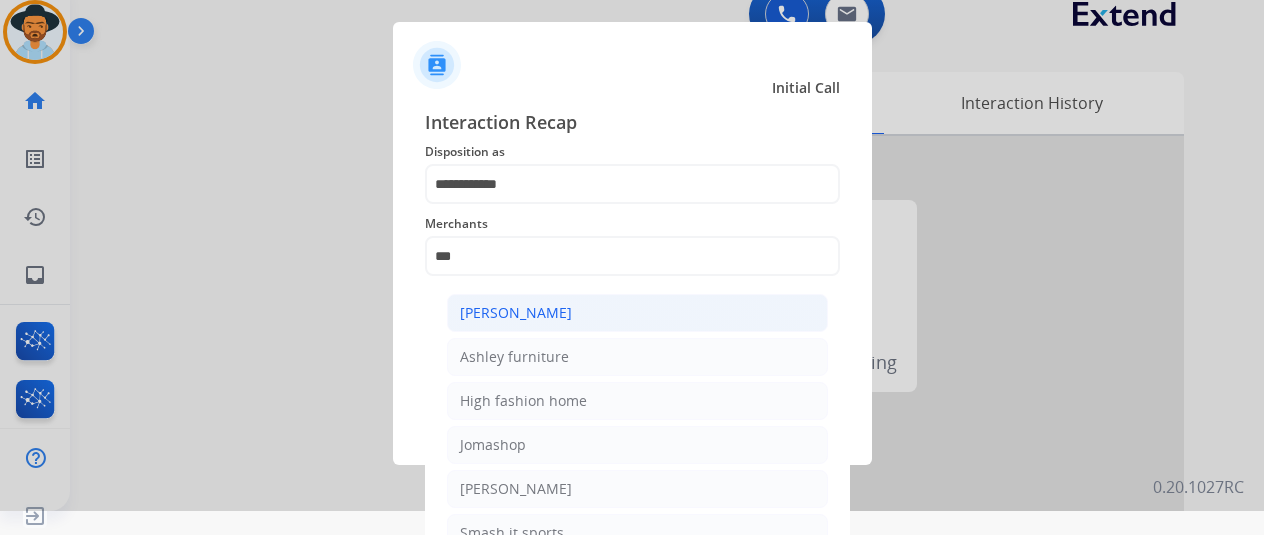 click on "[PERSON_NAME]" 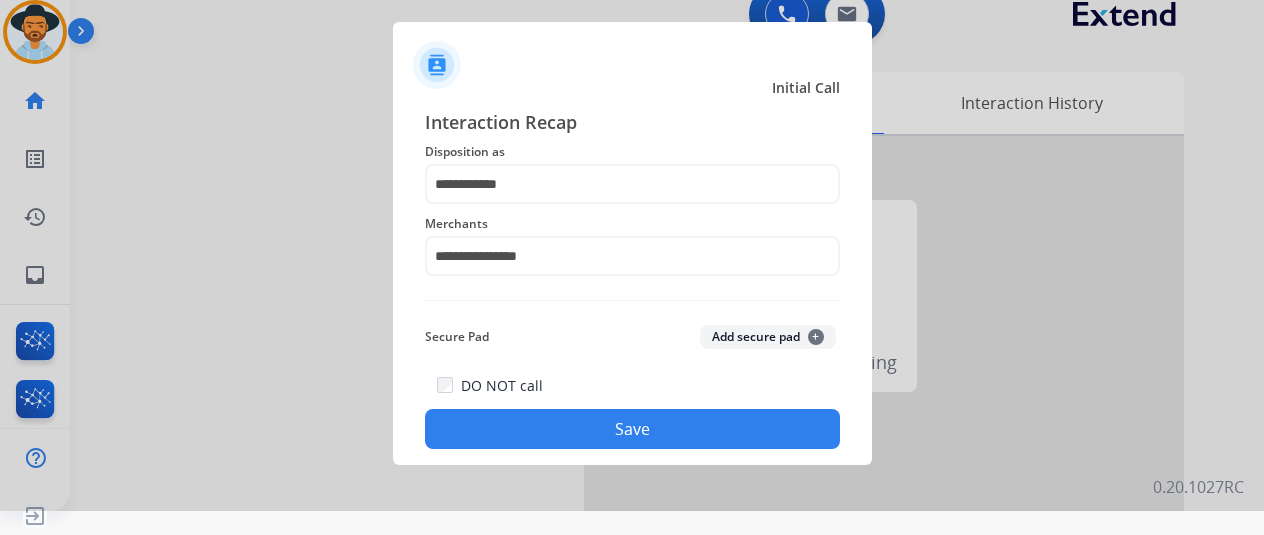 click on "Save" 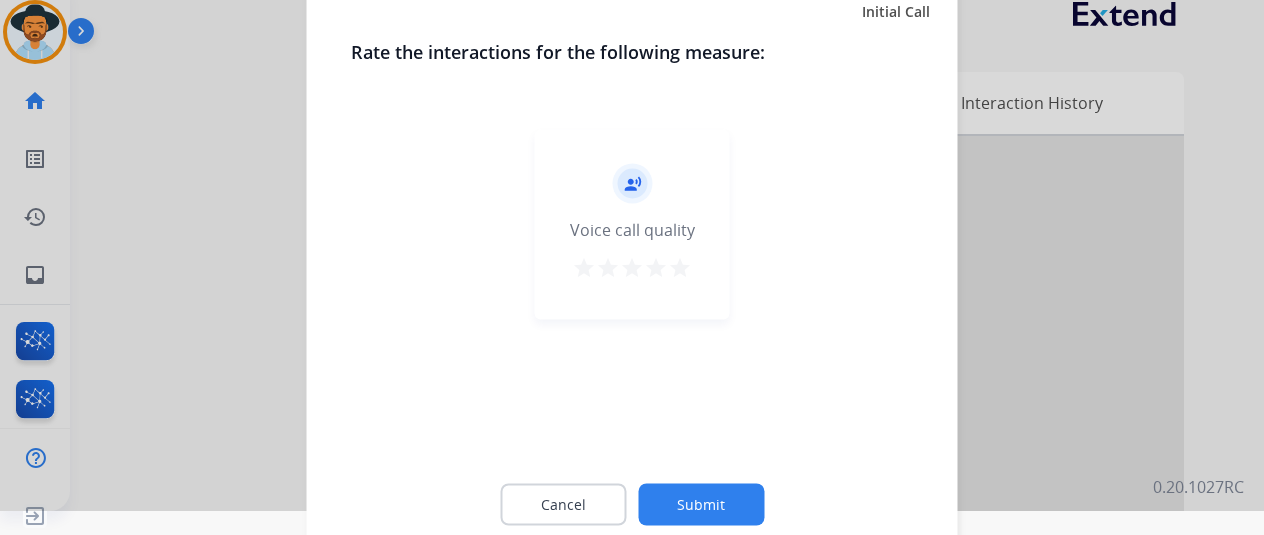 click on "Submit" 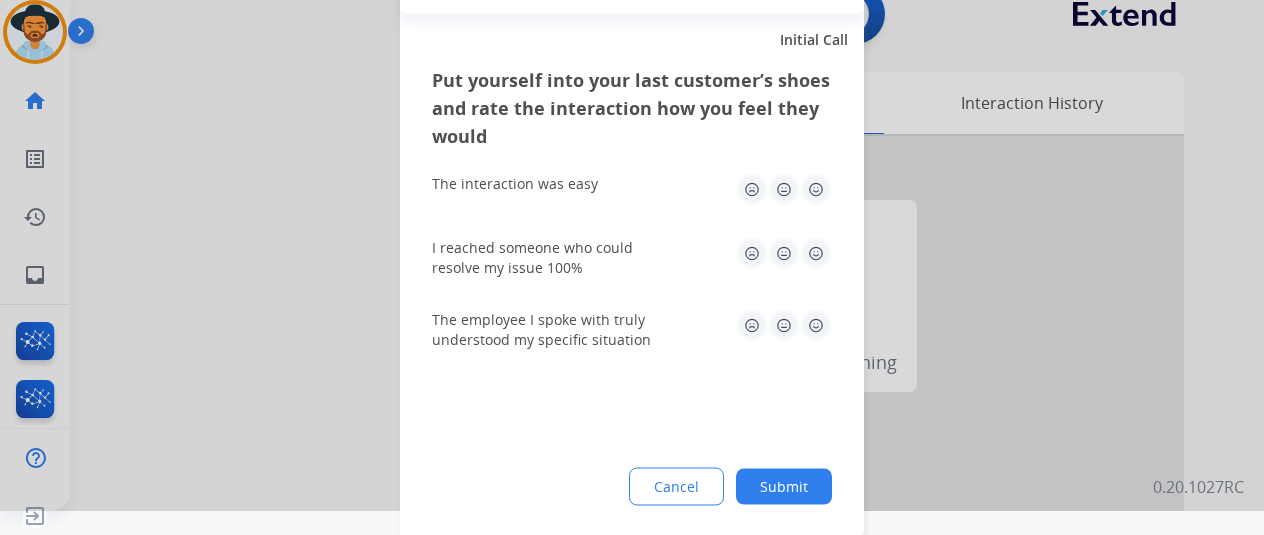 click on "Submit" 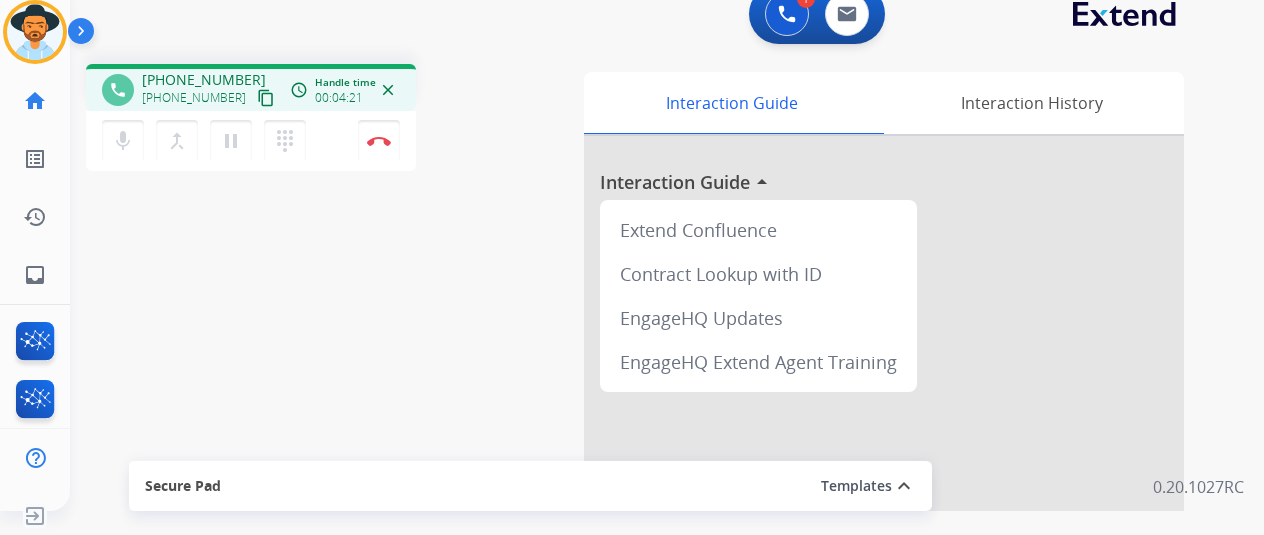 click on "phone +16187897719 +16187897719 content_copy access_time Call metrics Queue   00:31 Hold   00:00 Talk   04:22 Total   04:52 Handle time 00:04:21 close mic Mute merge_type Bridge pause Hold dialpad Dialpad Disconnect swap_horiz Break voice bridge close_fullscreen Connect 3-Way Call merge_type Separate 3-Way Call  Interaction Guide   Interaction History  Interaction Guide arrow_drop_up  Extend Confluence   Contract Lookup with ID   EngageHQ Updates   EngageHQ Extend Agent Training  Secure Pad Templates expand_less Choose a template Save" at bounding box center [643, 465] 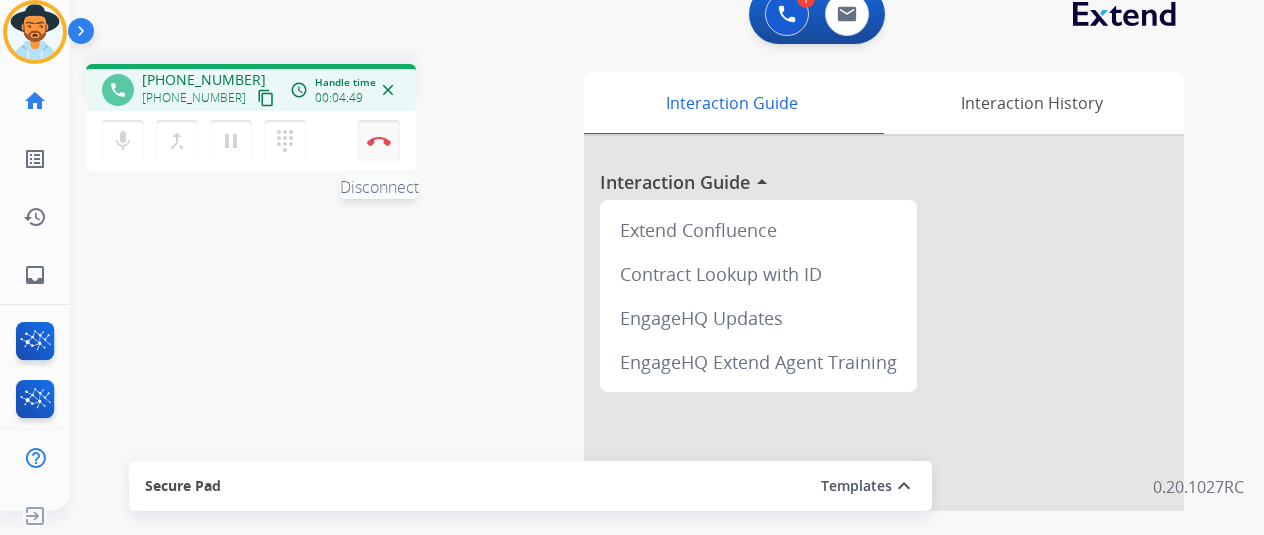 click on "Disconnect" at bounding box center [379, 141] 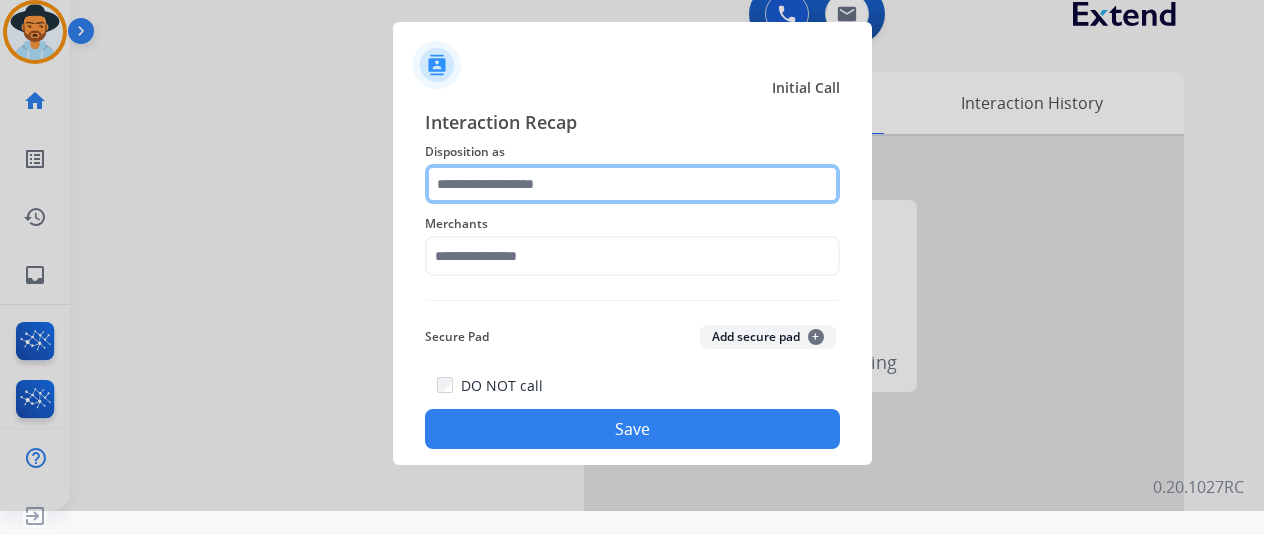 click 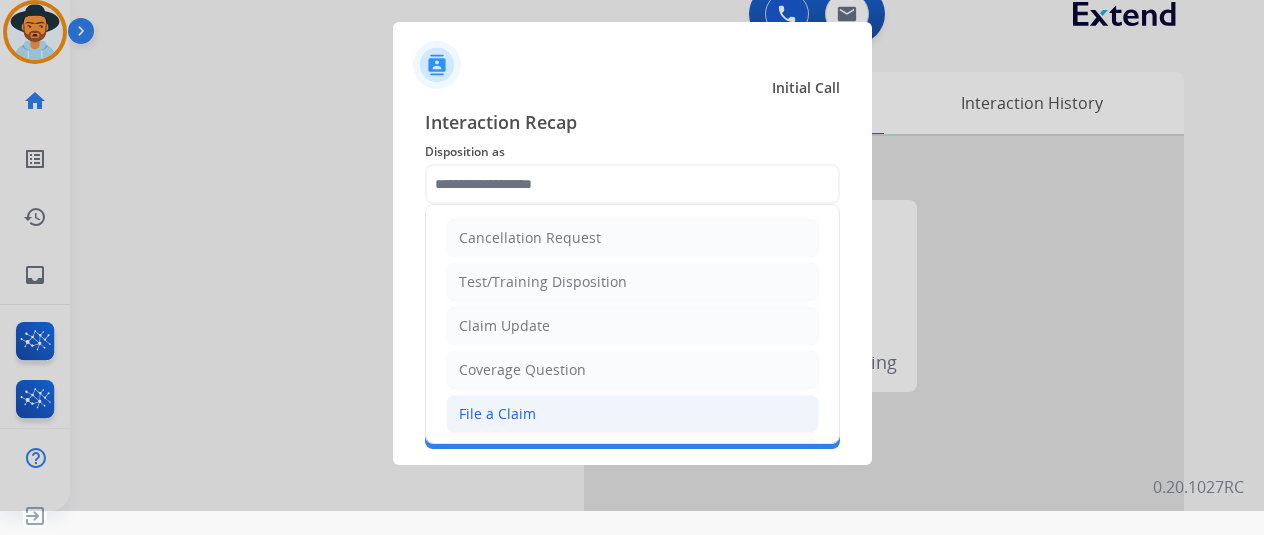 click on "File a Claim" 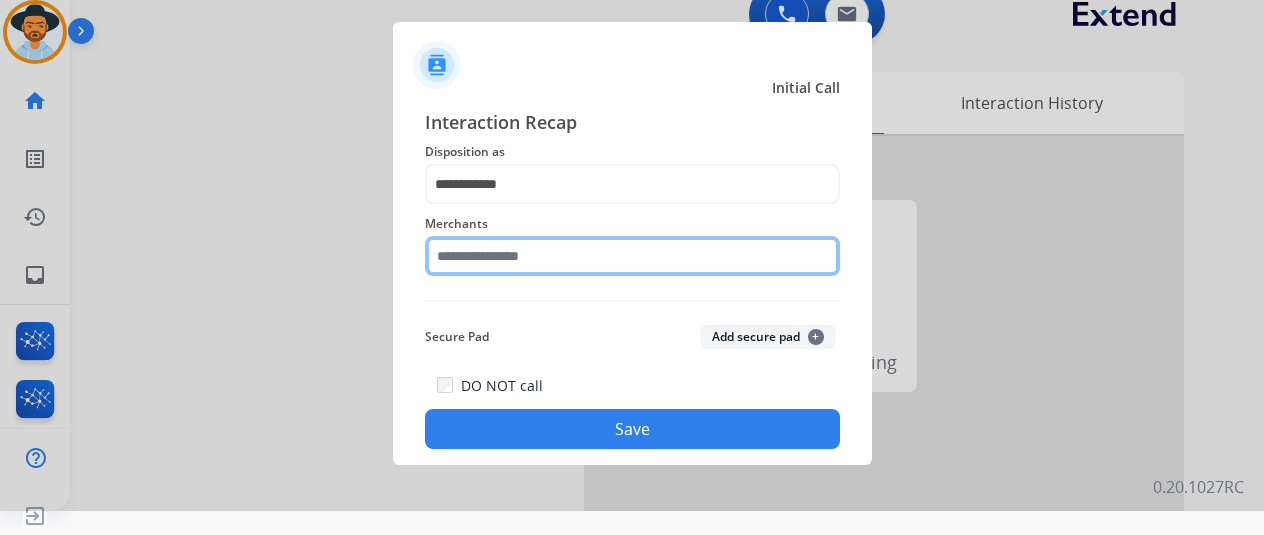 click 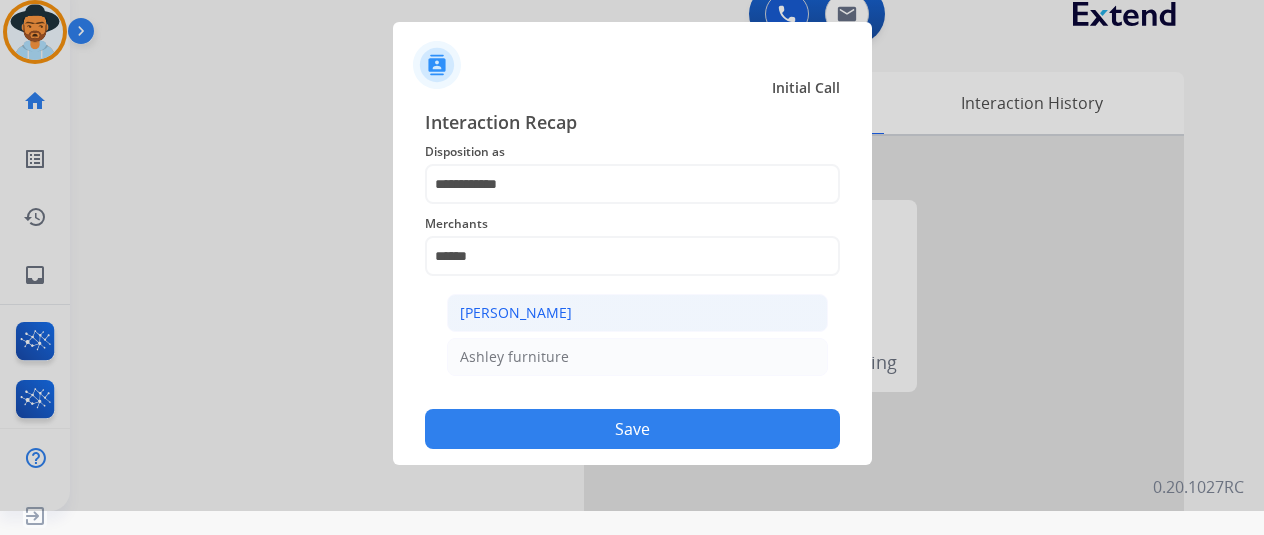 click on "[PERSON_NAME]" 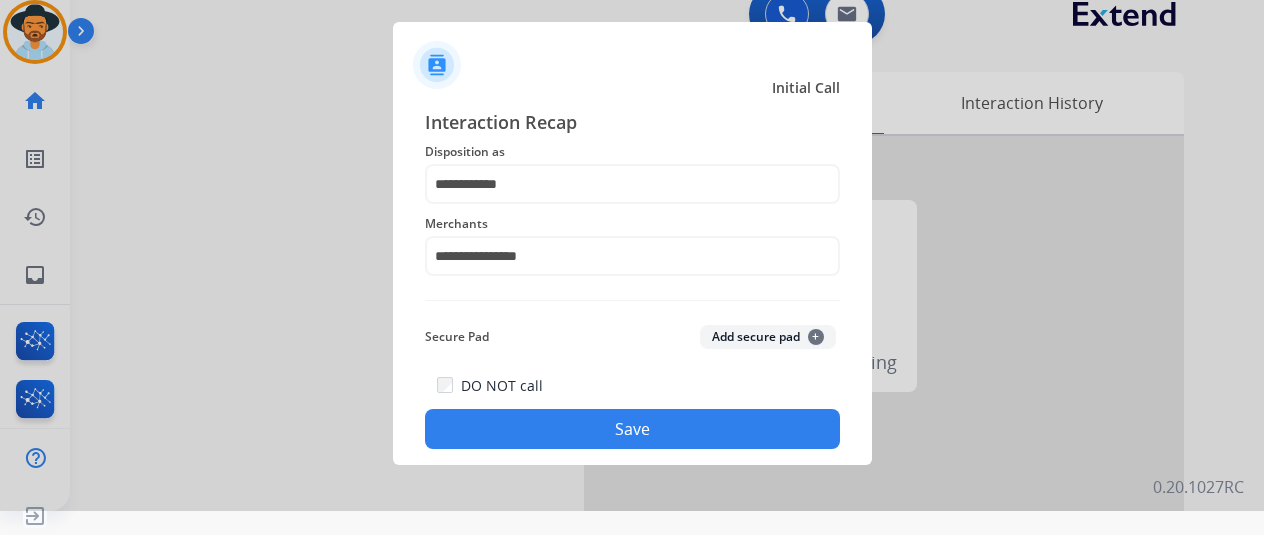 click on "Save" 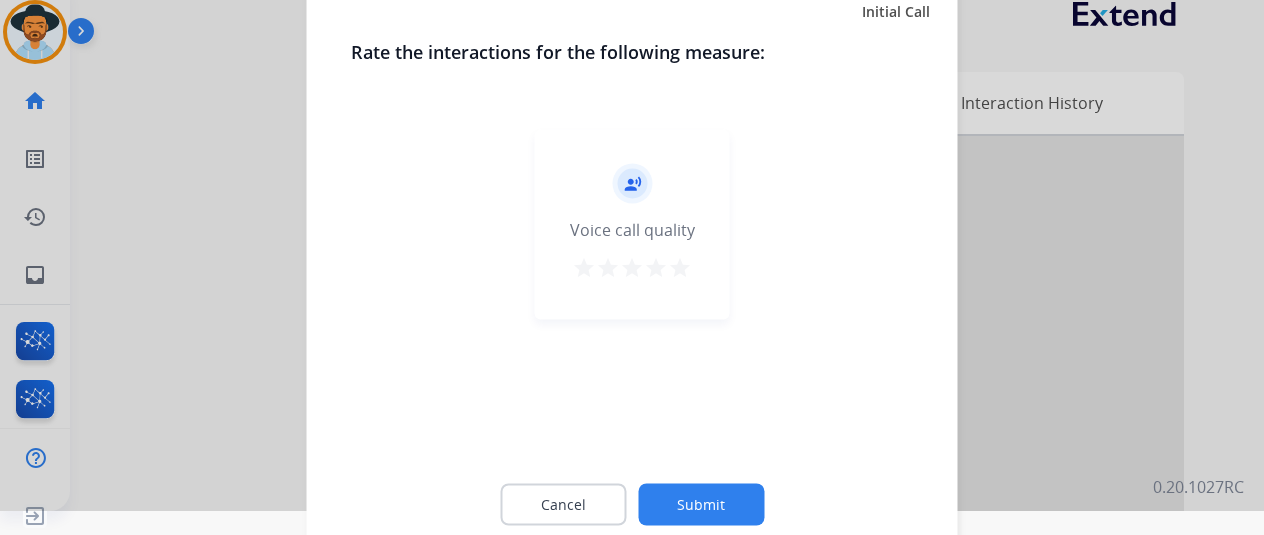 click on "Submit" 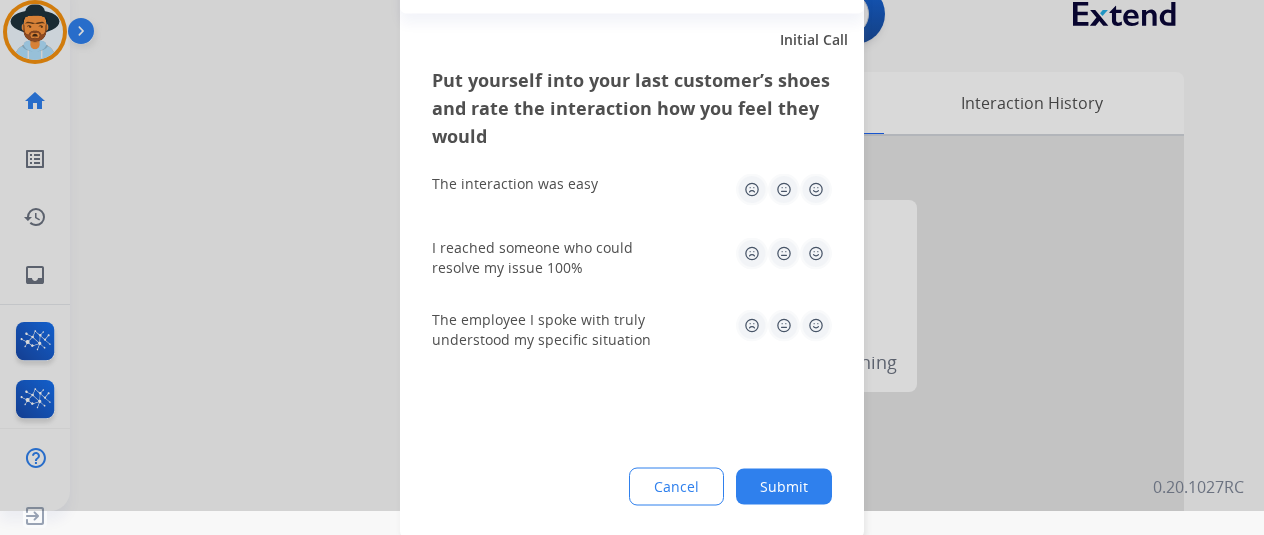 click on "Submit" 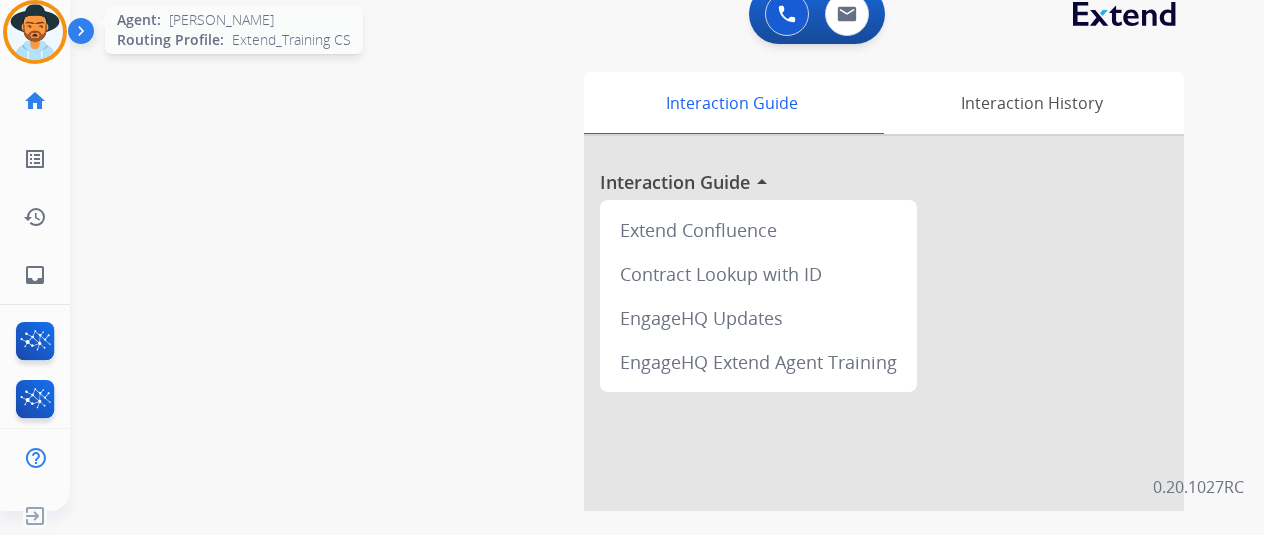 click at bounding box center (35, 32) 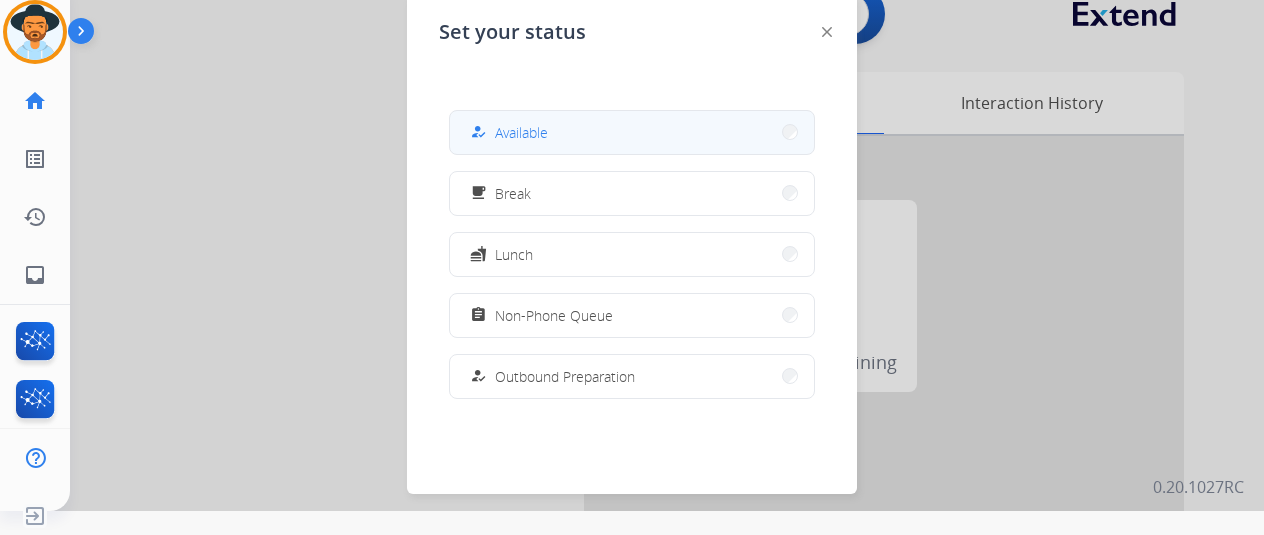click on "Available" at bounding box center (521, 132) 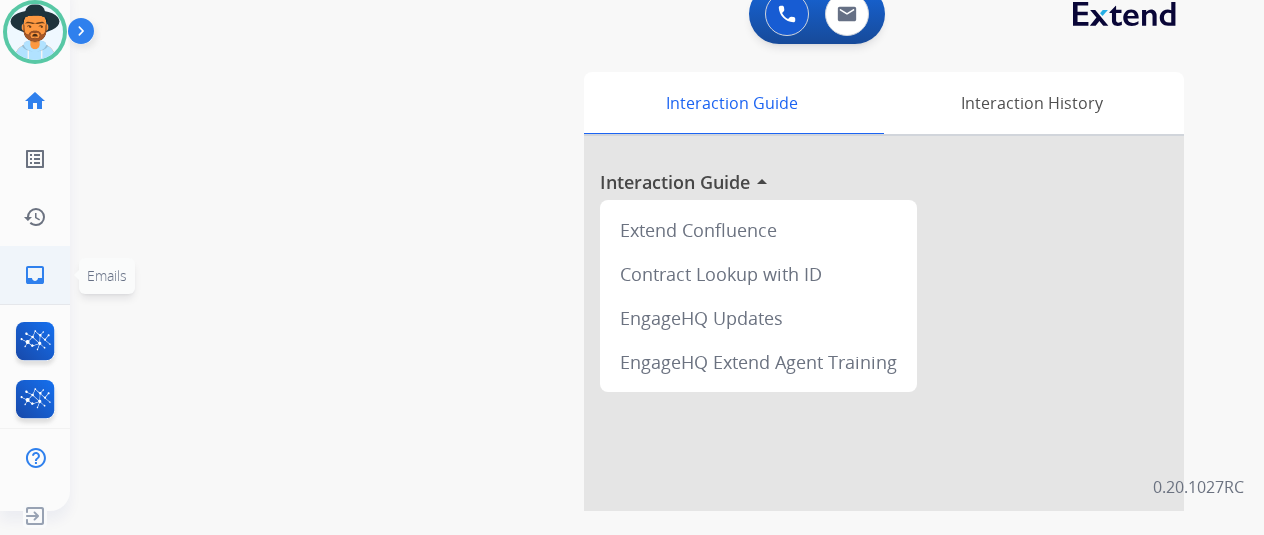 click on "inbox" 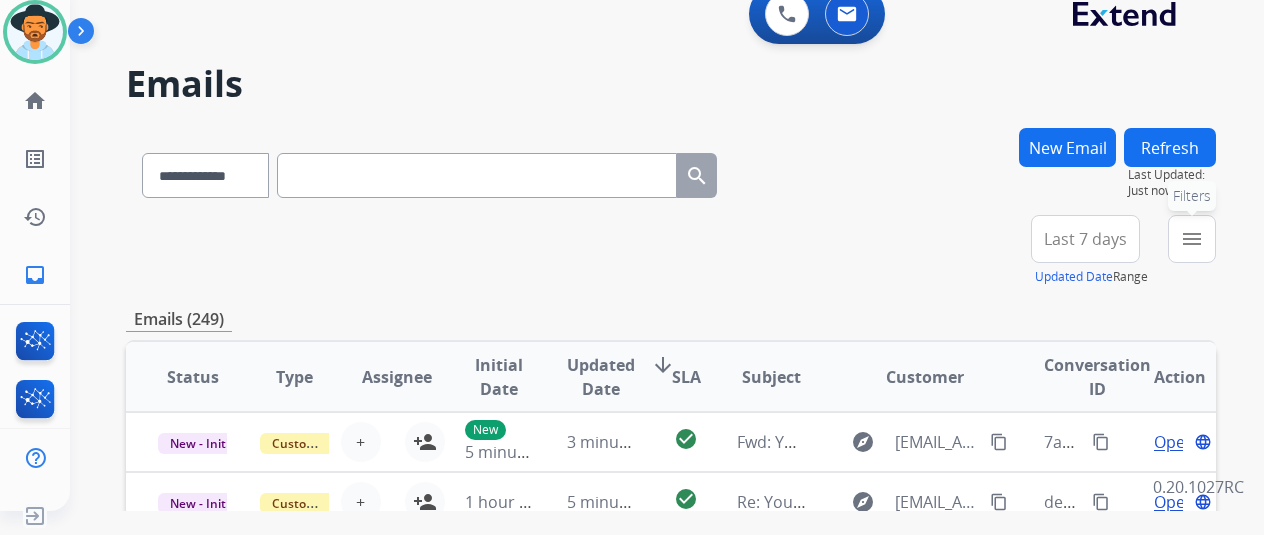 click on "menu" at bounding box center (1192, 239) 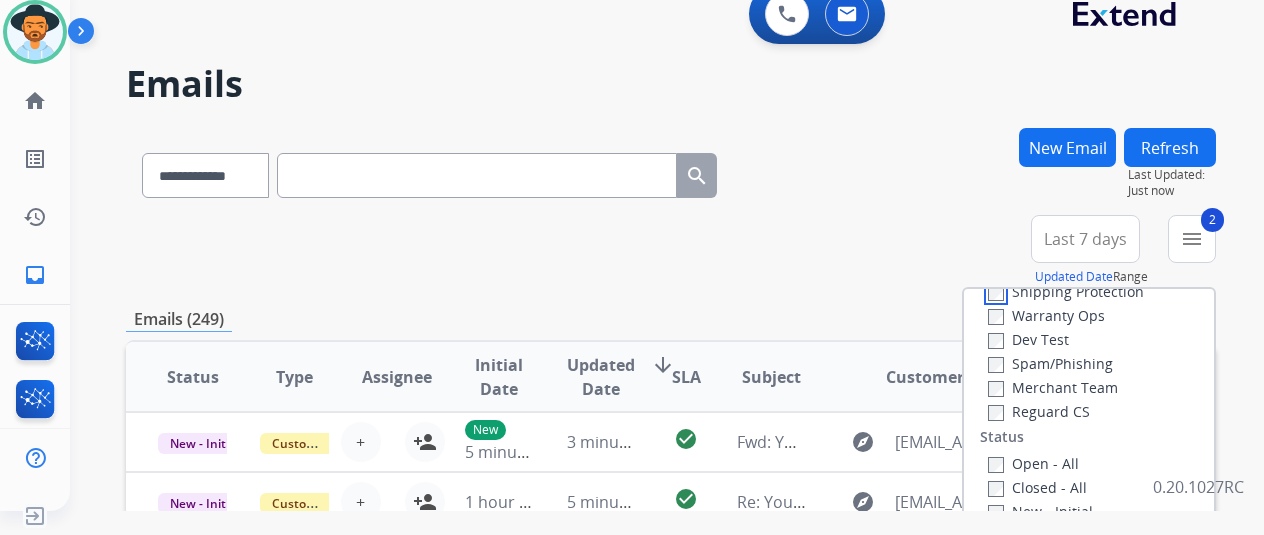 scroll, scrollTop: 200, scrollLeft: 0, axis: vertical 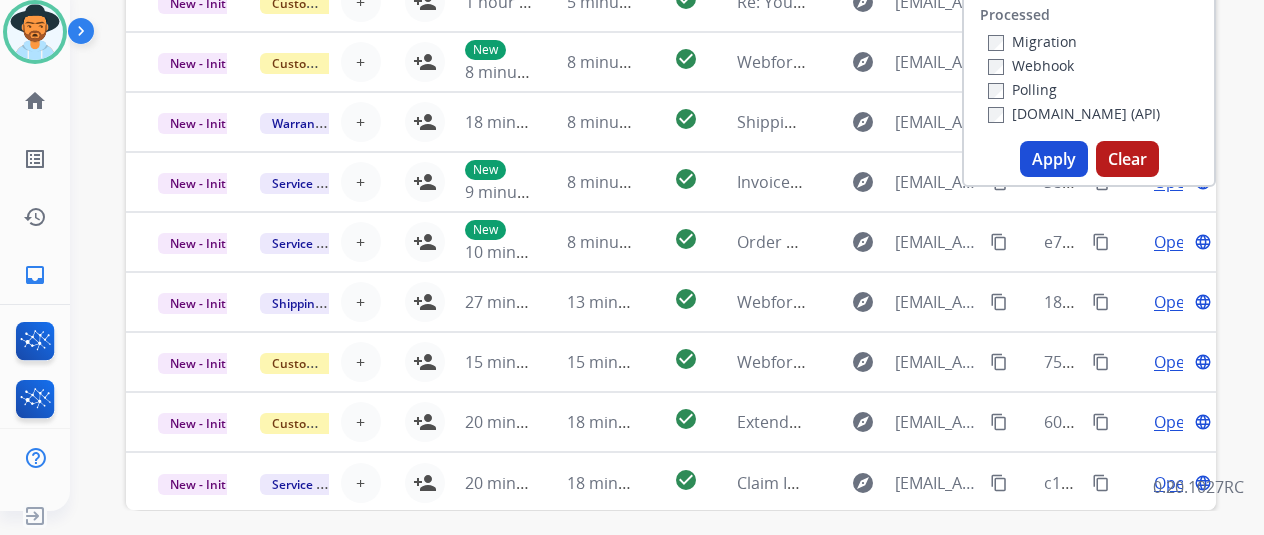 click on "Apply" at bounding box center (1054, 159) 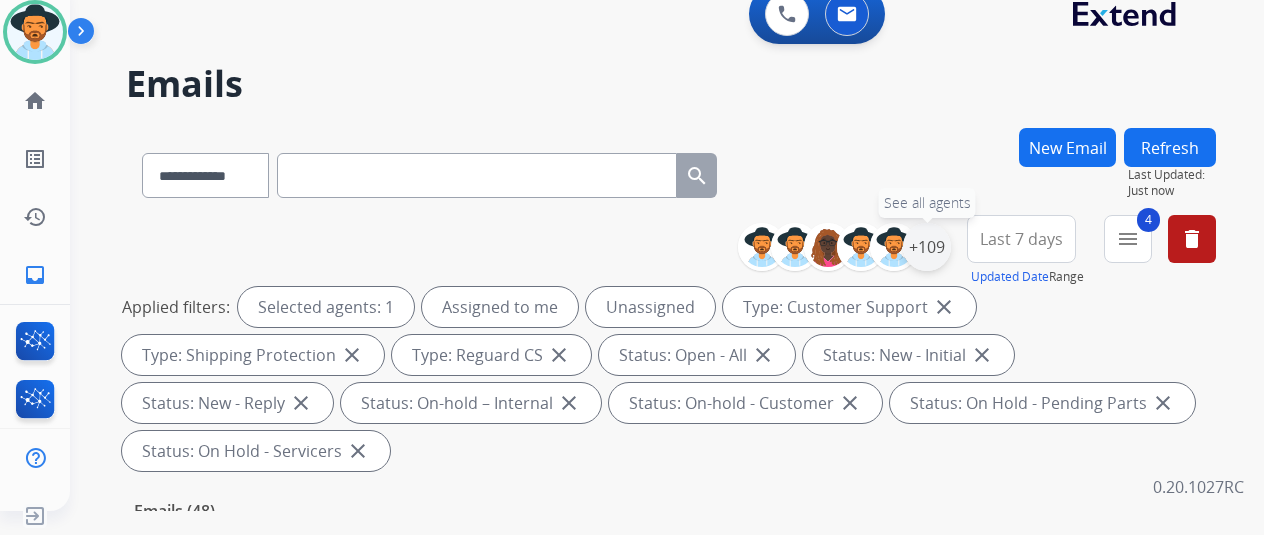 click on "+109" at bounding box center [927, 247] 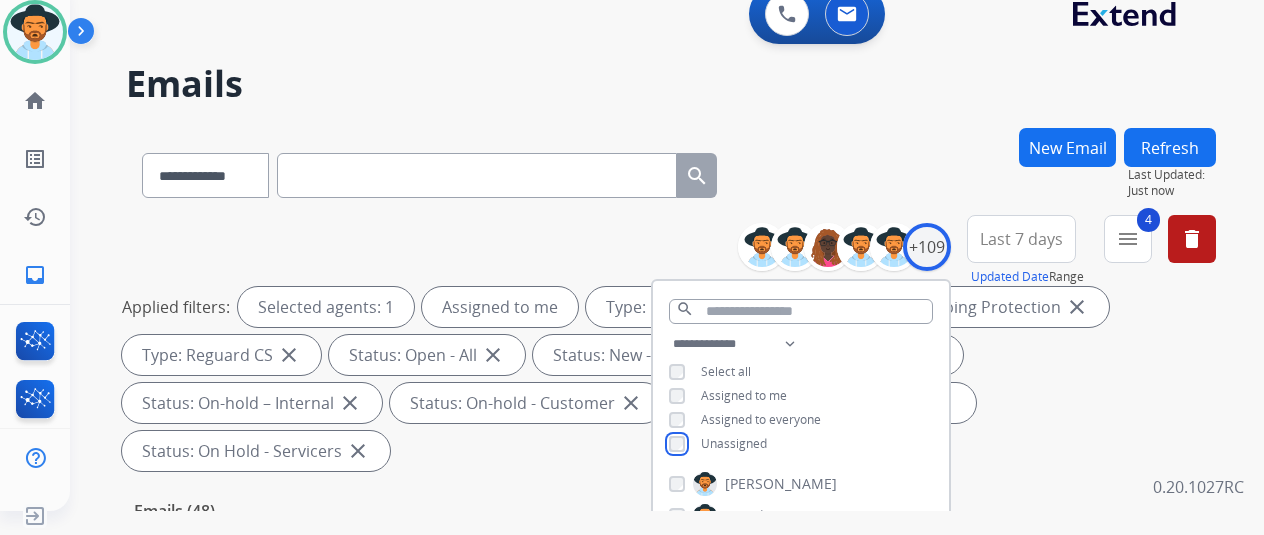 scroll, scrollTop: 400, scrollLeft: 0, axis: vertical 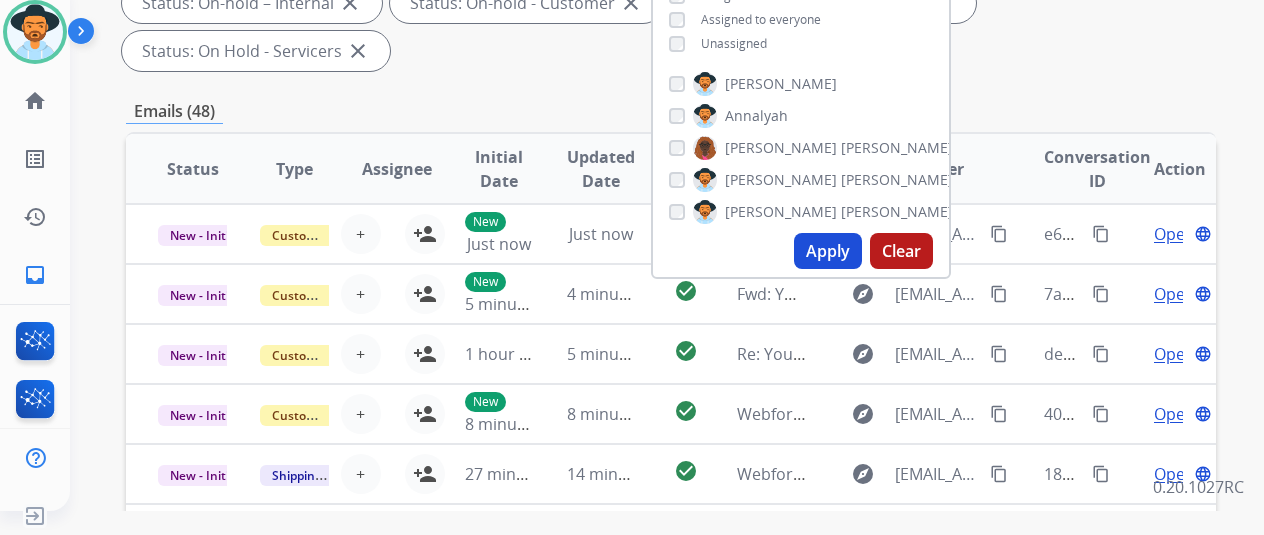 click on "Apply" at bounding box center [828, 251] 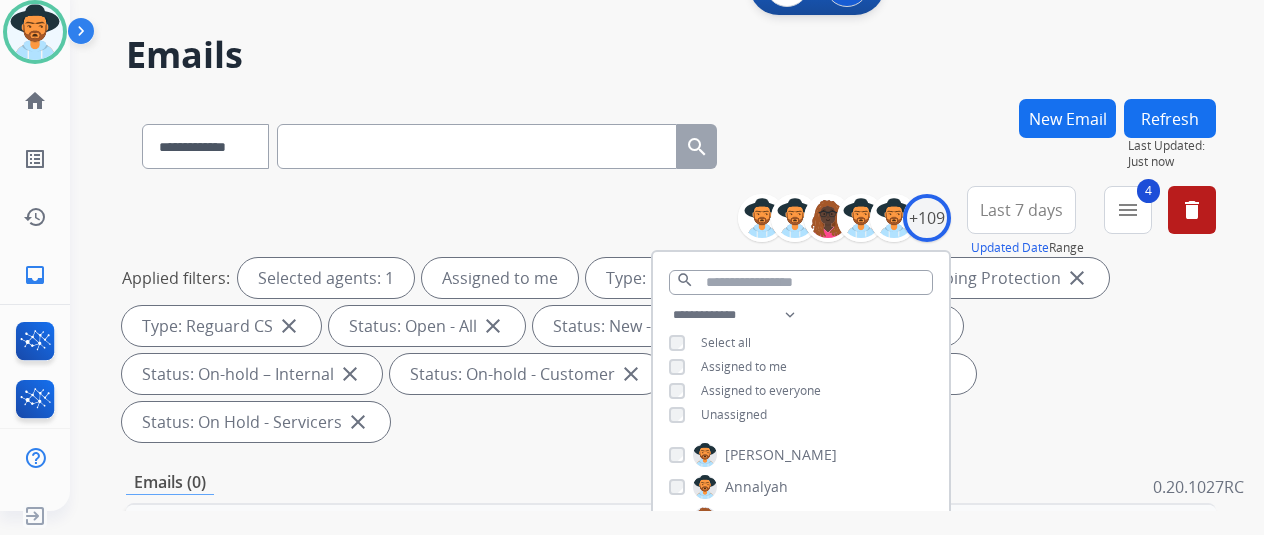 scroll, scrollTop: 0, scrollLeft: 0, axis: both 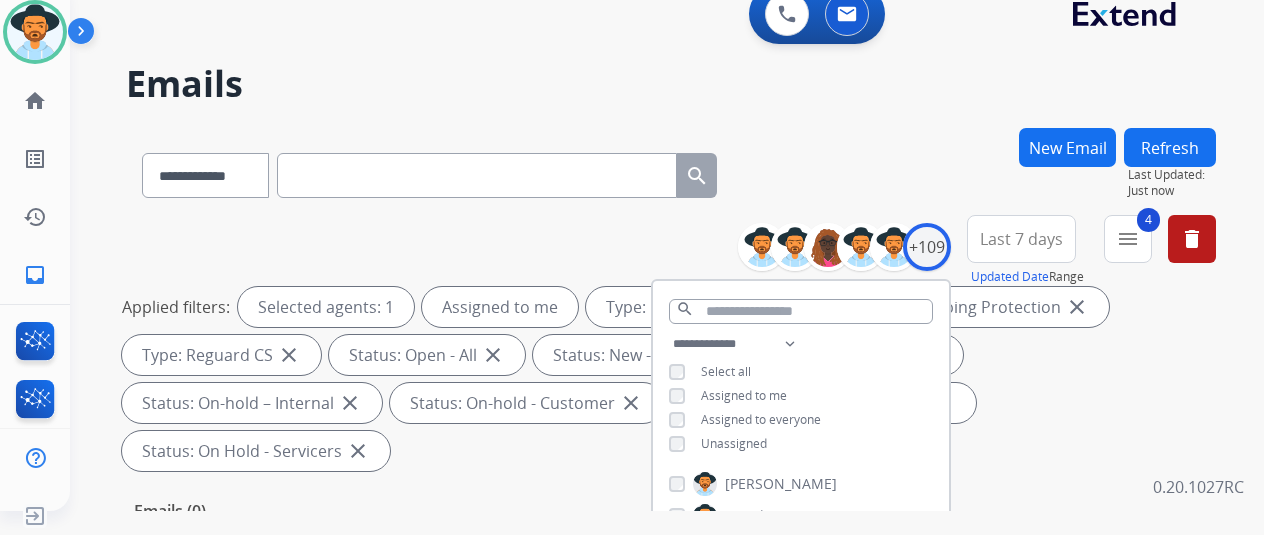 click on "**********" at bounding box center (643, 315) 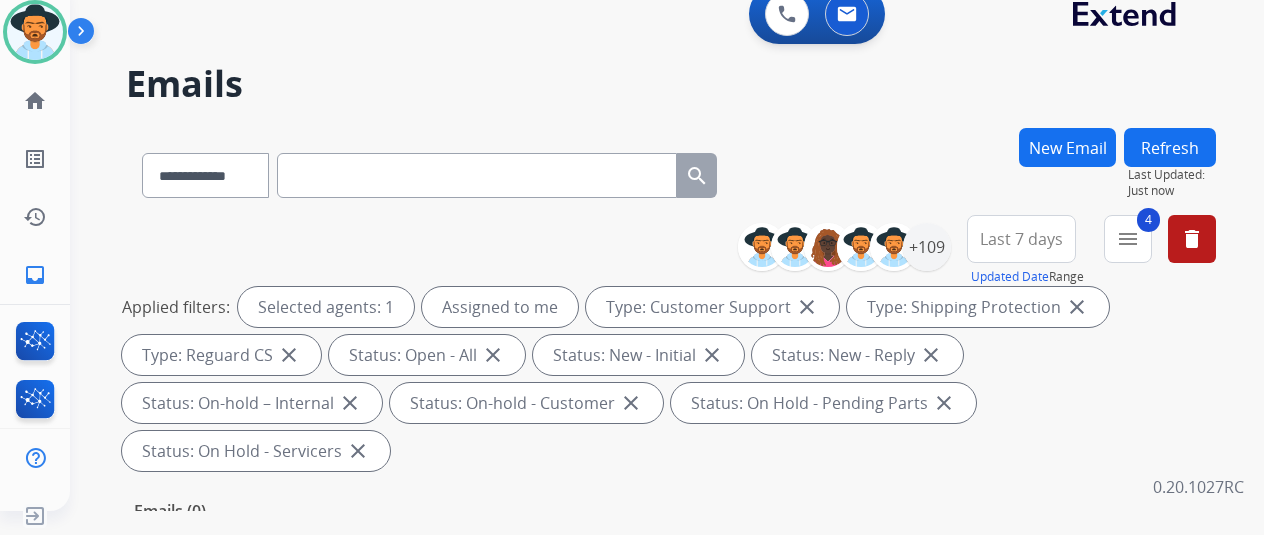 click on "**********" at bounding box center (671, 347) 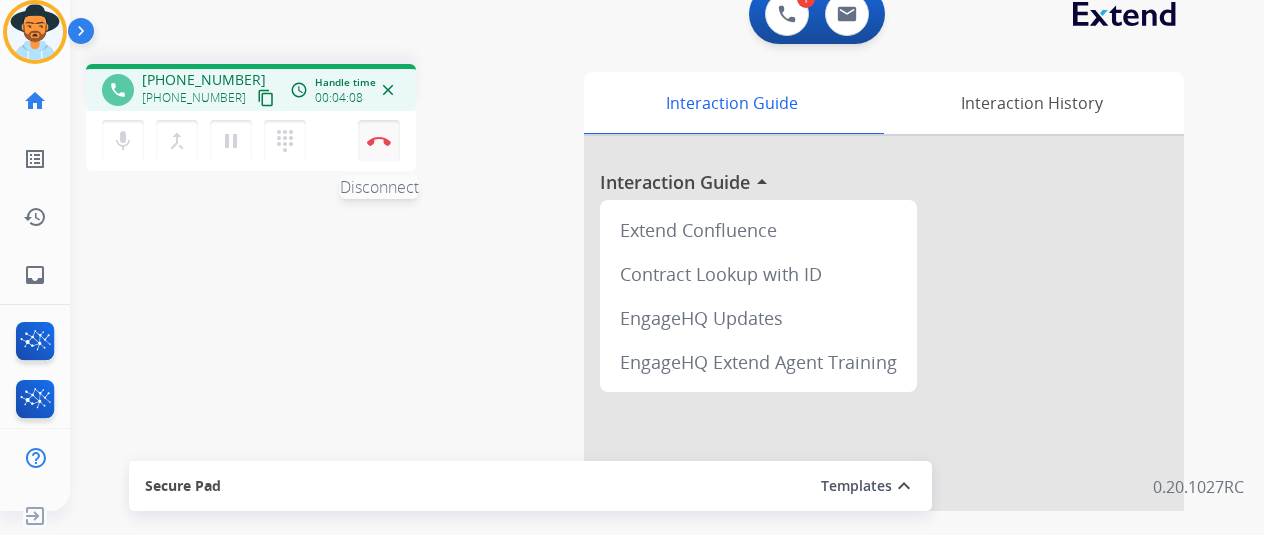 click on "Disconnect" at bounding box center [379, 141] 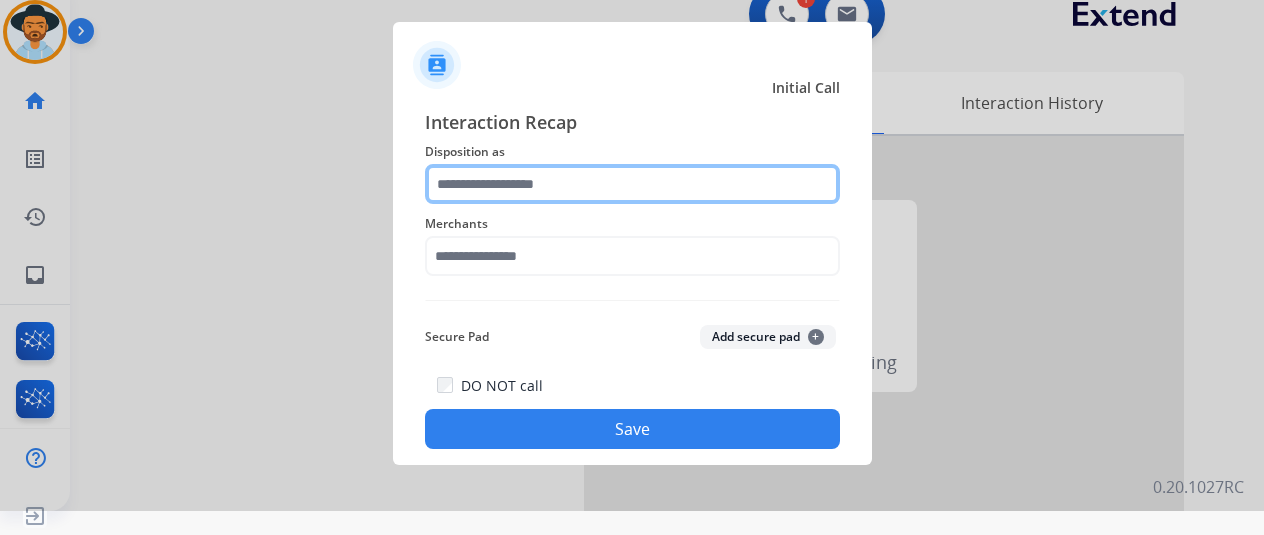 click 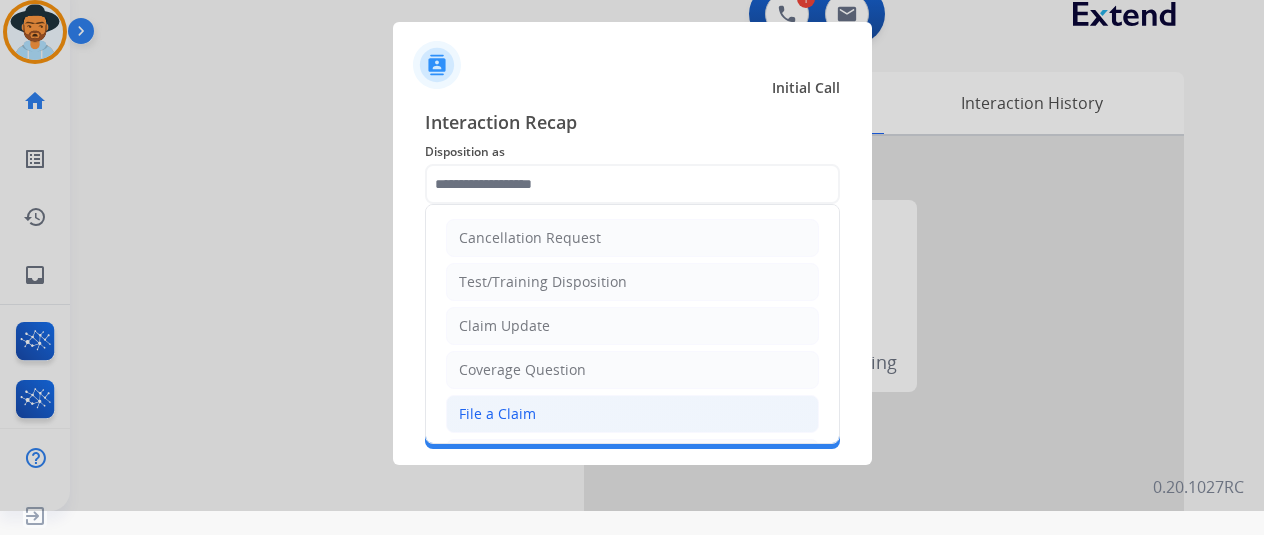 click on "File a Claim" 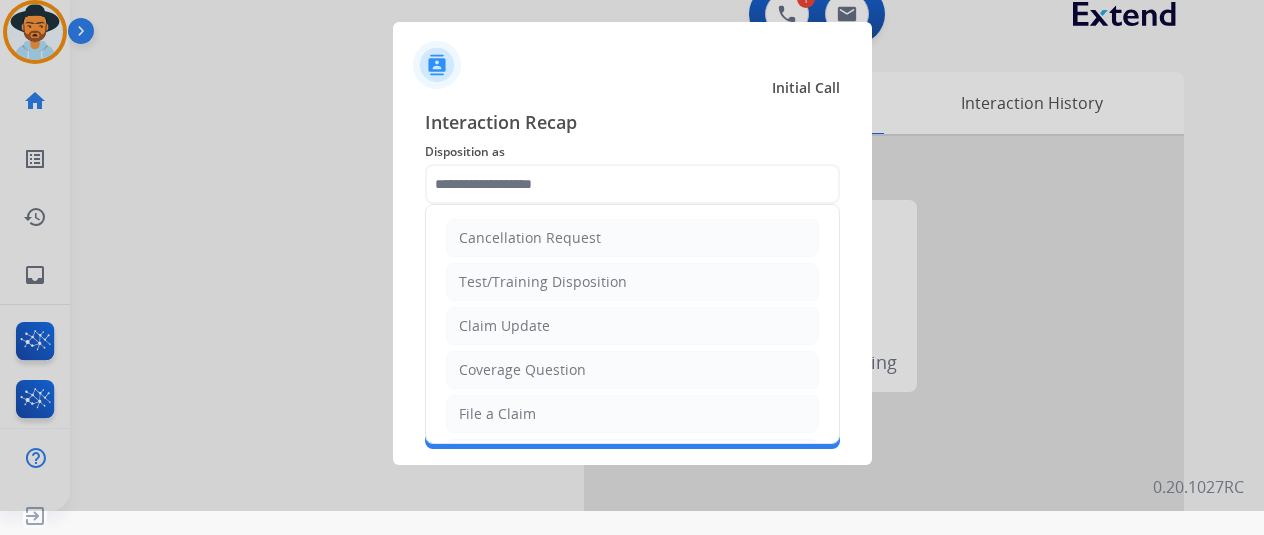 type on "**********" 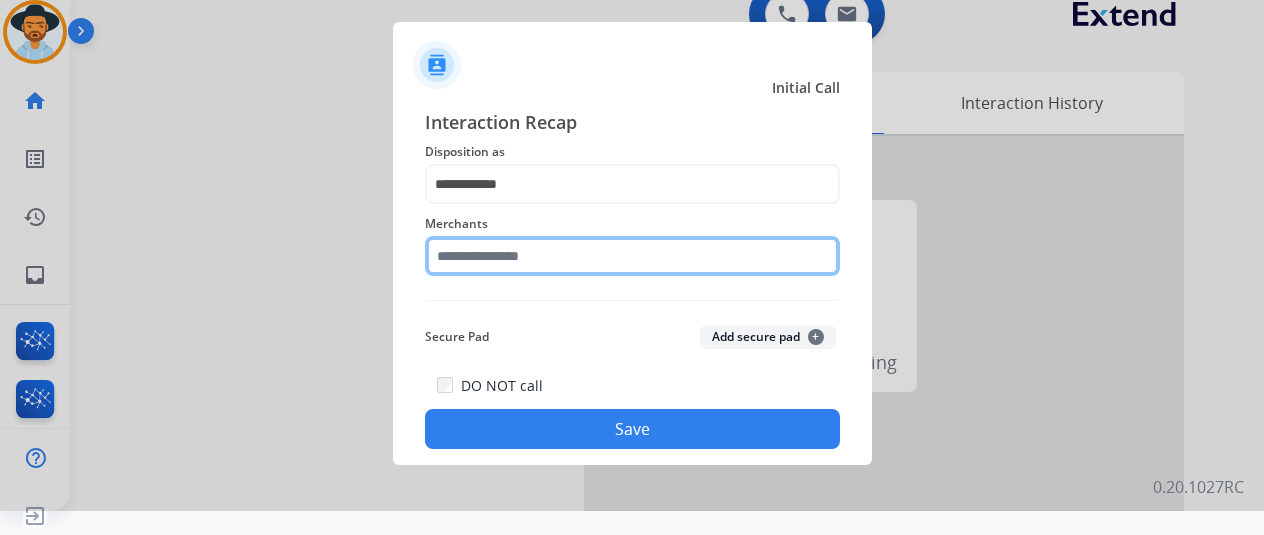 click 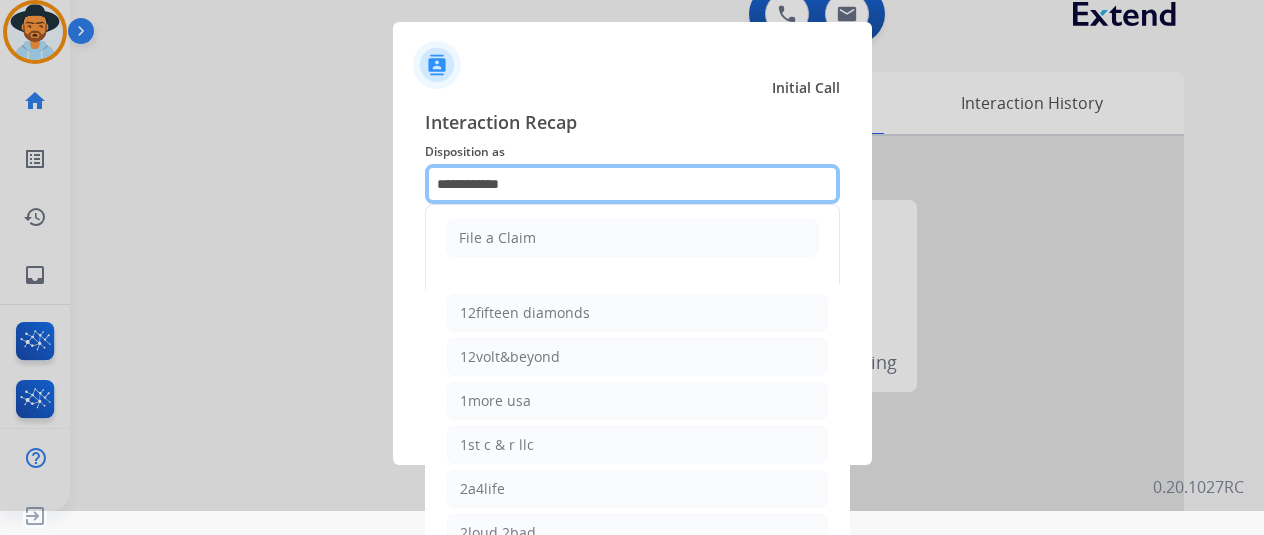 drag, startPoint x: 523, startPoint y: 181, endPoint x: 378, endPoint y: 167, distance: 145.6743 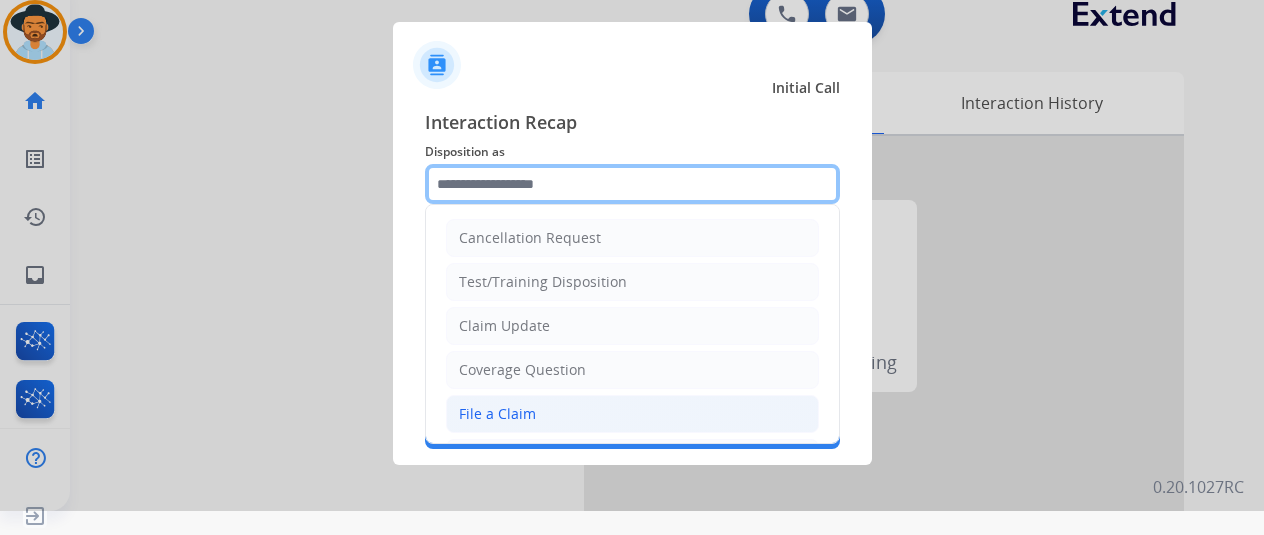 type on "*" 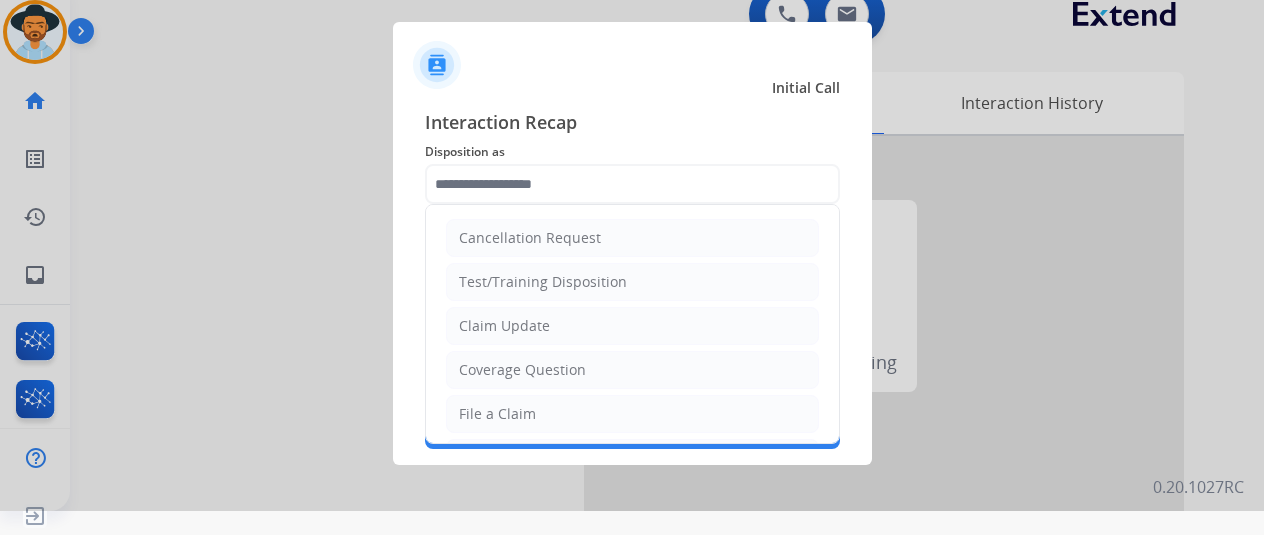 drag, startPoint x: 480, startPoint y: 368, endPoint x: 487, endPoint y: 357, distance: 13.038404 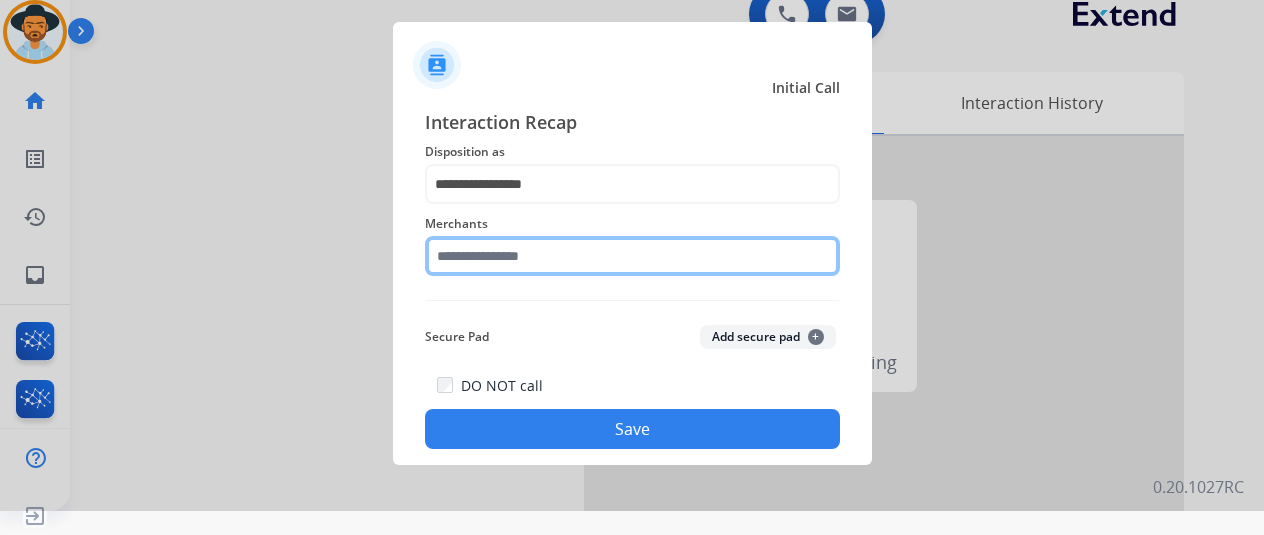 click 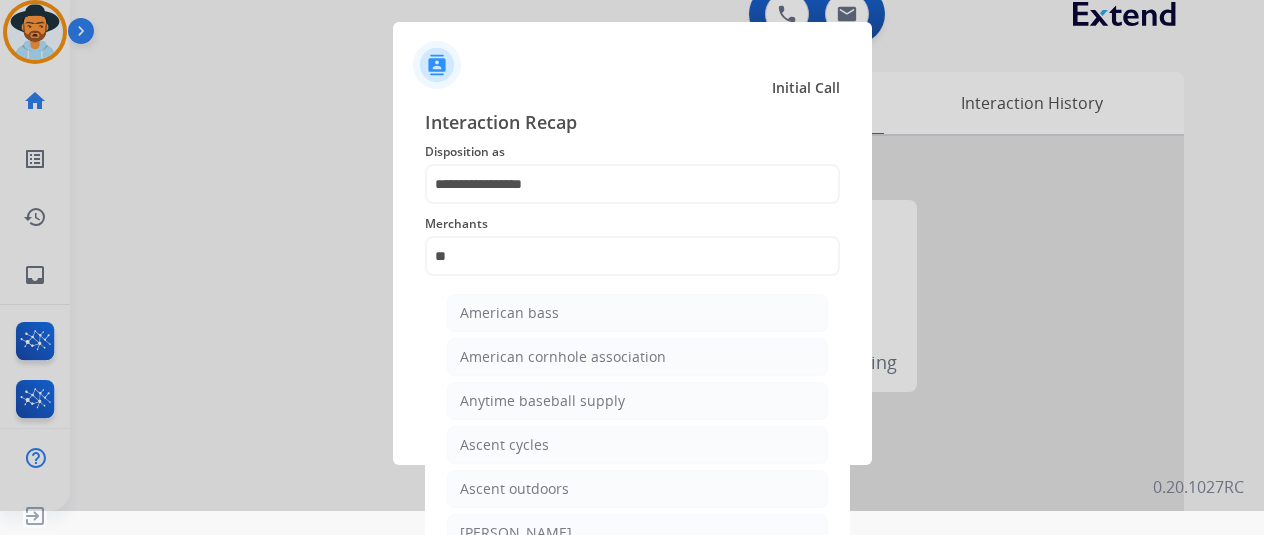 drag, startPoint x: 512, startPoint y: 525, endPoint x: 556, endPoint y: 482, distance: 61.522354 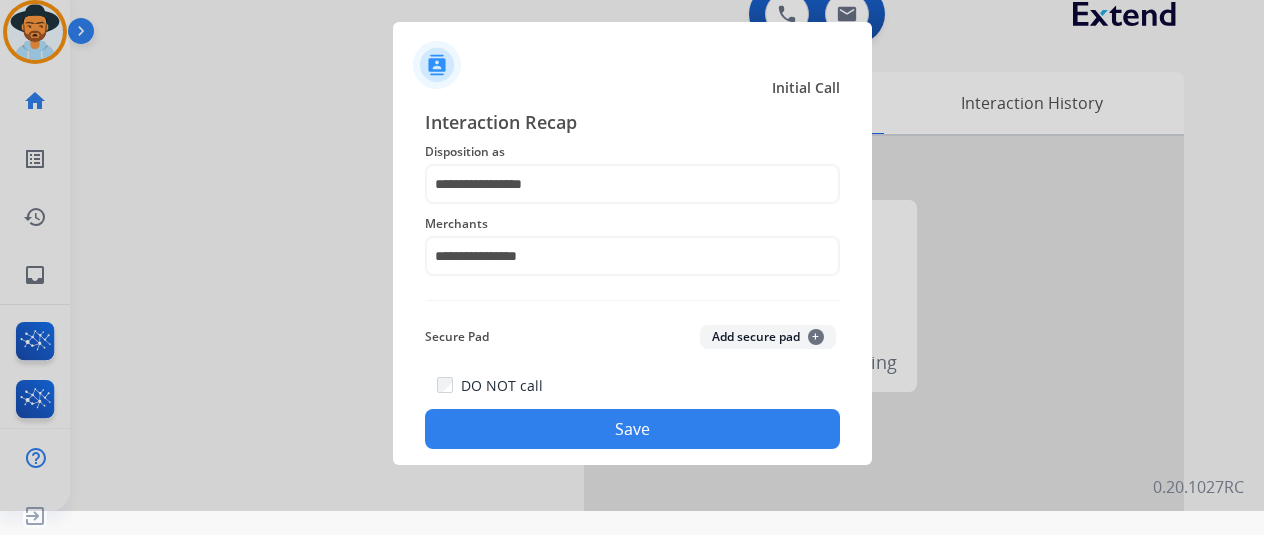 click on "Save" 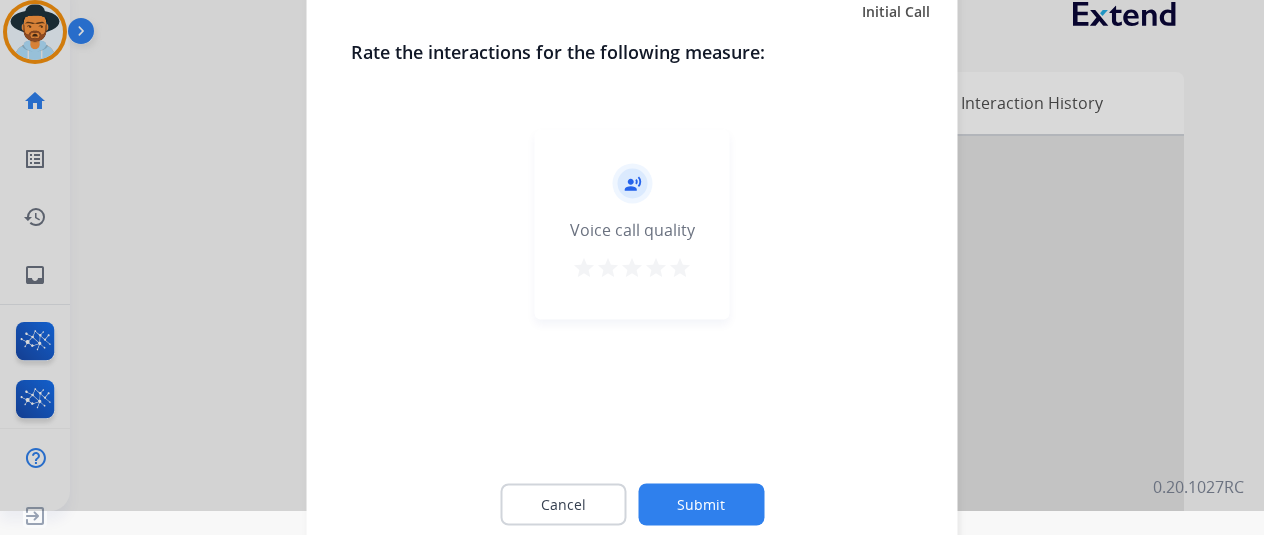 click on "Submit" 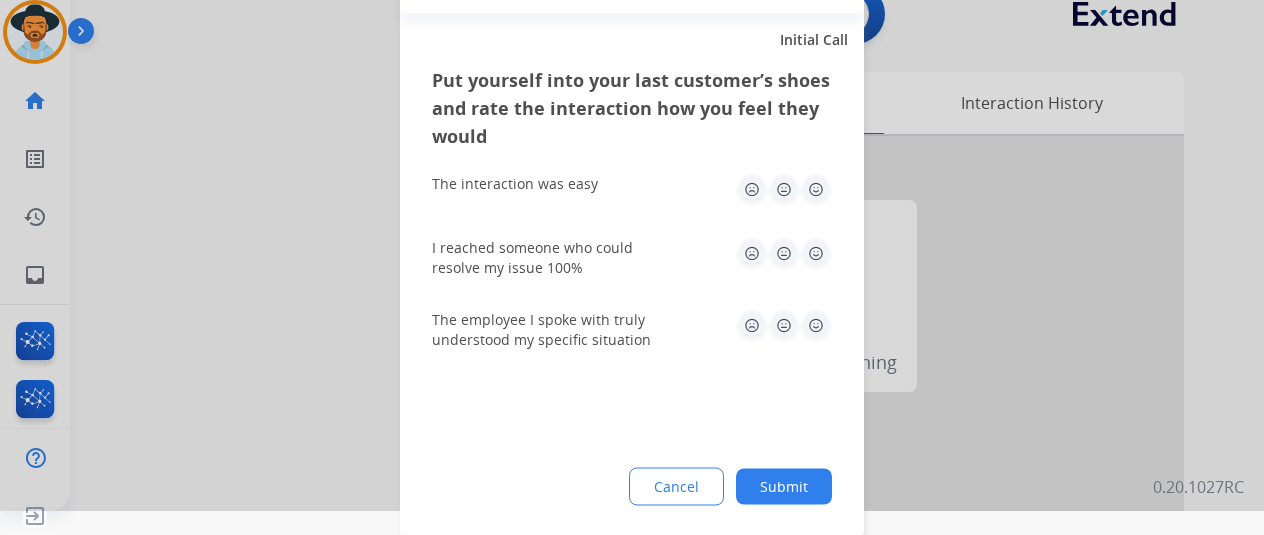 click on "Submit" 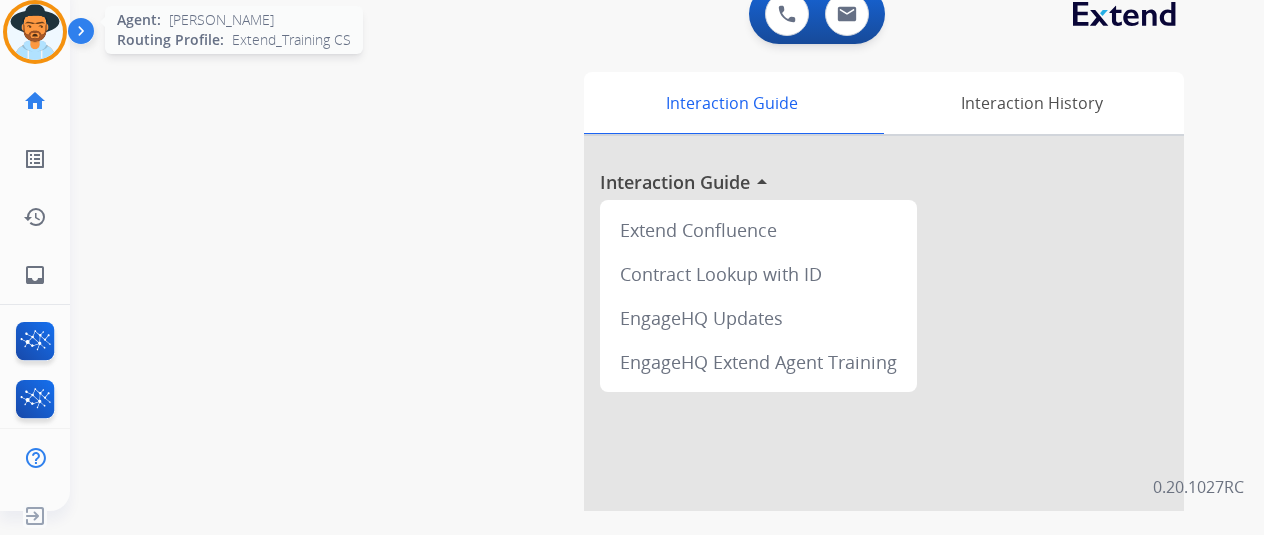 click at bounding box center (35, 32) 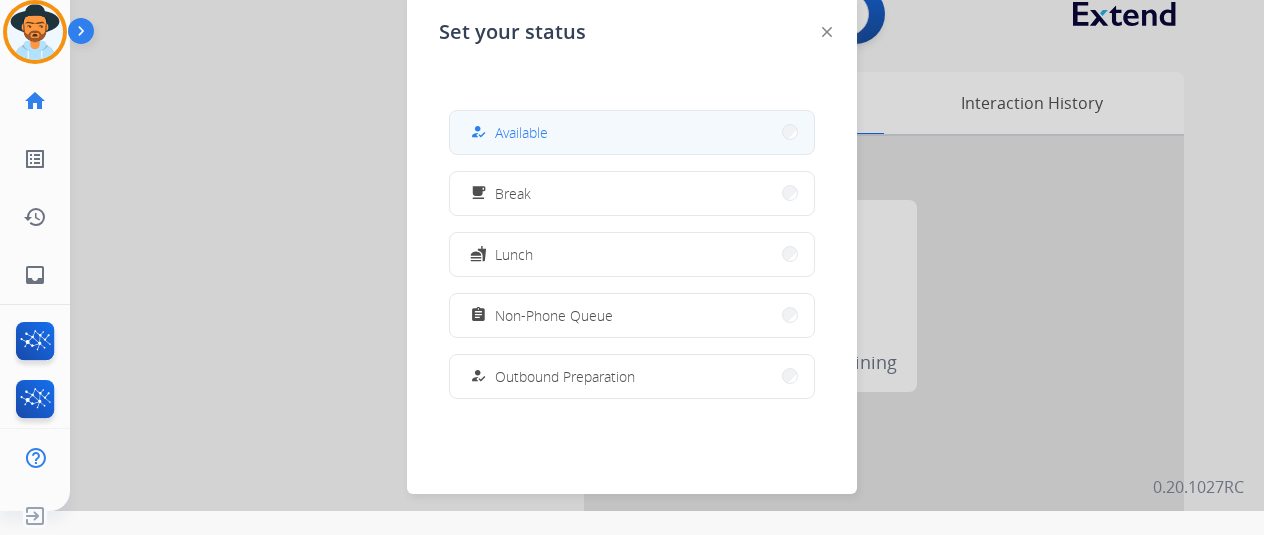 click on "how_to_reg Available" at bounding box center (632, 132) 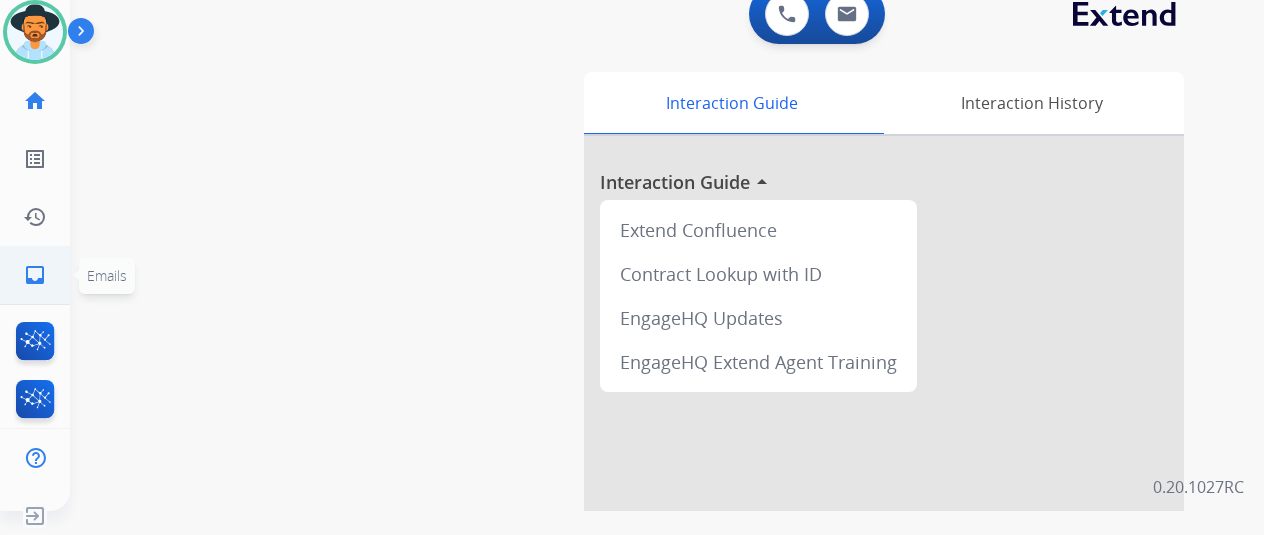 click on "inbox" 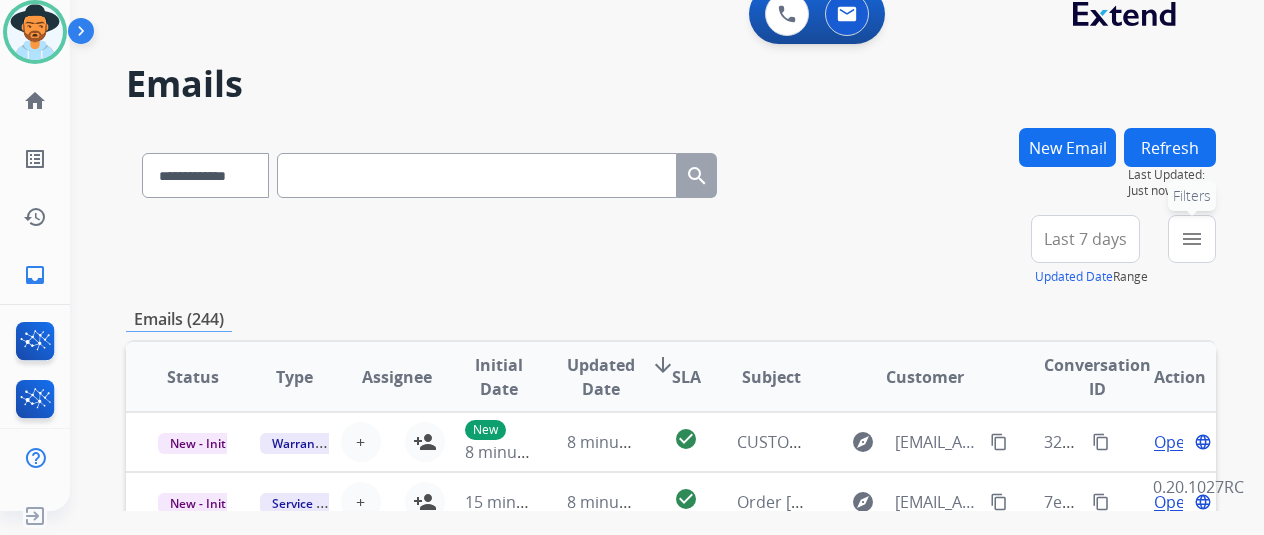 click on "menu" at bounding box center (1192, 239) 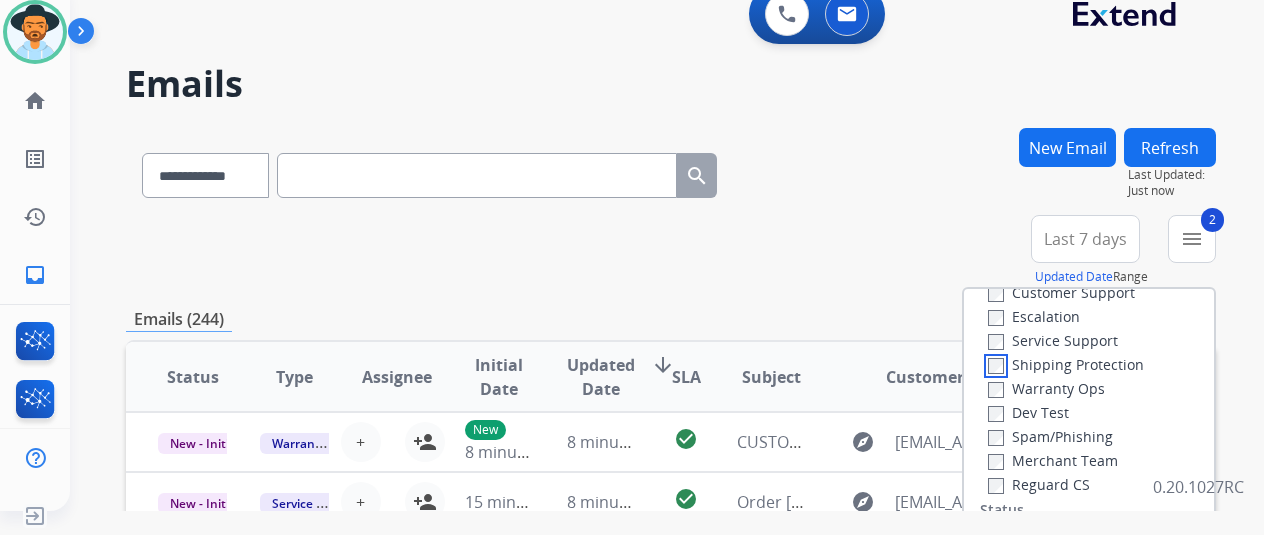 scroll, scrollTop: 100, scrollLeft: 0, axis: vertical 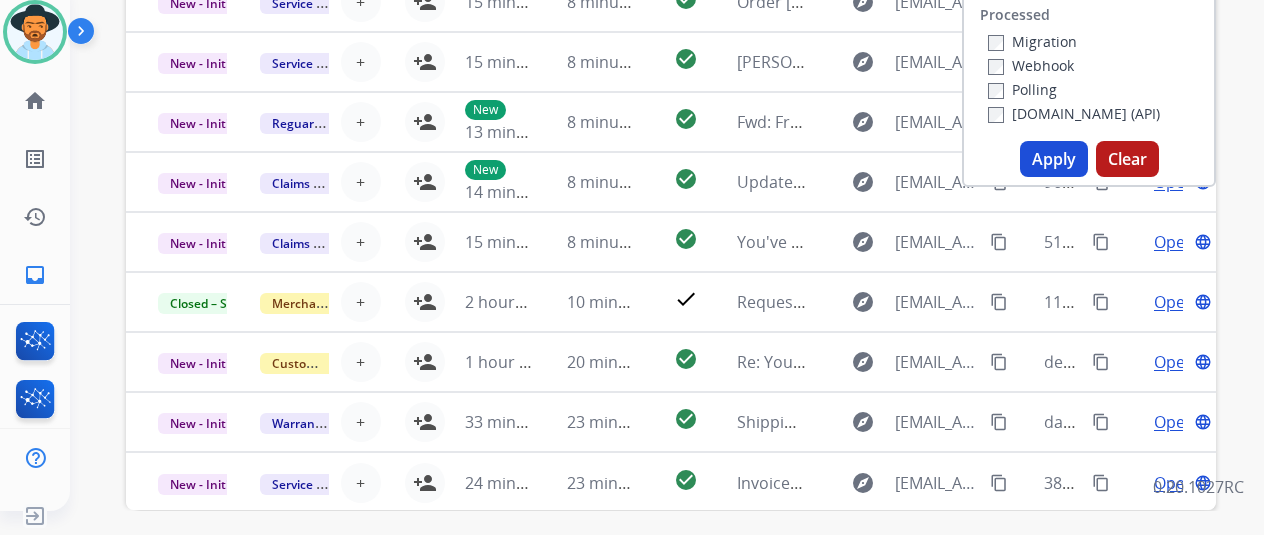 click on "Apply" at bounding box center [1054, 159] 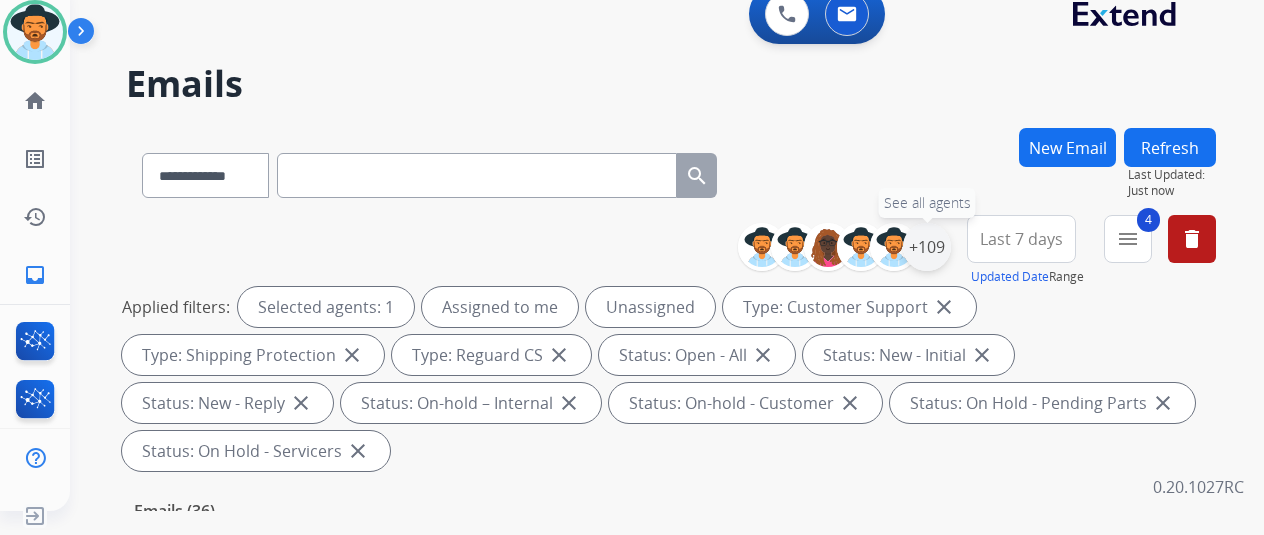 click on "+109" at bounding box center [927, 247] 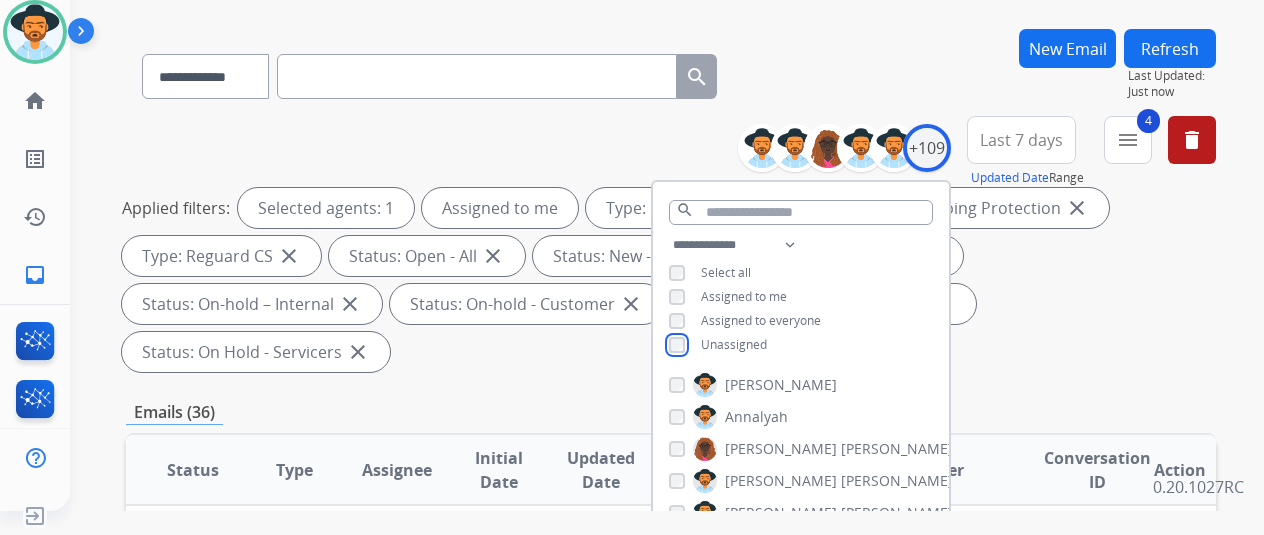 scroll, scrollTop: 300, scrollLeft: 0, axis: vertical 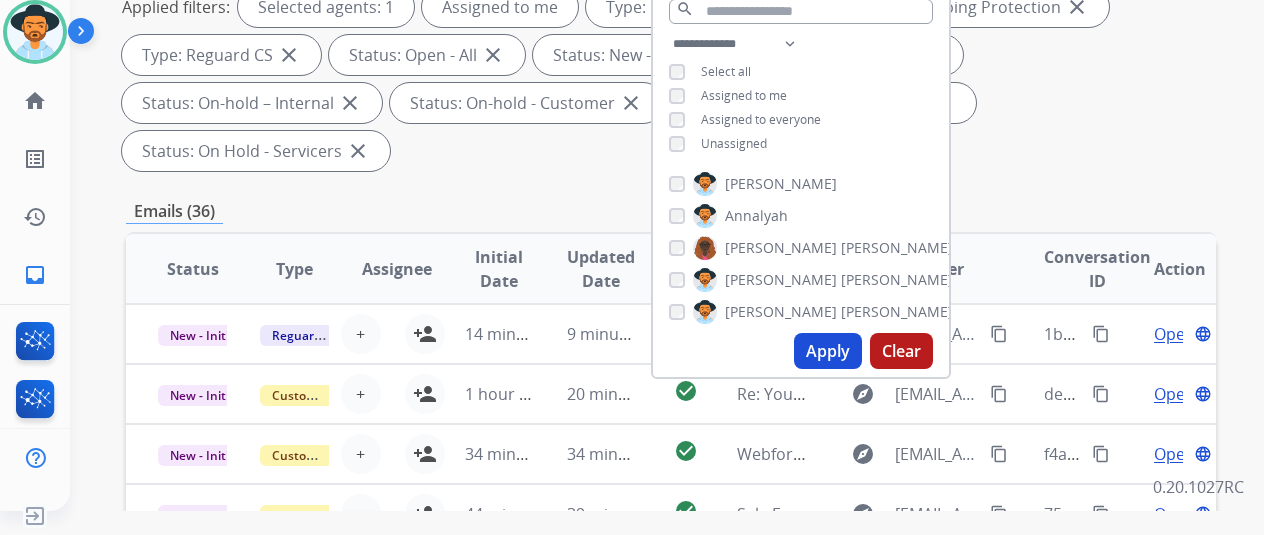click on "Apply" at bounding box center (828, 351) 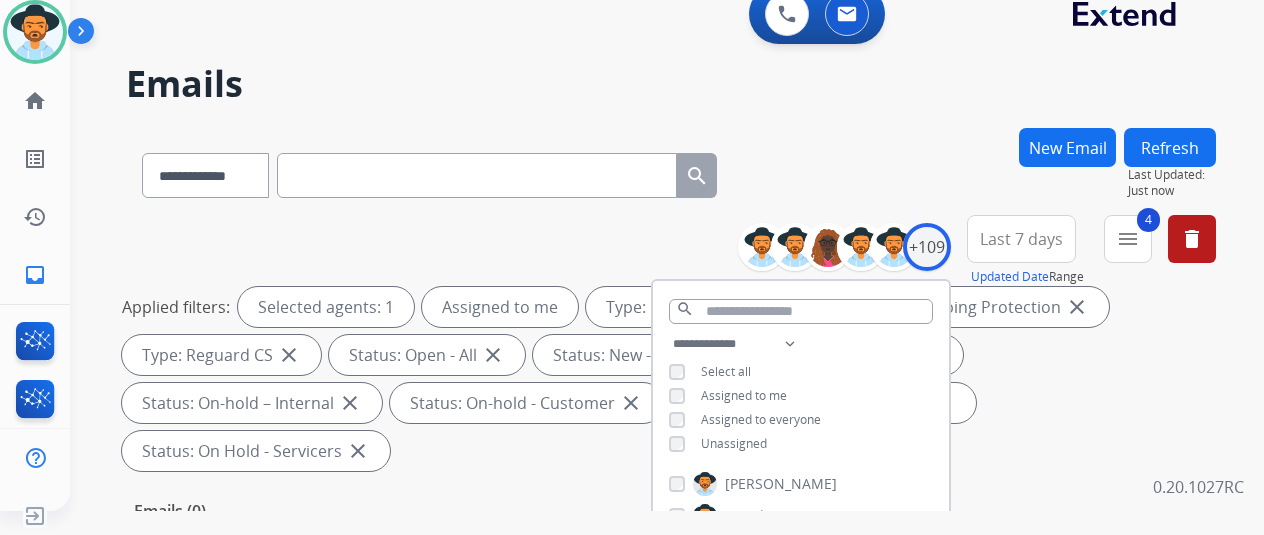 click on "Emails" at bounding box center [671, 84] 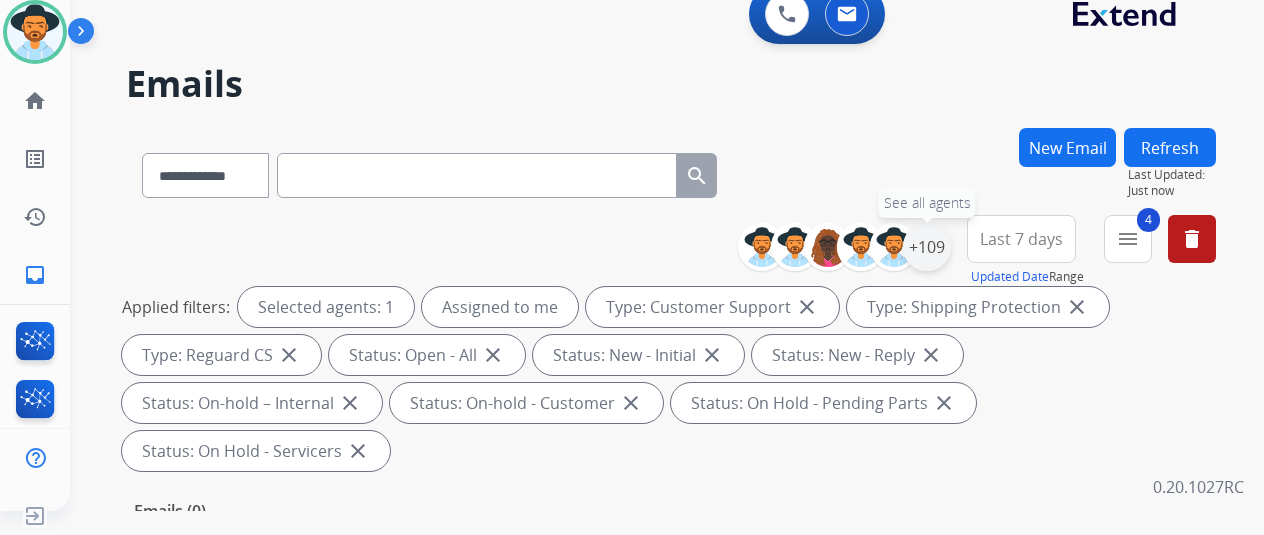 click on "+109" at bounding box center (927, 247) 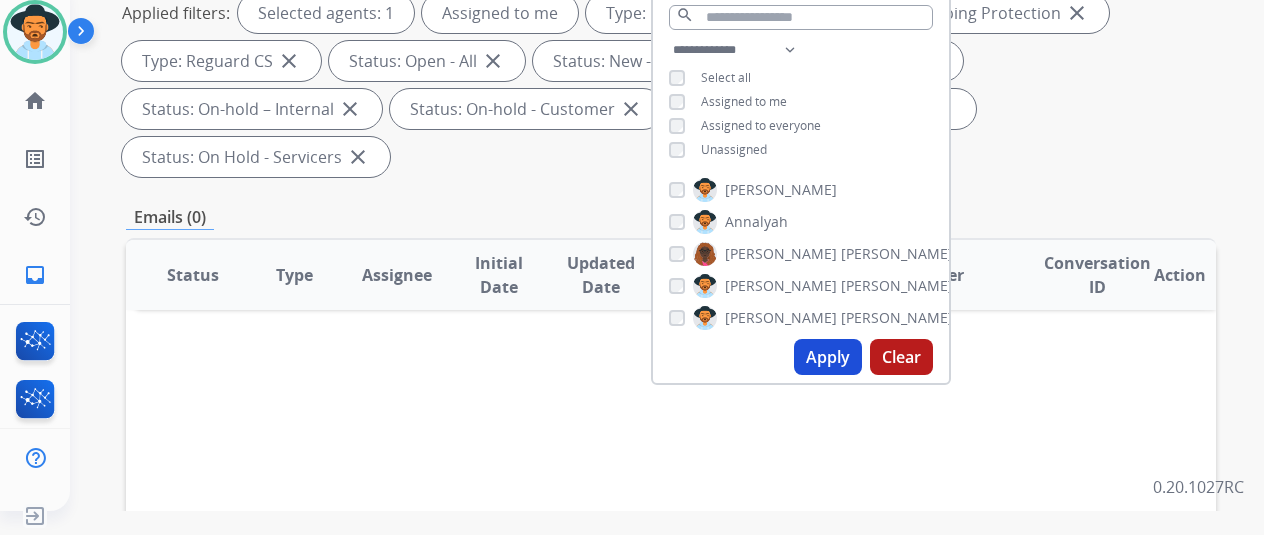 scroll, scrollTop: 300, scrollLeft: 0, axis: vertical 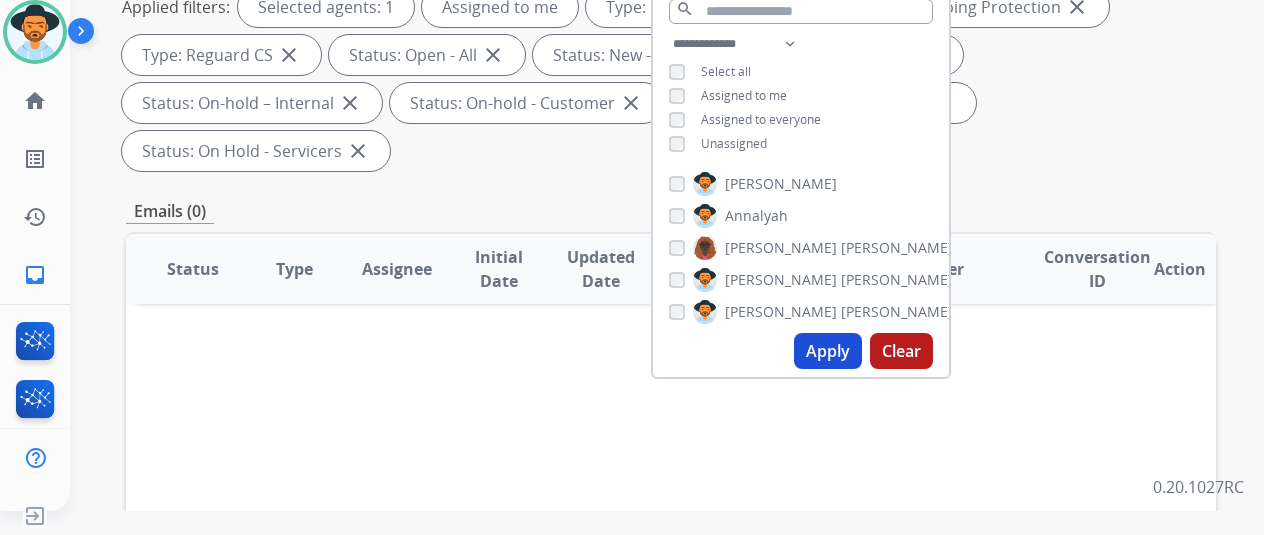 click on "Apply" at bounding box center (828, 351) 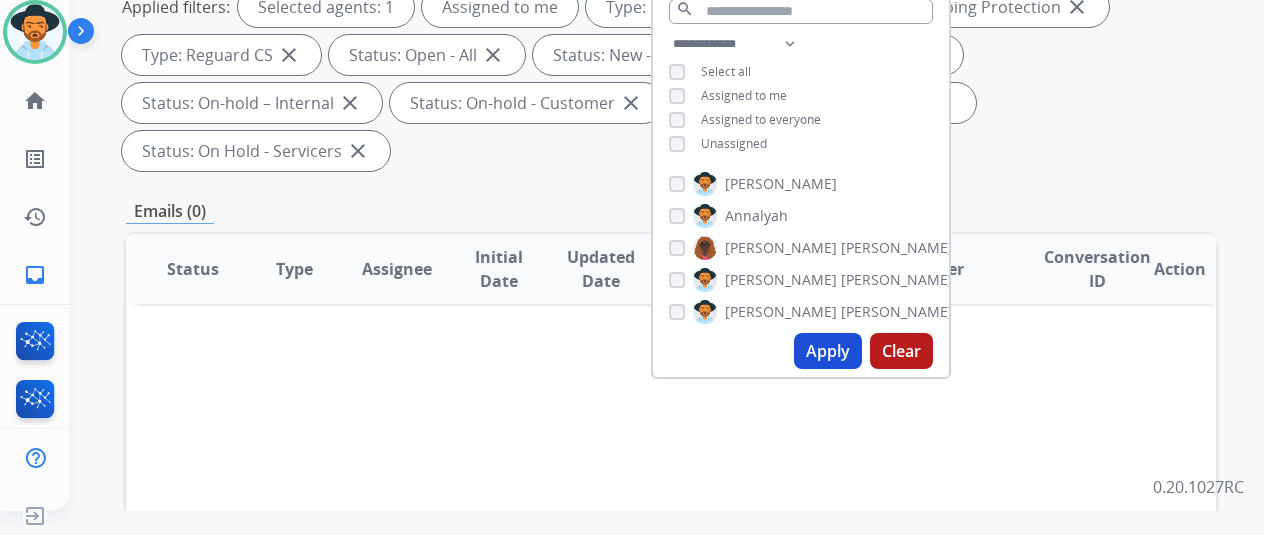 scroll, scrollTop: 0, scrollLeft: 0, axis: both 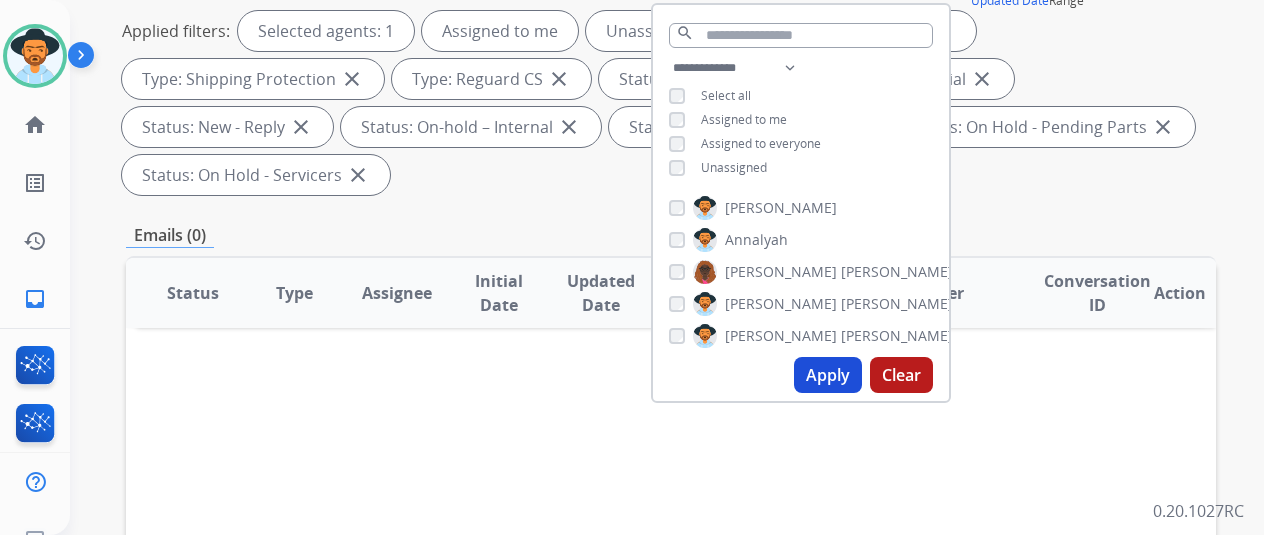 click on "Apply" at bounding box center (828, 375) 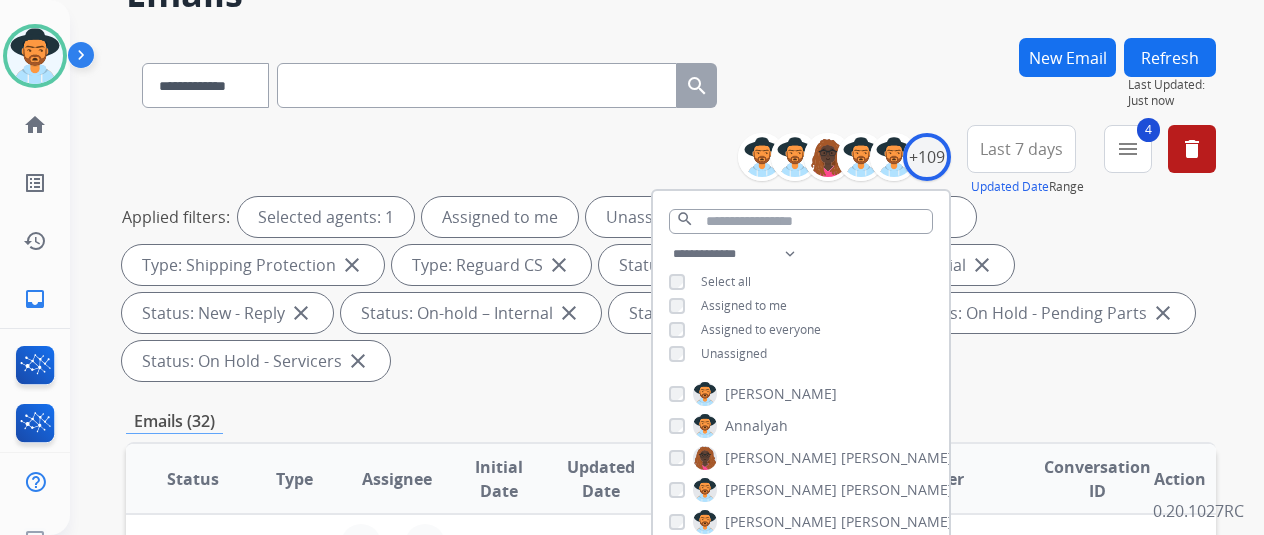 scroll, scrollTop: 300, scrollLeft: 0, axis: vertical 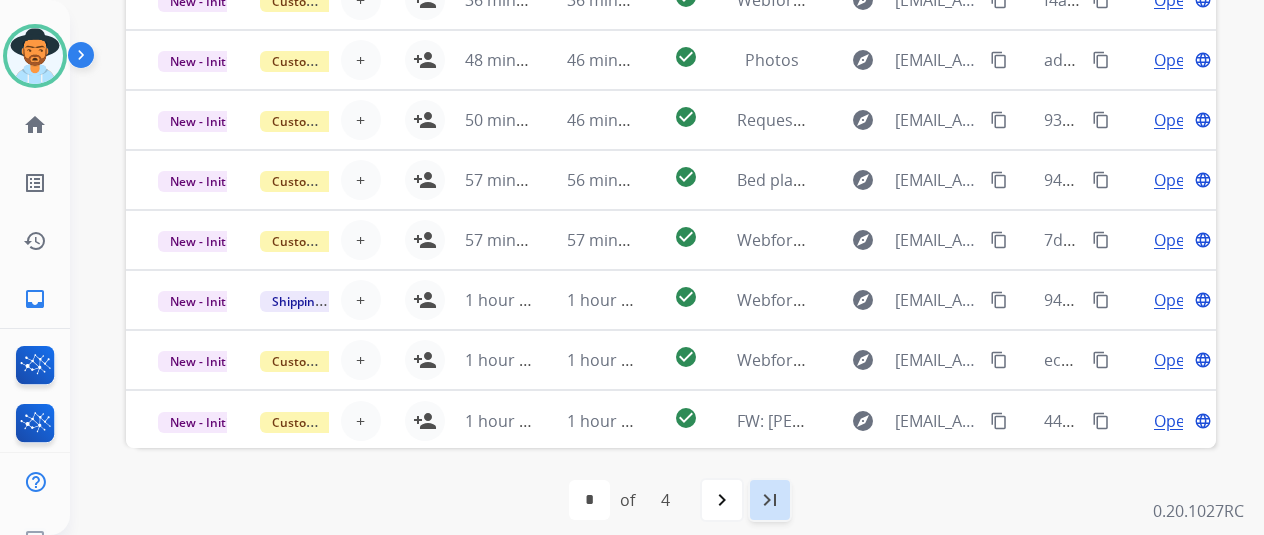 click on "last_page" at bounding box center (770, 500) 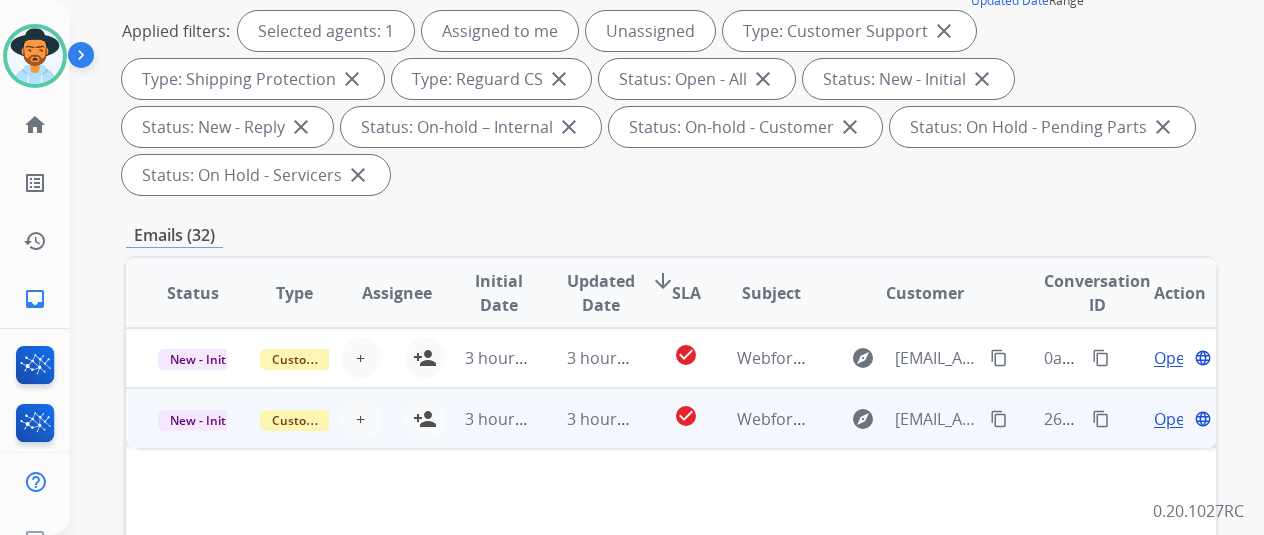 scroll, scrollTop: 778, scrollLeft: 0, axis: vertical 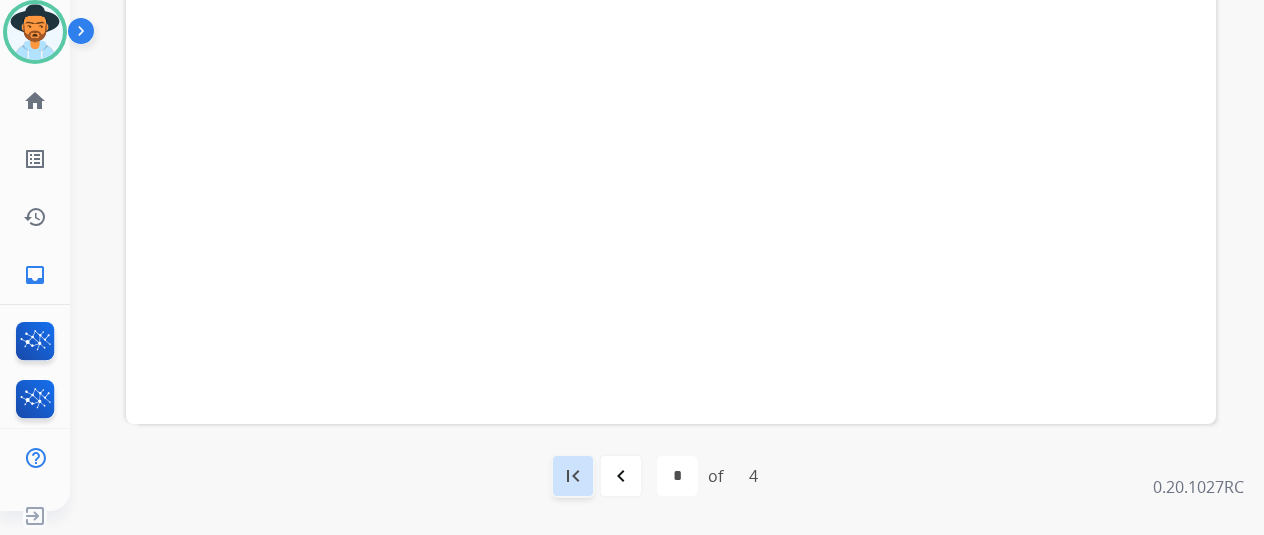 click on "first_page" at bounding box center [573, 476] 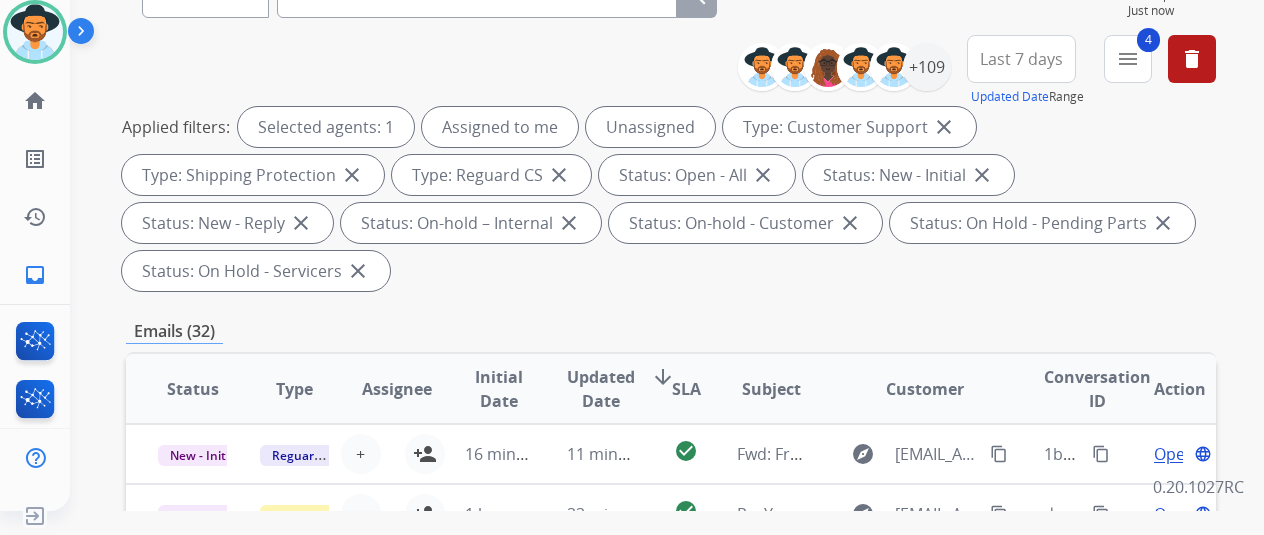 scroll, scrollTop: 400, scrollLeft: 0, axis: vertical 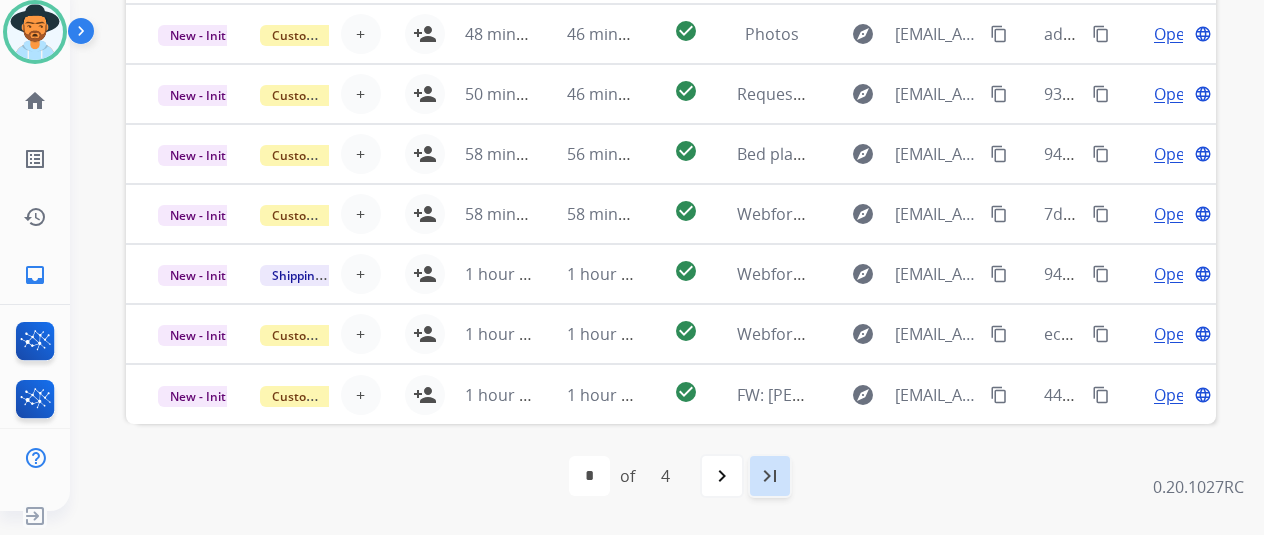 click on "last_page" at bounding box center [770, 476] 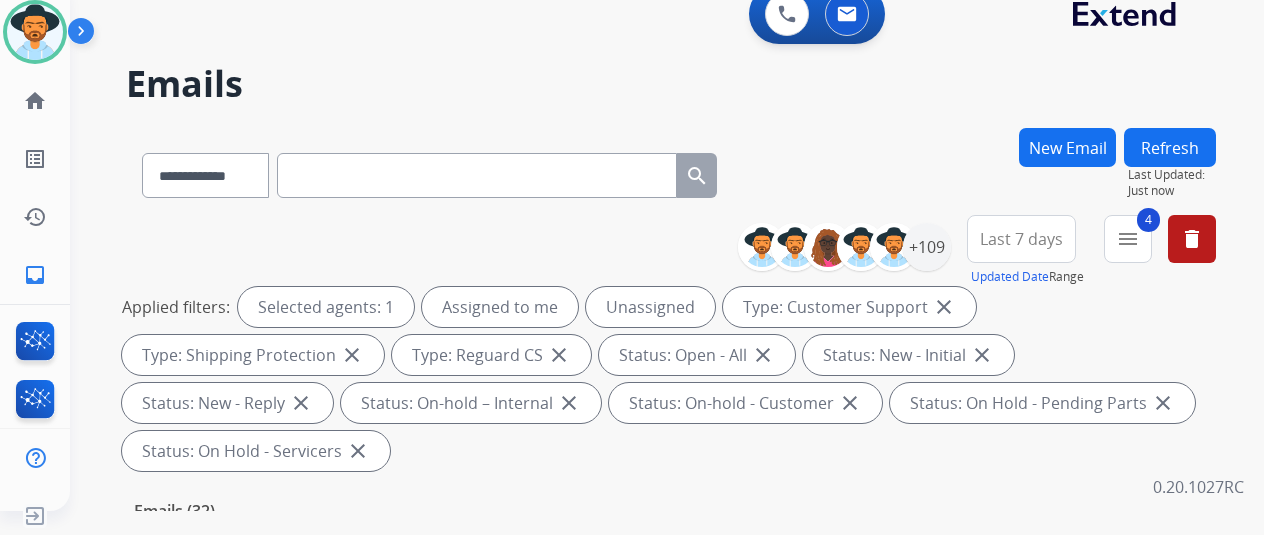 scroll, scrollTop: 0, scrollLeft: 0, axis: both 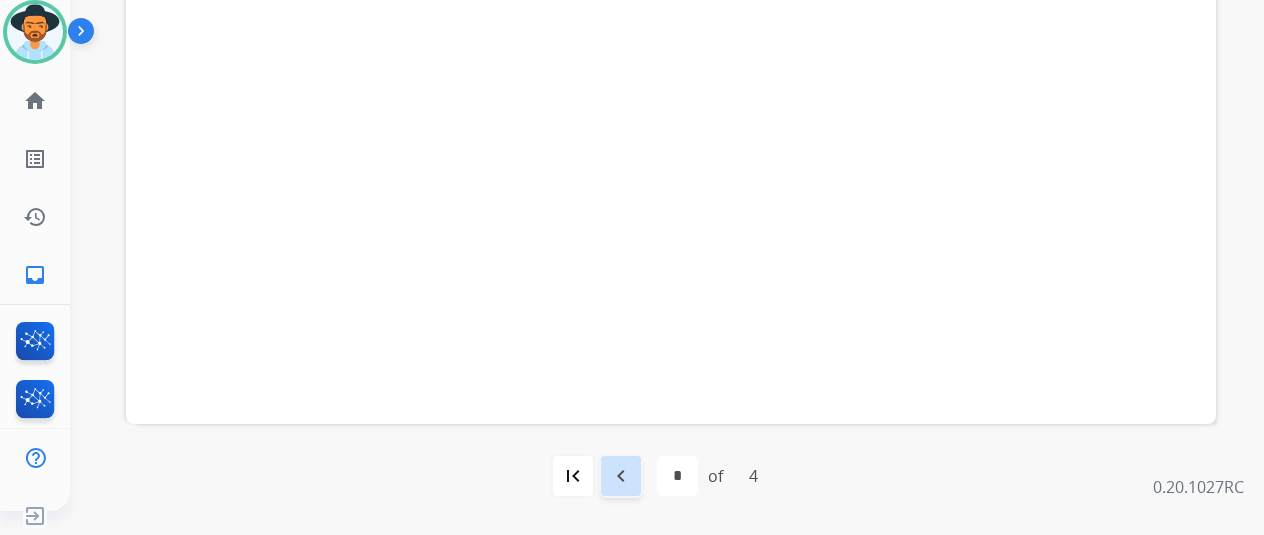 click on "navigate_before" at bounding box center (621, 476) 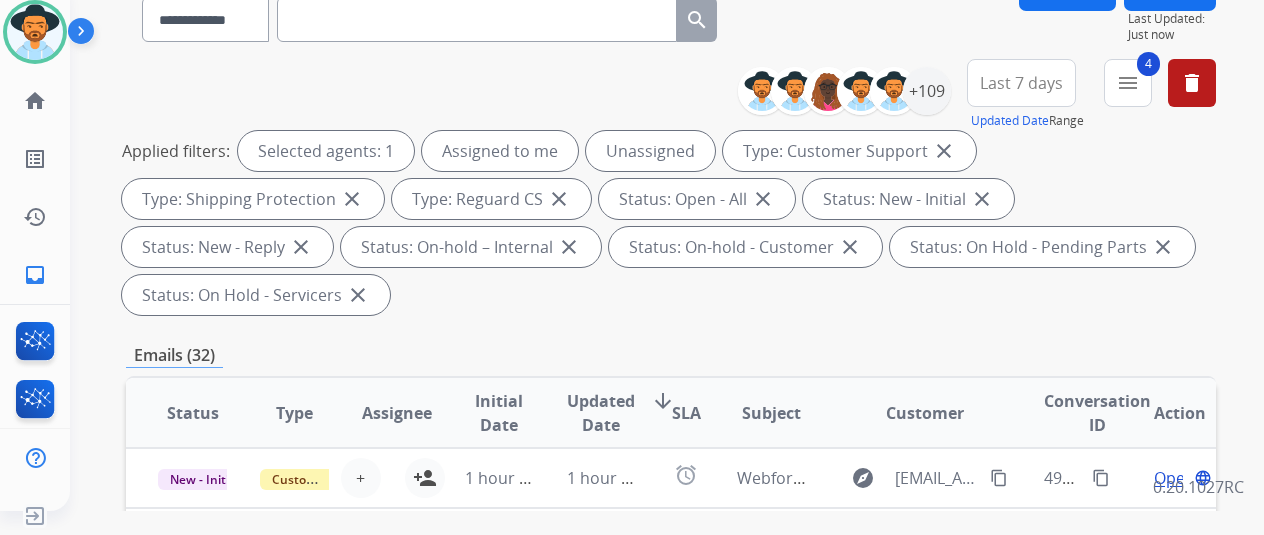 scroll, scrollTop: 400, scrollLeft: 0, axis: vertical 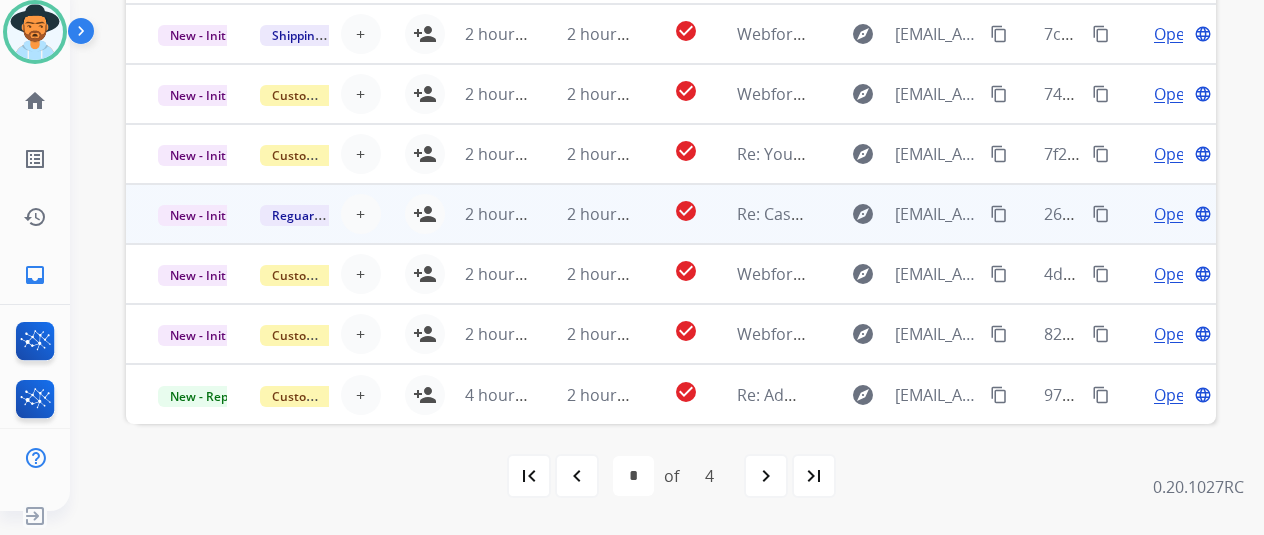click on "Open" at bounding box center (1174, 214) 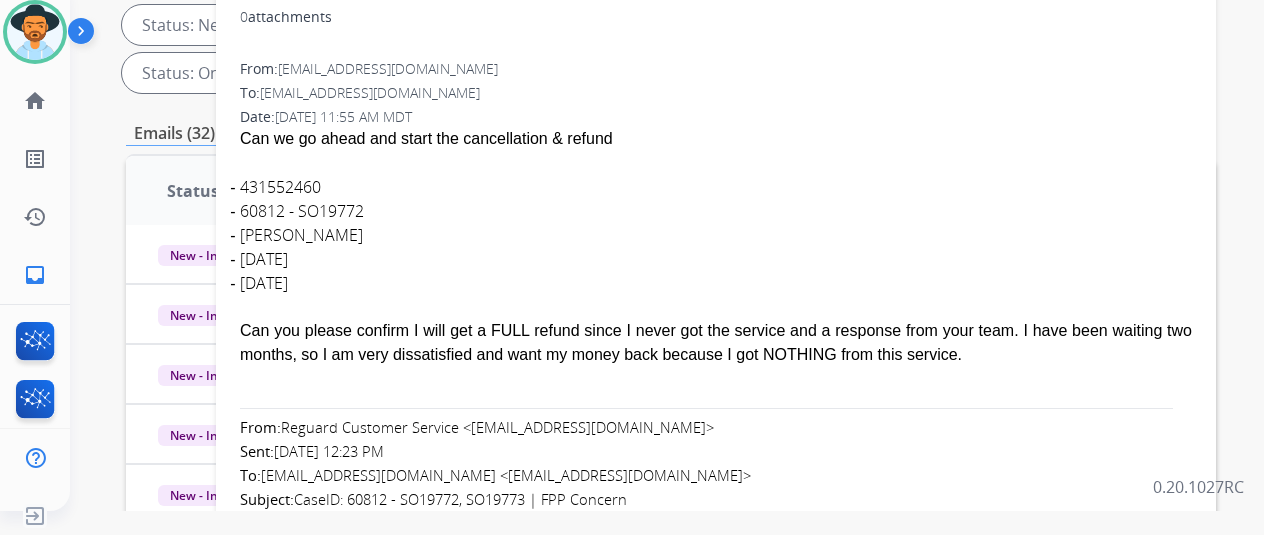 scroll, scrollTop: 78, scrollLeft: 0, axis: vertical 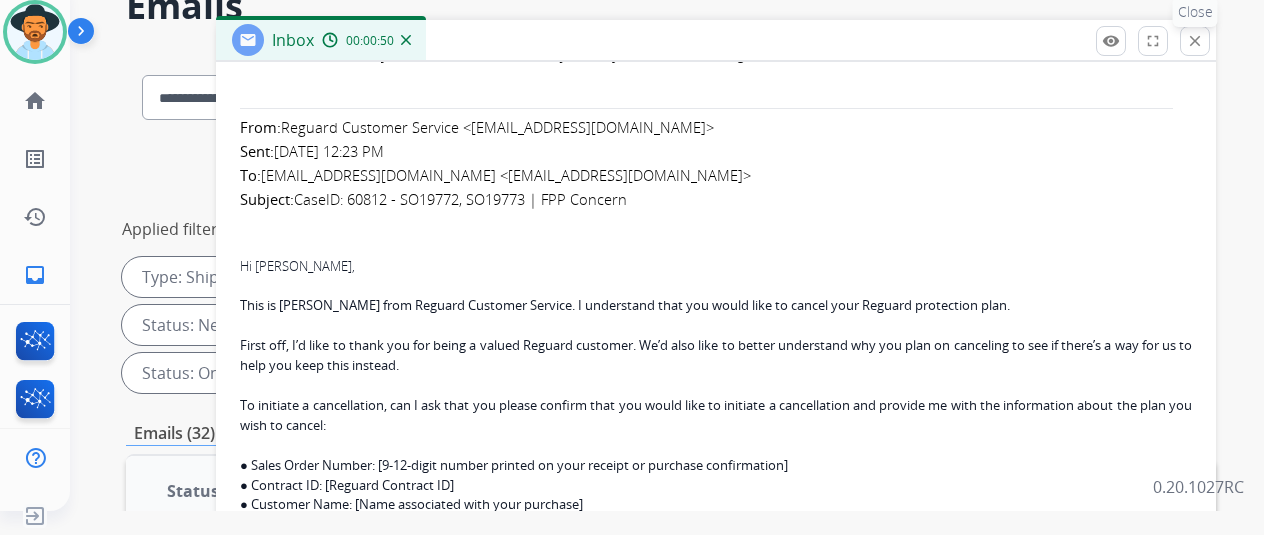 click on "close" at bounding box center [1195, 41] 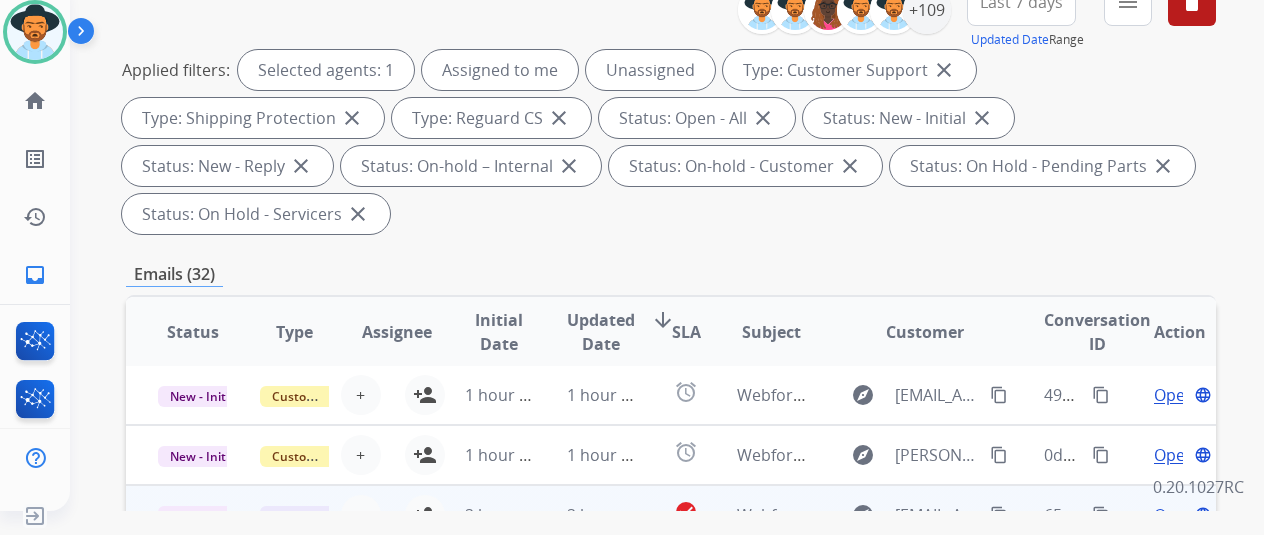 scroll, scrollTop: 378, scrollLeft: 0, axis: vertical 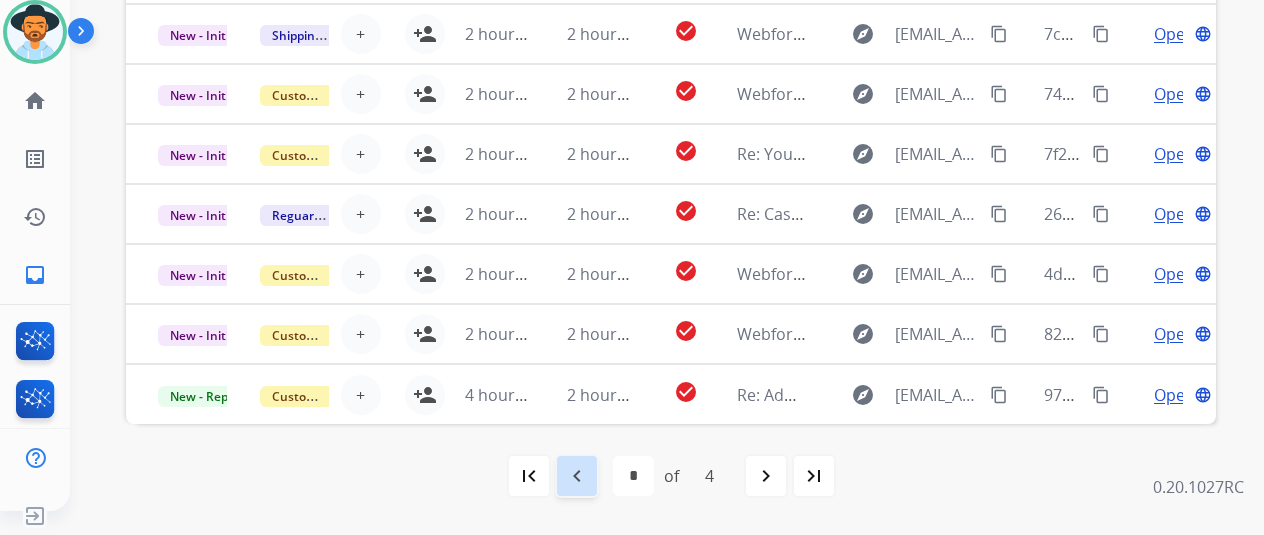 click on "navigate_before" at bounding box center [577, 476] 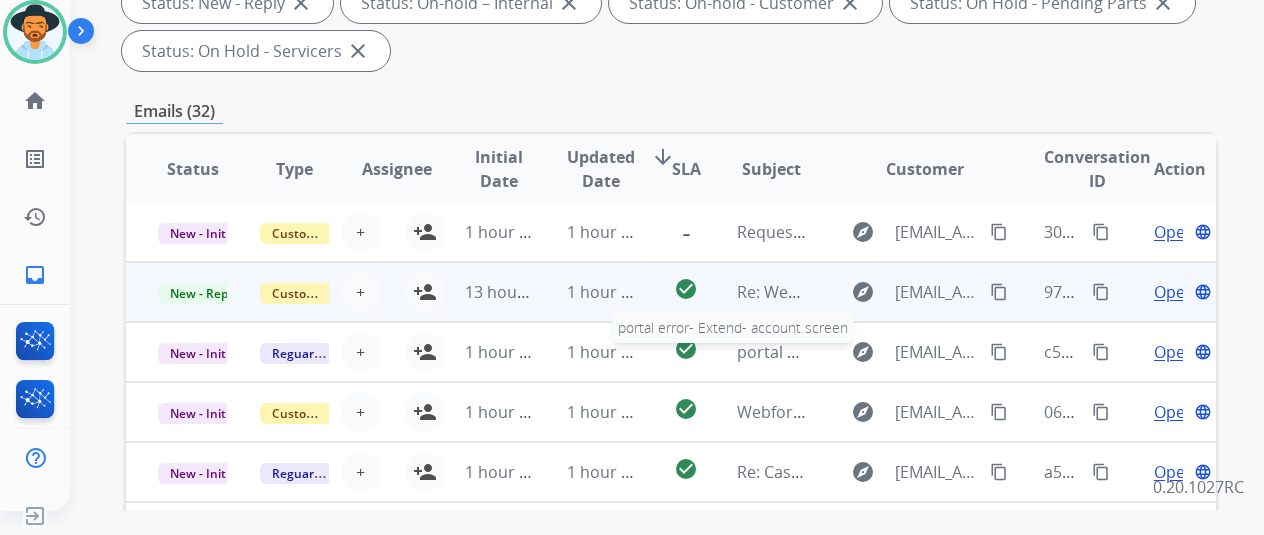 scroll, scrollTop: 778, scrollLeft: 0, axis: vertical 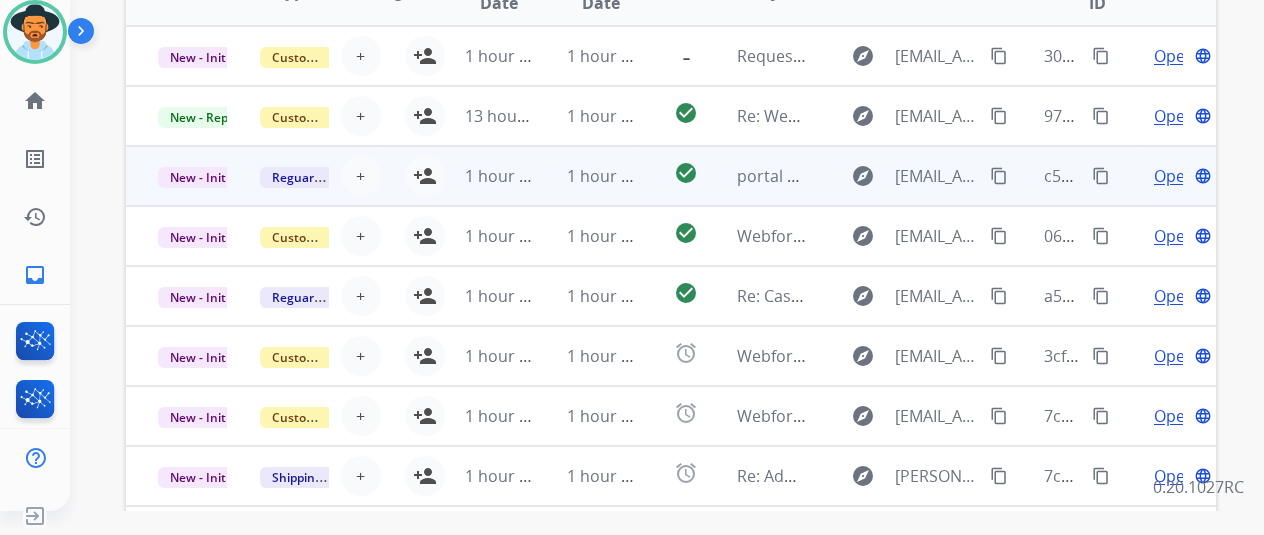 click on "Open" at bounding box center [1174, 176] 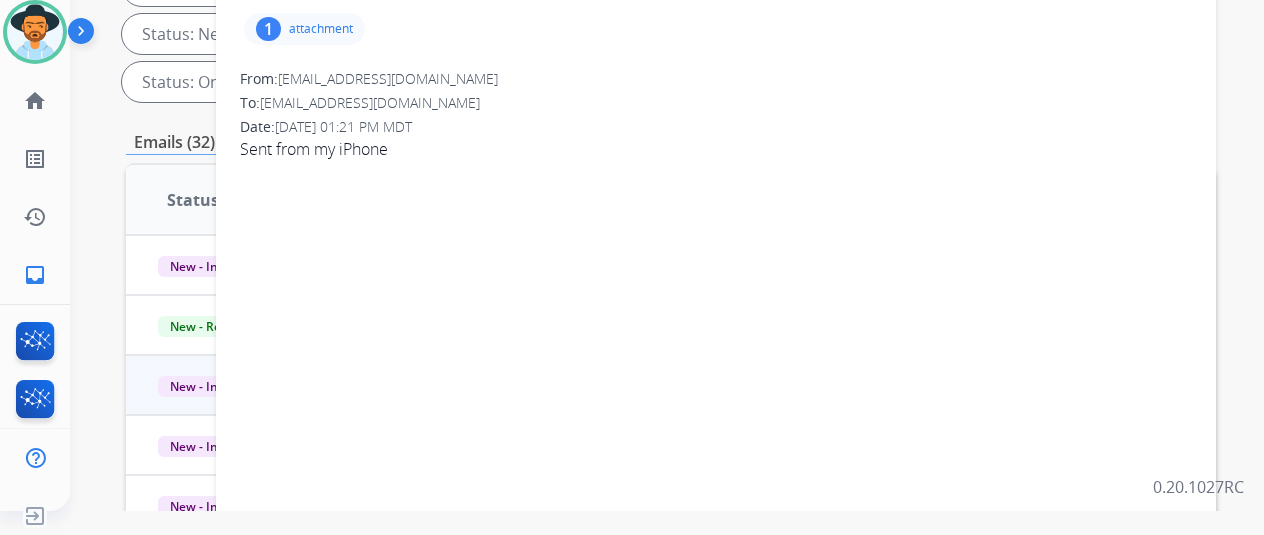 scroll, scrollTop: 178, scrollLeft: 0, axis: vertical 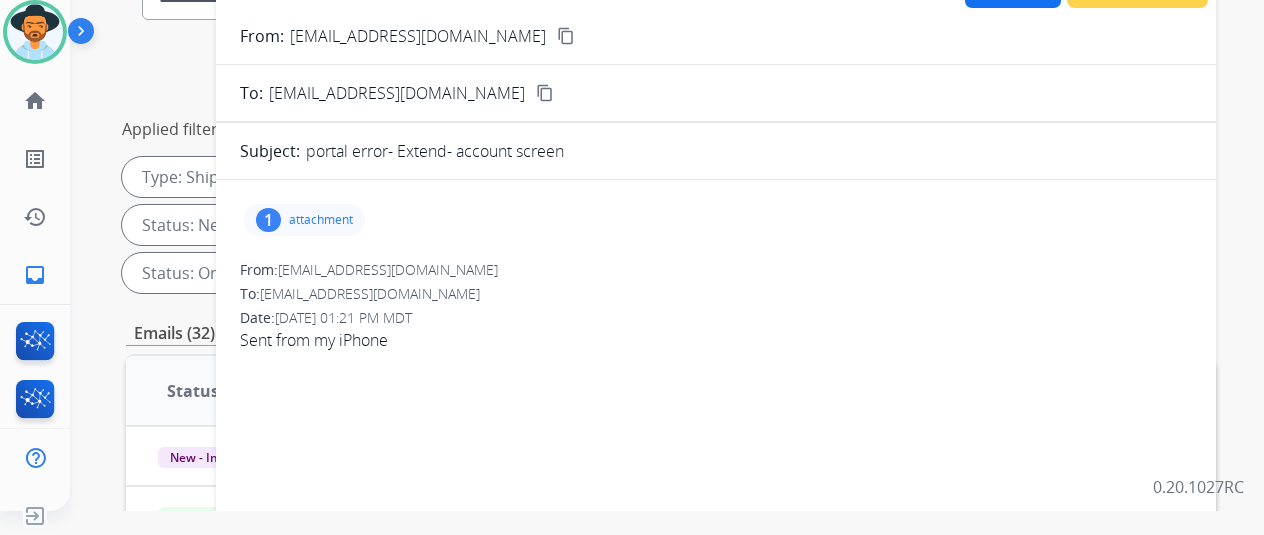 click on "1" at bounding box center [268, 220] 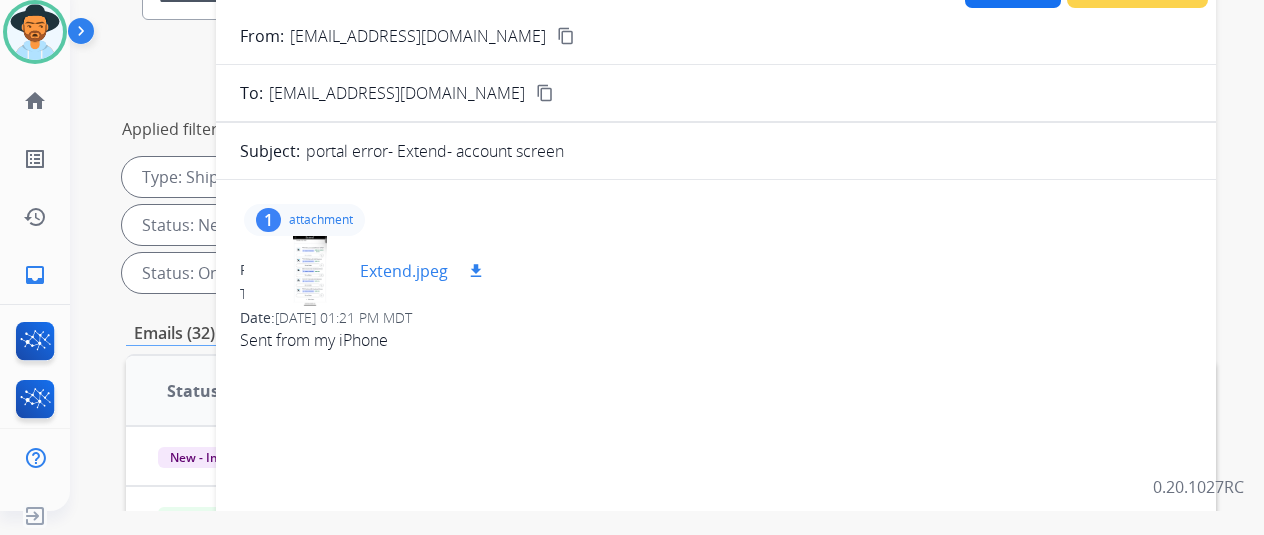 click at bounding box center [310, 271] 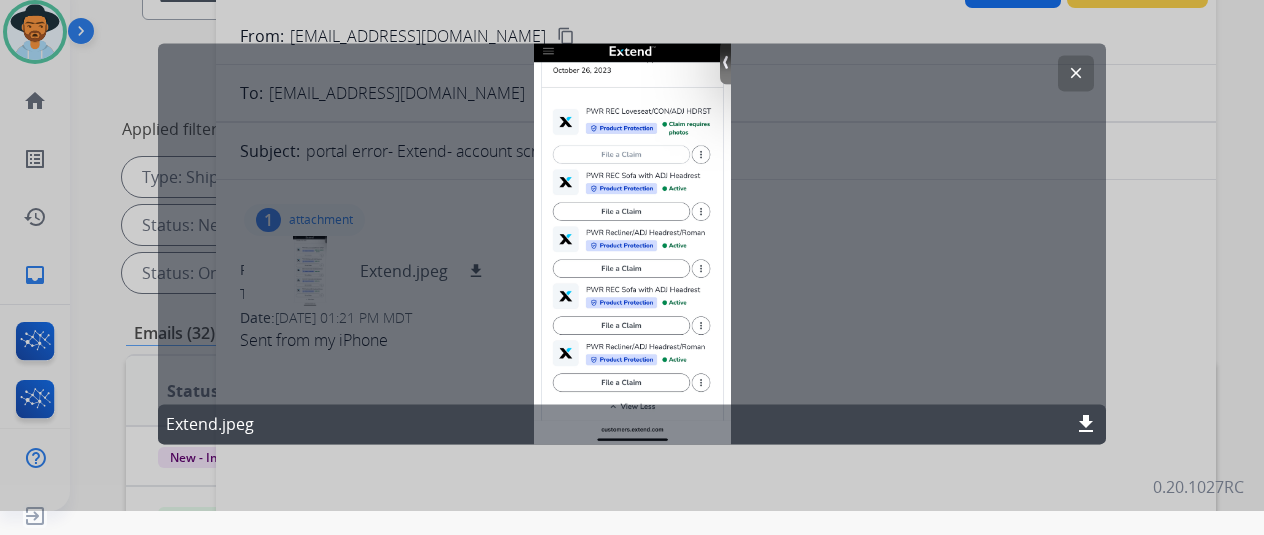 click on "clear" 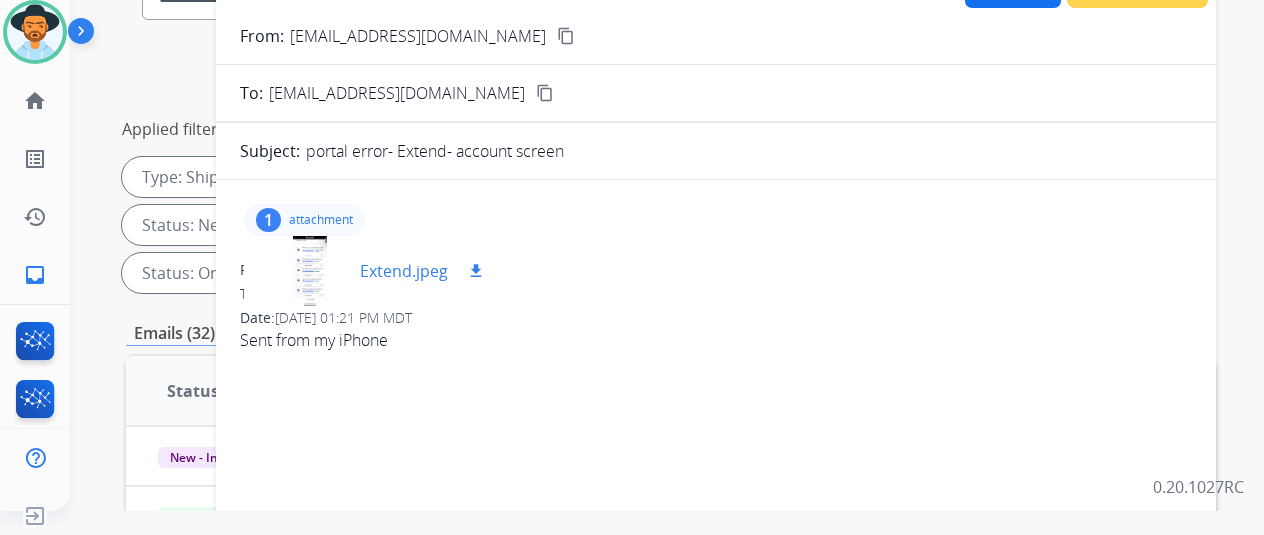 scroll, scrollTop: 0, scrollLeft: 0, axis: both 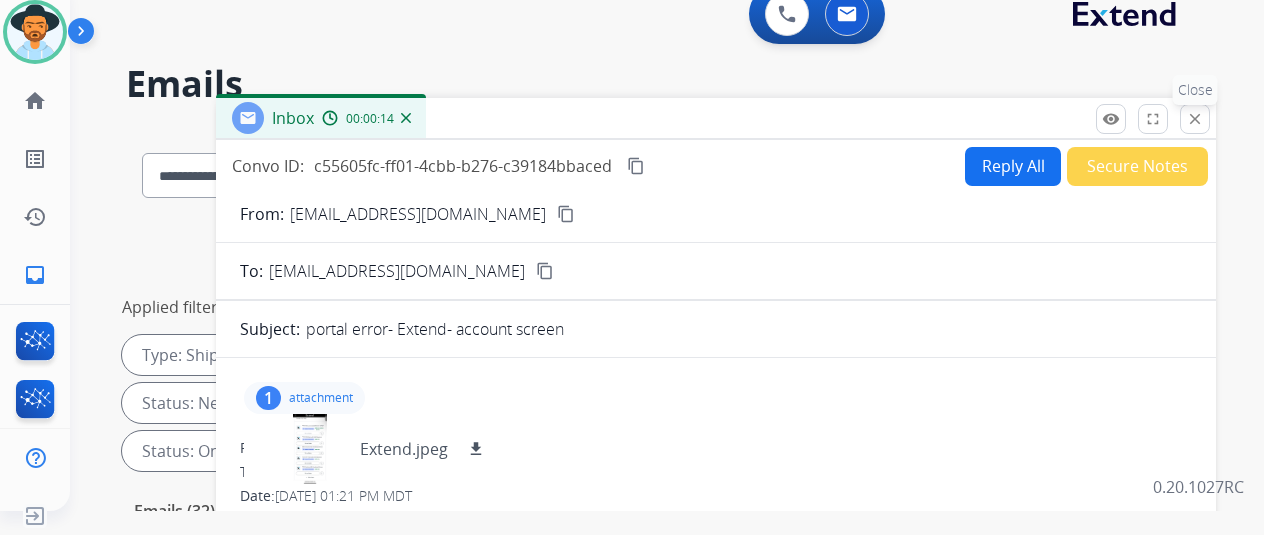 click on "close" at bounding box center [1195, 119] 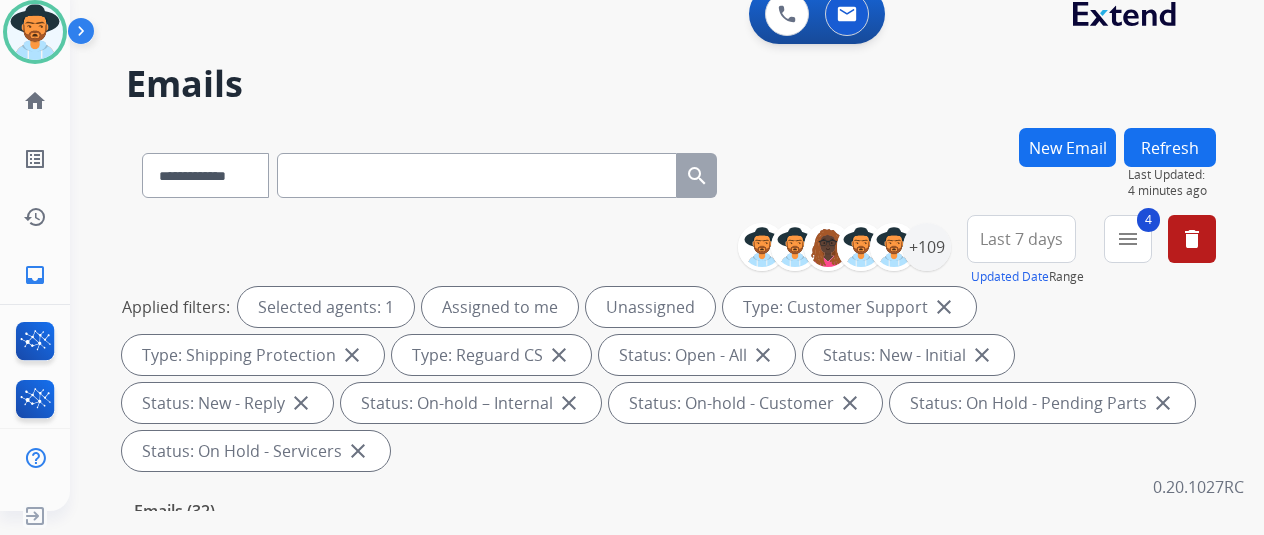 scroll, scrollTop: 400, scrollLeft: 0, axis: vertical 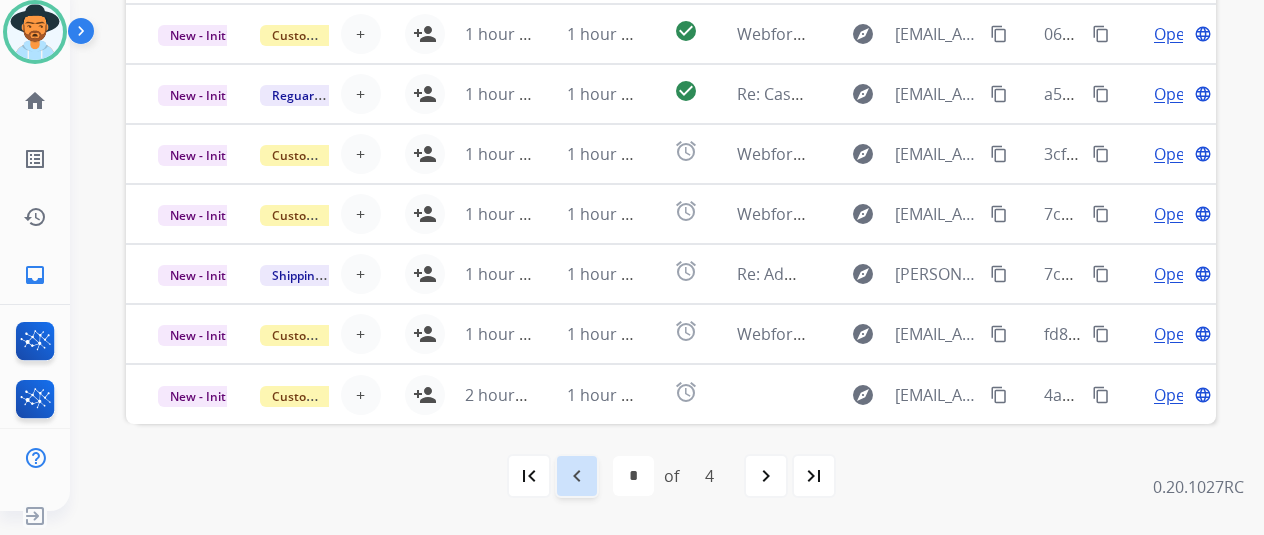 click on "navigate_before" at bounding box center [577, 476] 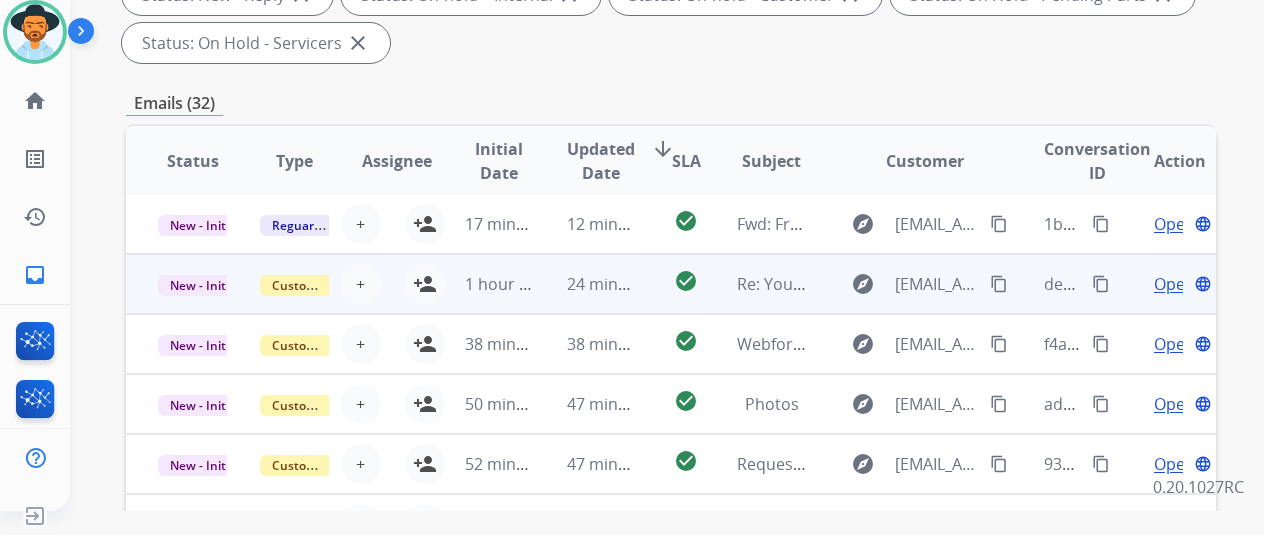 scroll, scrollTop: 500, scrollLeft: 0, axis: vertical 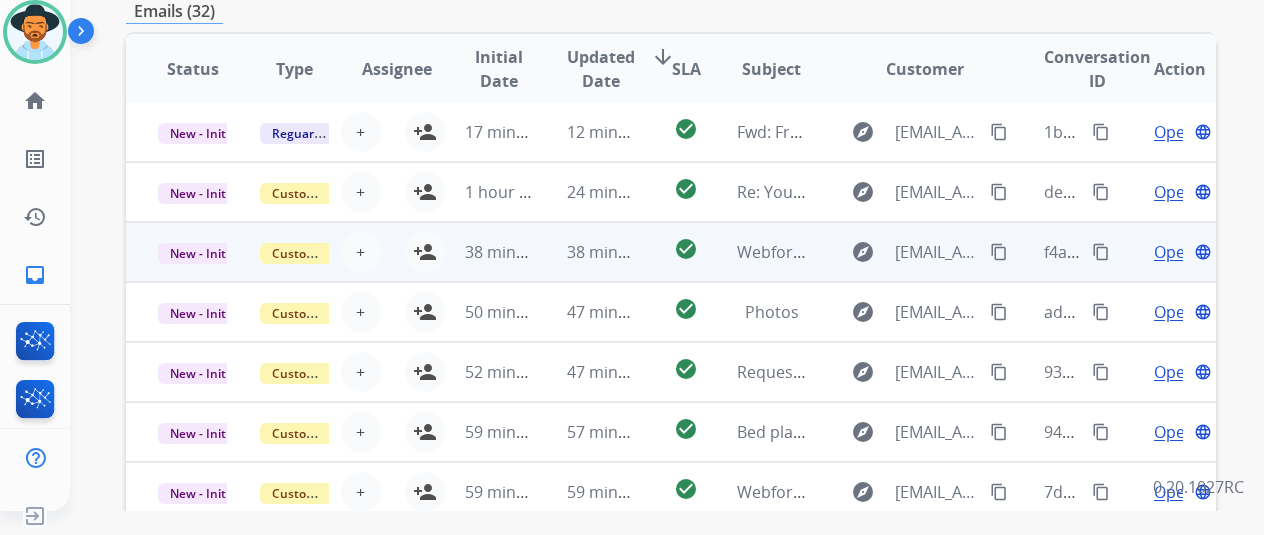 click on "Open" at bounding box center (1174, 252) 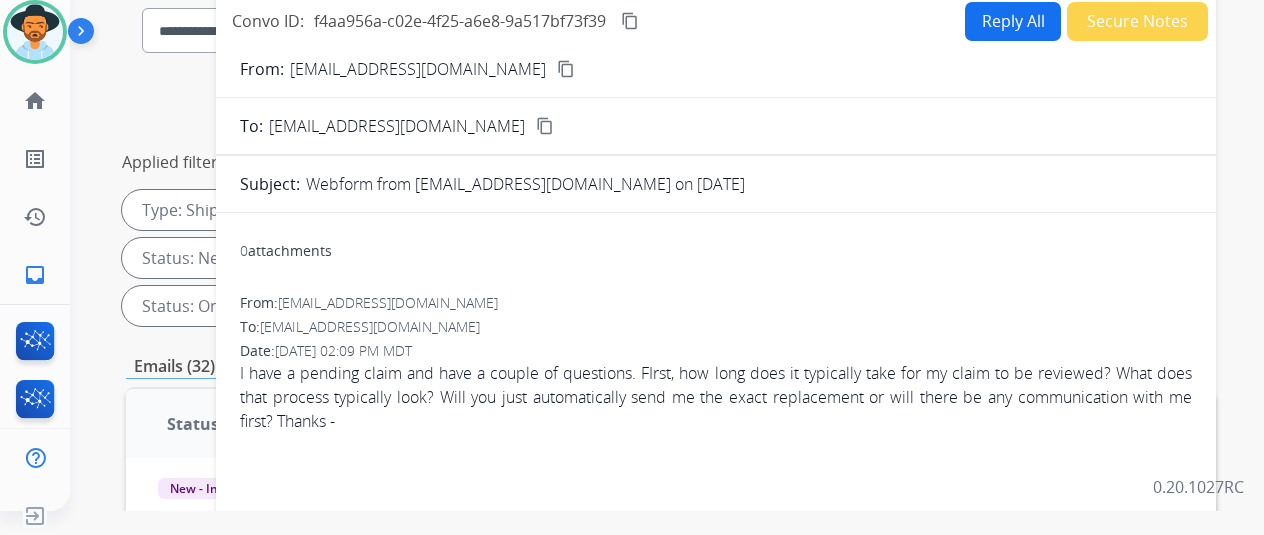 scroll, scrollTop: 100, scrollLeft: 0, axis: vertical 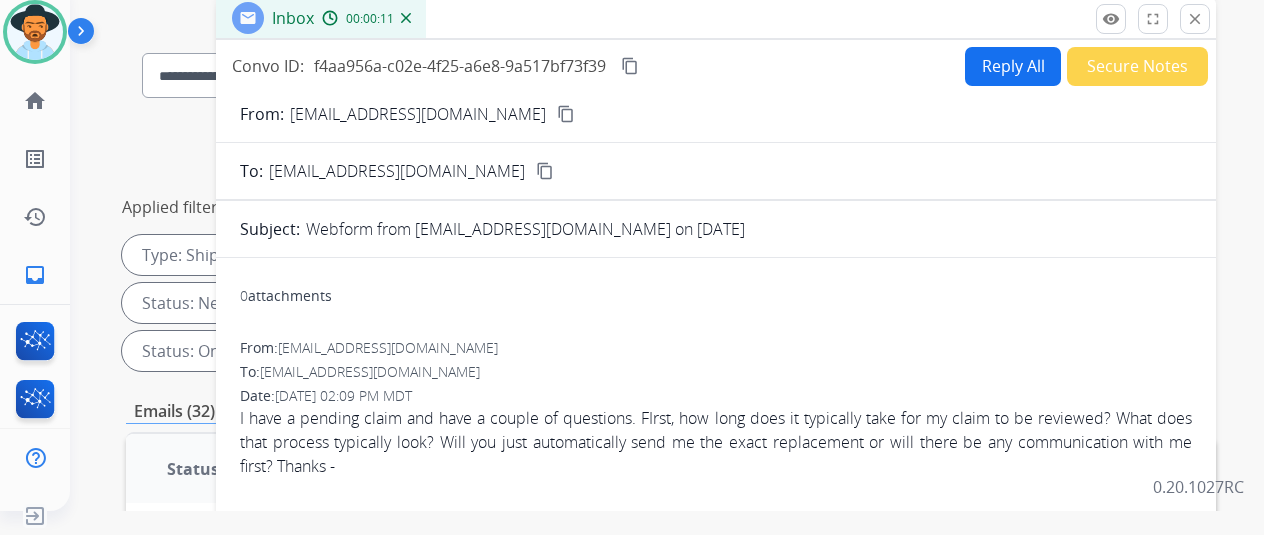 click on "content_copy" at bounding box center [566, 114] 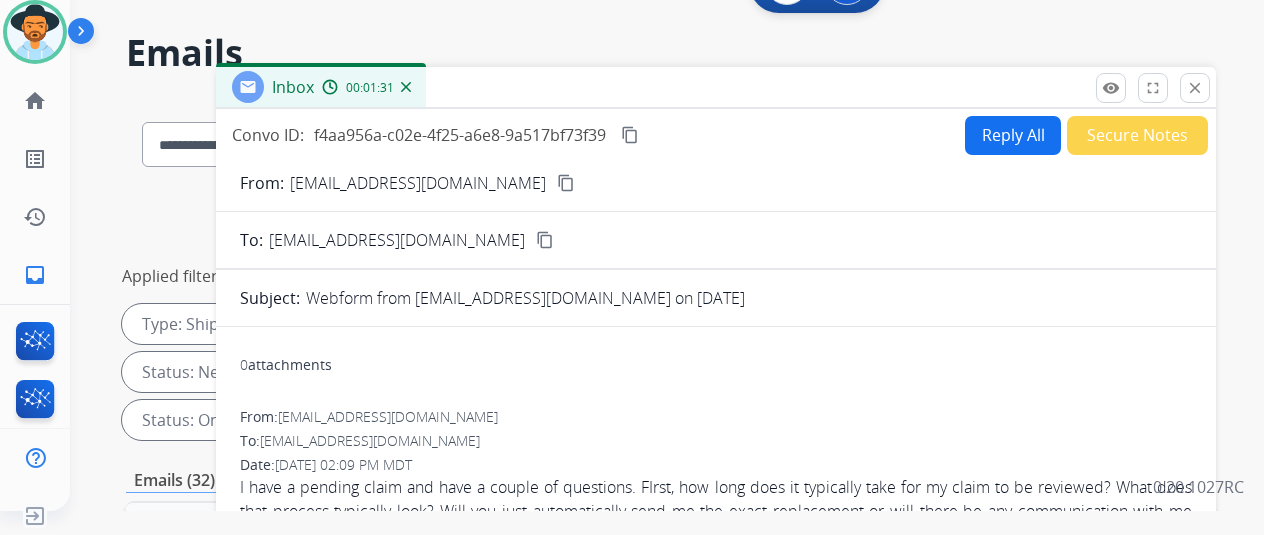 scroll, scrollTop: 0, scrollLeft: 0, axis: both 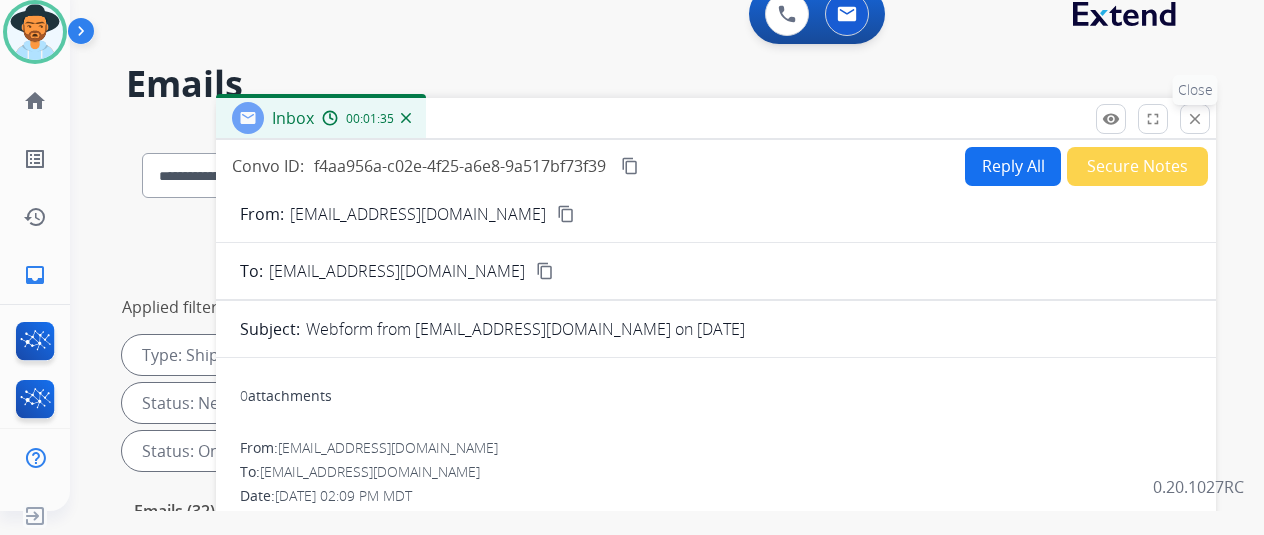click on "close" at bounding box center (1195, 119) 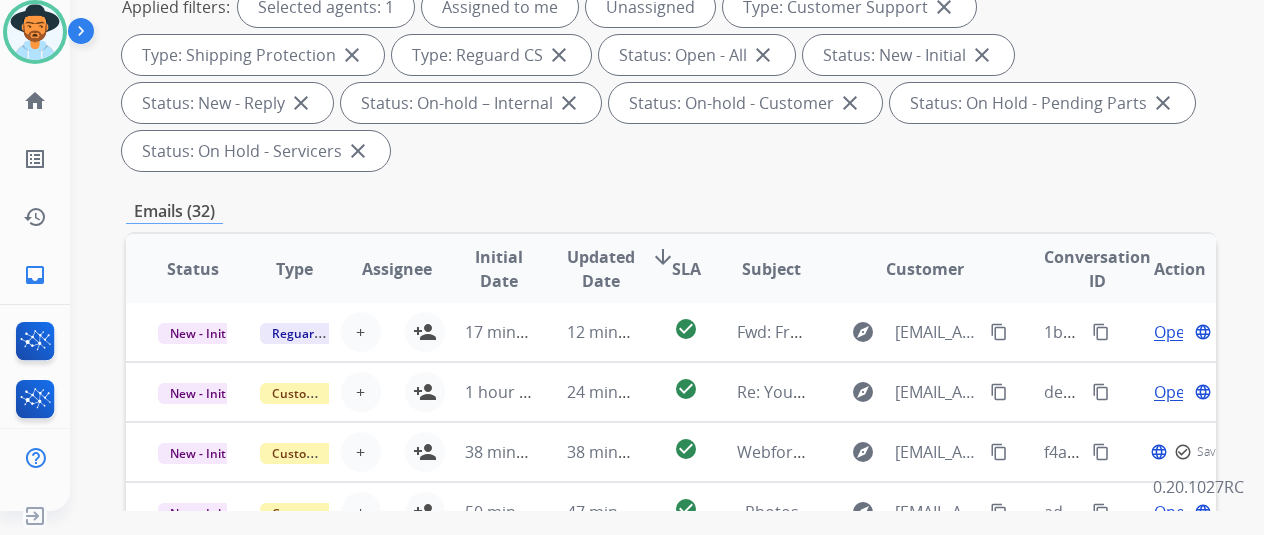 scroll, scrollTop: 400, scrollLeft: 0, axis: vertical 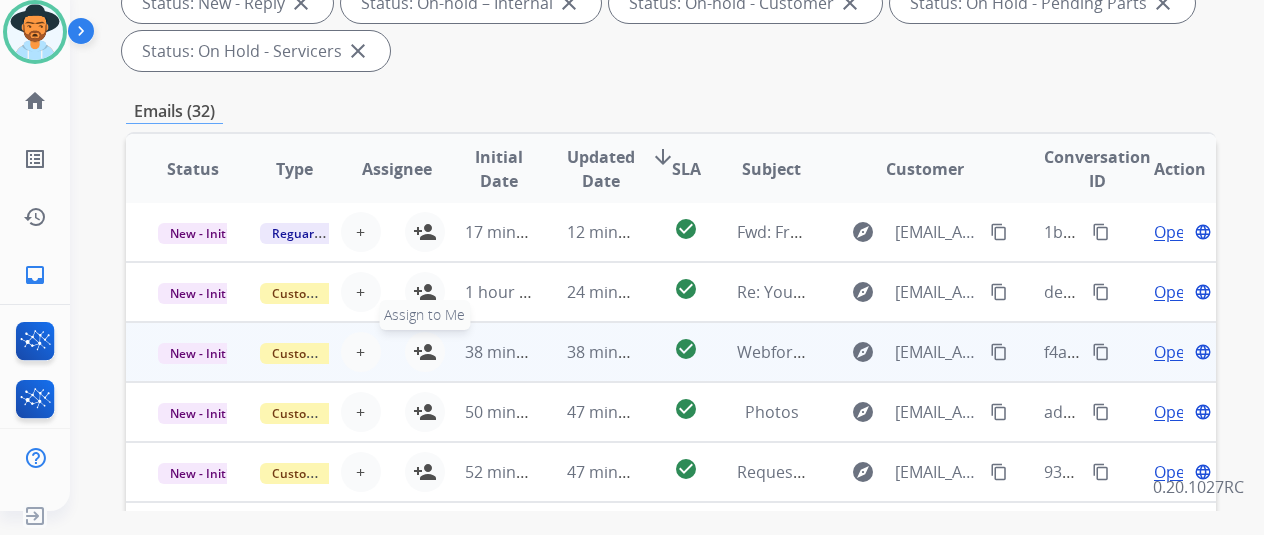 click on "person_add" at bounding box center [425, 352] 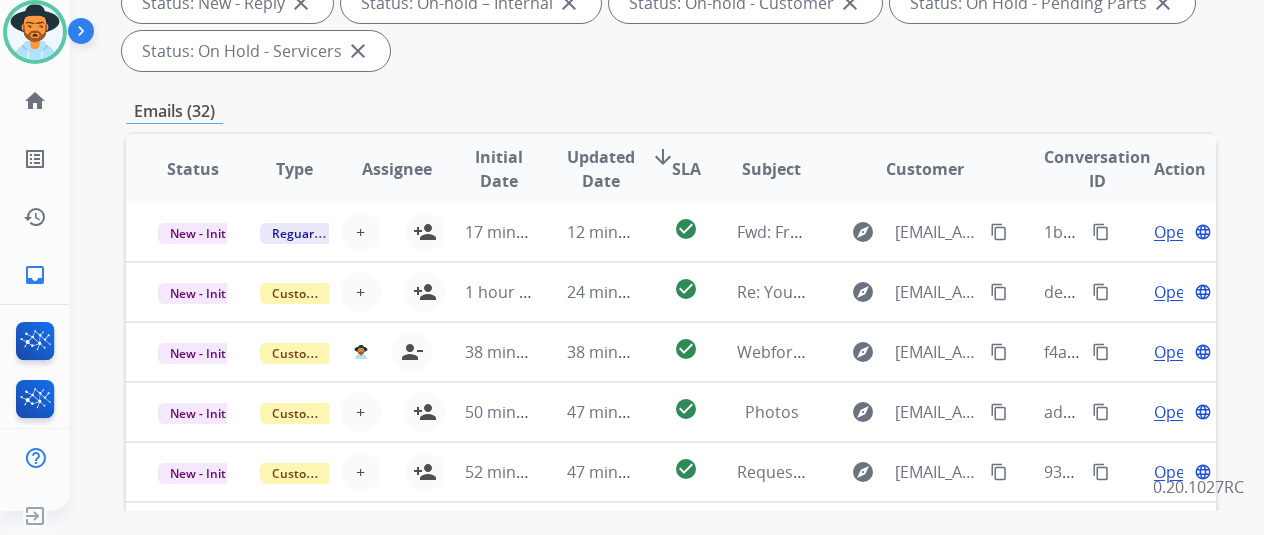 scroll, scrollTop: 0, scrollLeft: 0, axis: both 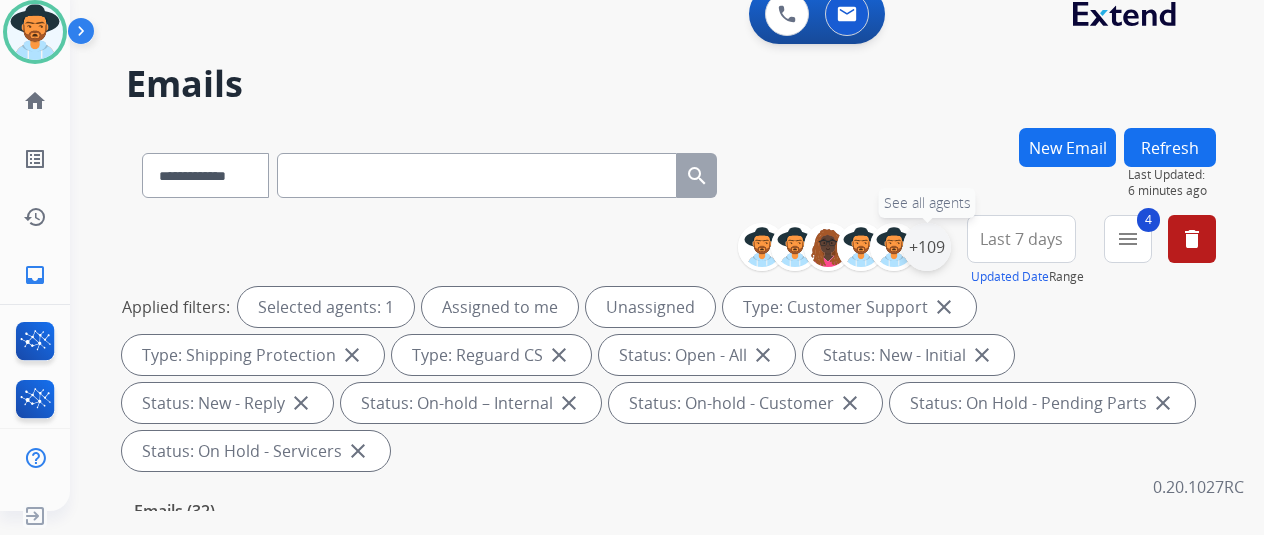 click on "+109" at bounding box center (927, 247) 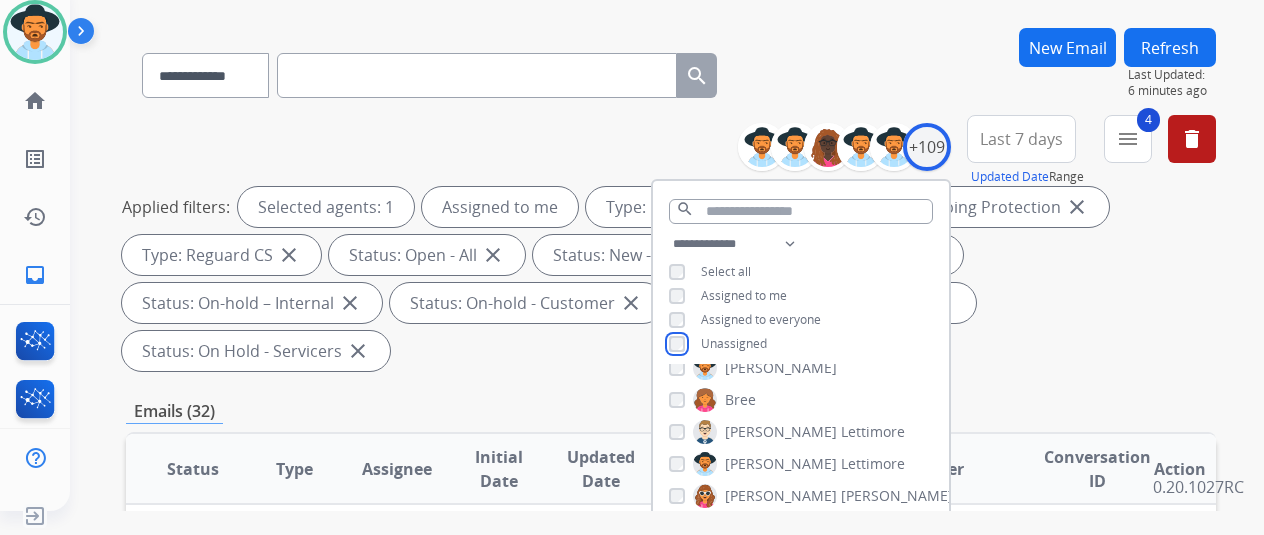 scroll, scrollTop: 300, scrollLeft: 0, axis: vertical 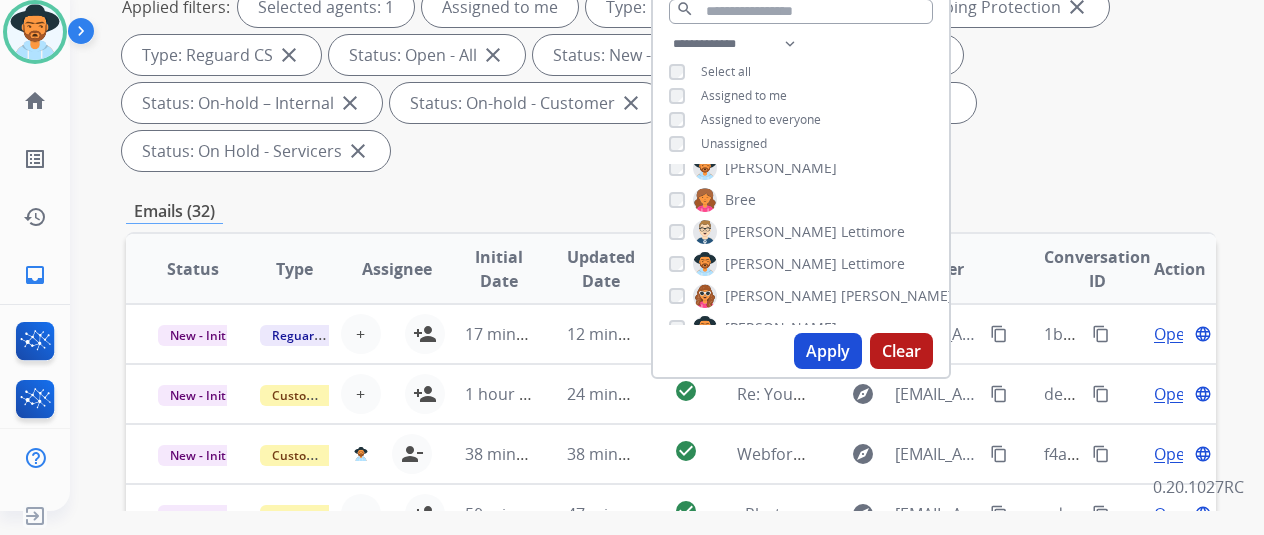 click on "Apply" at bounding box center [828, 351] 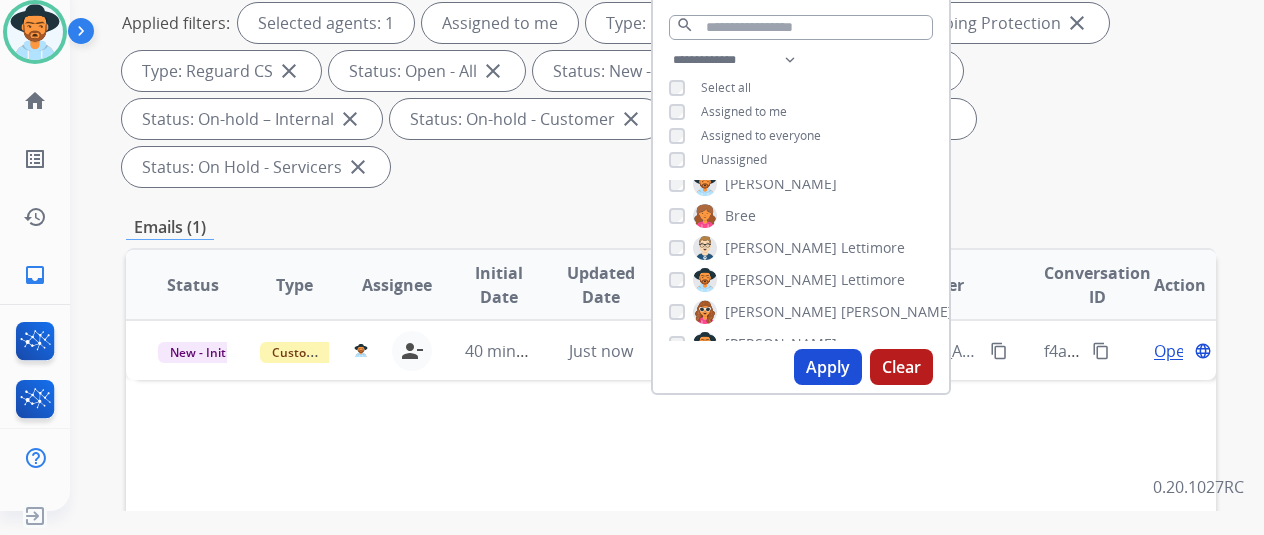 scroll, scrollTop: 400, scrollLeft: 0, axis: vertical 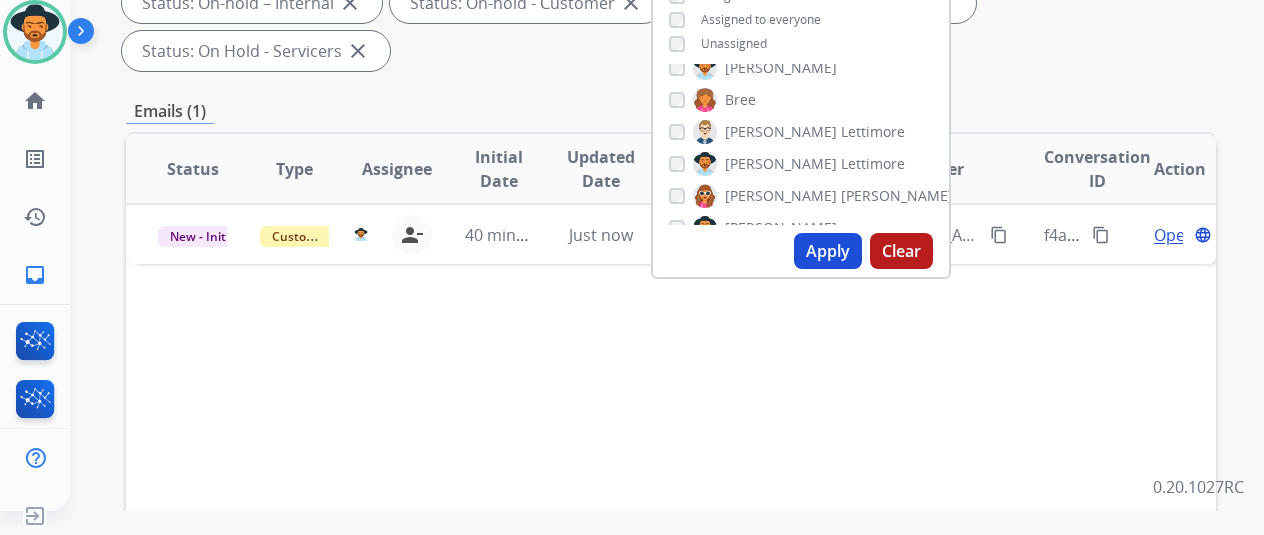 drag, startPoint x: 444, startPoint y: 339, endPoint x: 551, endPoint y: 295, distance: 115.69356 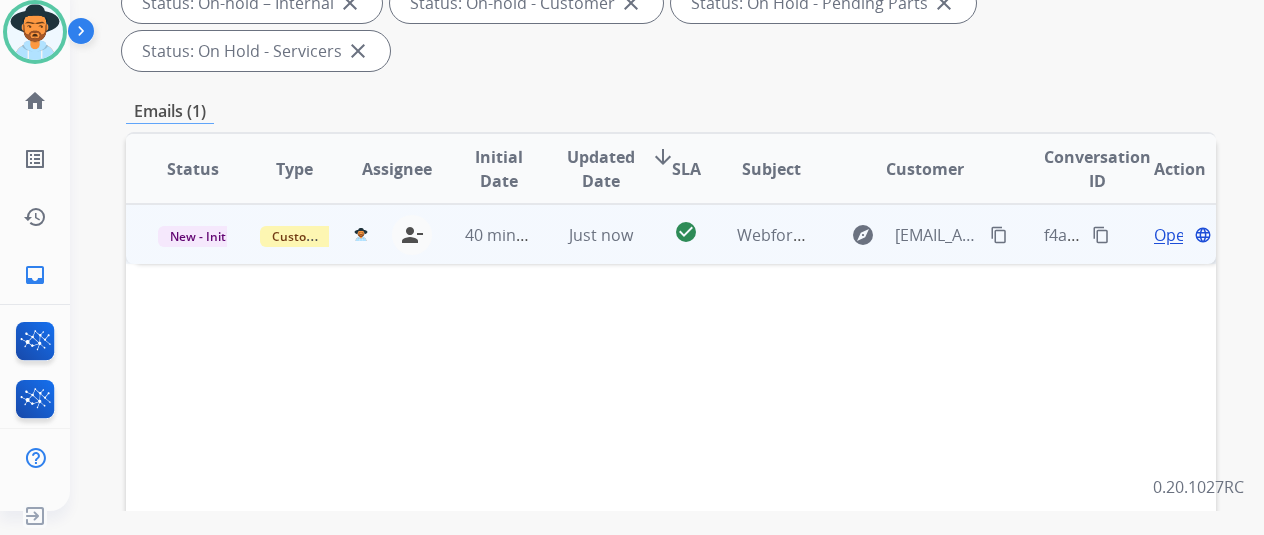 click on "Open" at bounding box center [1174, 235] 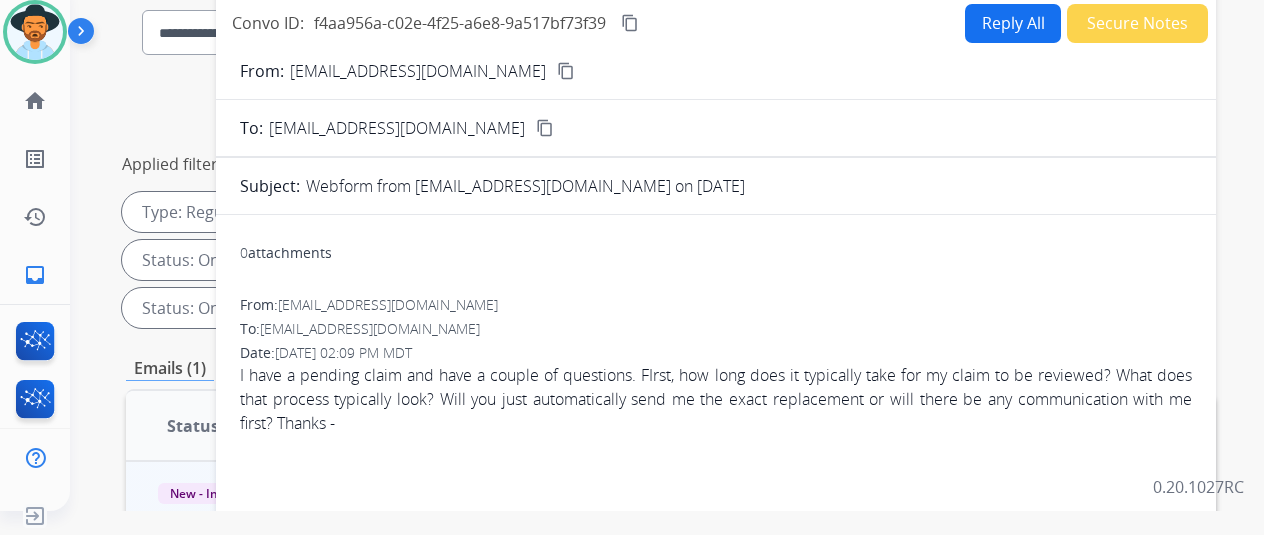 scroll, scrollTop: 0, scrollLeft: 0, axis: both 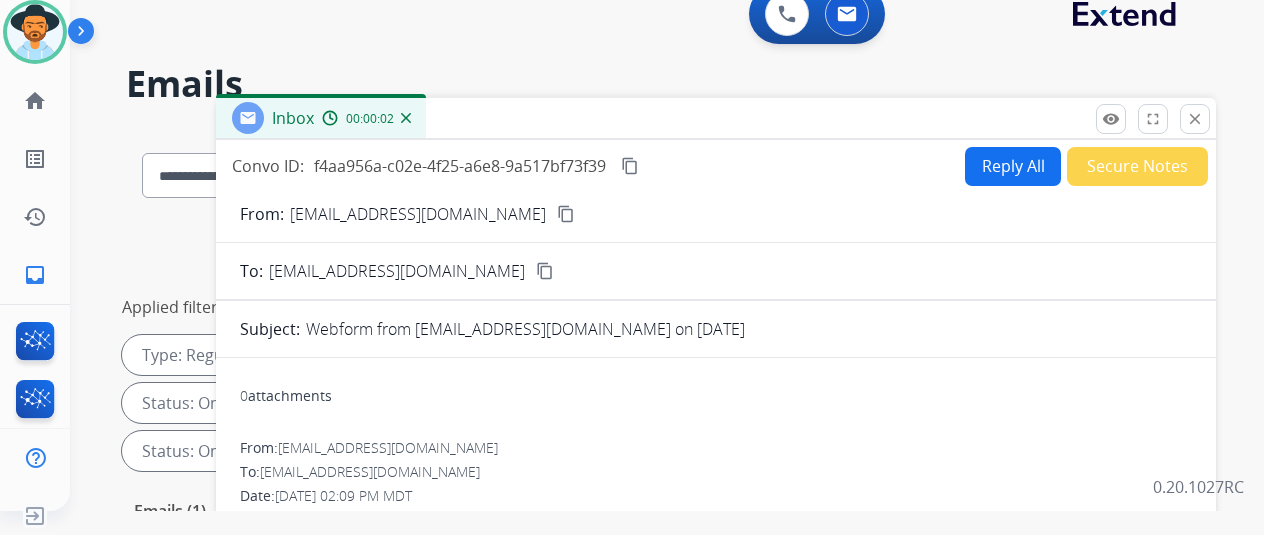 click on "Reply All" at bounding box center [1013, 166] 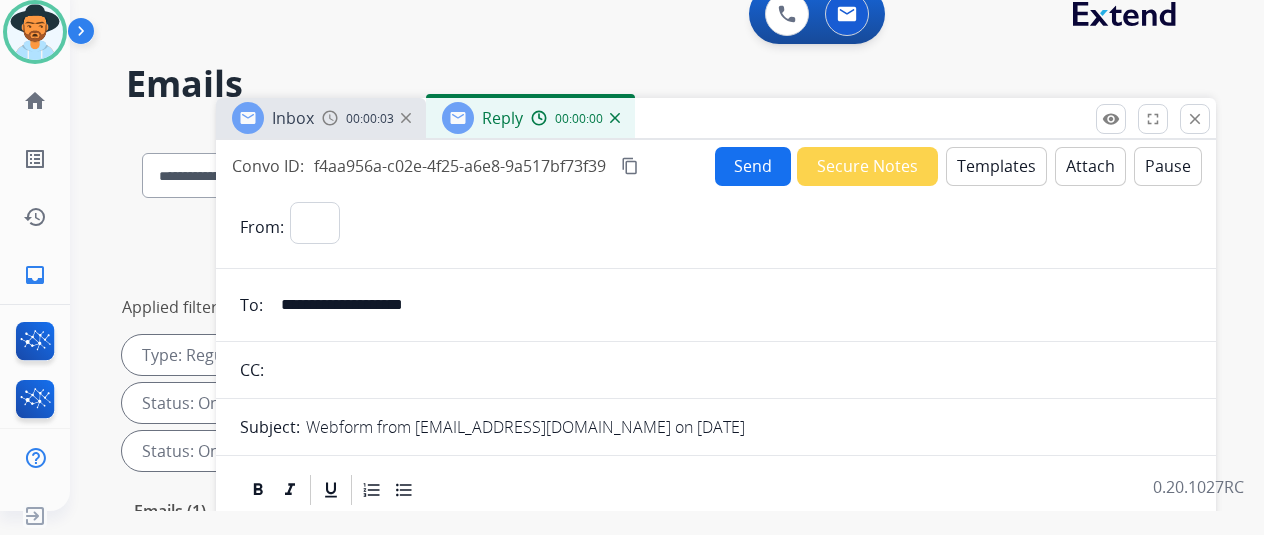 select on "**********" 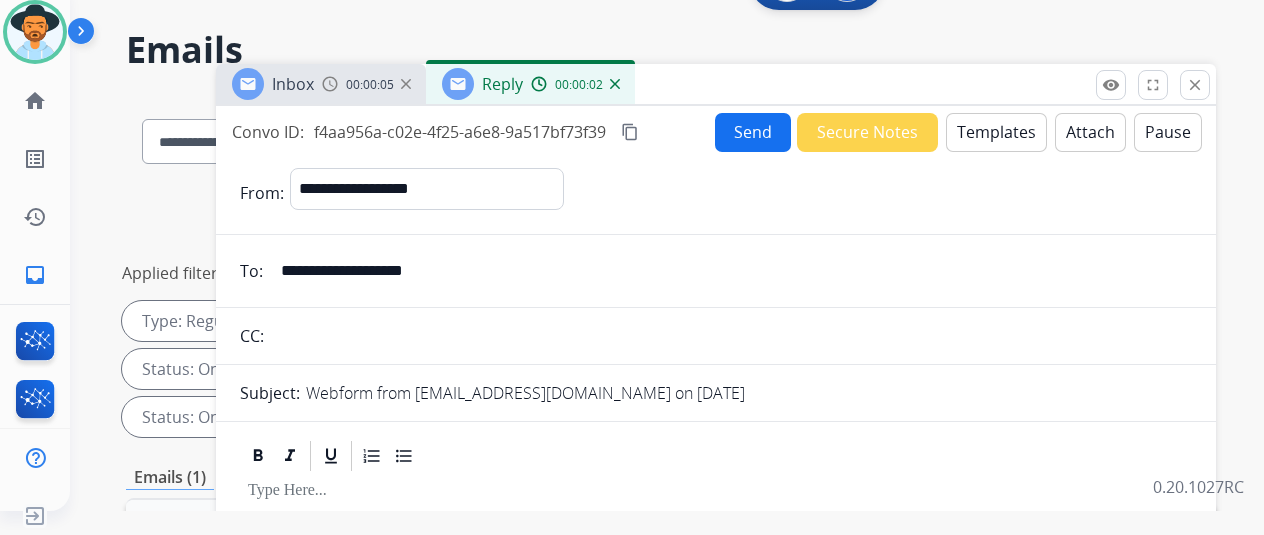 scroll, scrollTop: 0, scrollLeft: 0, axis: both 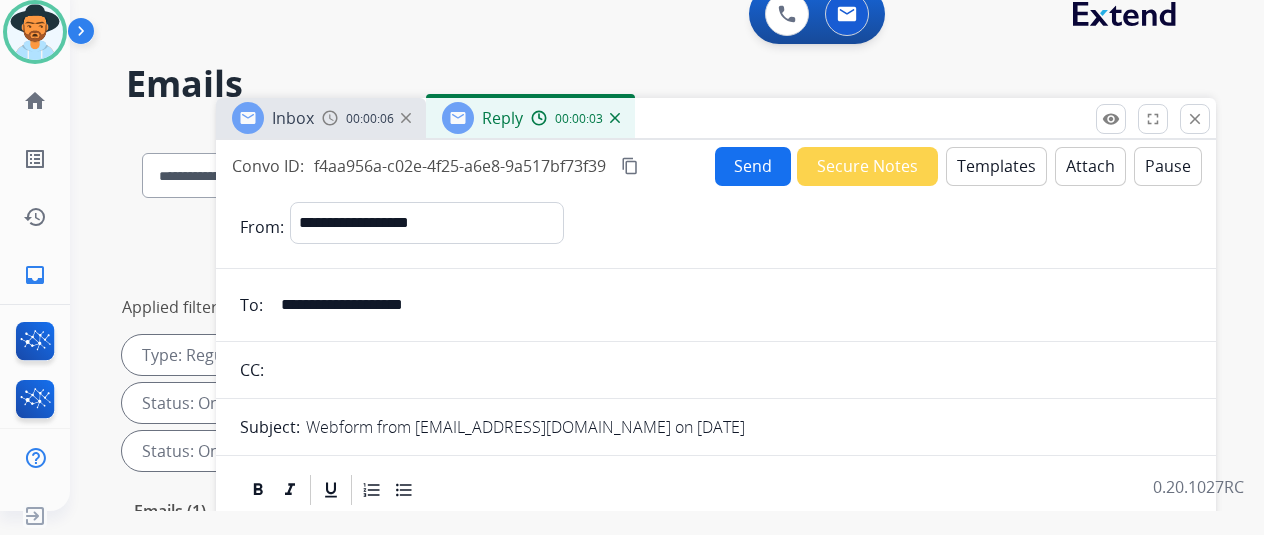click on "Templates" at bounding box center (996, 166) 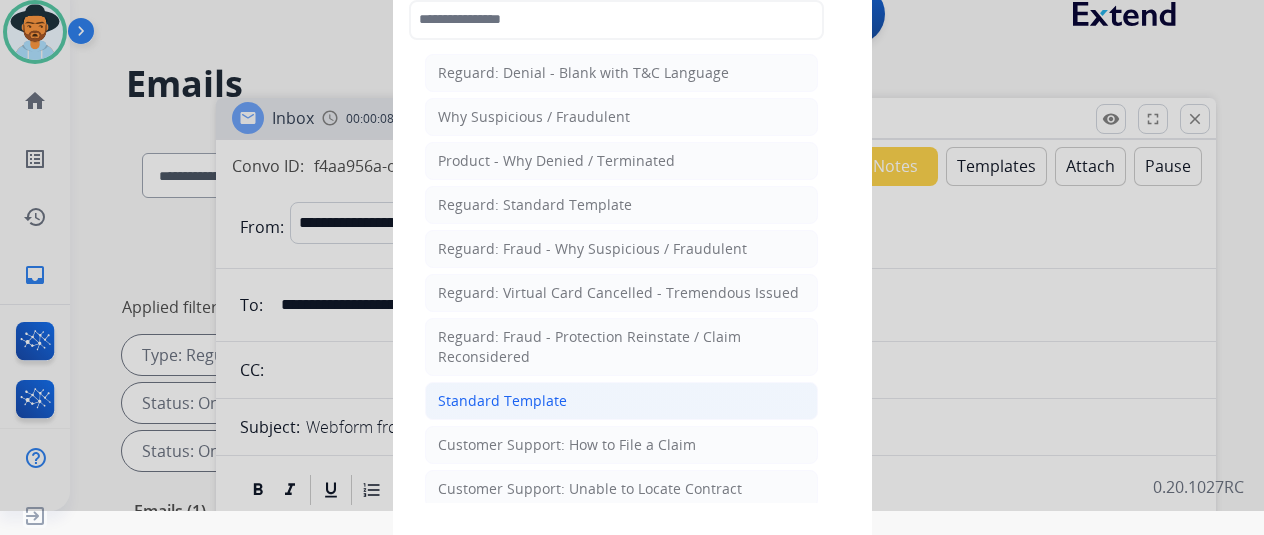 click on "Standard Template" 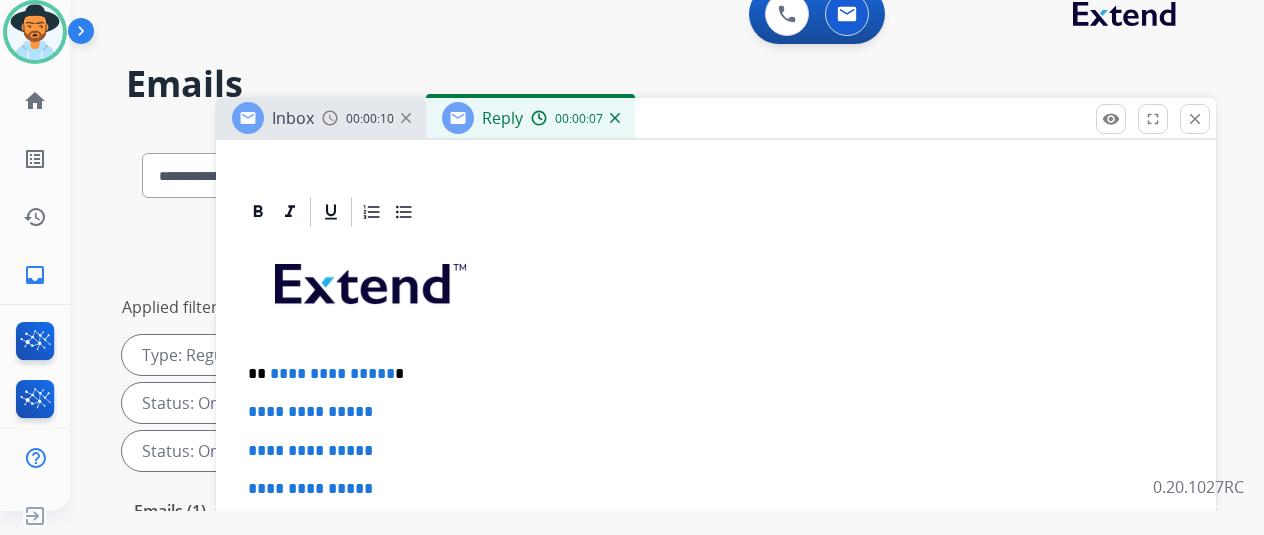 scroll, scrollTop: 484, scrollLeft: 0, axis: vertical 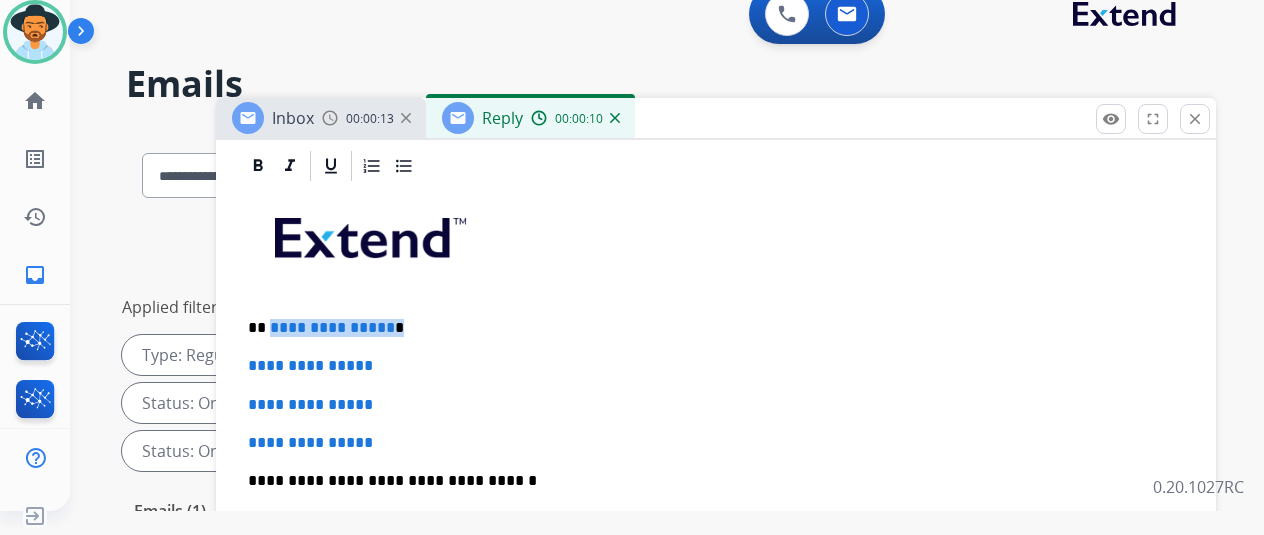 drag, startPoint x: 402, startPoint y: 292, endPoint x: 288, endPoint y: 291, distance: 114.00439 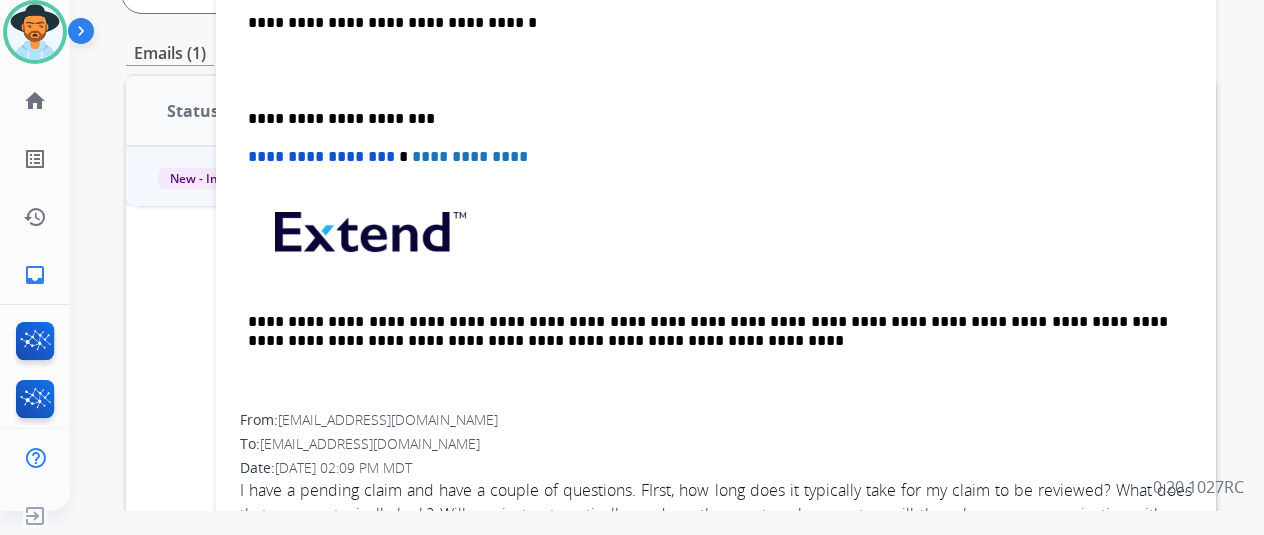 scroll, scrollTop: 700, scrollLeft: 0, axis: vertical 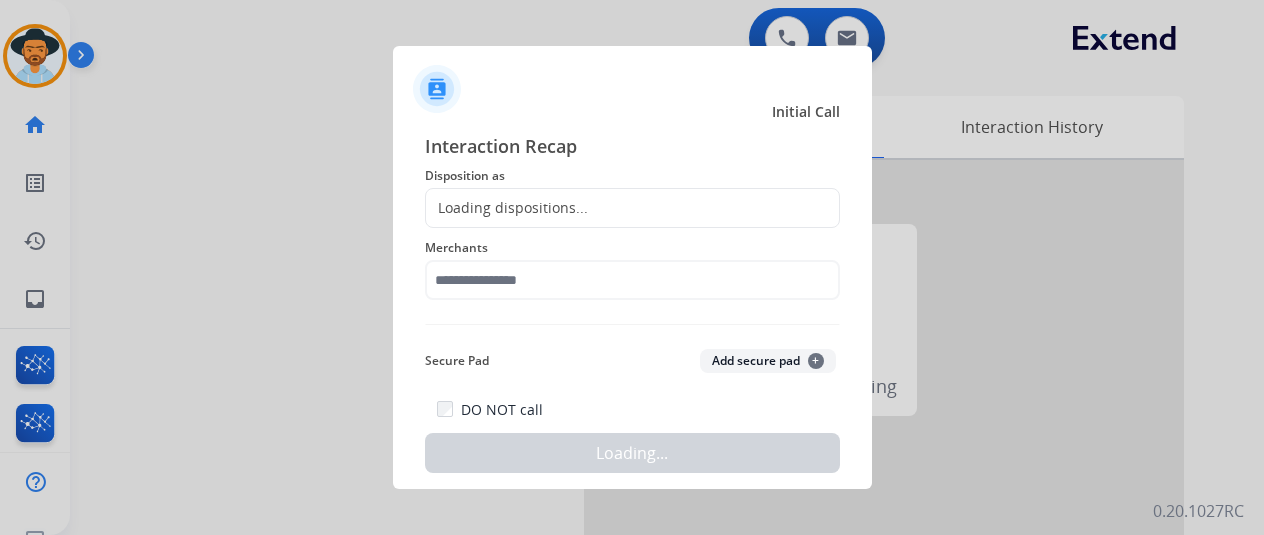 click at bounding box center [632, 267] 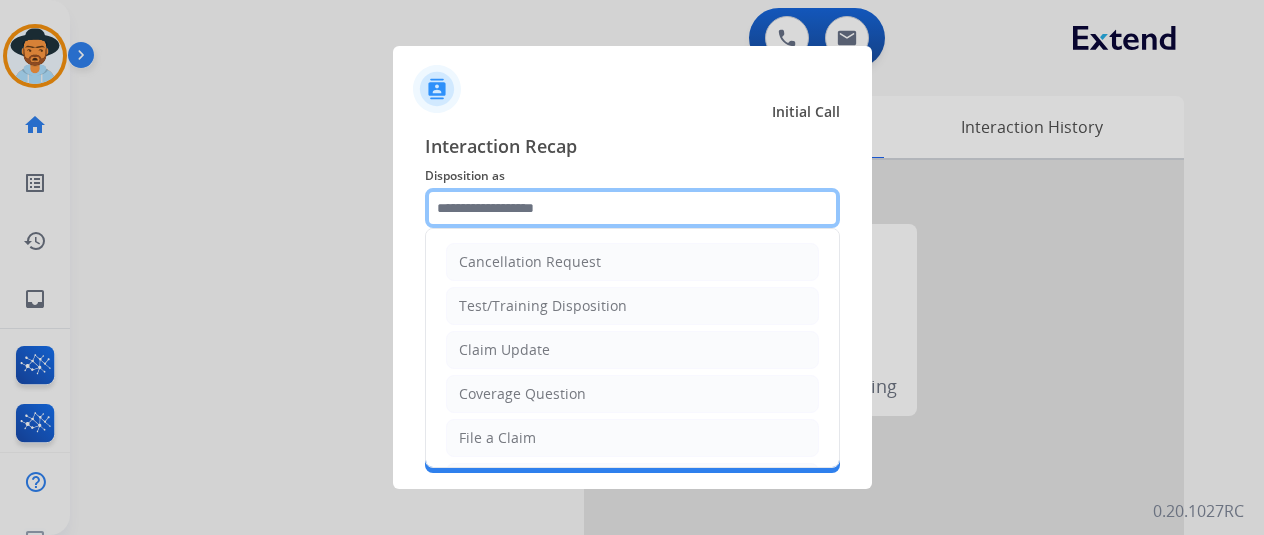 click 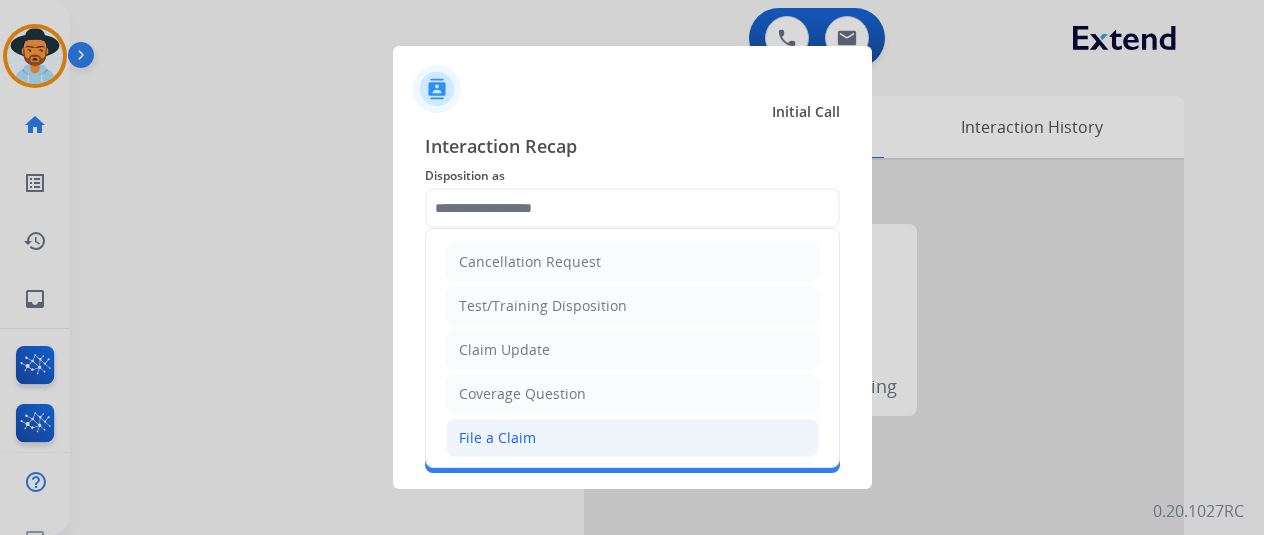 click on "File a Claim" 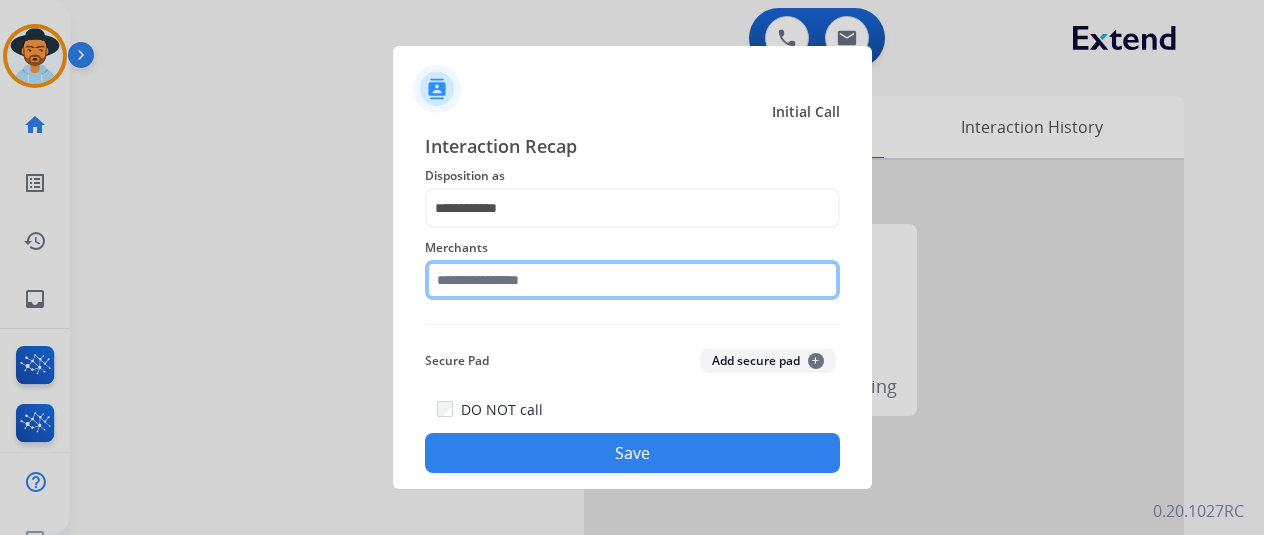 click 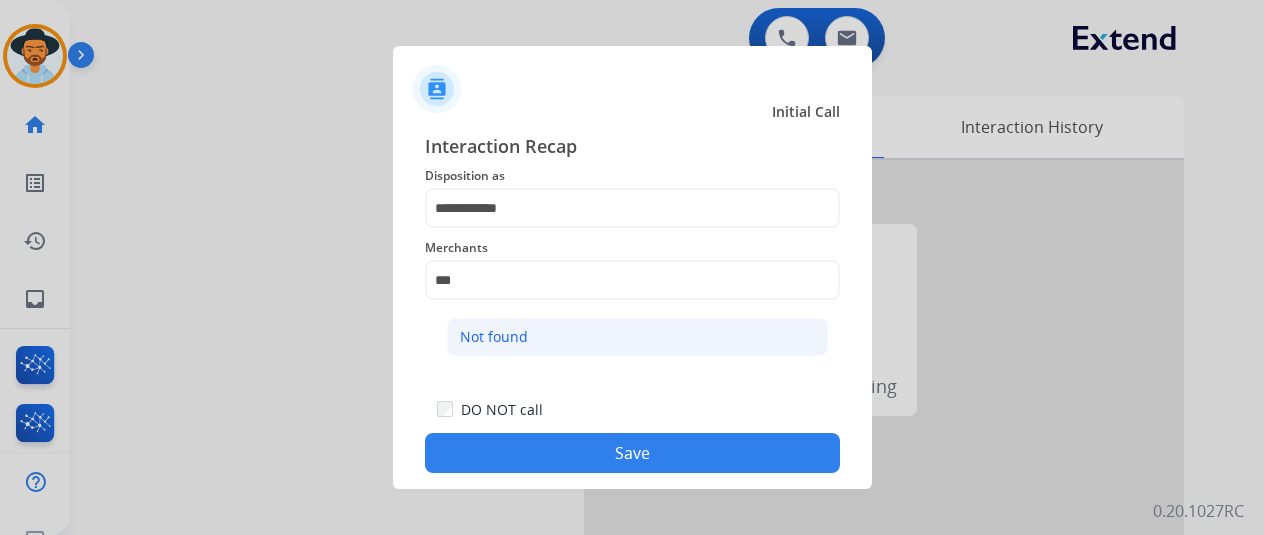 click on "Not found" 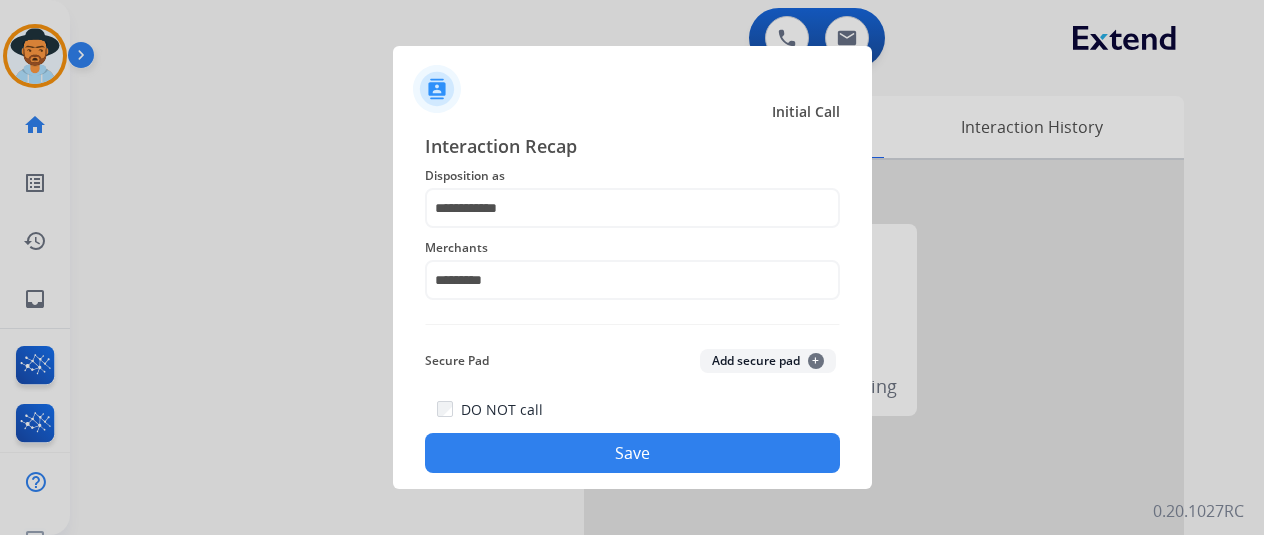 click on "Save" 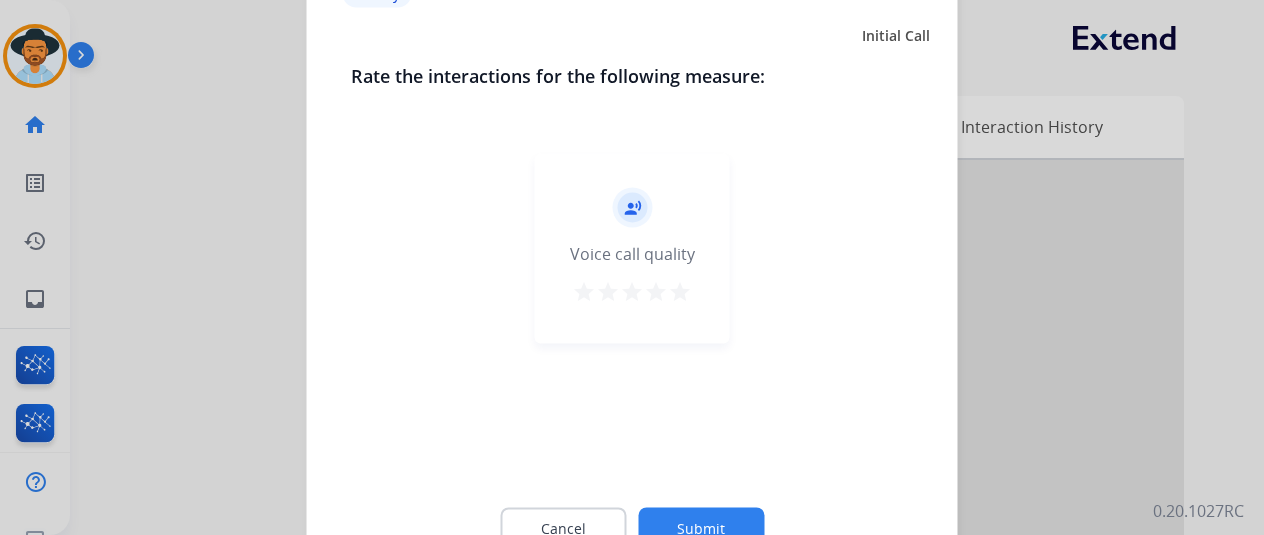 click on "Submit" 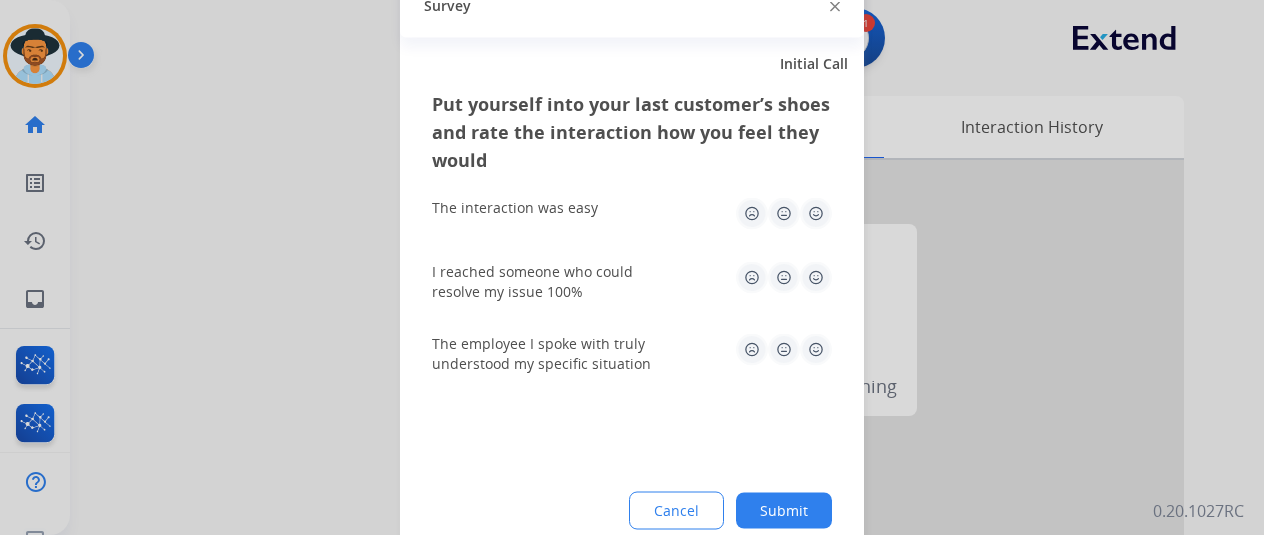 click on "Submit" 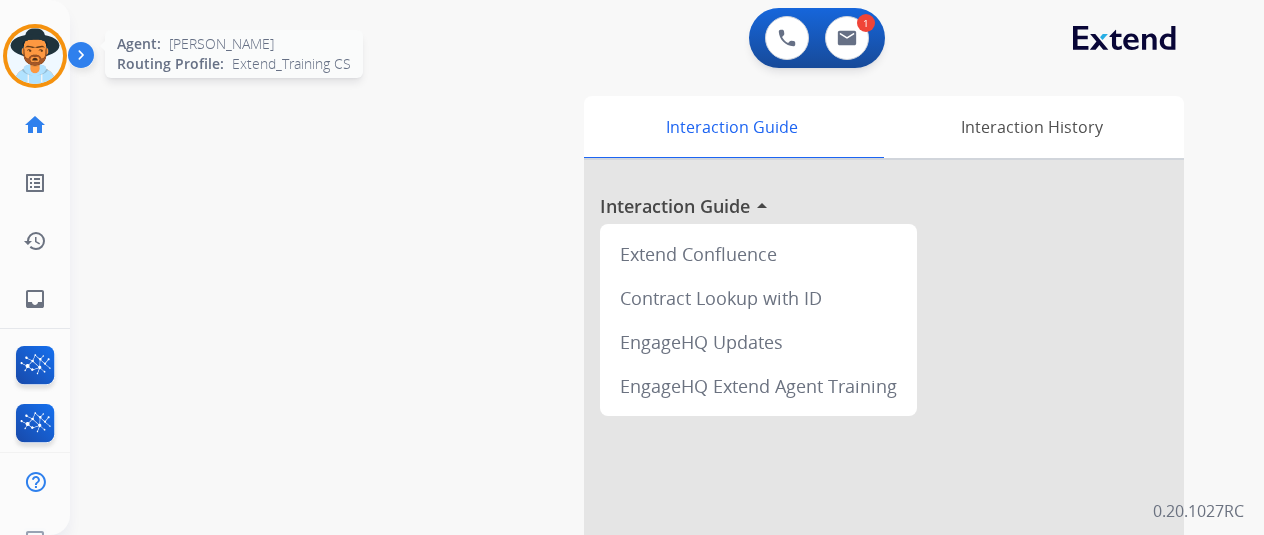 click at bounding box center [35, 56] 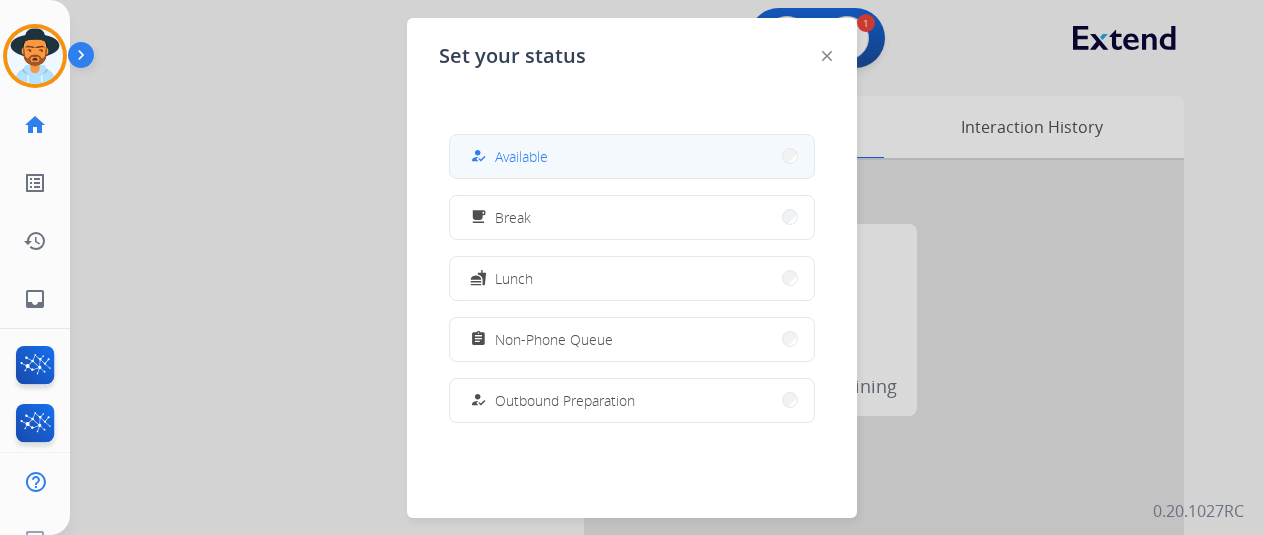 click on "how_to_reg Available" at bounding box center [632, 156] 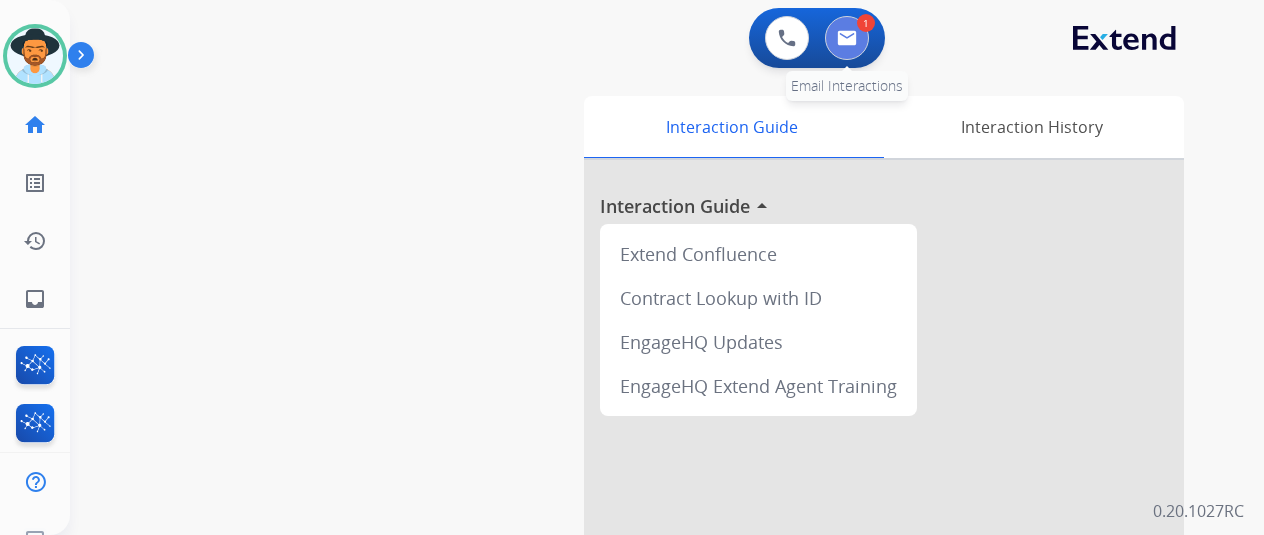 click at bounding box center (847, 38) 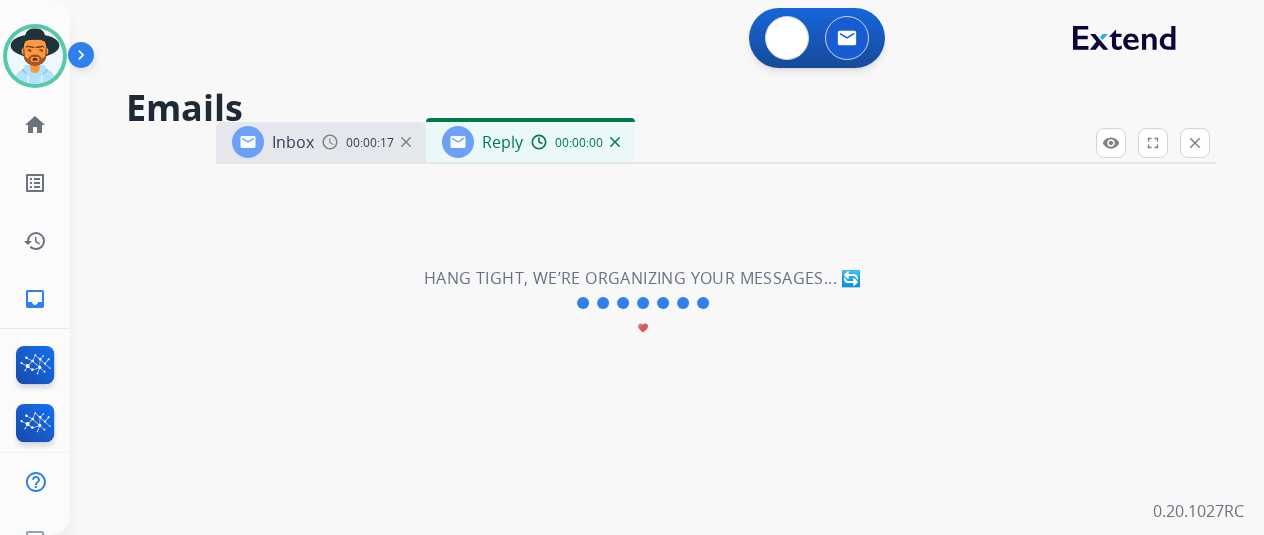 select on "**********" 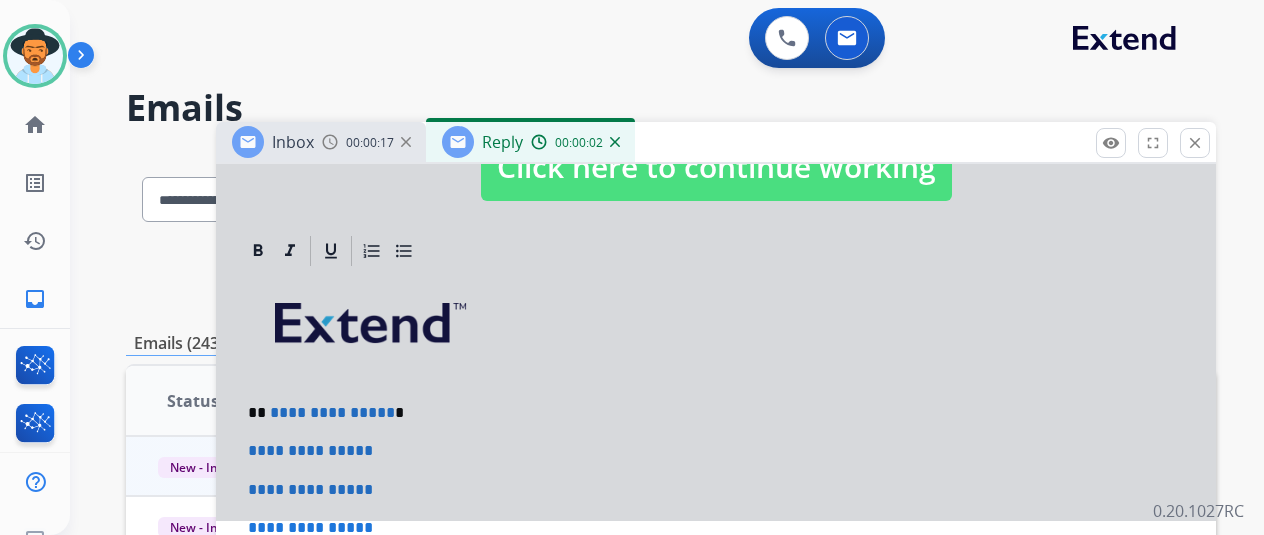 scroll, scrollTop: 400, scrollLeft: 0, axis: vertical 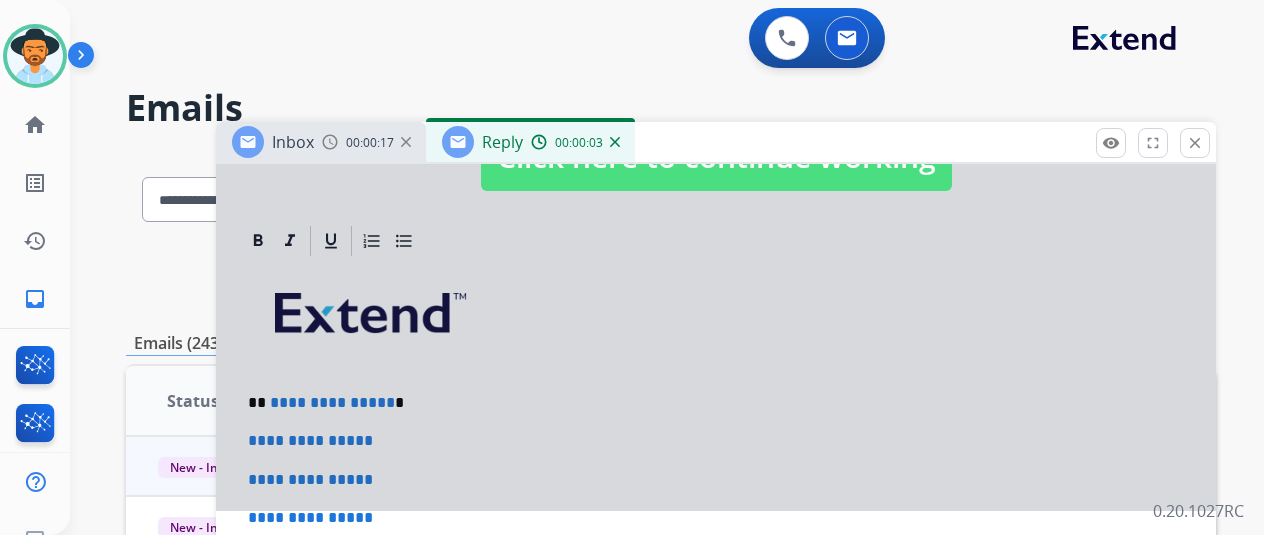 click at bounding box center (716, 137) 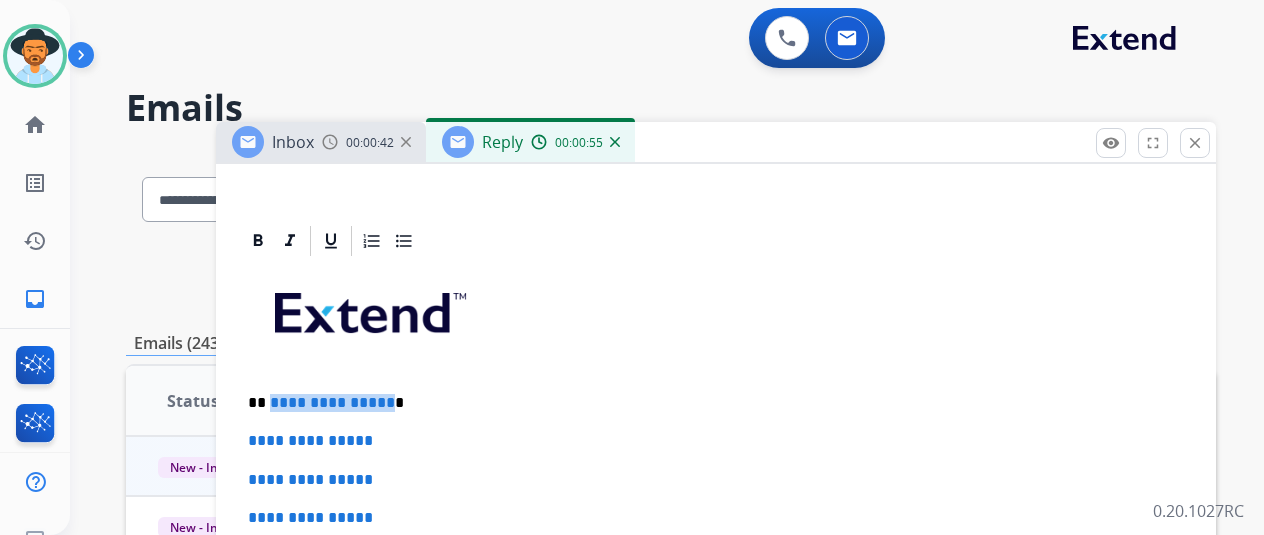 drag, startPoint x: 399, startPoint y: 402, endPoint x: 286, endPoint y: 402, distance: 113 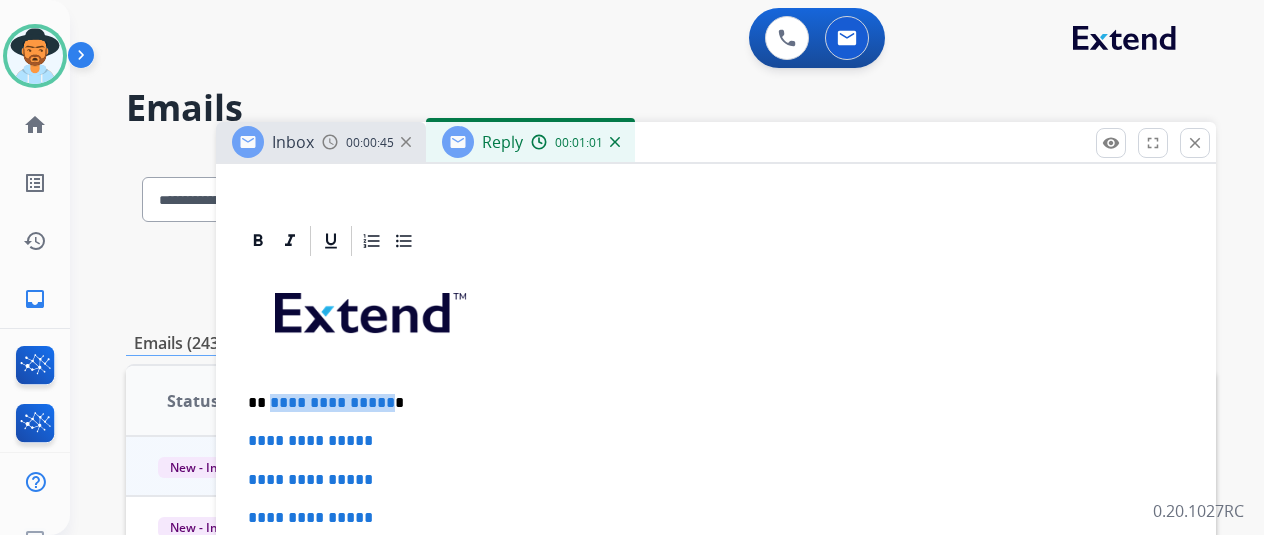 type 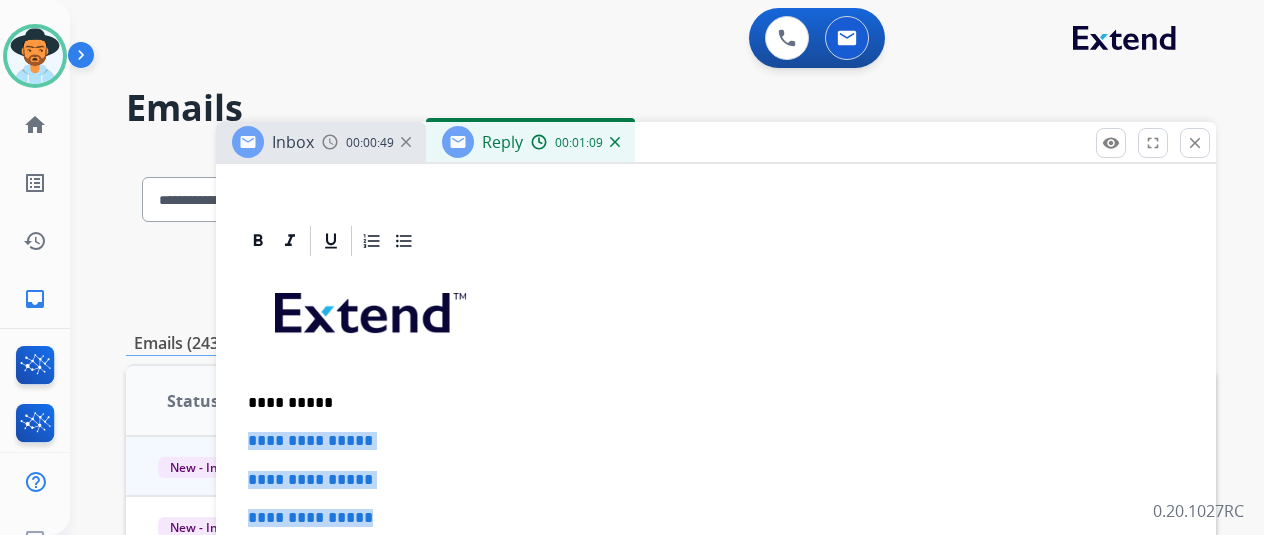 drag, startPoint x: 326, startPoint y: 506, endPoint x: 263, endPoint y: 423, distance: 104.20173 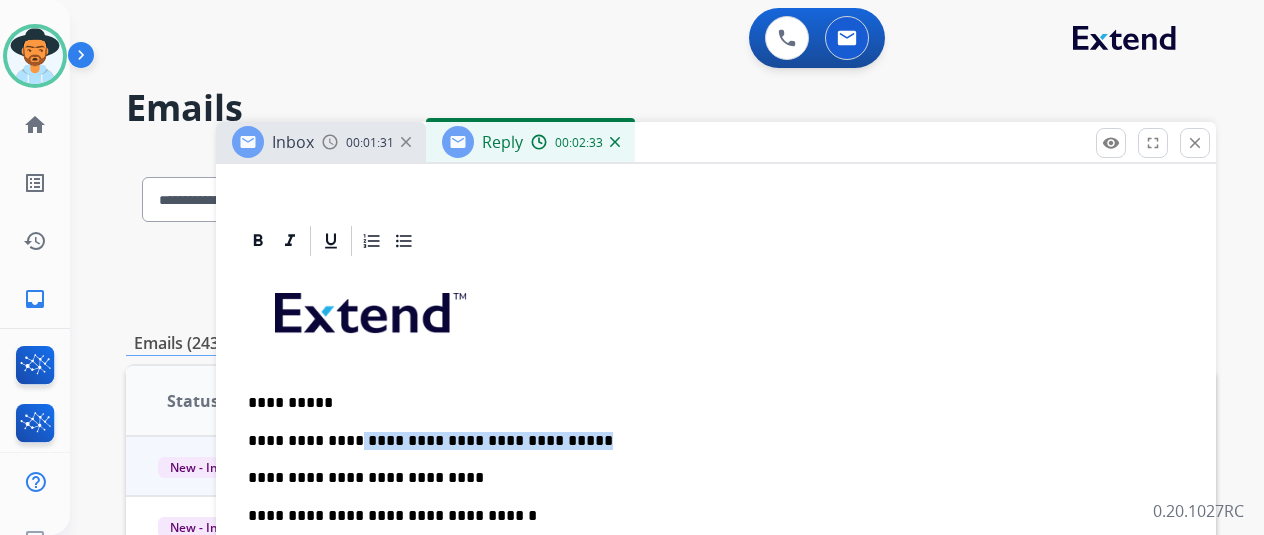 drag, startPoint x: 579, startPoint y: 440, endPoint x: 356, endPoint y: 445, distance: 223.05605 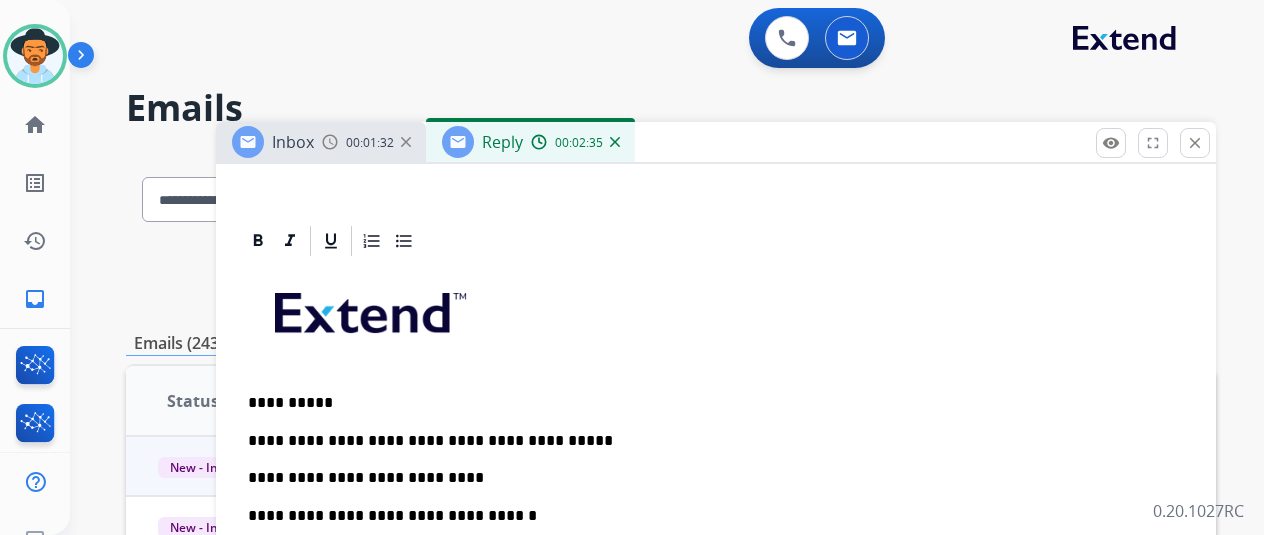click on "**********" at bounding box center (716, 583) 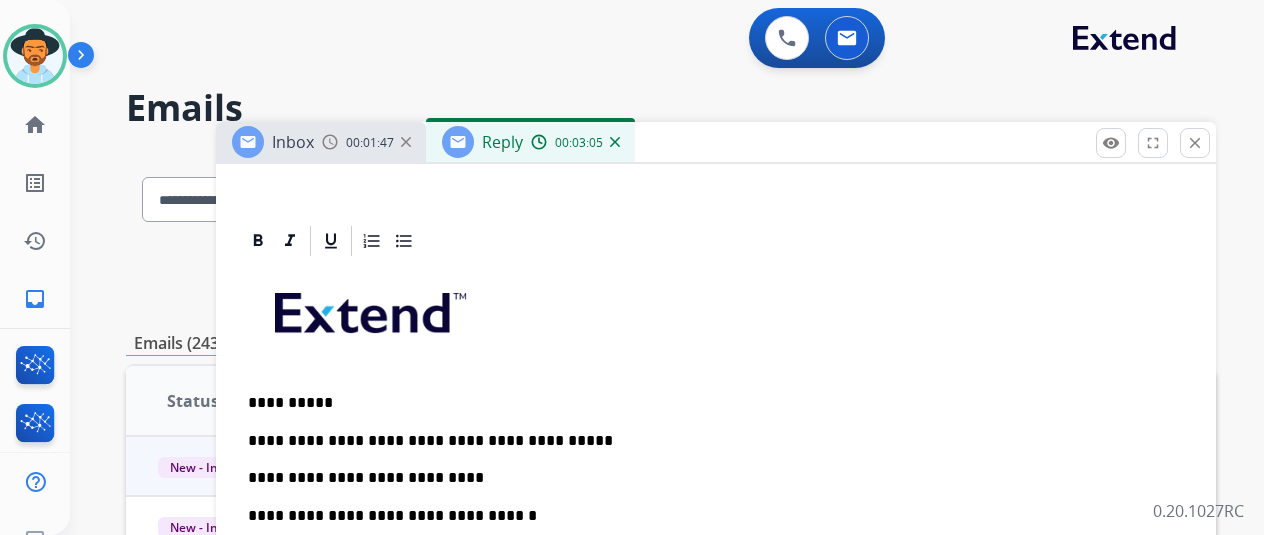 drag, startPoint x: 572, startPoint y: 442, endPoint x: 619, endPoint y: 415, distance: 54.20332 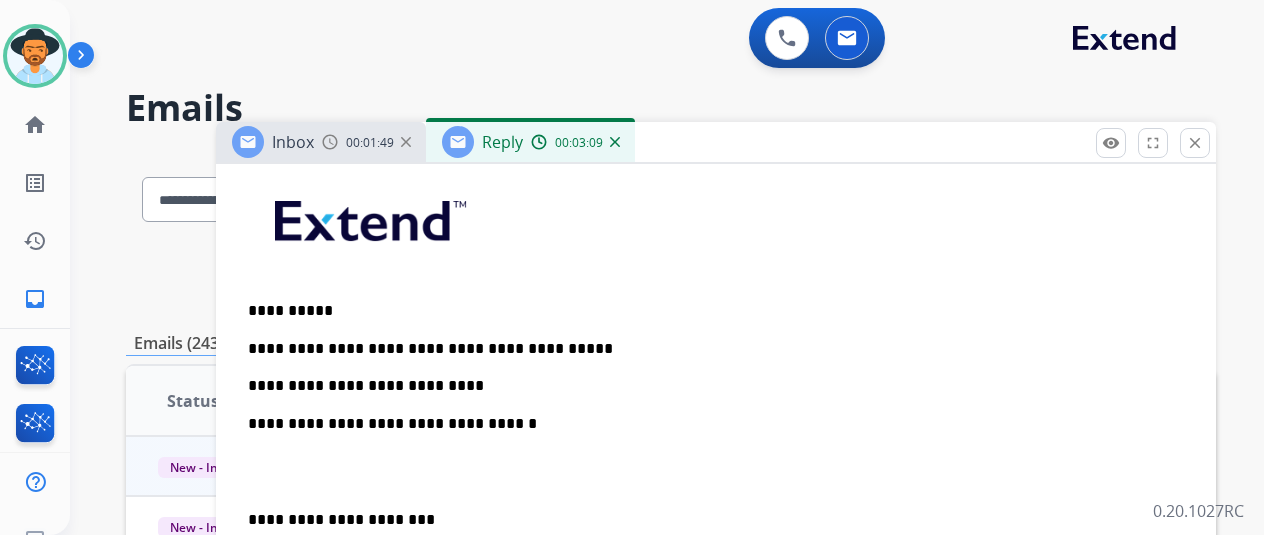 scroll, scrollTop: 560, scrollLeft: 0, axis: vertical 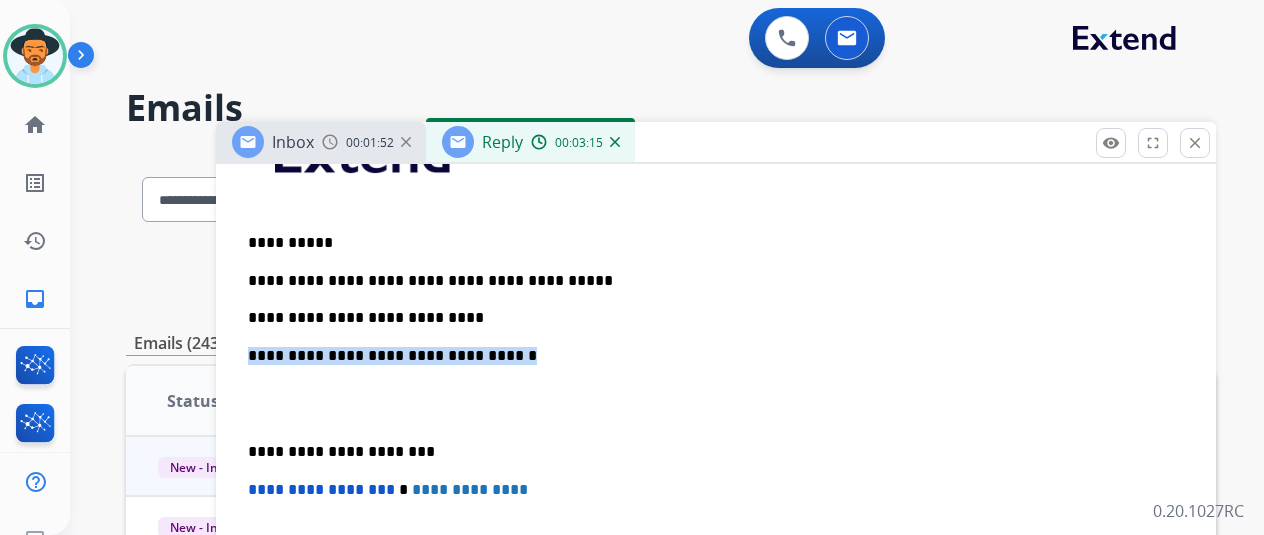 drag, startPoint x: 520, startPoint y: 359, endPoint x: 254, endPoint y: 352, distance: 266.0921 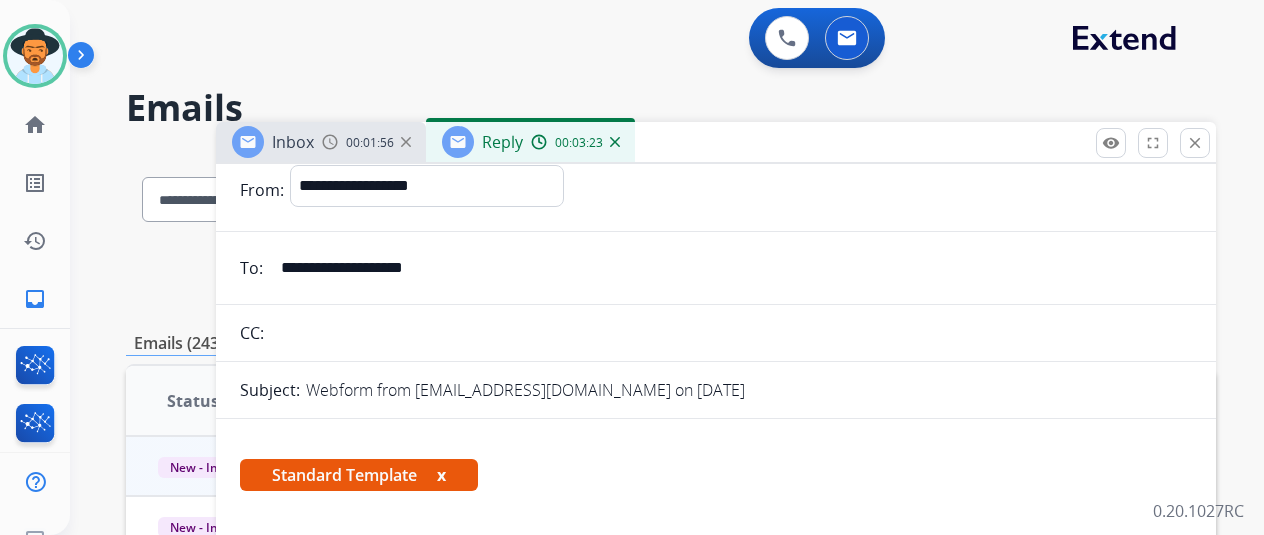scroll, scrollTop: 0, scrollLeft: 0, axis: both 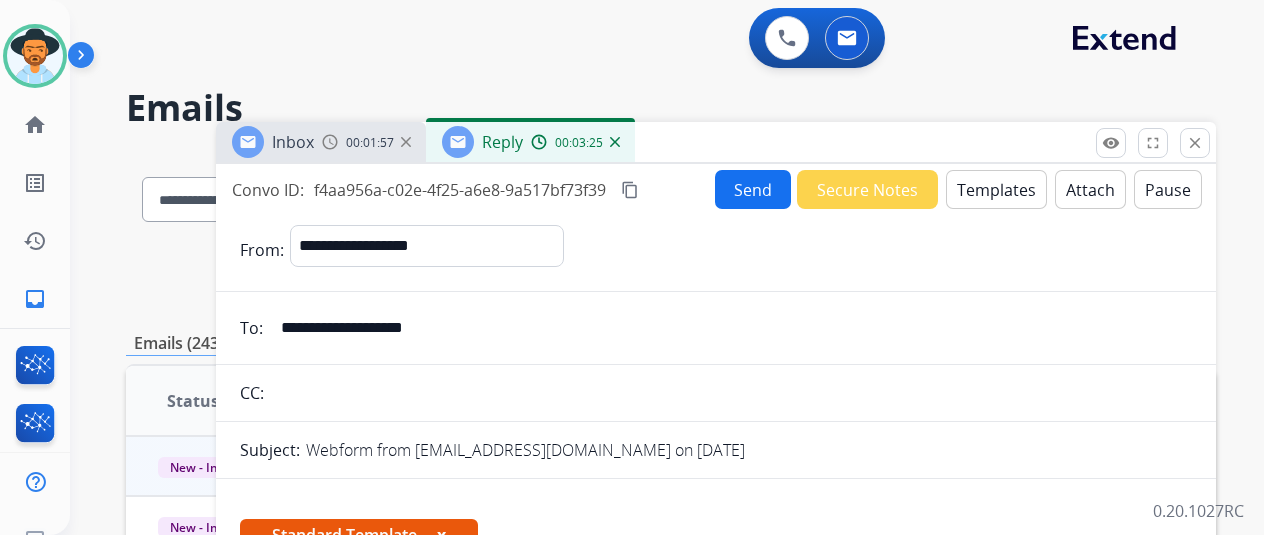 click on "Send" at bounding box center (753, 189) 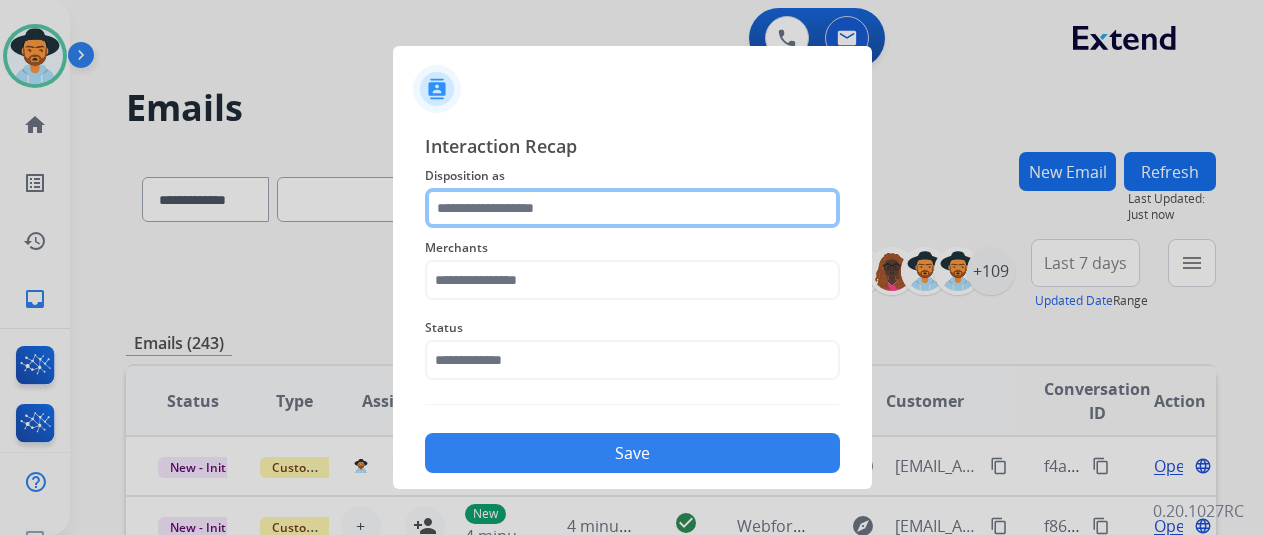 click 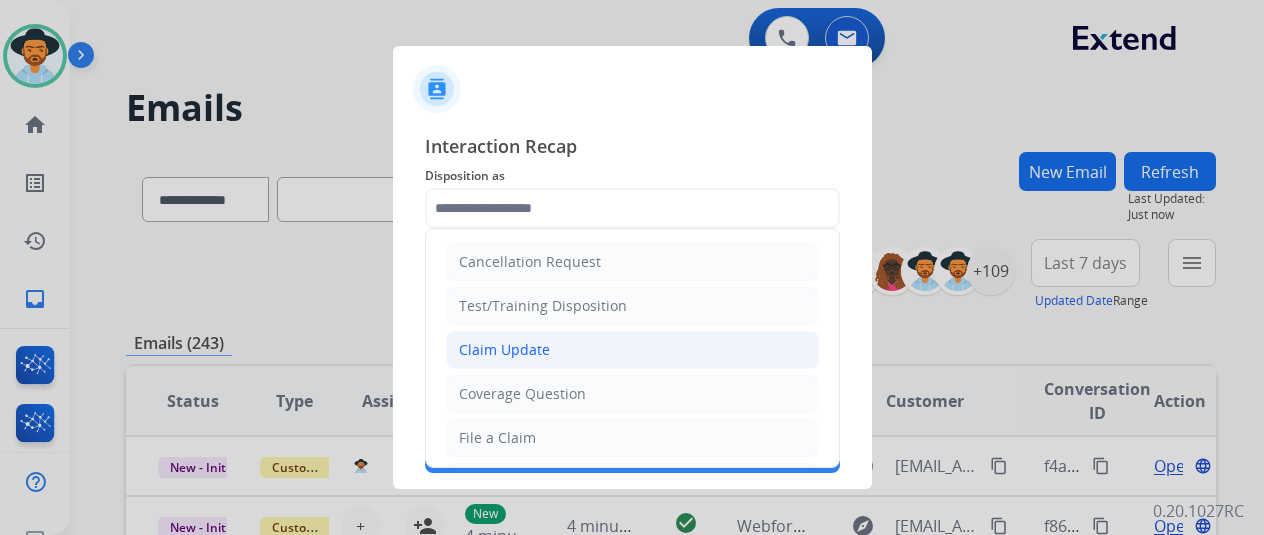 click on "Claim Update" 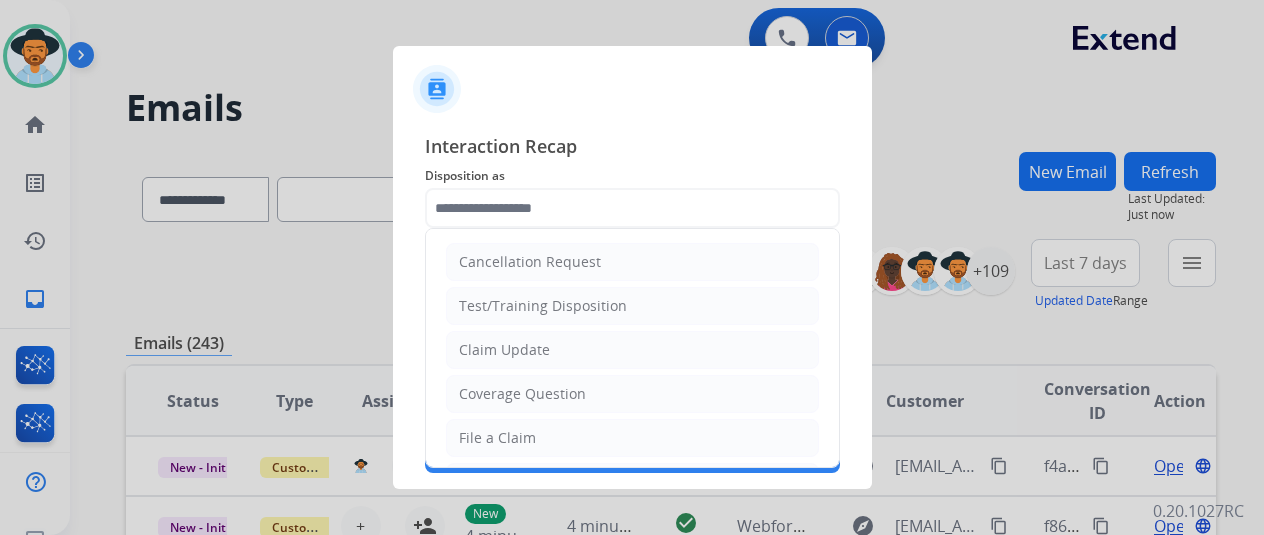 type on "**********" 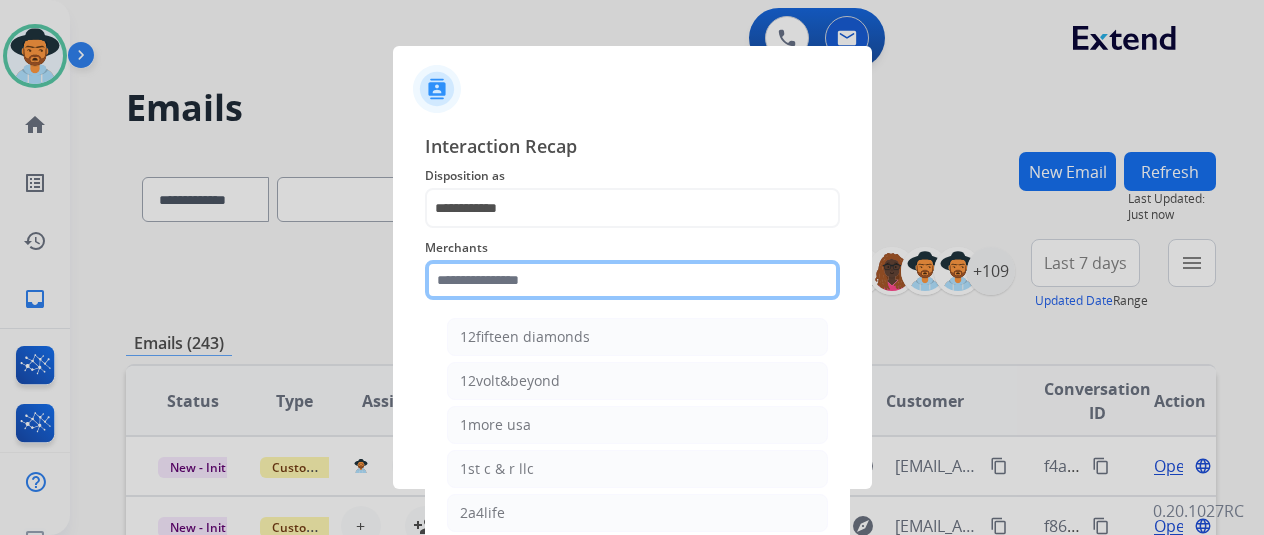 click 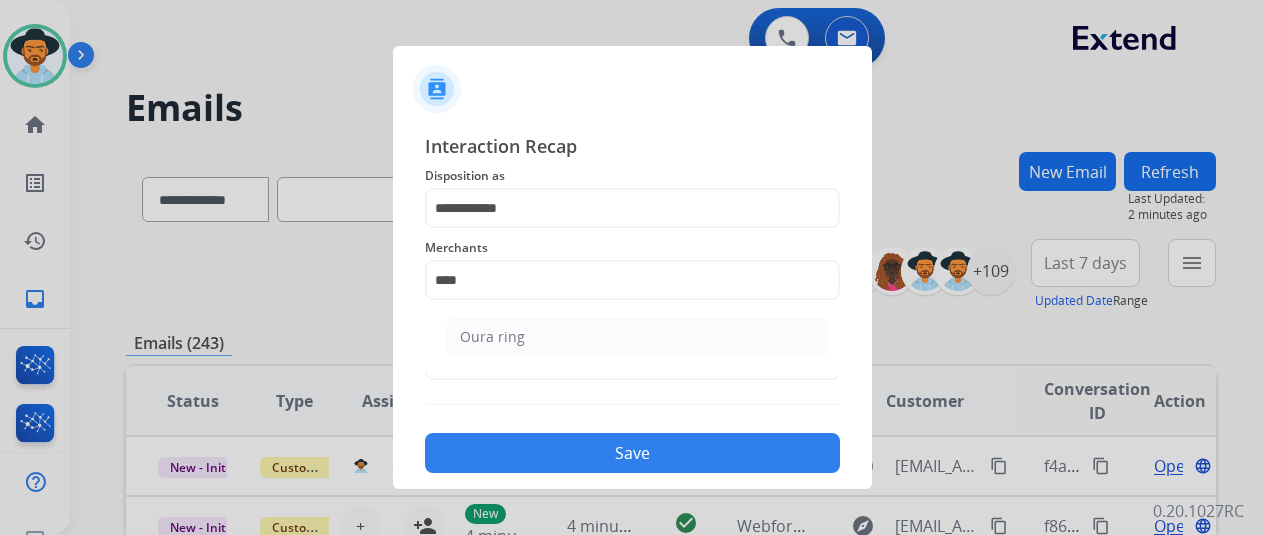 click on "Oura ring" 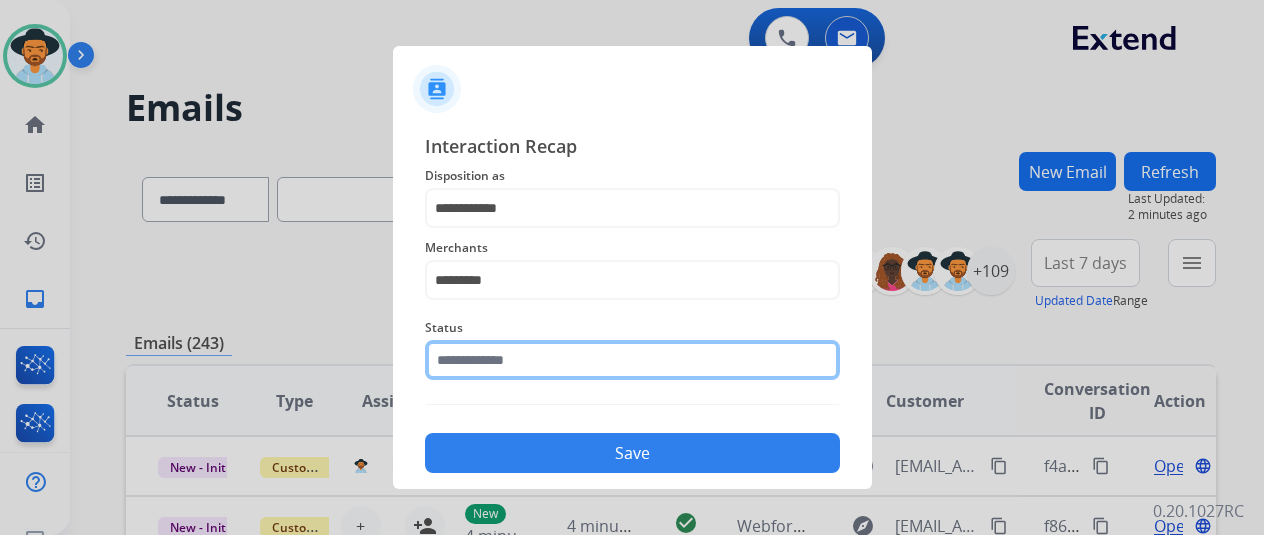 click 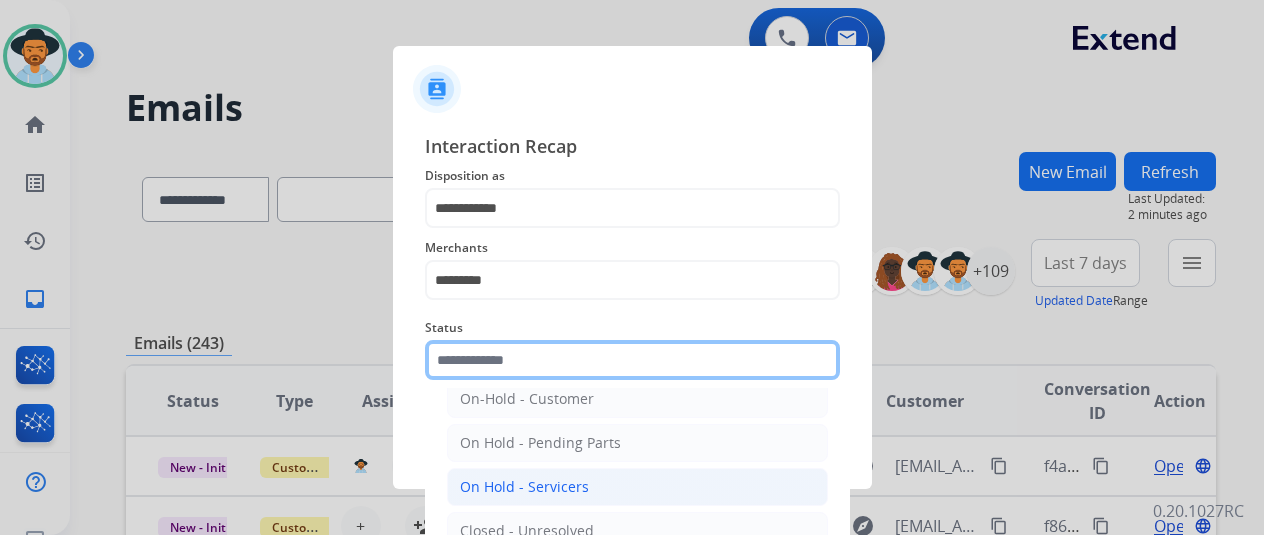 scroll, scrollTop: 114, scrollLeft: 0, axis: vertical 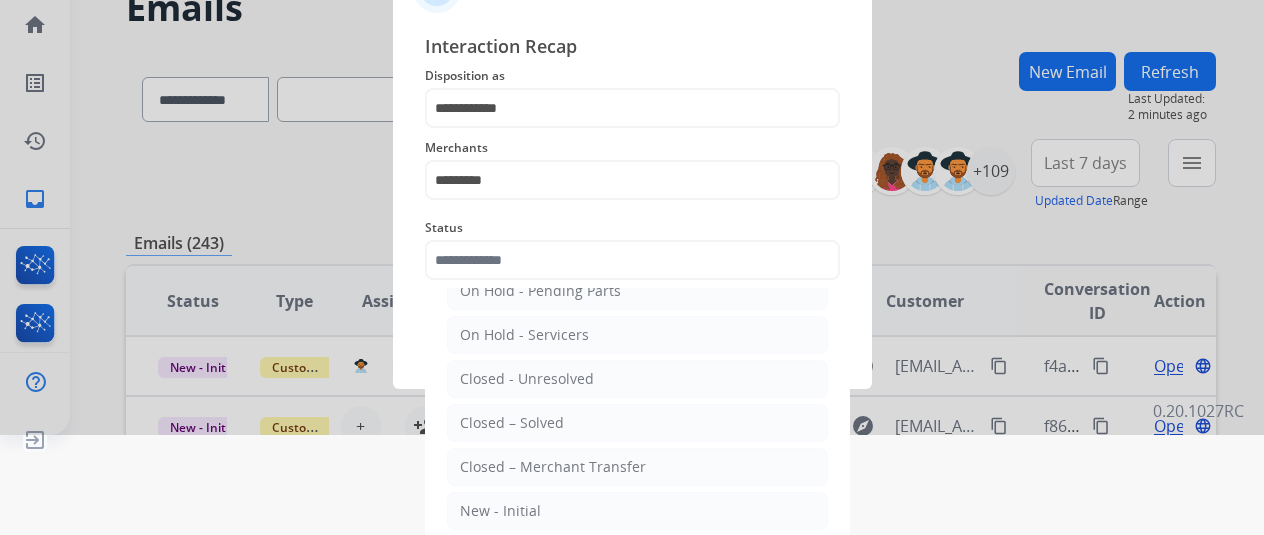 click on "Closed – Solved" 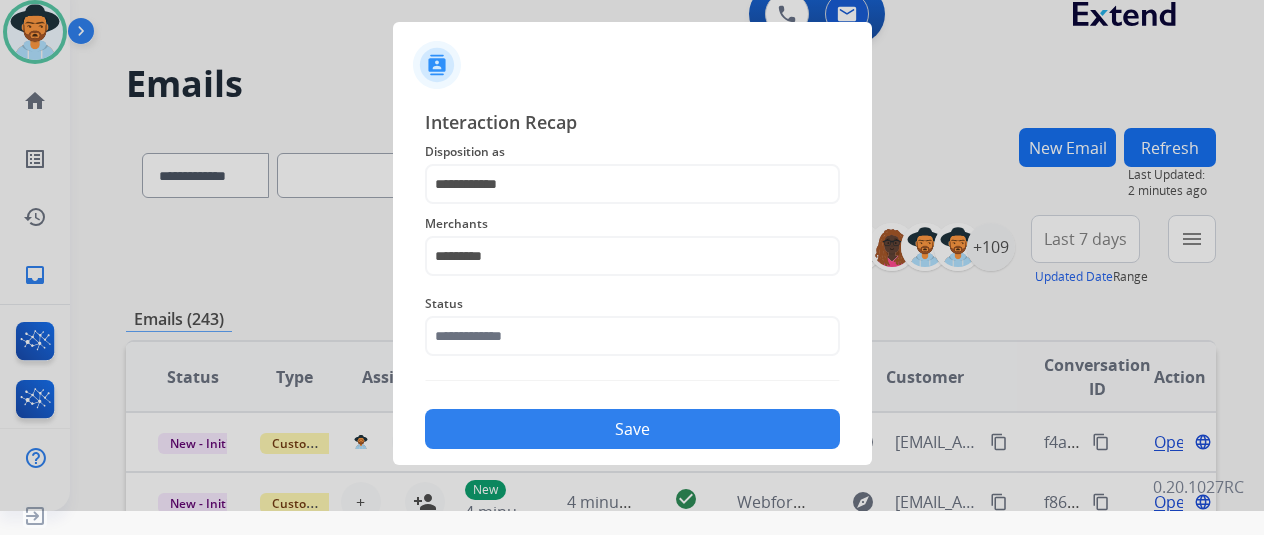 type on "**********" 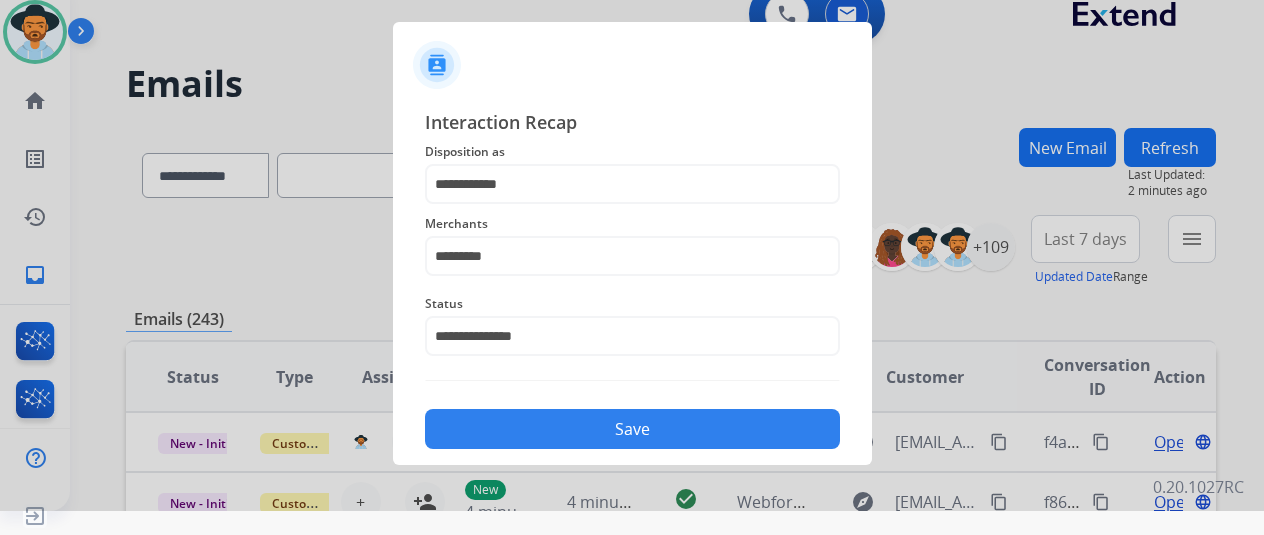 scroll, scrollTop: 24, scrollLeft: 0, axis: vertical 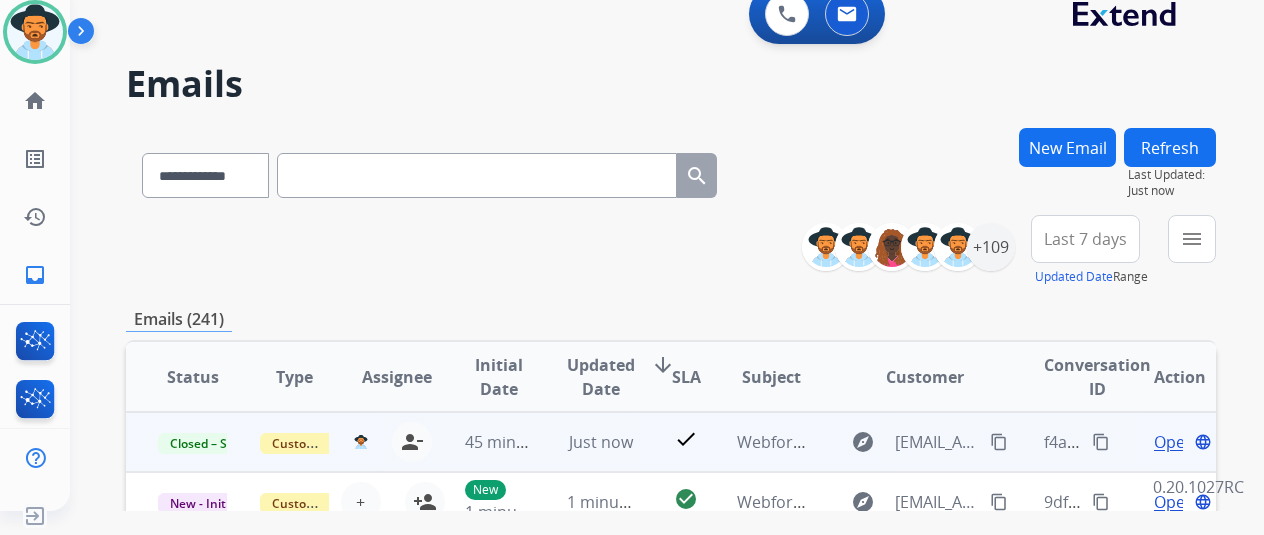 click on "content_copy" at bounding box center [1101, 442] 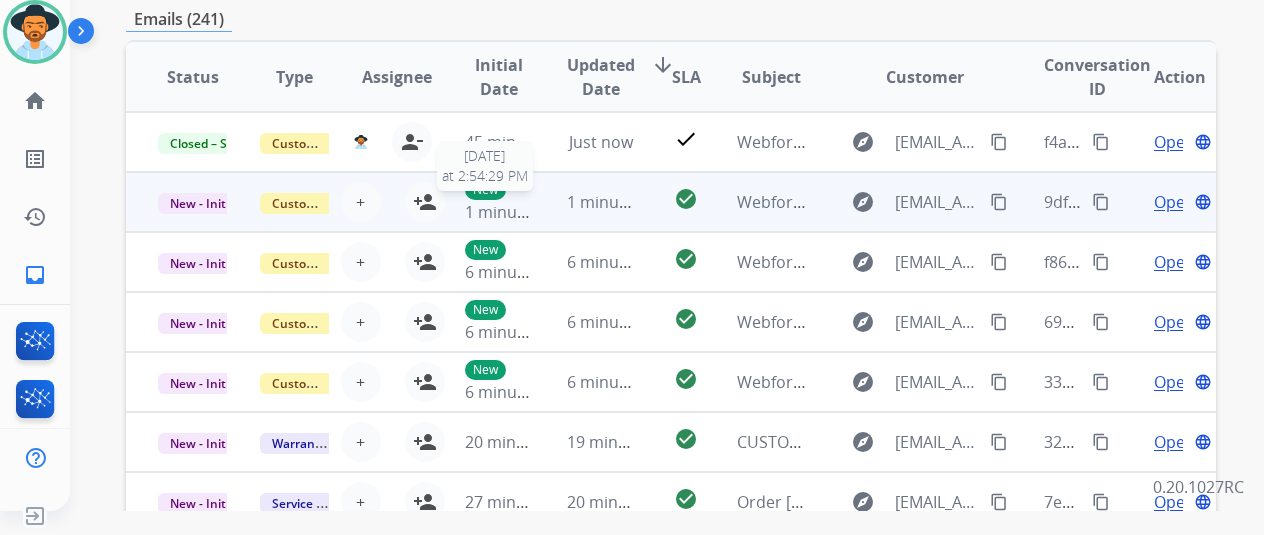 scroll, scrollTop: 0, scrollLeft: 0, axis: both 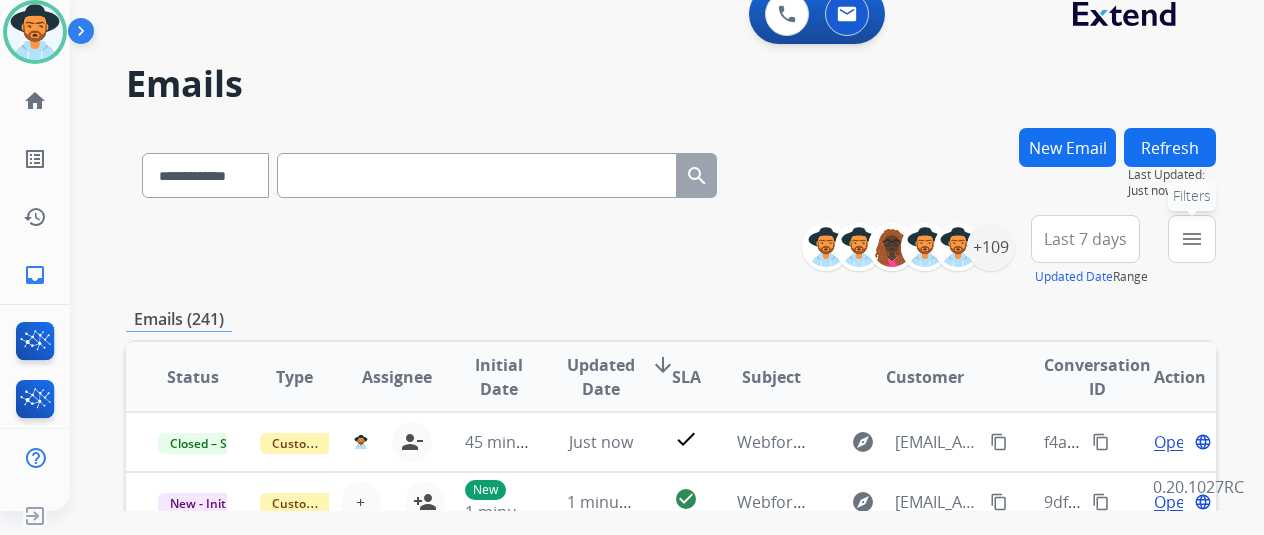 click on "menu  Filters" at bounding box center (1192, 239) 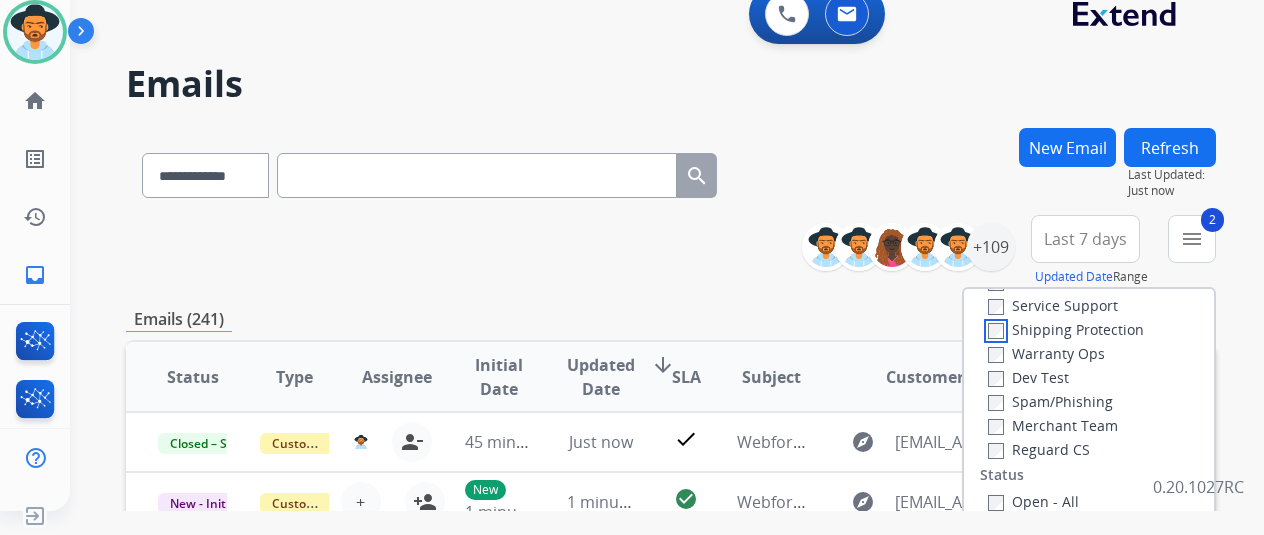 scroll, scrollTop: 200, scrollLeft: 0, axis: vertical 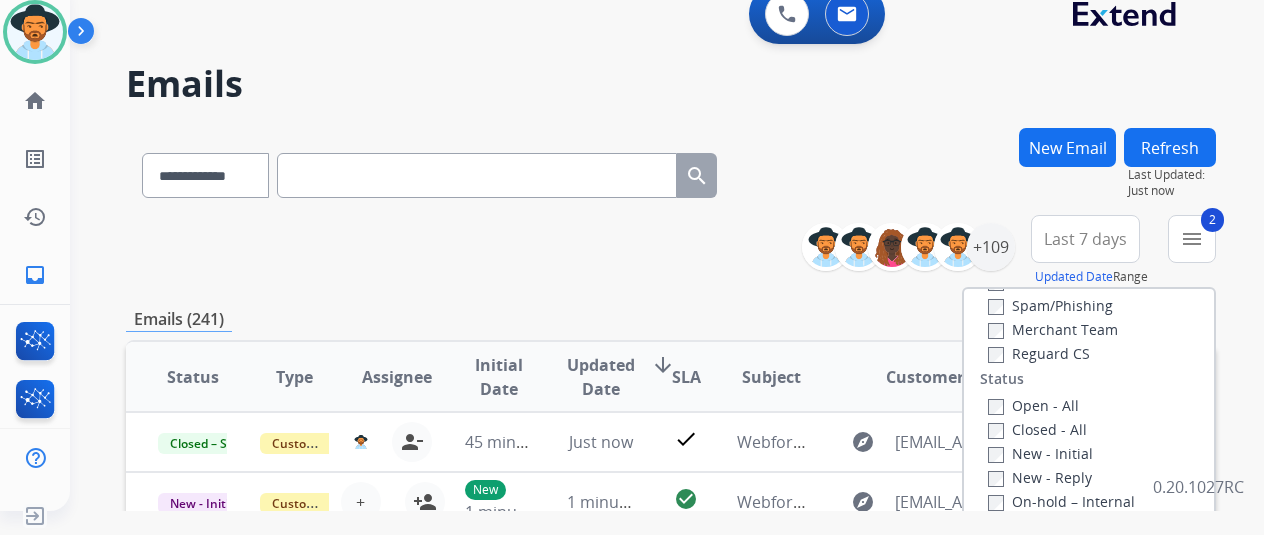 drag, startPoint x: 1008, startPoint y: 352, endPoint x: 1022, endPoint y: 373, distance: 25.23886 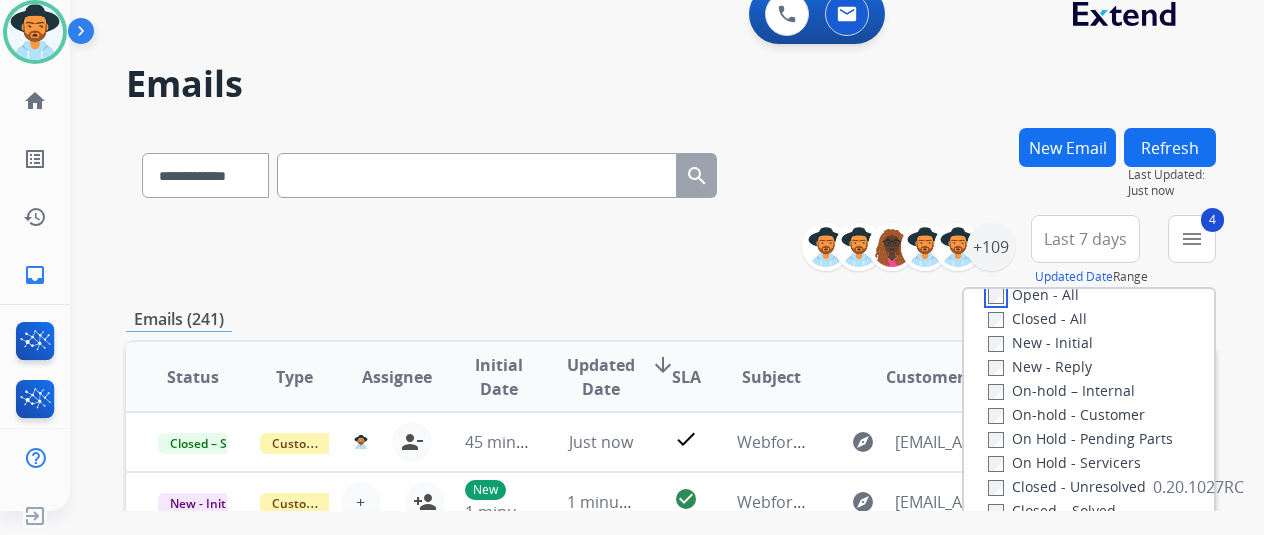 scroll, scrollTop: 528, scrollLeft: 0, axis: vertical 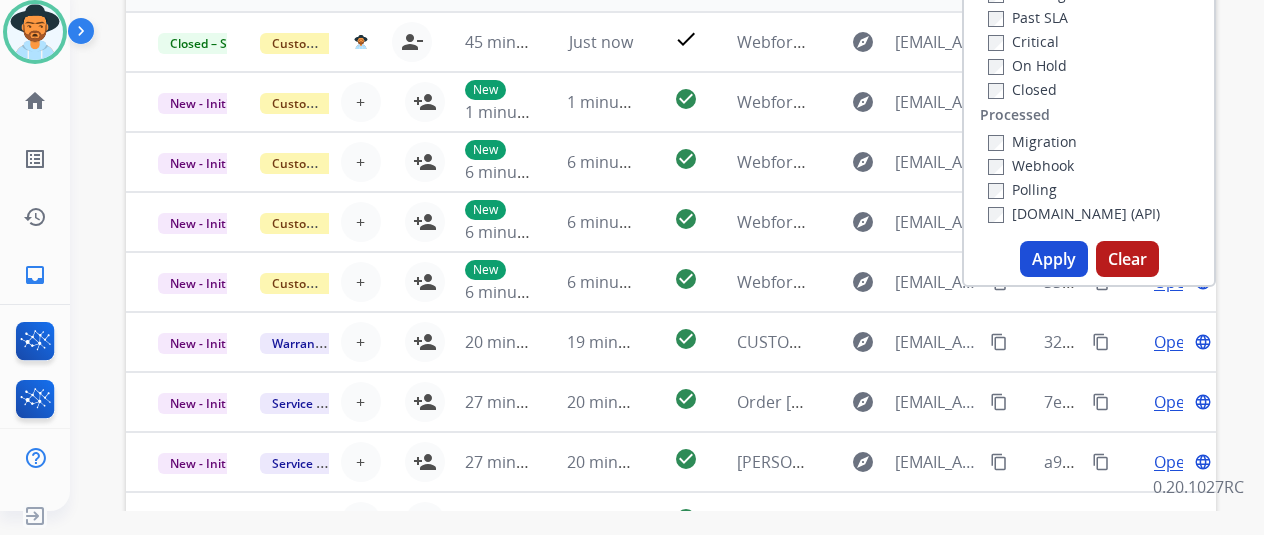 click on "Apply" at bounding box center (1054, 259) 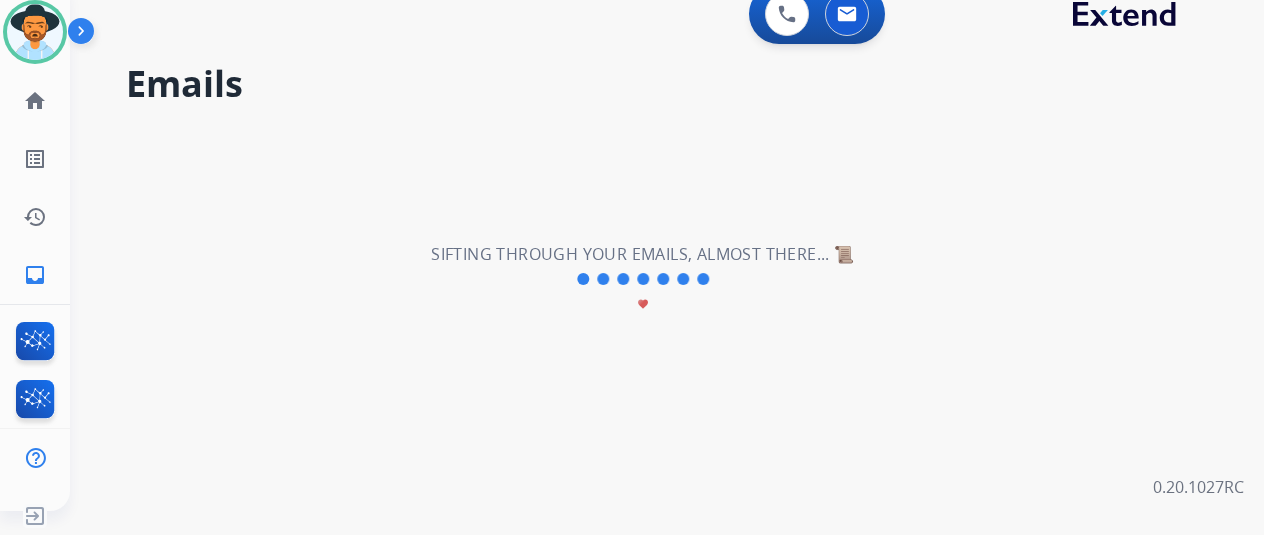 scroll, scrollTop: 0, scrollLeft: 0, axis: both 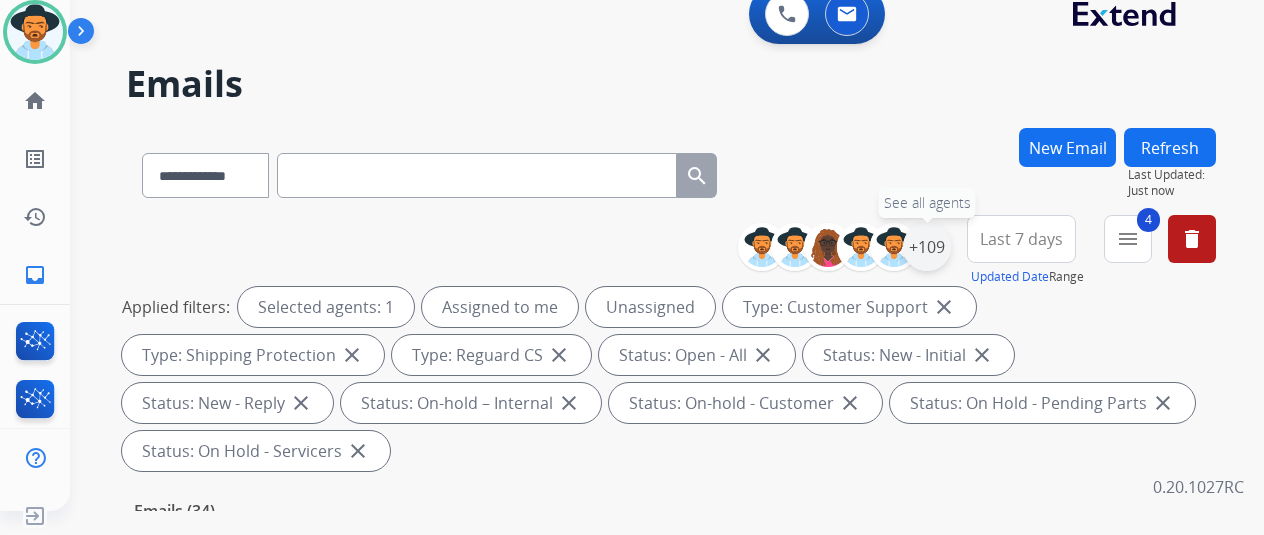 click on "+109" at bounding box center [927, 247] 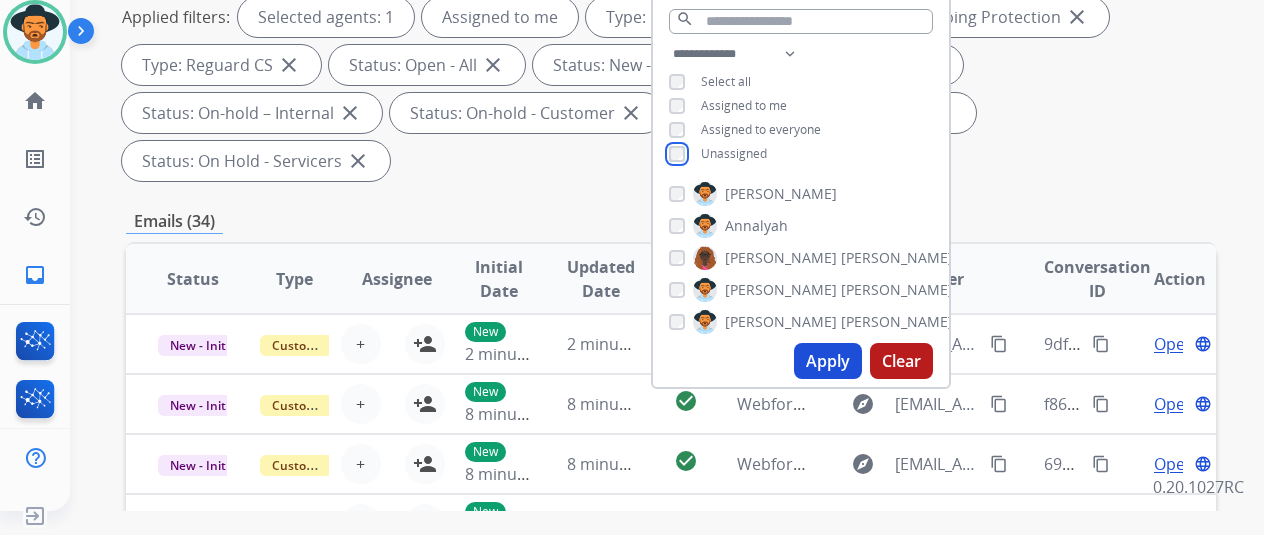 scroll, scrollTop: 300, scrollLeft: 0, axis: vertical 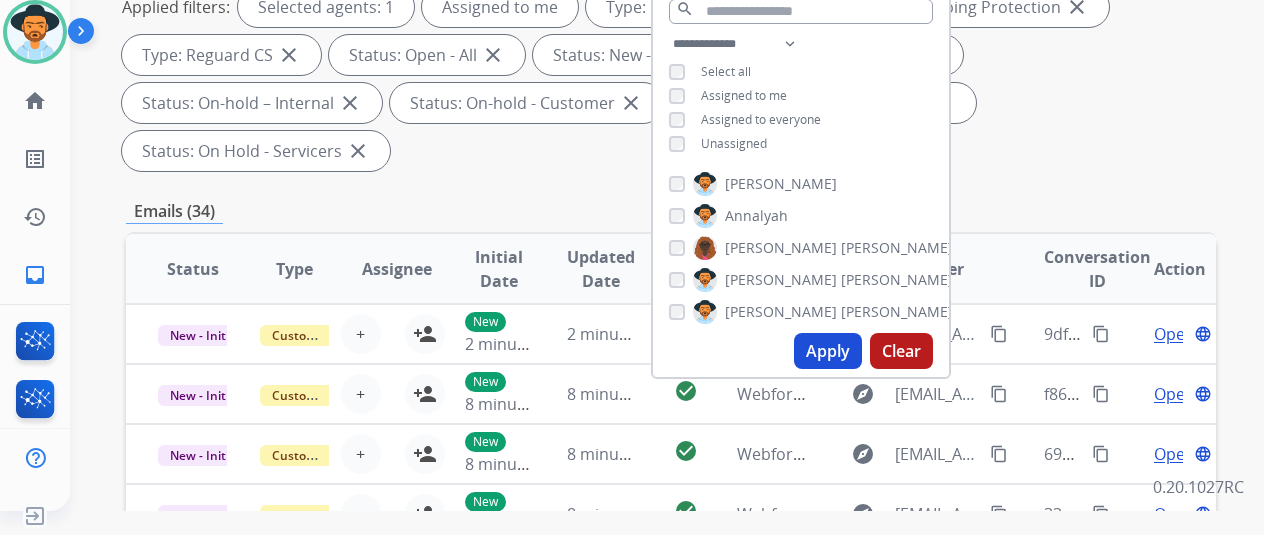 click on "Apply" at bounding box center (828, 351) 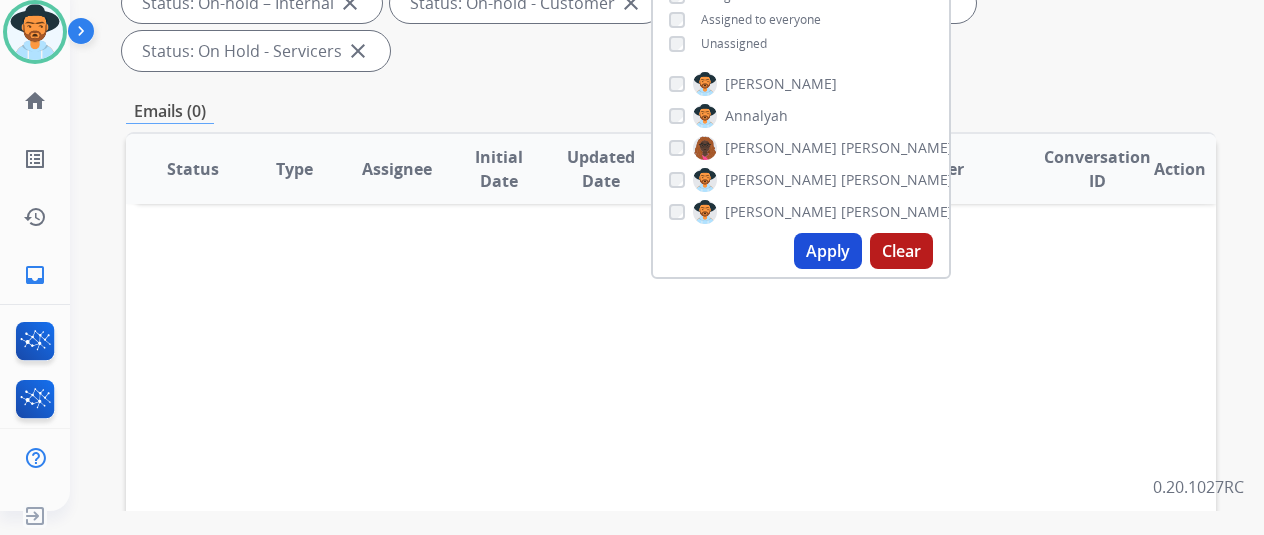 scroll, scrollTop: 0, scrollLeft: 0, axis: both 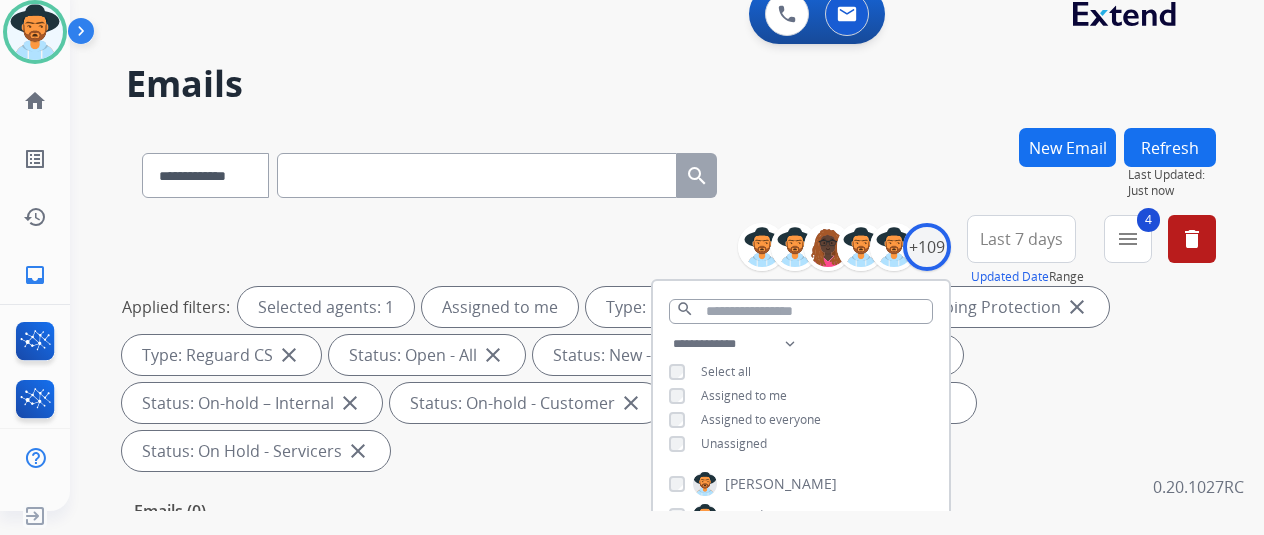 click on "**********" at bounding box center [643, 315] 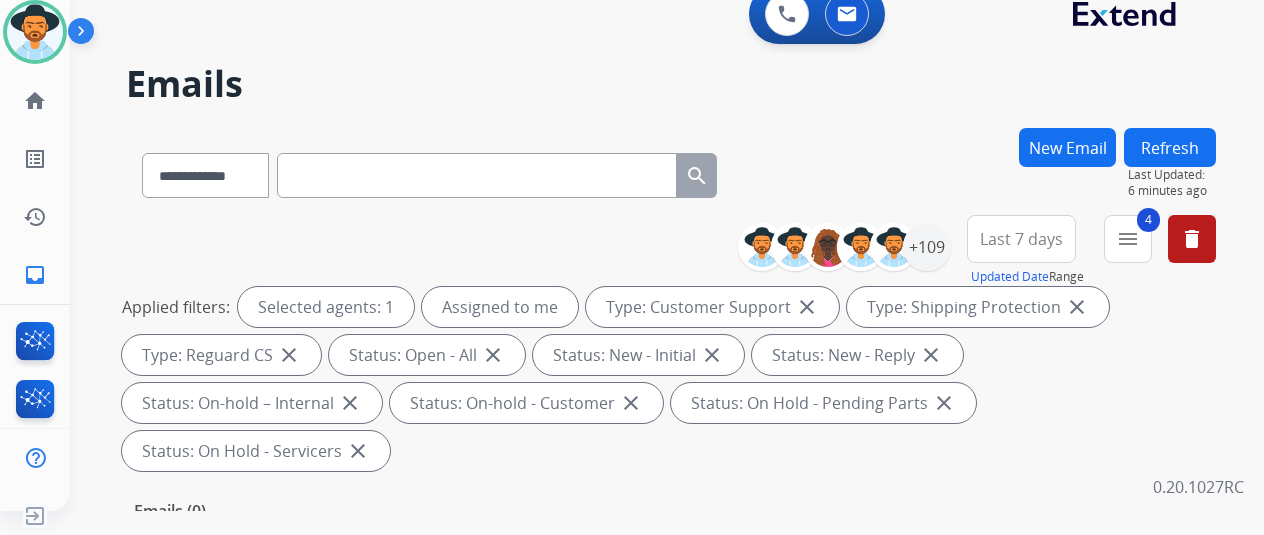 scroll, scrollTop: 24, scrollLeft: 16, axis: both 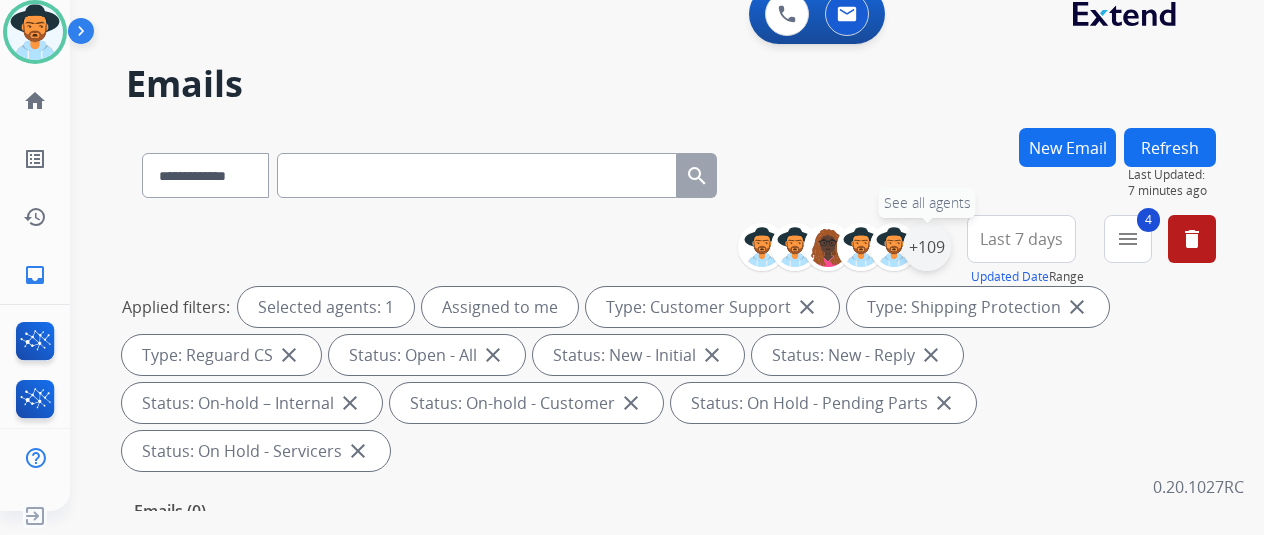 click on "+109" at bounding box center [927, 247] 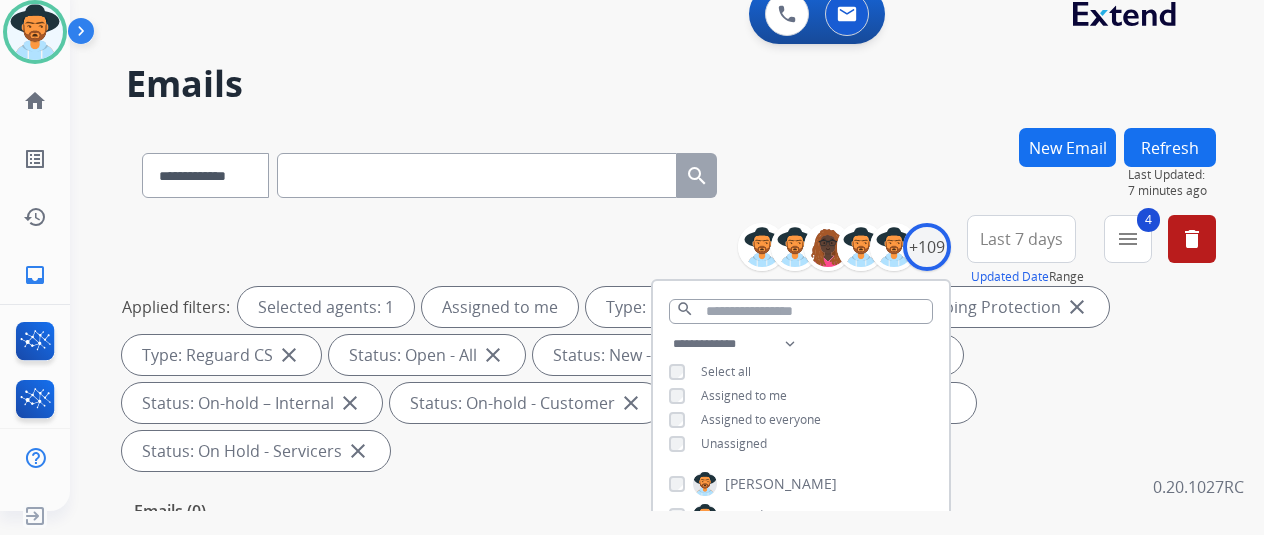 scroll, scrollTop: 300, scrollLeft: 0, axis: vertical 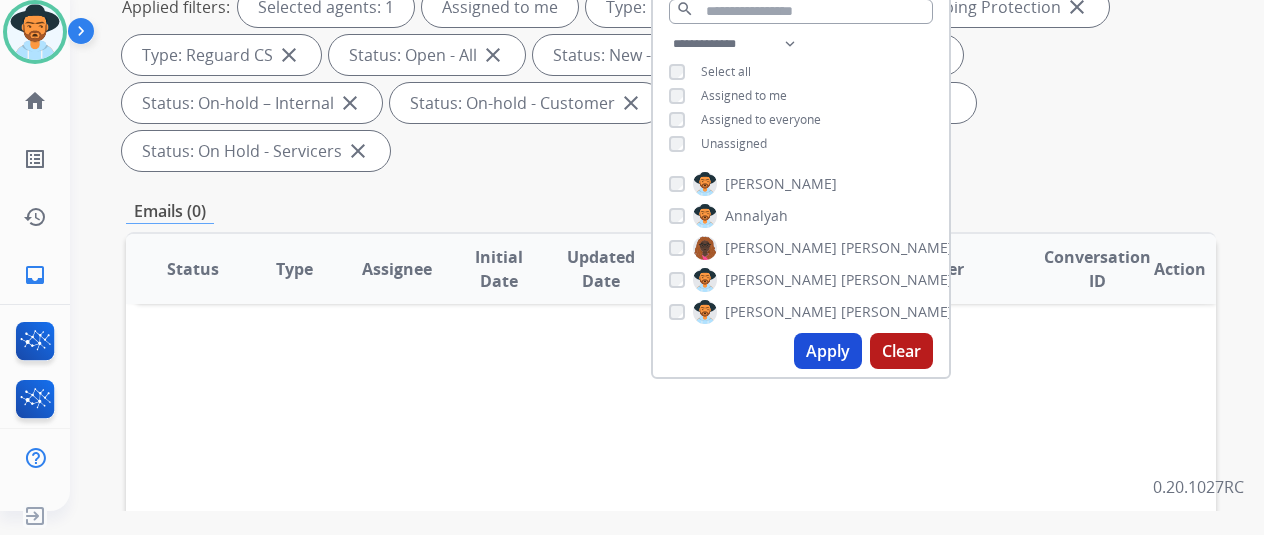 click on "Apply" at bounding box center [828, 351] 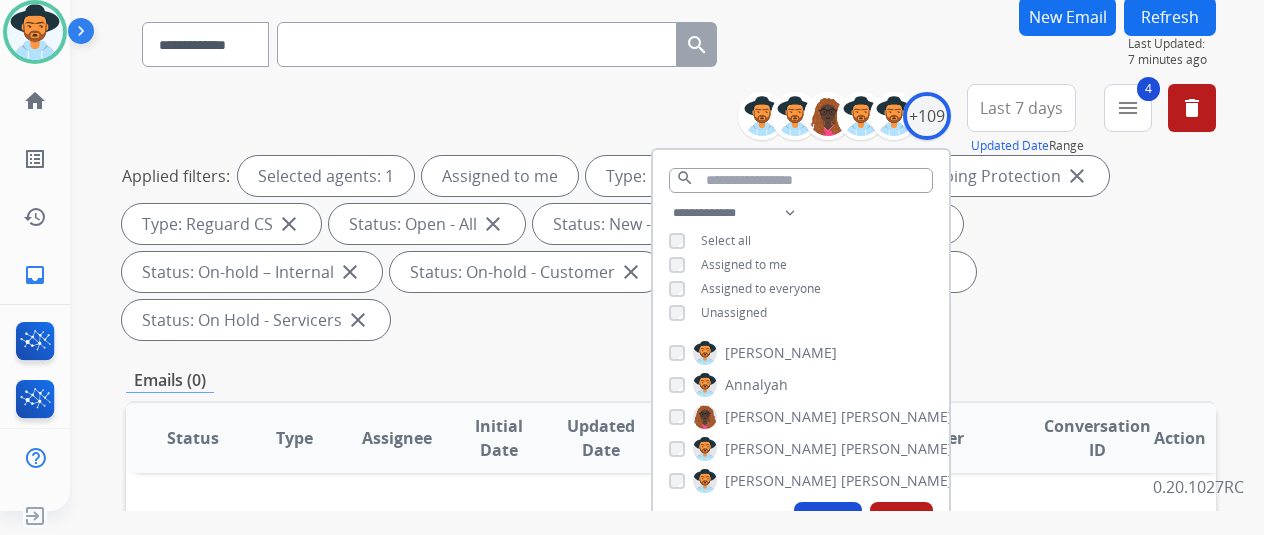 scroll, scrollTop: 100, scrollLeft: 0, axis: vertical 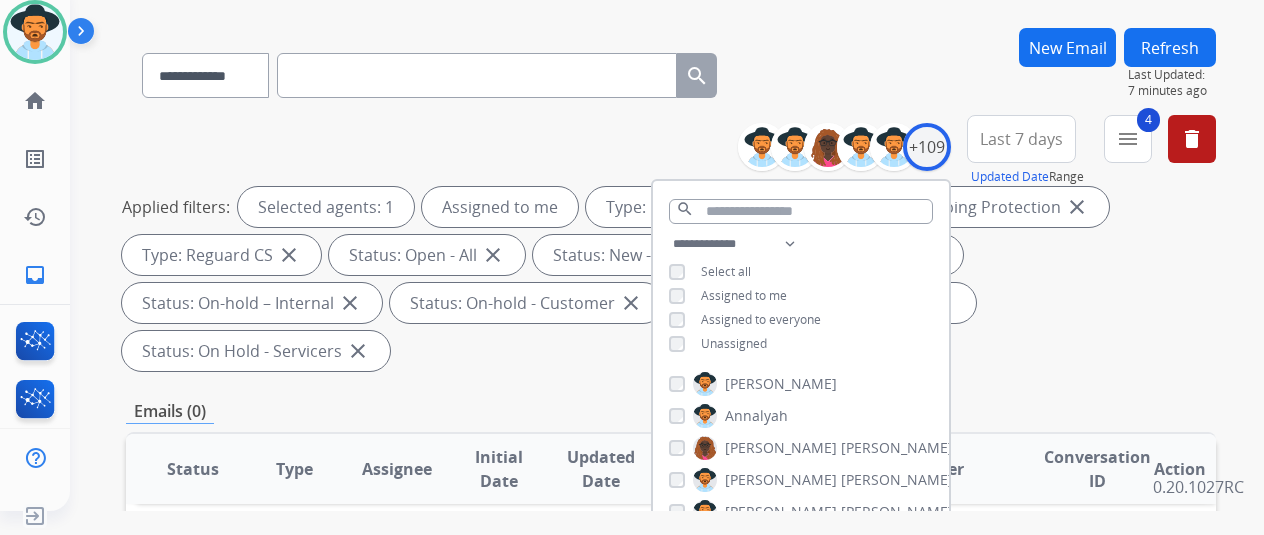 click on "**********" at bounding box center (671, 71) 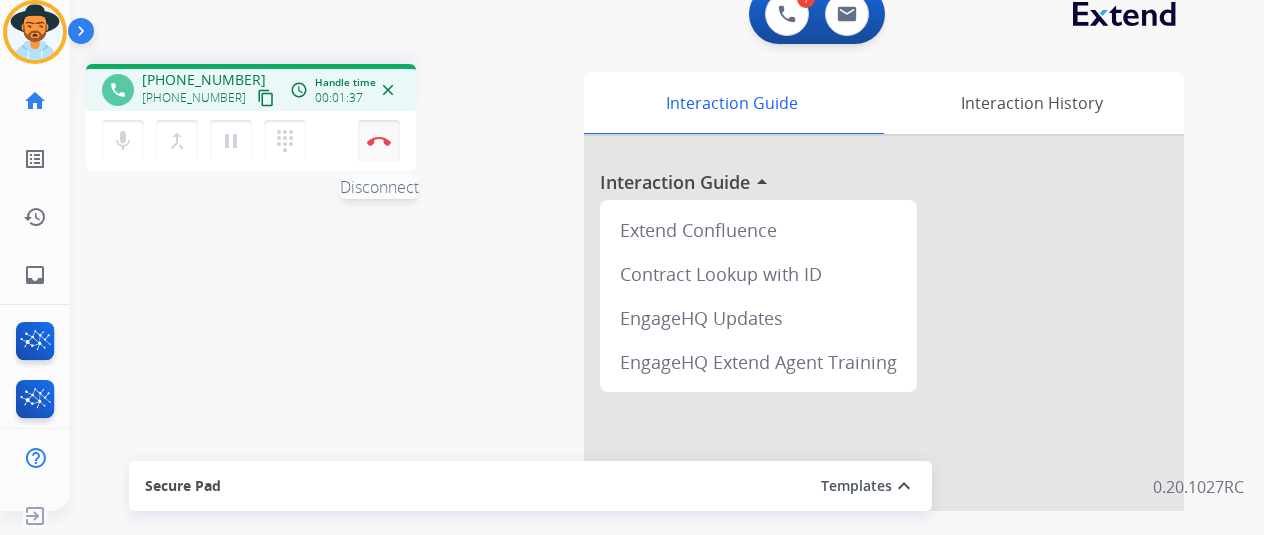 click at bounding box center [379, 141] 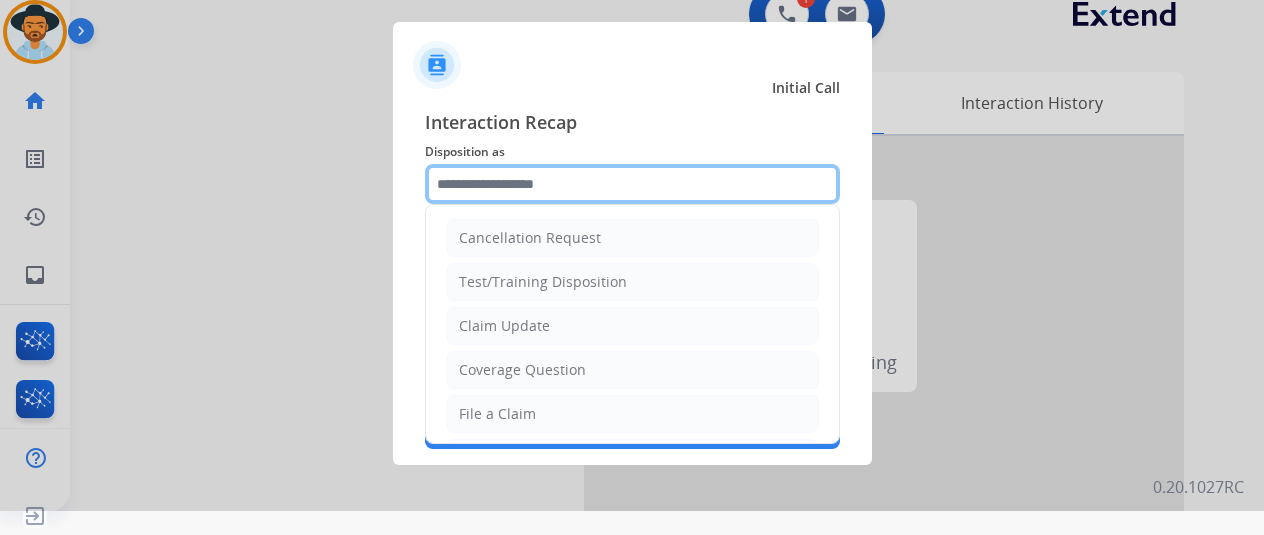 click 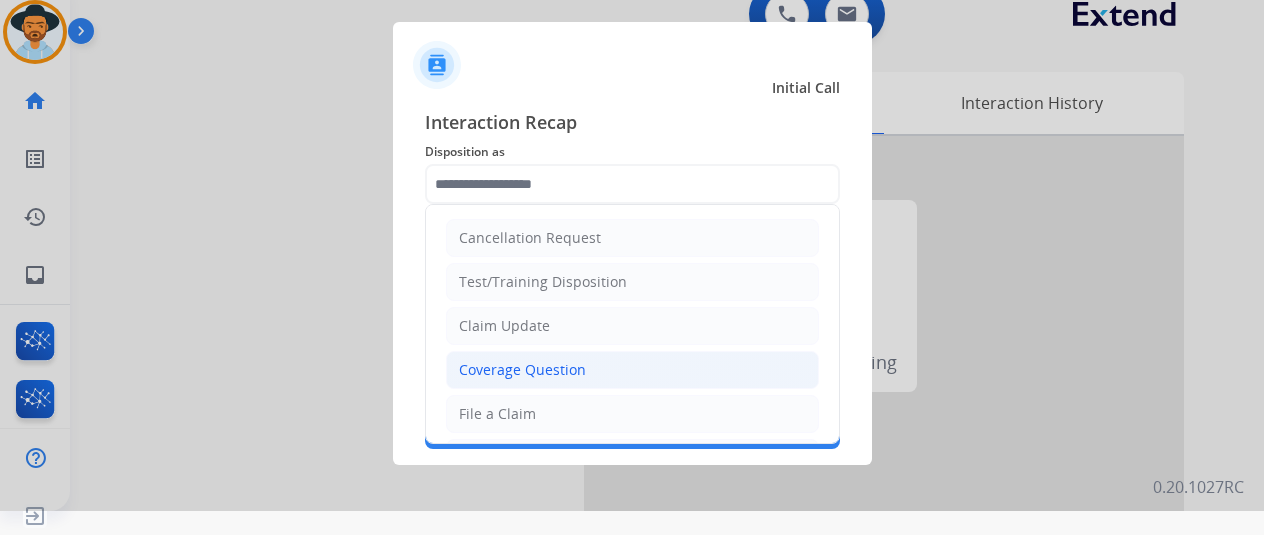 click on "Coverage Question" 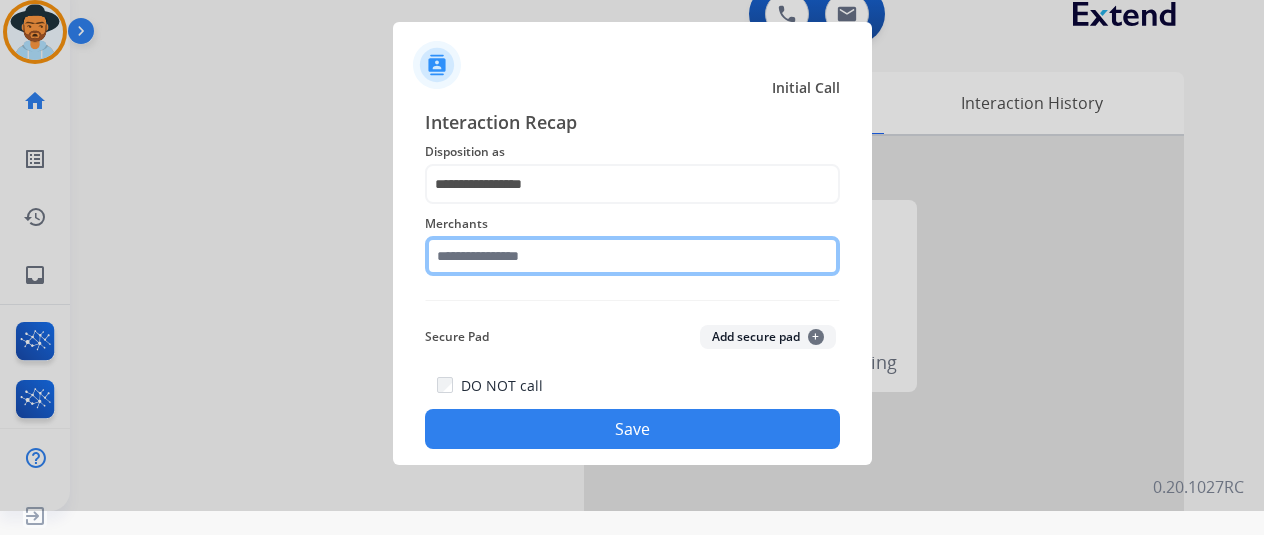 click 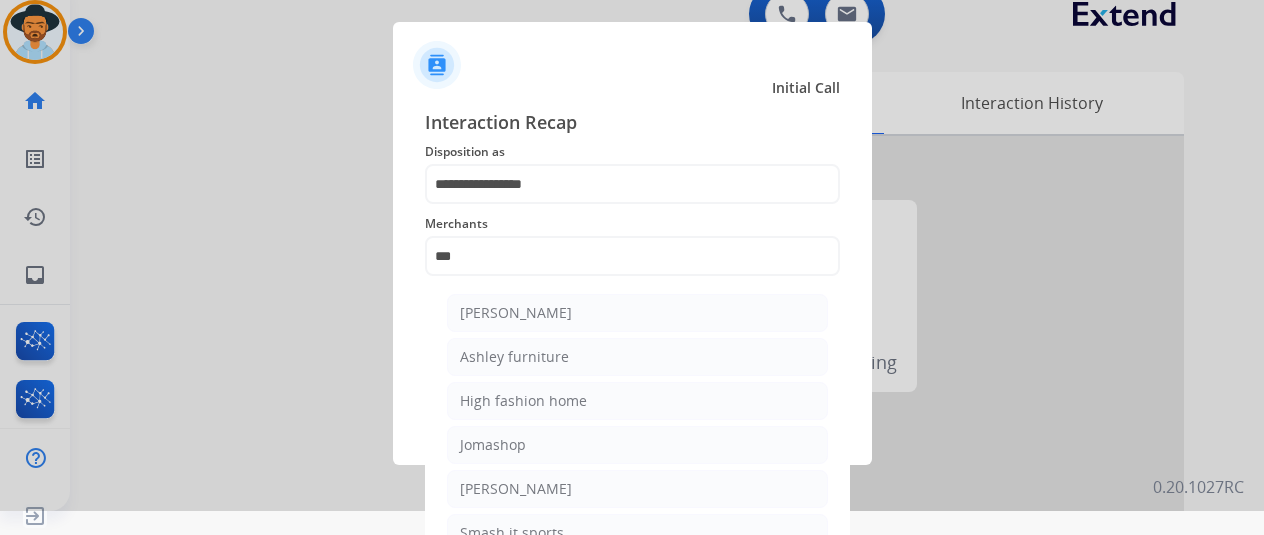 drag, startPoint x: 514, startPoint y: 352, endPoint x: 562, endPoint y: 321, distance: 57.14018 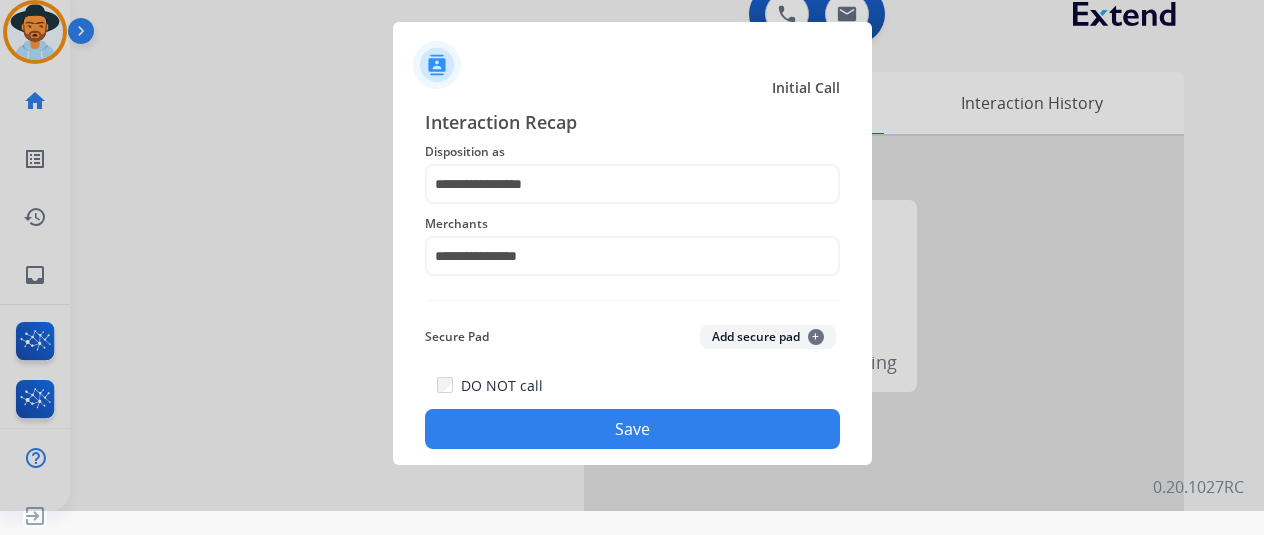 click on "Save" 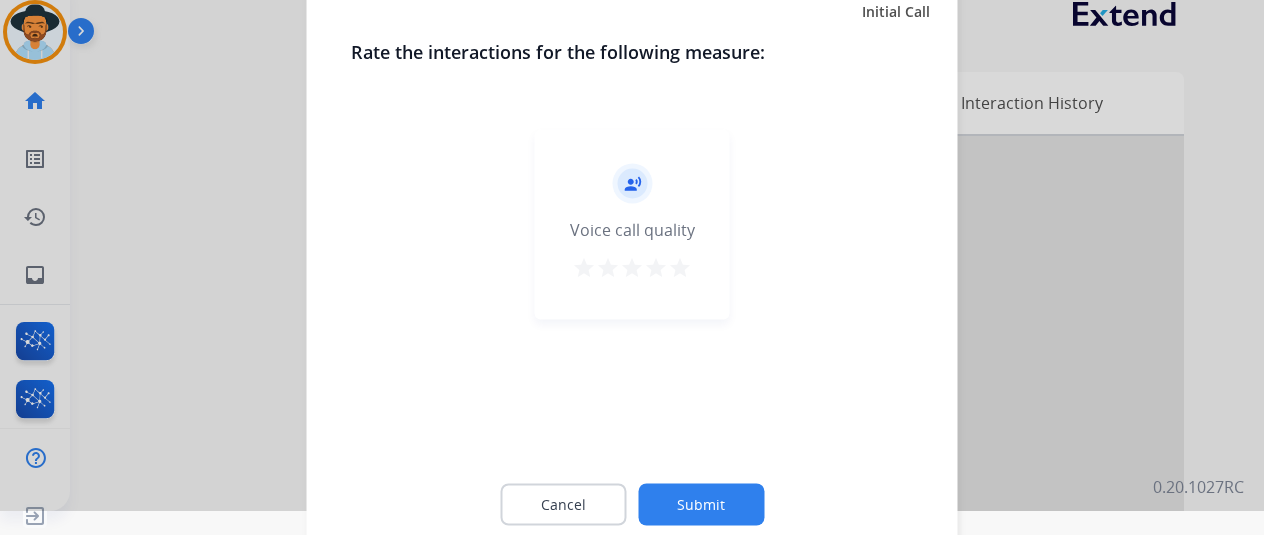 click on "Submit" 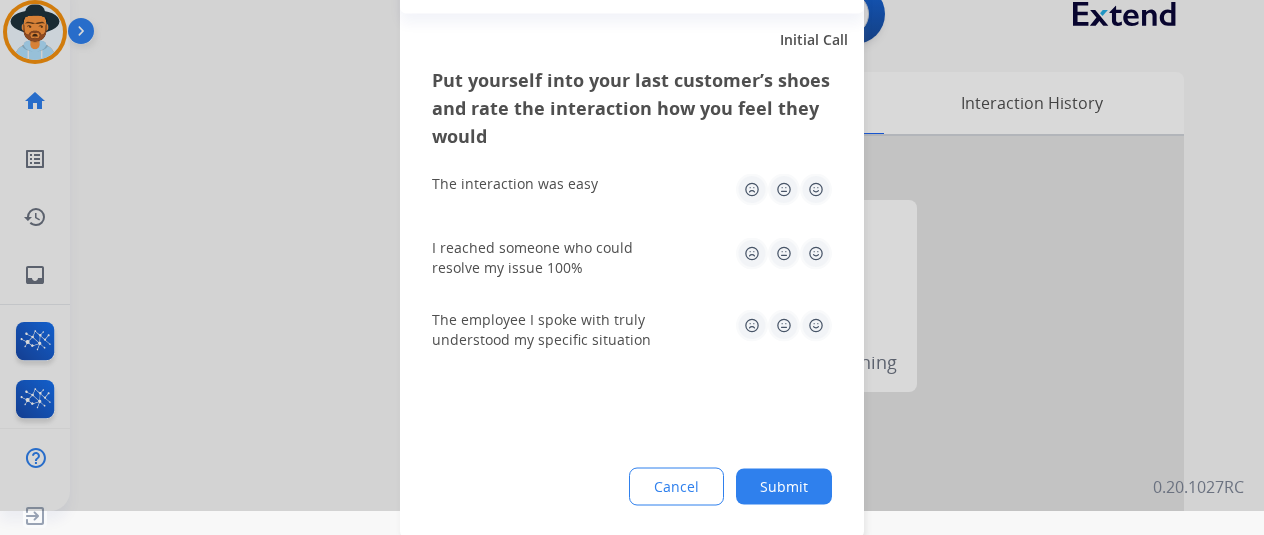 click on "Submit" 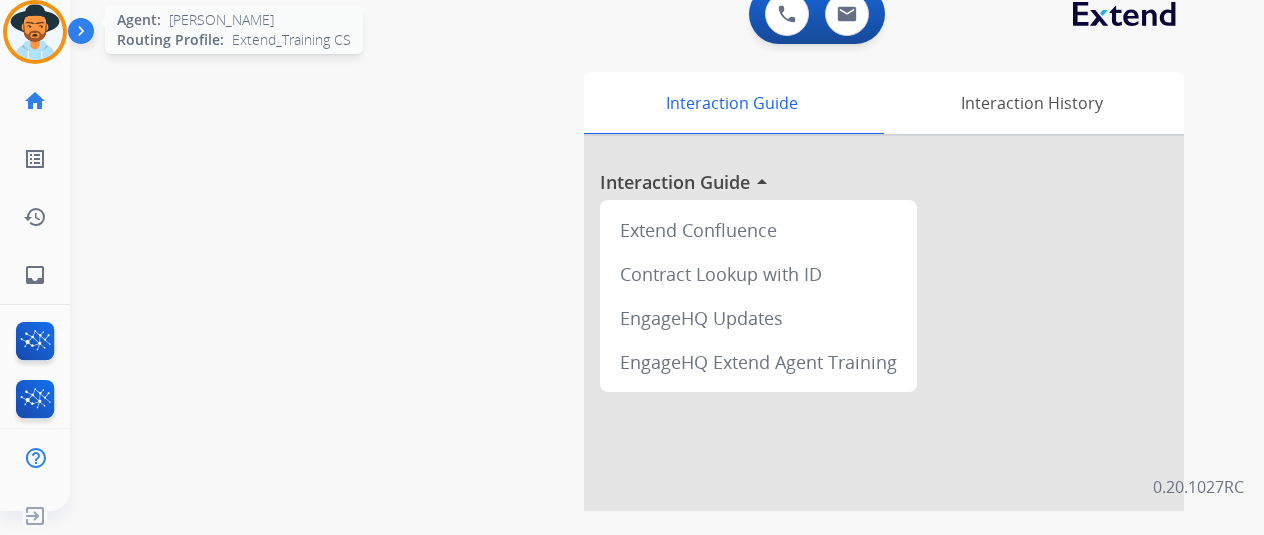 click at bounding box center (35, 32) 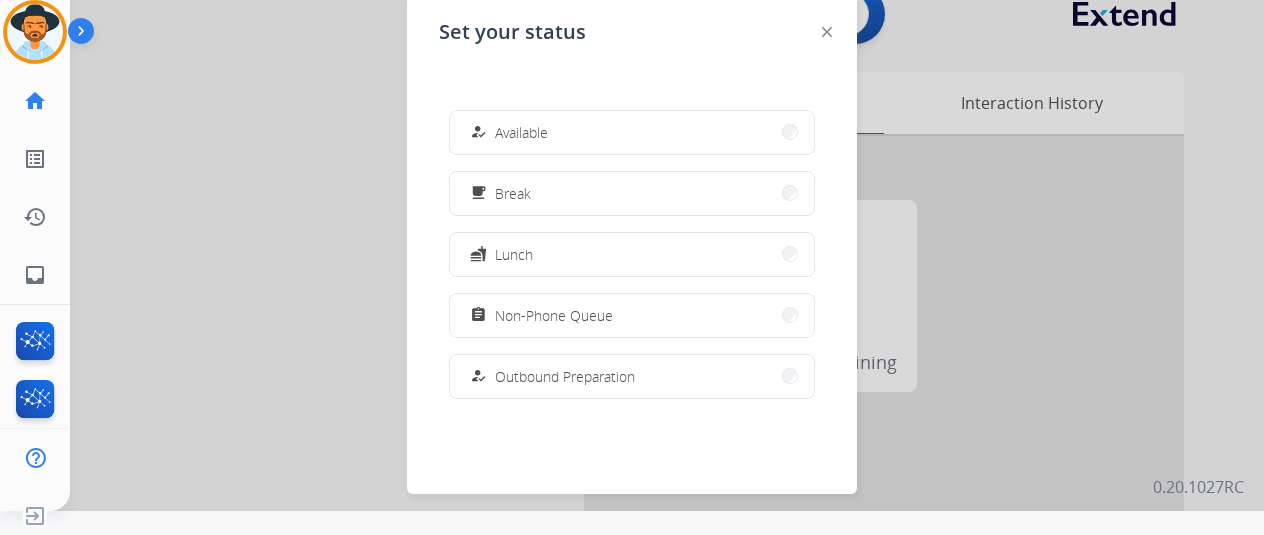 drag, startPoint x: 516, startPoint y: 133, endPoint x: 314, endPoint y: 161, distance: 203.93137 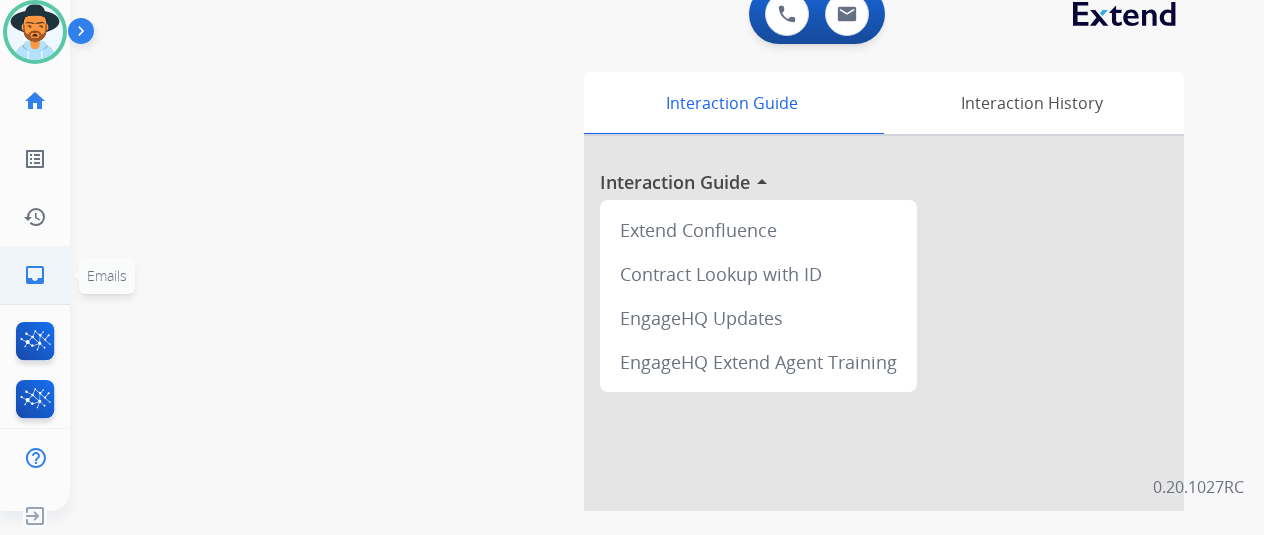 click on "inbox" 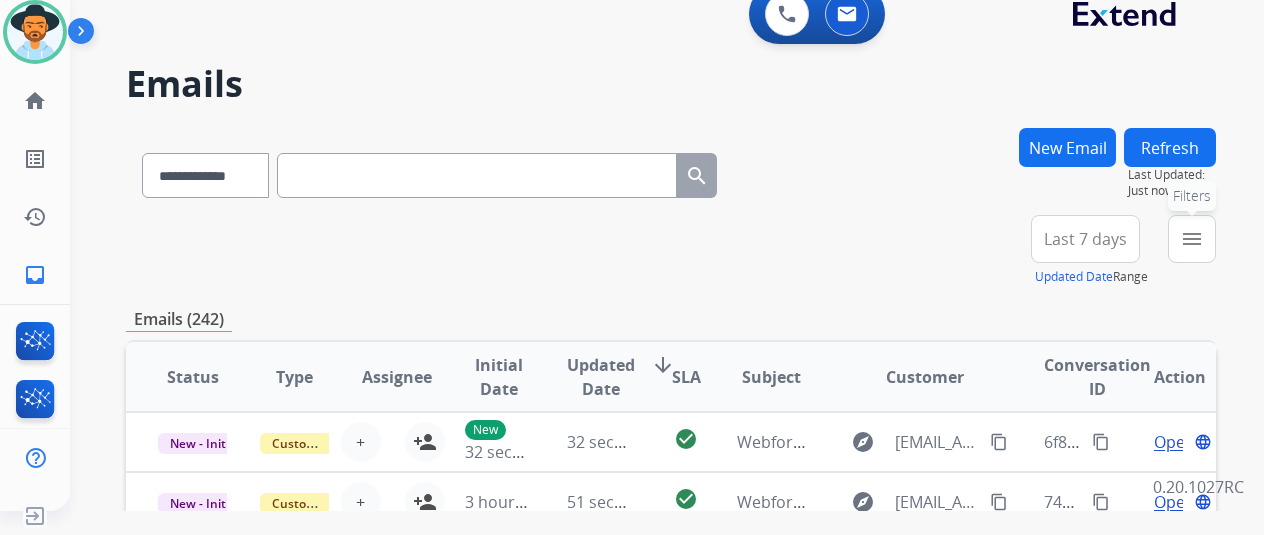drag, startPoint x: 1196, startPoint y: 247, endPoint x: 1127, endPoint y: 205, distance: 80.77747 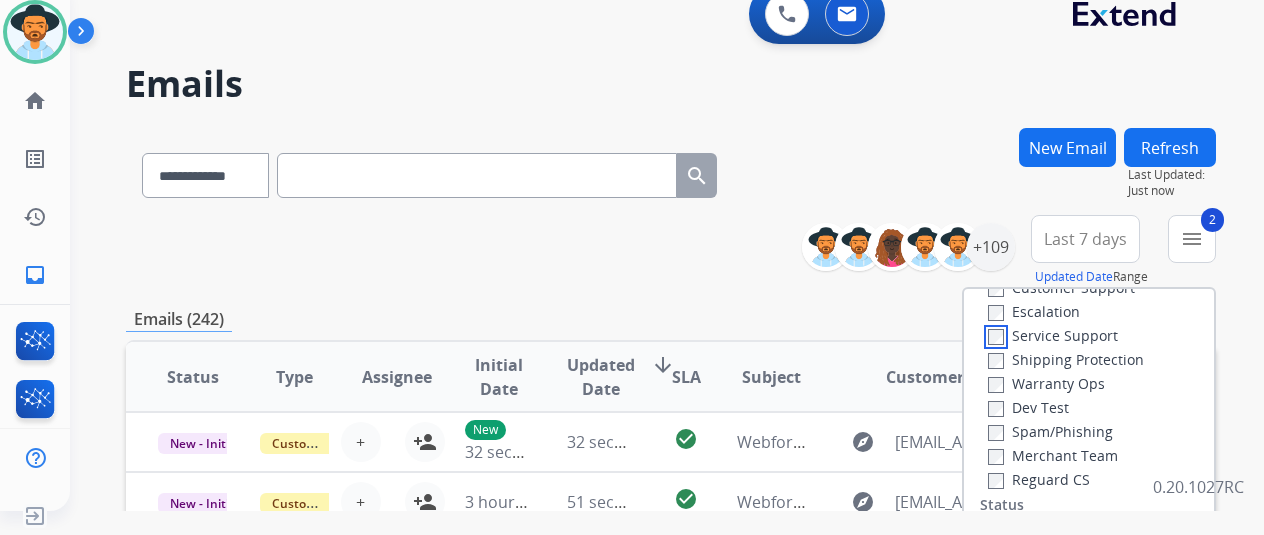 scroll, scrollTop: 200, scrollLeft: 0, axis: vertical 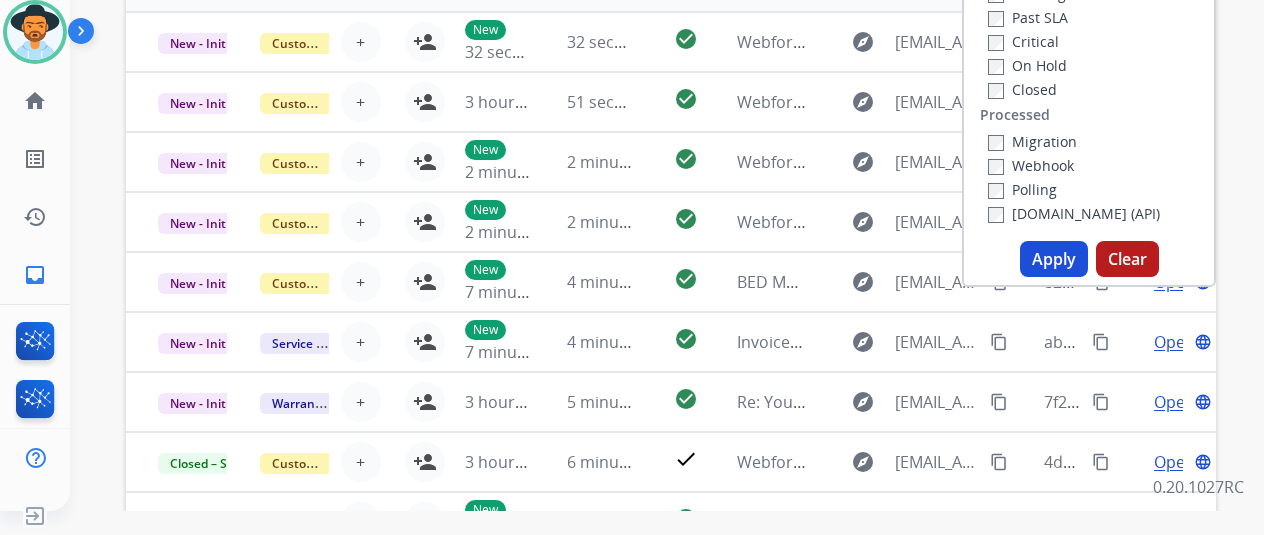 click on "Apply" at bounding box center [1054, 259] 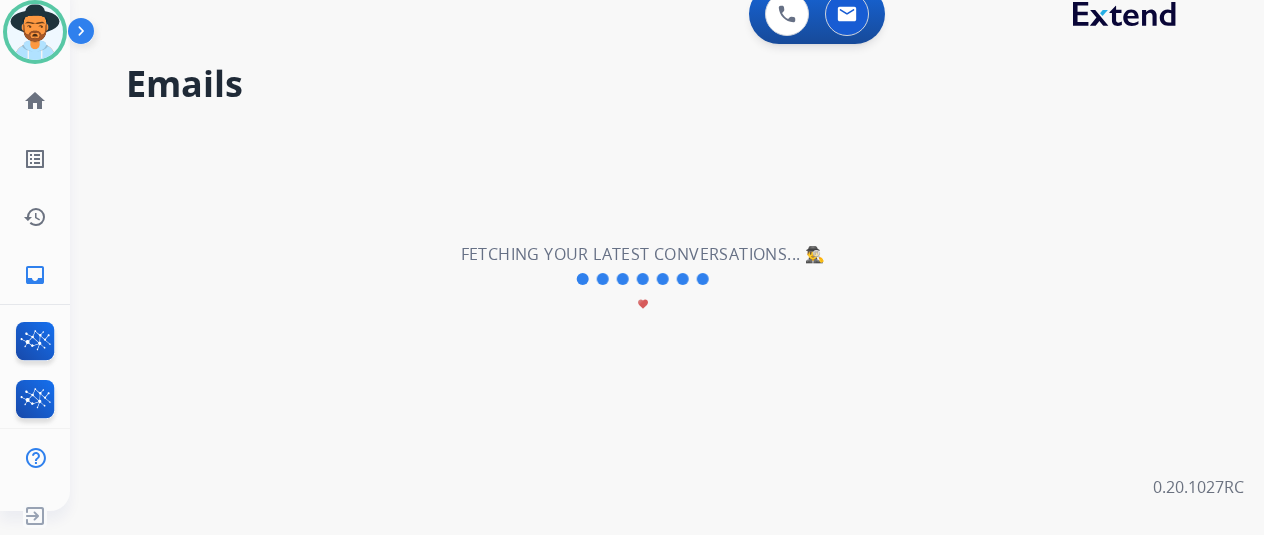 scroll, scrollTop: 0, scrollLeft: 0, axis: both 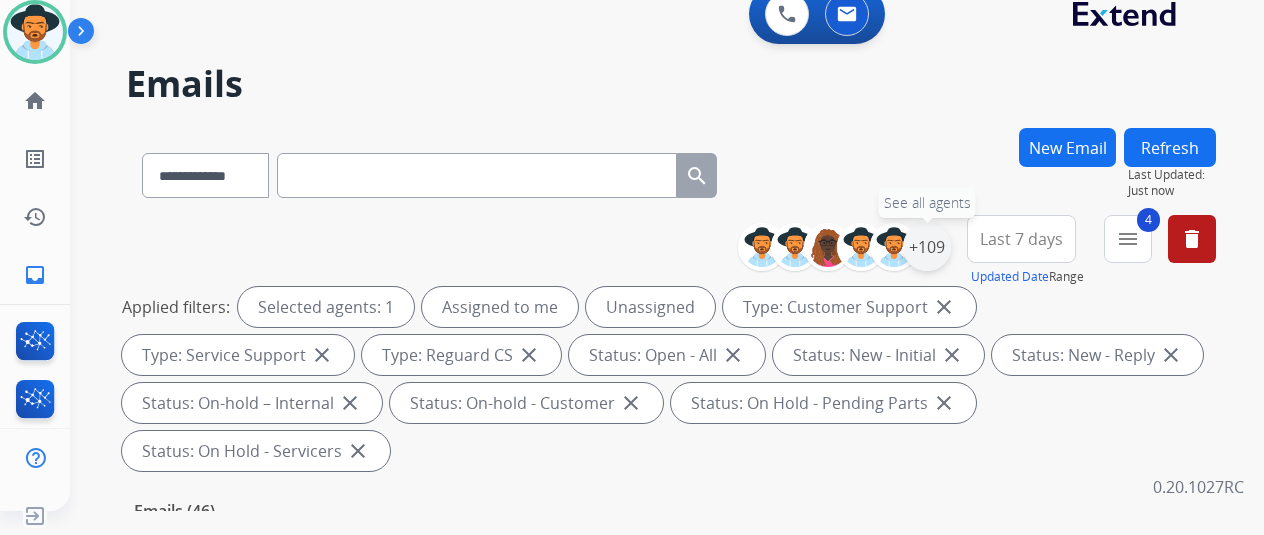click on "+109" at bounding box center [927, 247] 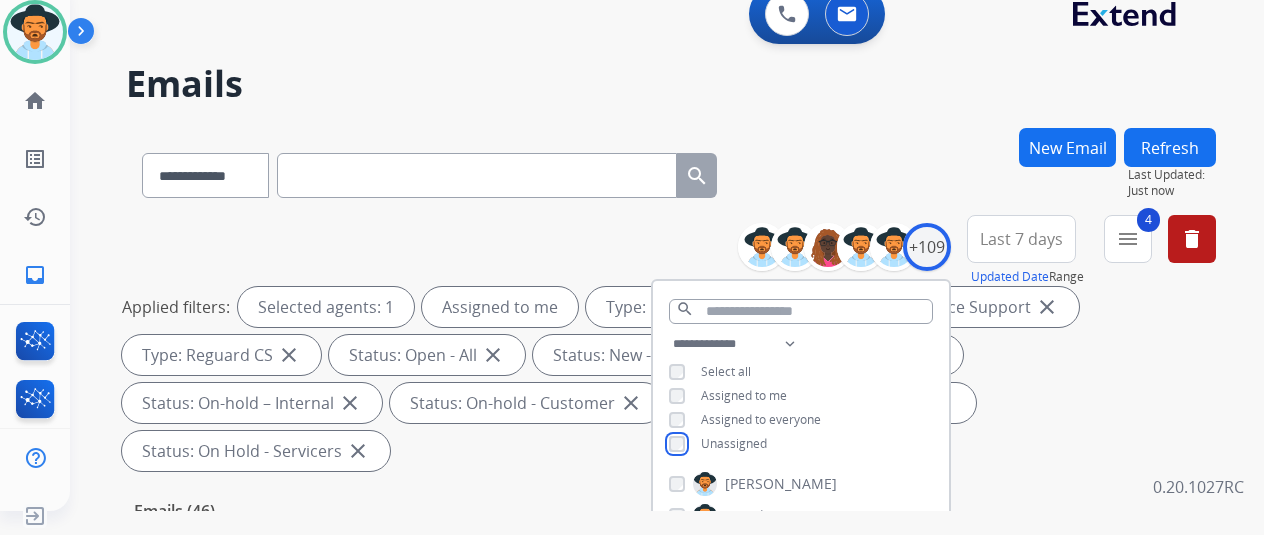 scroll, scrollTop: 300, scrollLeft: 0, axis: vertical 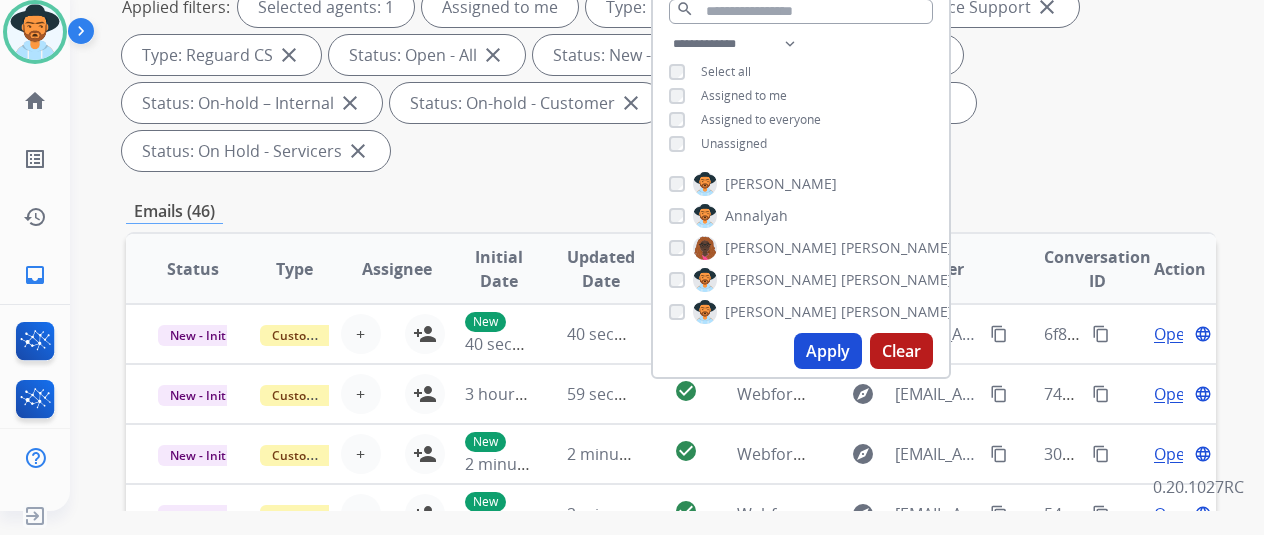 click on "Apply" at bounding box center [828, 351] 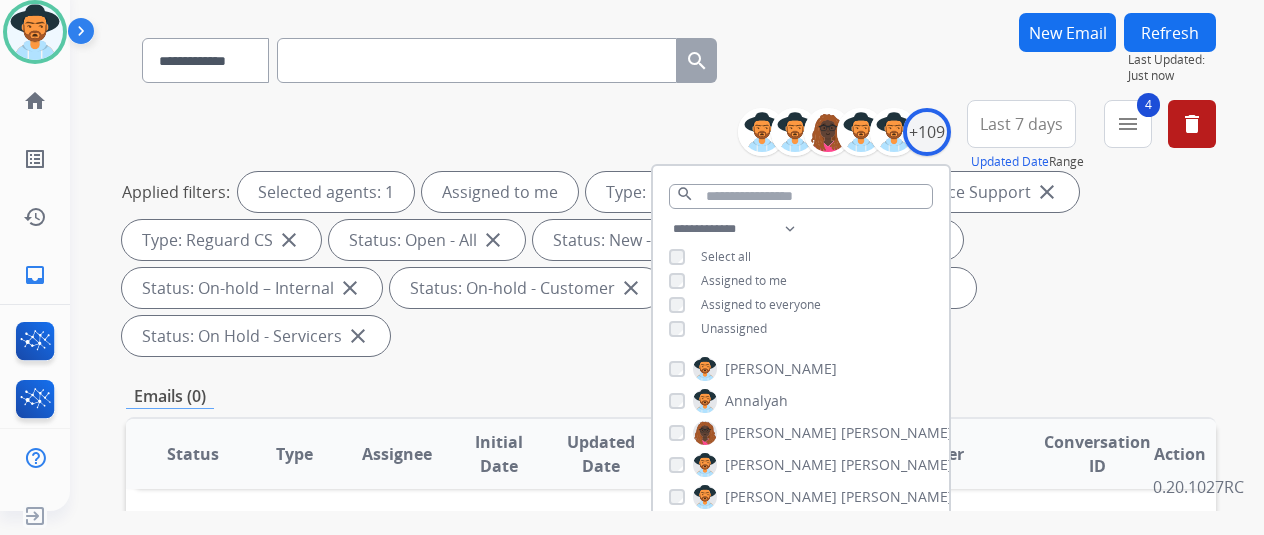 scroll, scrollTop: 0, scrollLeft: 0, axis: both 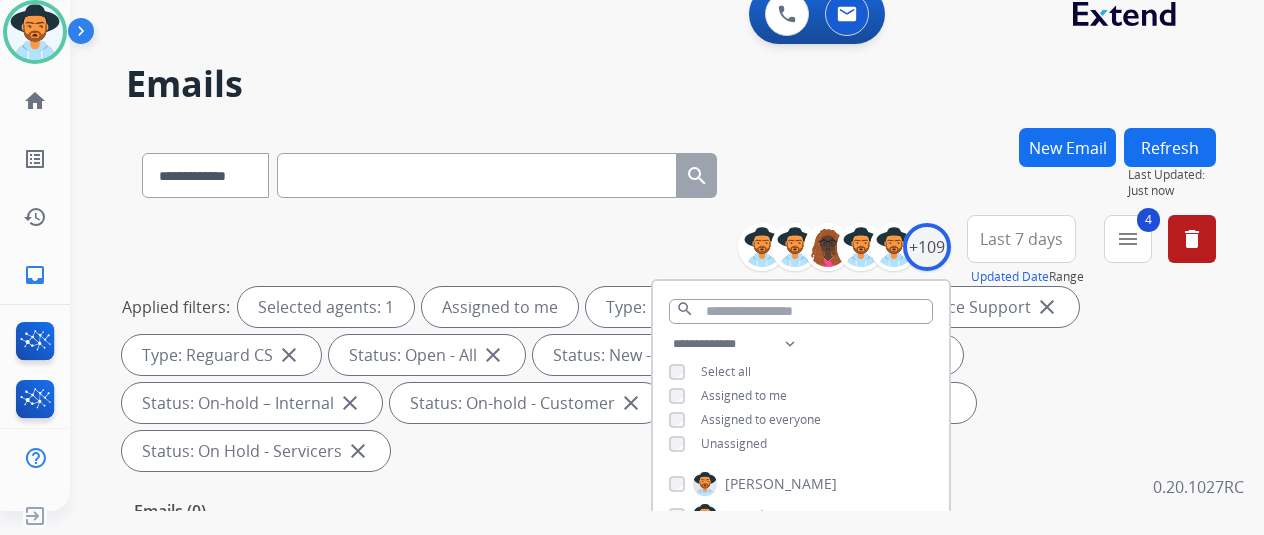 click on "**********" at bounding box center [671, 171] 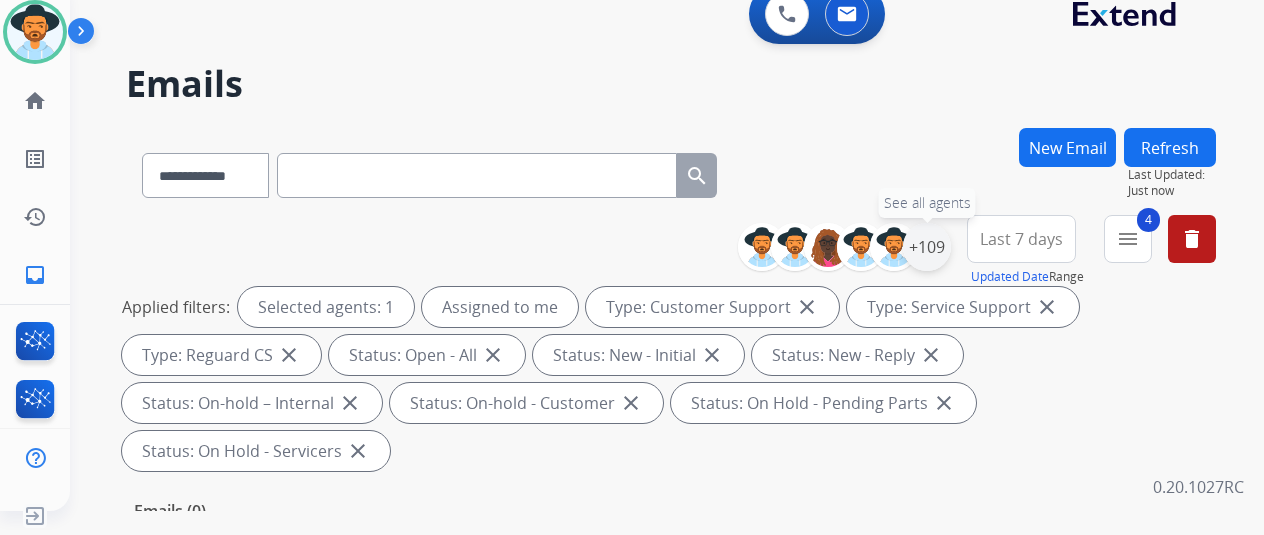 click on "+109" at bounding box center [927, 247] 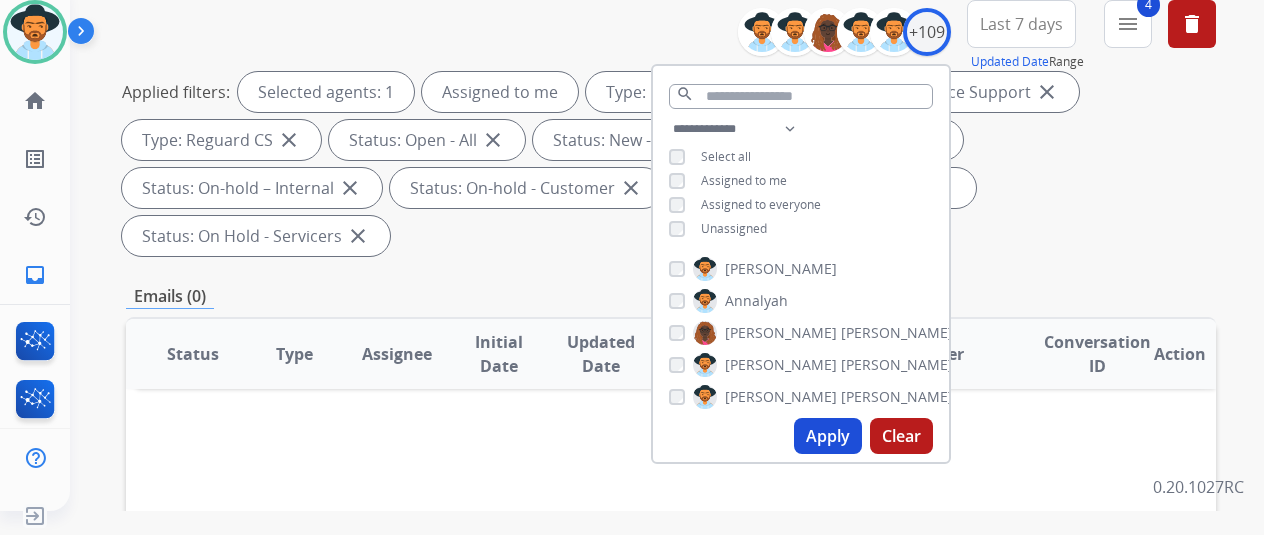 scroll, scrollTop: 300, scrollLeft: 0, axis: vertical 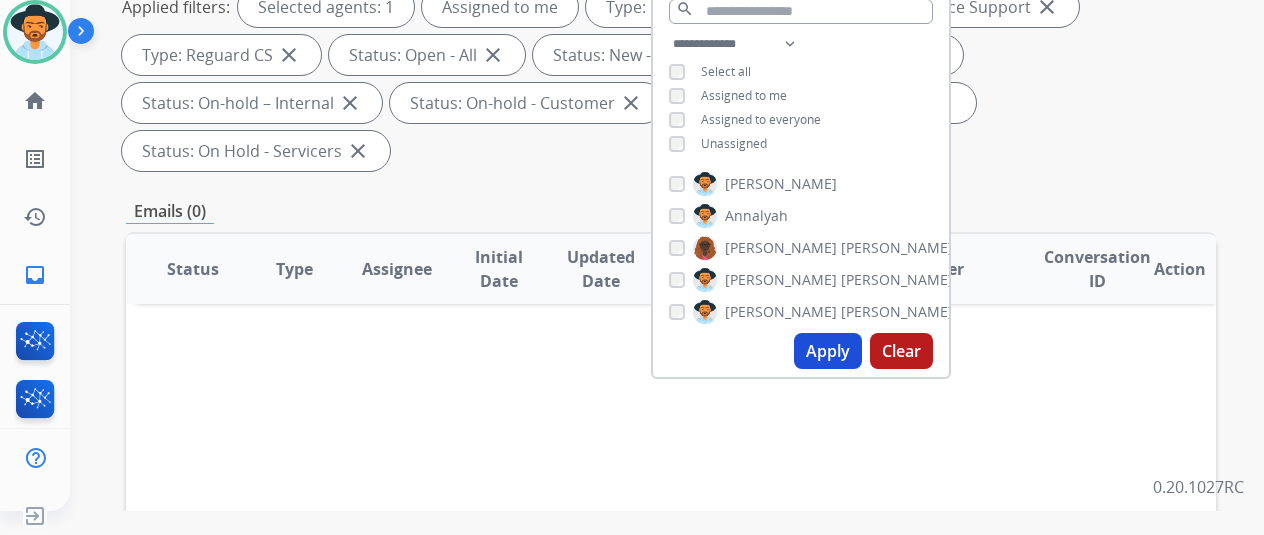 drag, startPoint x: 822, startPoint y: 359, endPoint x: 551, endPoint y: 281, distance: 282.00177 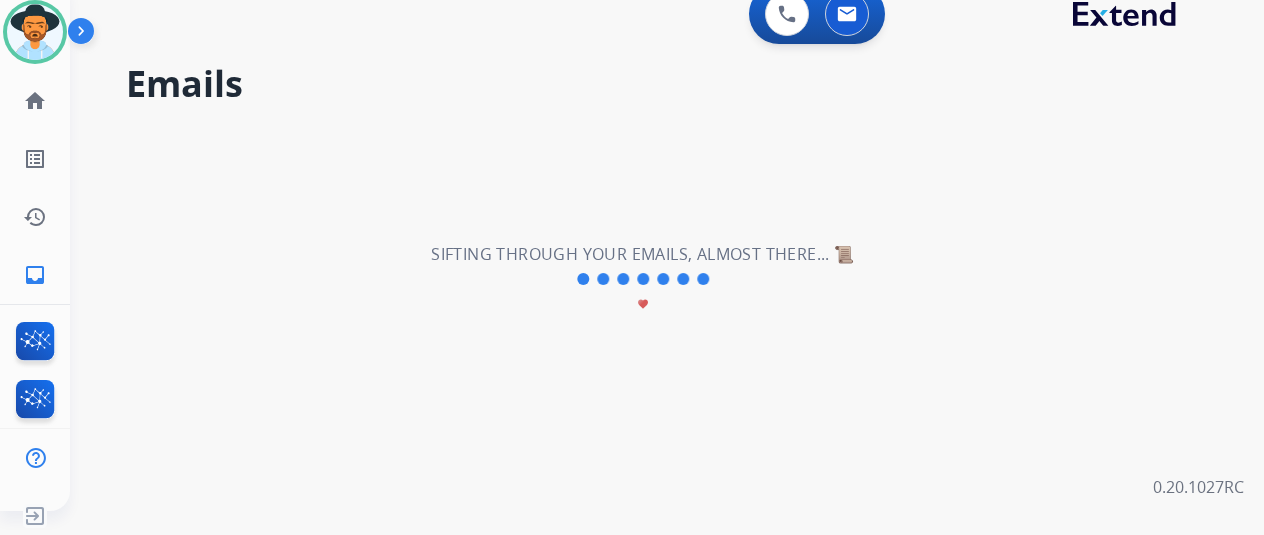 scroll, scrollTop: 0, scrollLeft: 0, axis: both 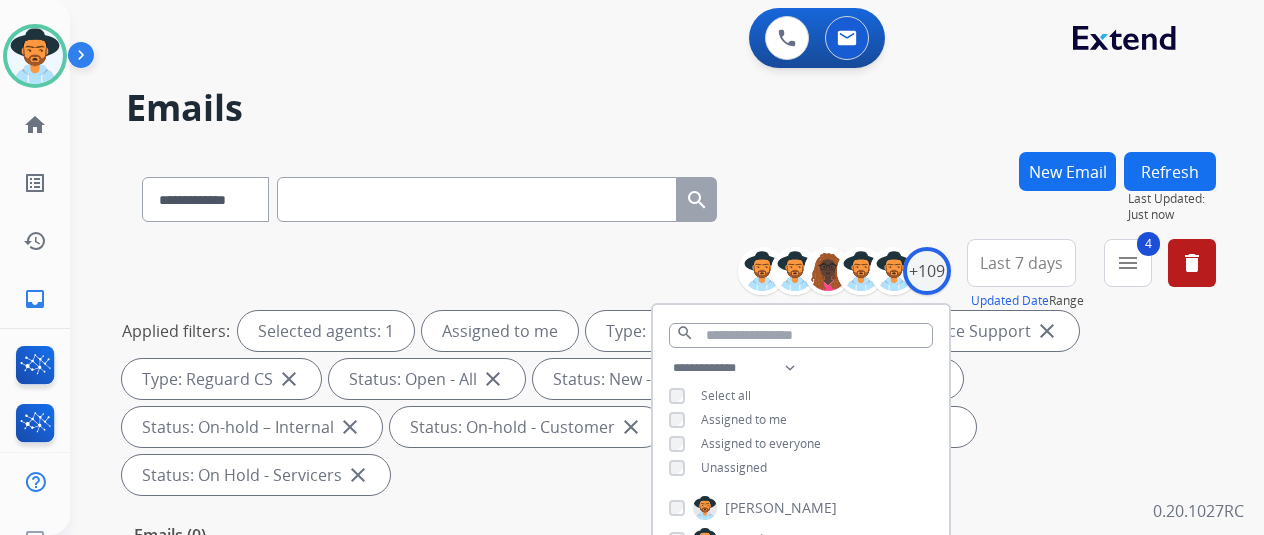 click on "0 Voice Interactions  0  Email Interactions" at bounding box center (655, 40) 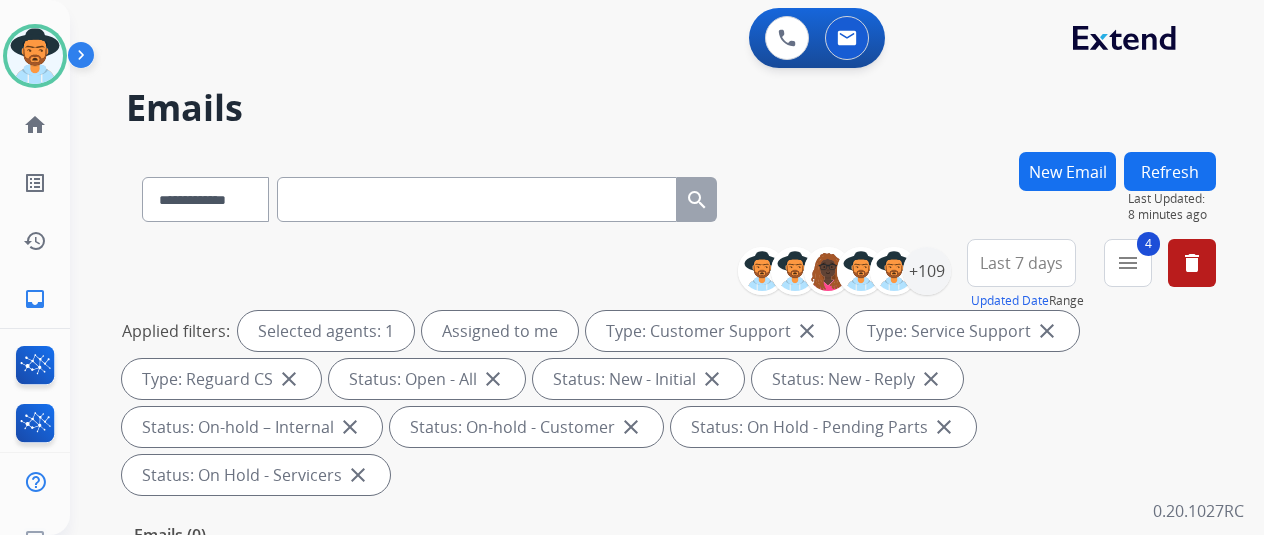 click on "**********" at bounding box center (671, 371) 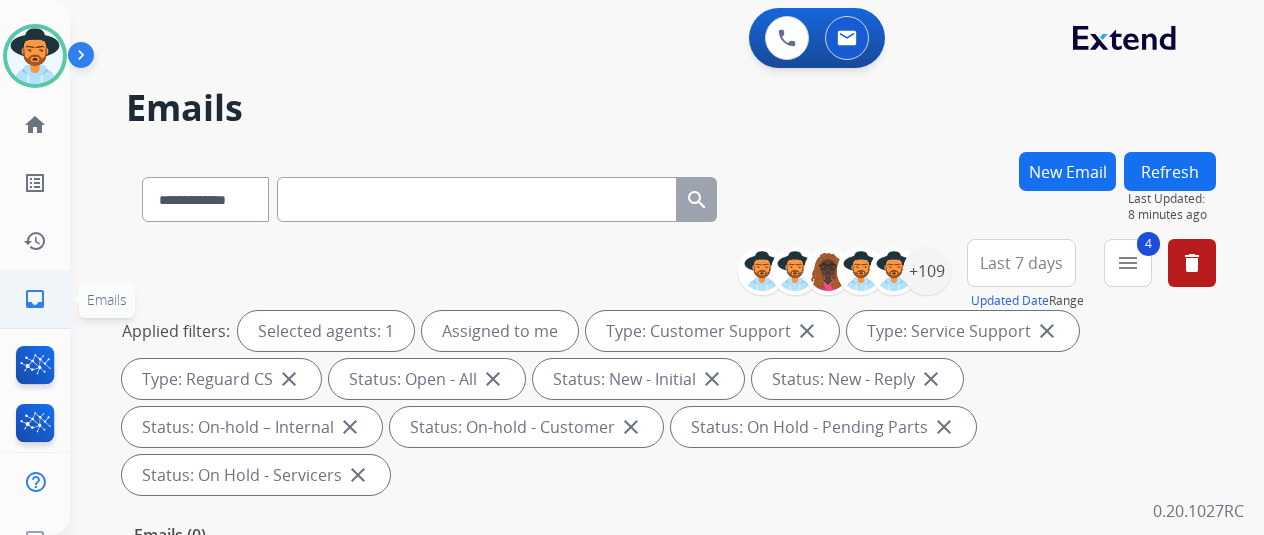 click on "inbox" 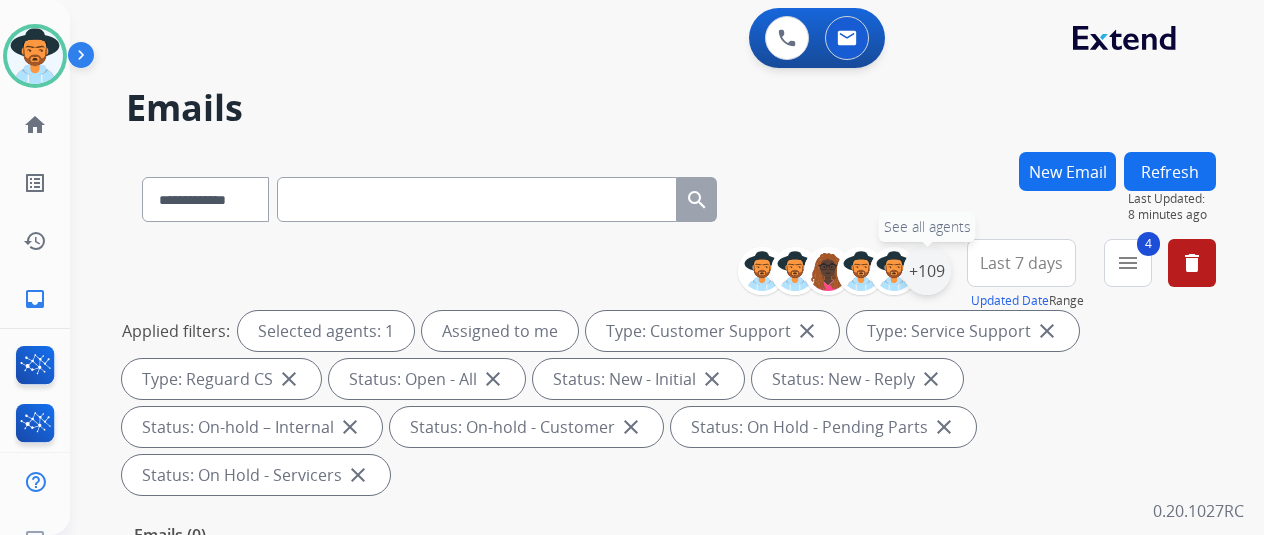 click on "+109" at bounding box center (927, 271) 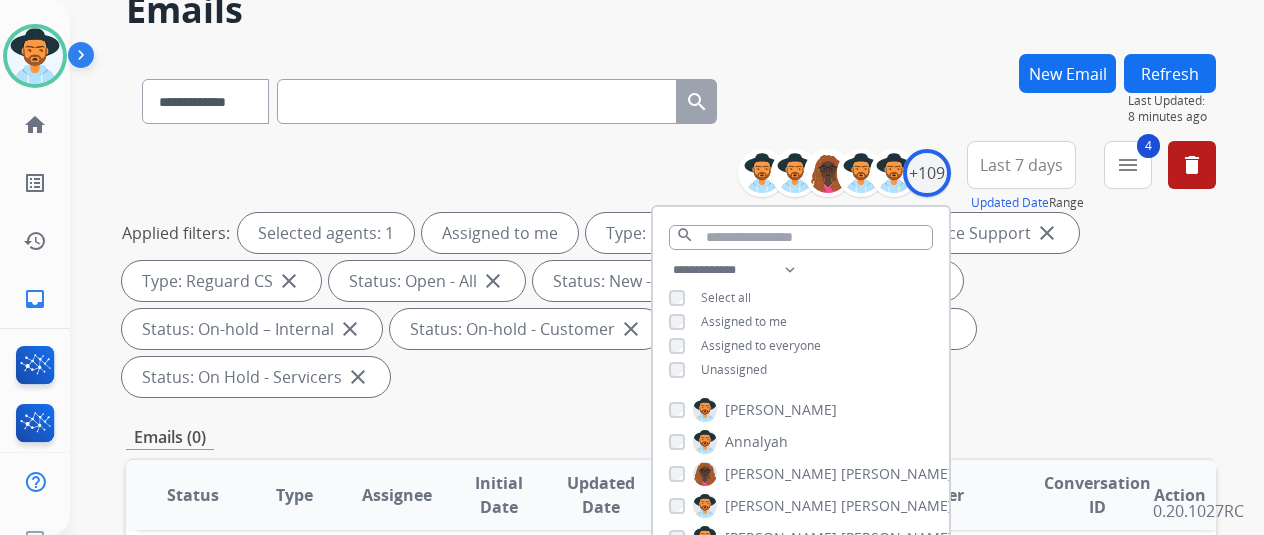 scroll, scrollTop: 300, scrollLeft: 0, axis: vertical 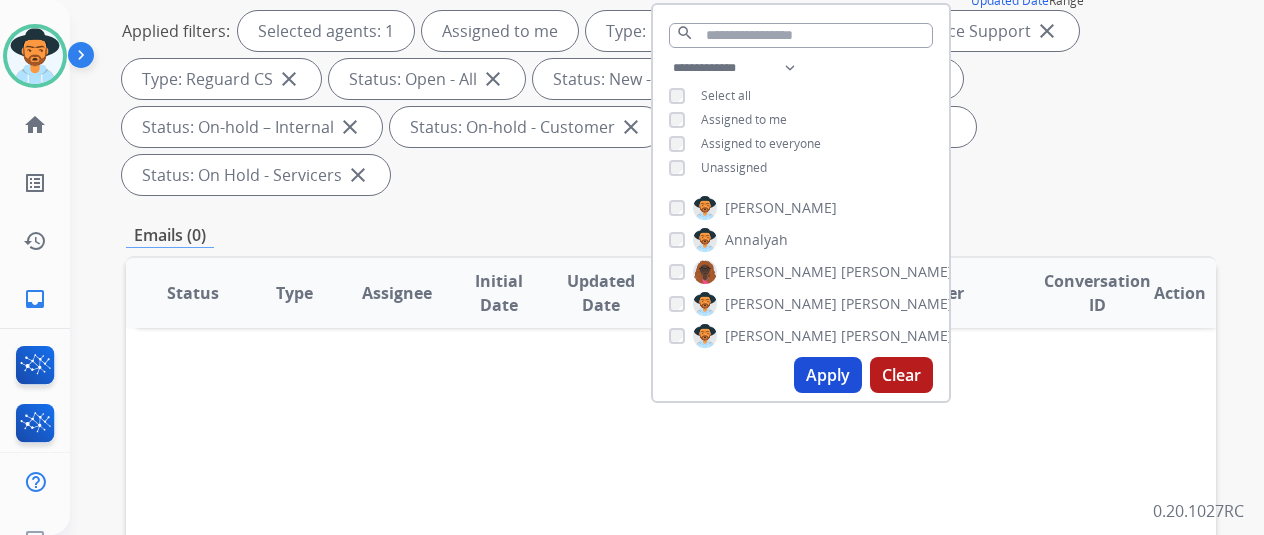 click on "Apply" at bounding box center (828, 375) 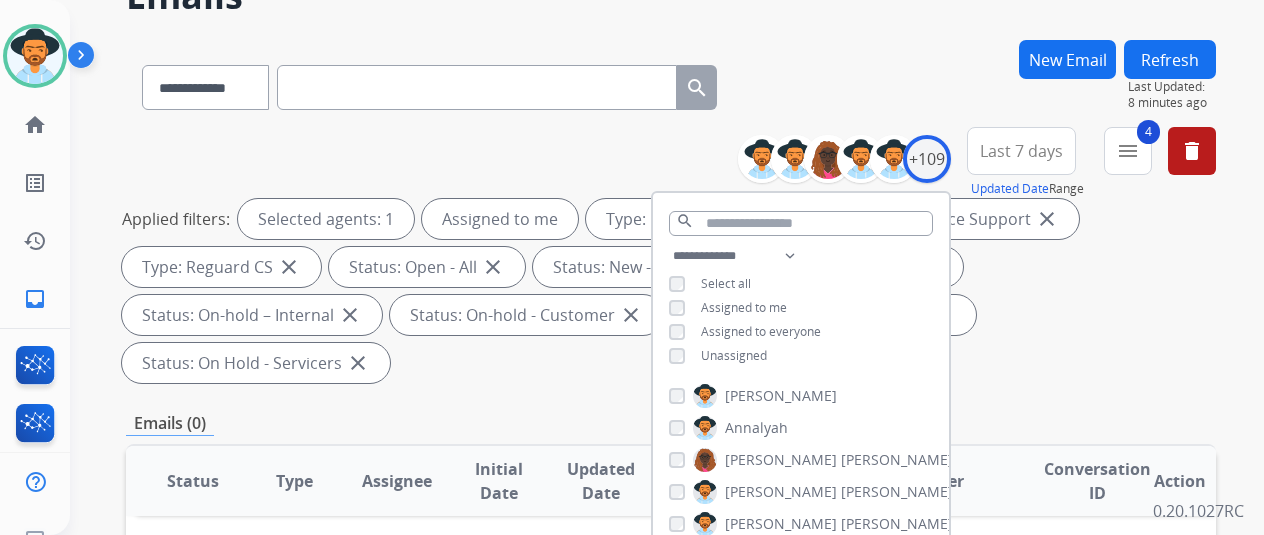 scroll, scrollTop: 0, scrollLeft: 0, axis: both 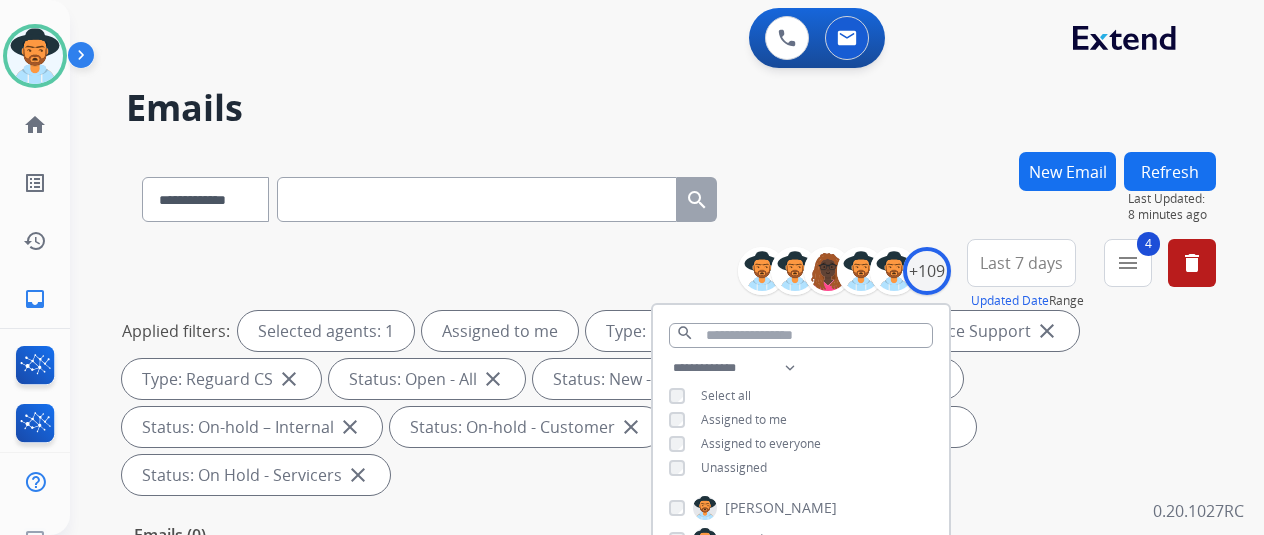 click on "Emails" at bounding box center [671, 108] 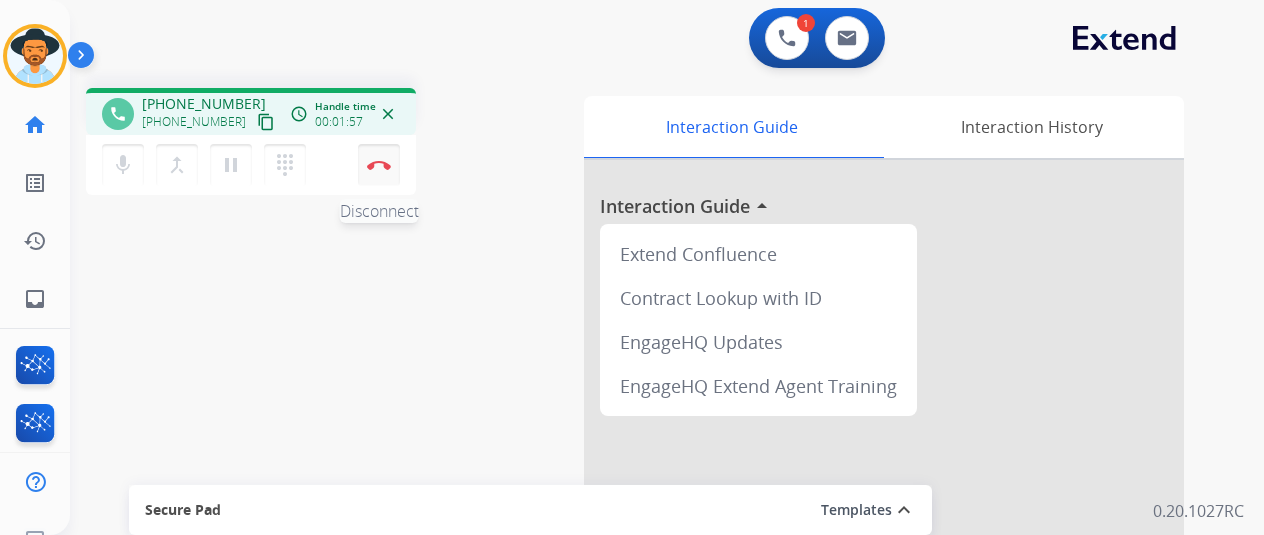 click on "Disconnect" at bounding box center [379, 165] 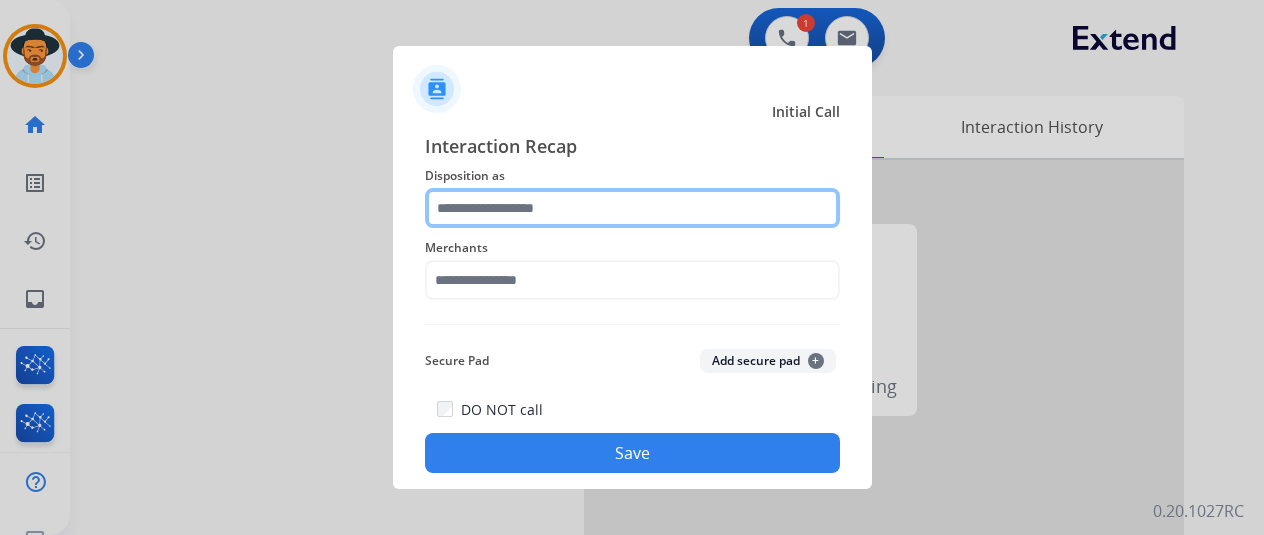 click 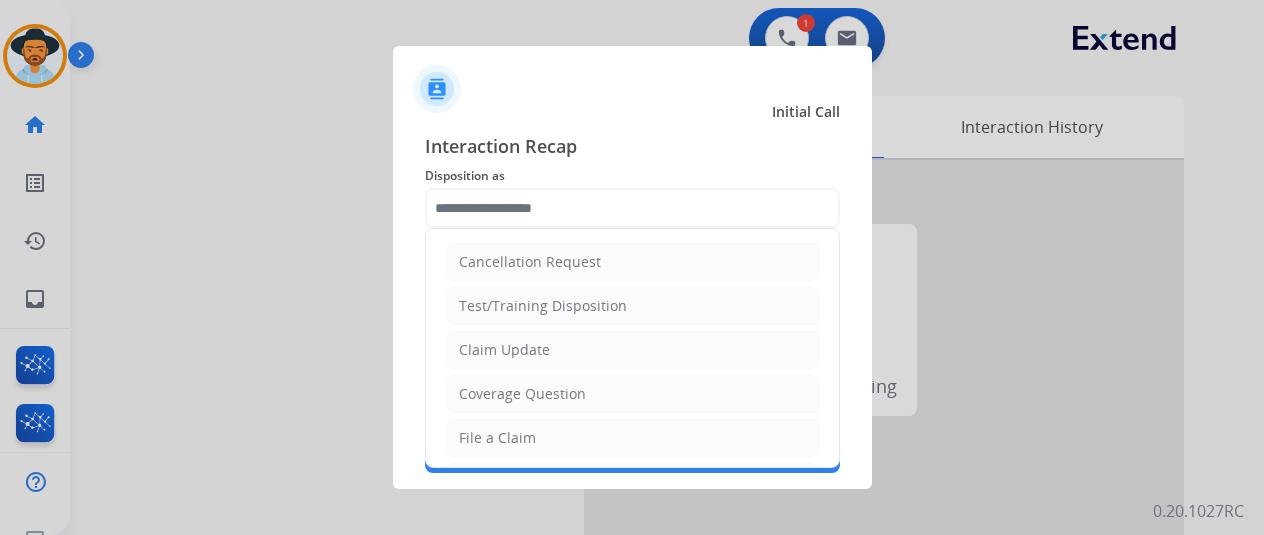 drag, startPoint x: 483, startPoint y: 423, endPoint x: 487, endPoint y: 408, distance: 15.524175 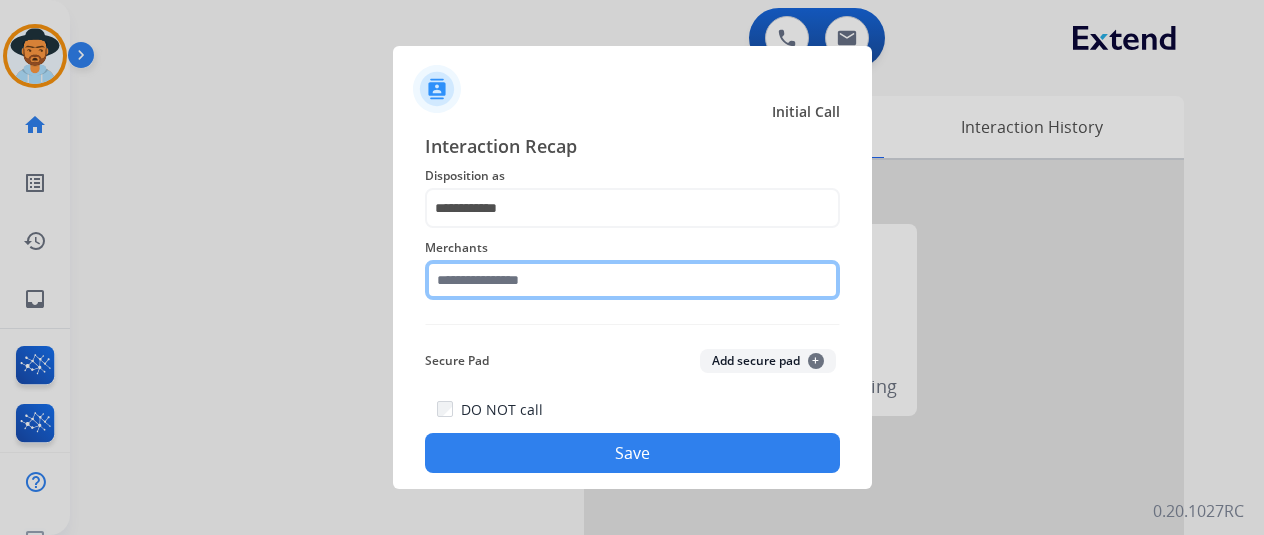click 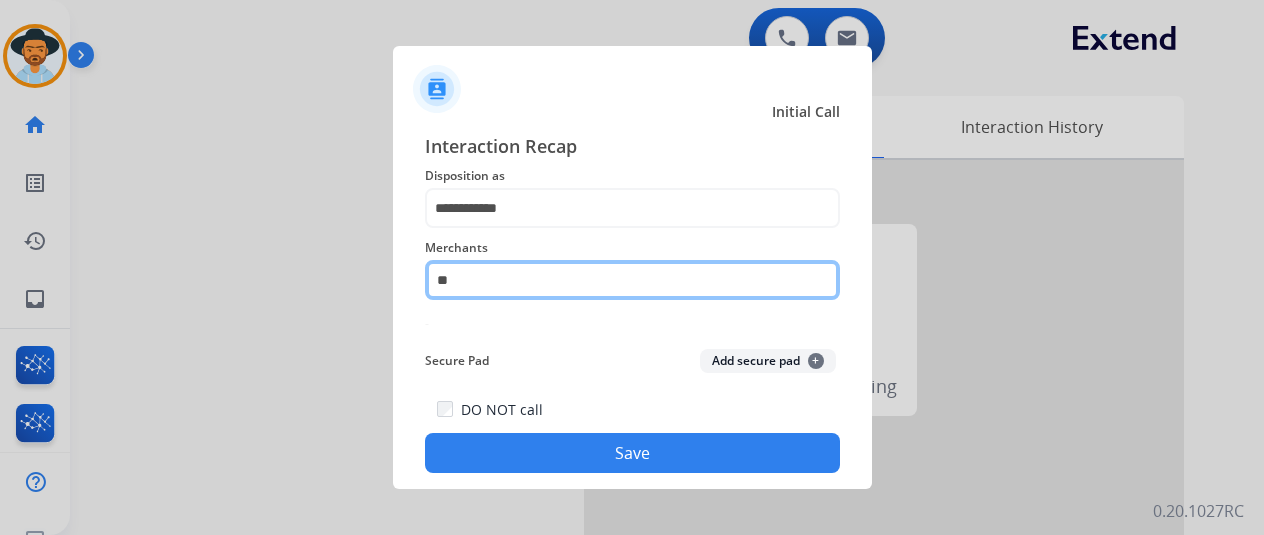 type on "*" 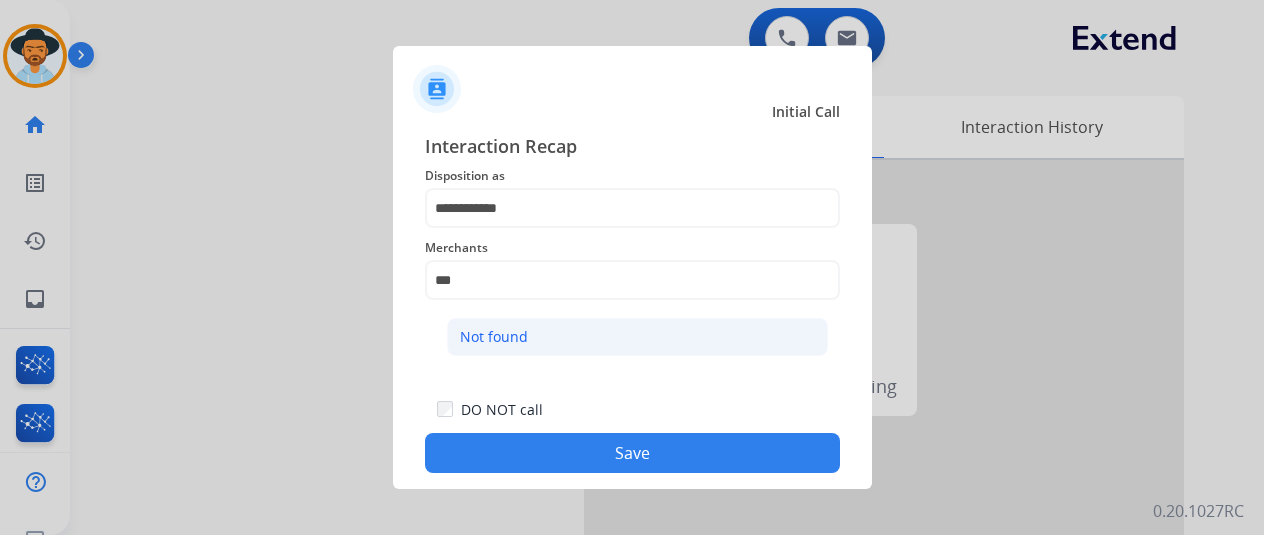 click on "Not found" 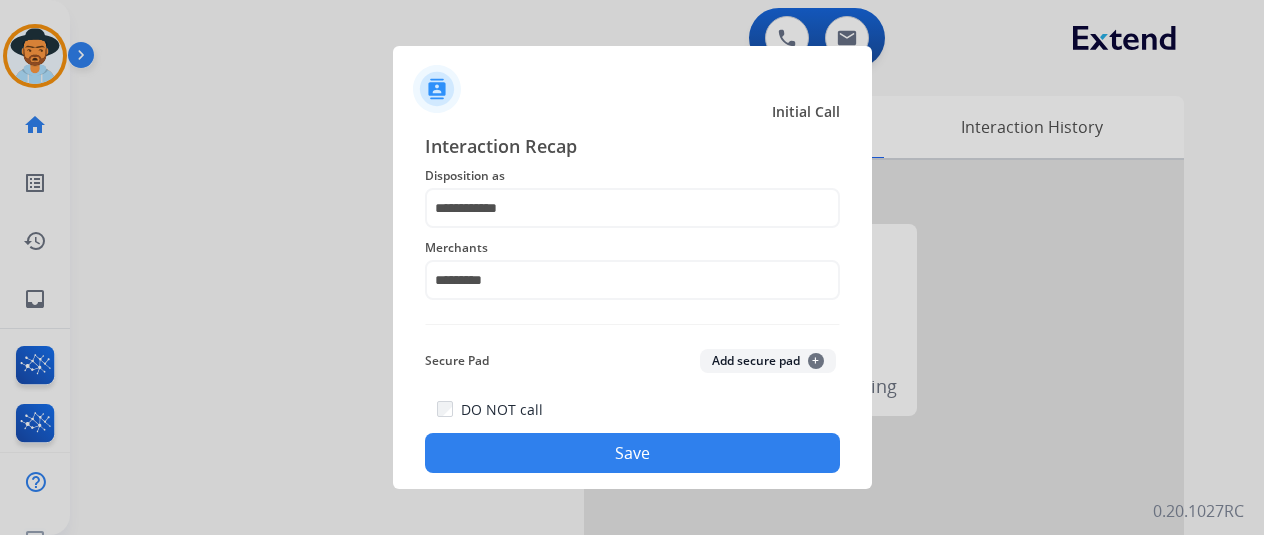 click on "Save" 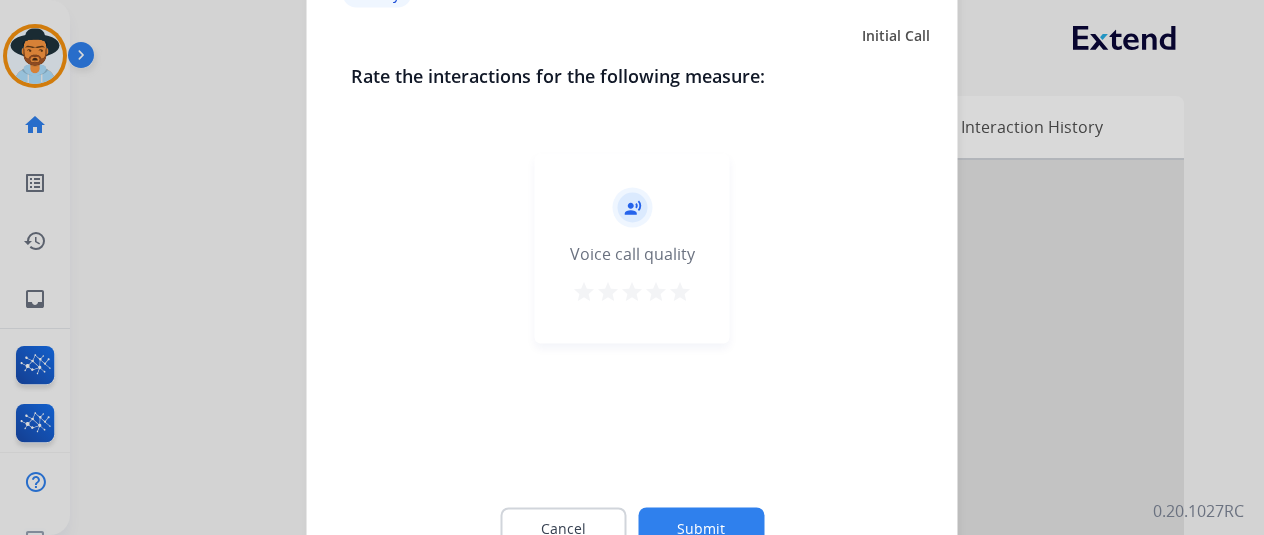 click on "Submit" 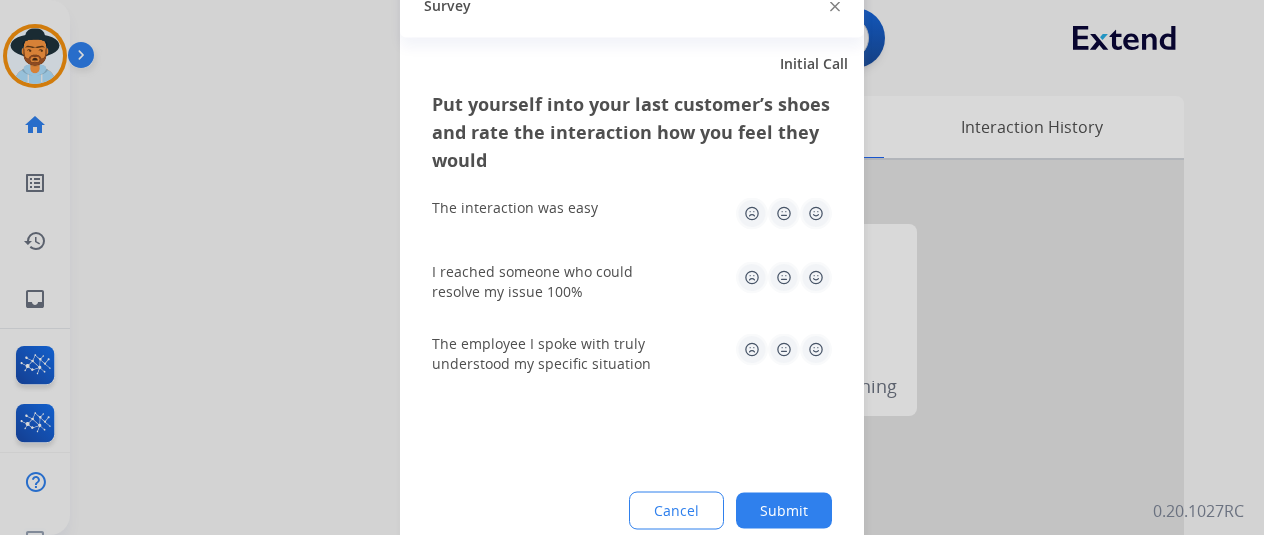 click on "Submit" 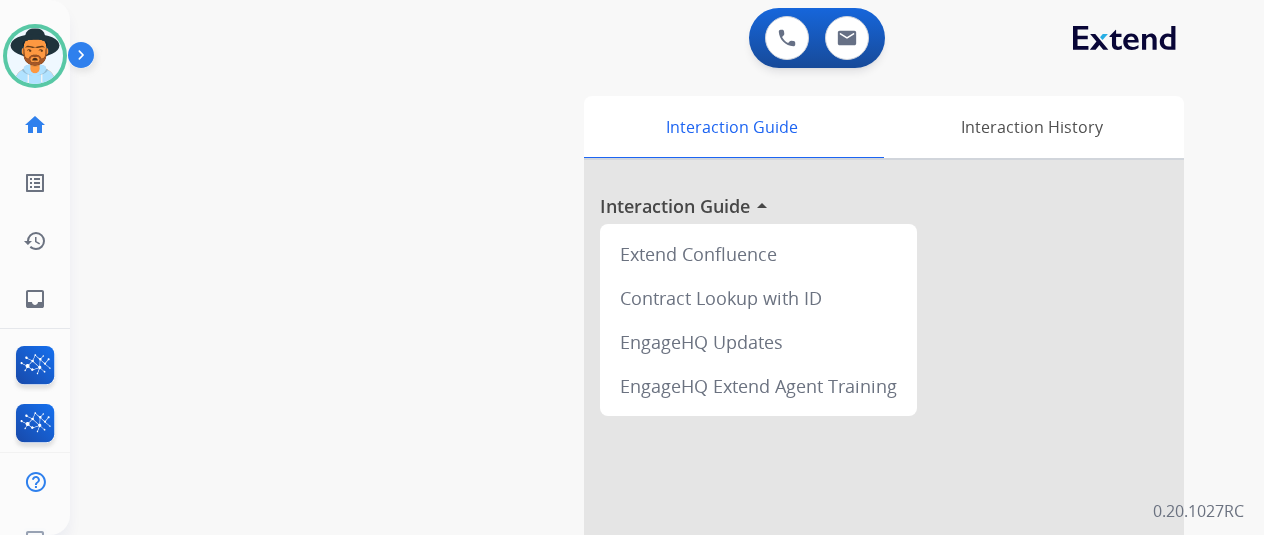 click on "swap_horiz Break voice bridge close_fullscreen Connect 3-Way Call merge_type Separate 3-Way Call  Interaction Guide   Interaction History  Interaction Guide arrow_drop_up  Extend Confluence   Contract Lookup with ID   EngageHQ Updates   EngageHQ Extend Agent Training" at bounding box center [643, 489] 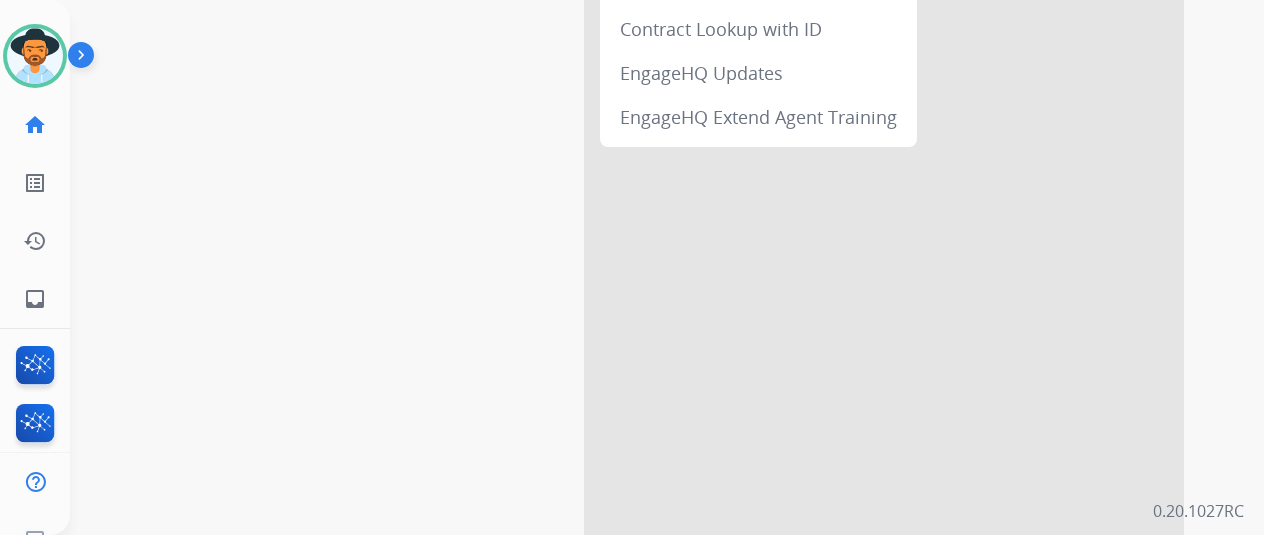 scroll, scrollTop: 354, scrollLeft: 0, axis: vertical 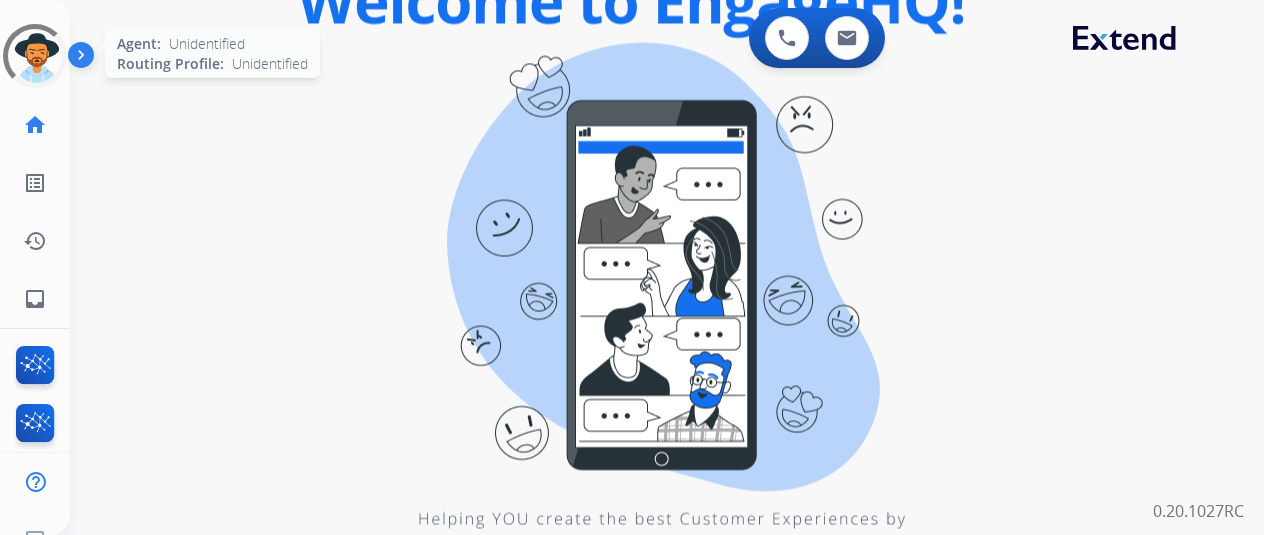 click 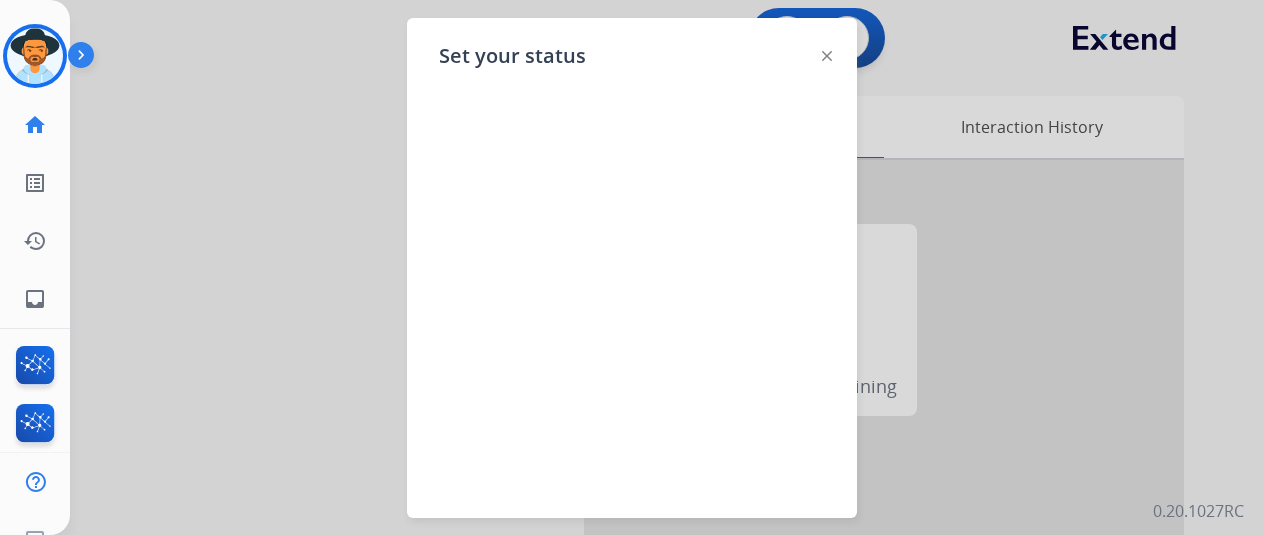 drag, startPoint x: 808, startPoint y: 54, endPoint x: 712, endPoint y: 24, distance: 100.57833 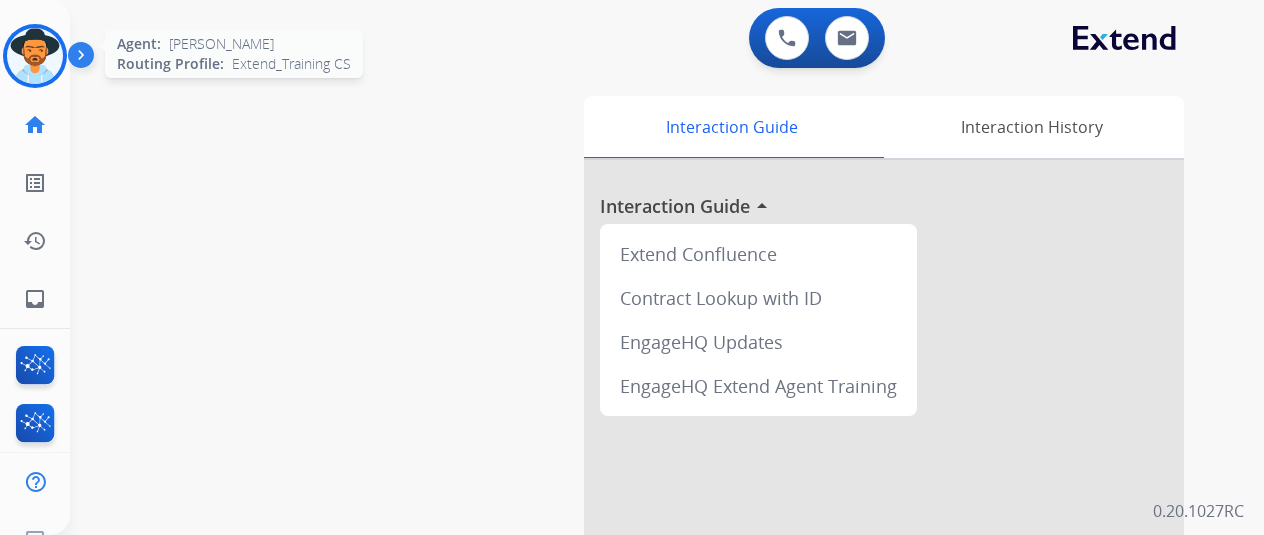 click at bounding box center [35, 56] 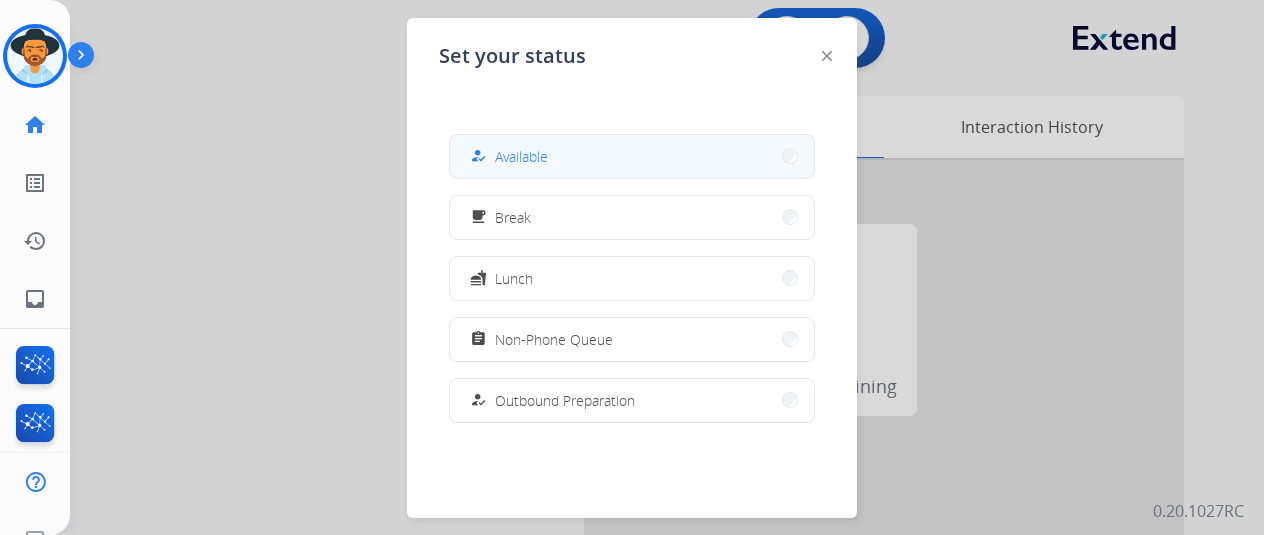 click on "how_to_reg Available" at bounding box center [632, 156] 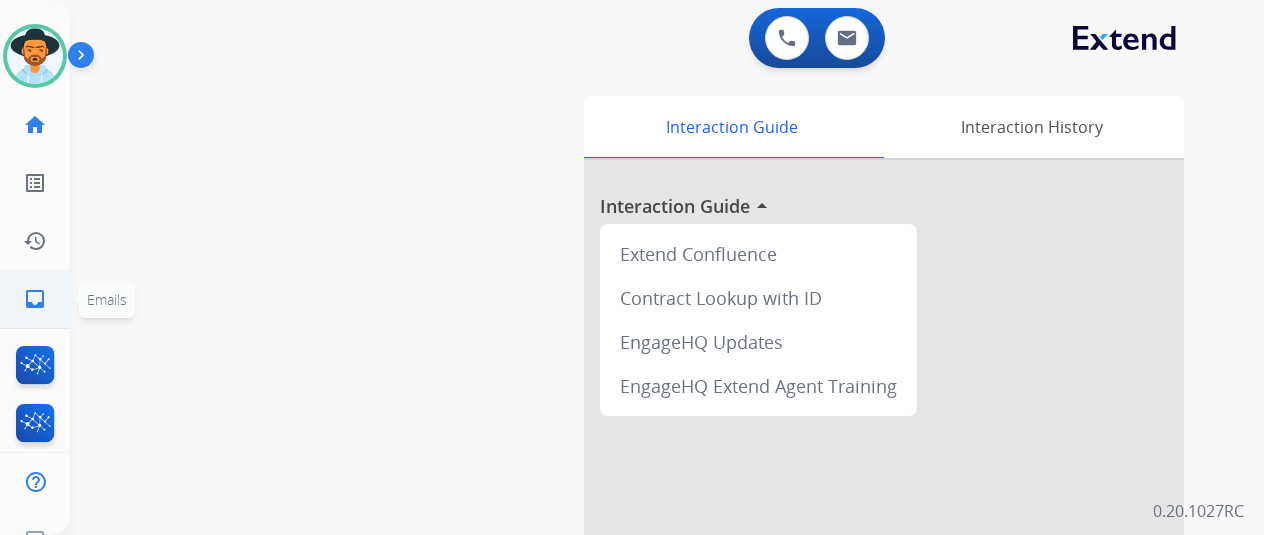 click on "inbox" 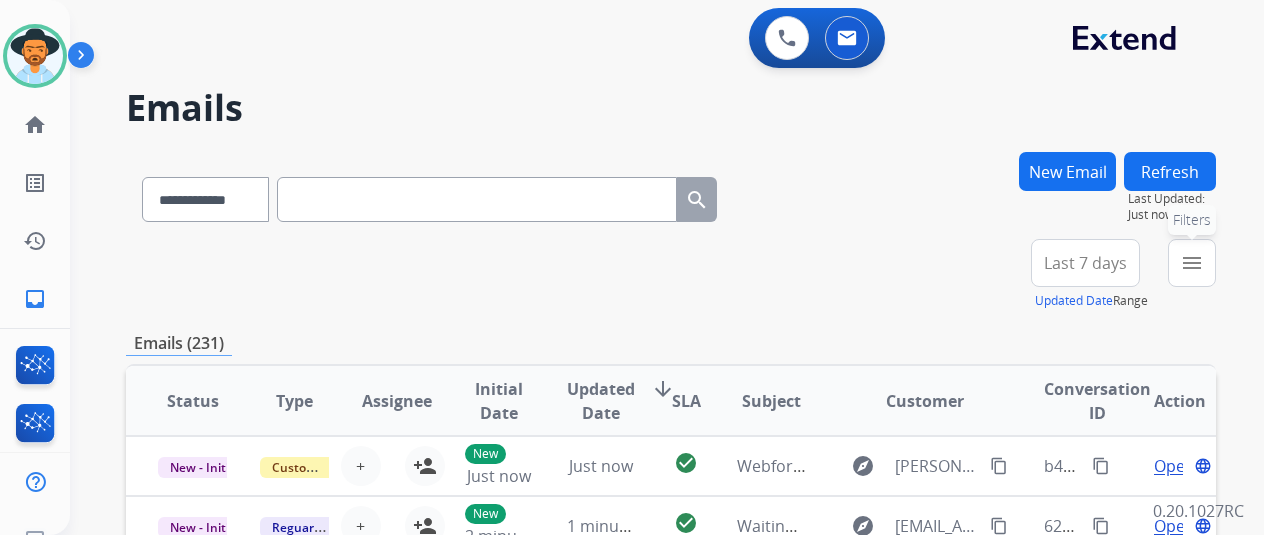 click on "menu" at bounding box center (1192, 263) 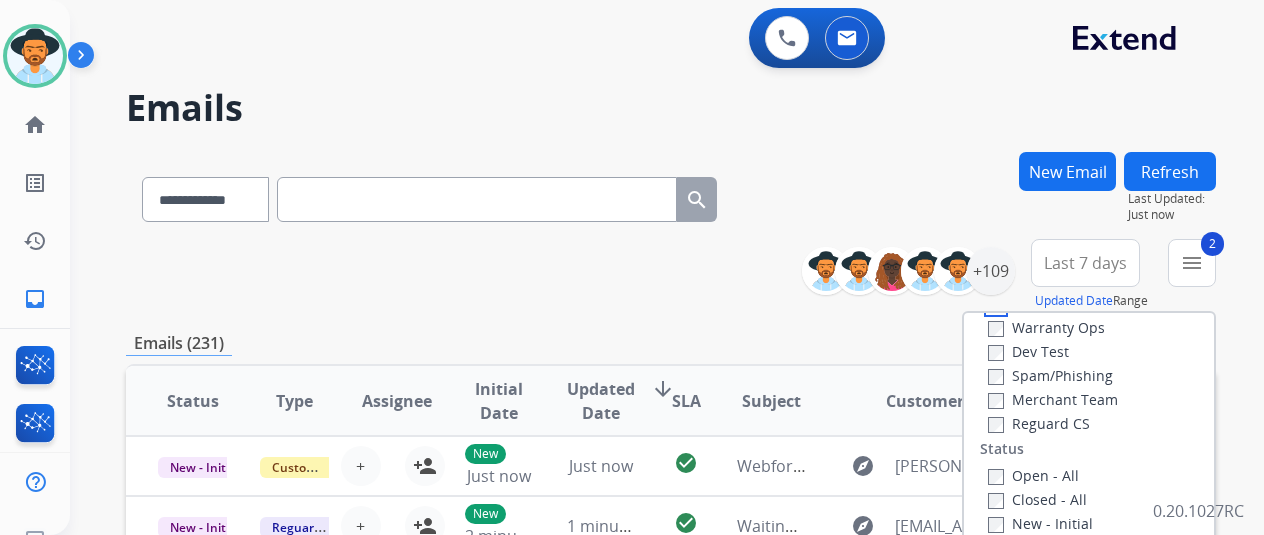 scroll, scrollTop: 200, scrollLeft: 0, axis: vertical 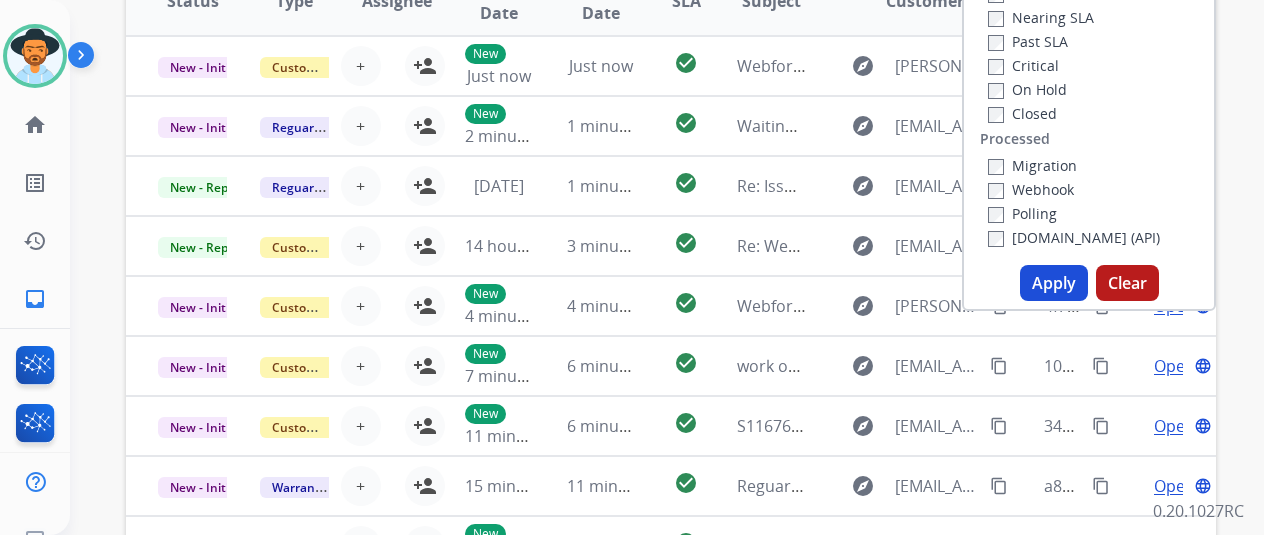 click on "Apply" at bounding box center [1054, 283] 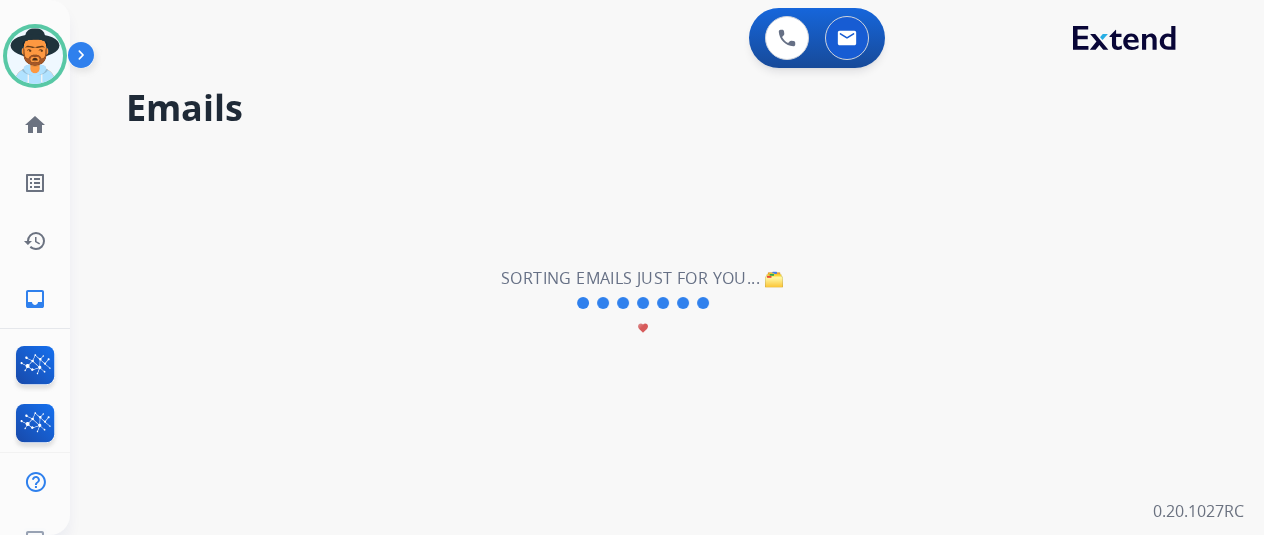 scroll, scrollTop: 0, scrollLeft: 0, axis: both 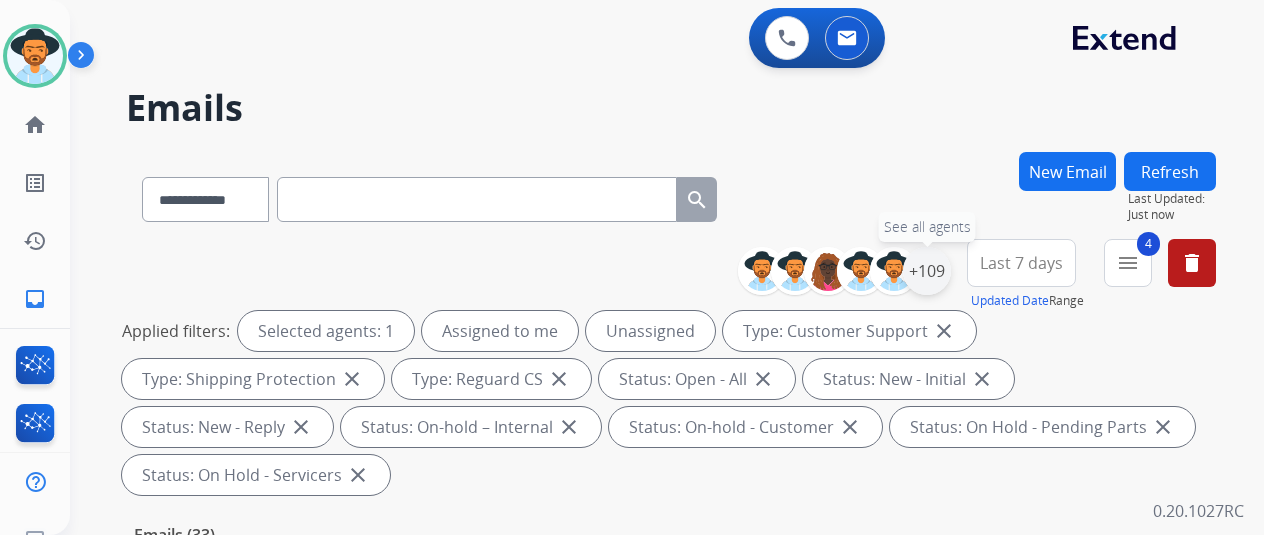 click on "+109" at bounding box center [927, 271] 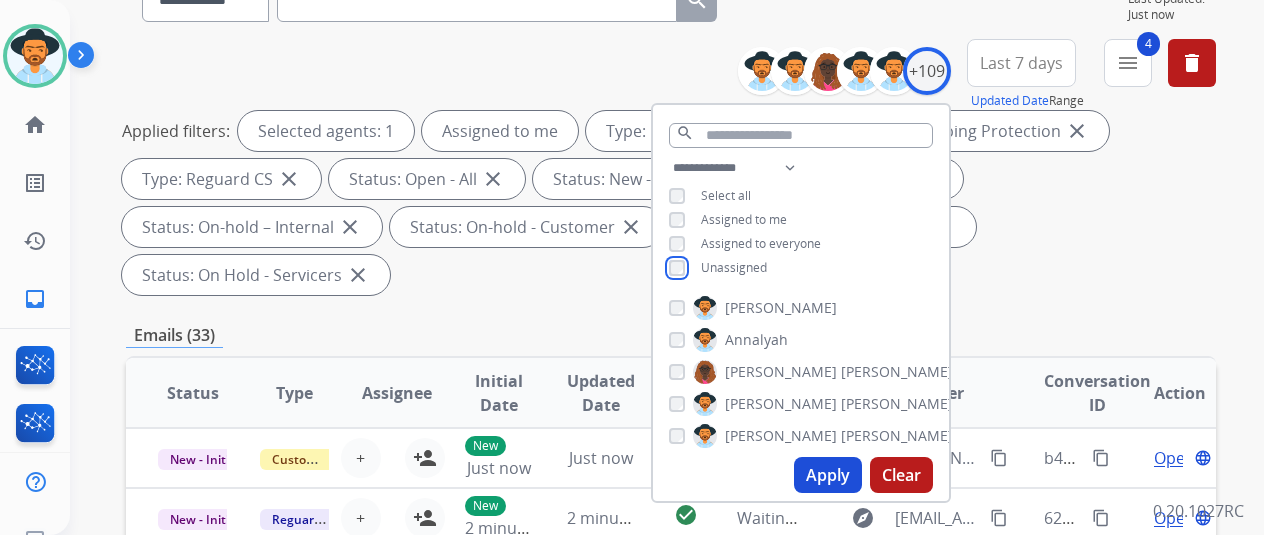 scroll, scrollTop: 400, scrollLeft: 0, axis: vertical 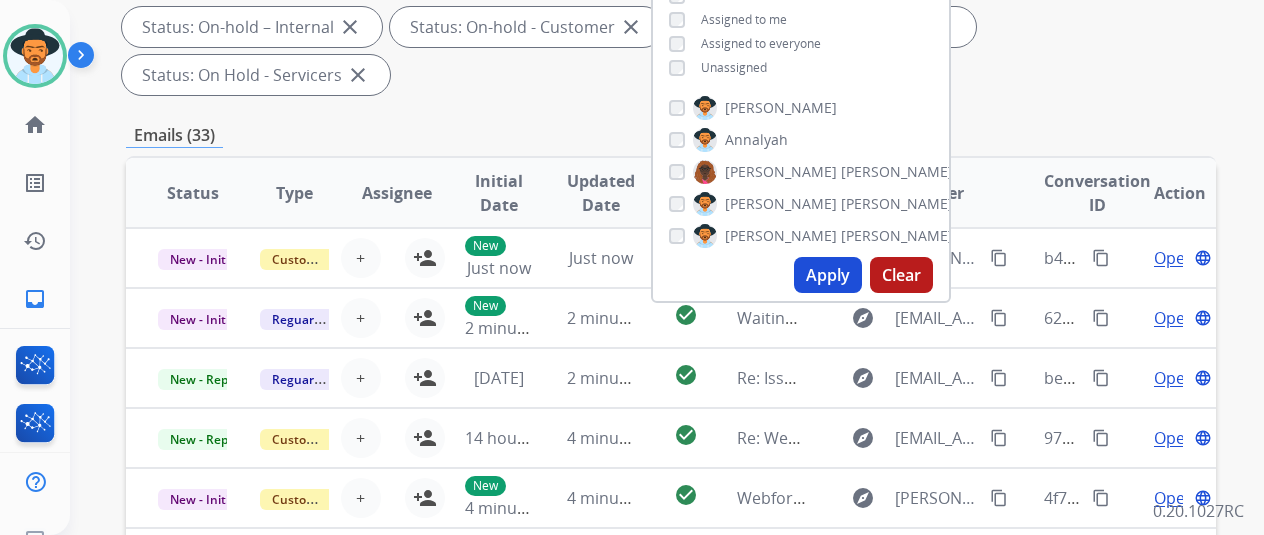click on "Apply" at bounding box center (828, 275) 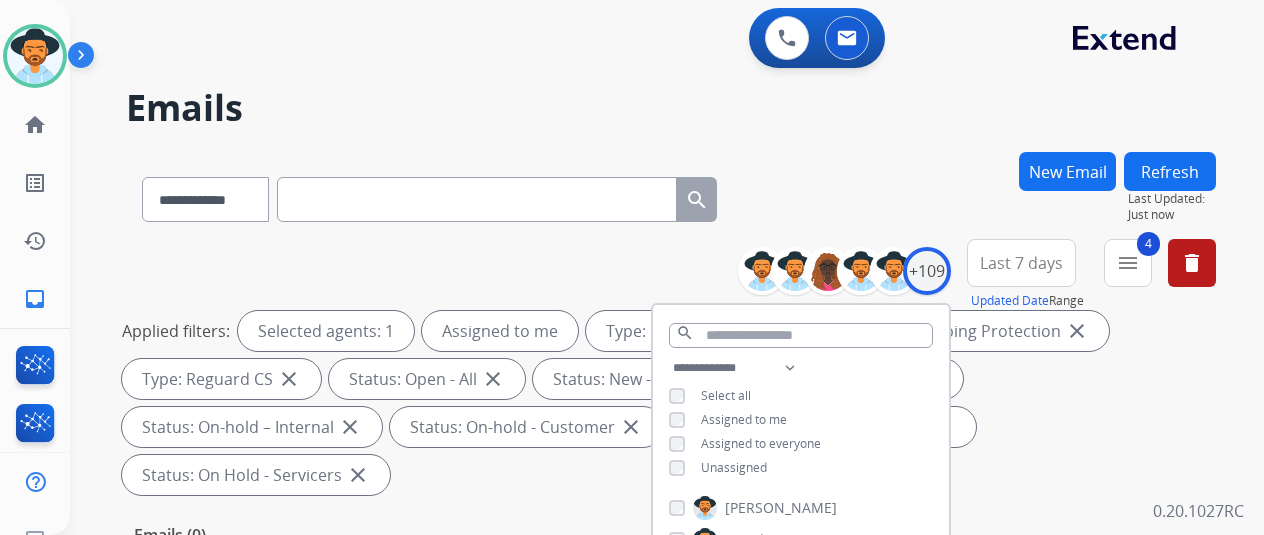 click on "Emails" at bounding box center [671, 108] 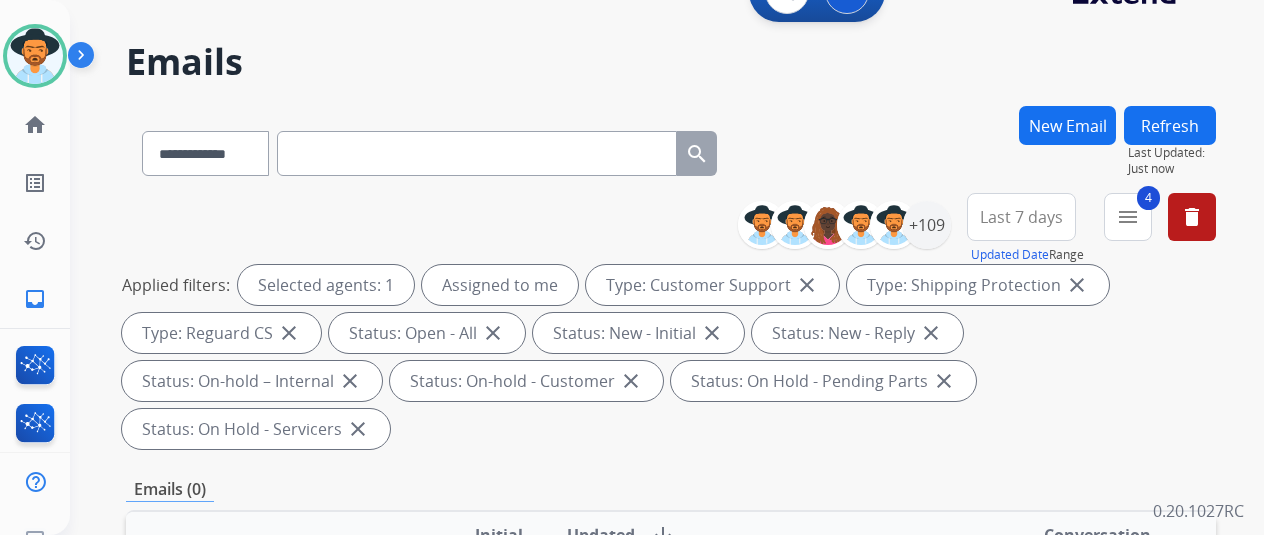 scroll, scrollTop: 0, scrollLeft: 0, axis: both 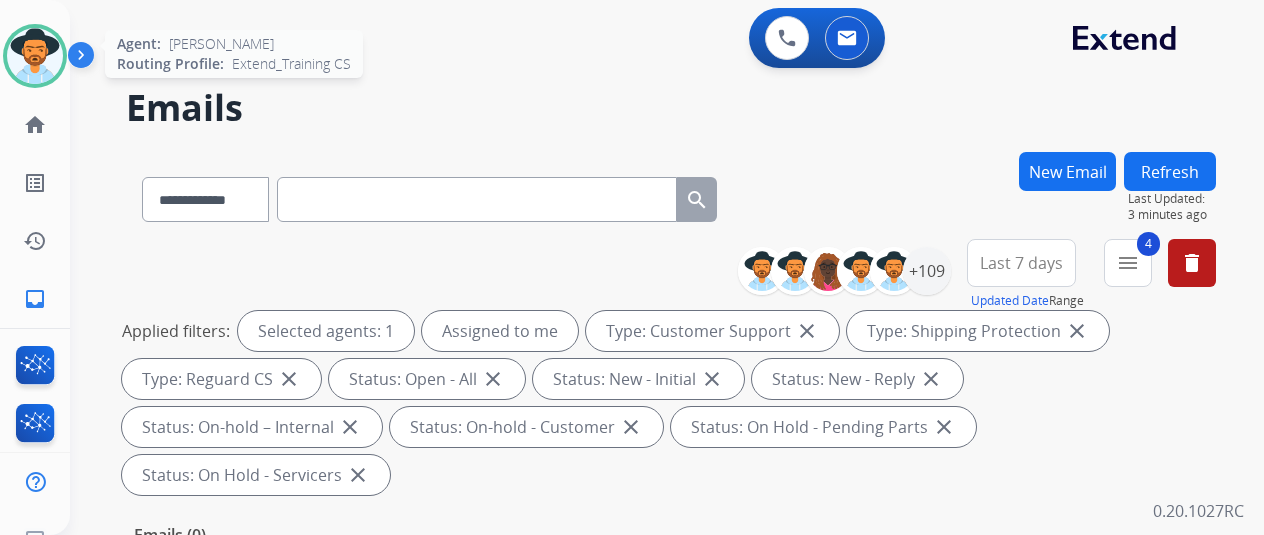 click at bounding box center [35, 56] 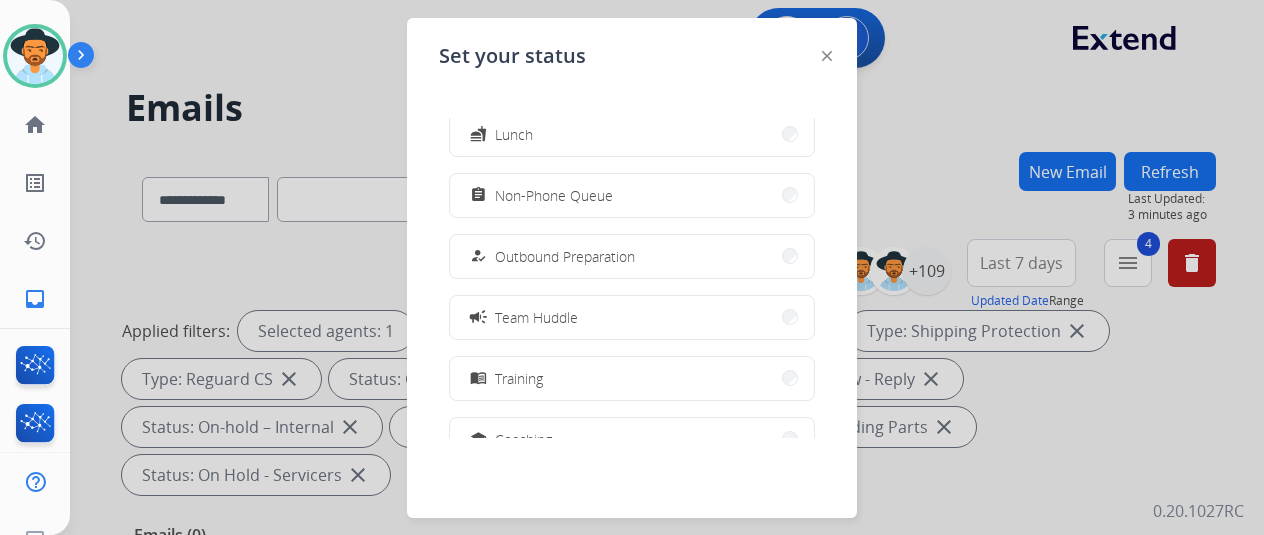 scroll, scrollTop: 376, scrollLeft: 0, axis: vertical 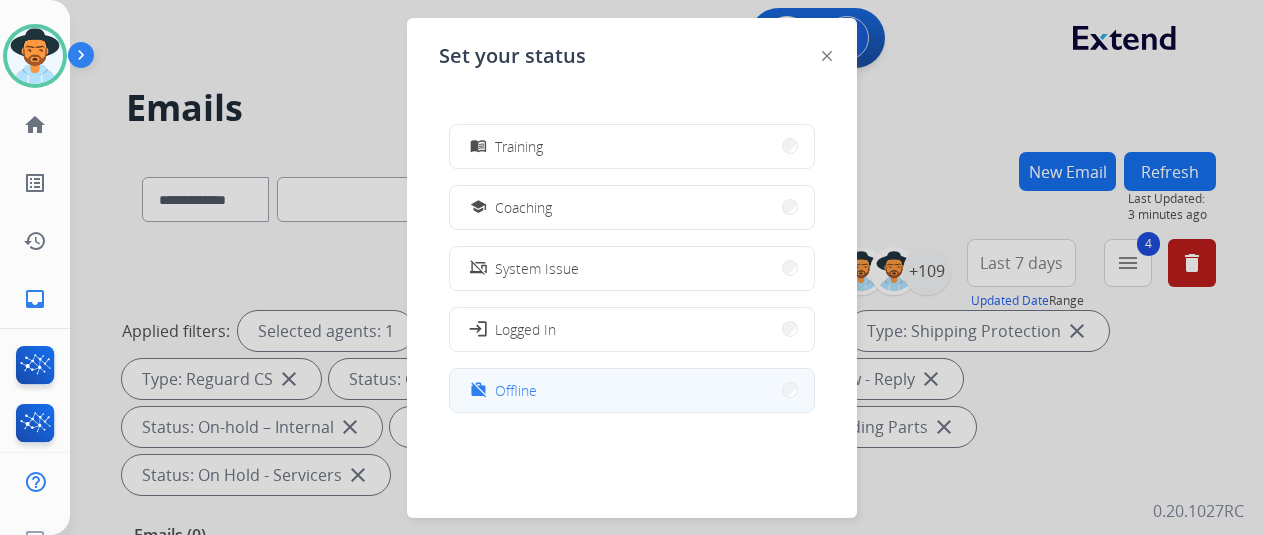 click on "Offline" at bounding box center (516, 390) 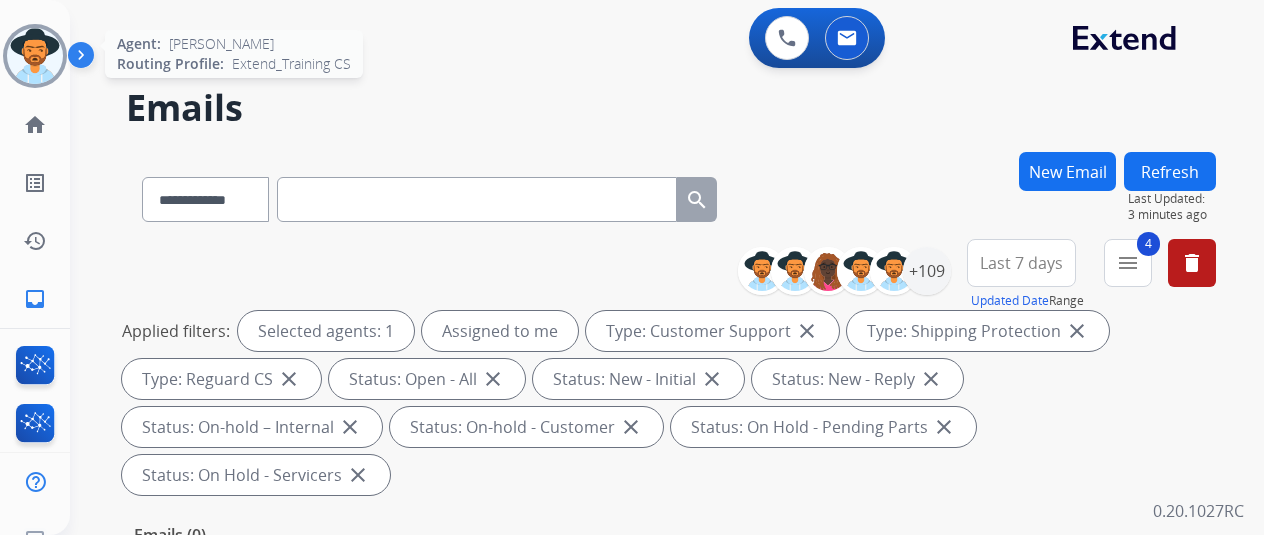 click at bounding box center (35, 56) 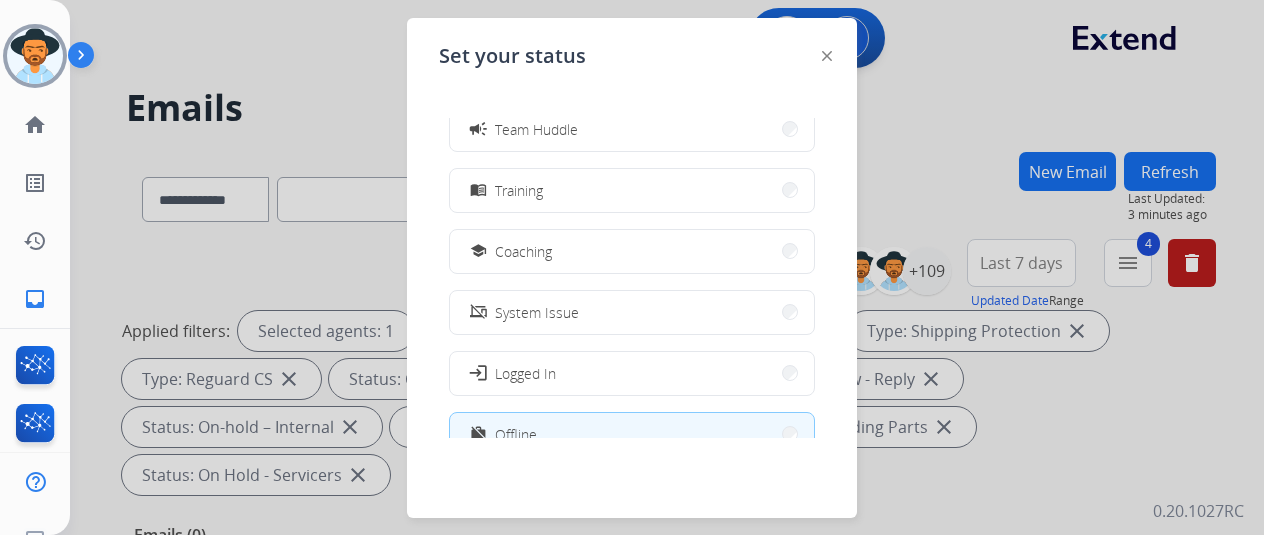scroll, scrollTop: 376, scrollLeft: 0, axis: vertical 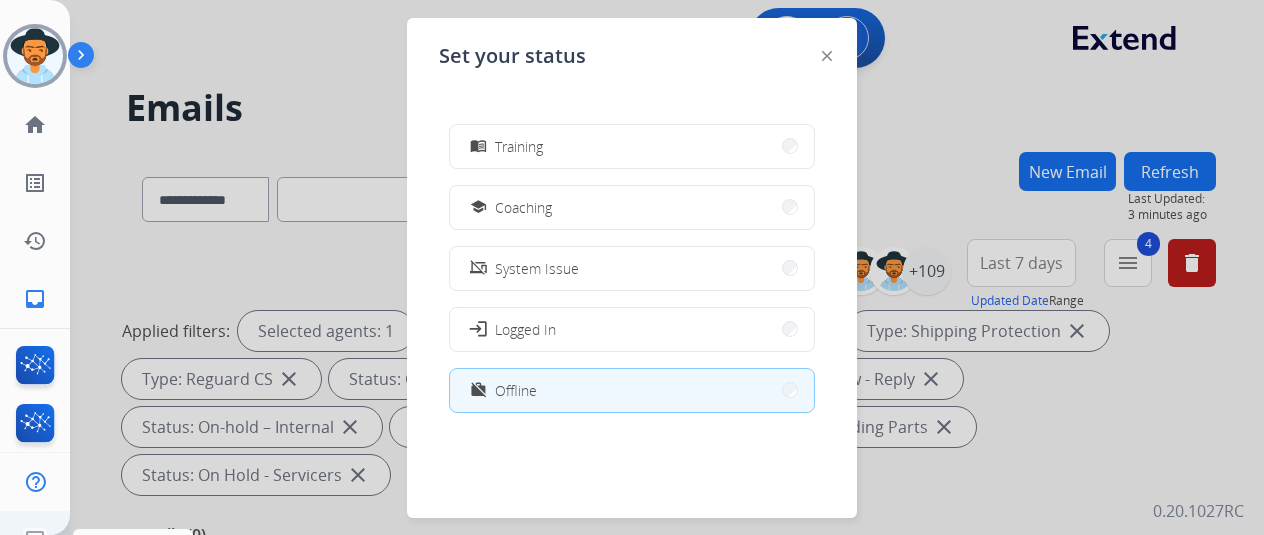 click 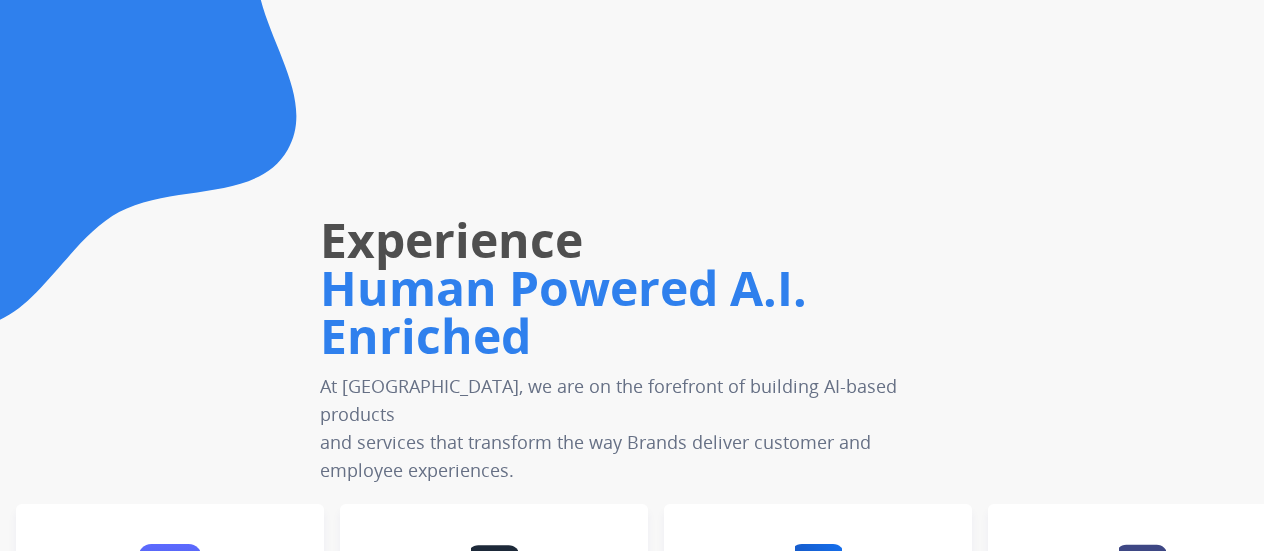 scroll, scrollTop: 0, scrollLeft: 0, axis: both 